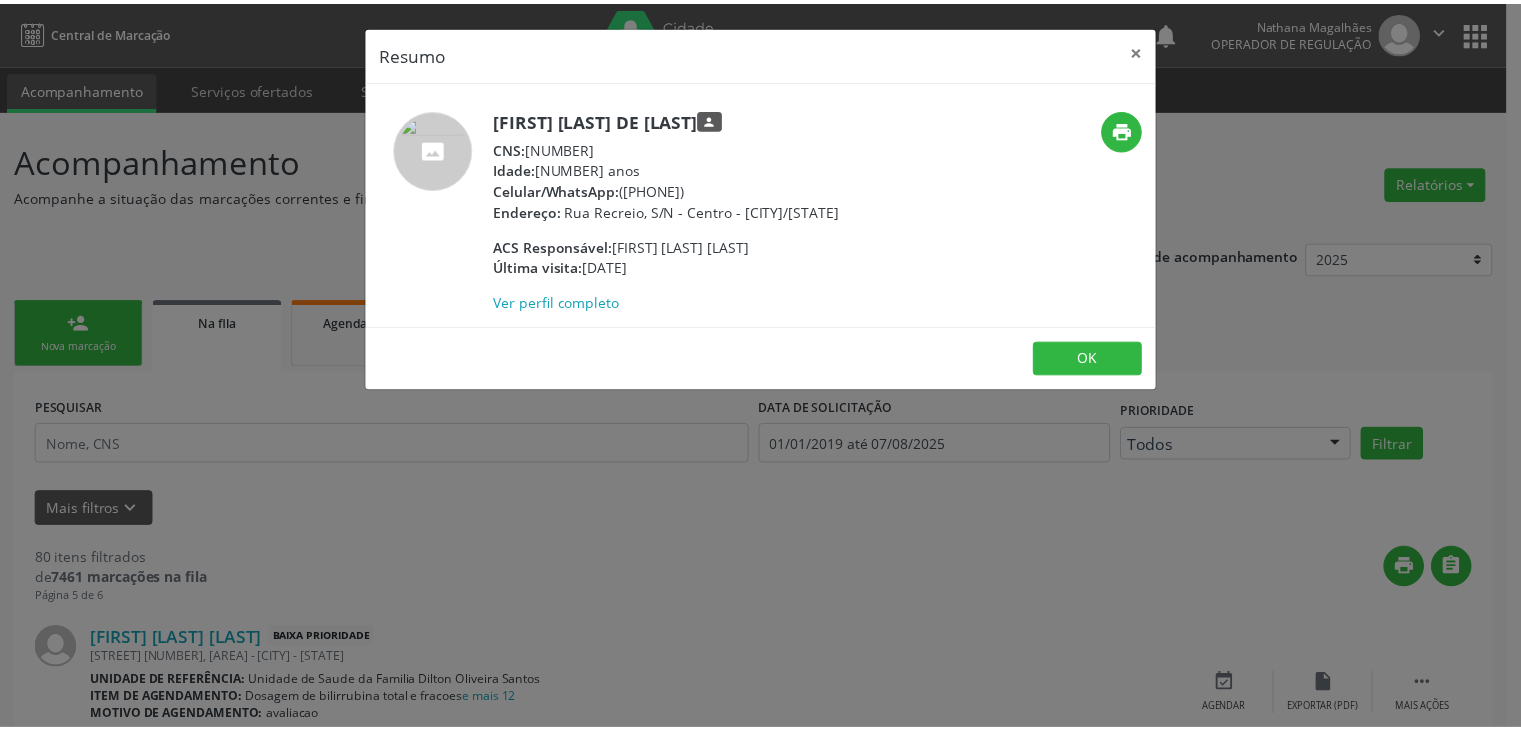 scroll, scrollTop: 1100, scrollLeft: 0, axis: vertical 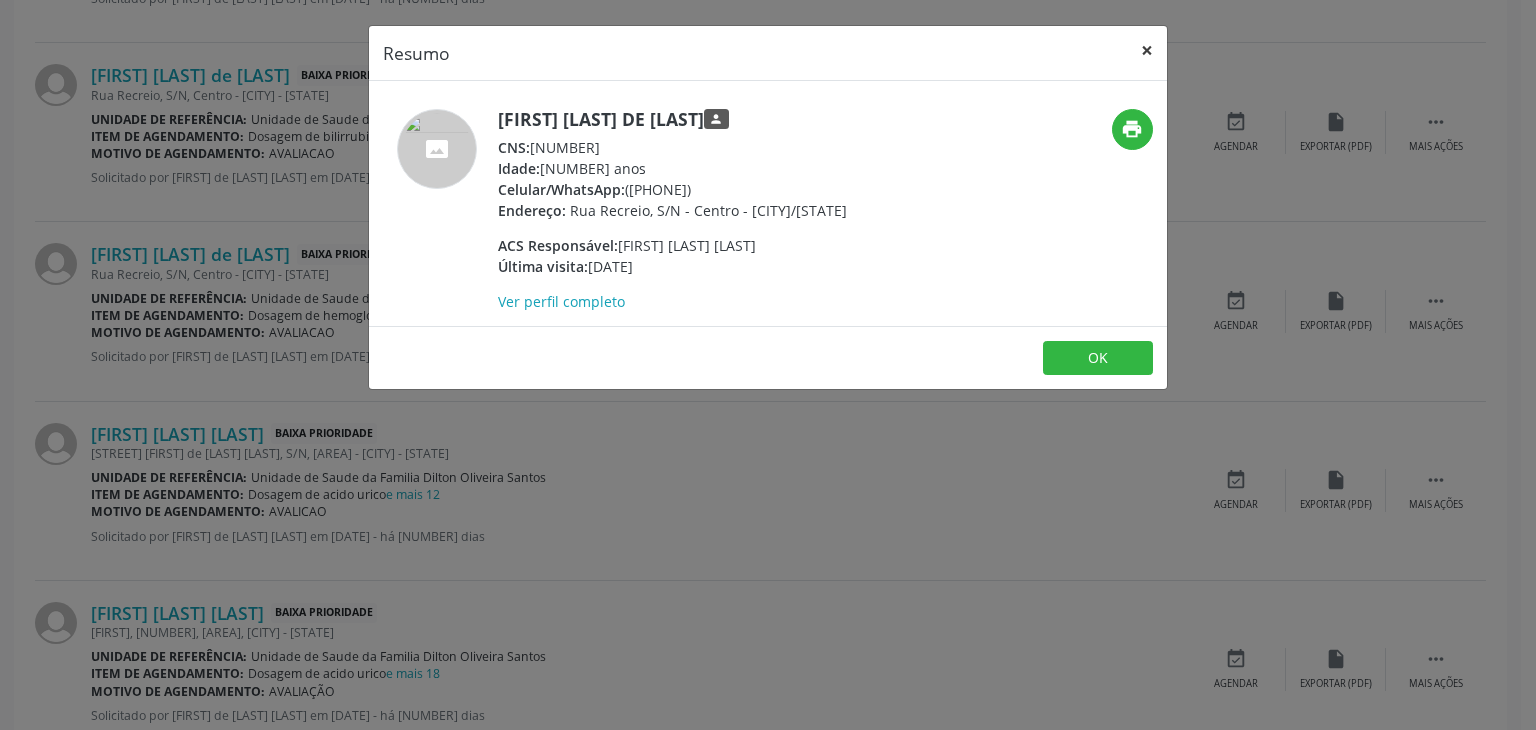 click on "×" at bounding box center [1147, 50] 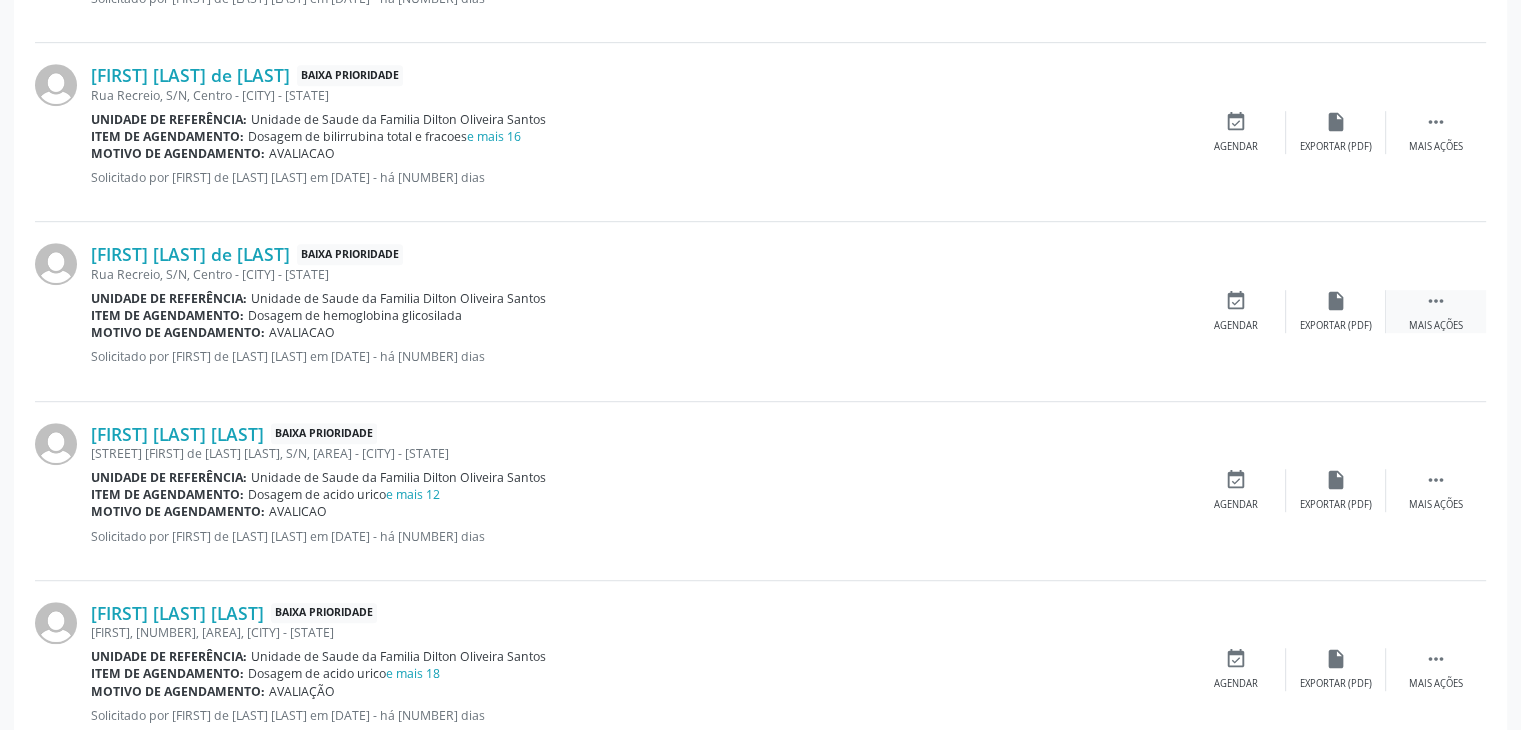 click on "
Mais ações" at bounding box center [1436, 311] 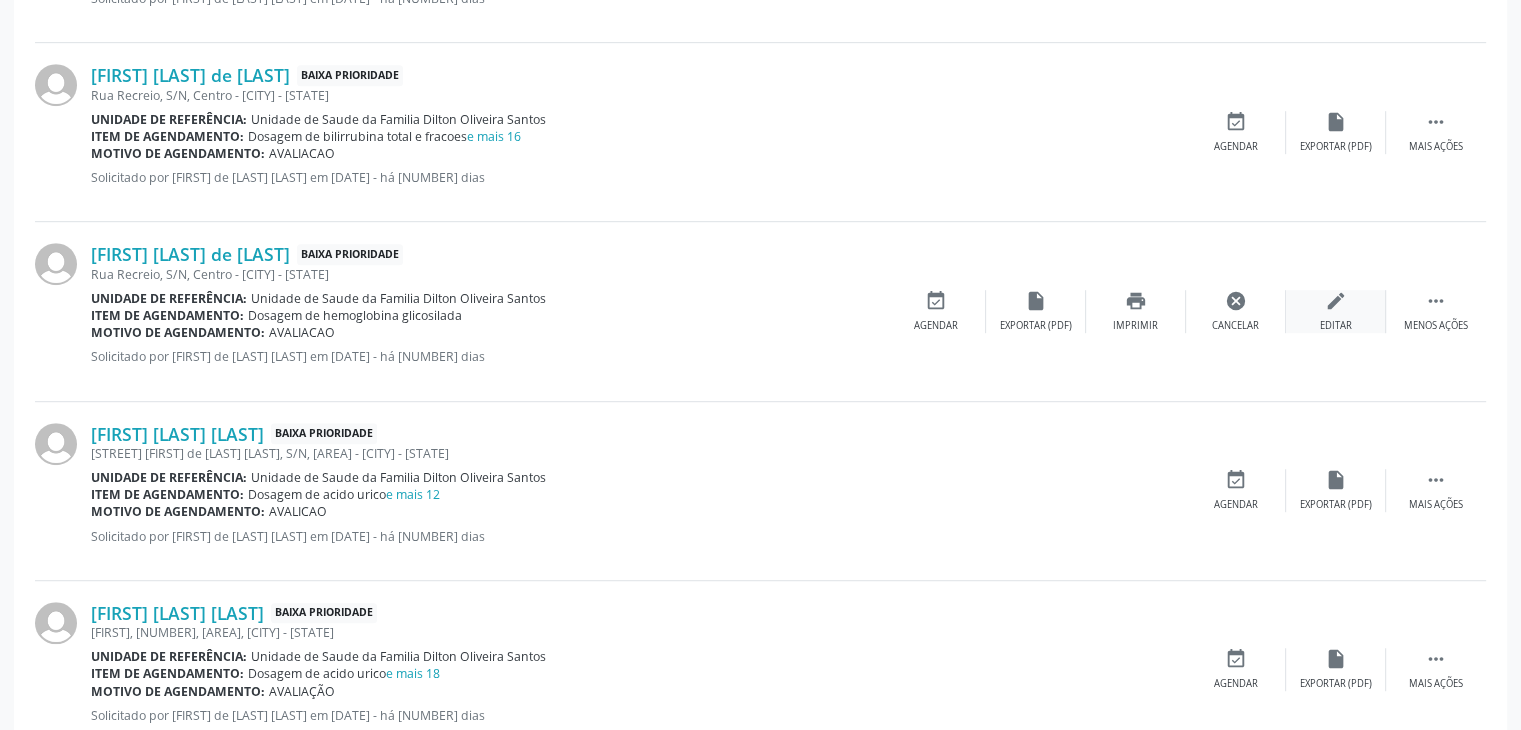 click on "edit
Editar" at bounding box center (1336, 311) 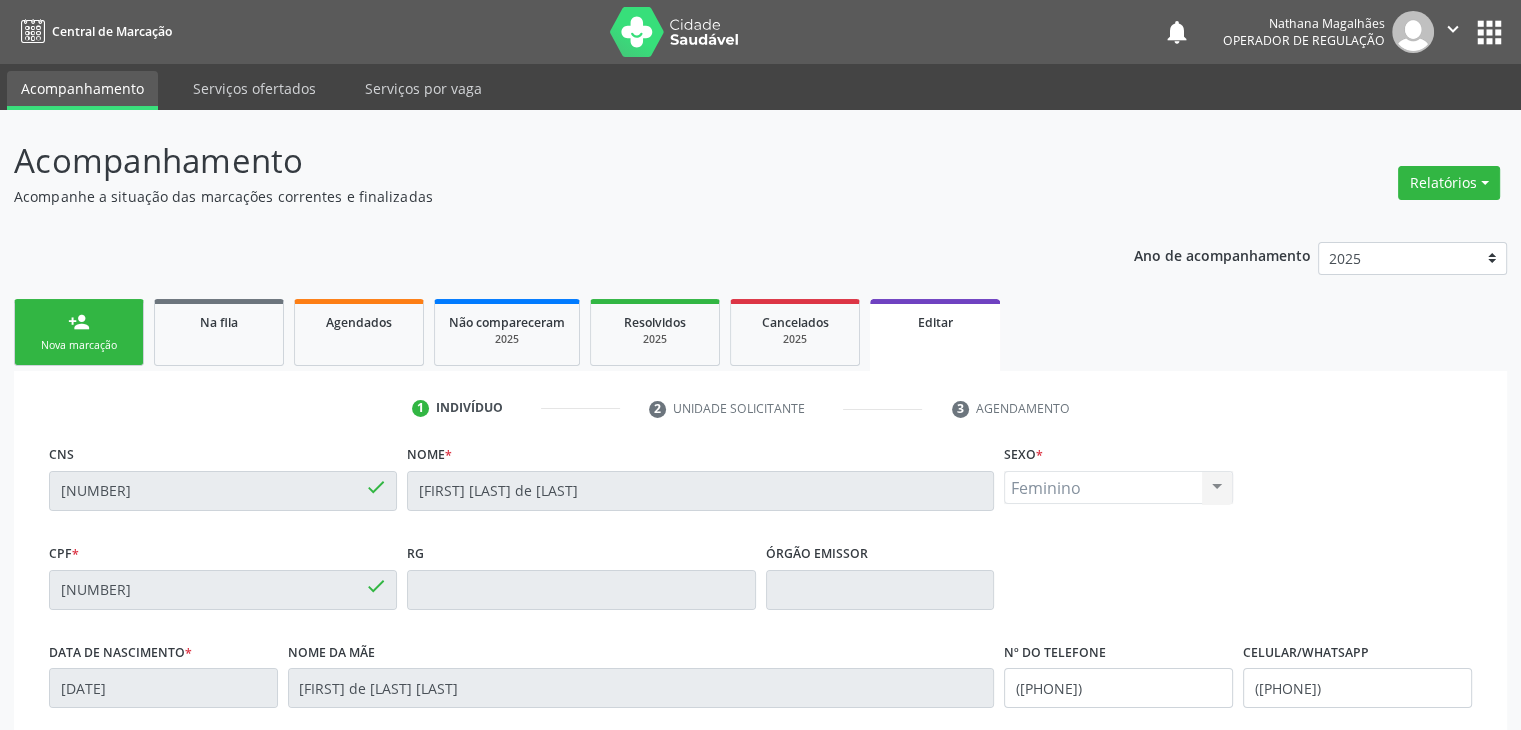 scroll, scrollTop: 380, scrollLeft: 0, axis: vertical 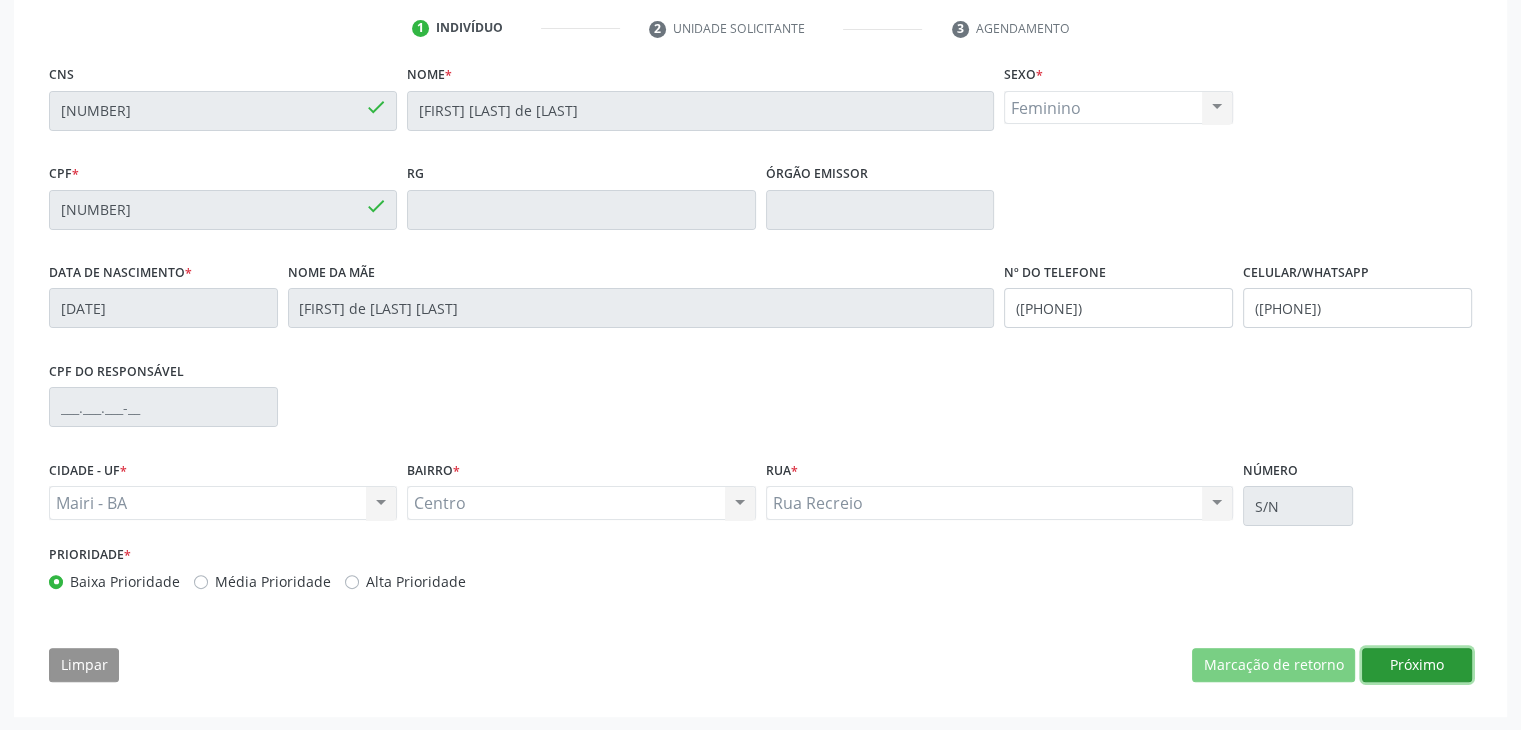 click on "Próximo" at bounding box center (1417, 665) 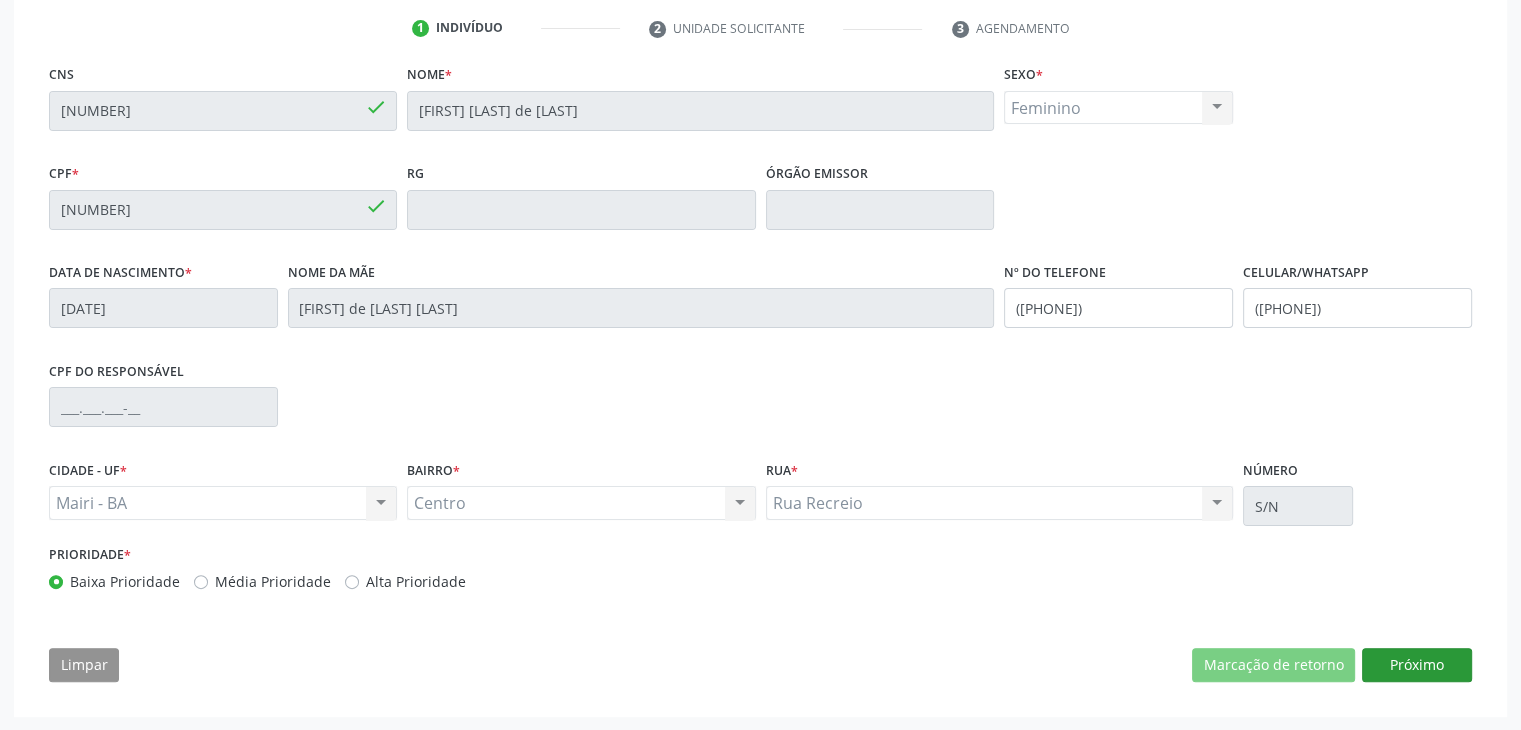 scroll, scrollTop: 200, scrollLeft: 0, axis: vertical 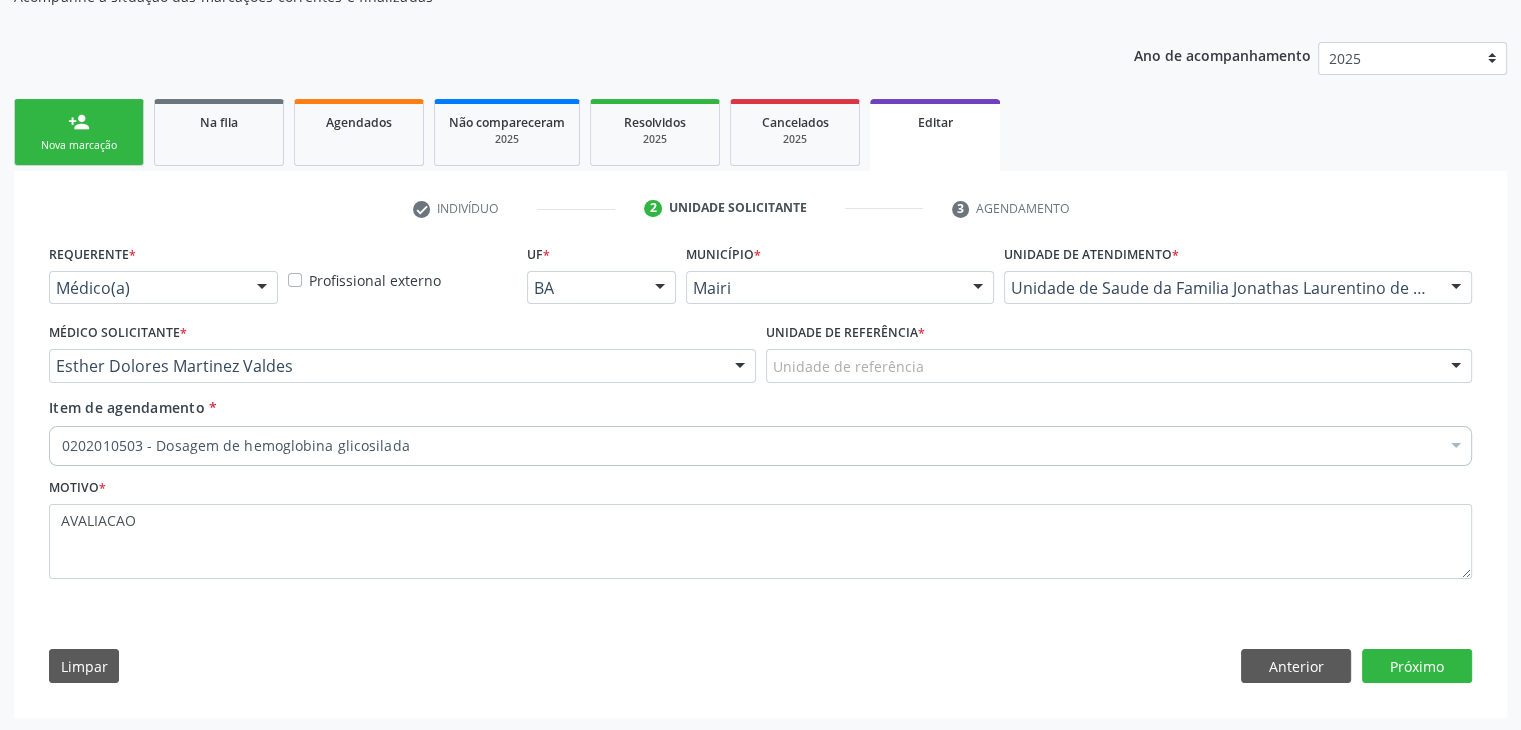 click on "Unidade de referência" at bounding box center [1119, 366] 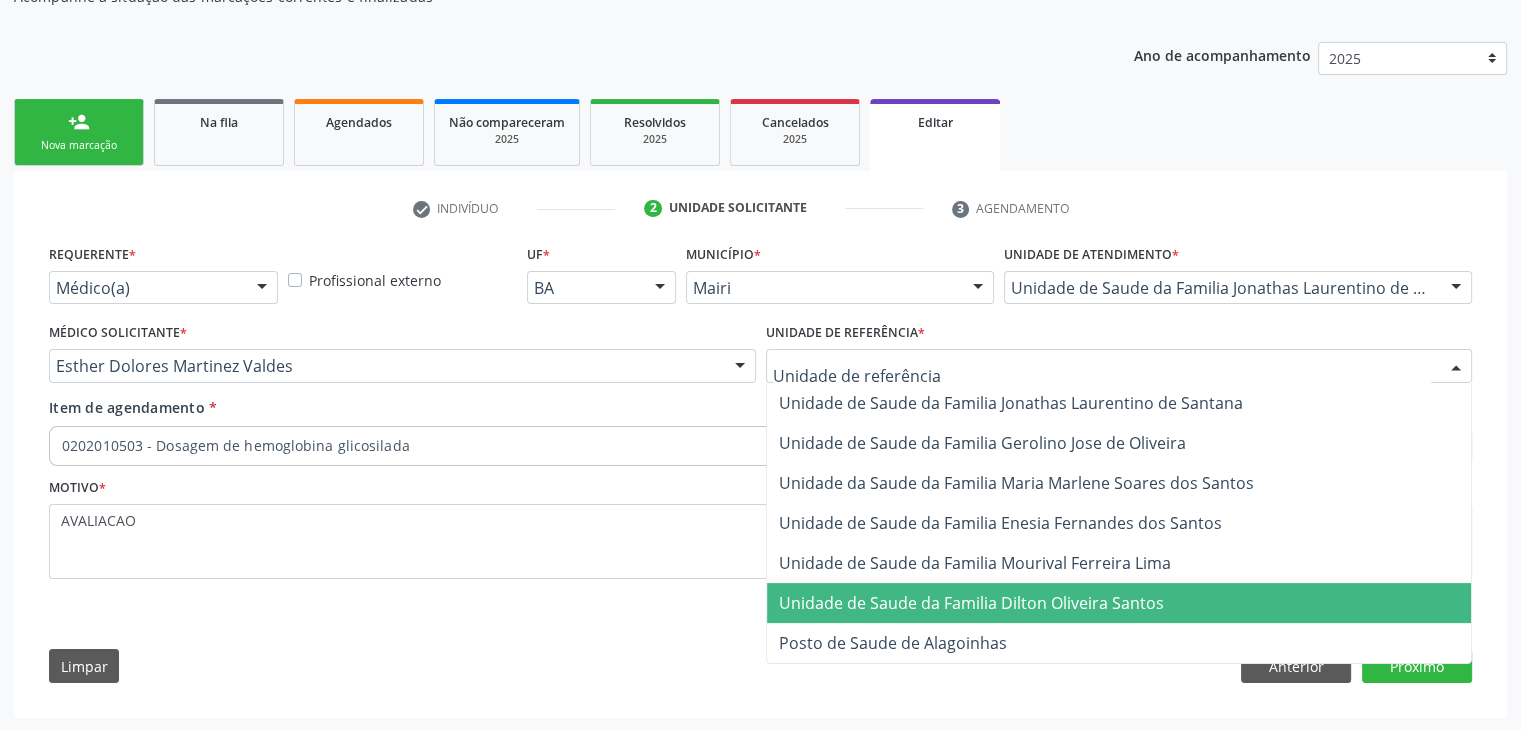 click on "Unidade de Saude da Familia Dilton Oliveira Santos" at bounding box center [1119, 603] 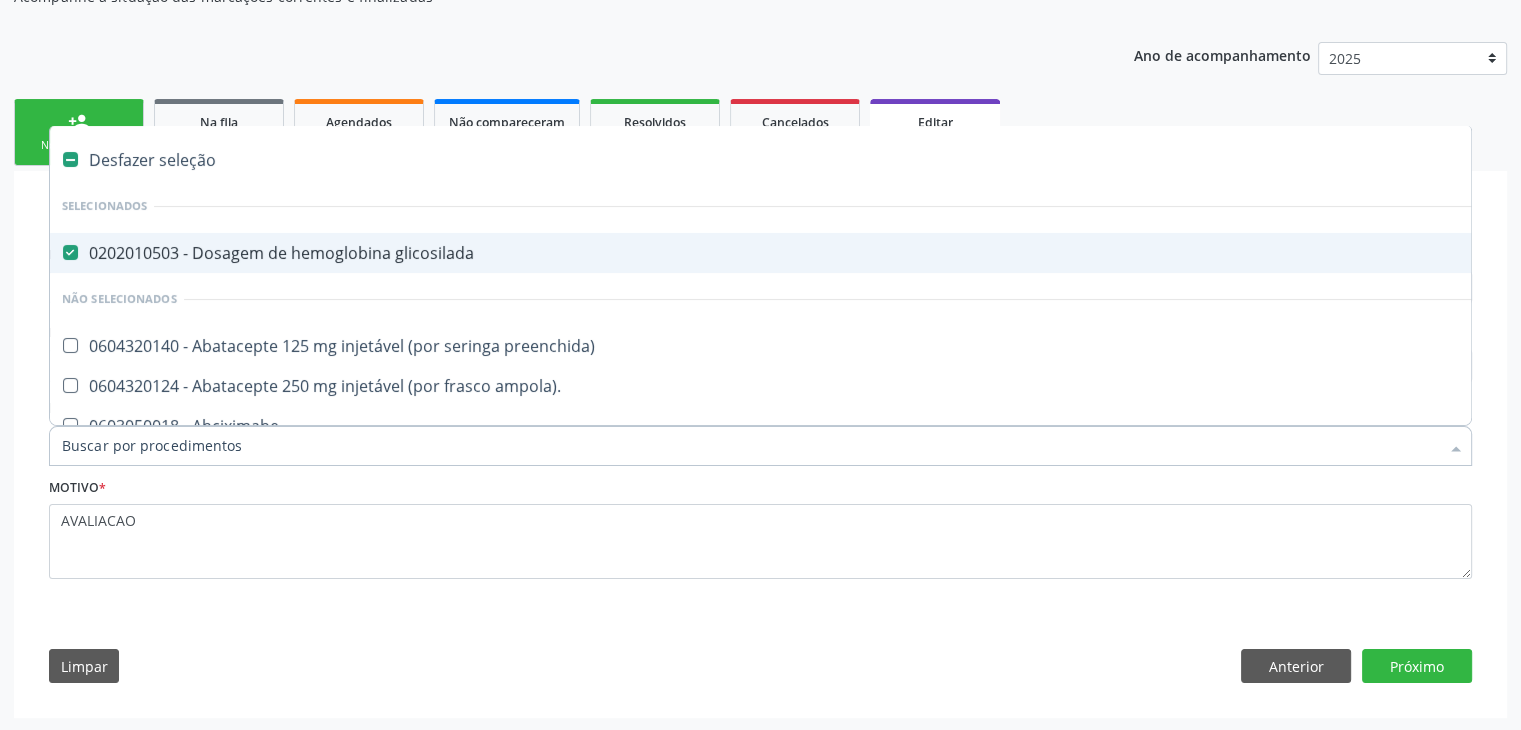 click on "0202010503 - Dosagem de hemoglobina glicosilada" at bounding box center (831, 253) 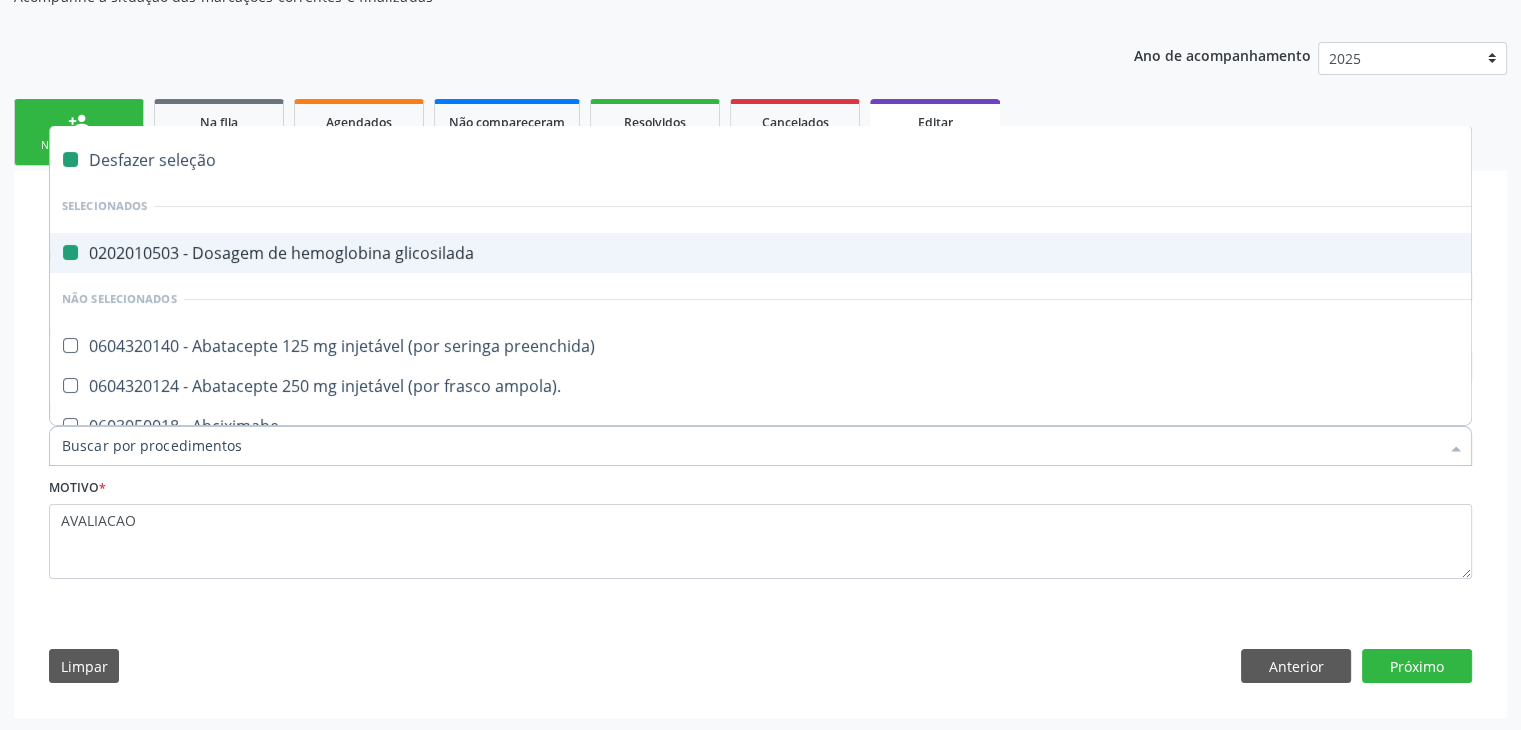 checkbox on "false" 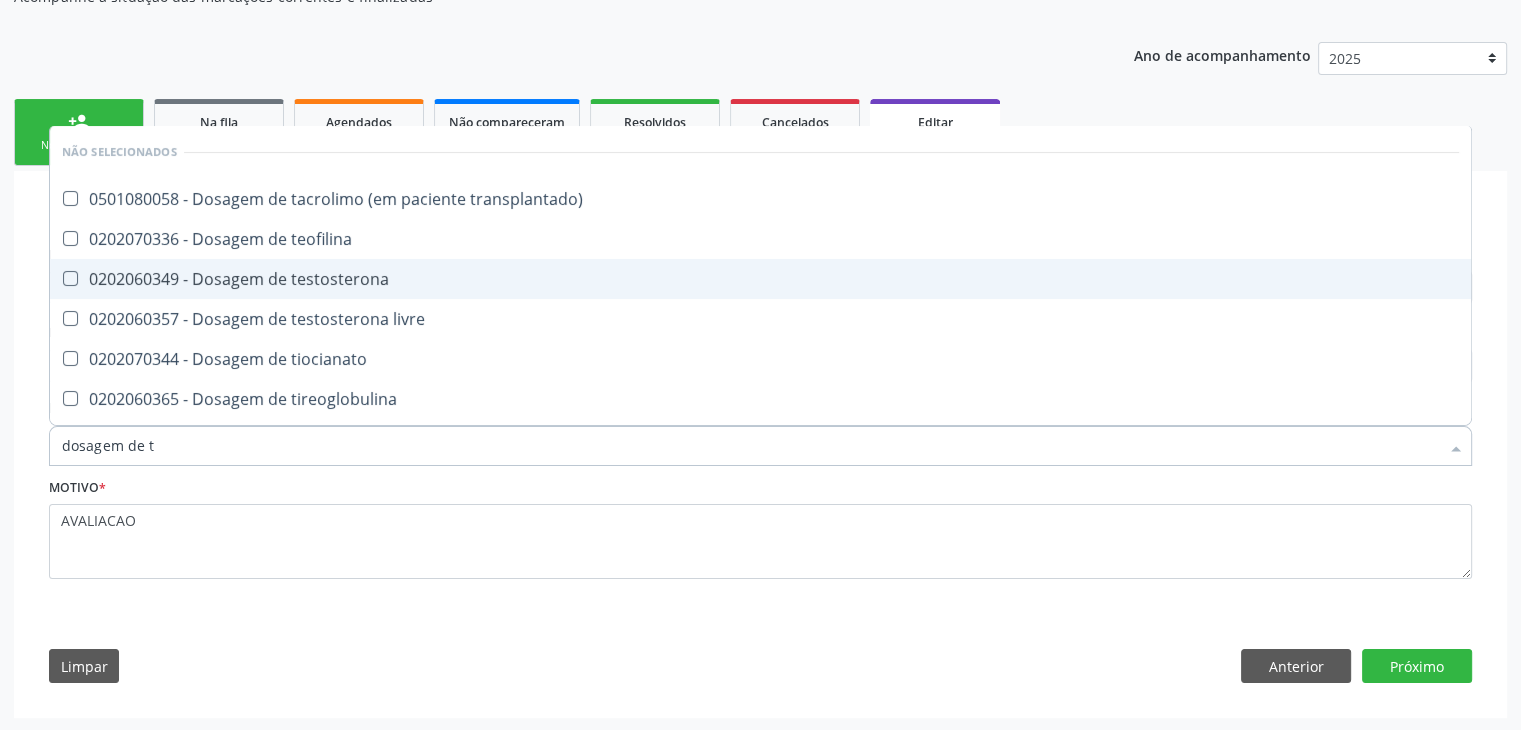 type on "dosagem de ts" 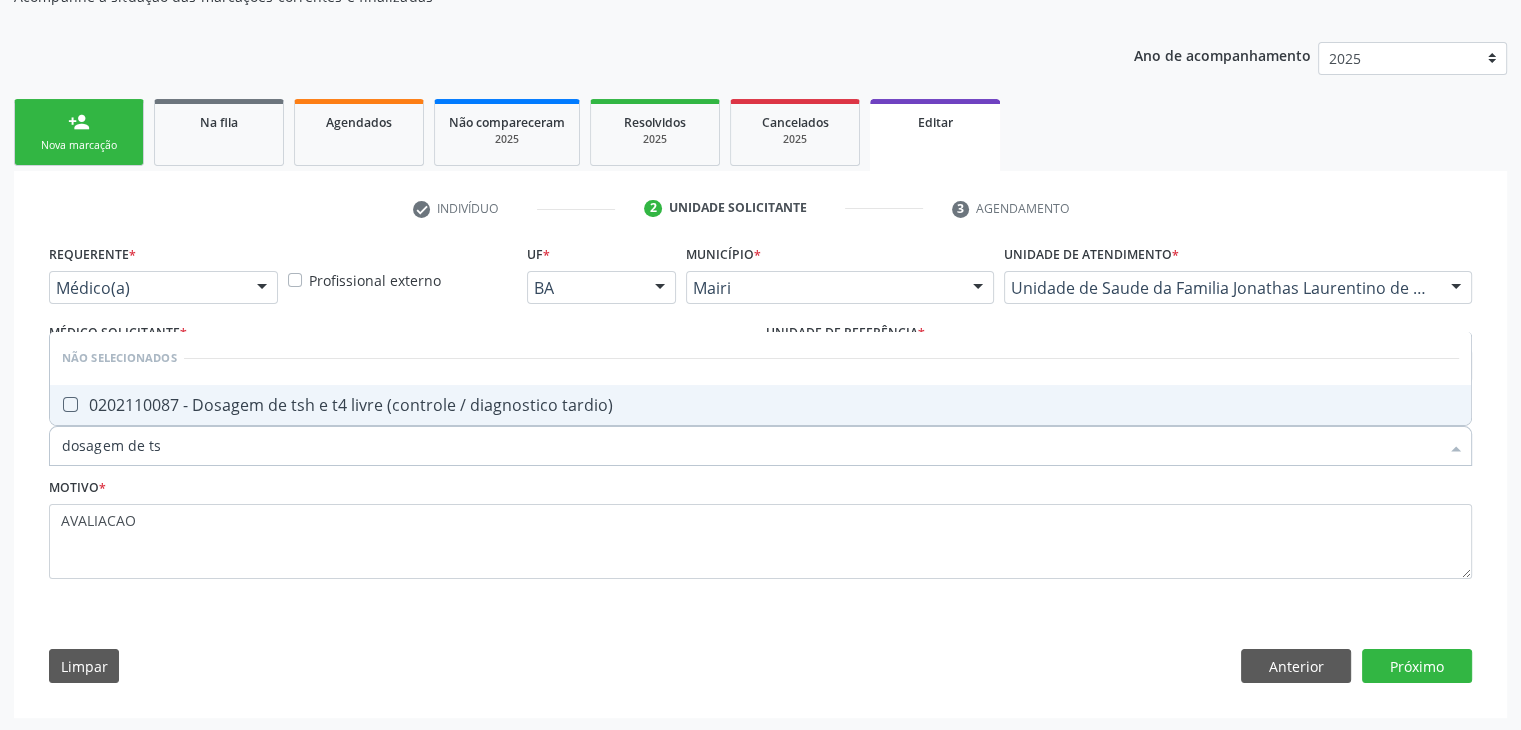 click on "0202110087 - Dosagem de tsh e t4 livre (controle / diagnostico tardio)" at bounding box center (760, 405) 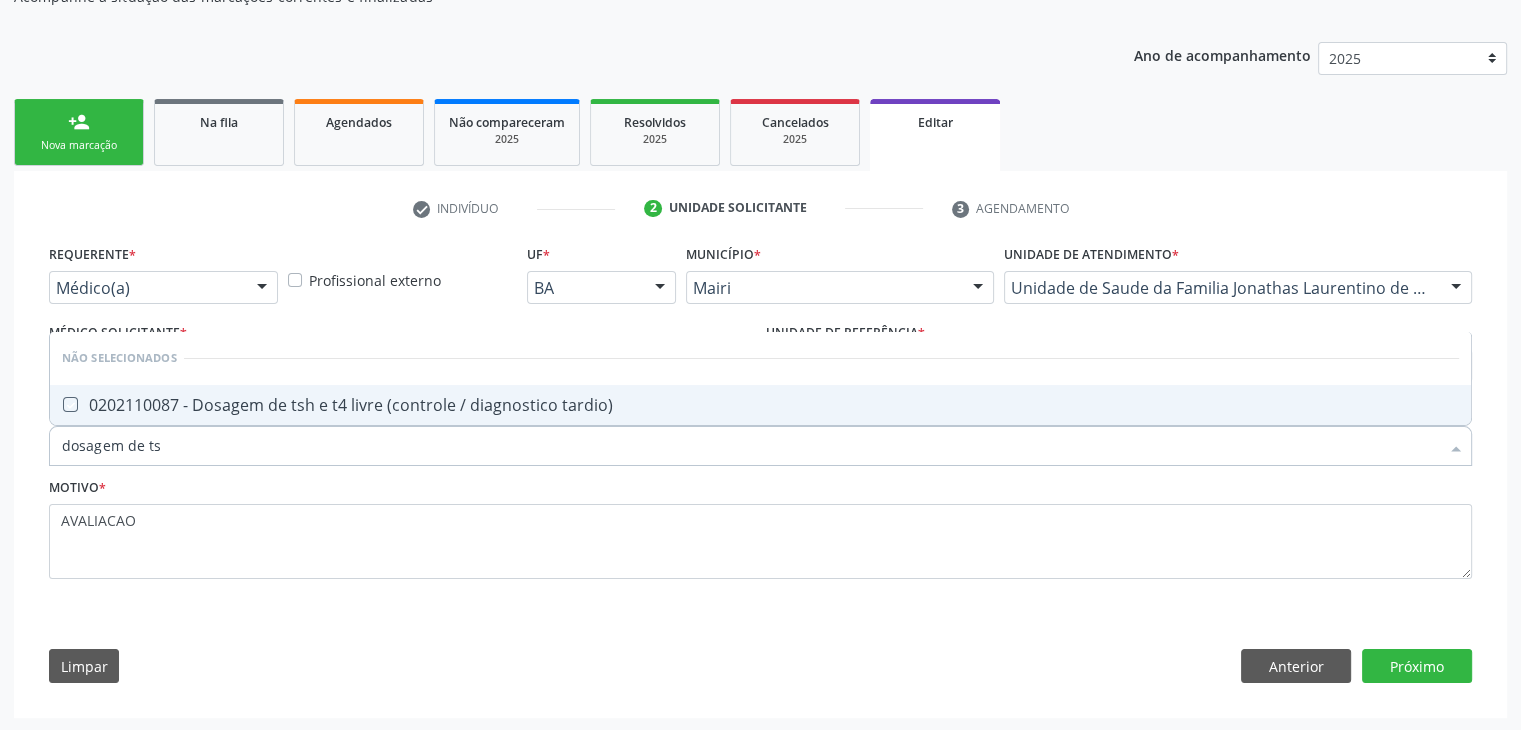 checkbox on "true" 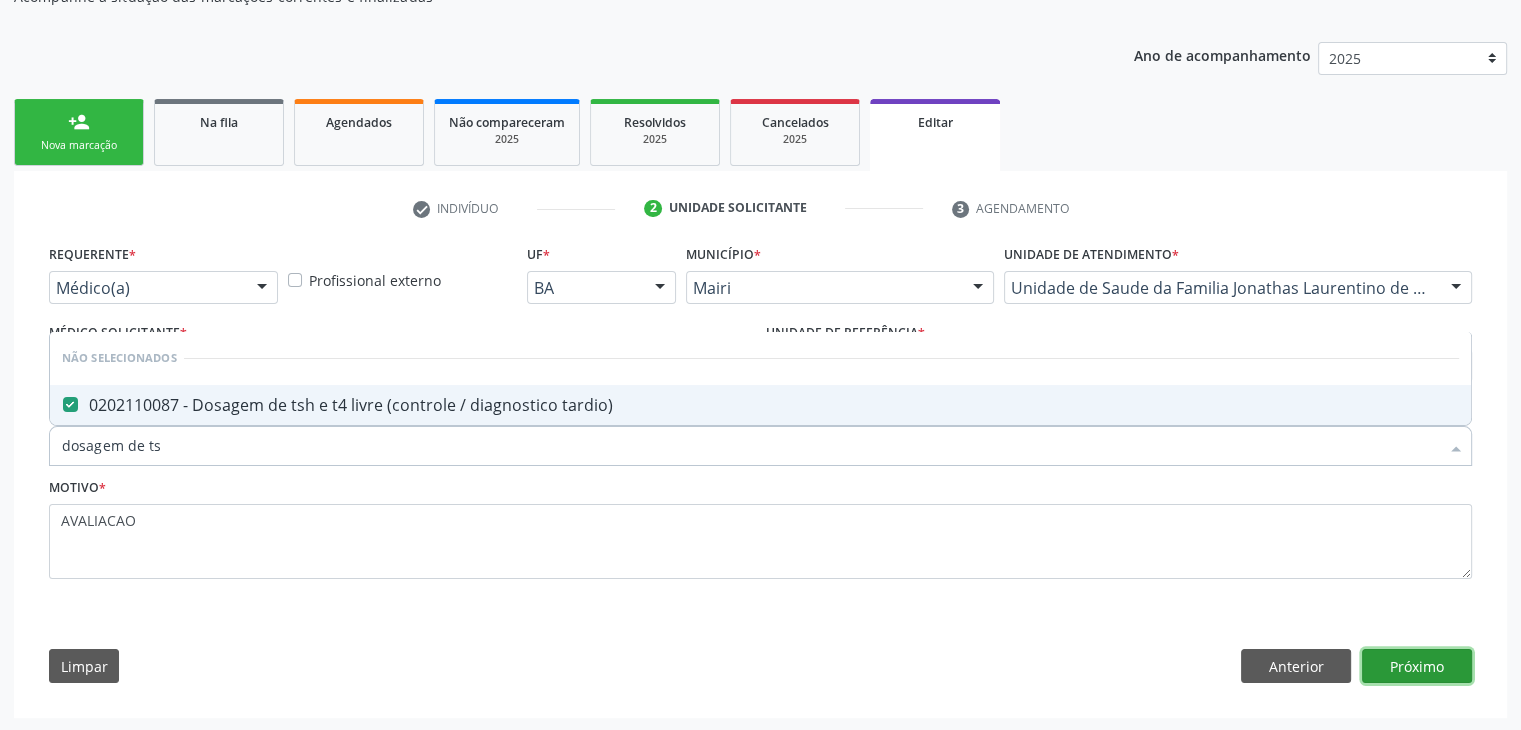 click on "Próximo" at bounding box center [1417, 666] 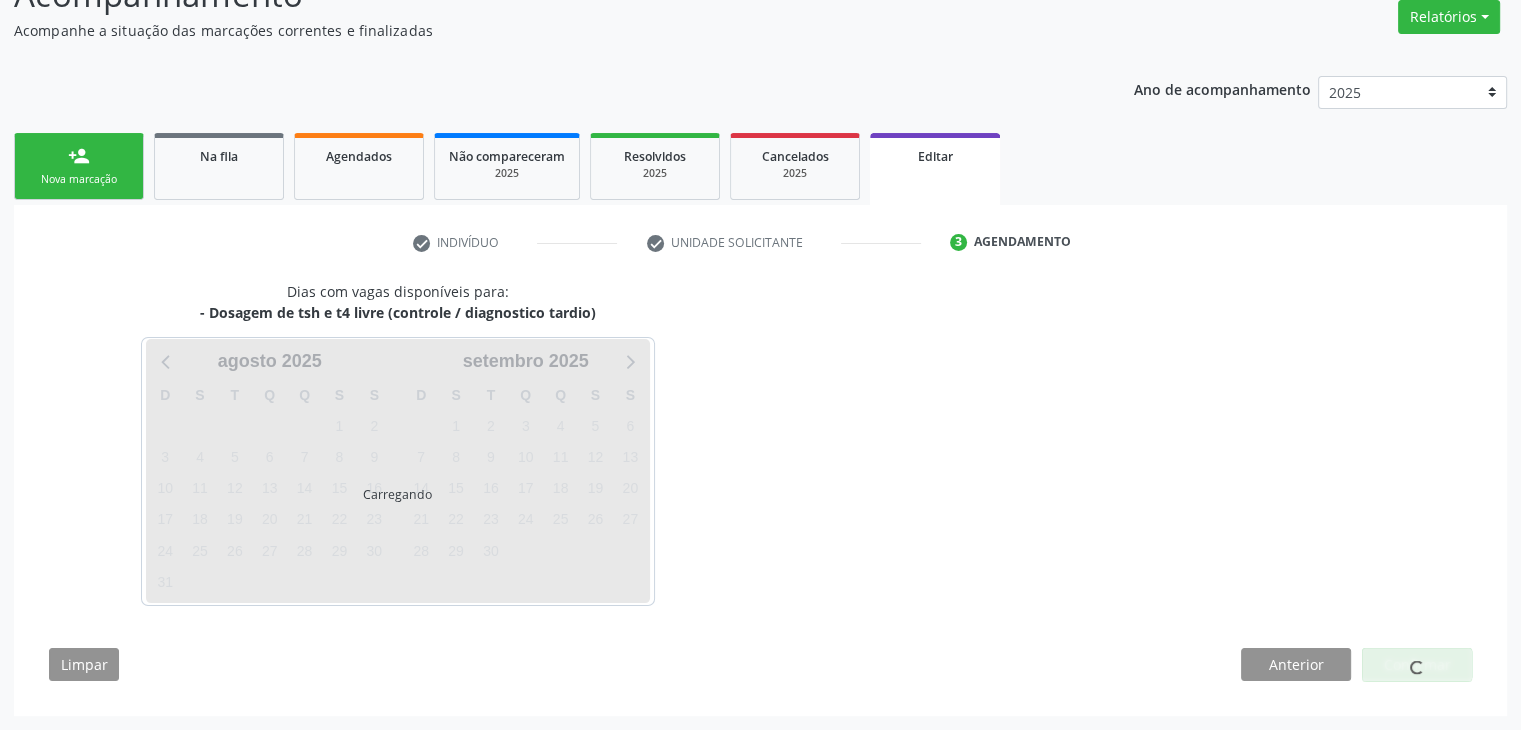 scroll, scrollTop: 165, scrollLeft: 0, axis: vertical 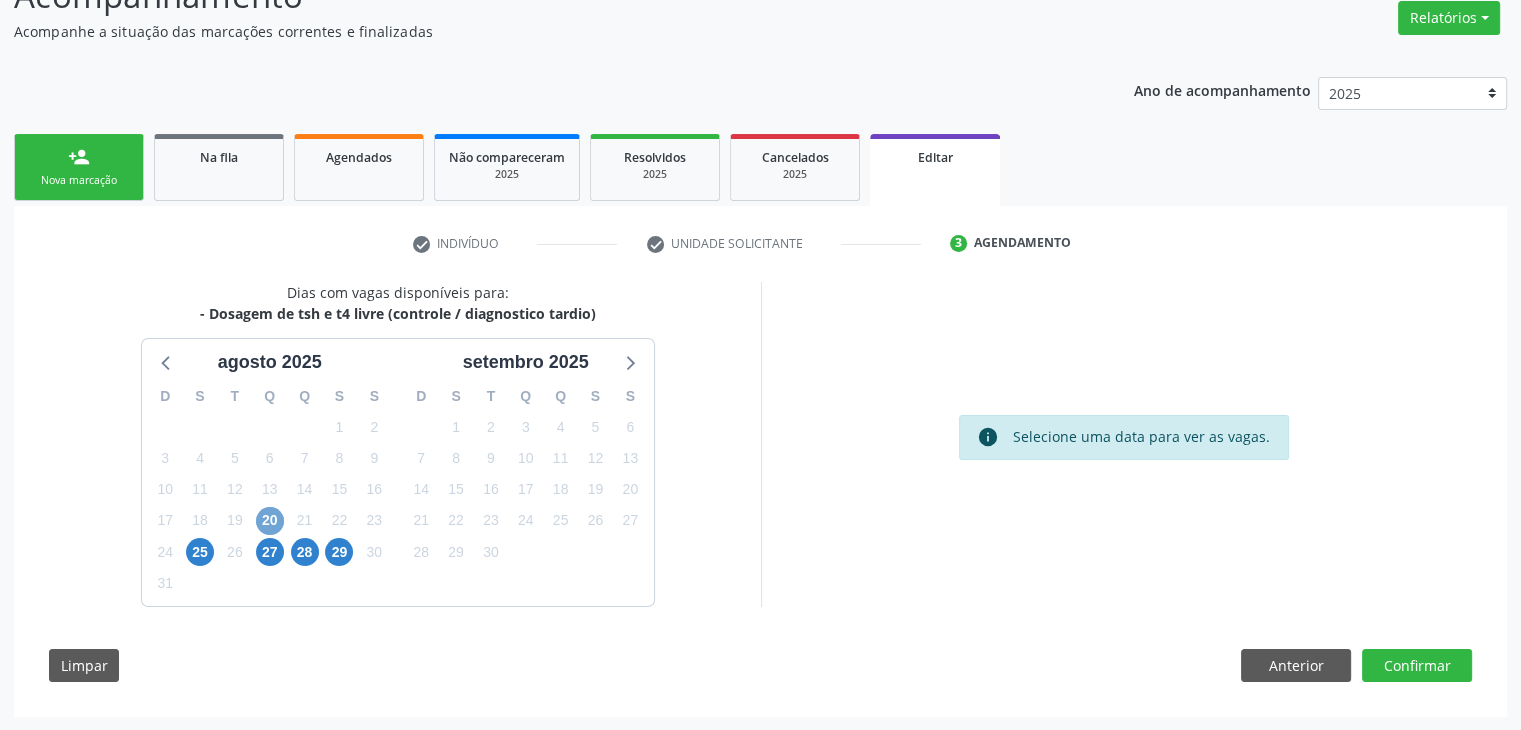 click on "20" at bounding box center (270, 521) 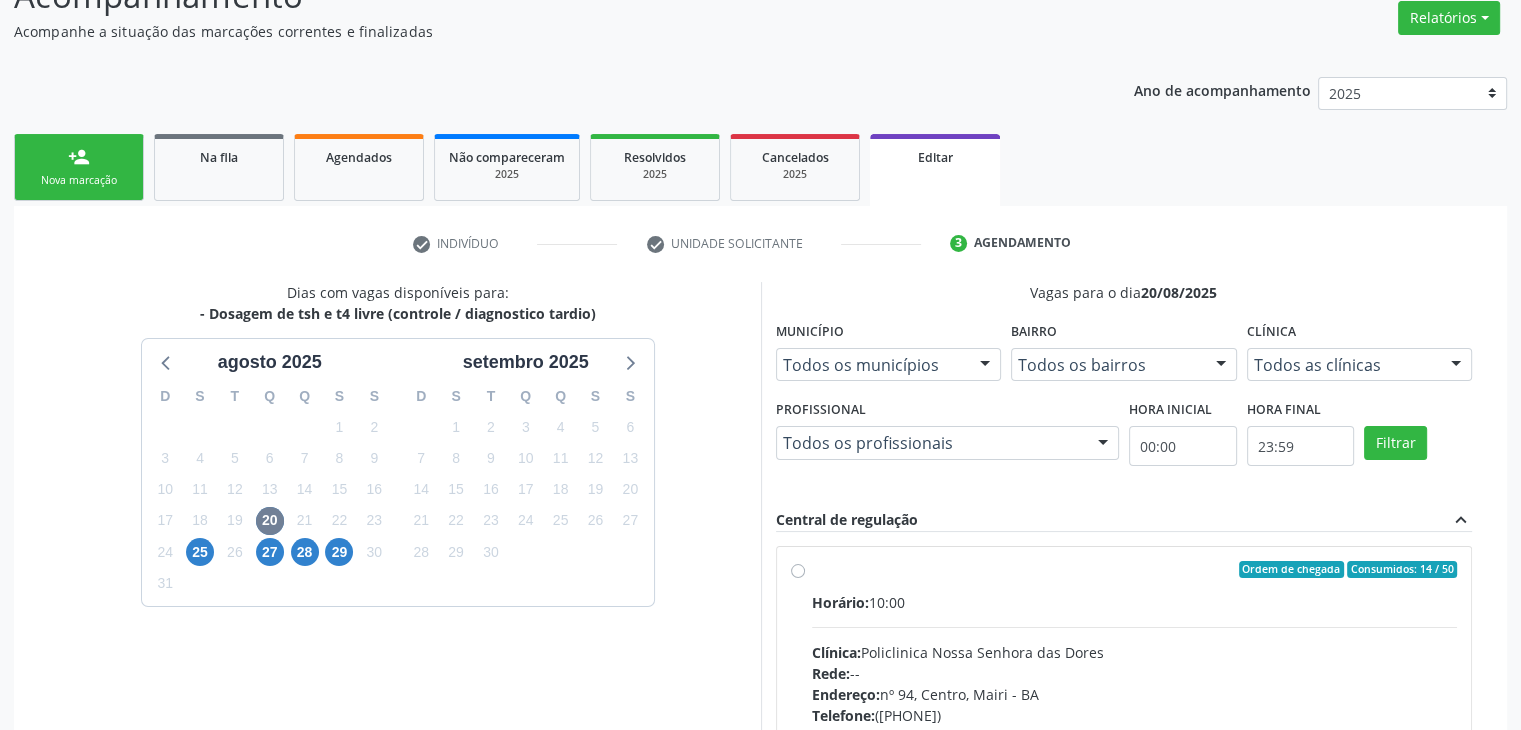 click on "Horário:   10:00
Clínica:  Policlinica Nossa Senhora das Dores
Rede:
--
Endereço:   nº 94, Centro, Mairi - BA
Telefone:   (74) 36322104
Profissional:
--
Informações adicionais sobre o atendimento
Idade de atendimento:
Sem restrição
Gênero(s) atendido(s):
Sem restrição
Informações adicionais:
--" at bounding box center (1135, 729) 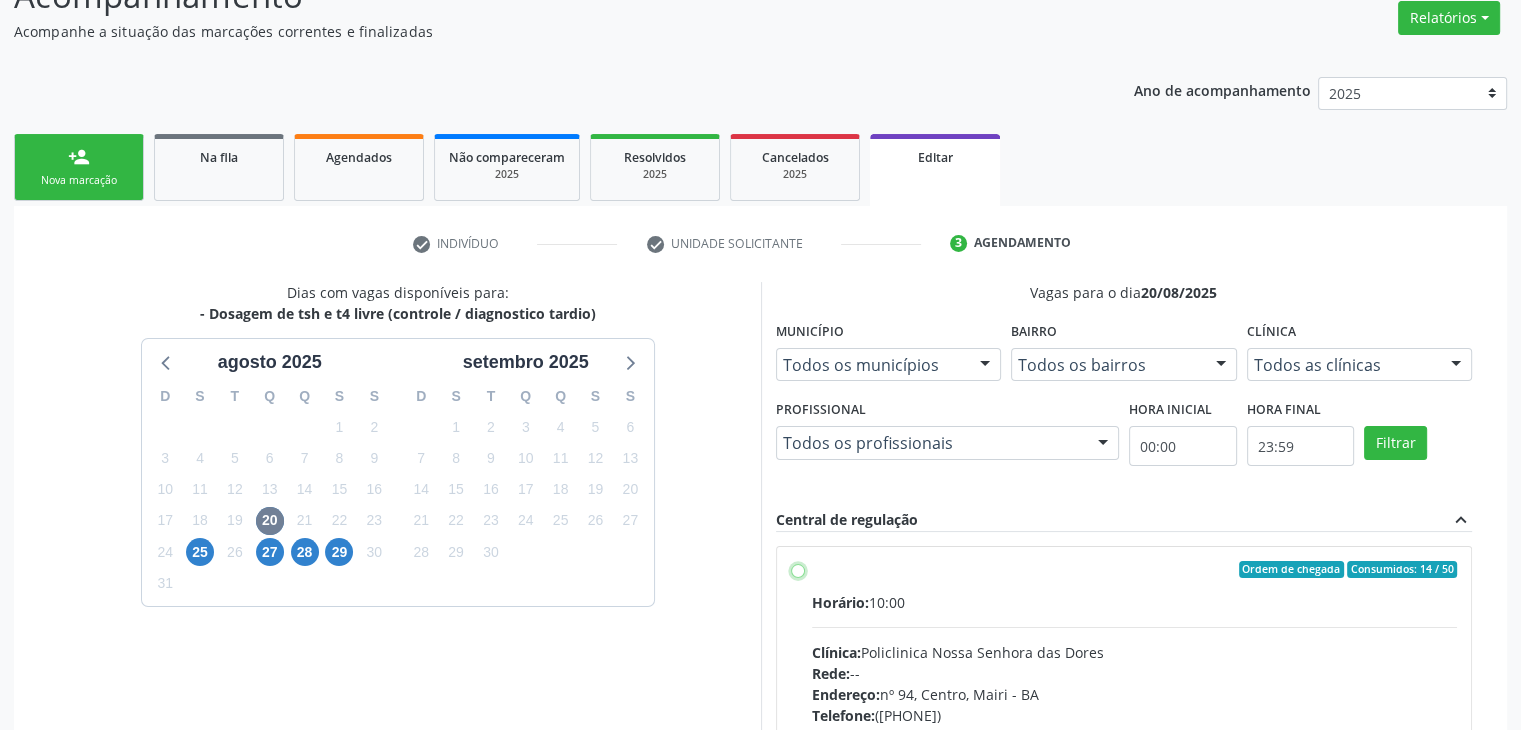 click on "Ordem de chegada
Consumidos: 14 / 50
Horário:   10:00
Clínica:  Policlinica Nossa Senhora das Dores
Rede:
--
Endereço:   nº 94, Centro, Mairi - BA
Telefone:   (74) 36322104
Profissional:
--
Informações adicionais sobre o atendimento
Idade de atendimento:
Sem restrição
Gênero(s) atendido(s):
Sem restrição
Informações adicionais:
--" at bounding box center [798, 570] 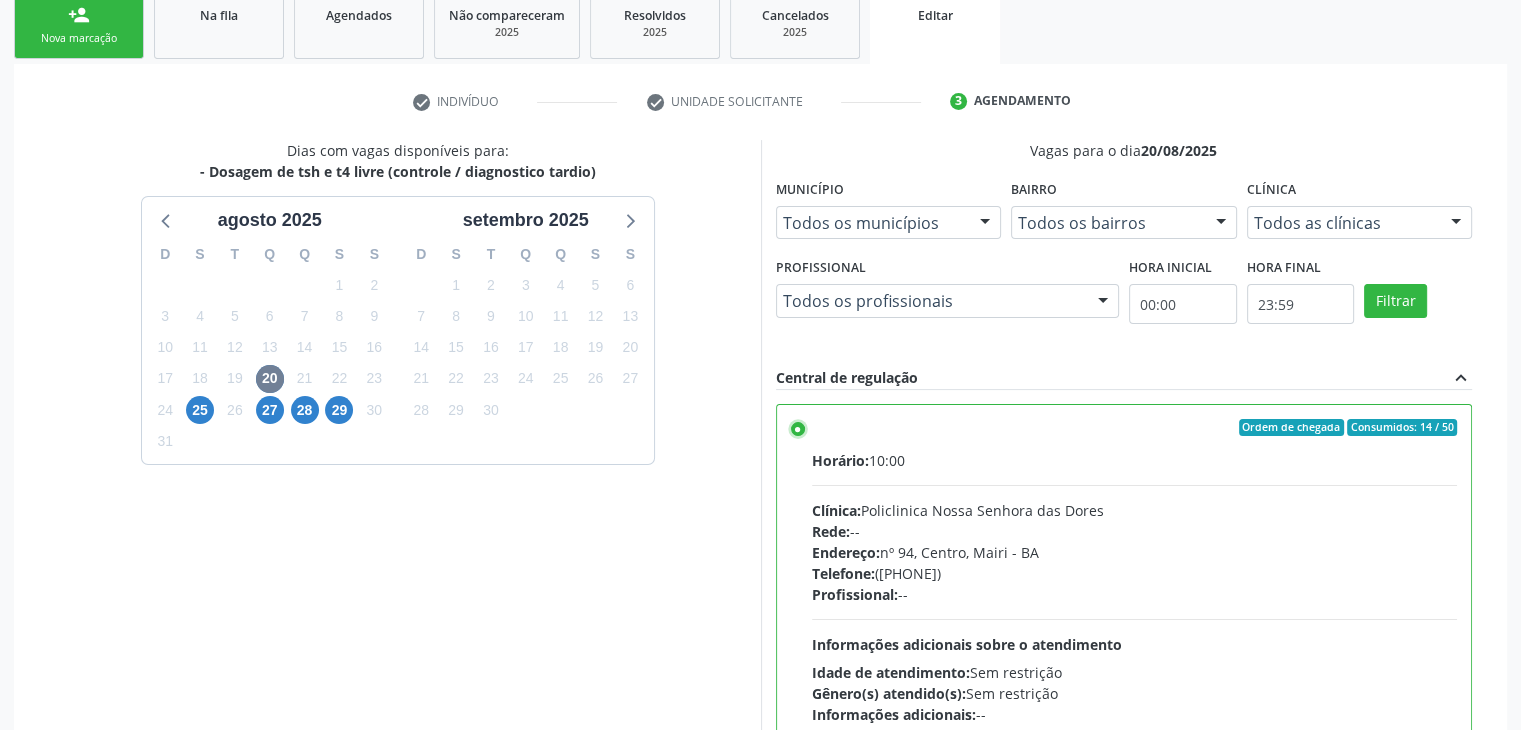 scroll, scrollTop: 490, scrollLeft: 0, axis: vertical 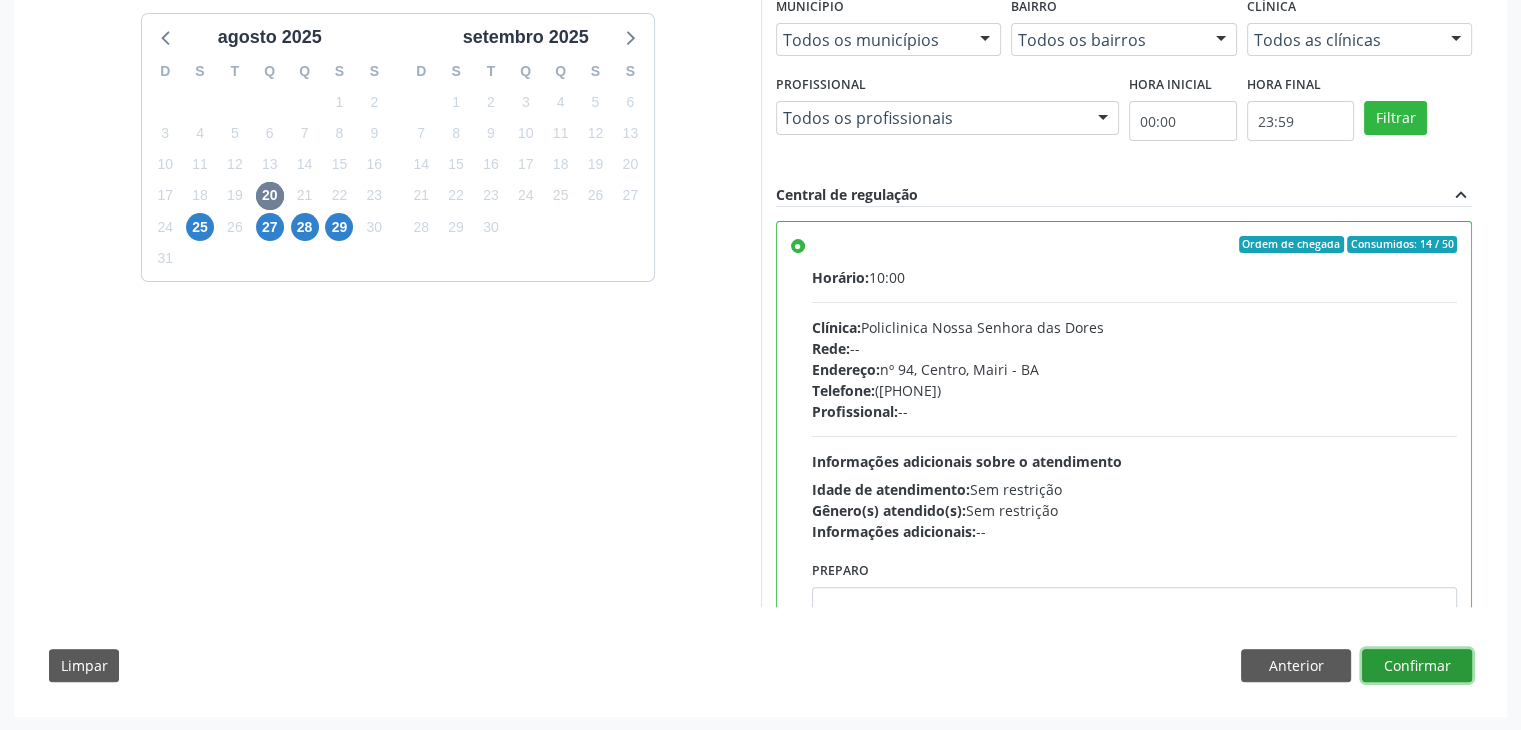 click on "Confirmar" at bounding box center (1417, 666) 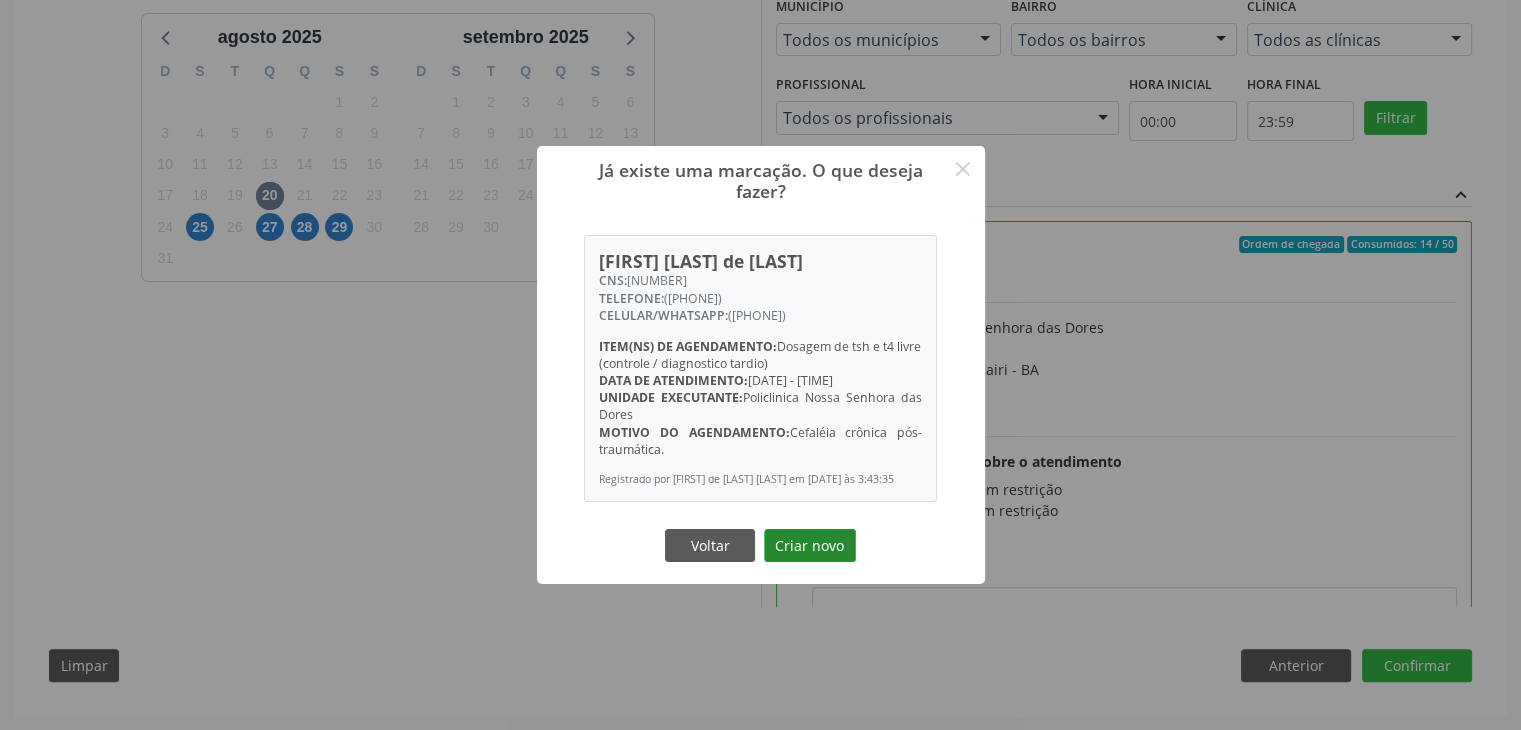 click on "Criar novo" at bounding box center [810, 546] 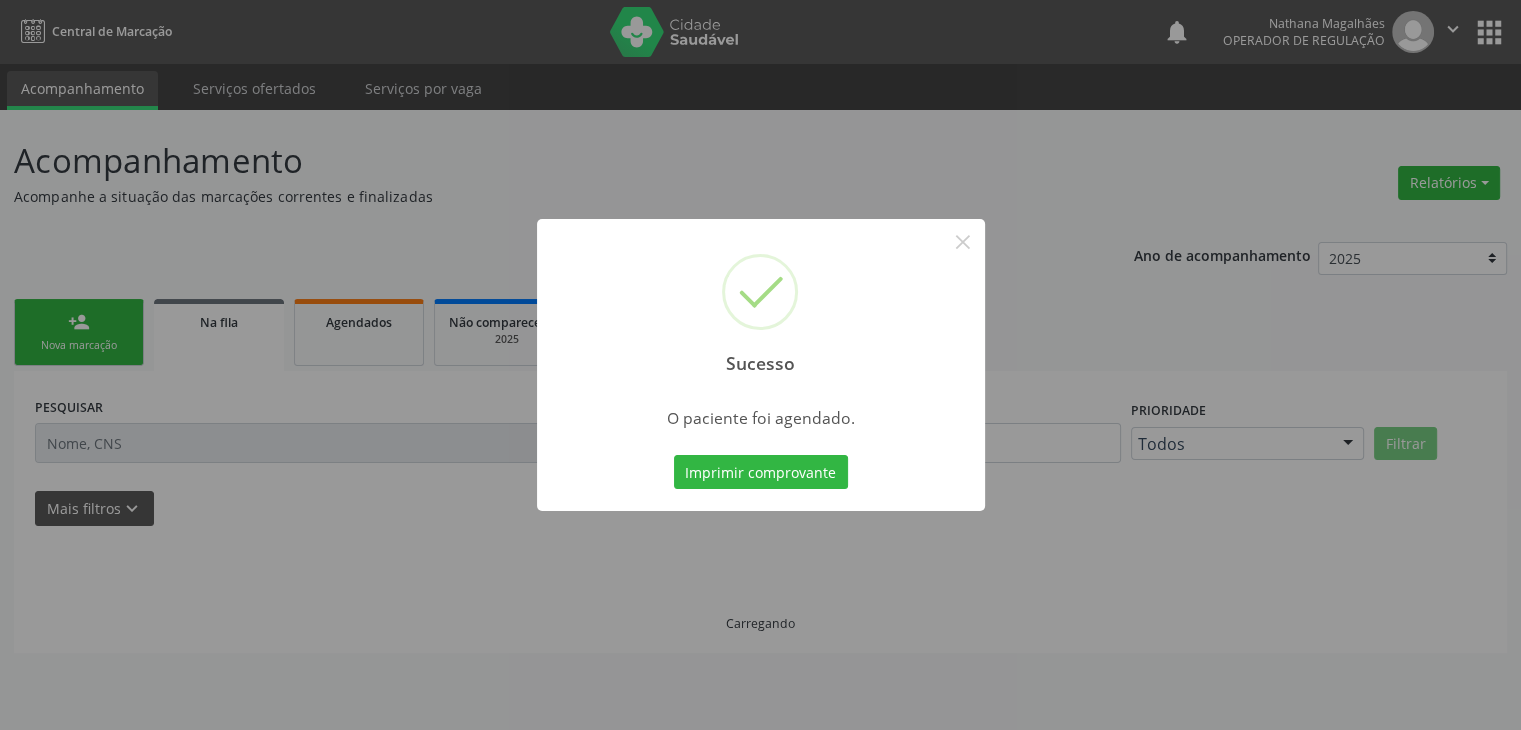scroll, scrollTop: 0, scrollLeft: 0, axis: both 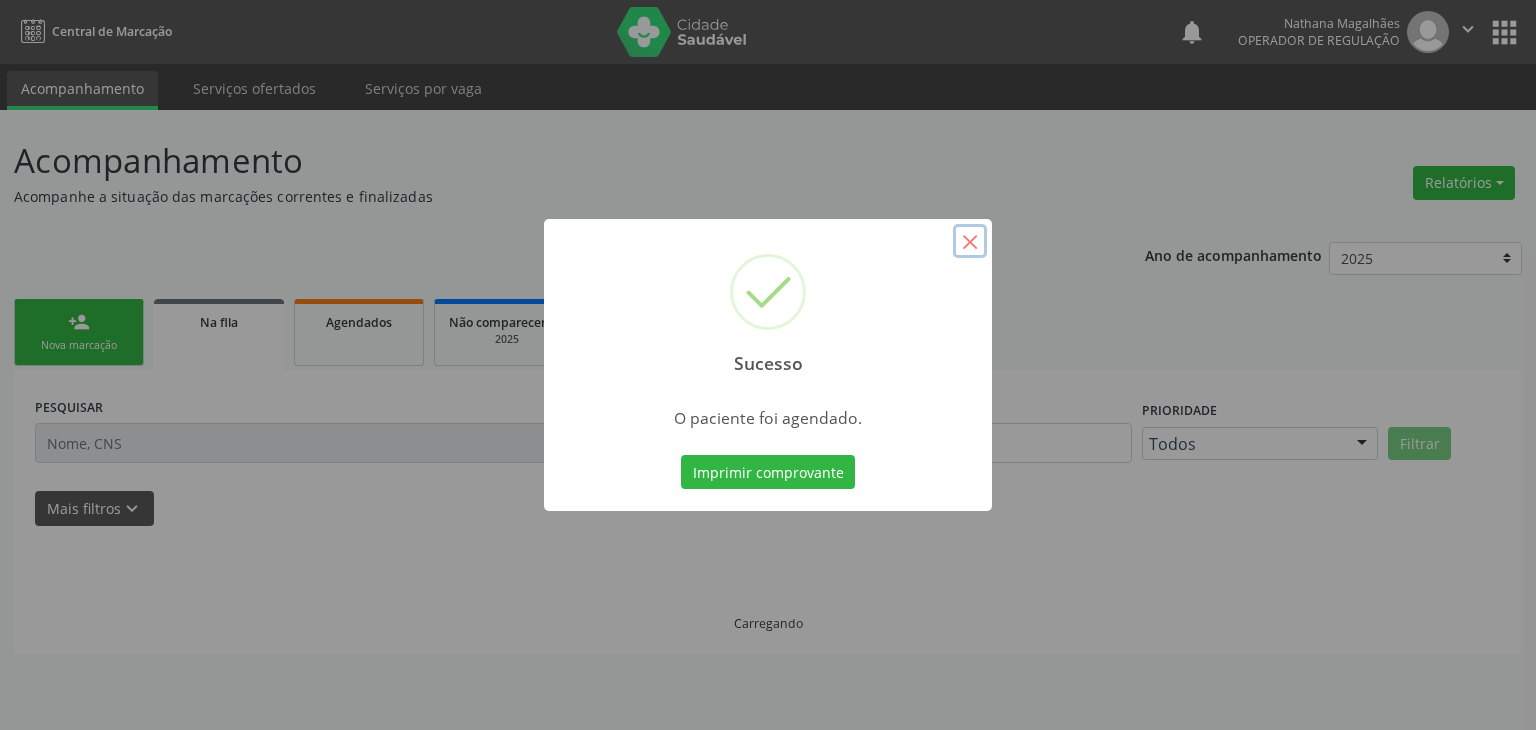click on "×" at bounding box center (970, 241) 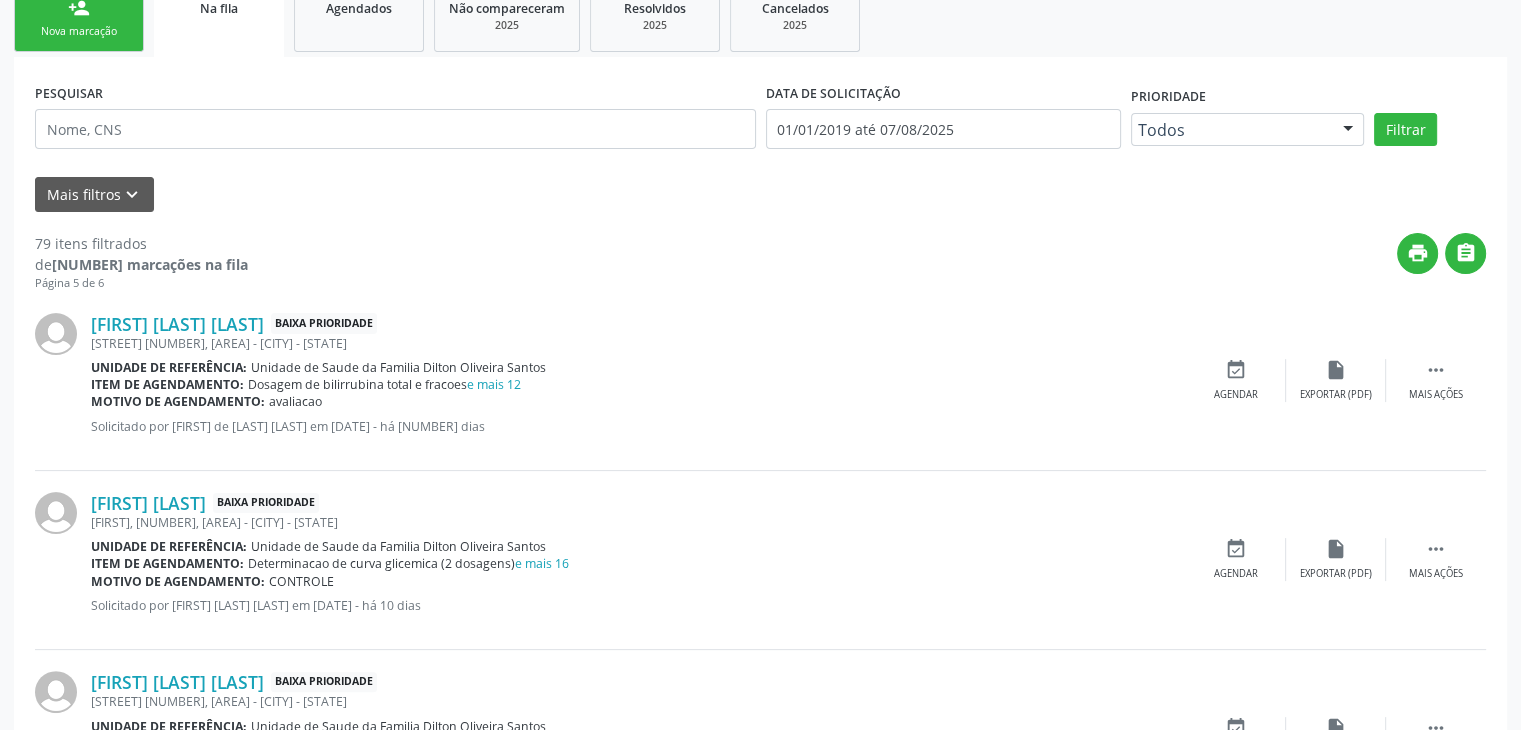 scroll, scrollTop: 400, scrollLeft: 0, axis: vertical 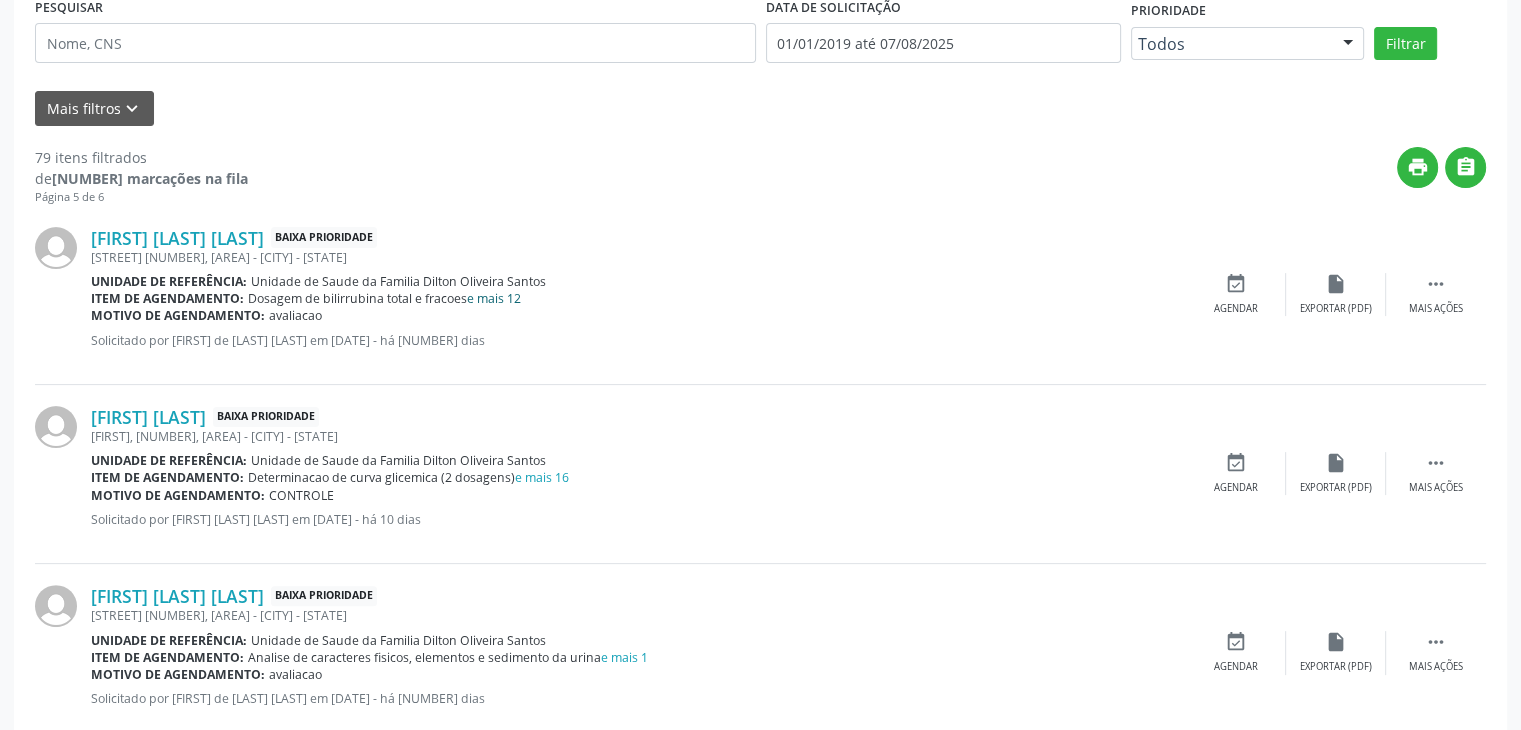 click on "e mais 12" at bounding box center (494, 298) 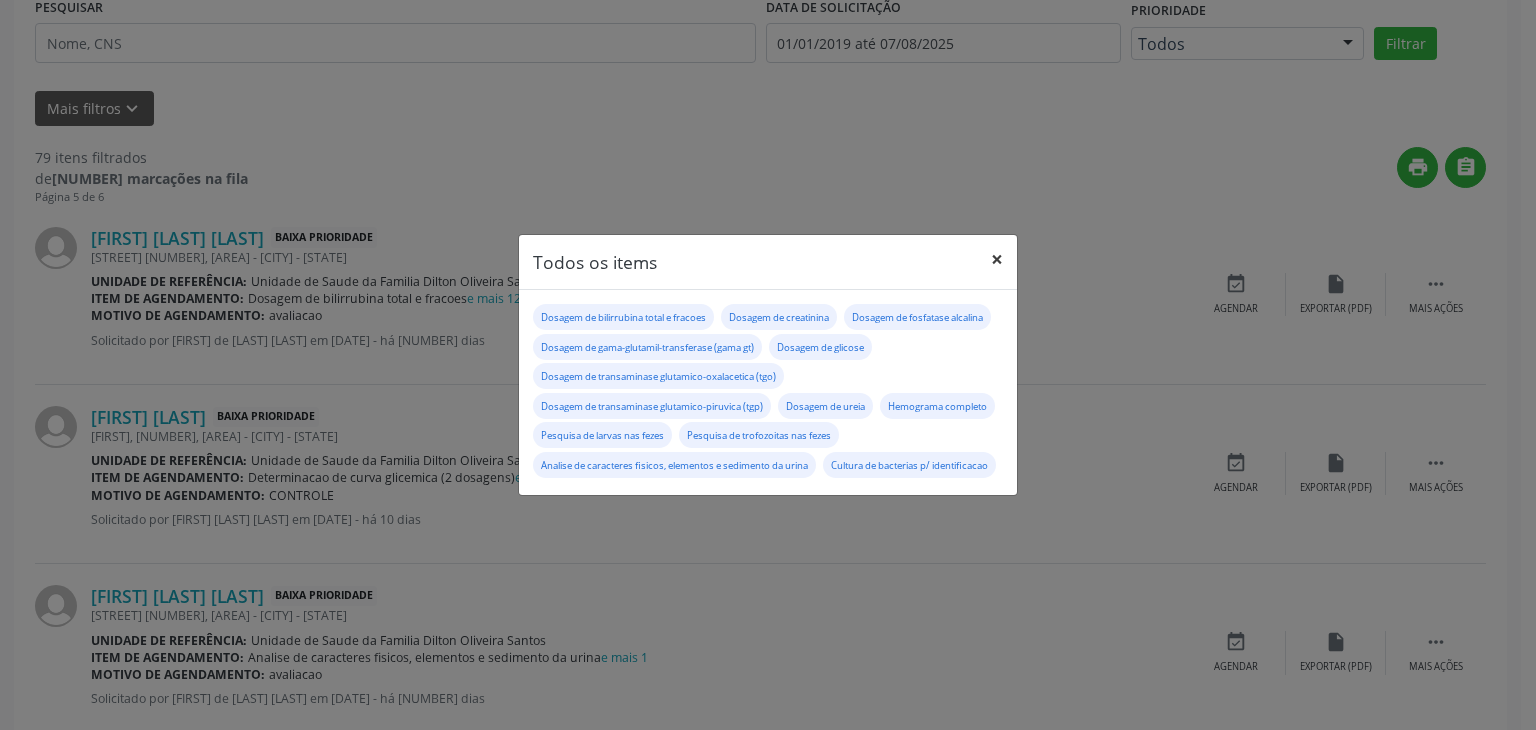 click on "×" at bounding box center [997, 259] 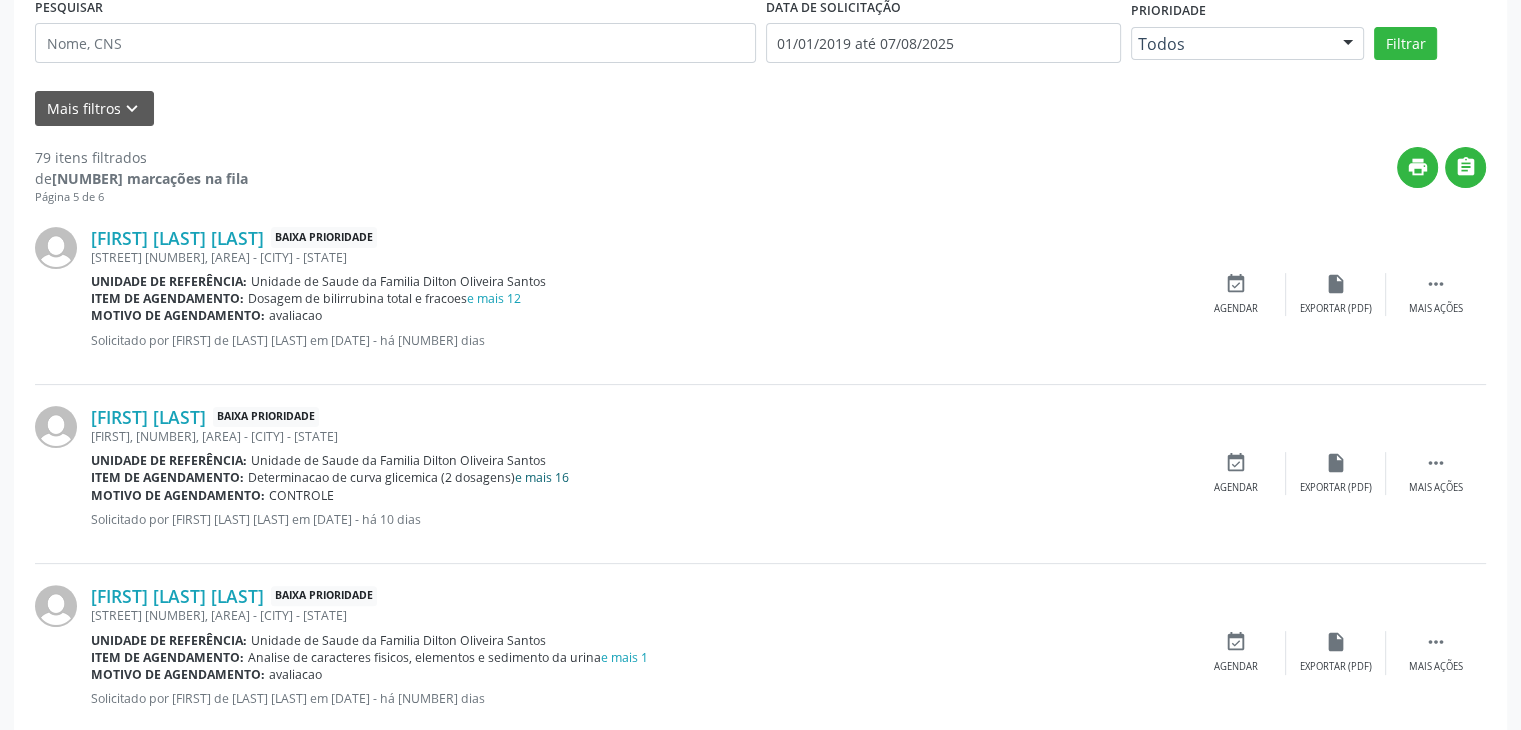 click on "e mais 16" at bounding box center (542, 477) 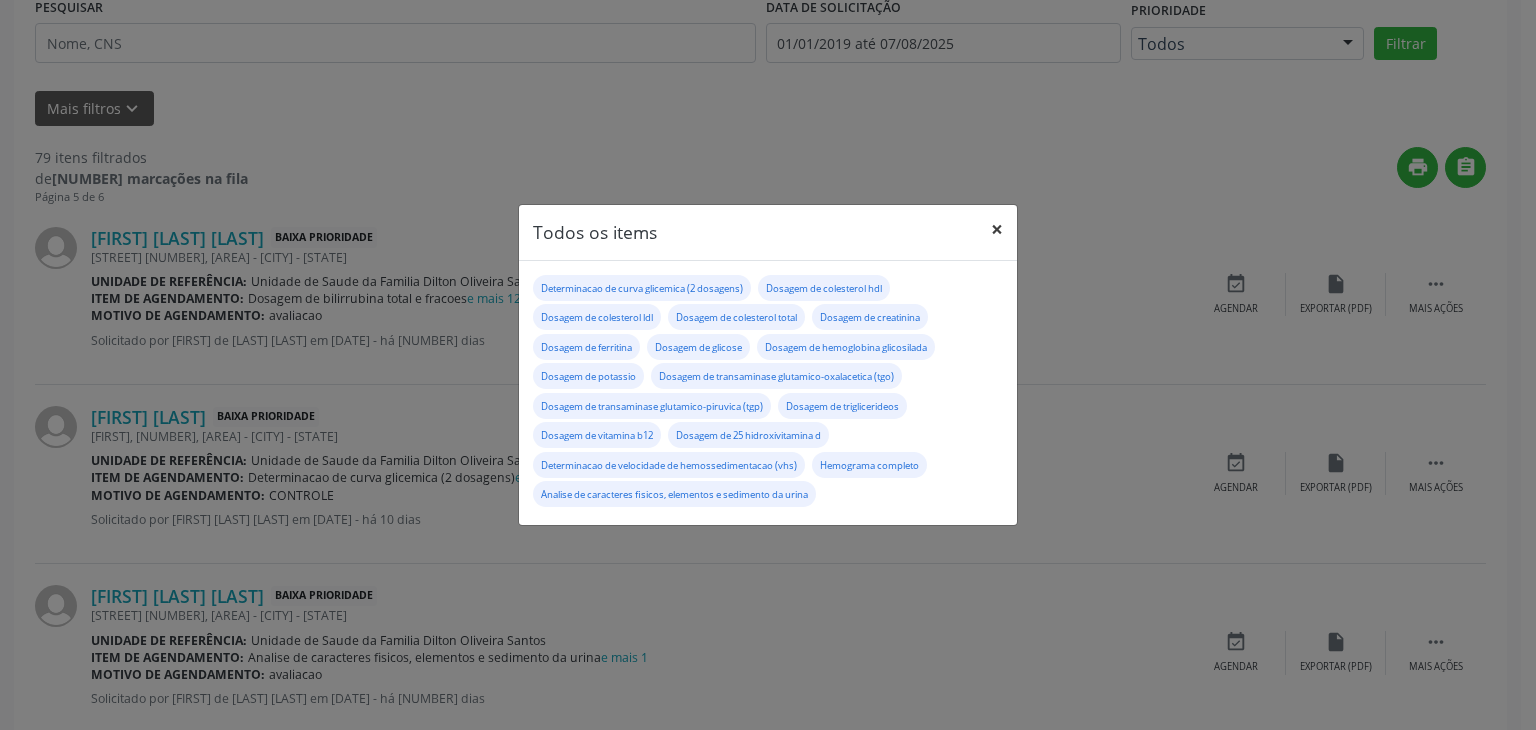 click on "×" at bounding box center [997, 229] 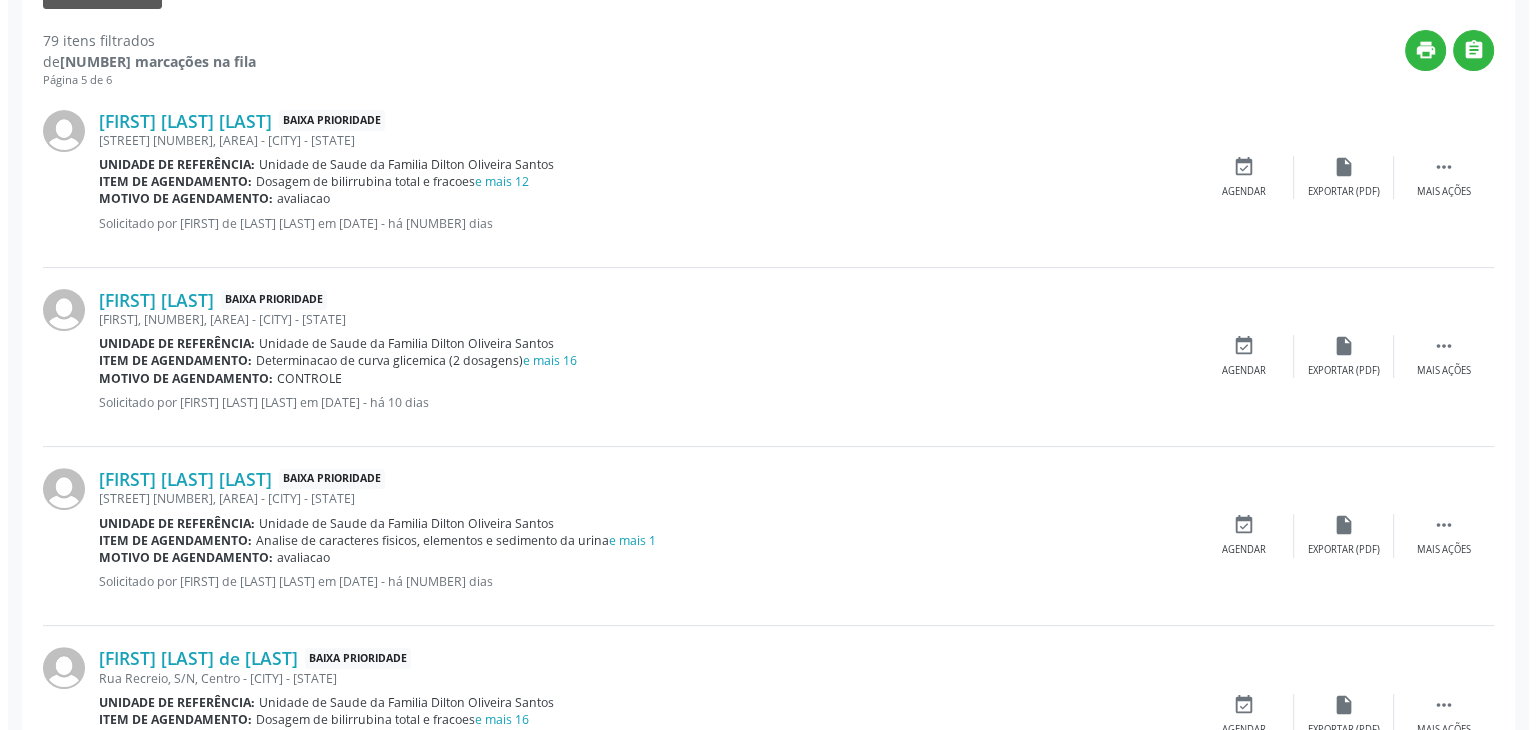 scroll, scrollTop: 600, scrollLeft: 0, axis: vertical 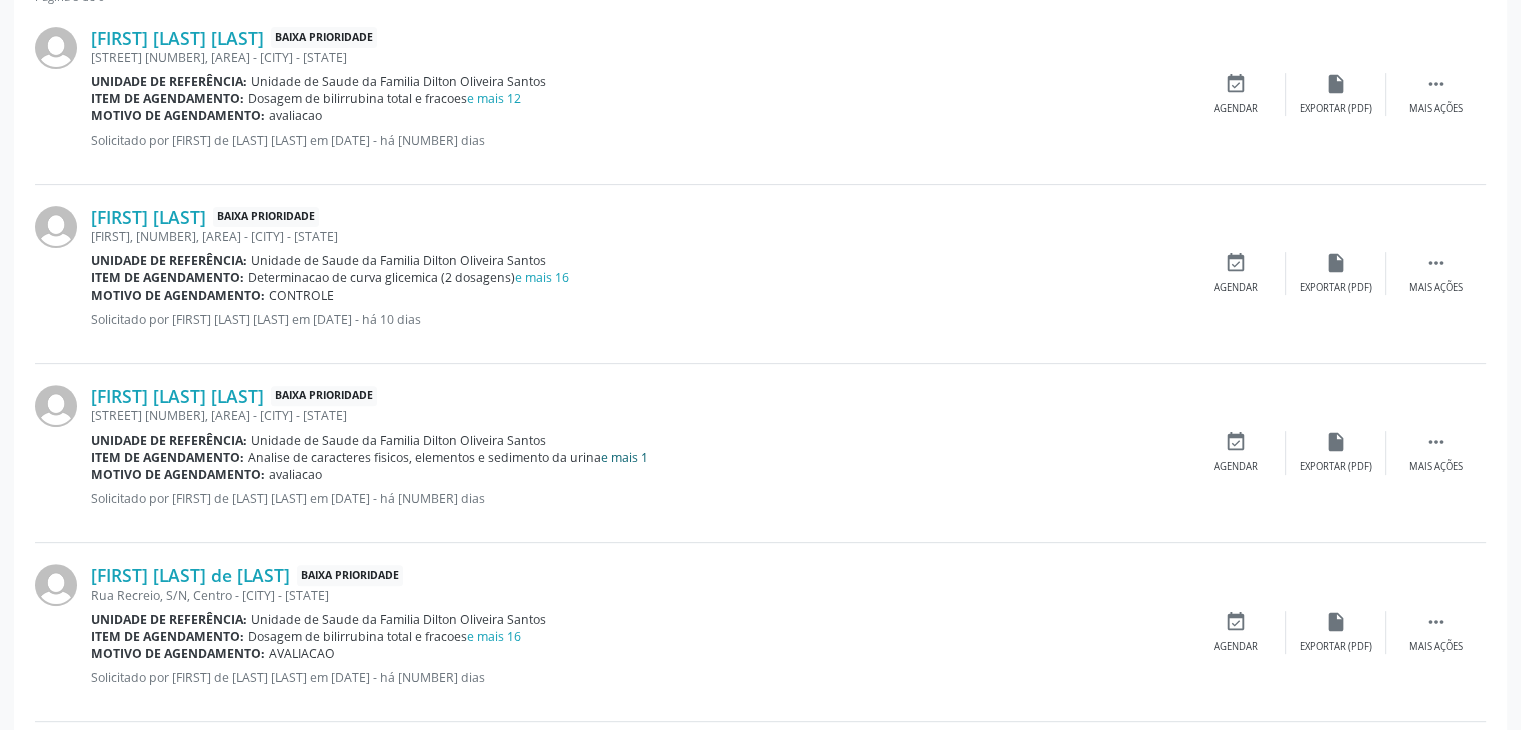 click on "e mais 1" at bounding box center (624, 457) 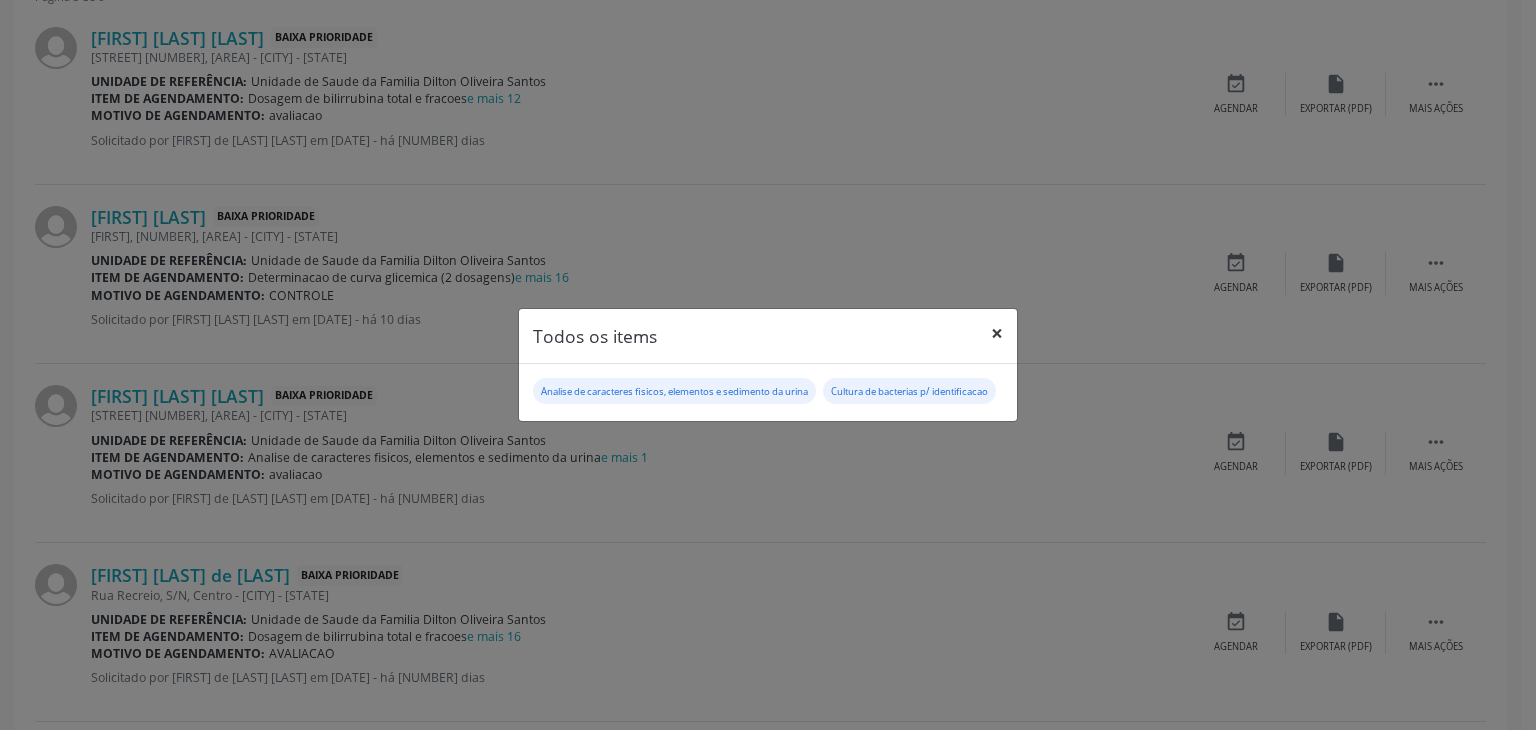 click on "×" at bounding box center [997, 333] 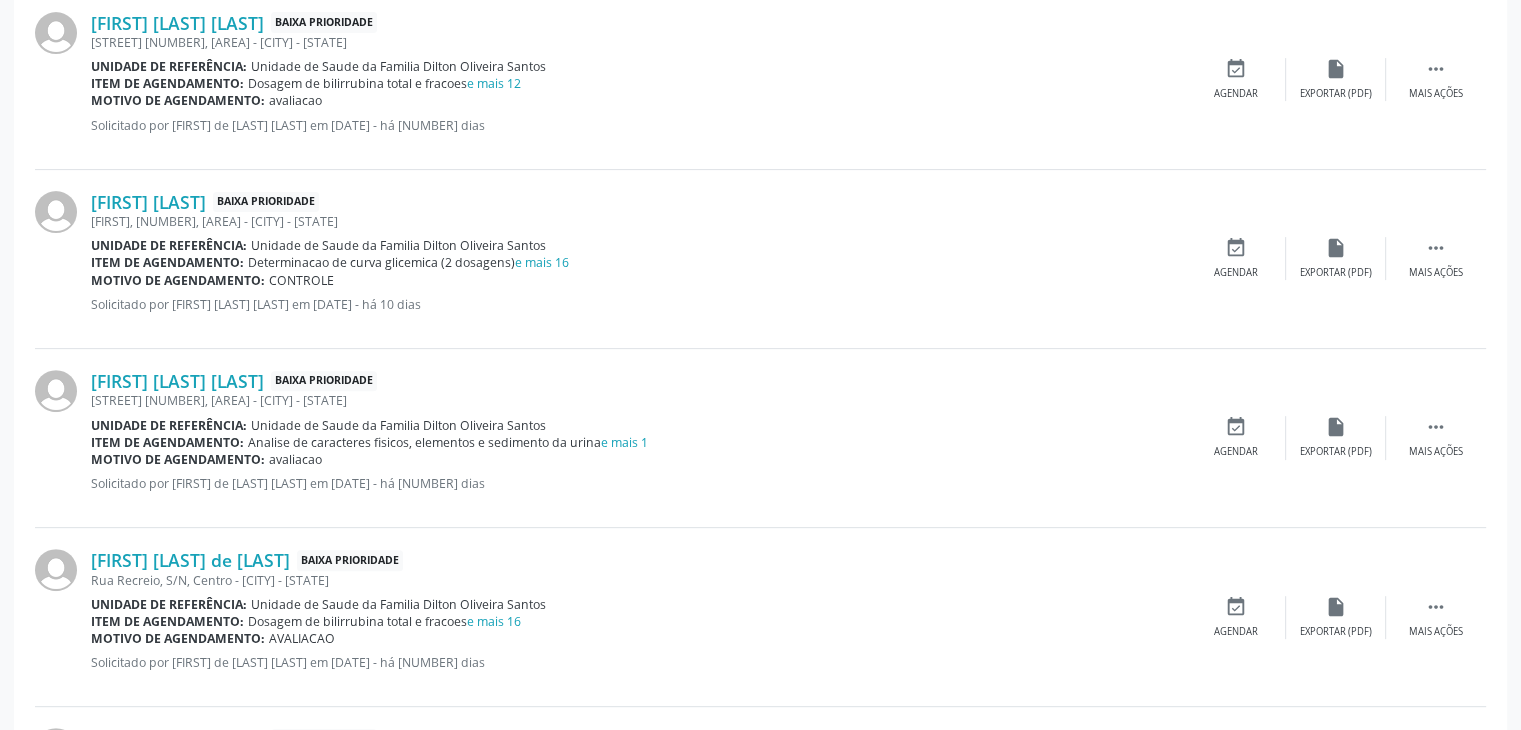 scroll, scrollTop: 900, scrollLeft: 0, axis: vertical 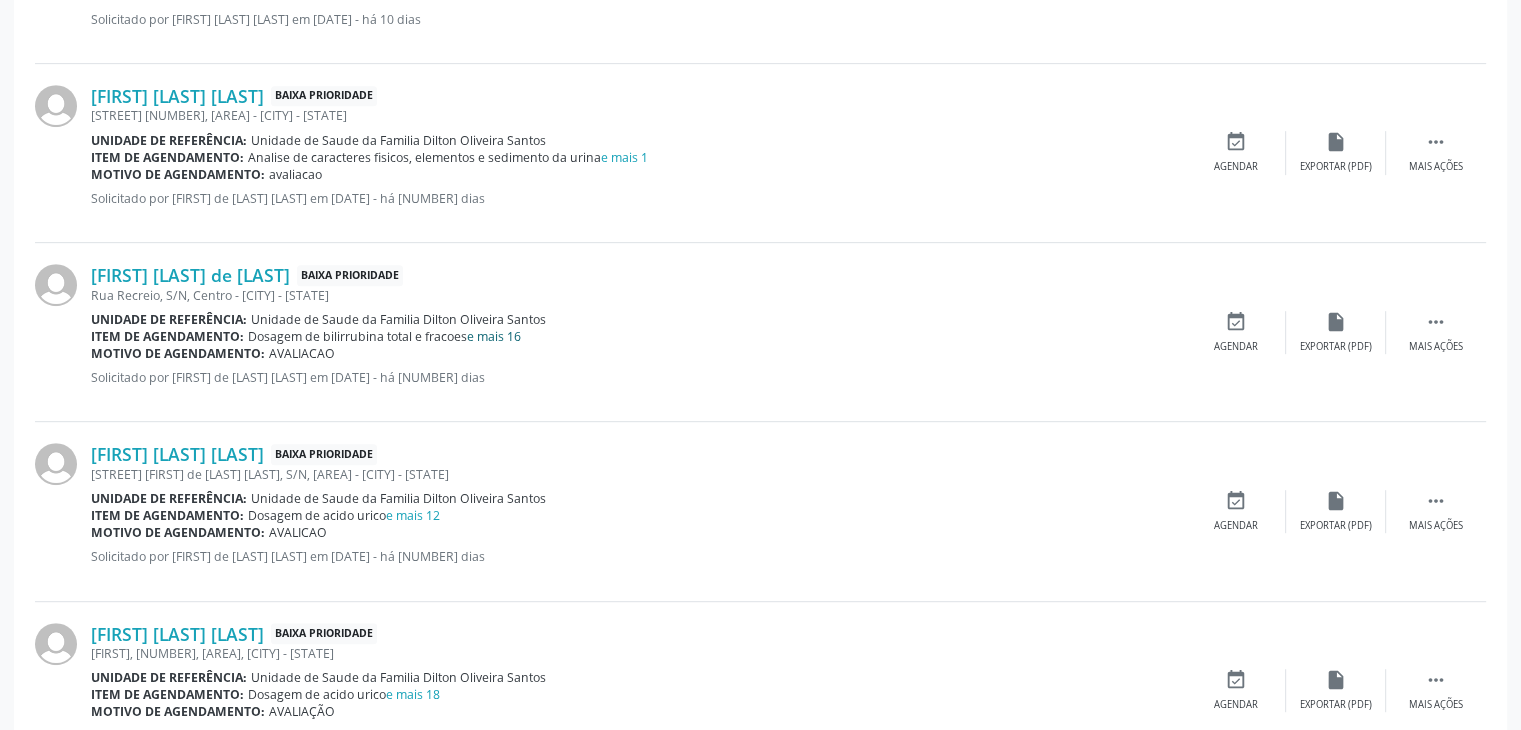 click on "e mais 16" at bounding box center (494, 336) 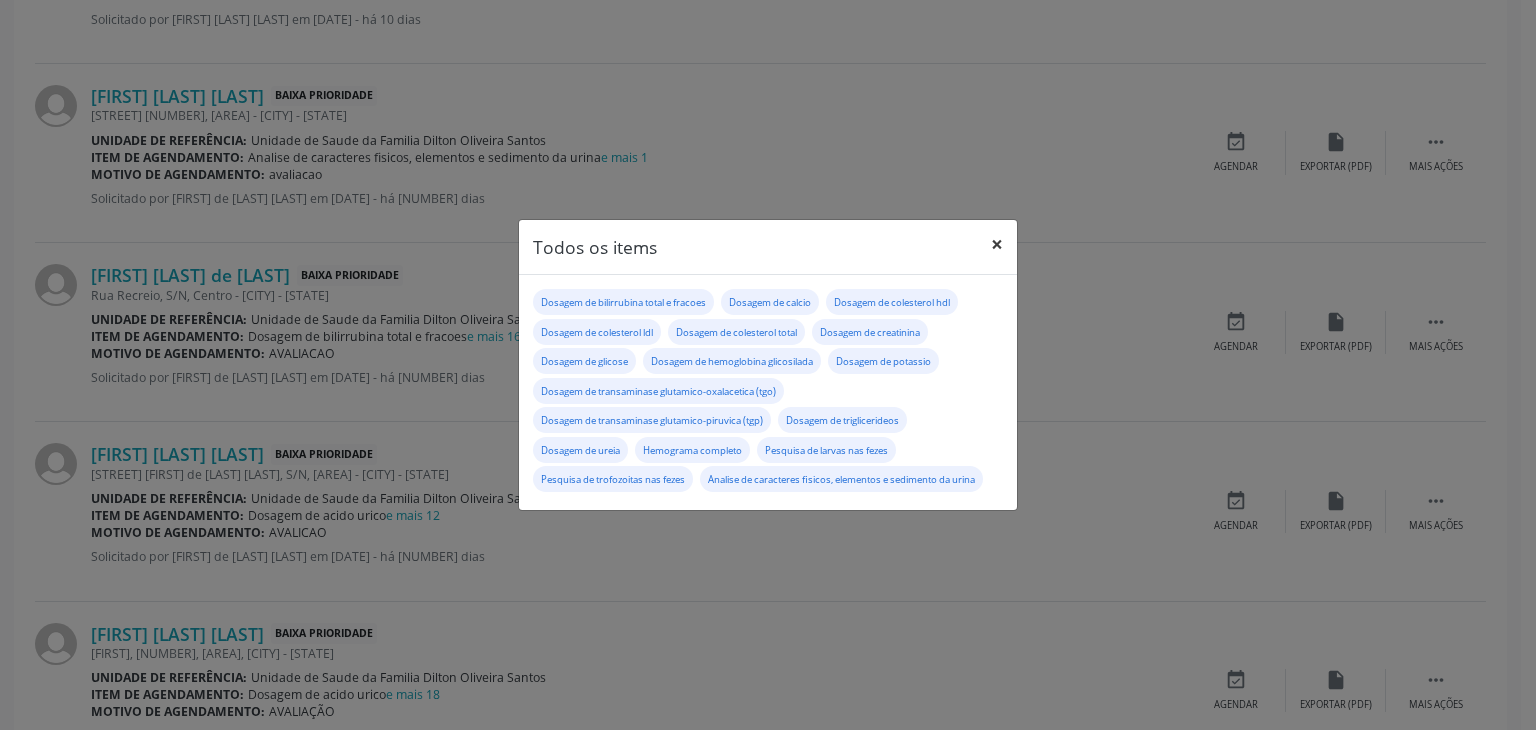 click on "×" at bounding box center (997, 244) 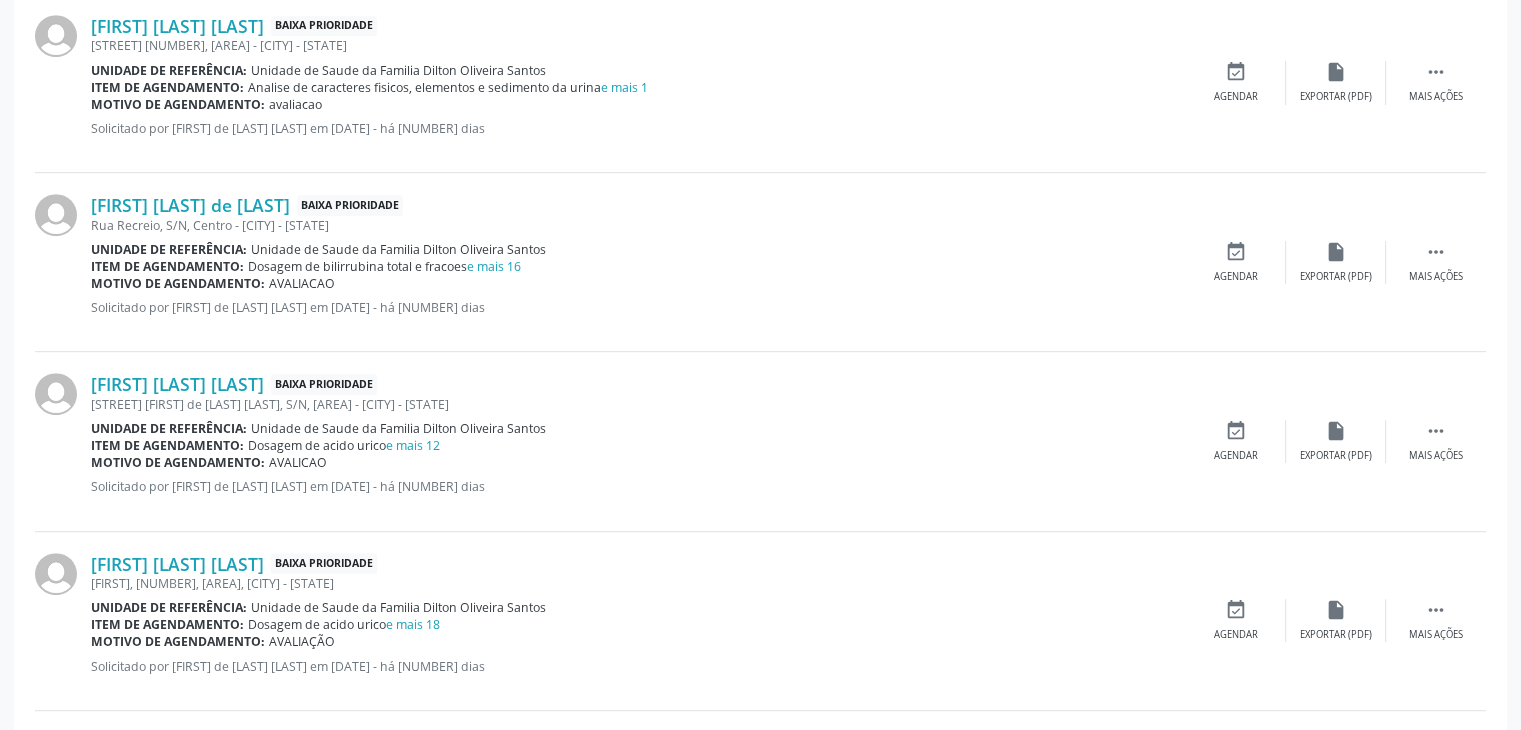 scroll, scrollTop: 1000, scrollLeft: 0, axis: vertical 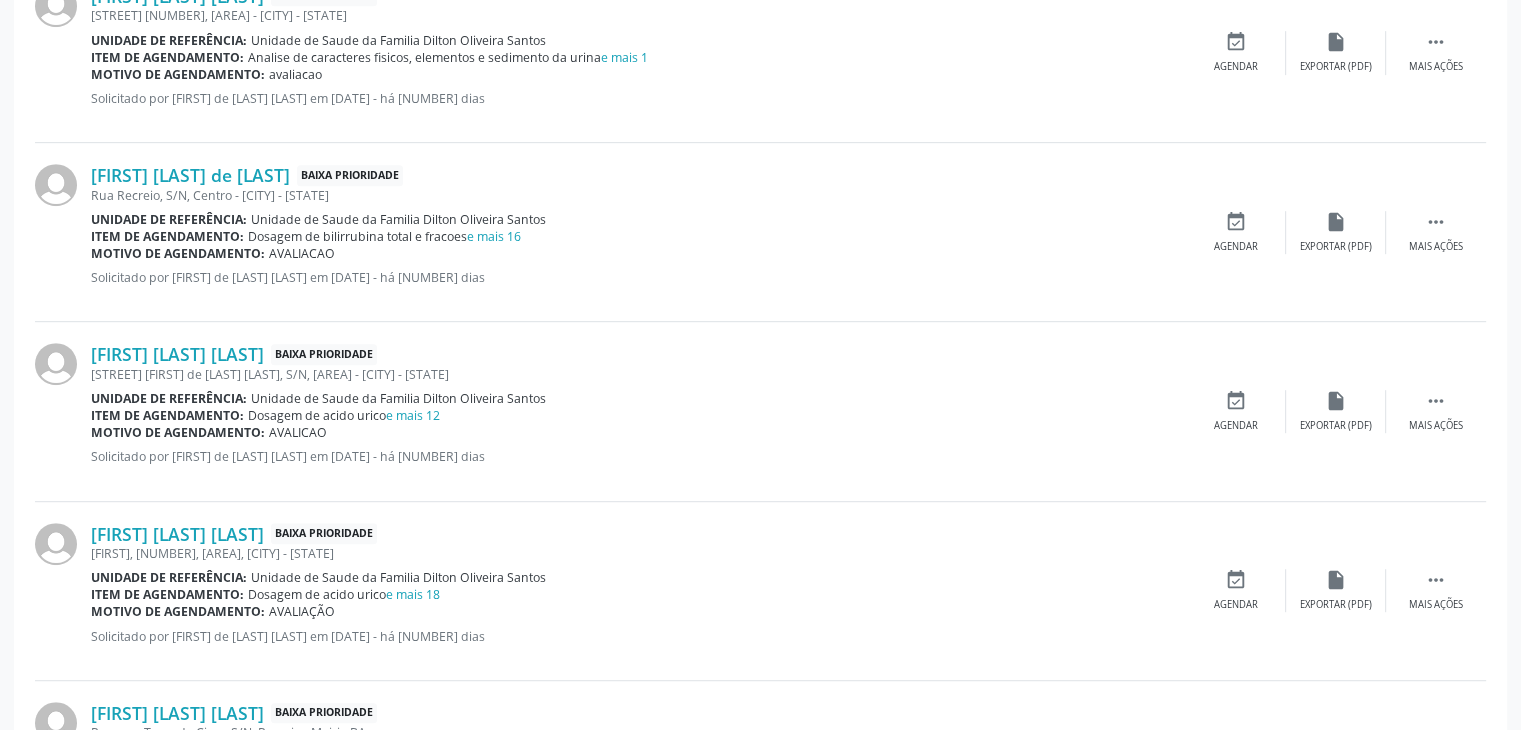 click on "Dosagem de acido urico
e mais 12" at bounding box center [344, 415] 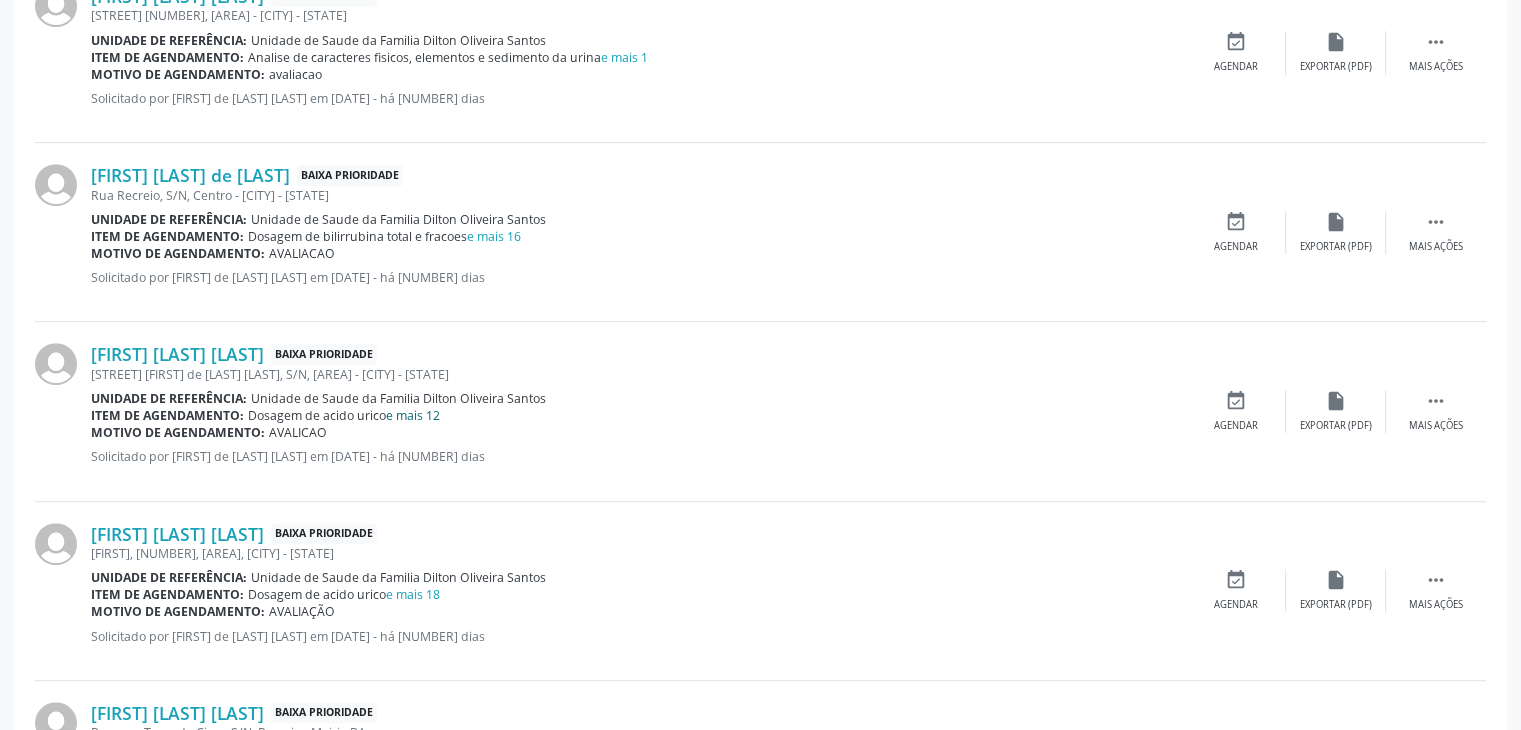 click on "e mais 12" at bounding box center [413, 415] 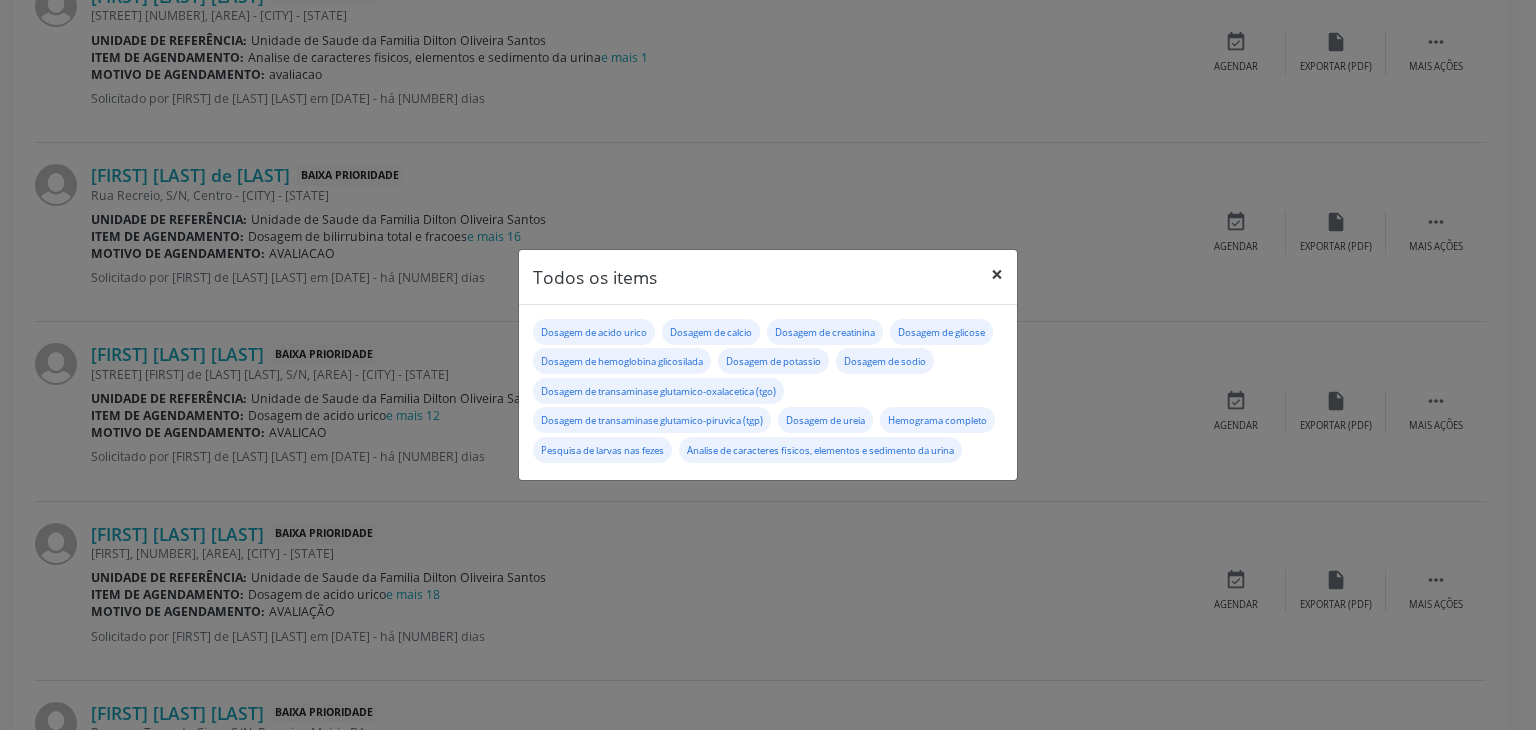 click on "×" at bounding box center [997, 274] 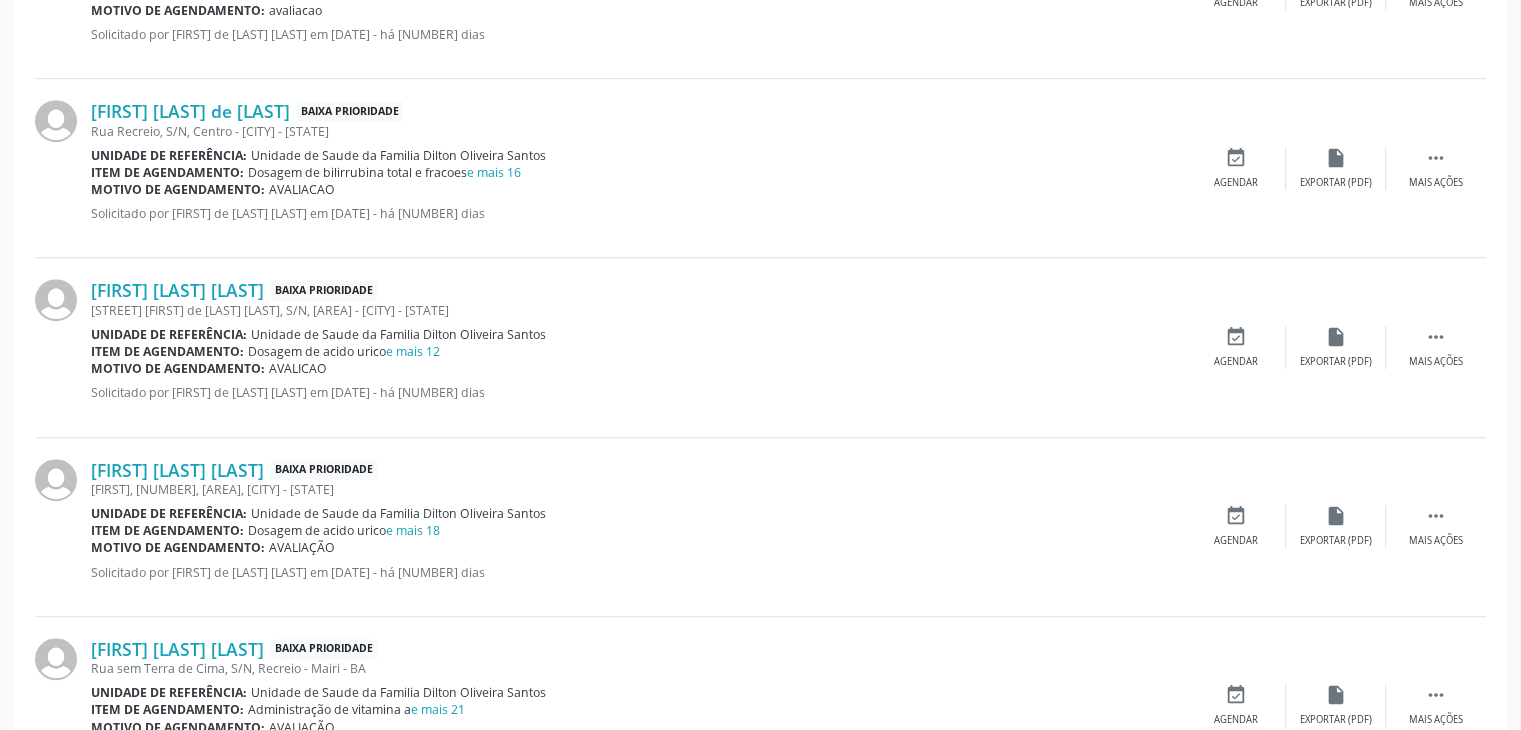 scroll, scrollTop: 1200, scrollLeft: 0, axis: vertical 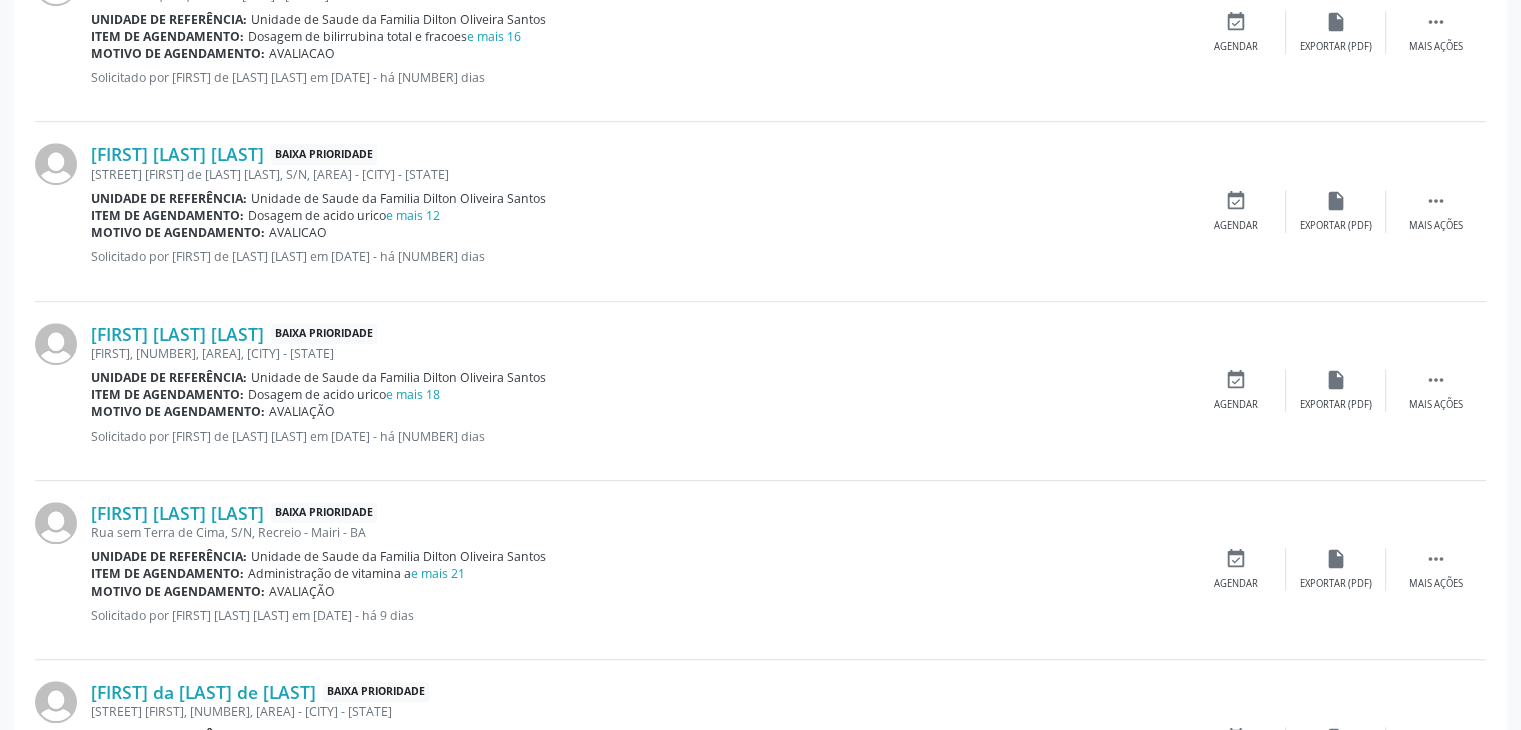 click on "Motivo de agendamento:
AVALIAÇÃO" at bounding box center (638, 411) 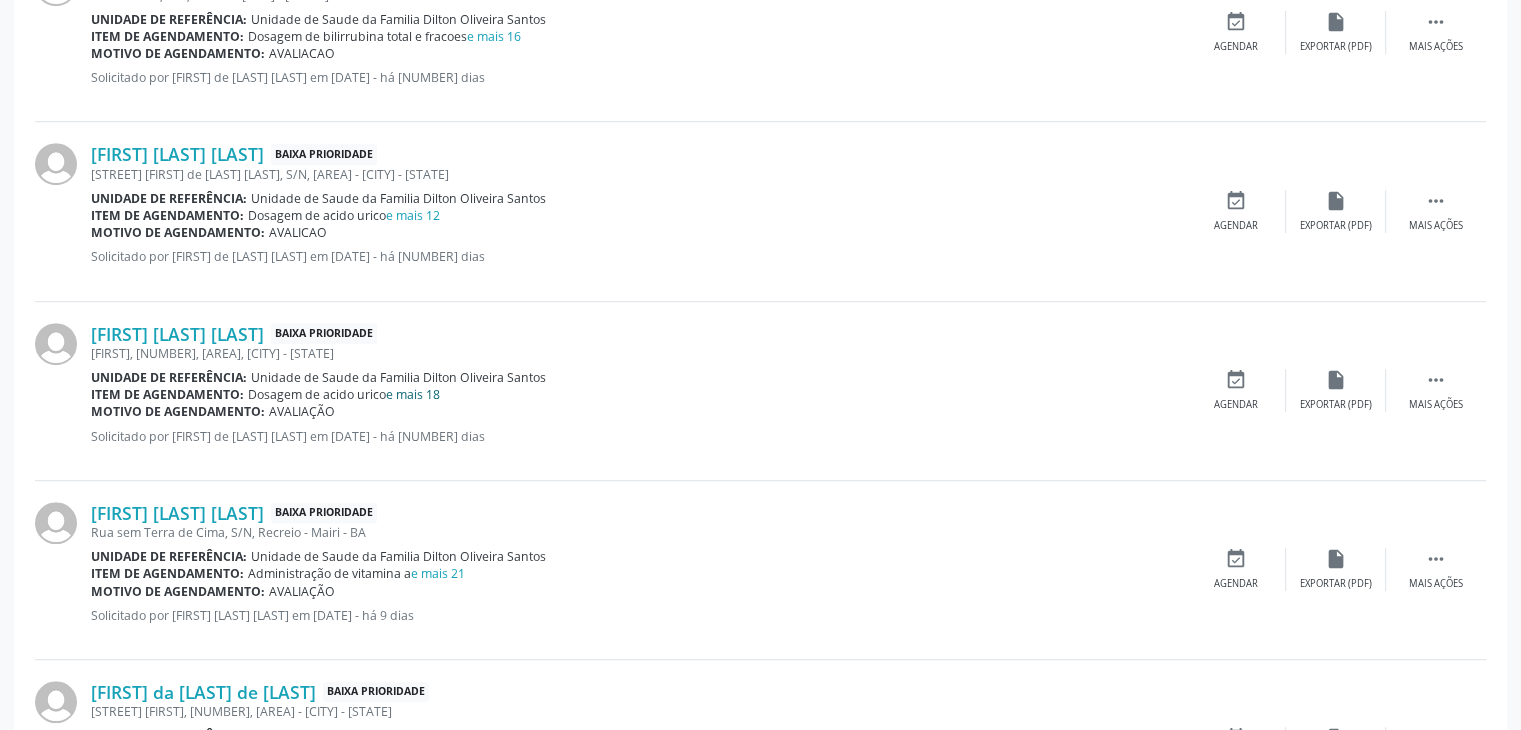 click on "e mais 18" at bounding box center [413, 394] 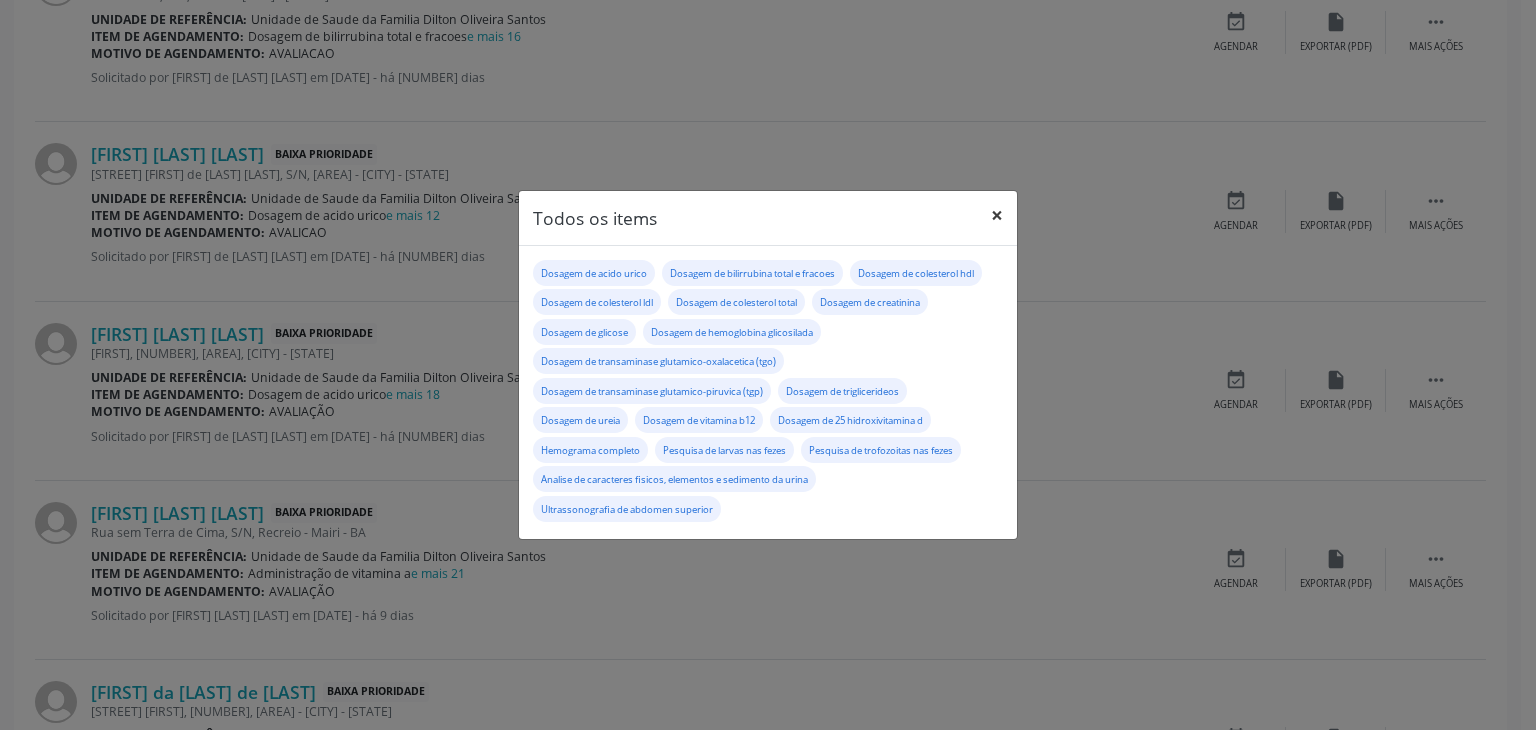 click on "×" at bounding box center (997, 215) 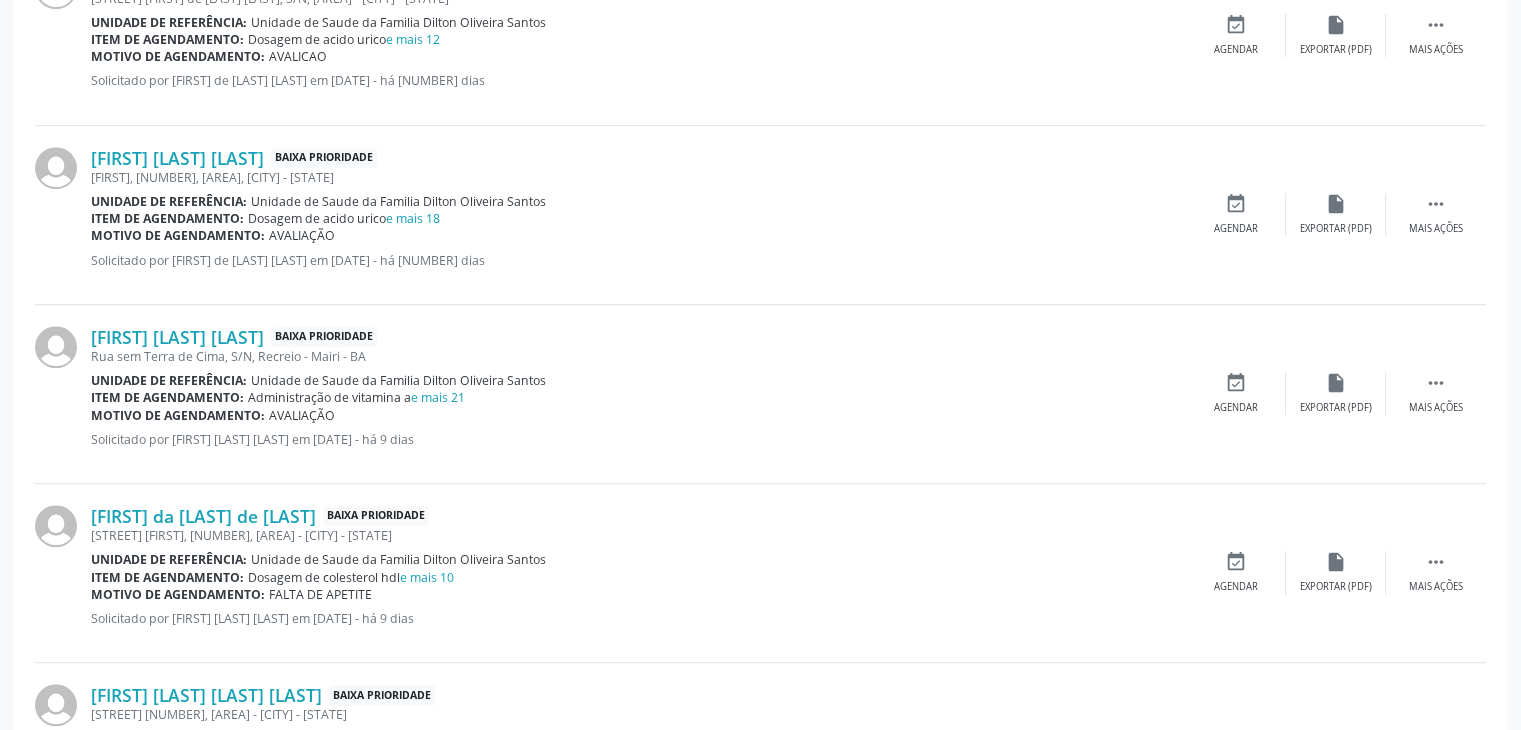 scroll, scrollTop: 1400, scrollLeft: 0, axis: vertical 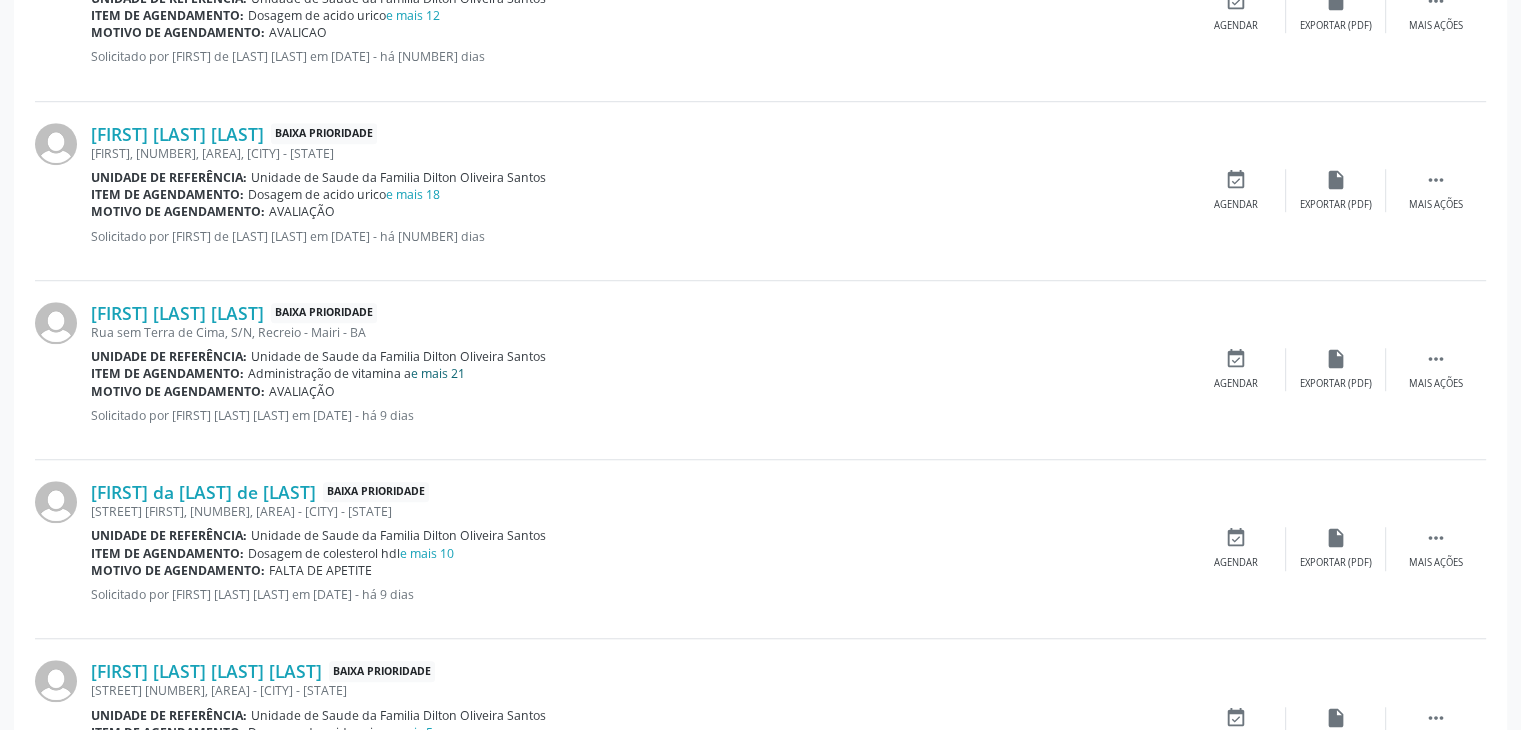 click on "e mais 21" at bounding box center (438, 373) 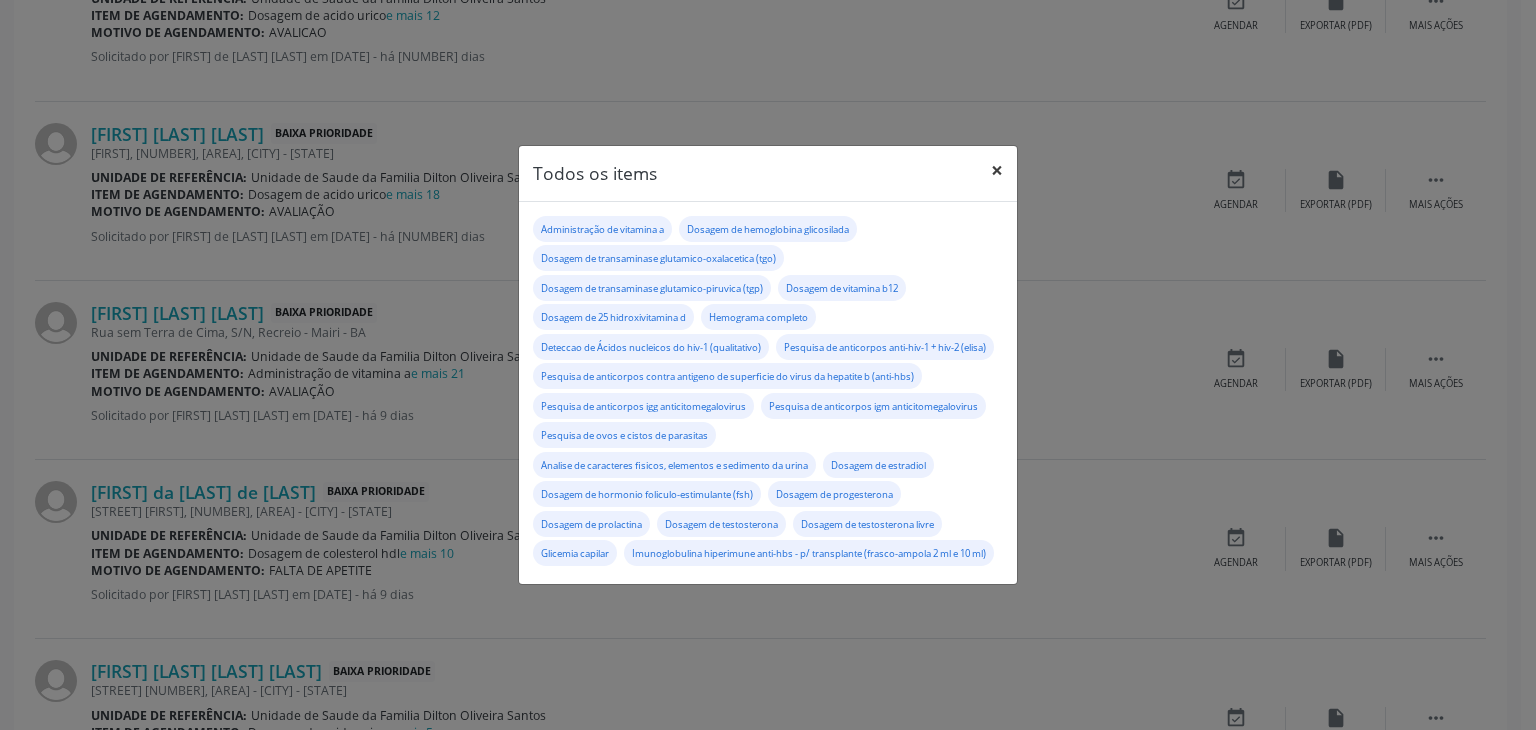 click on "×" at bounding box center (997, 170) 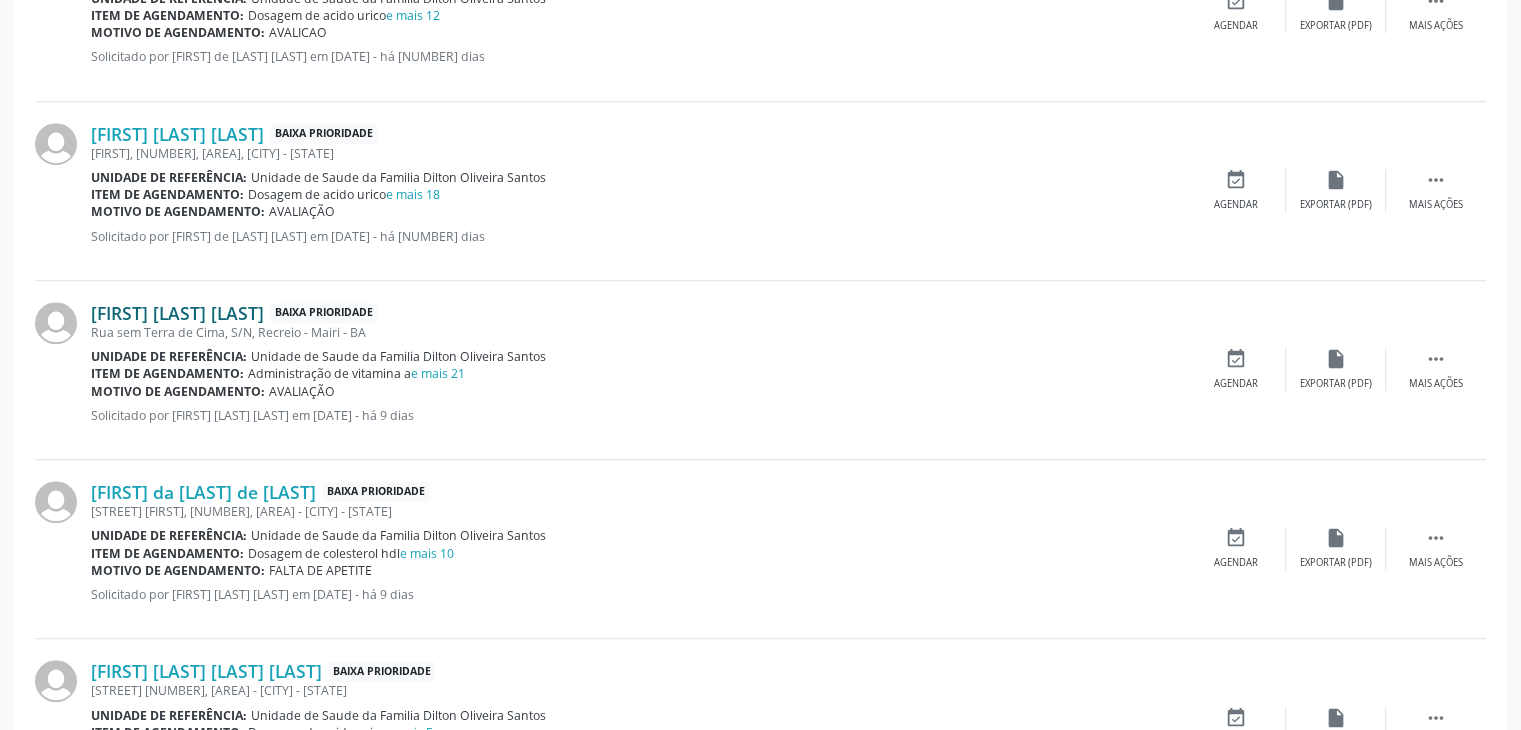 click on "Sandra Mendes Silva" at bounding box center (177, 313) 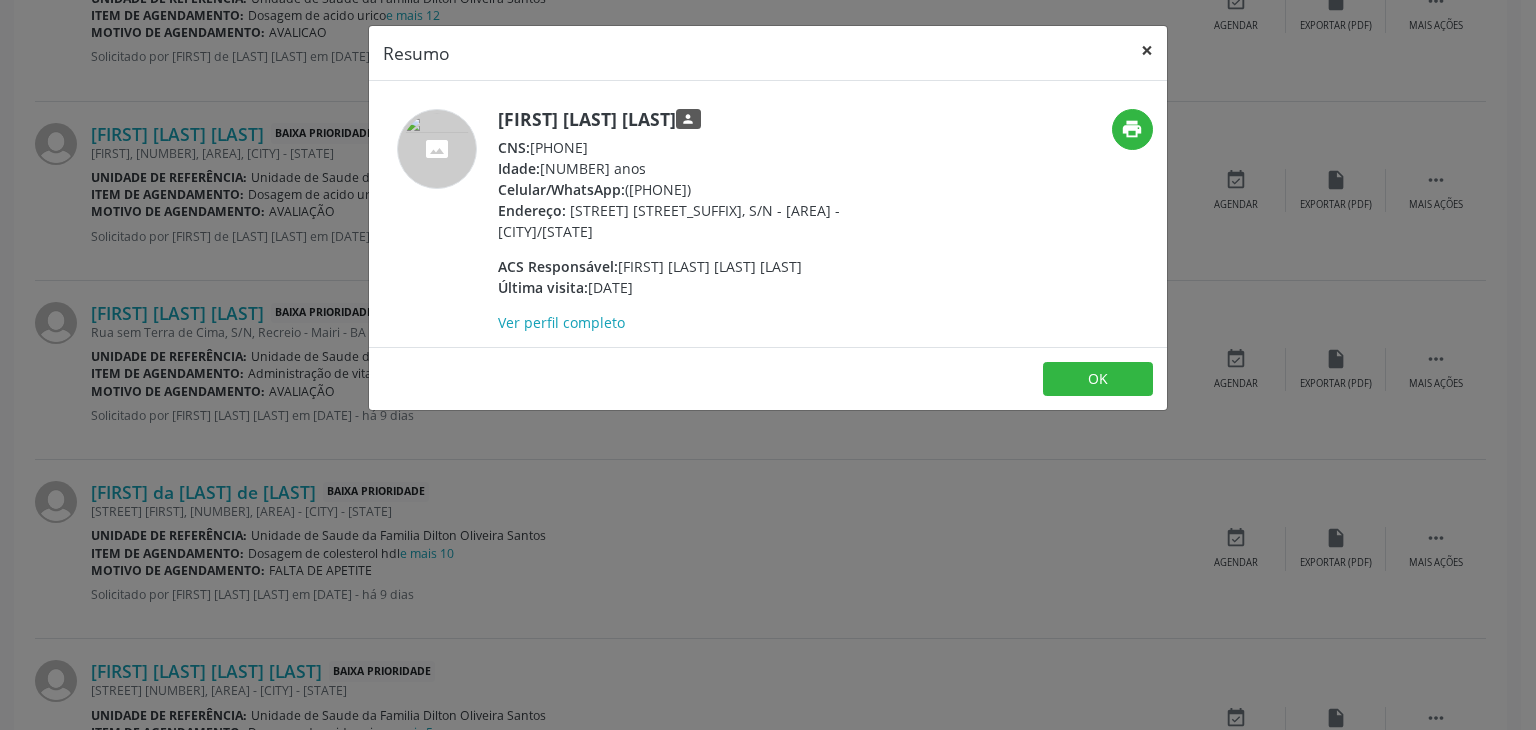 click on "×" at bounding box center [1147, 50] 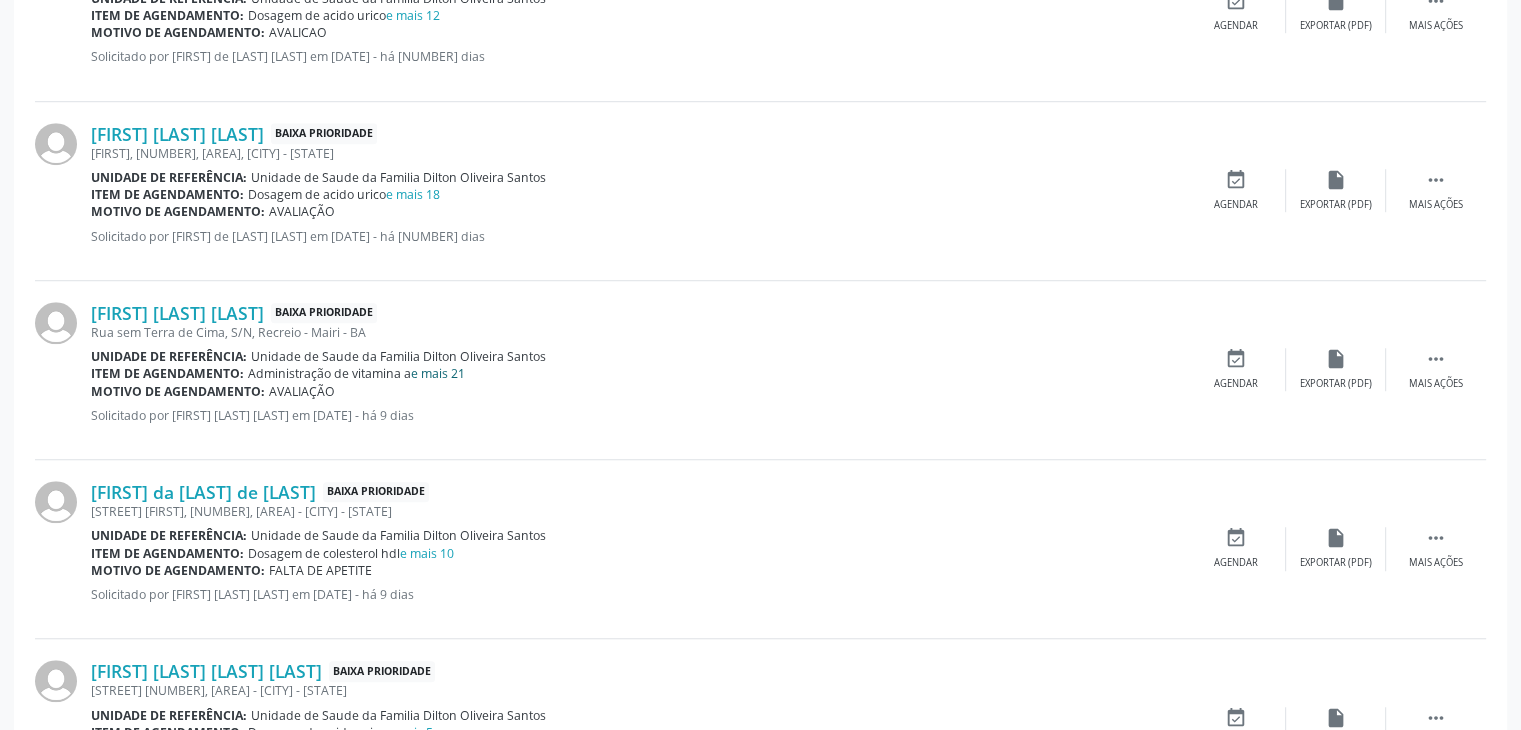 click on "e mais 21" at bounding box center [438, 373] 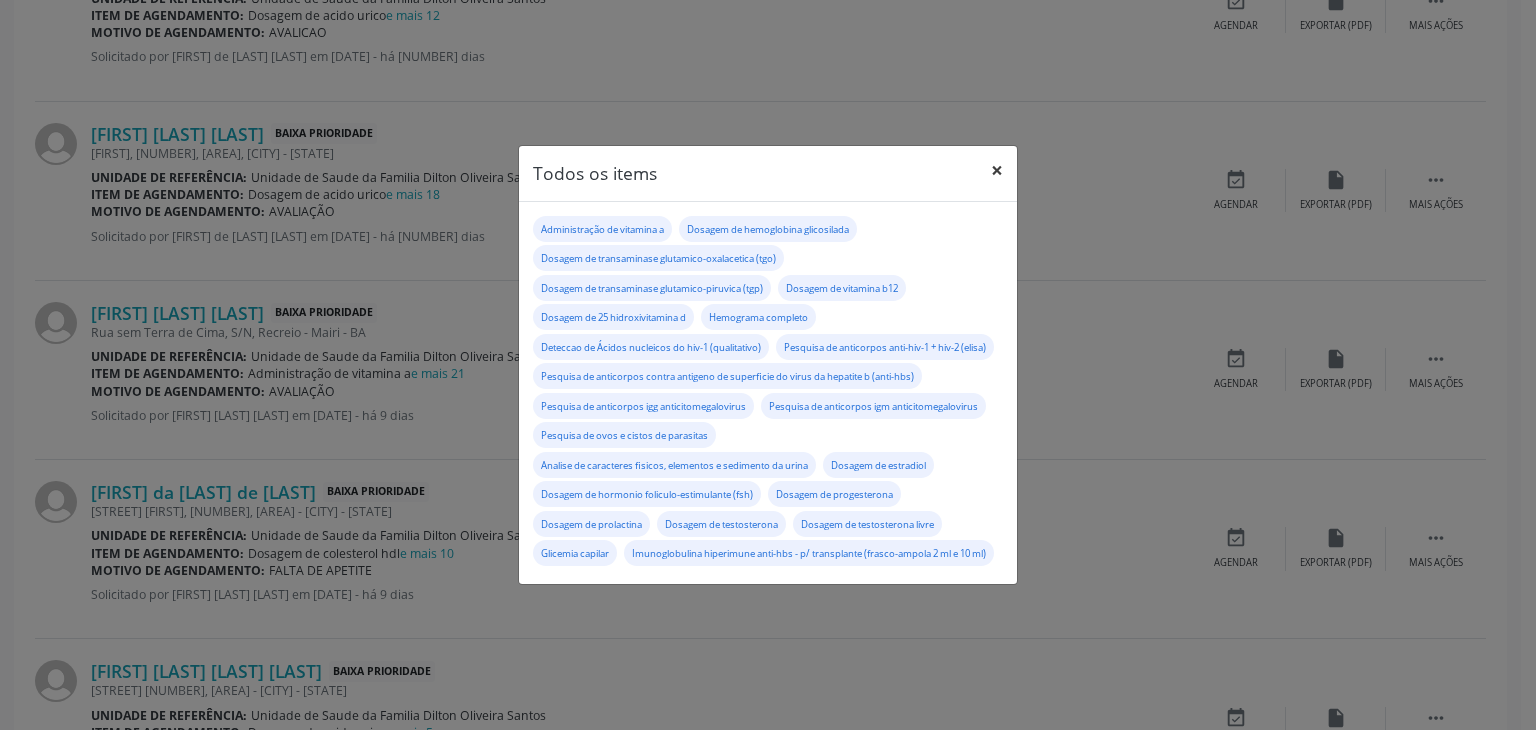 click on "×" at bounding box center [997, 170] 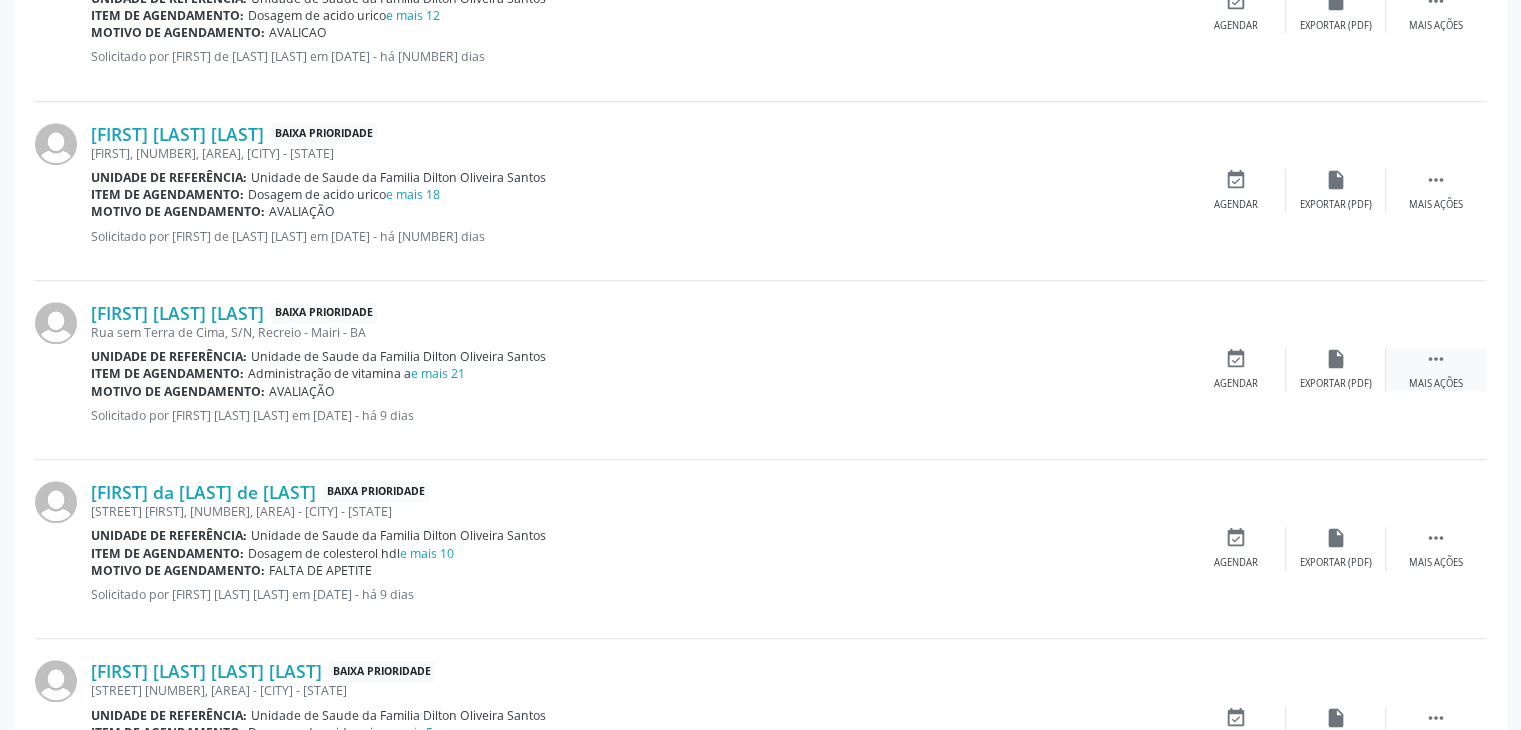click on "
Mais ações" at bounding box center (1436, 369) 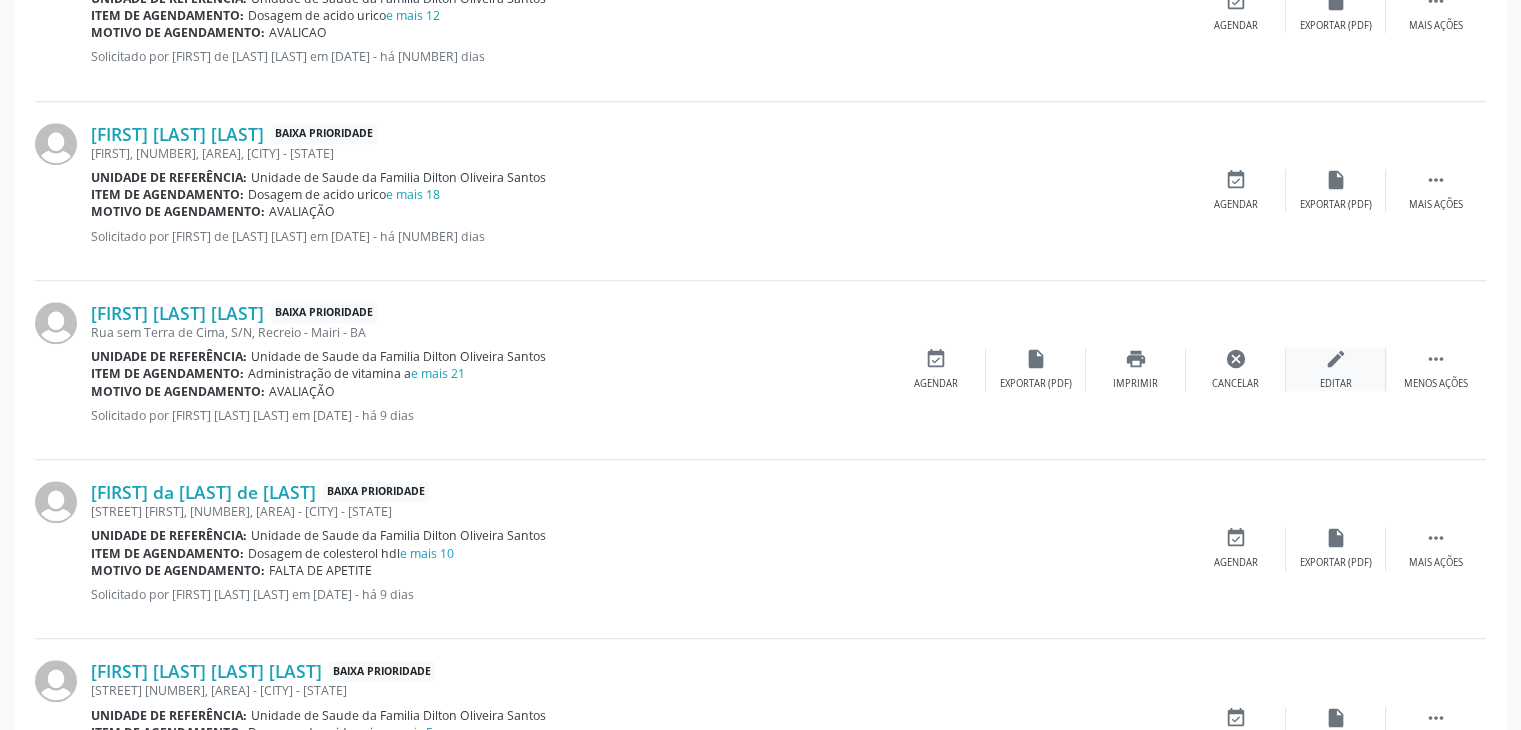click on "edit
Editar" at bounding box center (1336, 369) 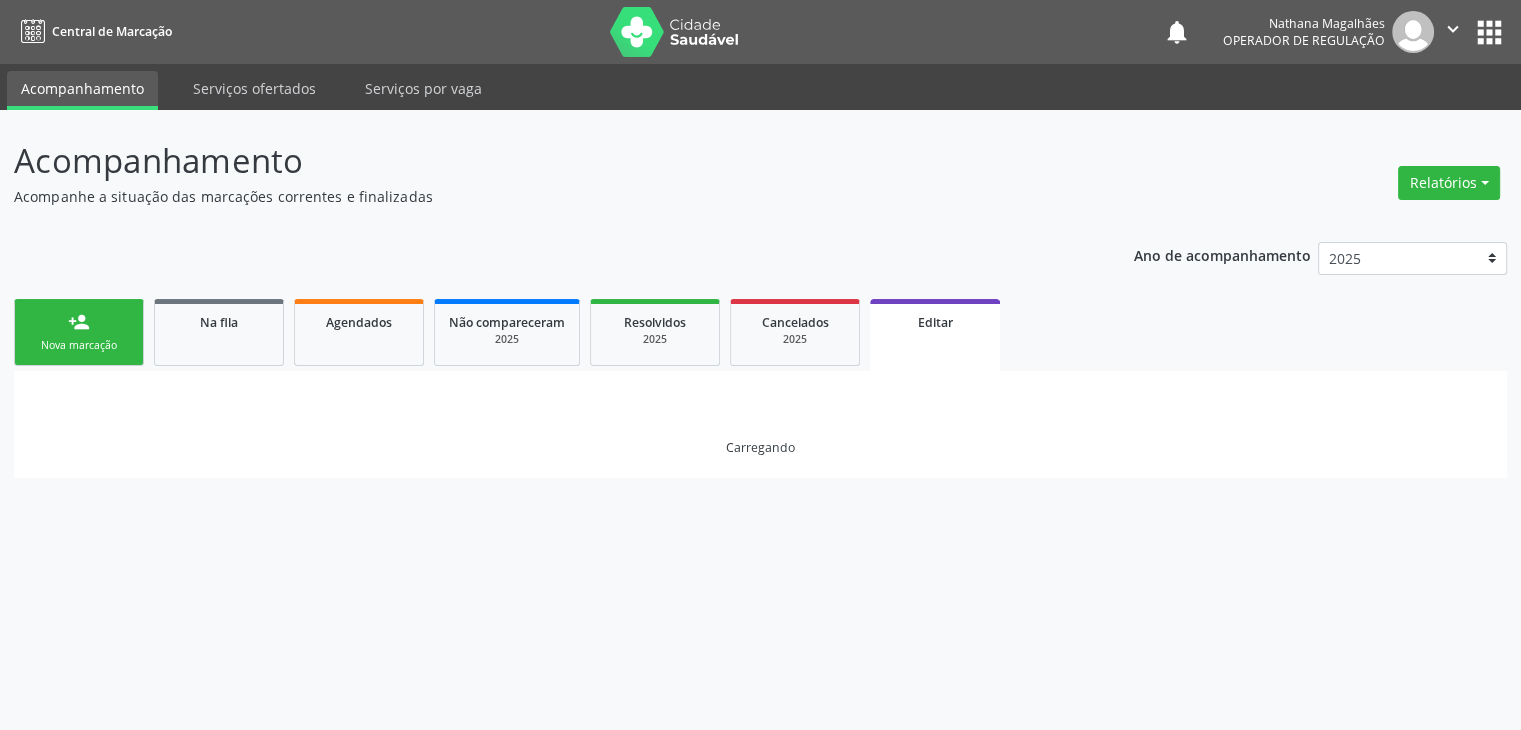 scroll, scrollTop: 0, scrollLeft: 0, axis: both 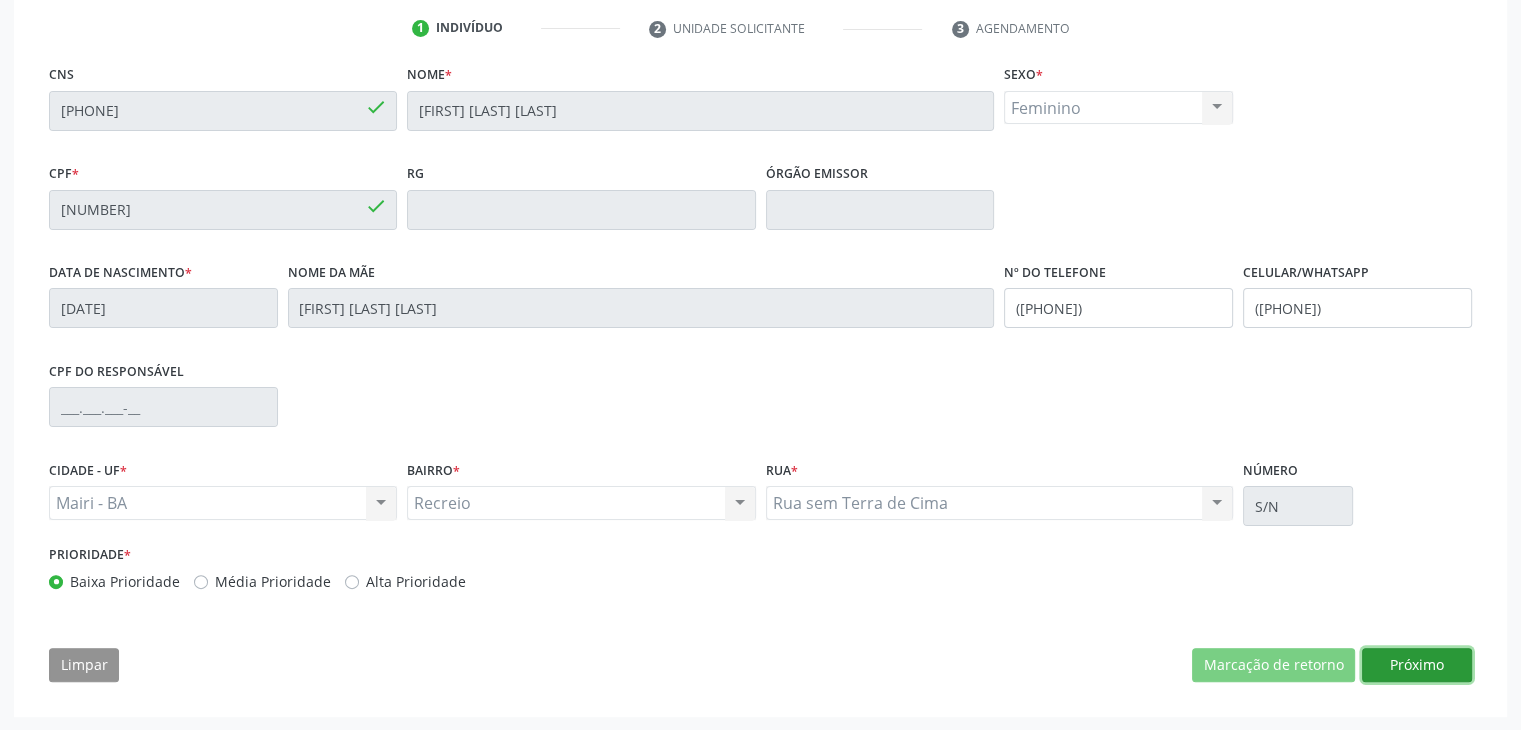 click on "Próximo" at bounding box center (1417, 665) 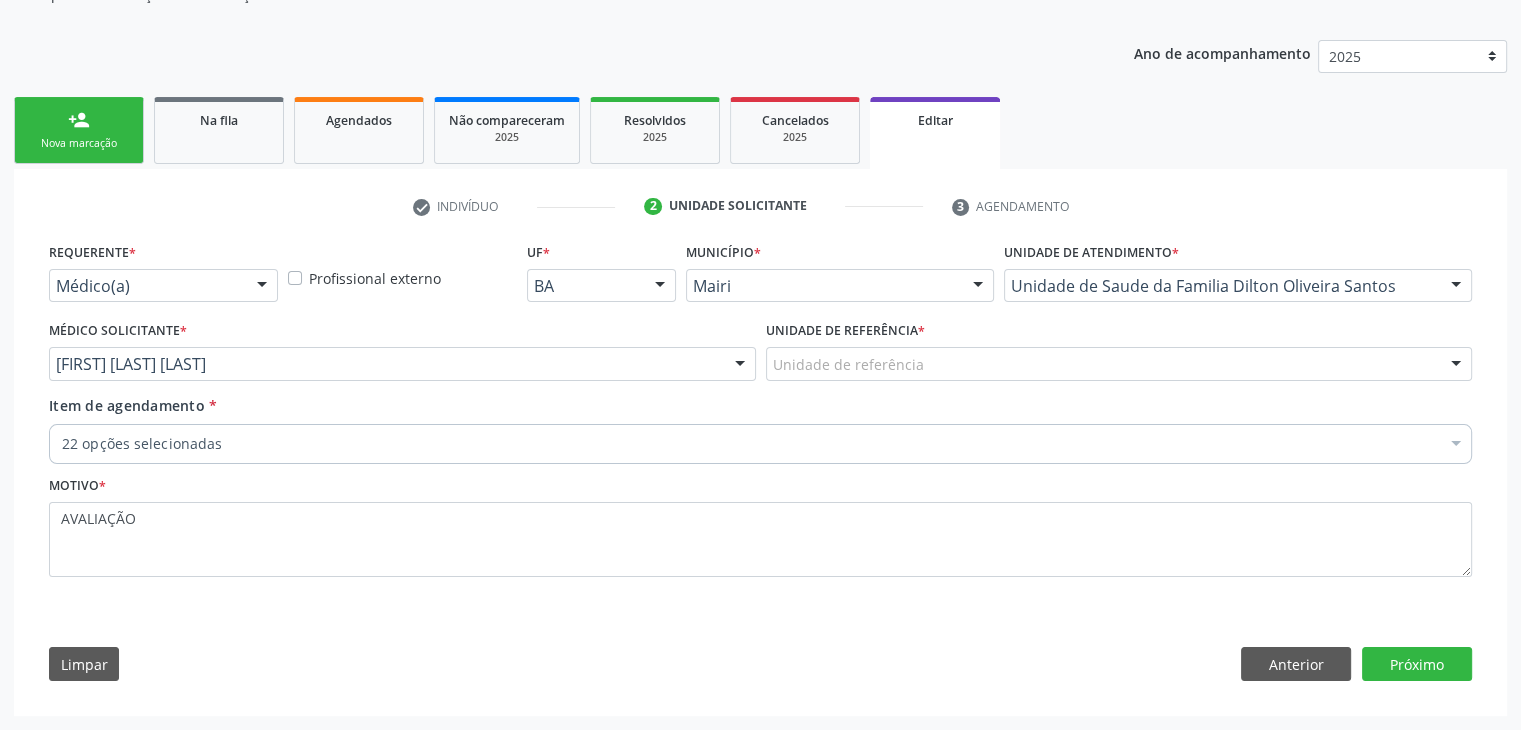 scroll, scrollTop: 200, scrollLeft: 0, axis: vertical 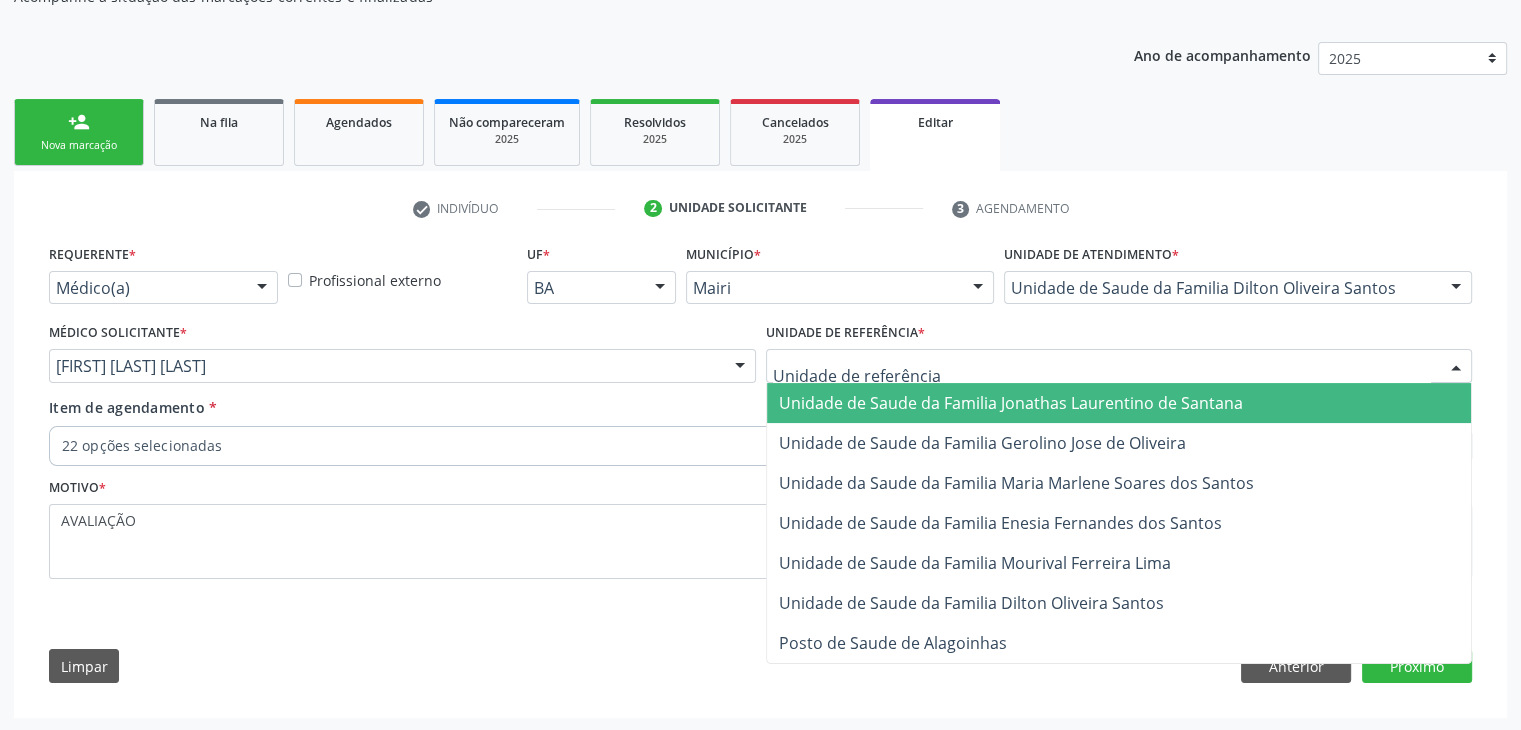 click at bounding box center [1119, 366] 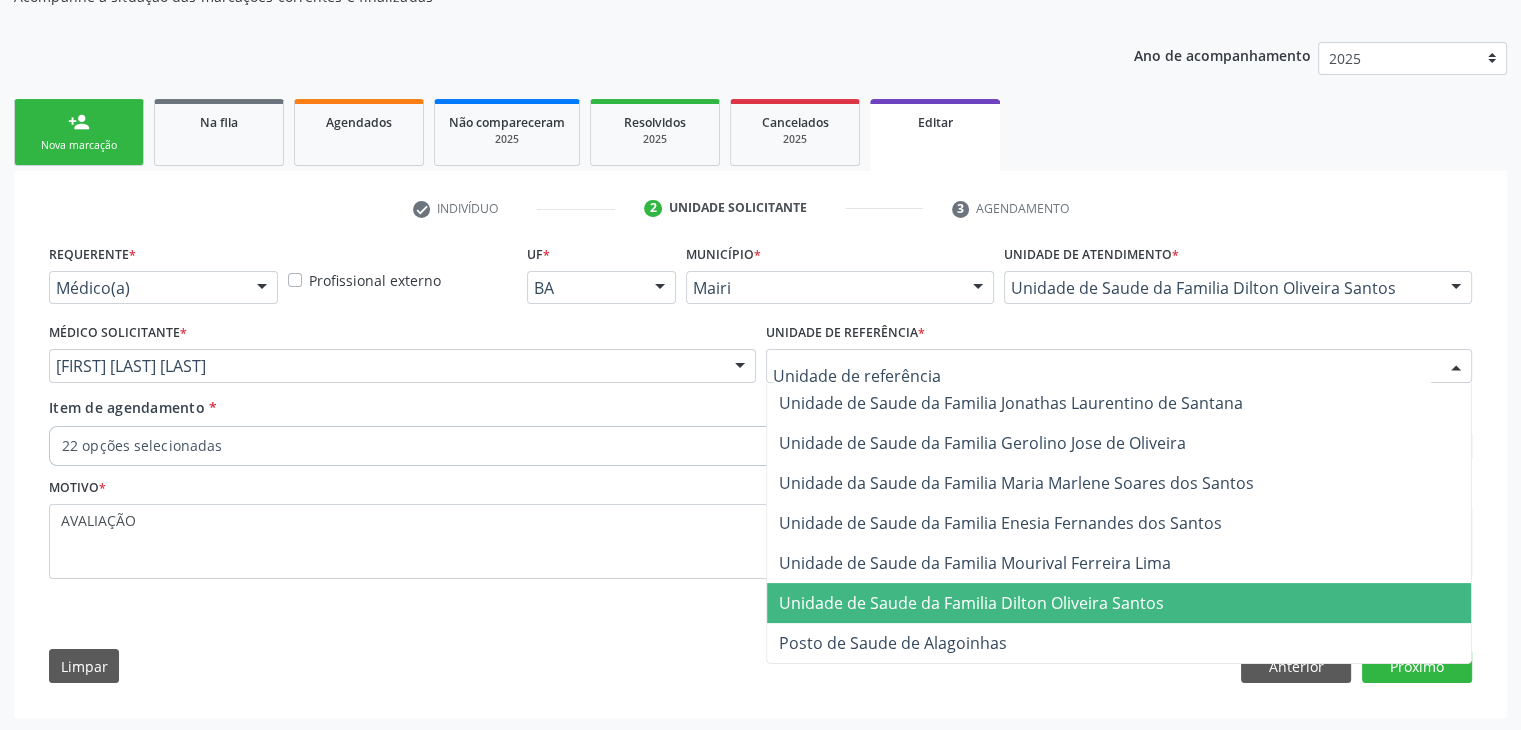 click on "Unidade de Saude da Familia Dilton Oliveira Santos" at bounding box center [971, 603] 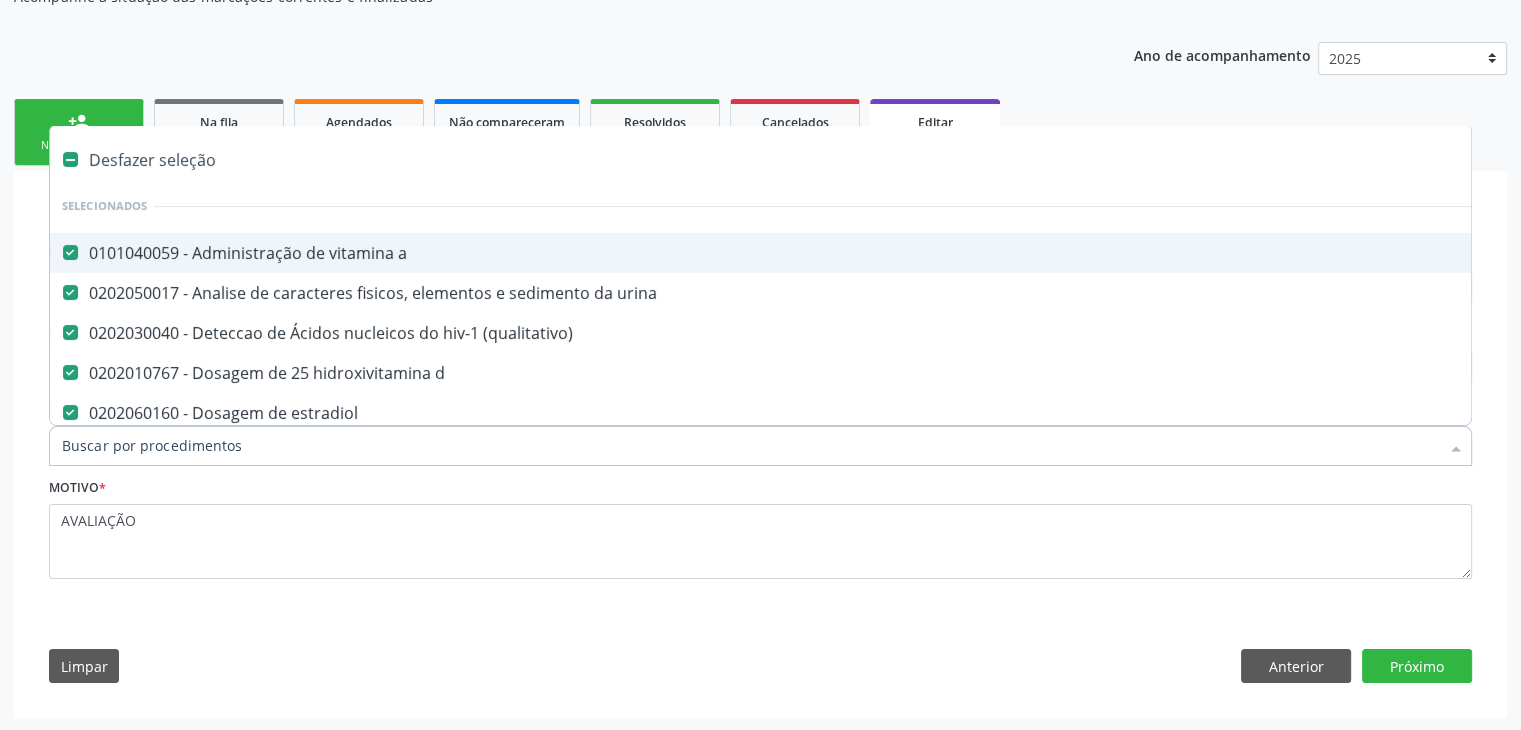click on "Desfazer seleção" at bounding box center (831, 160) 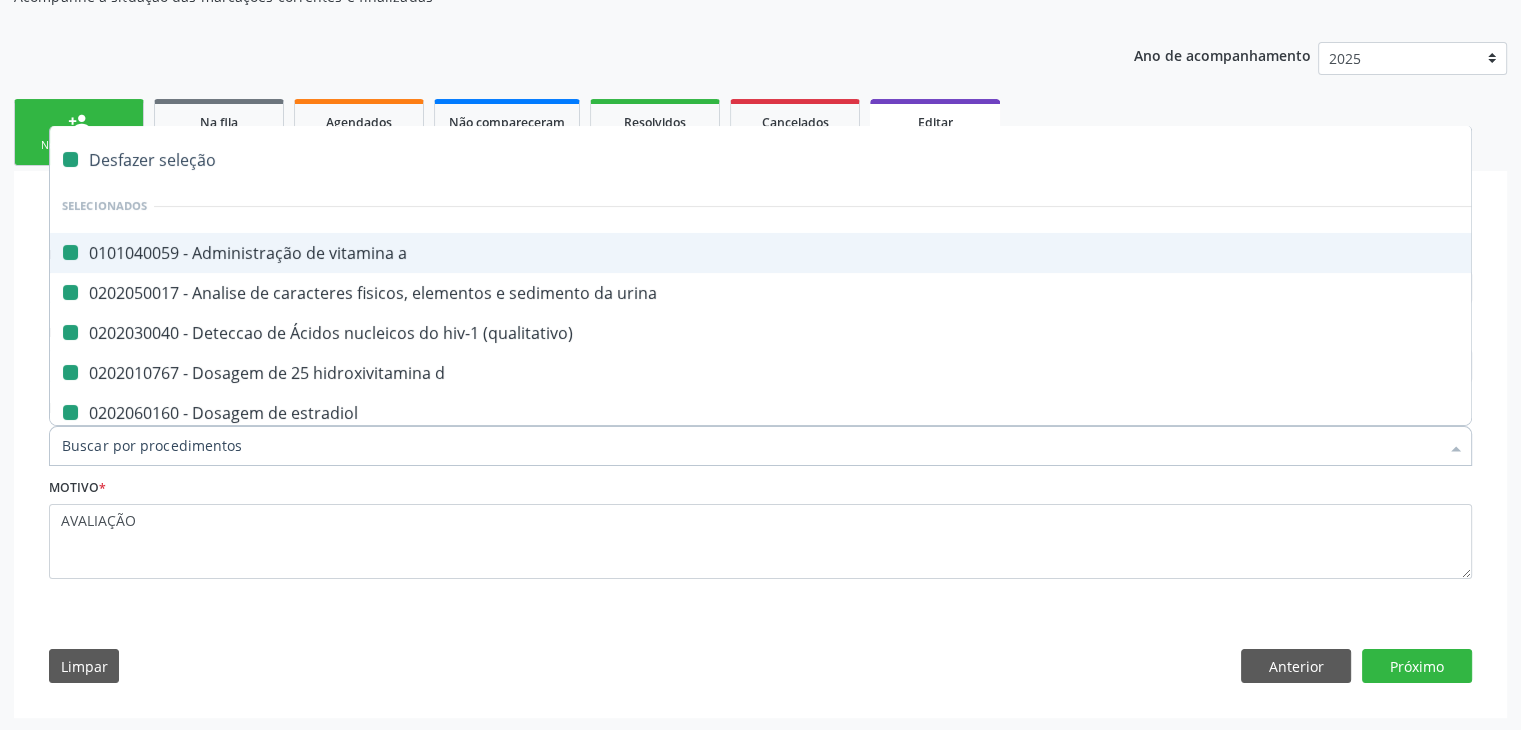 checkbox on "false" 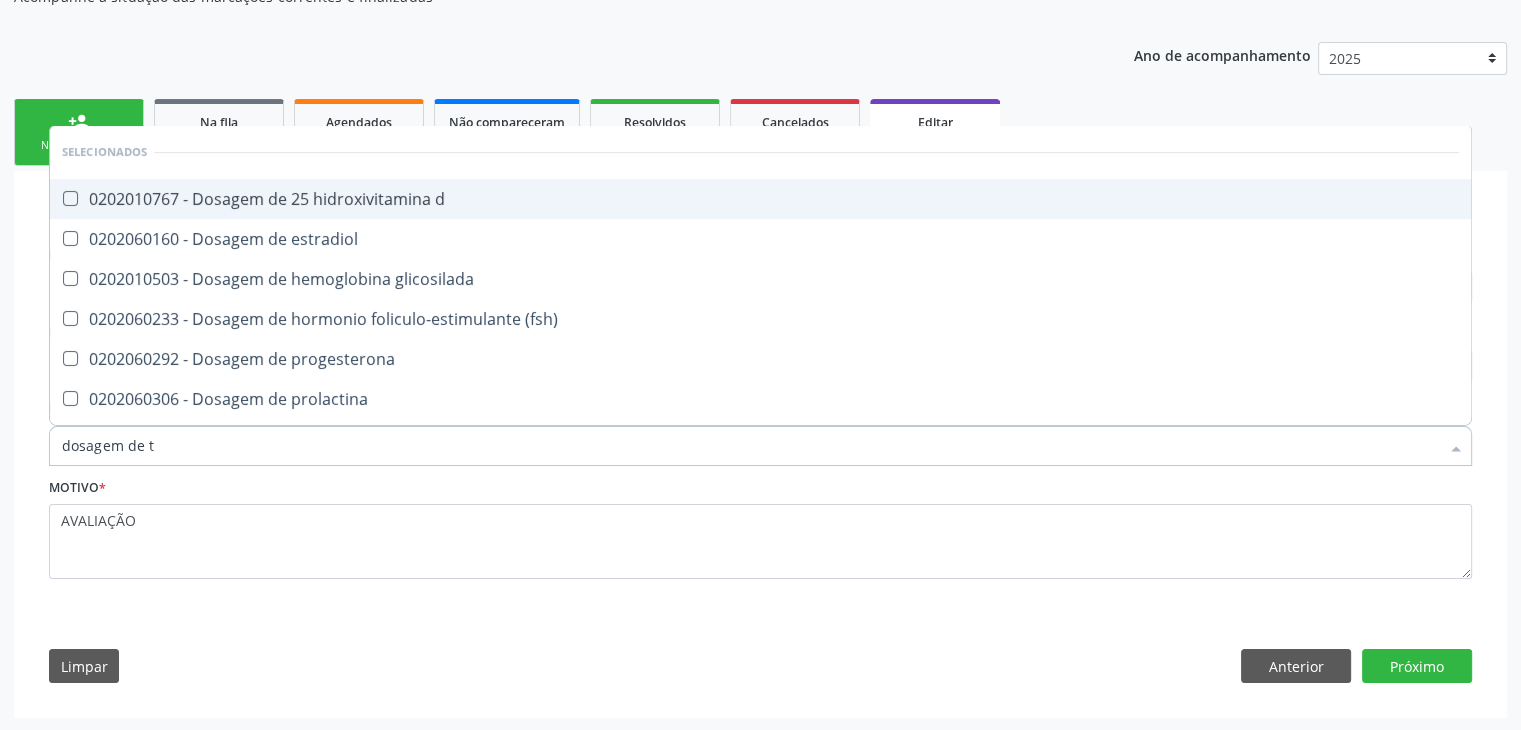type on "dosagem de ts" 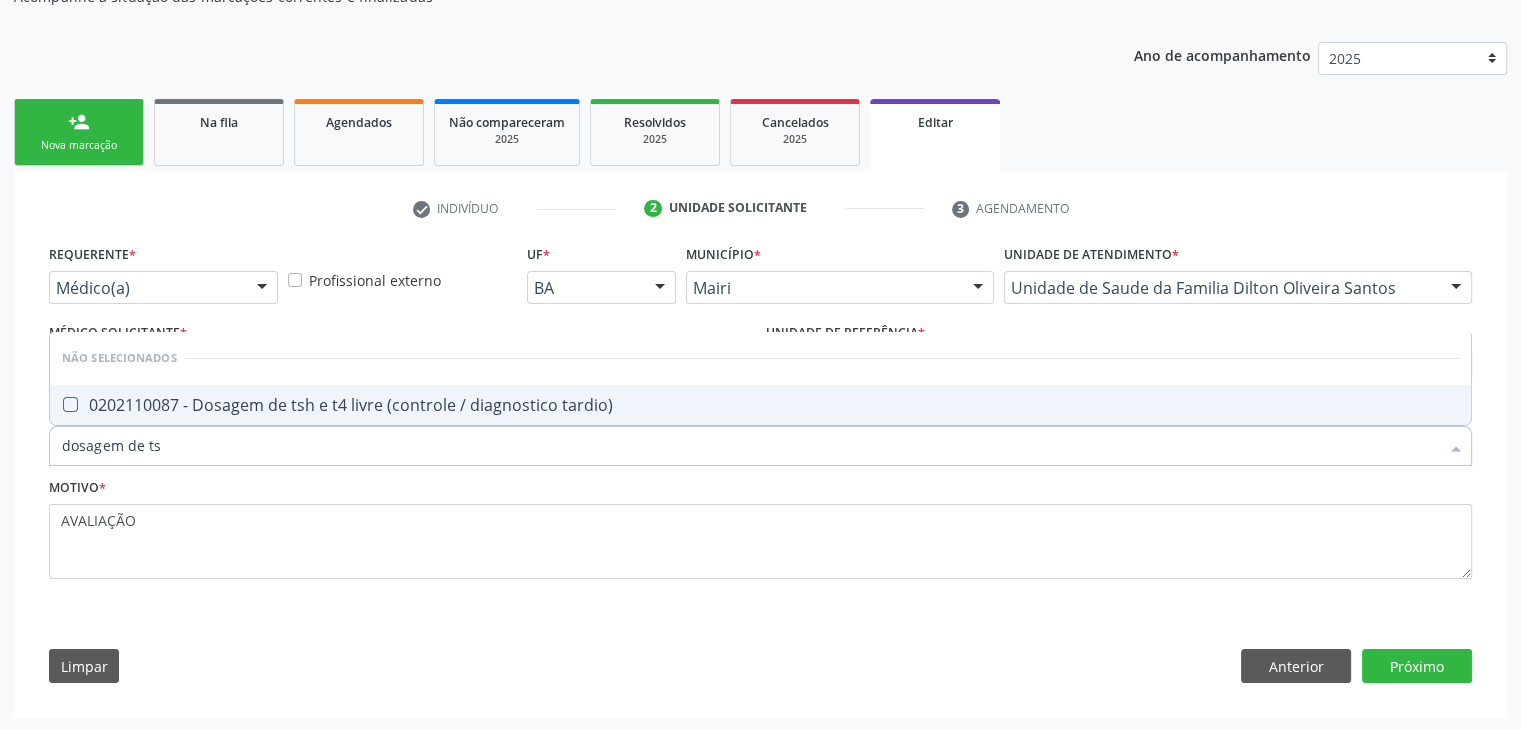 click on "0202110087 - Dosagem de tsh e t4 livre (controle / diagnostico tardio)" at bounding box center [760, 405] 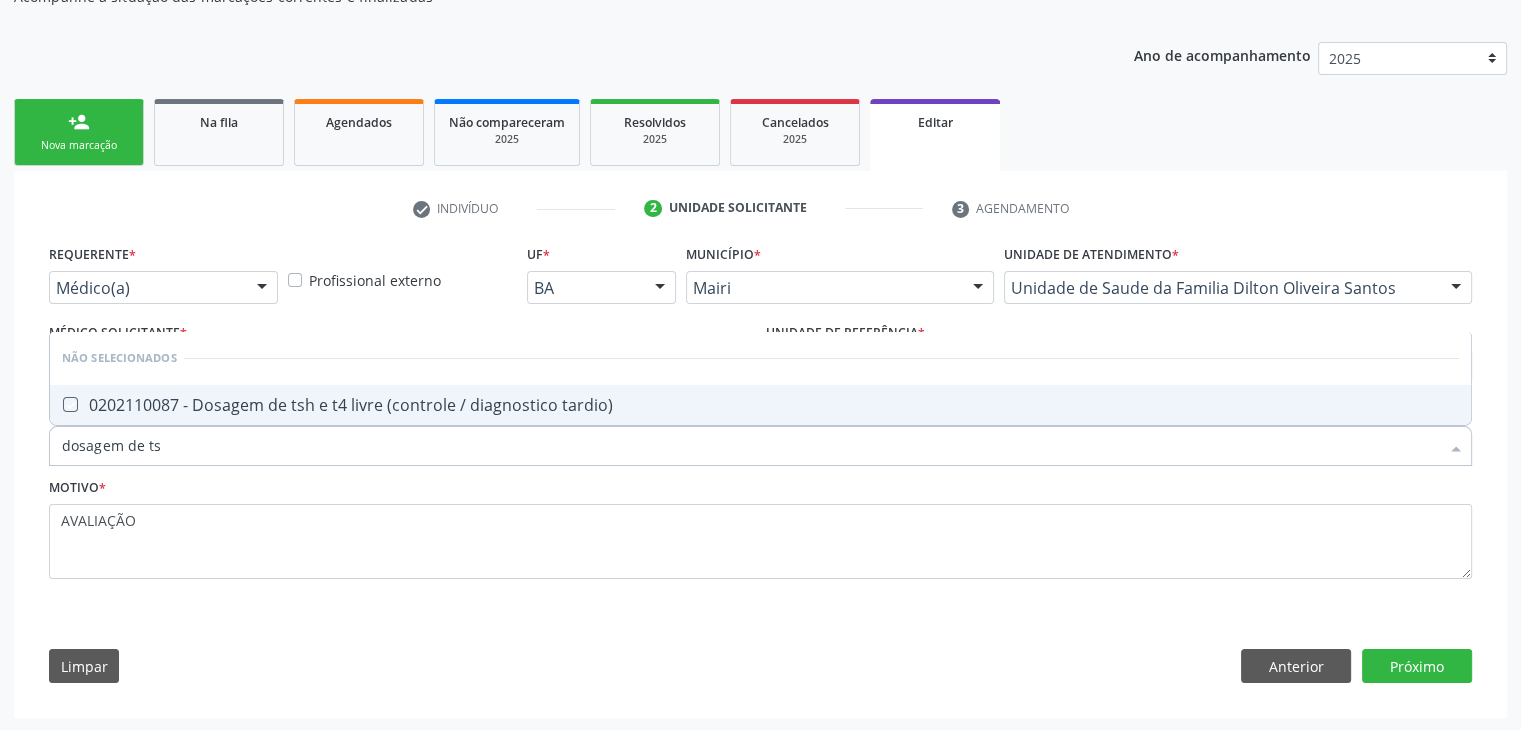 checkbox on "true" 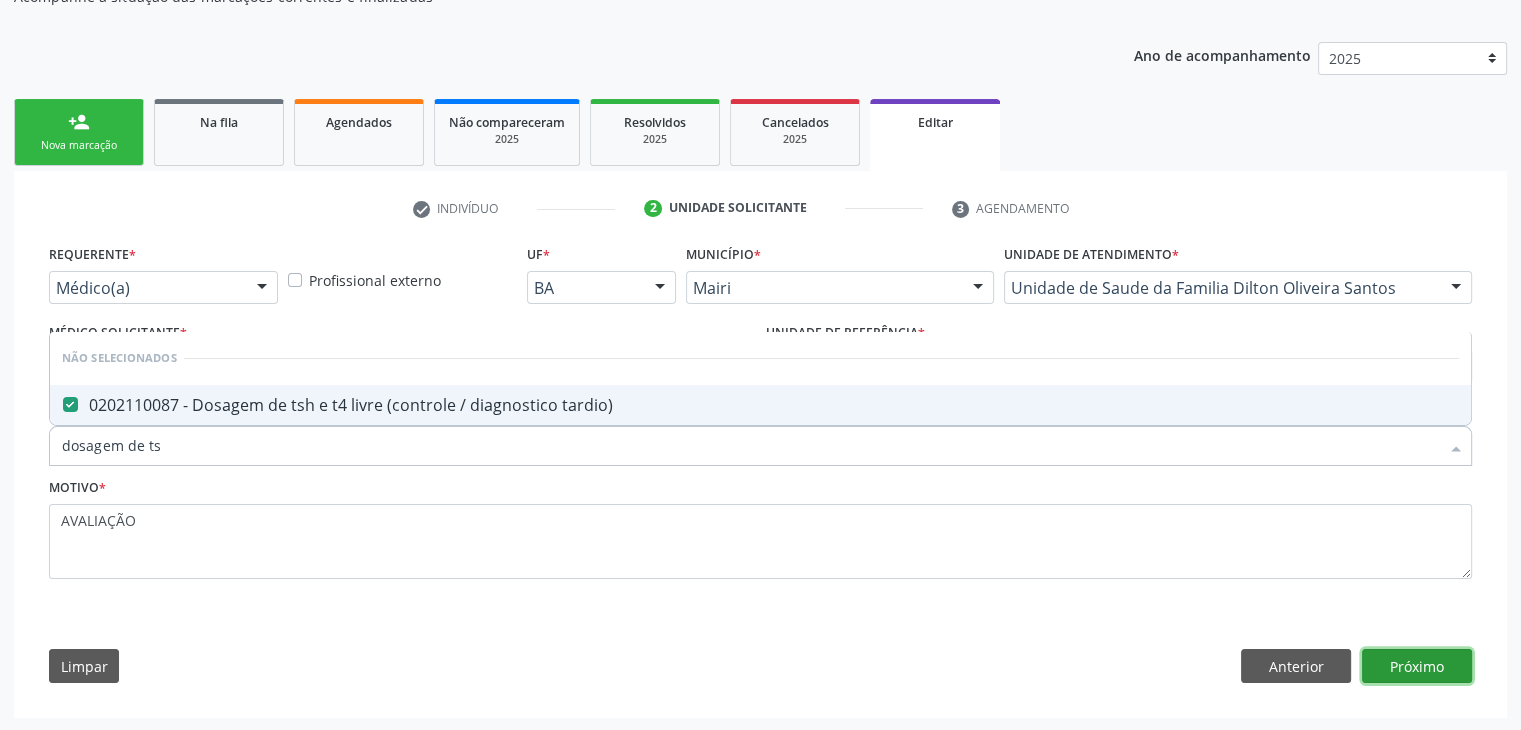 click on "Próximo" at bounding box center (1417, 666) 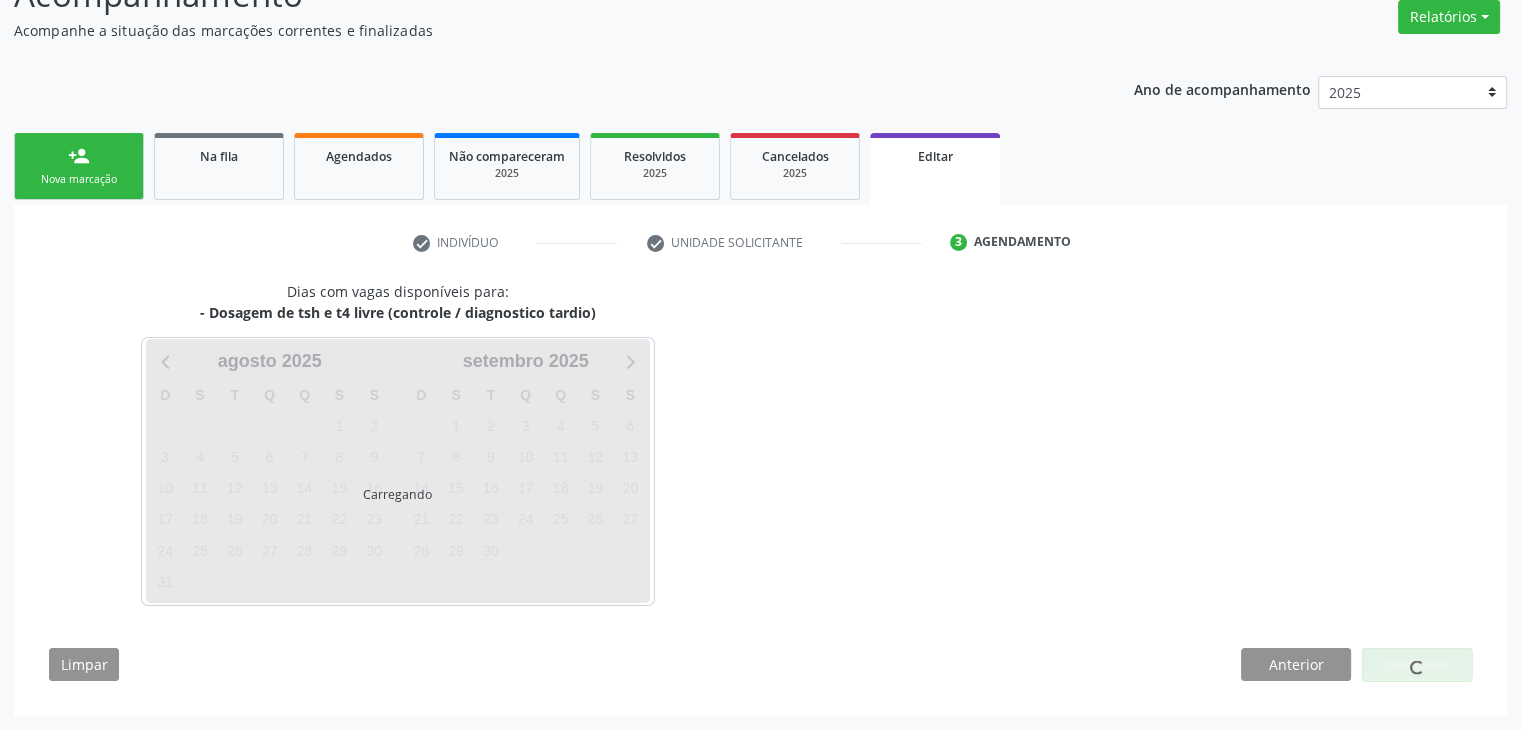 scroll, scrollTop: 165, scrollLeft: 0, axis: vertical 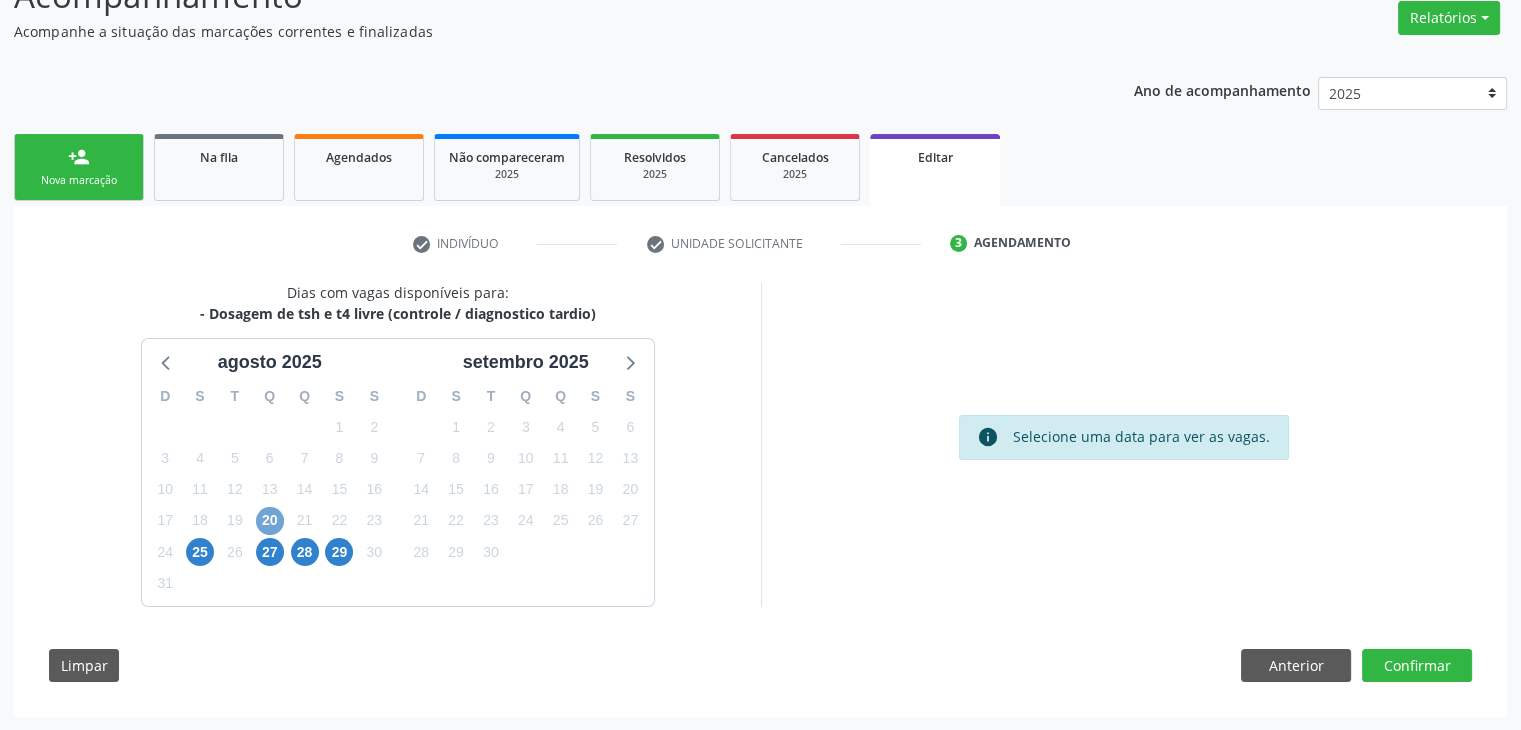 click on "20" at bounding box center (270, 521) 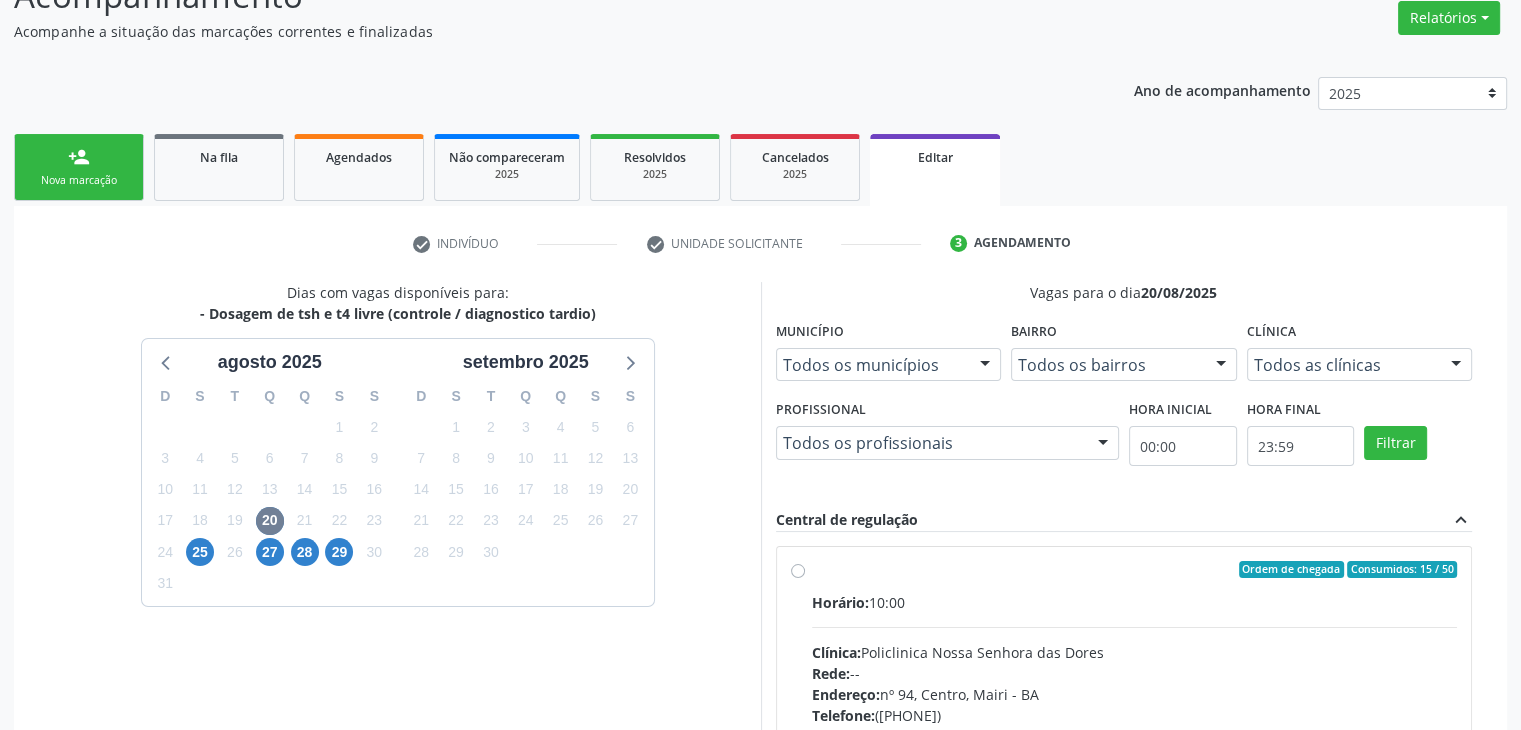 click on "Horário:   10:00
Clínica:  Policlinica Nossa Senhora das Dores
Rede:
--
Endereço:   nº 94, Centro, Mairi - BA
Telefone:   (74) 36322104
Profissional:
--
Informações adicionais sobre o atendimento
Idade de atendimento:
Sem restrição
Gênero(s) atendido(s):
Sem restrição
Informações adicionais:
--" at bounding box center [1135, 729] 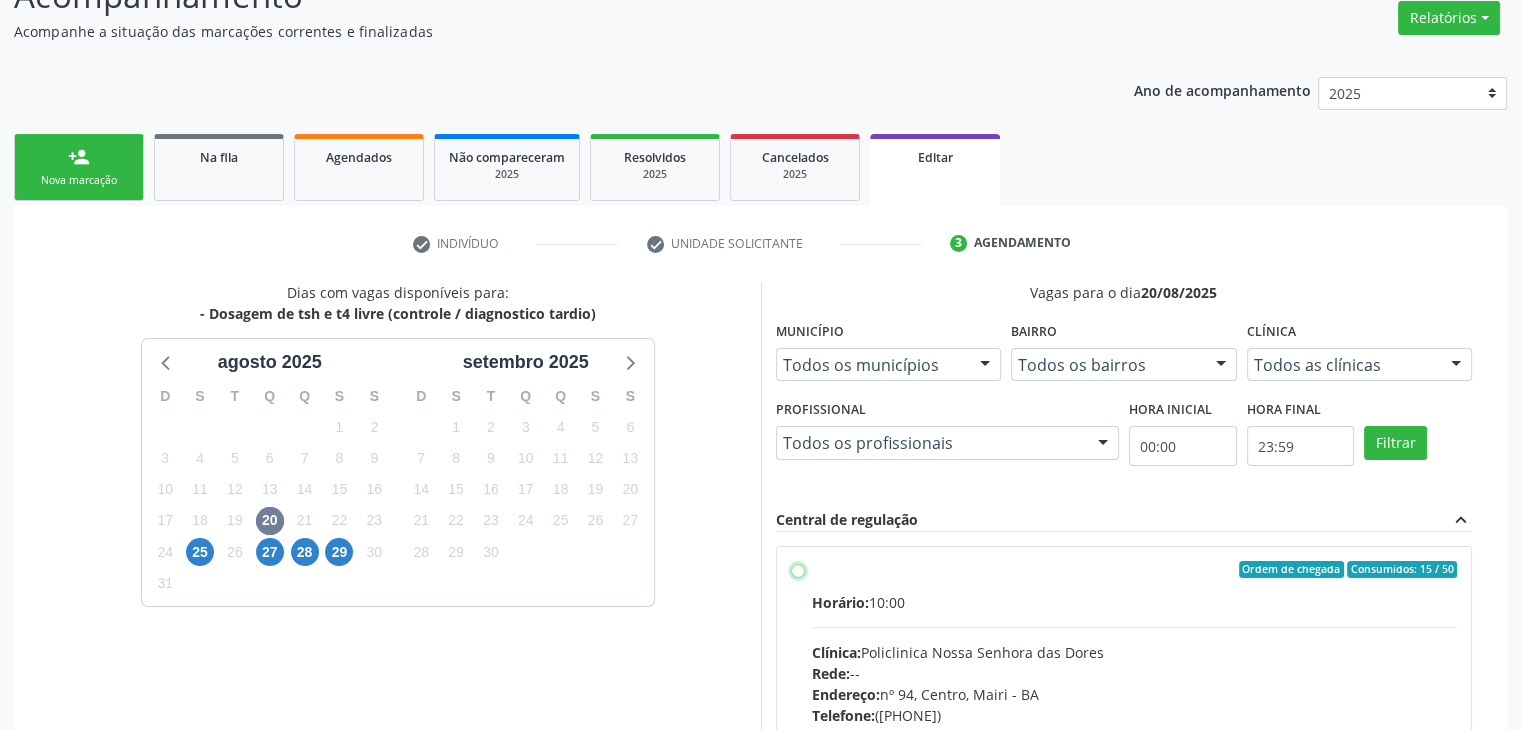 click on "Ordem de chegada
Consumidos: 15 / 50
Horário:   10:00
Clínica:  Policlinica Nossa Senhora das Dores
Rede:
--
Endereço:   nº 94, Centro, Mairi - BA
Telefone:   (74) 36322104
Profissional:
--
Informações adicionais sobre o atendimento
Idade de atendimento:
Sem restrição
Gênero(s) atendido(s):
Sem restrição
Informações adicionais:
--" at bounding box center (798, 570) 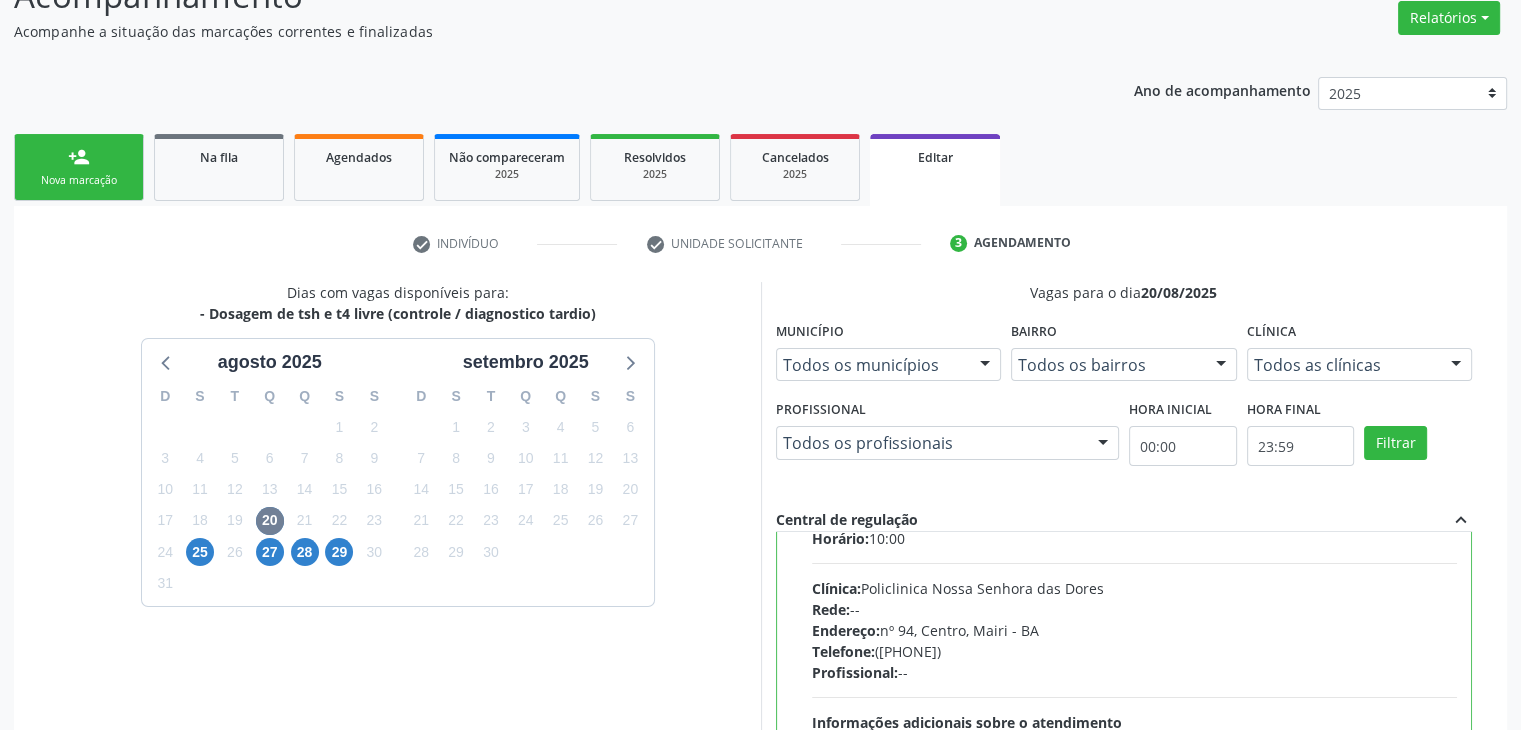 scroll, scrollTop: 98, scrollLeft: 0, axis: vertical 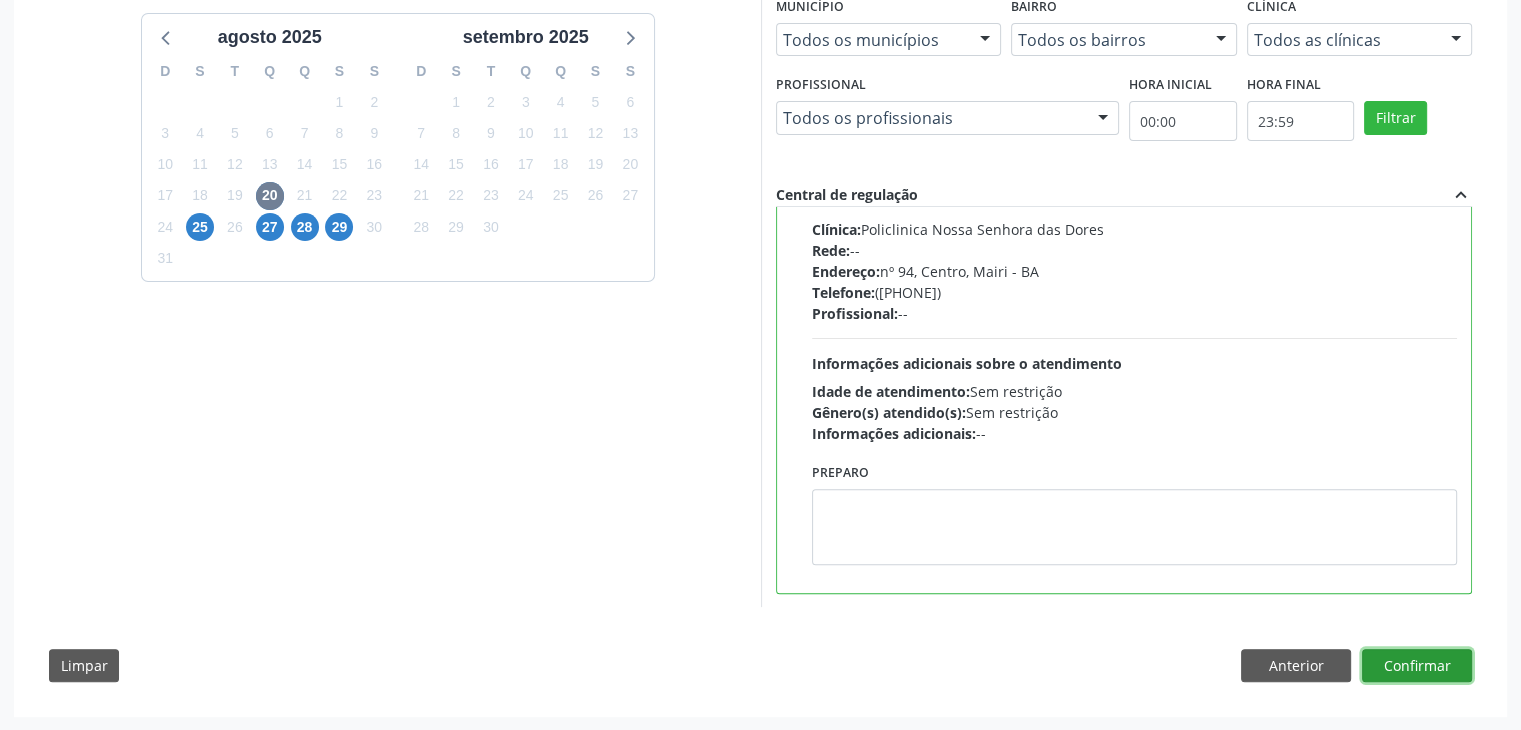 click on "Confirmar" at bounding box center (1417, 666) 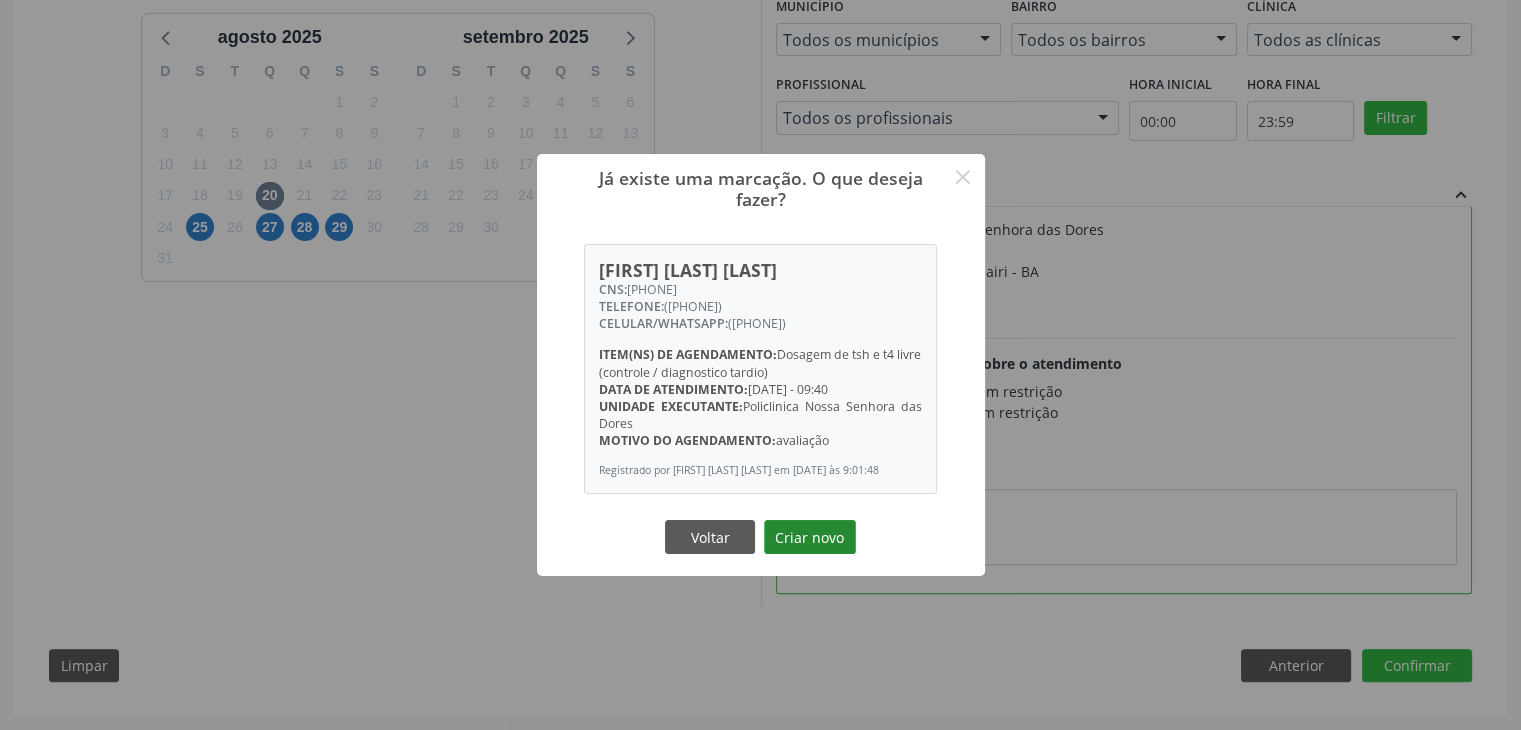click on "Criar novo" at bounding box center [810, 537] 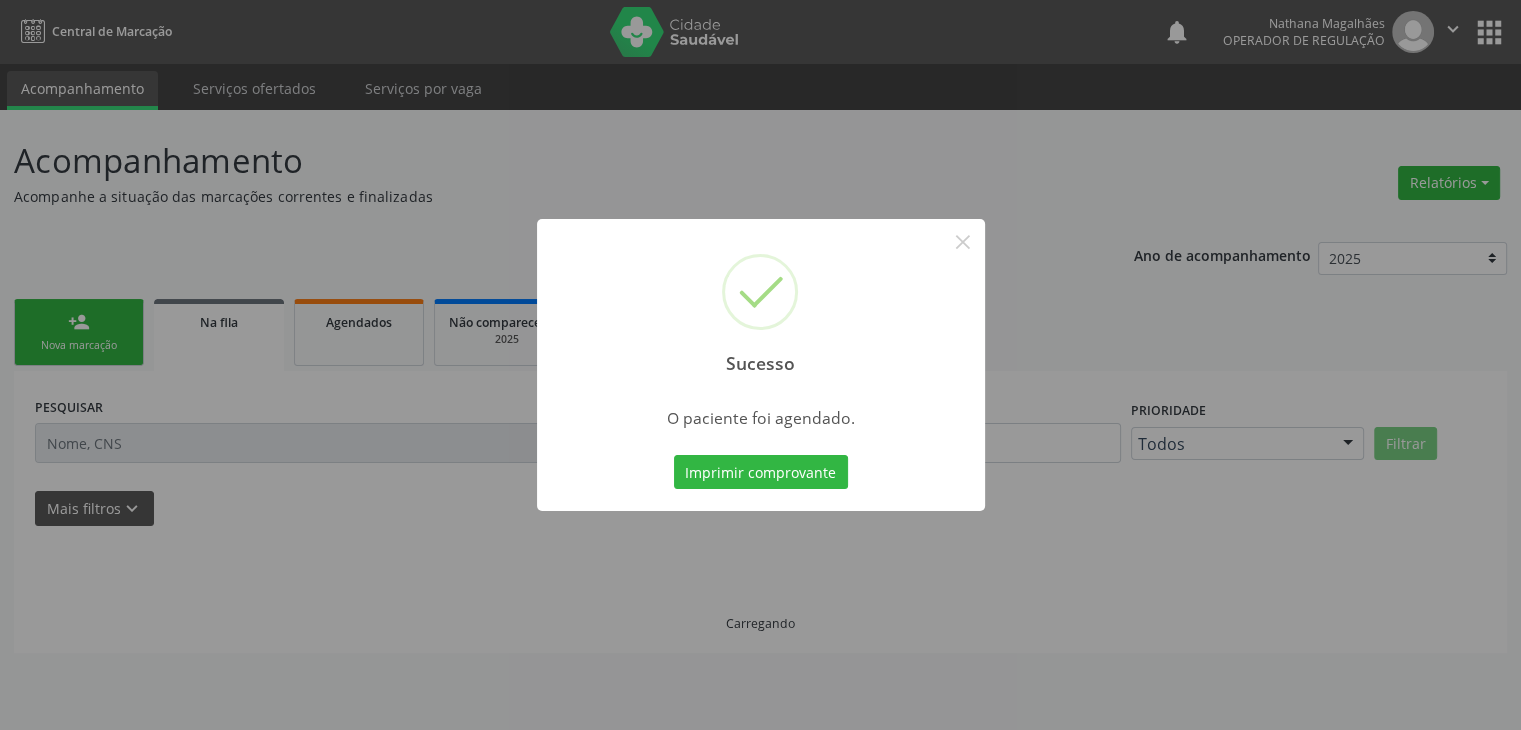 scroll, scrollTop: 0, scrollLeft: 0, axis: both 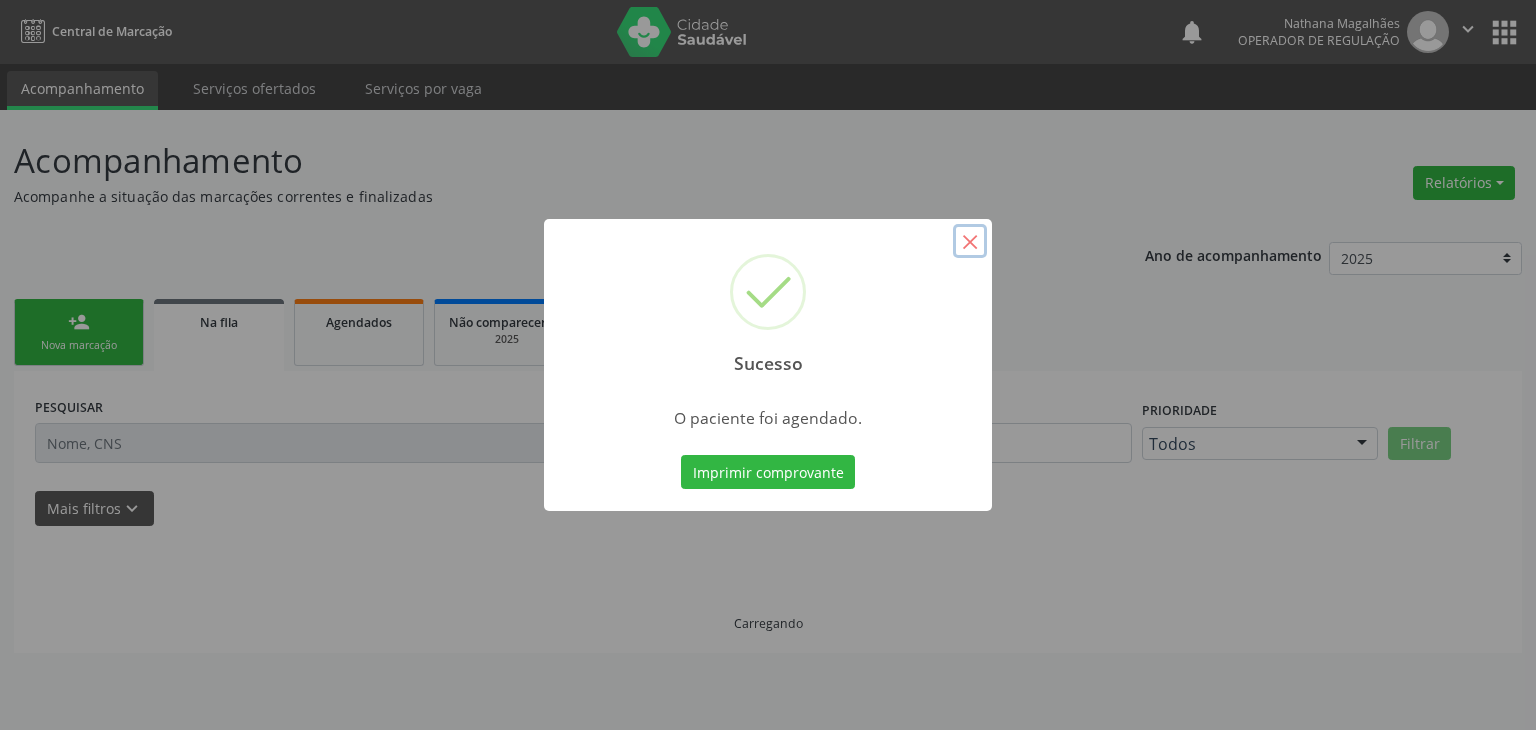 click on "×" at bounding box center [970, 241] 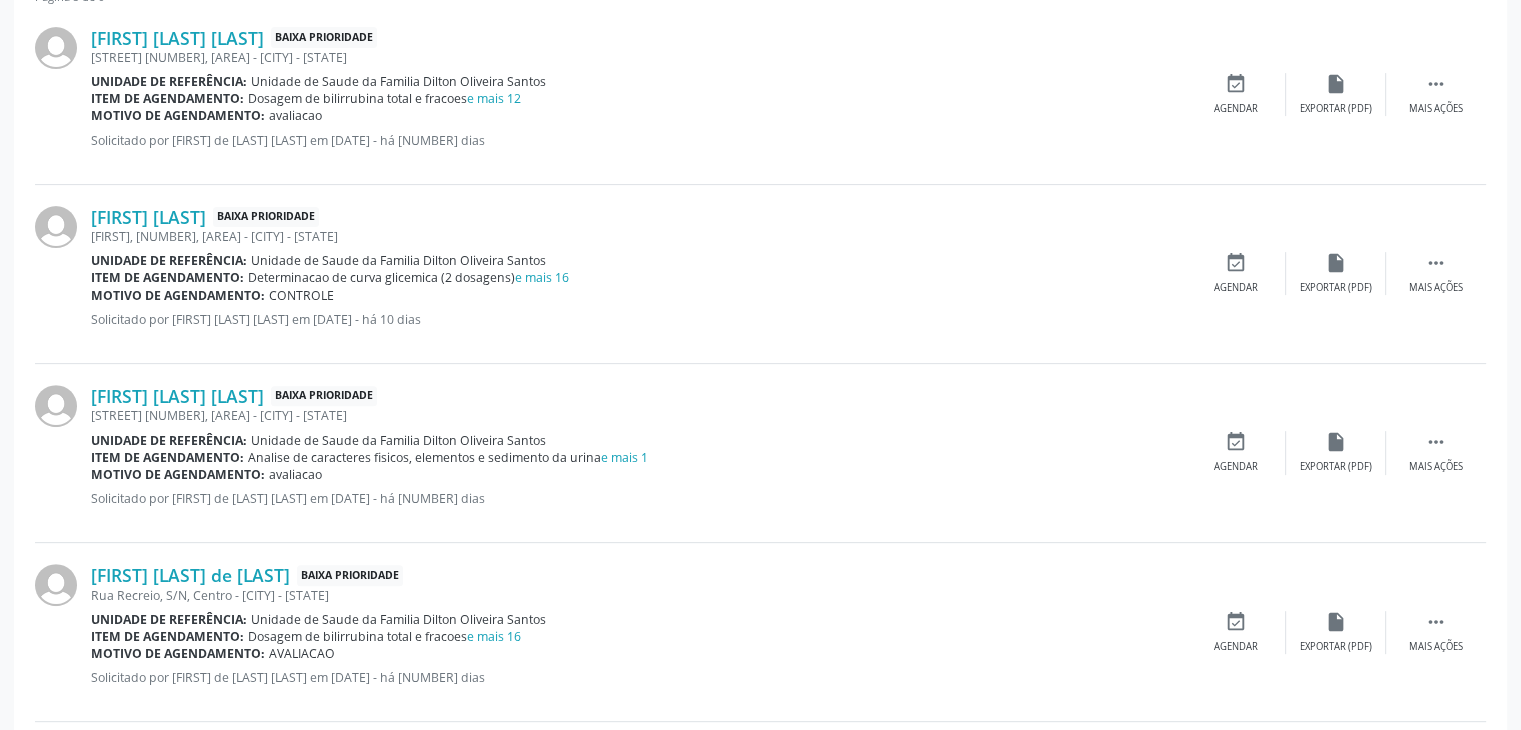 scroll, scrollTop: 700, scrollLeft: 0, axis: vertical 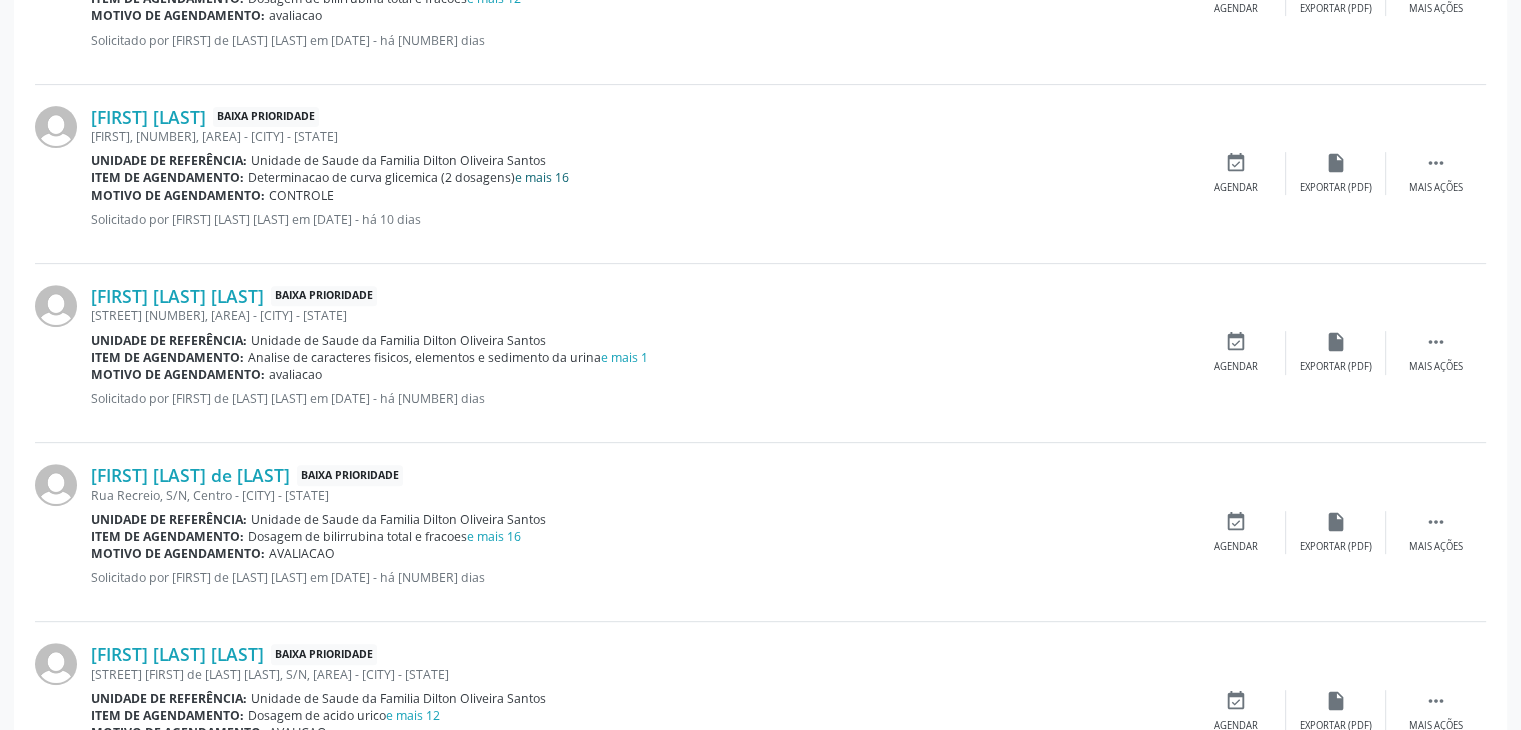 click on "e mais 16" at bounding box center [542, 177] 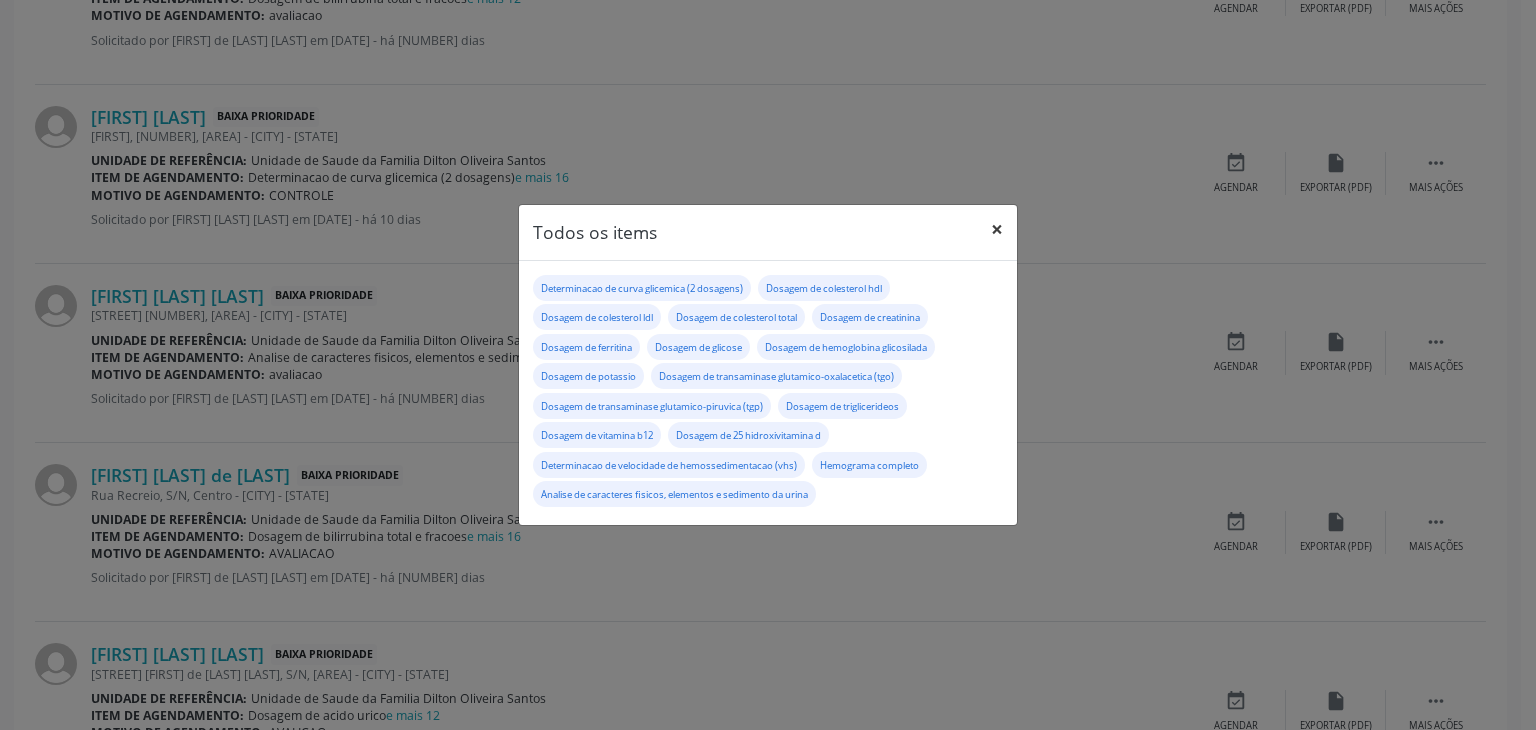 click on "×" at bounding box center [997, 229] 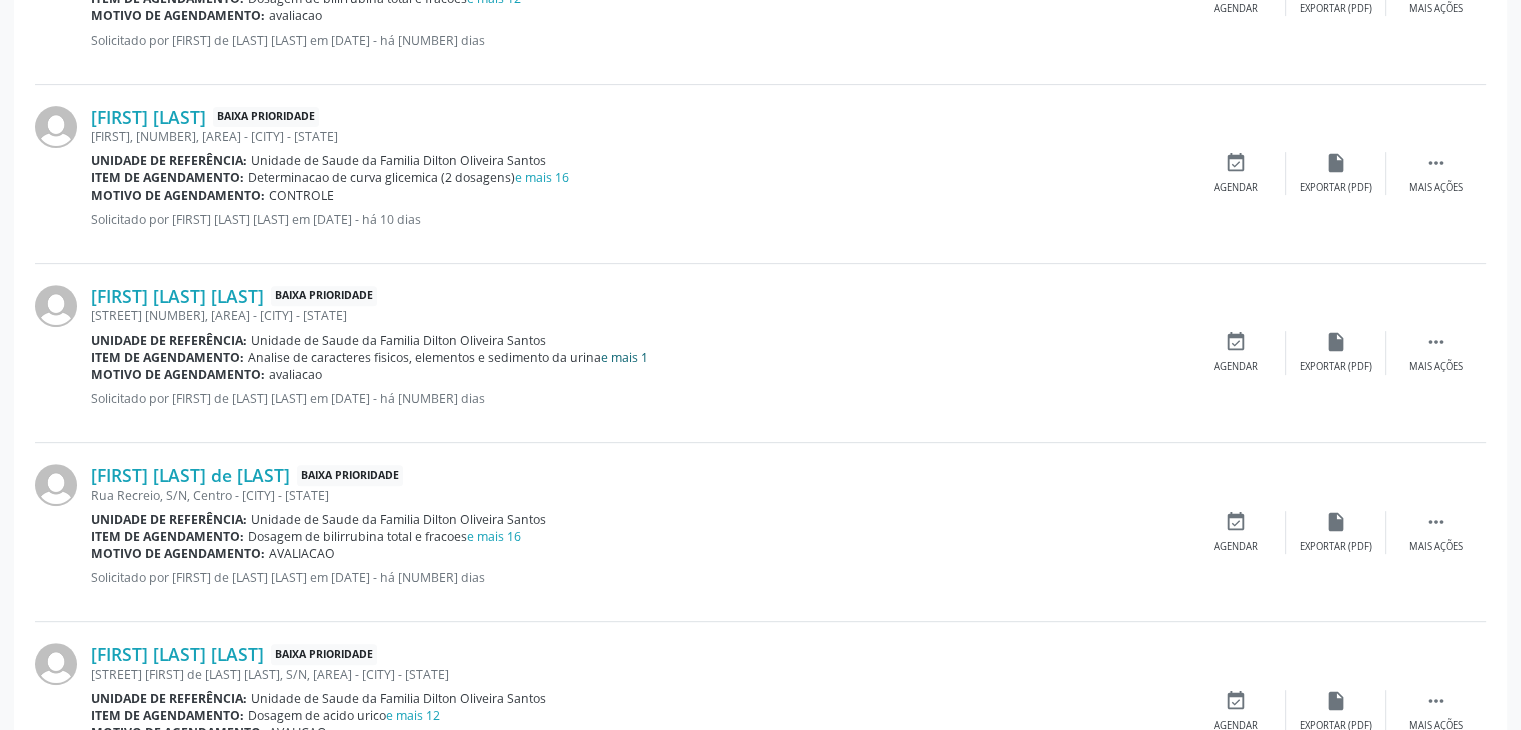 click on "e mais 1" at bounding box center [624, 357] 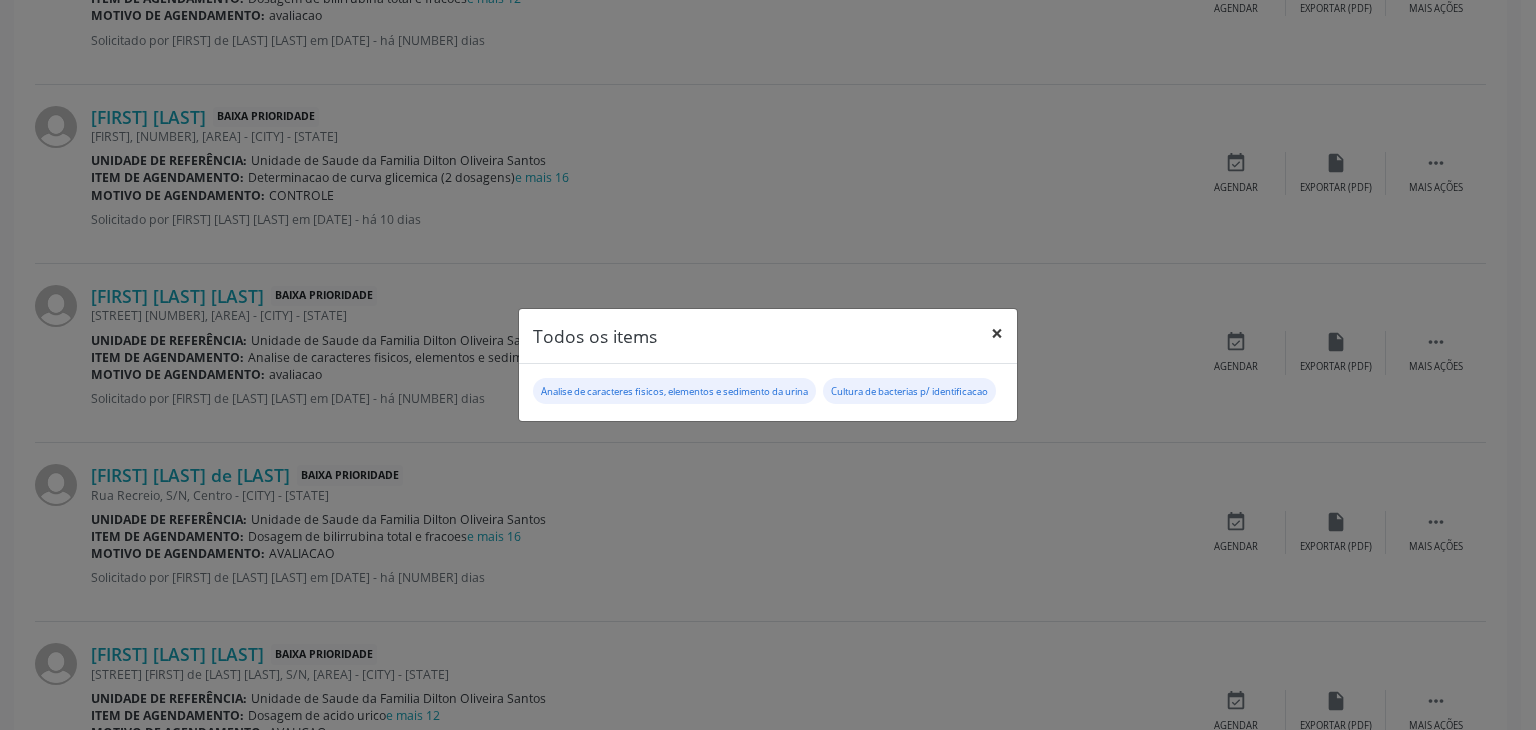 click on "×" at bounding box center (997, 333) 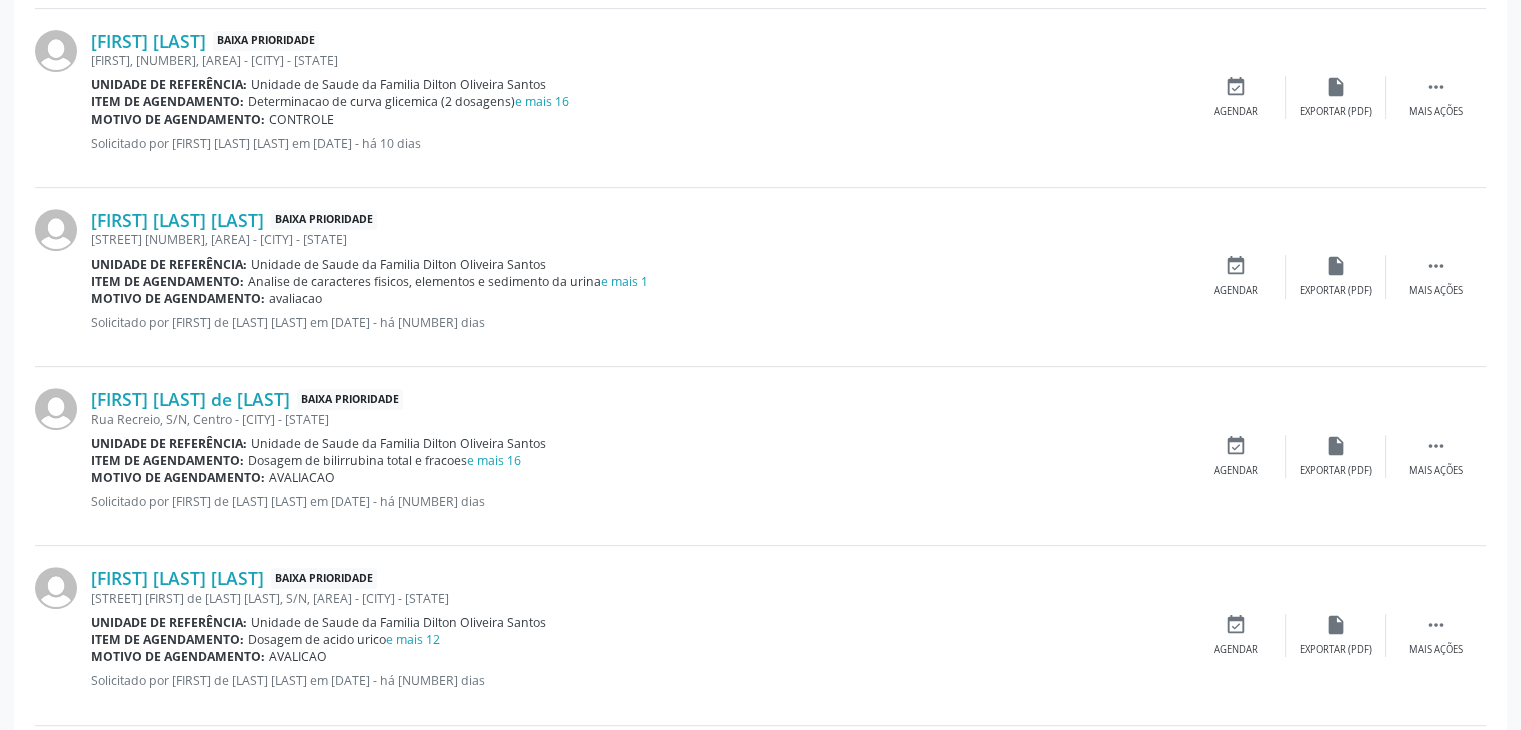 scroll, scrollTop: 900, scrollLeft: 0, axis: vertical 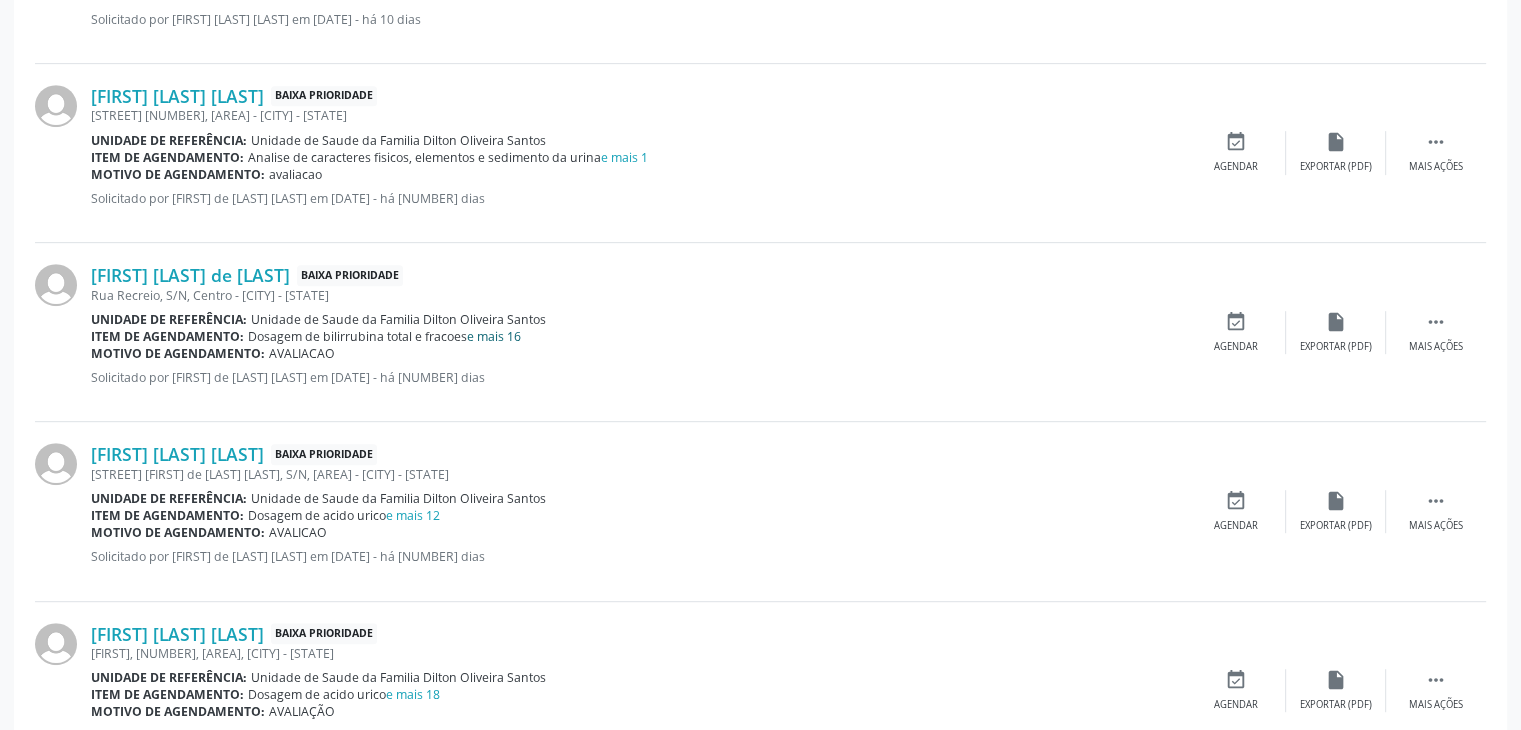 click on "e mais 16" at bounding box center (494, 336) 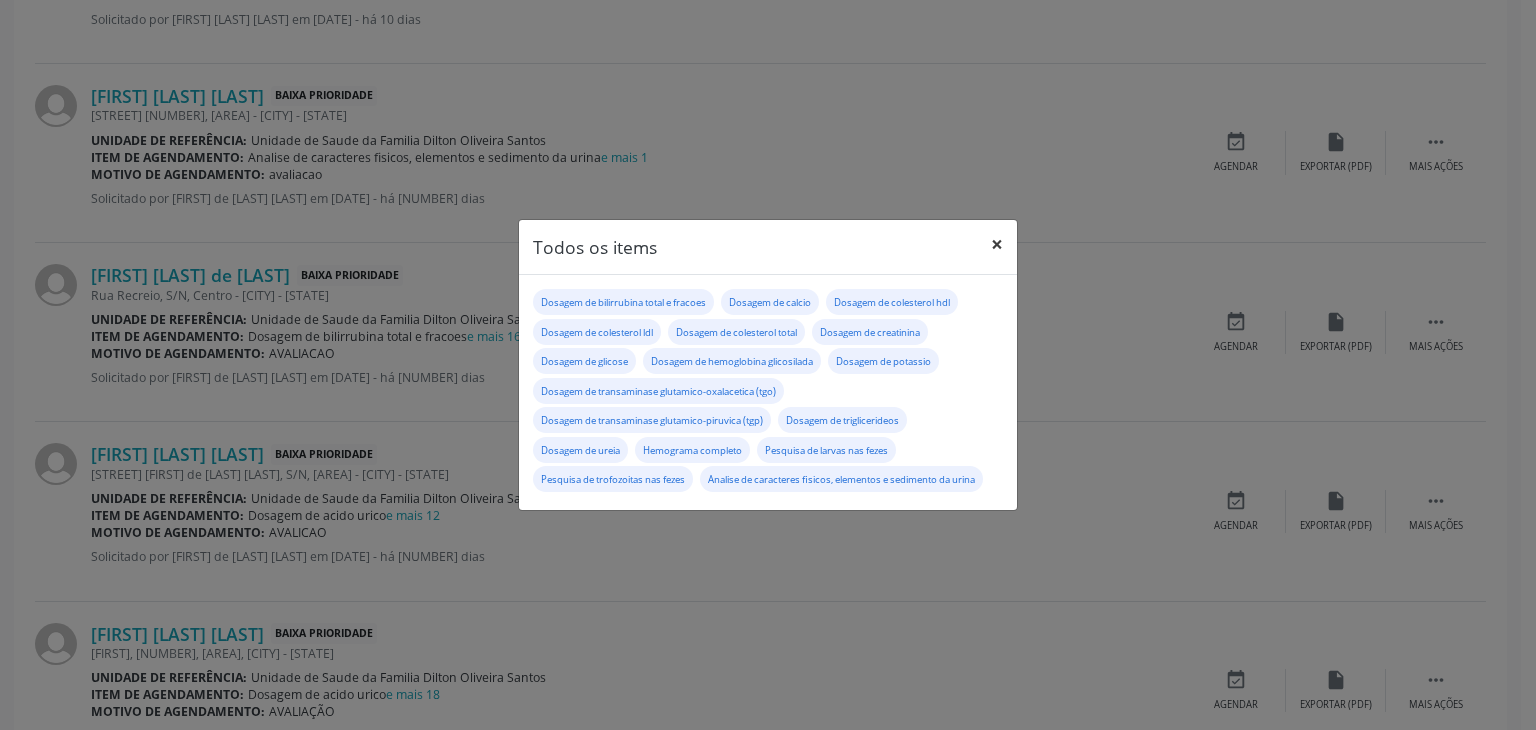 click on "×" at bounding box center [997, 244] 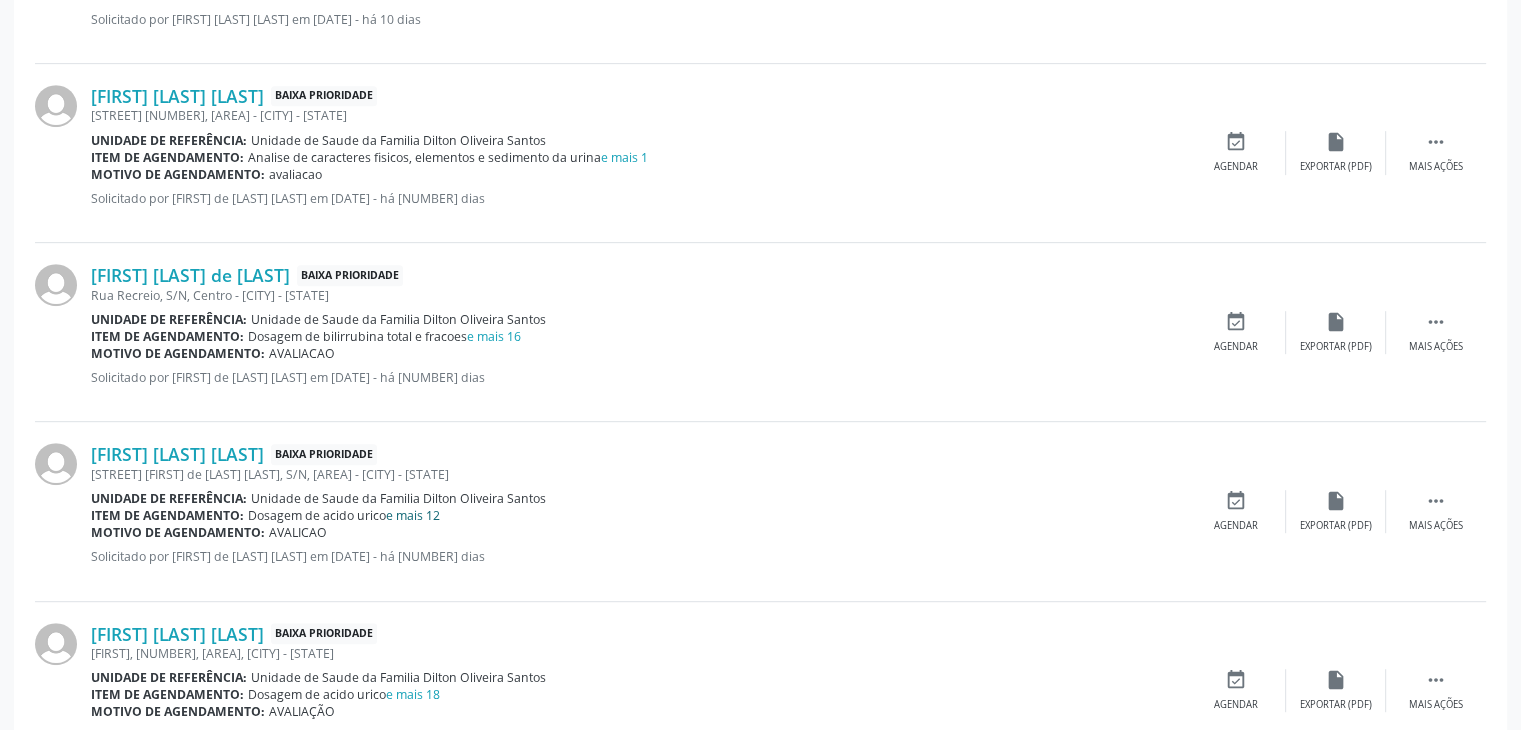 click on "e mais 12" at bounding box center [413, 515] 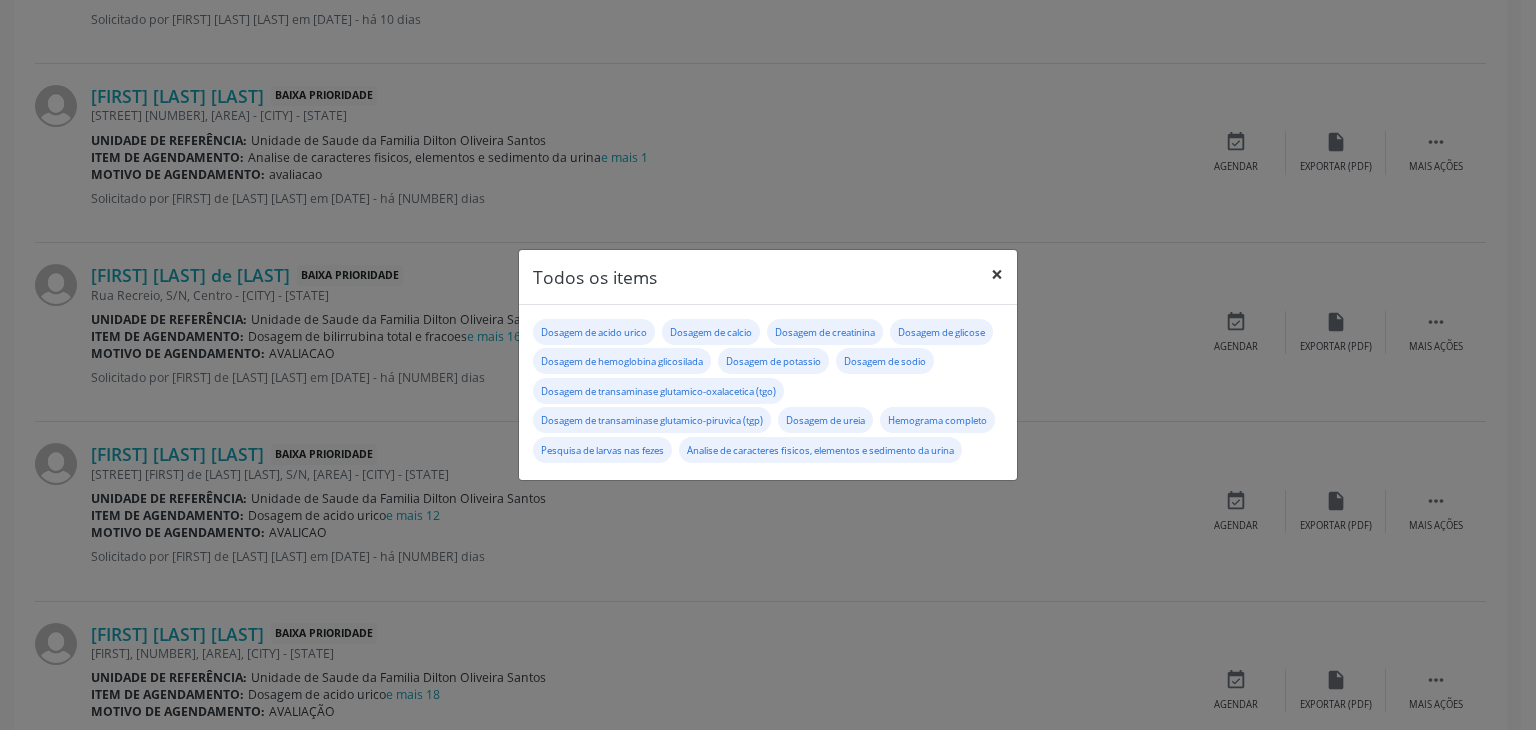 click on "×" at bounding box center (997, 274) 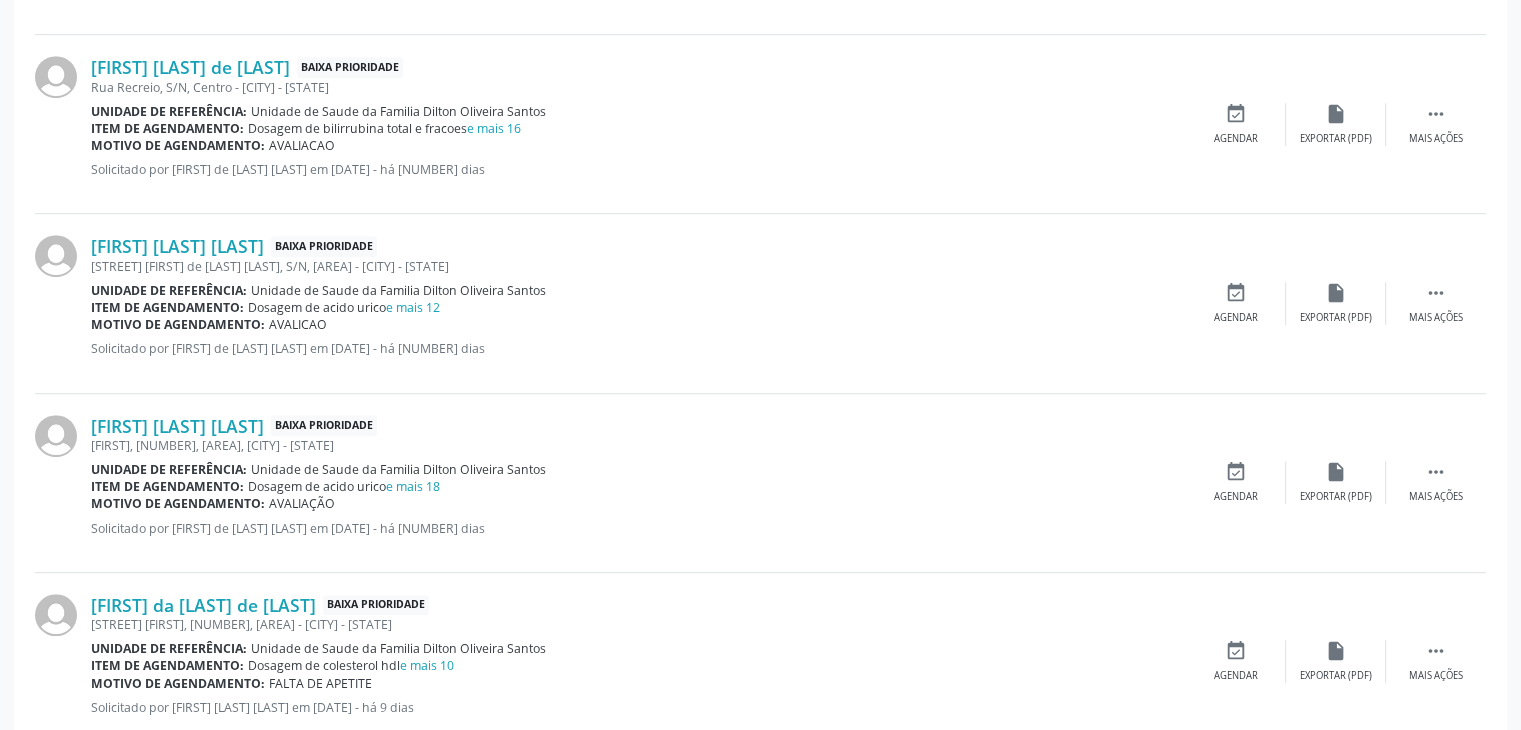 scroll, scrollTop: 1200, scrollLeft: 0, axis: vertical 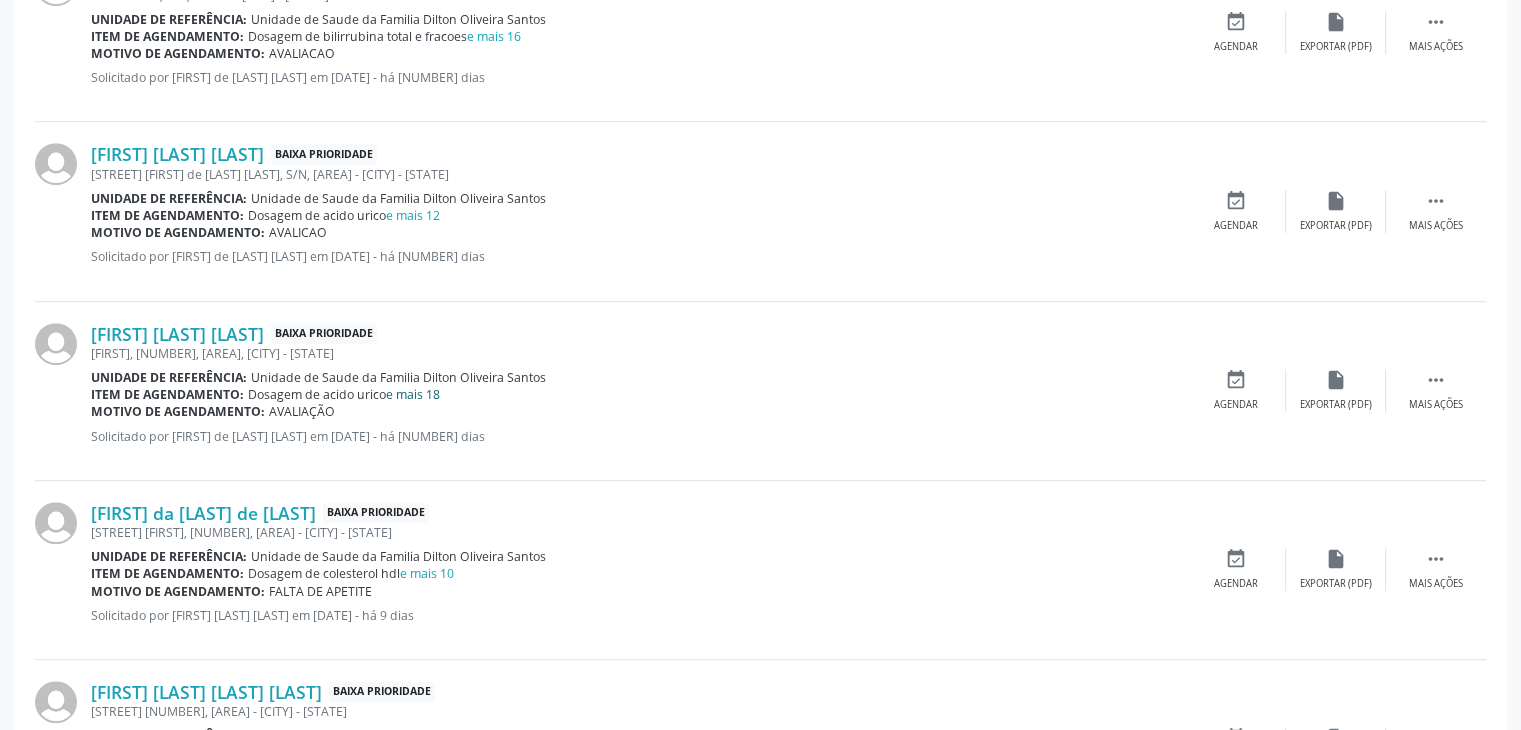 click on "e mais 18" at bounding box center (413, 394) 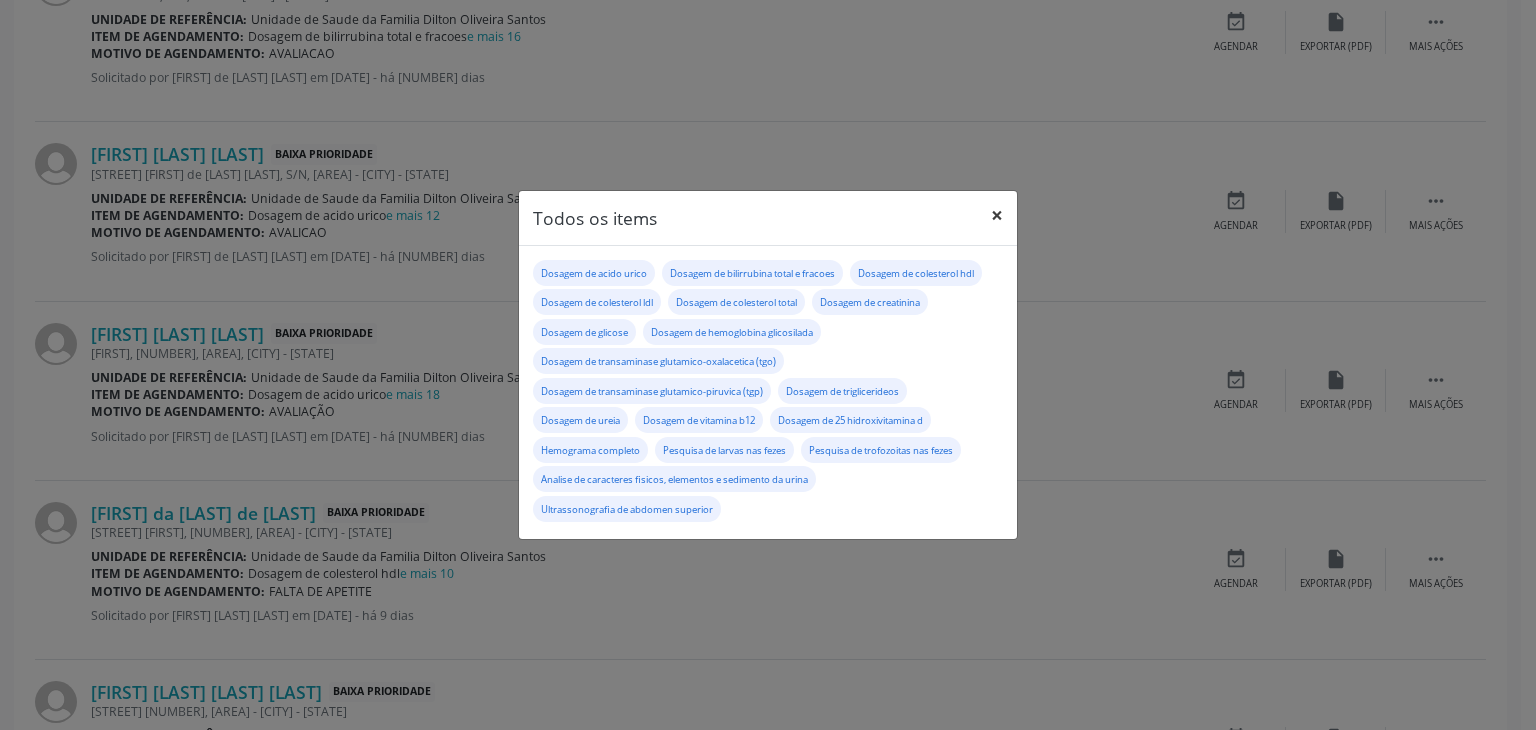 click on "×" at bounding box center [997, 215] 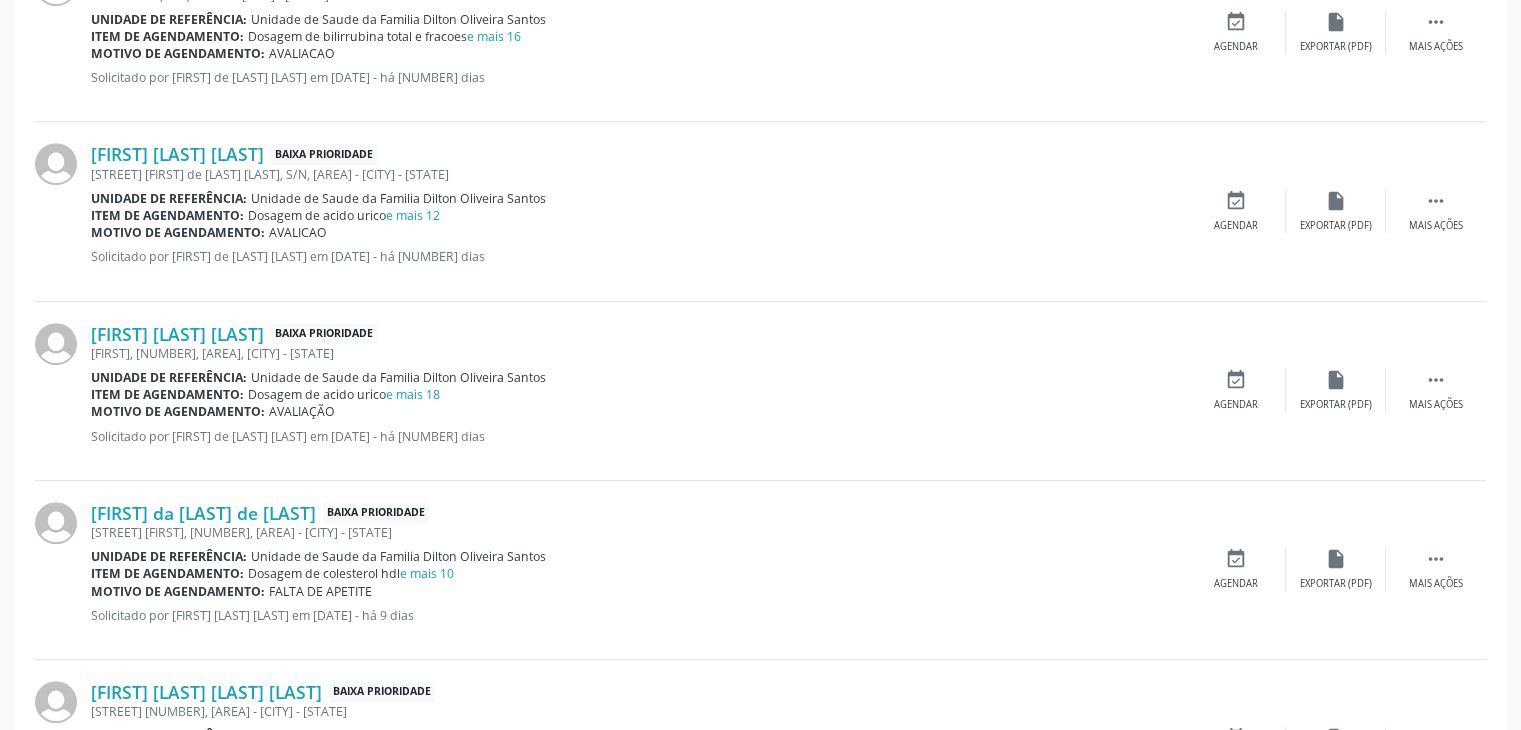 scroll, scrollTop: 1300, scrollLeft: 0, axis: vertical 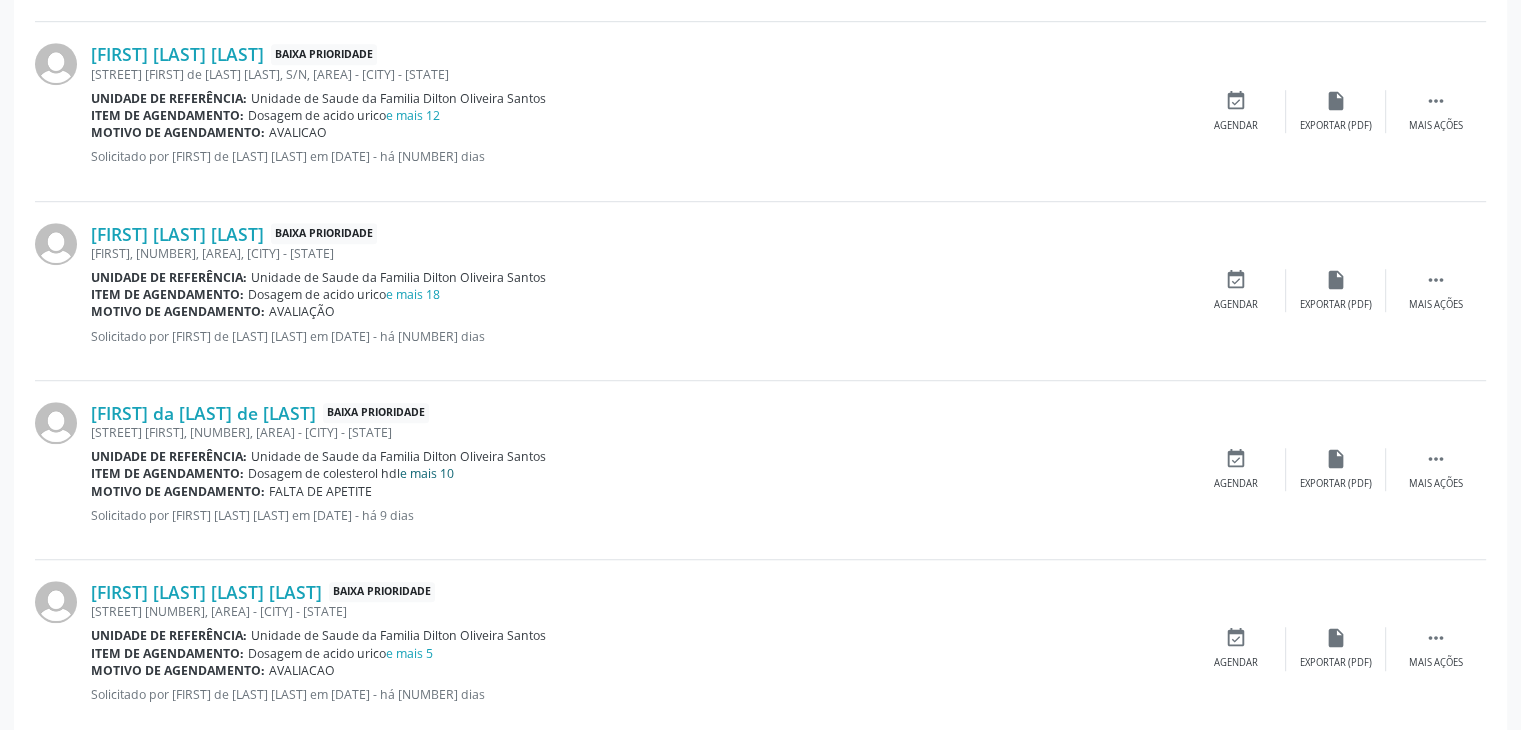 click on "e mais 10" at bounding box center [427, 473] 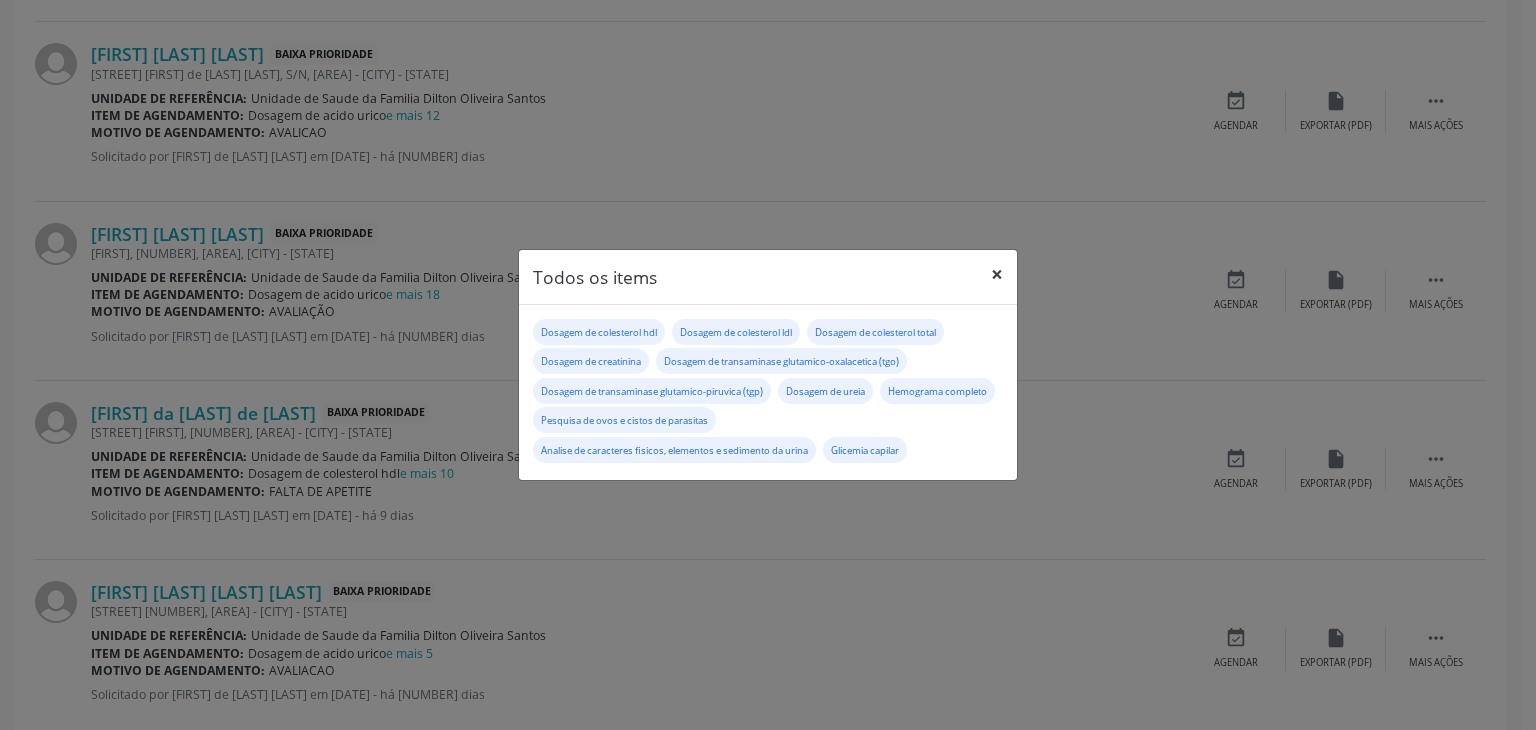 click on "×" at bounding box center [997, 274] 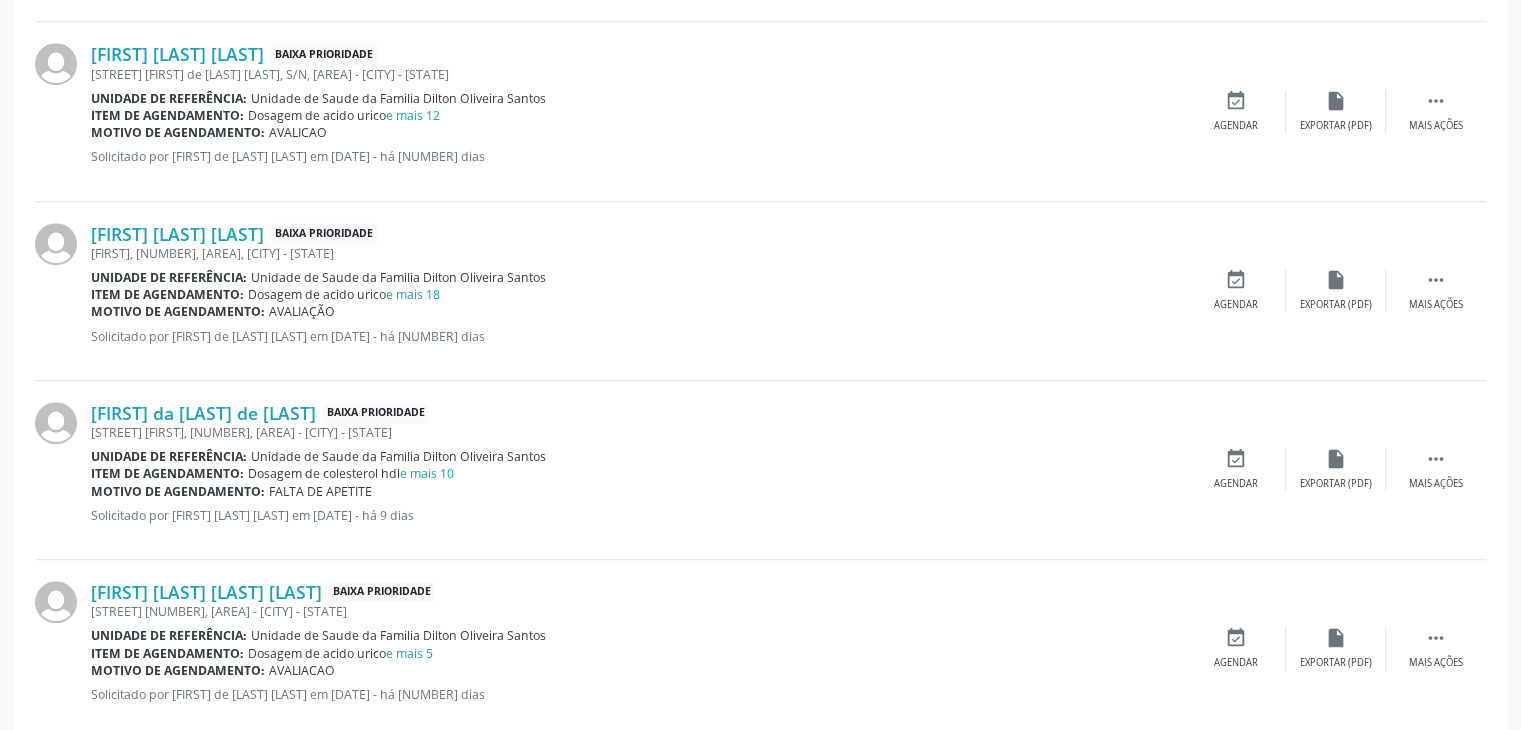 scroll, scrollTop: 1600, scrollLeft: 0, axis: vertical 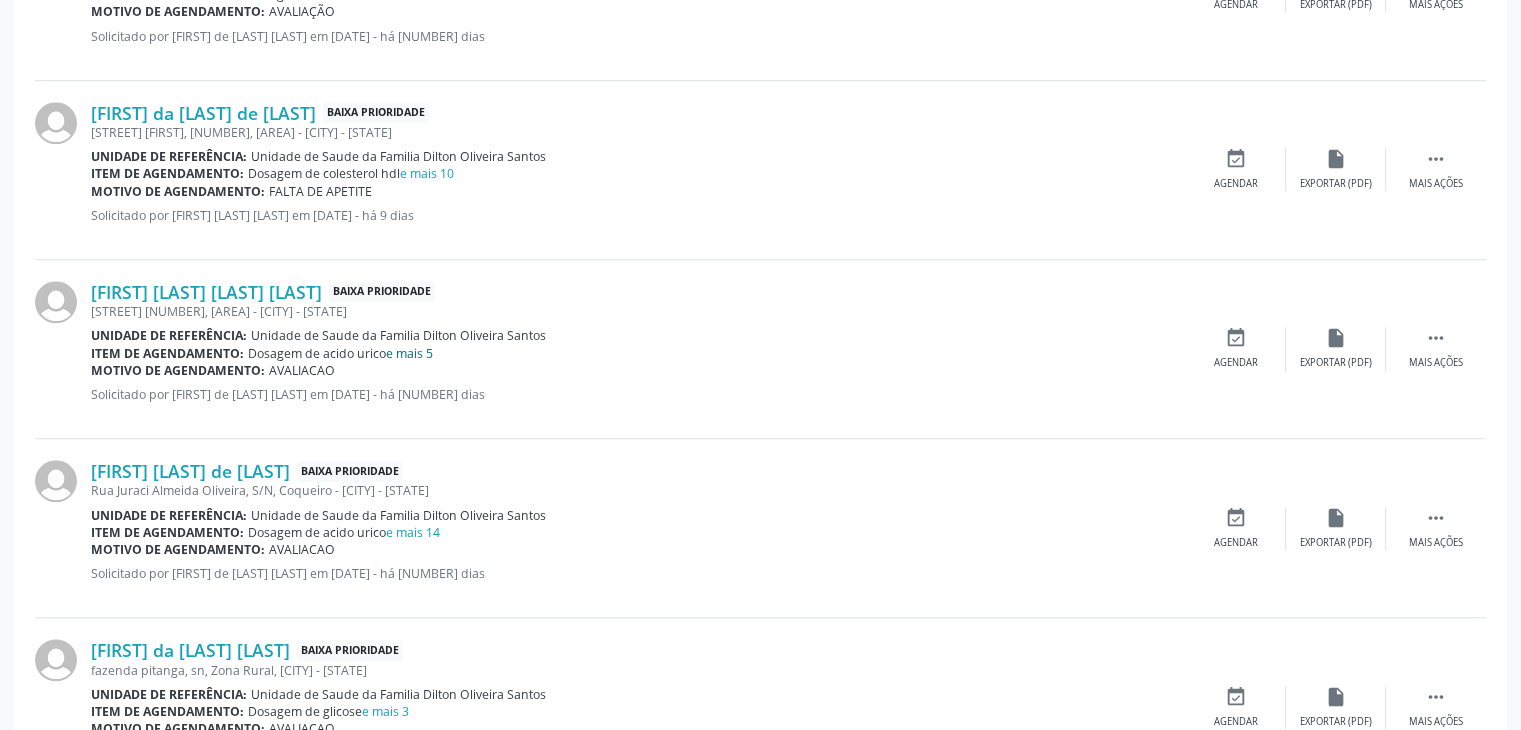 click on "e mais 5" at bounding box center (409, 353) 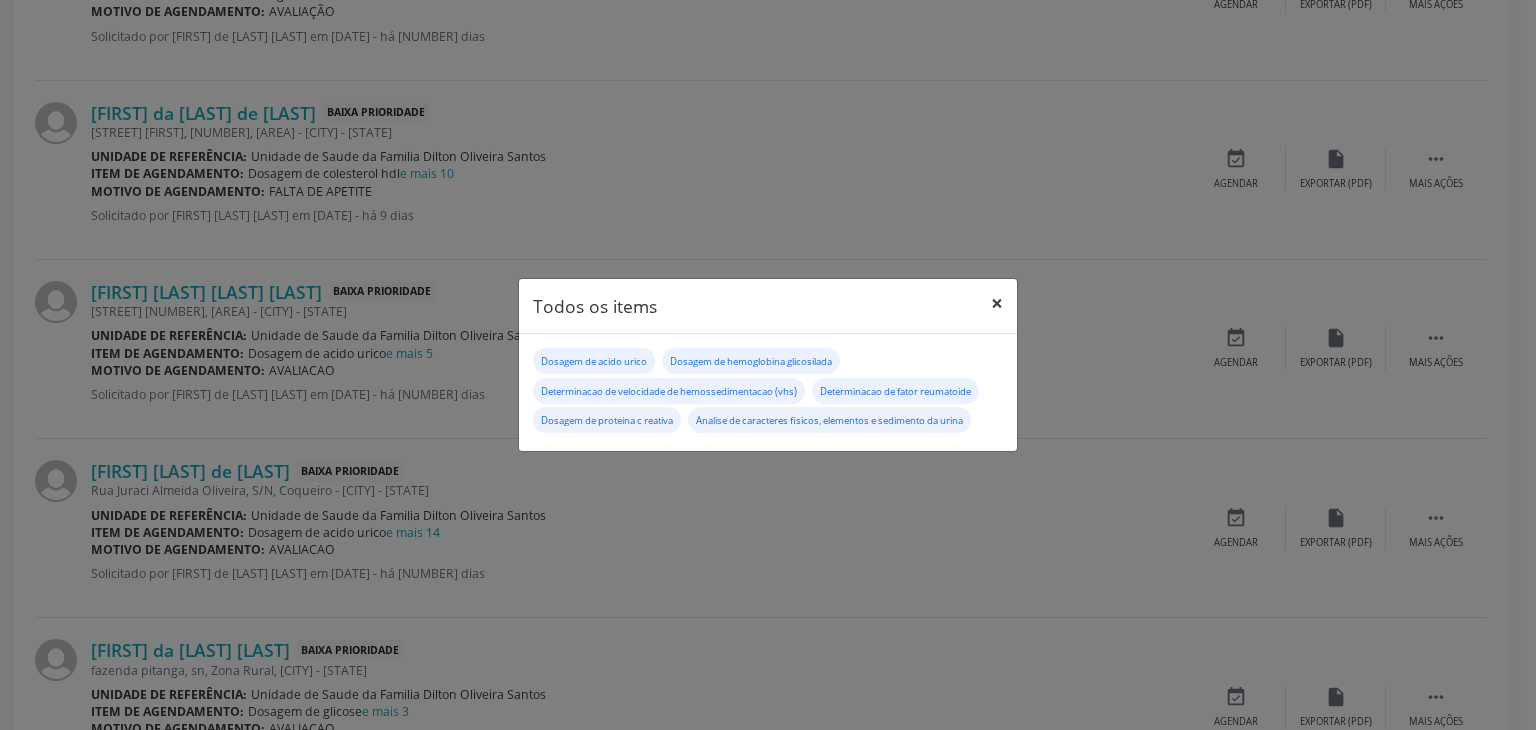 click on "×" at bounding box center (997, 303) 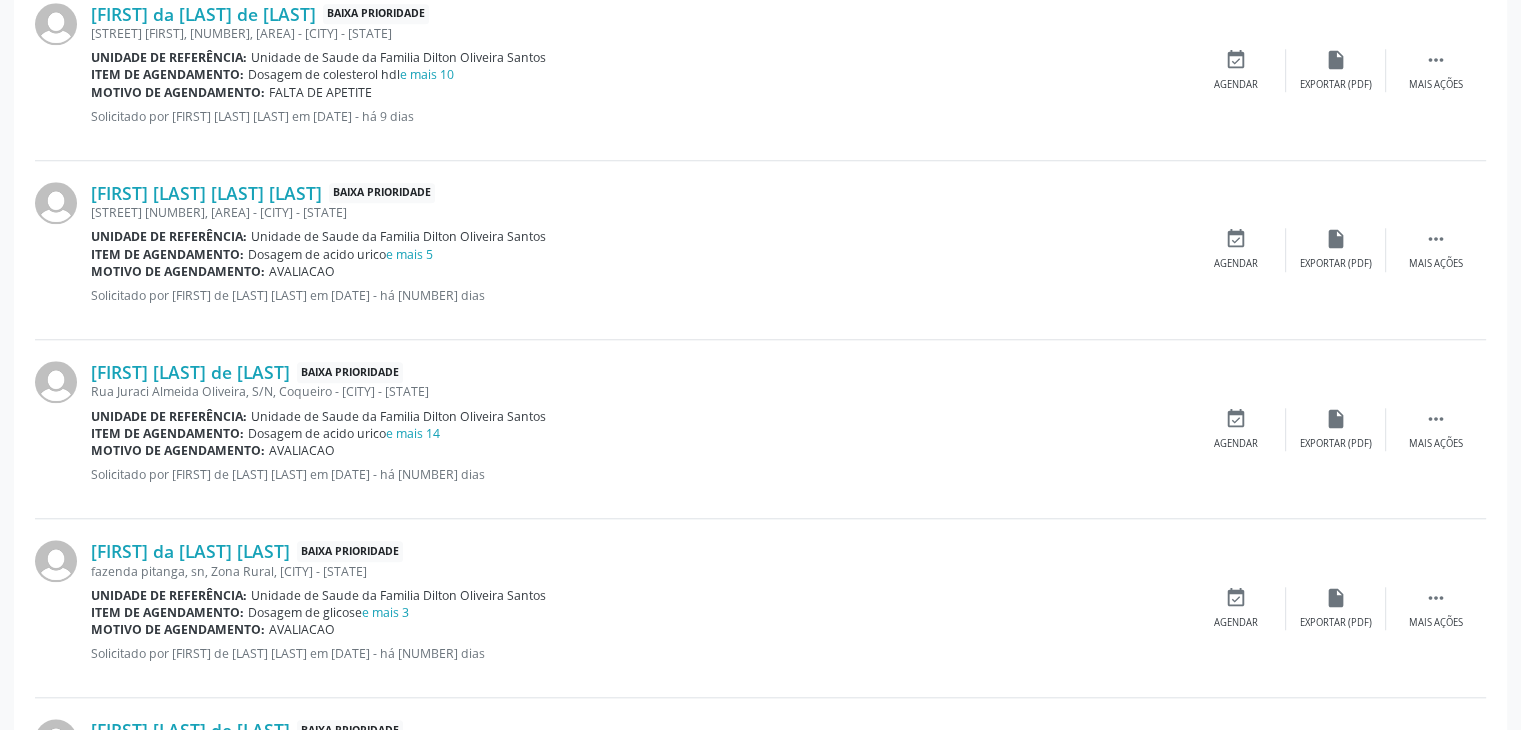 scroll, scrollTop: 1700, scrollLeft: 0, axis: vertical 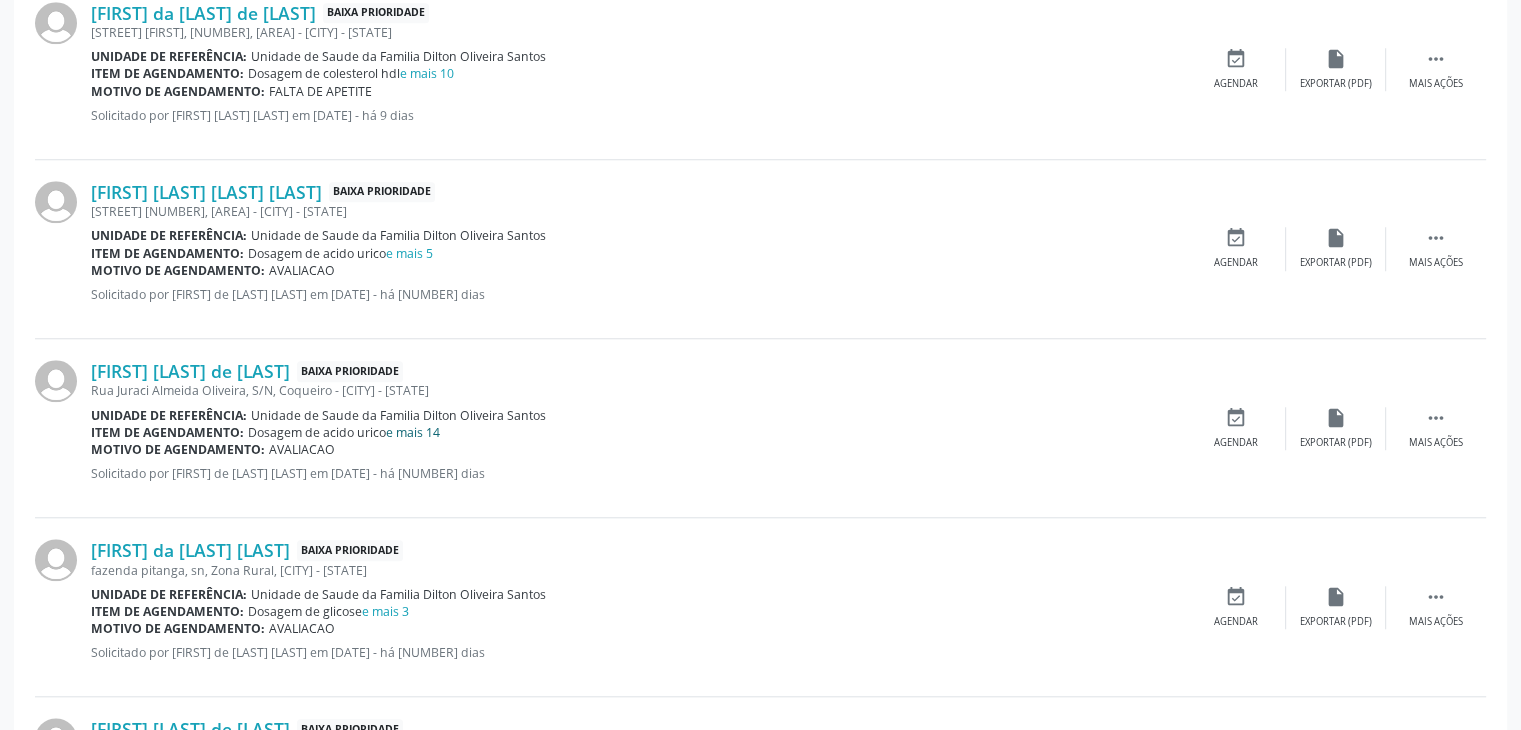 click on "e mais 14" at bounding box center [413, 432] 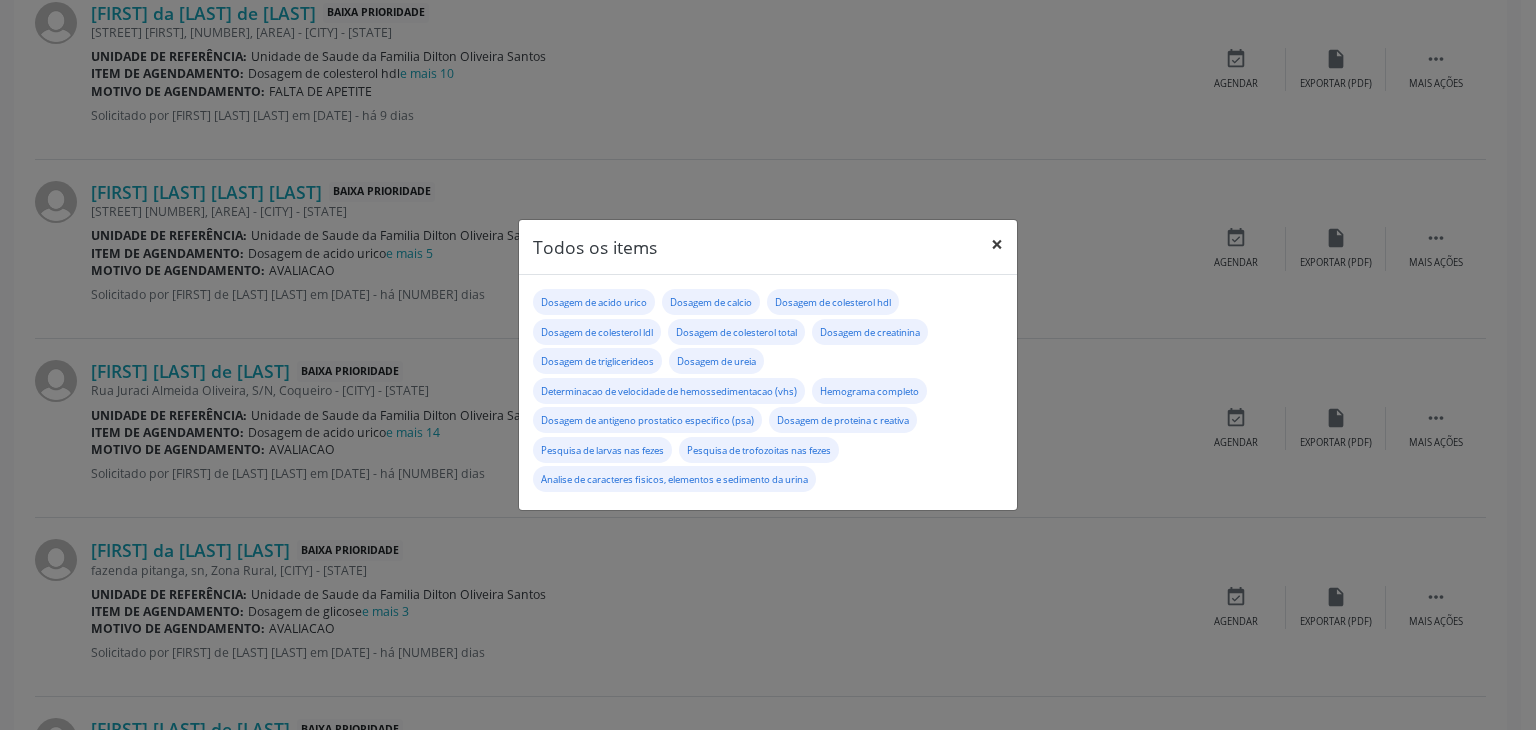 click on "×" at bounding box center [997, 244] 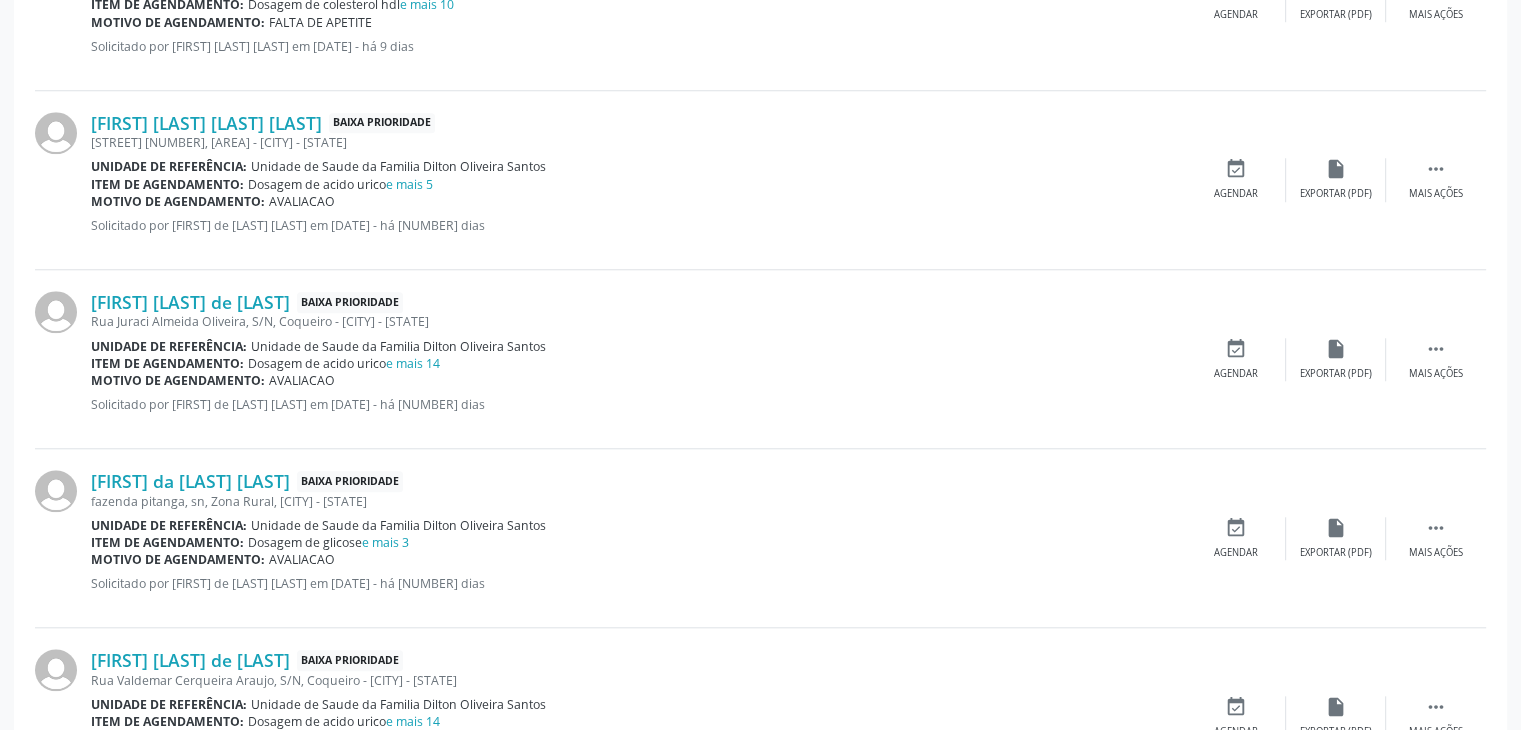 scroll, scrollTop: 1900, scrollLeft: 0, axis: vertical 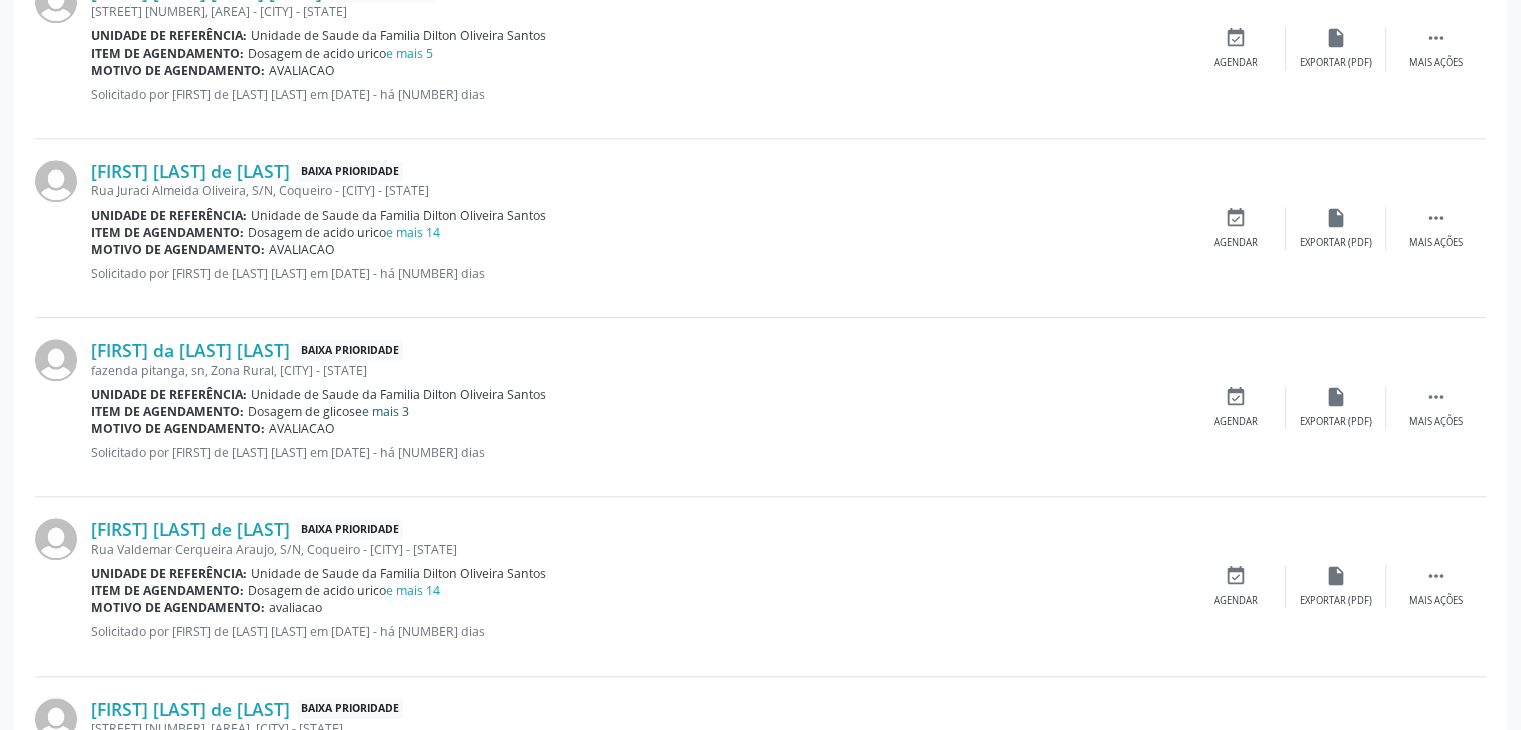click on "e mais 3" at bounding box center [385, 411] 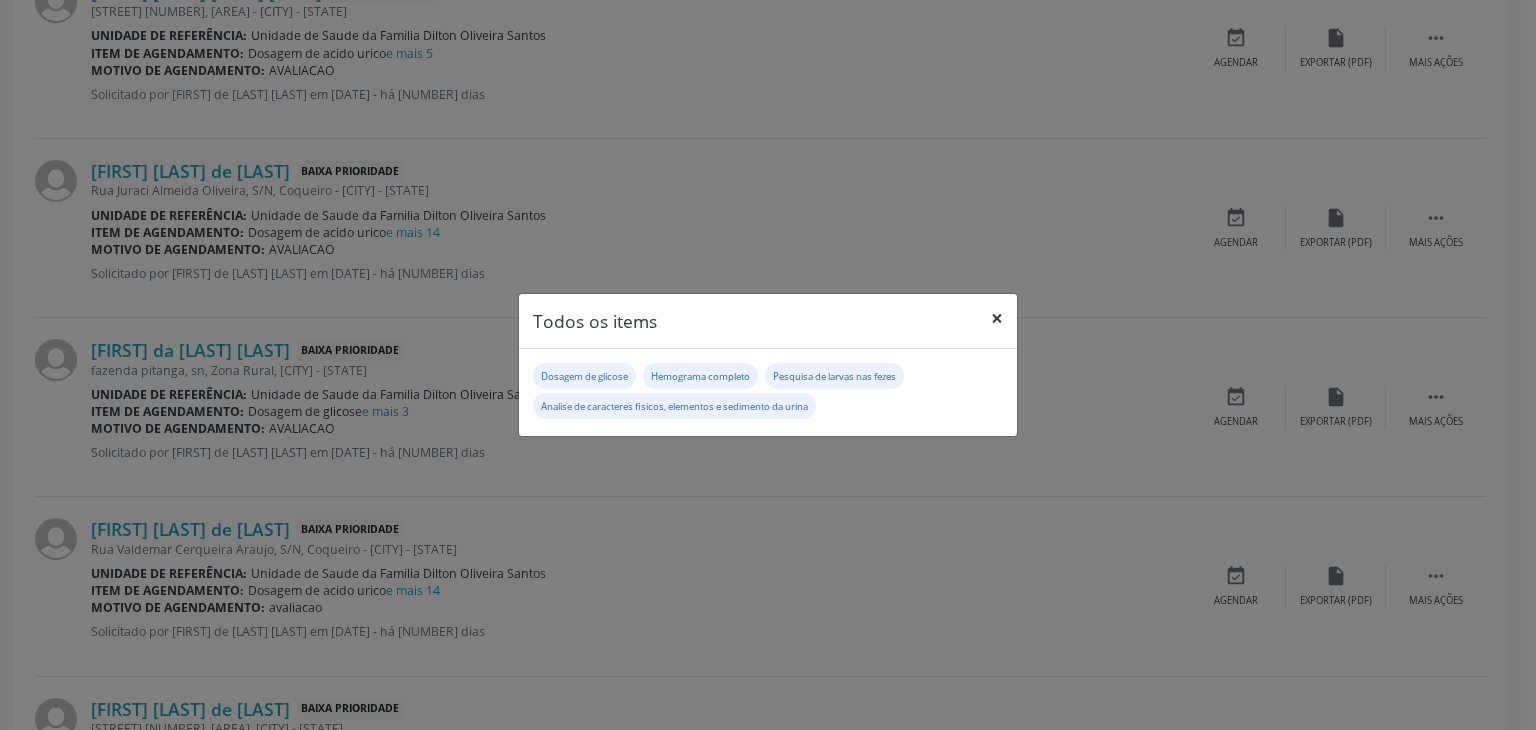 click on "×" at bounding box center [997, 318] 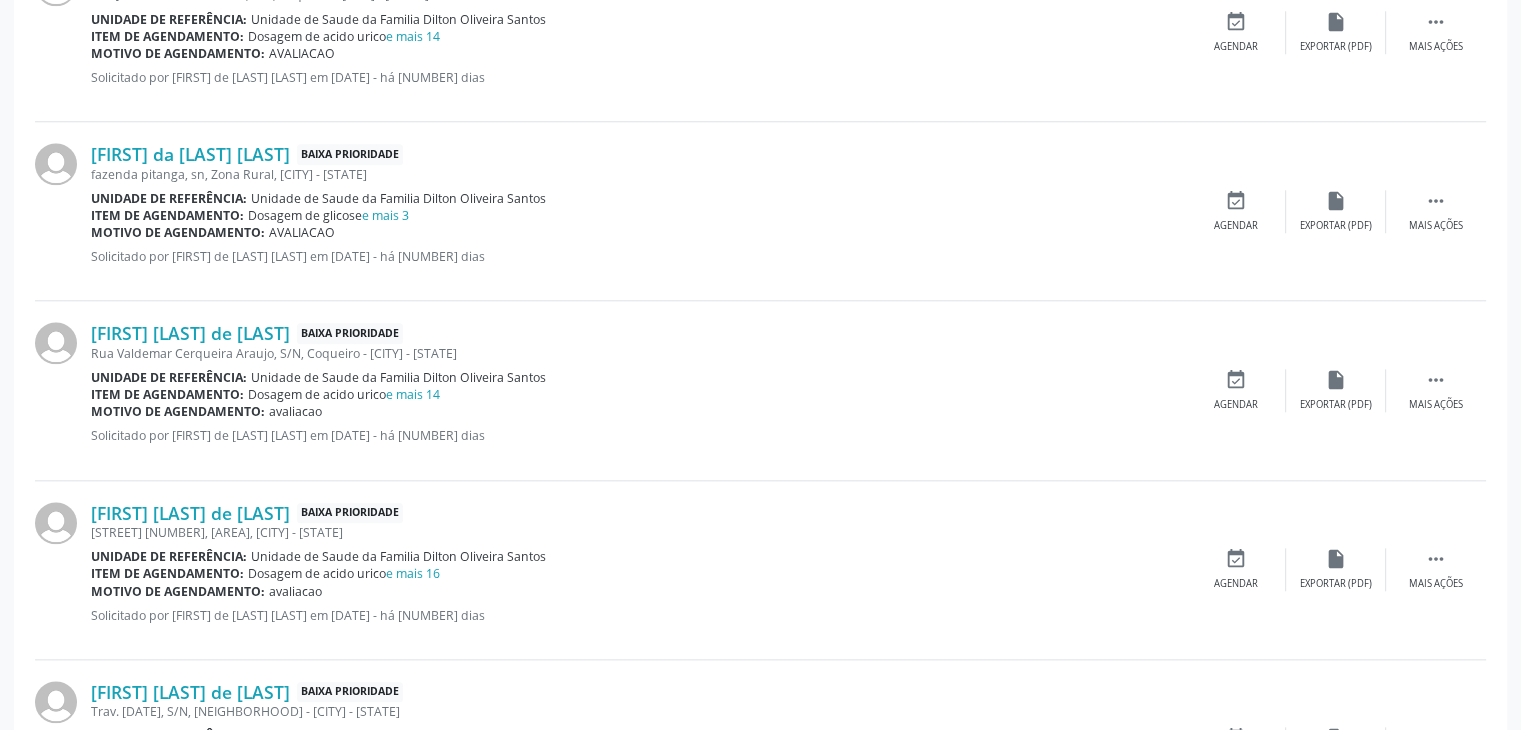 scroll, scrollTop: 2100, scrollLeft: 0, axis: vertical 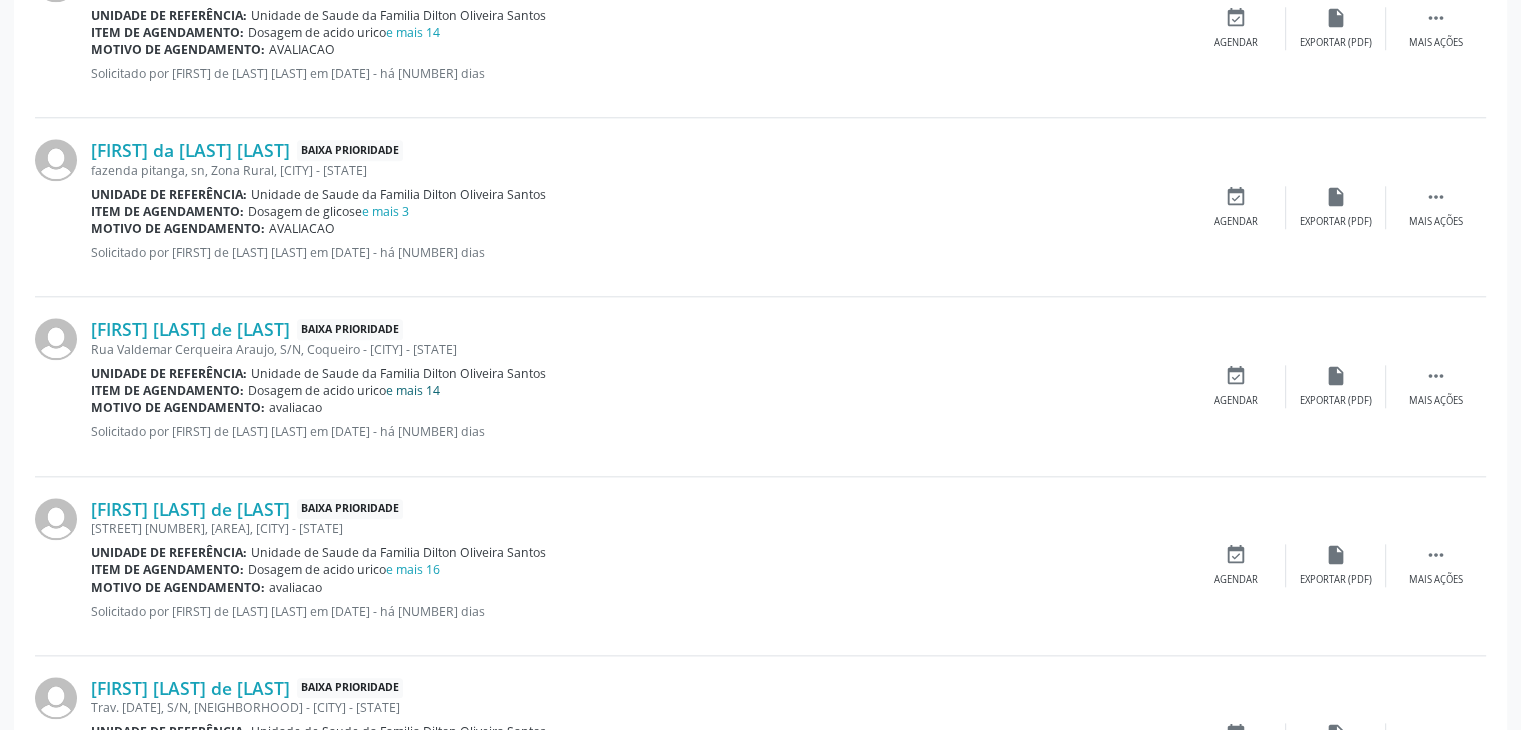 click on "e mais 14" at bounding box center [413, 390] 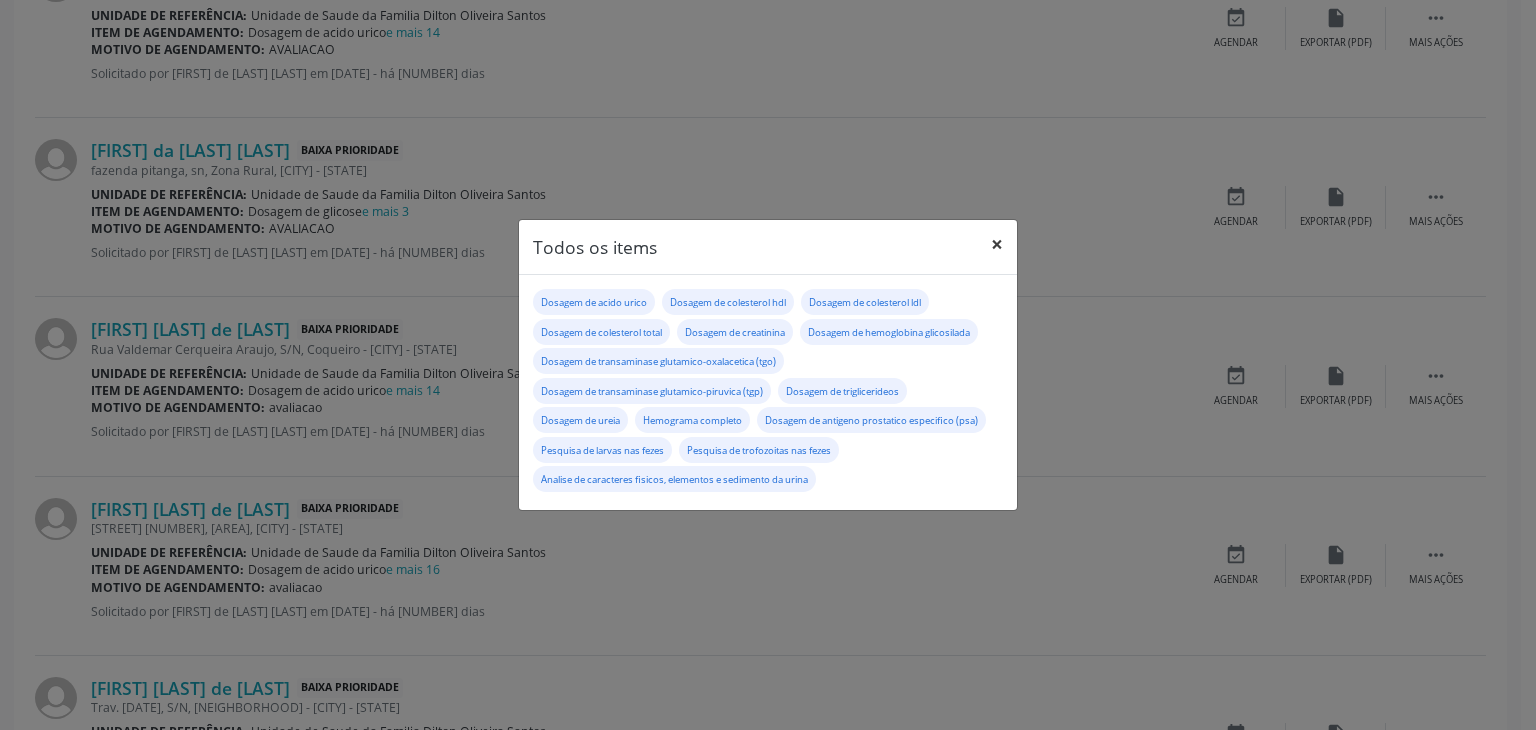 click on "×" at bounding box center [997, 244] 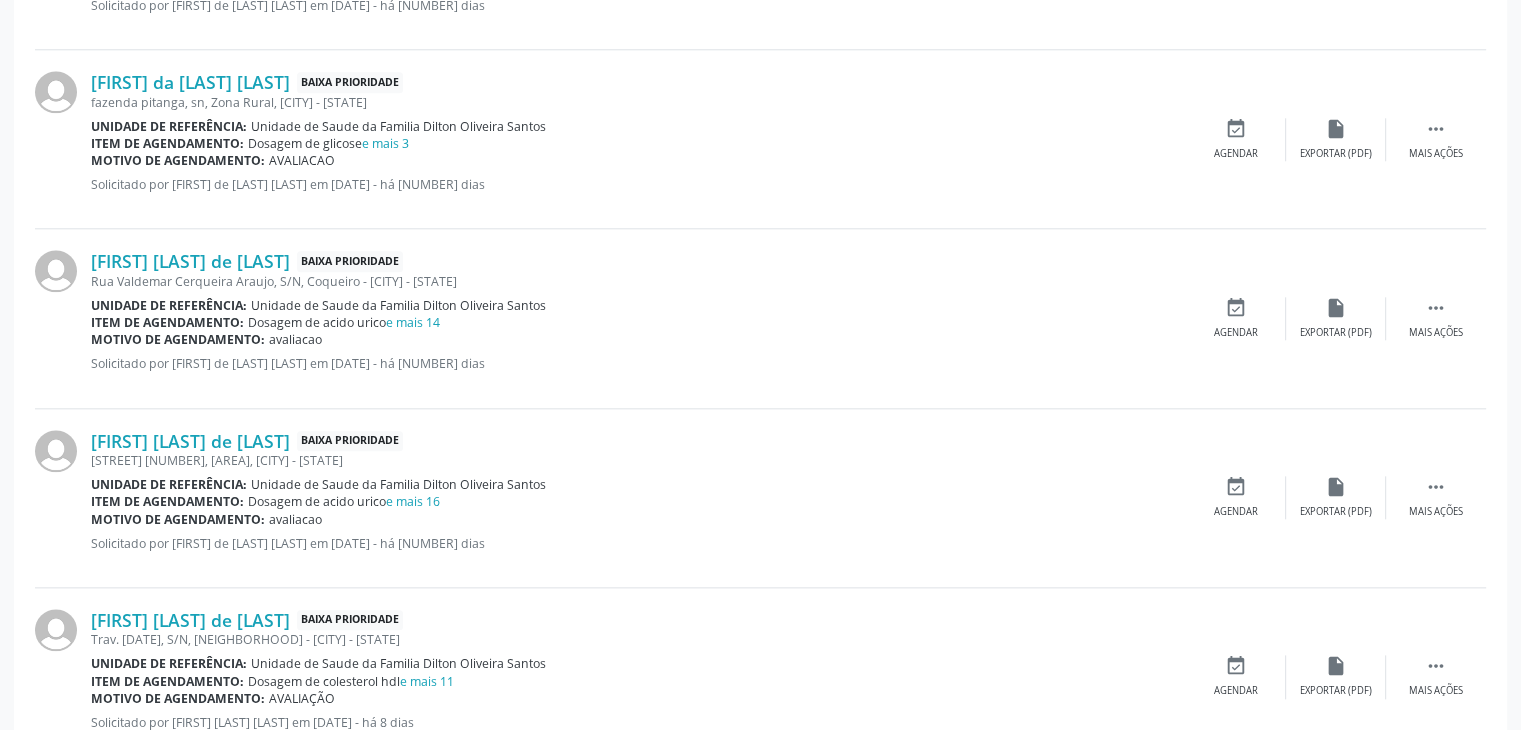 scroll, scrollTop: 2200, scrollLeft: 0, axis: vertical 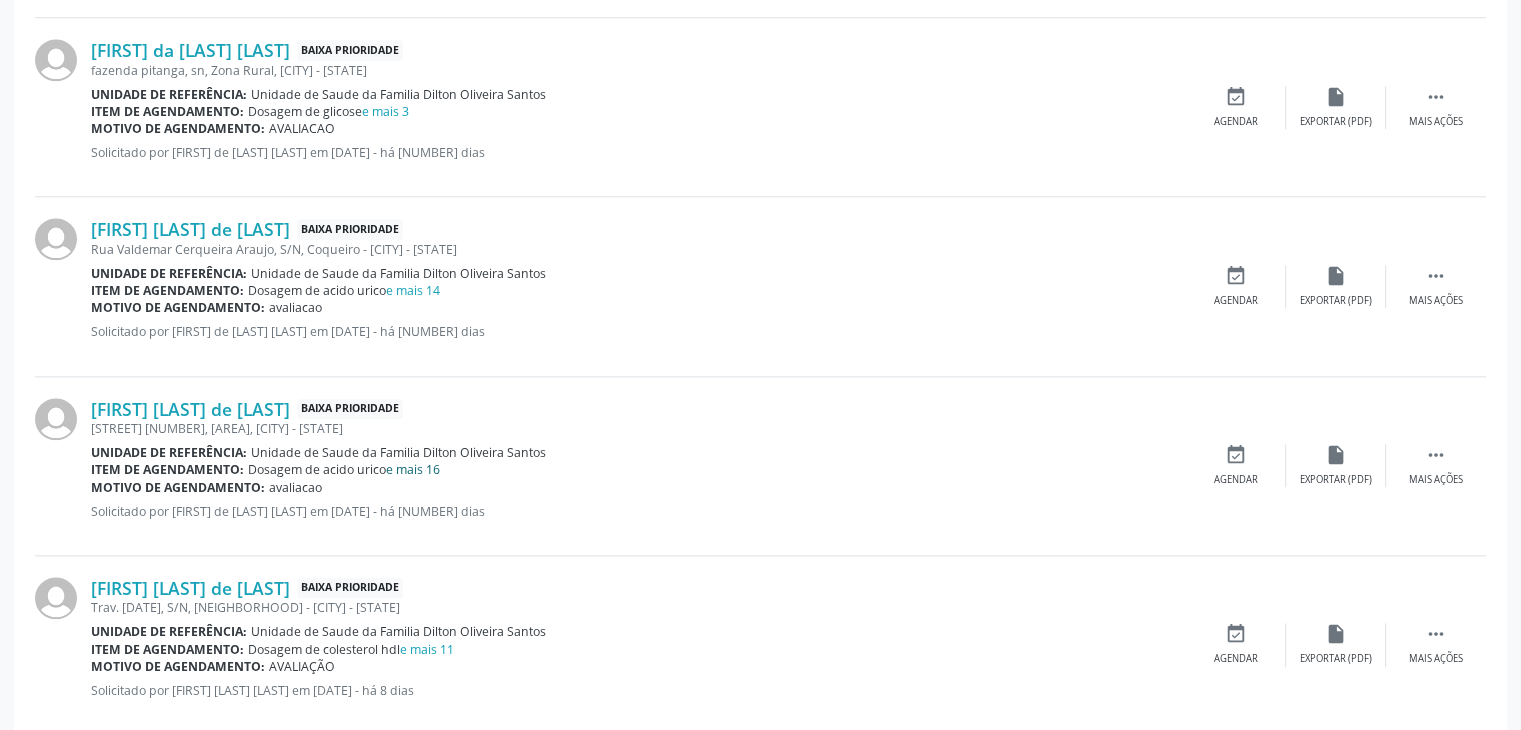 click on "e mais 16" at bounding box center (413, 469) 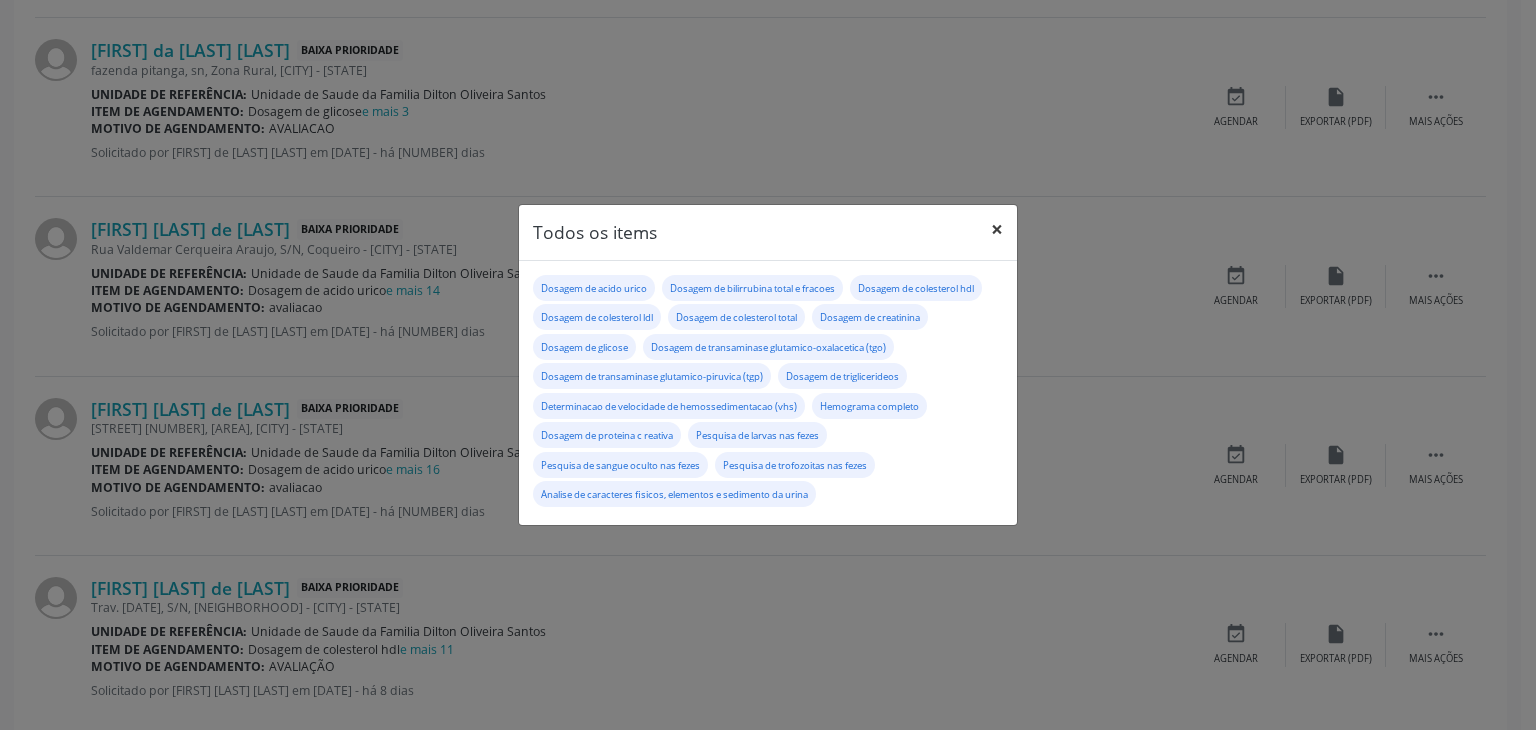 click on "×" at bounding box center [997, 229] 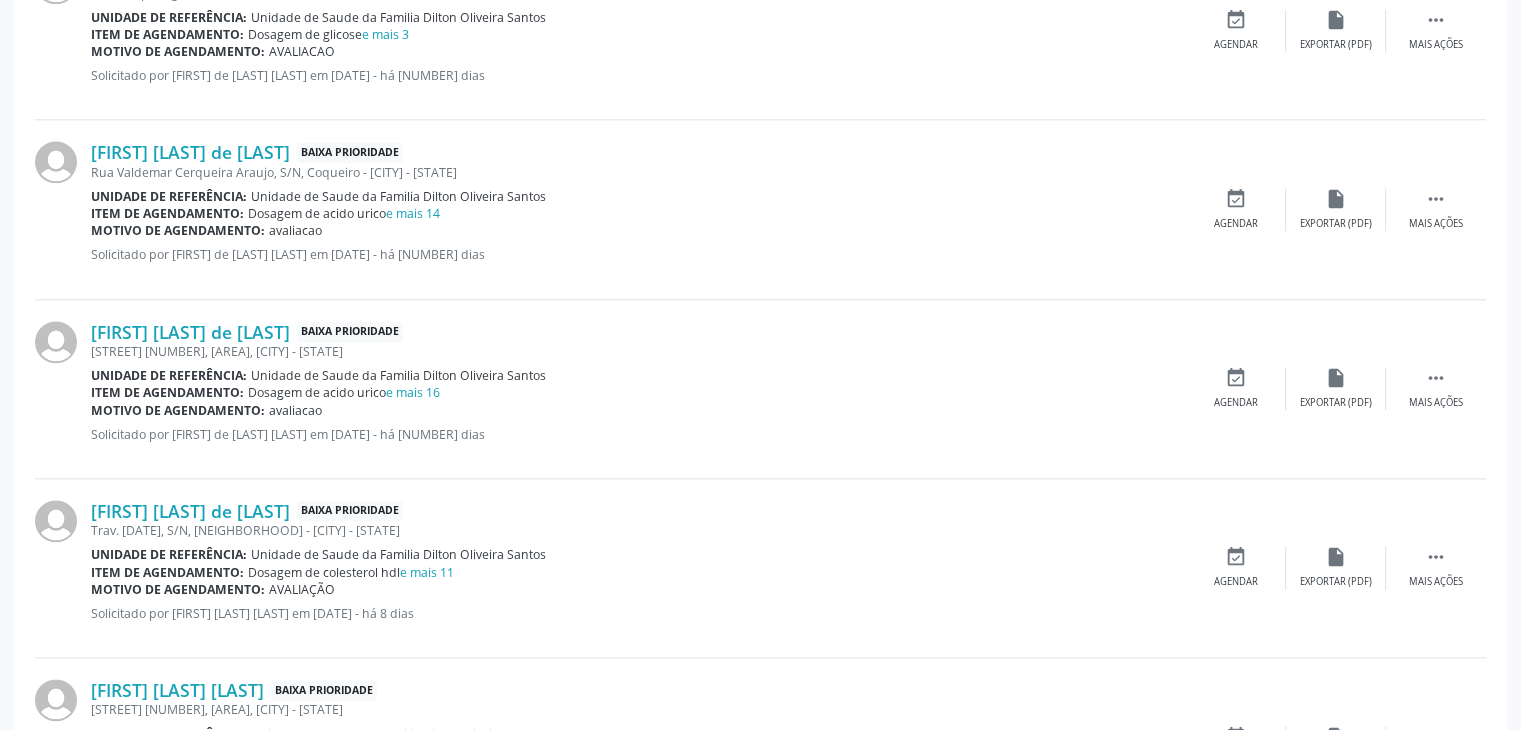 scroll, scrollTop: 2400, scrollLeft: 0, axis: vertical 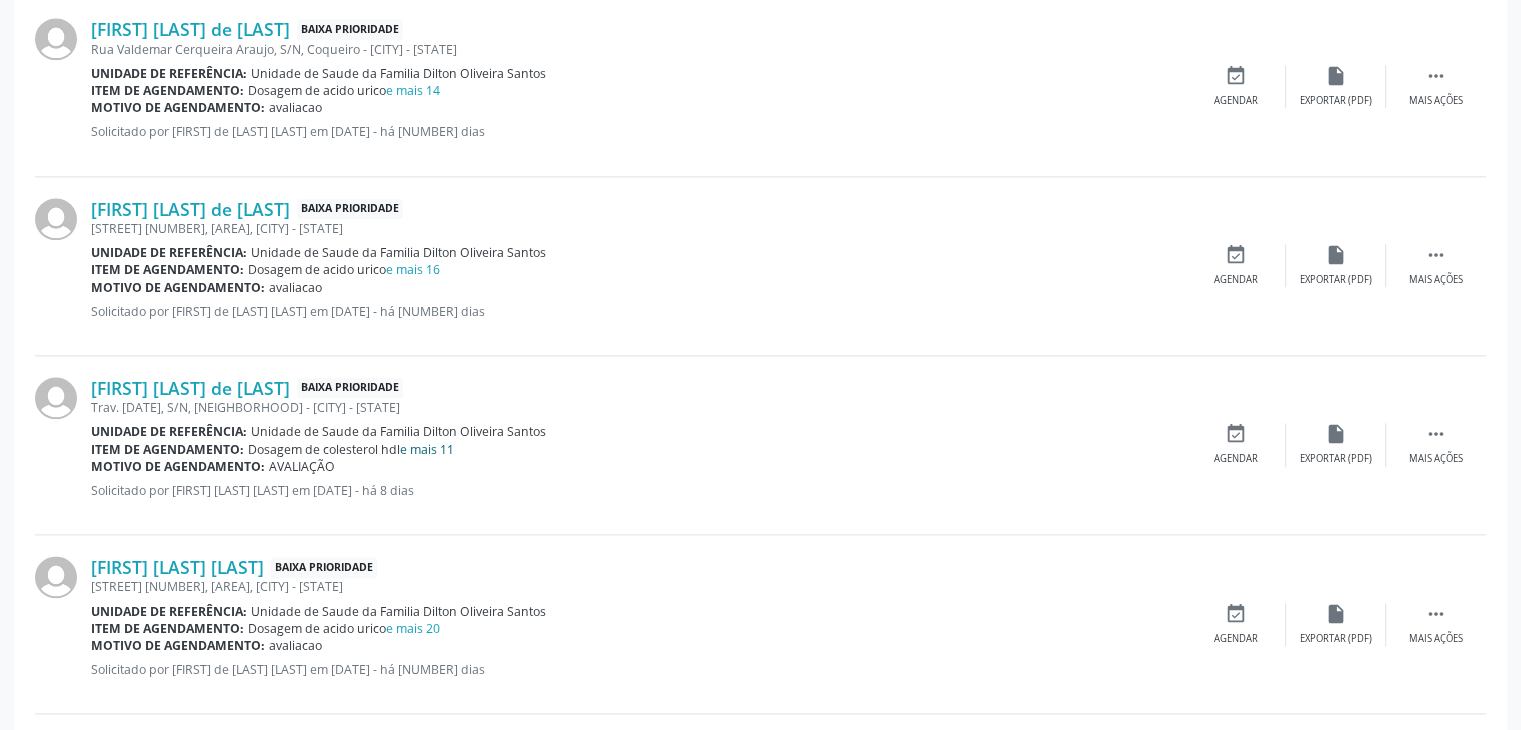 click on "e mais 11" at bounding box center [427, 449] 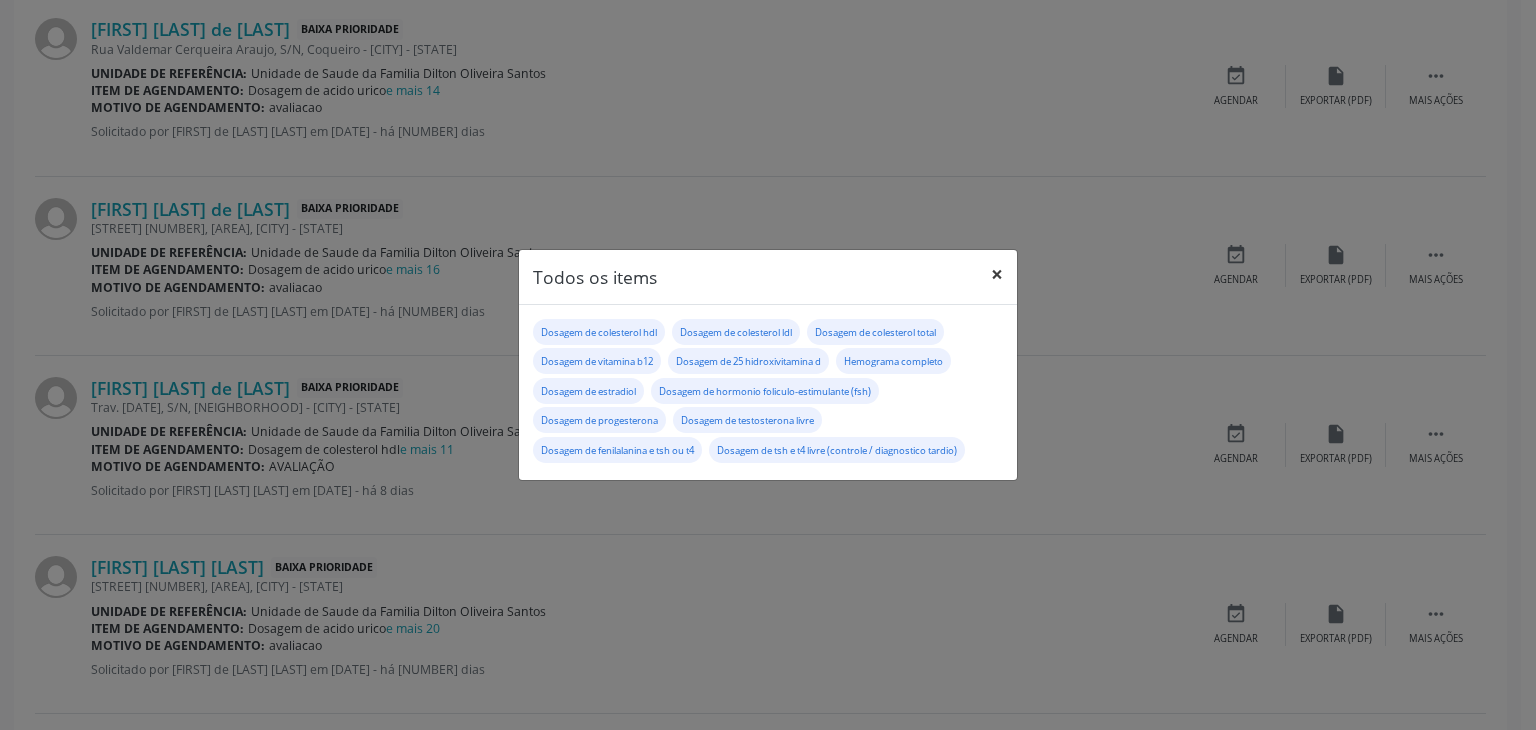 click on "×" at bounding box center (997, 274) 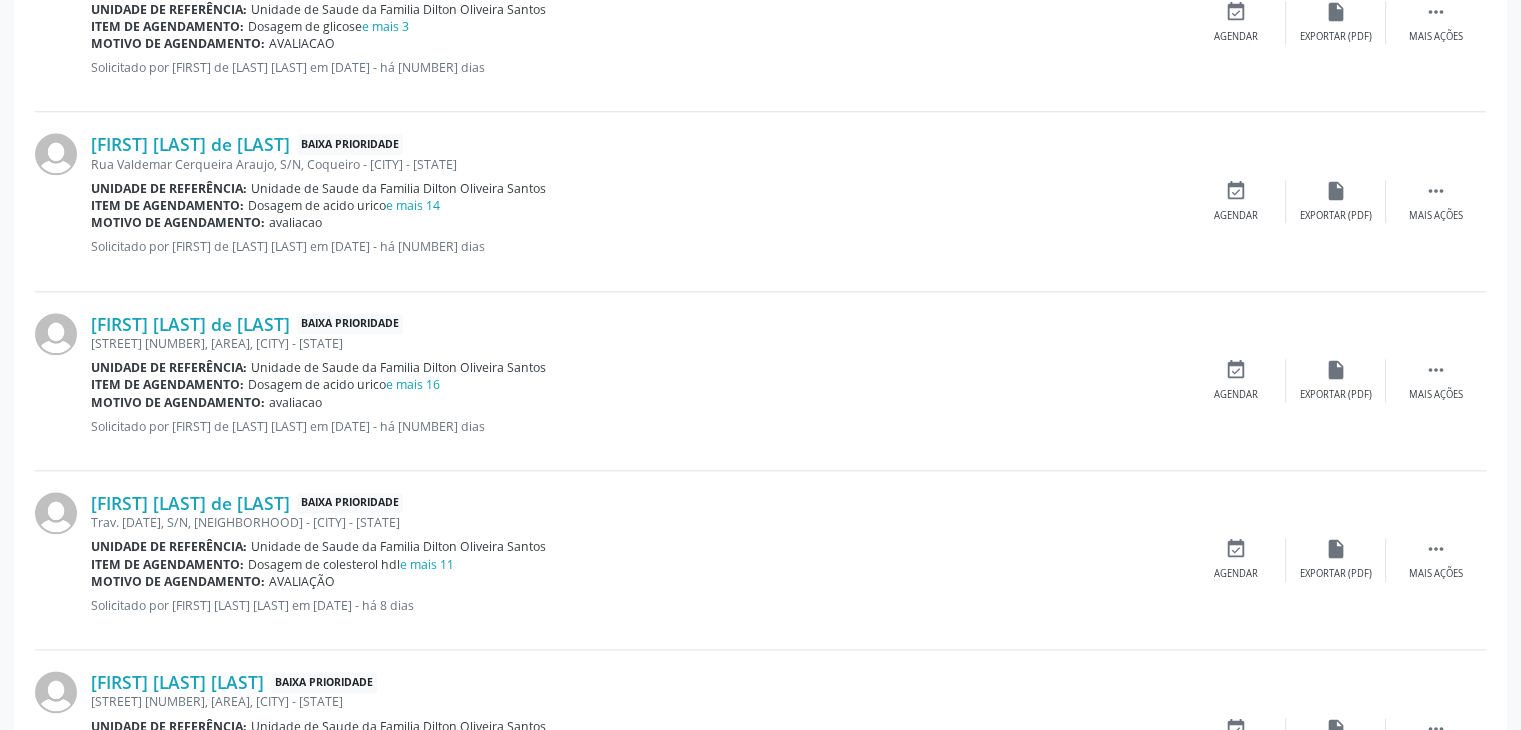 scroll, scrollTop: 2200, scrollLeft: 0, axis: vertical 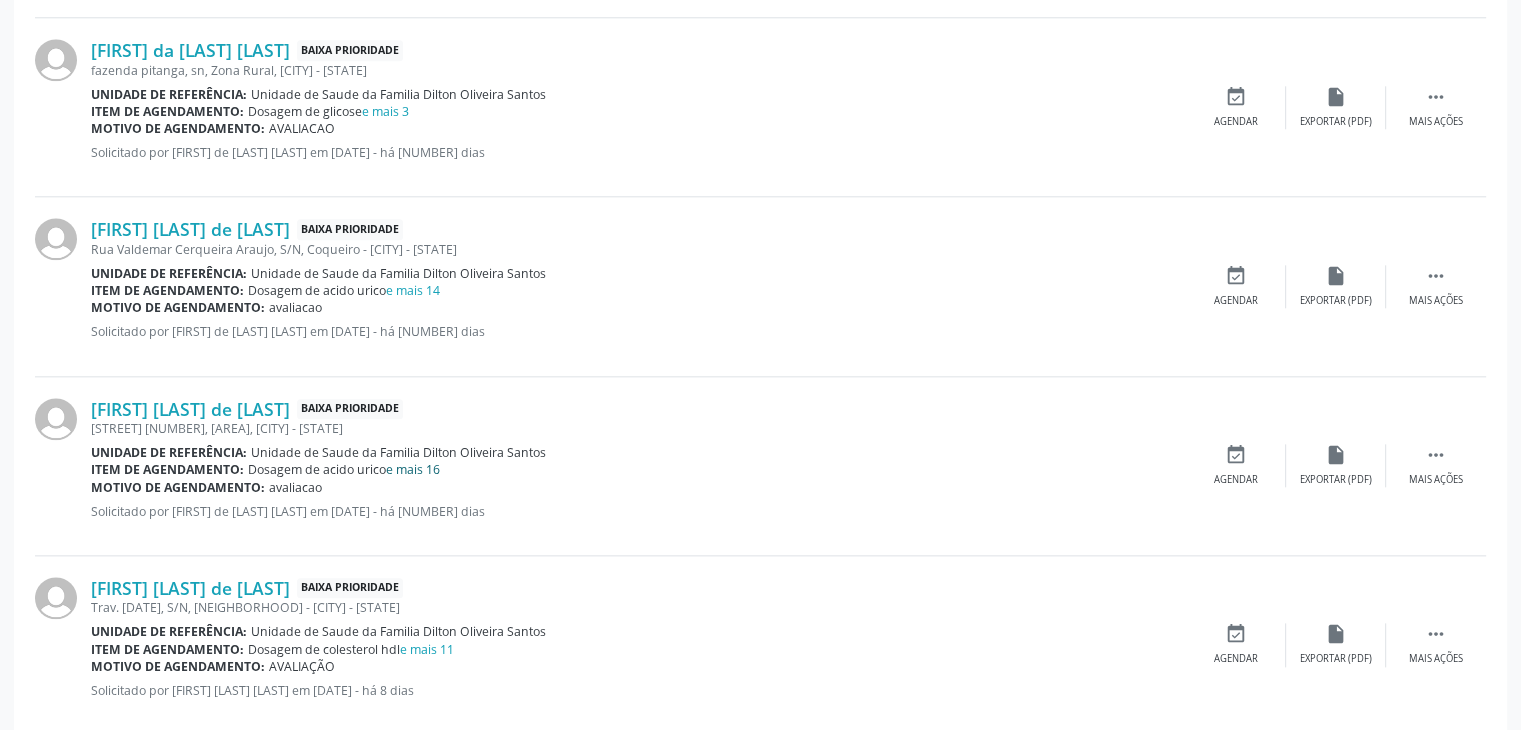 click on "e mais 16" at bounding box center (413, 469) 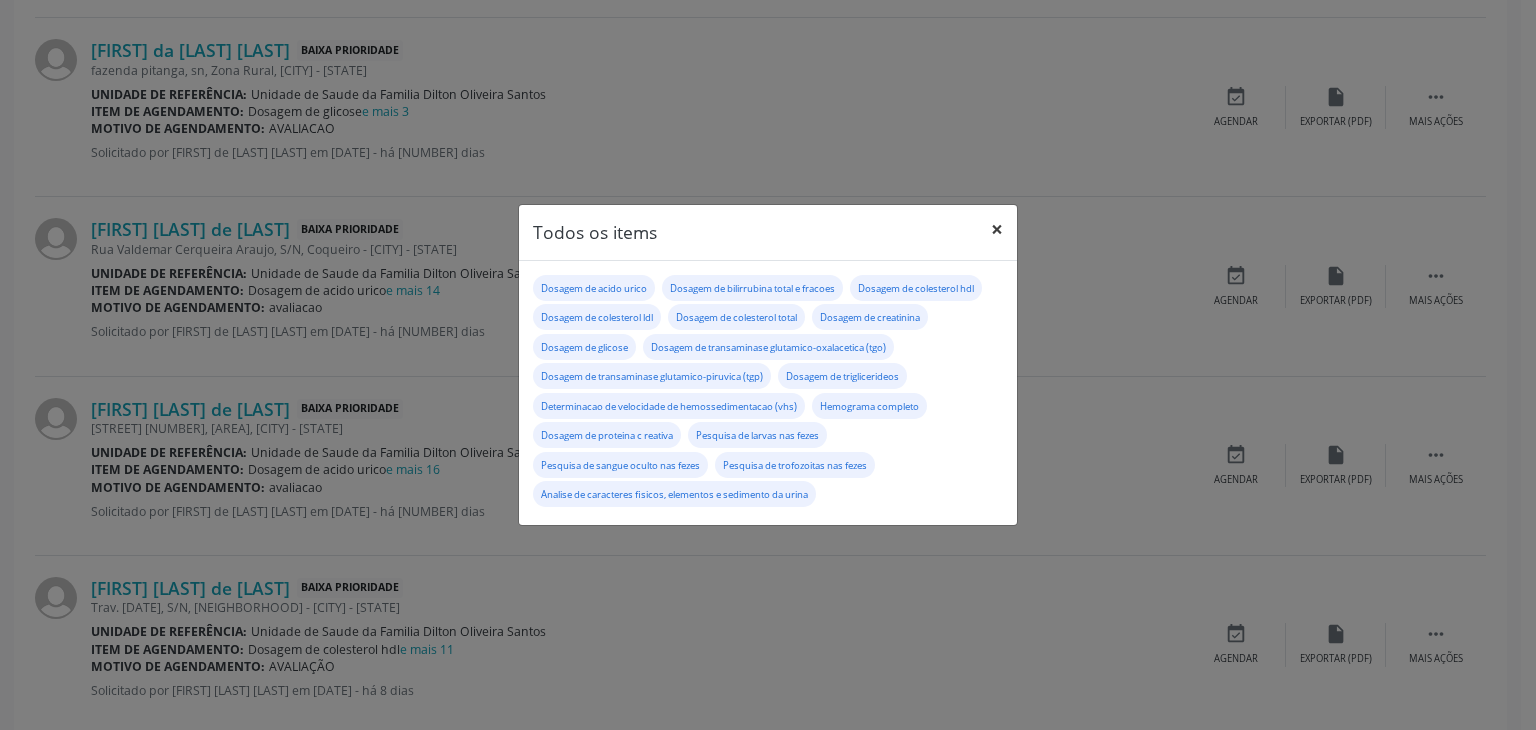 click on "×" at bounding box center (997, 229) 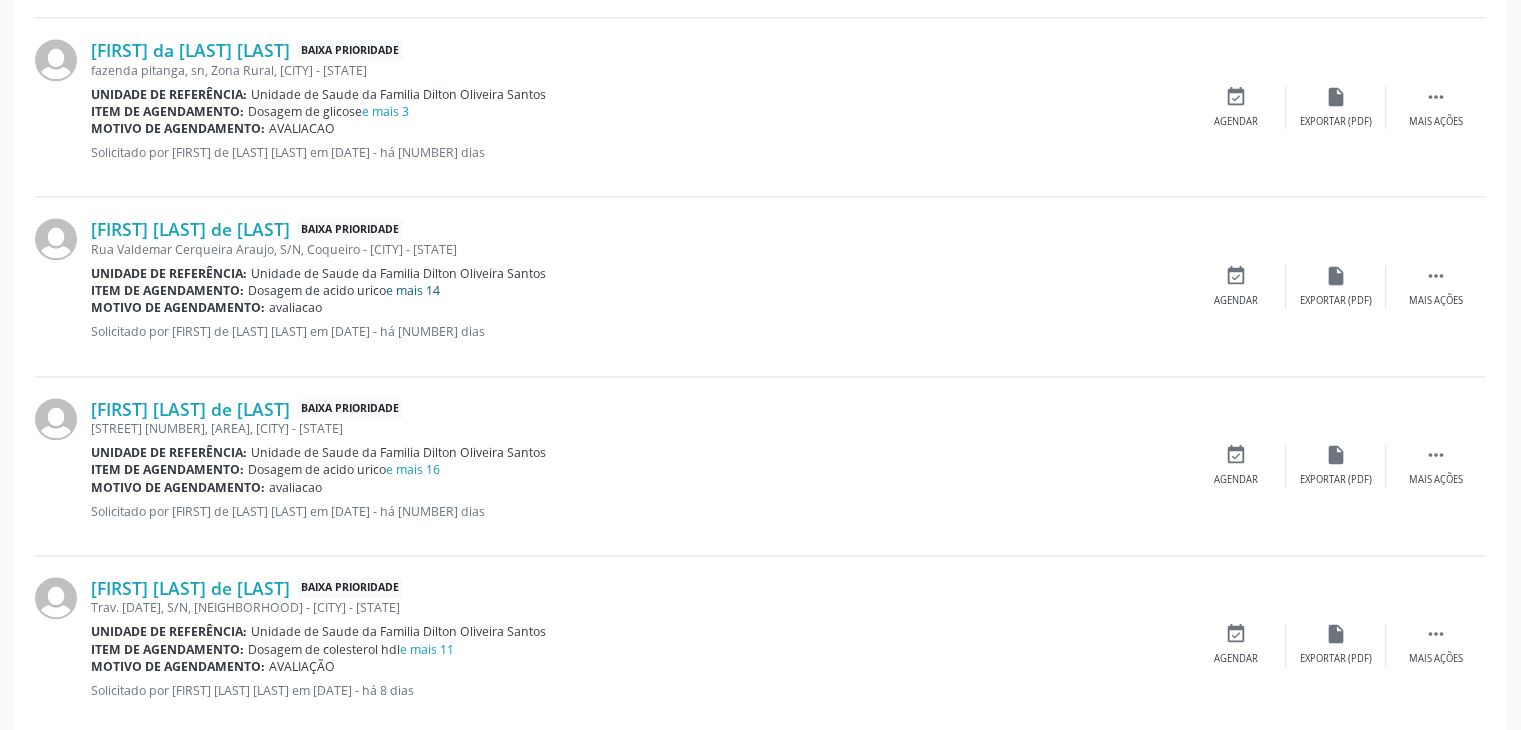click on "e mais 14" at bounding box center [413, 290] 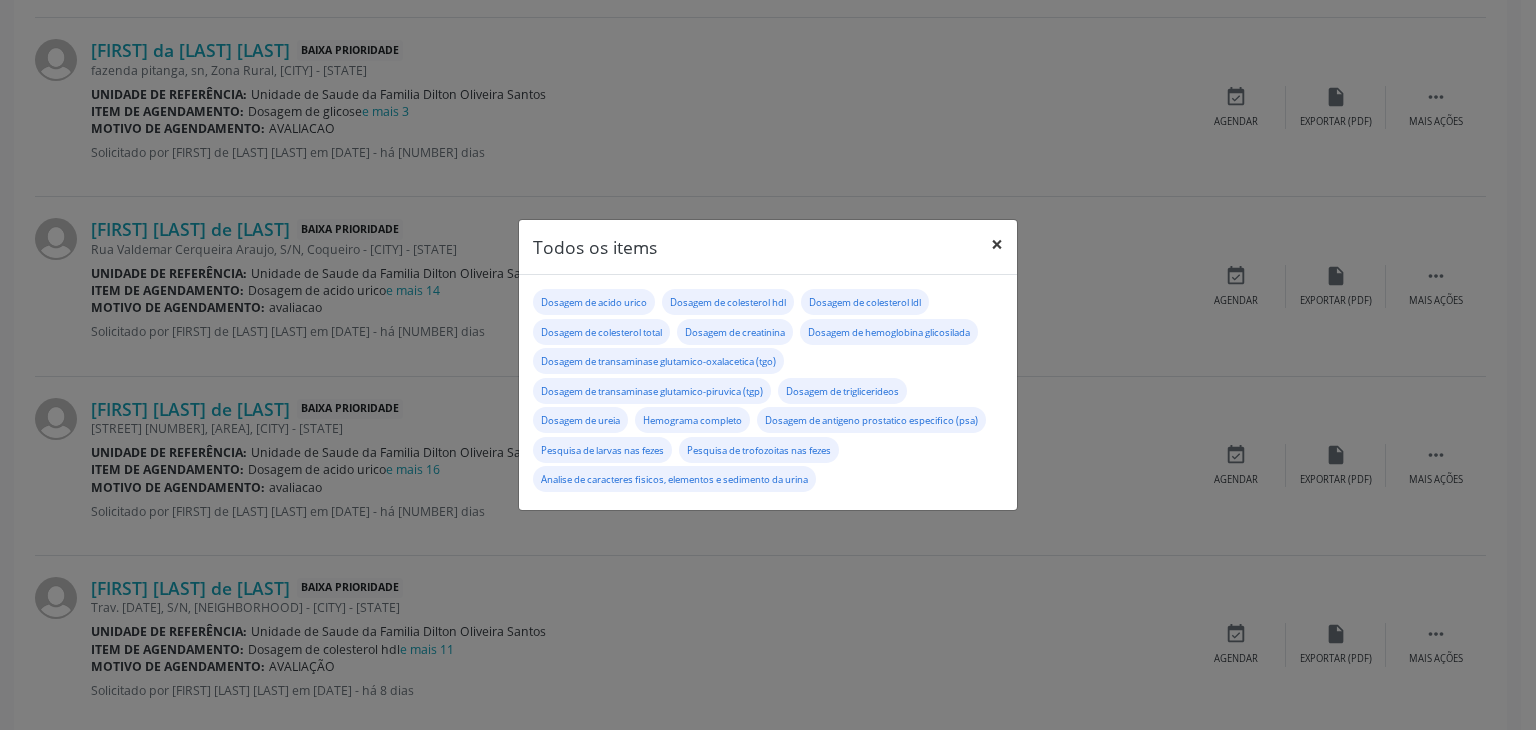 click on "×" at bounding box center (997, 244) 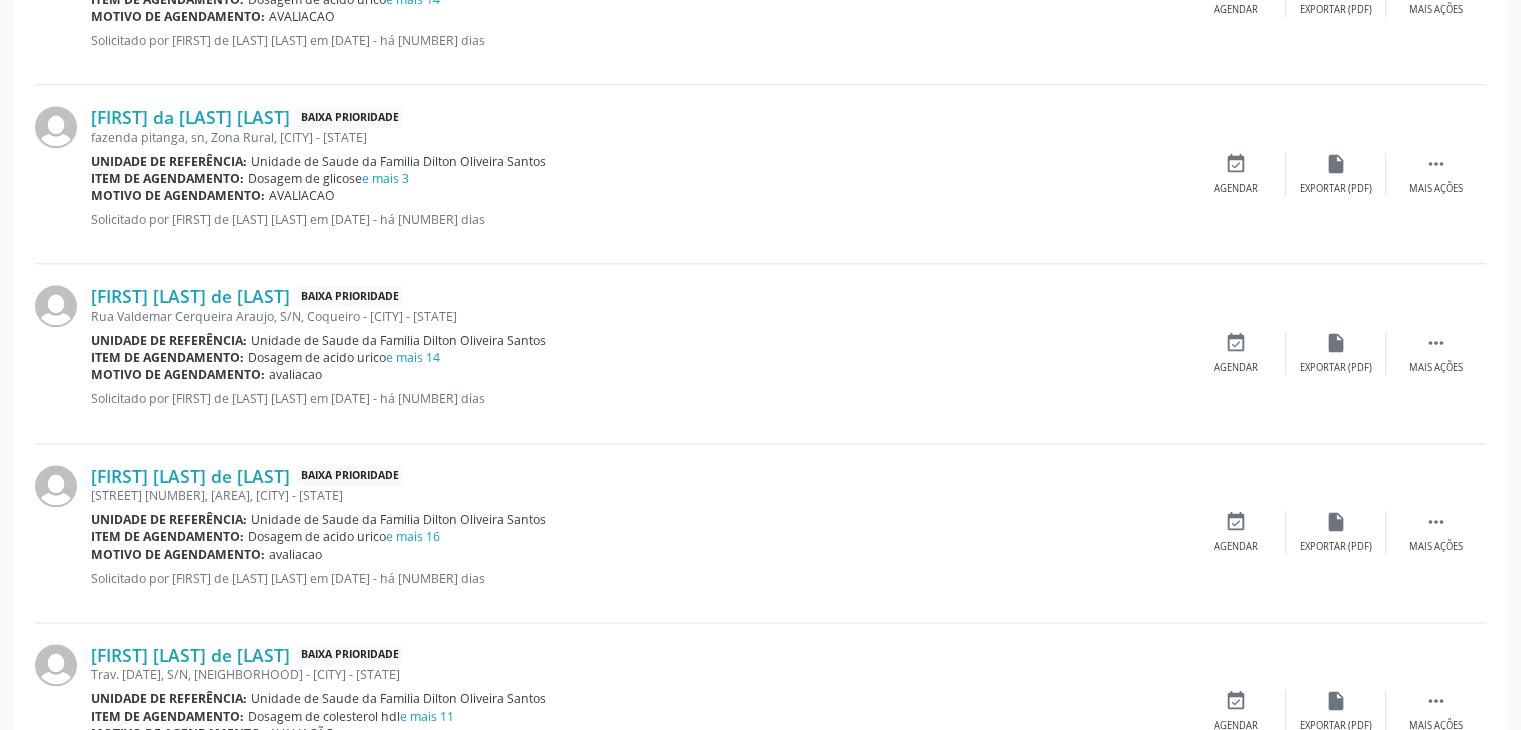 scroll, scrollTop: 2100, scrollLeft: 0, axis: vertical 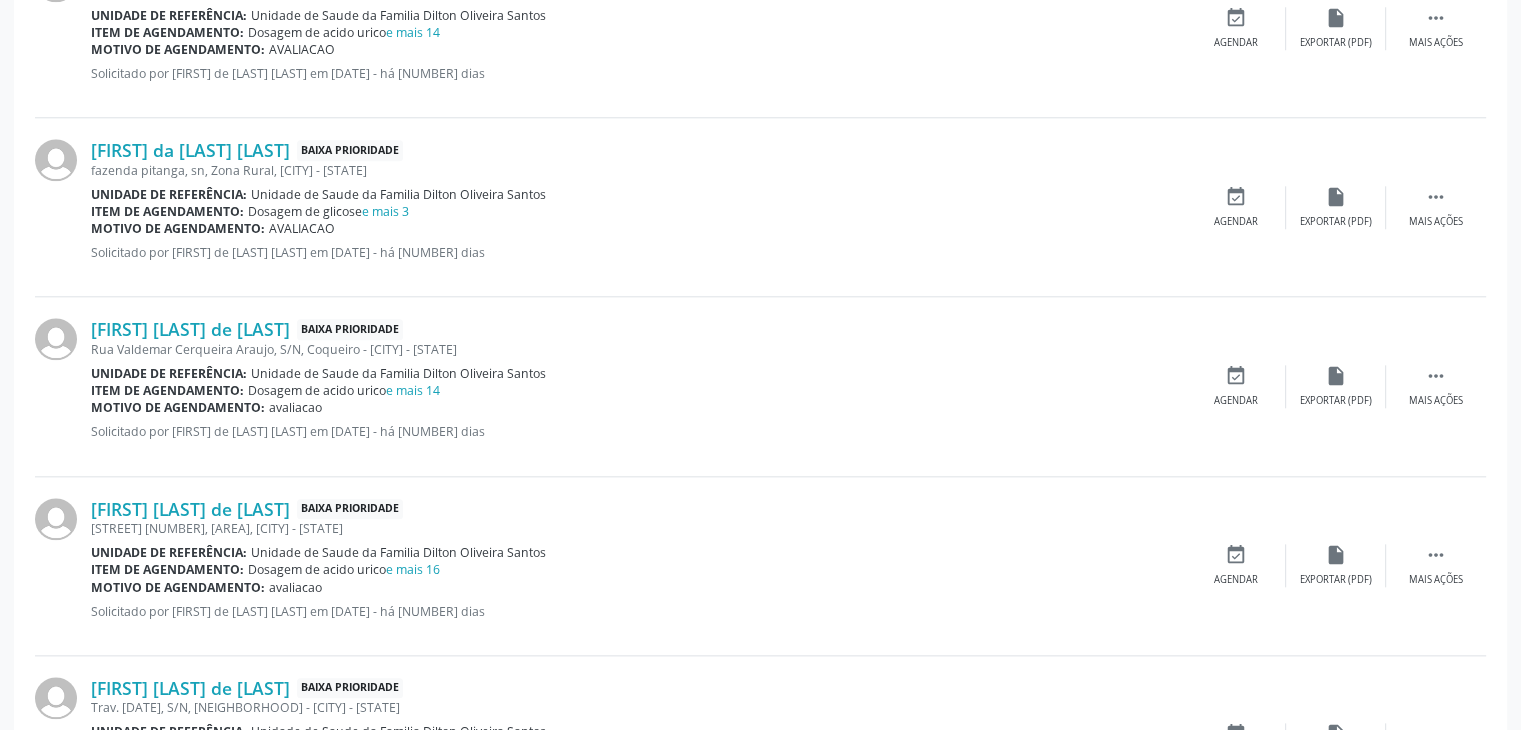 click on "Motivo de agendamento:
AVALIACAO" at bounding box center [638, 228] 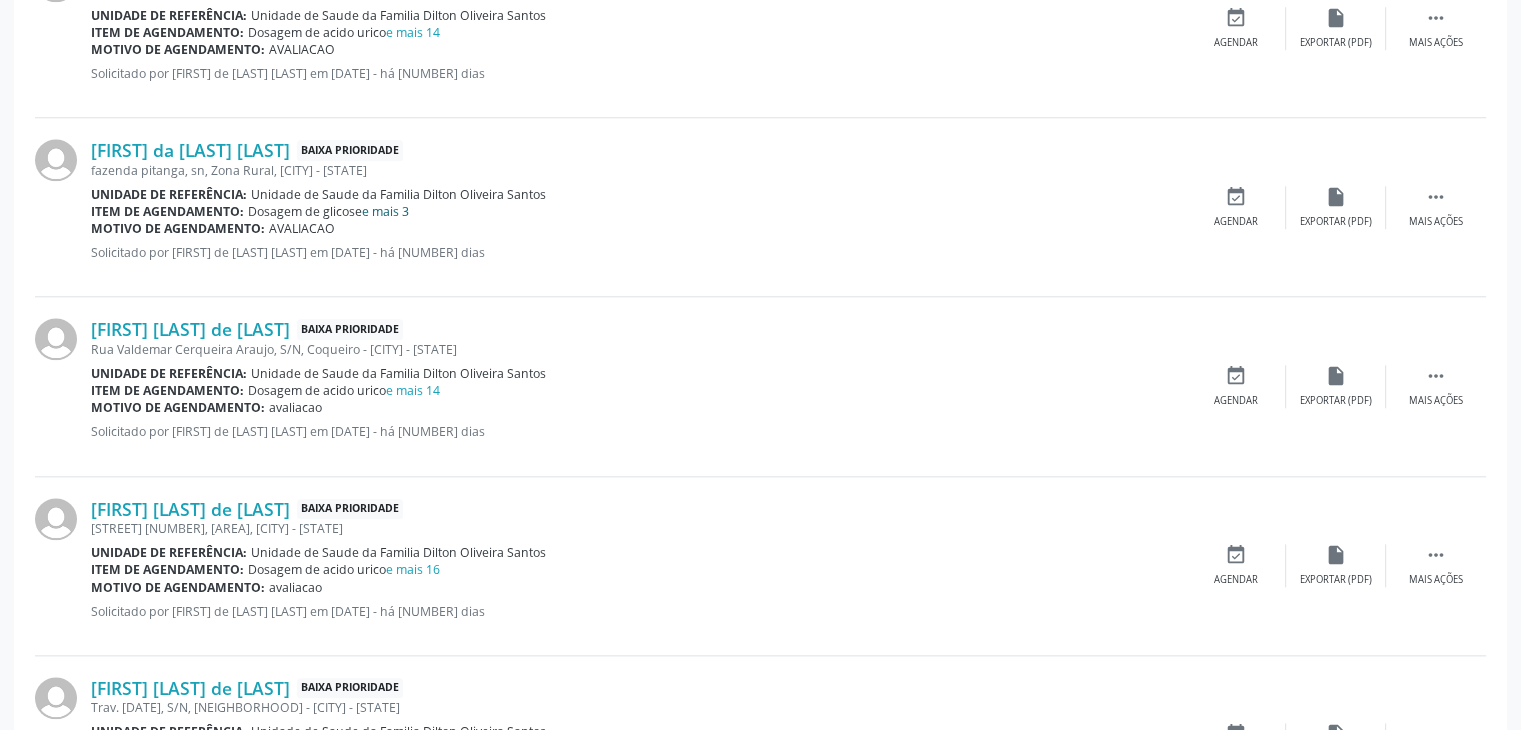 click on "e mais 3" at bounding box center (385, 211) 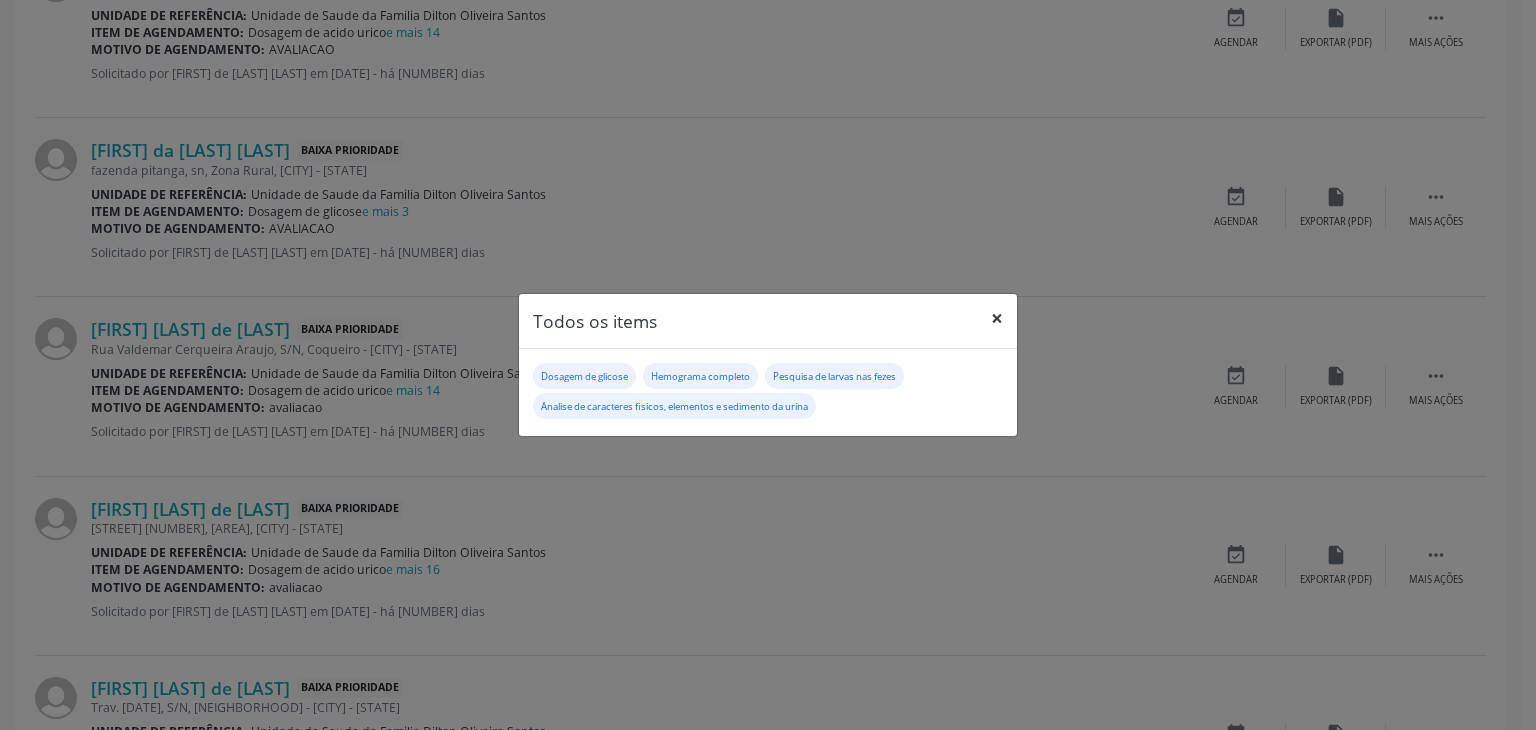 click on "×" at bounding box center (997, 318) 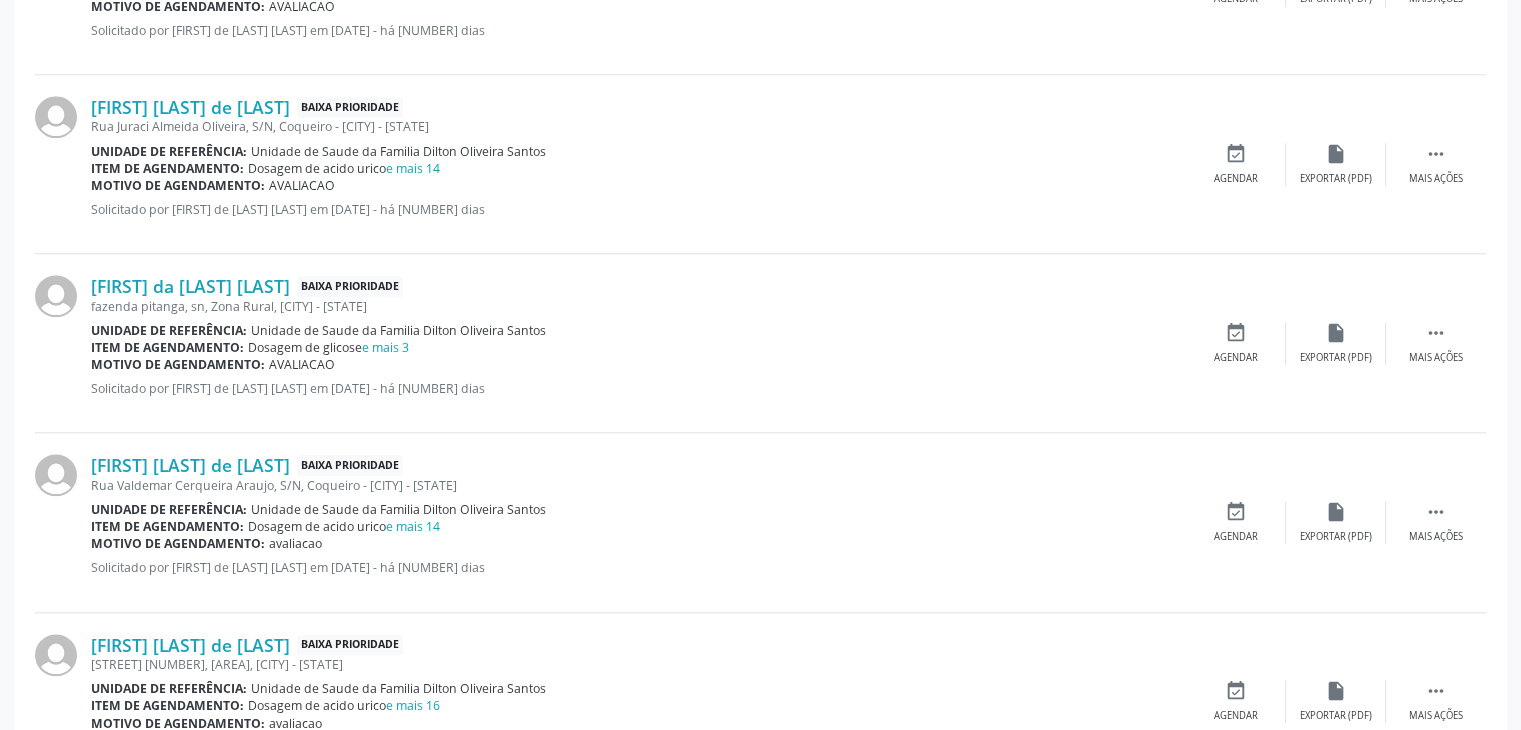 scroll, scrollTop: 1800, scrollLeft: 0, axis: vertical 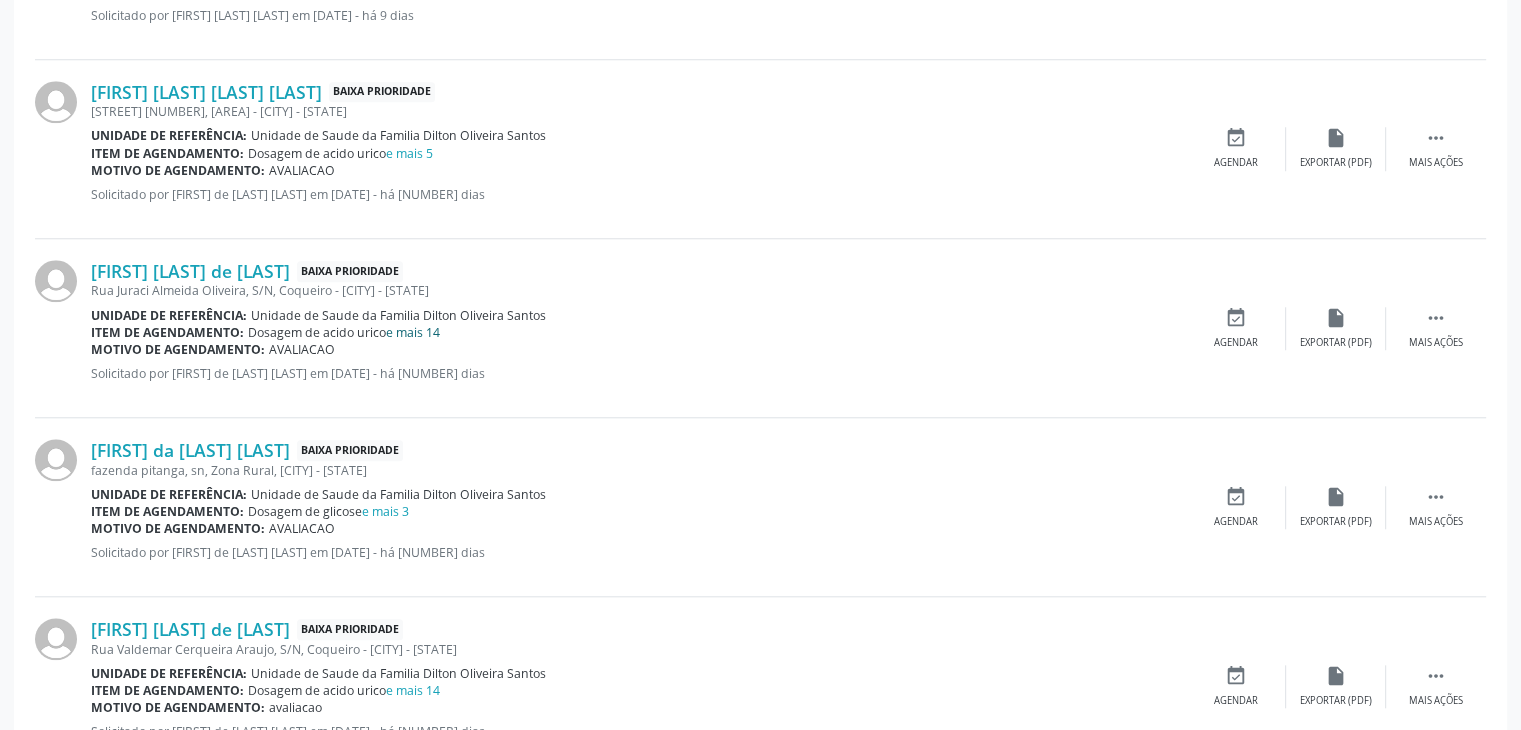click on "e mais 14" at bounding box center [413, 332] 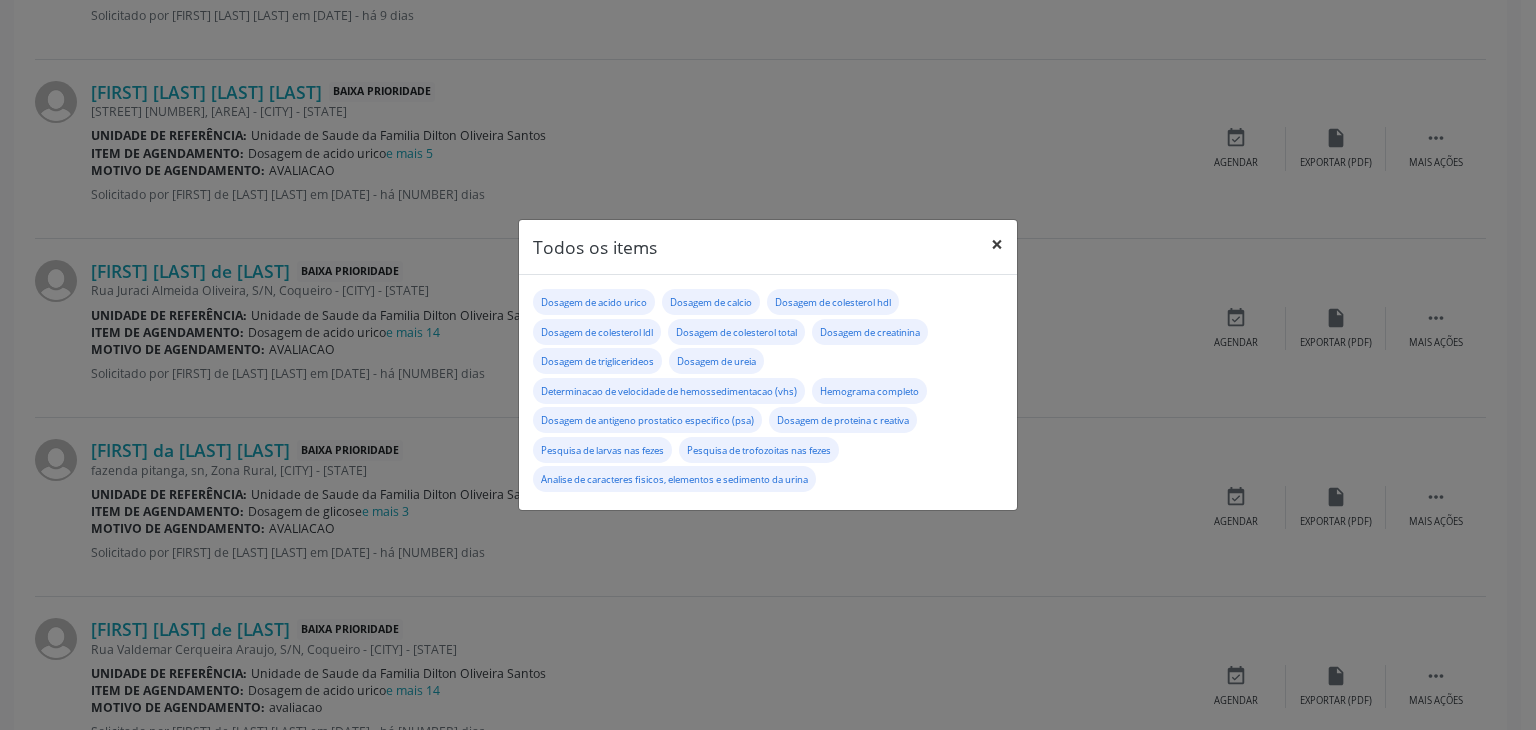 click on "×" at bounding box center (997, 244) 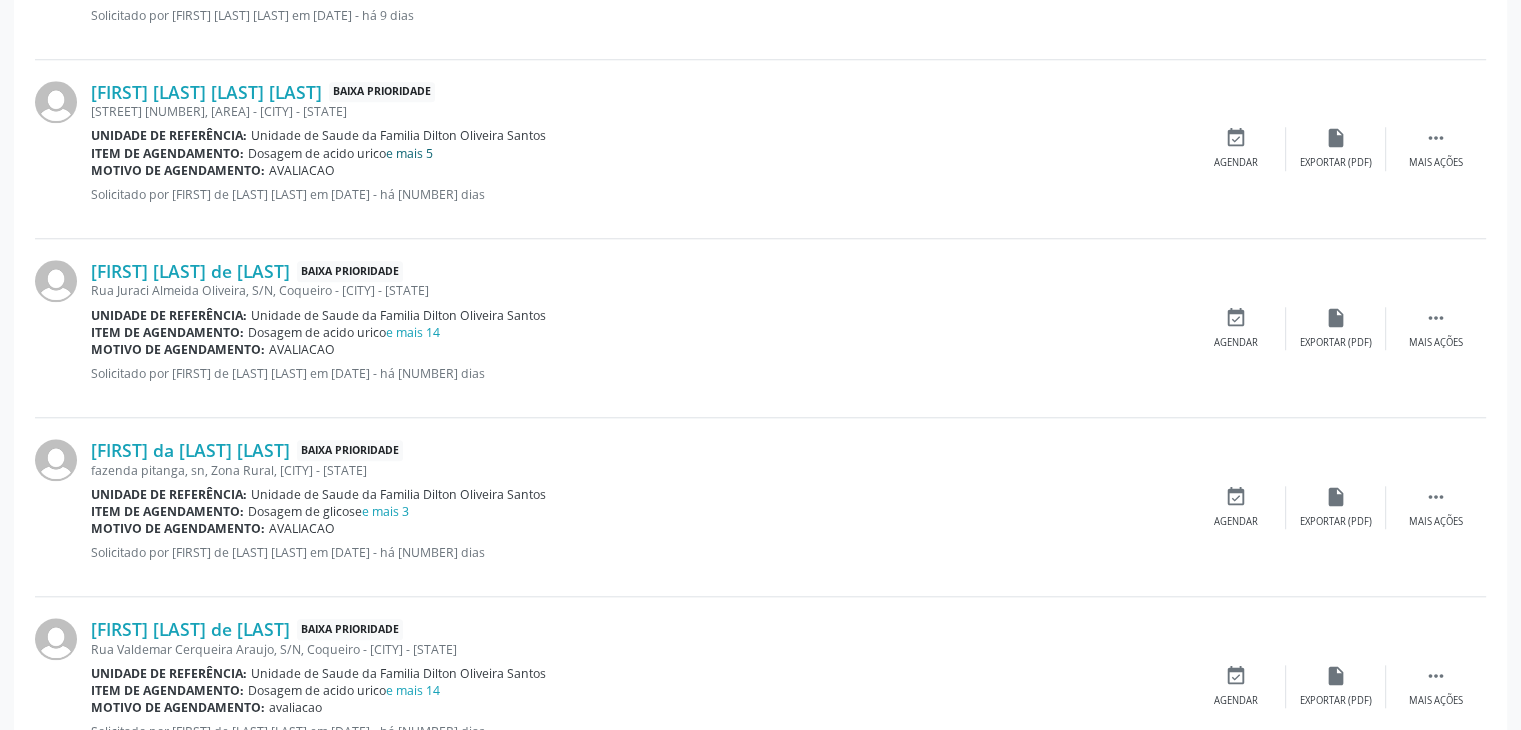 click on "e mais 5" at bounding box center [409, 153] 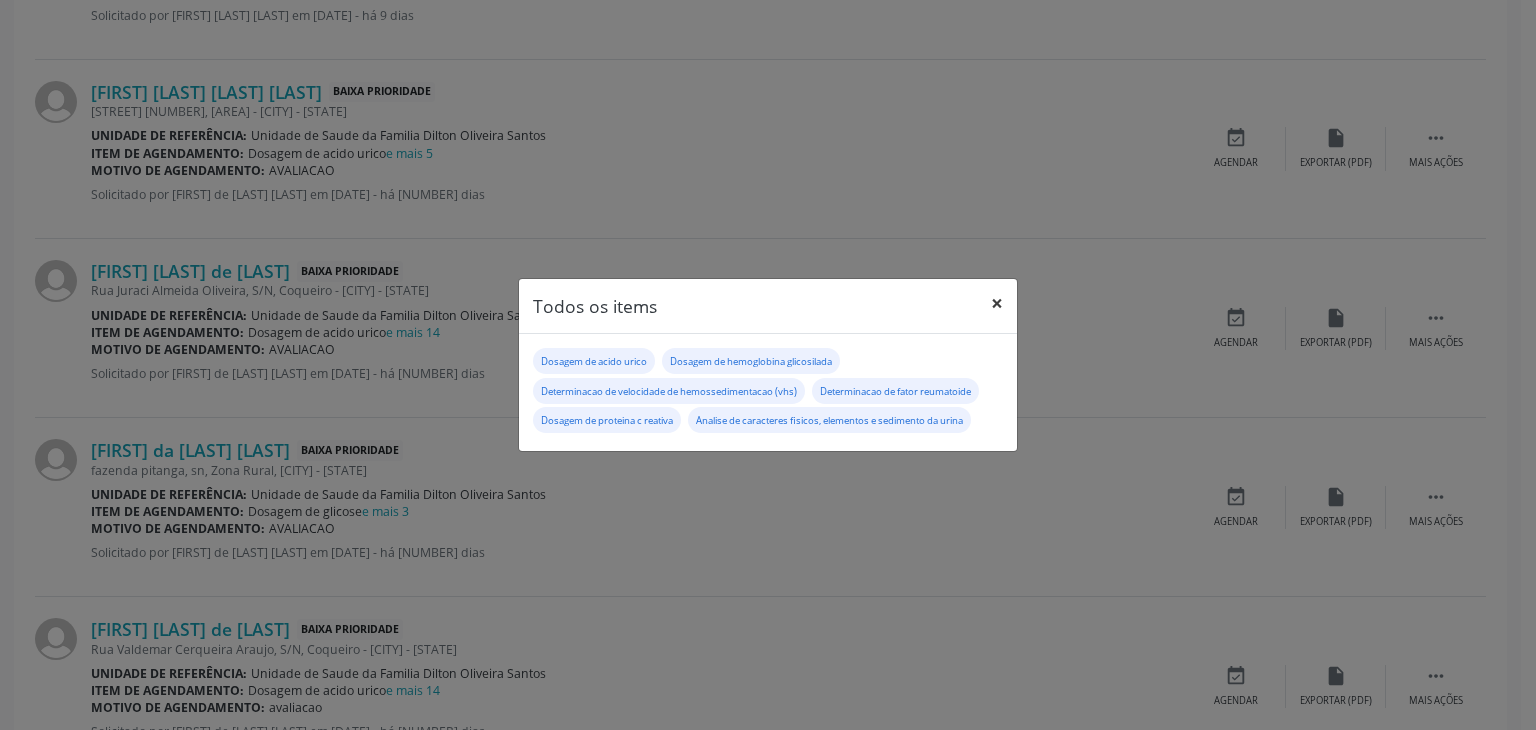 click on "×" at bounding box center (997, 303) 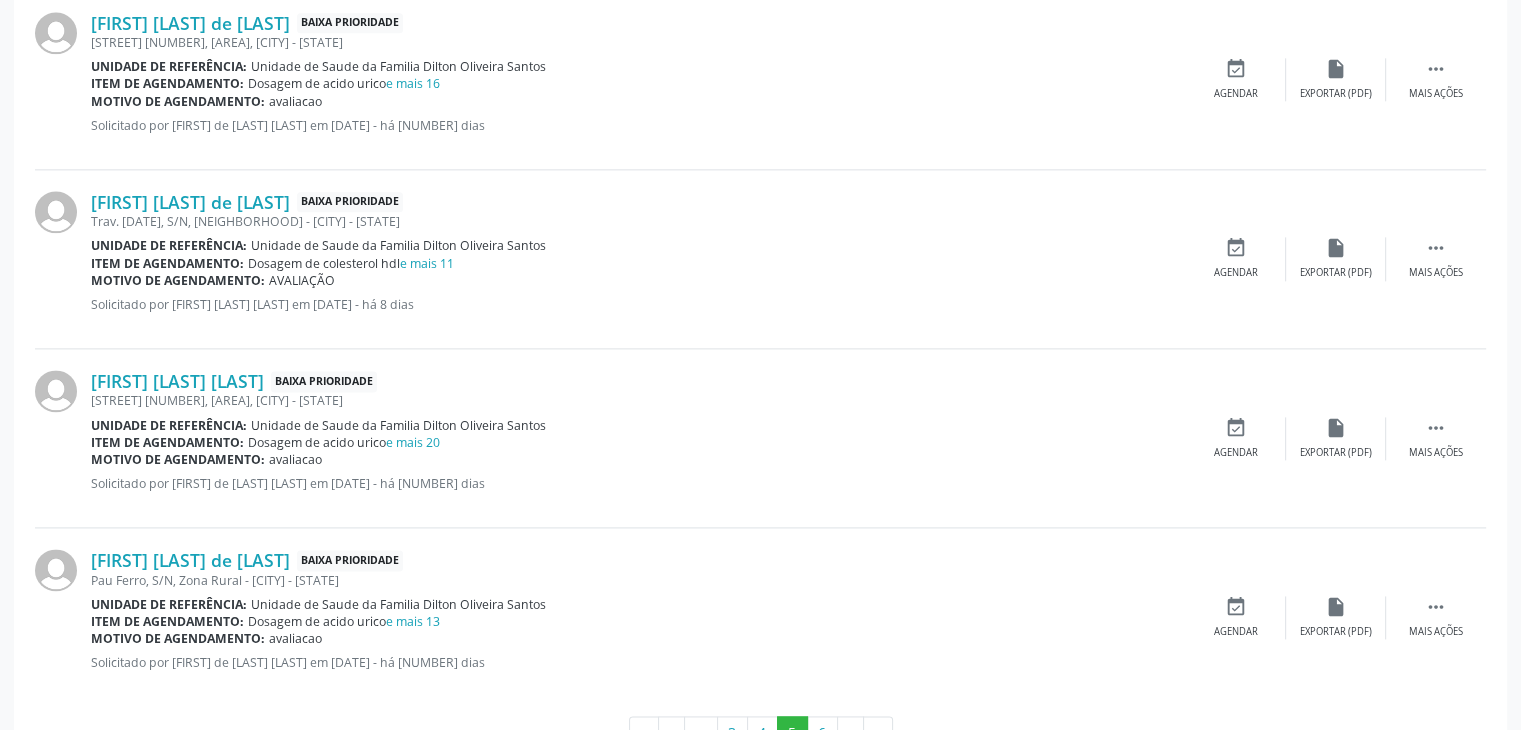 scroll, scrollTop: 2650, scrollLeft: 0, axis: vertical 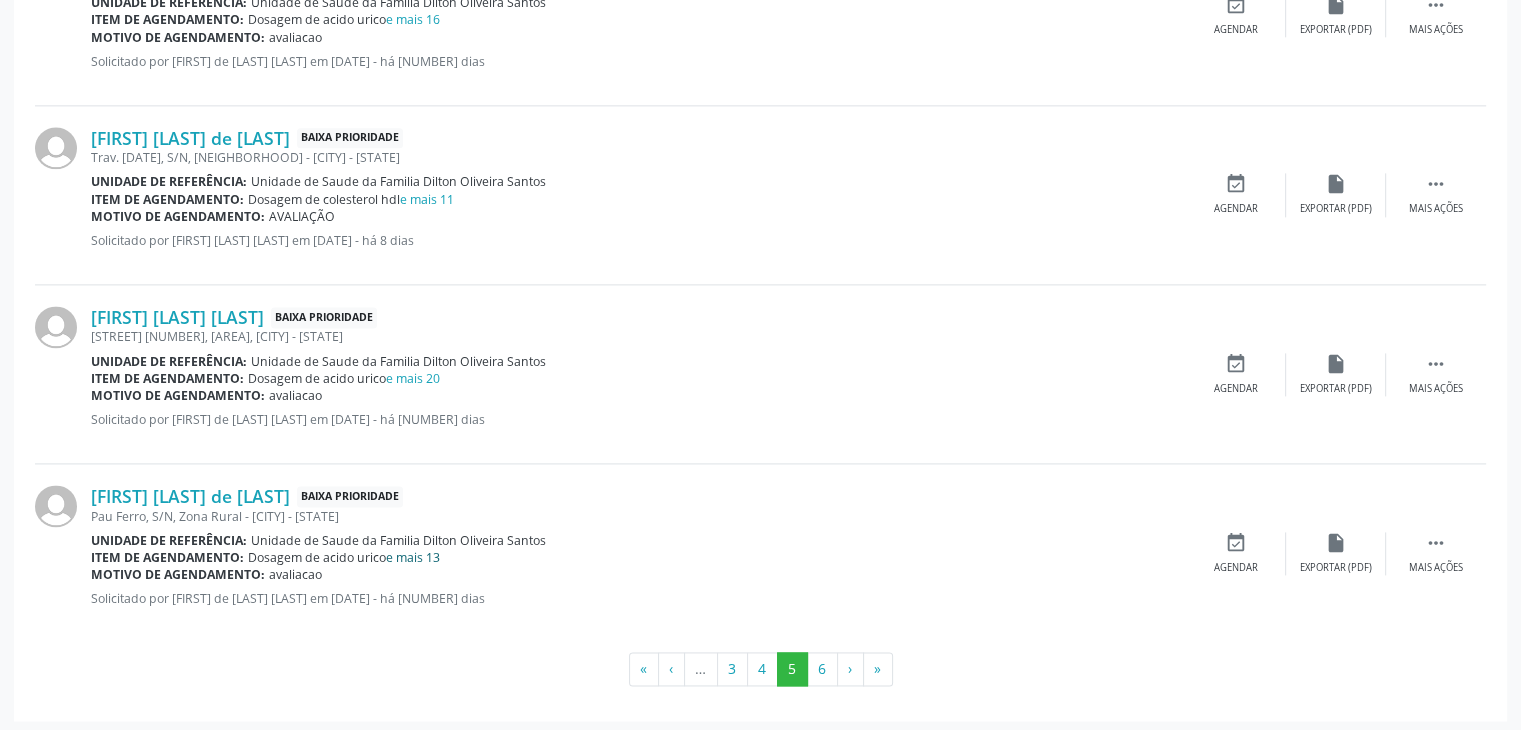 click on "e mais 13" at bounding box center [413, 557] 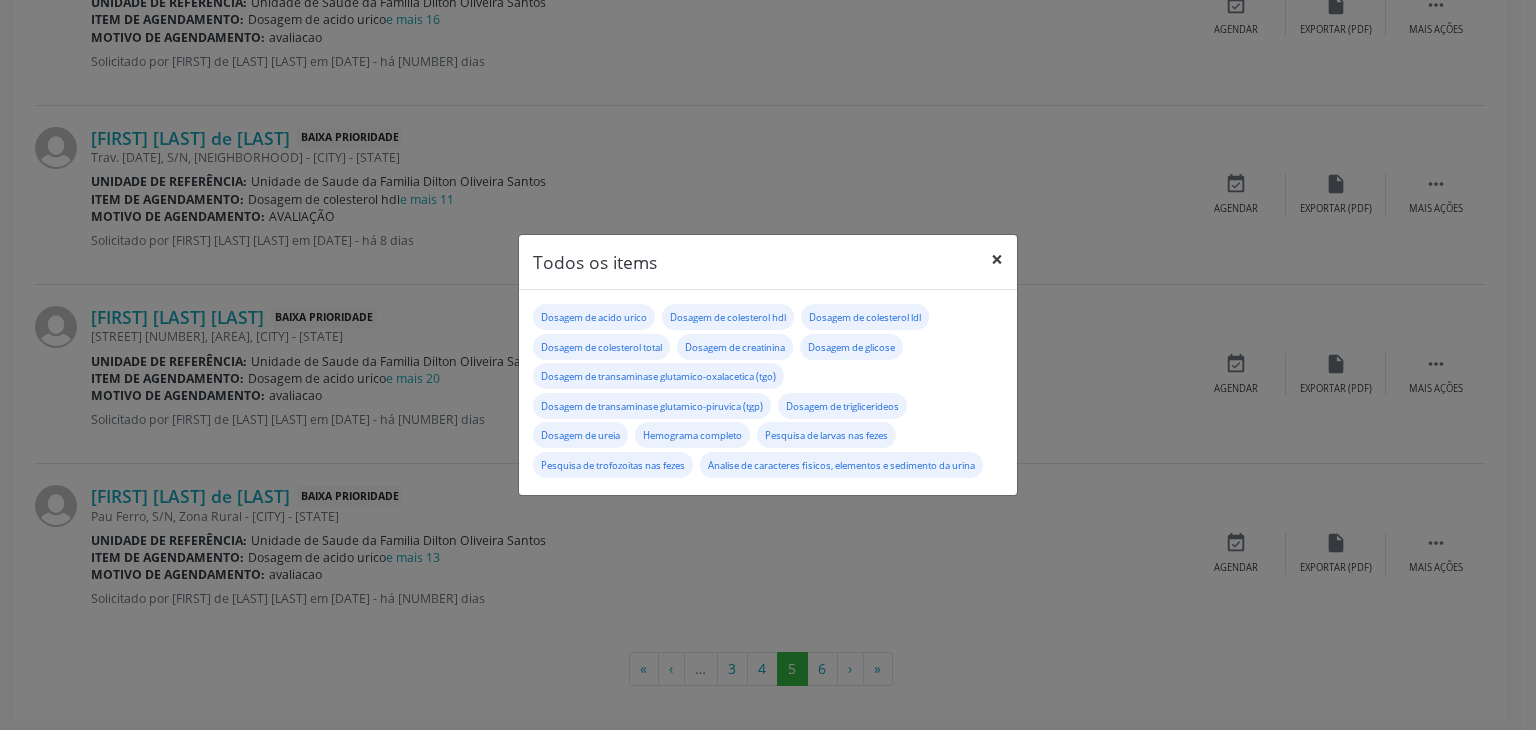 click on "×" at bounding box center [997, 259] 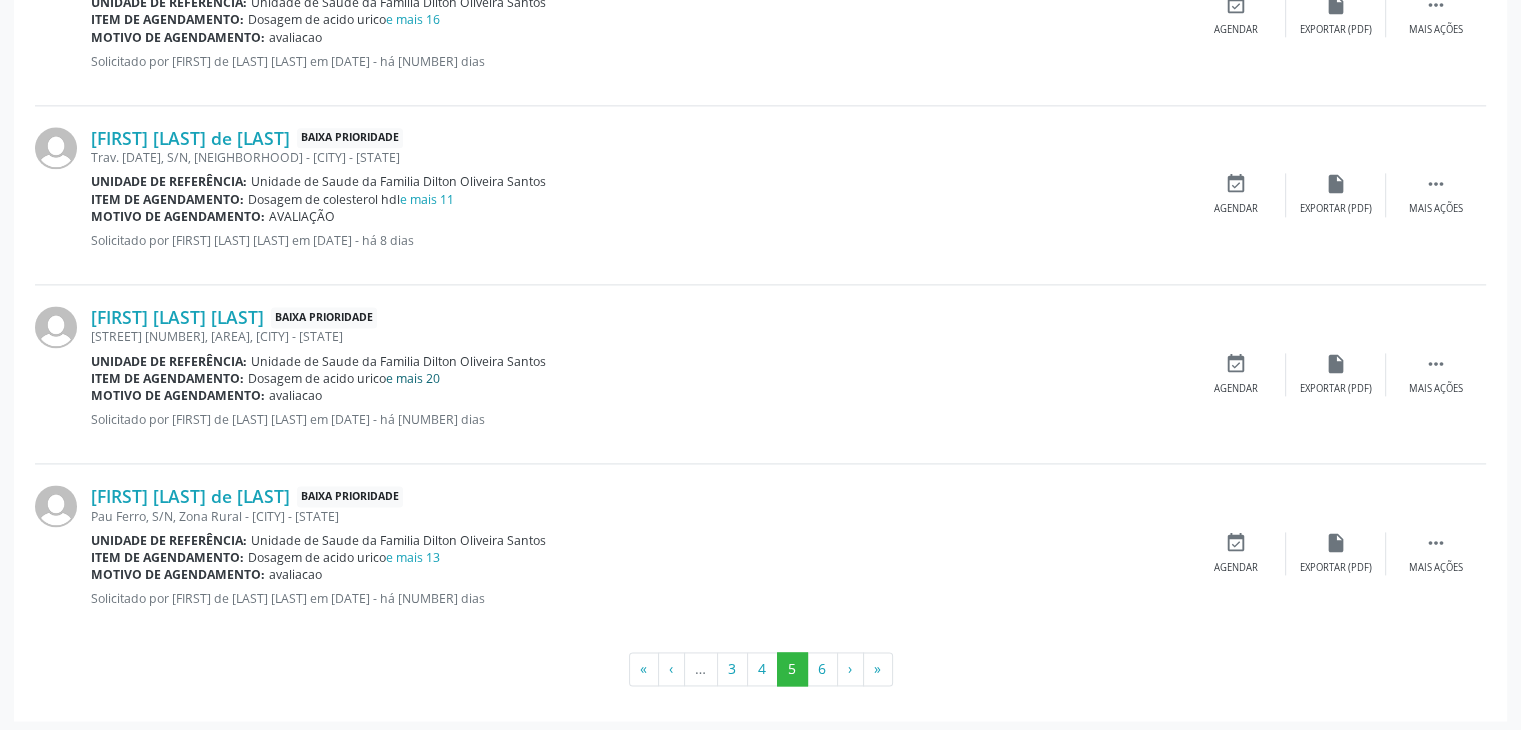 click on "e mais 20" at bounding box center (413, 378) 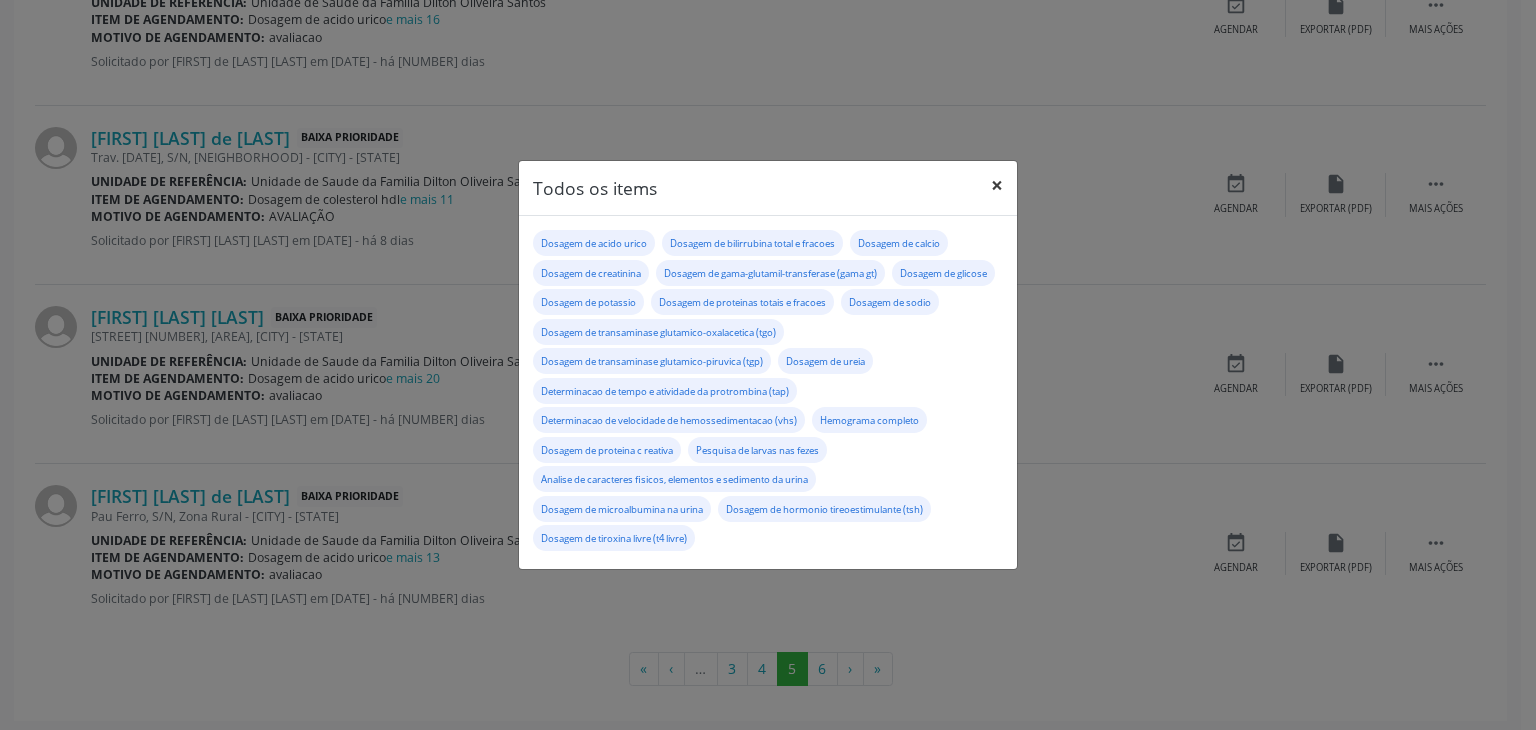 click on "×" at bounding box center (997, 185) 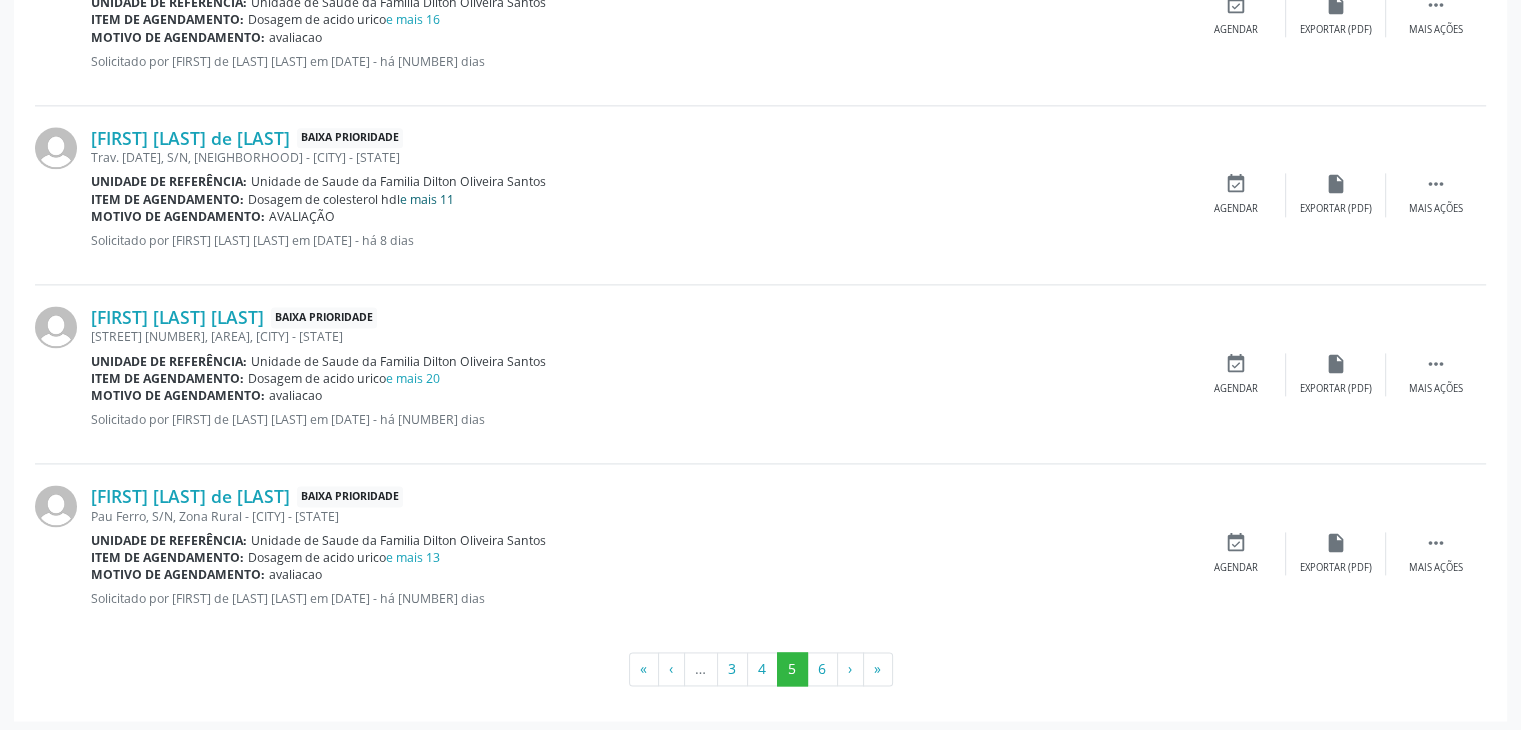 click on "e mais 11" at bounding box center [427, 199] 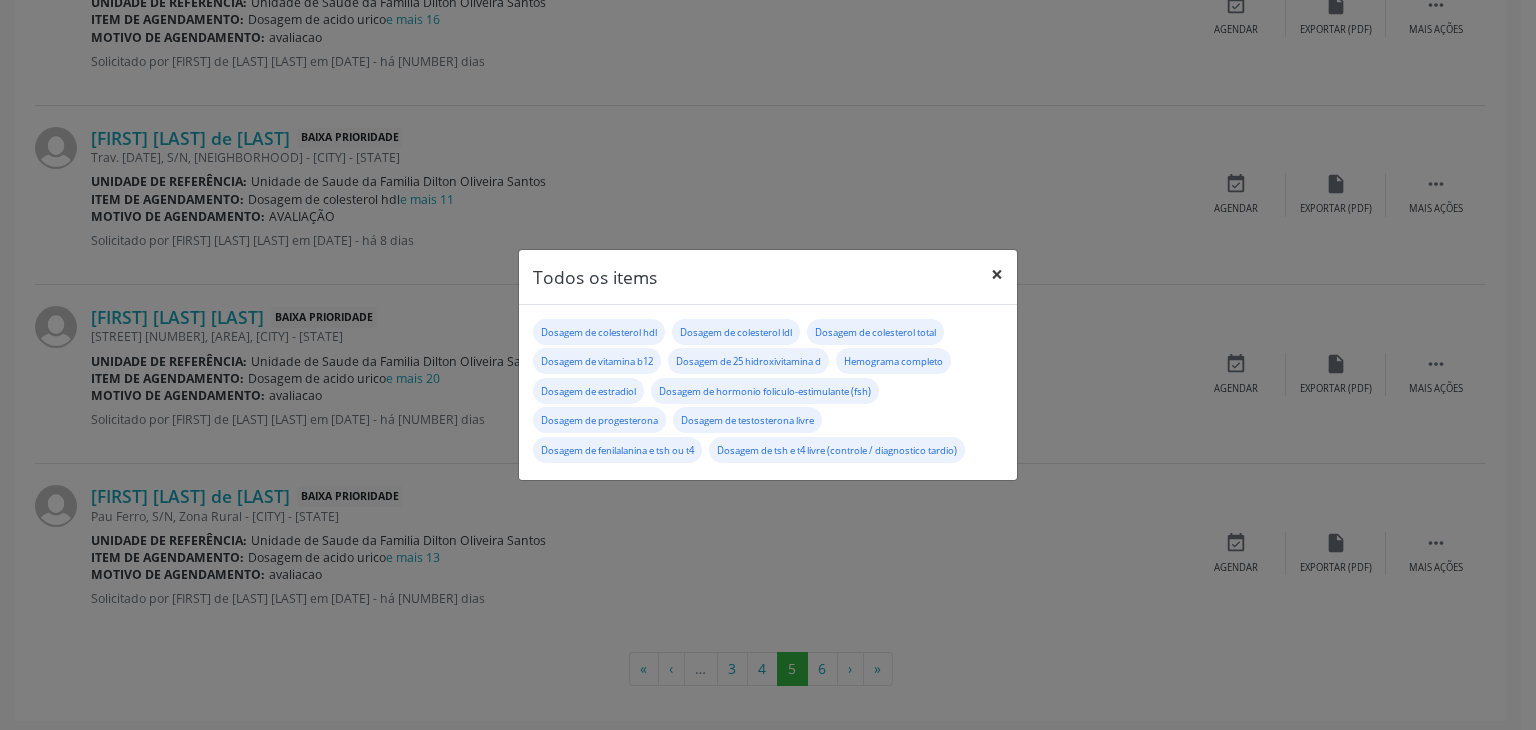 click on "×" at bounding box center (997, 274) 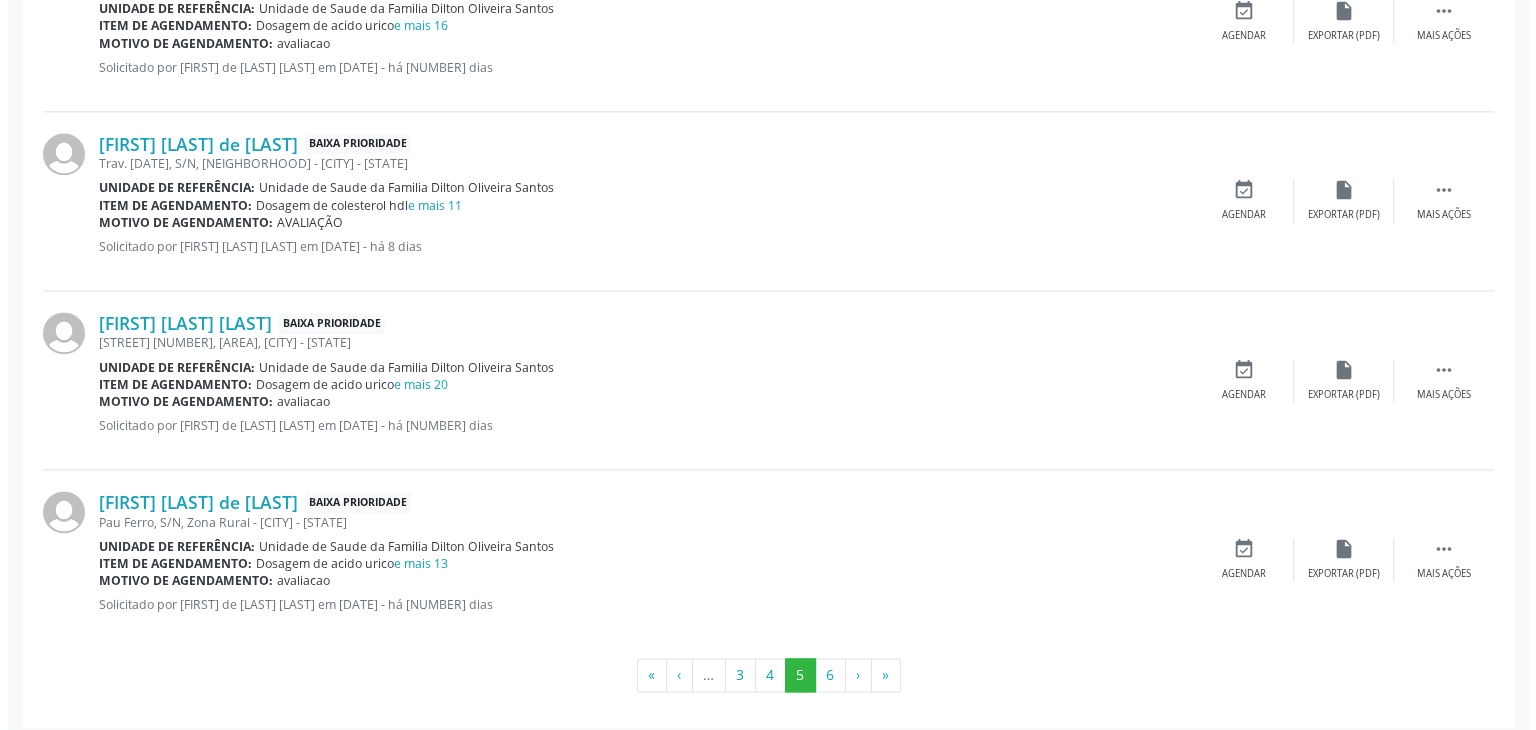 scroll, scrollTop: 2550, scrollLeft: 0, axis: vertical 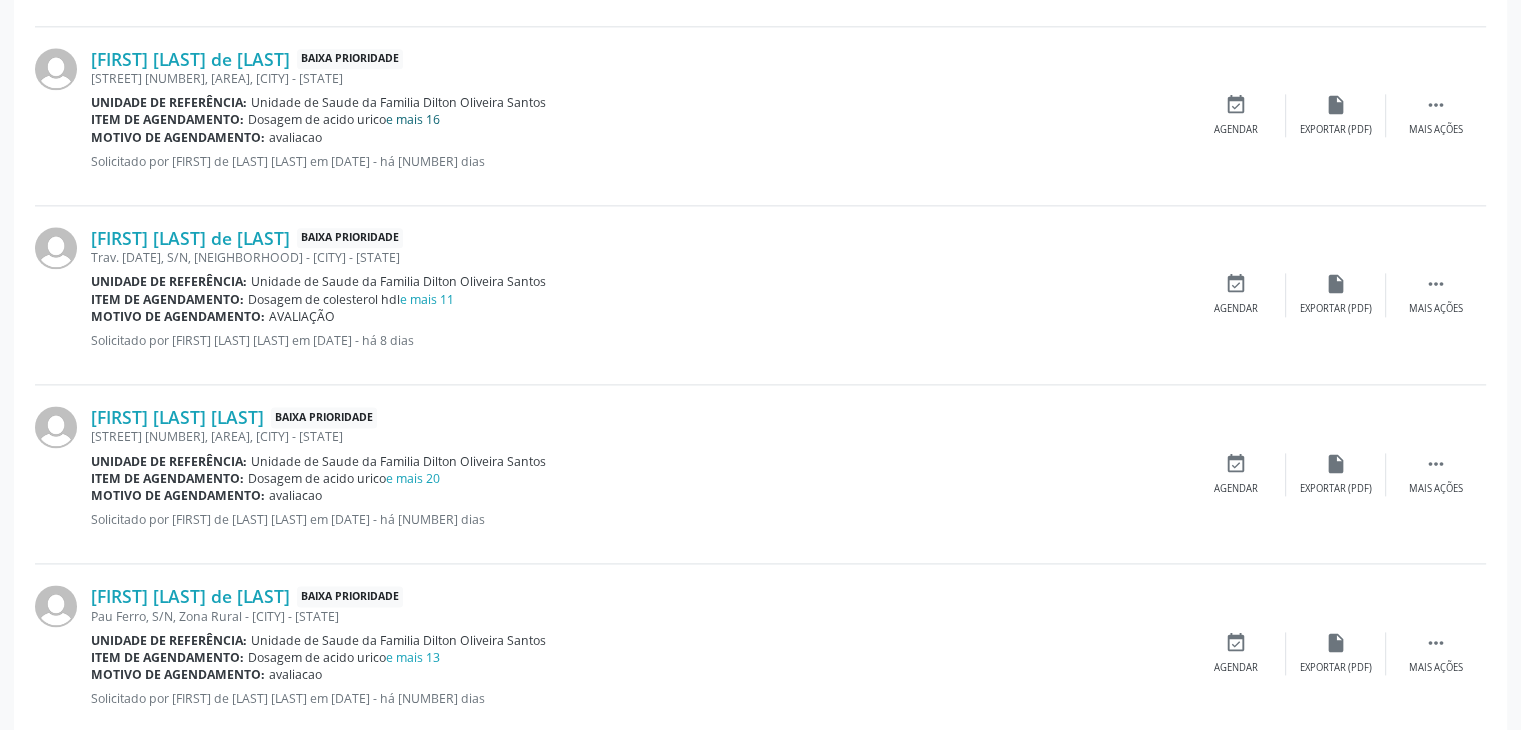 click on "e mais 16" at bounding box center [413, 119] 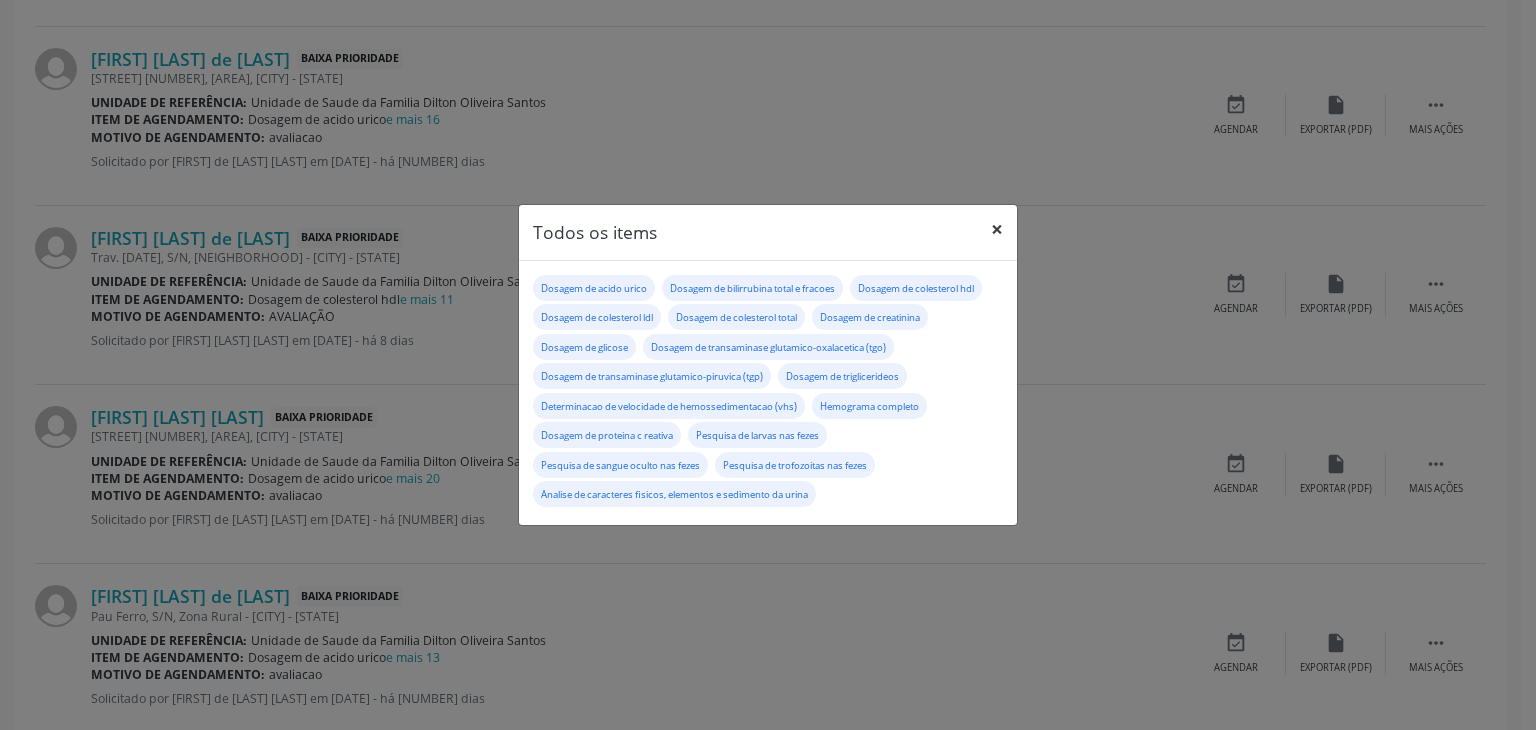 click on "×" at bounding box center [997, 229] 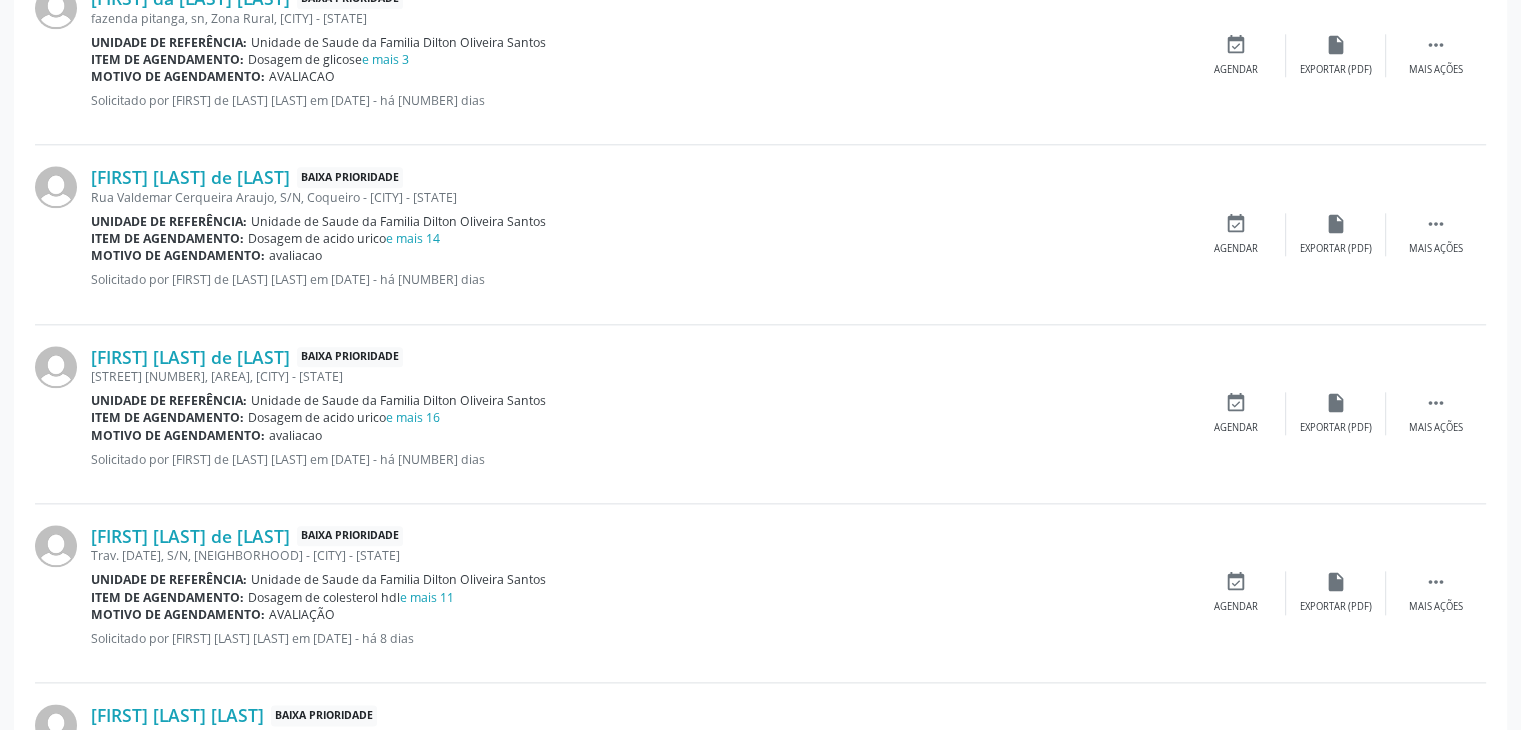 scroll, scrollTop: 2250, scrollLeft: 0, axis: vertical 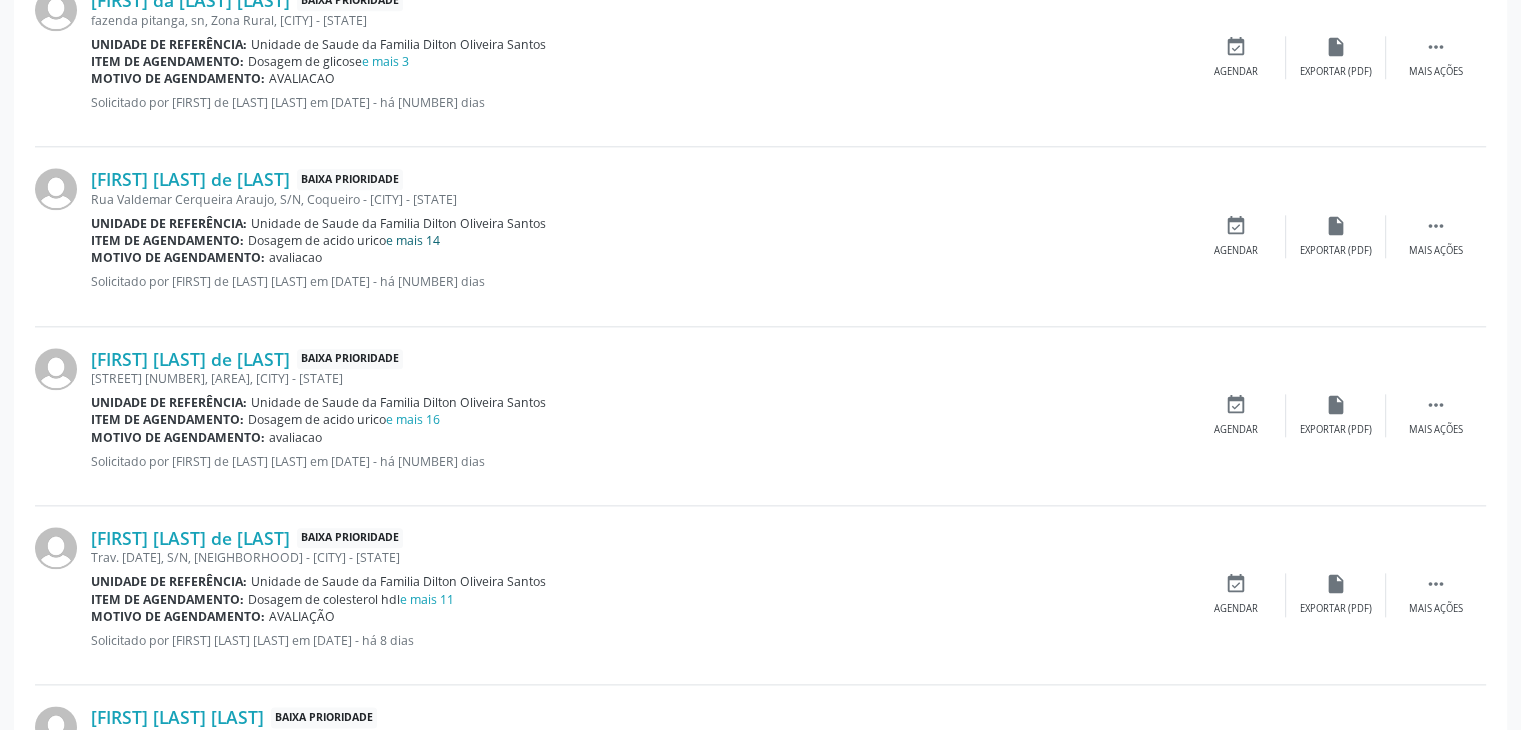 click on "e mais 14" at bounding box center (413, 240) 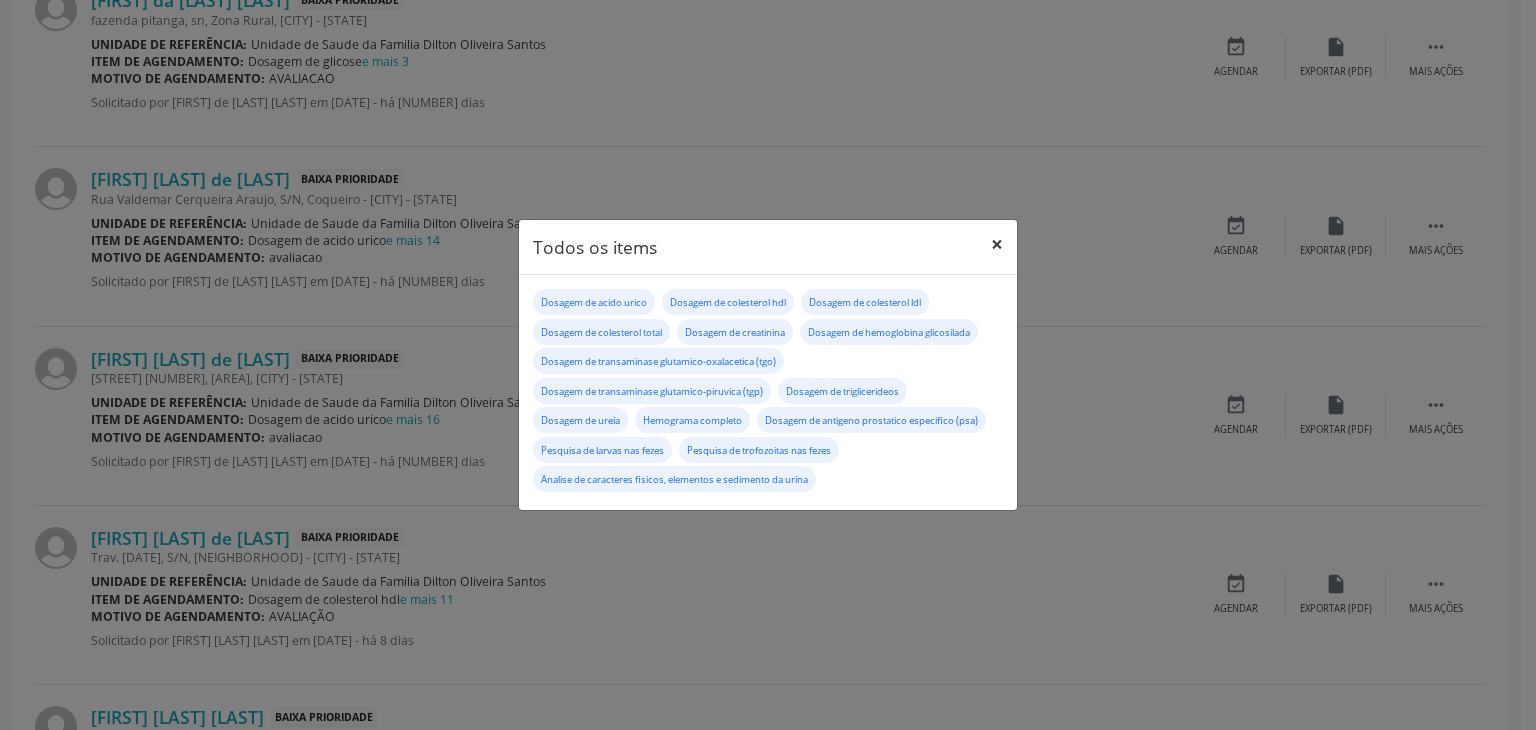 click on "×" at bounding box center [997, 244] 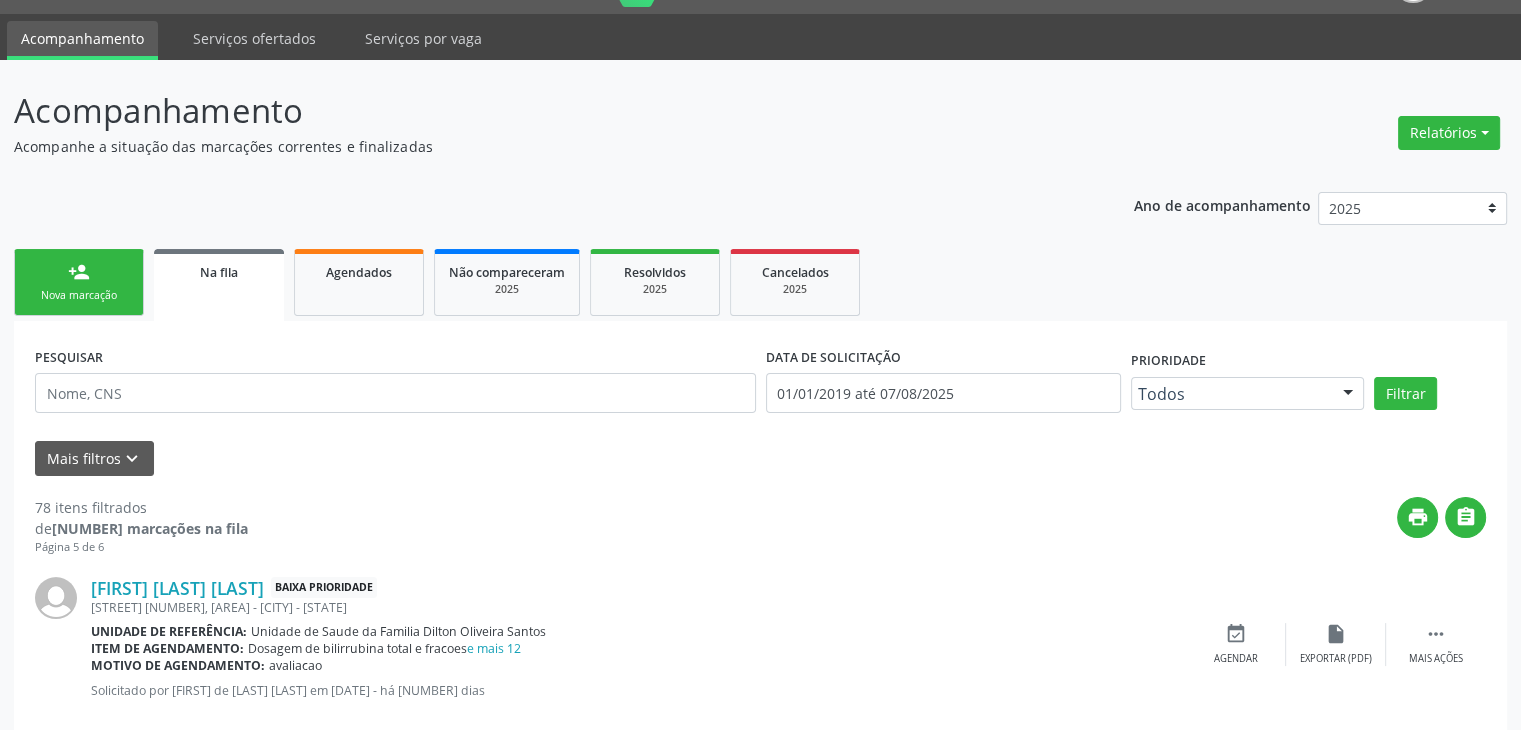 scroll, scrollTop: 450, scrollLeft: 0, axis: vertical 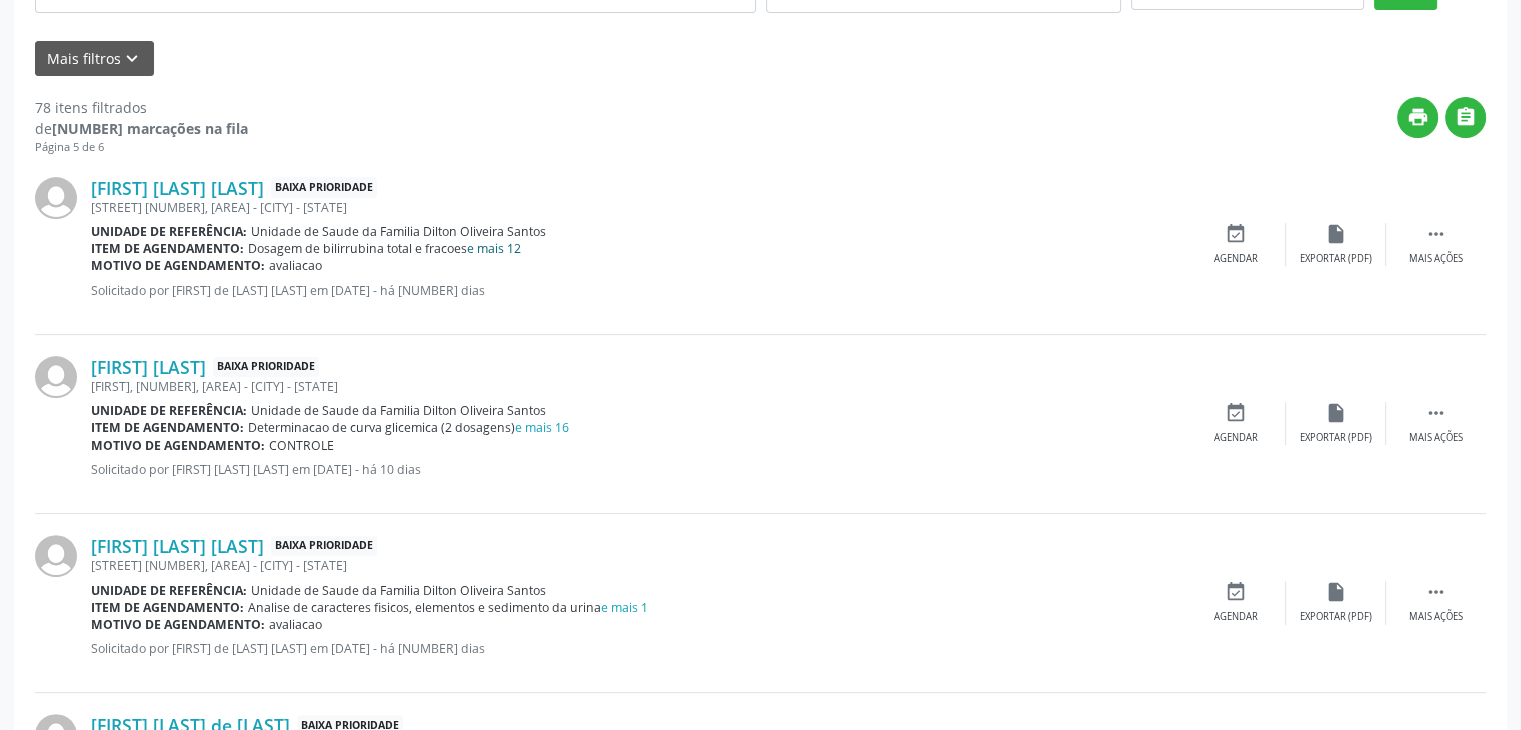 click on "e mais 12" at bounding box center [494, 248] 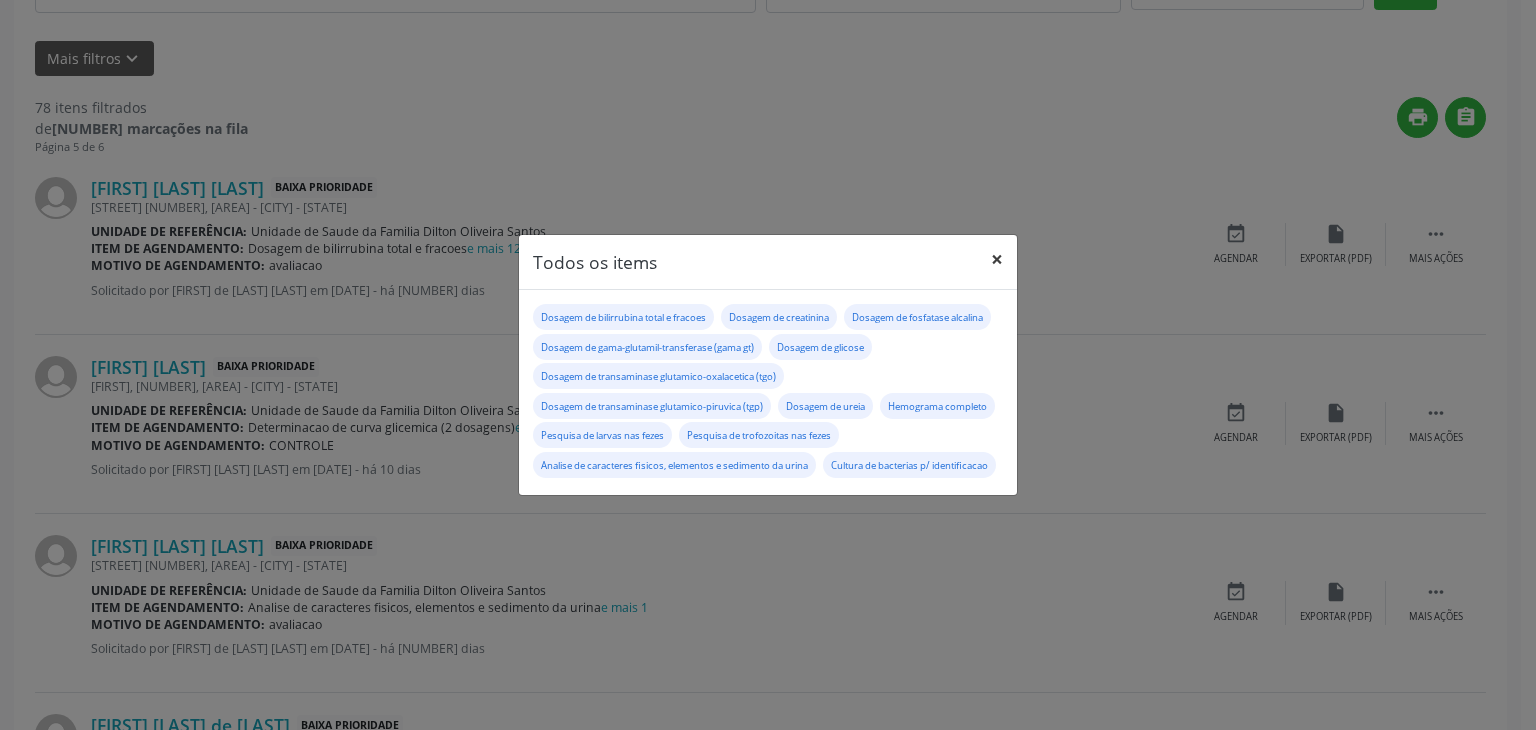 click on "×" at bounding box center [997, 259] 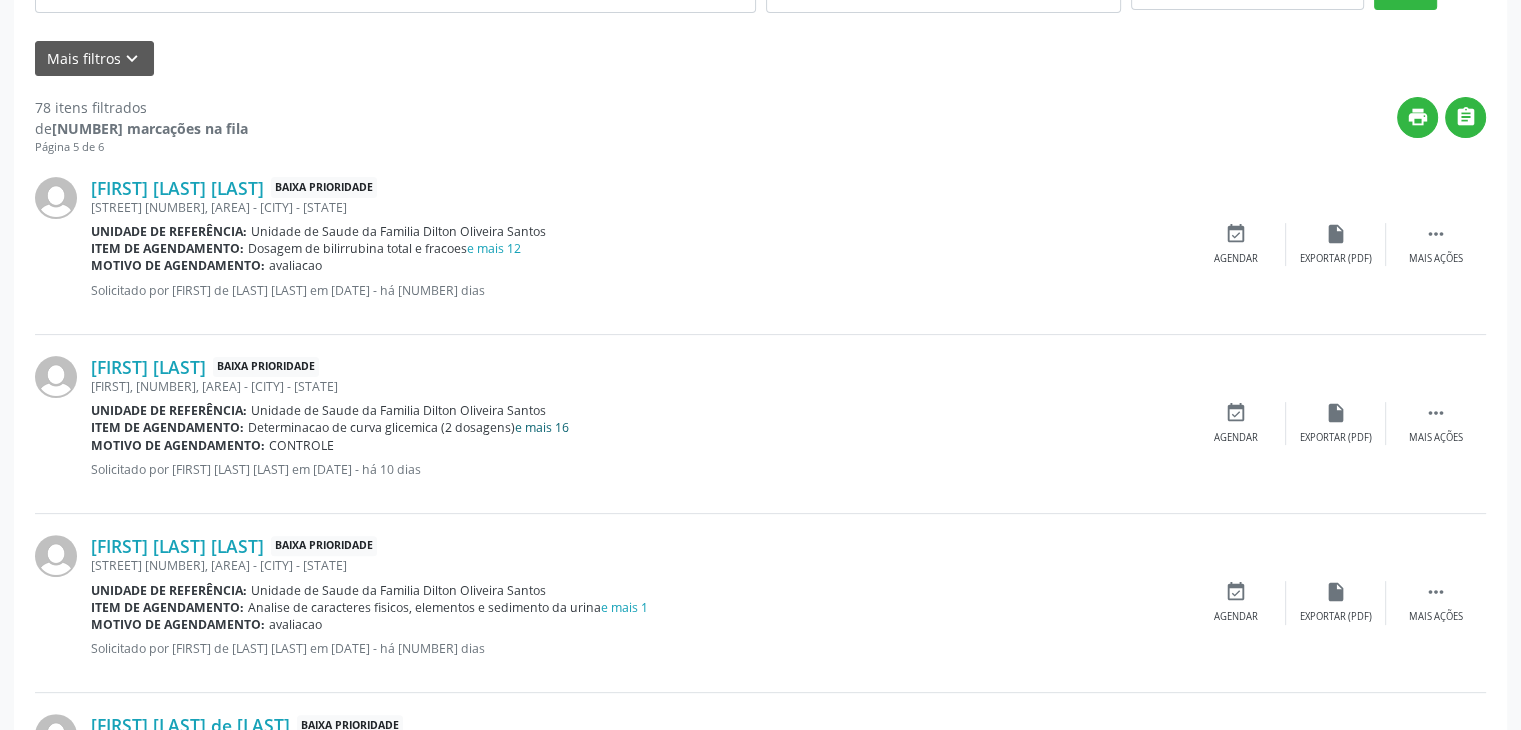 click on "e mais 16" at bounding box center [542, 427] 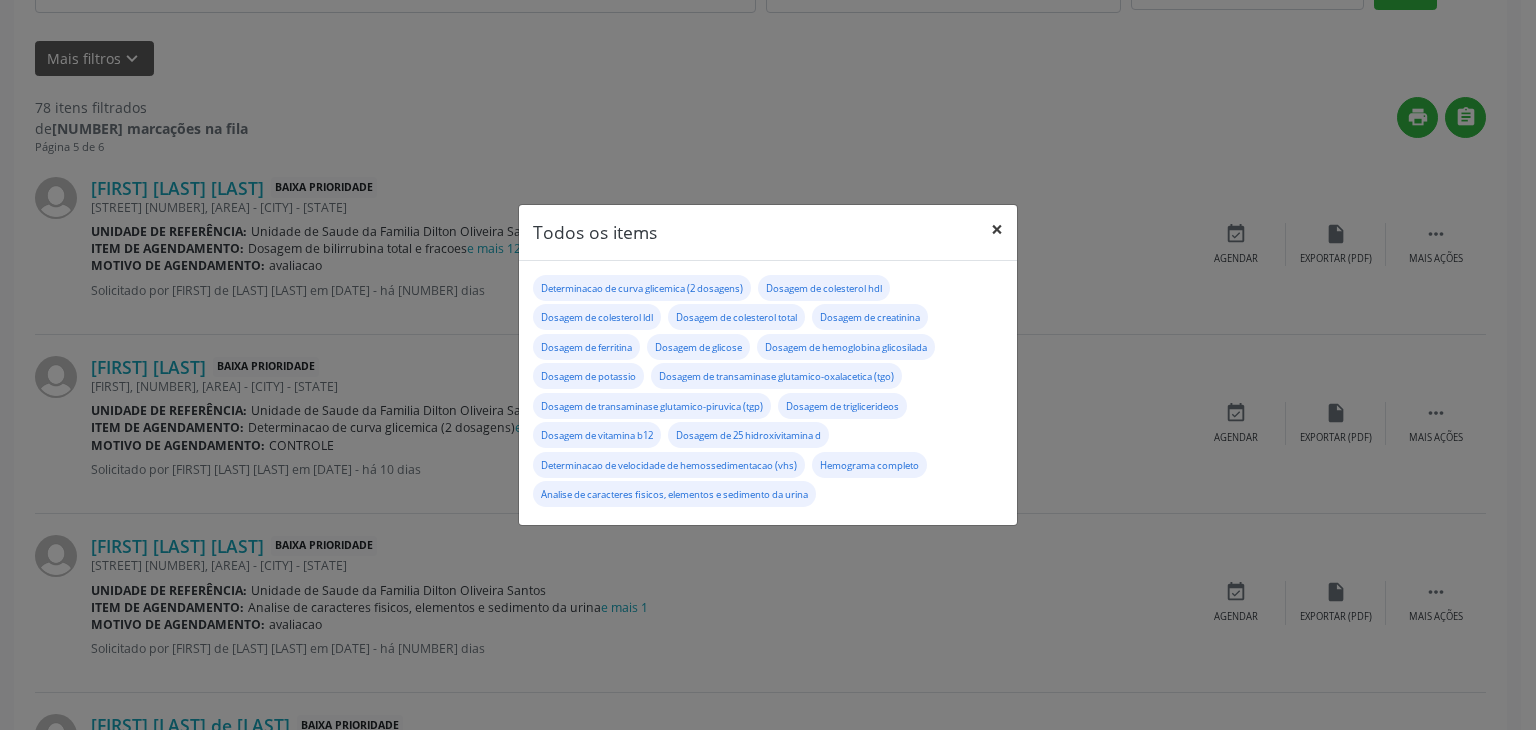 click on "×" at bounding box center (997, 229) 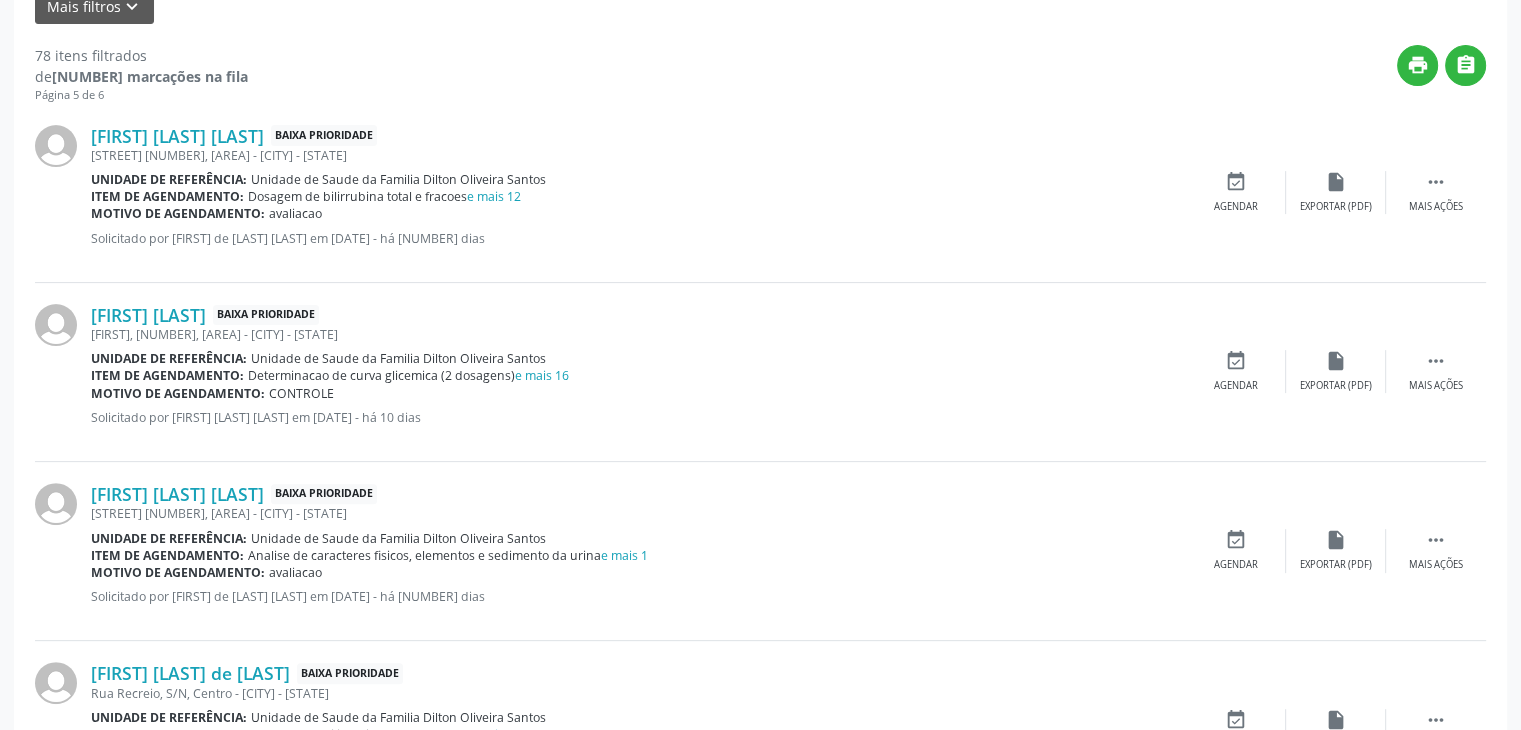 scroll, scrollTop: 550, scrollLeft: 0, axis: vertical 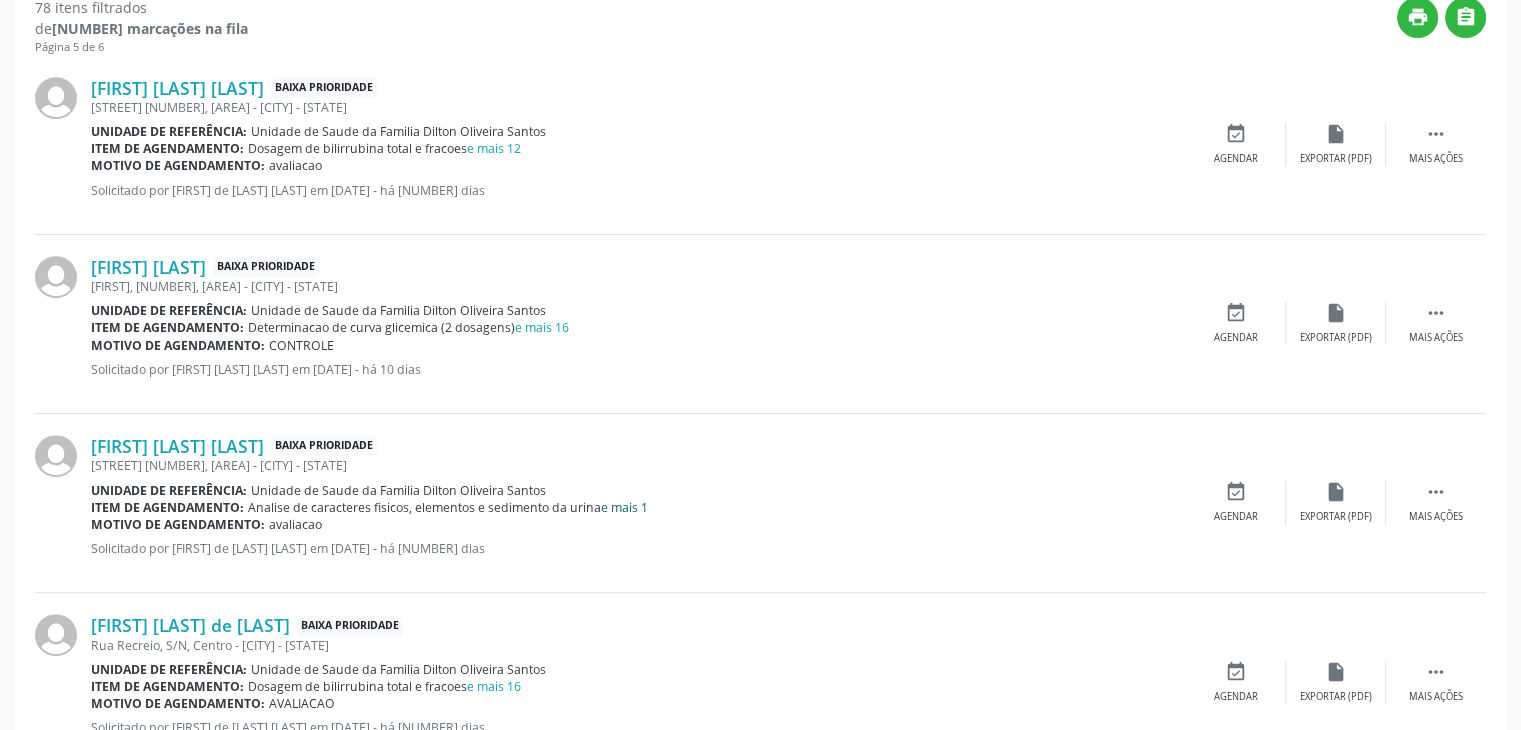 click on "e mais 1" at bounding box center (624, 507) 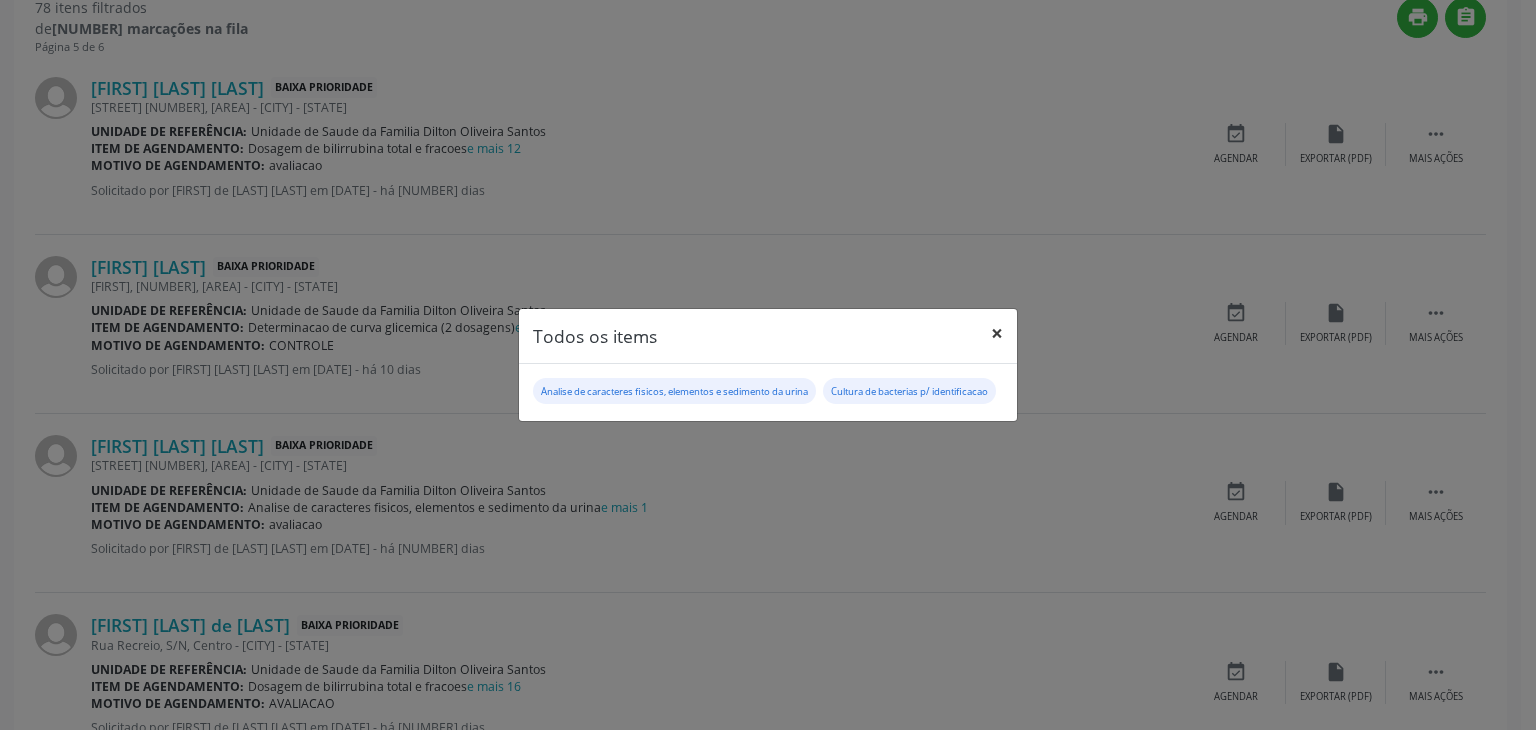 click on "×" at bounding box center (997, 333) 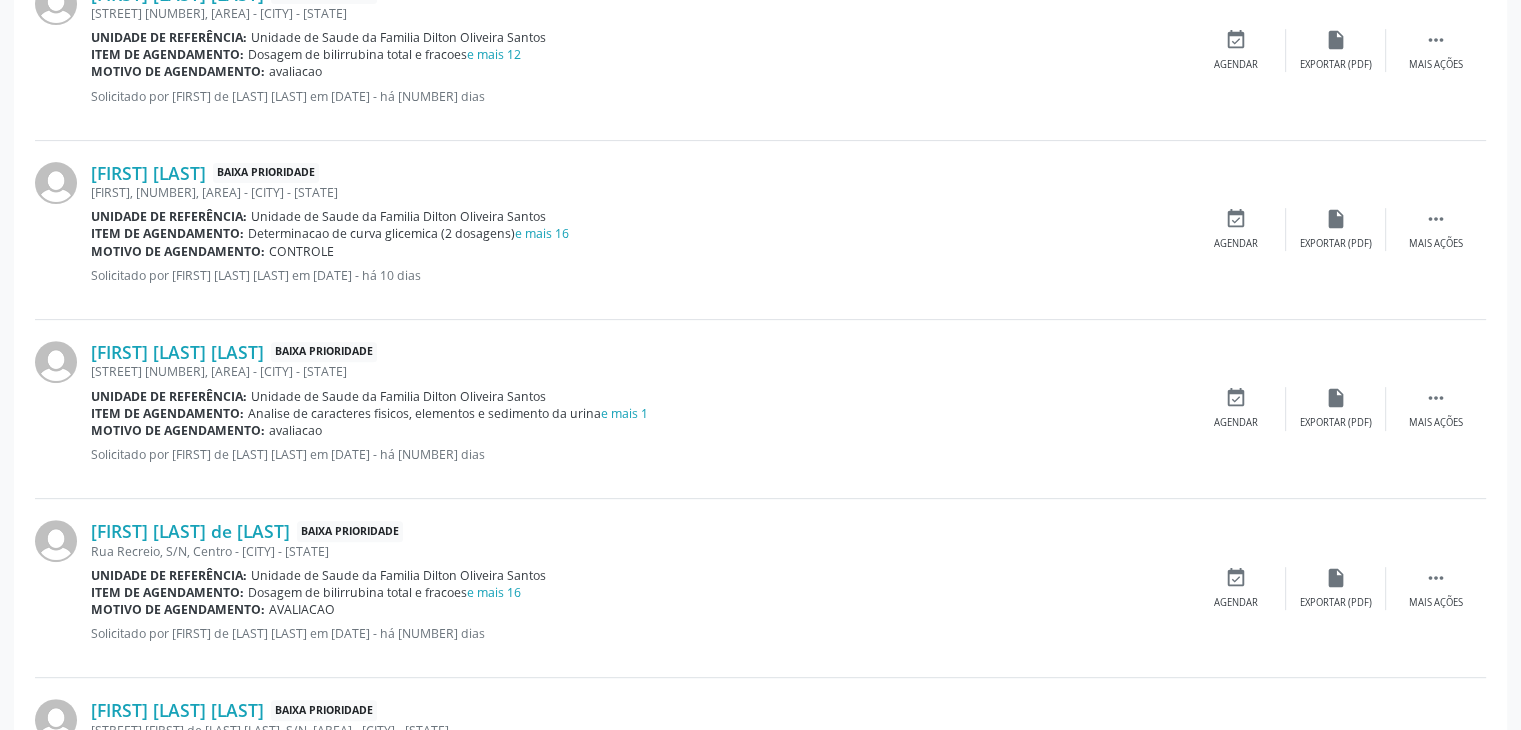 scroll, scrollTop: 750, scrollLeft: 0, axis: vertical 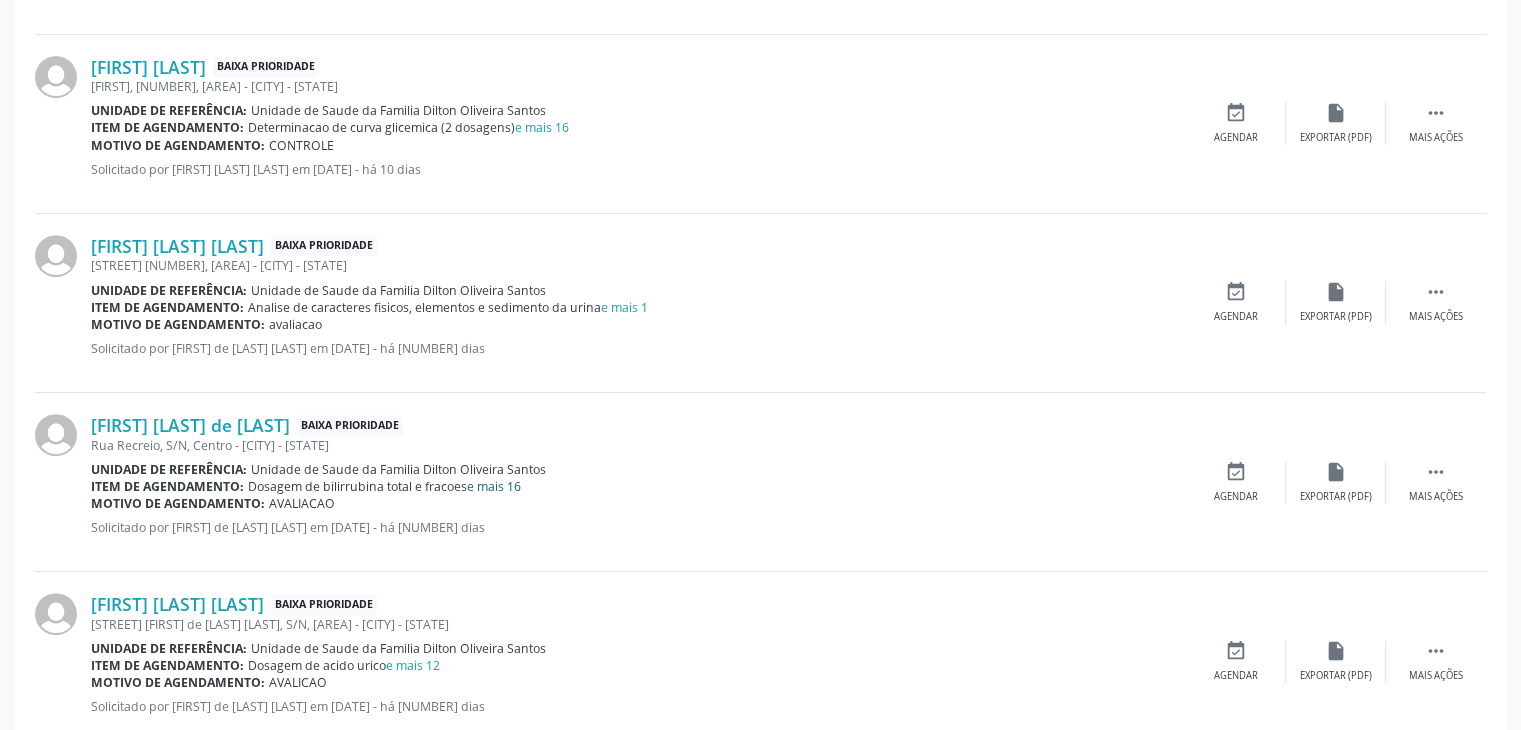 click on "e mais 16" at bounding box center [494, 486] 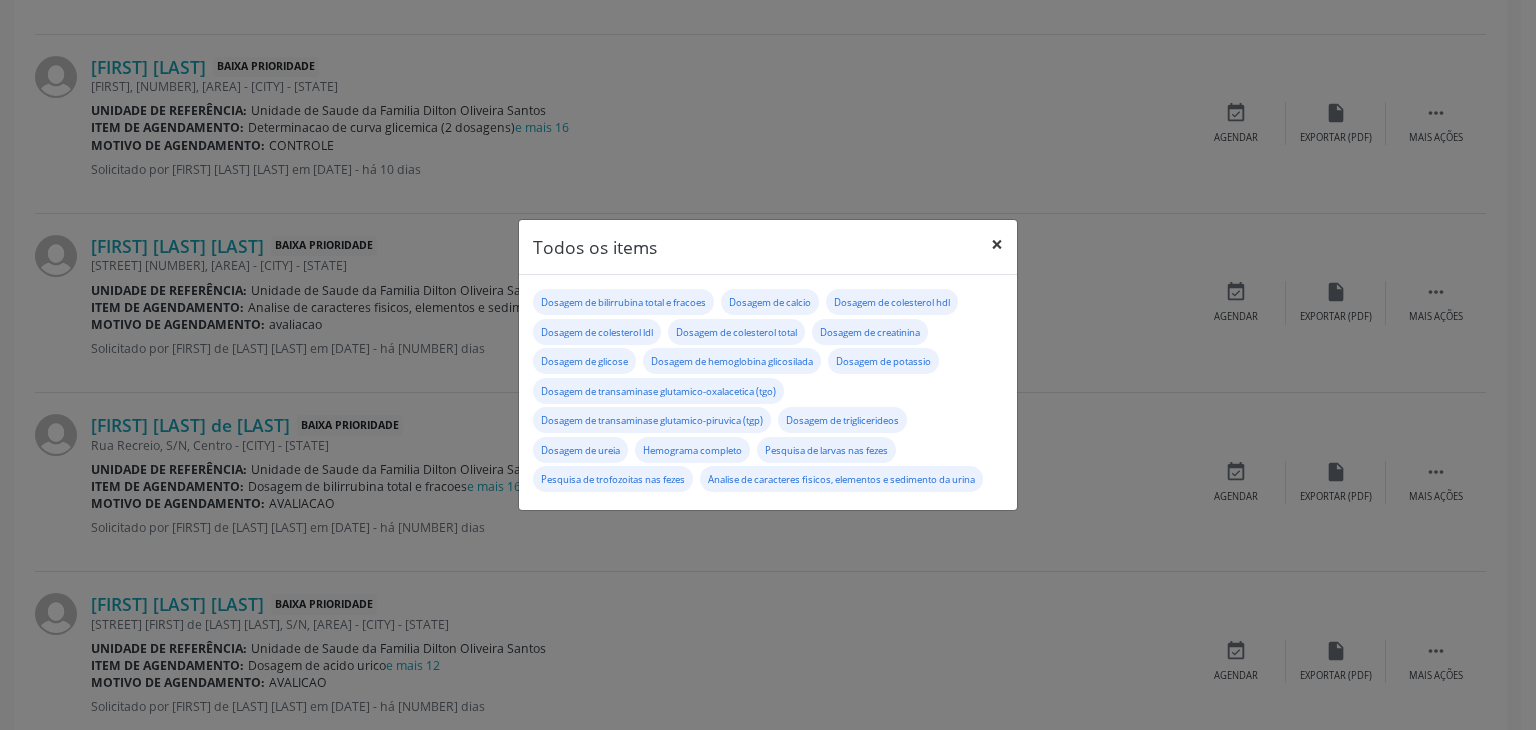 click on "×" at bounding box center (997, 244) 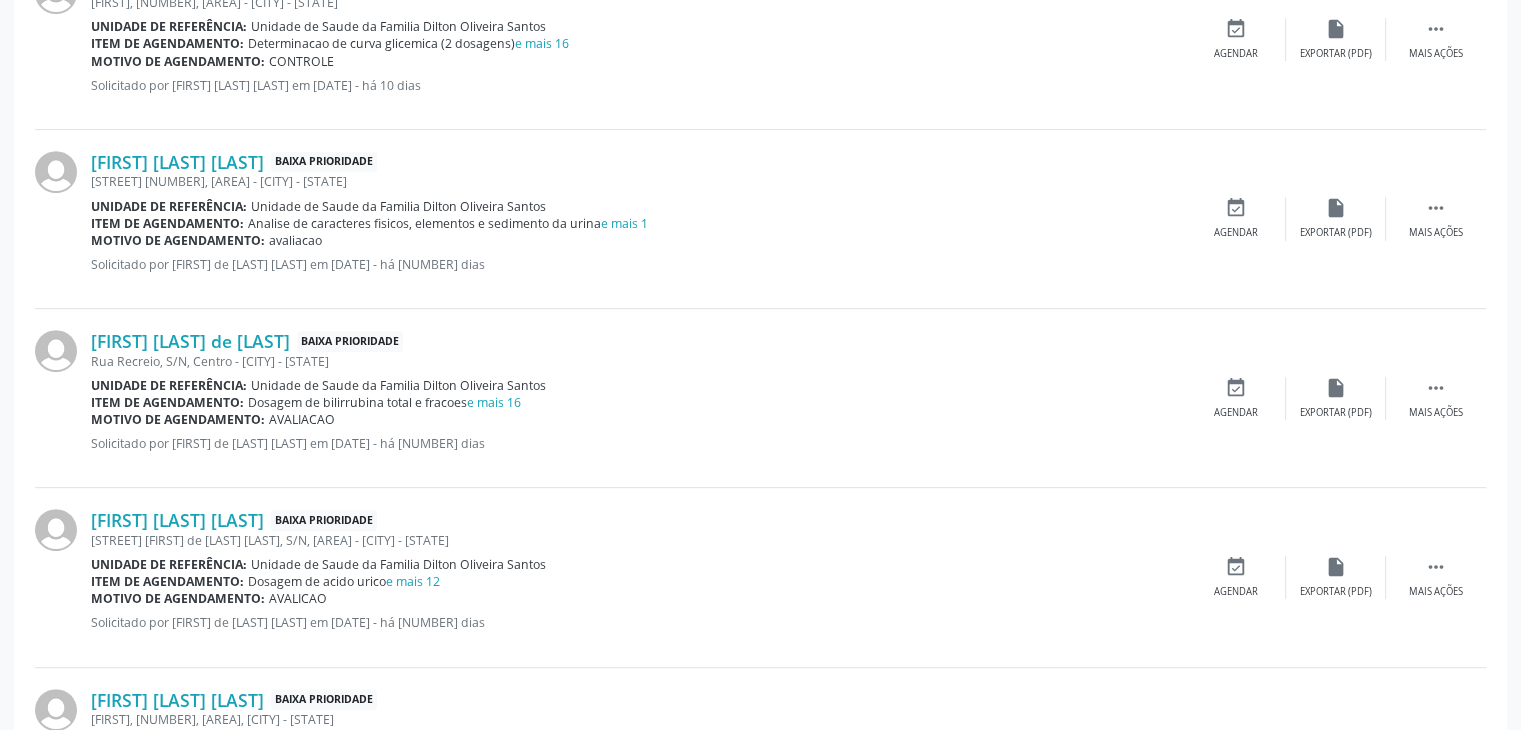 scroll, scrollTop: 950, scrollLeft: 0, axis: vertical 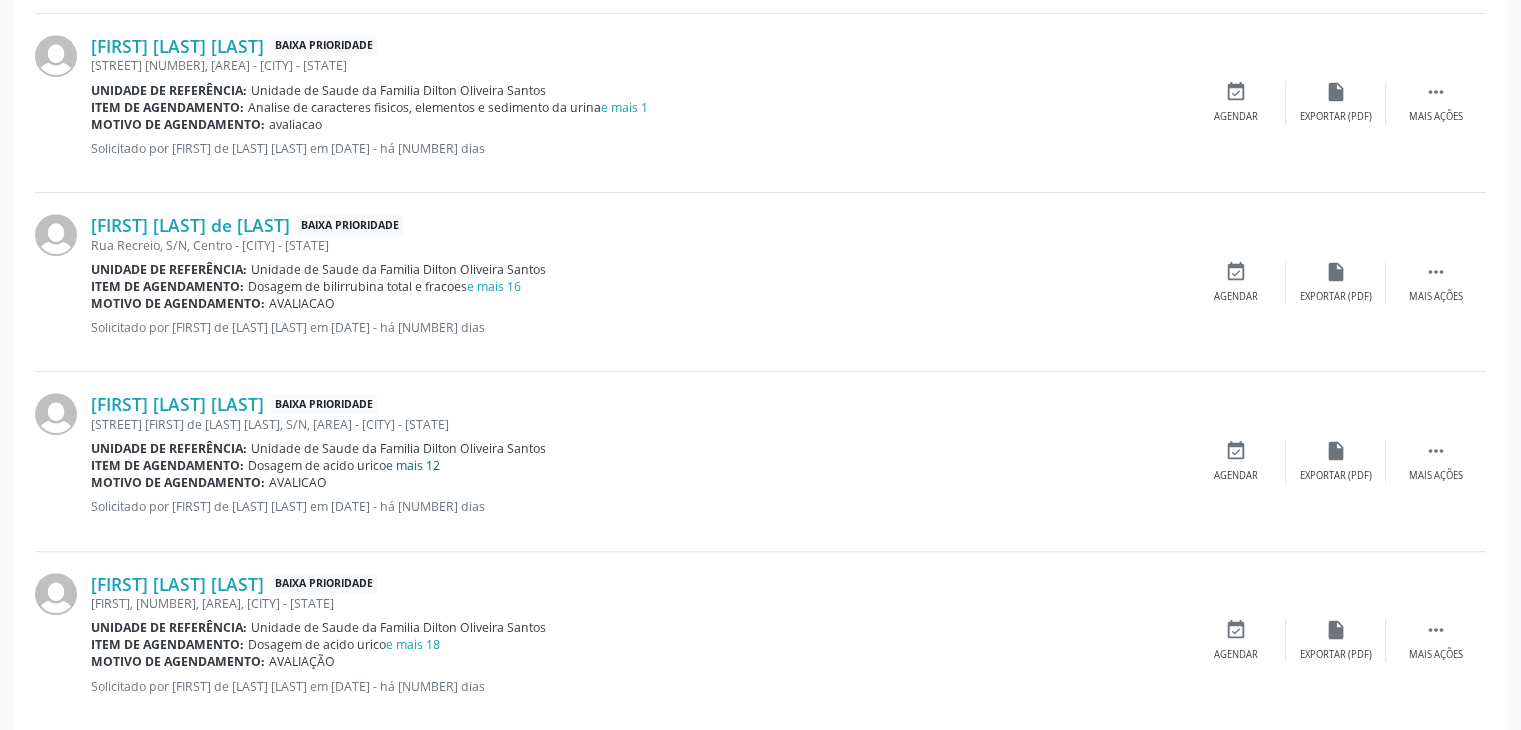 click on "e mais 12" at bounding box center (413, 465) 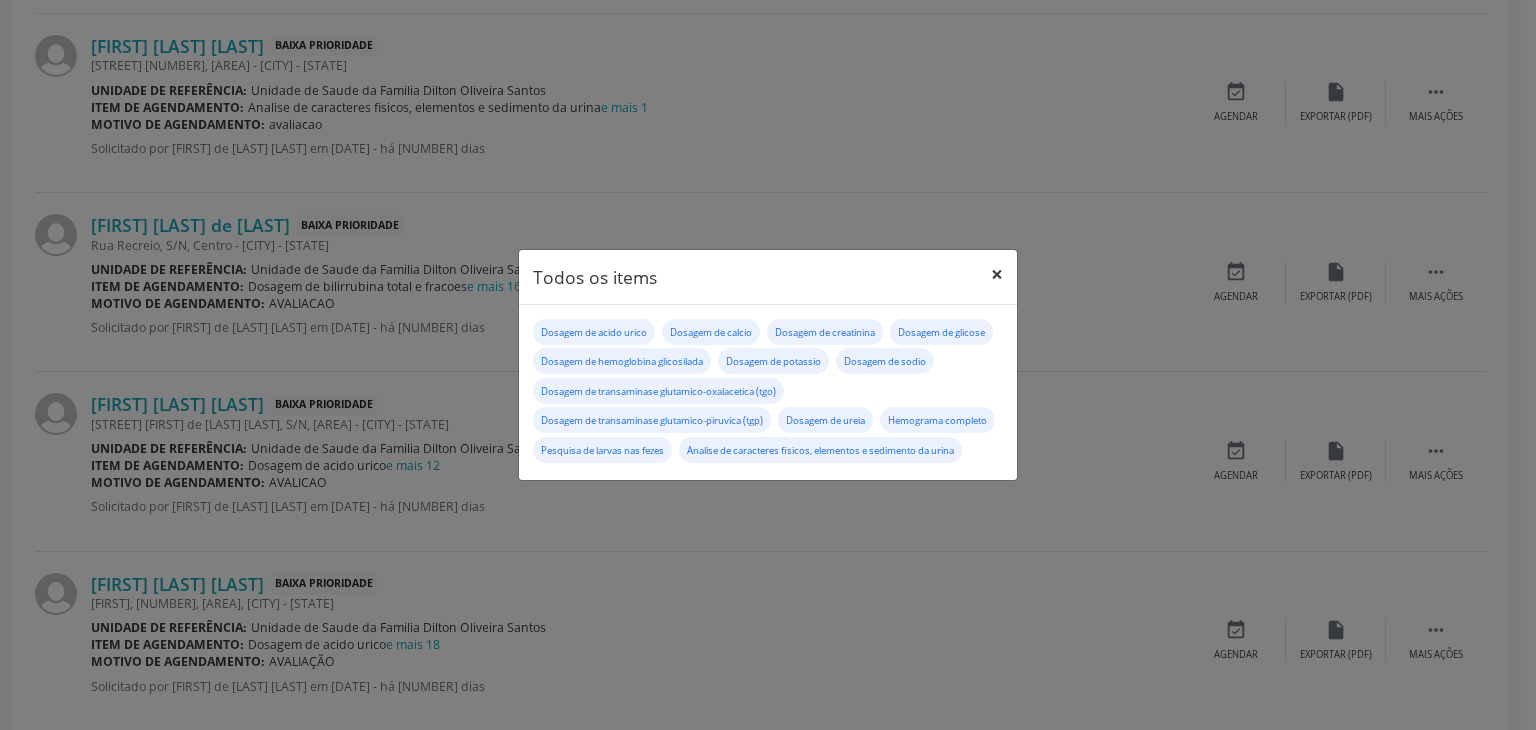 click on "×" at bounding box center (997, 274) 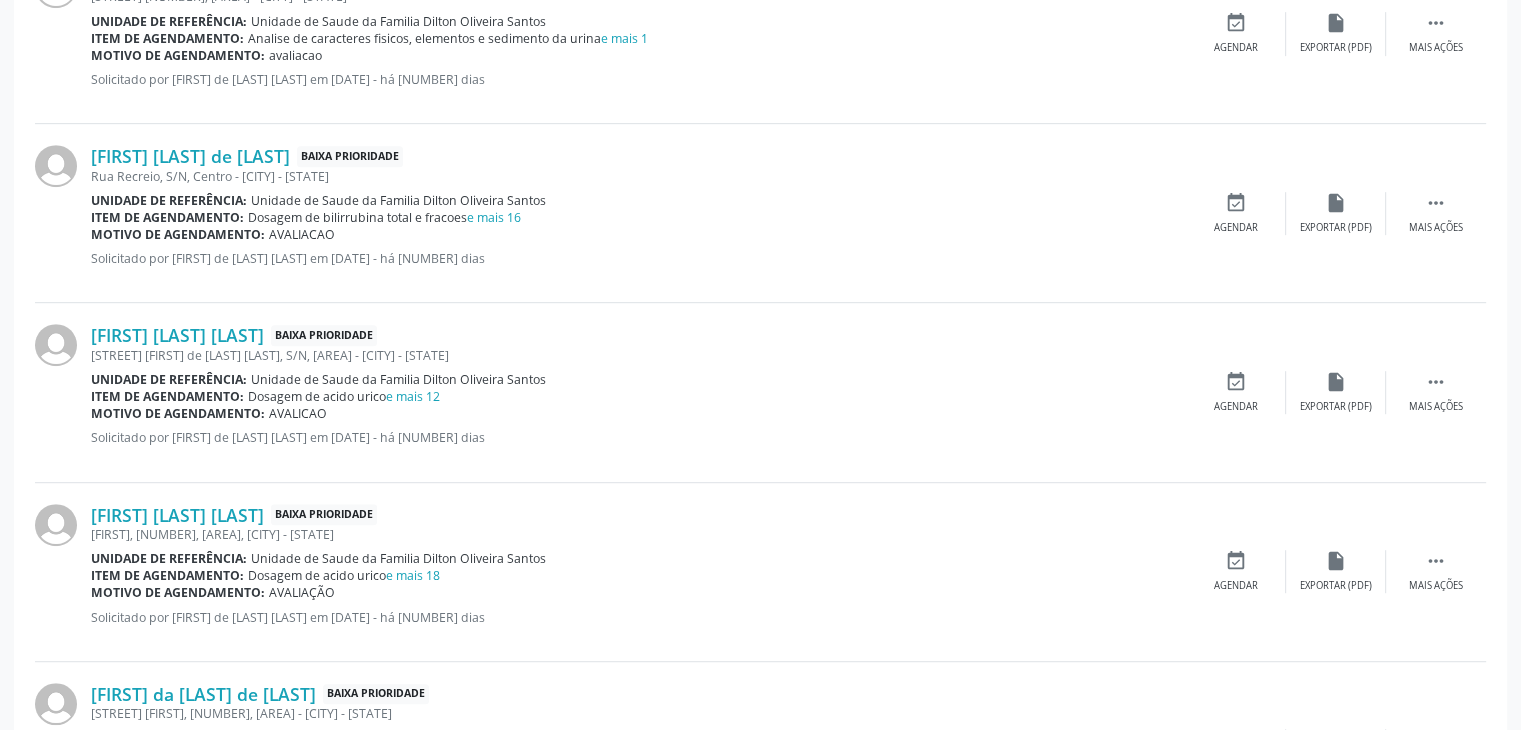 scroll, scrollTop: 1150, scrollLeft: 0, axis: vertical 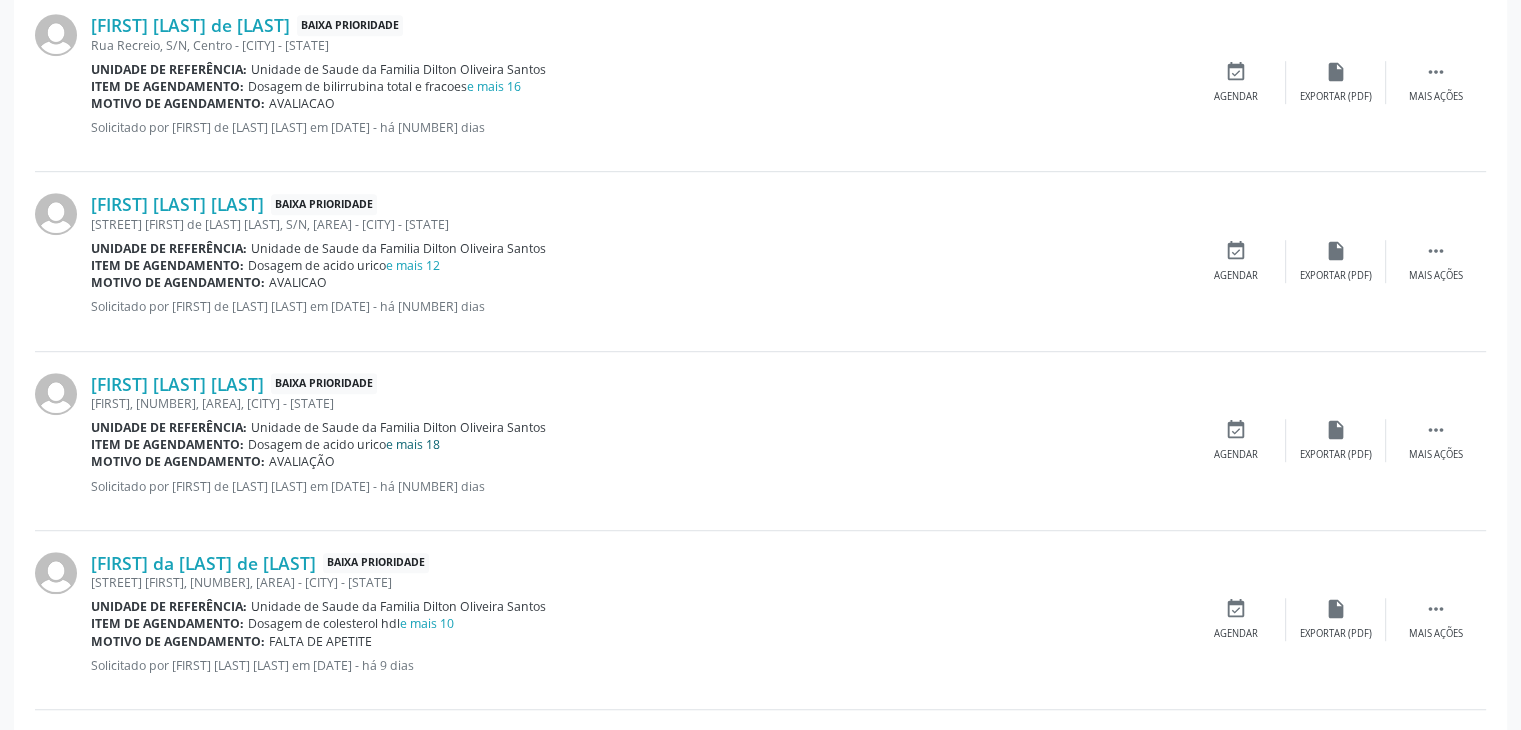 click on "e mais 18" at bounding box center [413, 444] 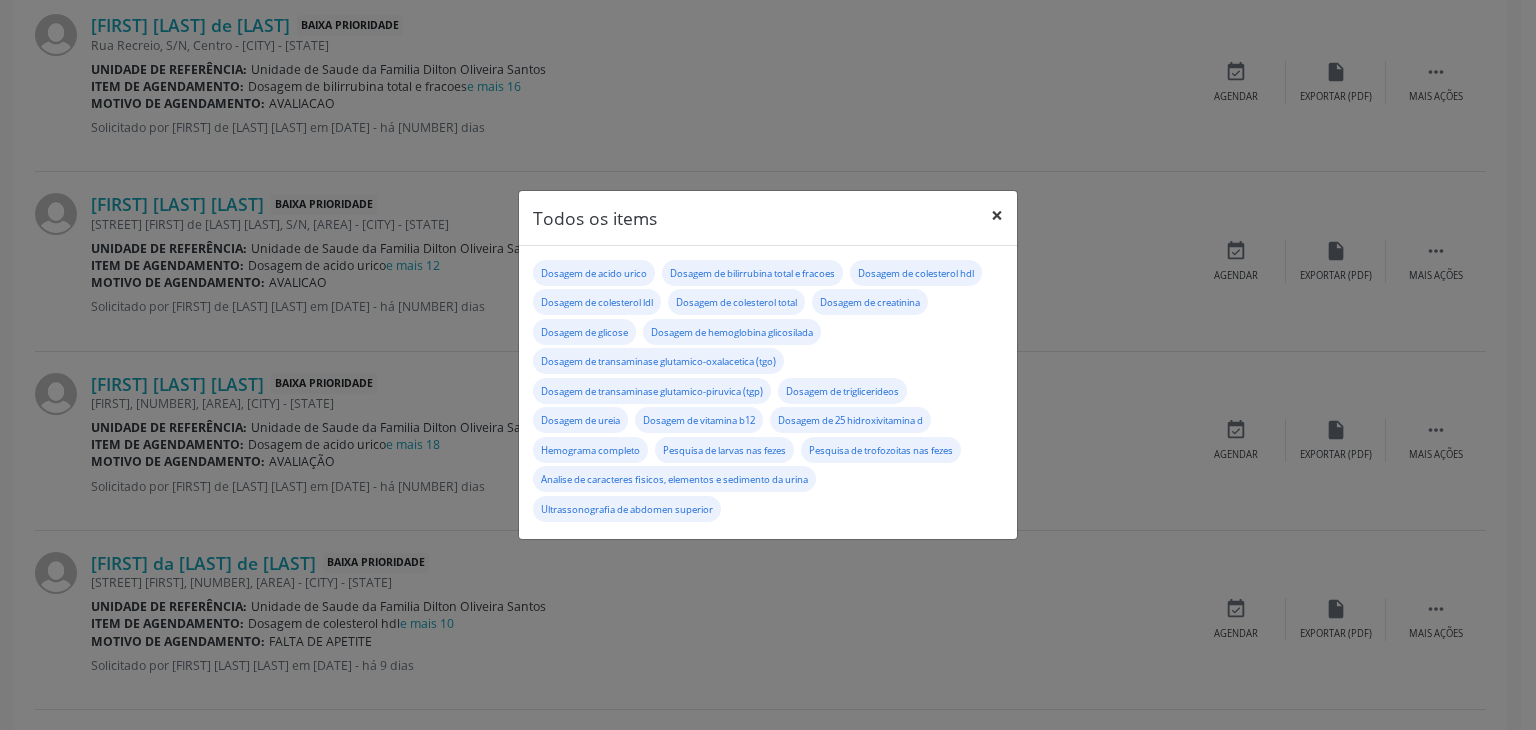 click on "×" at bounding box center [997, 215] 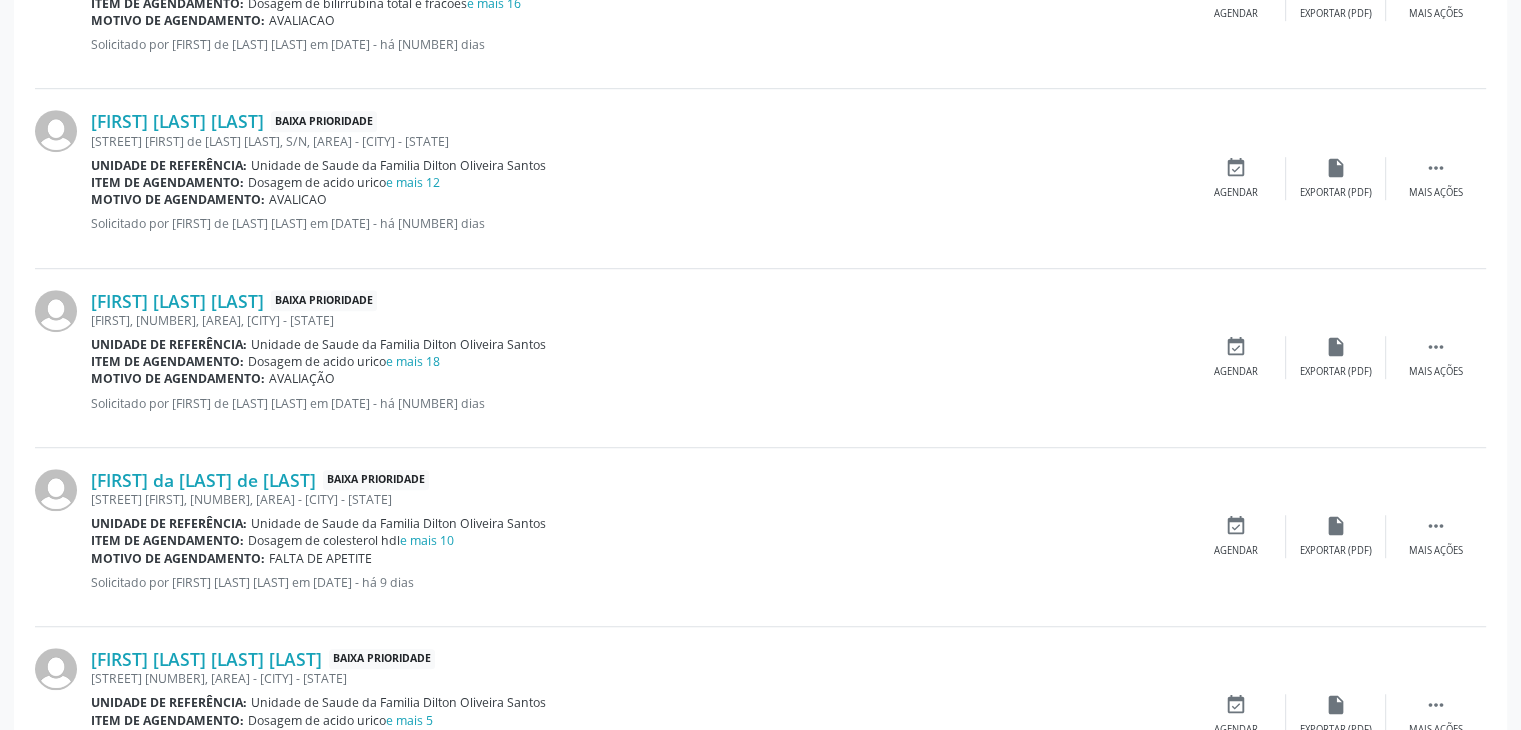 scroll, scrollTop: 1350, scrollLeft: 0, axis: vertical 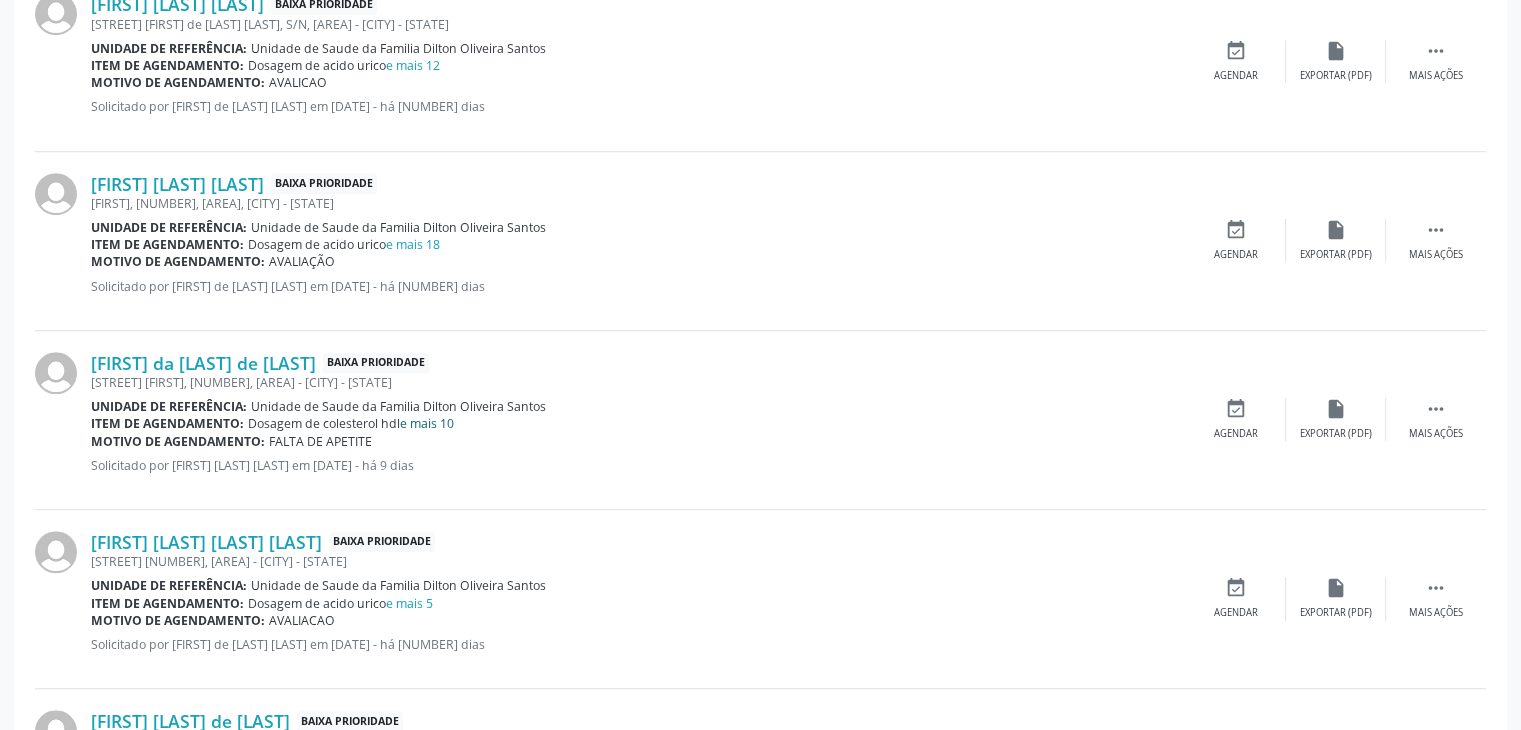 click on "e mais 10" at bounding box center (427, 423) 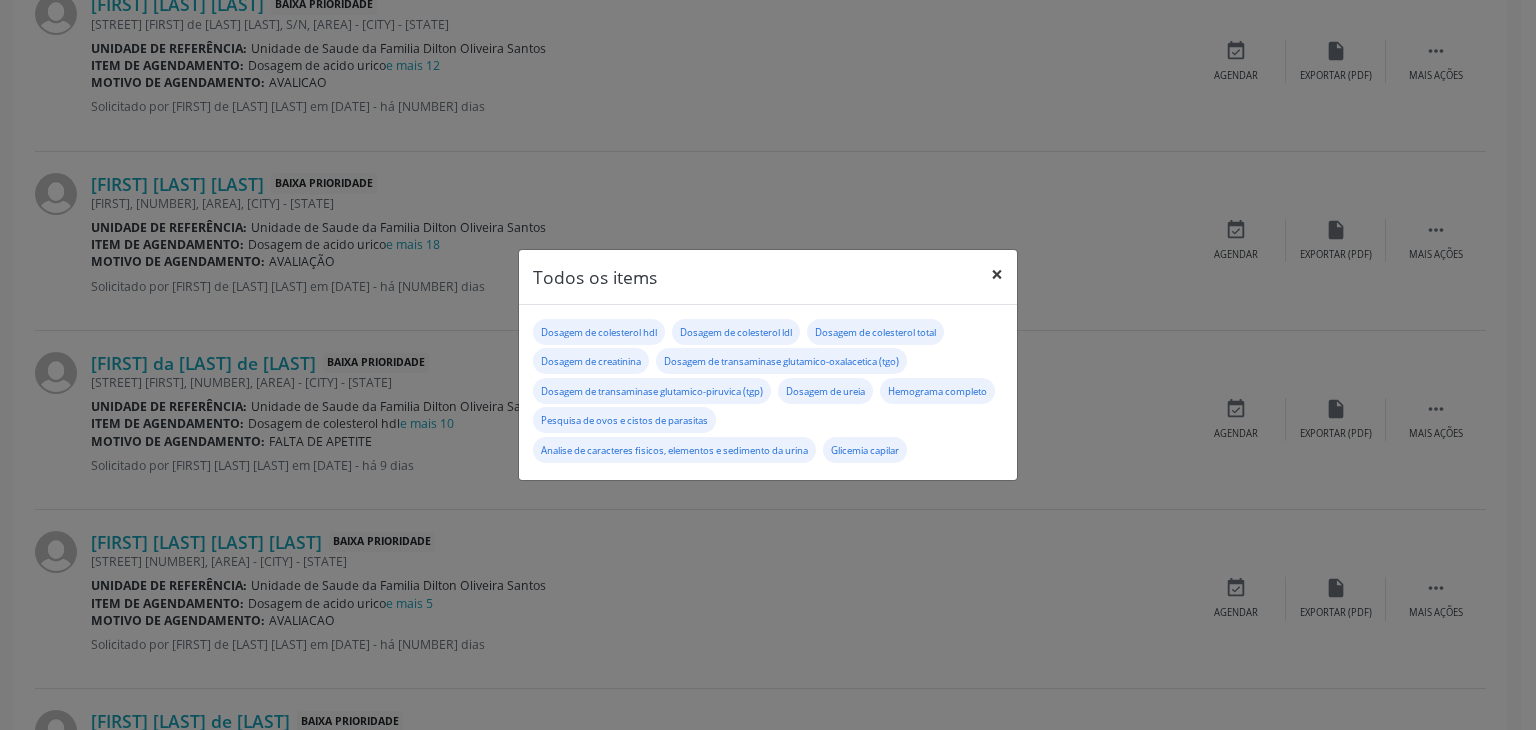 click on "×" at bounding box center (997, 274) 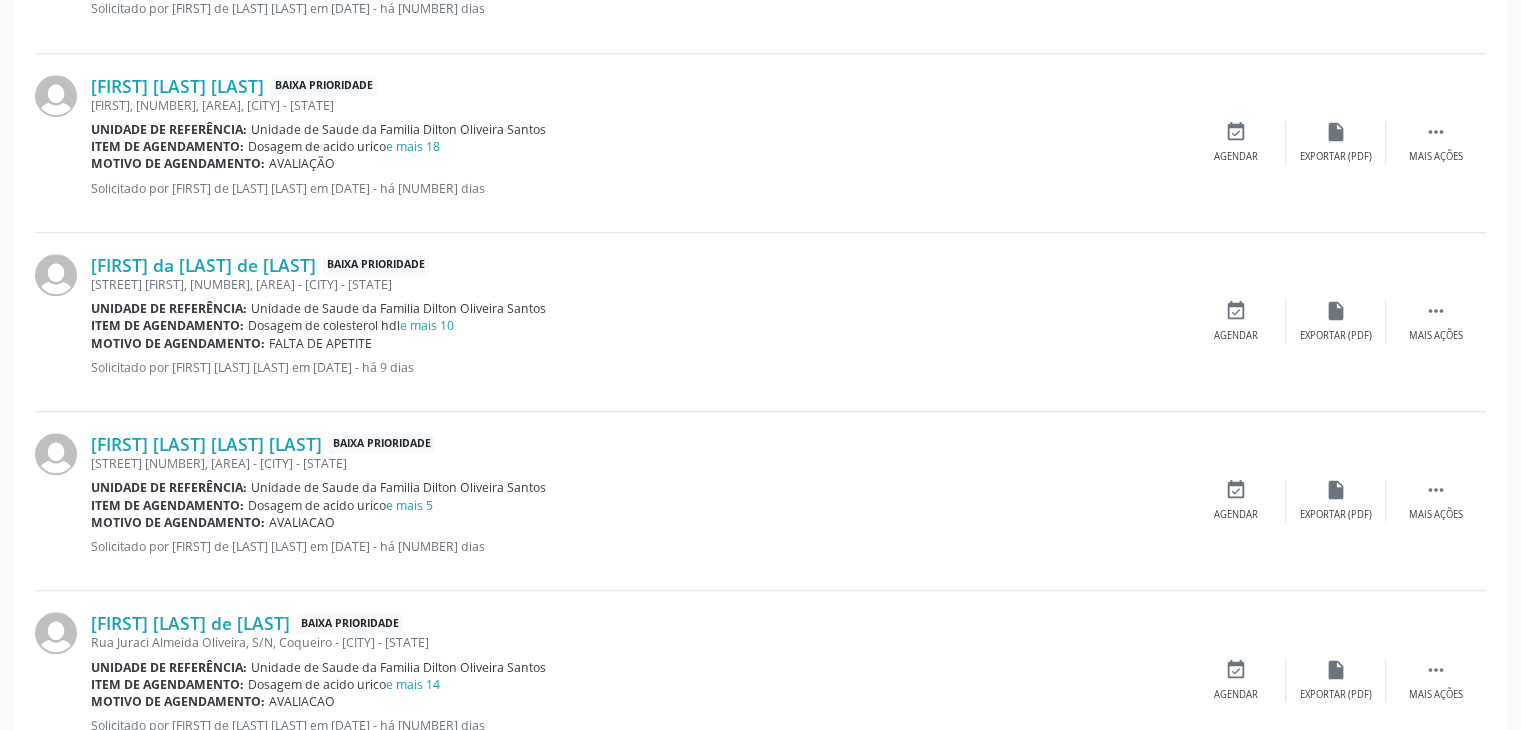 scroll, scrollTop: 1550, scrollLeft: 0, axis: vertical 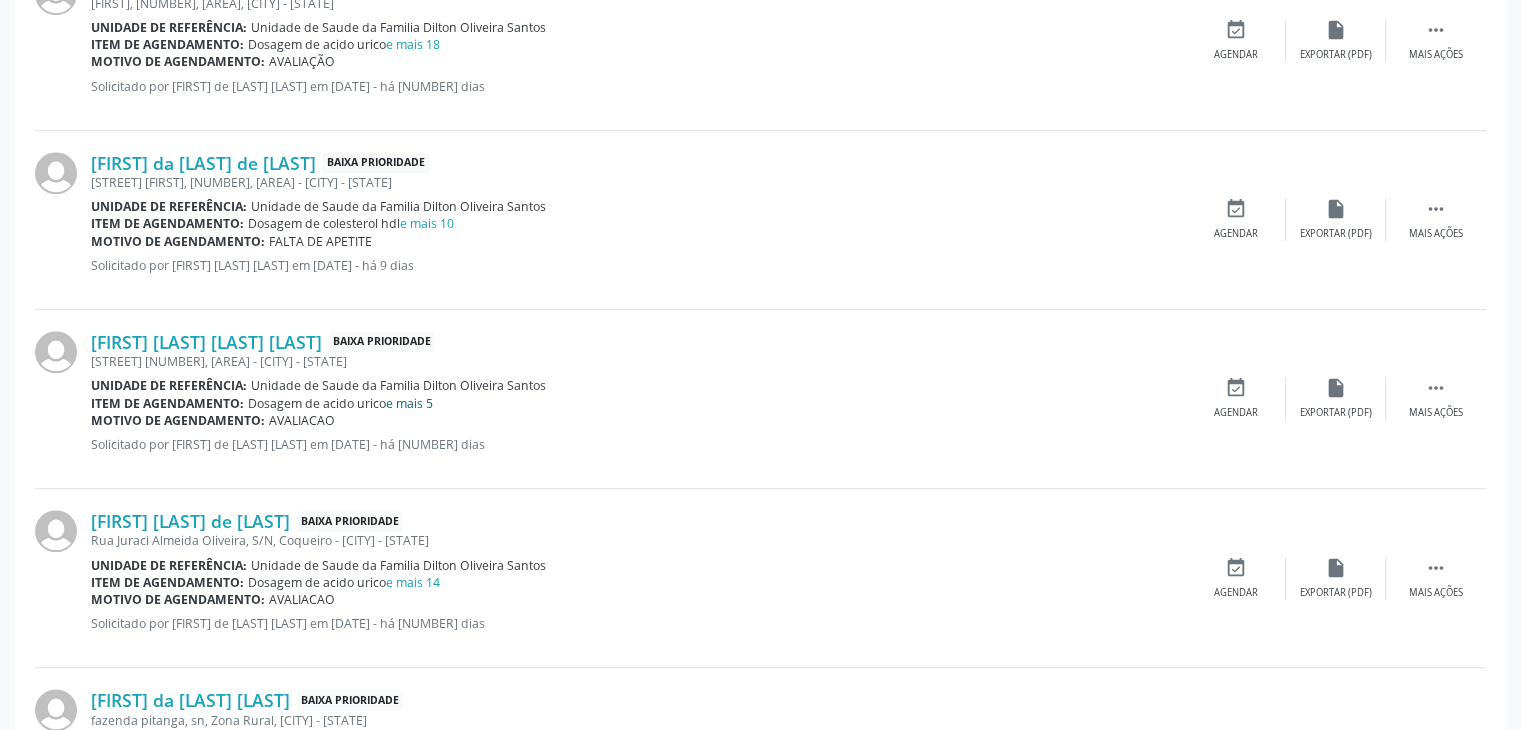 click on "e mais 5" at bounding box center [409, 403] 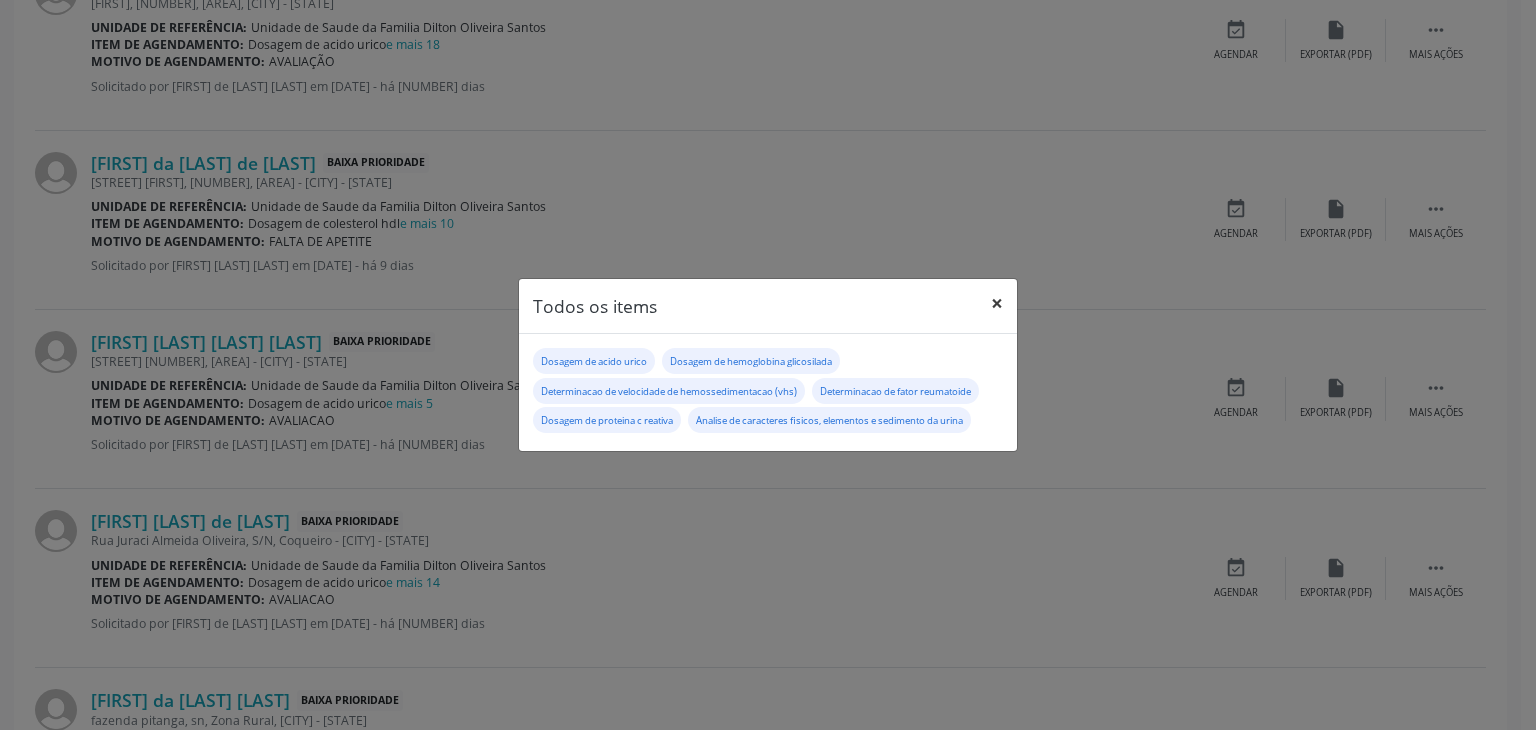 click on "×" at bounding box center (997, 303) 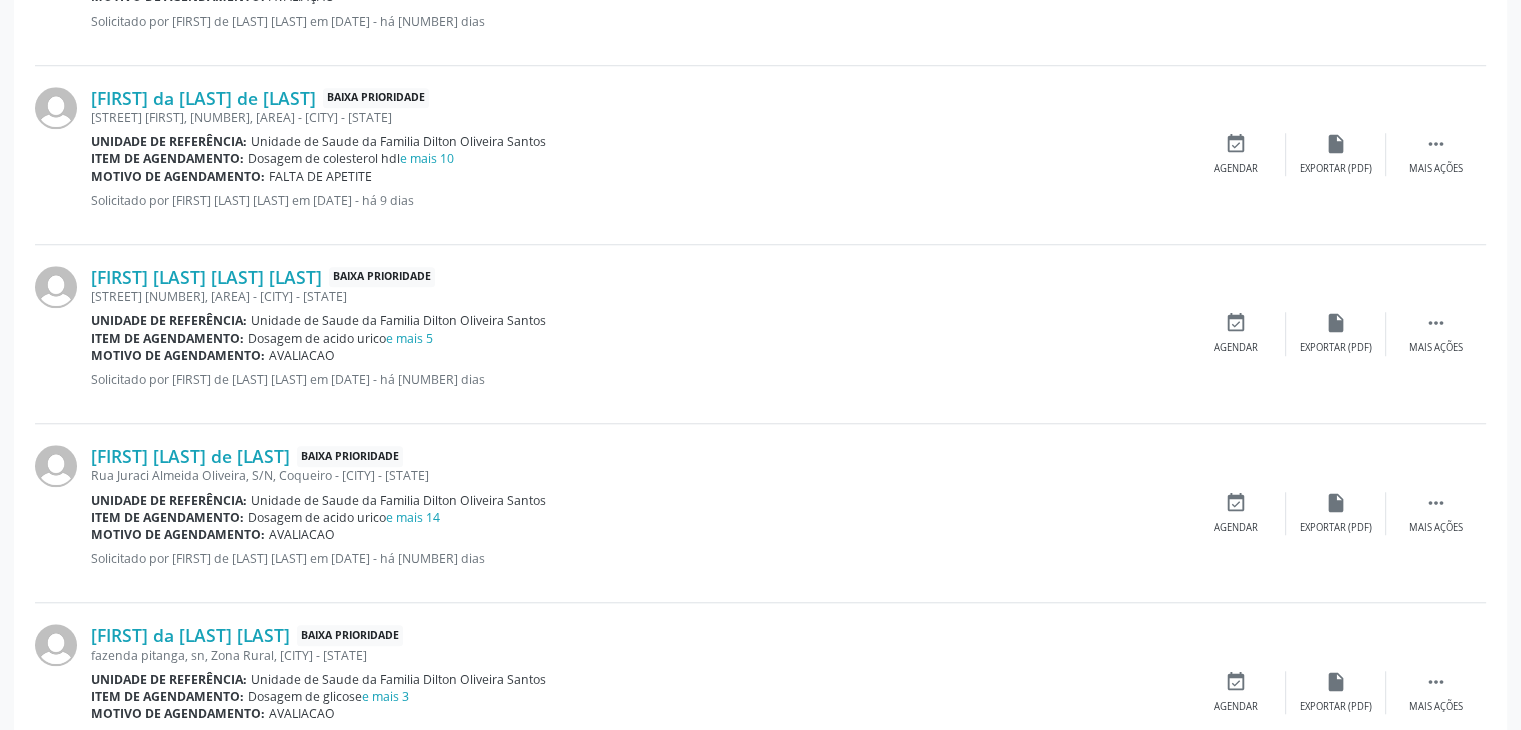 scroll, scrollTop: 1650, scrollLeft: 0, axis: vertical 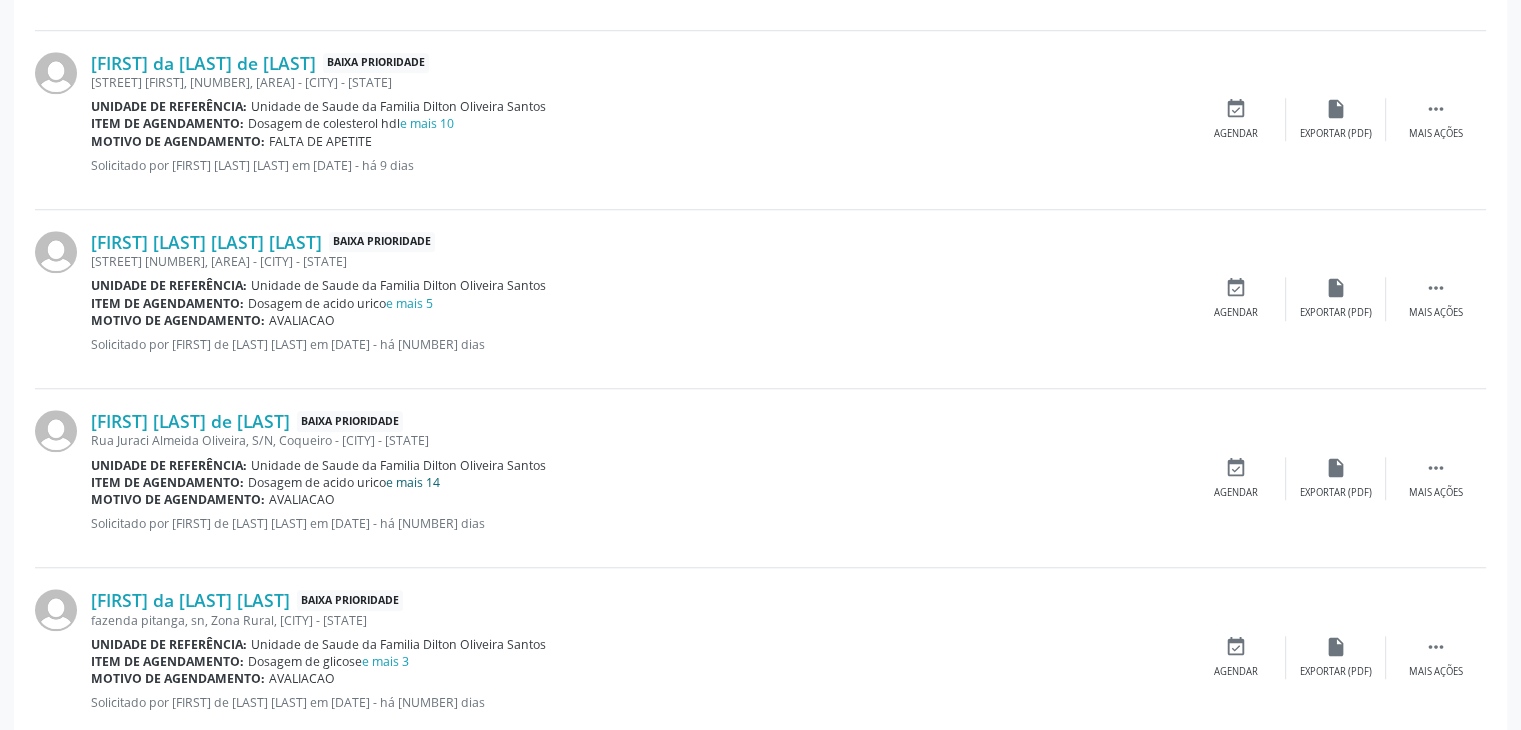 click on "e mais 14" at bounding box center (413, 482) 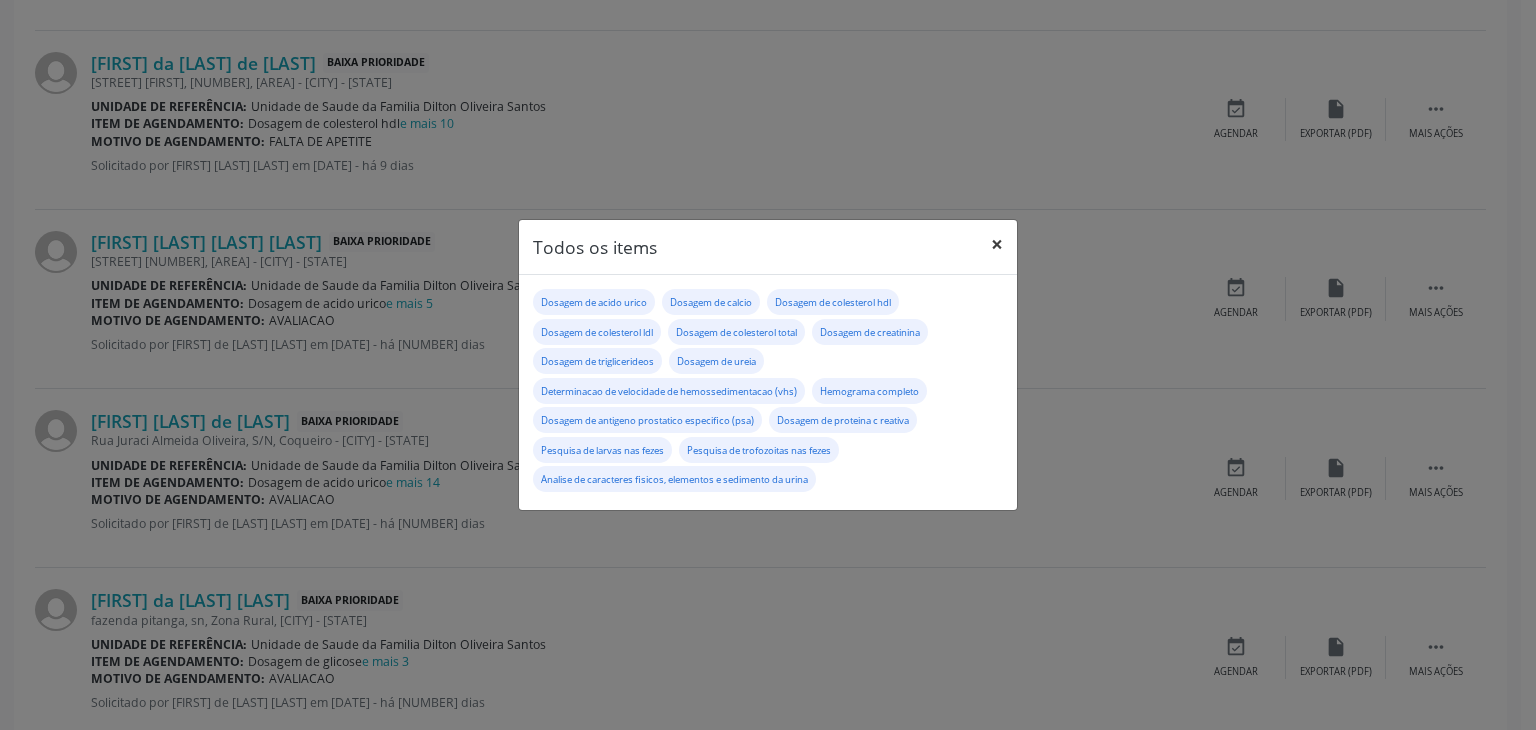 click on "×" at bounding box center (997, 244) 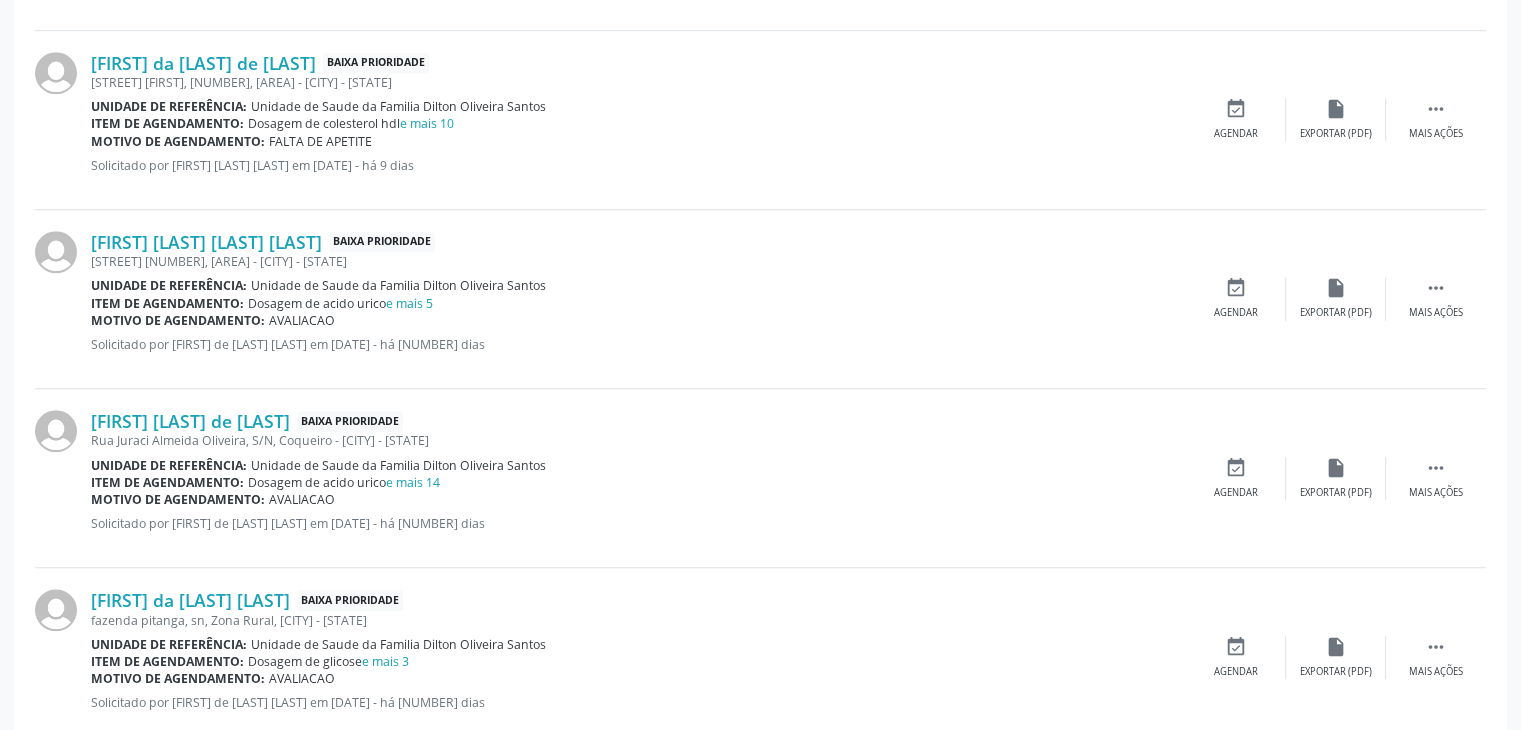 click on "Unidade de Saude da Familia Dilton Oliveira Santos" at bounding box center (398, 465) 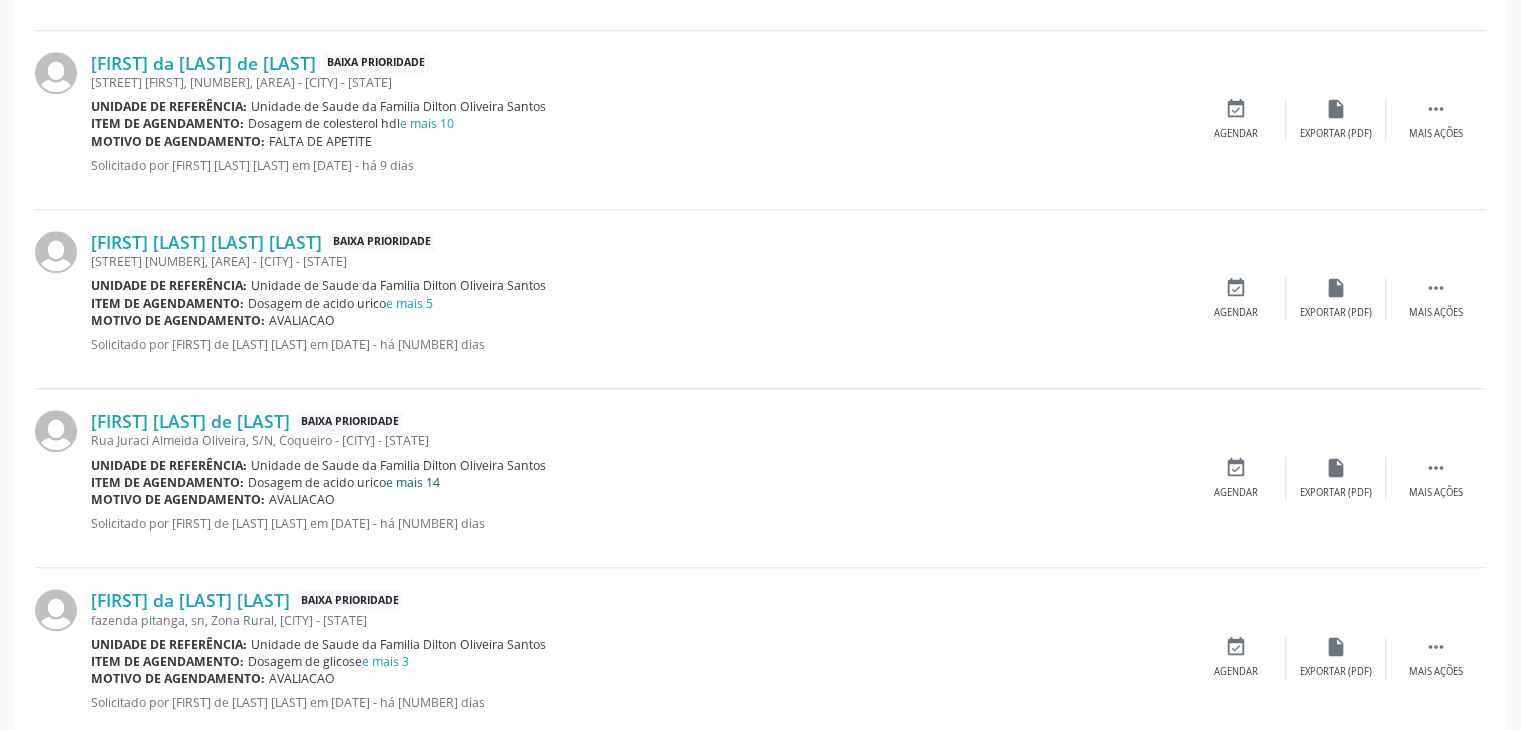 click on "e mais 14" at bounding box center [413, 482] 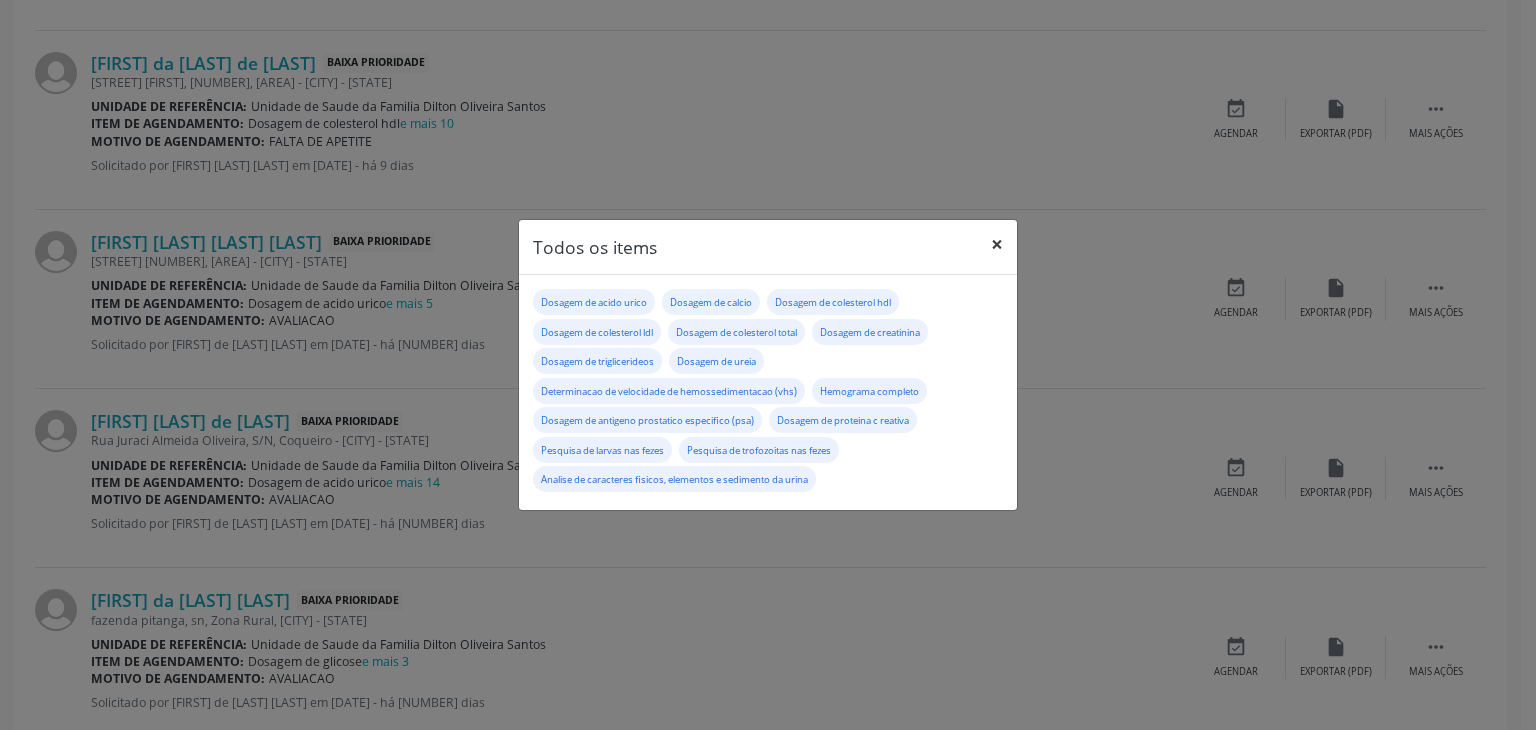 click on "×" at bounding box center (997, 244) 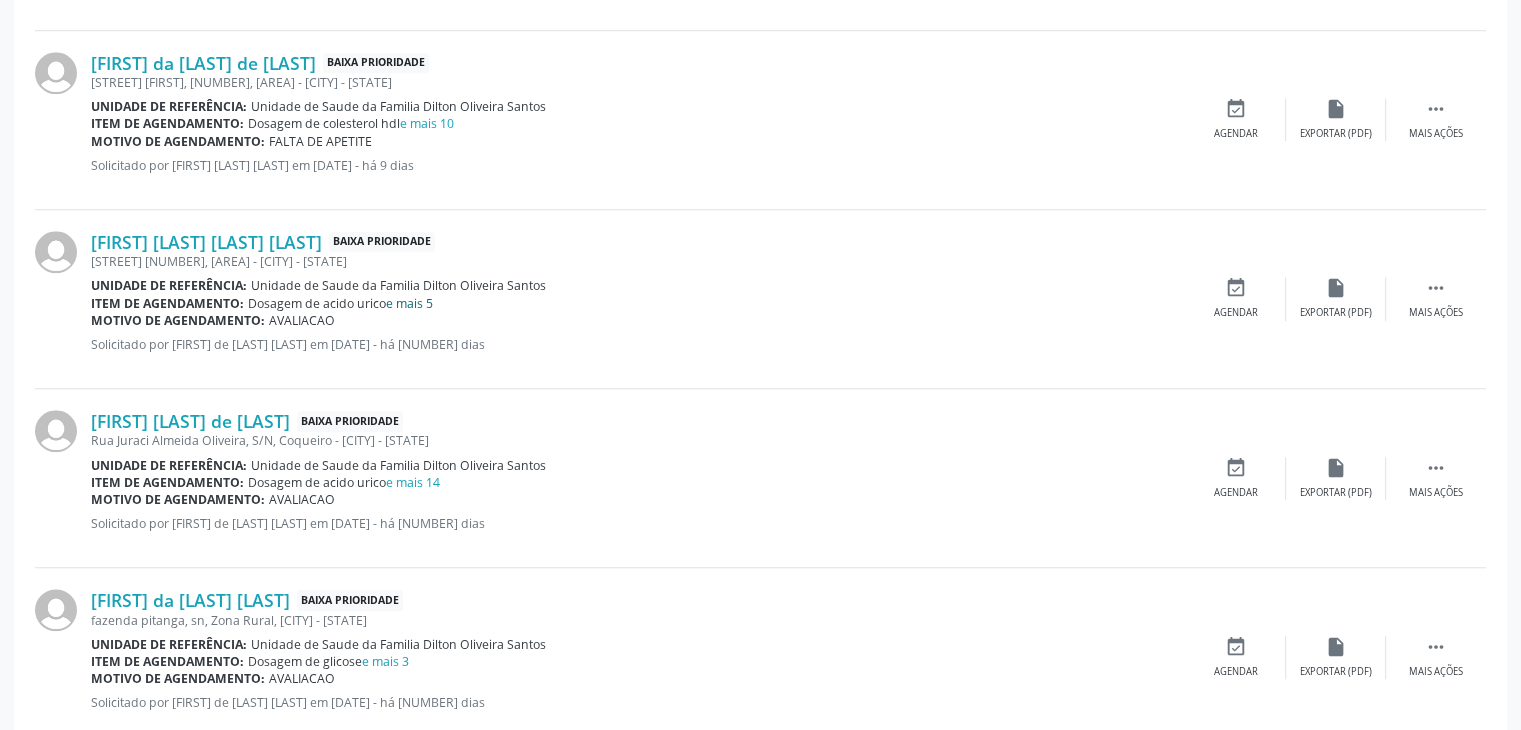 click on "e mais 5" at bounding box center [409, 303] 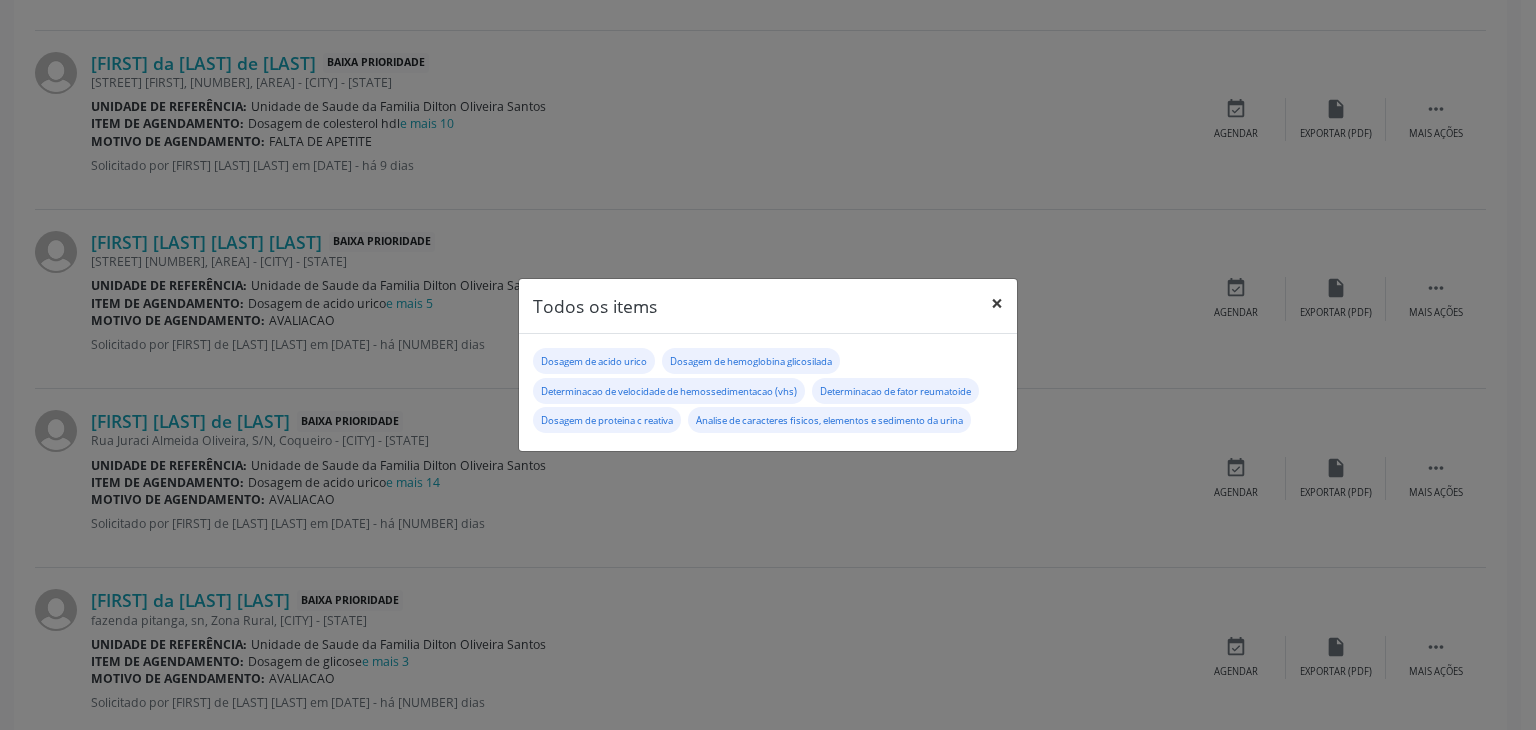 click on "×" at bounding box center (997, 303) 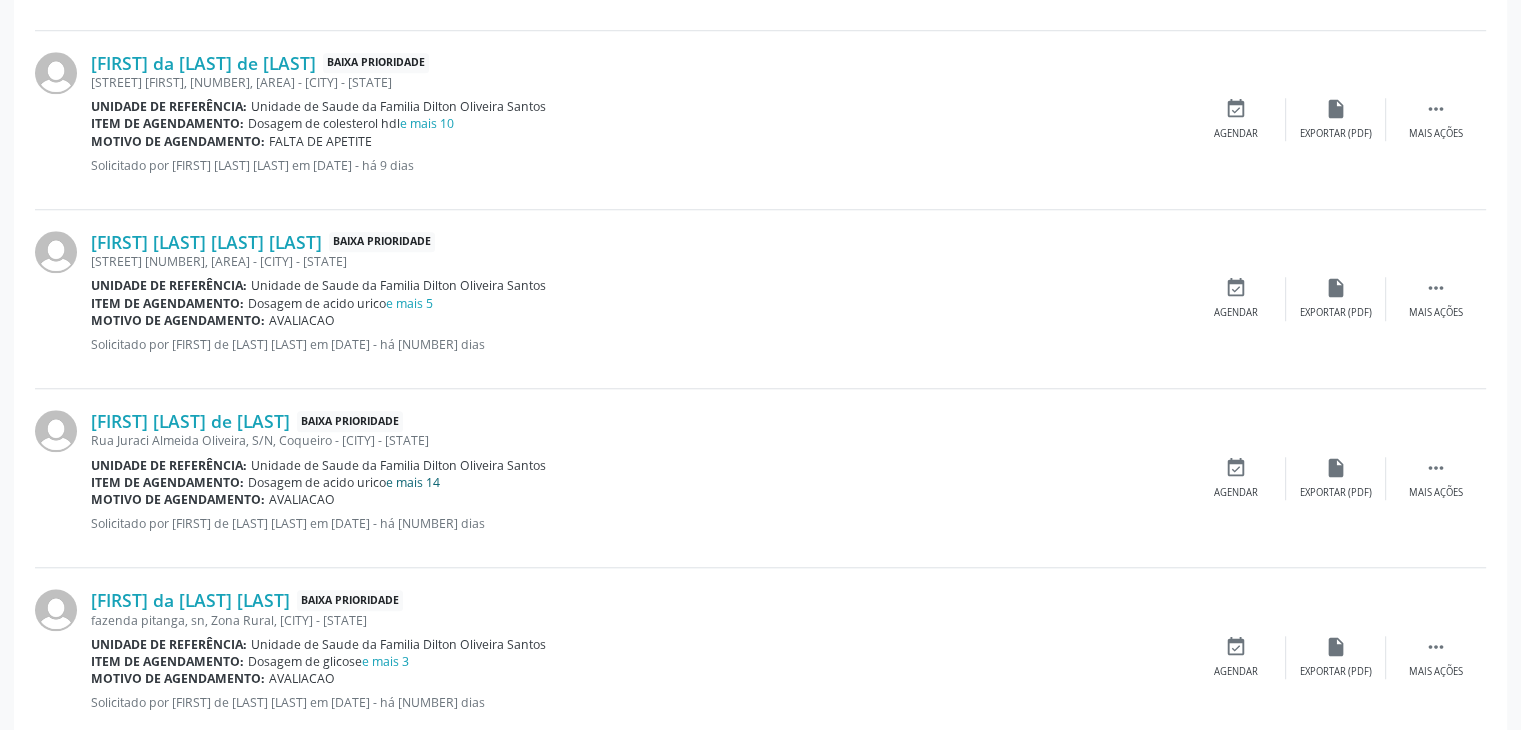 click on "e mais 14" at bounding box center (413, 482) 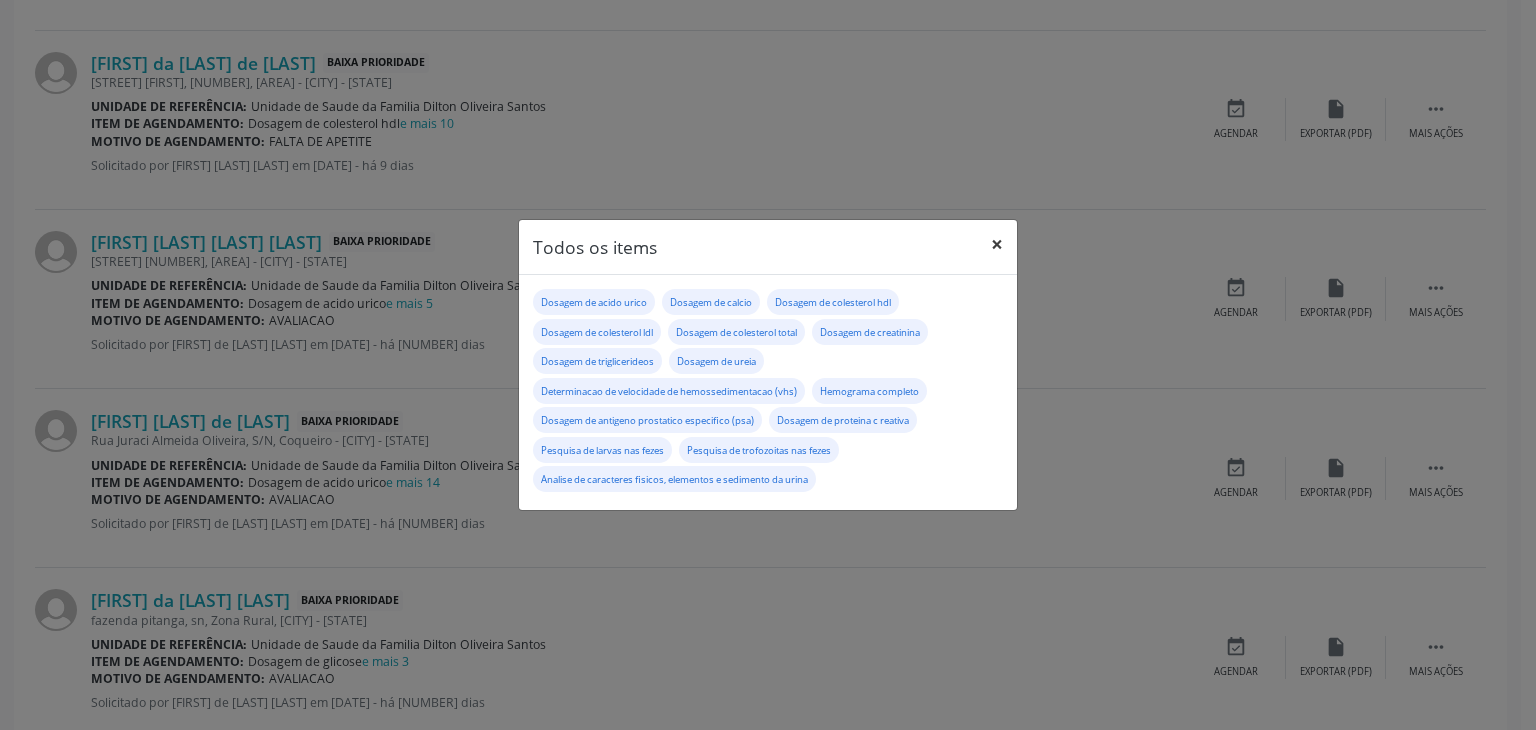 click on "×" at bounding box center [997, 244] 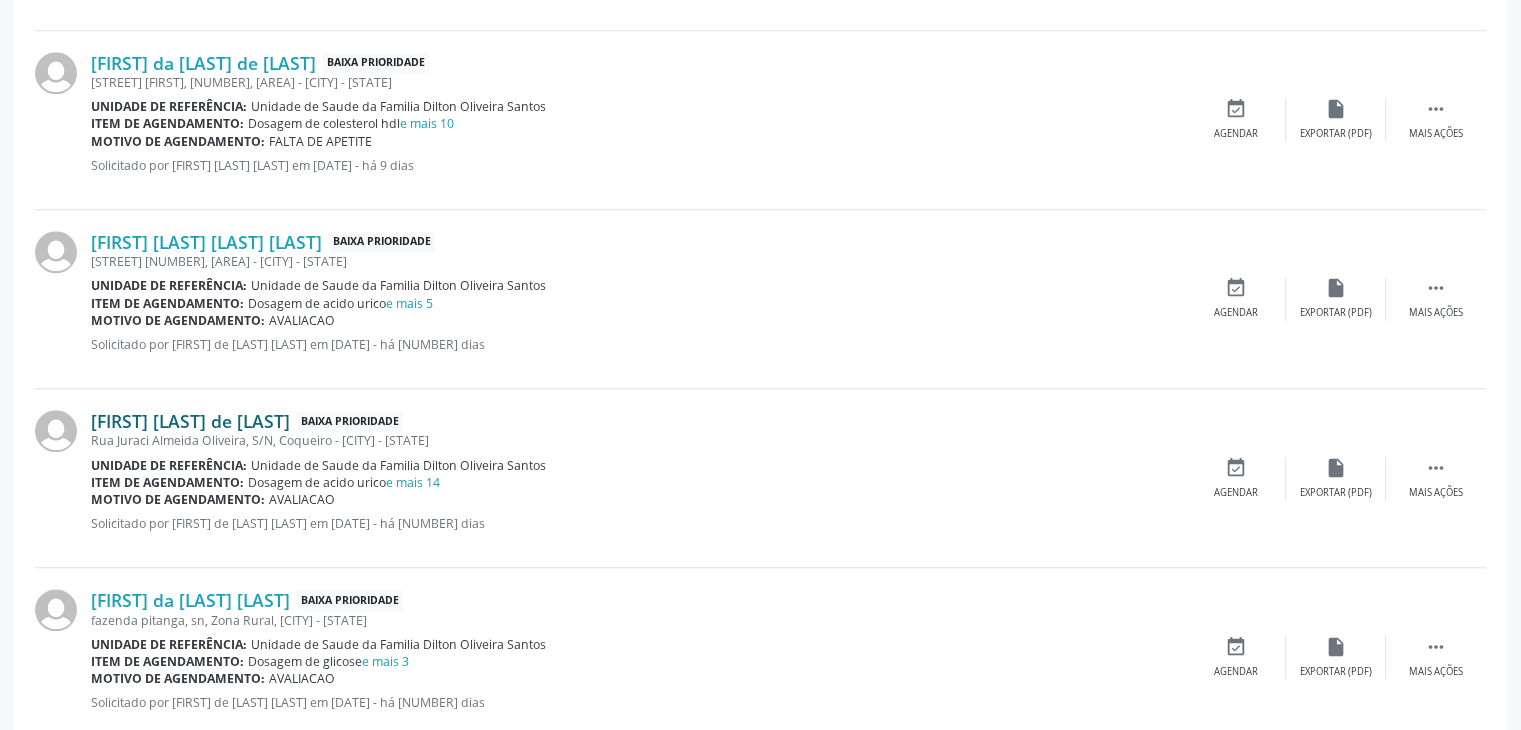 click on "Heraldo Oliveira da Cruz" at bounding box center [190, 421] 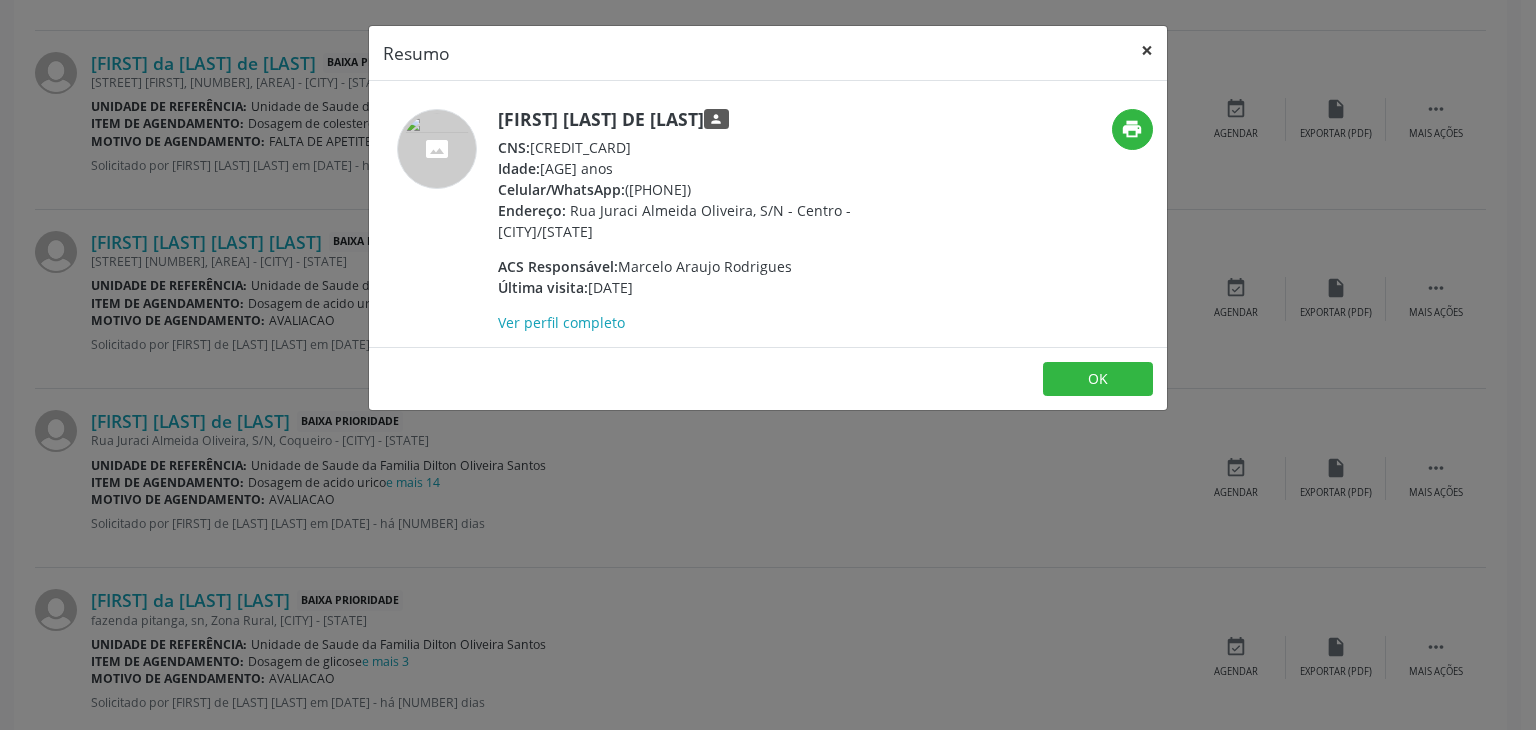 click on "×" at bounding box center (1147, 50) 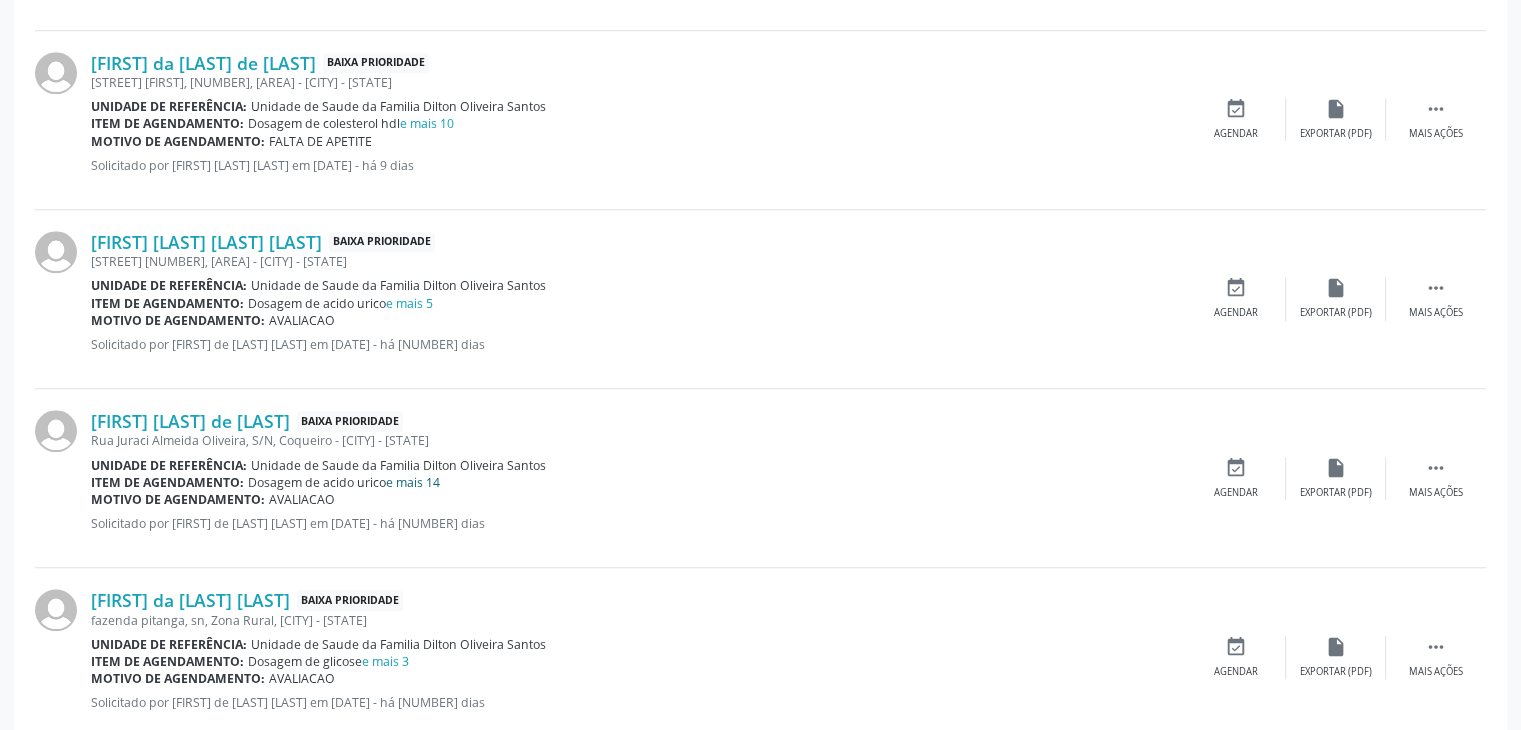 click on "e mais 14" at bounding box center [413, 482] 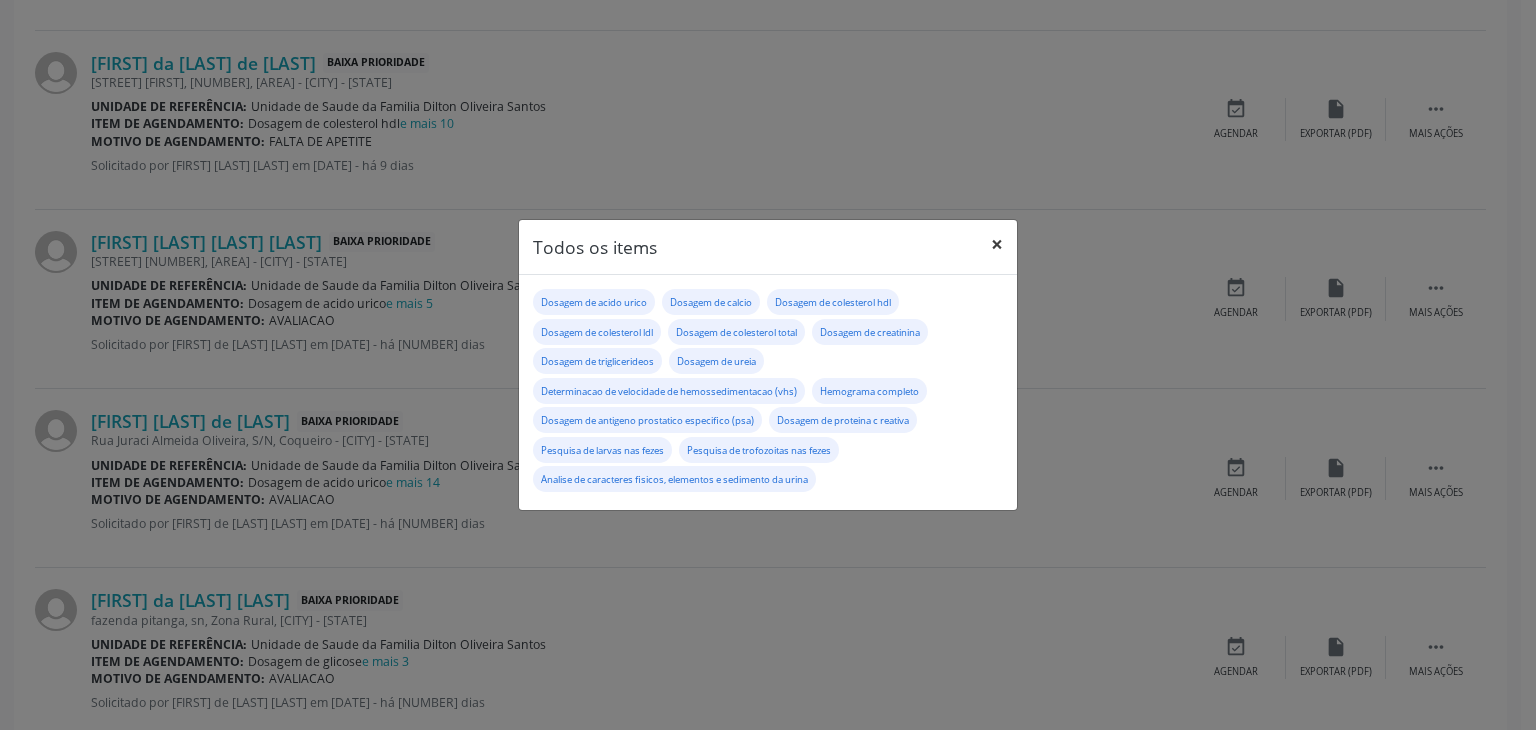 click on "×" at bounding box center (997, 244) 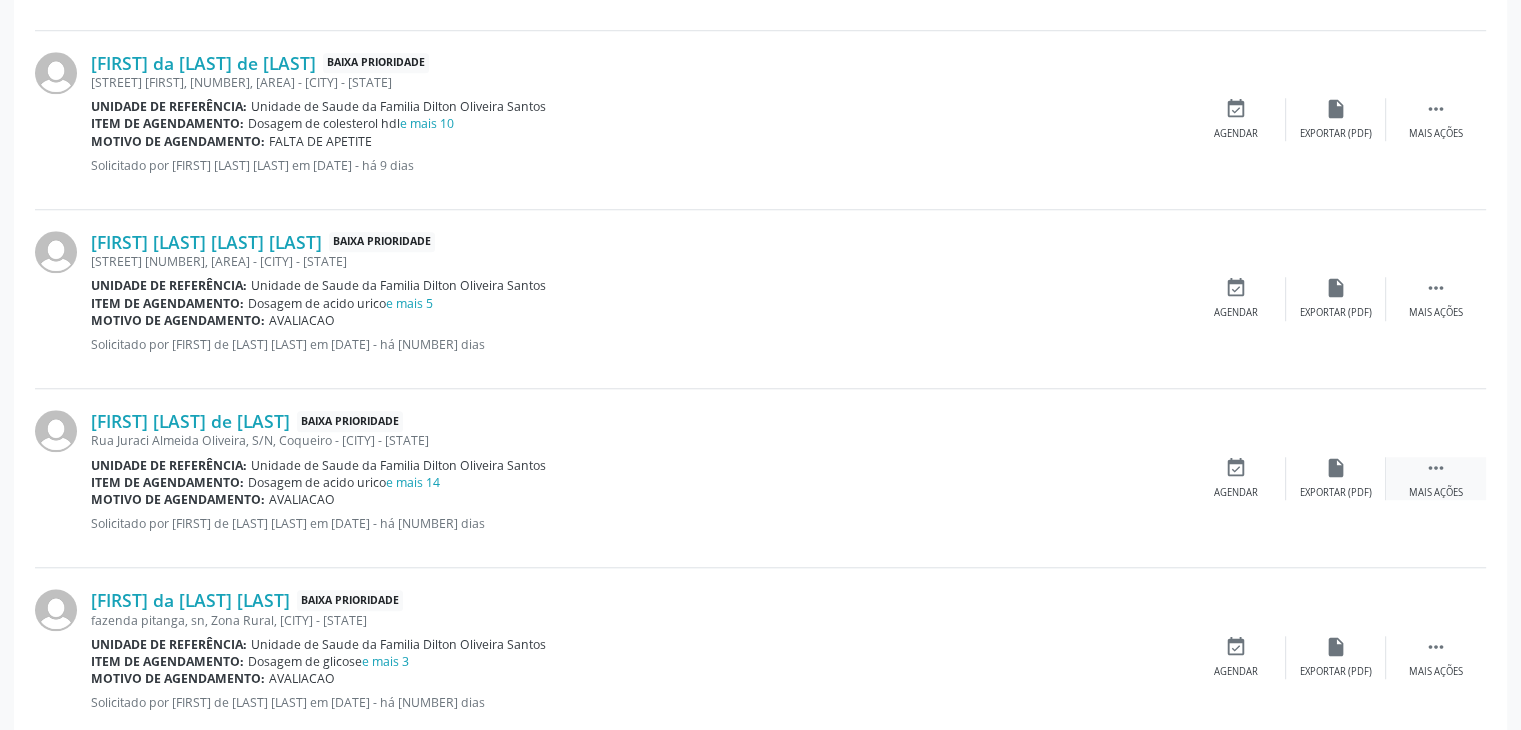 click on "
Mais ações" at bounding box center [1436, 478] 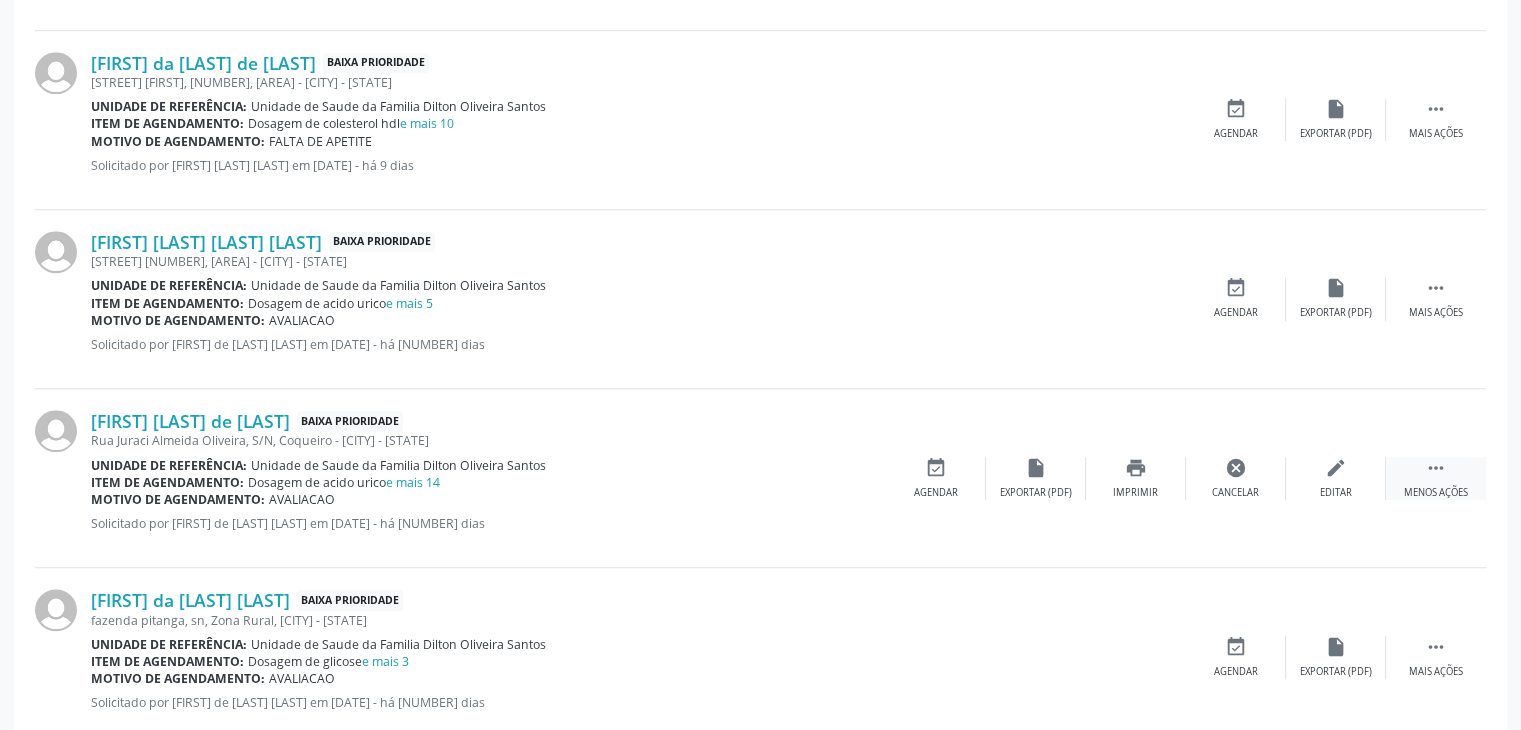 click on "
Menos ações" at bounding box center [1436, 478] 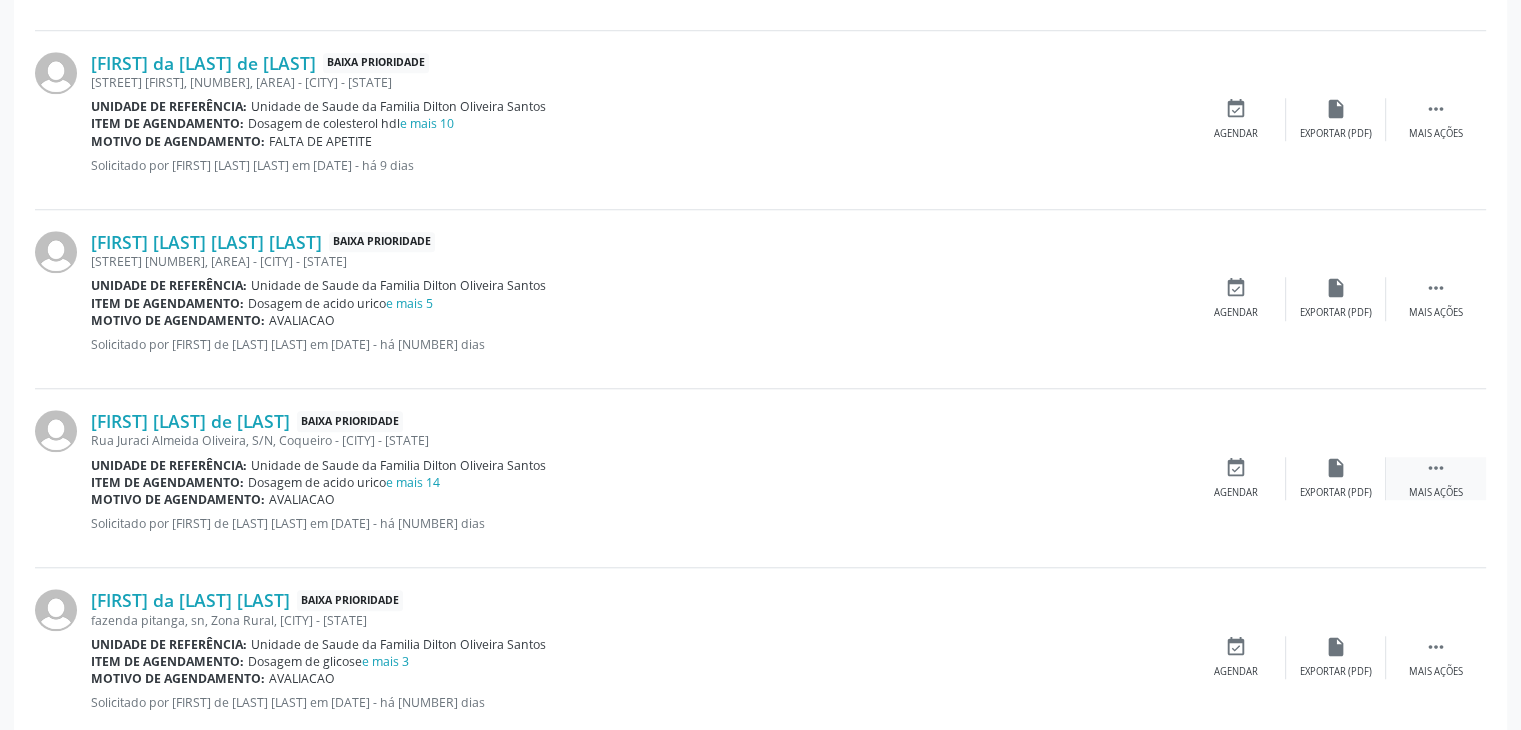 click on "
Mais ações" at bounding box center [1436, 478] 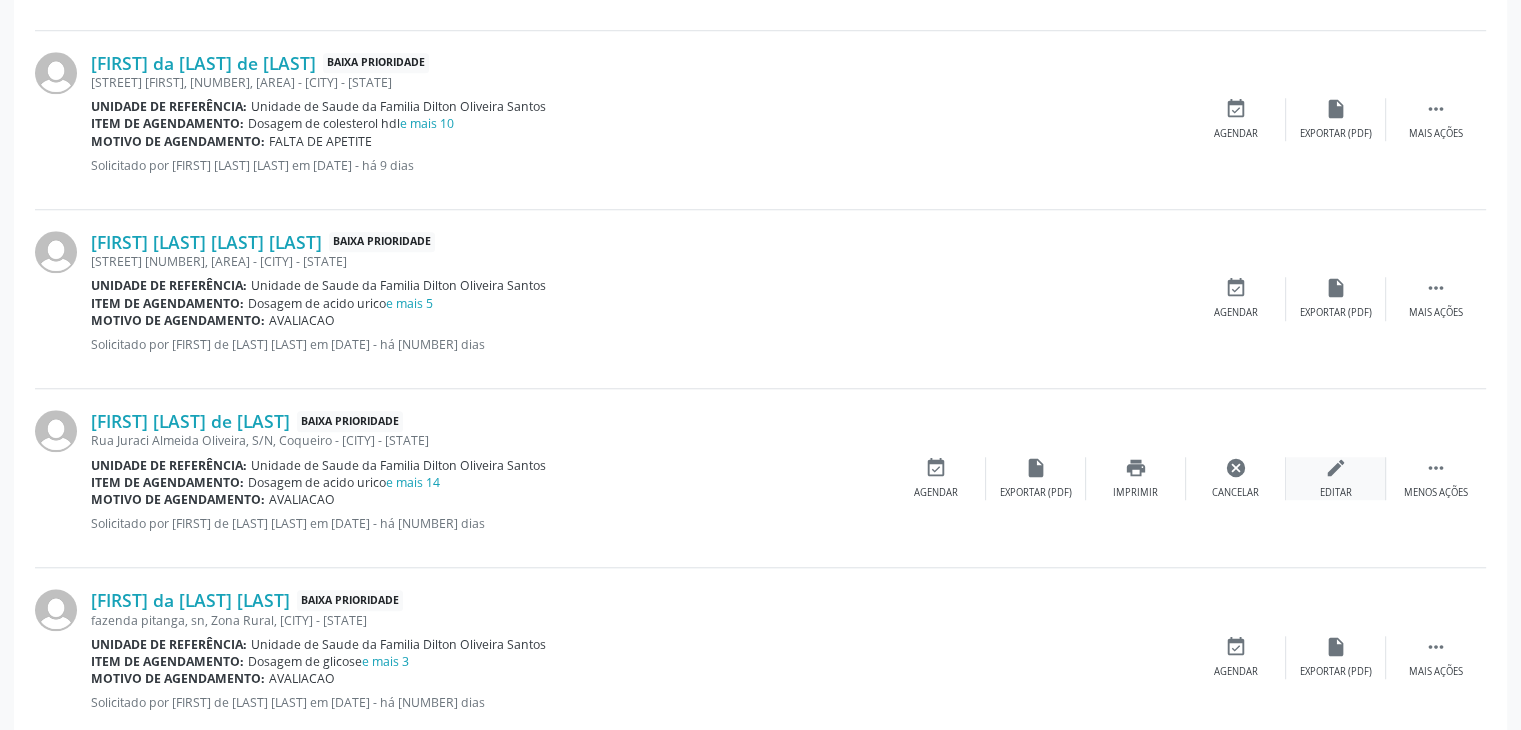 click on "edit
Editar" at bounding box center [1336, 478] 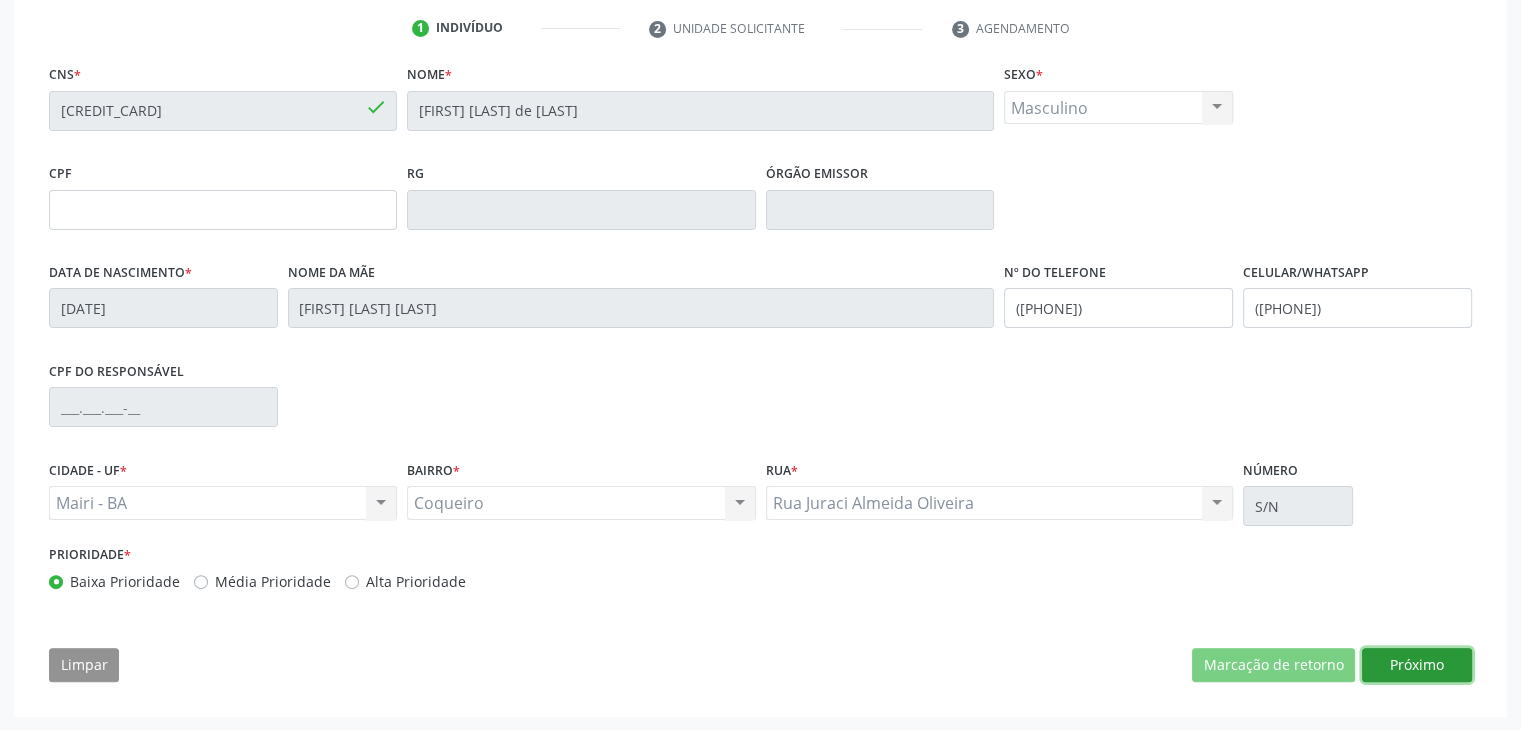 click on "Próximo" at bounding box center (1417, 665) 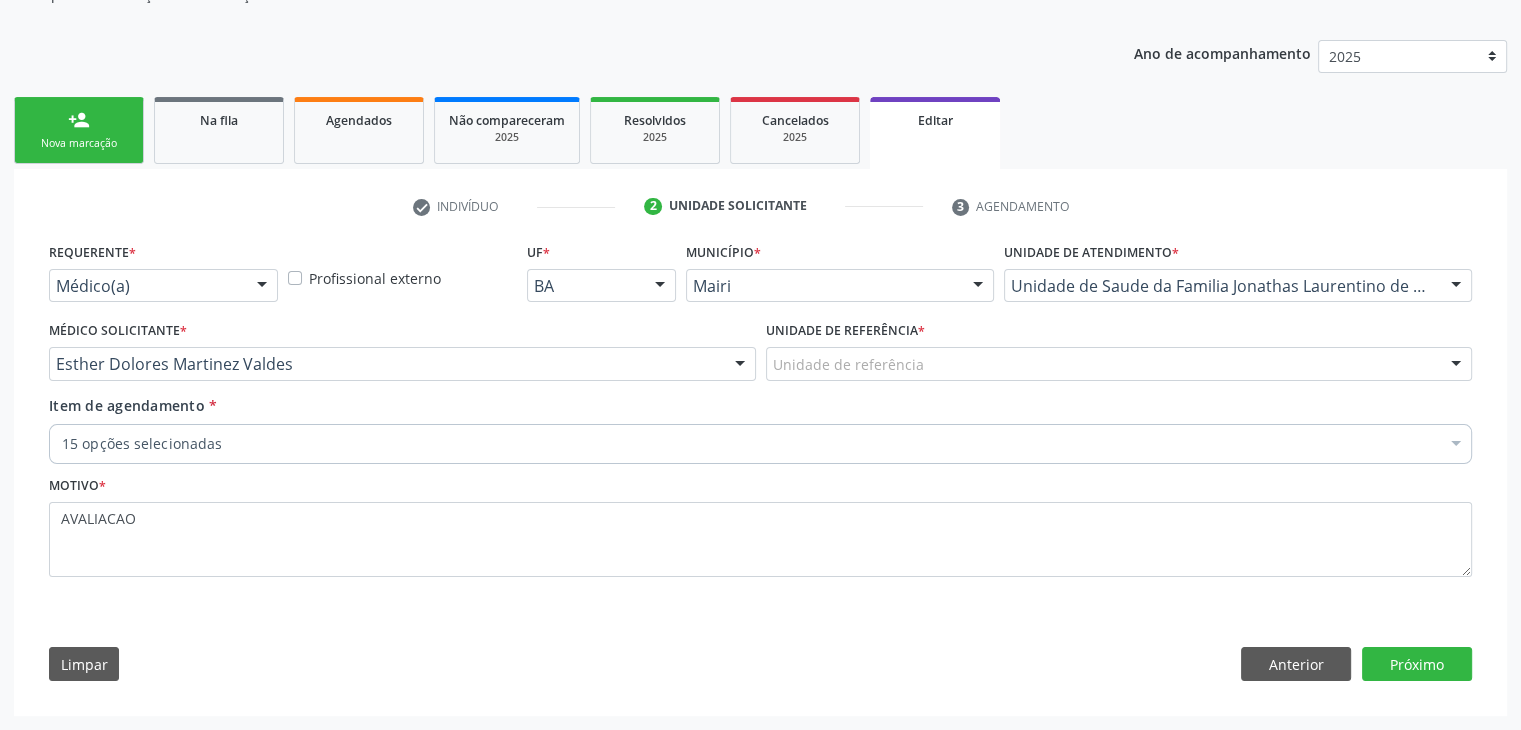 scroll, scrollTop: 200, scrollLeft: 0, axis: vertical 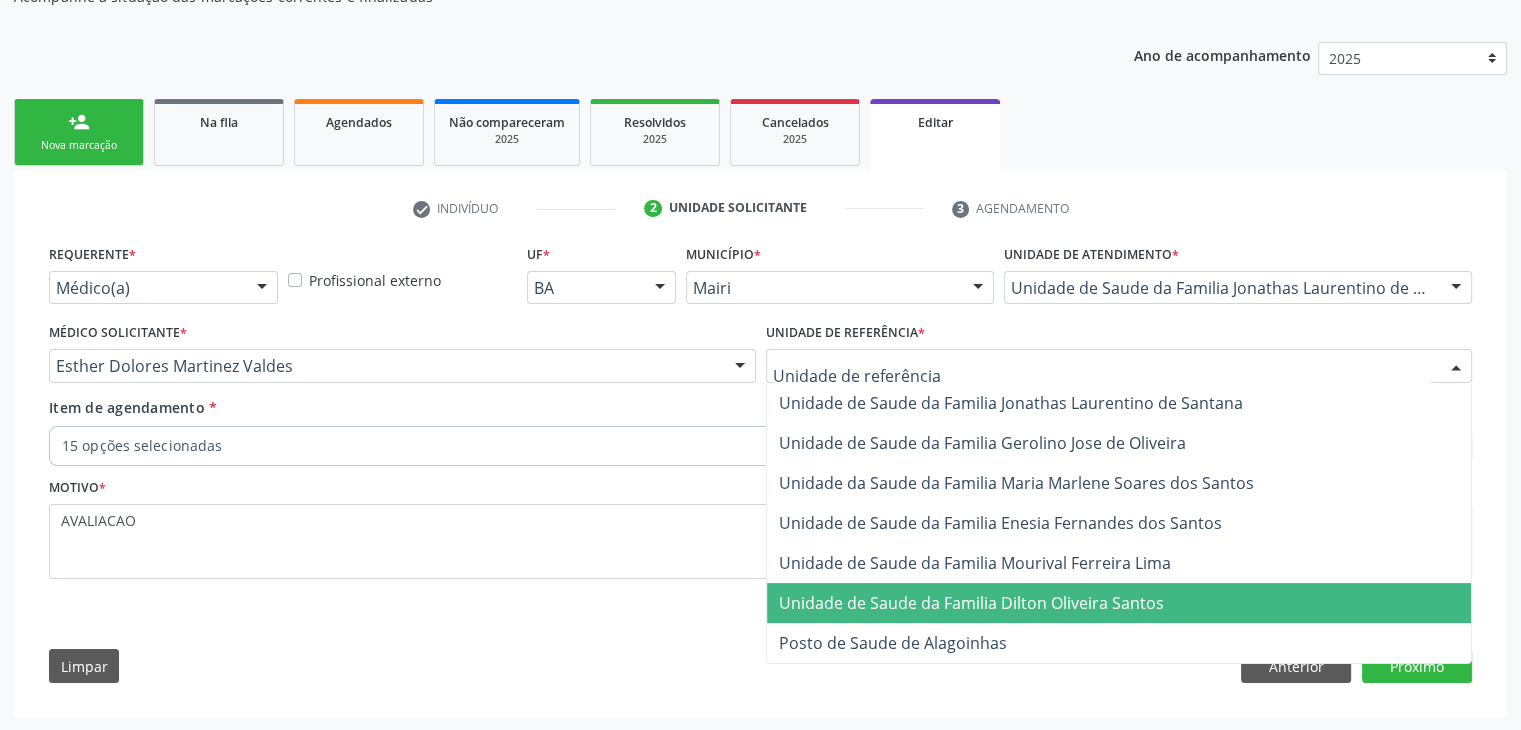 click on "Unidade de Saude da Familia Dilton Oliveira Santos" at bounding box center [971, 603] 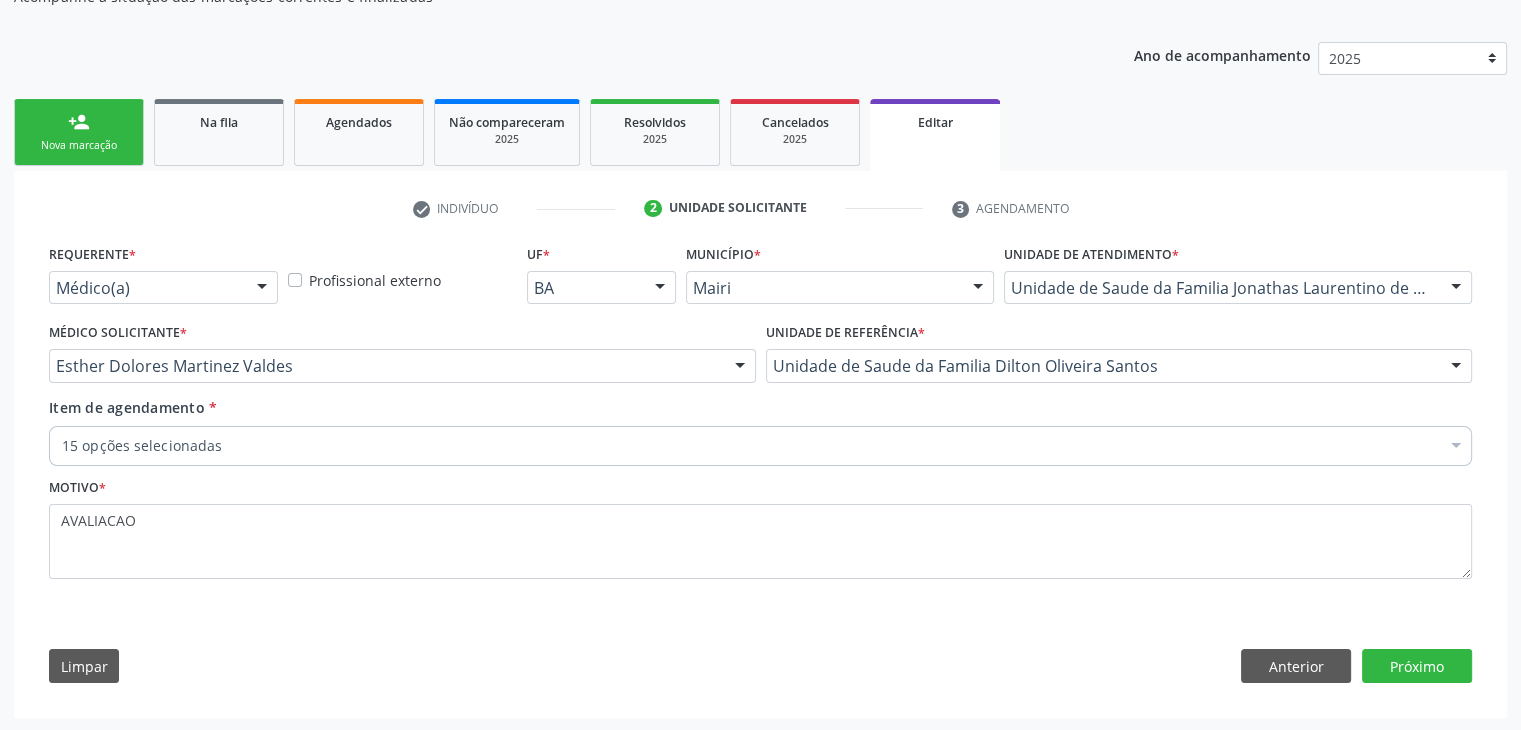 click on "15 opções selecionadas" at bounding box center (760, 446) 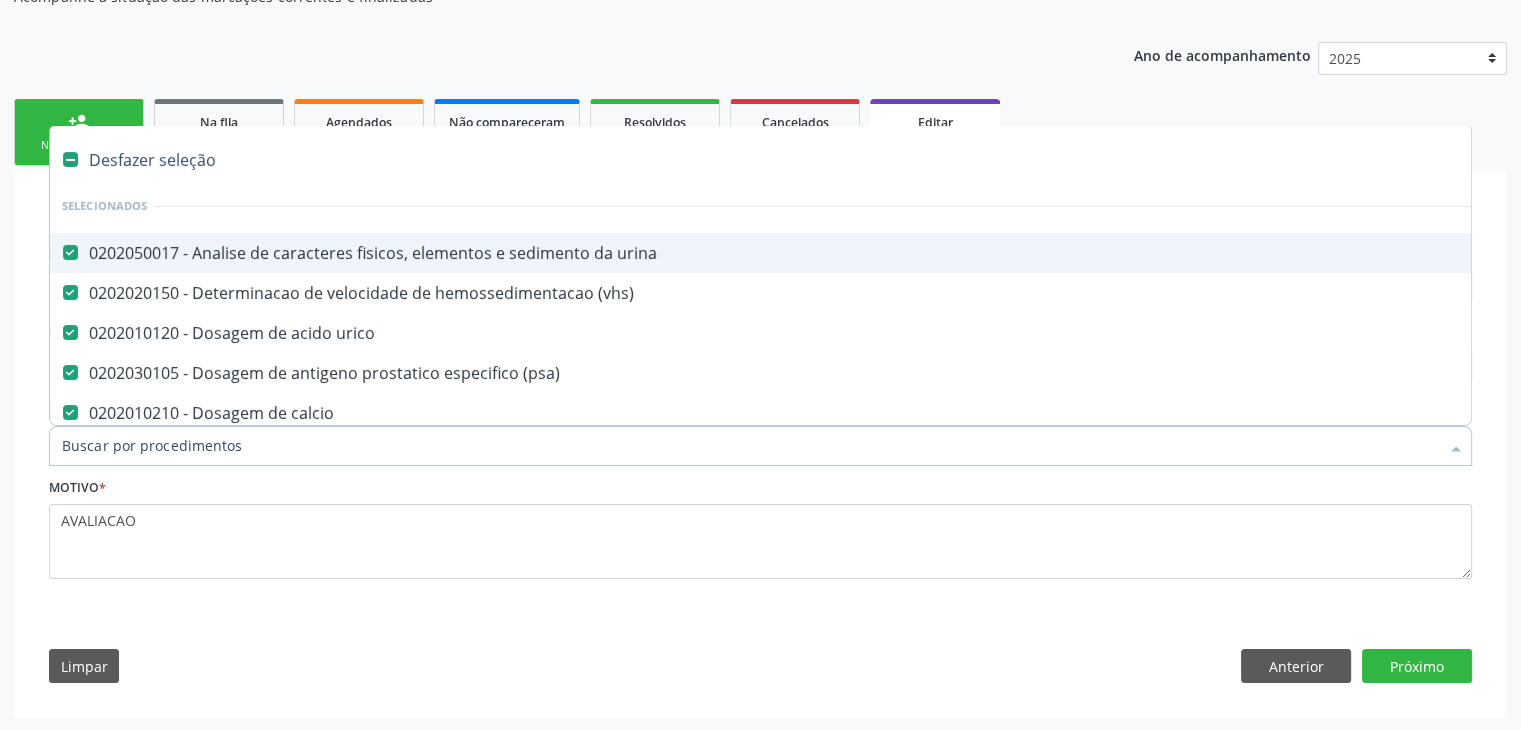 click on "Desfazer seleção" at bounding box center (831, 160) 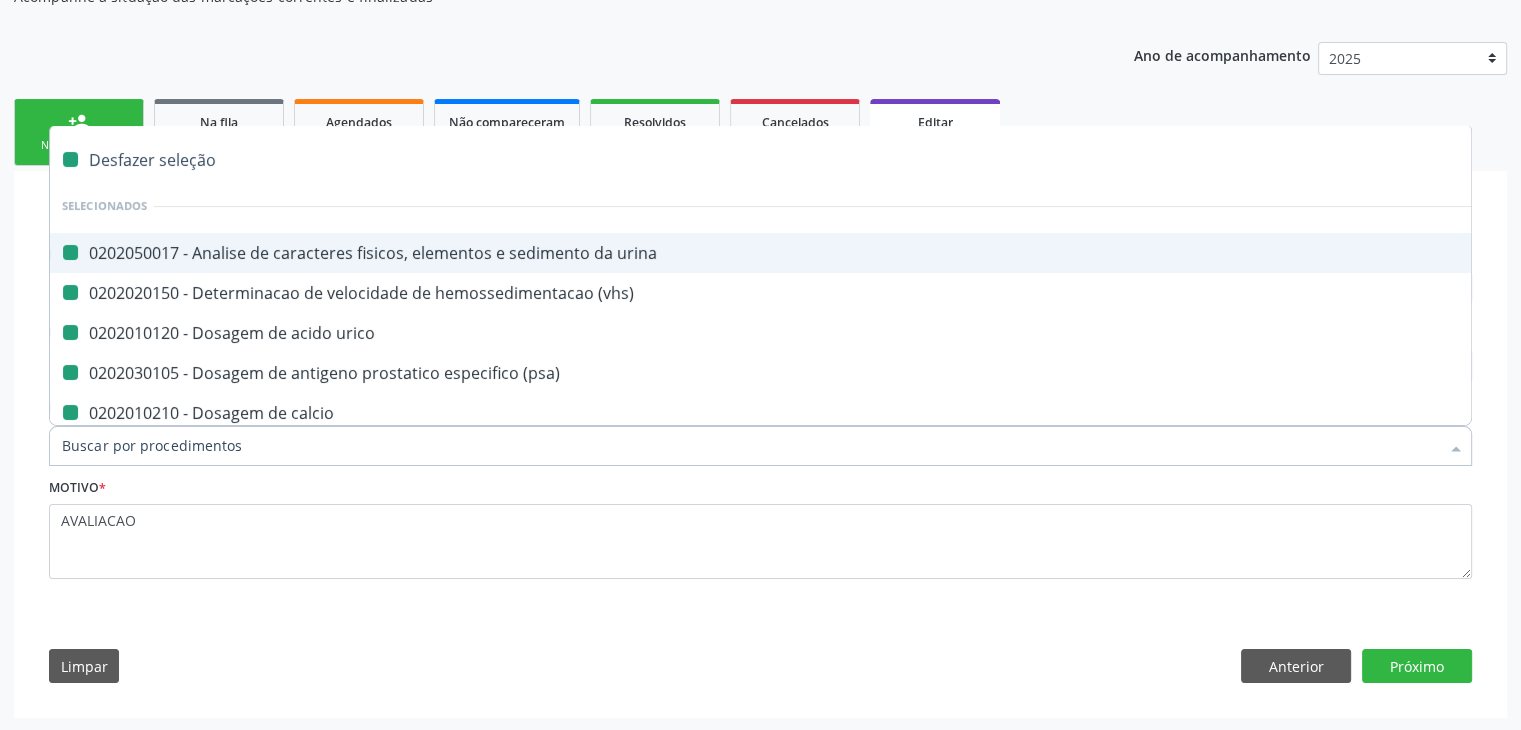 checkbox on "false" 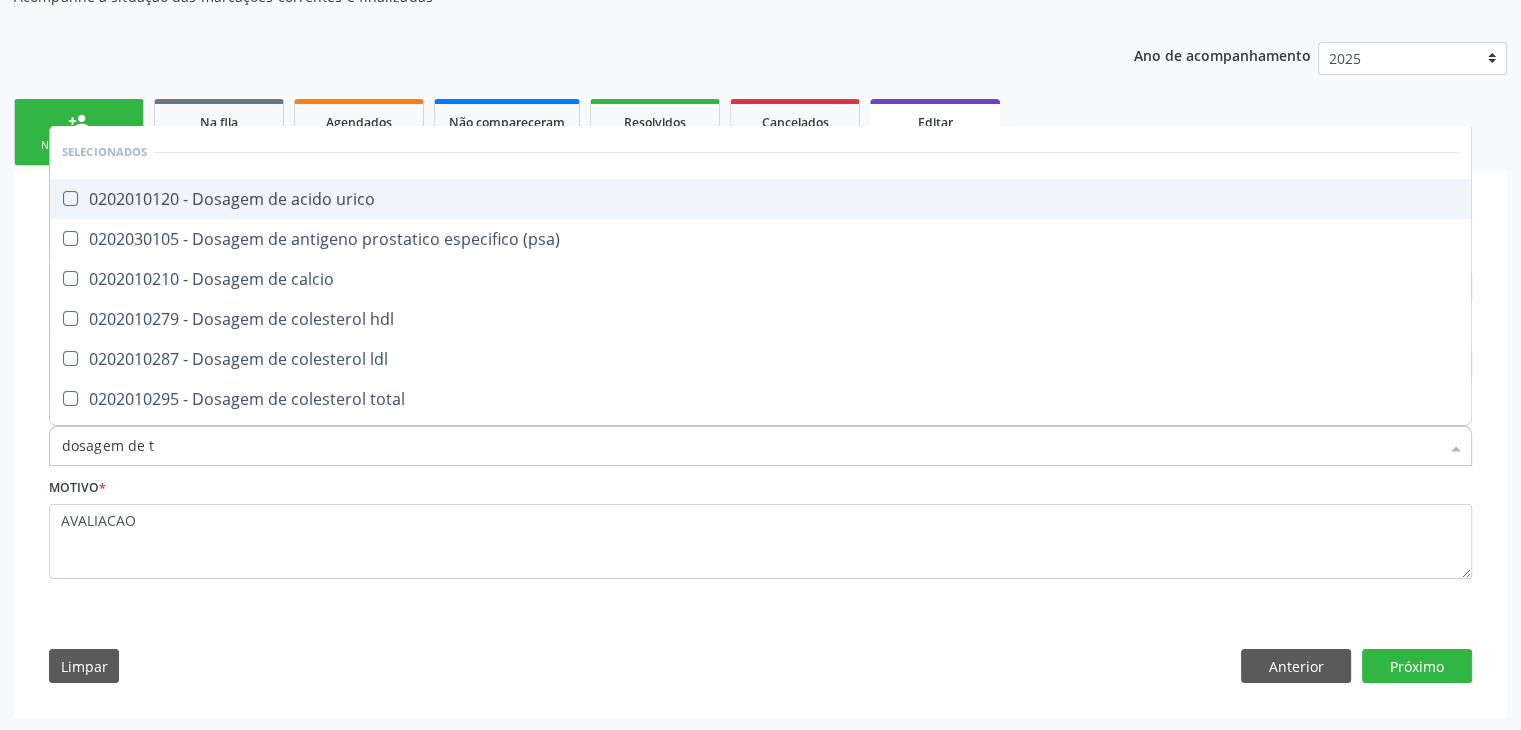 type on "dosagem de ts" 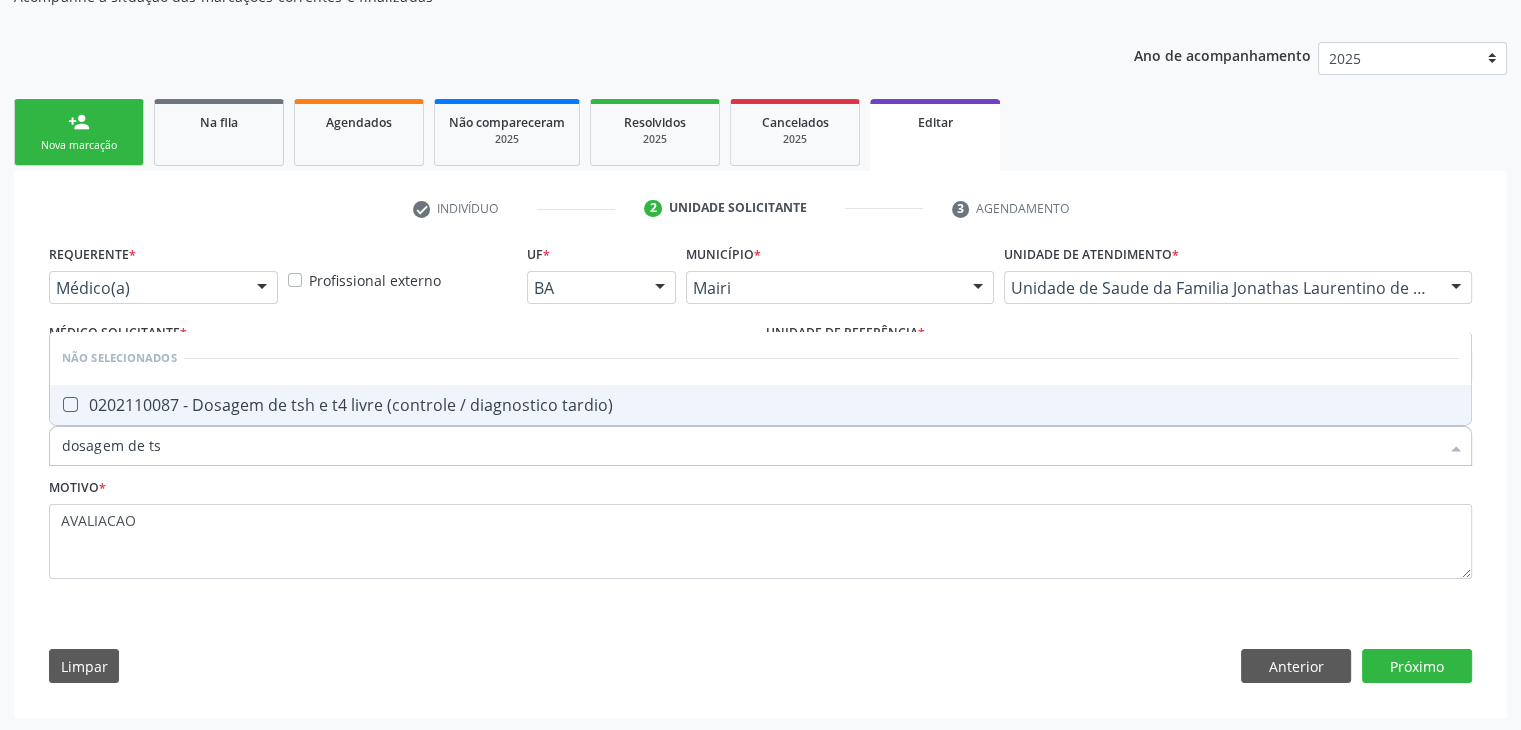 click on "0202110087 - Dosagem de tsh e t4 livre (controle / diagnostico tardio)" at bounding box center (760, 405) 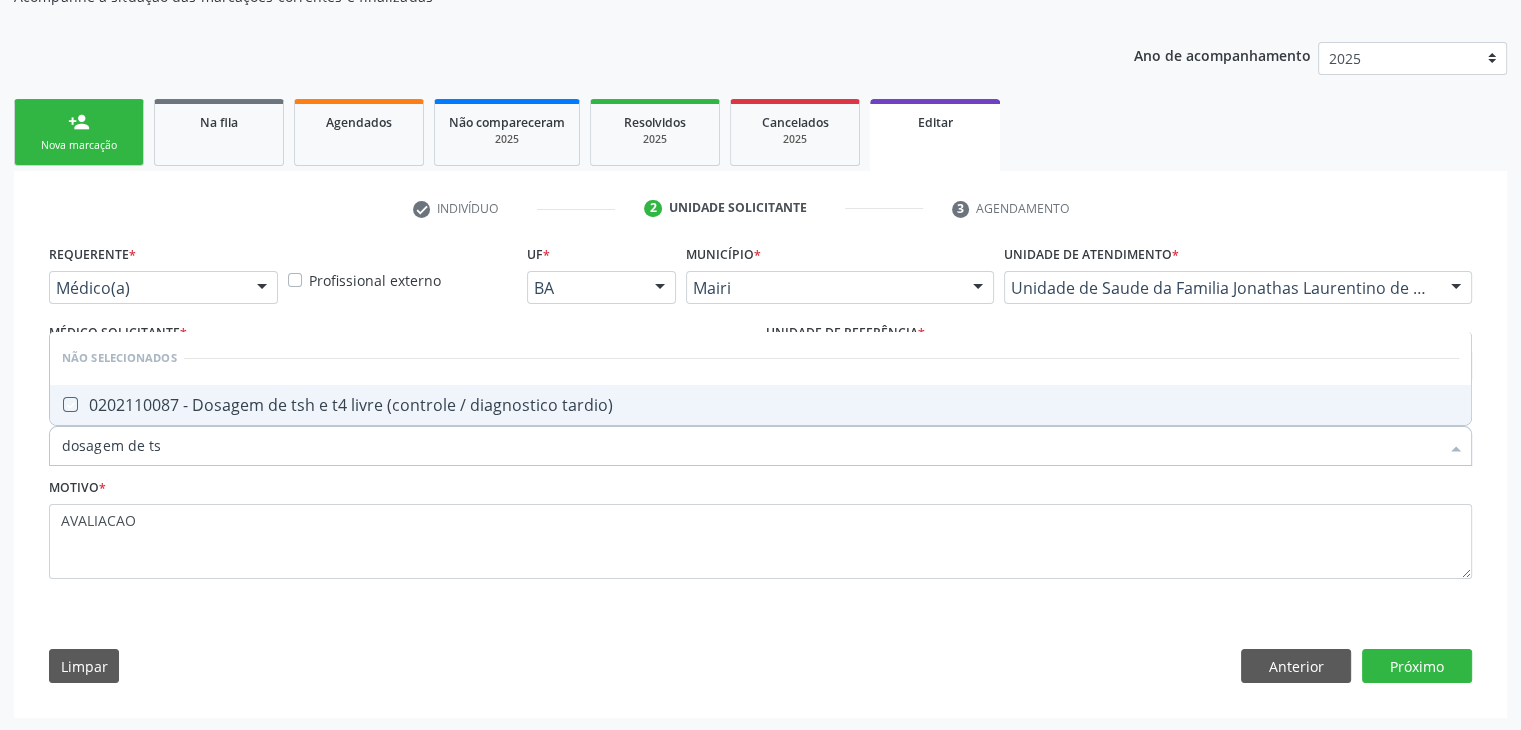 checkbox on "true" 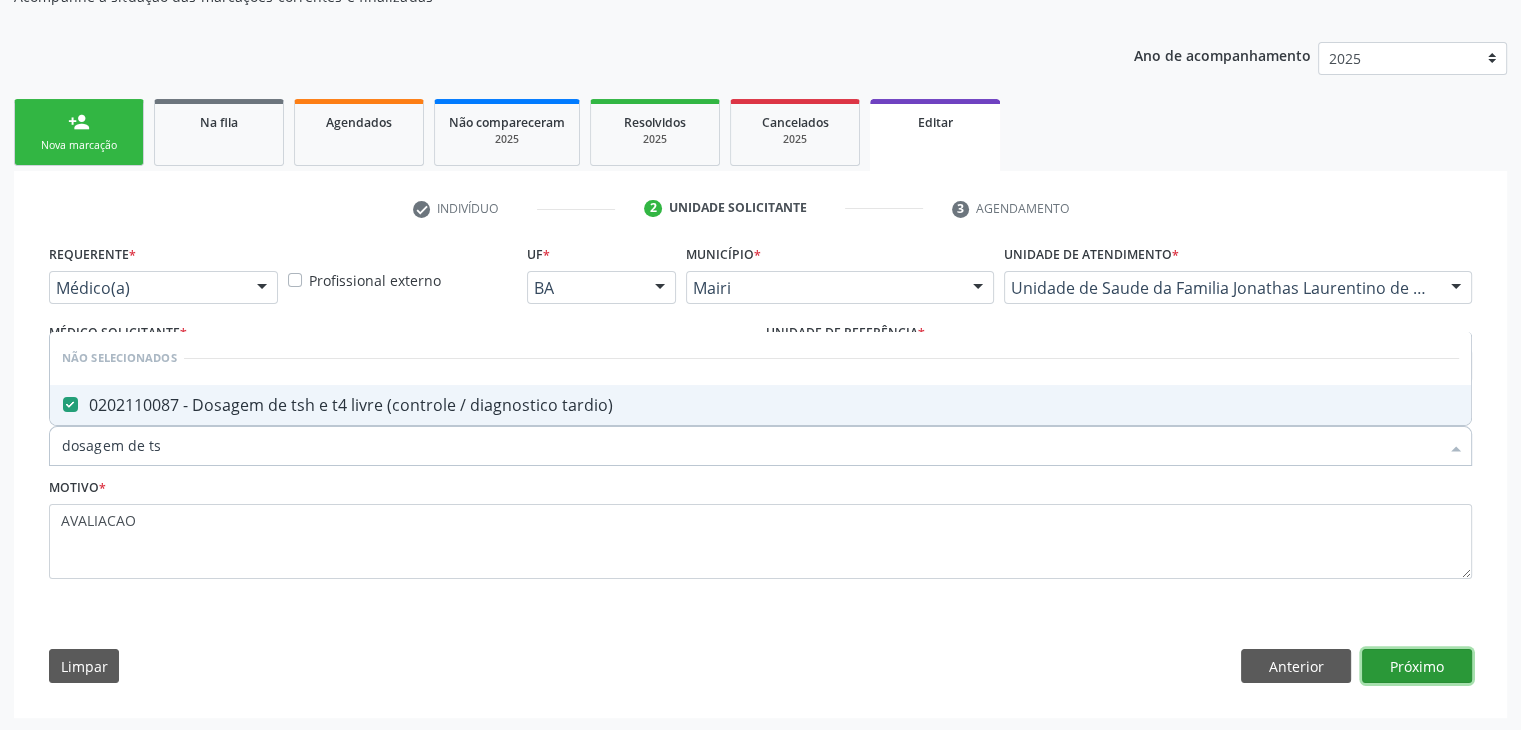 click on "Próximo" at bounding box center [1417, 666] 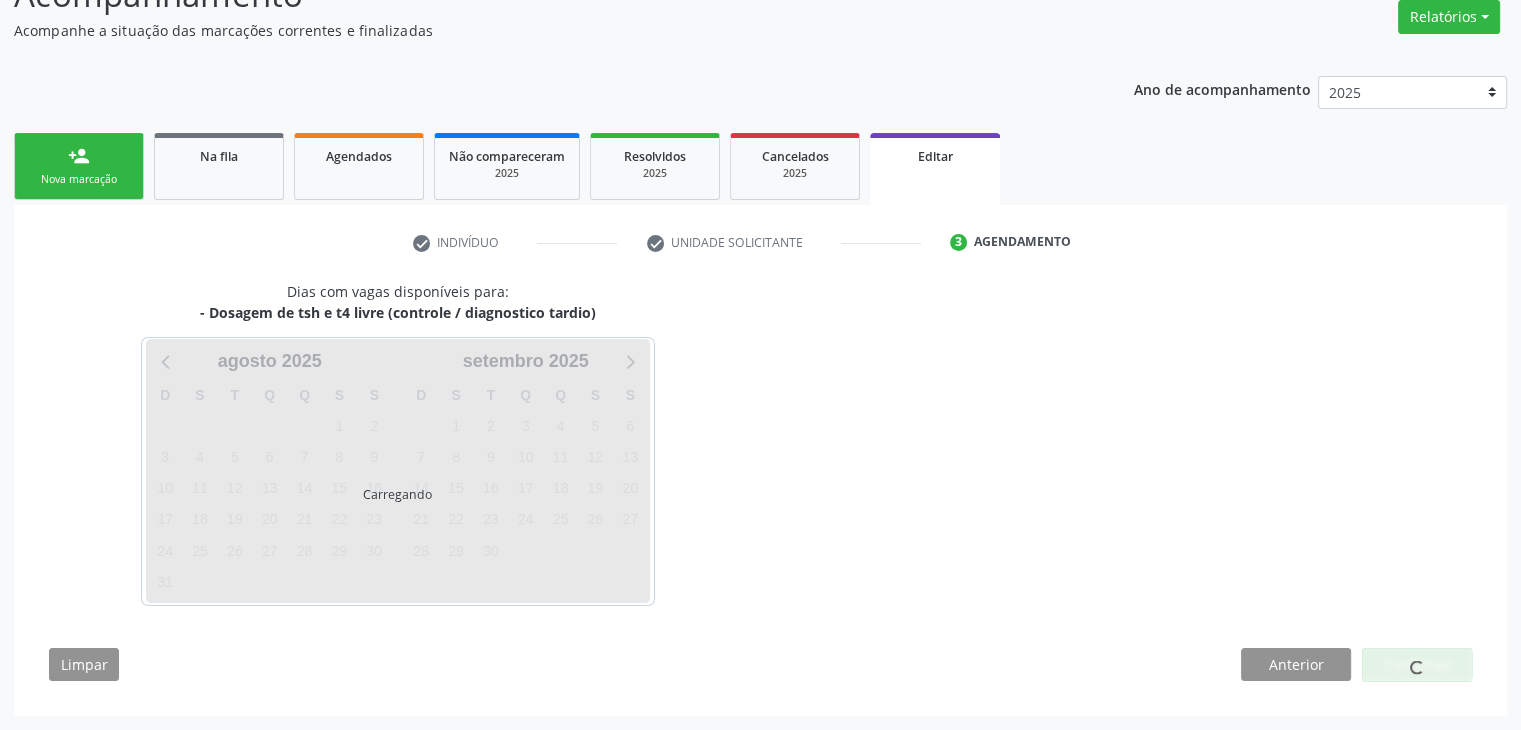 scroll, scrollTop: 165, scrollLeft: 0, axis: vertical 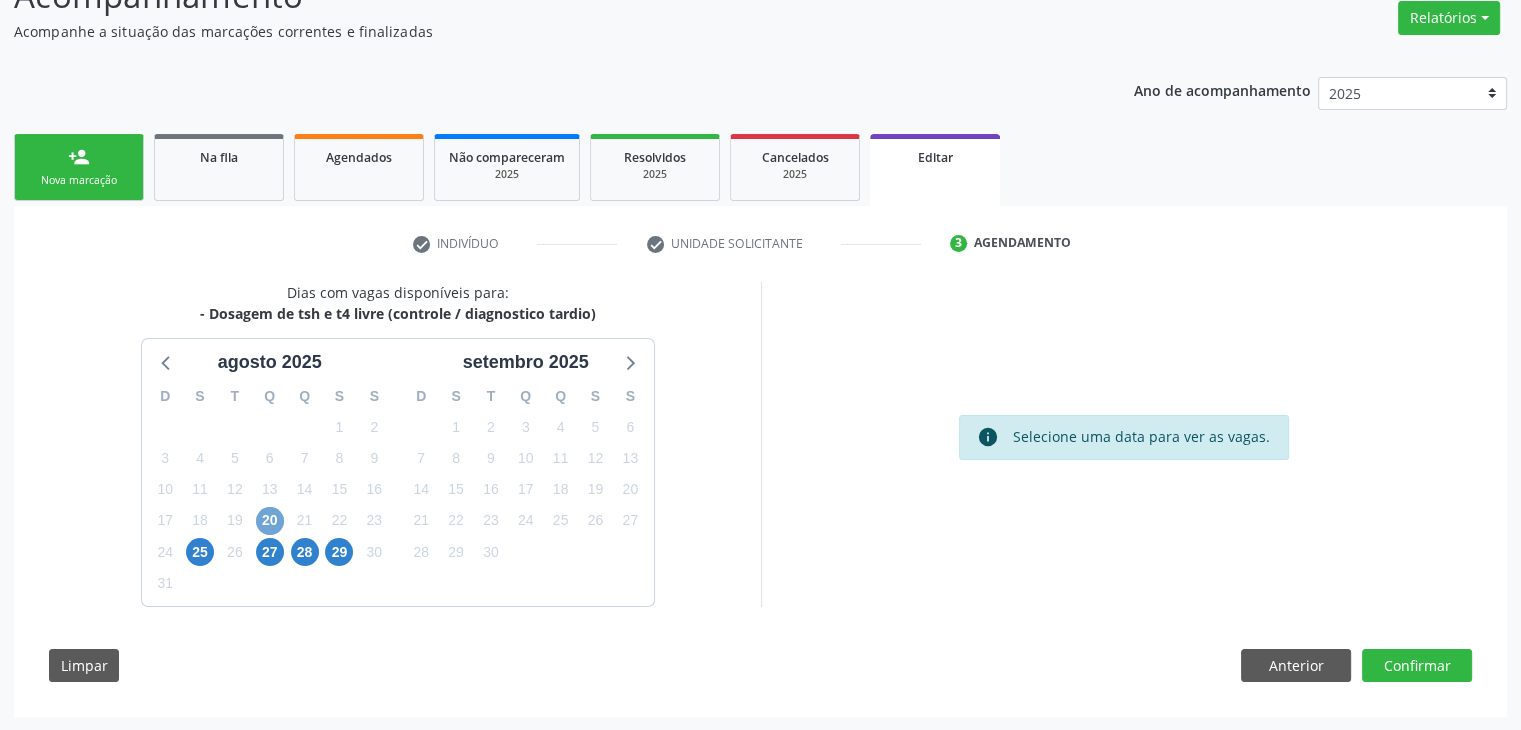 click on "20" at bounding box center (270, 521) 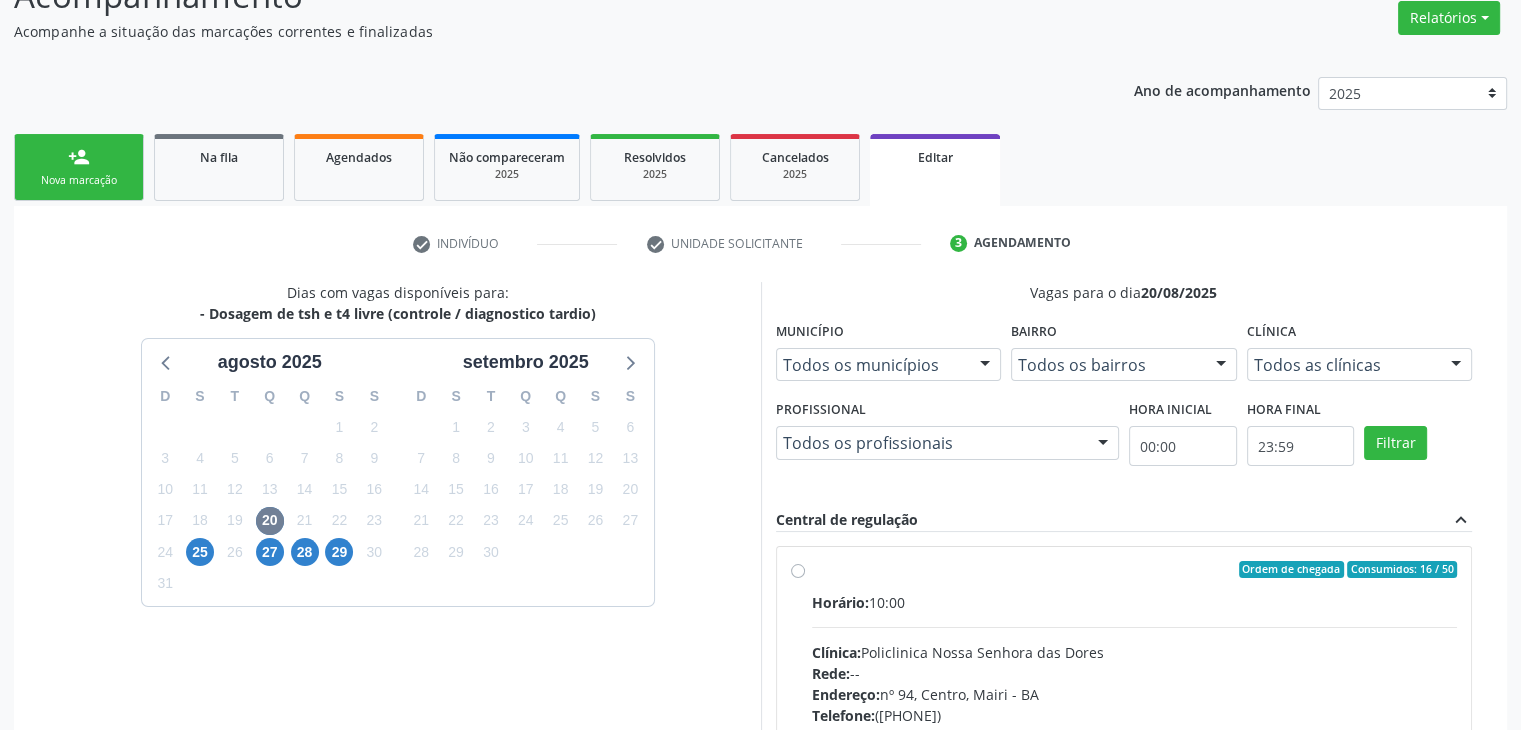 click on "Horário:   10:00
Clínica:  Policlinica Nossa Senhora das Dores
Rede:
--
Endereço:   nº 94, Centro, Mairi - BA
Telefone:   (74) 36322104
Profissional:
--
Informações adicionais sobre o atendimento
Idade de atendimento:
Sem restrição
Gênero(s) atendido(s):
Sem restrição
Informações adicionais:
--" at bounding box center [1135, 729] 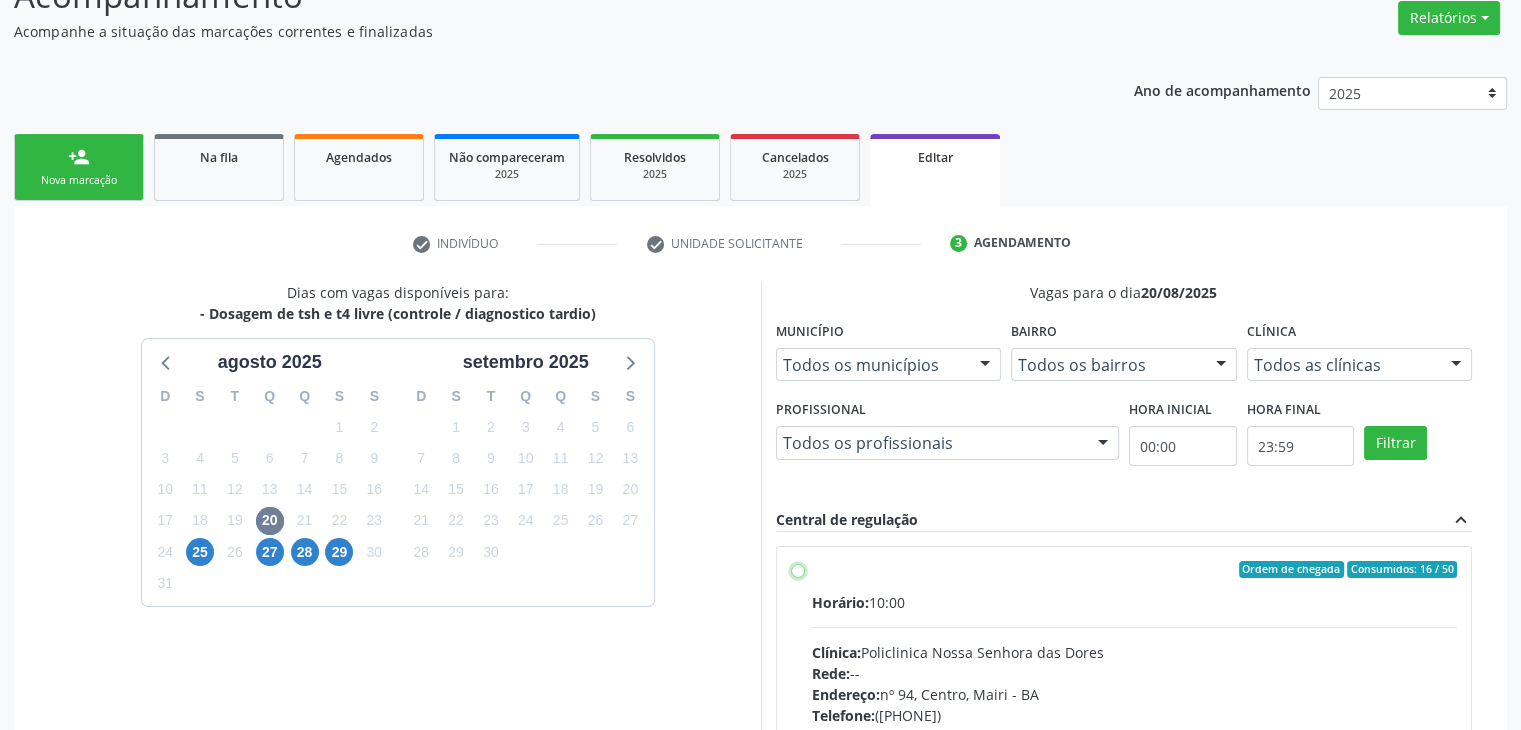 click on "Ordem de chegada
Consumidos: 16 / 50
Horário:   10:00
Clínica:  Policlinica Nossa Senhora das Dores
Rede:
--
Endereço:   nº 94, Centro, Mairi - BA
Telefone:   (74) 36322104
Profissional:
--
Informações adicionais sobre o atendimento
Idade de atendimento:
Sem restrição
Gênero(s) atendido(s):
Sem restrição
Informações adicionais:
--" at bounding box center (798, 570) 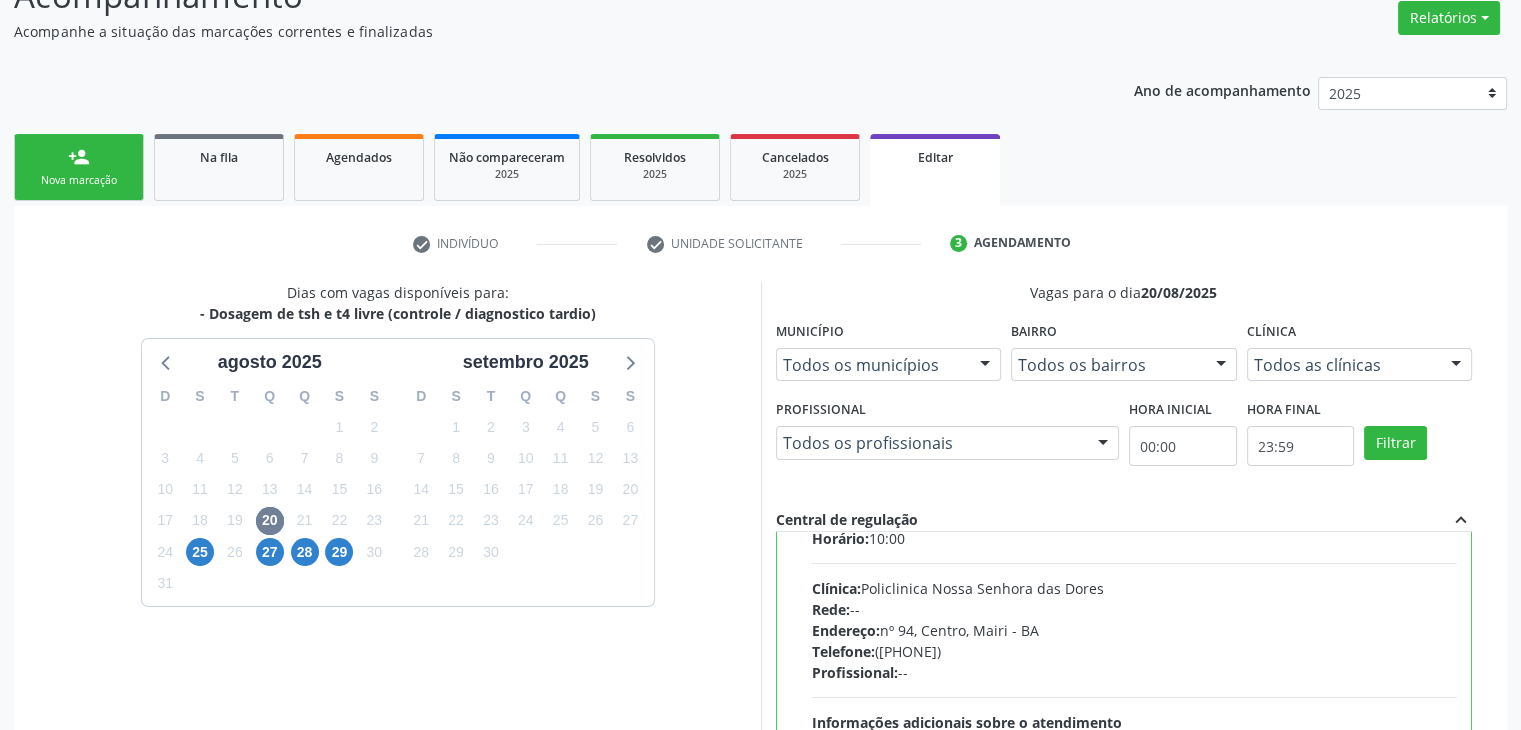 scroll, scrollTop: 98, scrollLeft: 0, axis: vertical 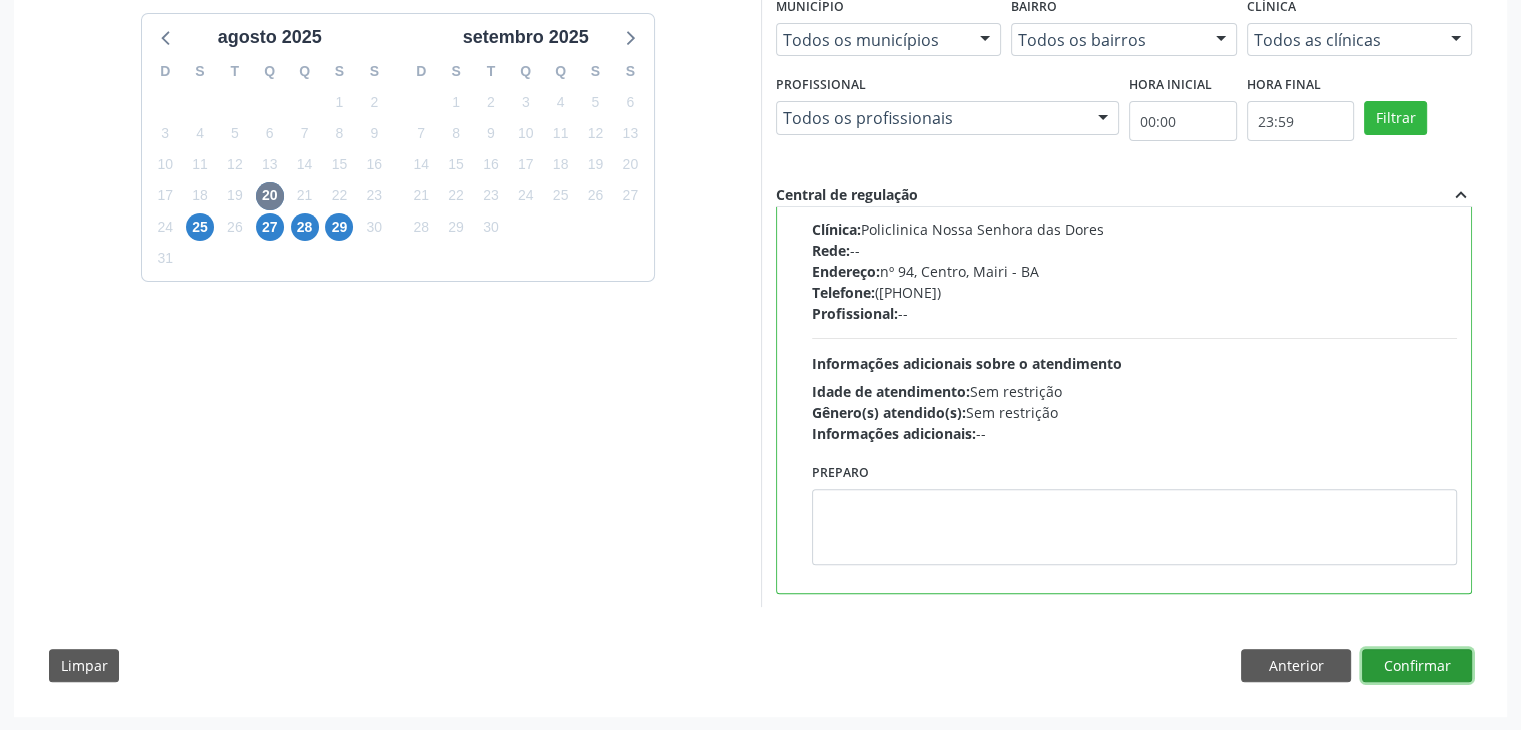 click on "Confirmar" at bounding box center (1417, 666) 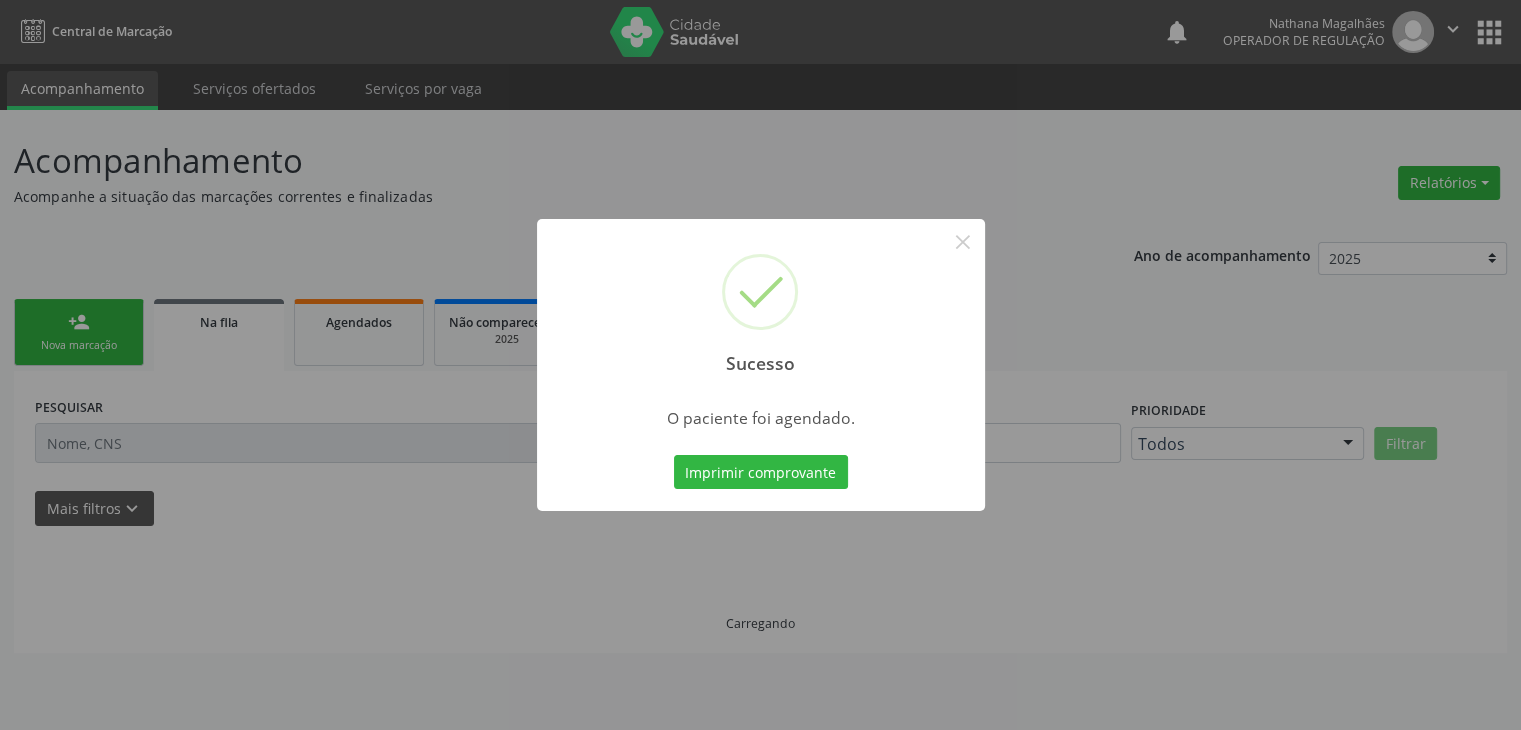 scroll, scrollTop: 0, scrollLeft: 0, axis: both 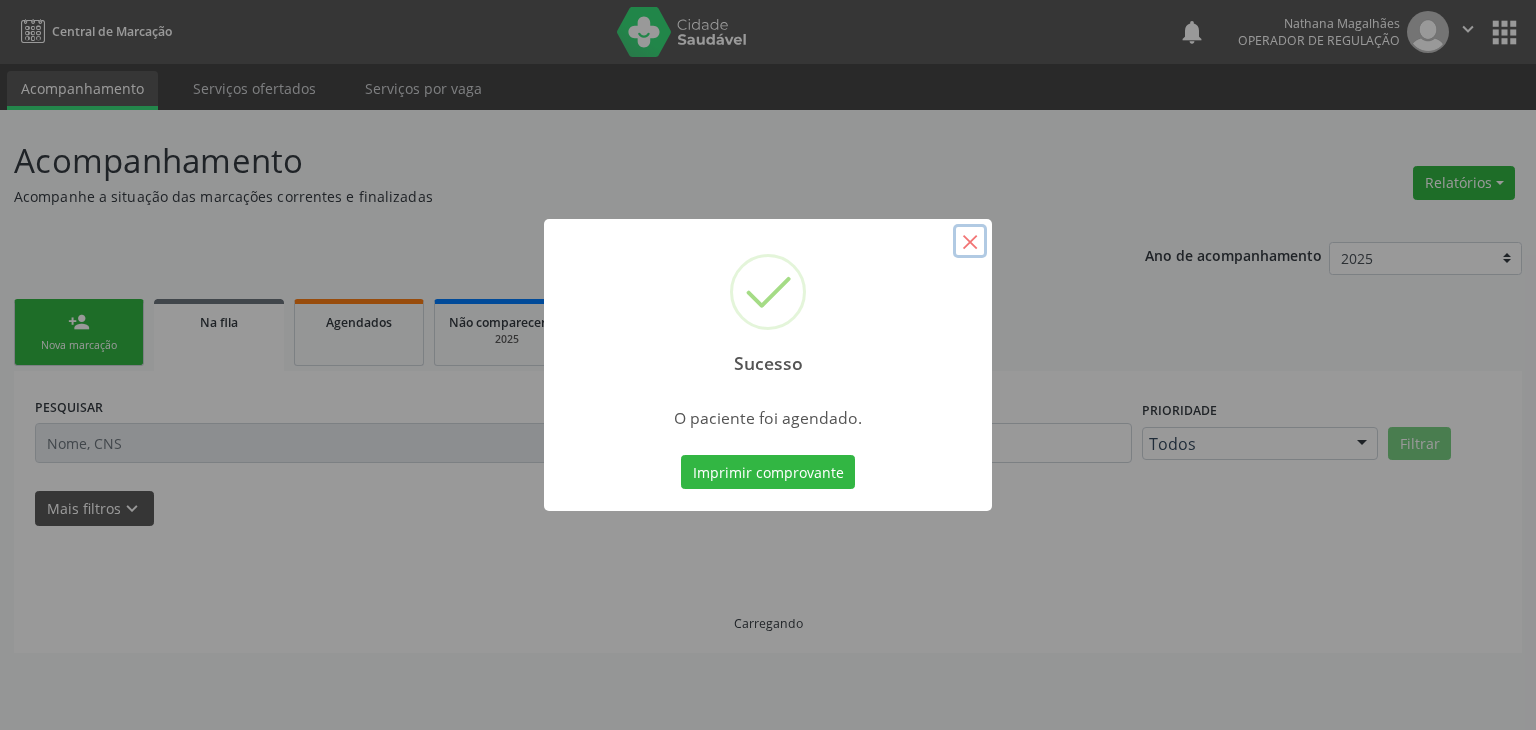 click on "×" at bounding box center (970, 241) 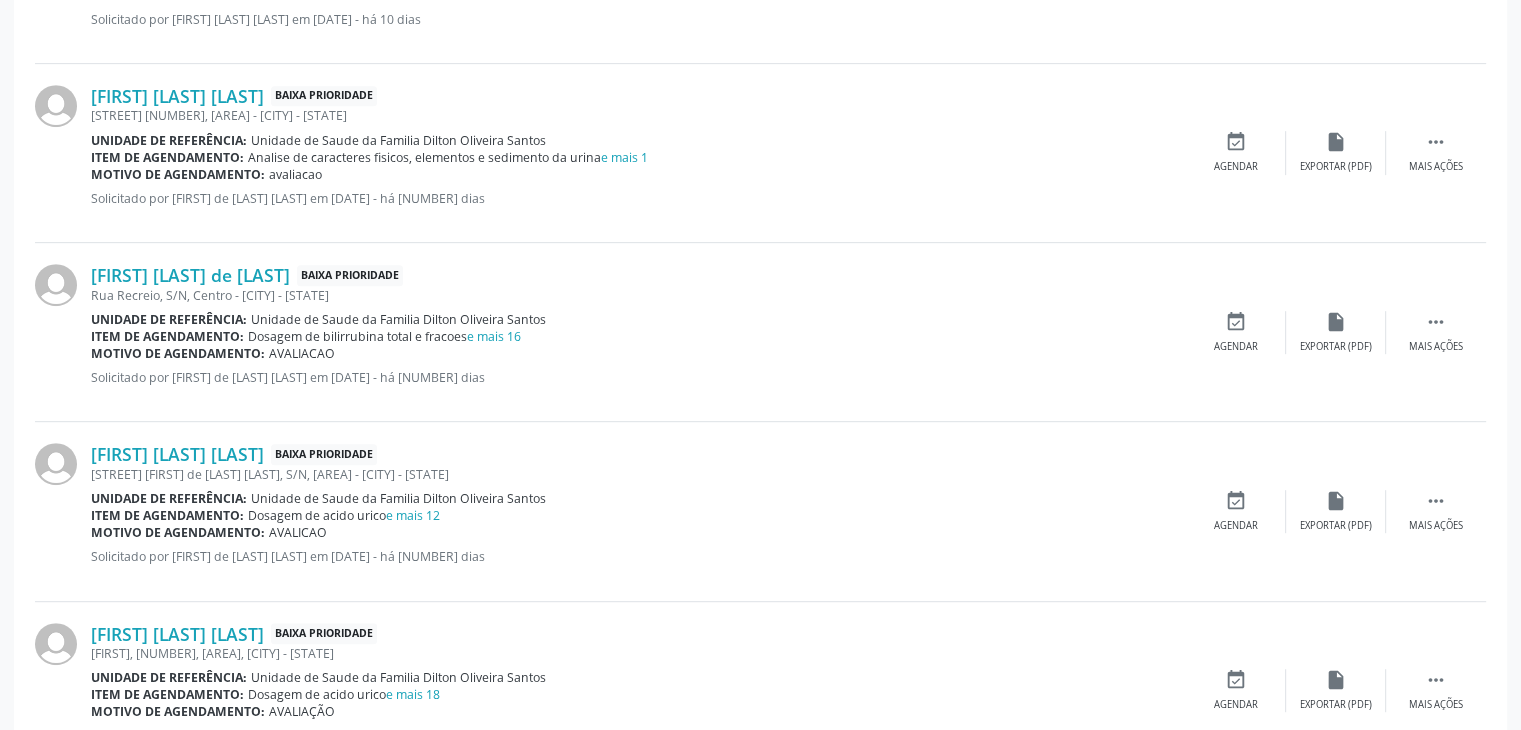 scroll, scrollTop: 1200, scrollLeft: 0, axis: vertical 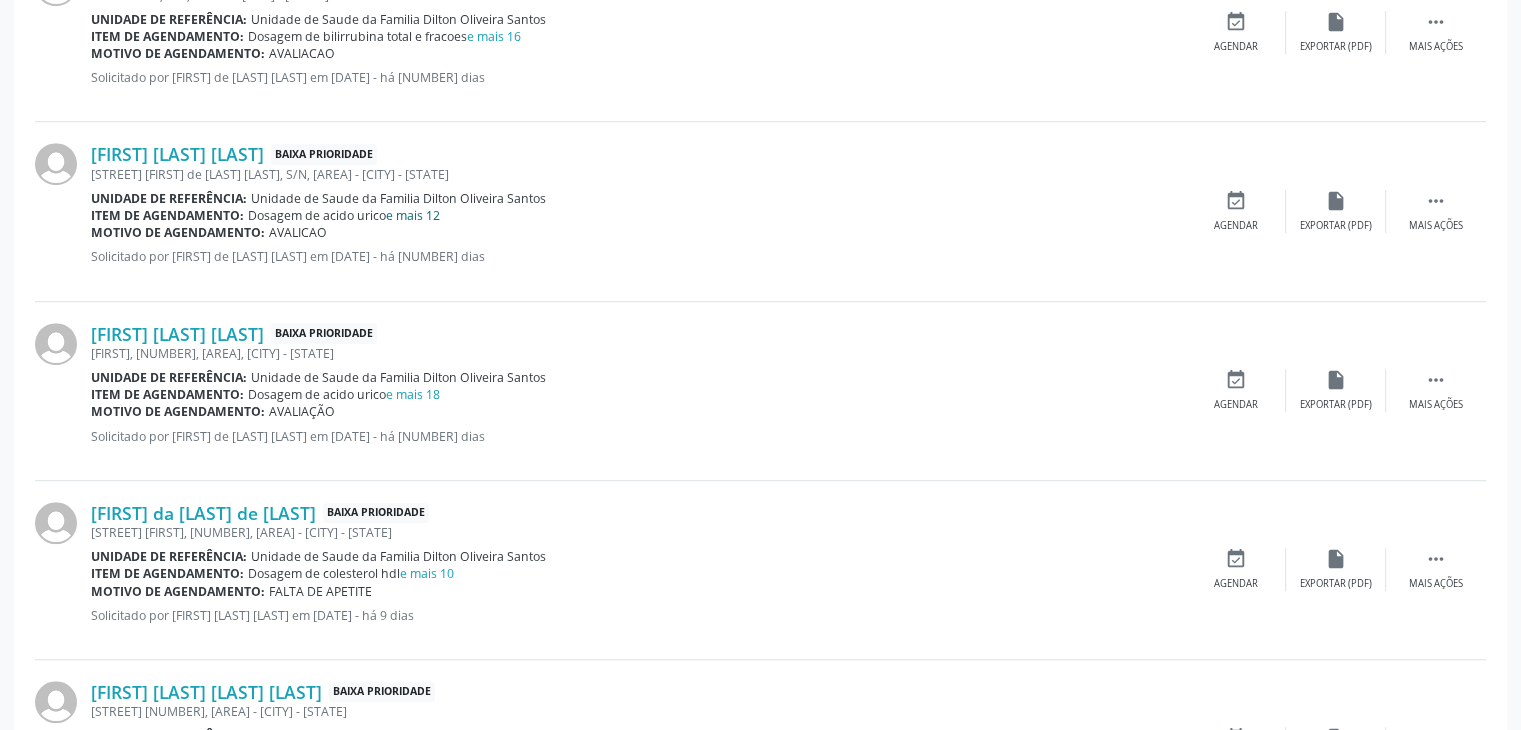 click on "e mais 12" at bounding box center [413, 215] 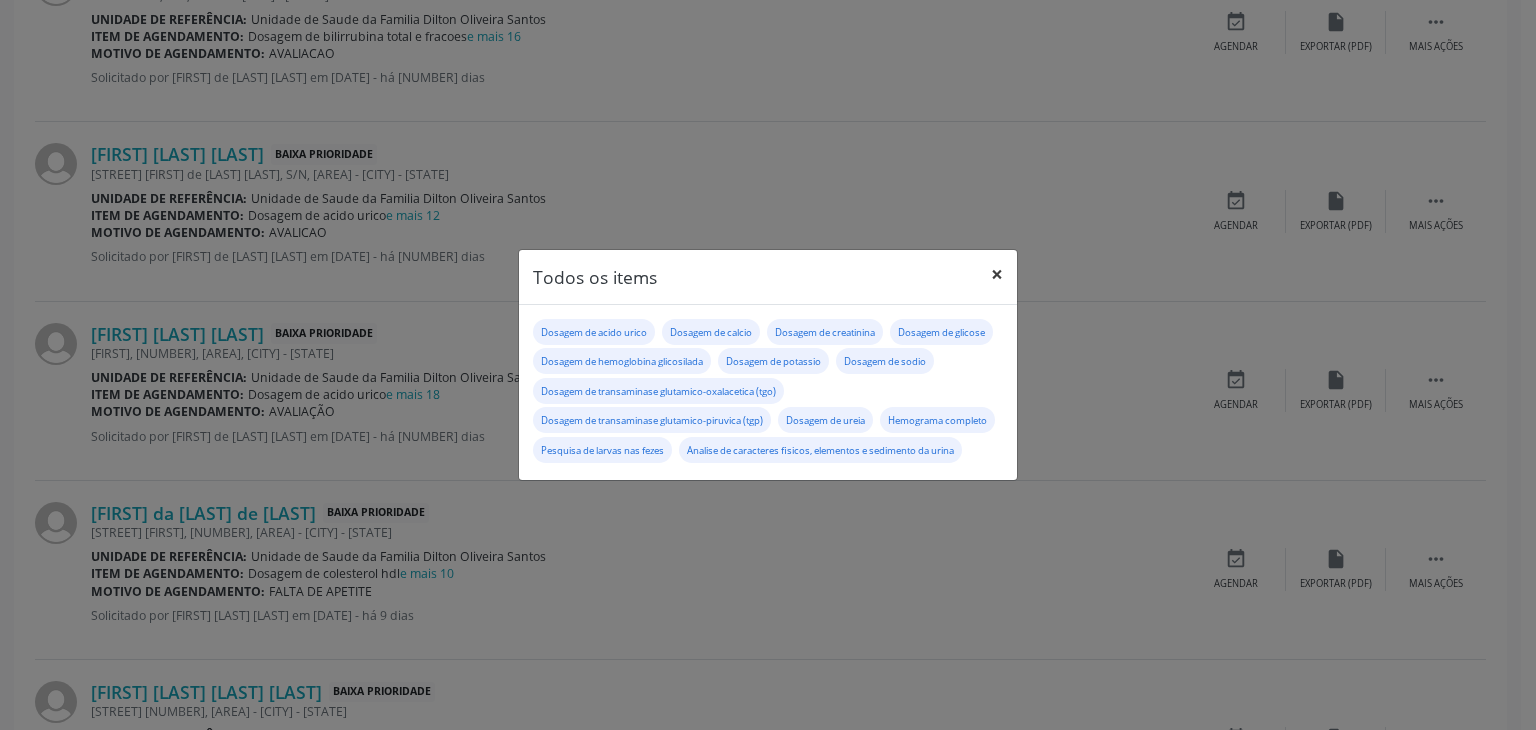 click on "×" at bounding box center (997, 274) 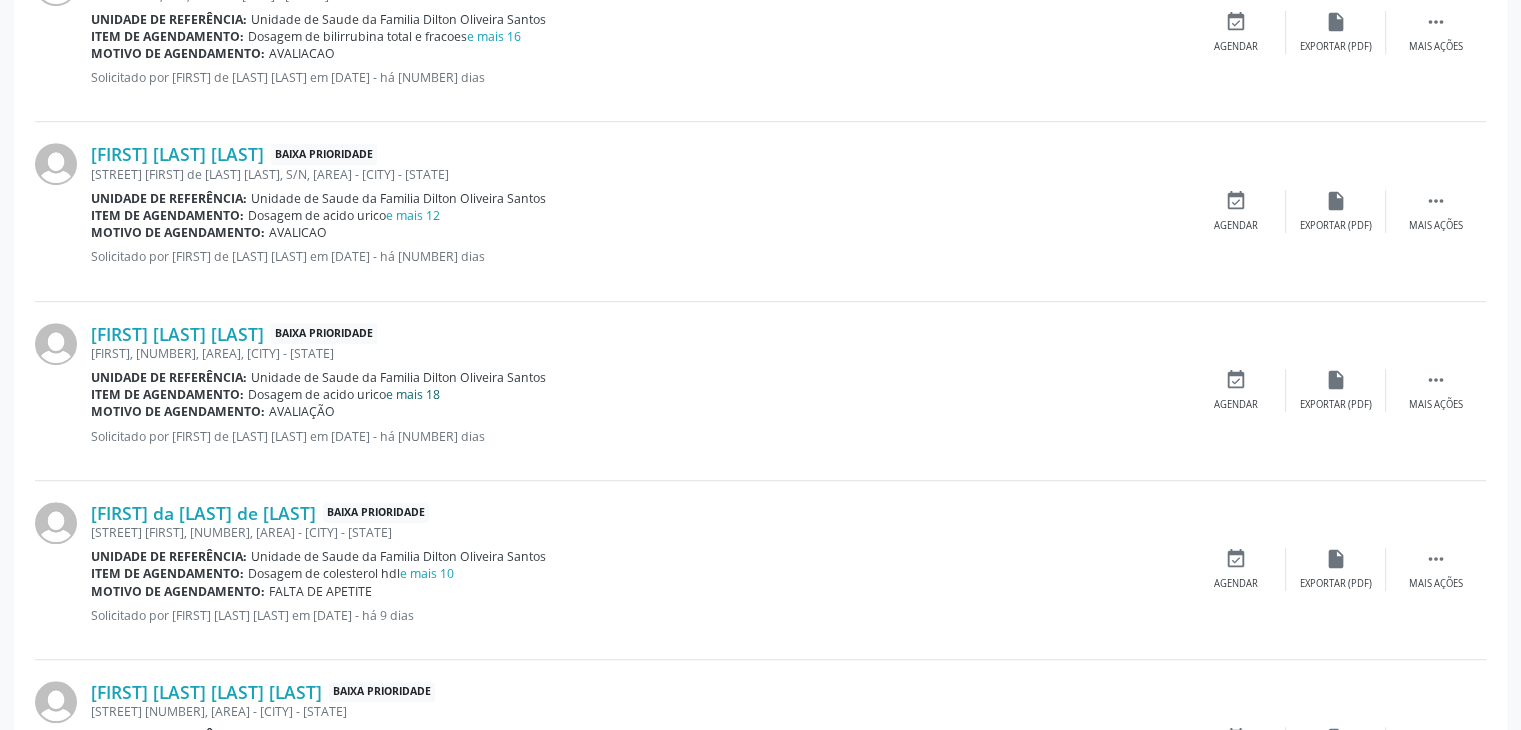 click on "e mais 18" at bounding box center (413, 394) 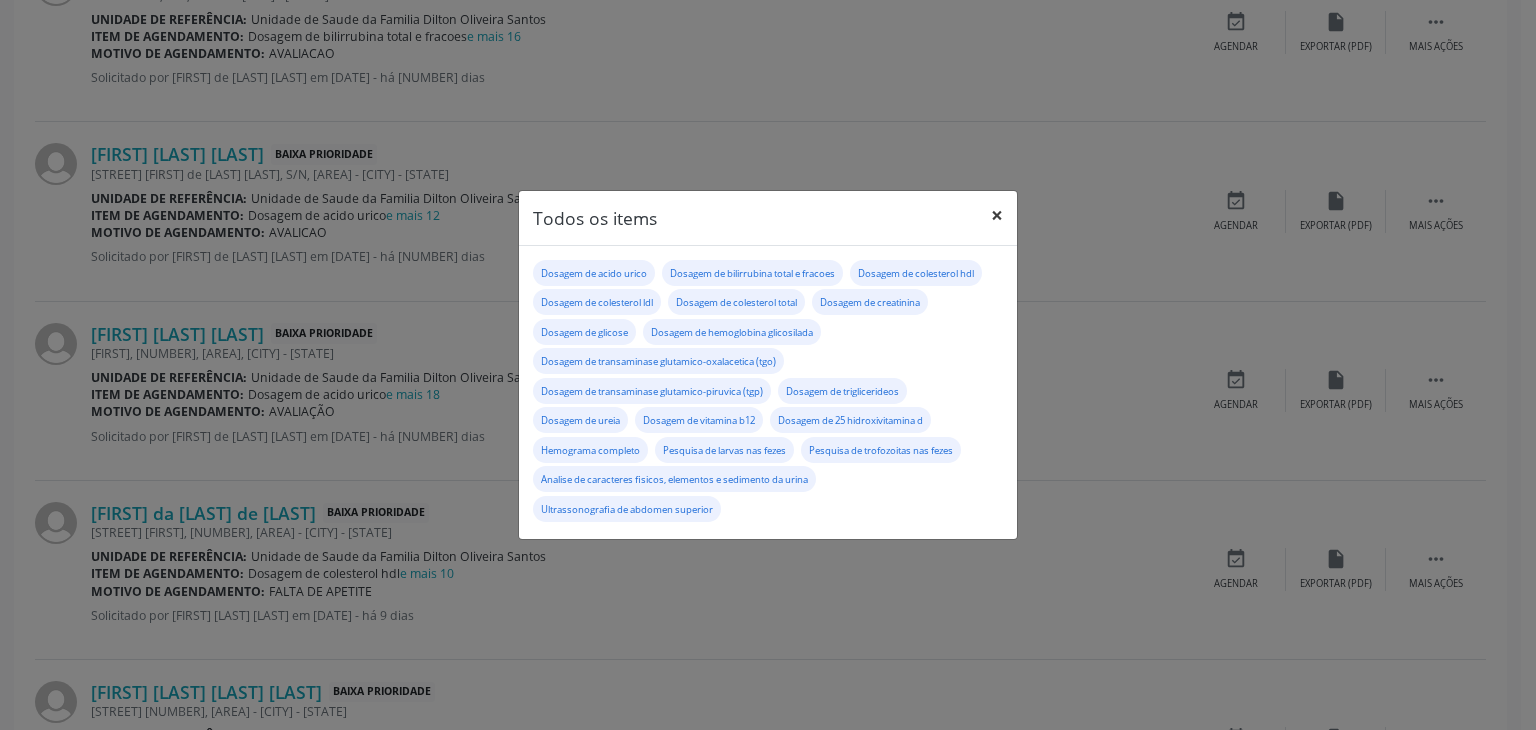 click on "×" at bounding box center [997, 215] 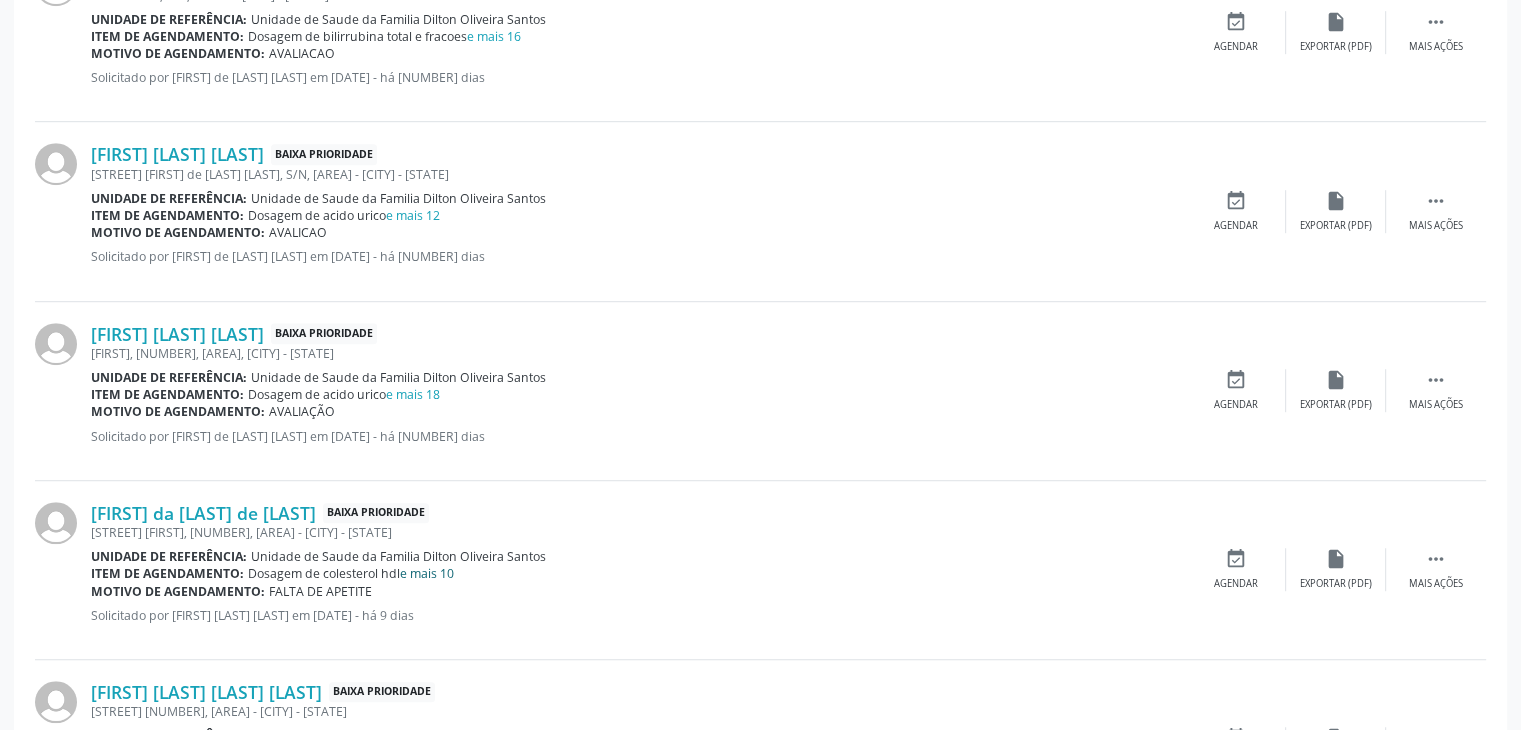 click on "e mais 10" at bounding box center [427, 573] 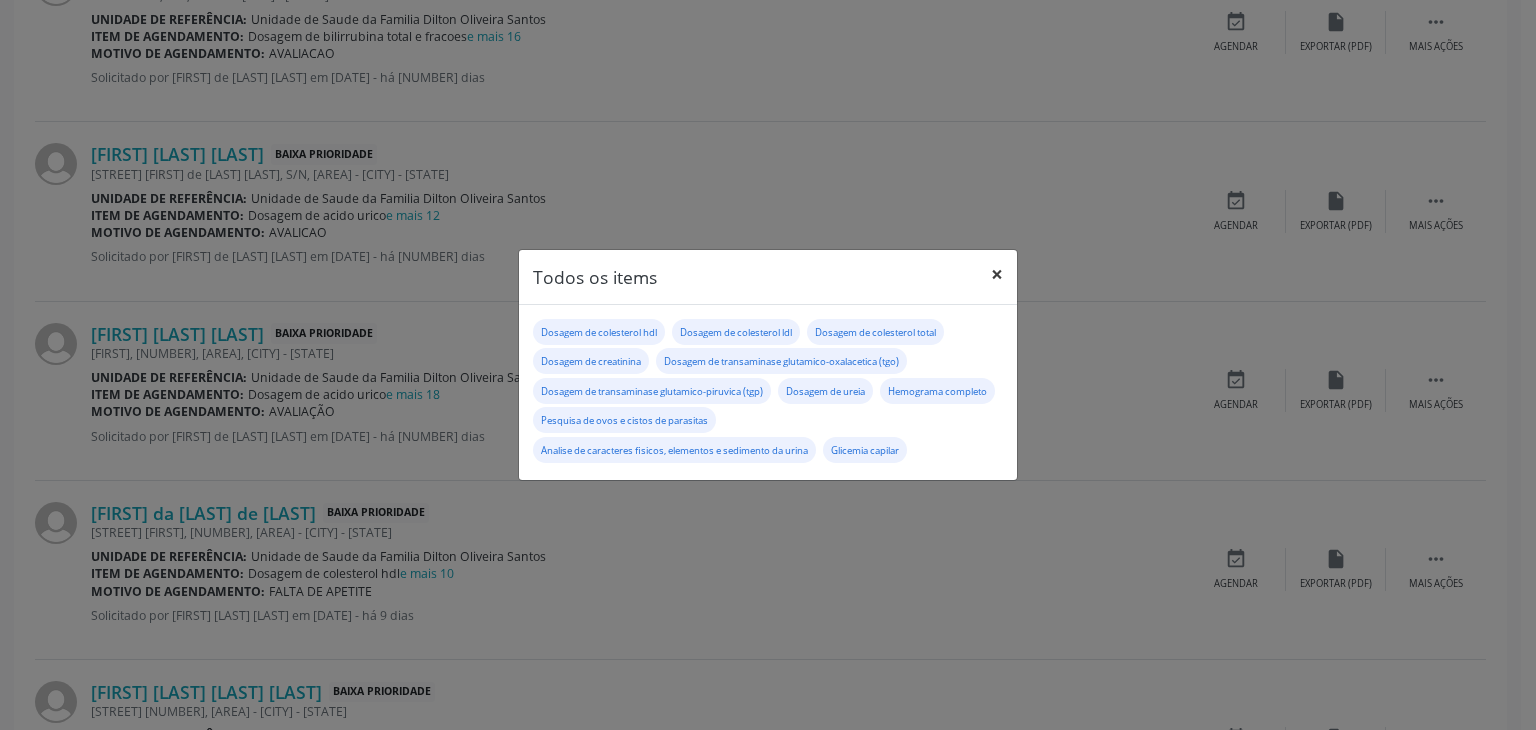 click on "×" at bounding box center [997, 274] 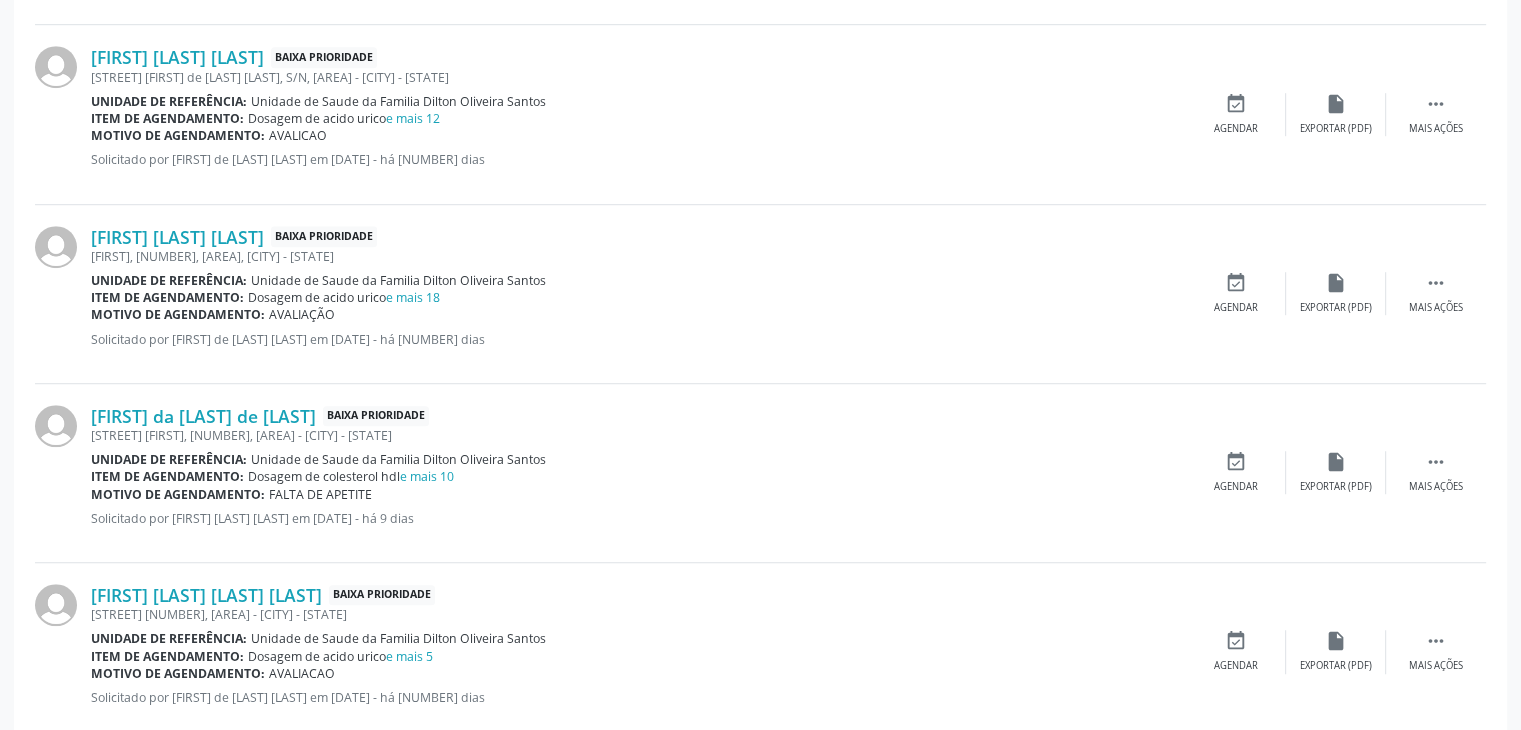 scroll, scrollTop: 1500, scrollLeft: 0, axis: vertical 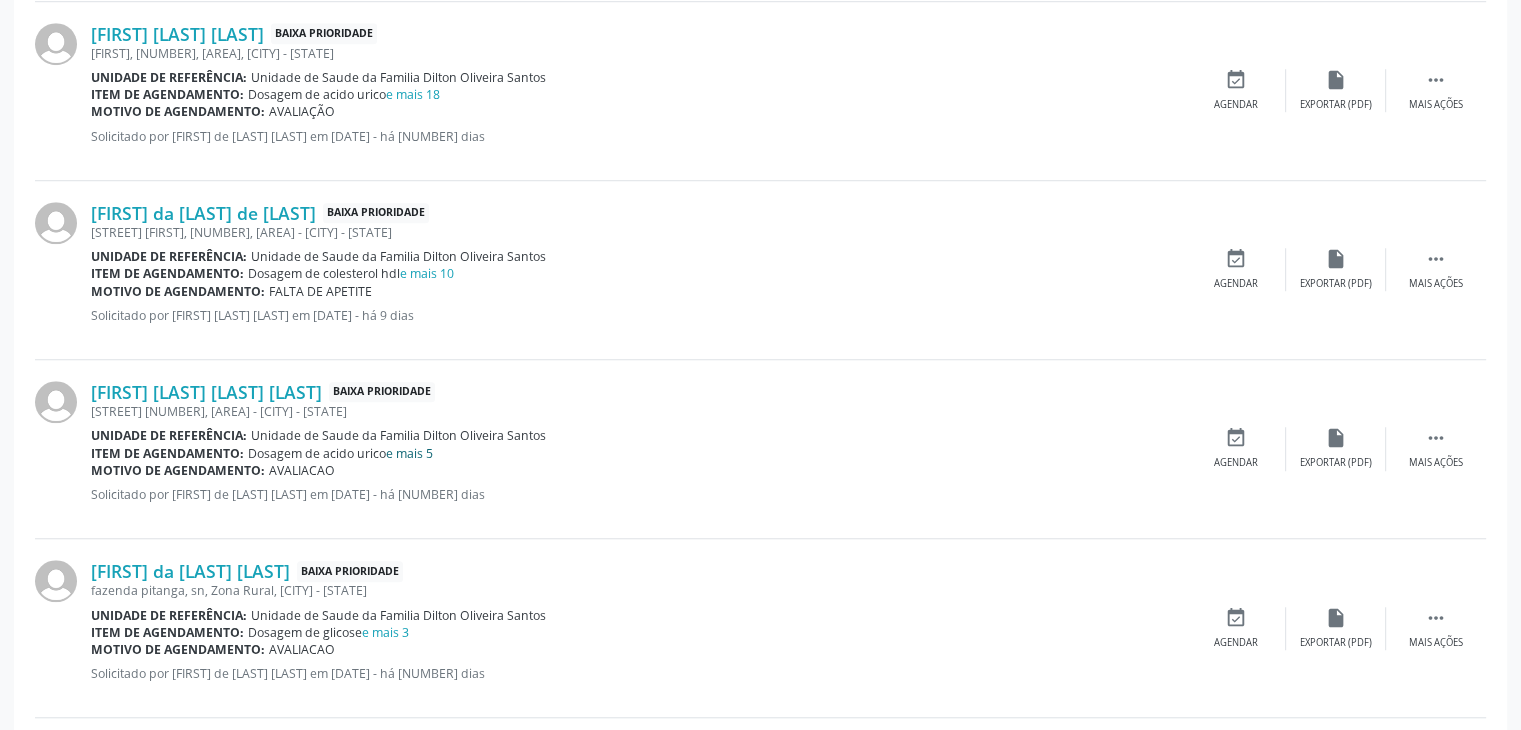 click on "e mais 5" at bounding box center (409, 453) 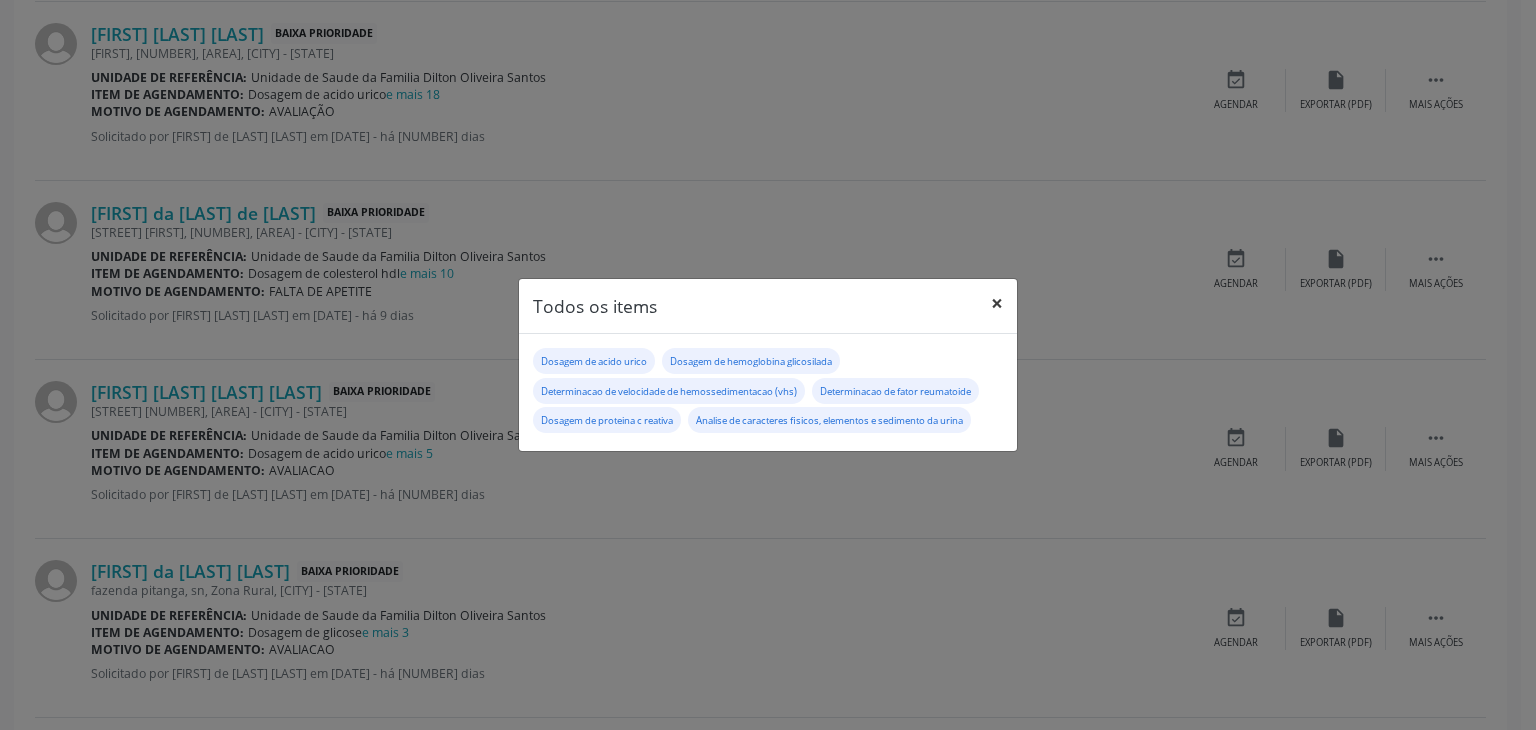 click on "×" at bounding box center (997, 303) 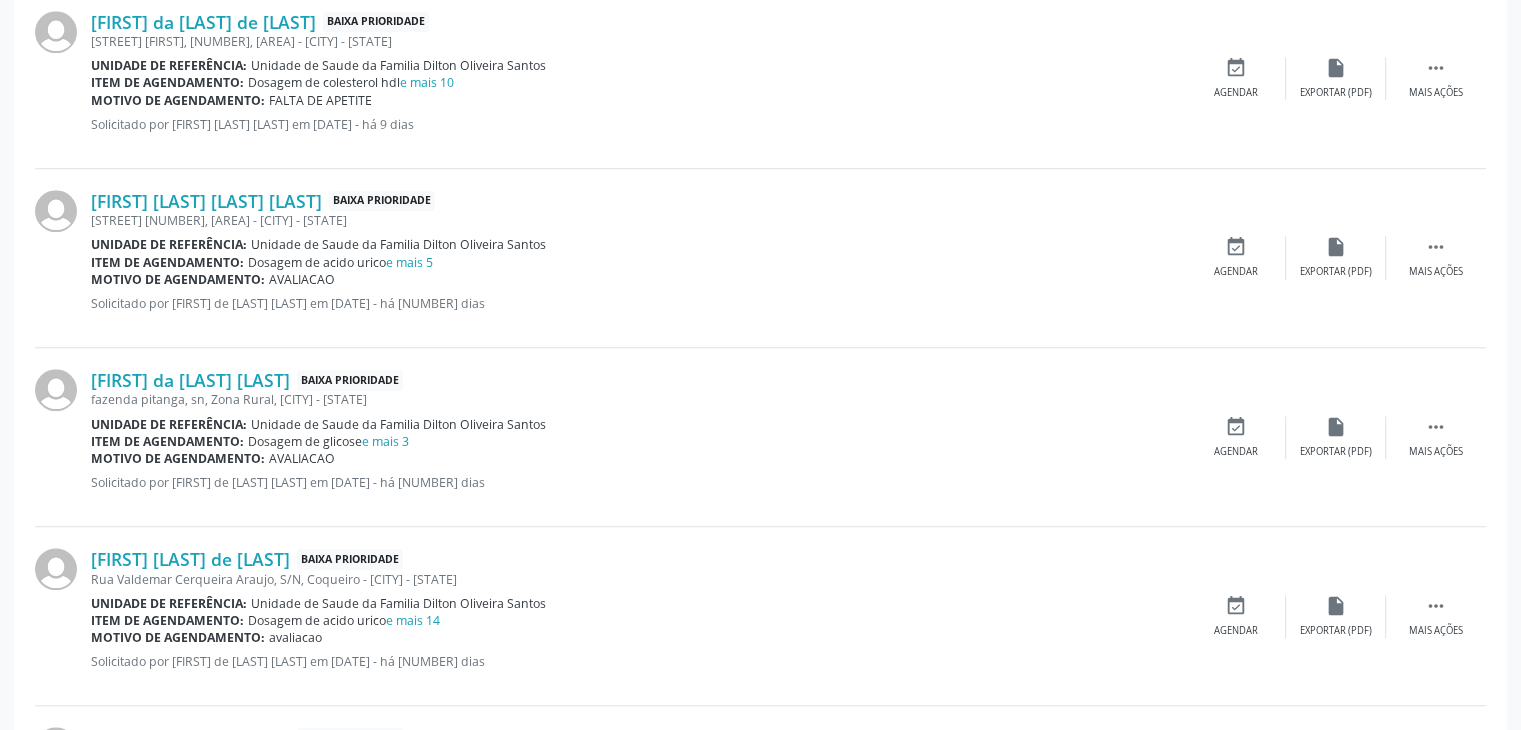 scroll, scrollTop: 1700, scrollLeft: 0, axis: vertical 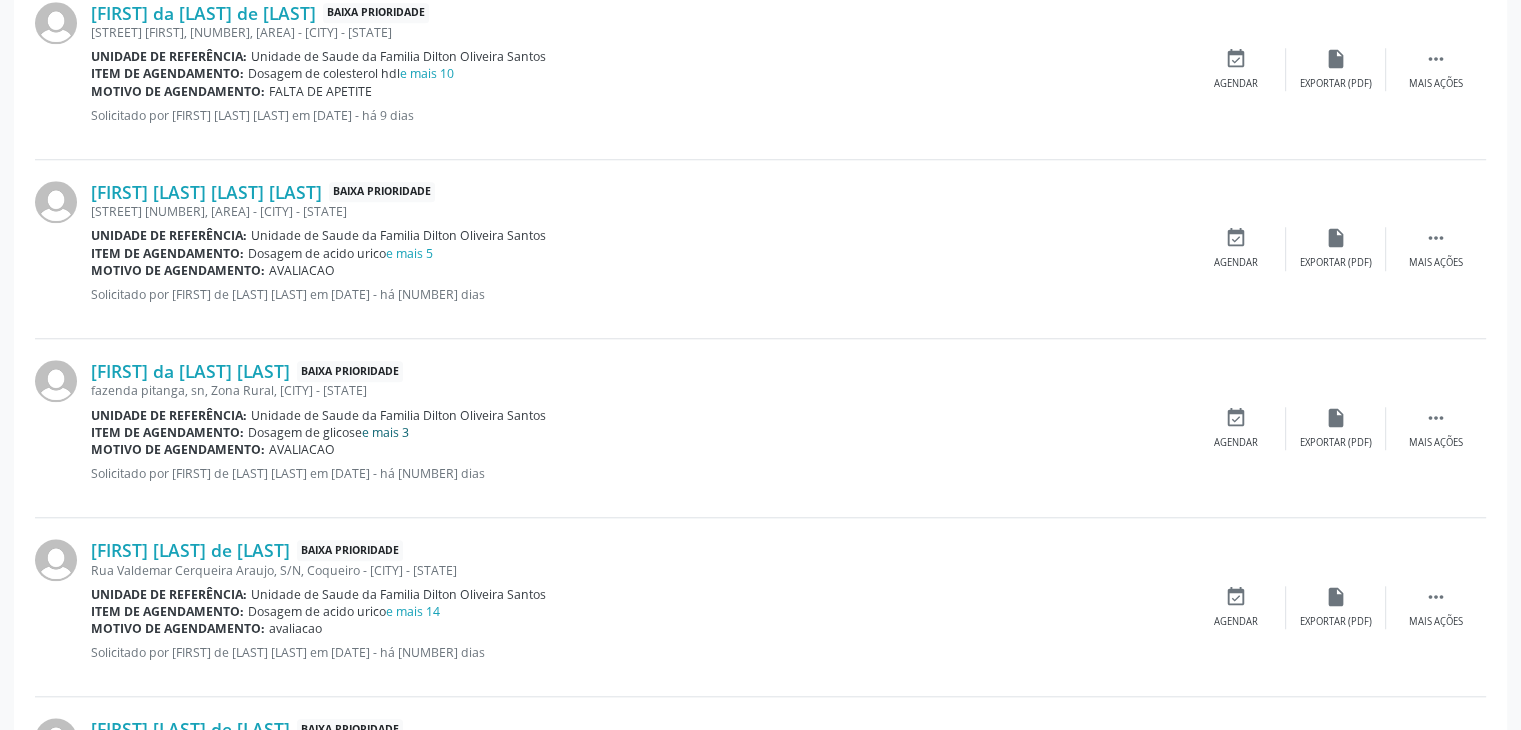 click on "e mais 3" at bounding box center [385, 432] 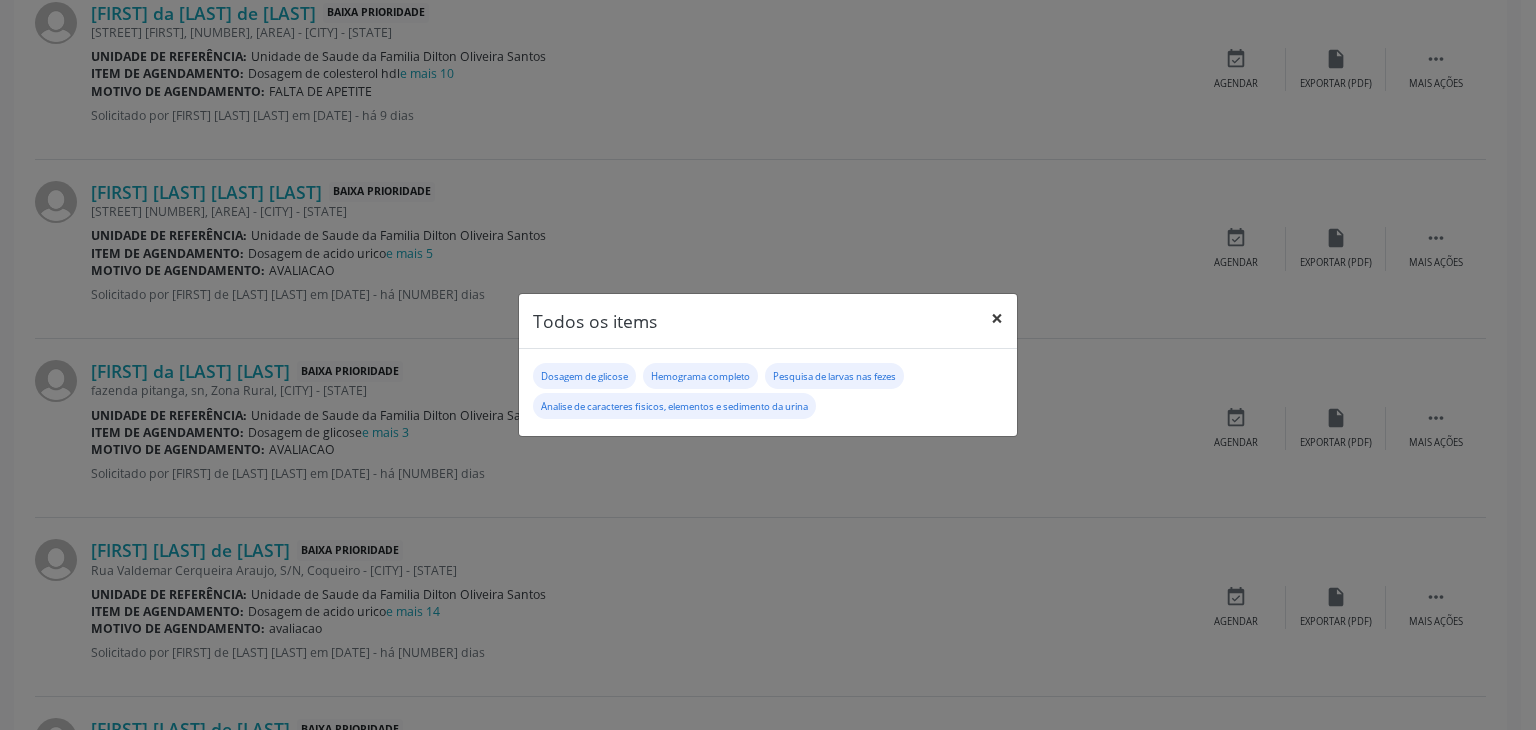 click on "×" at bounding box center [997, 318] 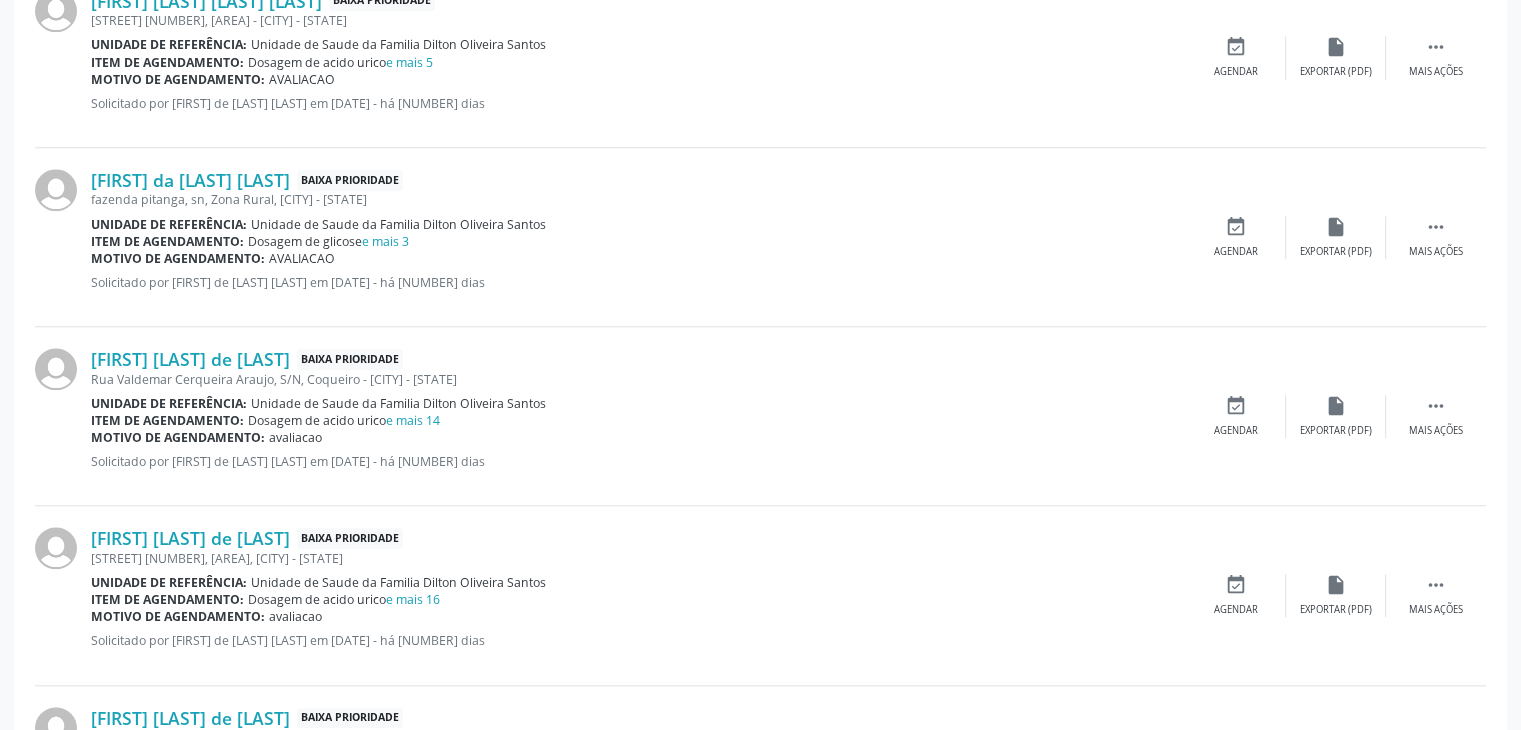 scroll, scrollTop: 1900, scrollLeft: 0, axis: vertical 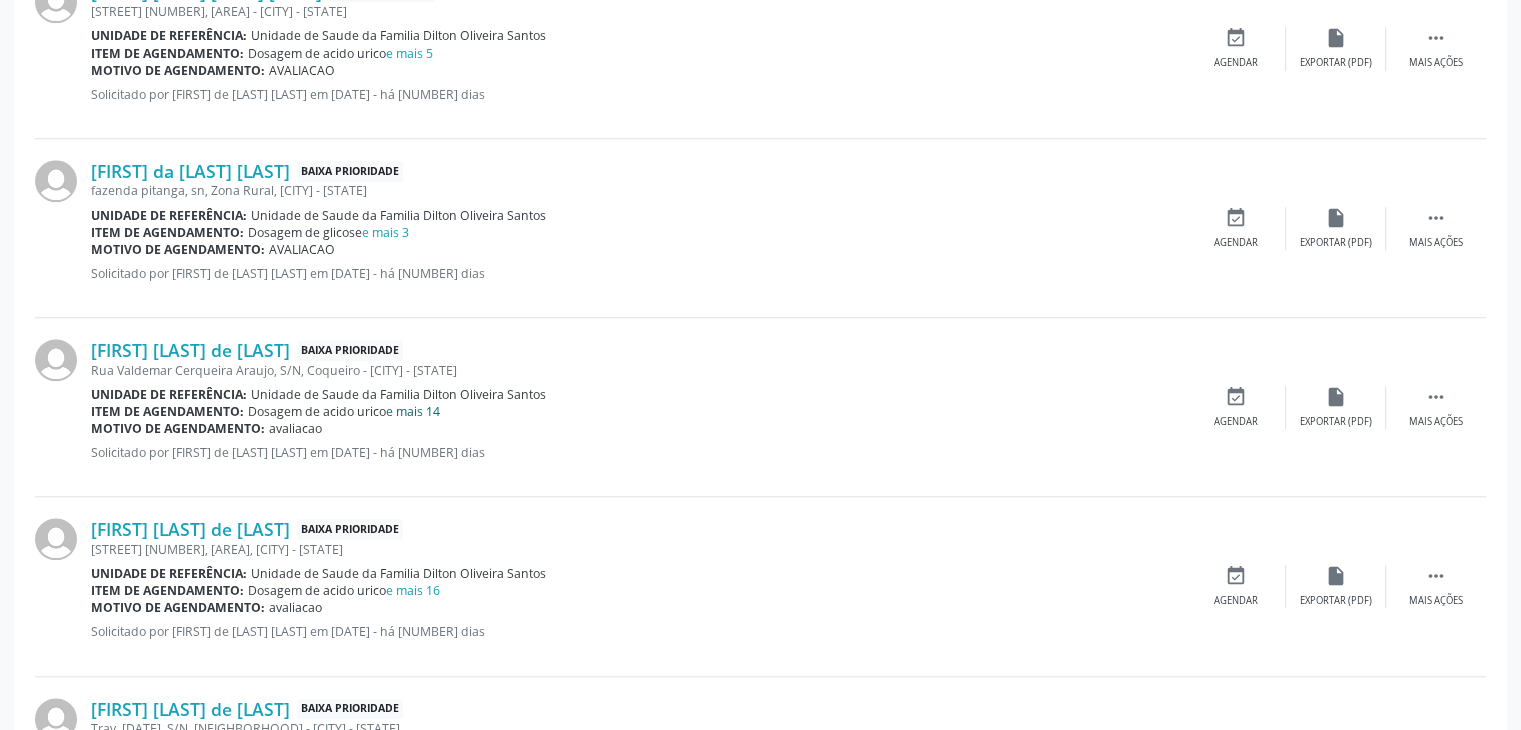 click on "e mais 14" at bounding box center (413, 411) 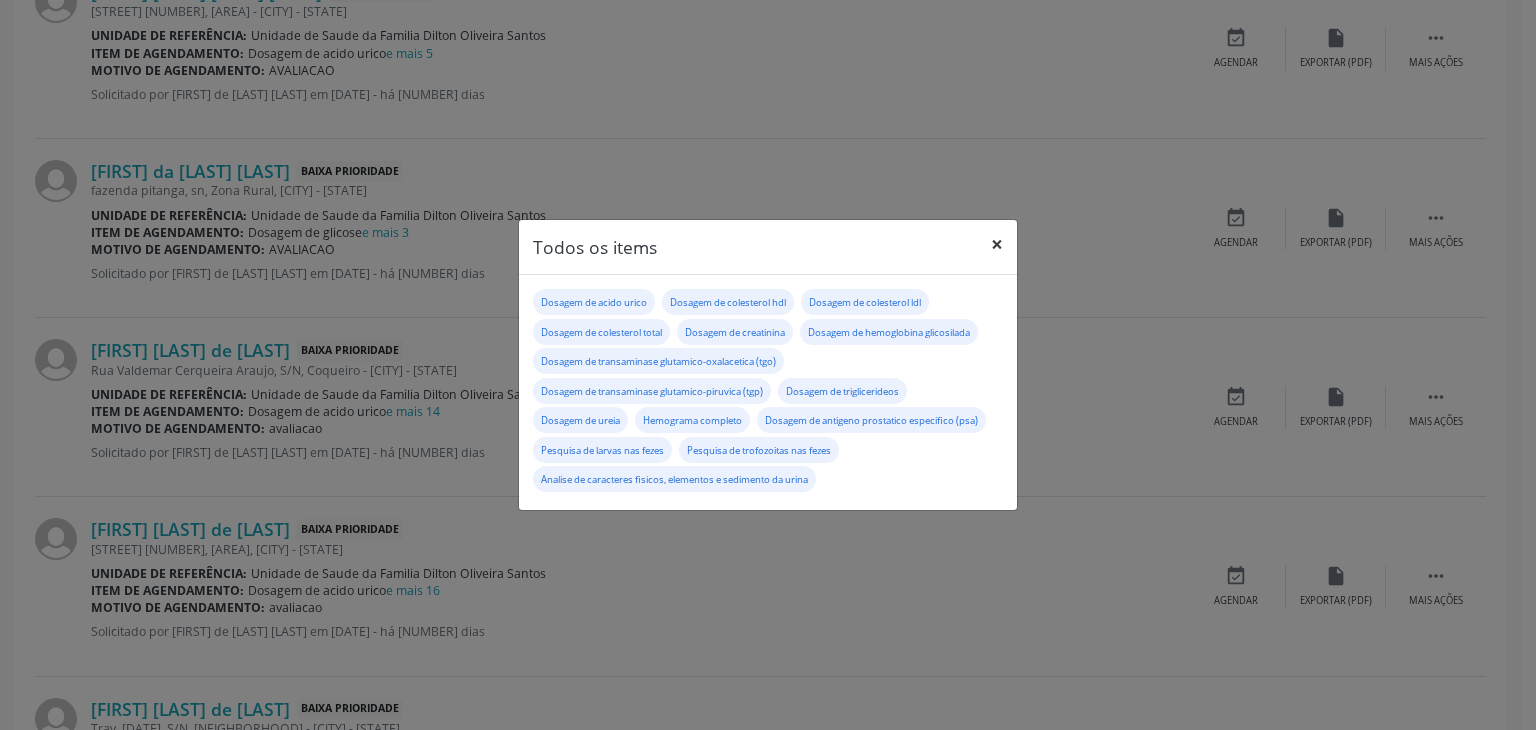click on "×" at bounding box center [997, 244] 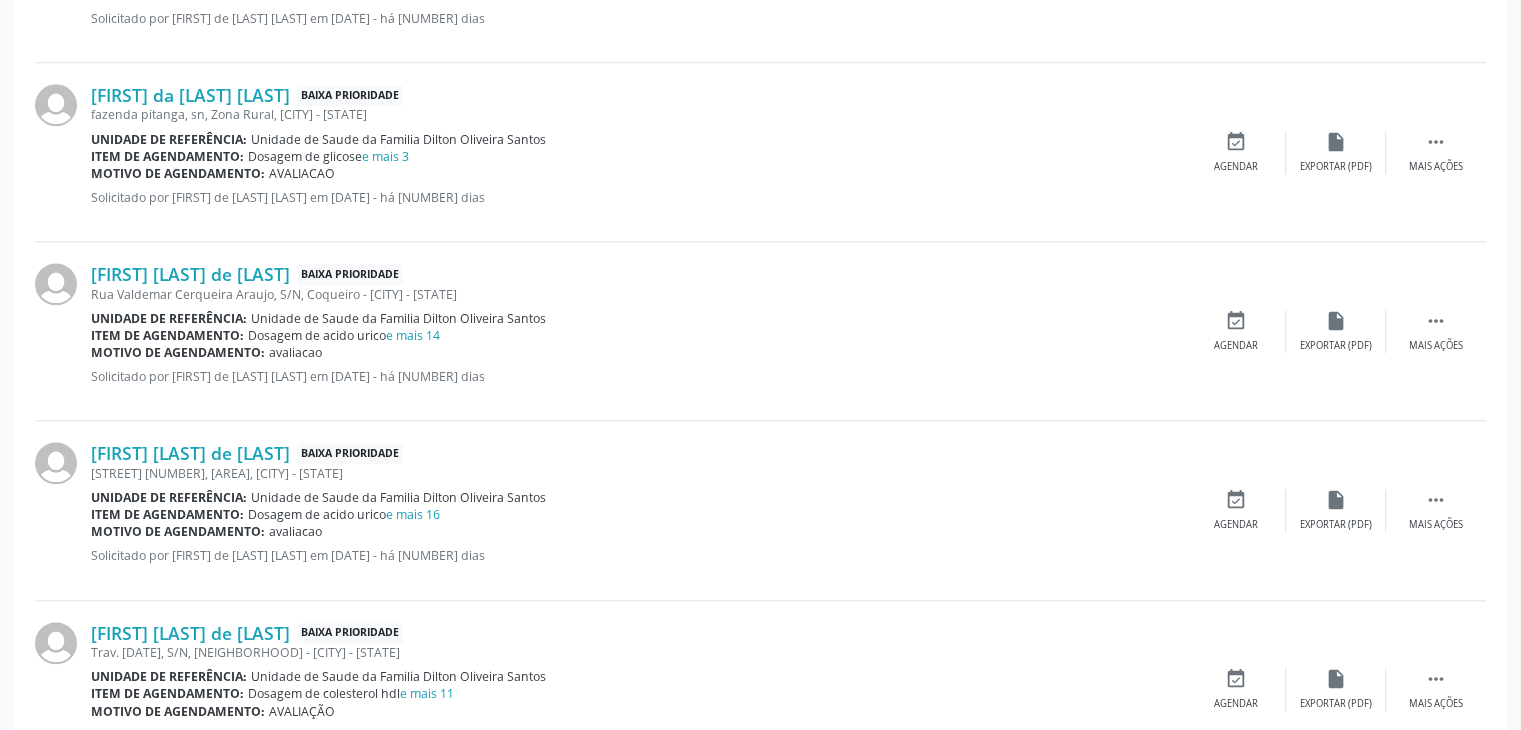 scroll, scrollTop: 2100, scrollLeft: 0, axis: vertical 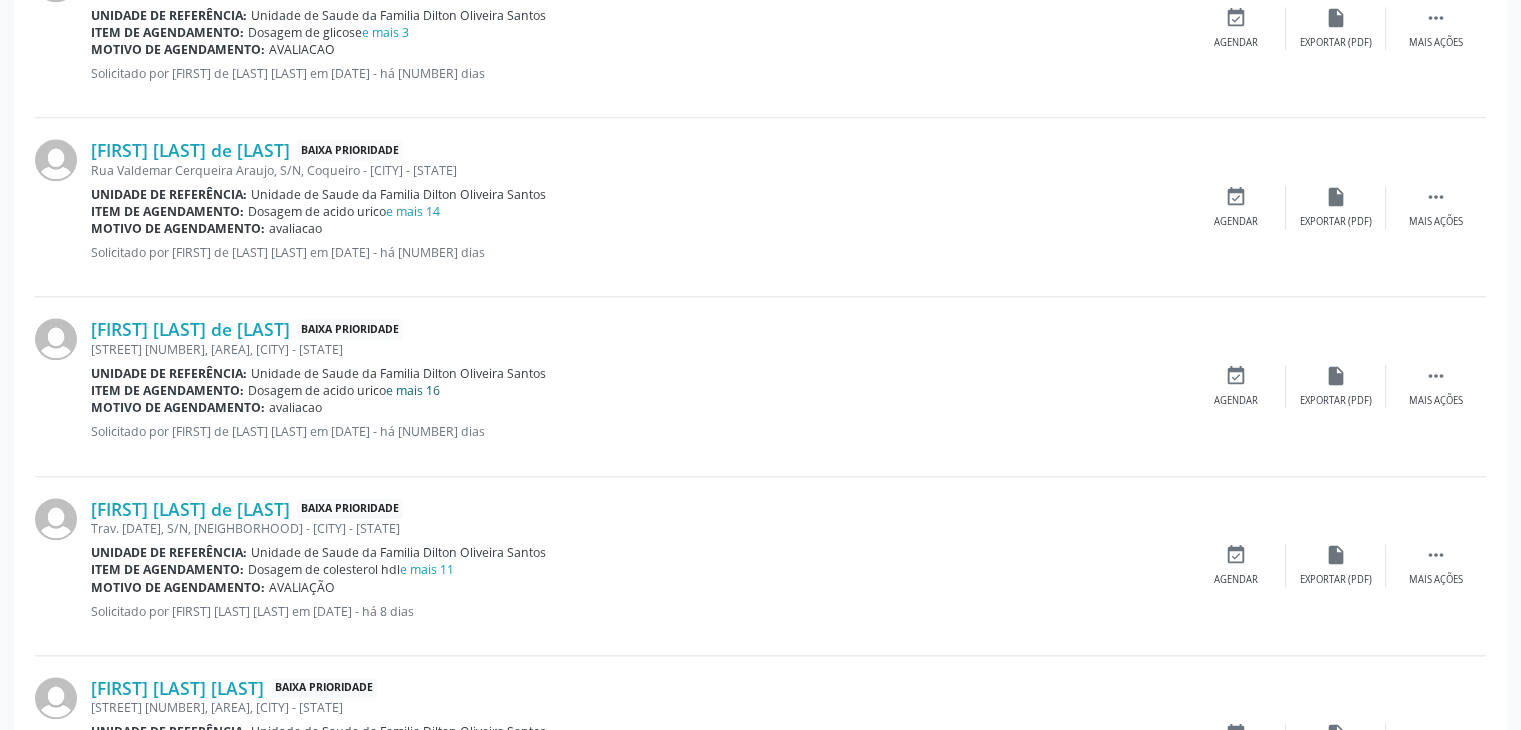 click on "e mais 16" at bounding box center (413, 390) 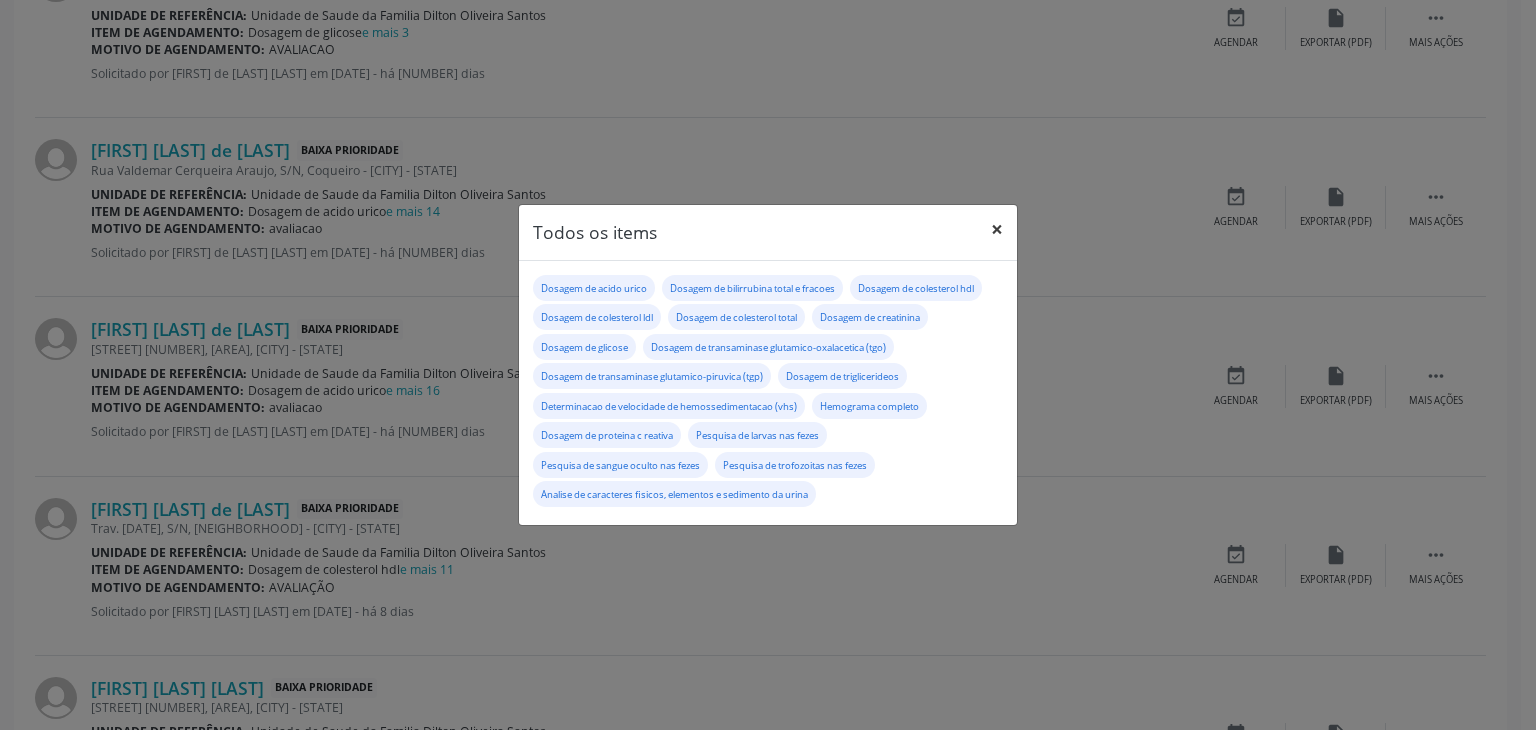 click on "×" at bounding box center (997, 229) 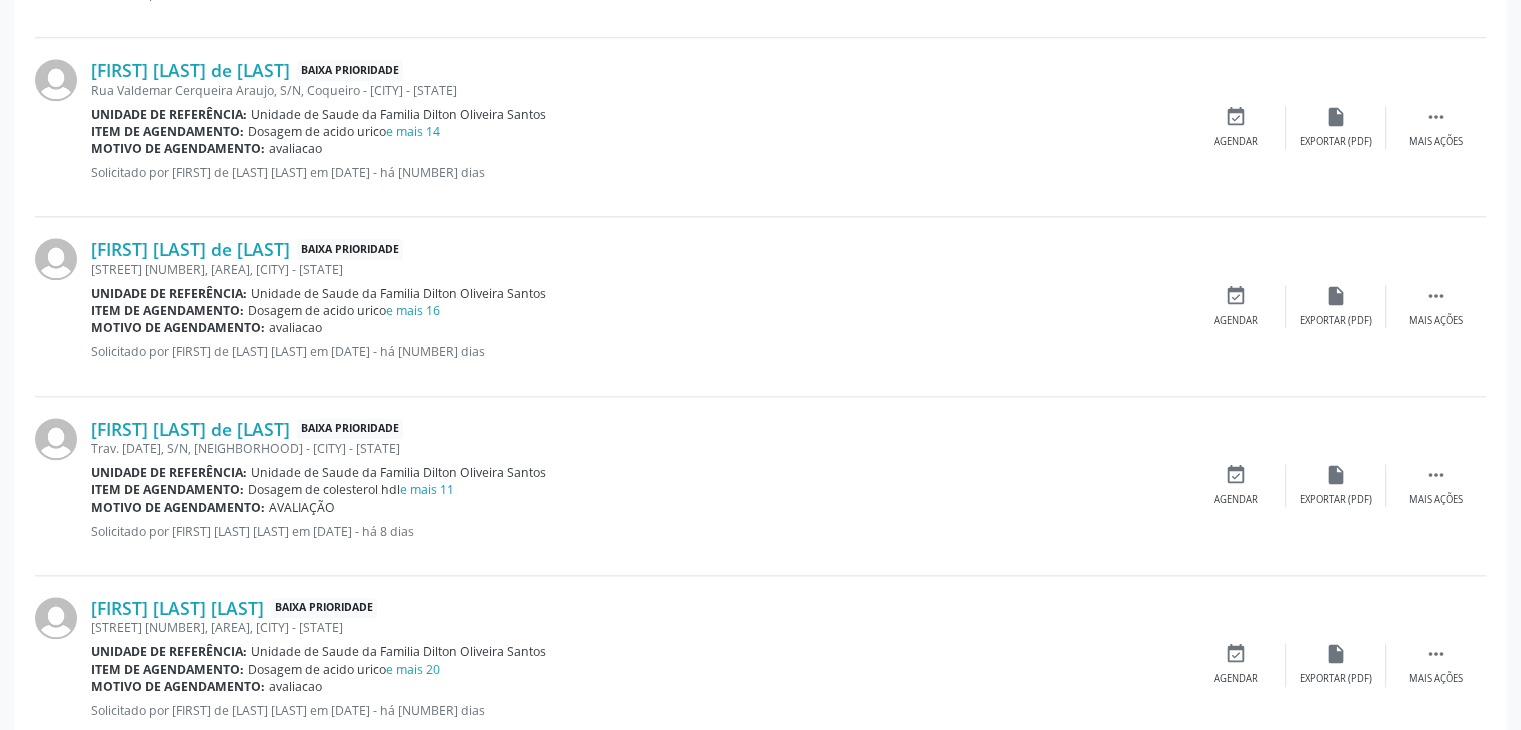 scroll, scrollTop: 2300, scrollLeft: 0, axis: vertical 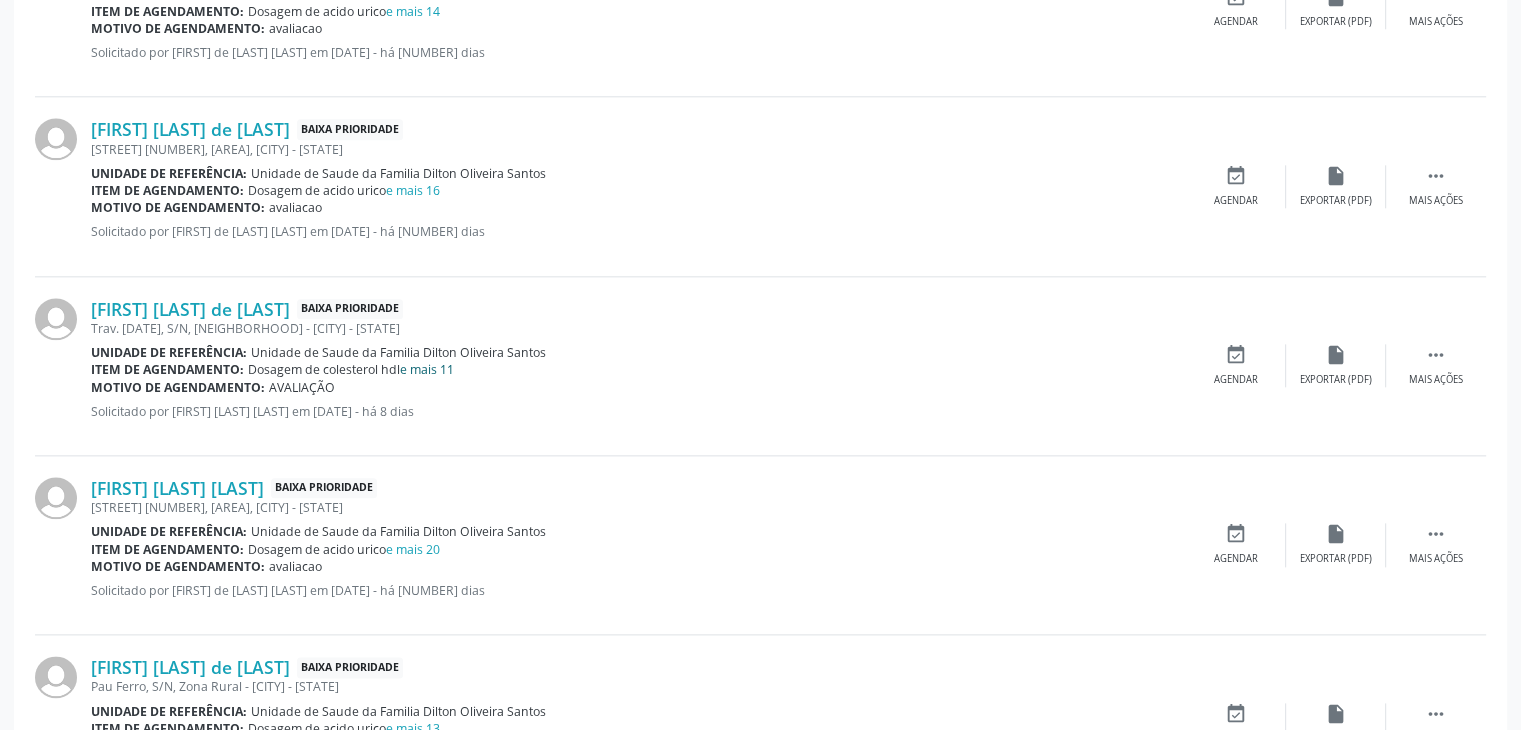 click on "e mais 11" at bounding box center (427, 369) 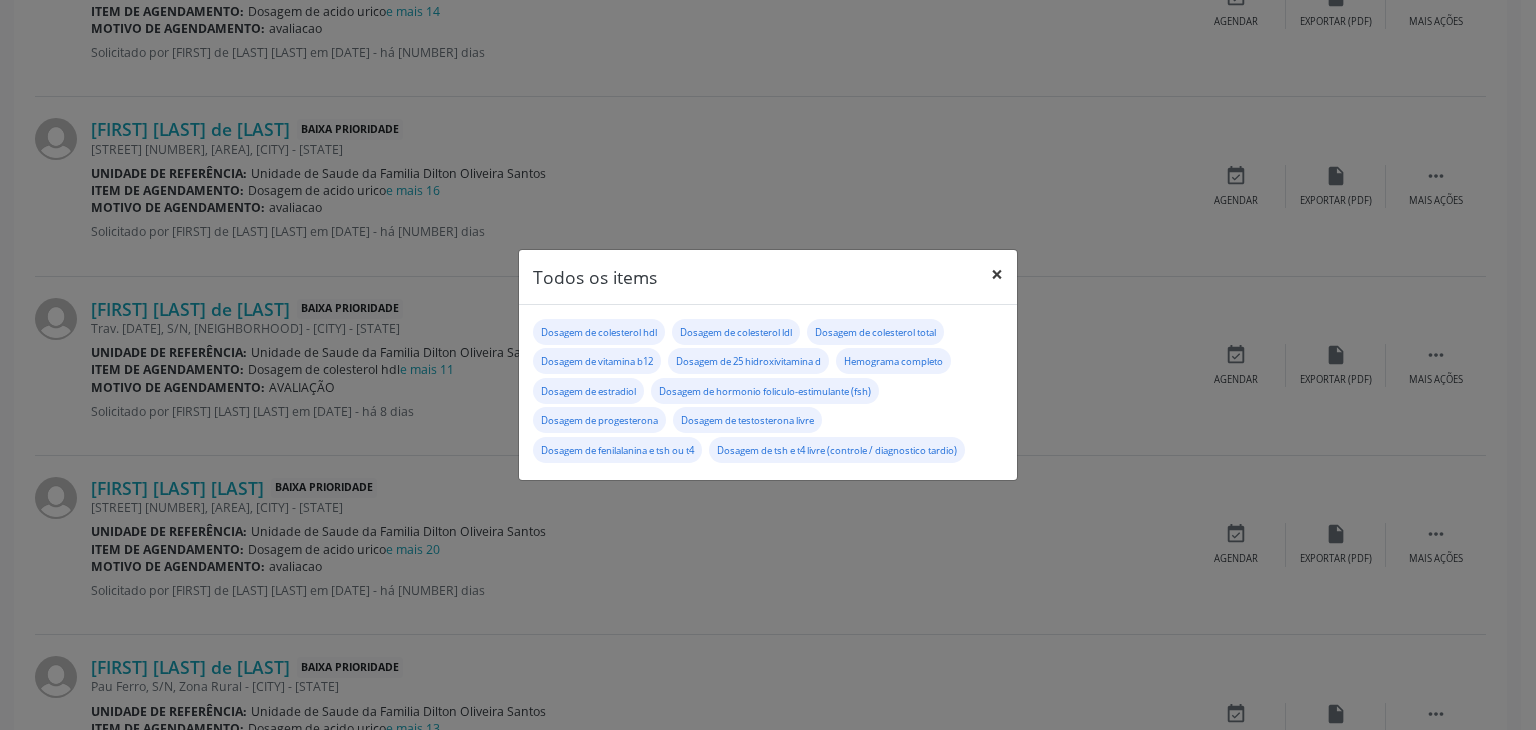 click on "×" at bounding box center [997, 274] 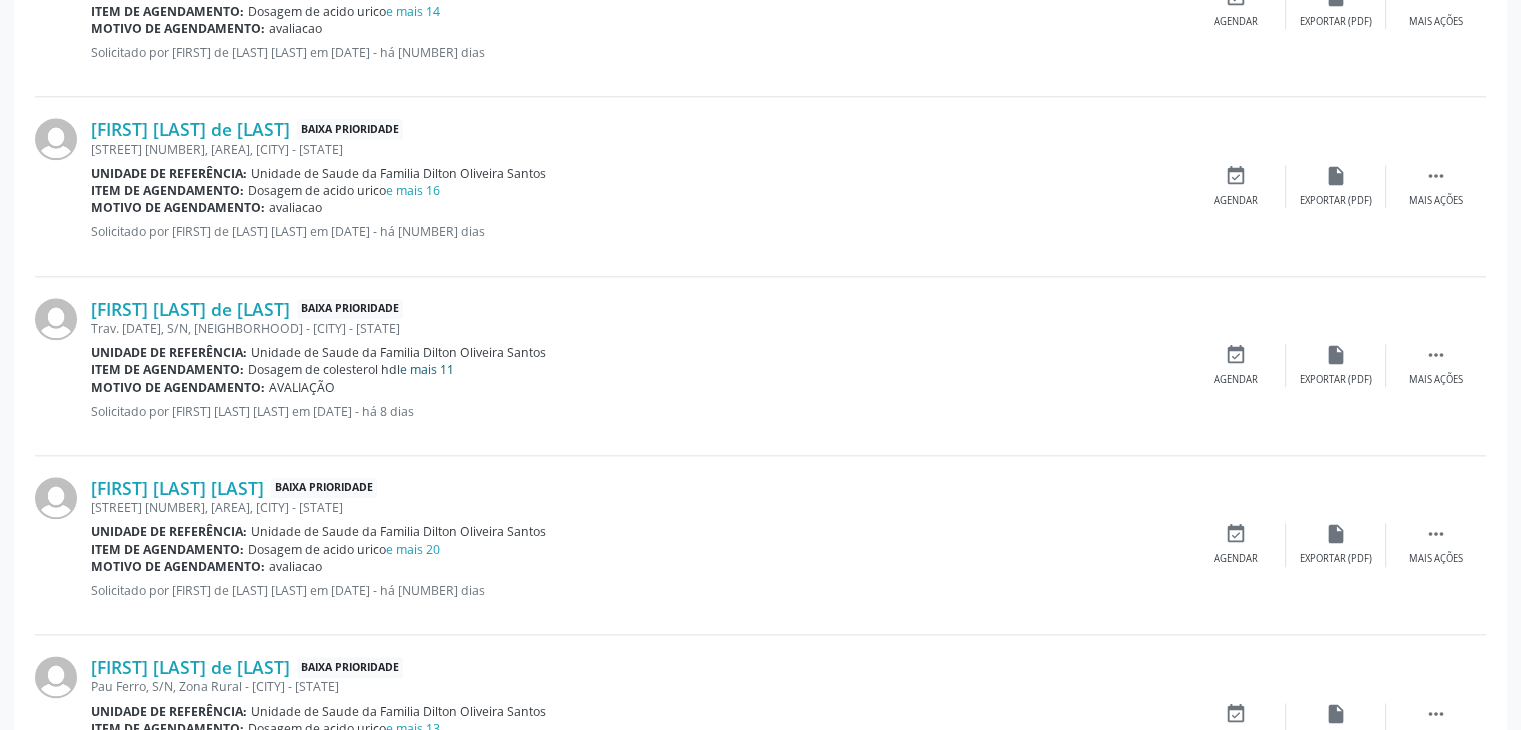 click on "e mais 11" at bounding box center [427, 369] 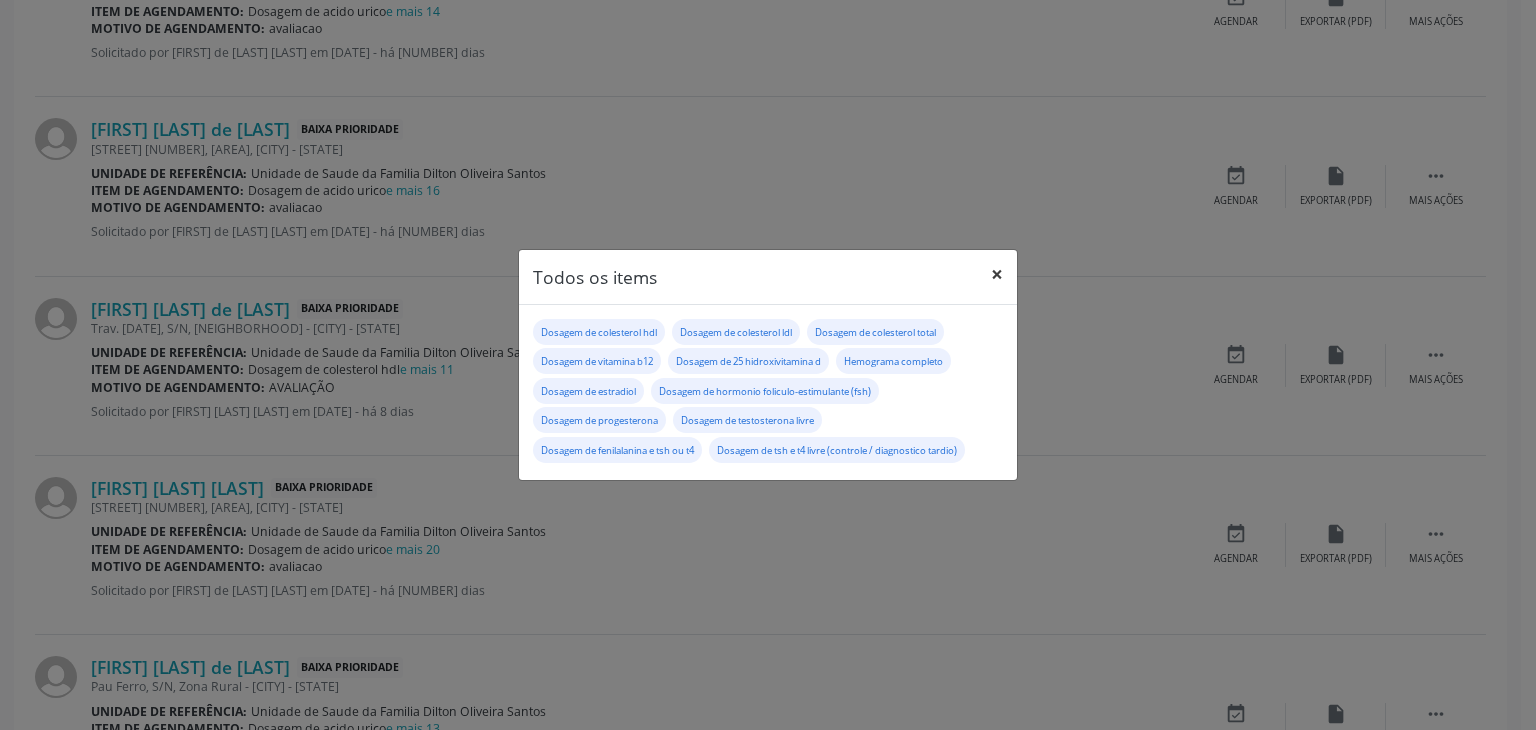click on "×" at bounding box center (997, 274) 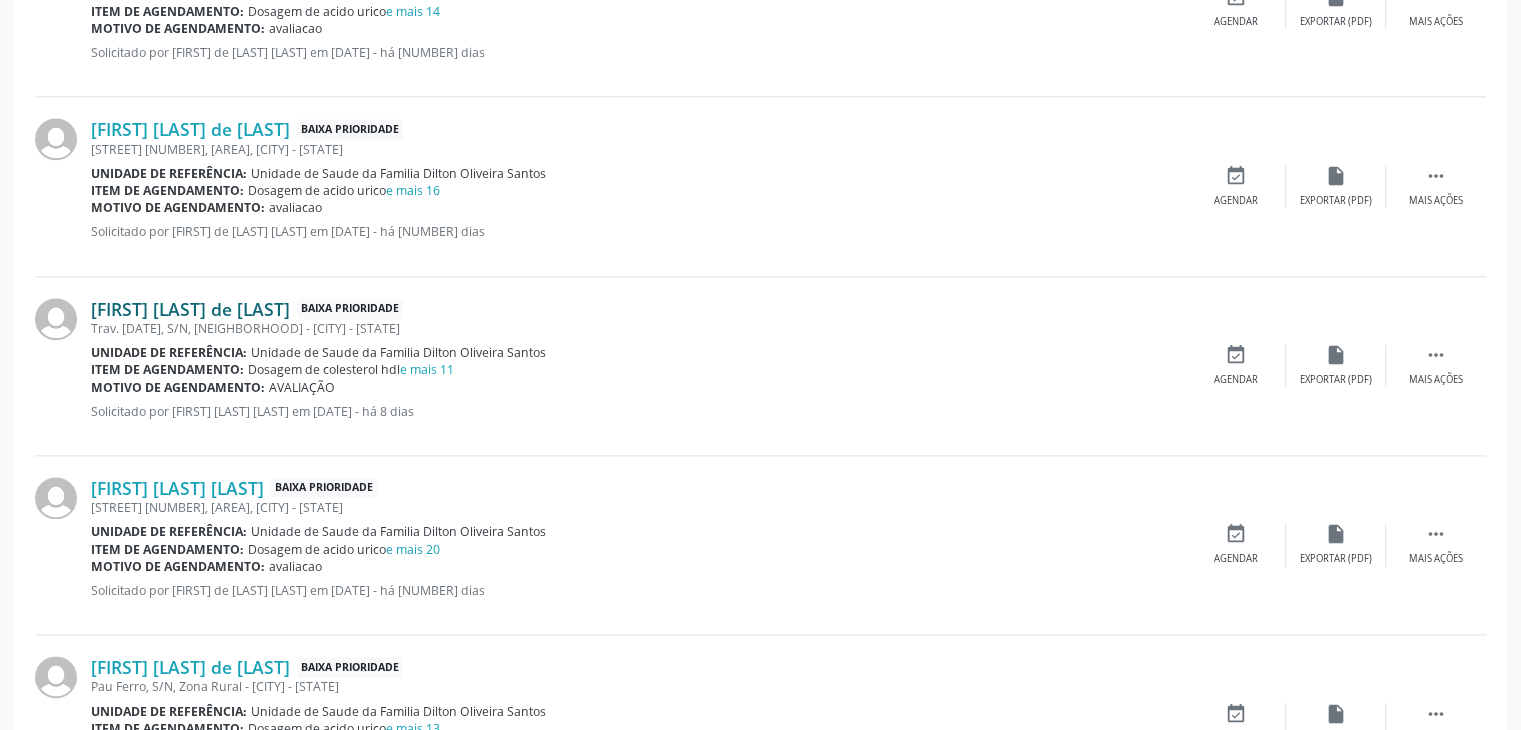 click on "Simone Silva de Souza" at bounding box center [190, 309] 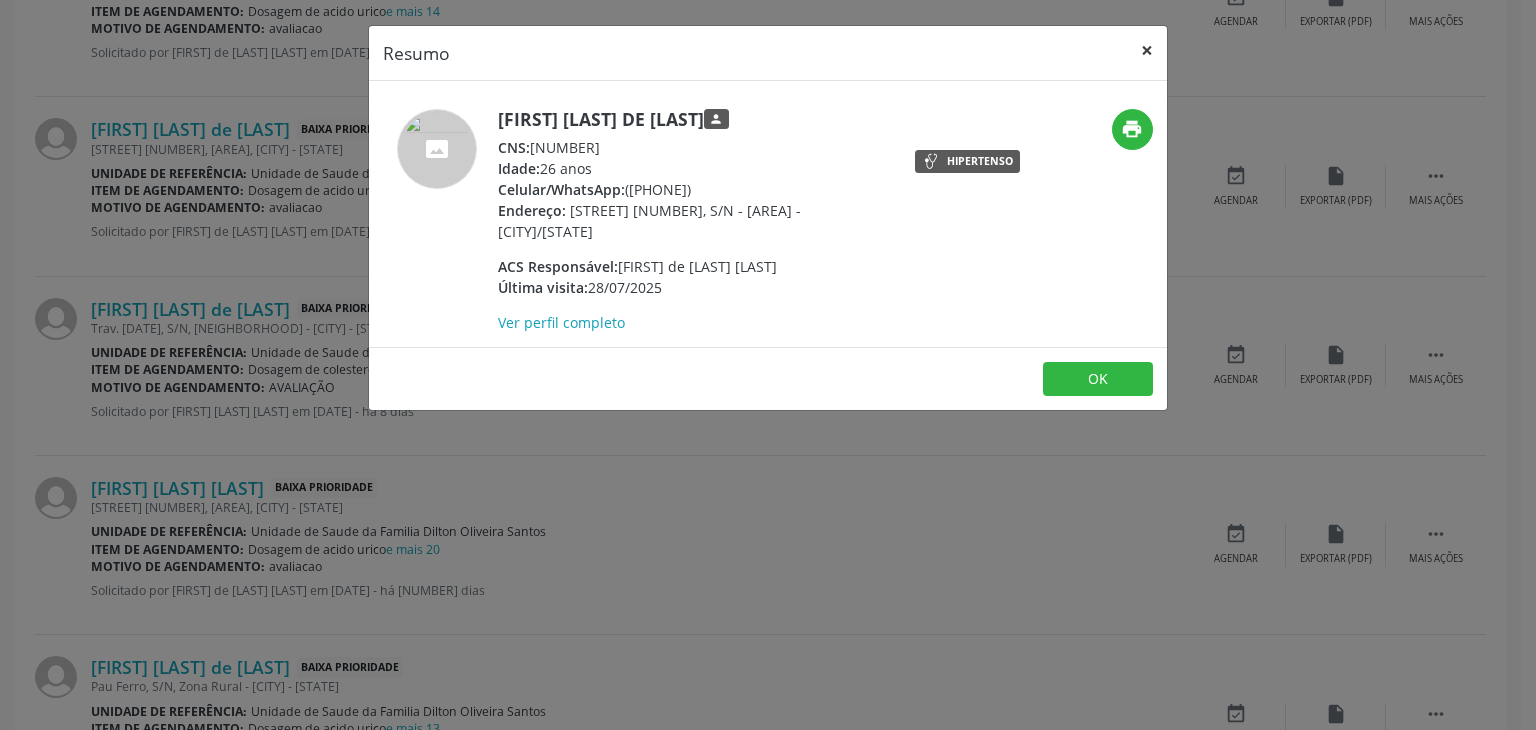 click on "×" at bounding box center [1147, 50] 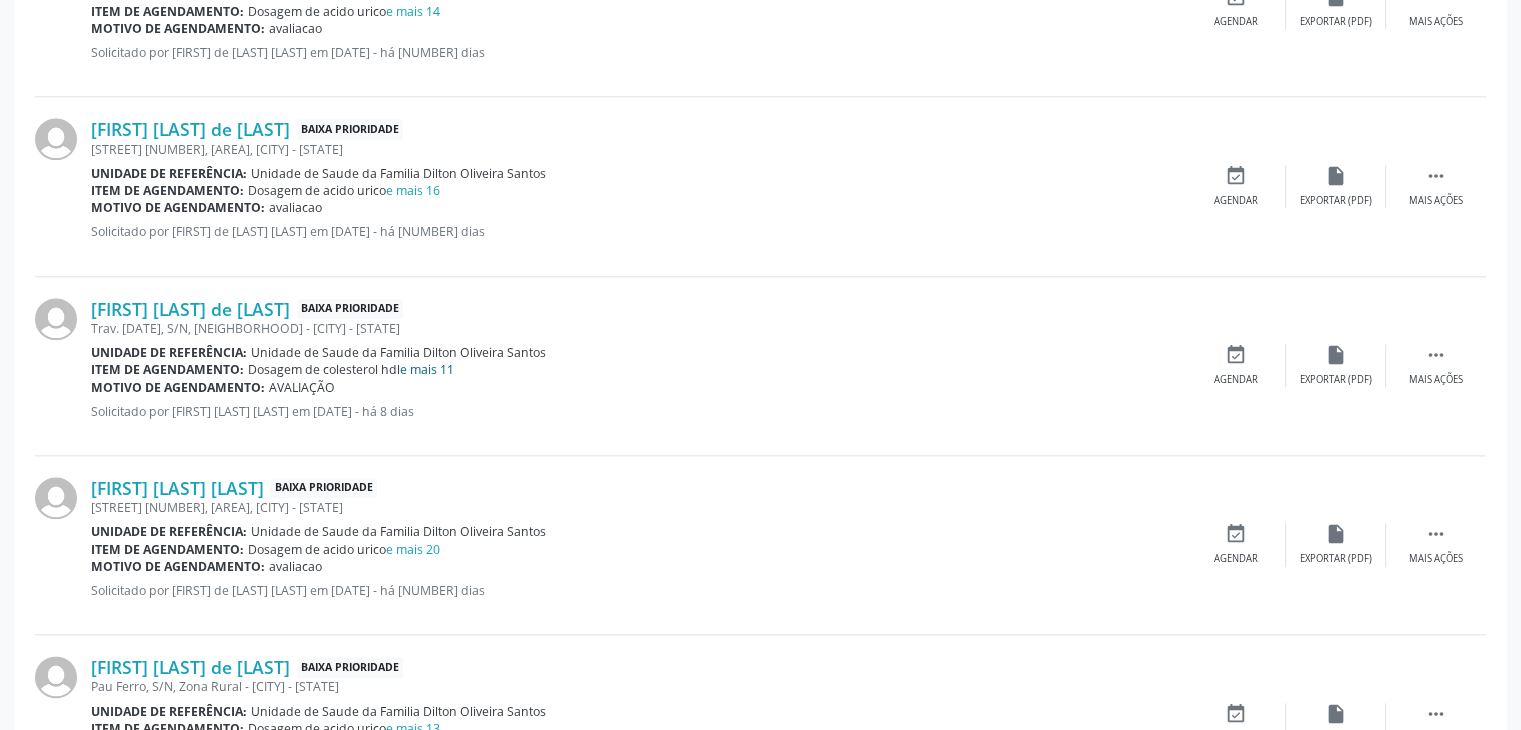 click on "e mais 11" at bounding box center [427, 369] 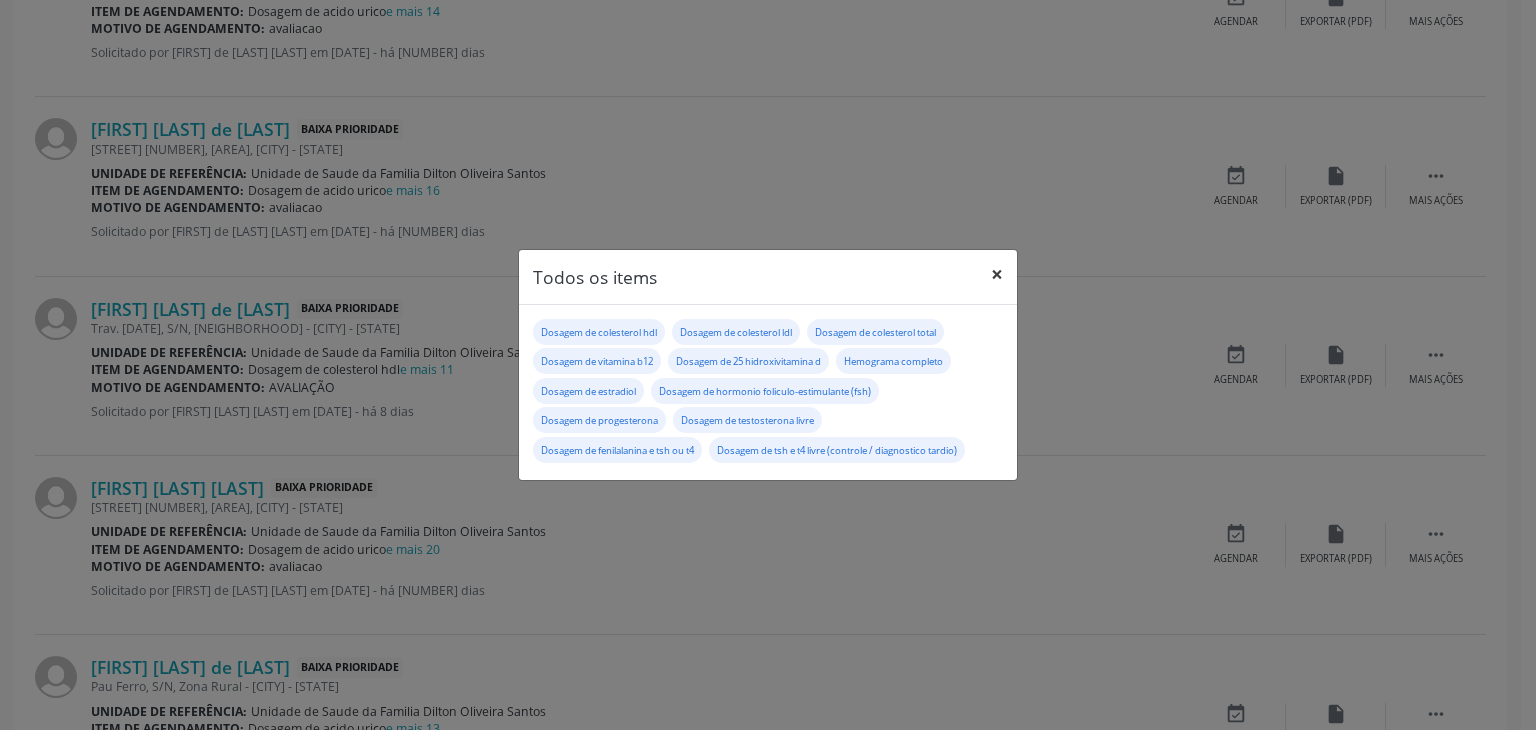 click on "×" at bounding box center [997, 274] 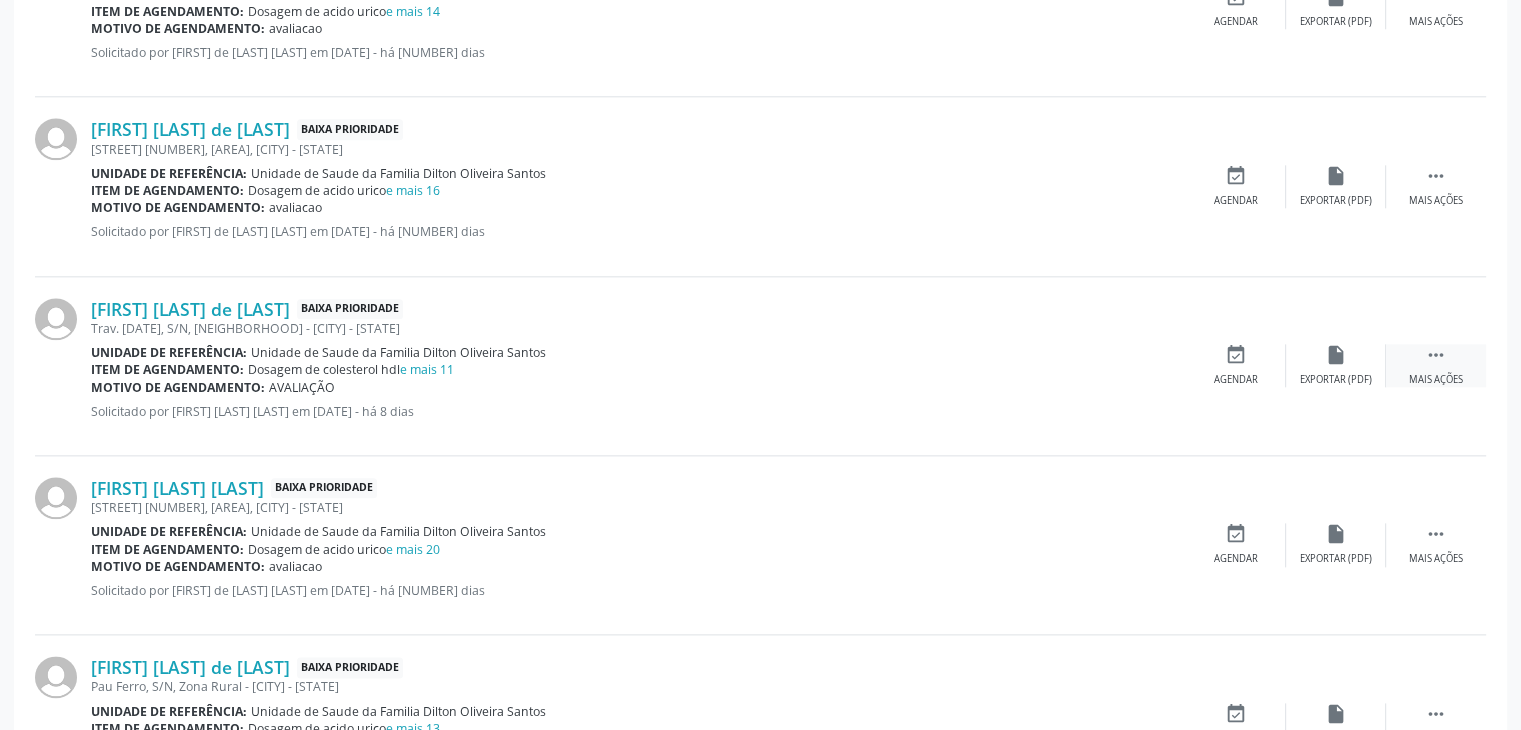 click on "
Mais ações" at bounding box center (1436, 365) 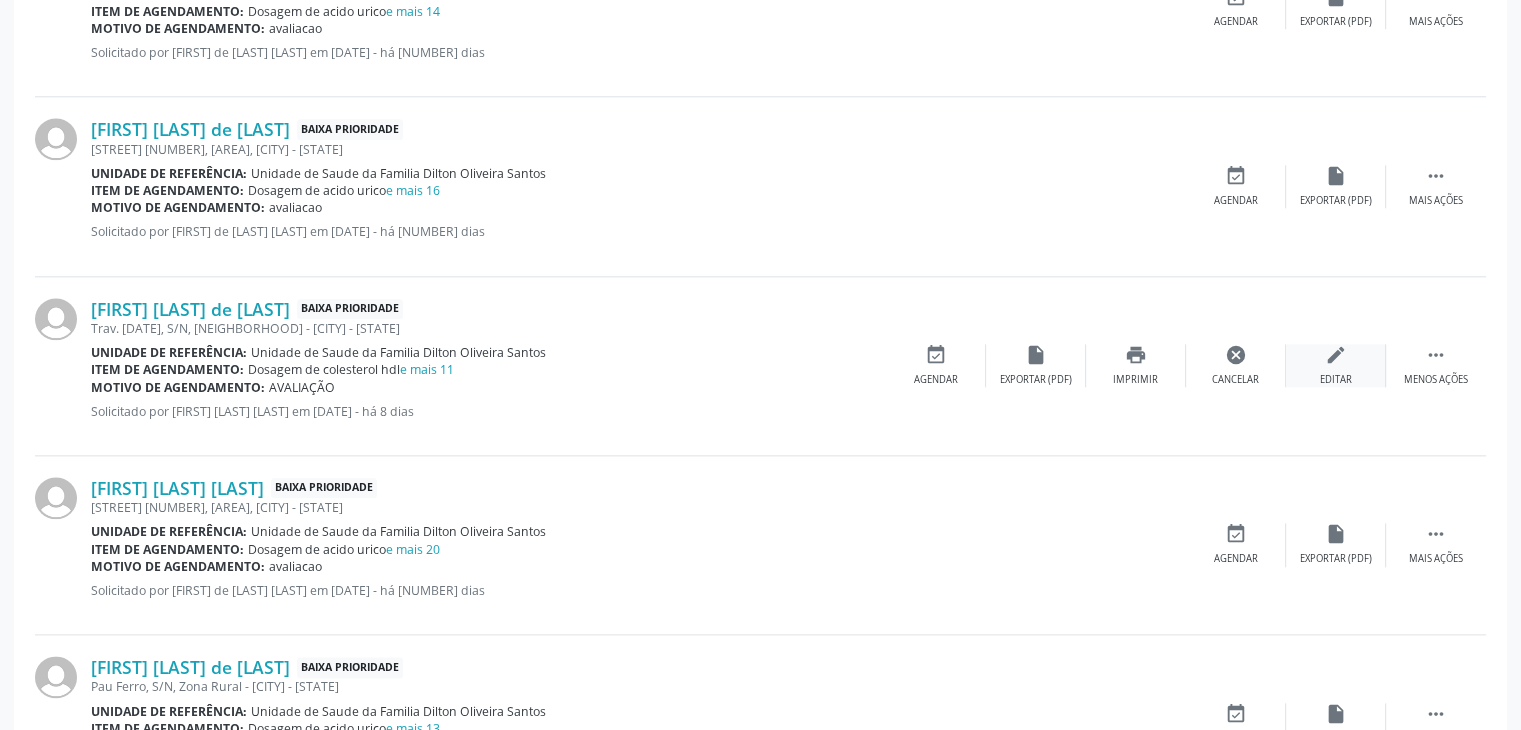 click on "edit
Editar" at bounding box center (1336, 365) 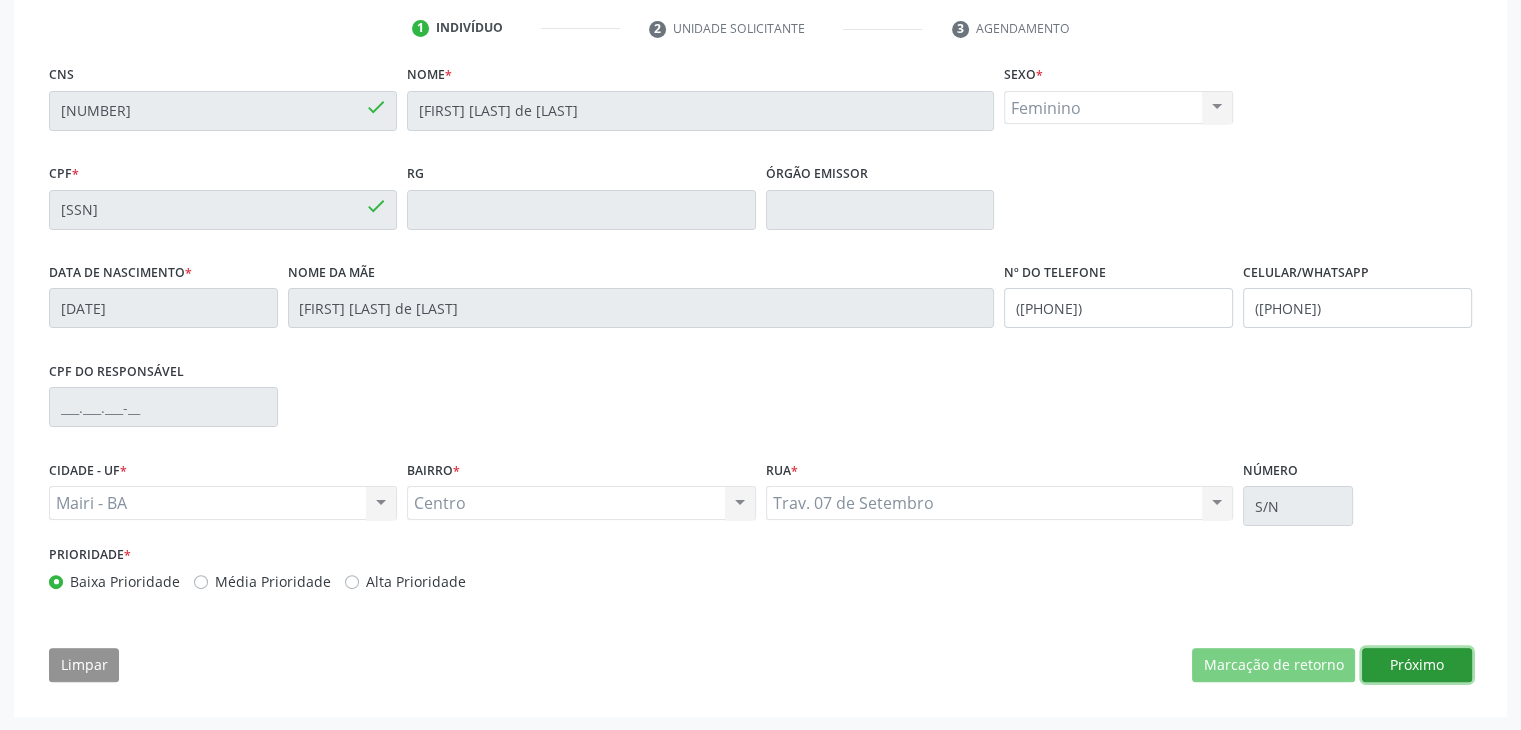 click on "Próximo" at bounding box center (1417, 665) 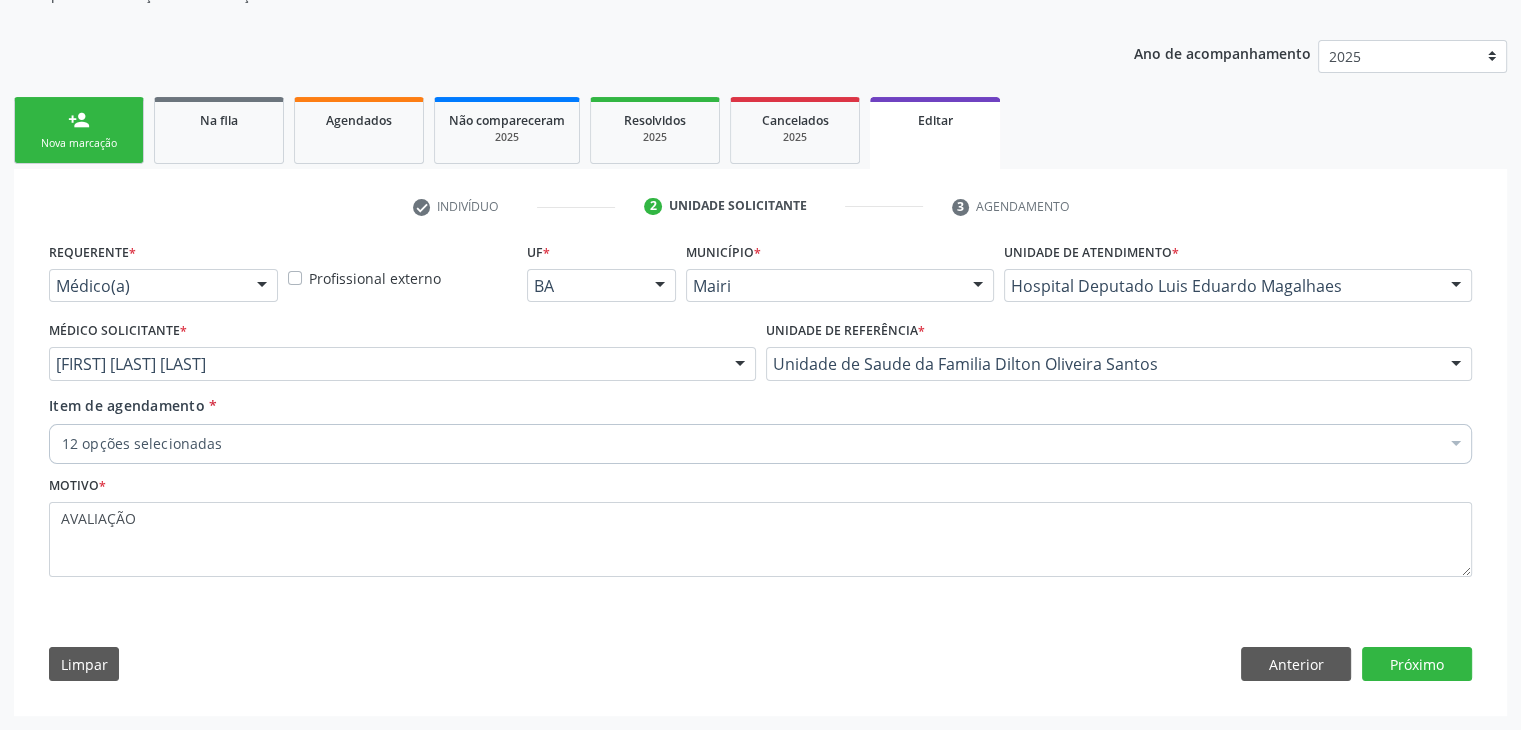 scroll, scrollTop: 200, scrollLeft: 0, axis: vertical 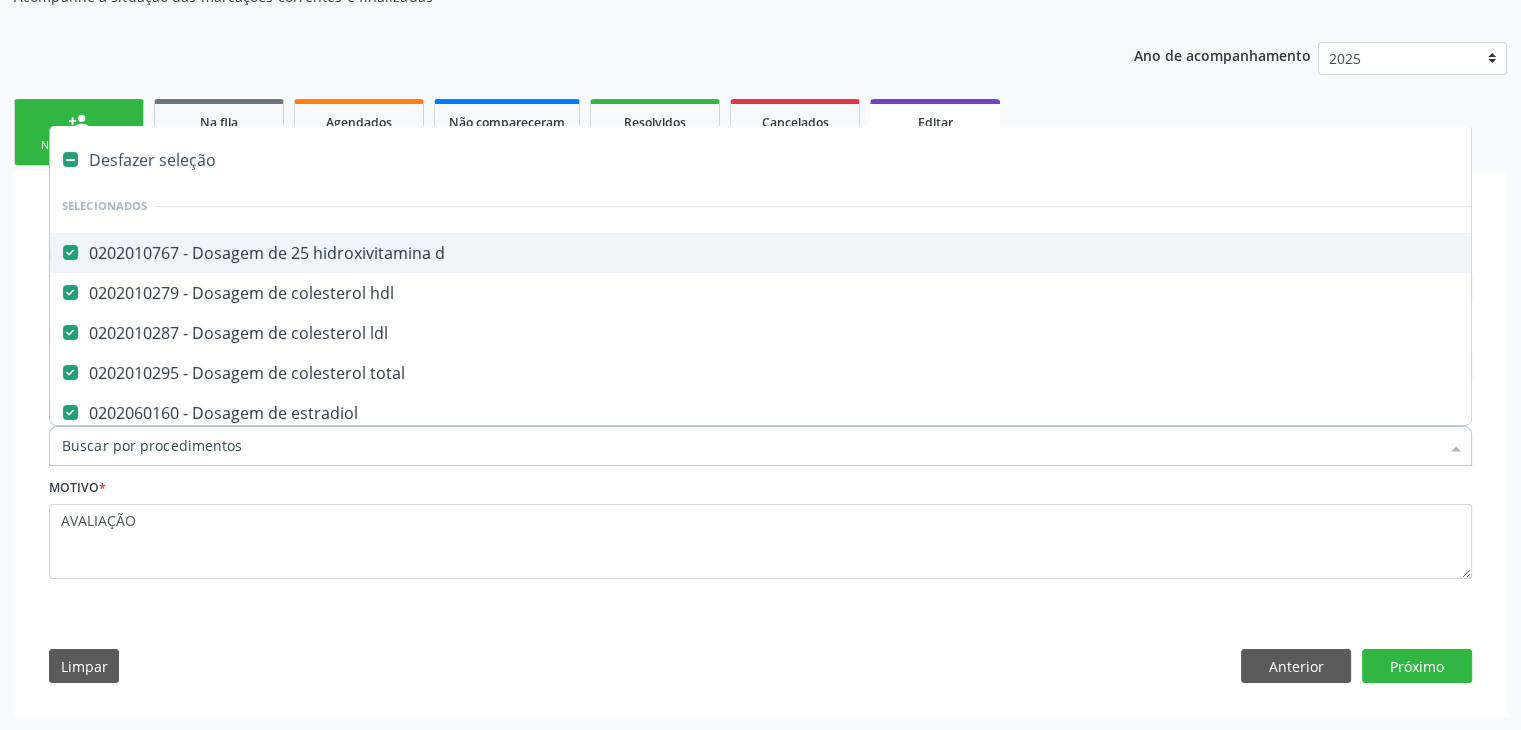 click on "Desfazer seleção" at bounding box center (831, 160) 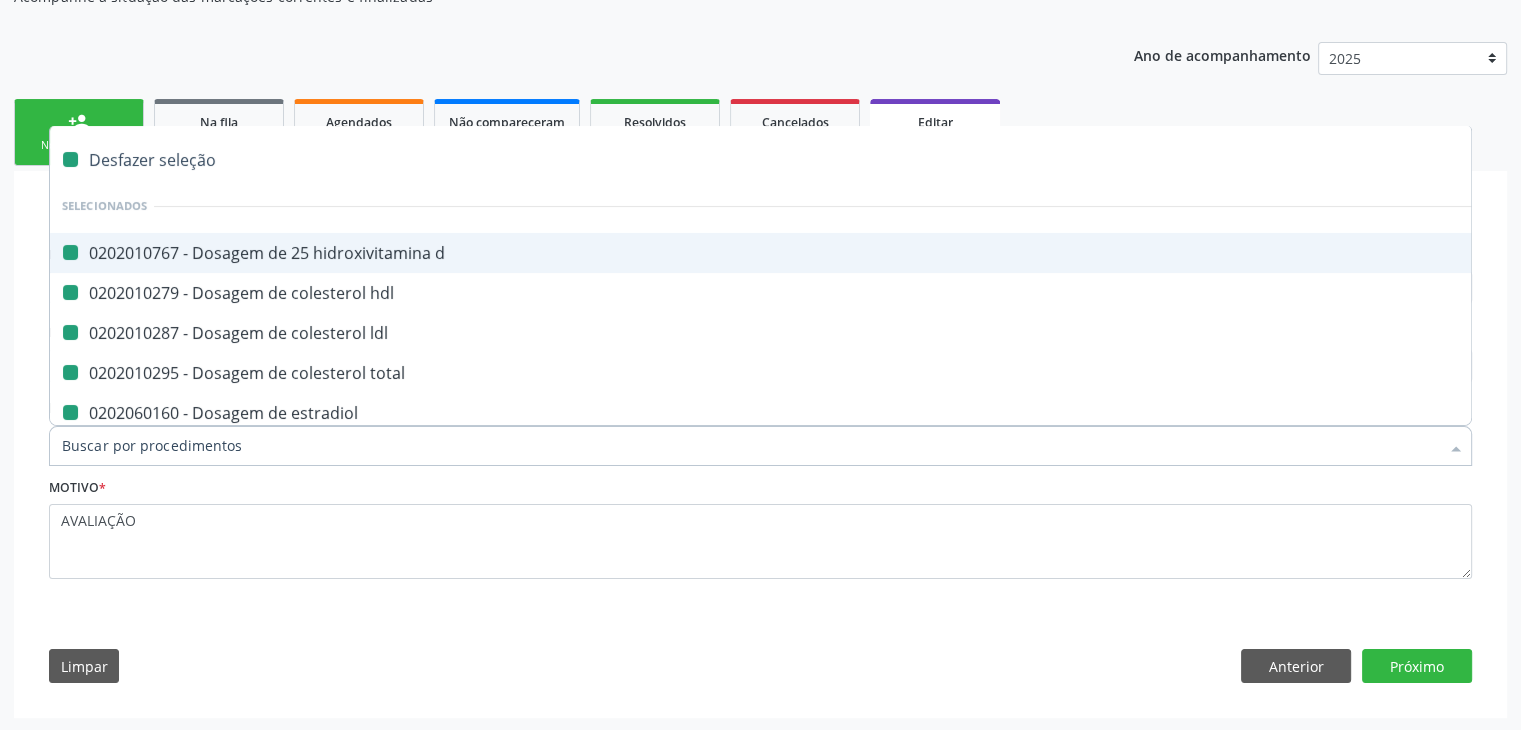 checkbox on "false" 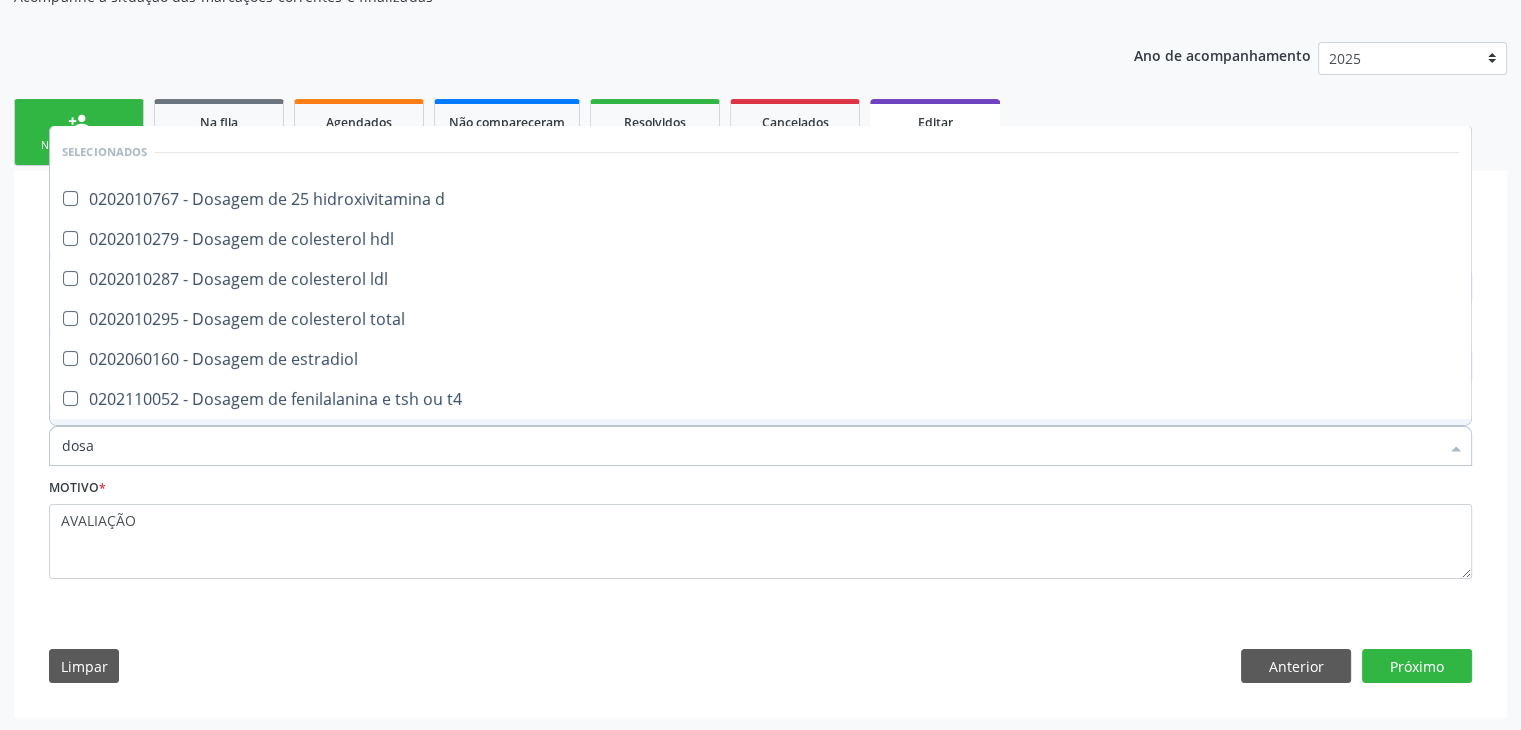 type on "DOSAGEM DE TSH" 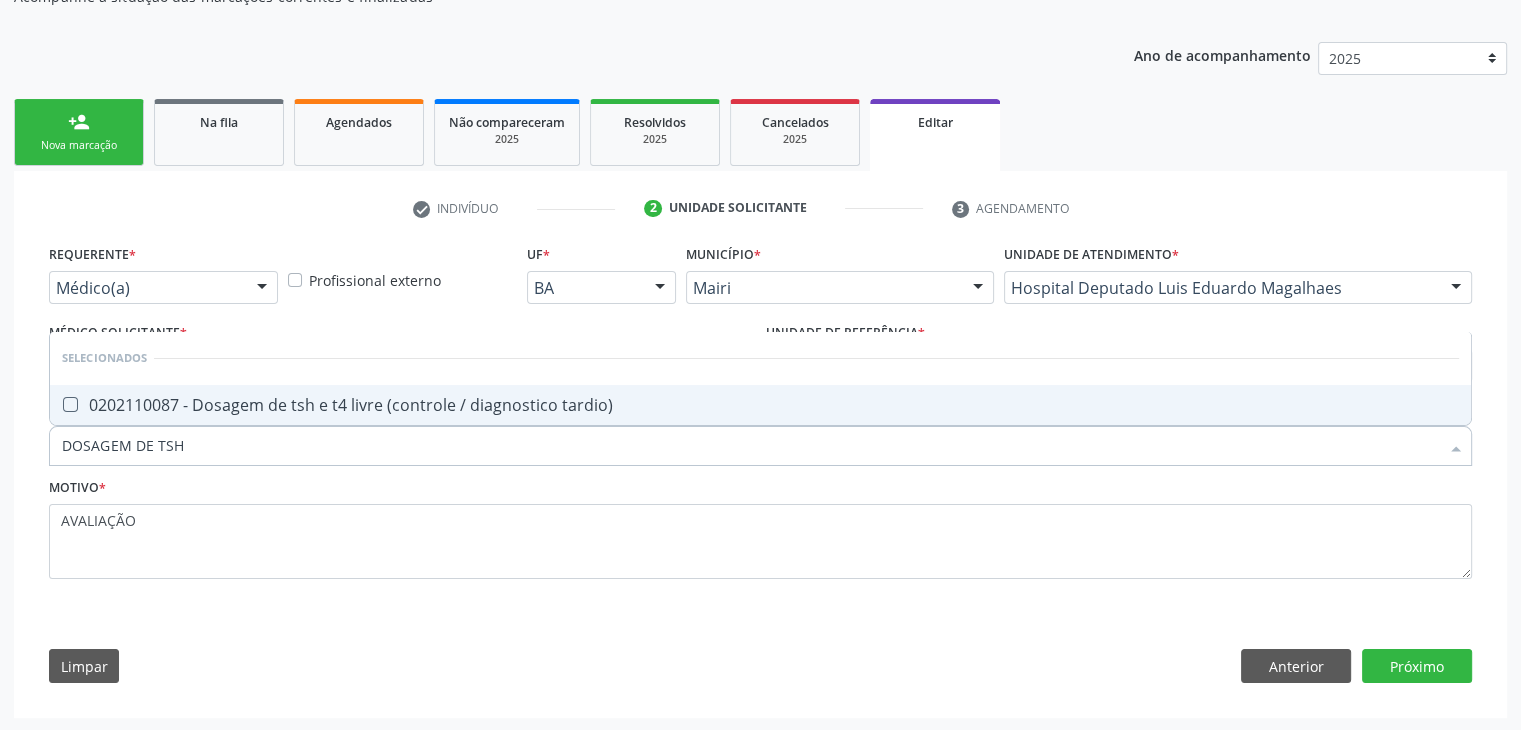 click on "0202110087 - Dosagem de tsh e t4 livre (controle / diagnostico tardio)" at bounding box center (760, 405) 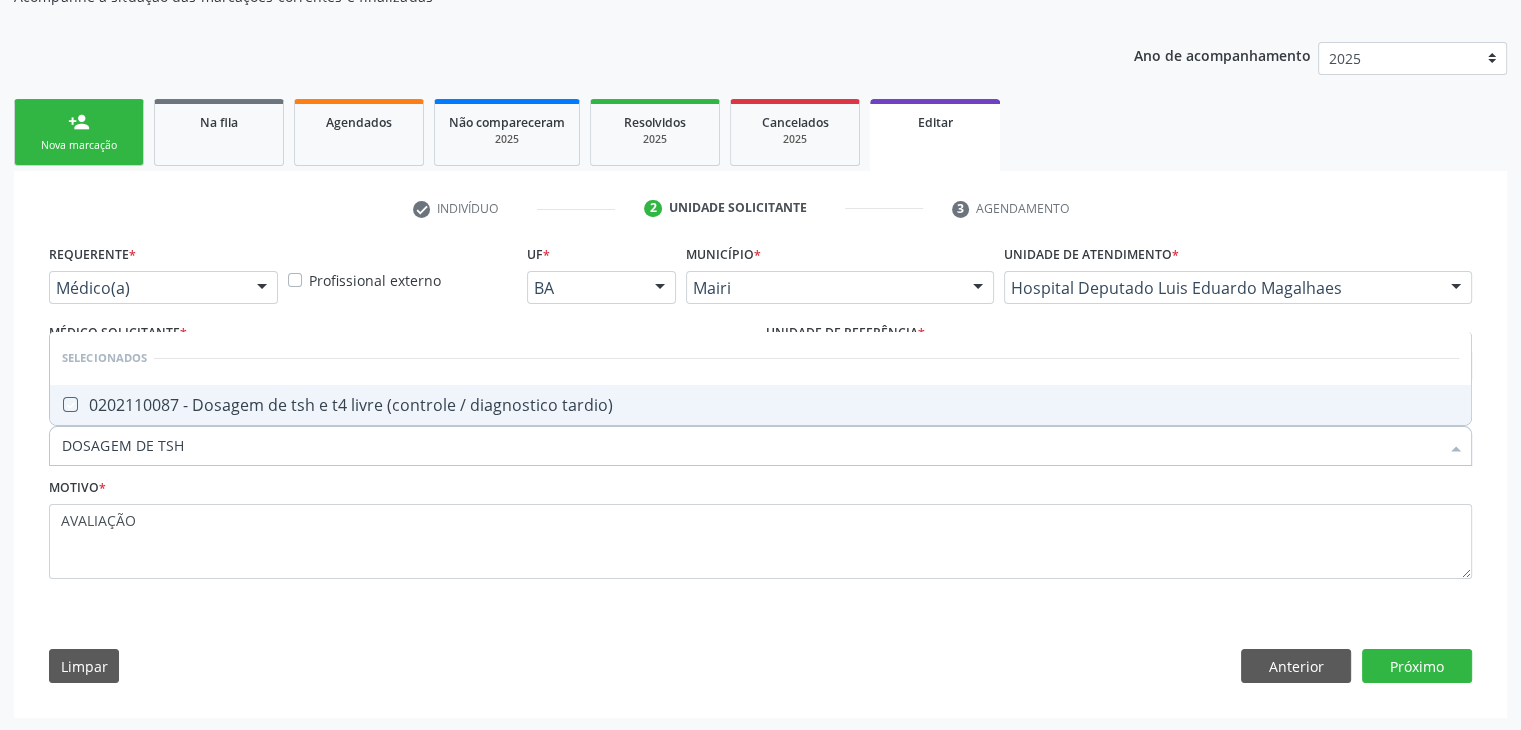 checkbox on "true" 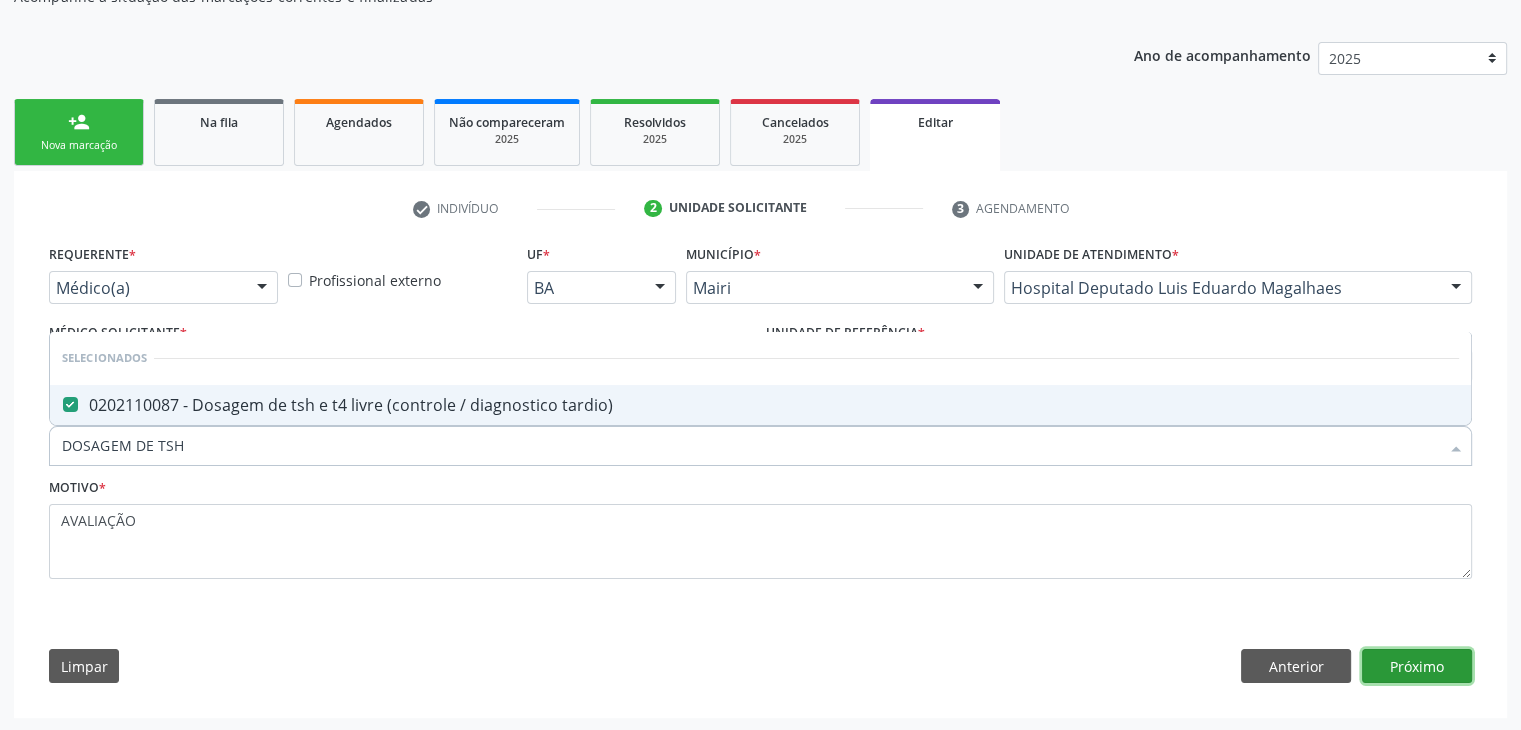 click on "Próximo" at bounding box center (1417, 666) 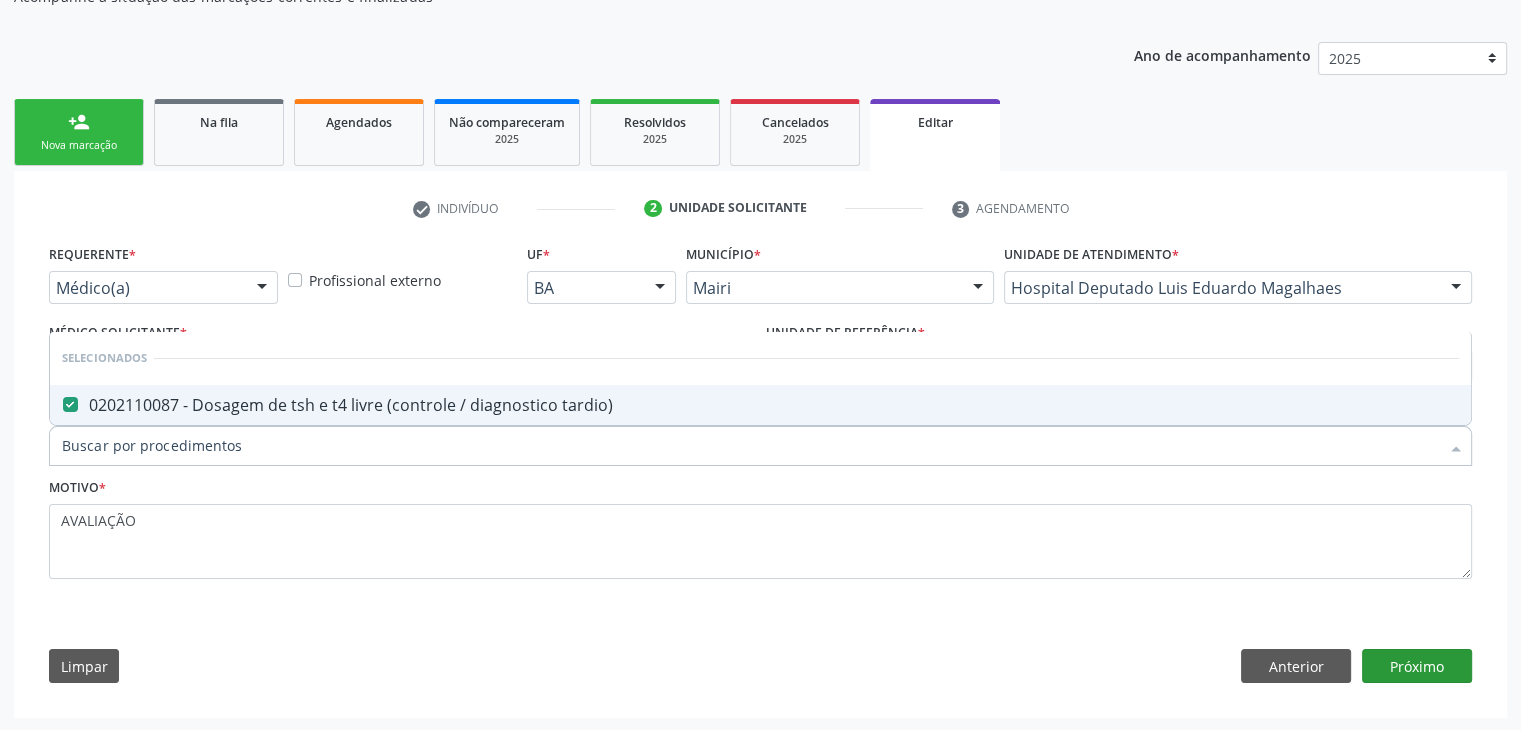 scroll, scrollTop: 165, scrollLeft: 0, axis: vertical 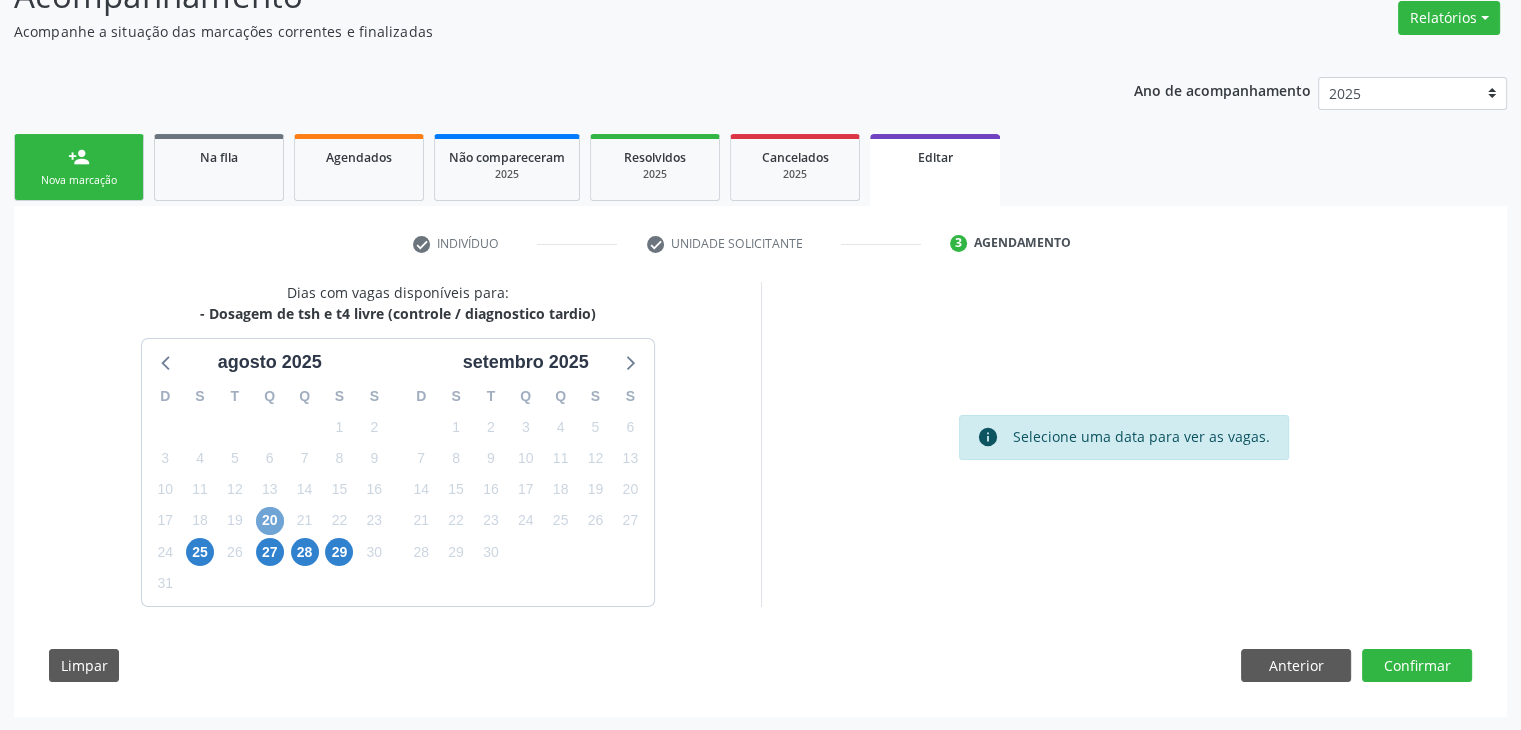 click on "20" at bounding box center [270, 521] 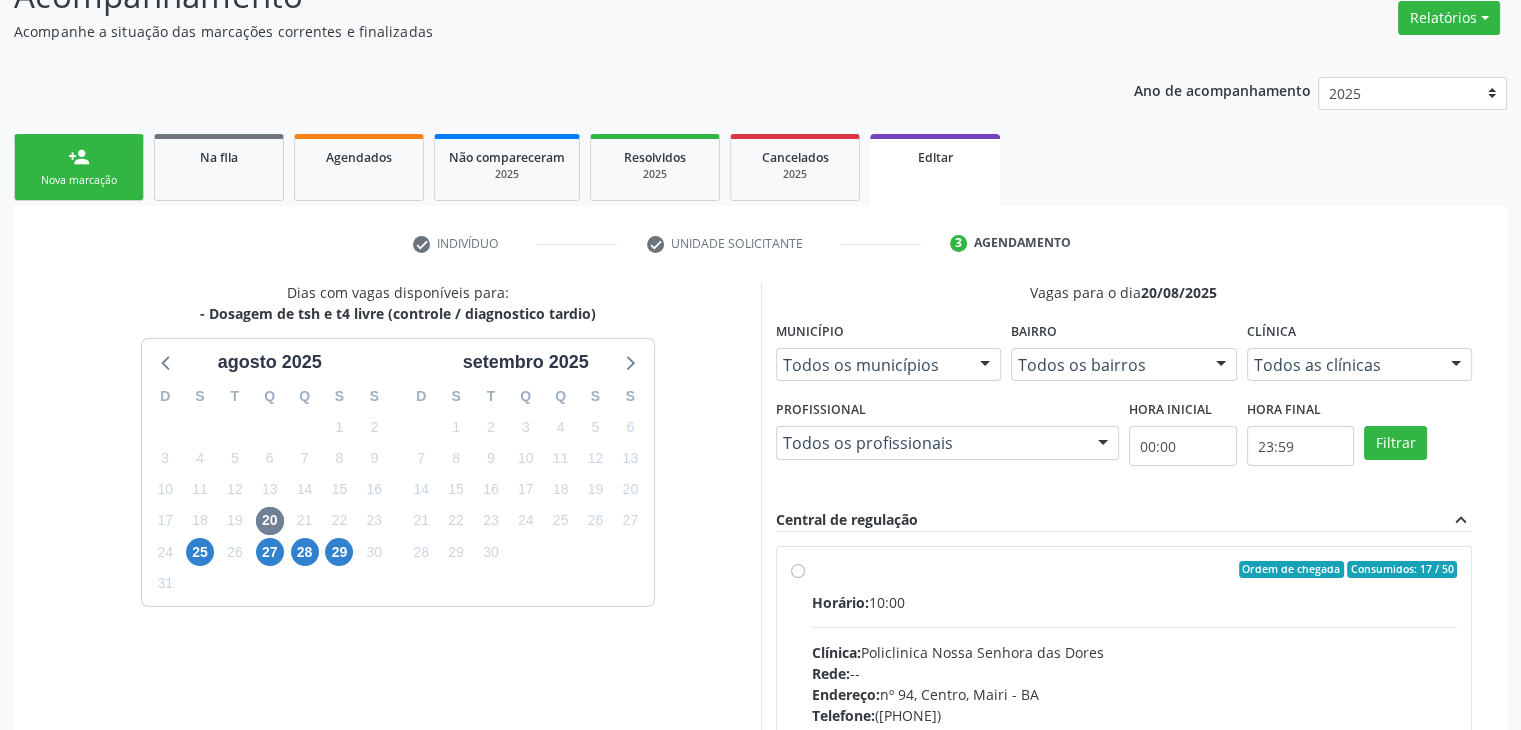 click on "Ordem de chegada
Consumidos: 17 / 50
Horário:   10:00
Clínica:  Policlinica Nossa Senhora das Dores
Rede:
--
Endereço:   nº 94, Centro, Mairi - BA
Telefone:   (74) 36322104
Profissional:
--
Informações adicionais sobre o atendimento
Idade de atendimento:
Sem restrição
Gênero(s) atendido(s):
Sem restrição
Informações adicionais:
--" at bounding box center (1135, 714) 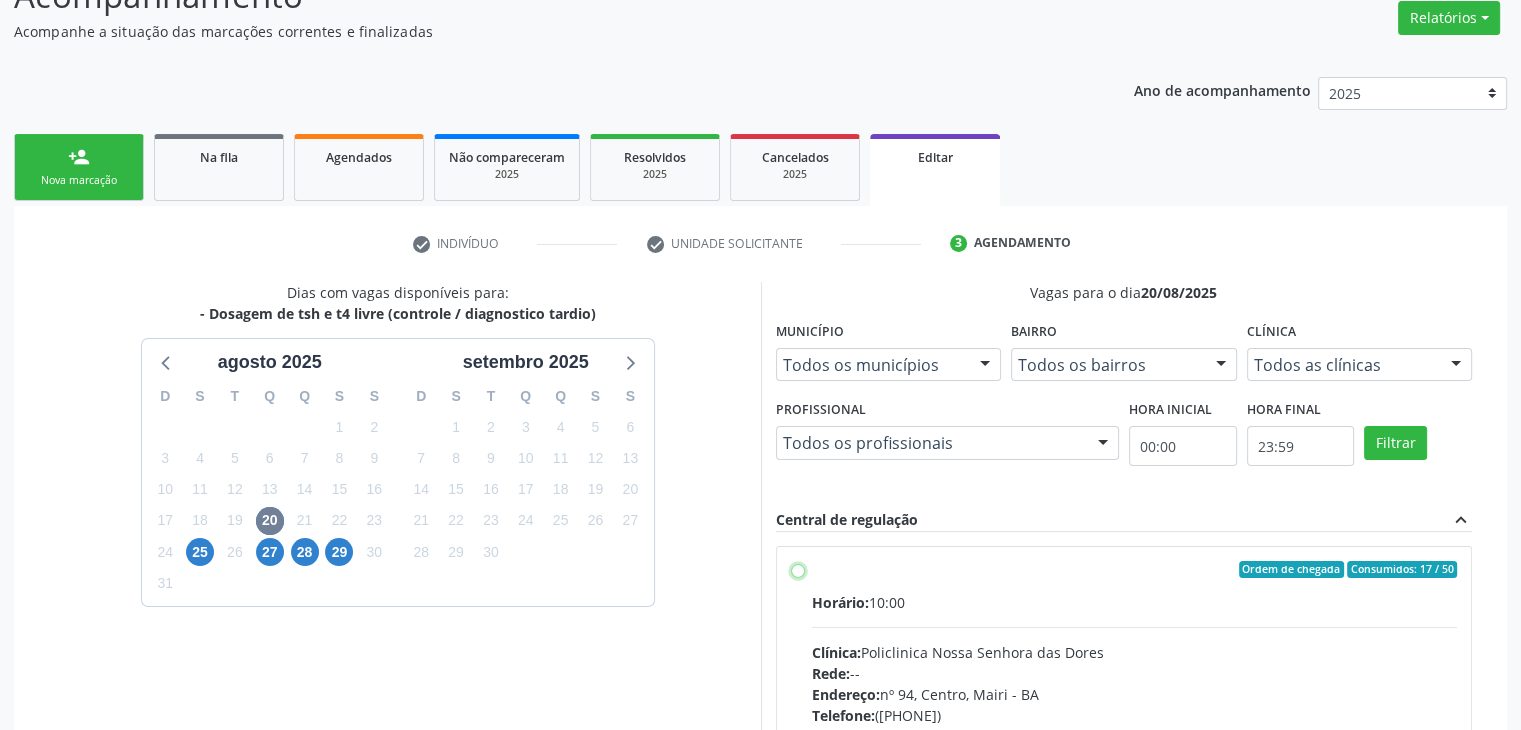 click on "Ordem de chegada
Consumidos: 17 / 50
Horário:   10:00
Clínica:  Policlinica Nossa Senhora das Dores
Rede:
--
Endereço:   nº 94, Centro, Mairi - BA
Telefone:   (74) 36322104
Profissional:
--
Informações adicionais sobre o atendimento
Idade de atendimento:
Sem restrição
Gênero(s) atendido(s):
Sem restrição
Informações adicionais:
--" at bounding box center [798, 570] 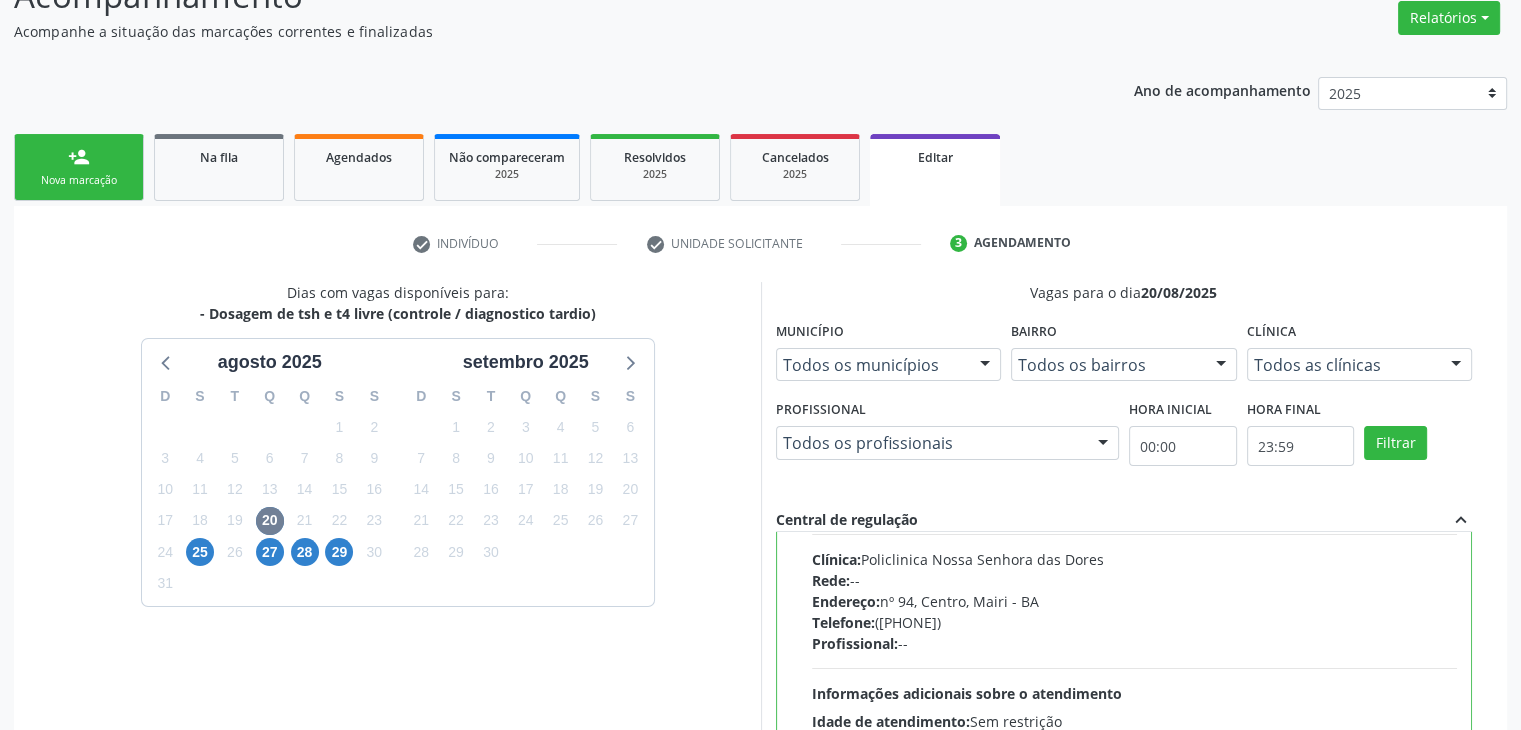scroll, scrollTop: 98, scrollLeft: 0, axis: vertical 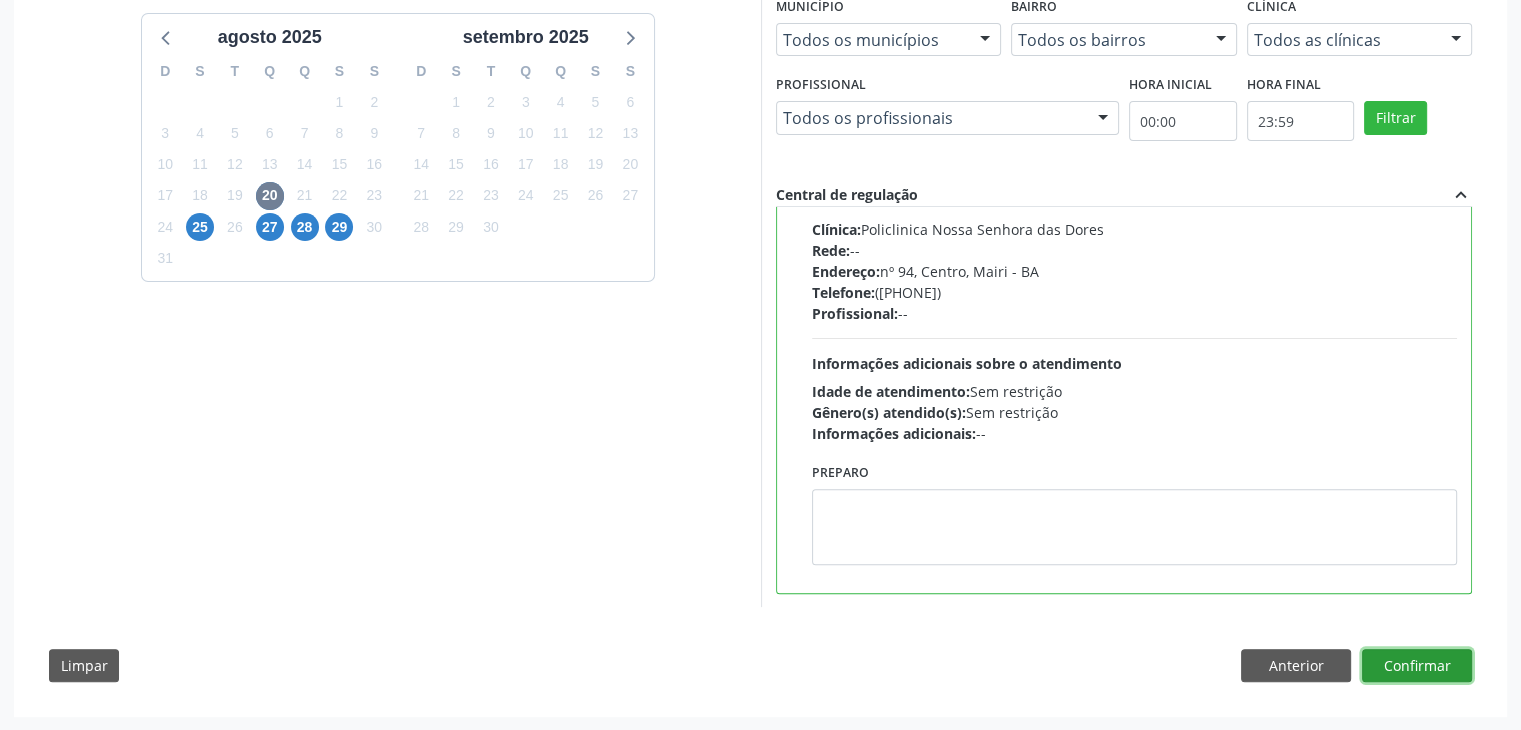 click on "Confirmar" at bounding box center [1417, 666] 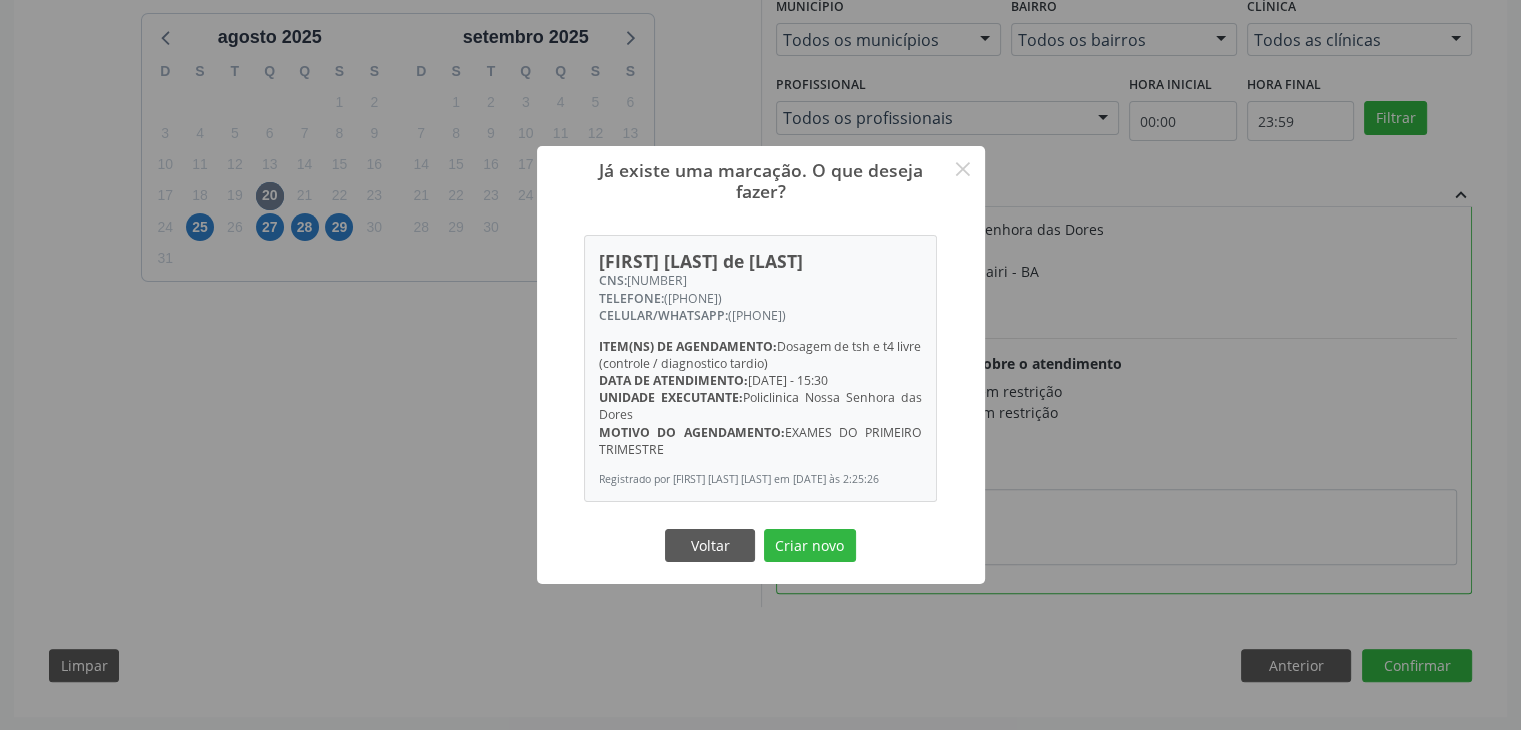 click on "Criar novo" at bounding box center (810, 546) 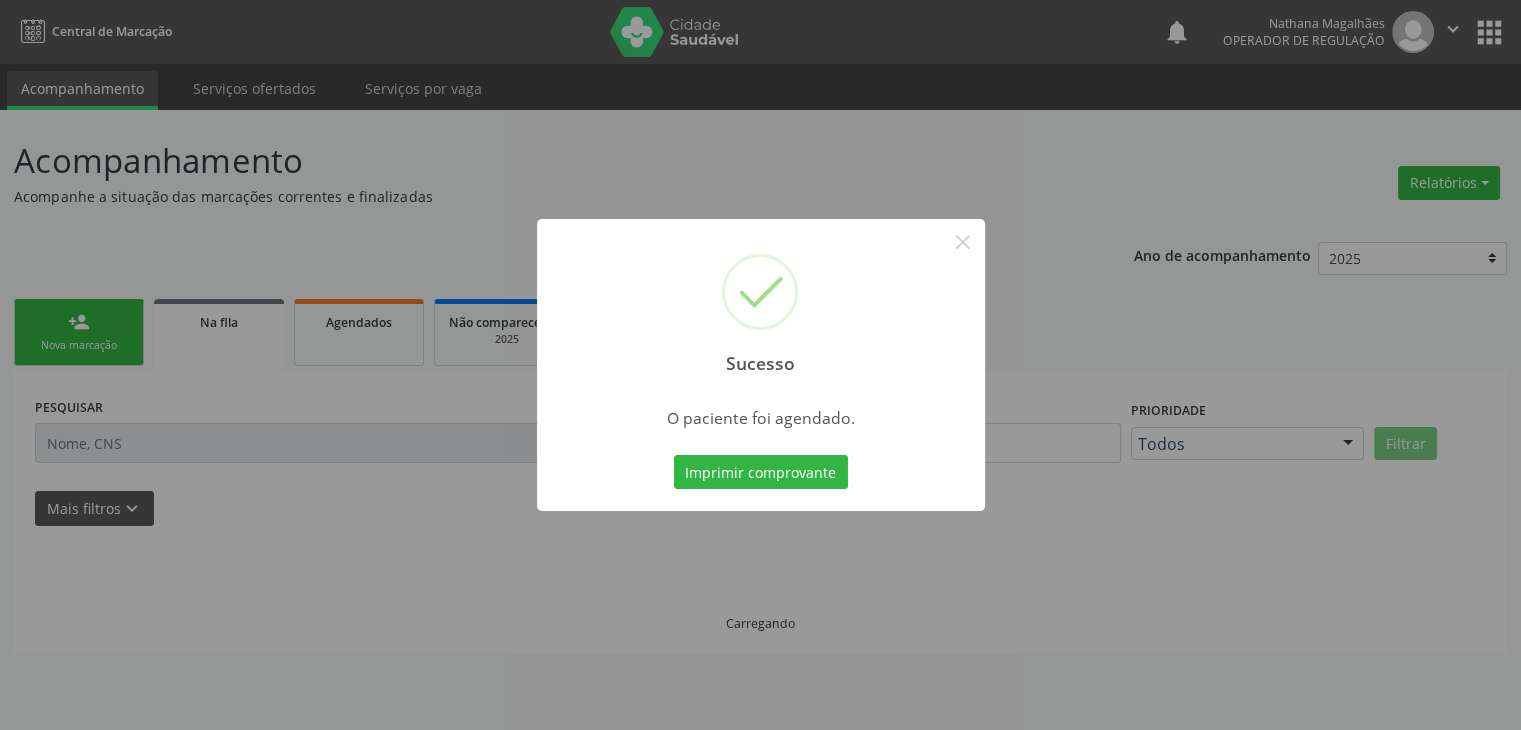 scroll, scrollTop: 0, scrollLeft: 0, axis: both 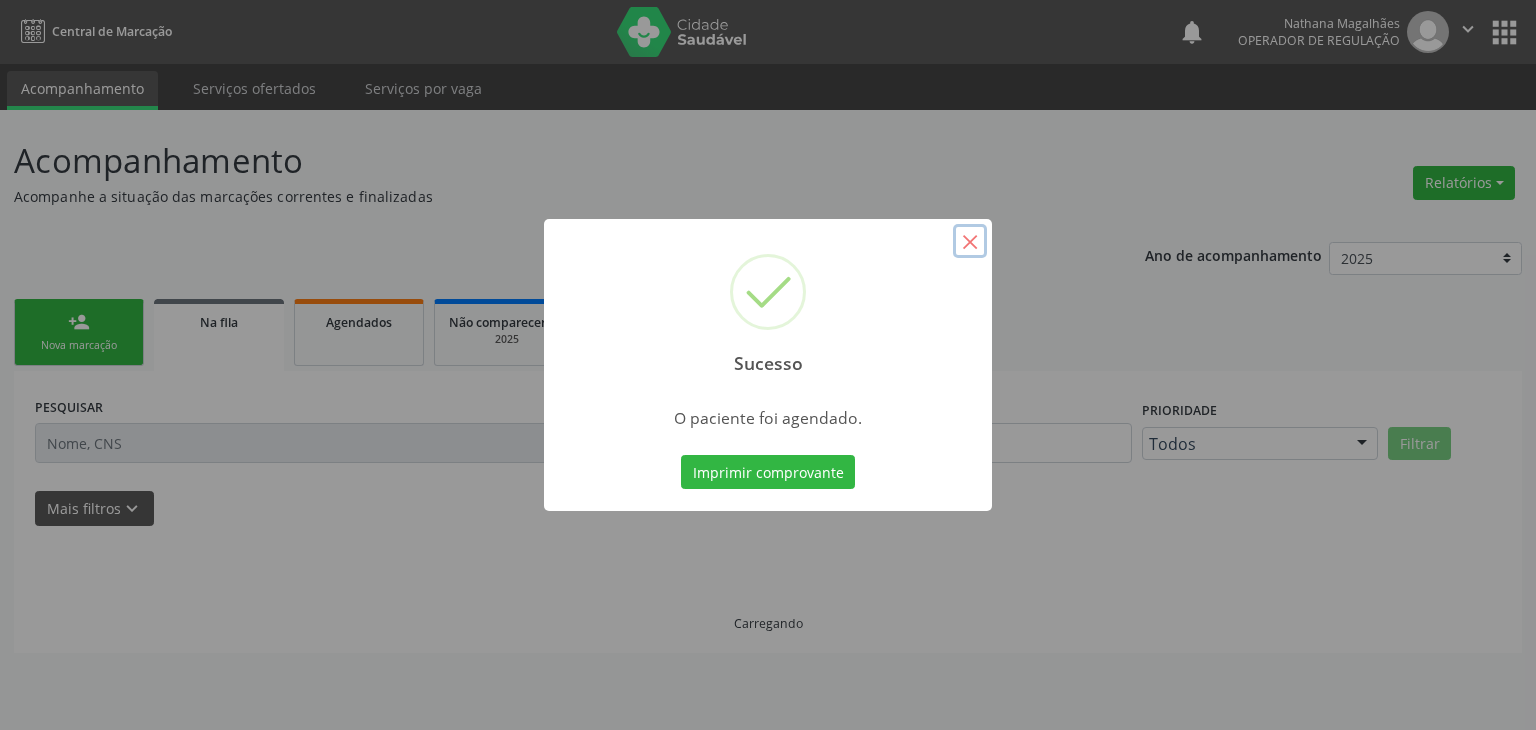click on "×" at bounding box center [970, 241] 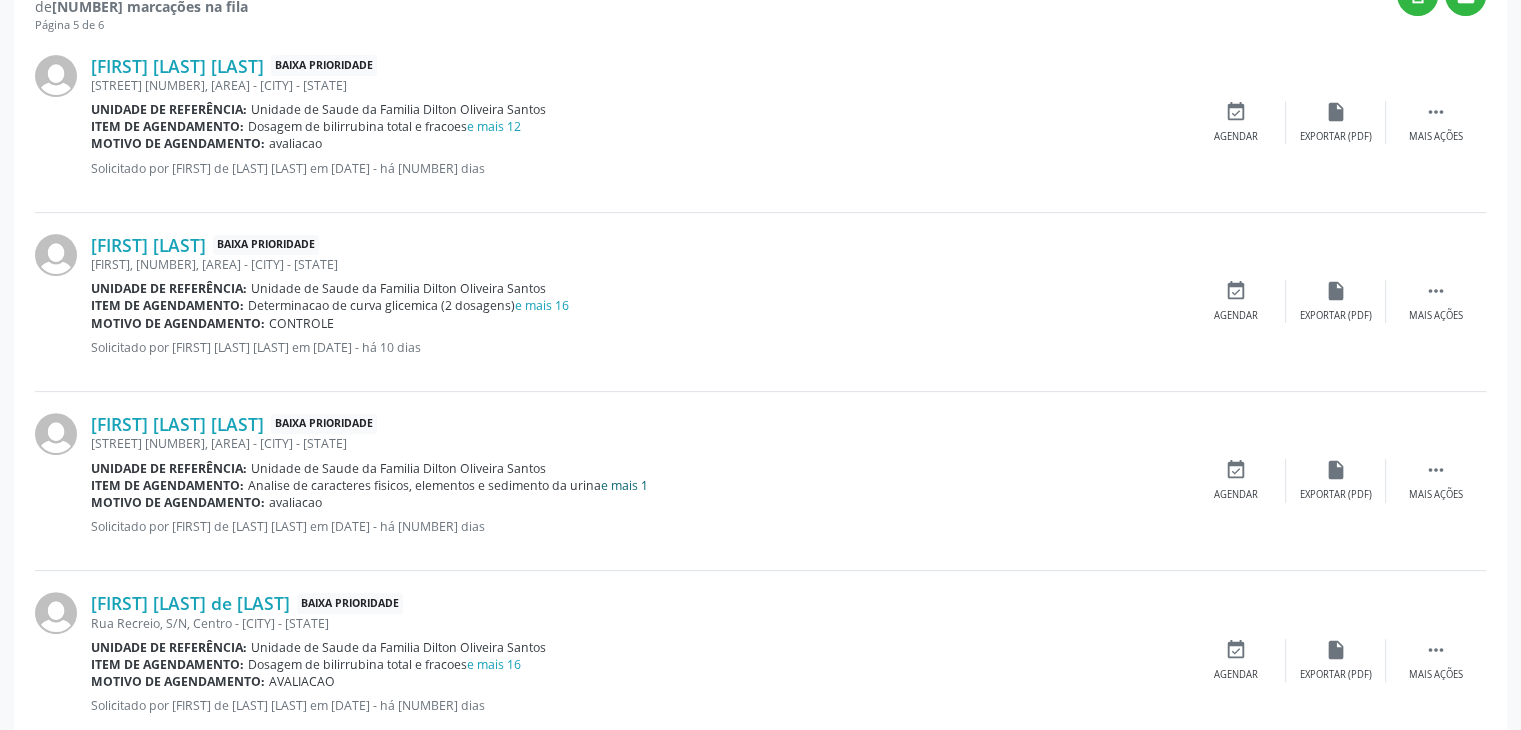 scroll, scrollTop: 600, scrollLeft: 0, axis: vertical 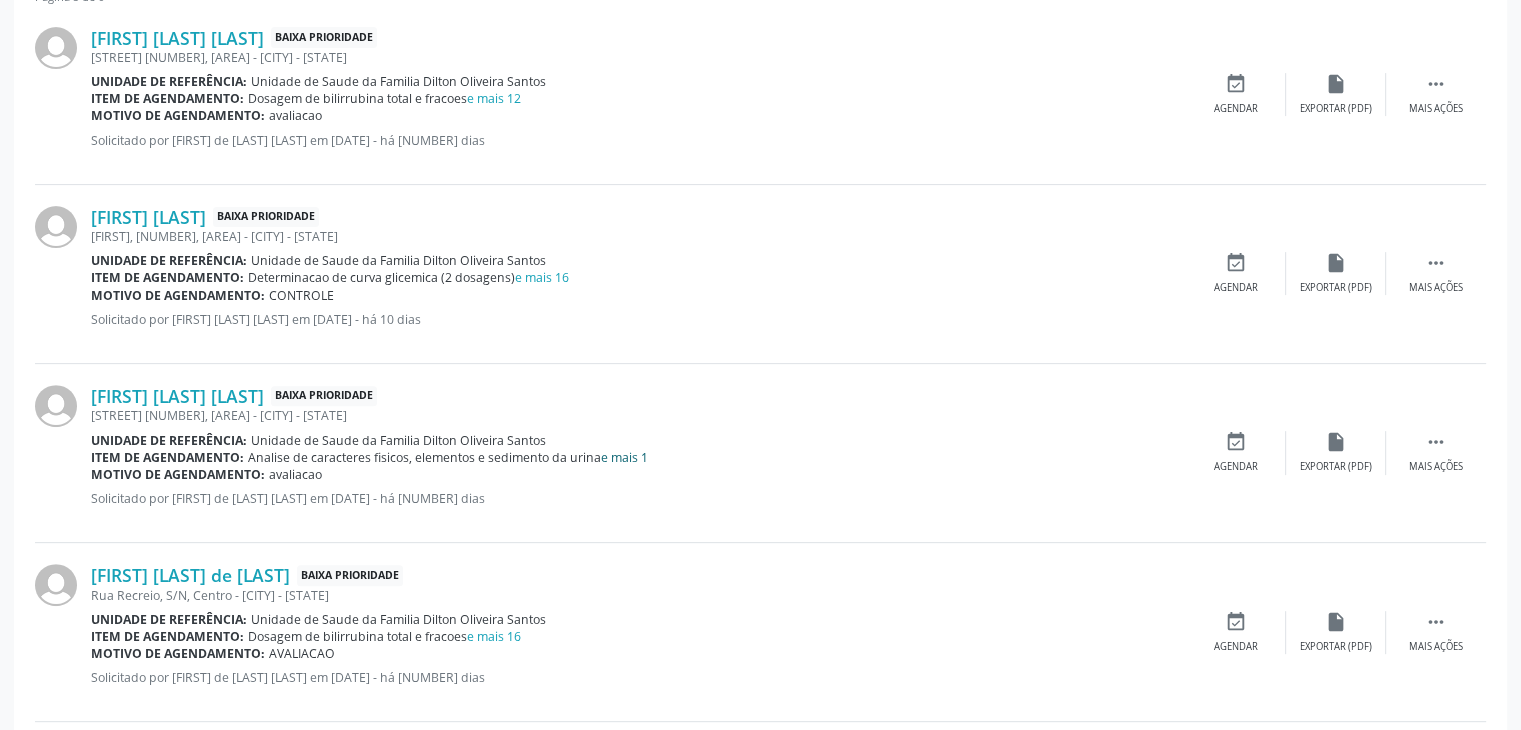 click on "e mais 1" at bounding box center (624, 457) 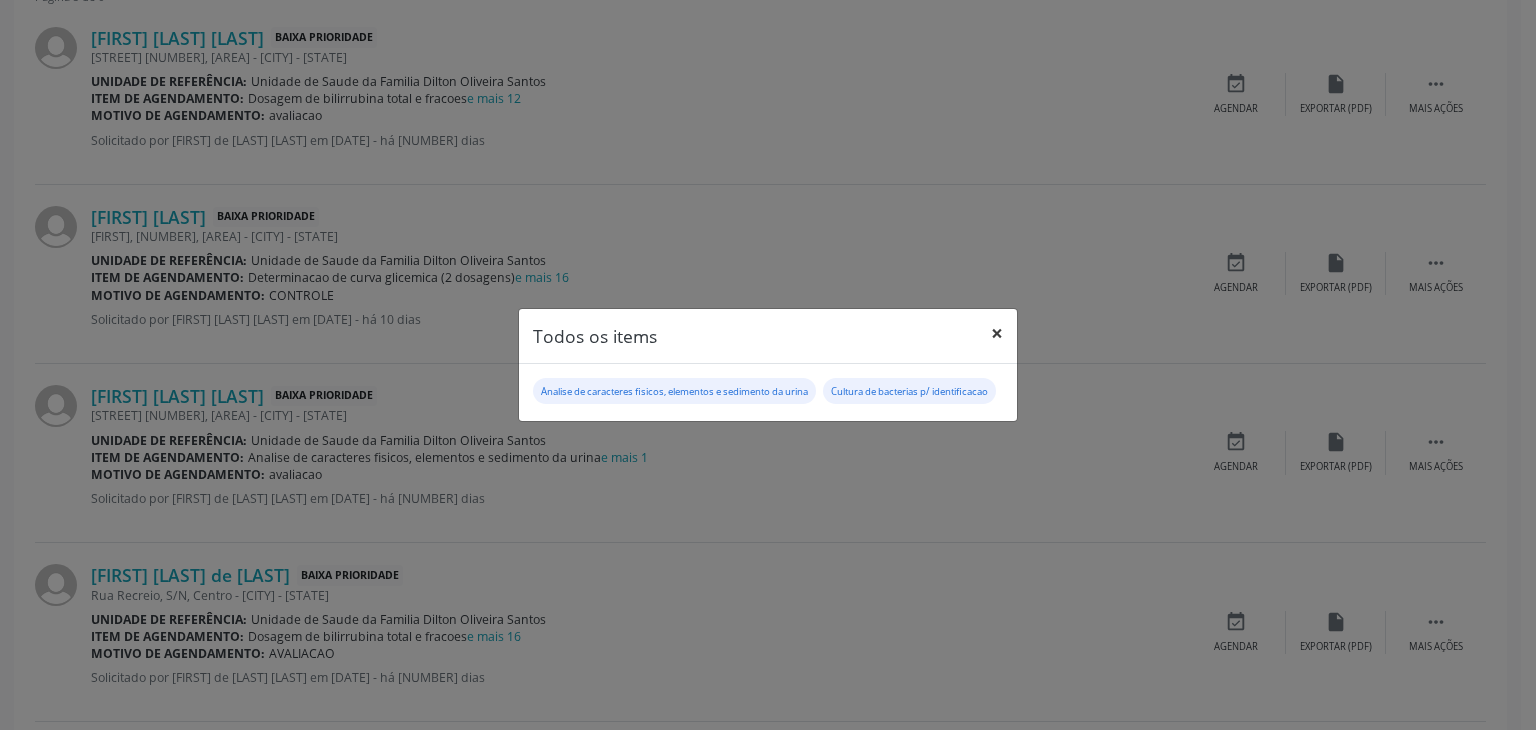 click on "×" at bounding box center [997, 333] 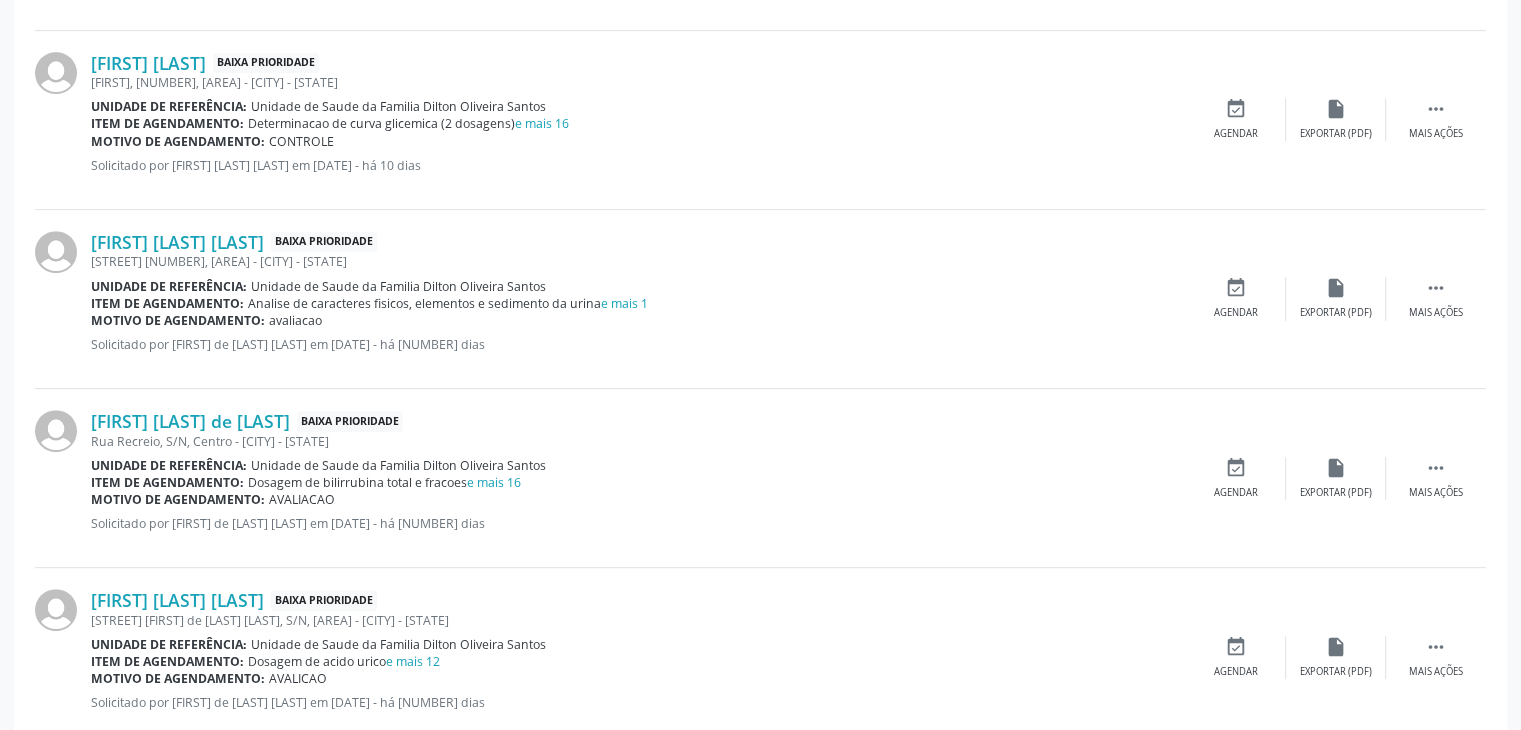 scroll, scrollTop: 800, scrollLeft: 0, axis: vertical 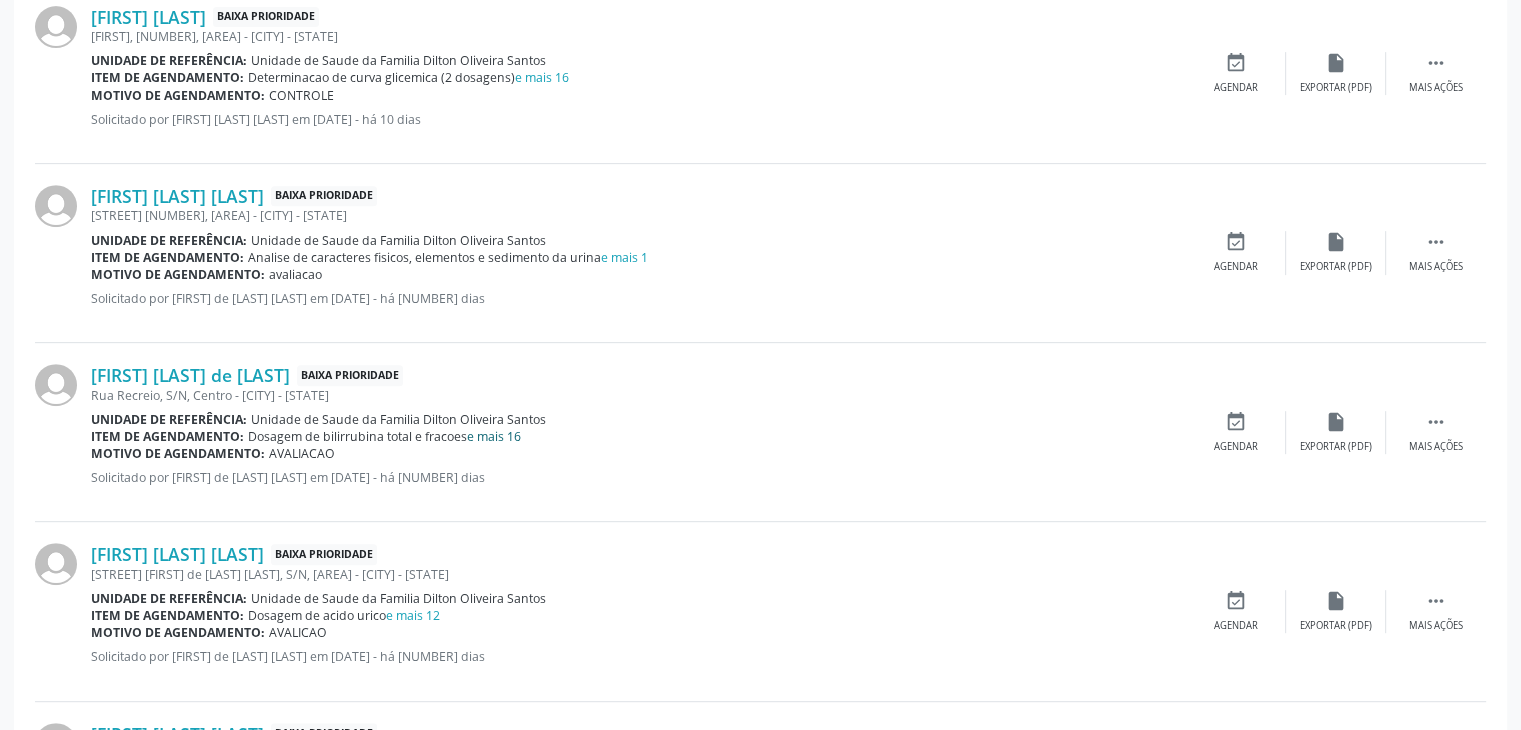 click on "e mais 16" at bounding box center (494, 436) 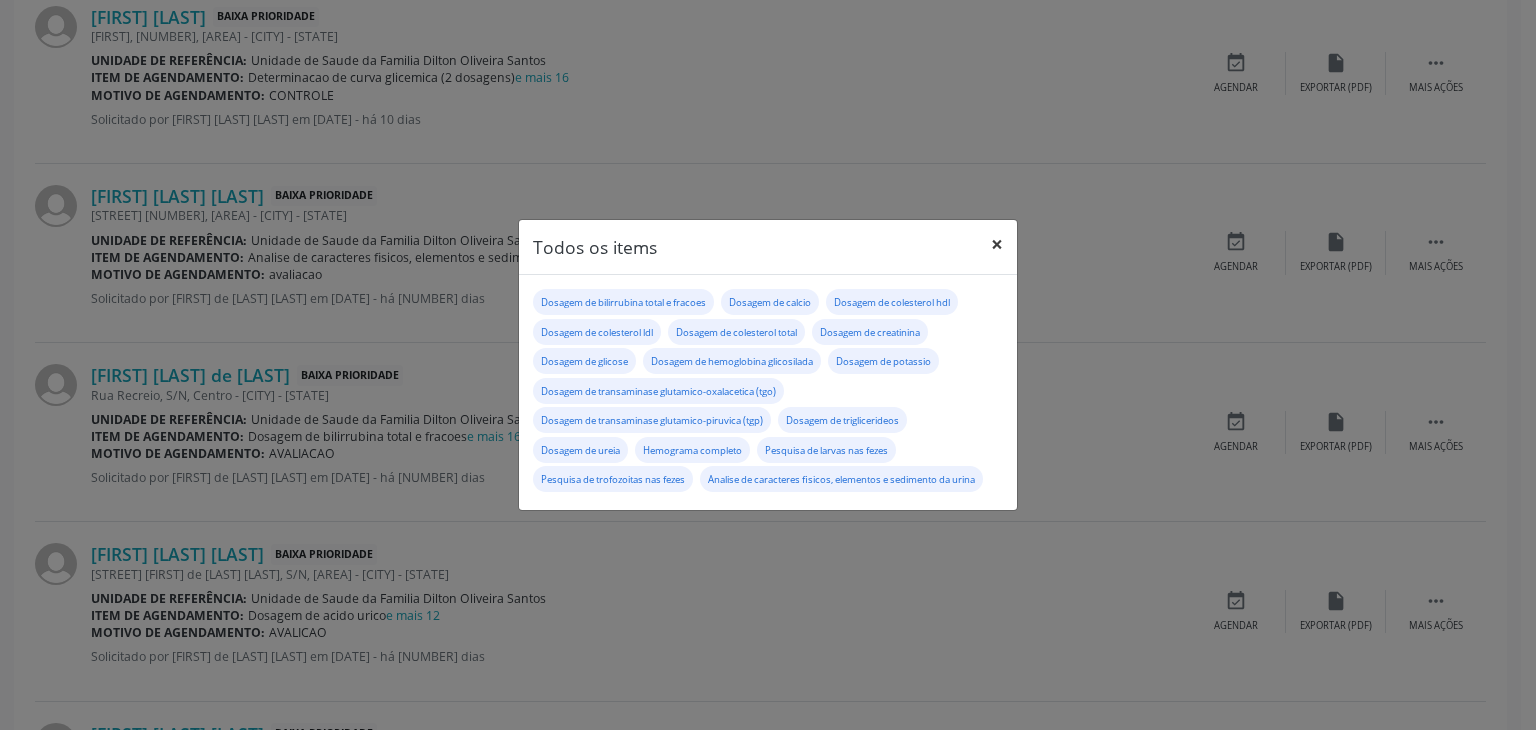 click on "×" at bounding box center [997, 244] 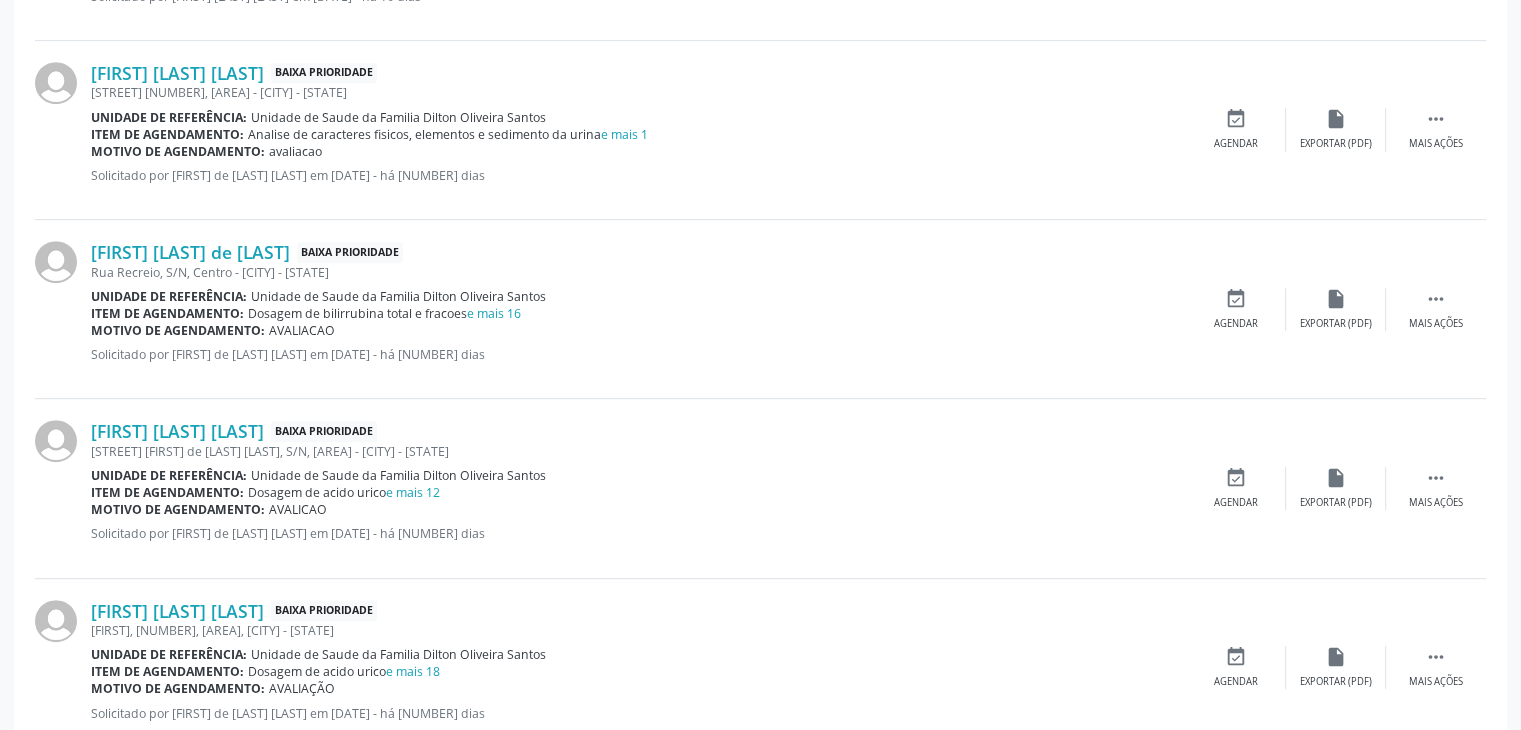 scroll, scrollTop: 1000, scrollLeft: 0, axis: vertical 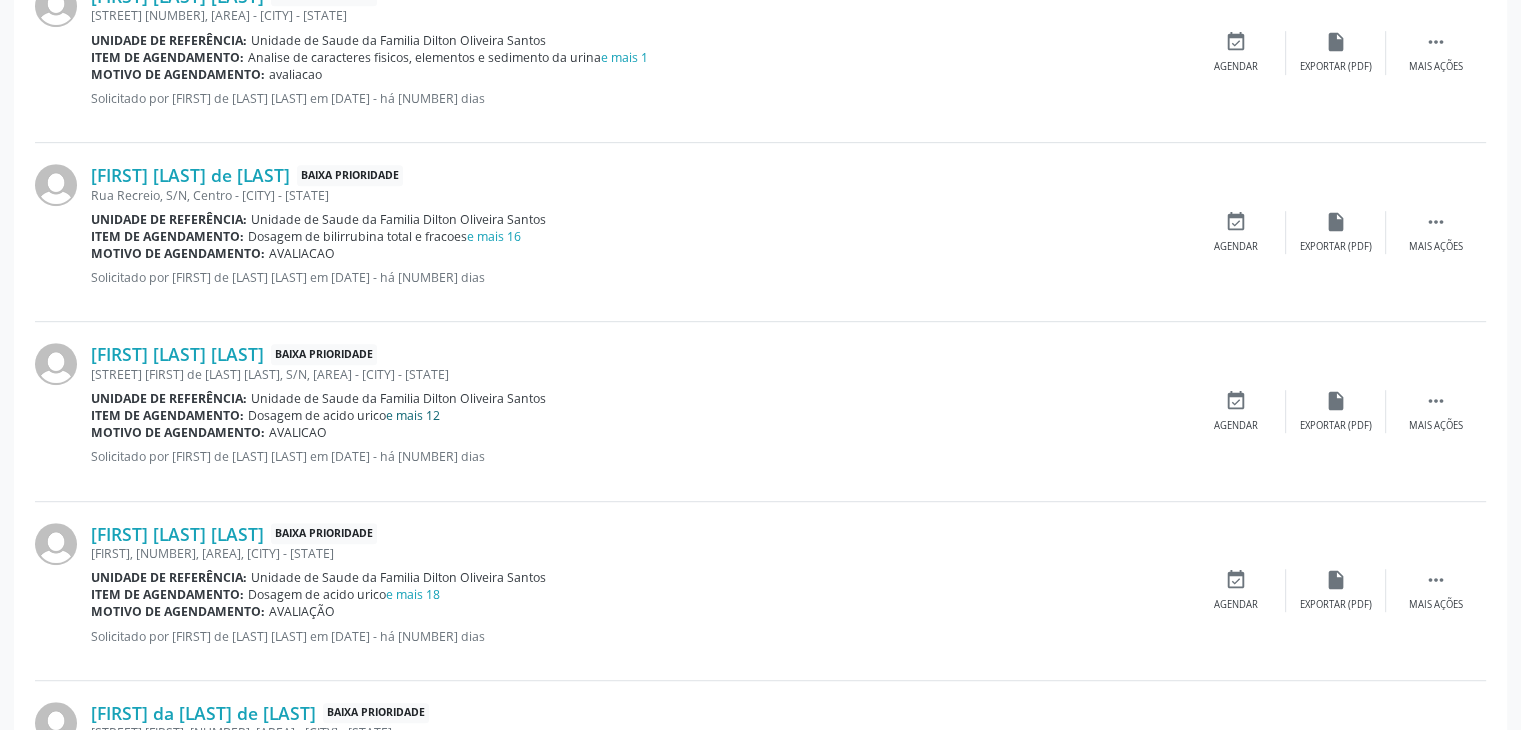 click on "e mais 12" at bounding box center [413, 415] 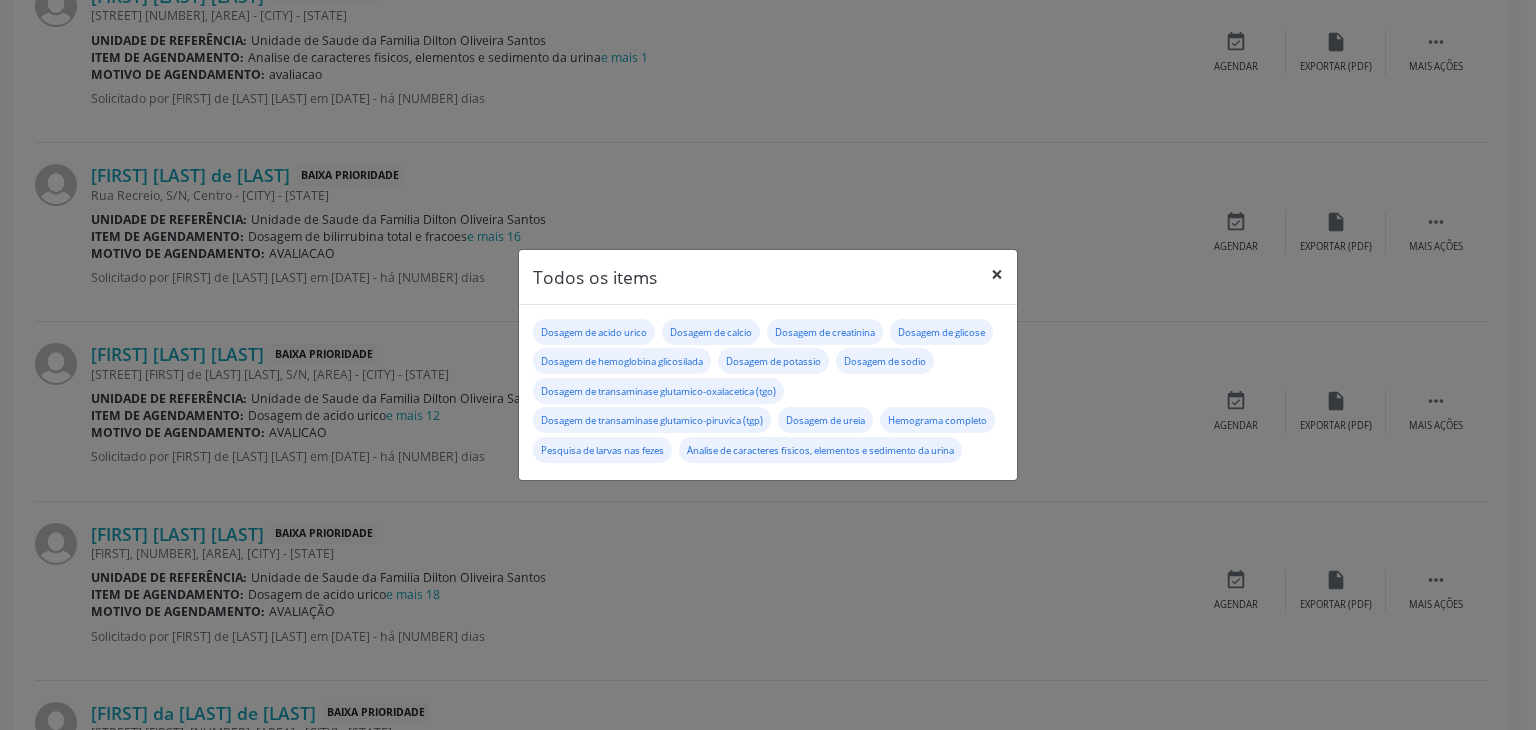 click on "×" at bounding box center [997, 274] 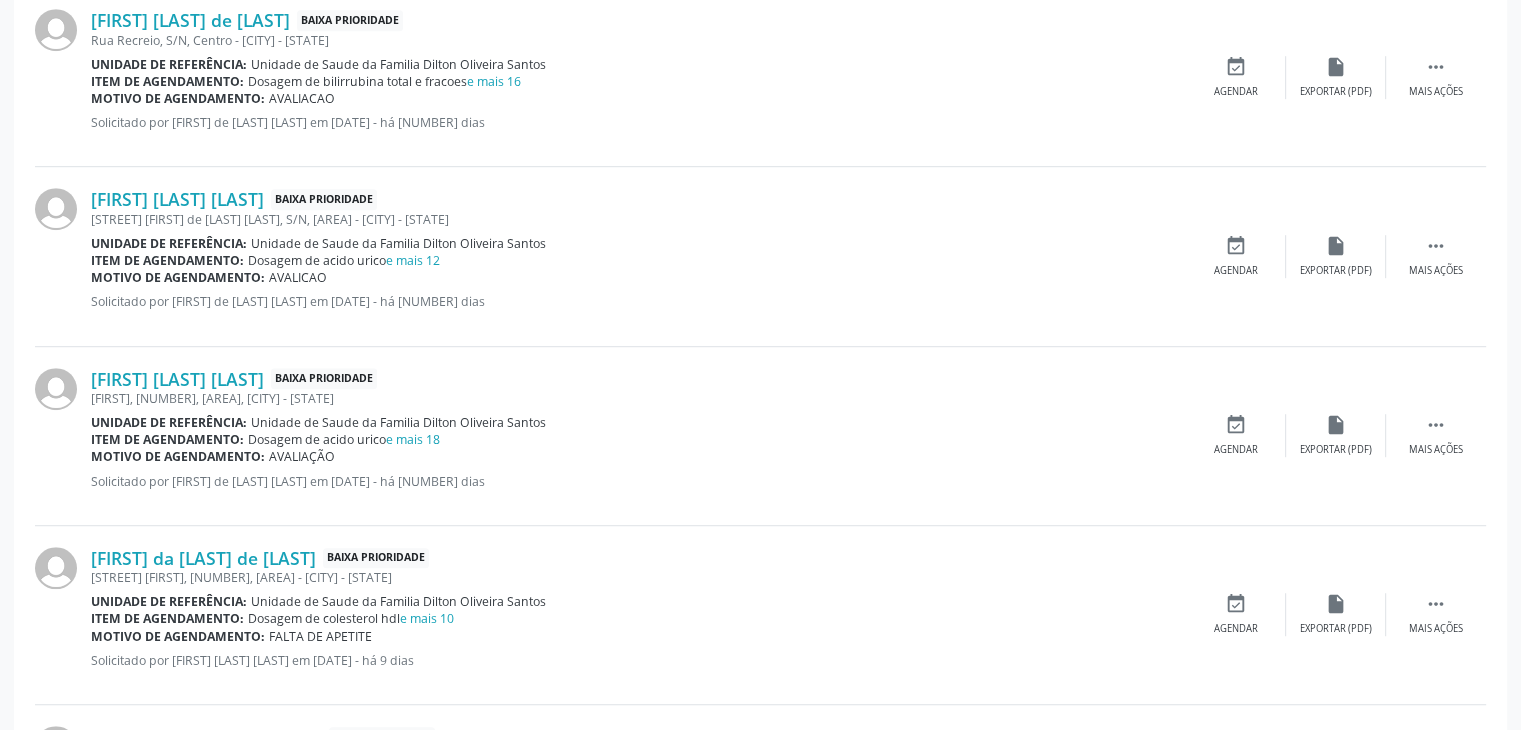 scroll, scrollTop: 1200, scrollLeft: 0, axis: vertical 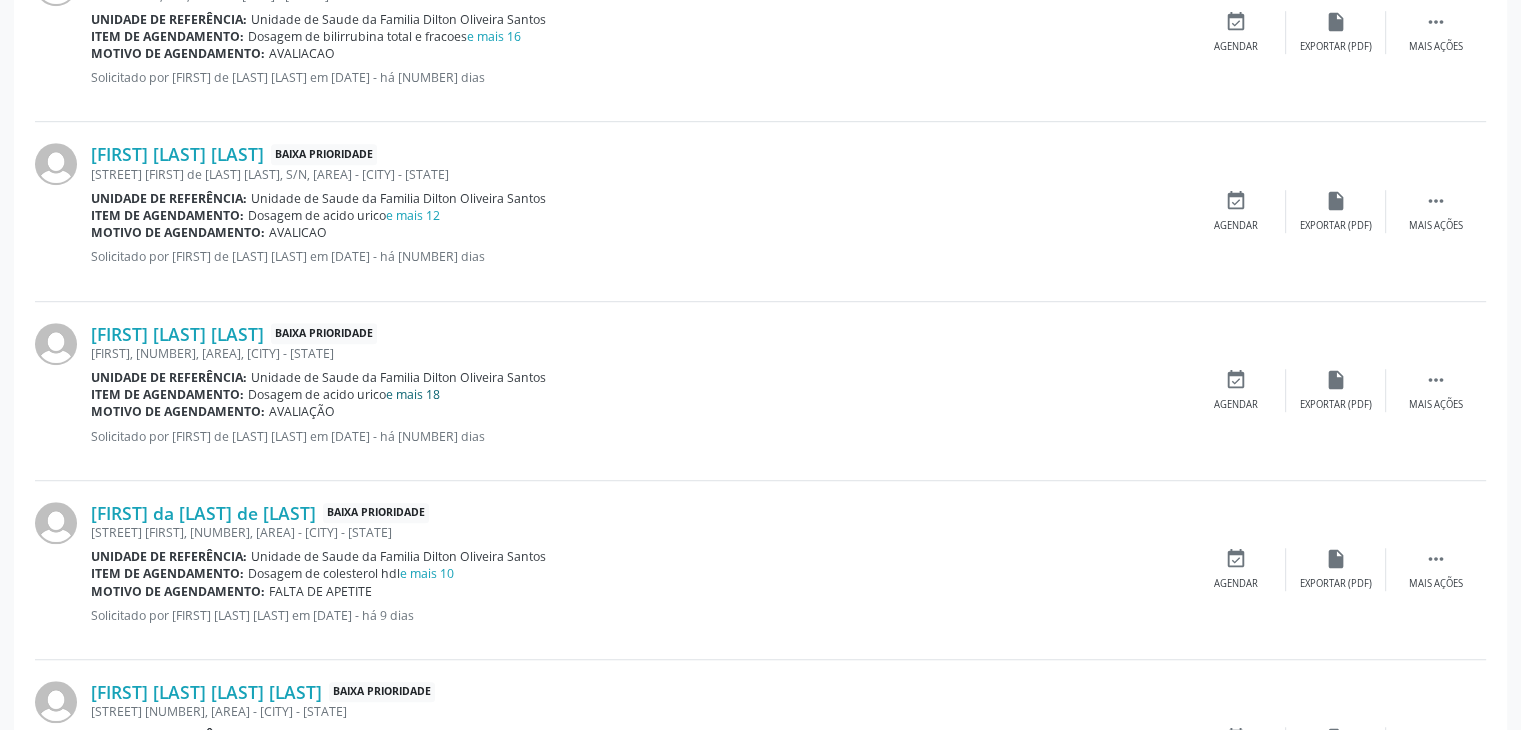 click on "e mais 18" at bounding box center (413, 394) 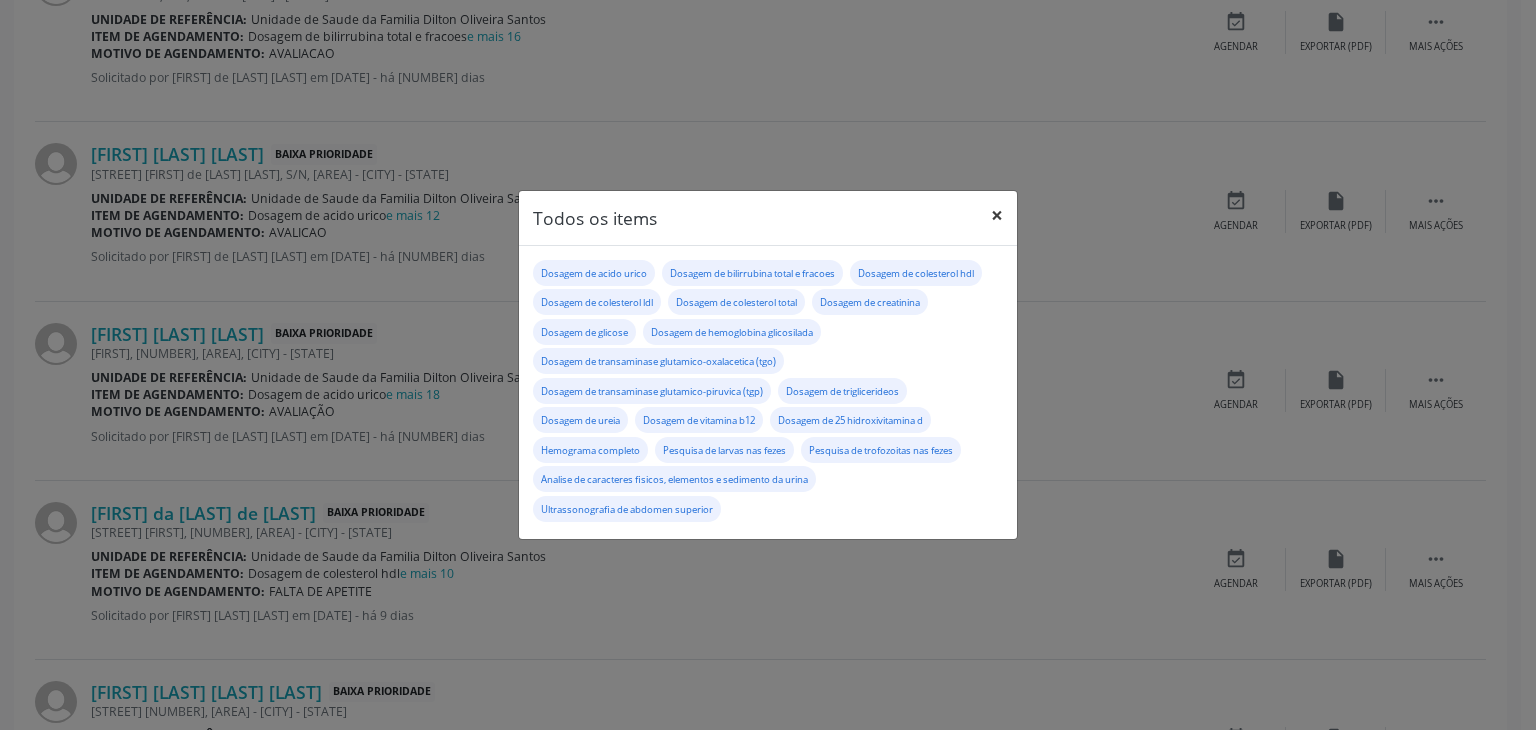 click on "×" at bounding box center (997, 215) 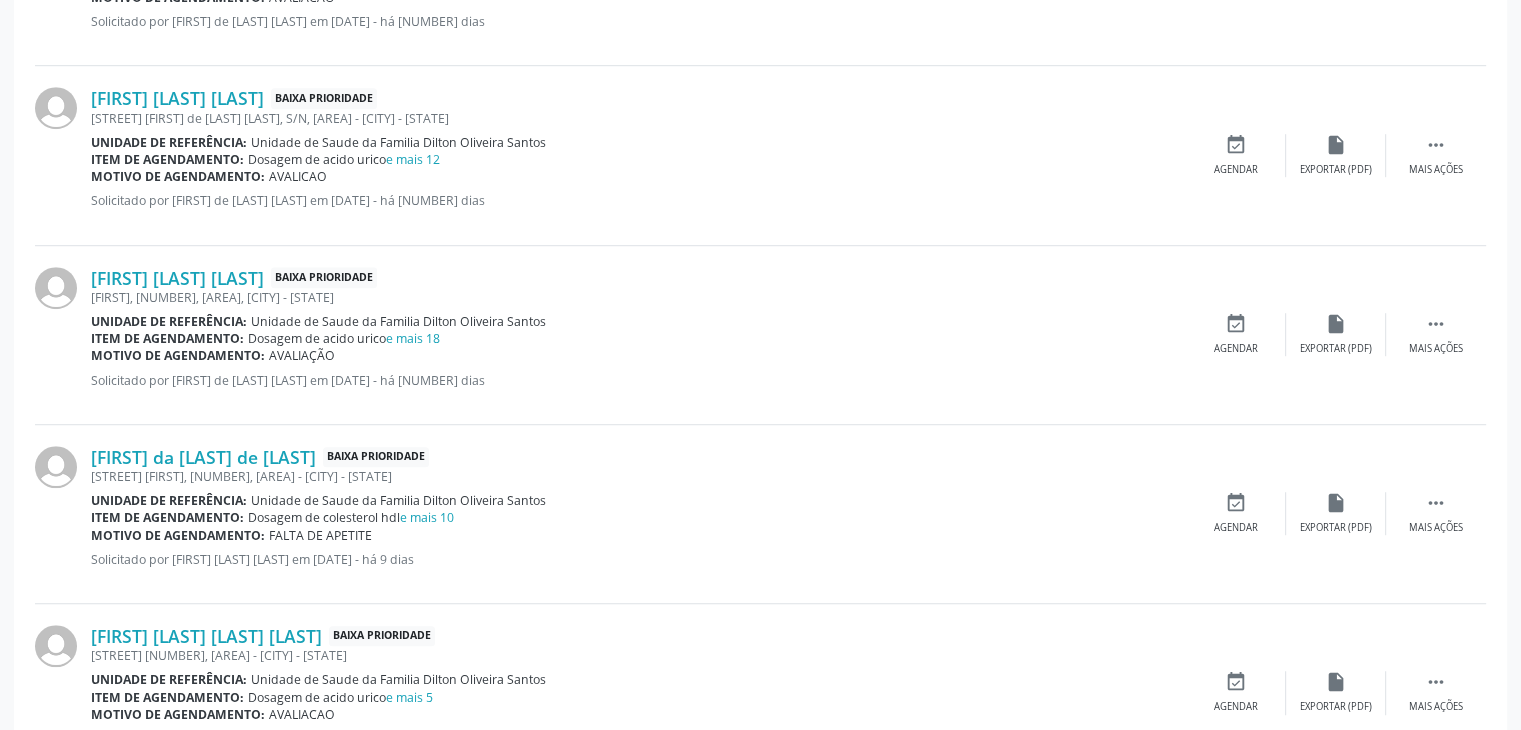 scroll, scrollTop: 1300, scrollLeft: 0, axis: vertical 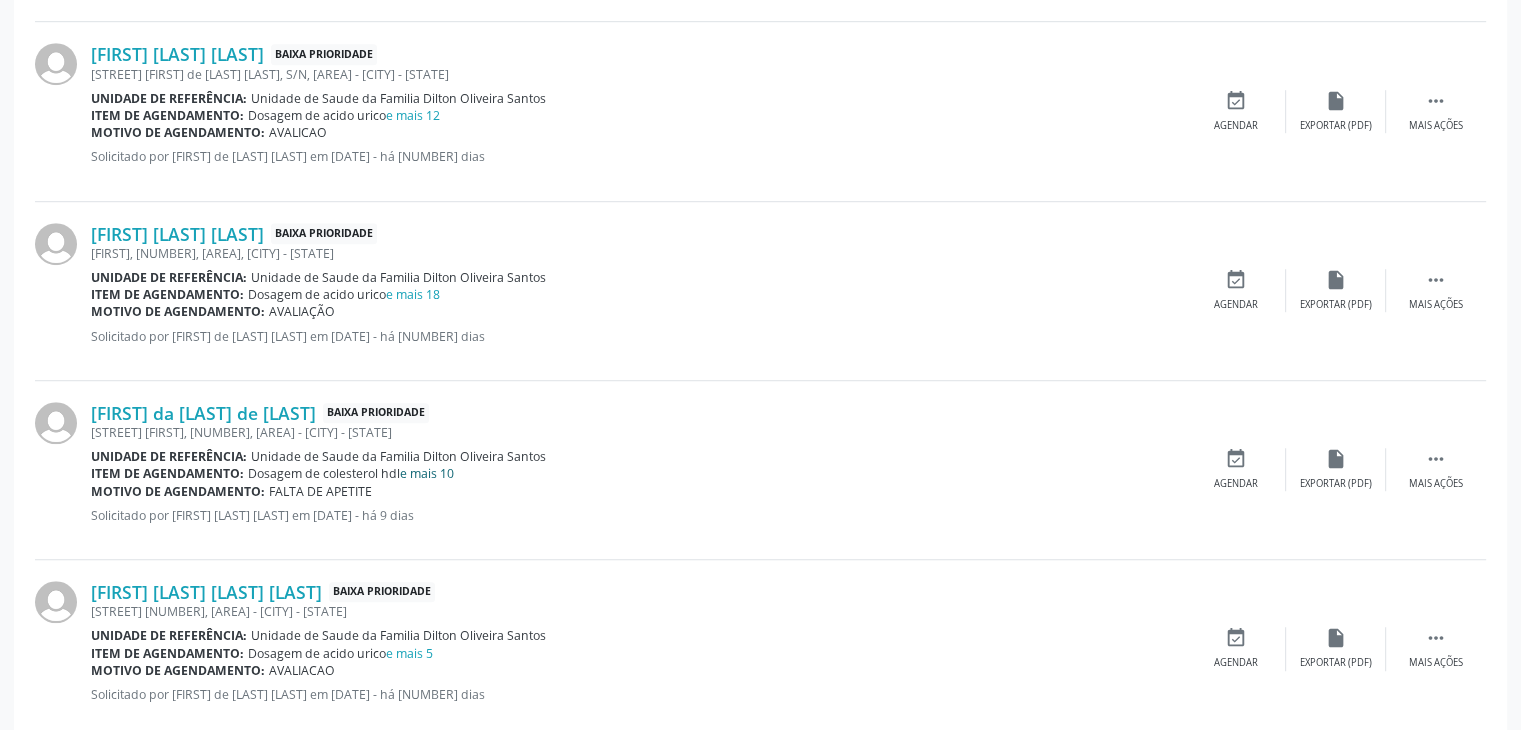 click on "e mais 10" at bounding box center (427, 473) 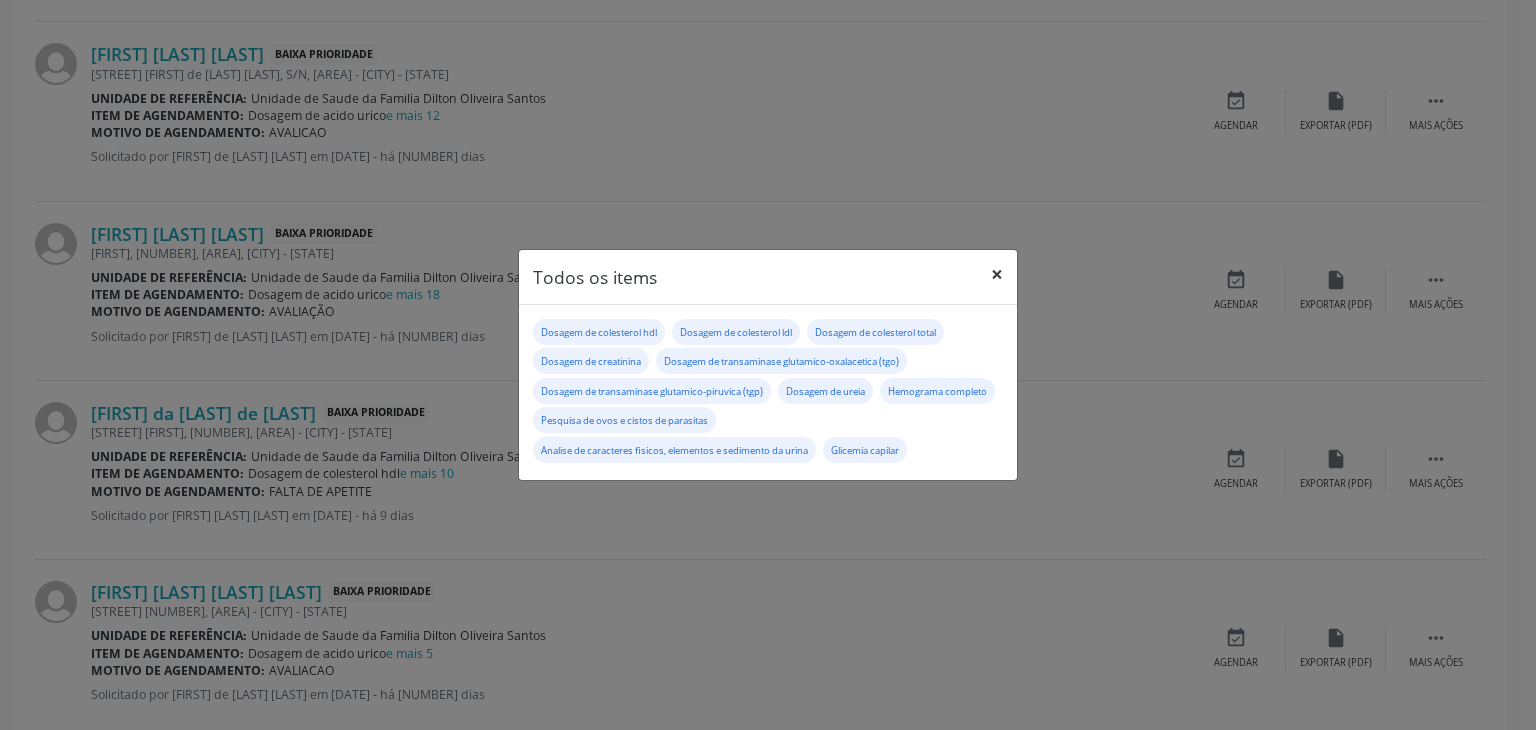 click on "×" at bounding box center (997, 274) 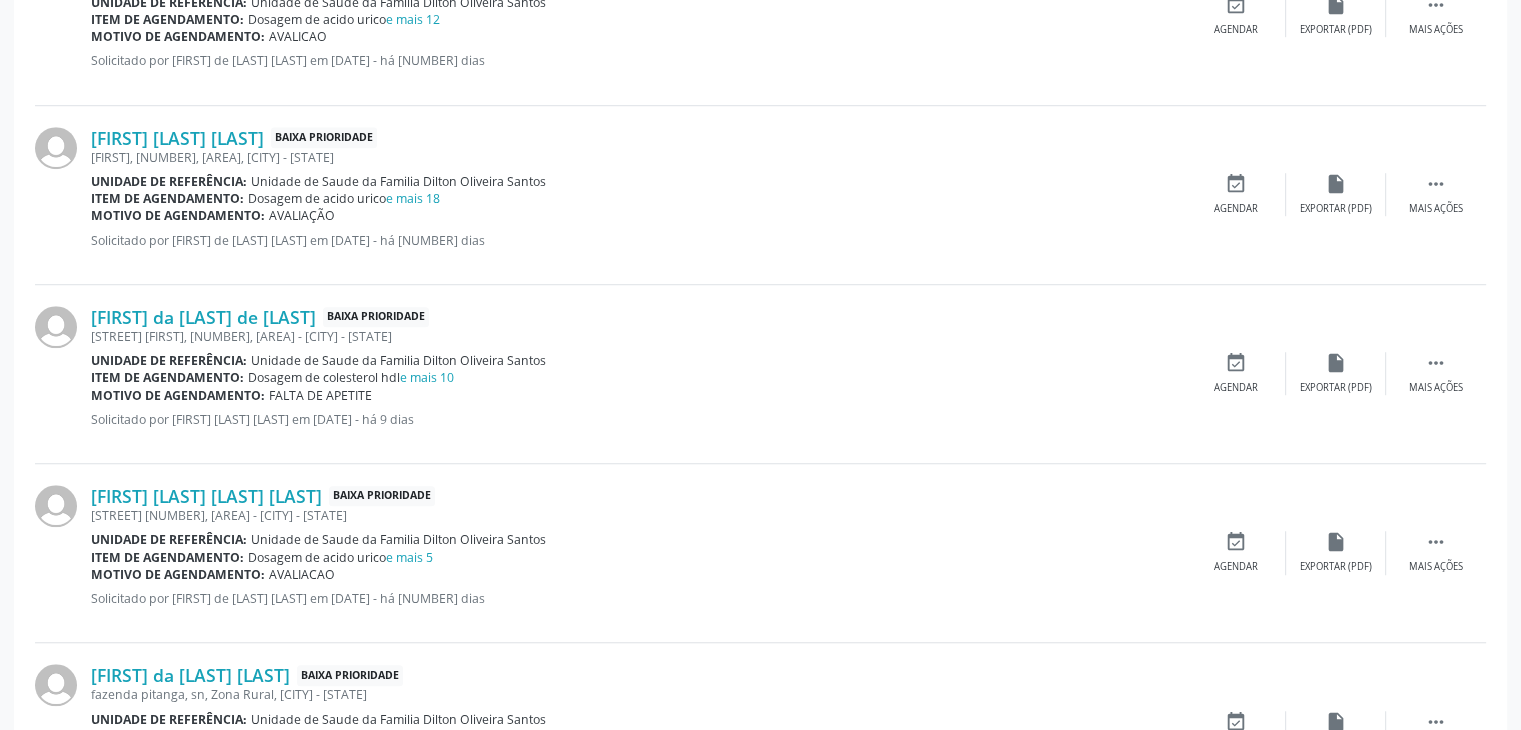 scroll, scrollTop: 1400, scrollLeft: 0, axis: vertical 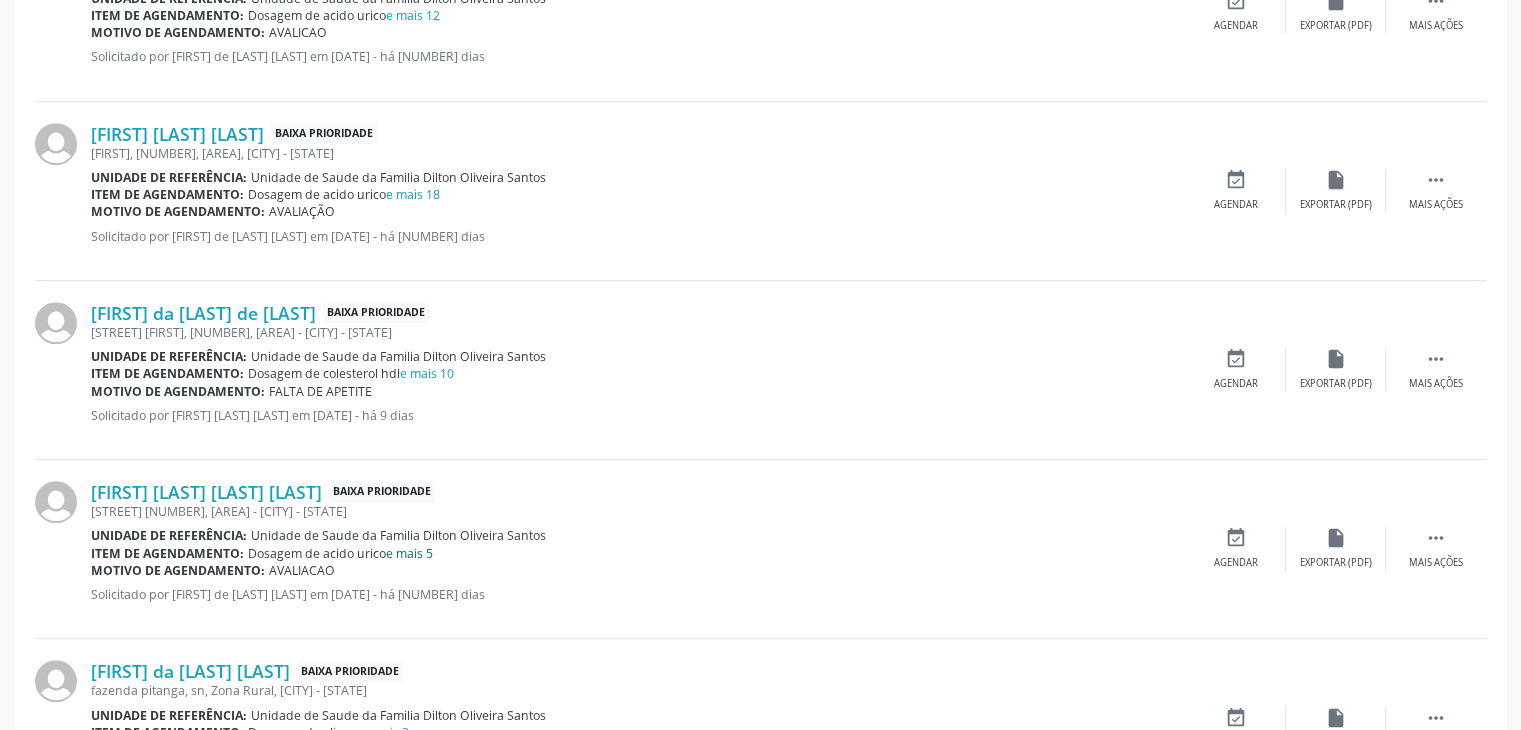 click on "e mais 5" at bounding box center (409, 553) 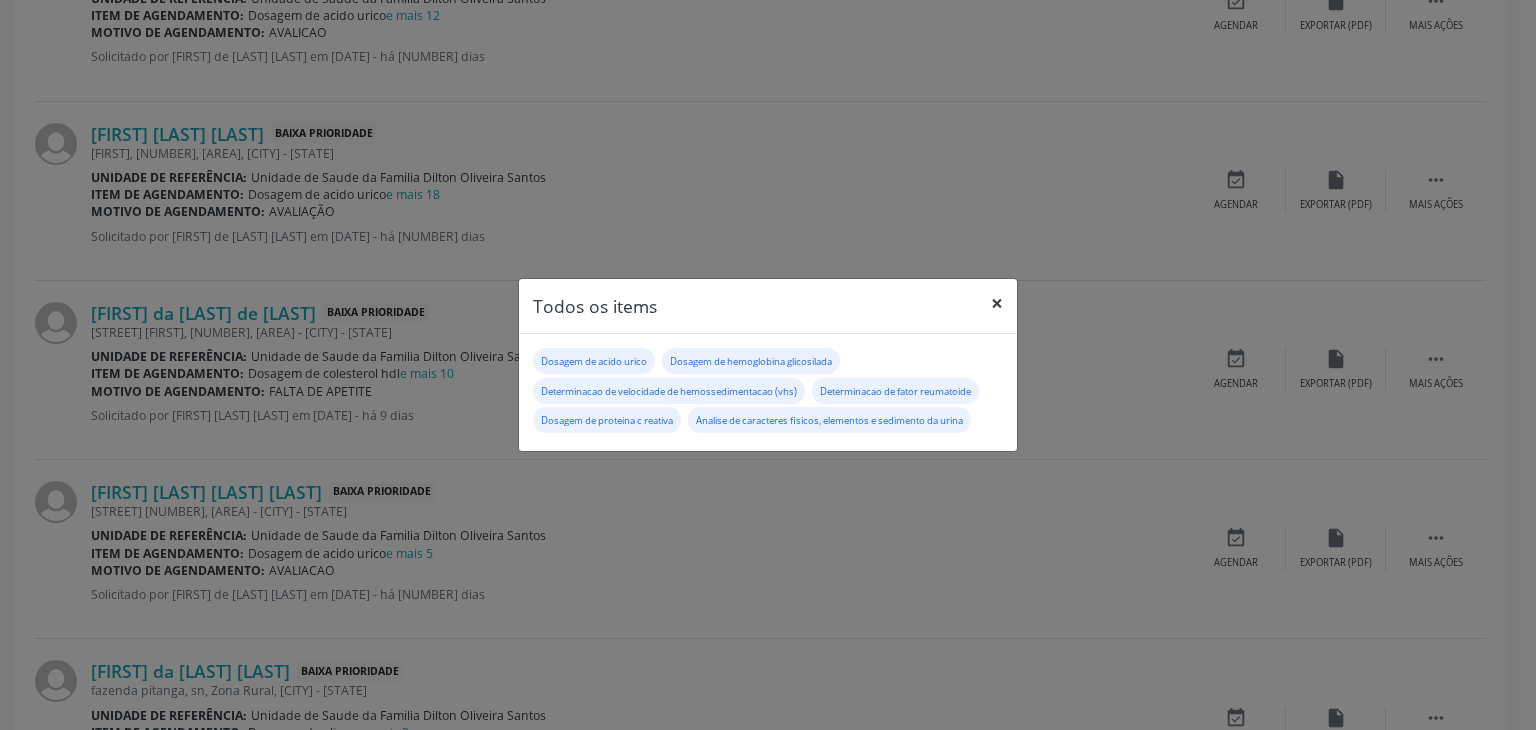click on "×" at bounding box center [997, 303] 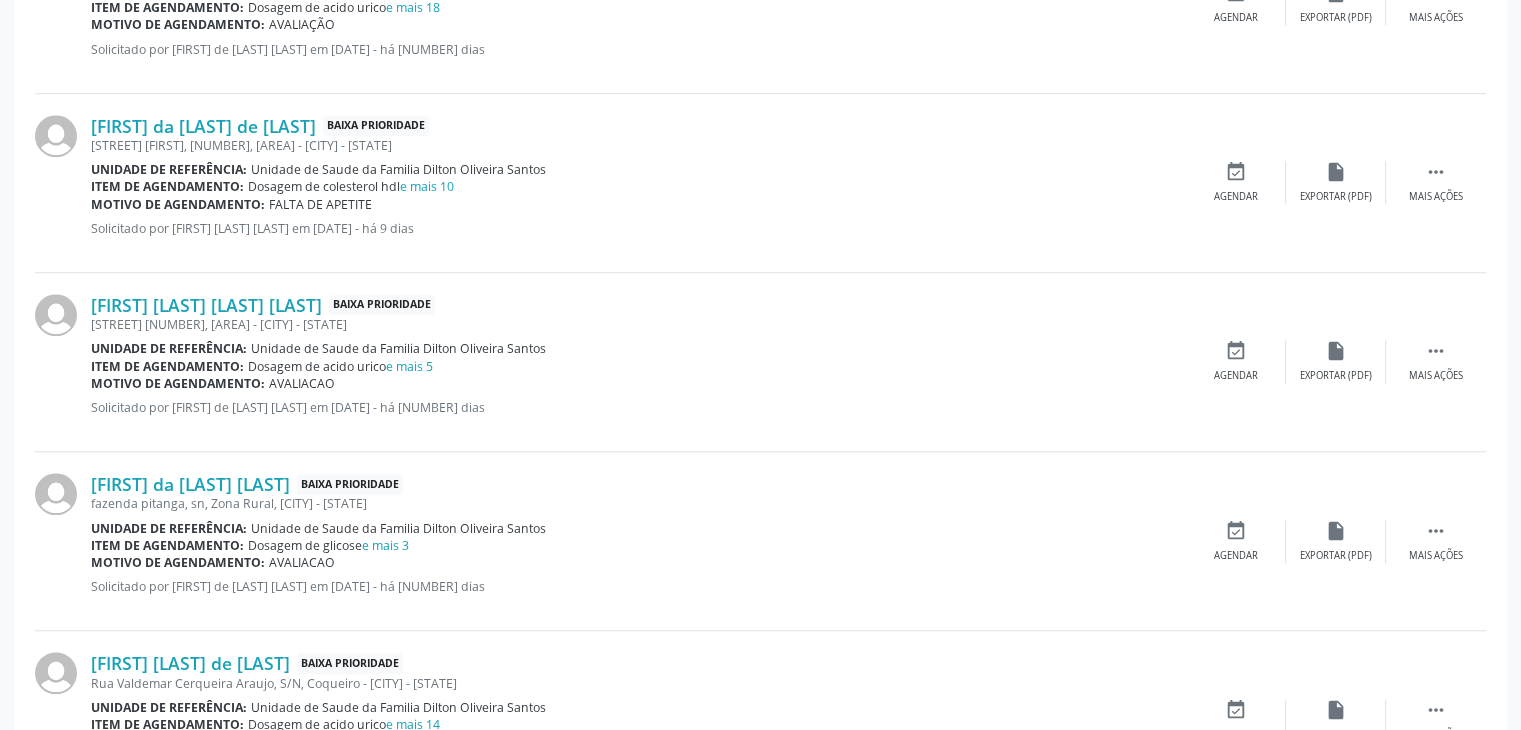 scroll, scrollTop: 1600, scrollLeft: 0, axis: vertical 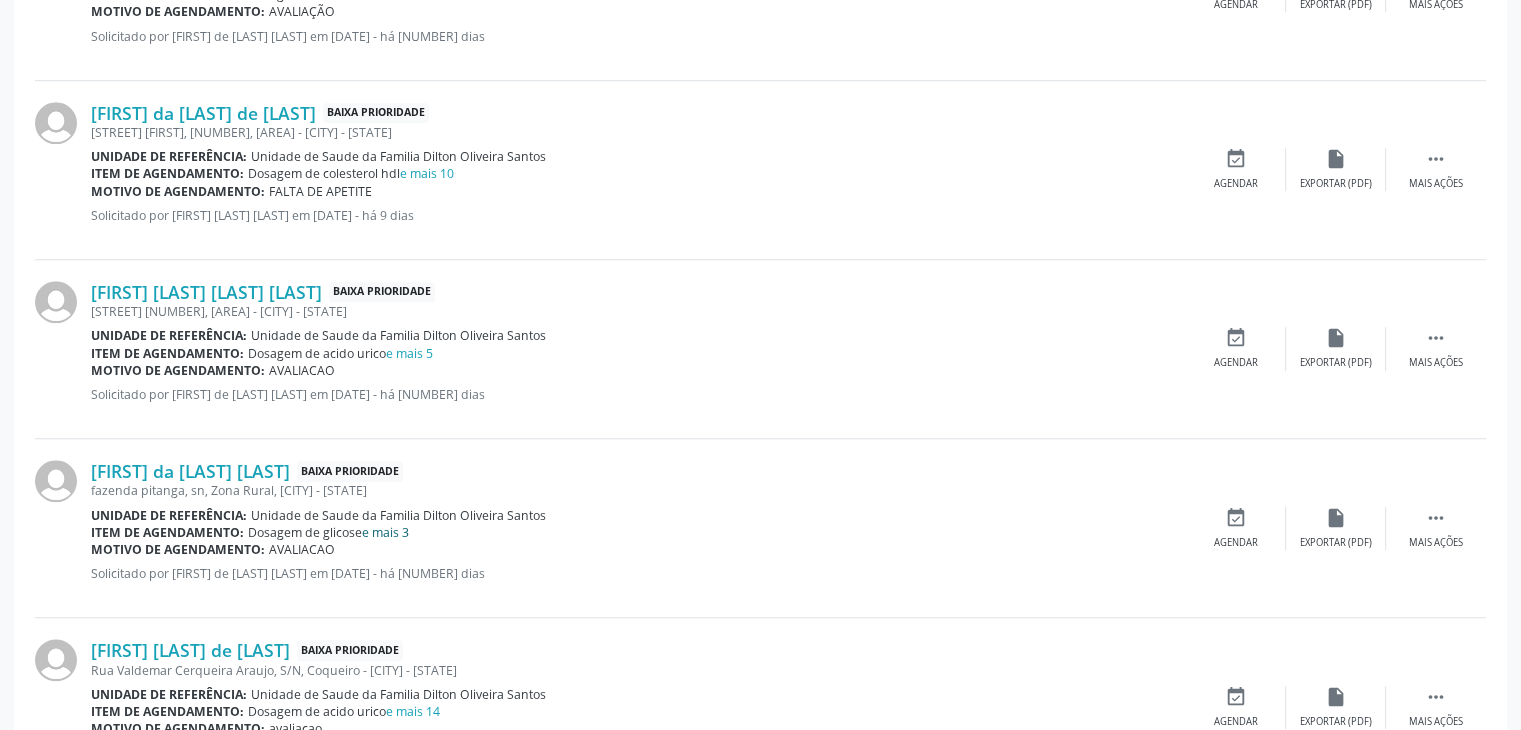 click on "e mais 3" at bounding box center [385, 532] 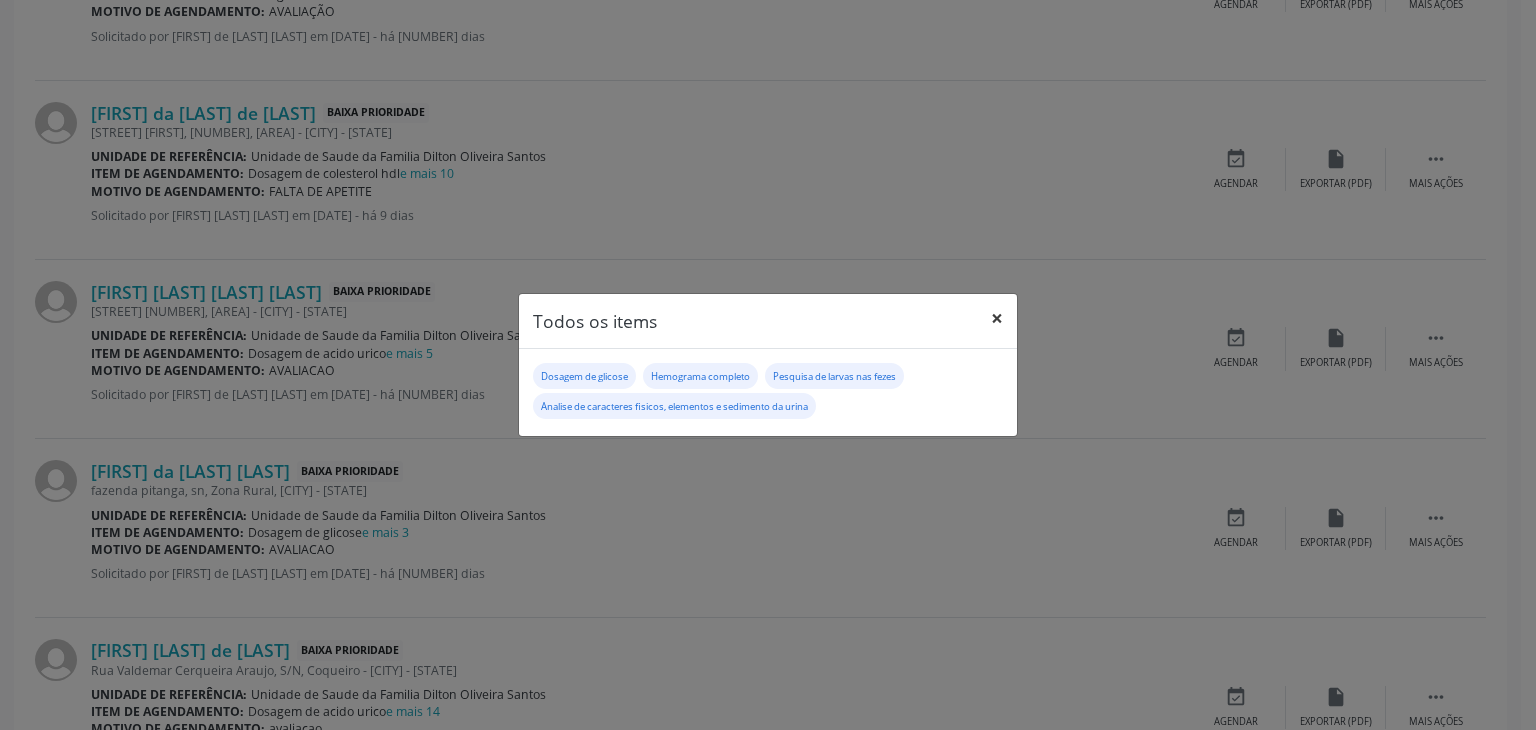 click on "×" at bounding box center (997, 318) 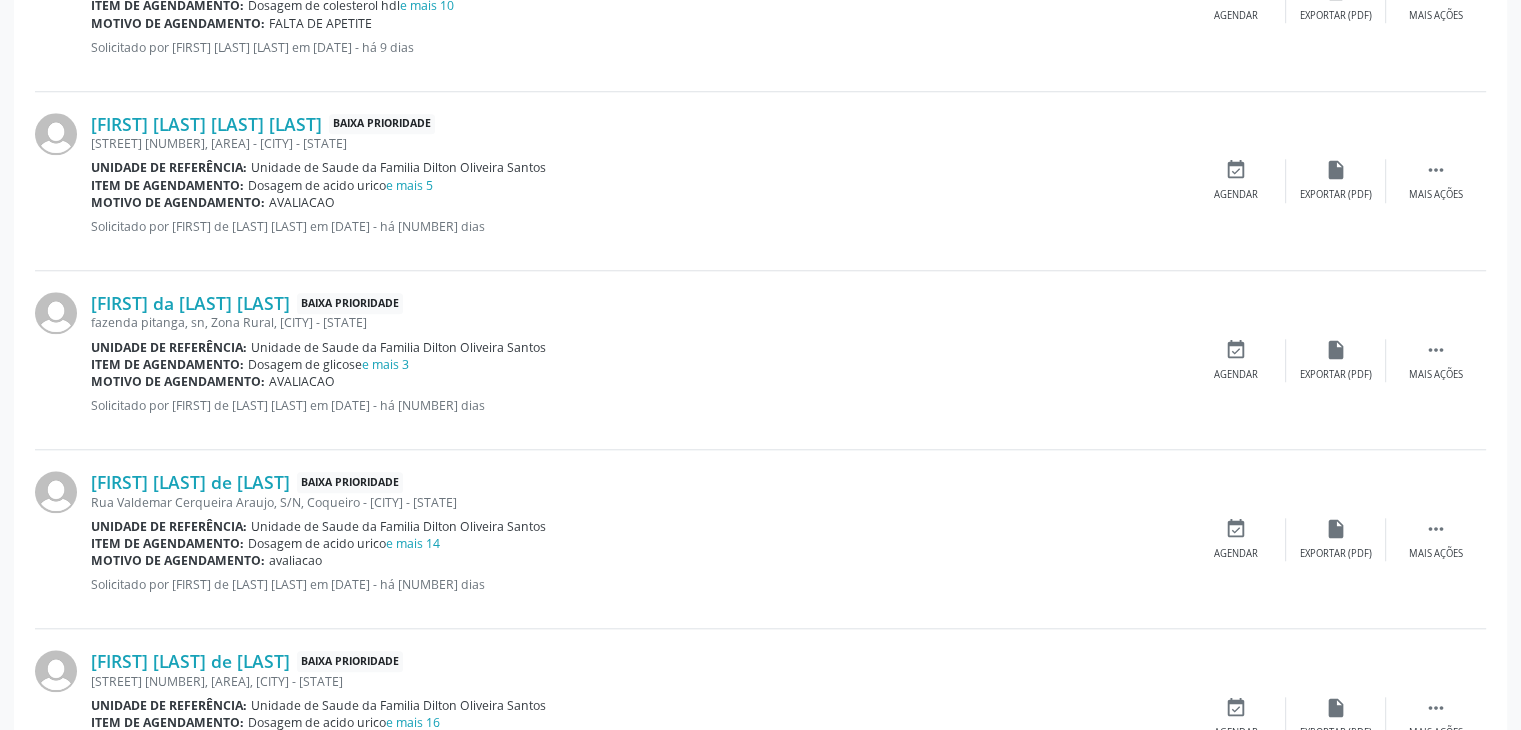 scroll, scrollTop: 1800, scrollLeft: 0, axis: vertical 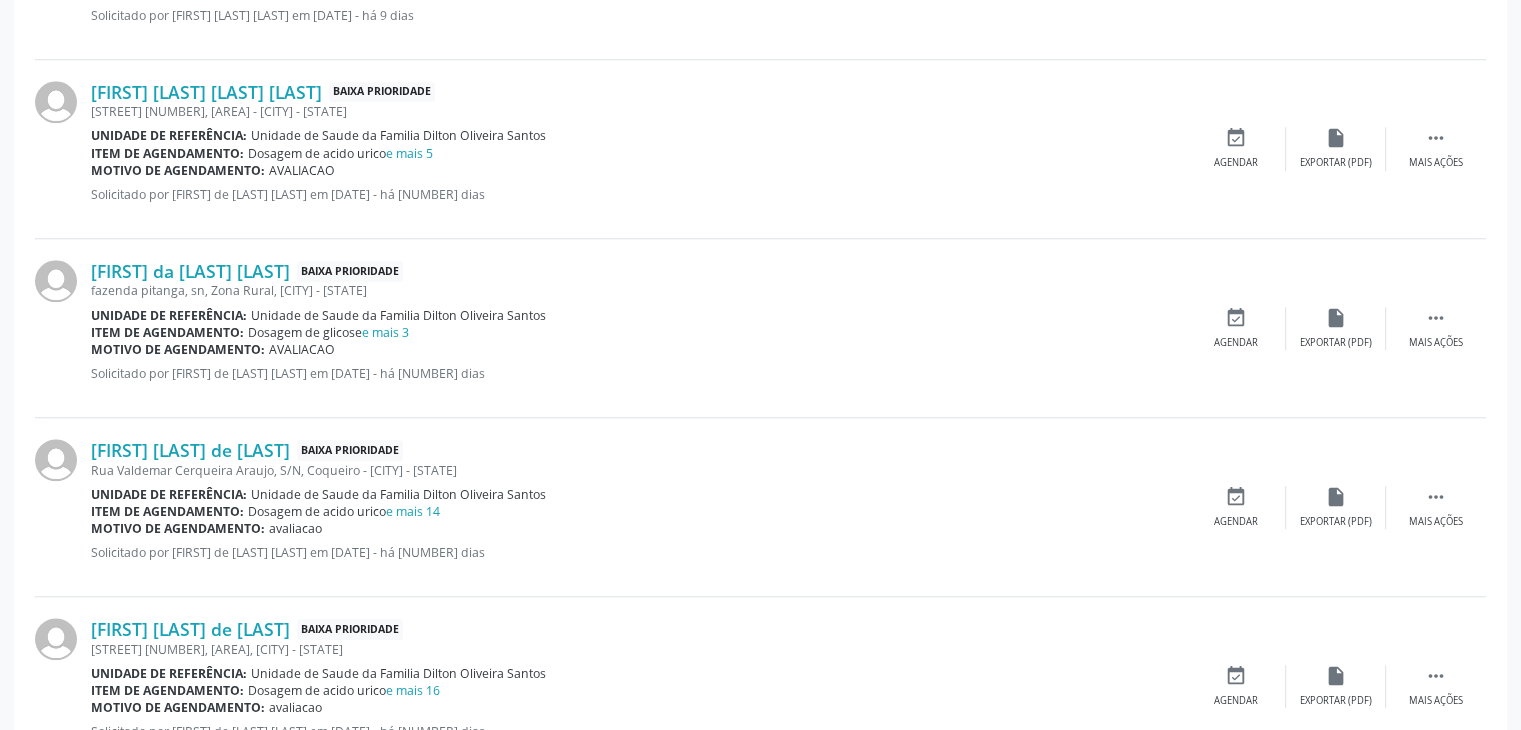 click on "Dosagem de glicose
e mais 3" at bounding box center (328, 332) 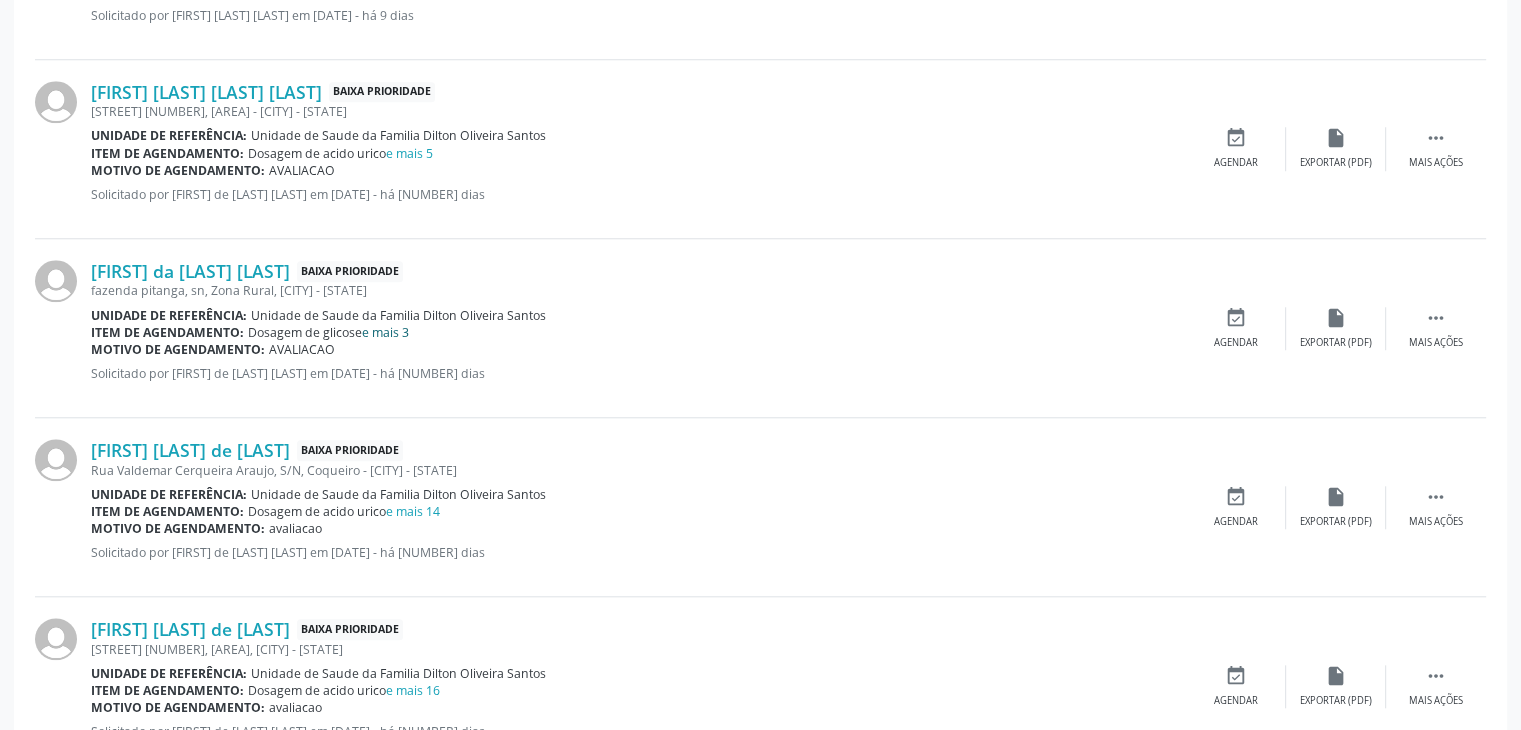 click on "e mais 3" at bounding box center (385, 332) 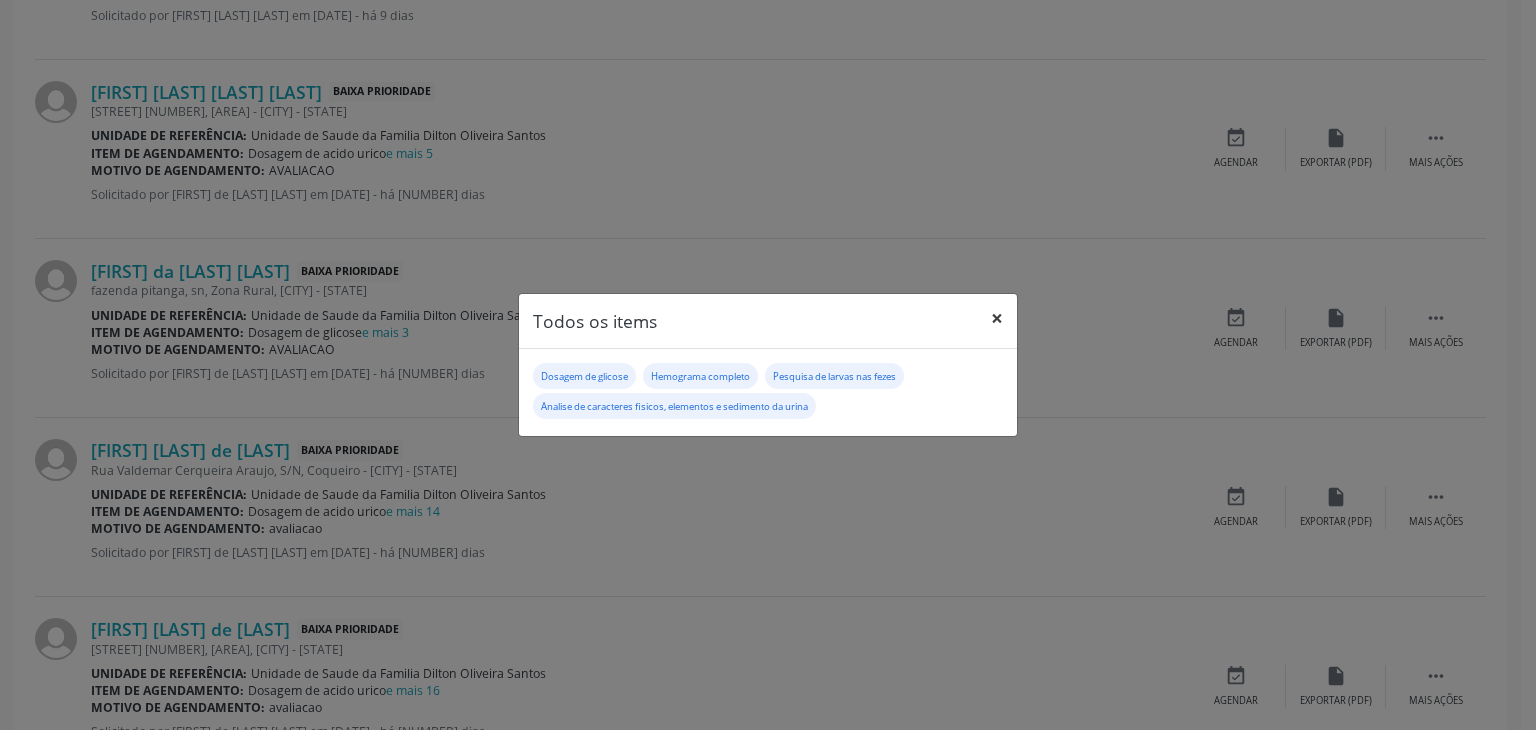 click on "×" at bounding box center [997, 318] 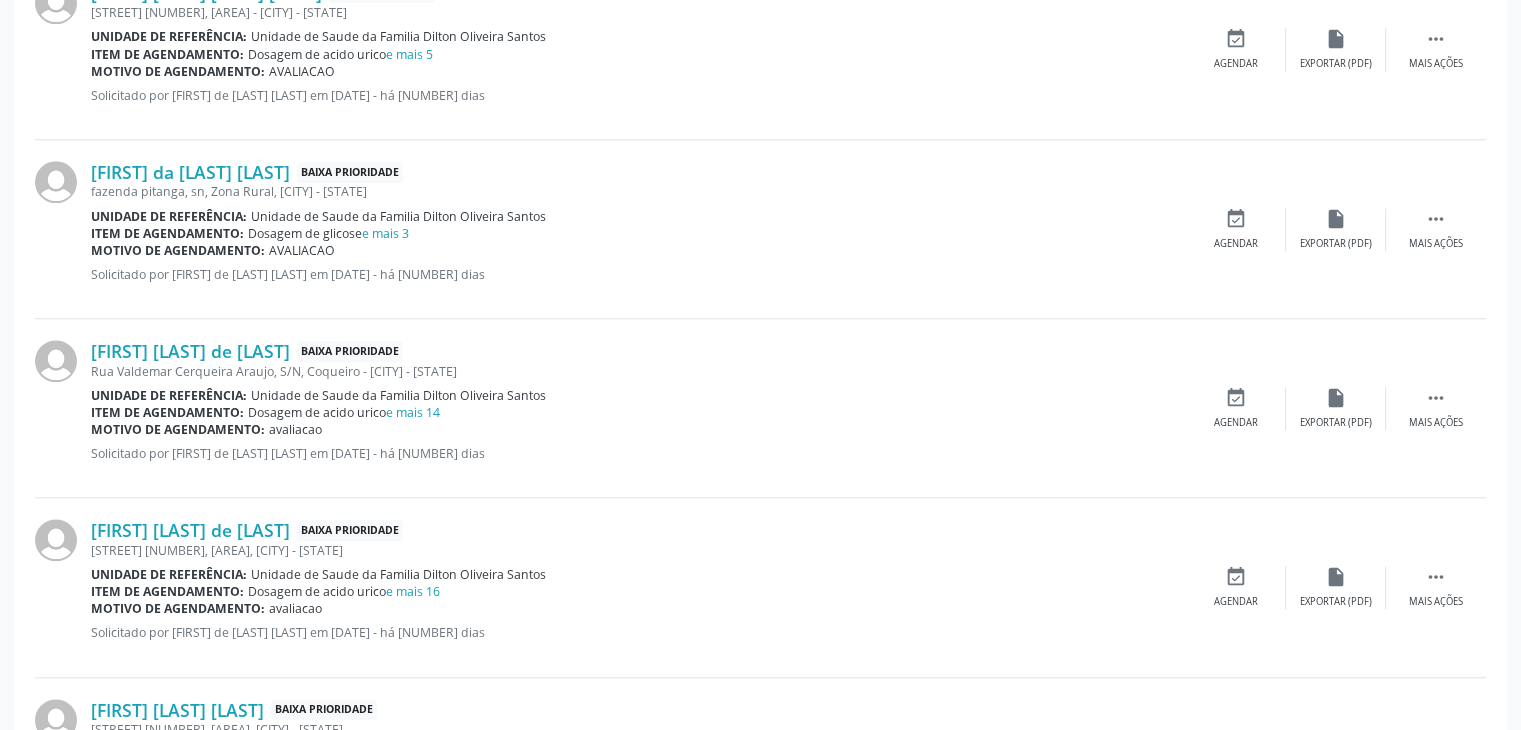 scroll, scrollTop: 1900, scrollLeft: 0, axis: vertical 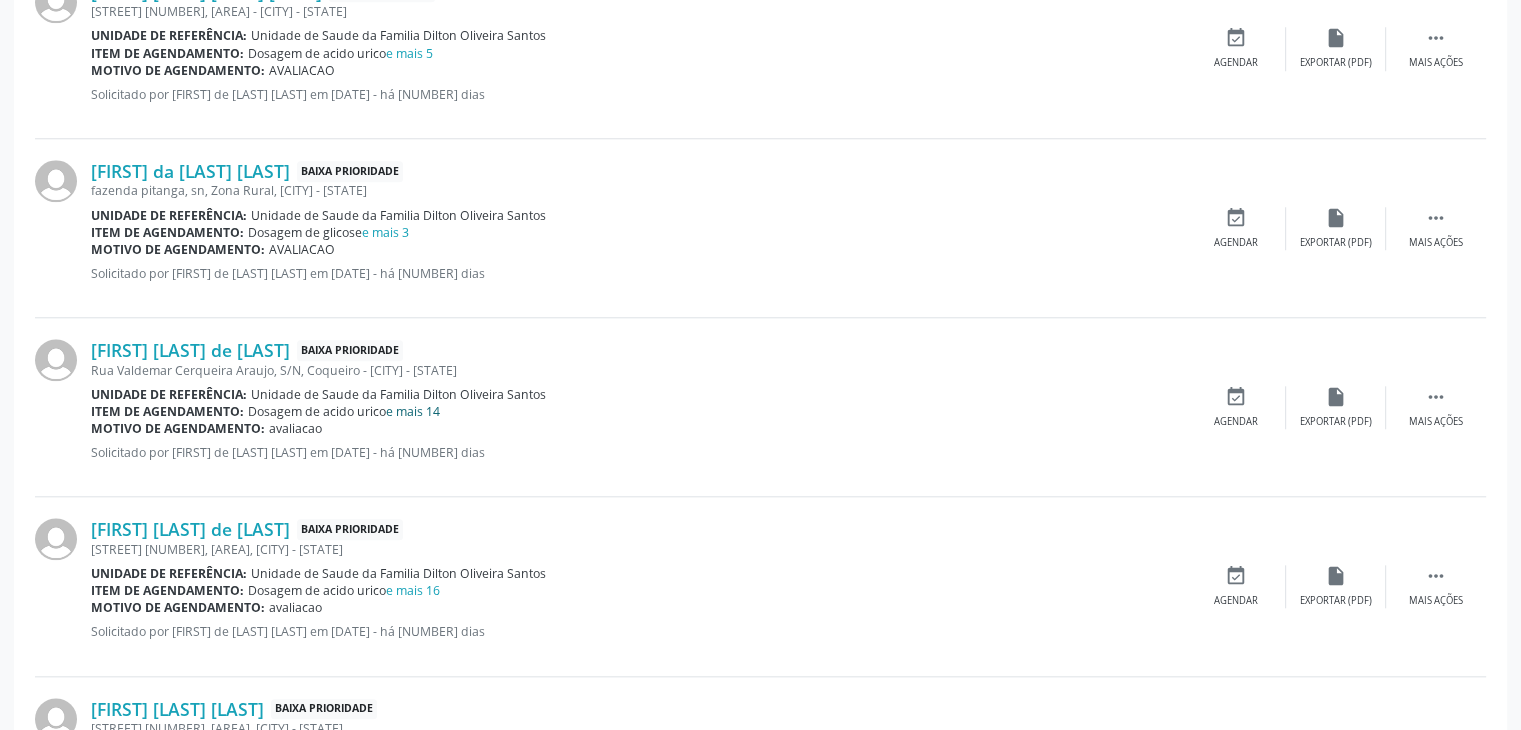 click on "e mais 14" at bounding box center (413, 411) 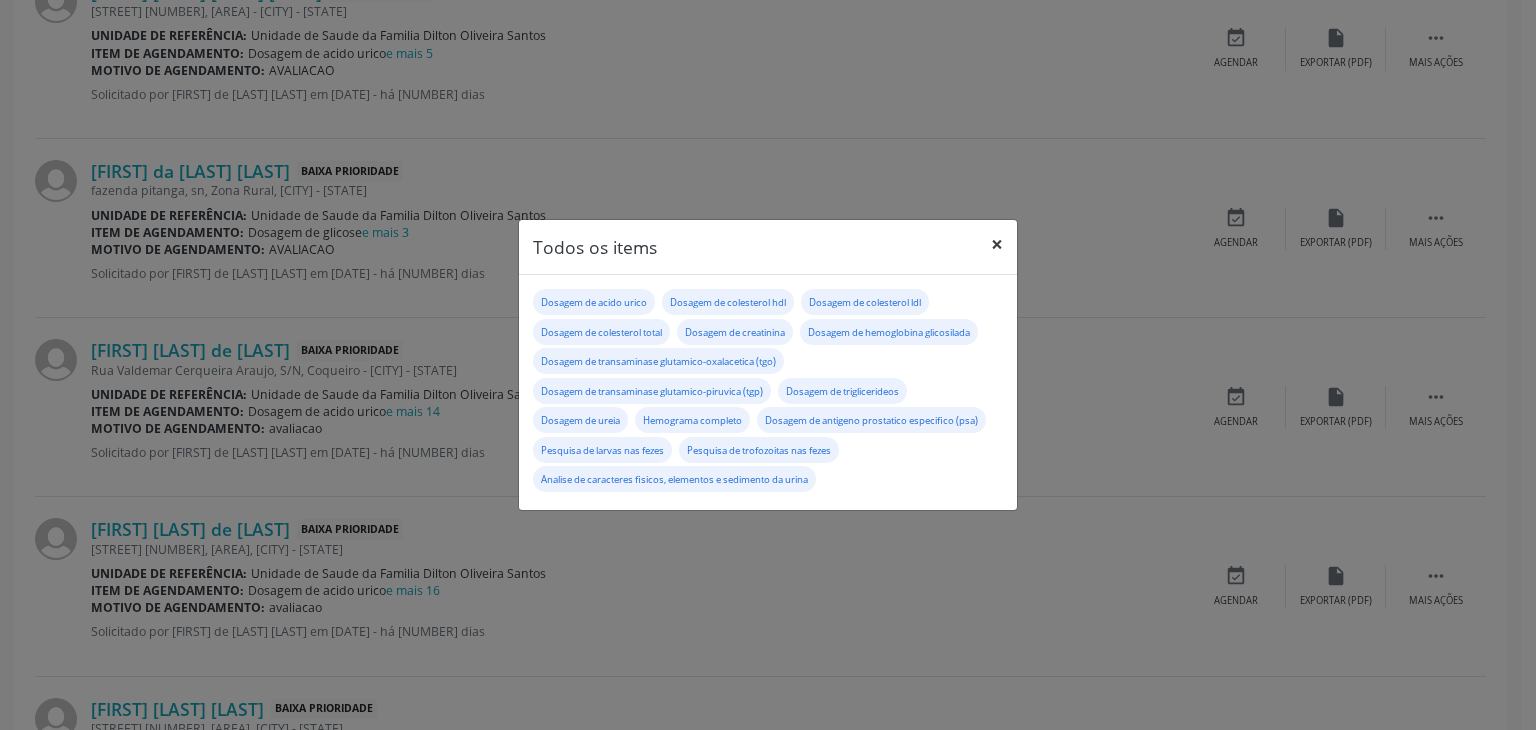 click on "×" at bounding box center [997, 244] 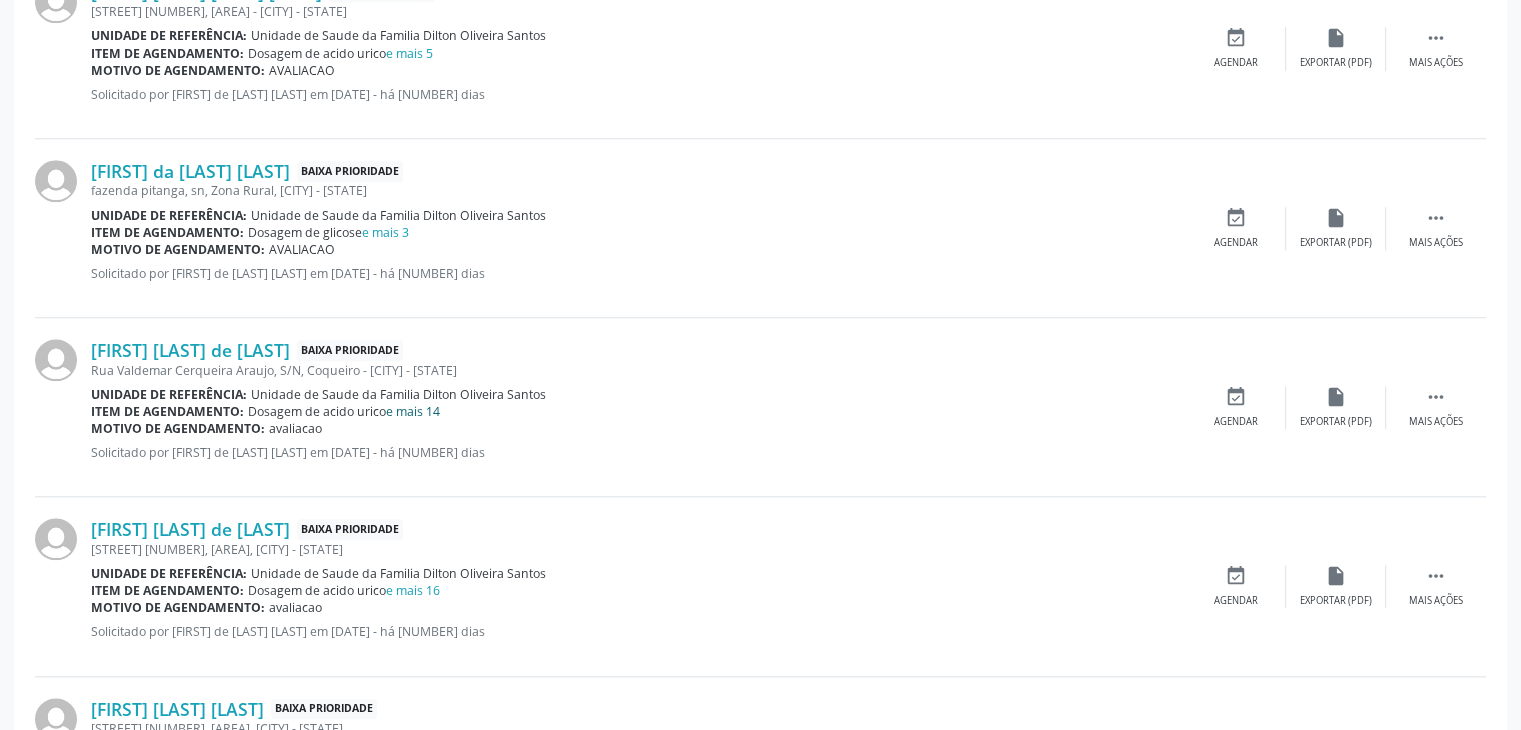 click on "e mais 14" at bounding box center (413, 411) 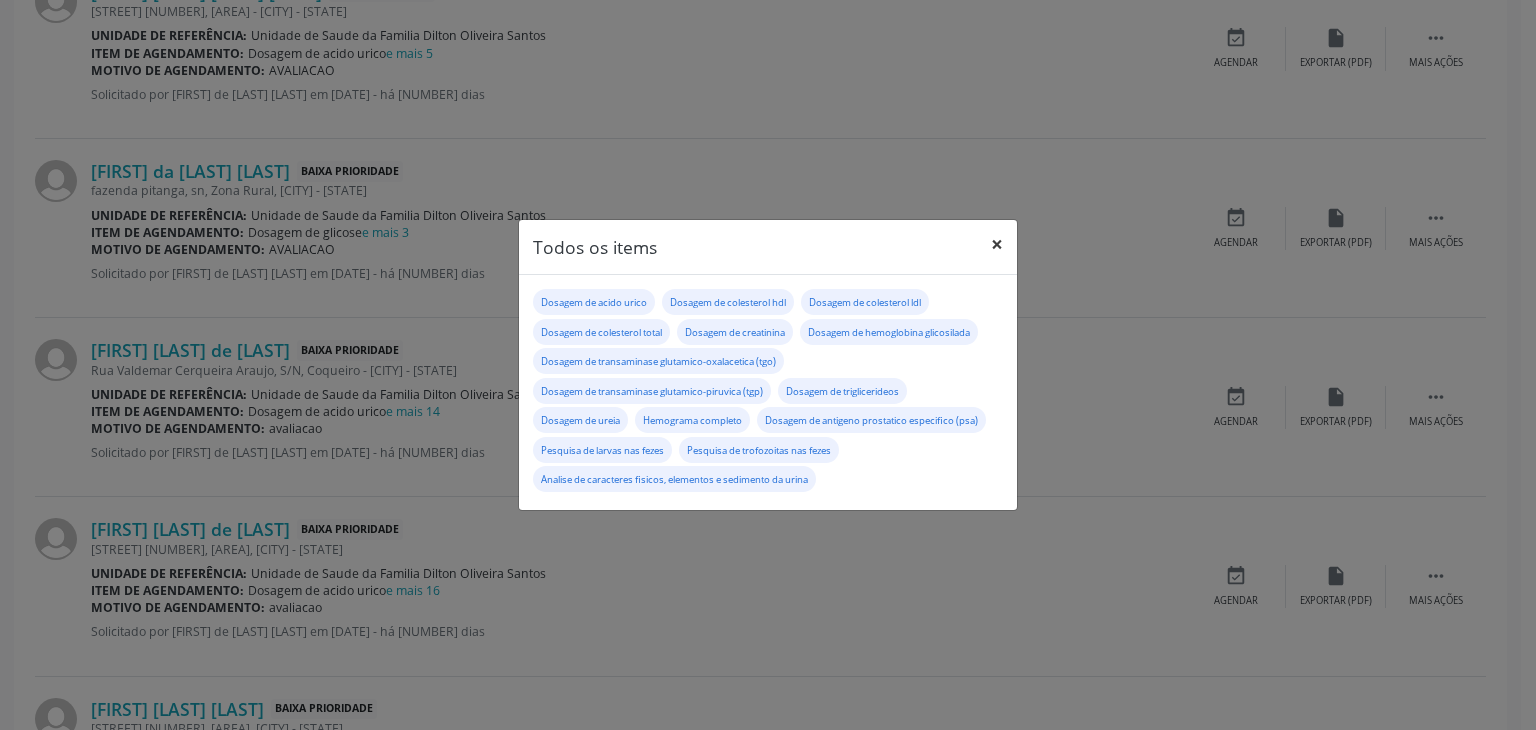 click on "×" at bounding box center (997, 244) 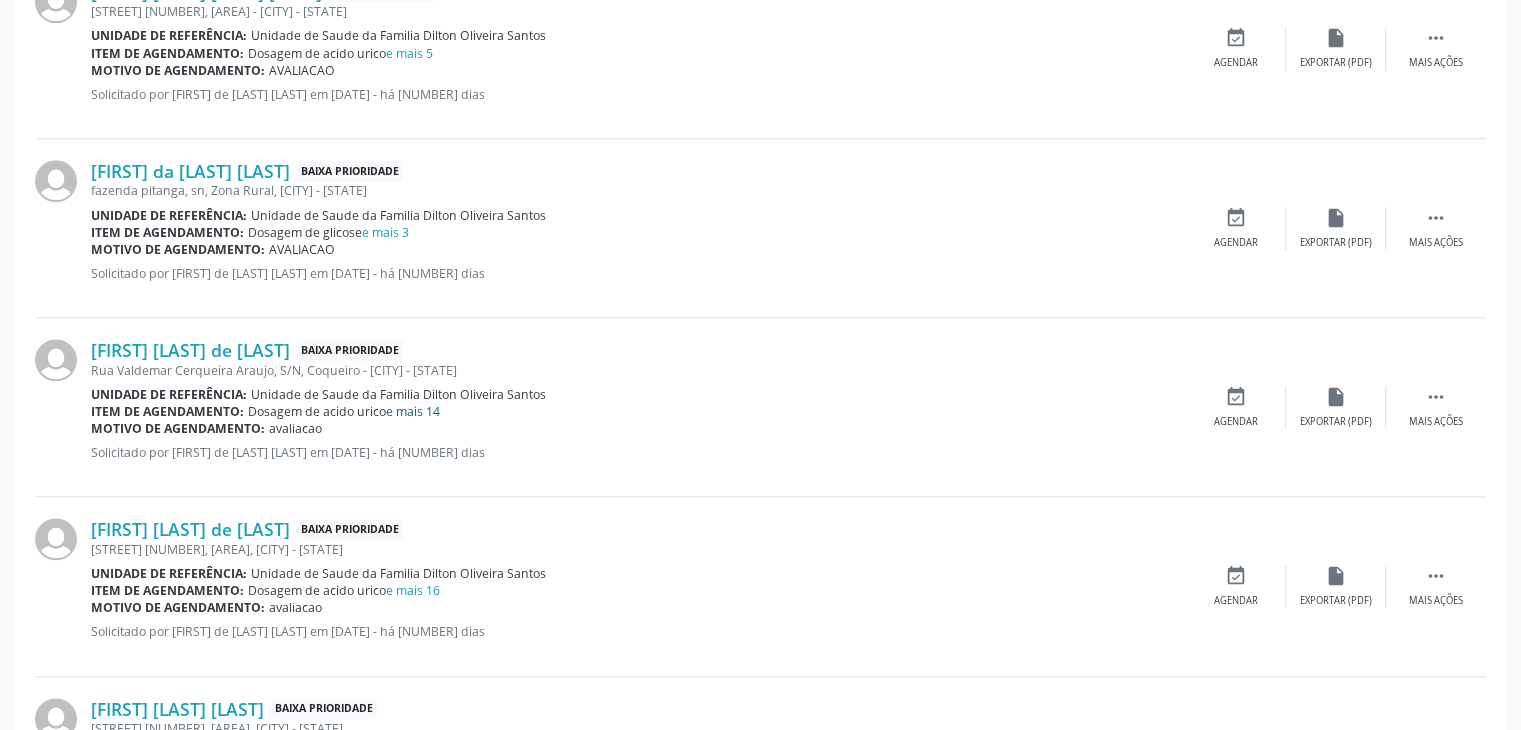 click on "e mais 14" at bounding box center [413, 411] 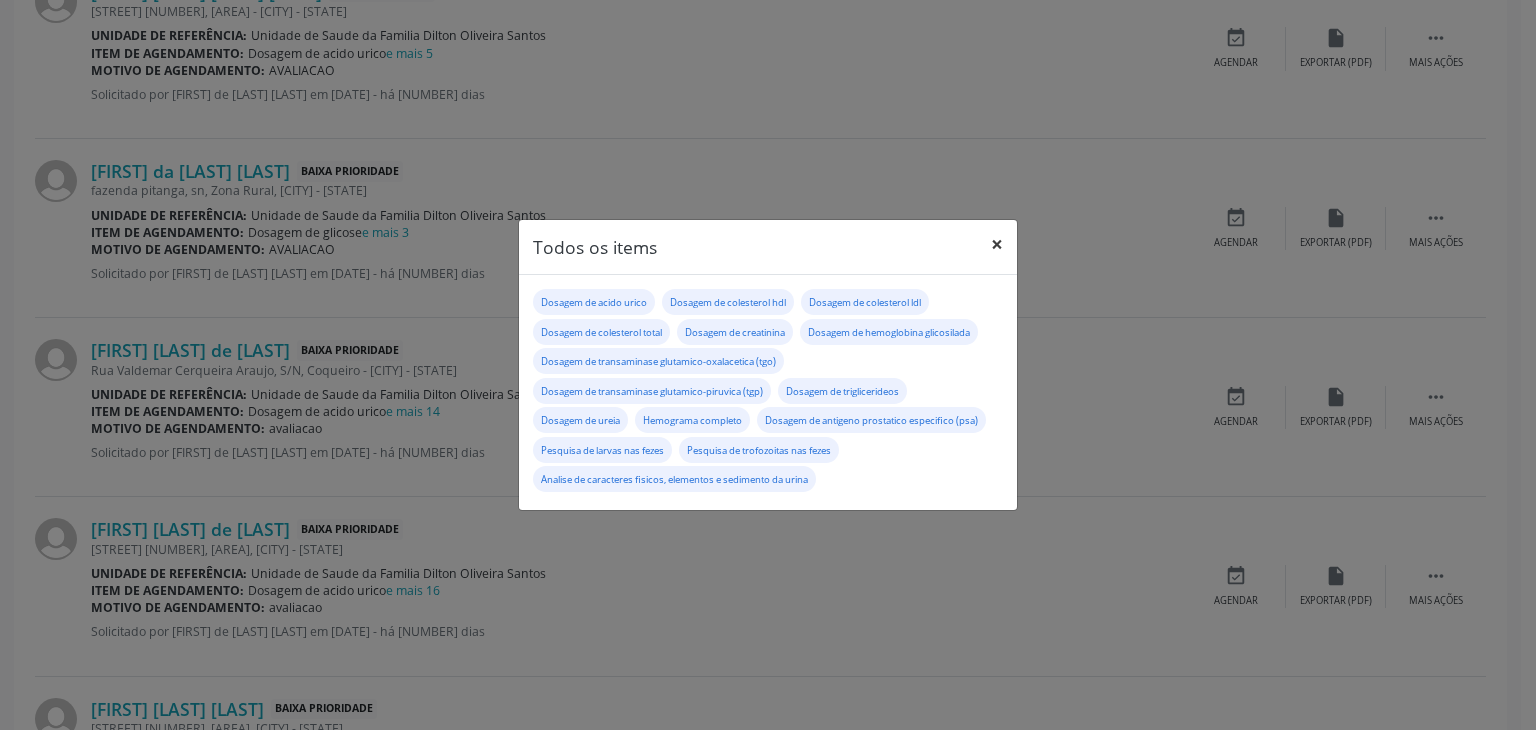 click on "×" at bounding box center (997, 244) 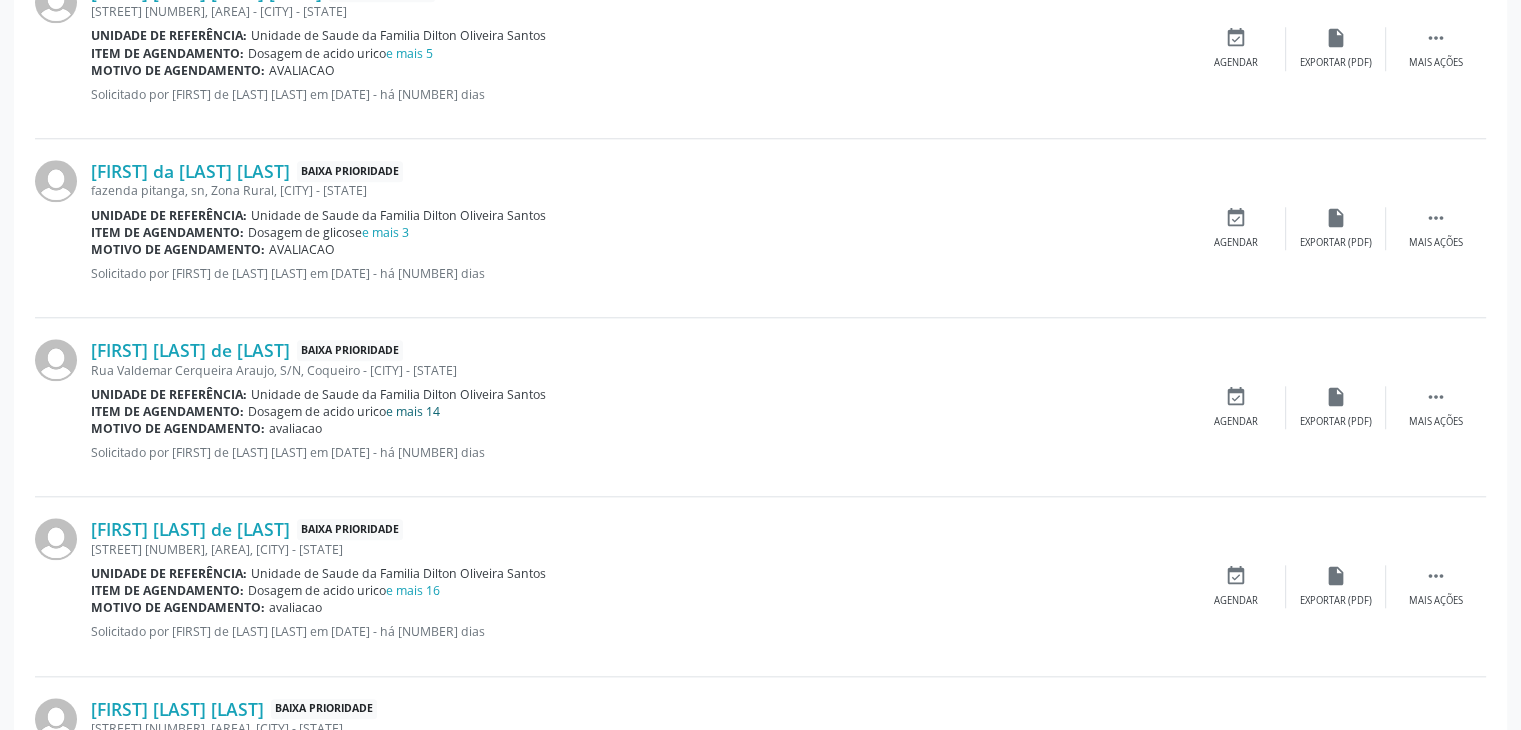 click on "e mais 14" at bounding box center [413, 411] 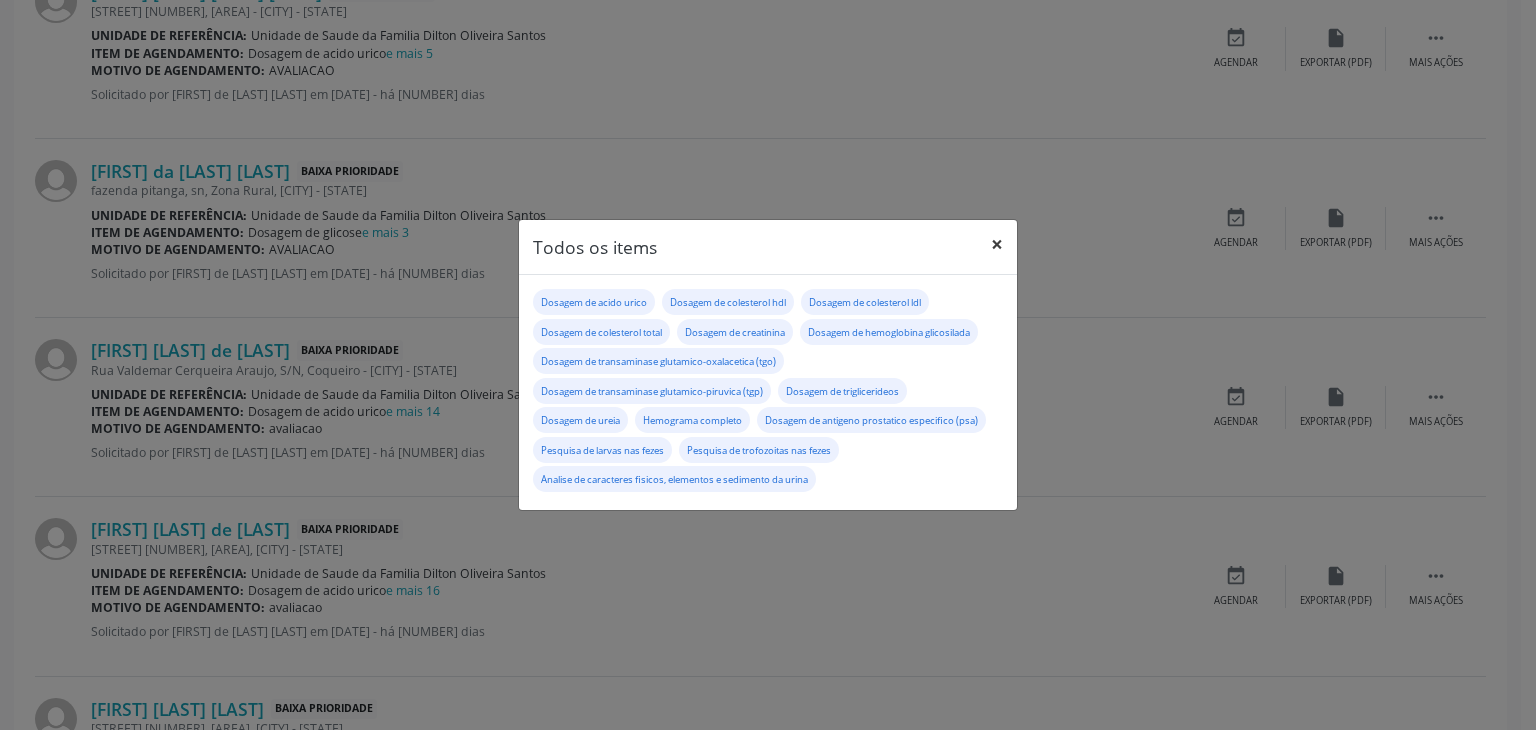 click on "×" at bounding box center [997, 244] 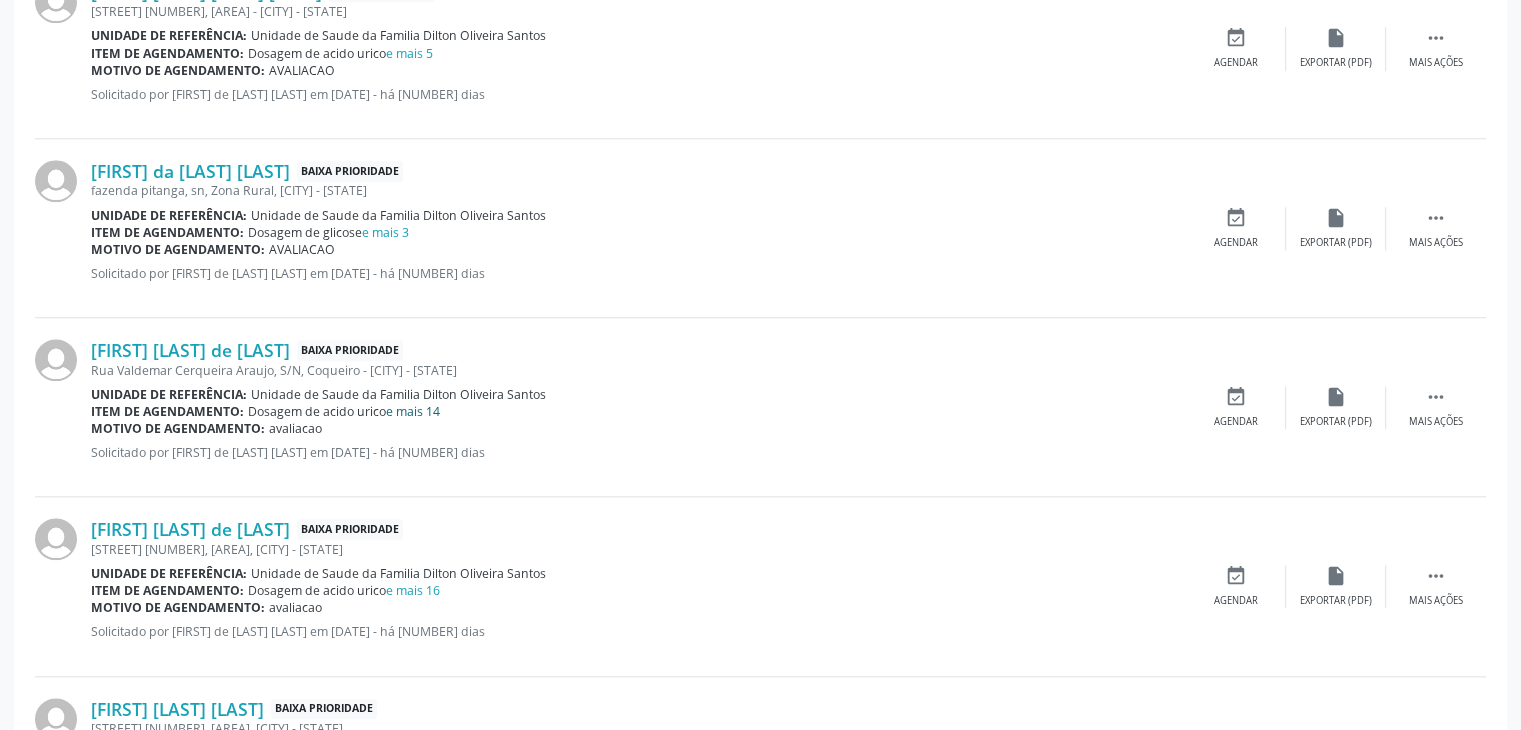 click on "e mais 14" at bounding box center [413, 411] 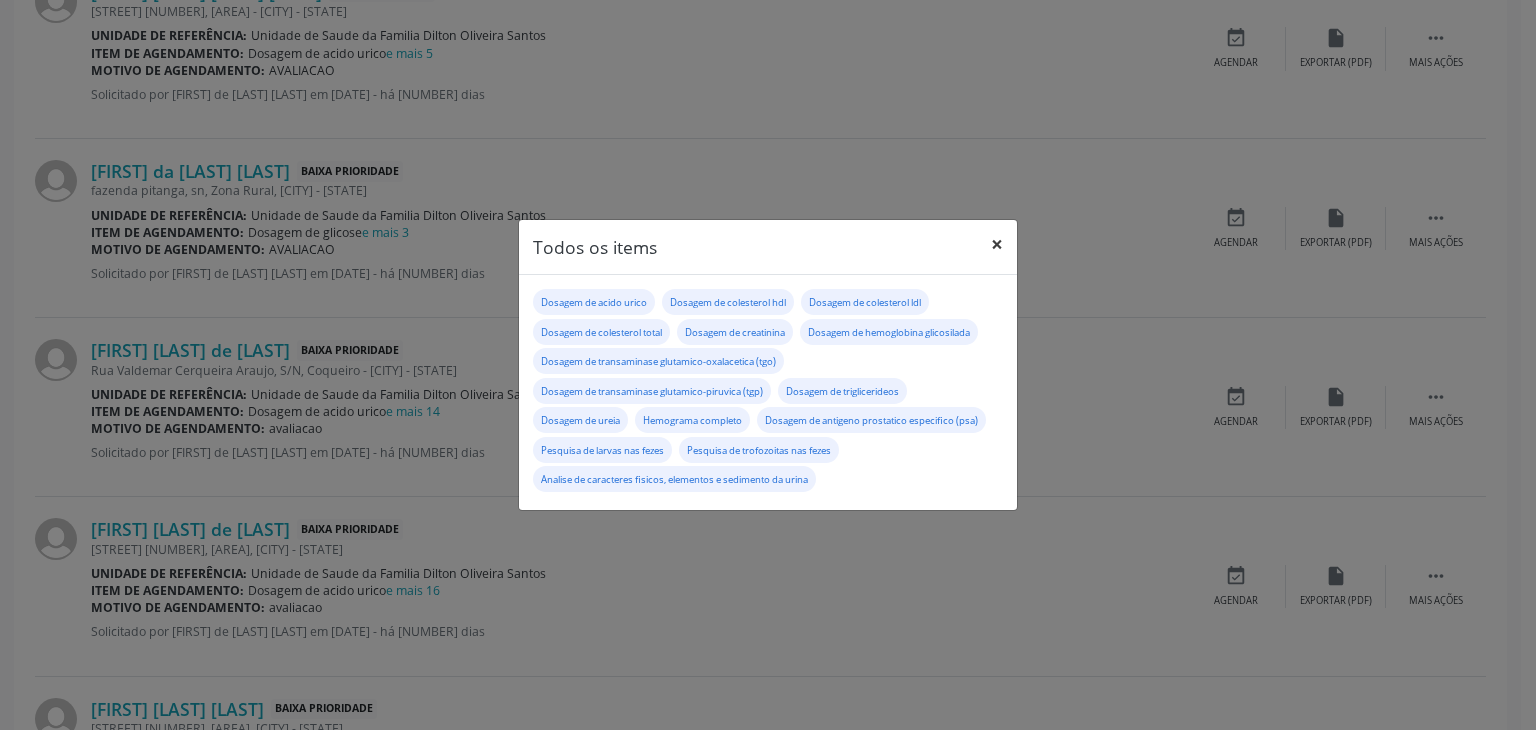 click on "×" at bounding box center [997, 244] 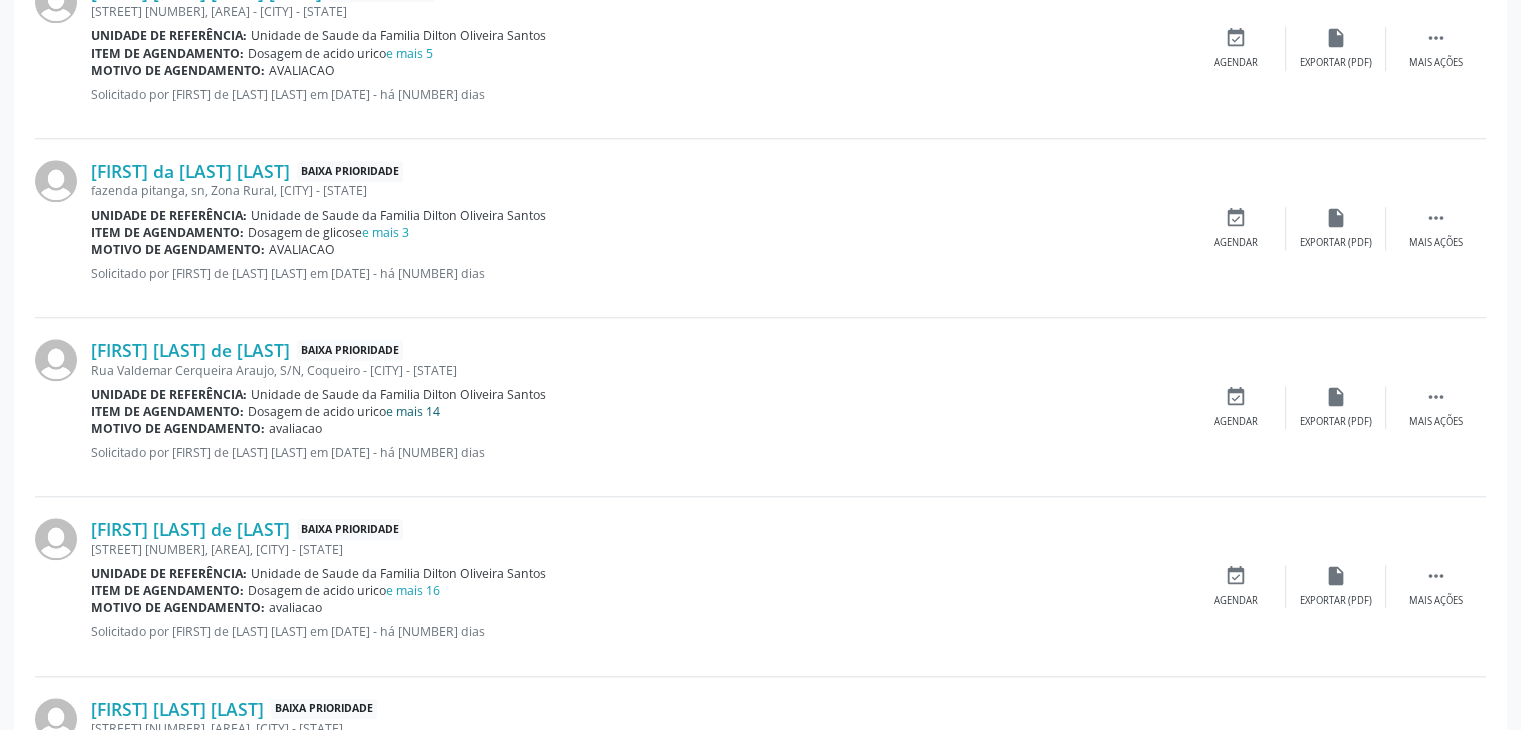 click on "e mais 14" at bounding box center (413, 411) 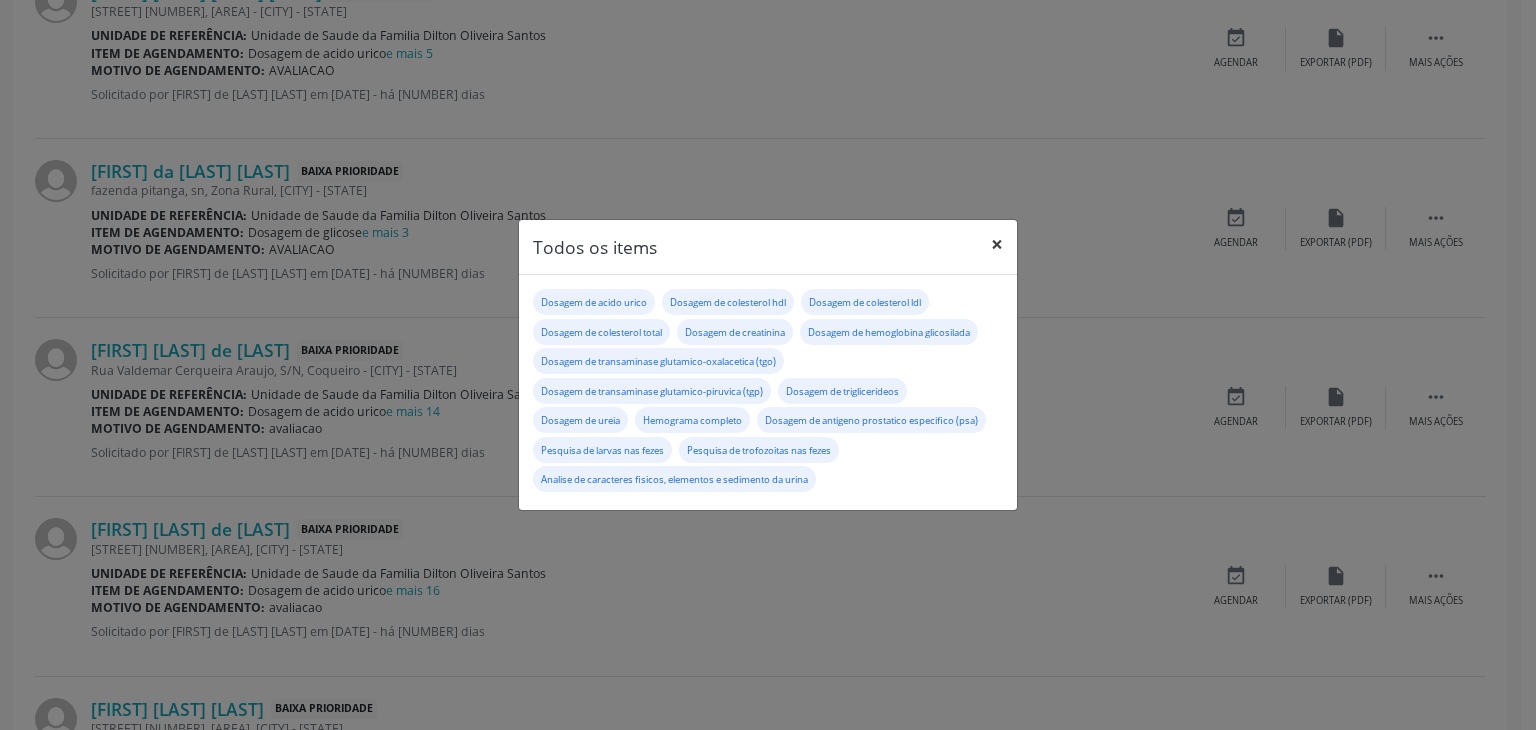 click on "×" at bounding box center (997, 244) 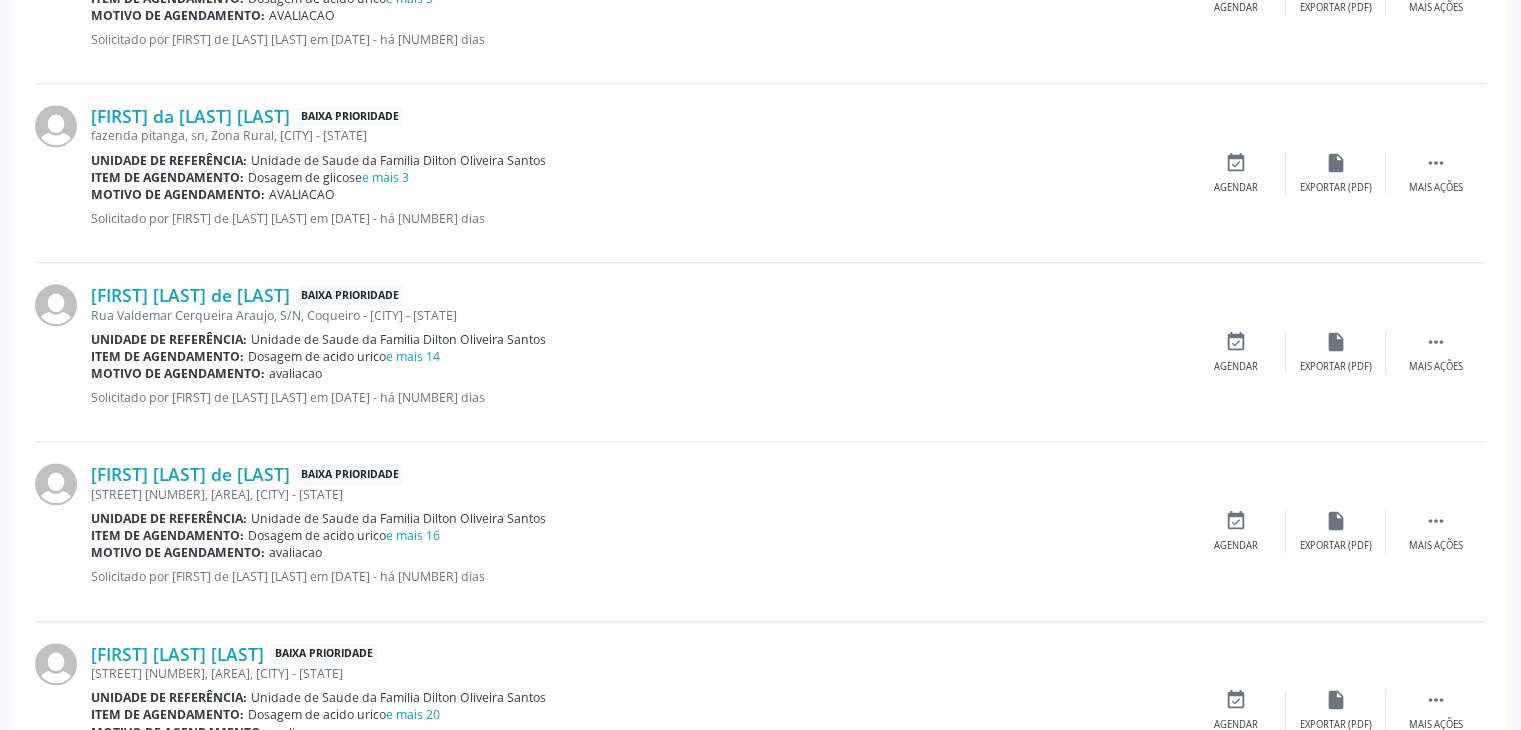scroll, scrollTop: 1950, scrollLeft: 0, axis: vertical 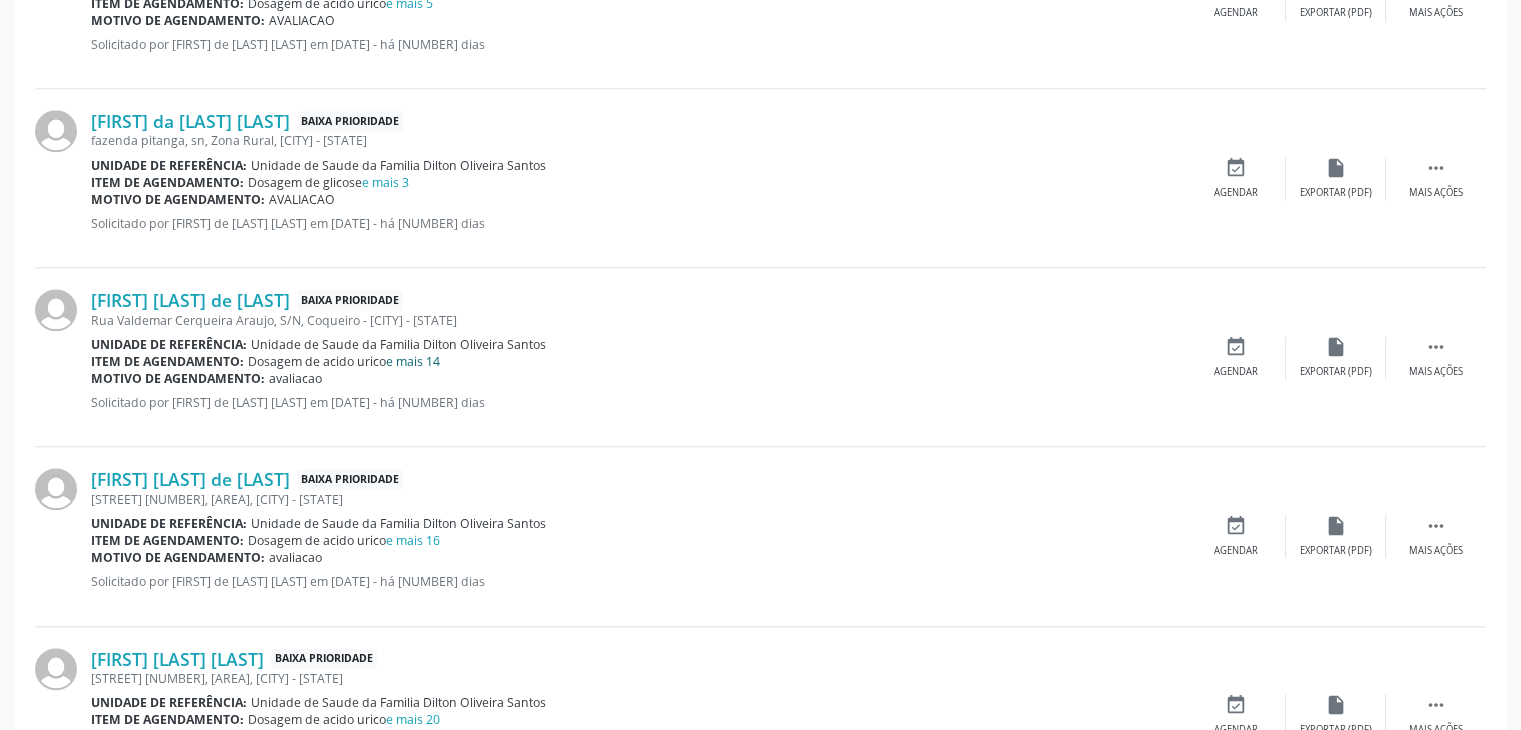 click on "e mais 14" at bounding box center [413, 361] 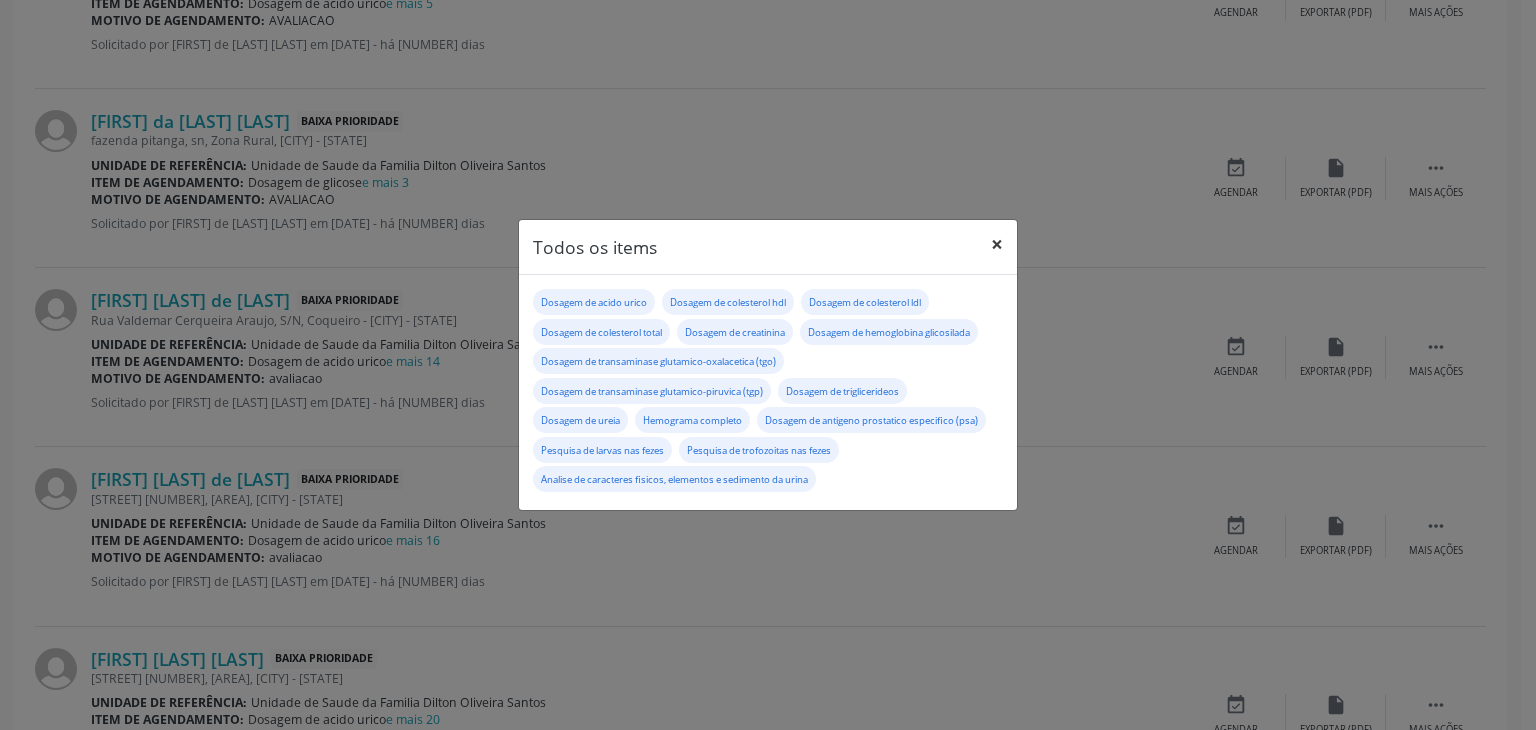 click on "×" at bounding box center [997, 244] 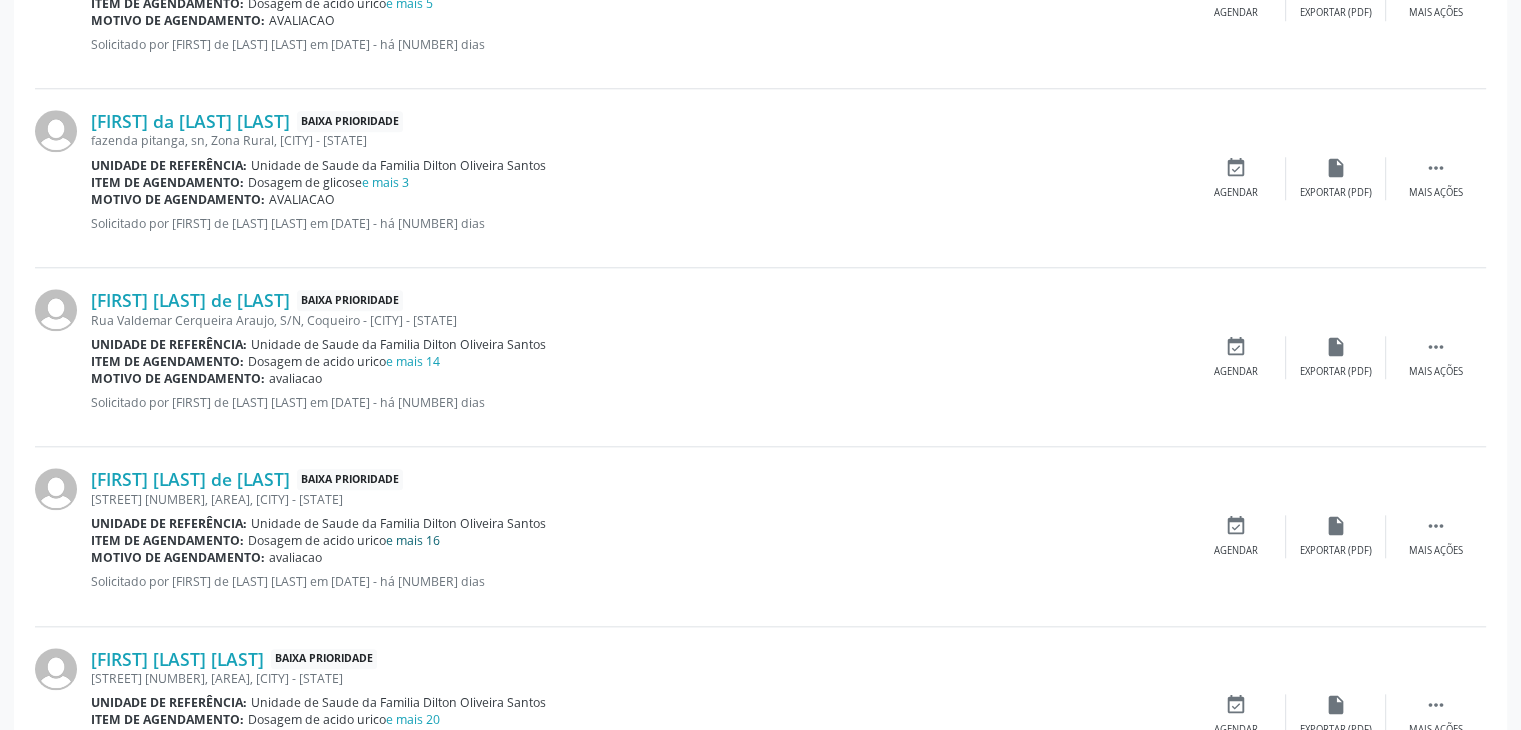 click on "e mais 16" at bounding box center [413, 540] 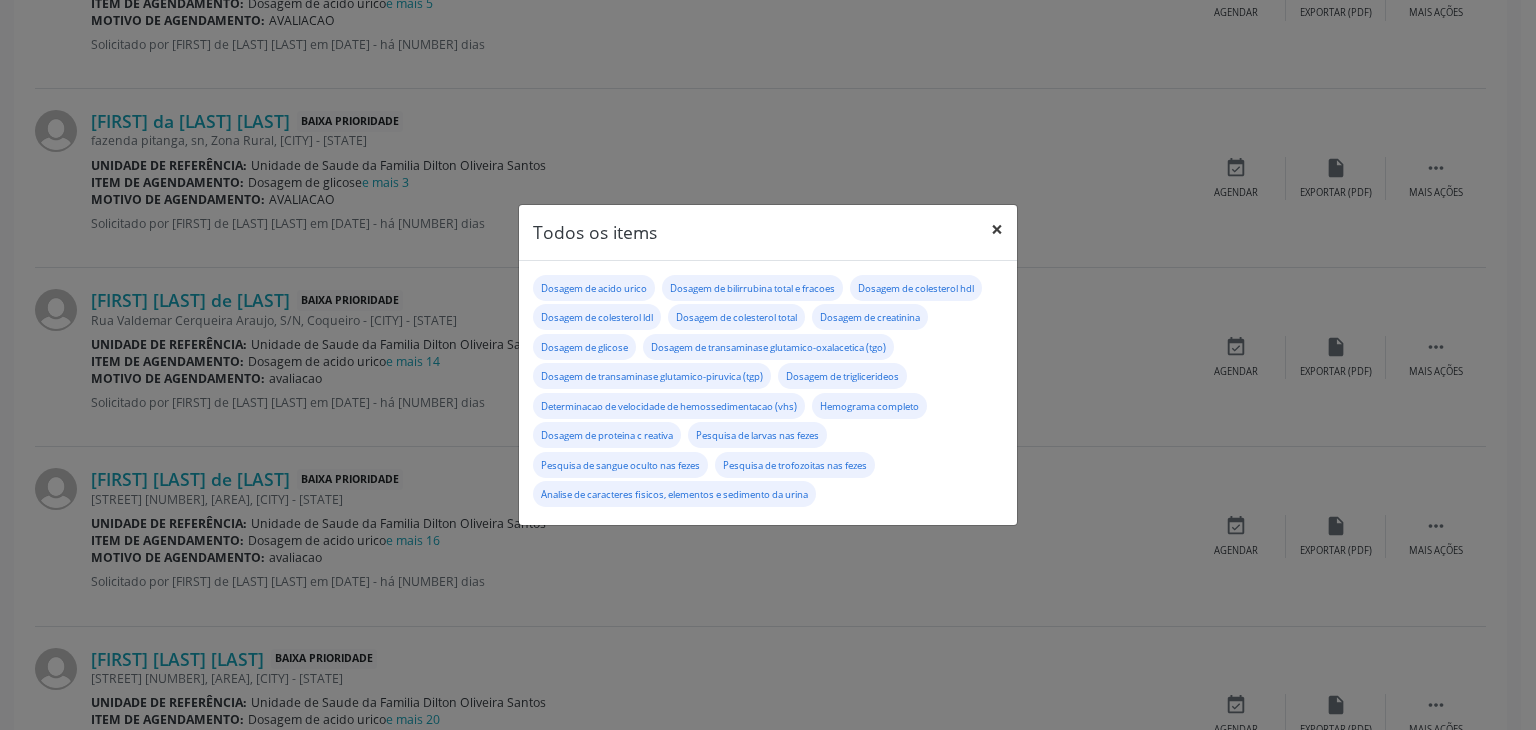 click on "×" at bounding box center [997, 229] 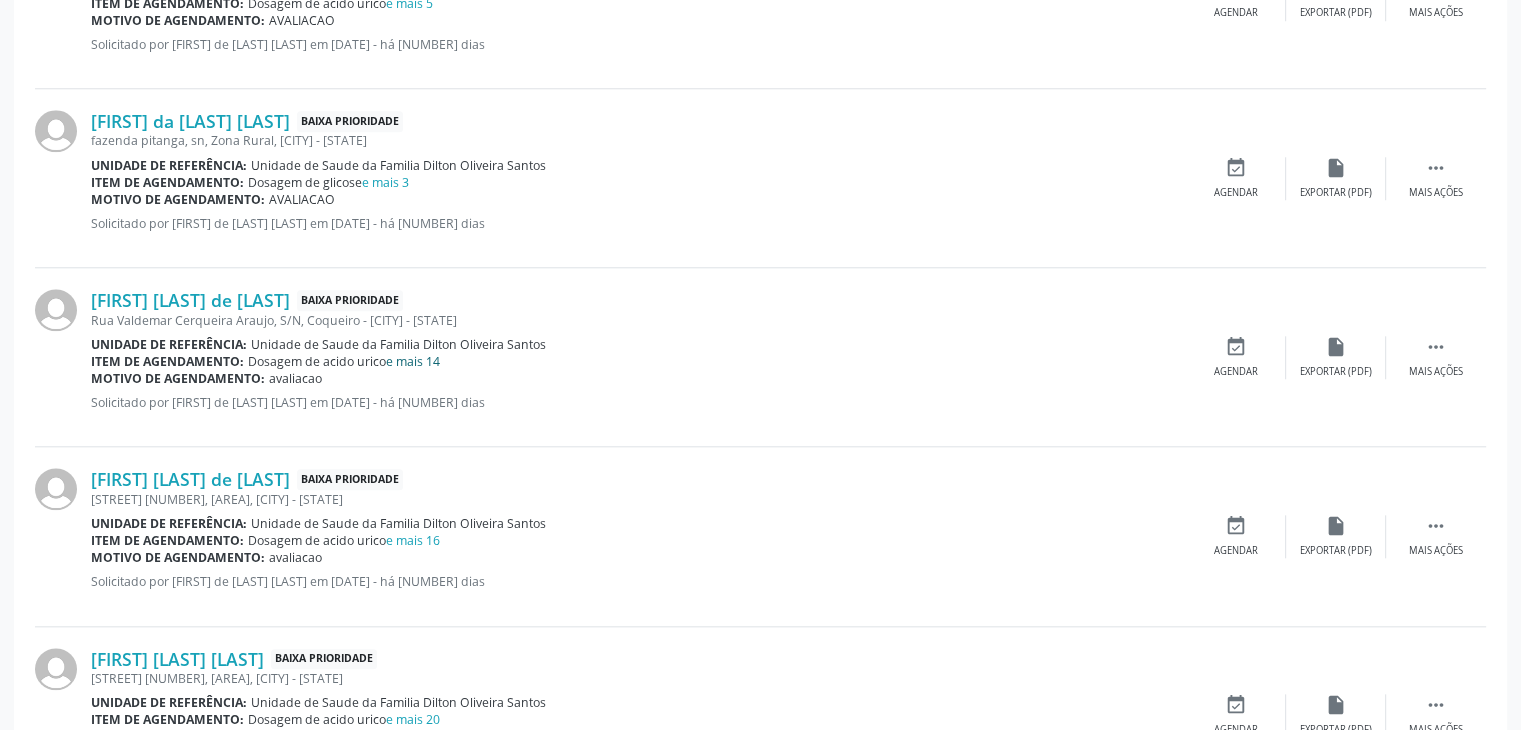 click on "e mais 14" at bounding box center [413, 361] 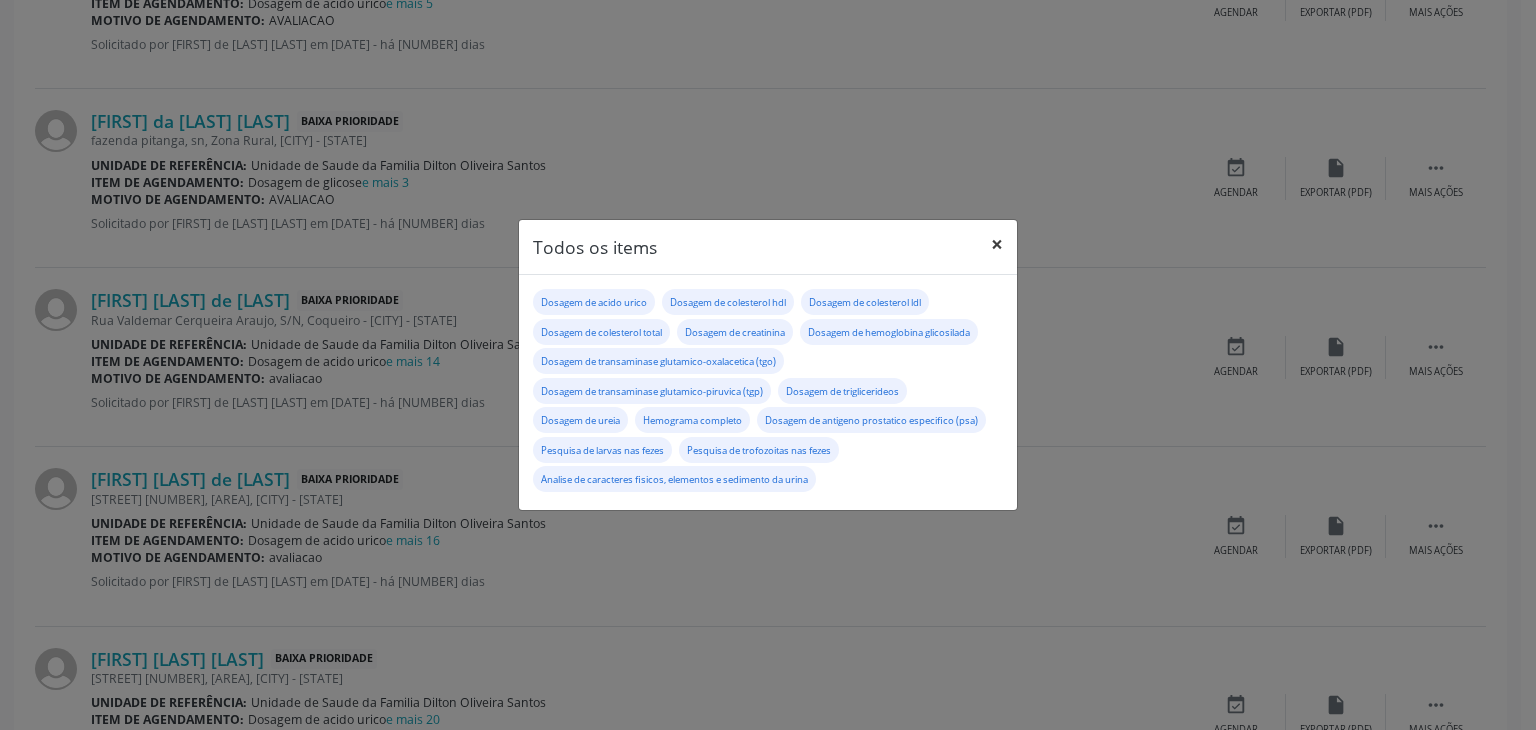 click on "×" at bounding box center (997, 244) 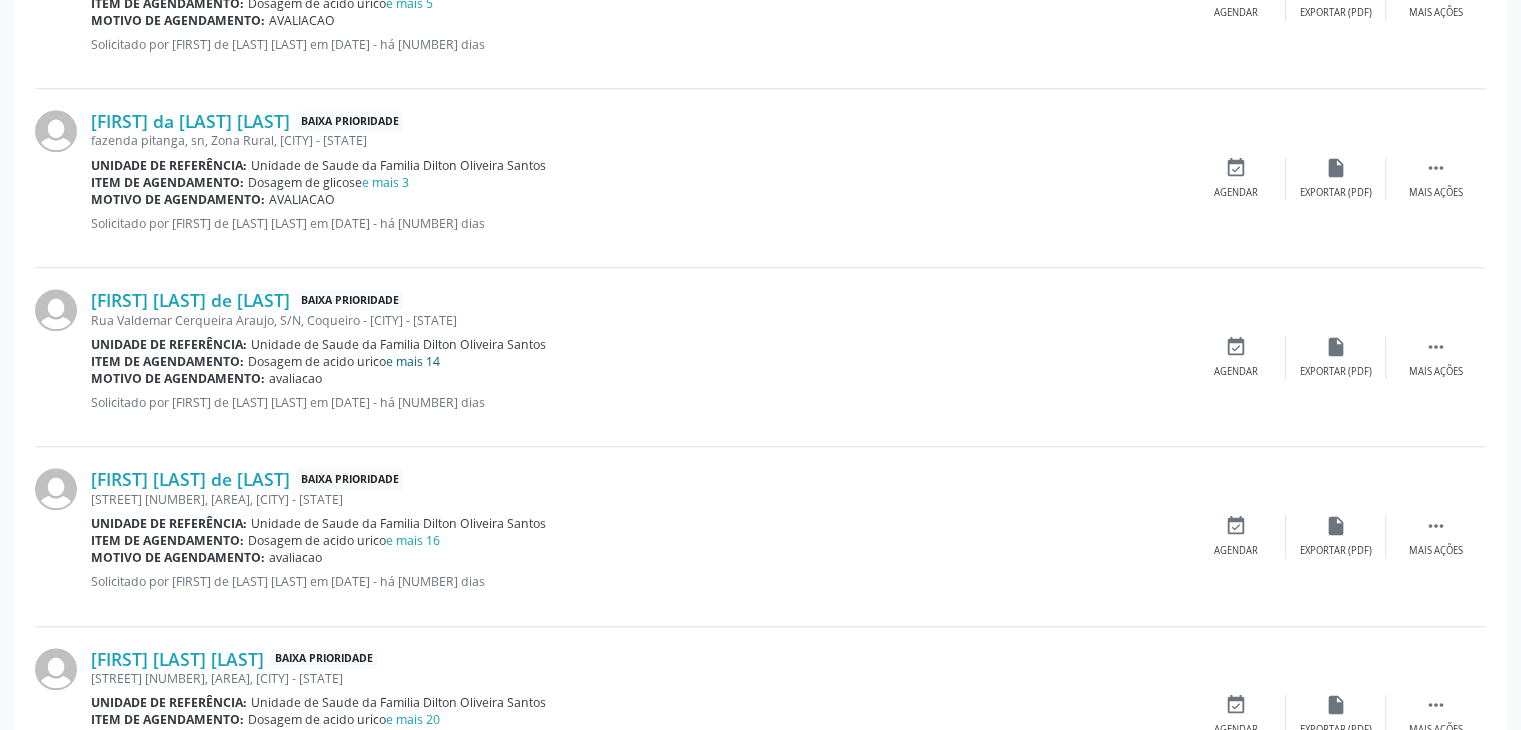 click on "e mais 14" at bounding box center [413, 361] 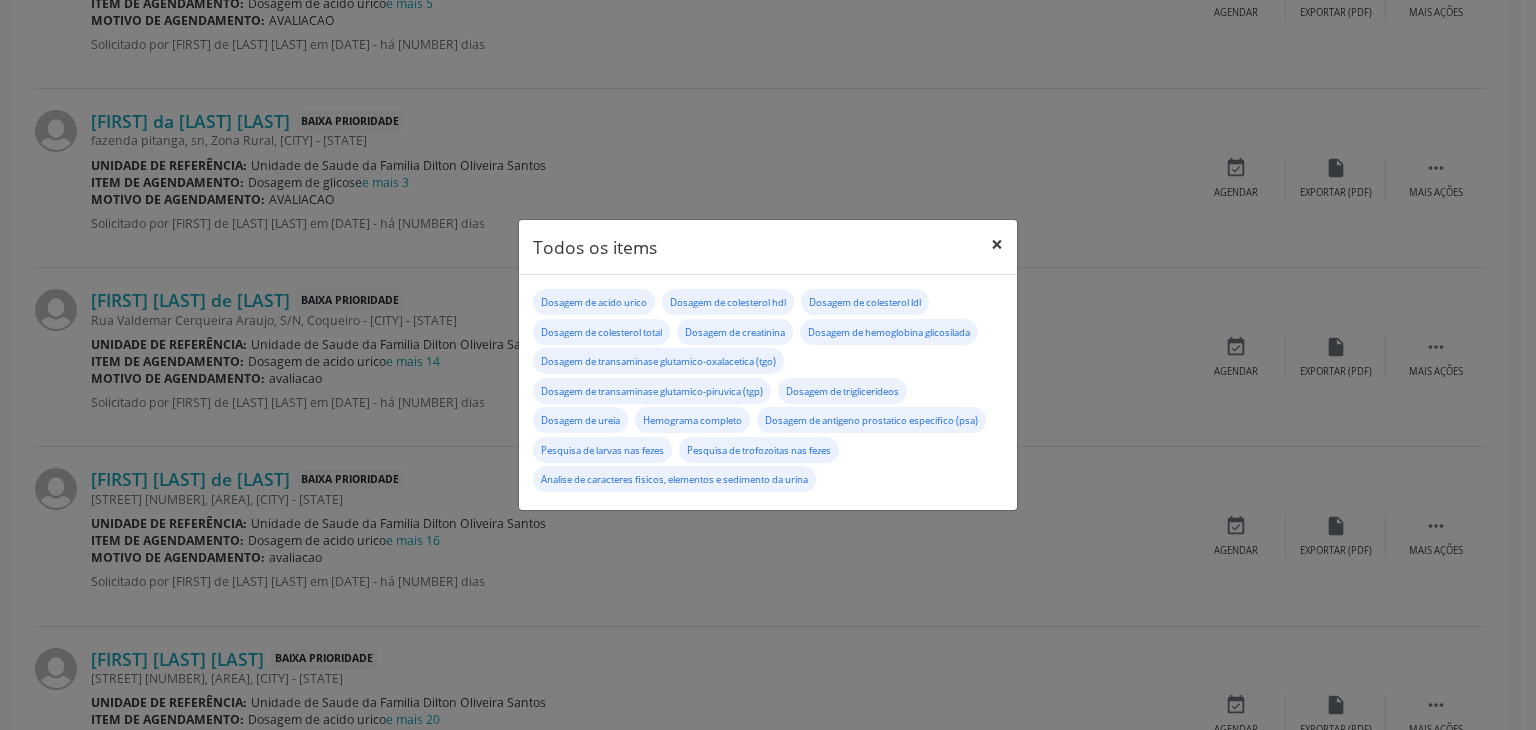 click on "×" at bounding box center [997, 244] 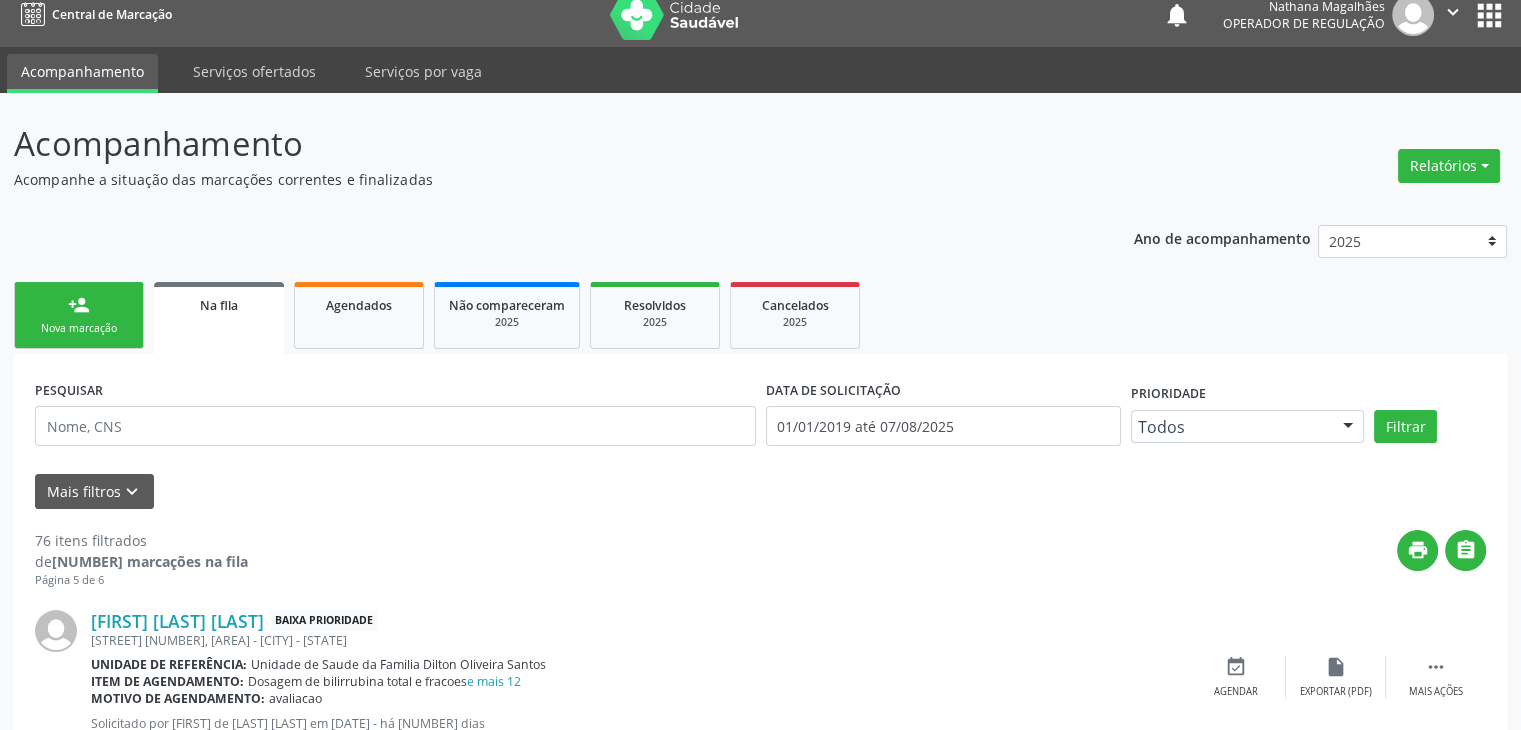 scroll, scrollTop: 0, scrollLeft: 0, axis: both 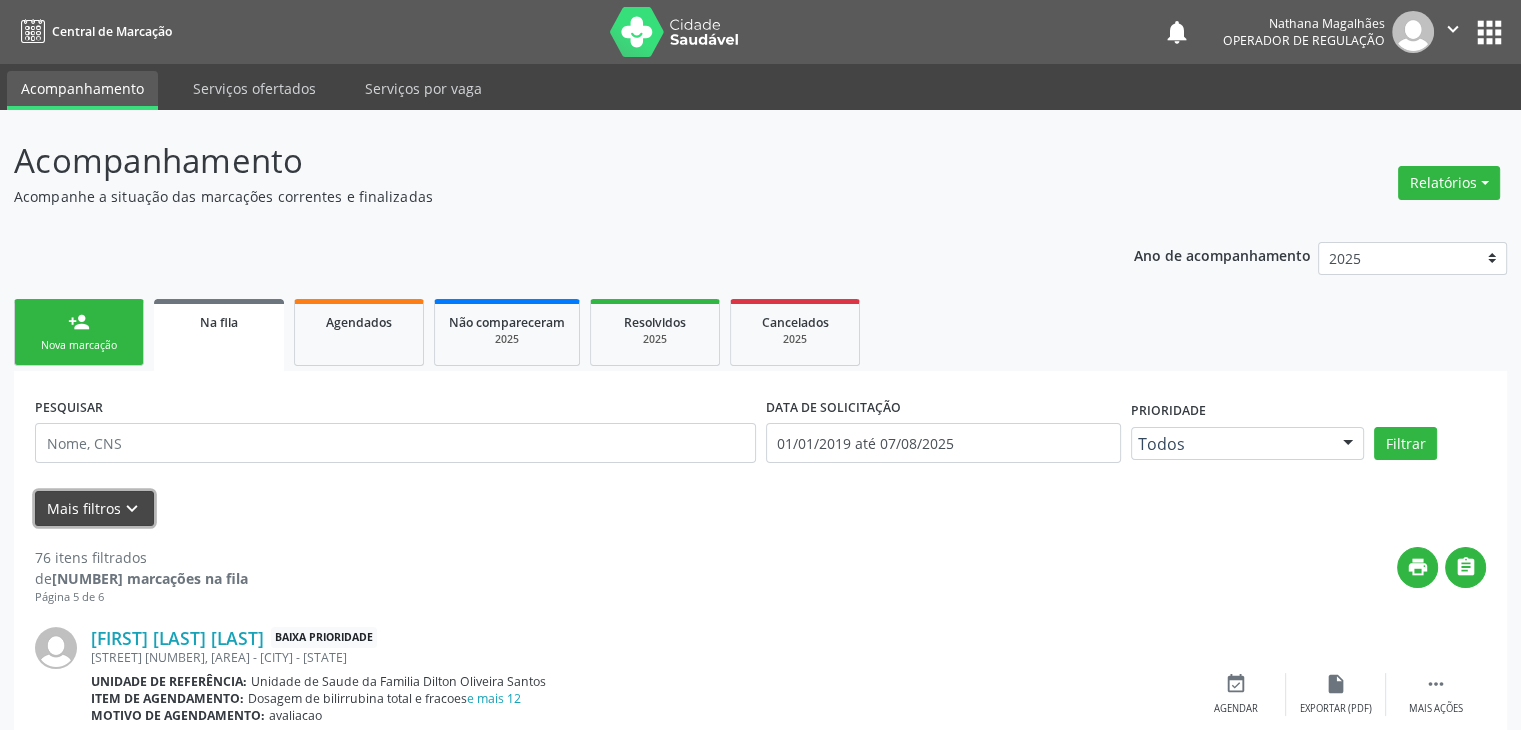 click on "Mais filtros
keyboard_arrow_down" at bounding box center [94, 508] 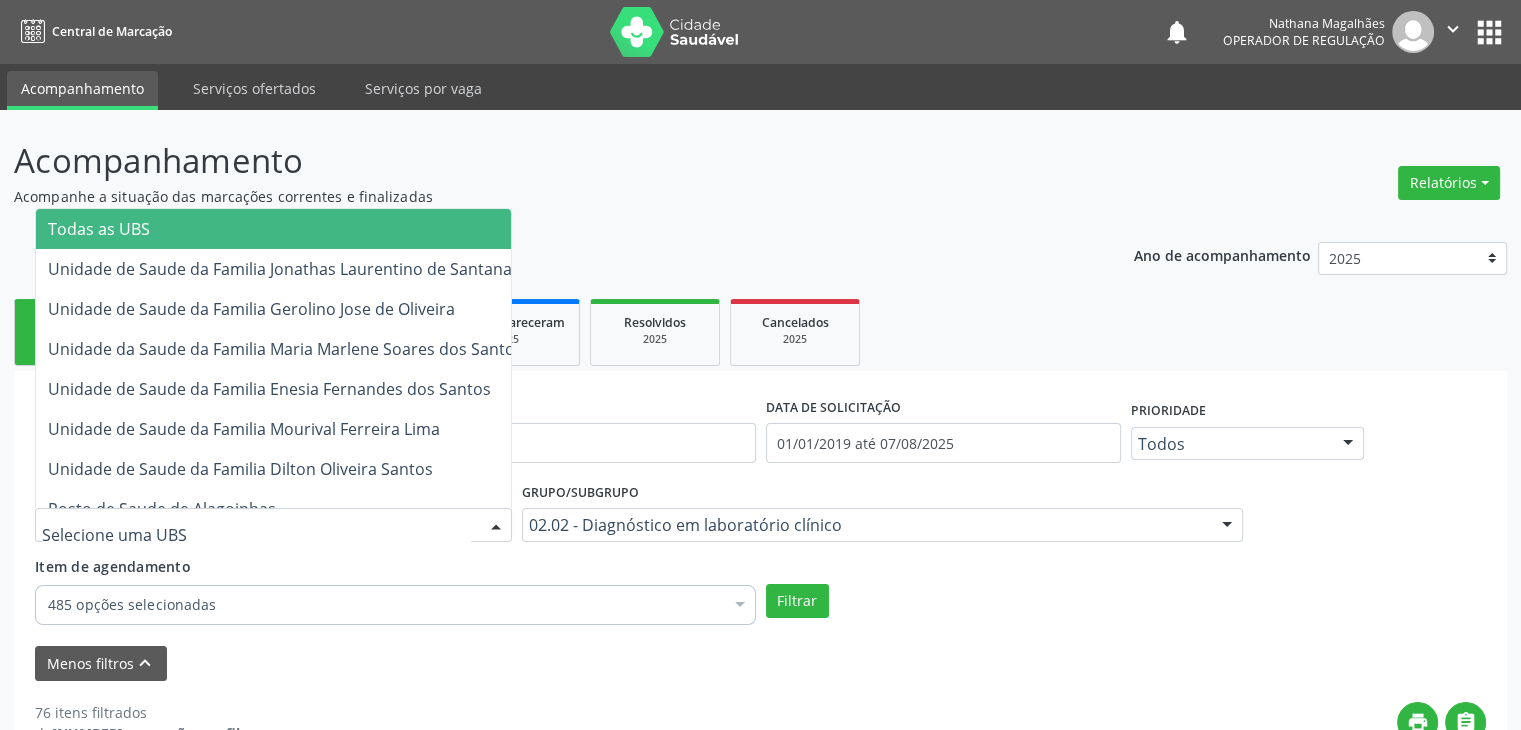 click at bounding box center [273, 525] 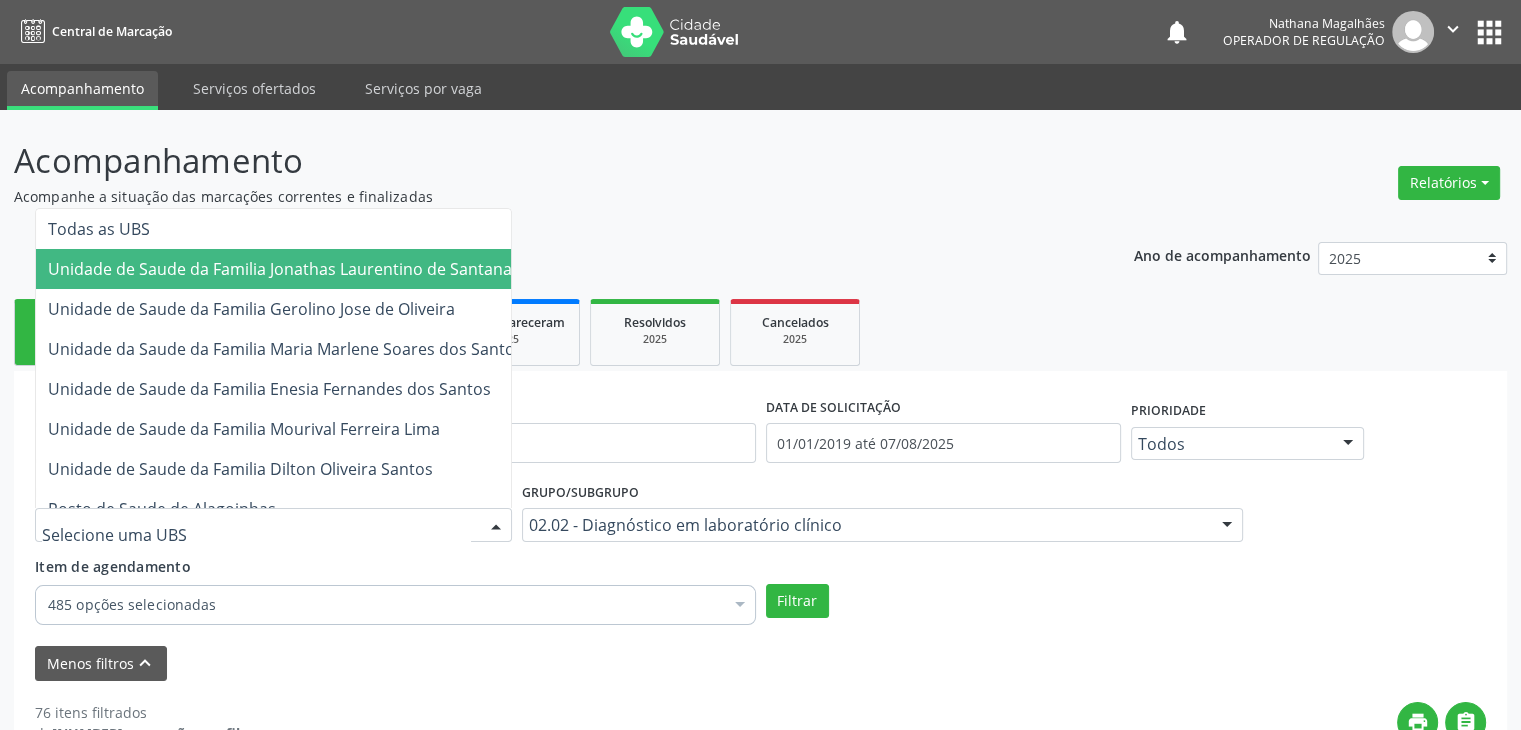 click on "Unidade de Saude da Familia Jonathas Laurentino de Santana" at bounding box center [280, 269] 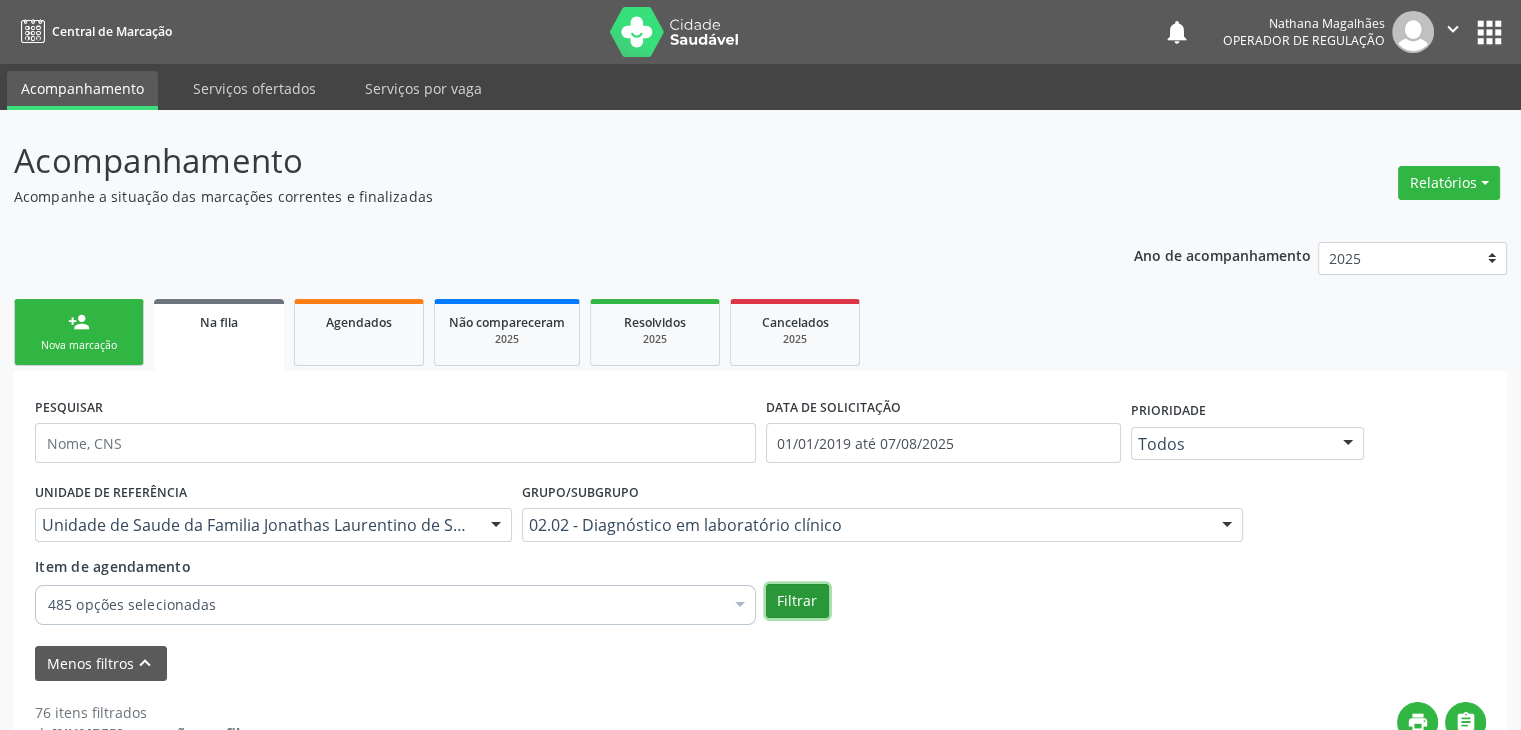 click on "Filtrar" at bounding box center (797, 601) 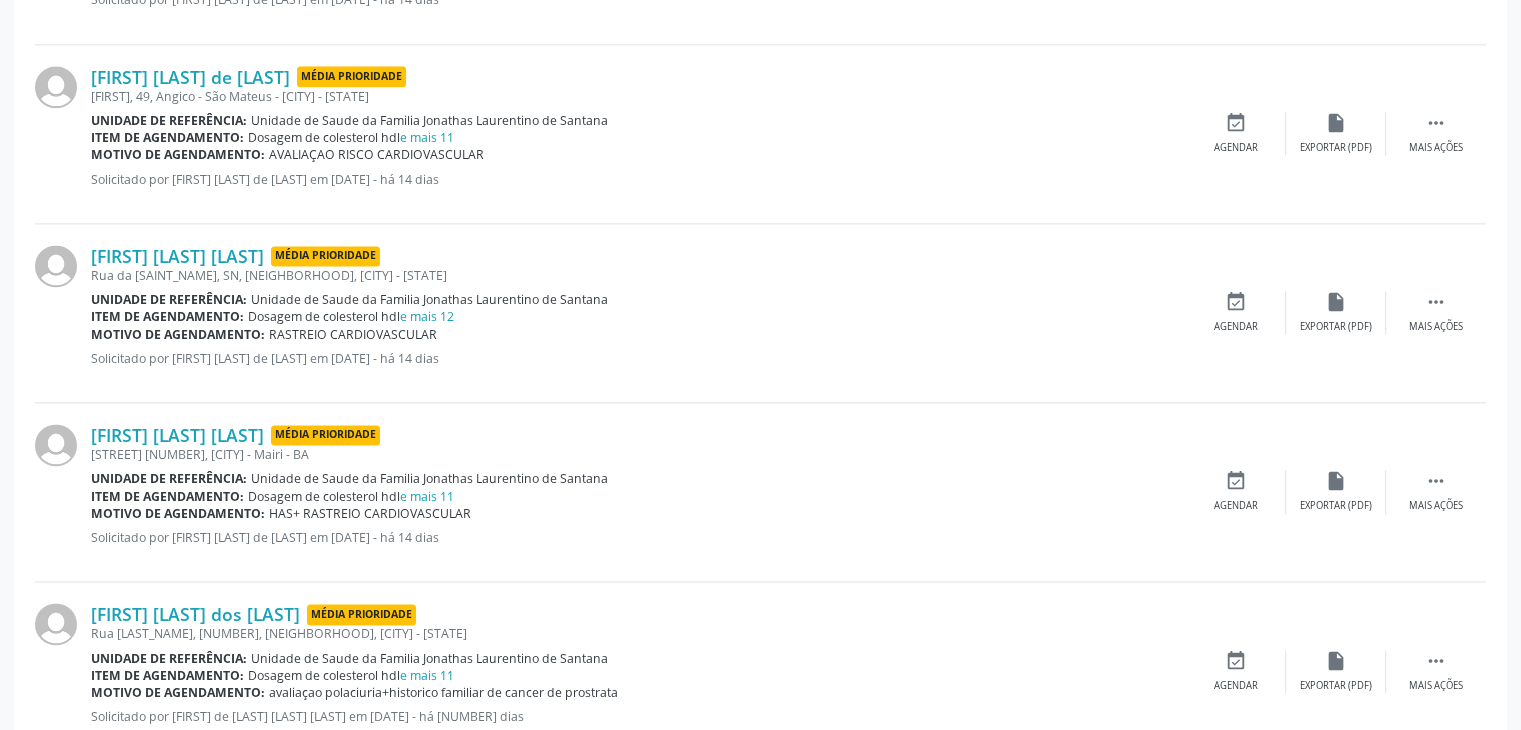 scroll, scrollTop: 2805, scrollLeft: 0, axis: vertical 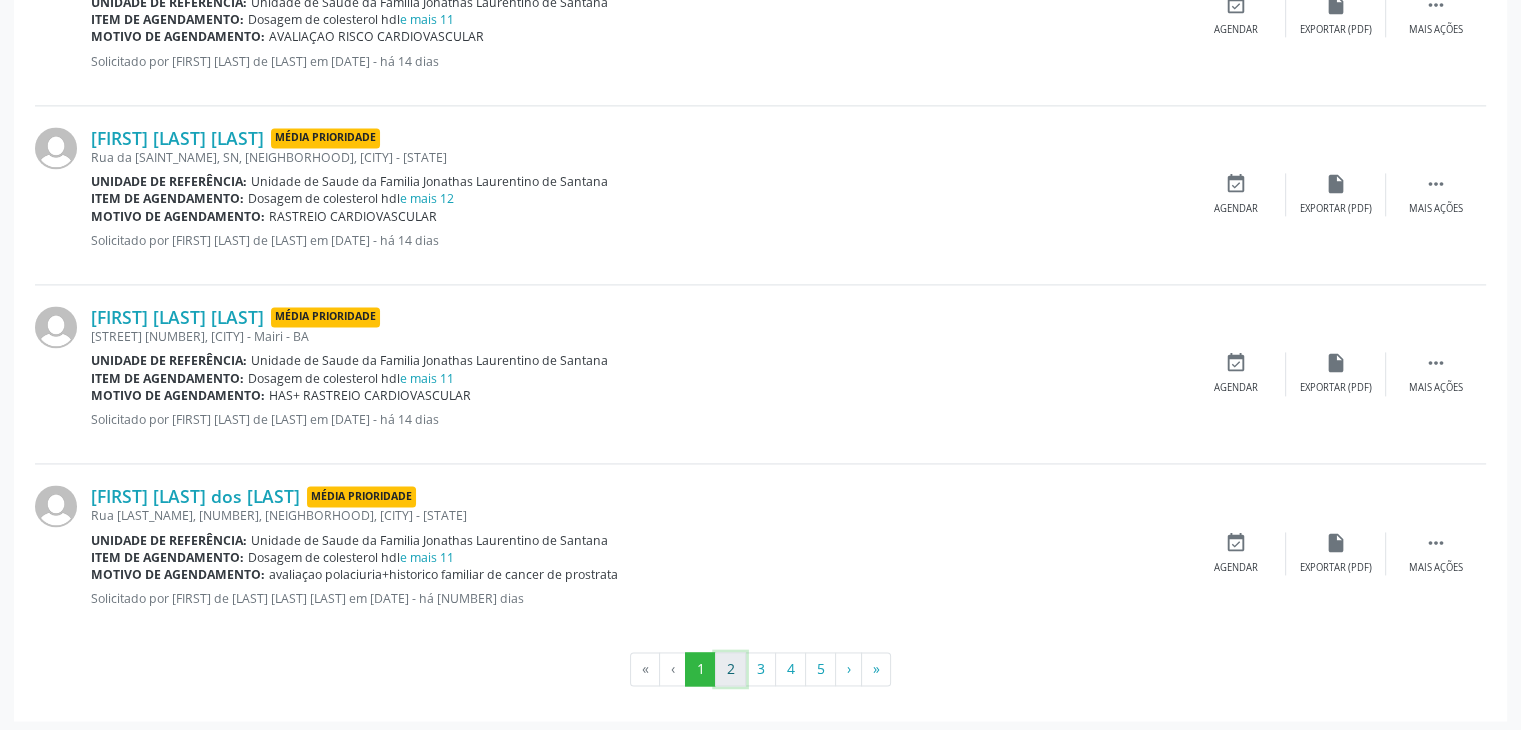 click on "2" at bounding box center [730, 669] 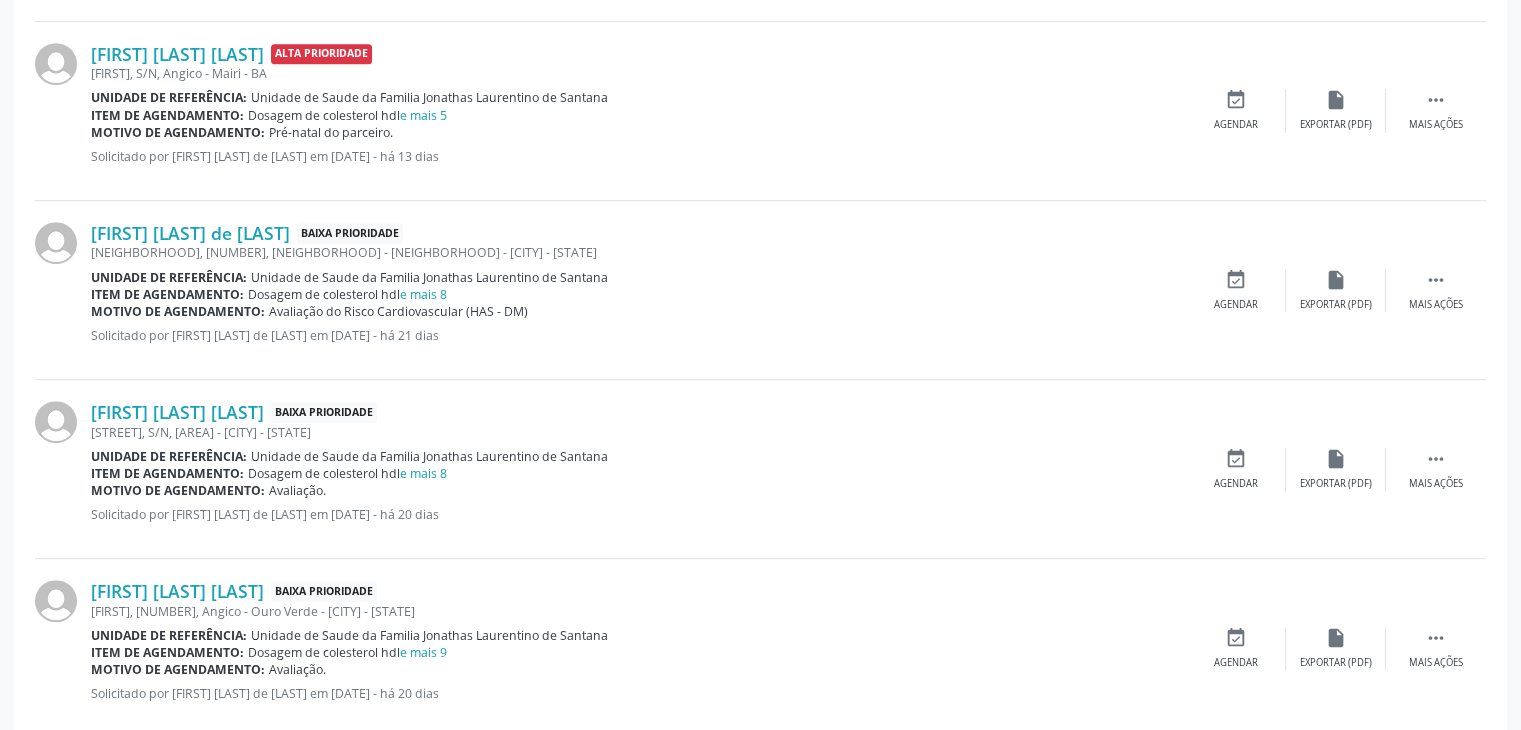 scroll, scrollTop: 1105, scrollLeft: 0, axis: vertical 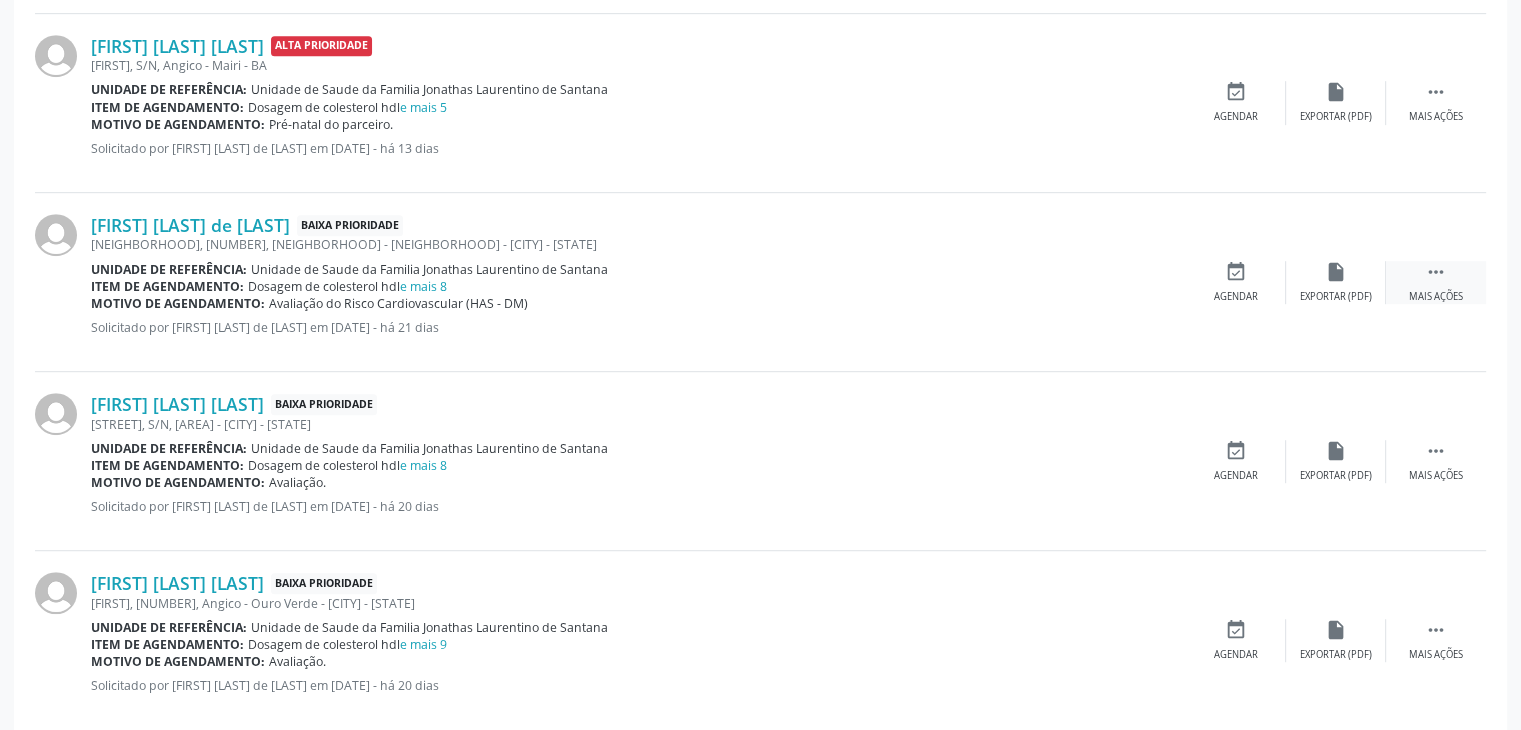 click on "
Mais ações" at bounding box center (1436, 282) 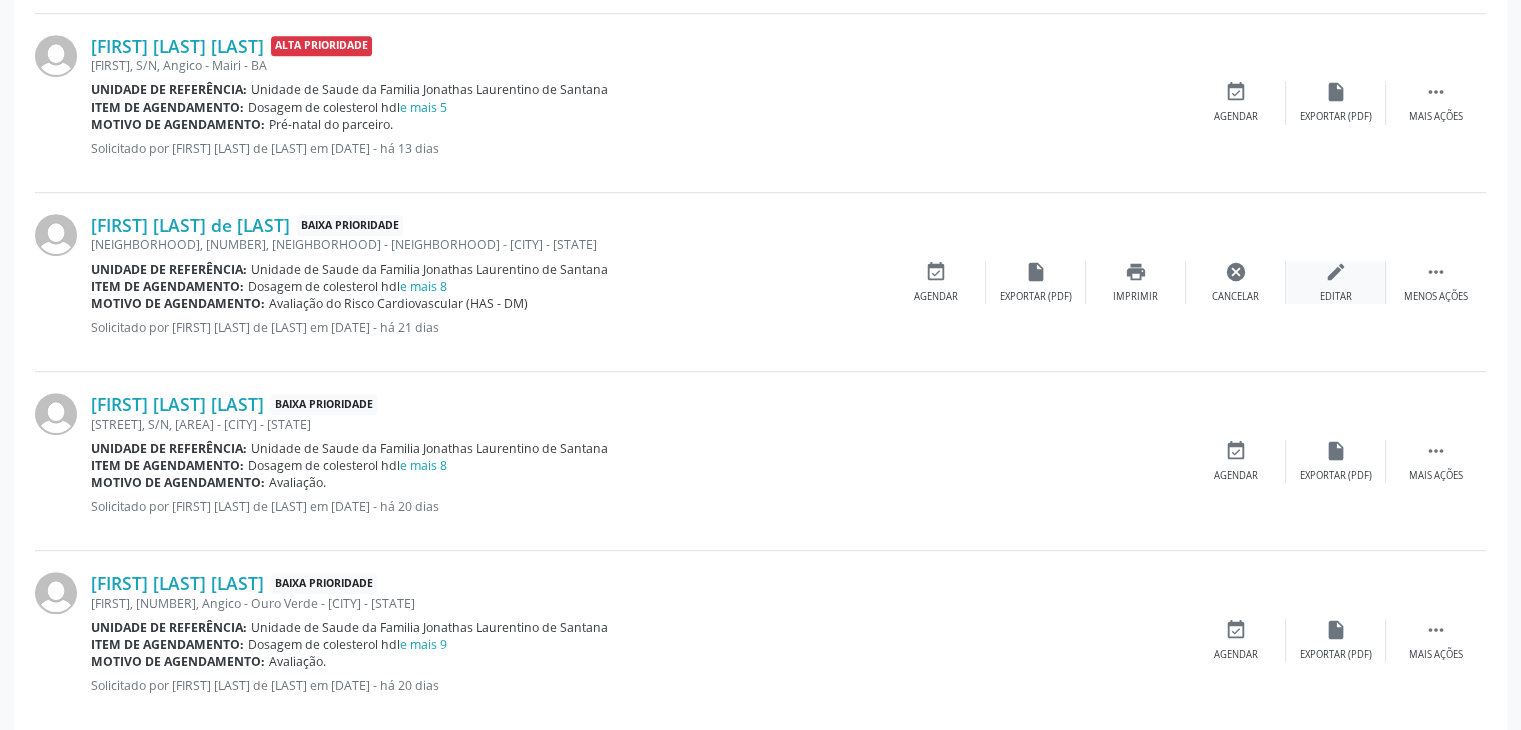 click on "Editar" at bounding box center [1336, 297] 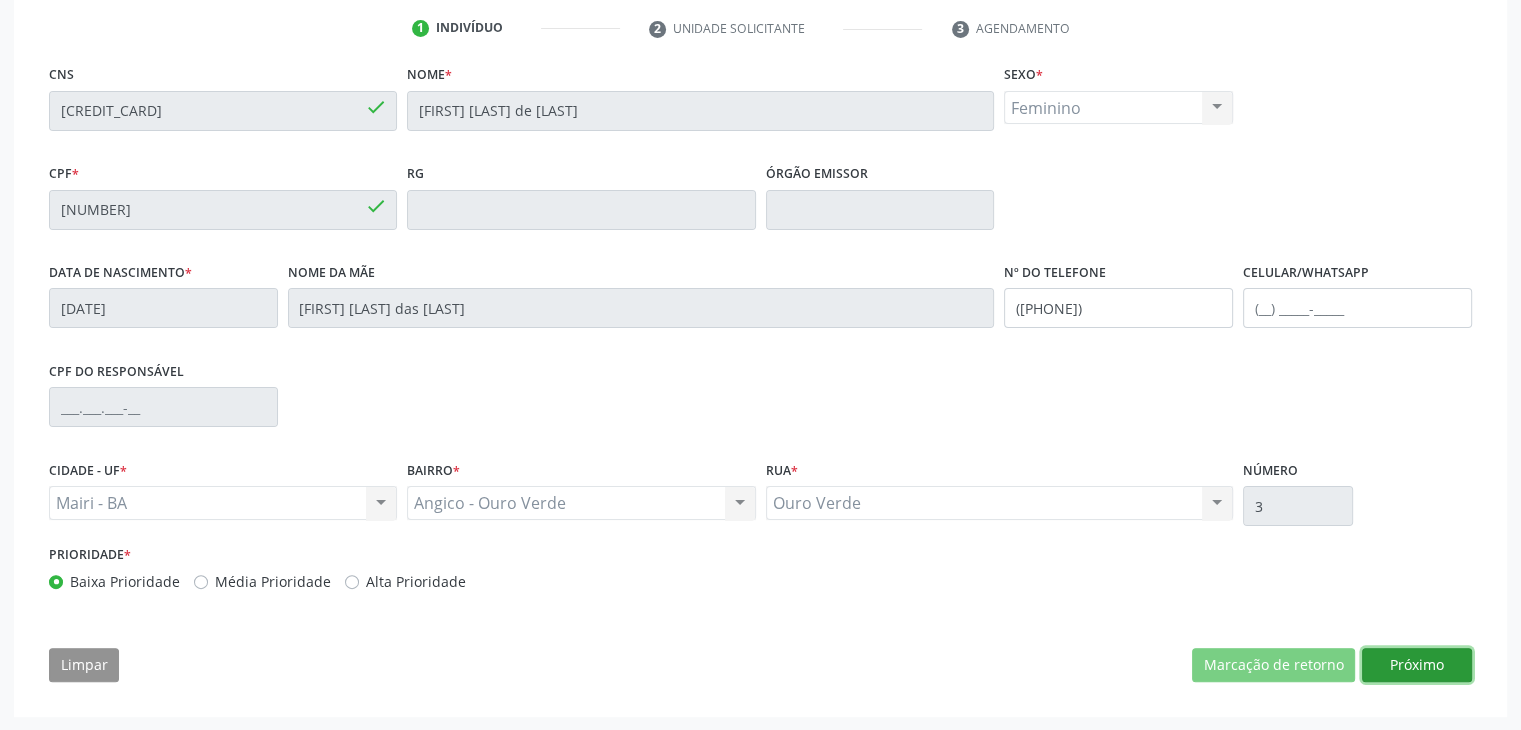 click on "Próximo" at bounding box center [1417, 665] 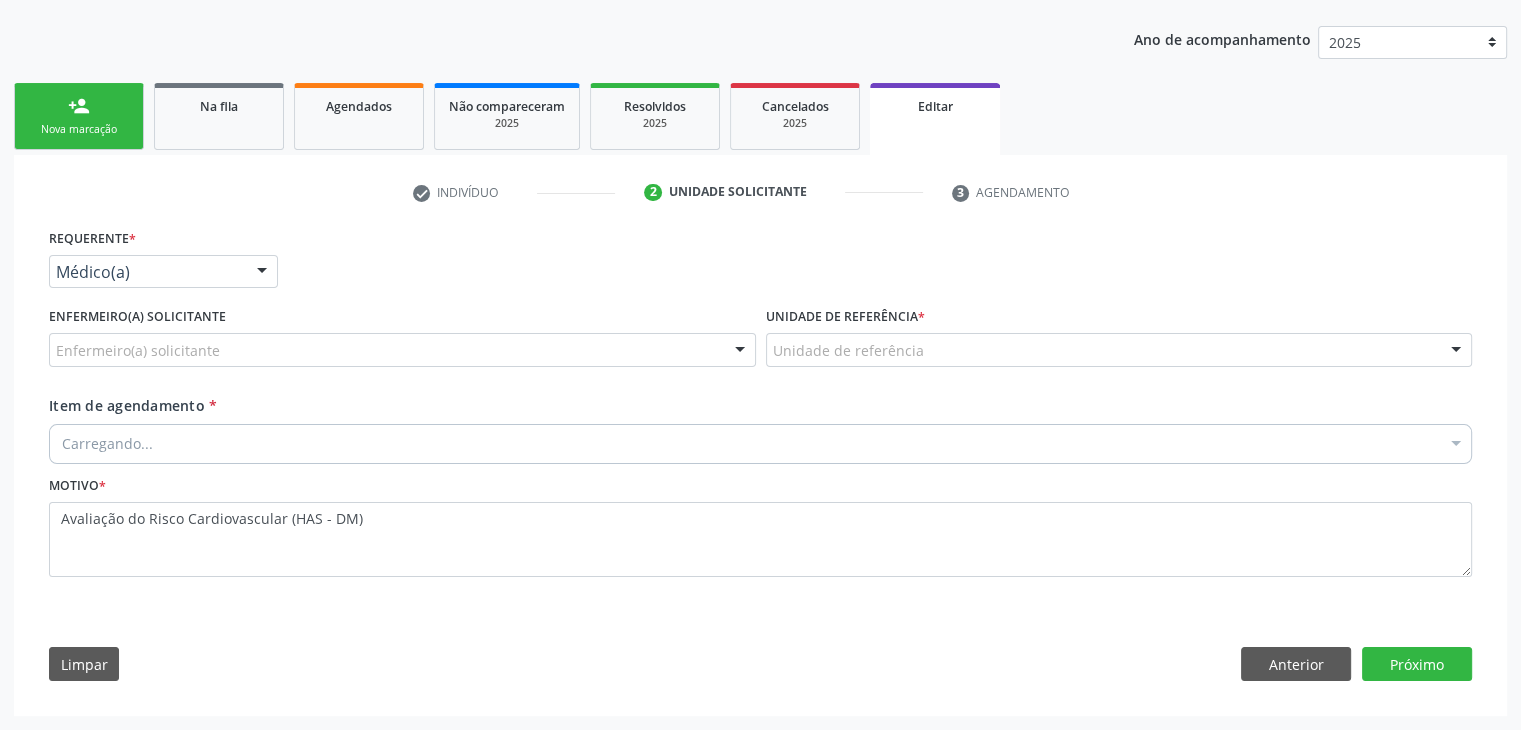 scroll, scrollTop: 214, scrollLeft: 0, axis: vertical 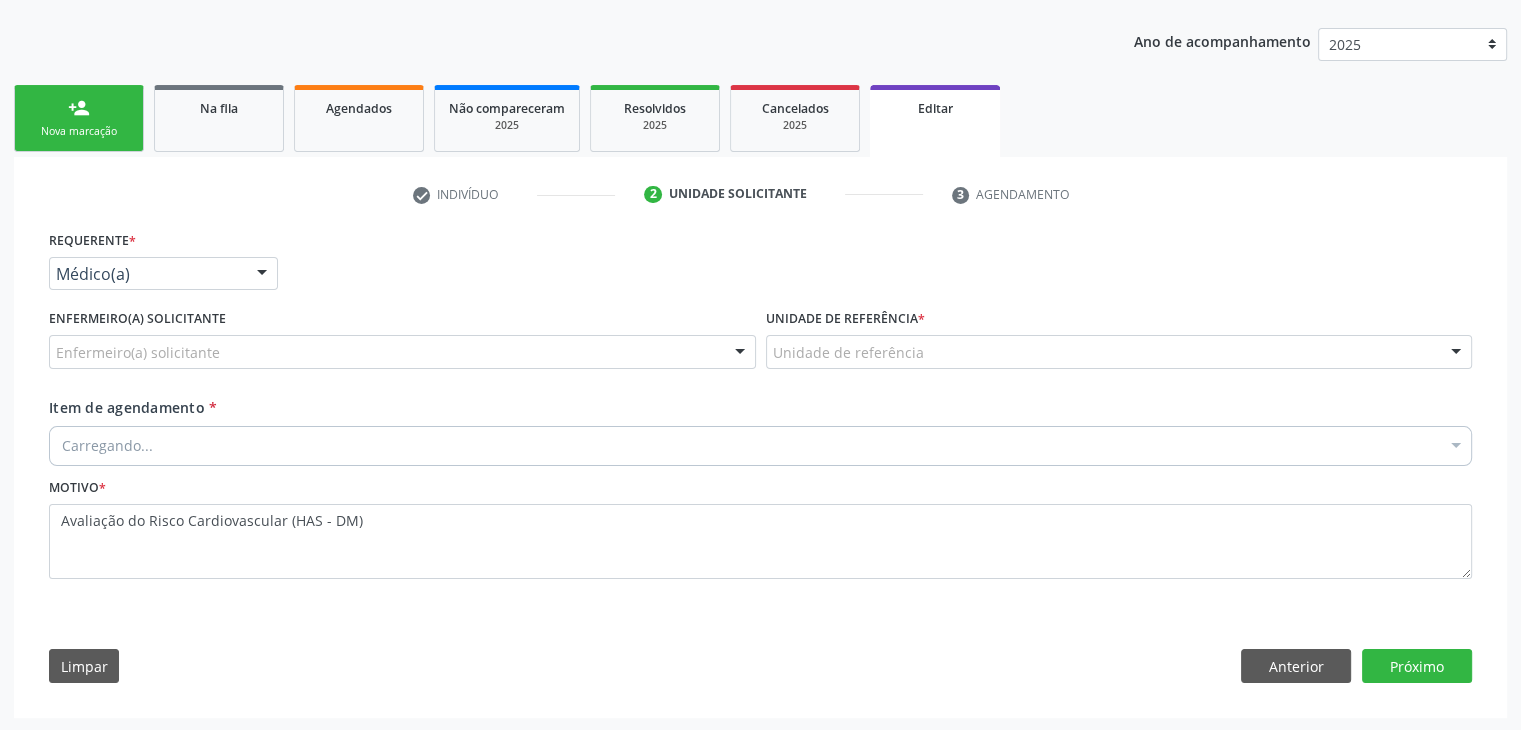 click on "Enfermeiro(a) solicitante
Enfermeiro(a) solicitante
Jaqueline Soares Lima   Karolline Matos da Silva   Jadna Araujo de Almeida   Ingryd Rodrigues Silva   Edna Augusta Barbosa   Indira Oliveira Nunes Santos   Jordenia Rios Barbosa Reis   Xenia Vieira Rios   Suane de Oliveira Rios Barbosa   Monize Lima Sousa   Vanusa Sales Rios   Janaina Santana Silva   Taize Oliveira Araújo Ferreira   Alexsandra Rios Santana
Nenhum resultado encontrado para: "   "
Não há nenhuma opção para ser exibida." at bounding box center (402, 343) 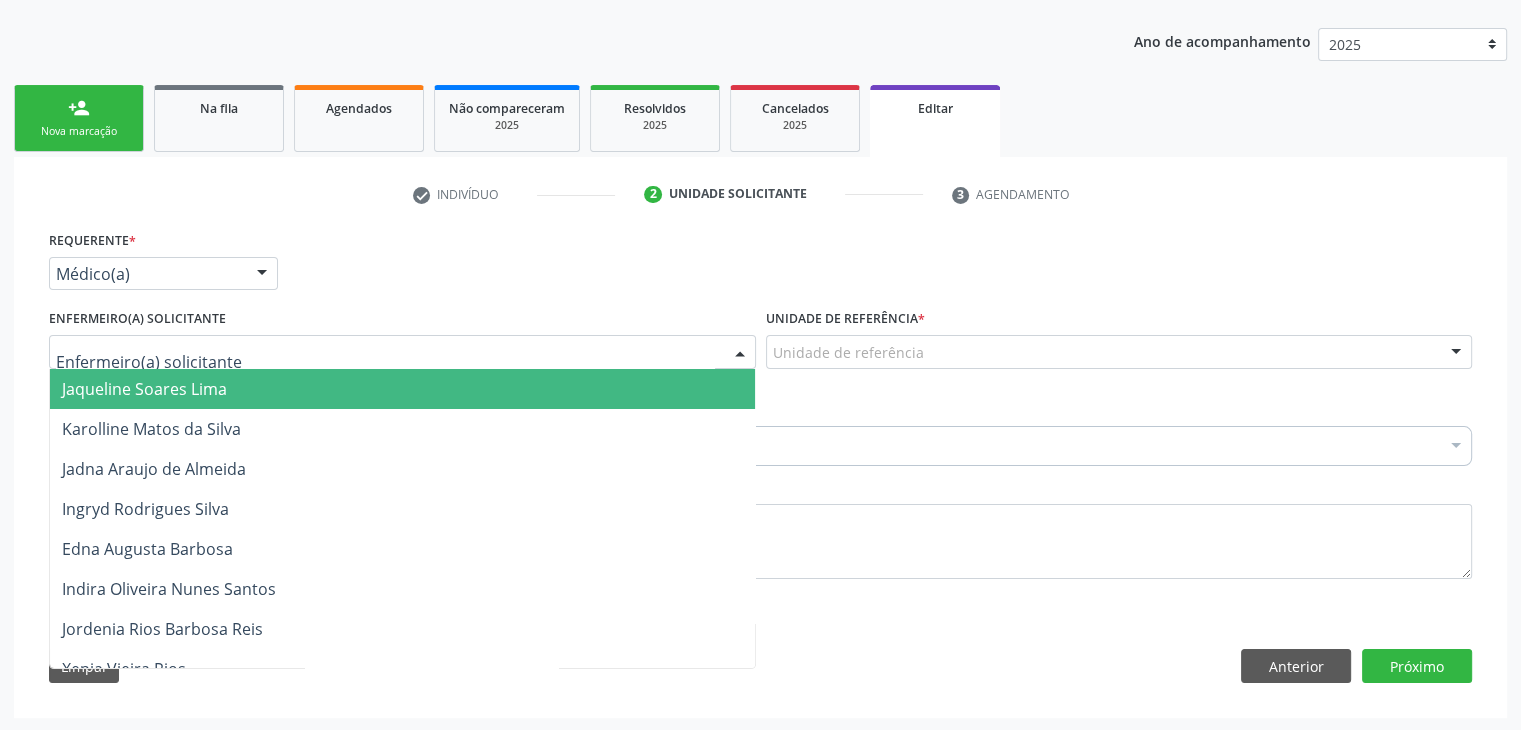 click at bounding box center [402, 352] 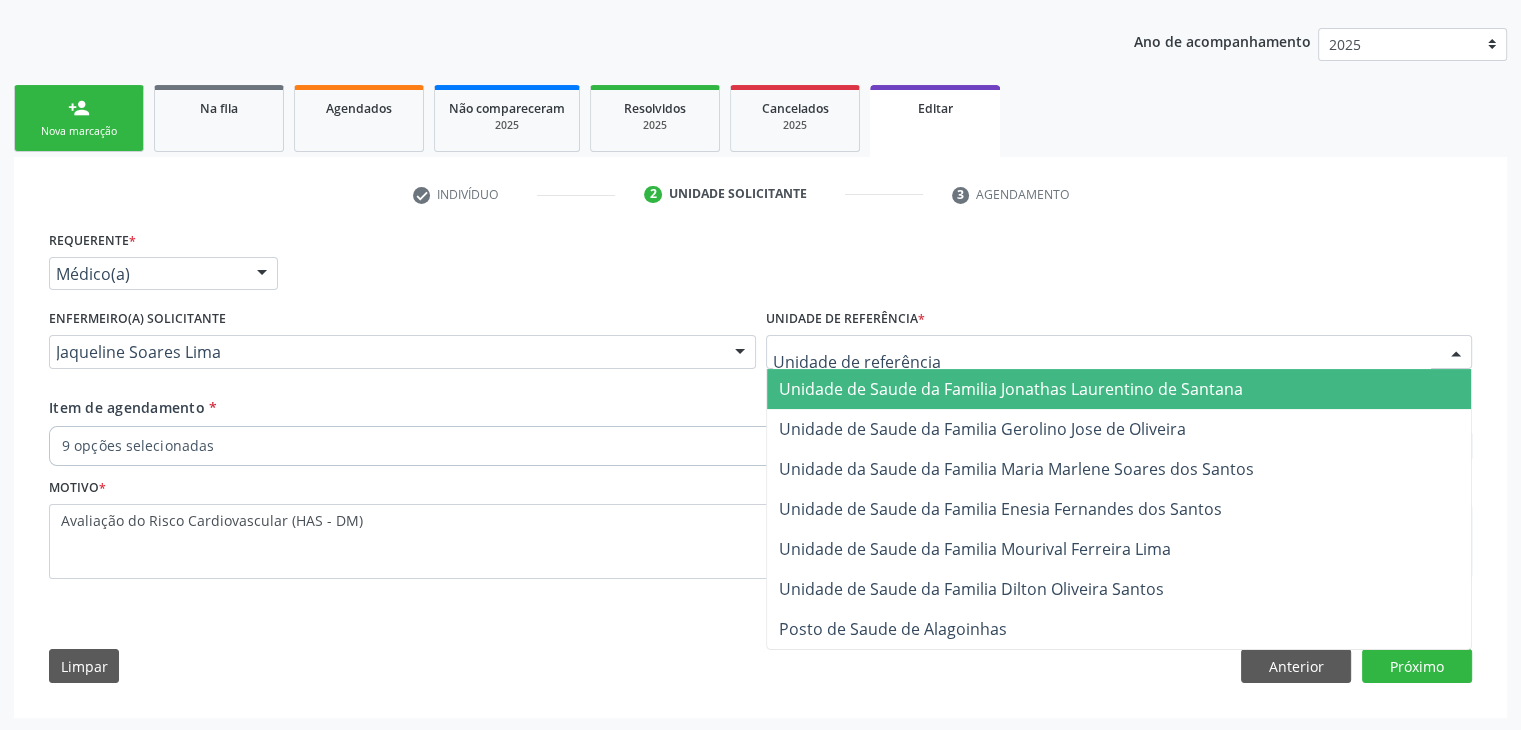 click on "Unidade de Saude da Familia Jonathas Laurentino de Santana" at bounding box center [1011, 389] 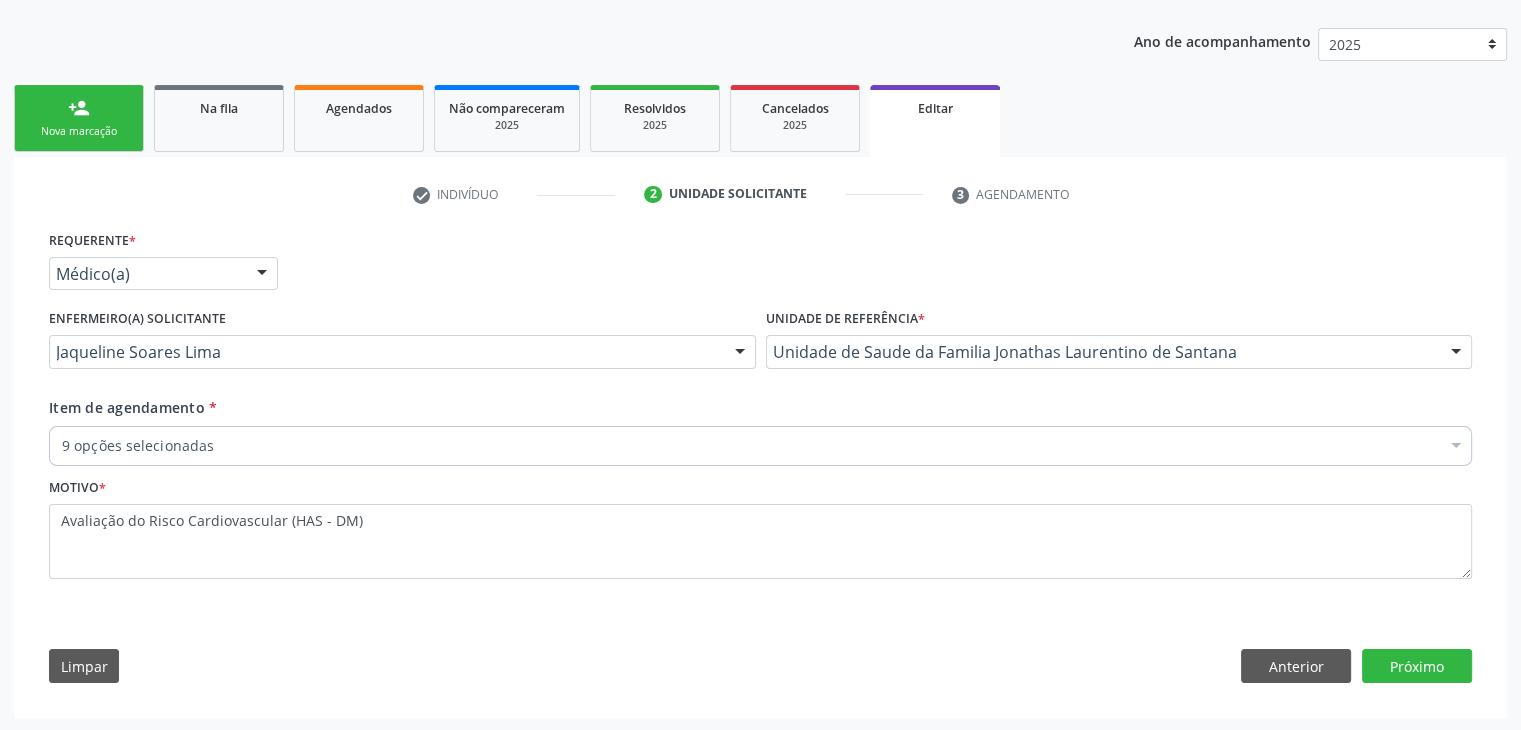 click on "9 opções selecionadas
Desfazer seleção
Selecionados
0202010279 - Dosagem de colesterol hdl
0202010287 - Dosagem de colesterol ldl
0202010295 - Dosagem de colesterol total
0202010317 - Dosagem de creatinina
0202010473 - Dosagem de glicose
0202010503 - Dosagem de hemoglobina glicosilada
0202010600 - Dosagem de potassio
0202010678 - Dosagem de triglicerideos
0202020380 - Hemograma completo
Não selecionados
0604320140 - Abatacepte 125 mg injetável (por seringa preenchida)
0604320124 - Abatacepte 250 mg injetável (por frasco ampola).
0603050018 - Abciximabe
0406010013 - Abertura de comunicacao inter-atrial
0406010021 - Abertura de estenose aortica valvar
0406011265 - Abertura de estenose aortica valvar (criança e adolescente)" at bounding box center (760, 443) 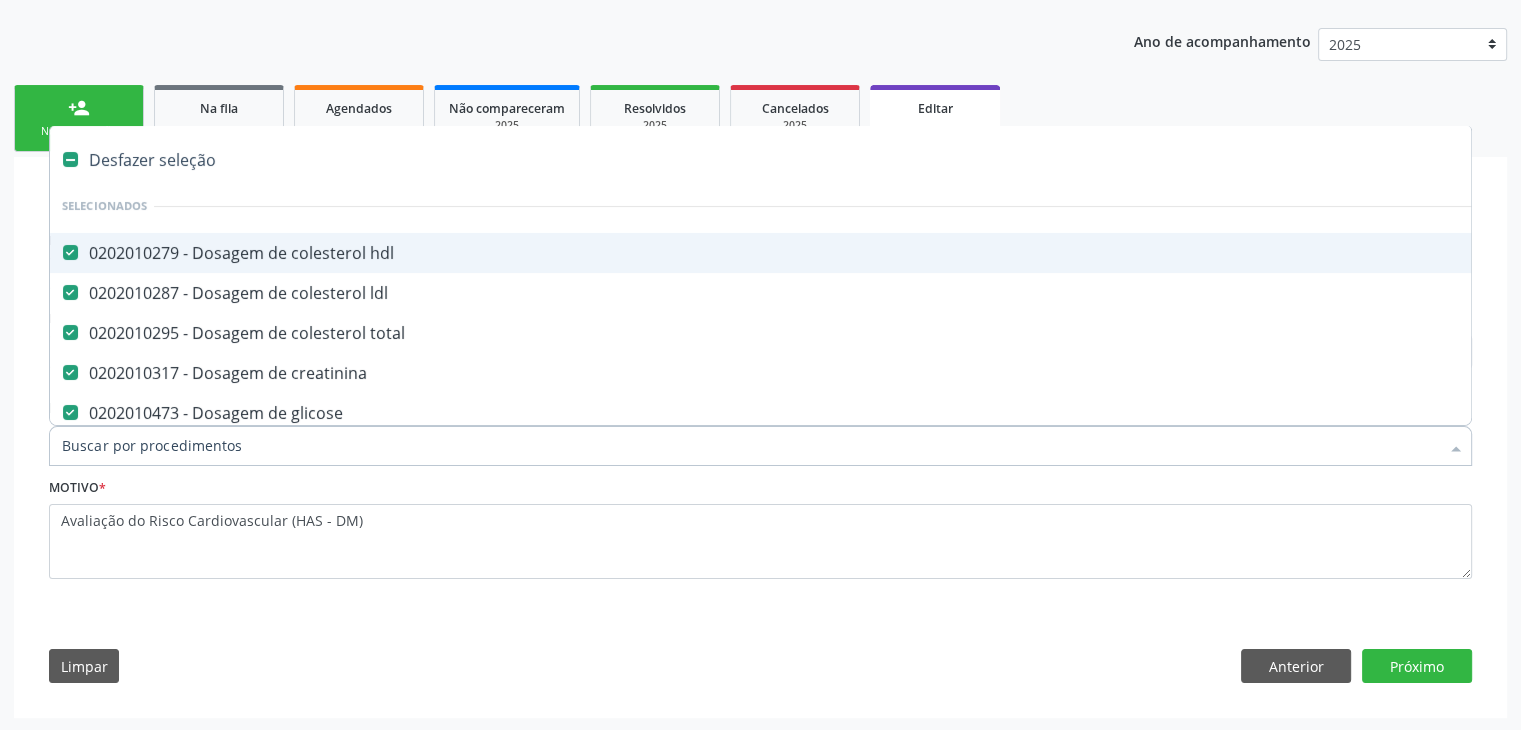 click on "Desfazer seleção" at bounding box center (831, 160) 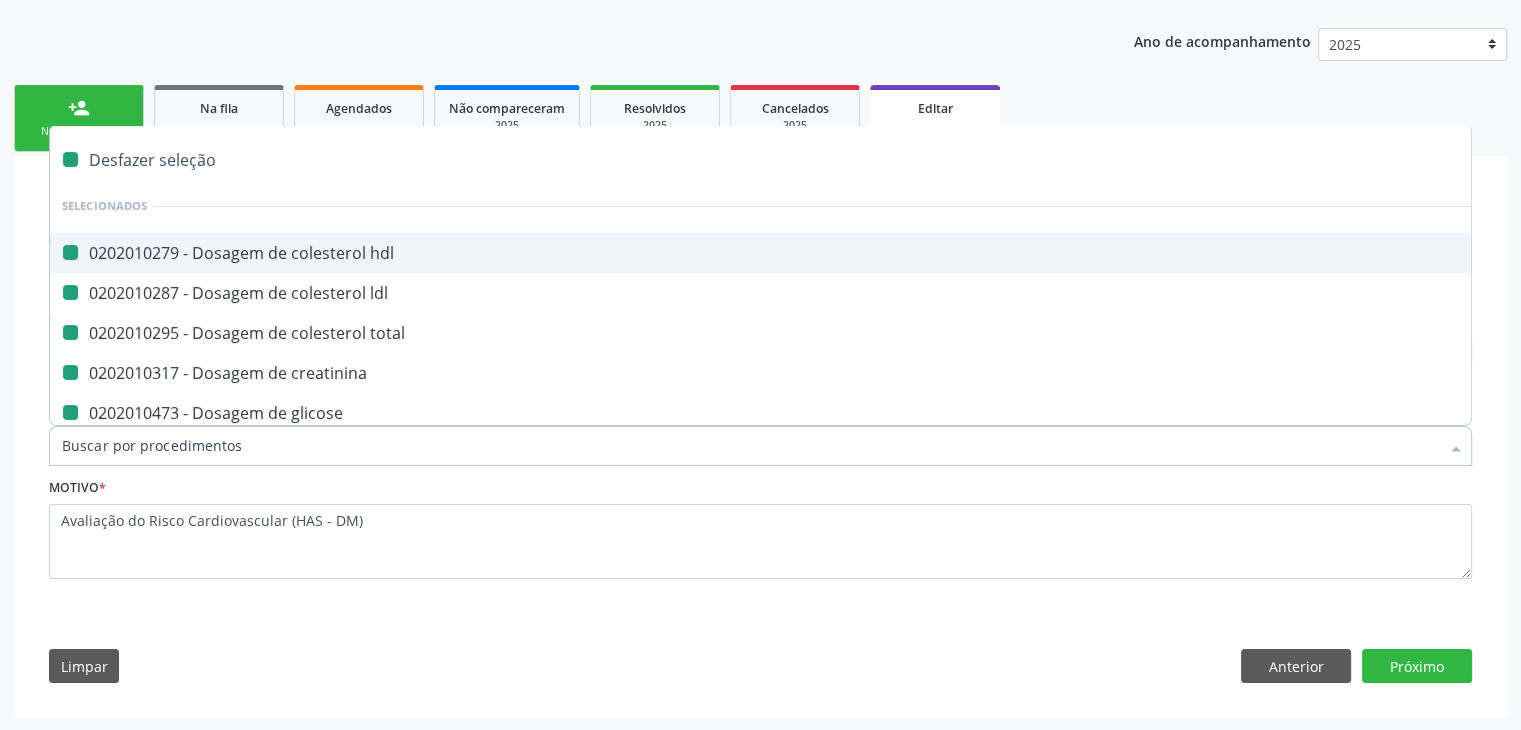 checkbox on "false" 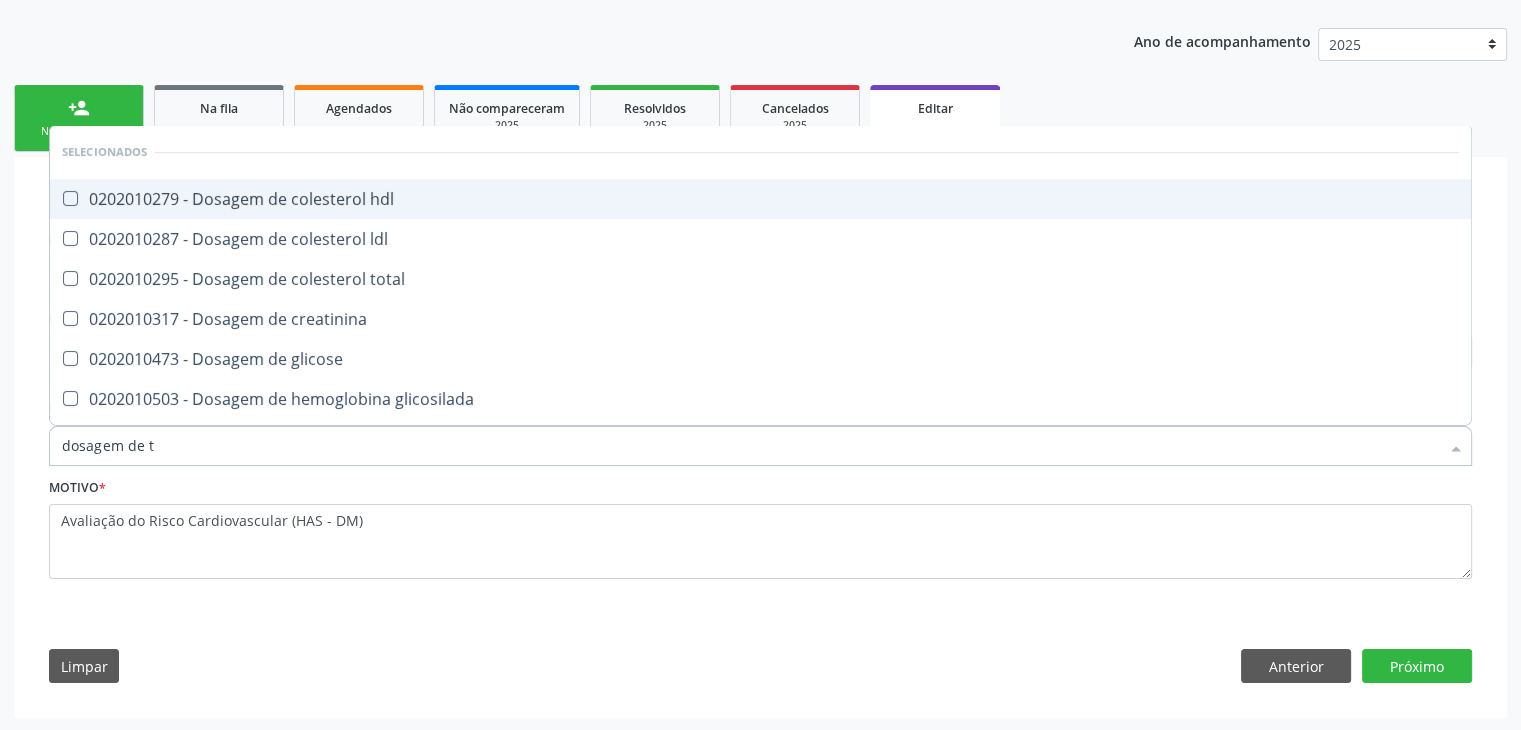 type on "dosagem de ts" 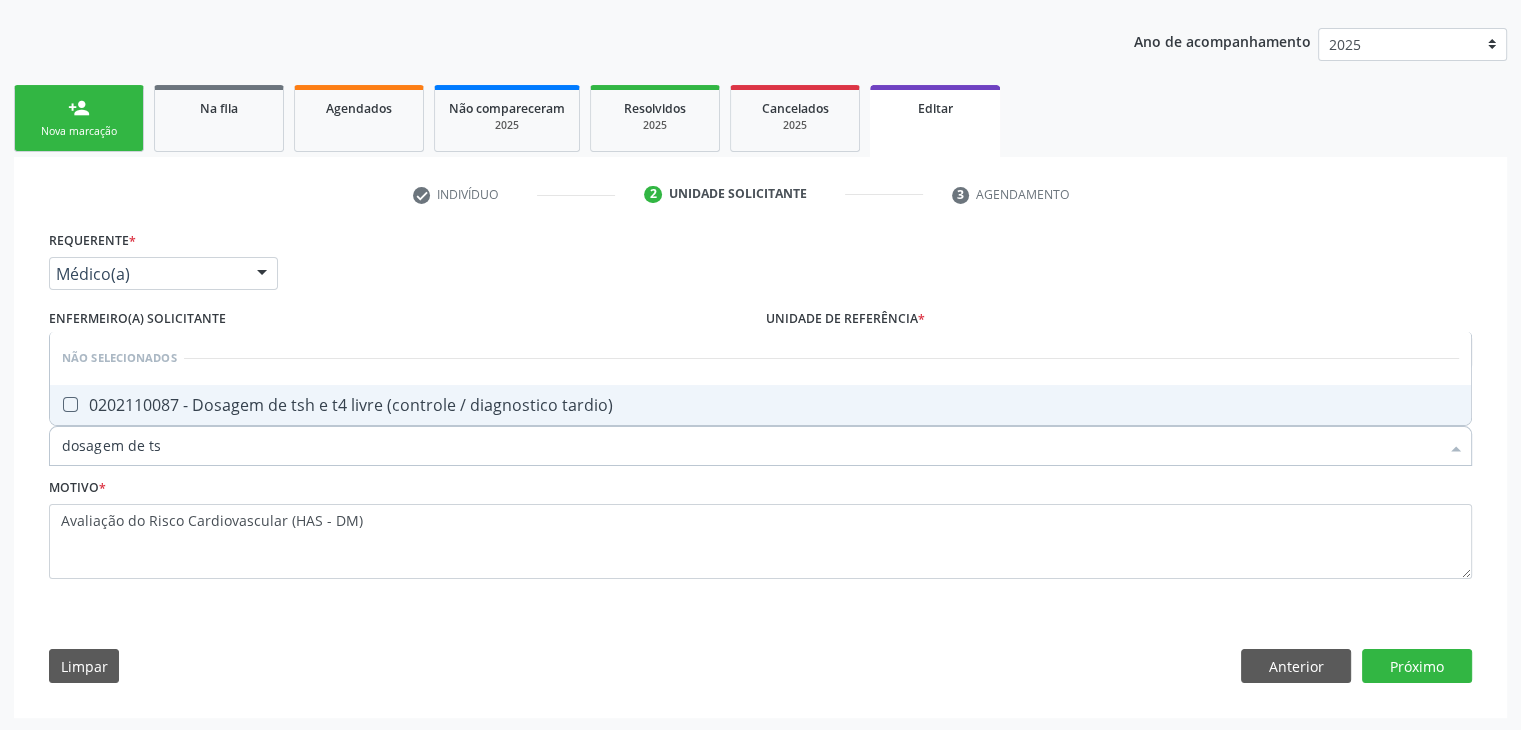 click on "0202110087 - Dosagem de tsh e t4 livre (controle / diagnostico tardio)" at bounding box center (760, 405) 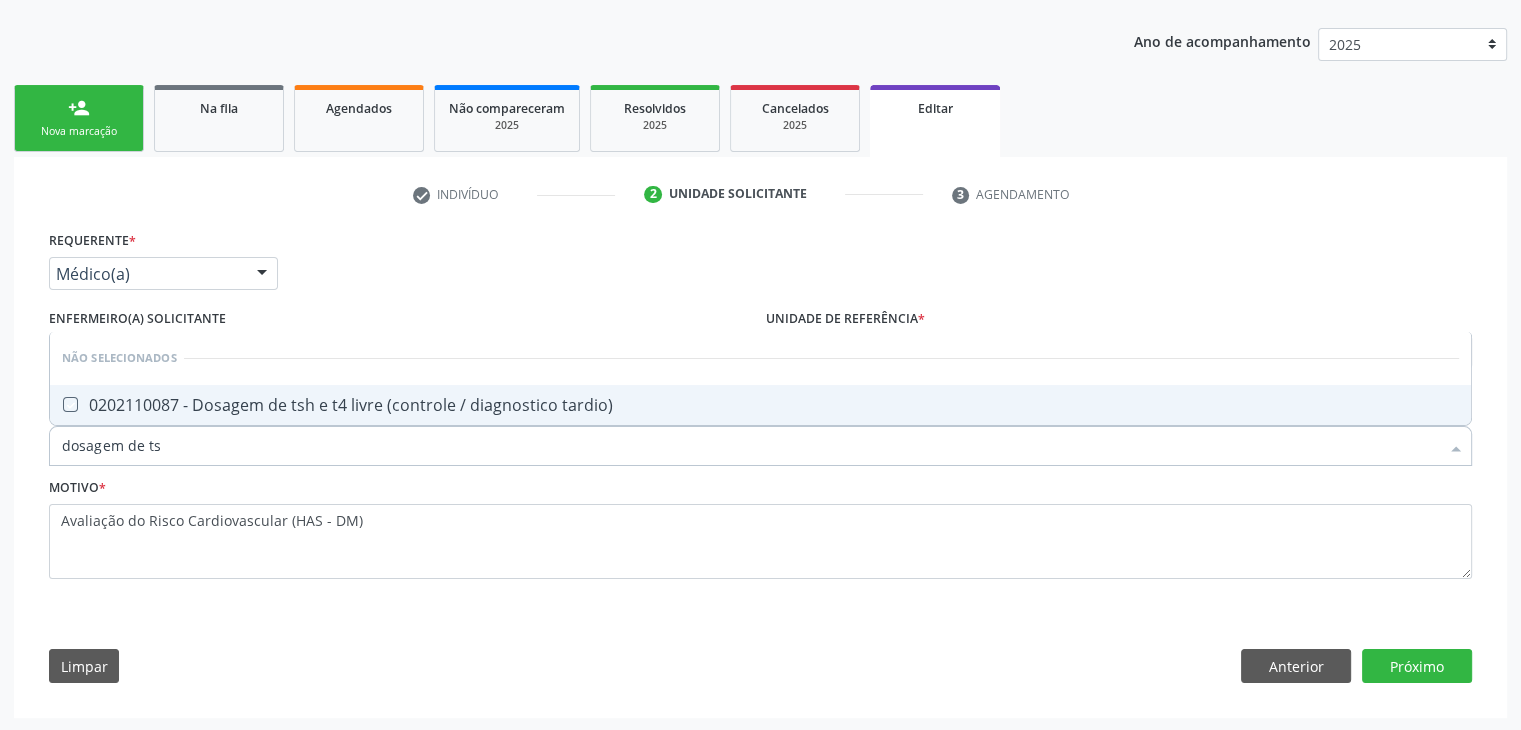 checkbox on "true" 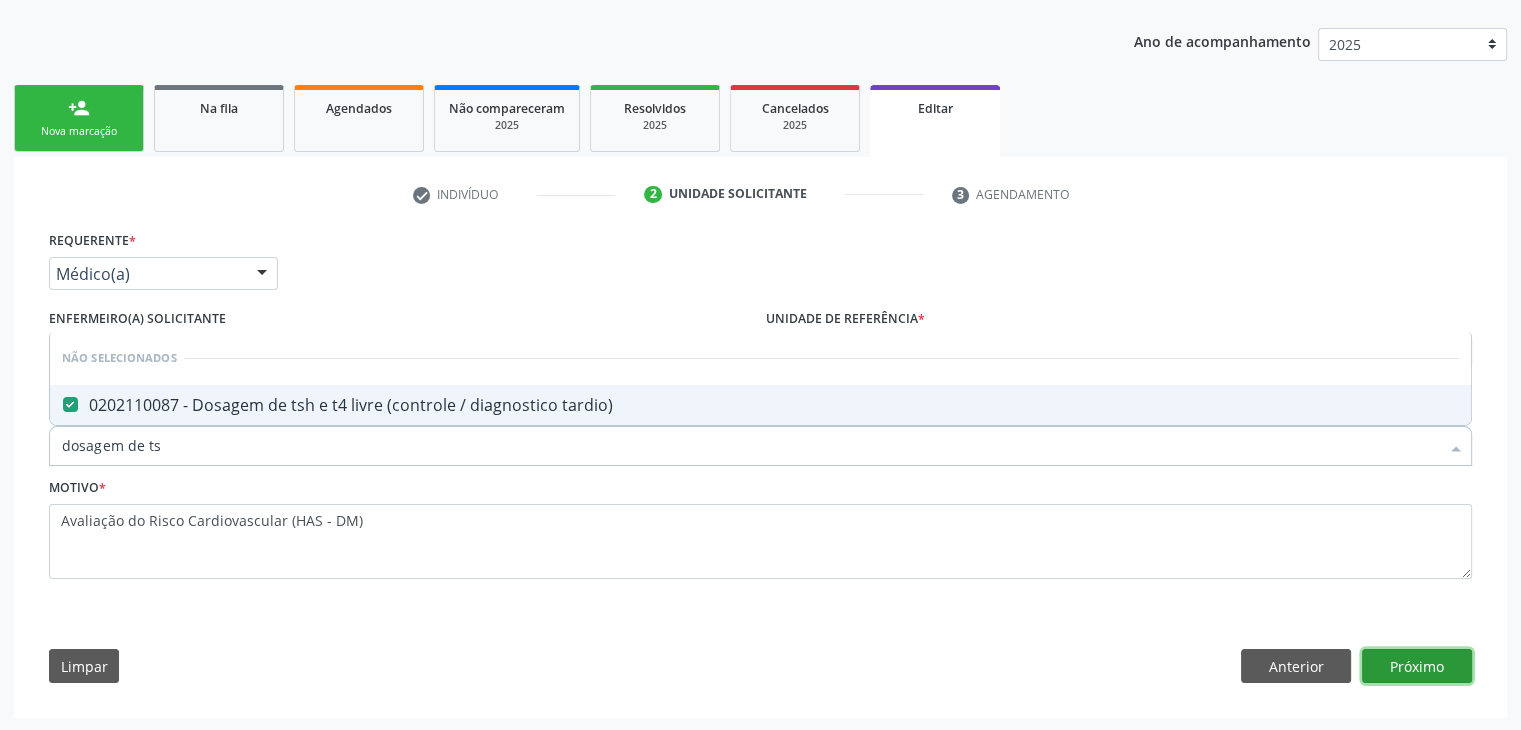 click on "Próximo" at bounding box center [1417, 666] 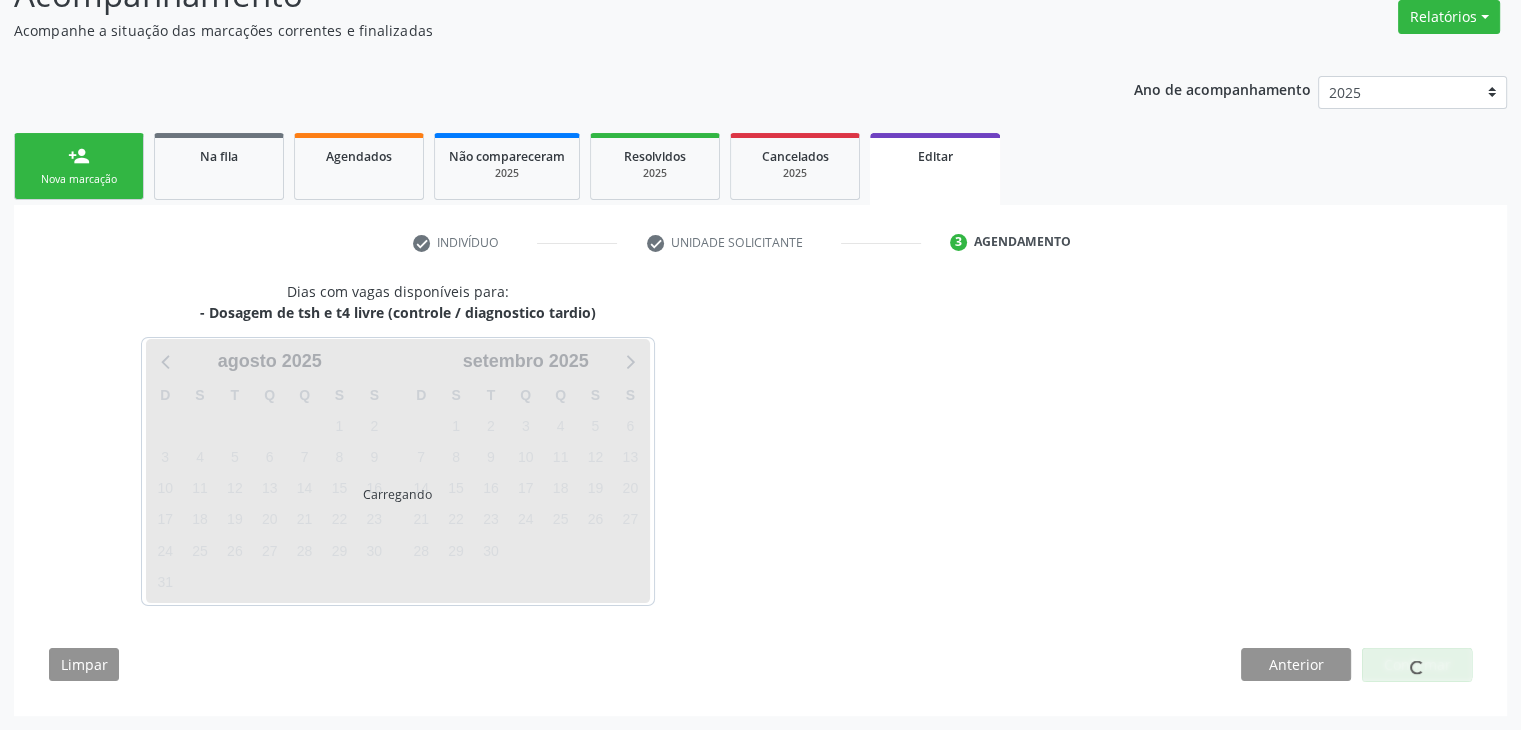 scroll, scrollTop: 165, scrollLeft: 0, axis: vertical 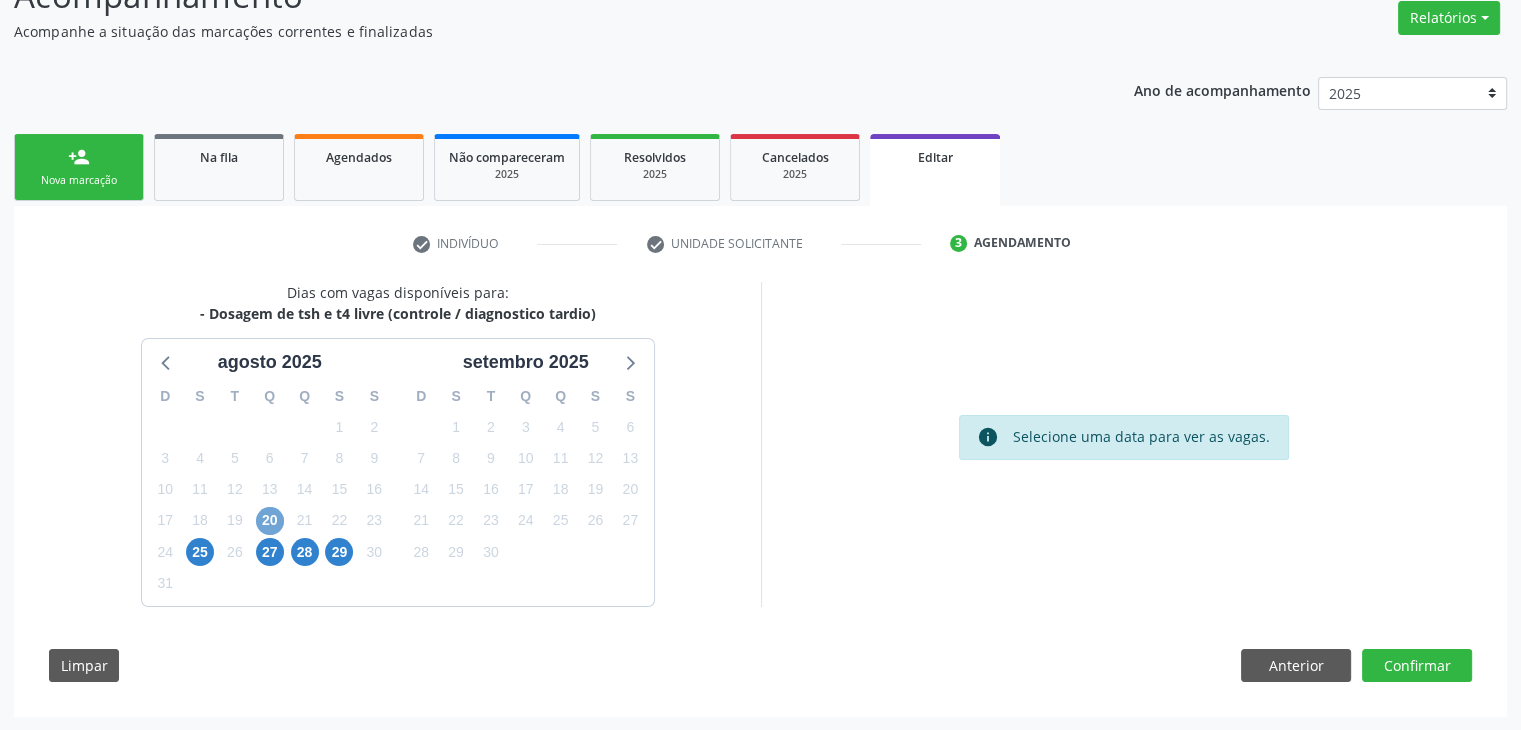 click on "20" at bounding box center [270, 521] 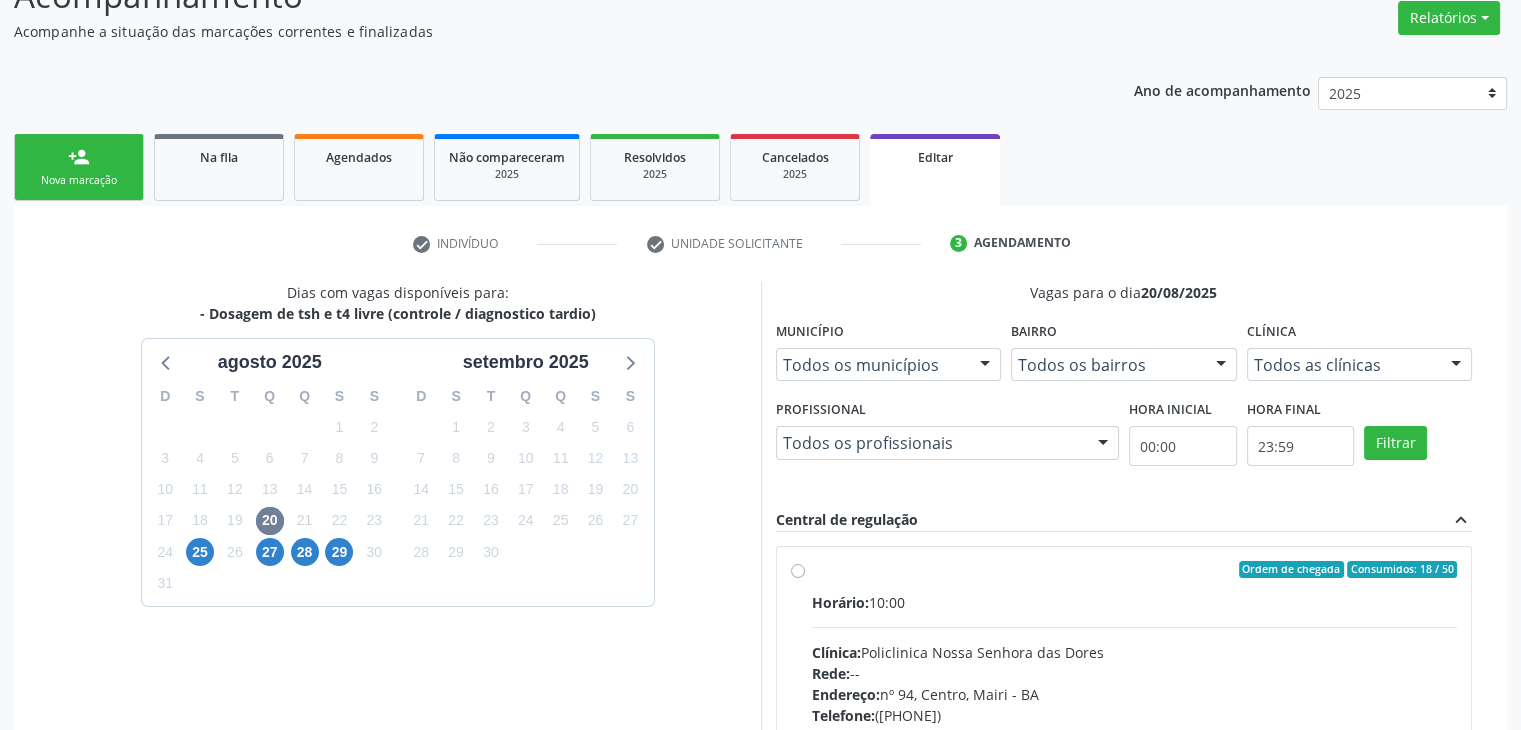 click on "Horário:   10:00
Clínica:  Policlinica Nossa Senhora das Dores
Rede:
--
Endereço:   nº 94, Centro, Mairi - BA
Telefone:   (74) 36322104
Profissional:
--
Informações adicionais sobre o atendimento
Idade de atendimento:
Sem restrição
Gênero(s) atendido(s):
Sem restrição
Informações adicionais:
--" at bounding box center [1135, 729] 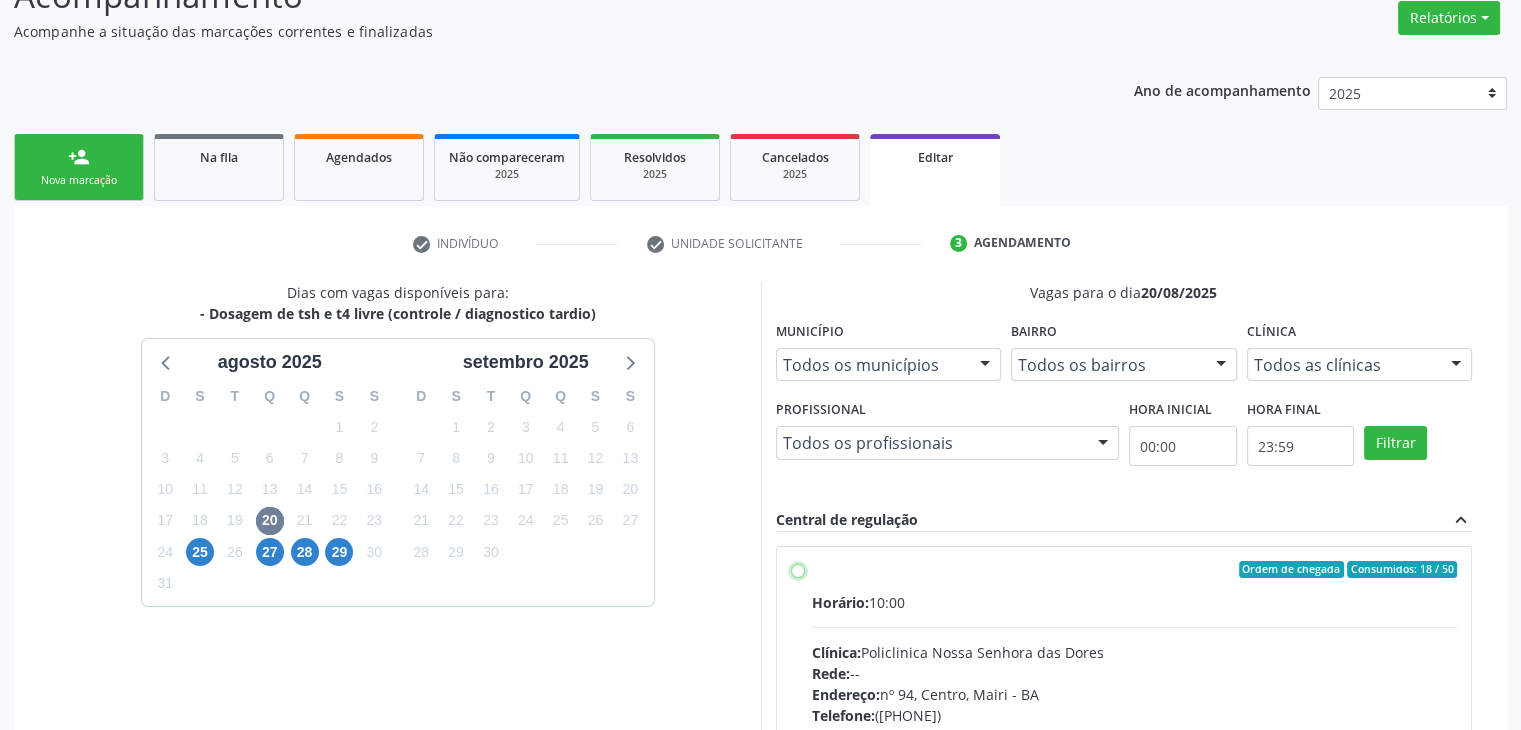 radio on "true" 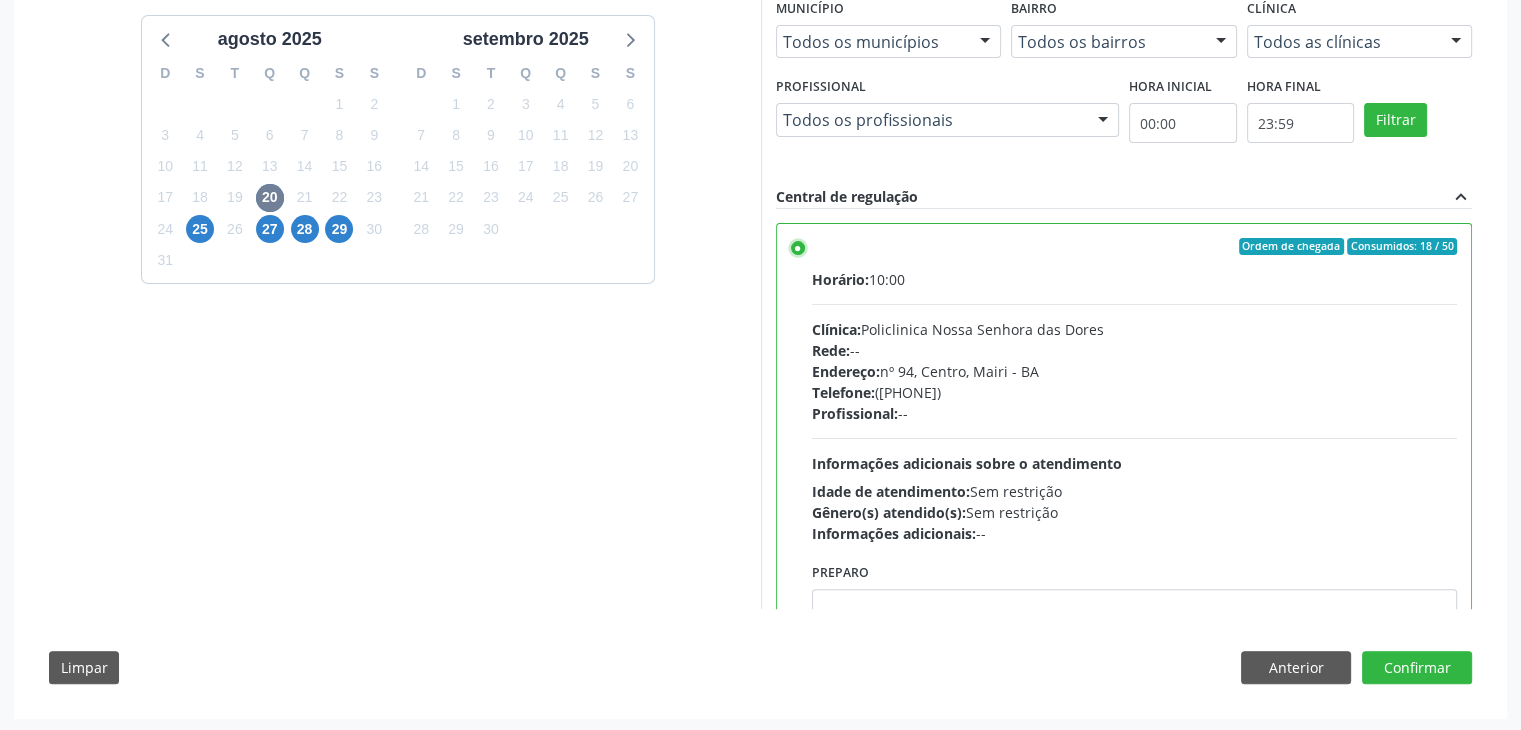 scroll, scrollTop: 490, scrollLeft: 0, axis: vertical 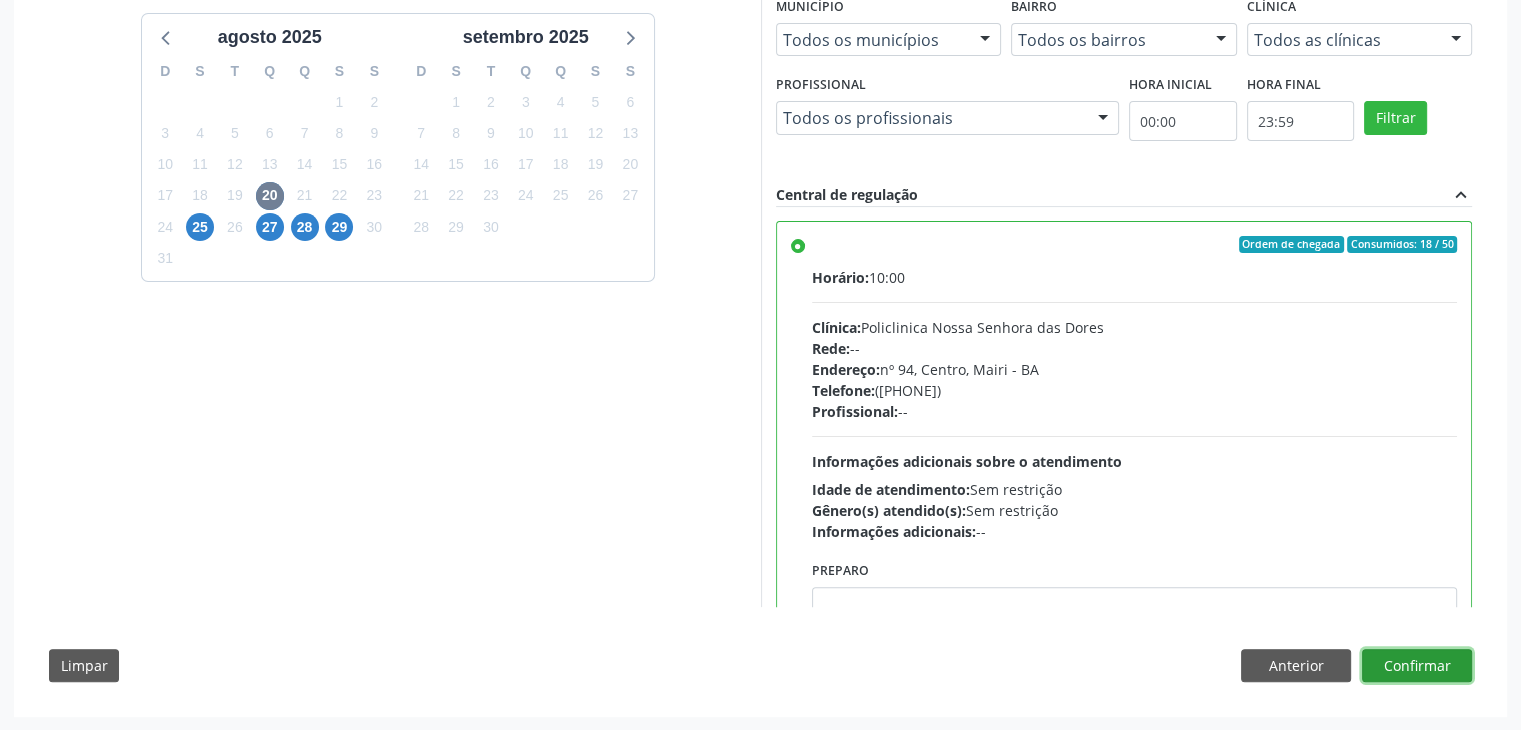 click on "Confirmar" at bounding box center (1417, 666) 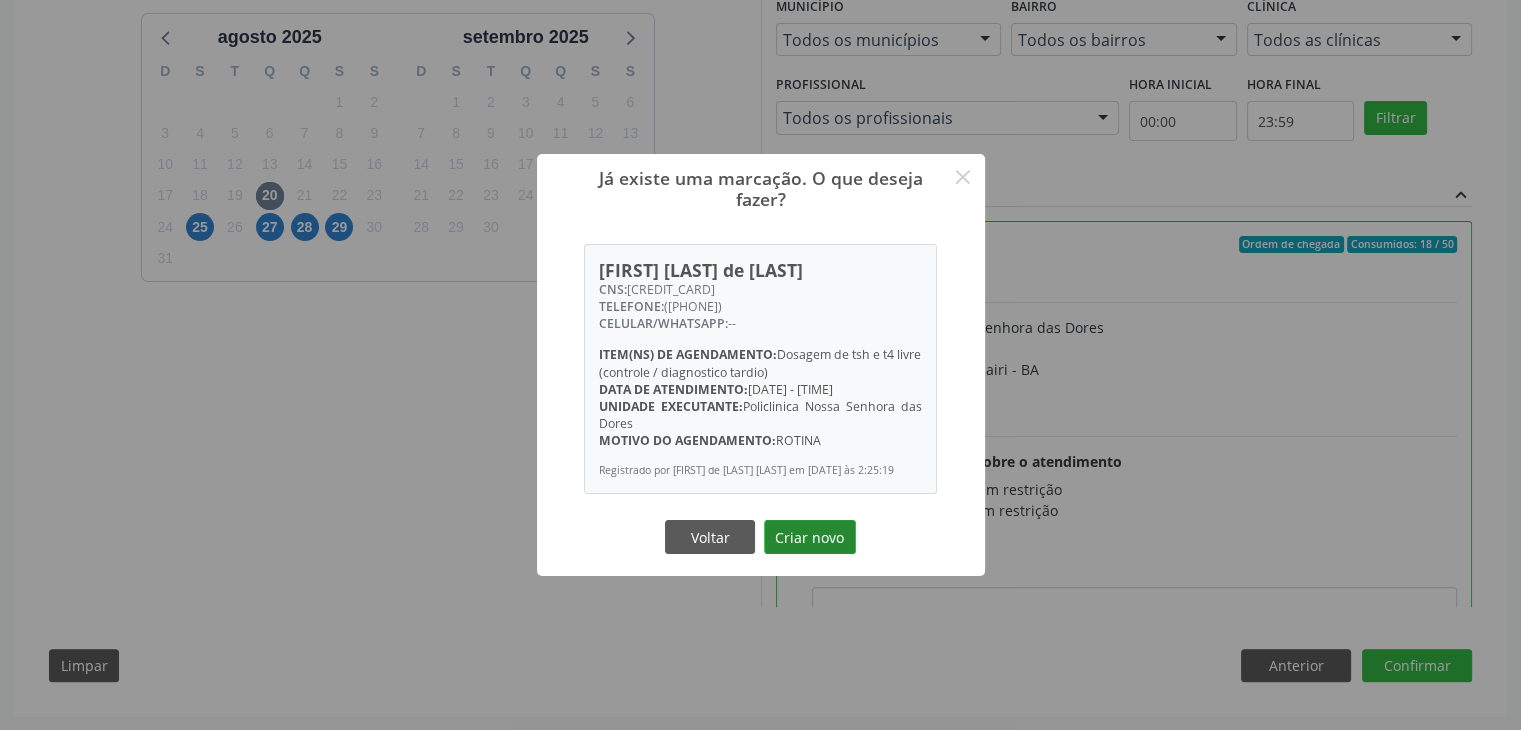 click on "Criar novo" at bounding box center [810, 537] 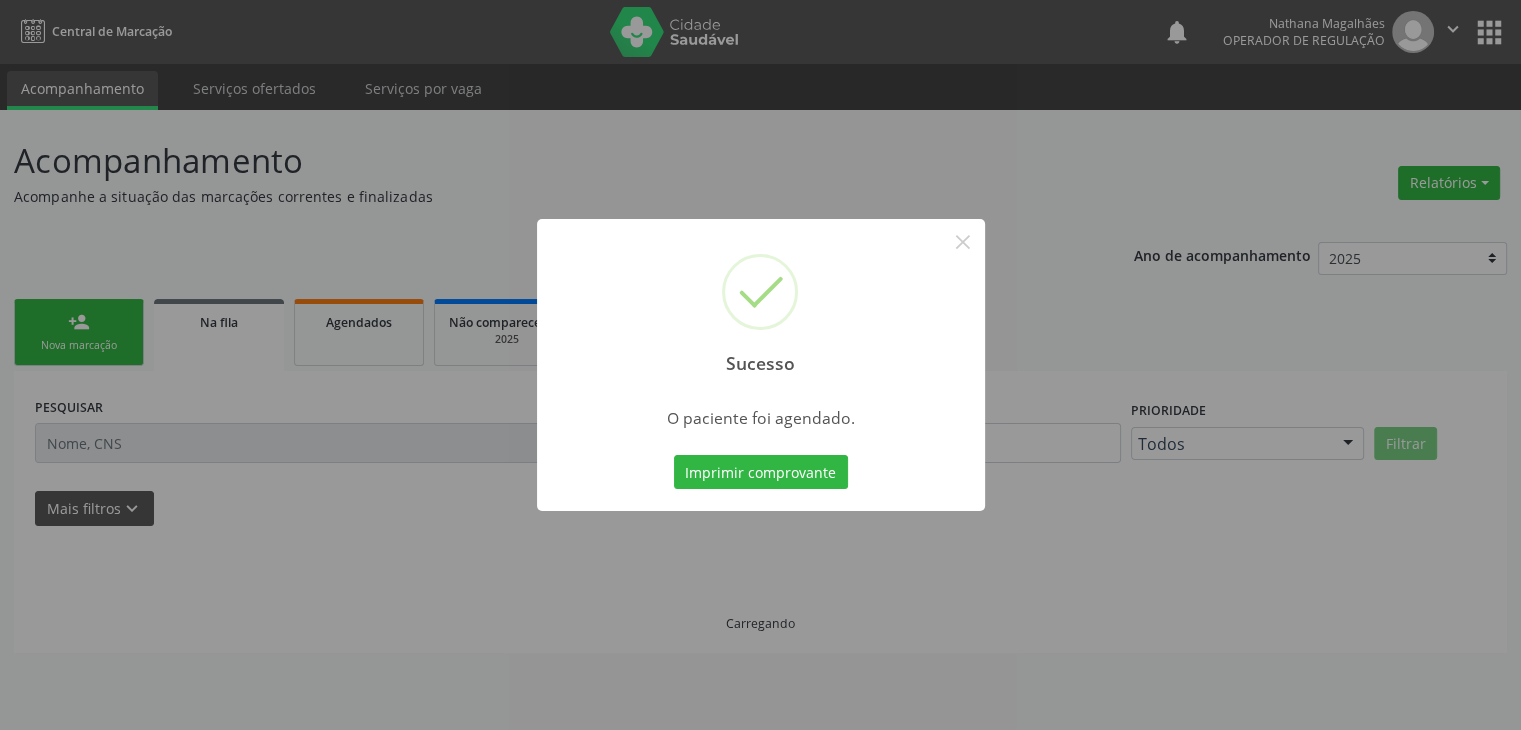 scroll, scrollTop: 0, scrollLeft: 0, axis: both 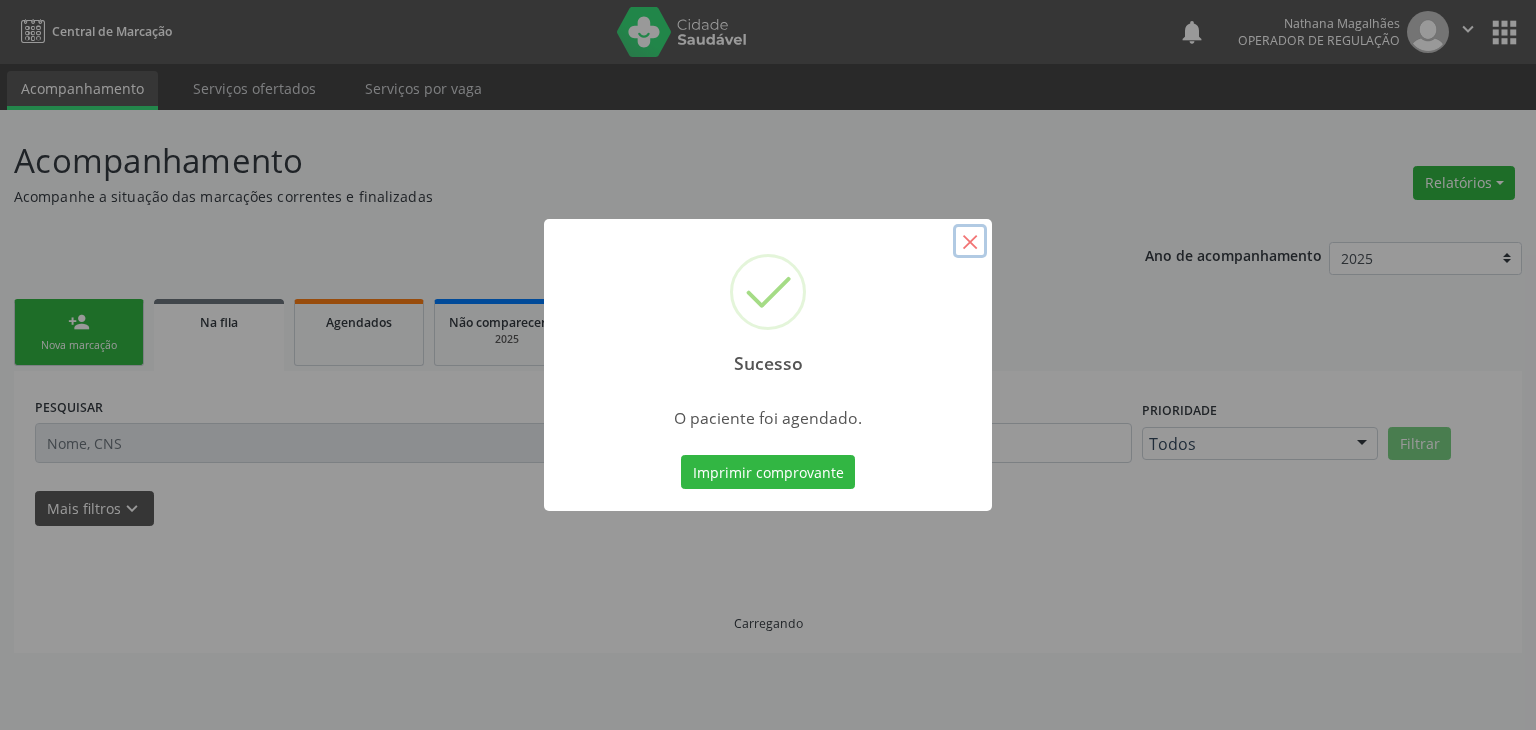 click on "×" at bounding box center (970, 241) 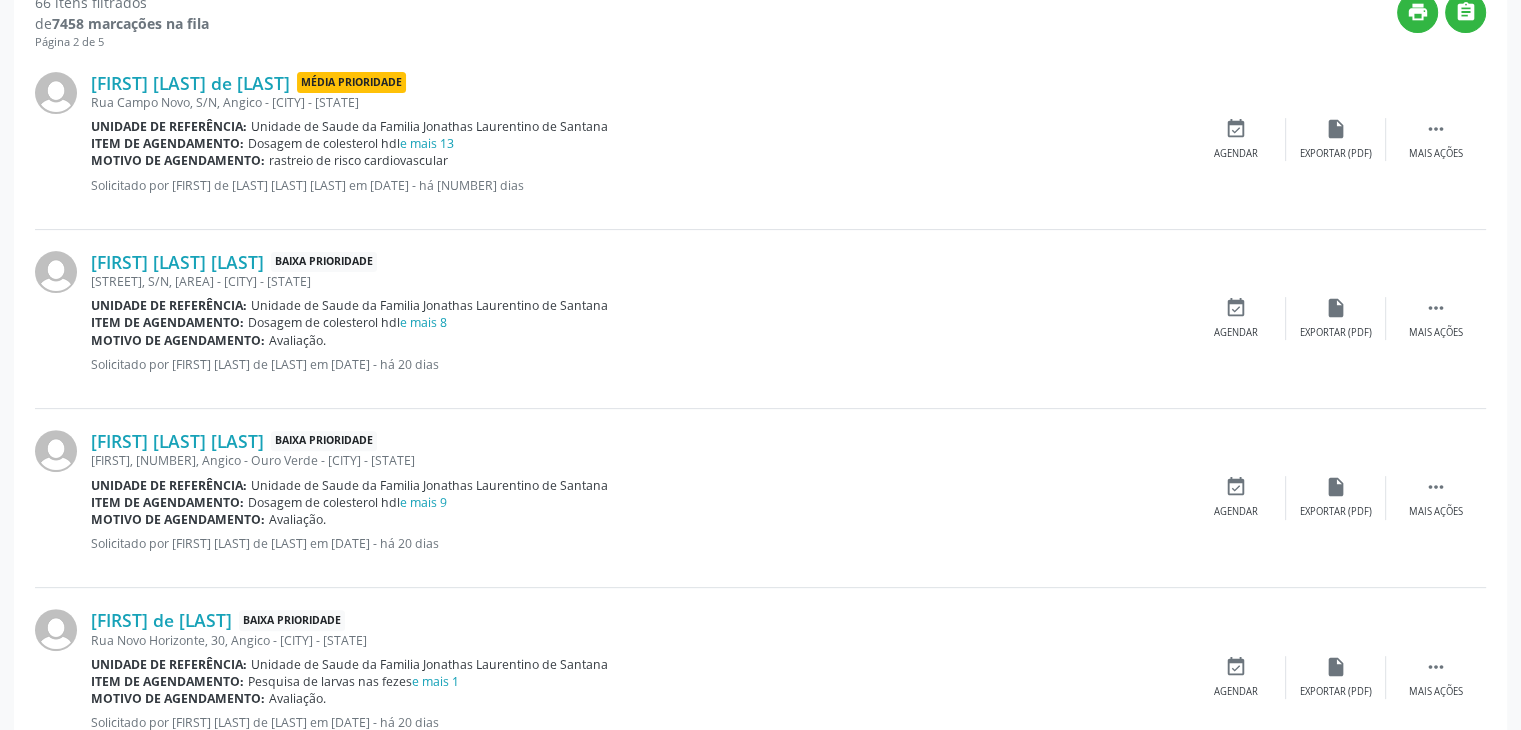 scroll, scrollTop: 600, scrollLeft: 0, axis: vertical 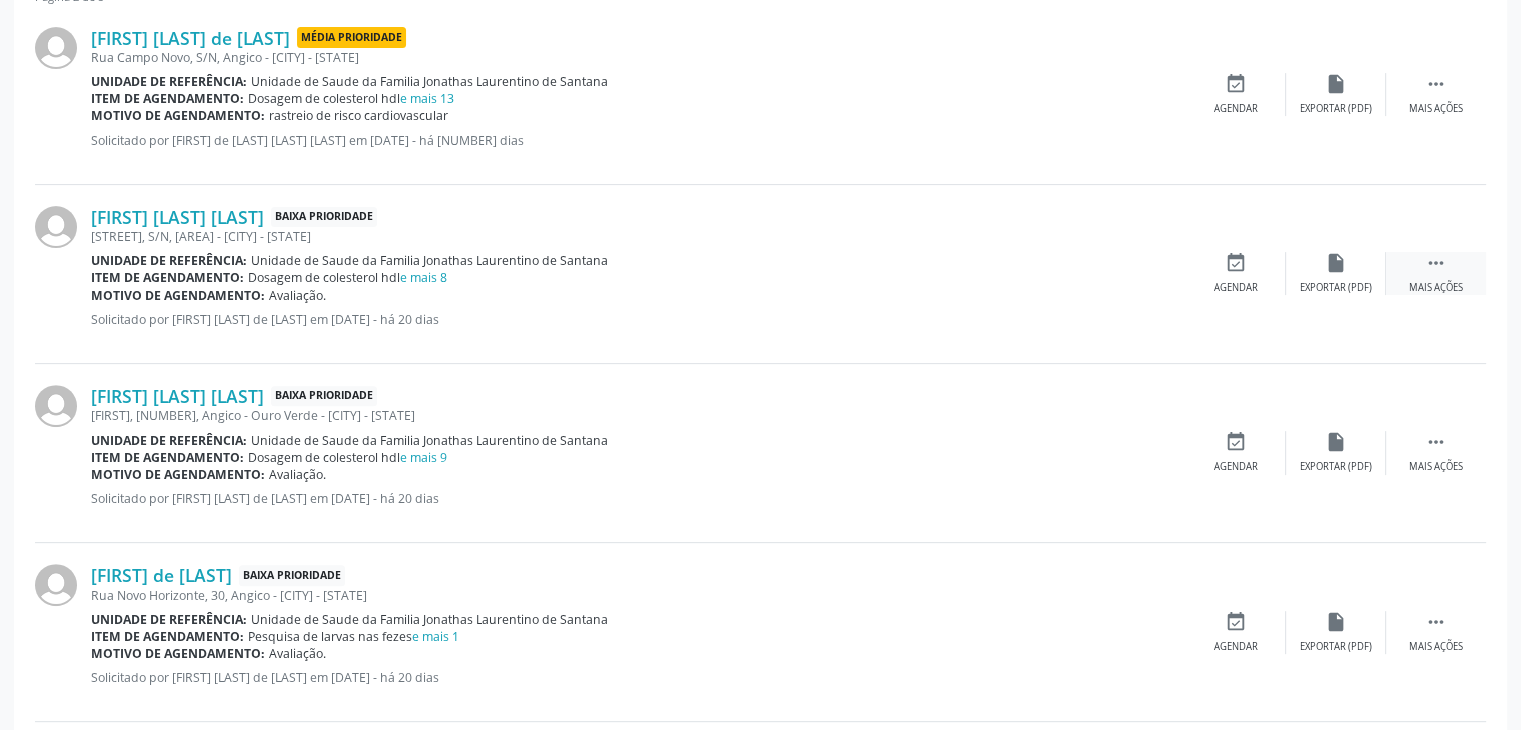 click on "
Mais ações" at bounding box center [1436, 273] 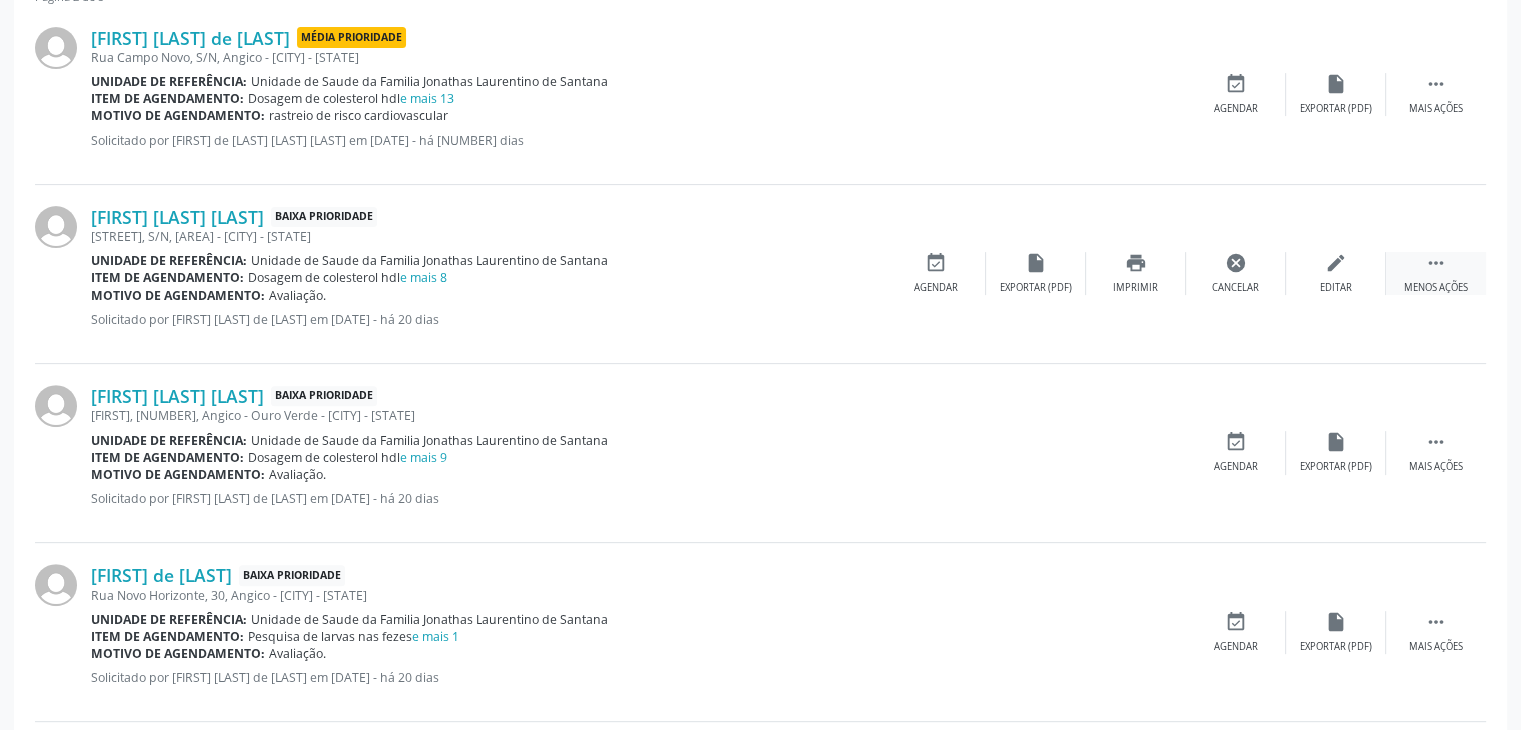 click on "edit
Editar" at bounding box center [1336, 273] 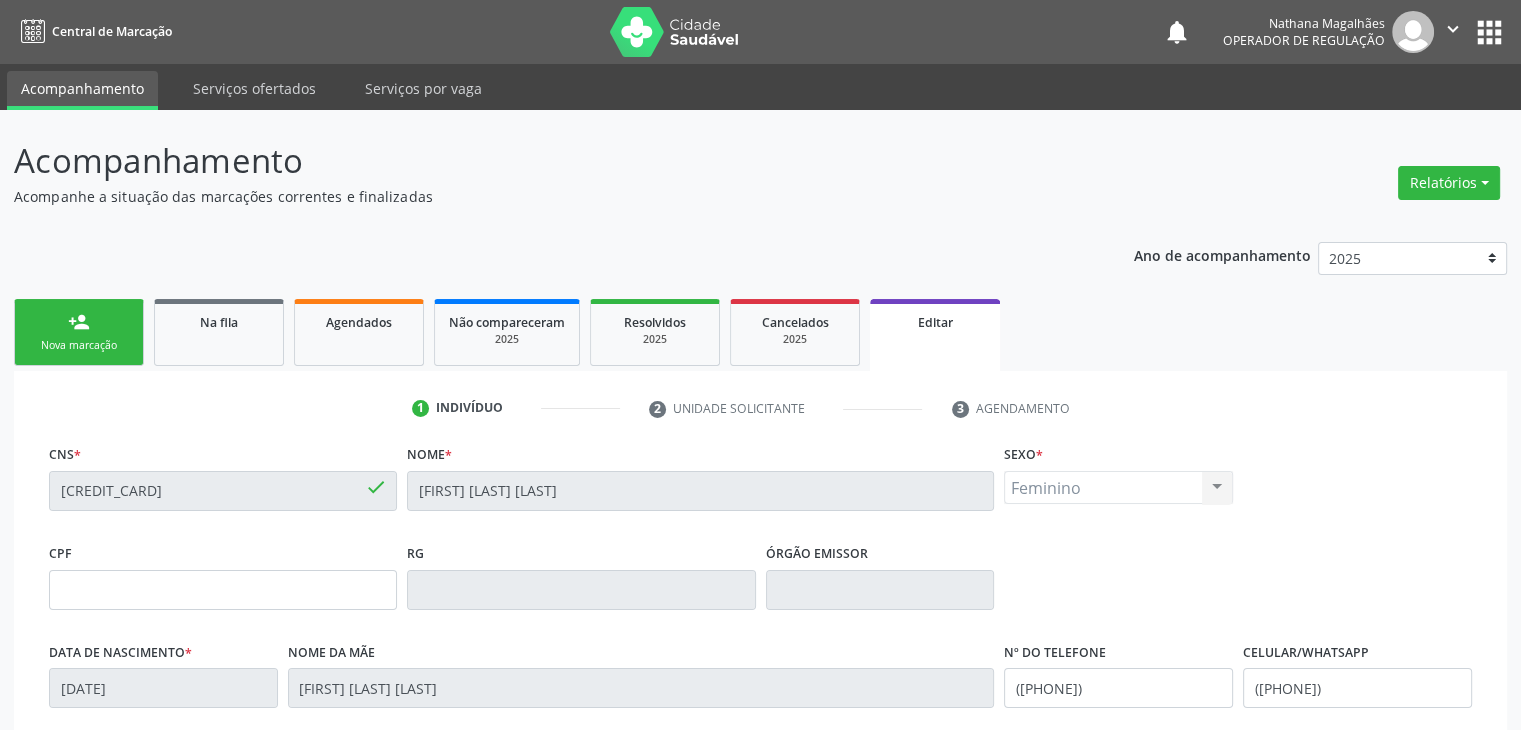 scroll, scrollTop: 380, scrollLeft: 0, axis: vertical 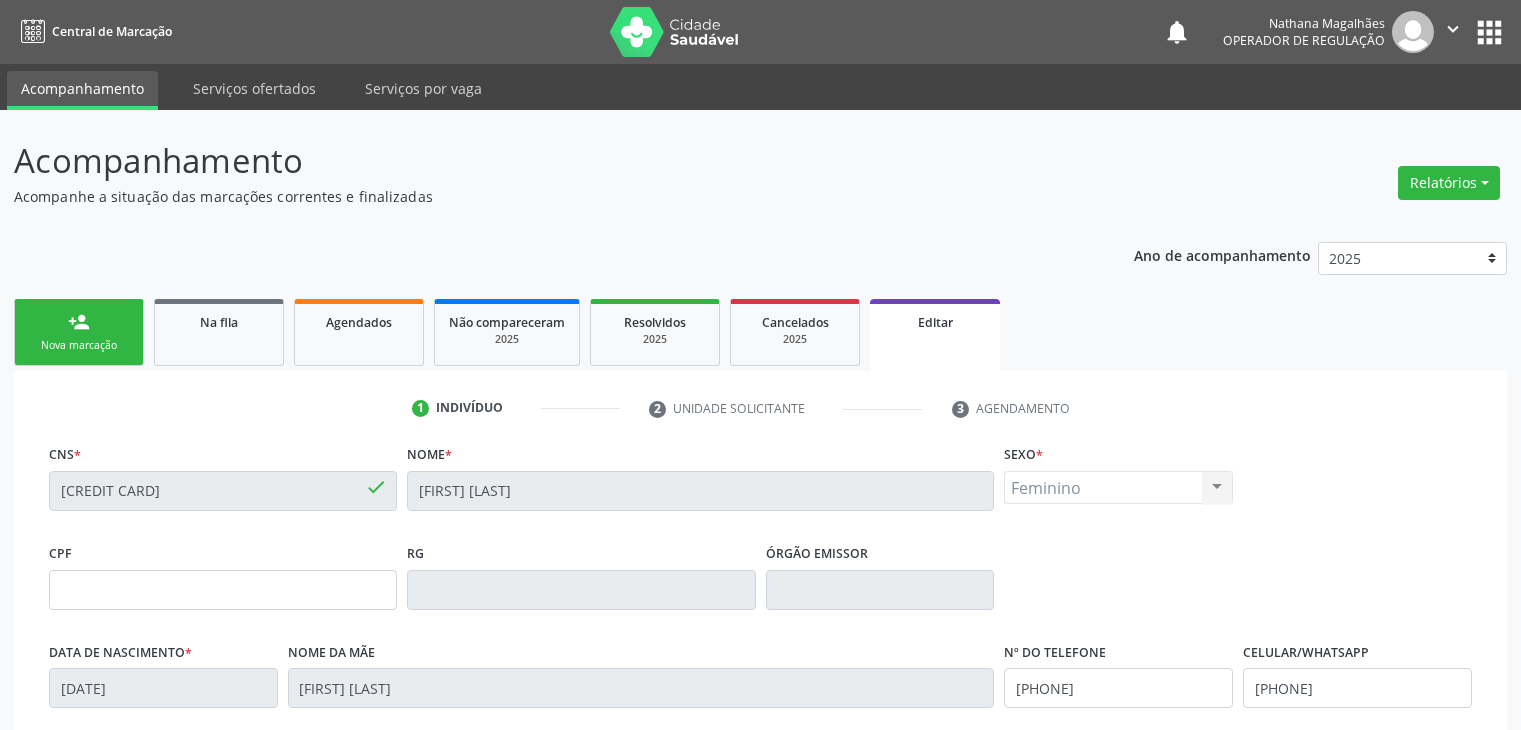 click on "Próximo" at bounding box center (1417, 1045) 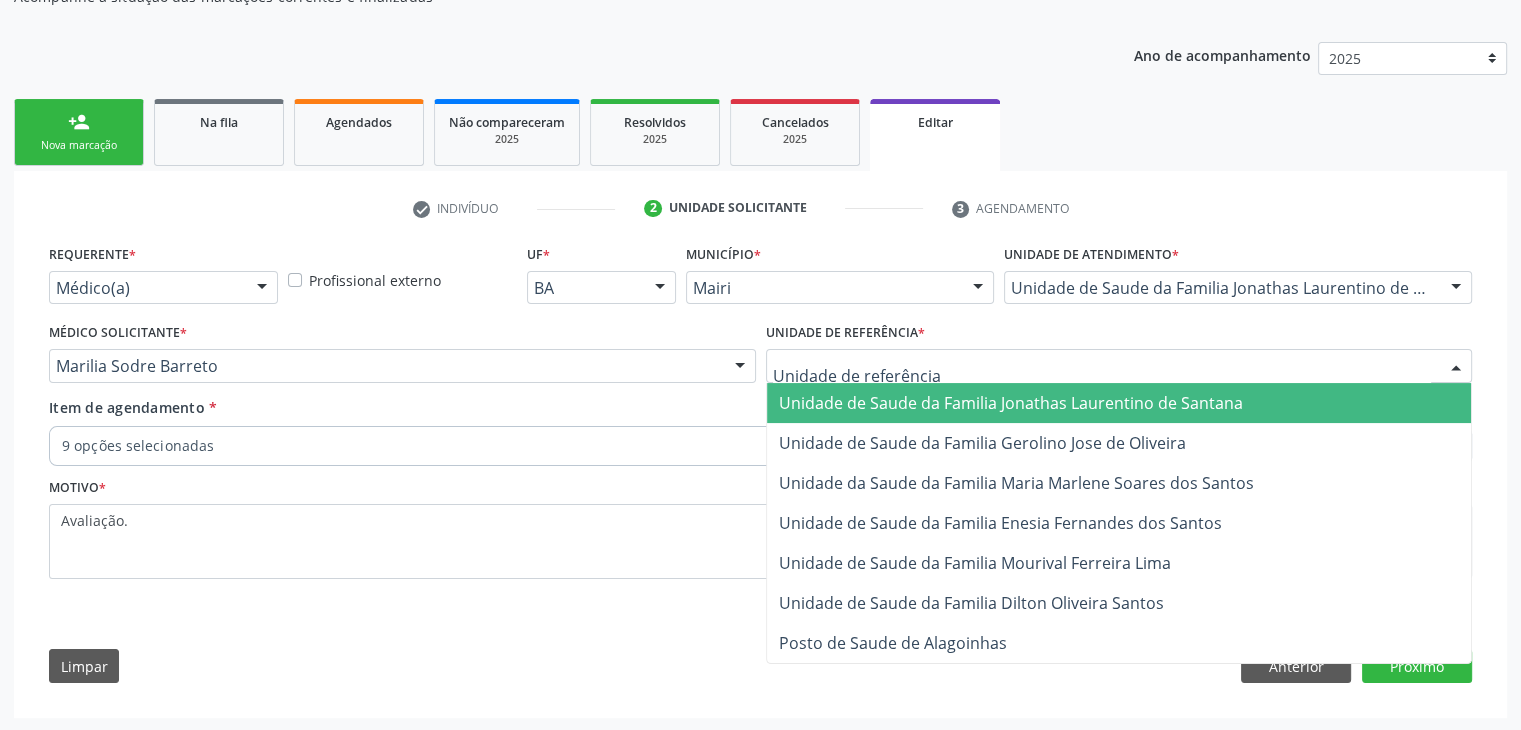 click at bounding box center [1119, 366] 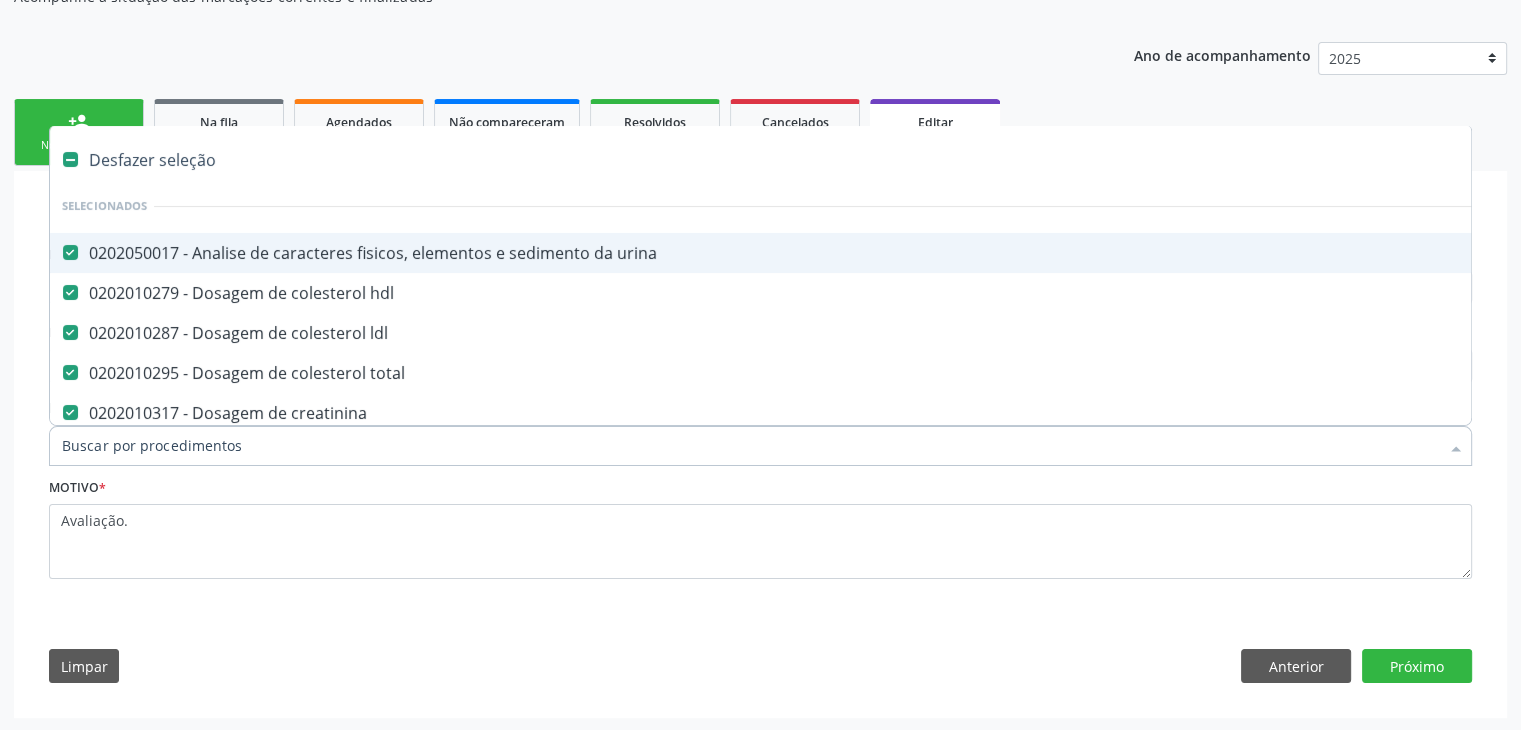 click on "Desfazer seleção" at bounding box center [831, 160] 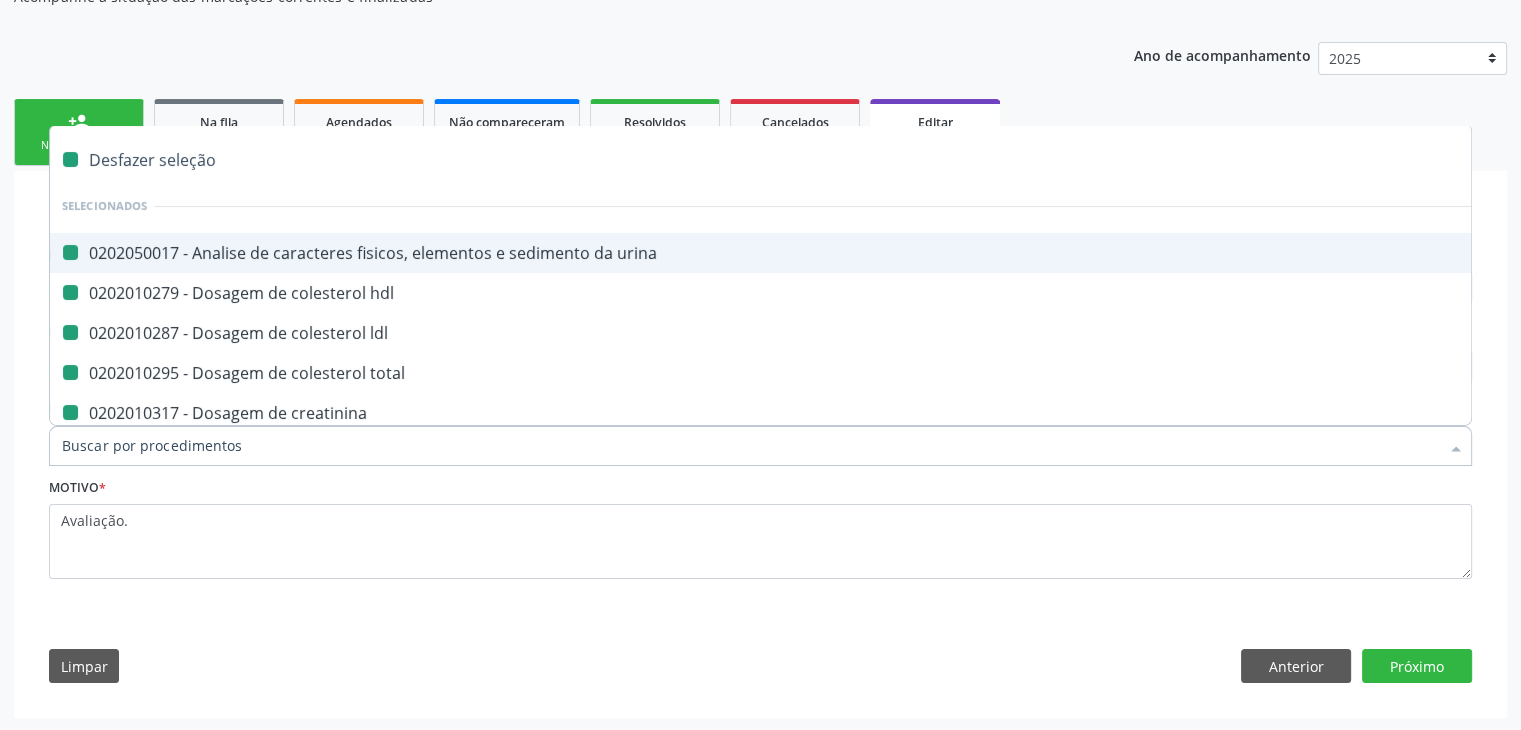 checkbox on "false" 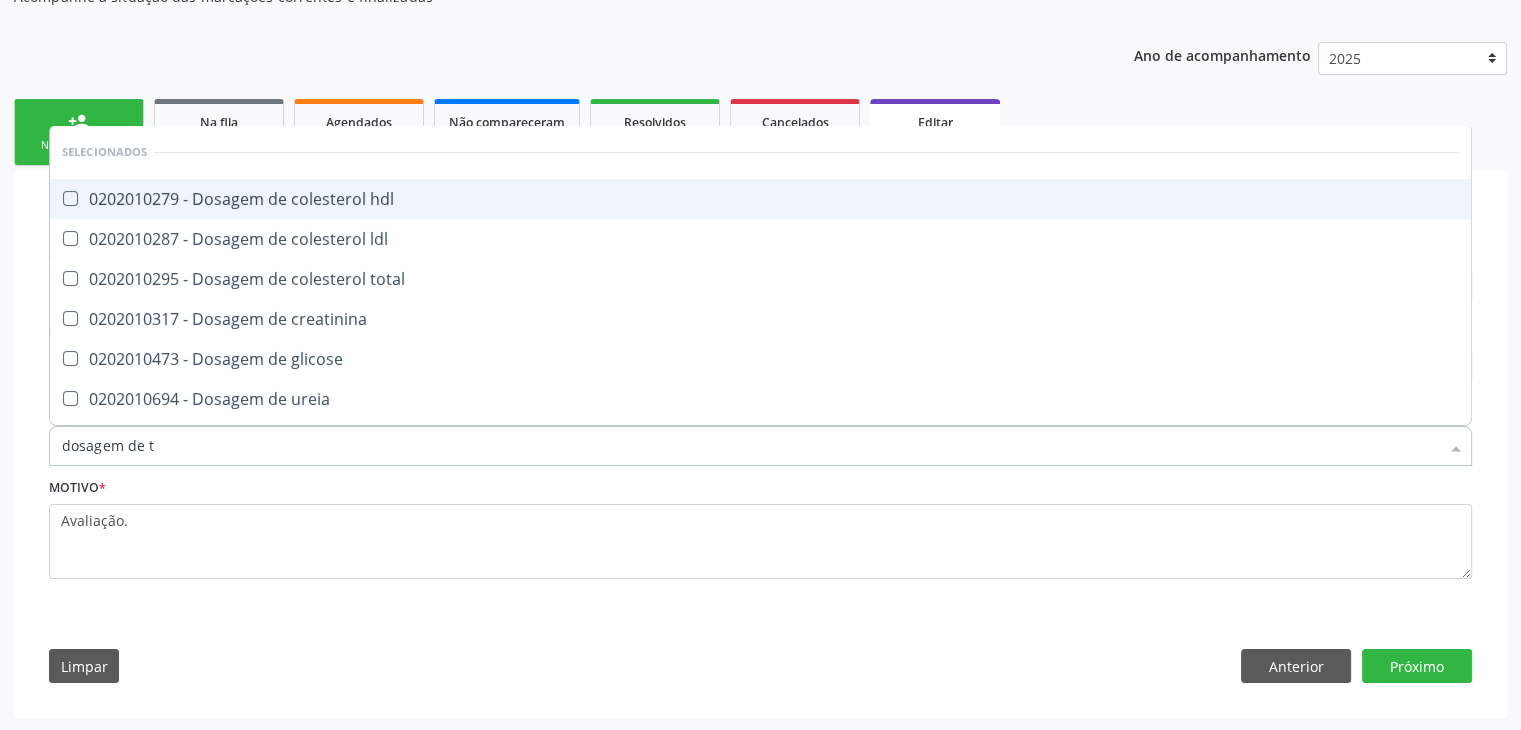 type on "dosagem de ts" 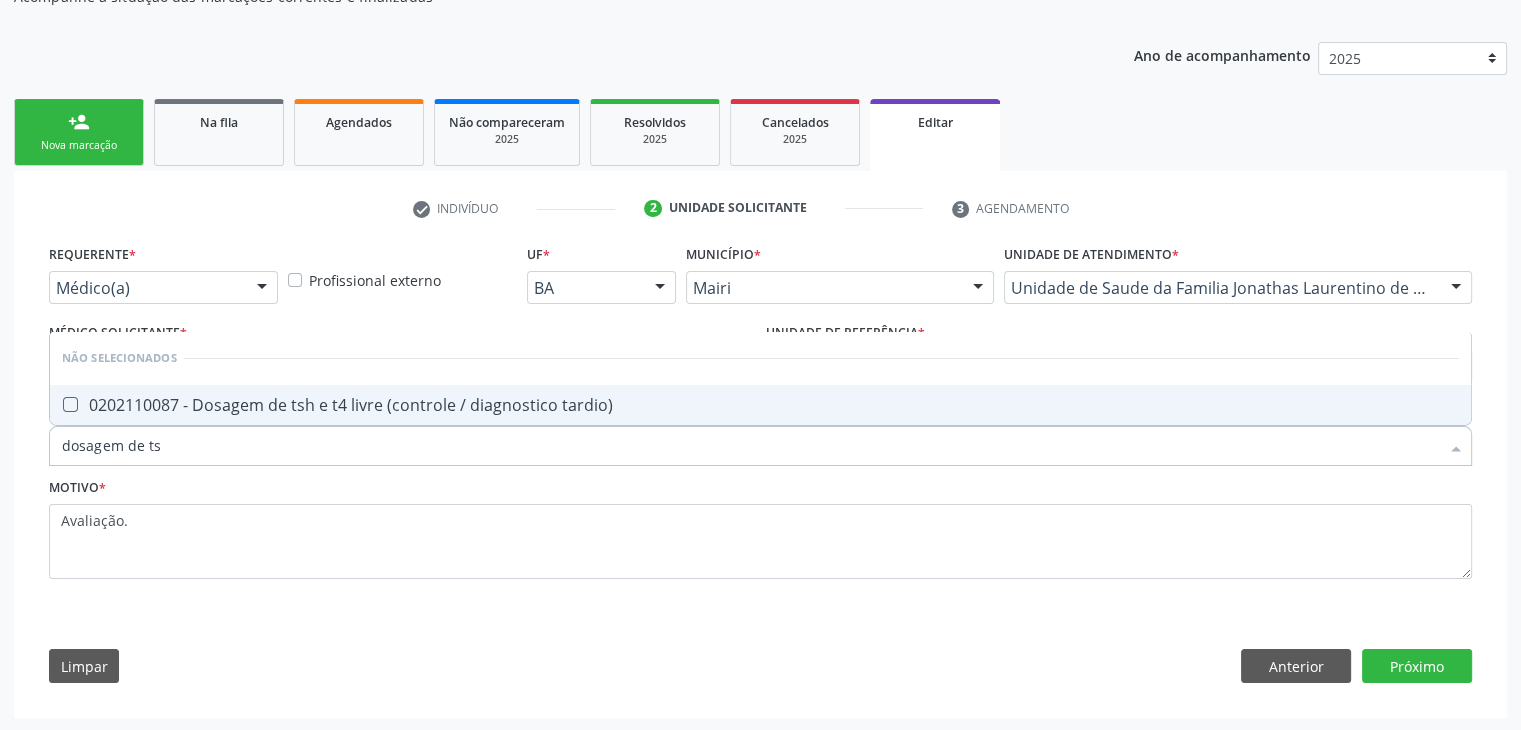click on "0202110087 - Dosagem de tsh e t4 livre (controle / diagnostico tardio)" at bounding box center (760, 405) 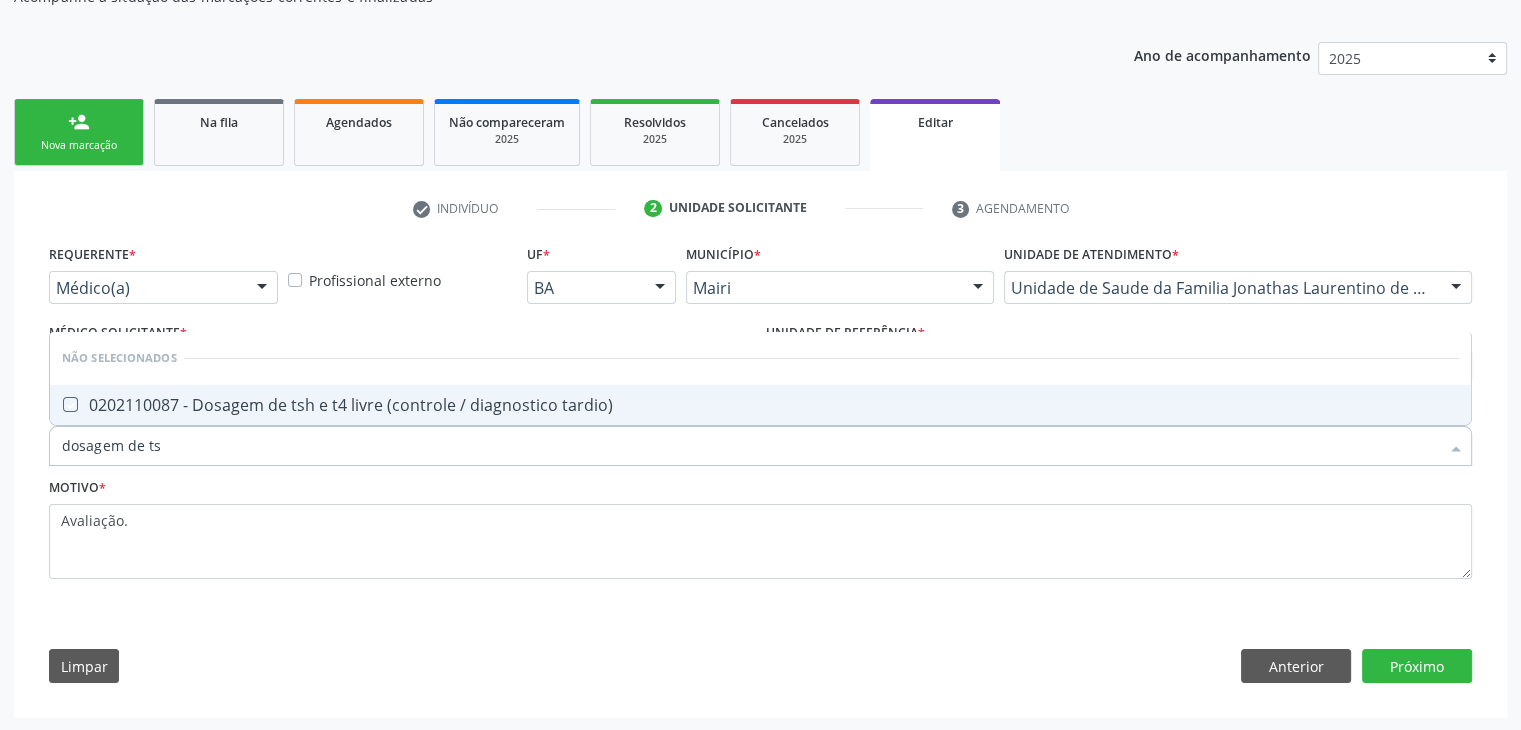 checkbox on "true" 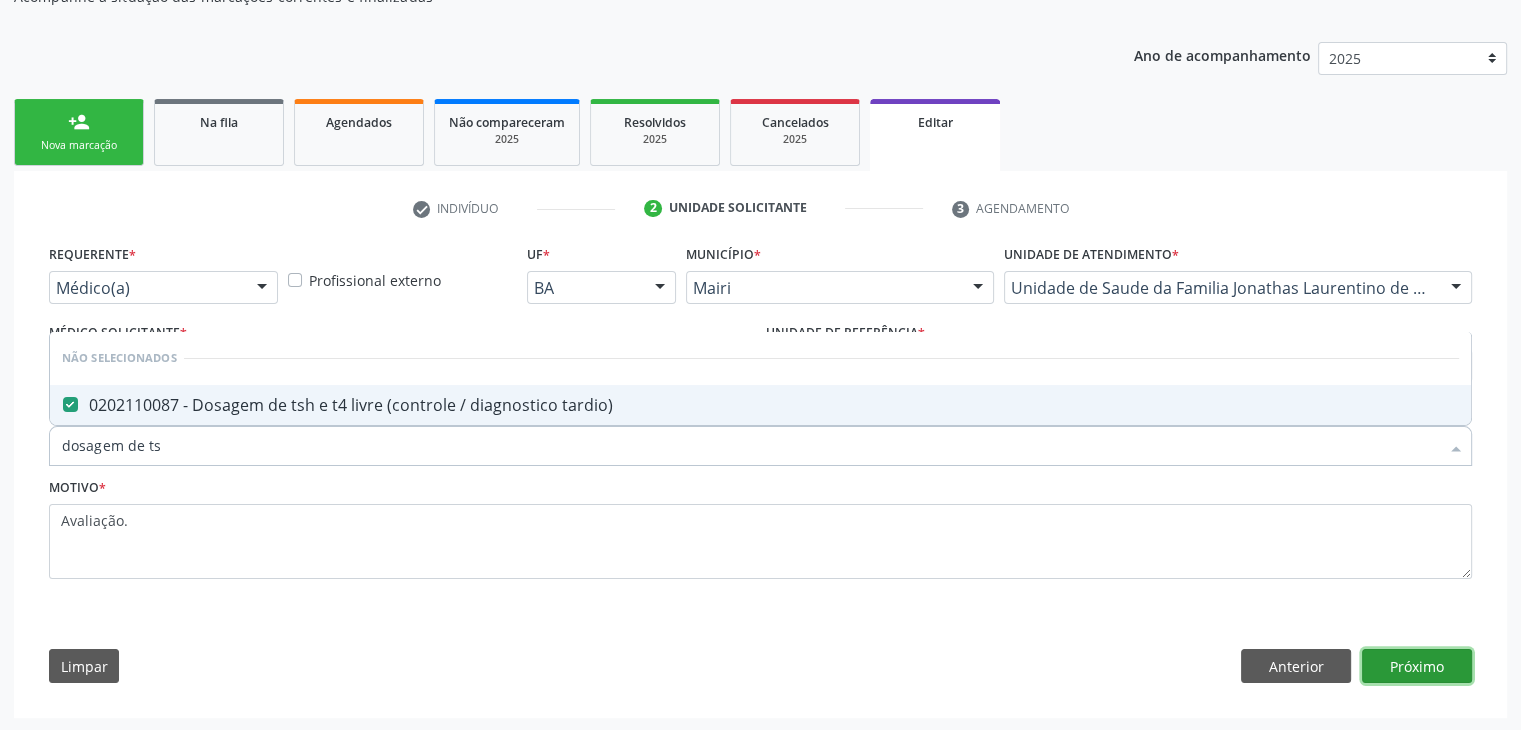 click on "Próximo" at bounding box center (1417, 666) 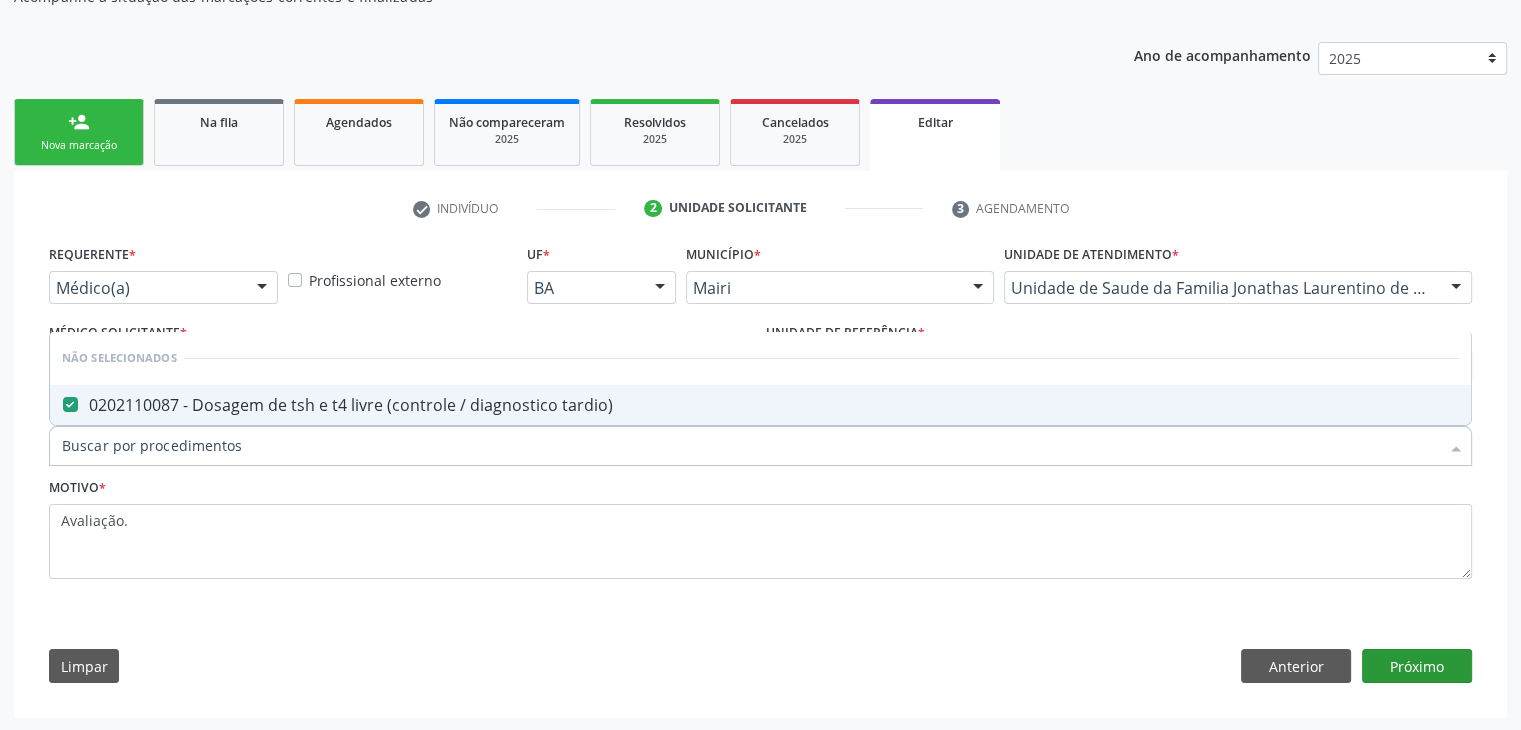 scroll, scrollTop: 165, scrollLeft: 0, axis: vertical 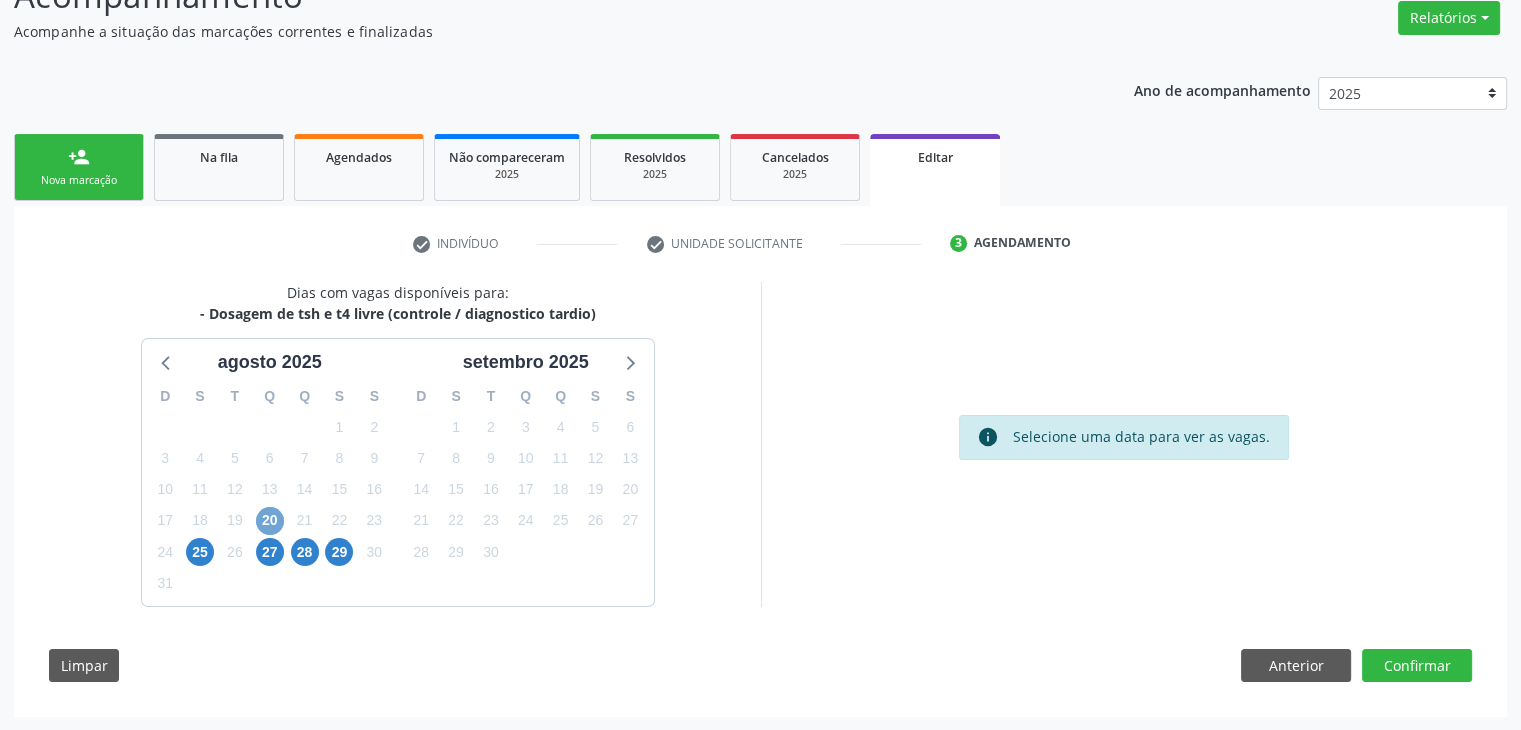 click on "20" at bounding box center (270, 521) 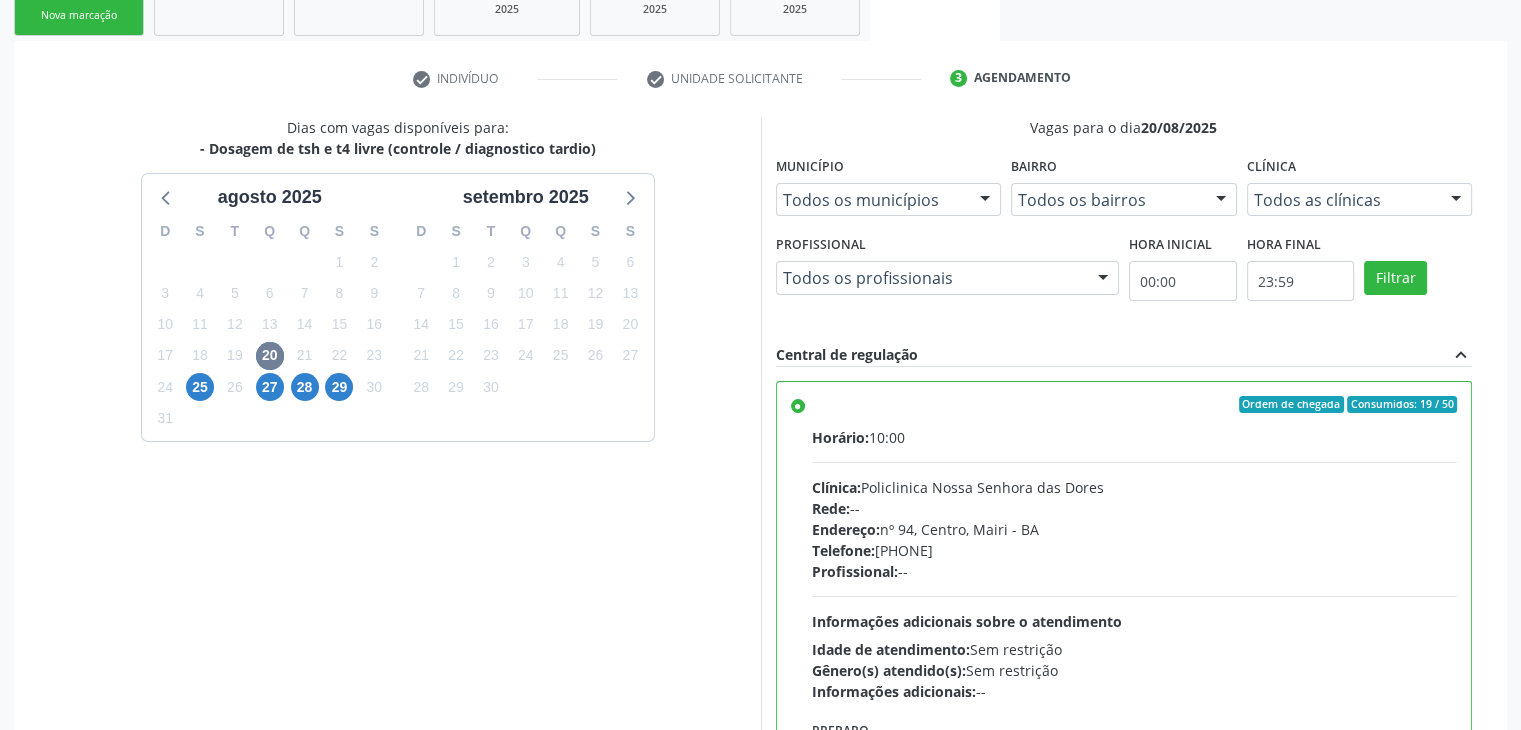 scroll, scrollTop: 490, scrollLeft: 0, axis: vertical 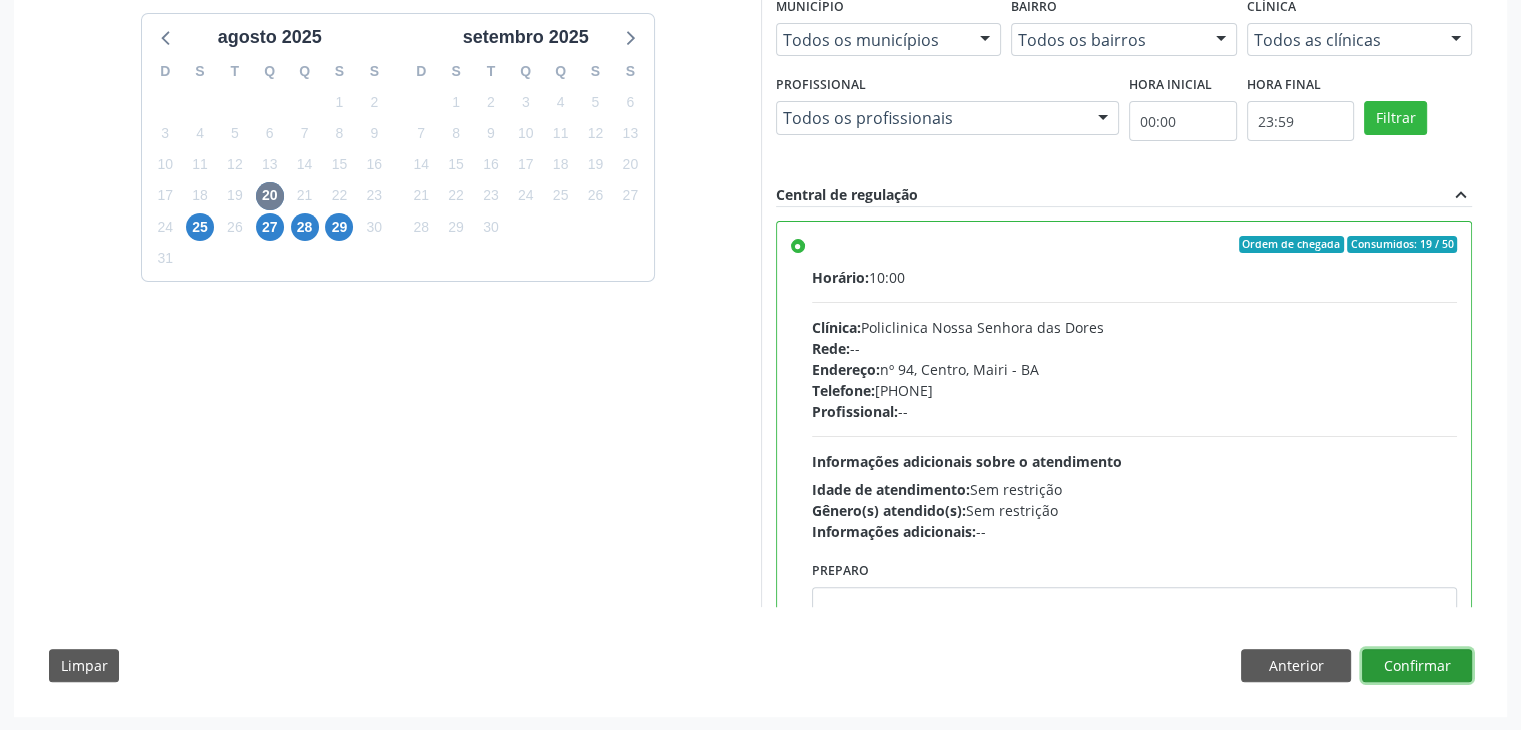 click on "Confirmar" at bounding box center [1417, 666] 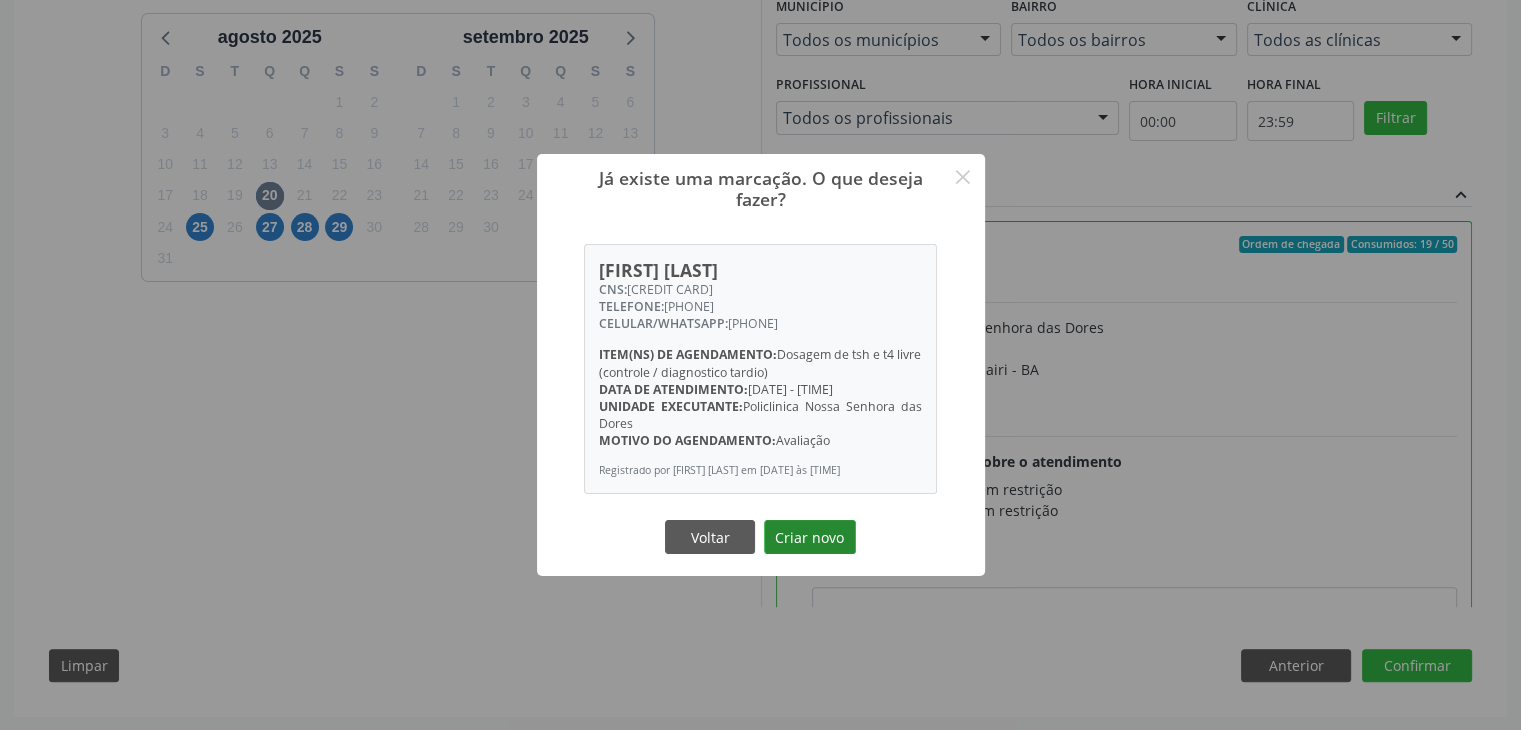 click on "Criar novo" at bounding box center (810, 537) 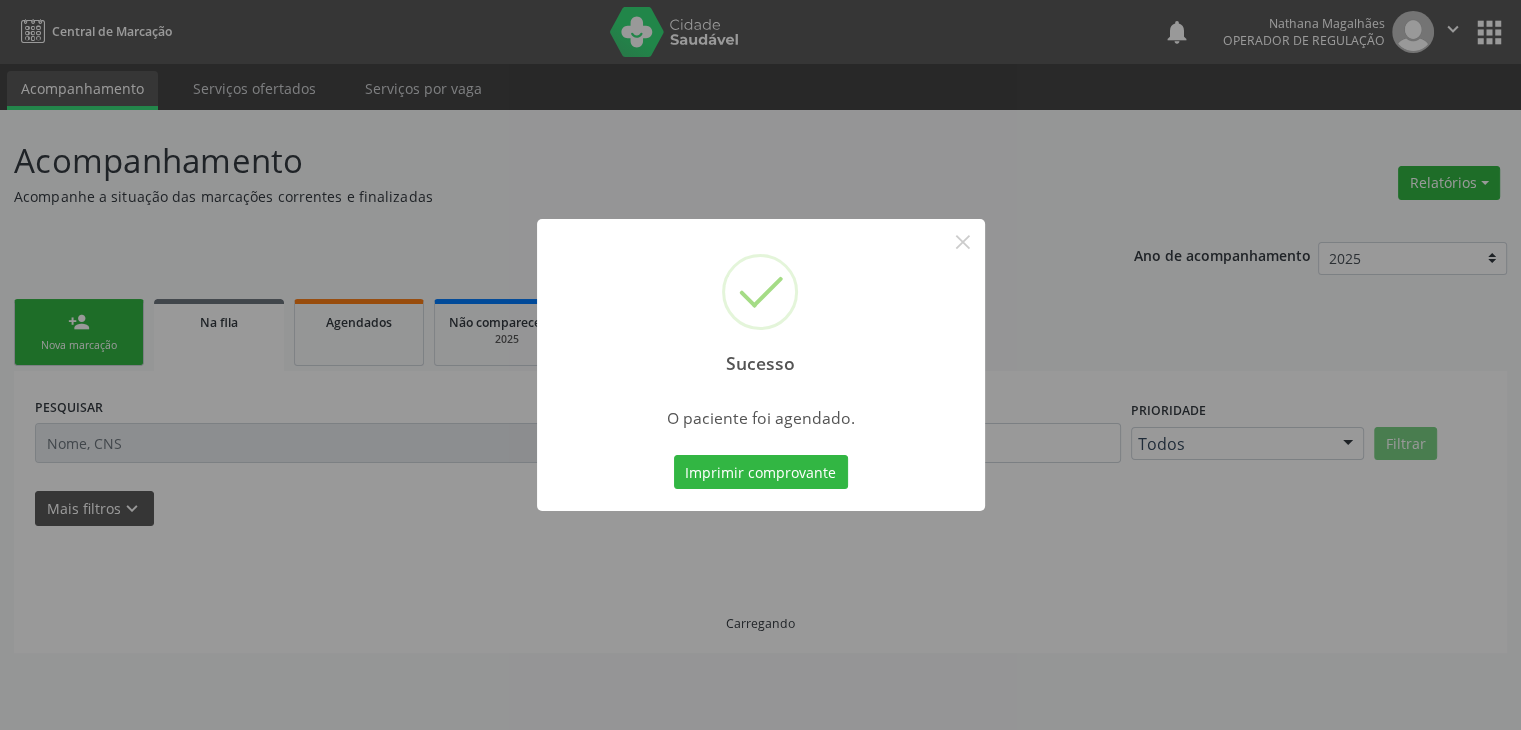 scroll, scrollTop: 0, scrollLeft: 0, axis: both 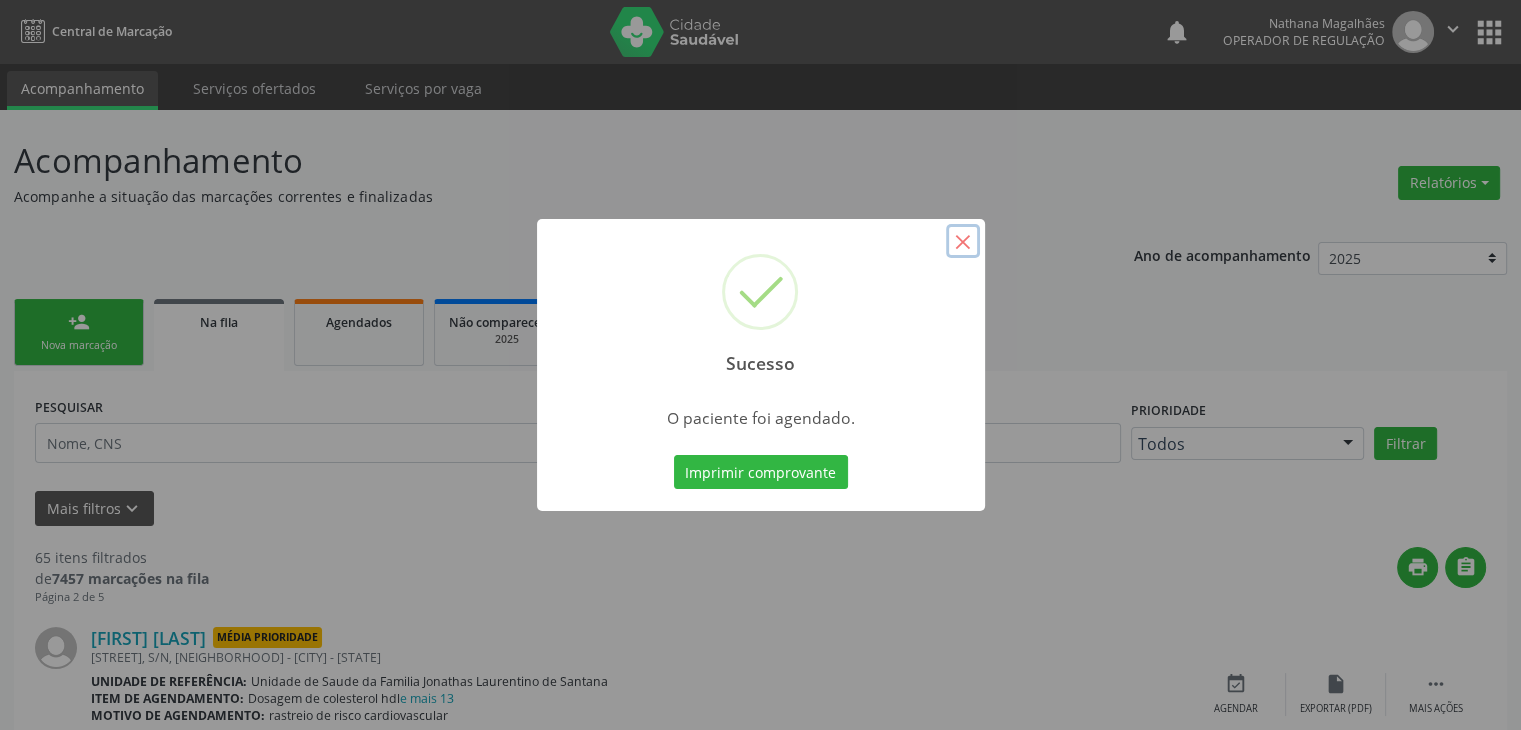 click on "×" at bounding box center [963, 241] 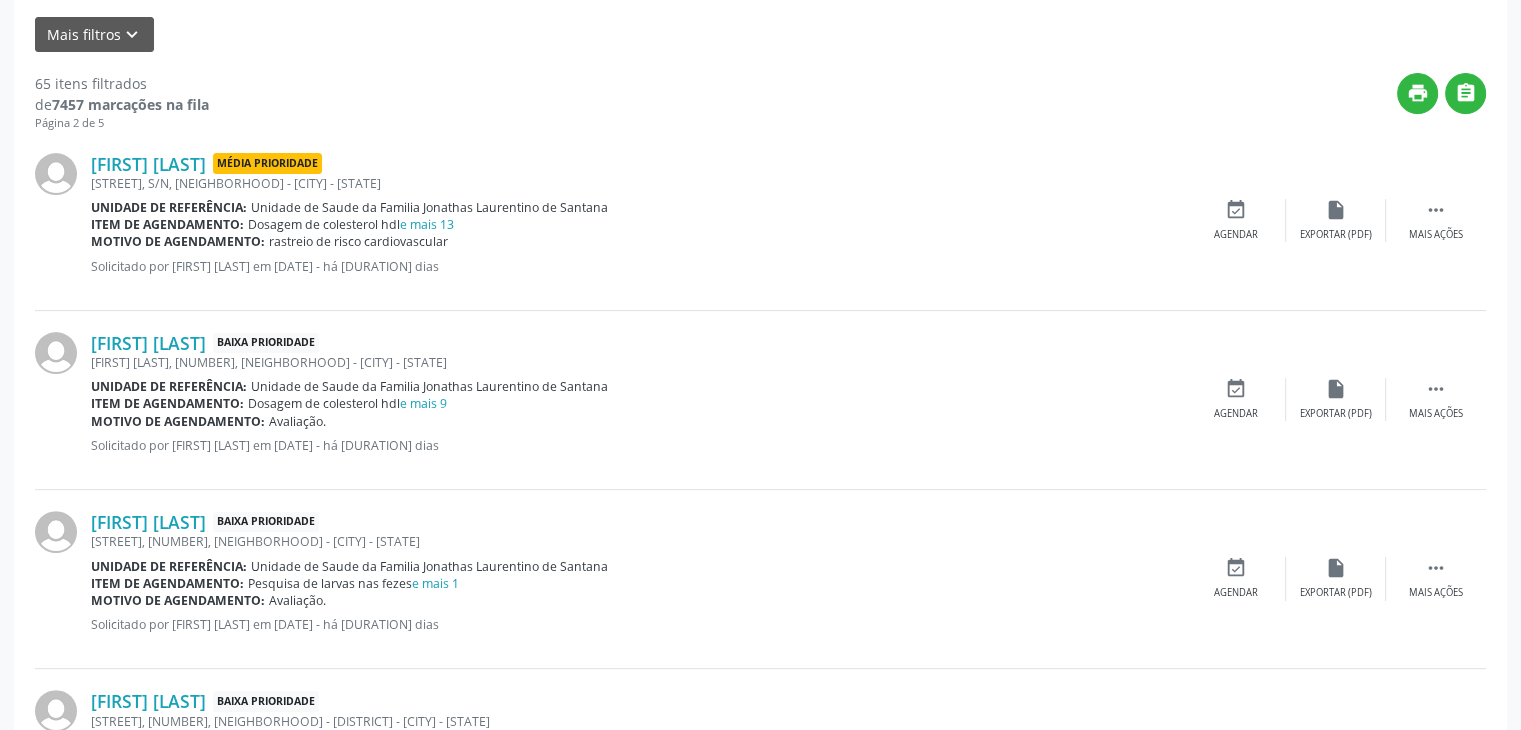 scroll, scrollTop: 500, scrollLeft: 0, axis: vertical 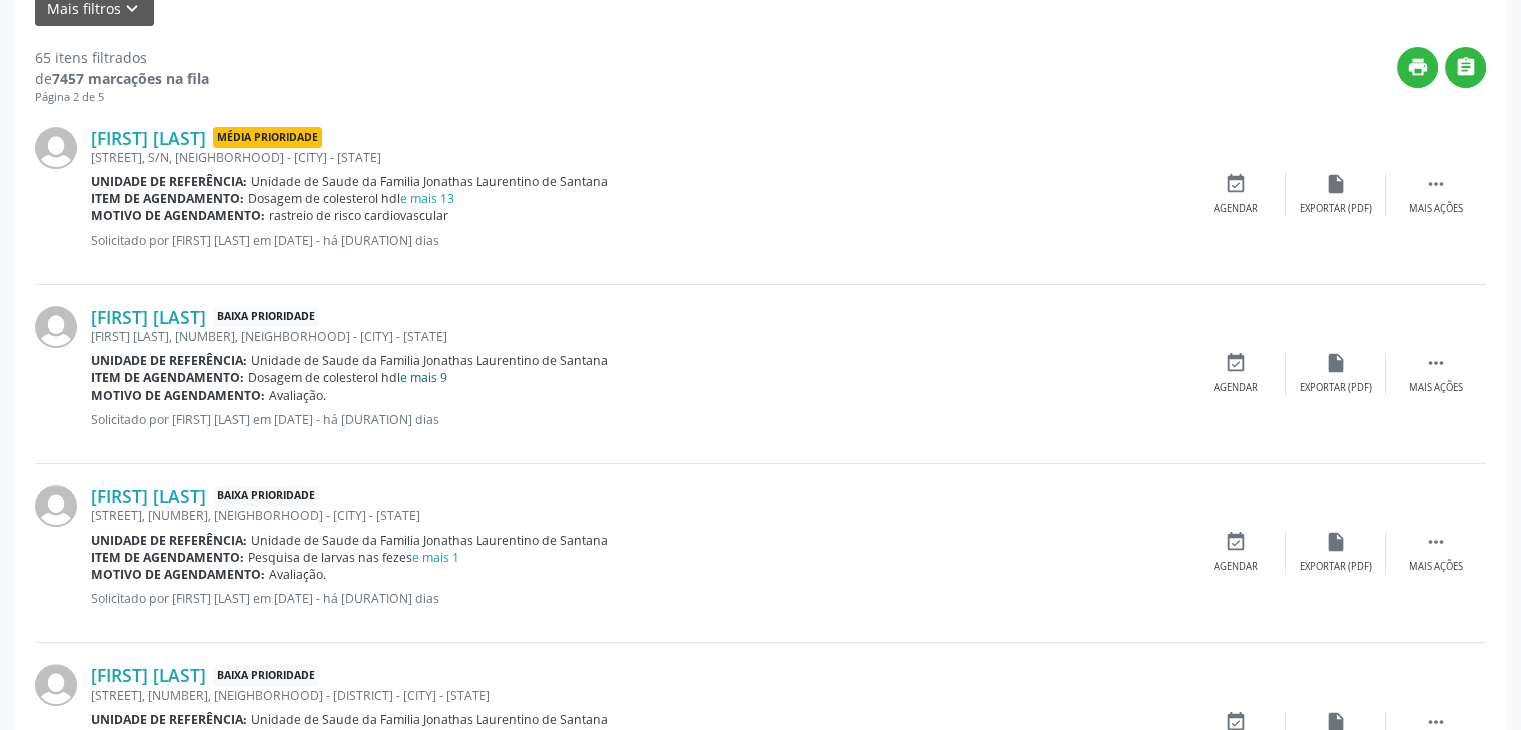 click on "e mais 9" at bounding box center [423, 377] 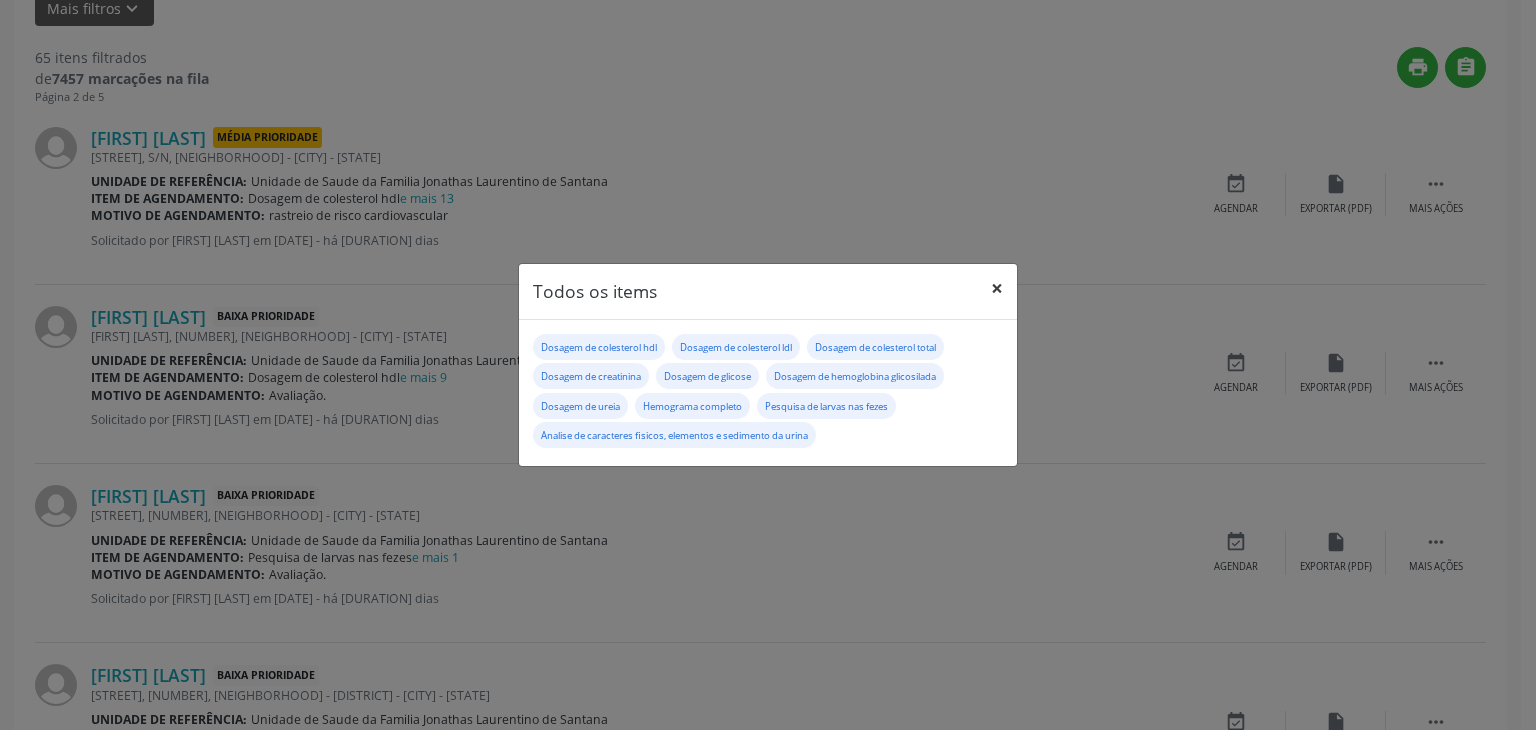 click on "×" at bounding box center (997, 288) 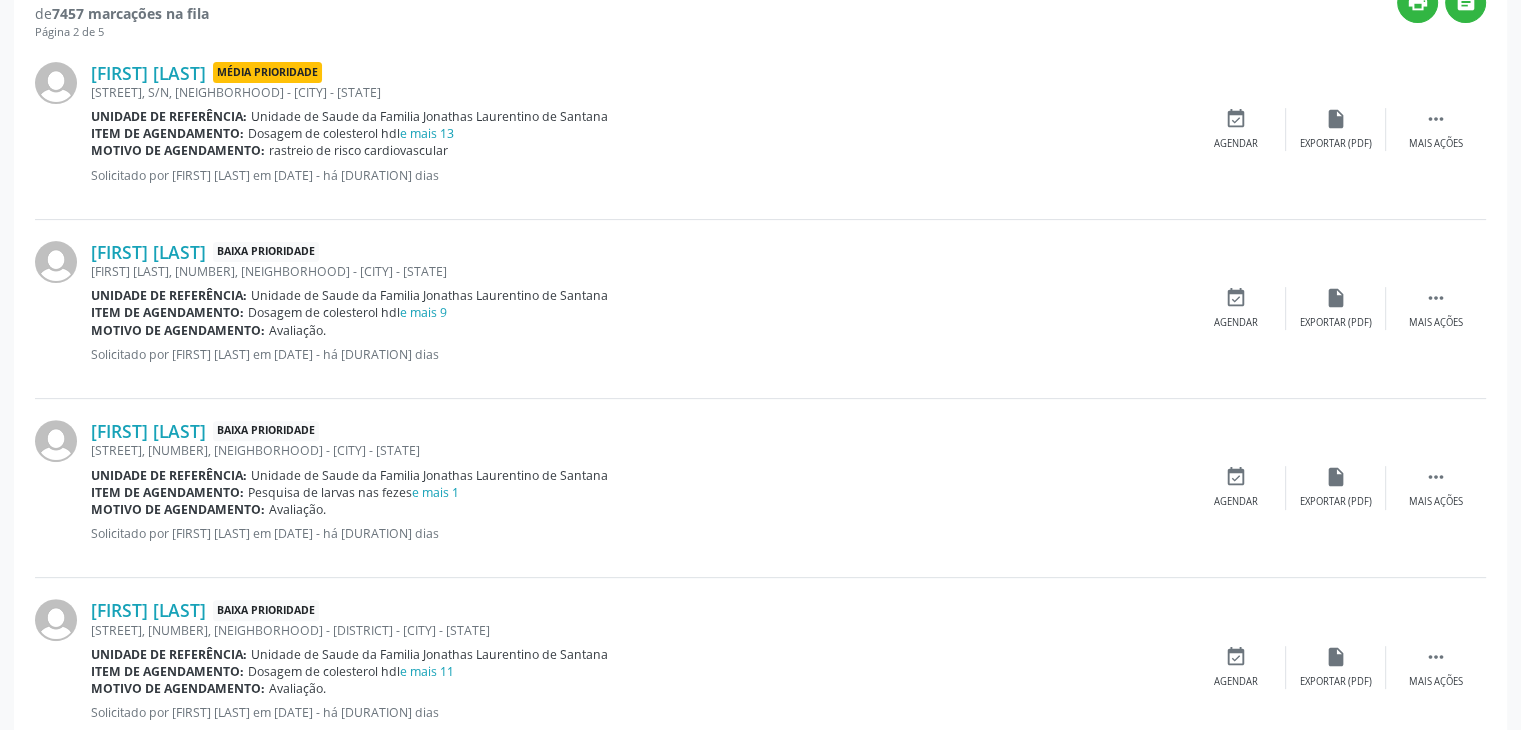 scroll, scrollTop: 600, scrollLeft: 0, axis: vertical 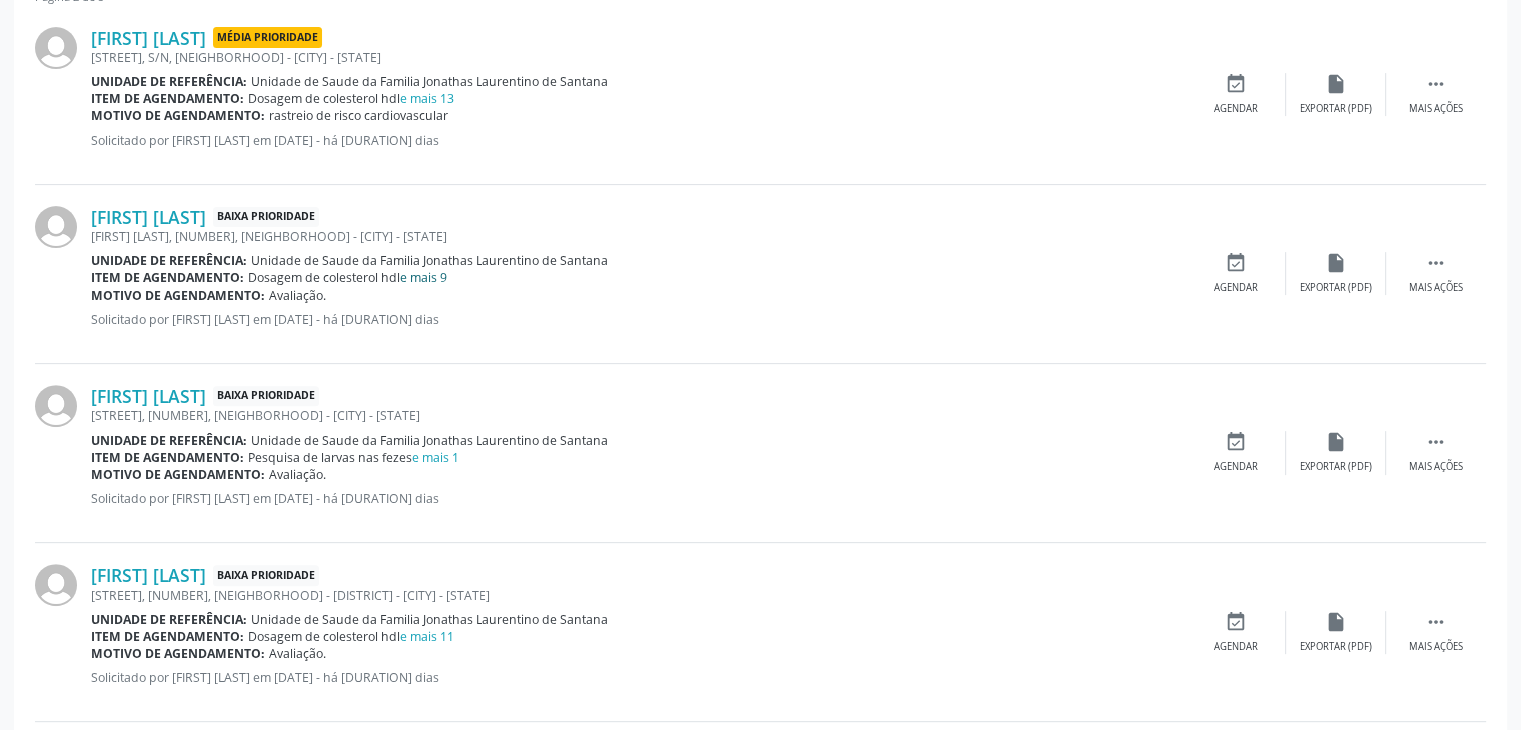 click on "e mais 9" at bounding box center [423, 277] 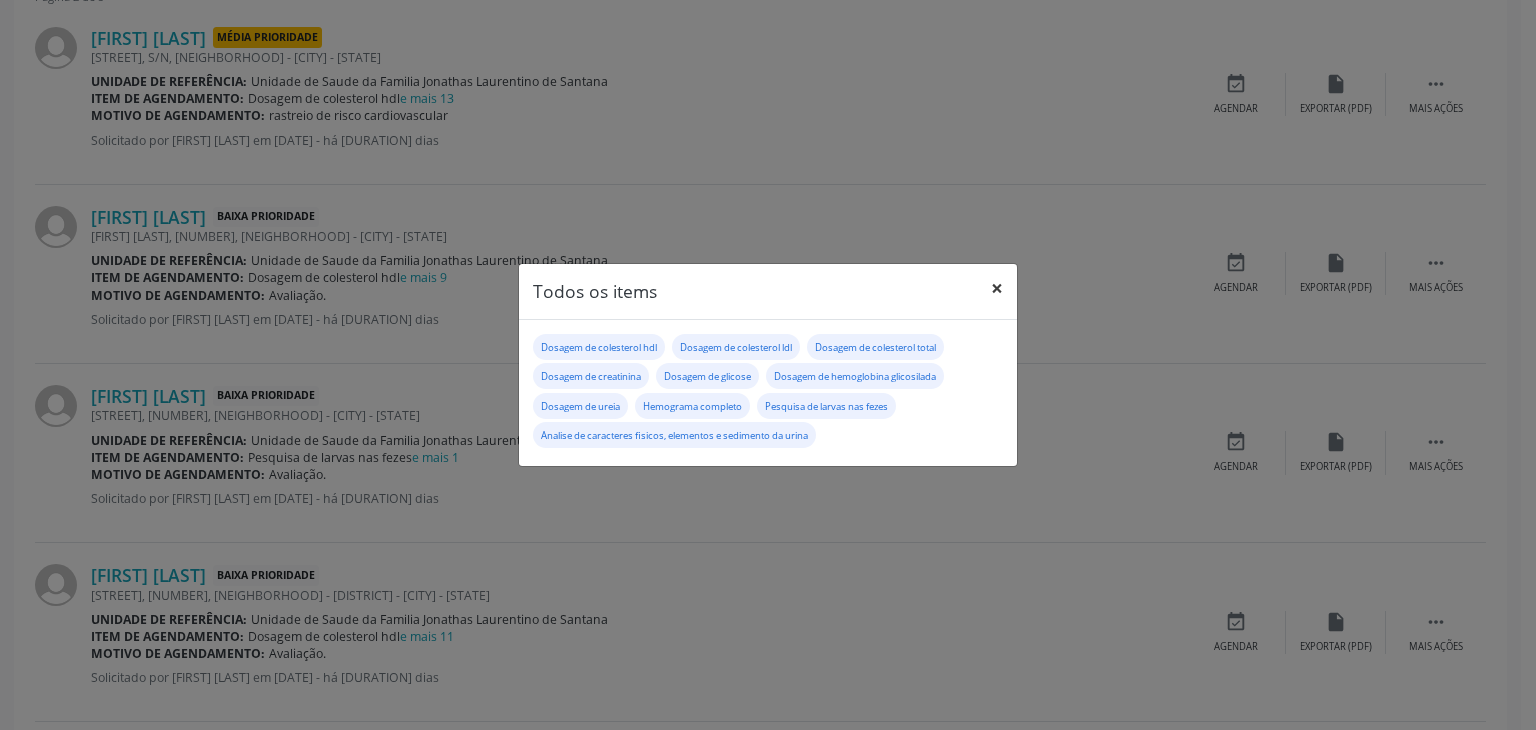 click on "×" at bounding box center [997, 288] 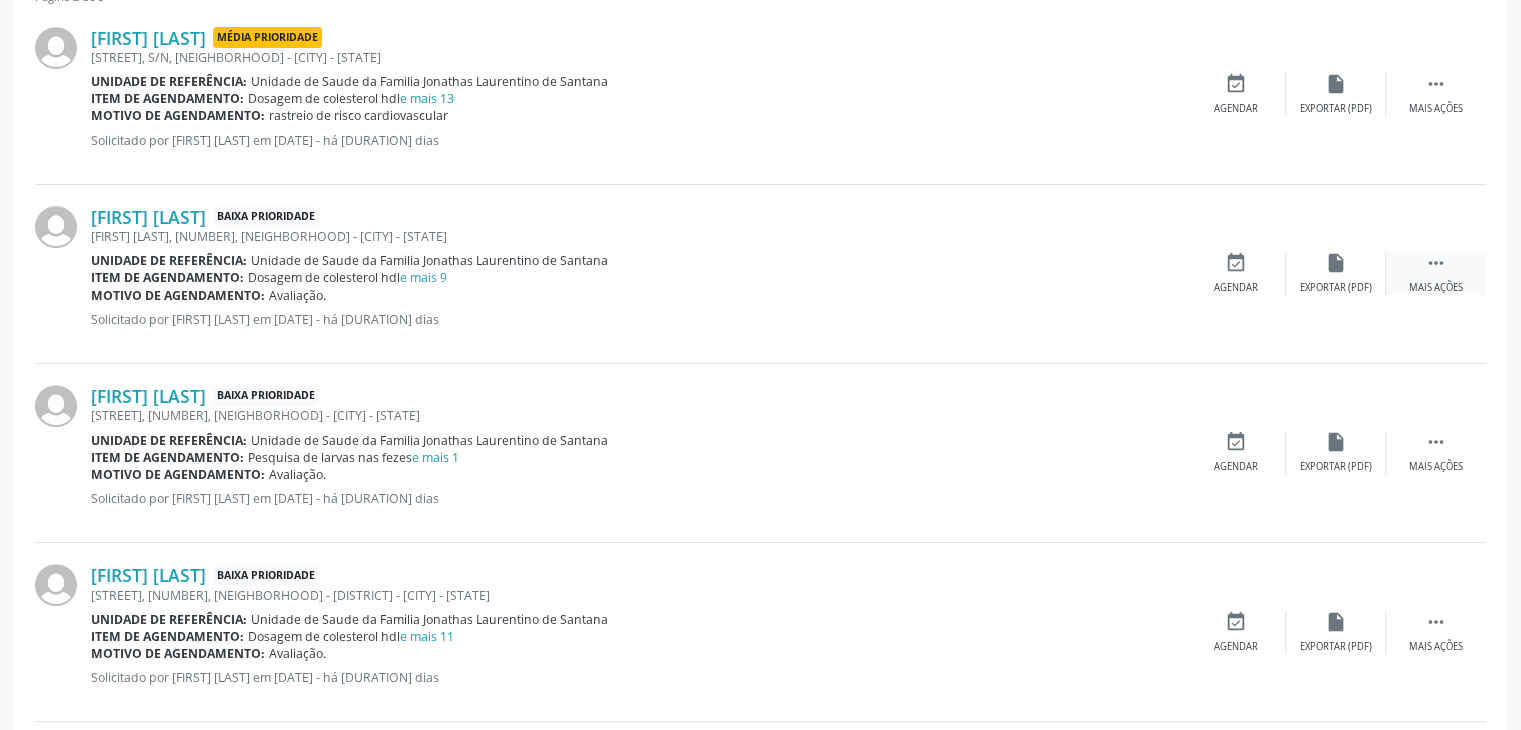 click on "" at bounding box center (1436, 263) 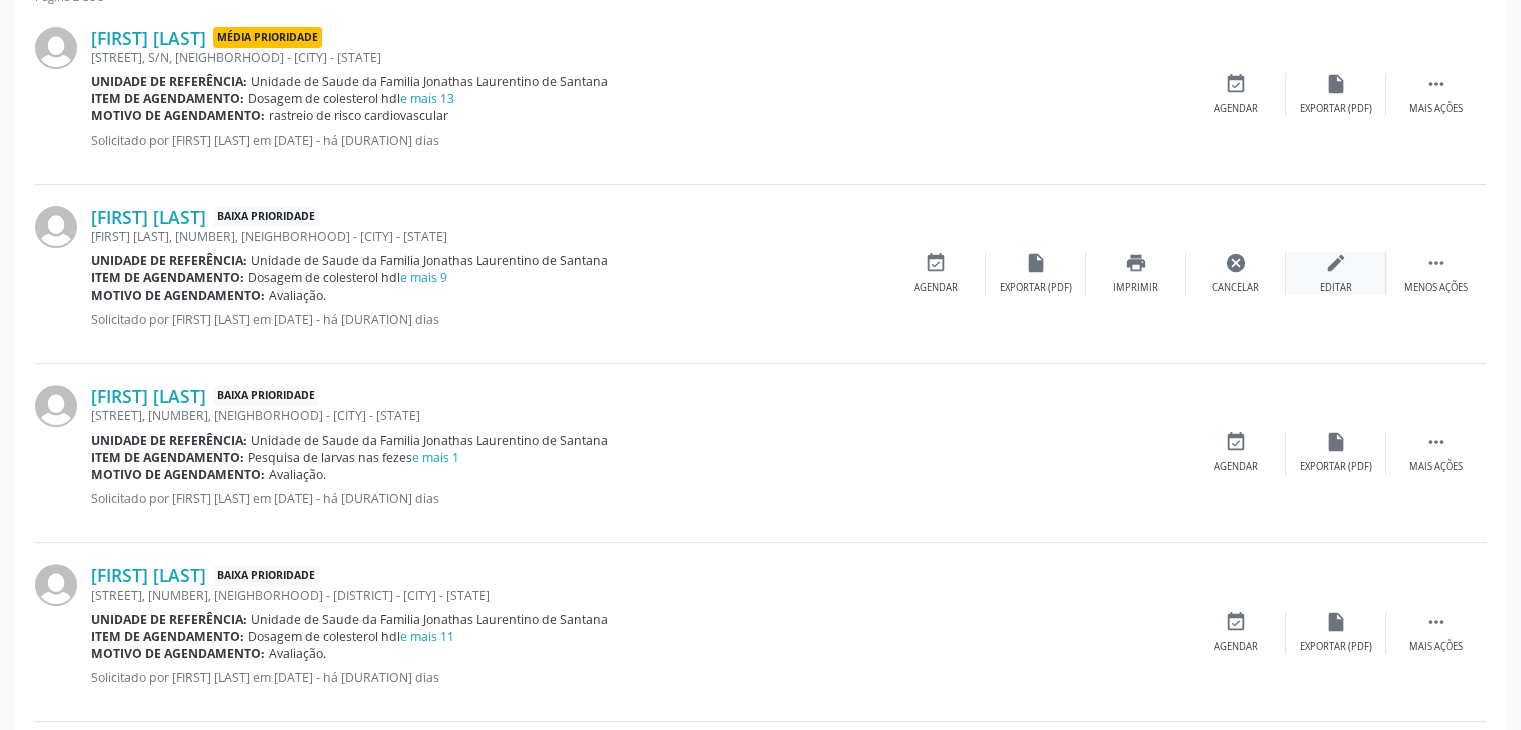 click on "edit
Editar" at bounding box center [1336, 273] 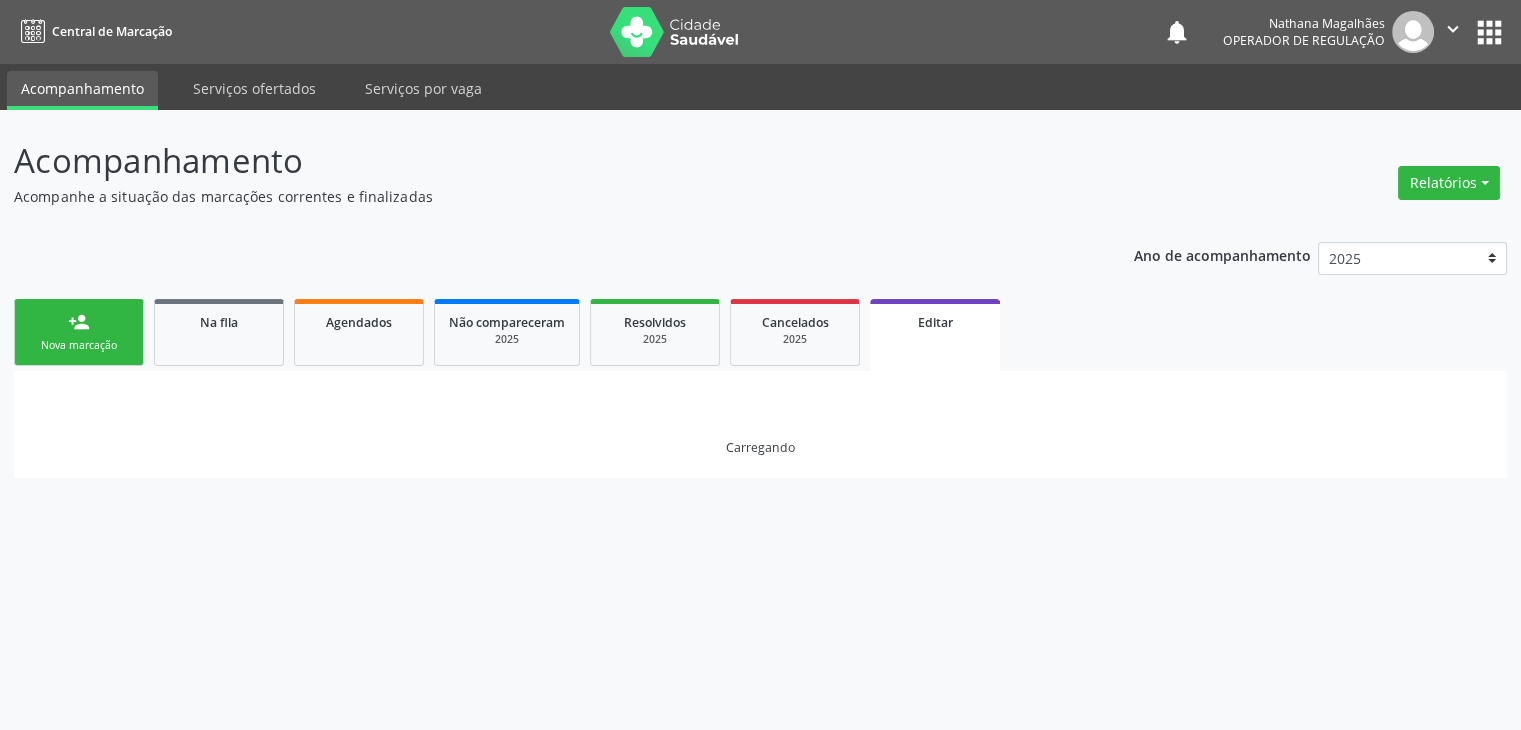 scroll, scrollTop: 0, scrollLeft: 0, axis: both 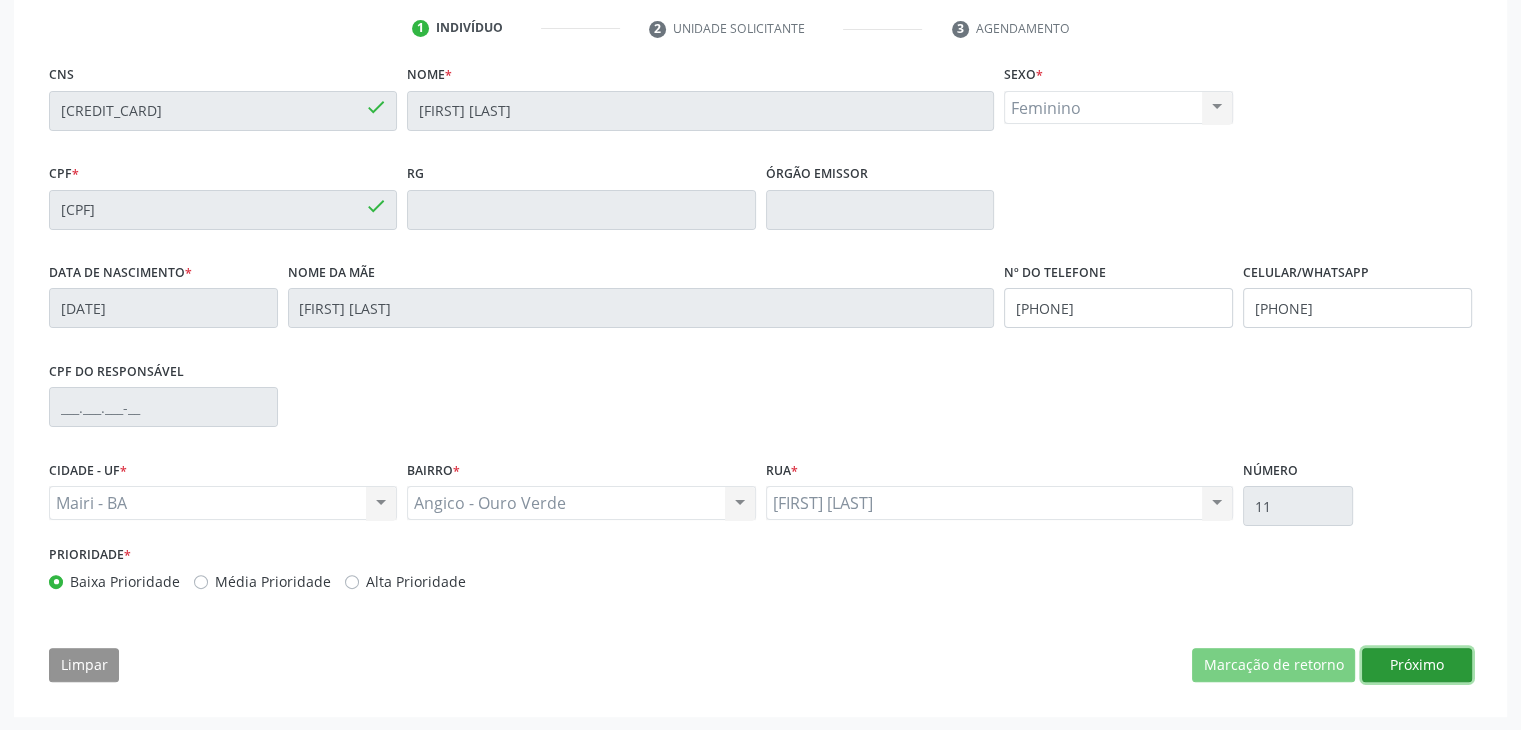 click on "Próximo" at bounding box center [1417, 665] 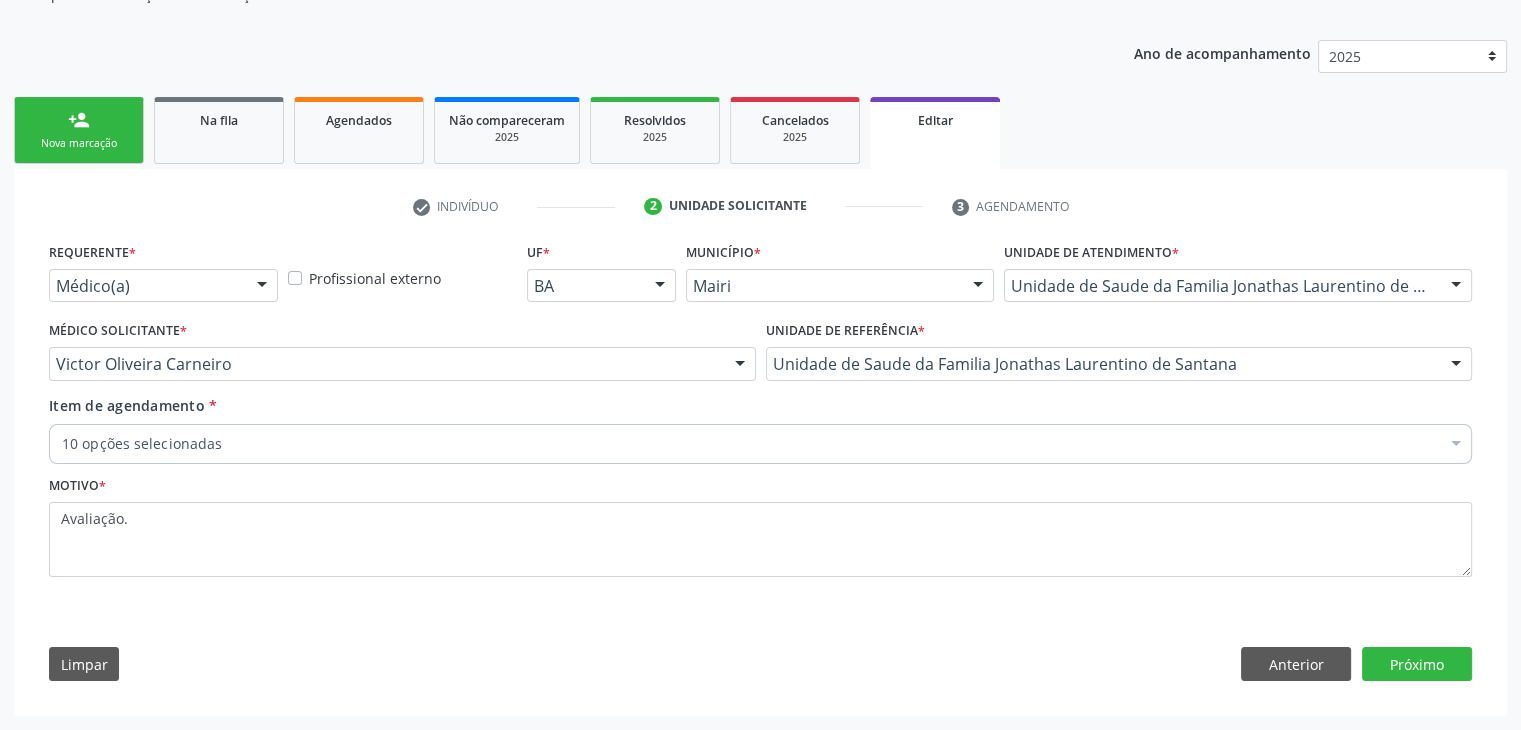 scroll, scrollTop: 200, scrollLeft: 0, axis: vertical 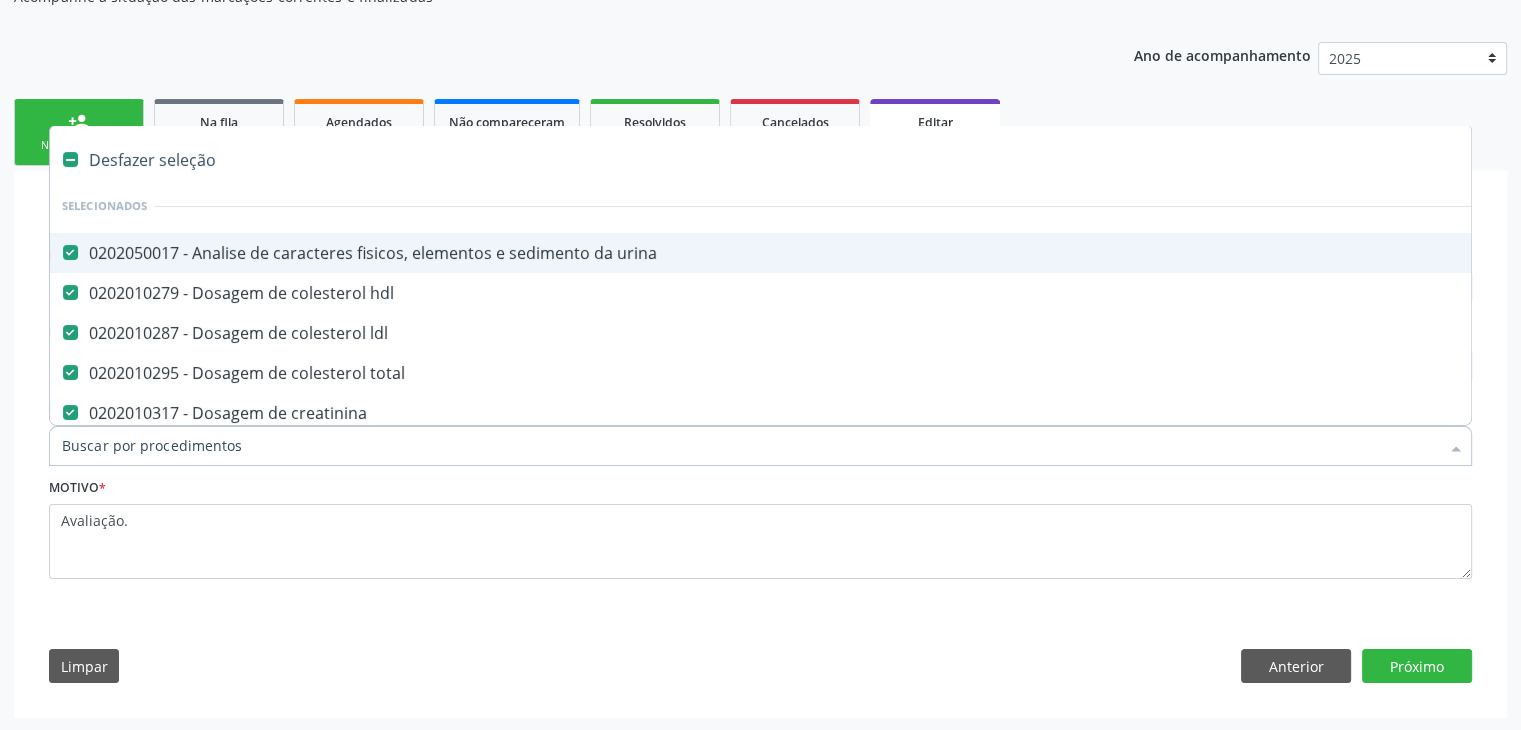 click on "Desfazer seleção" at bounding box center [831, 160] 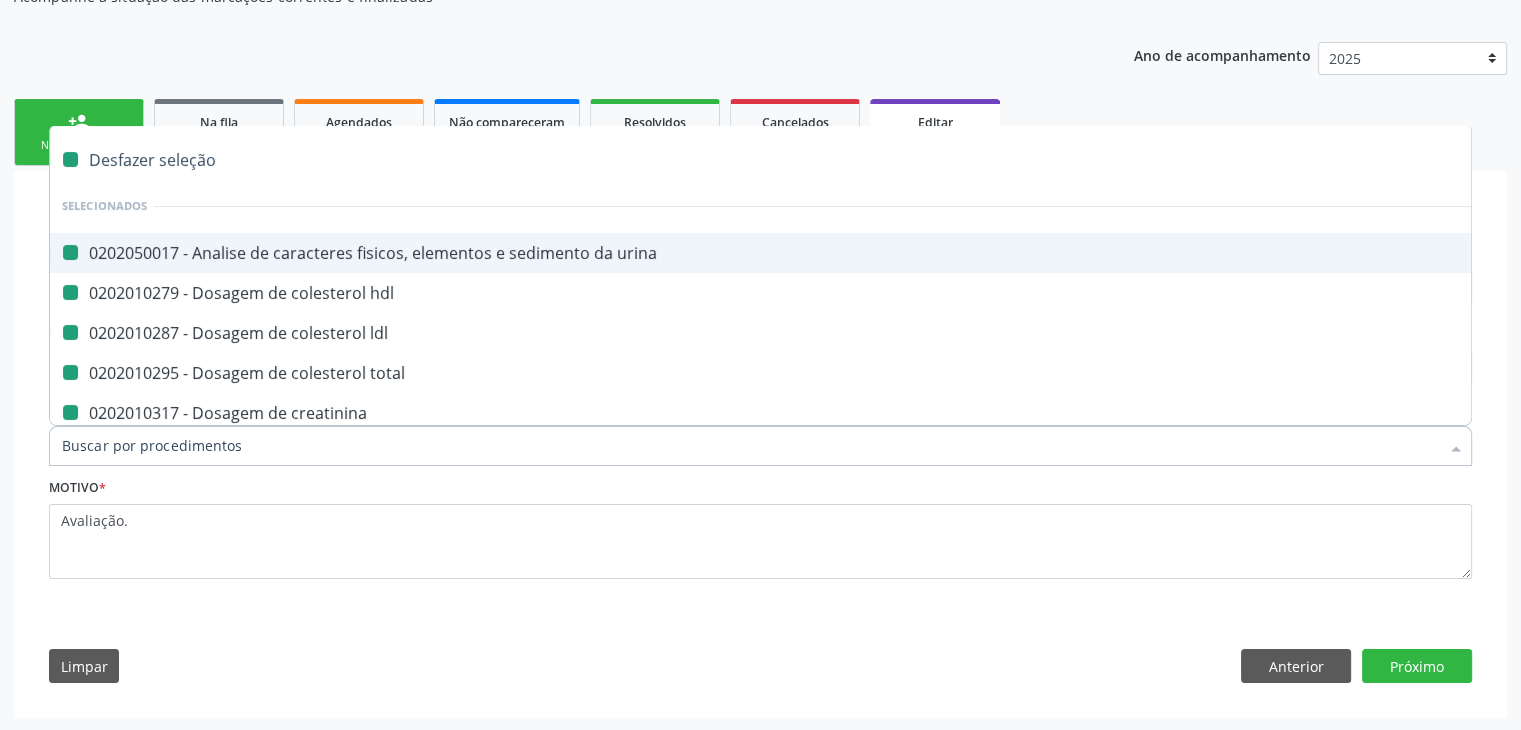checkbox on "false" 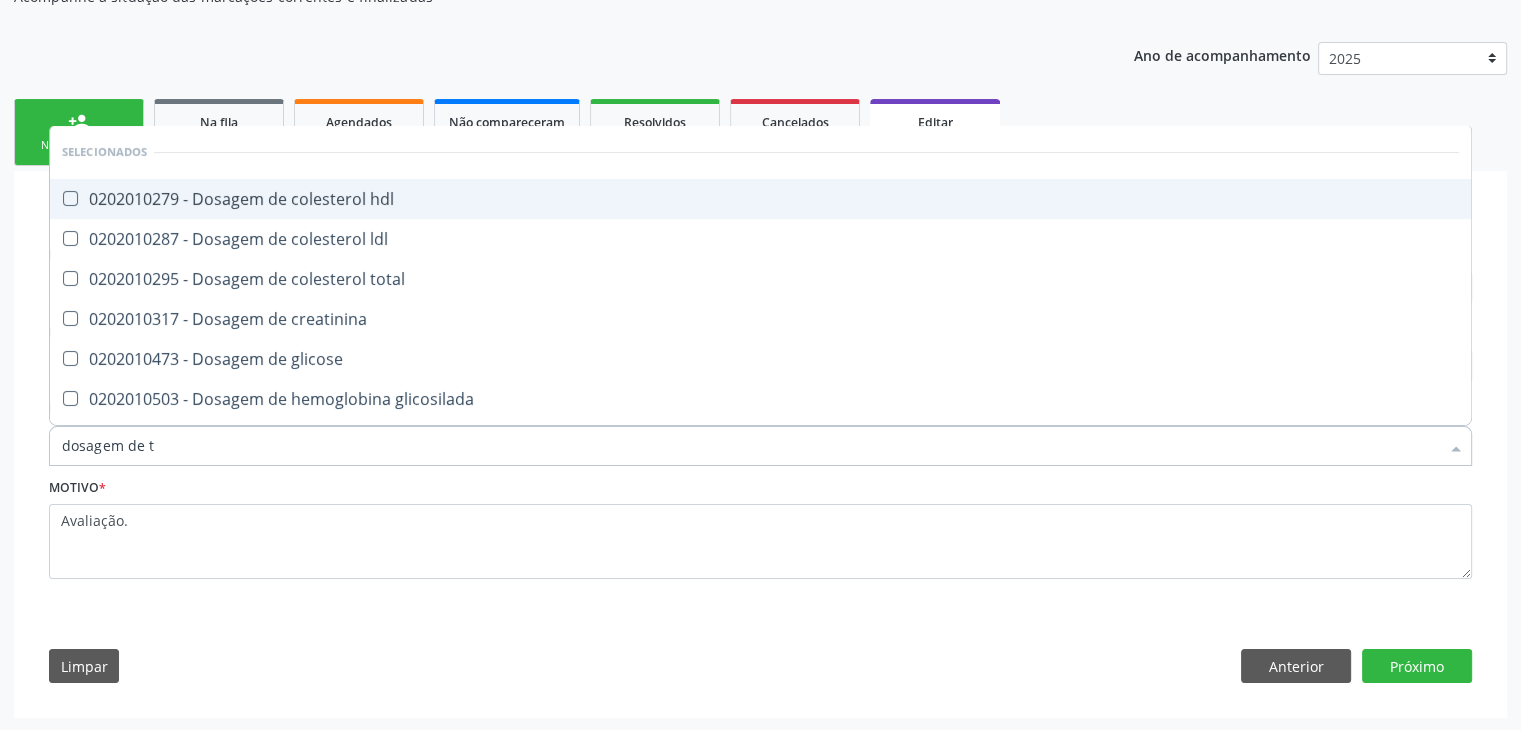 type on "dosagem de ts" 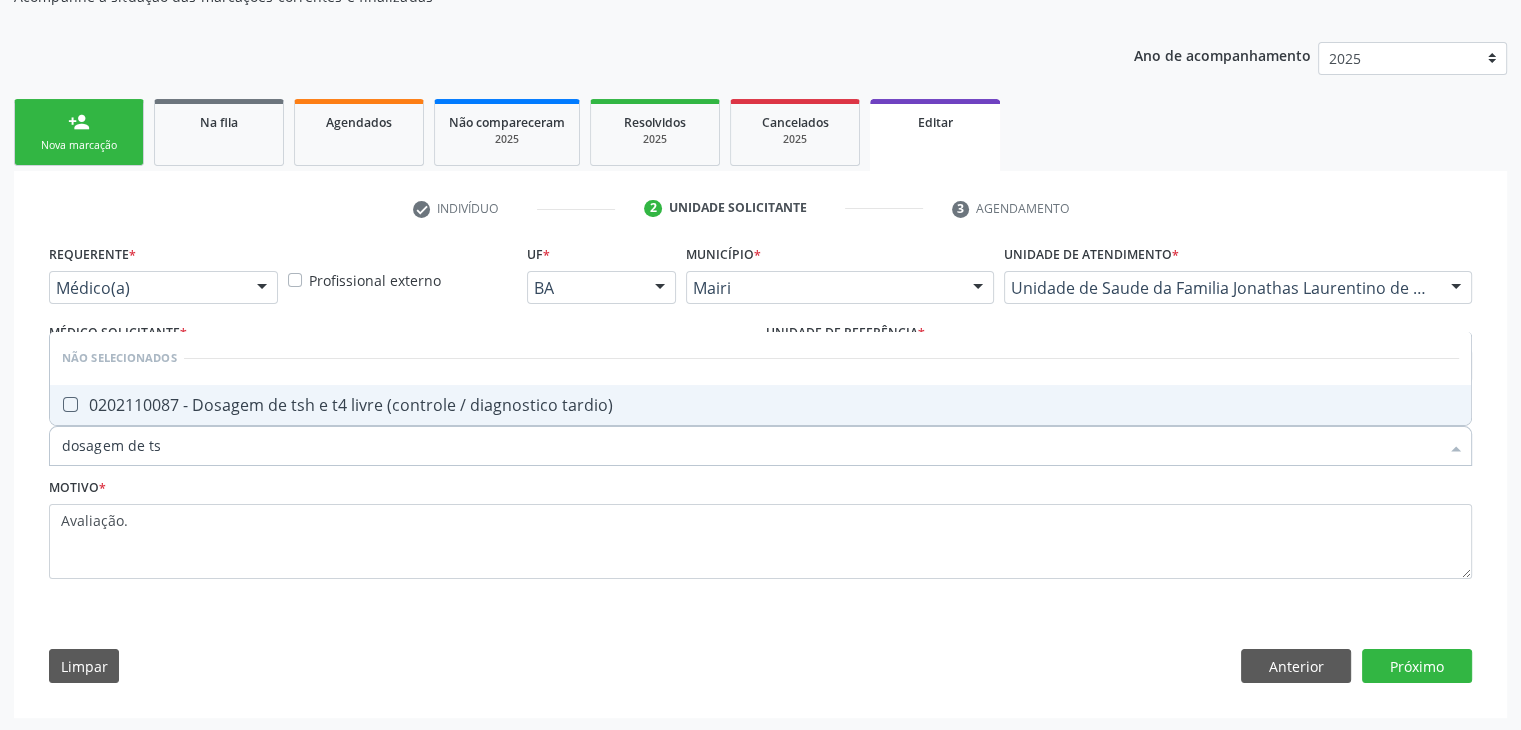 click on "0202110087 - Dosagem de tsh e t4 livre (controle / diagnostico tardio)" at bounding box center (760, 405) 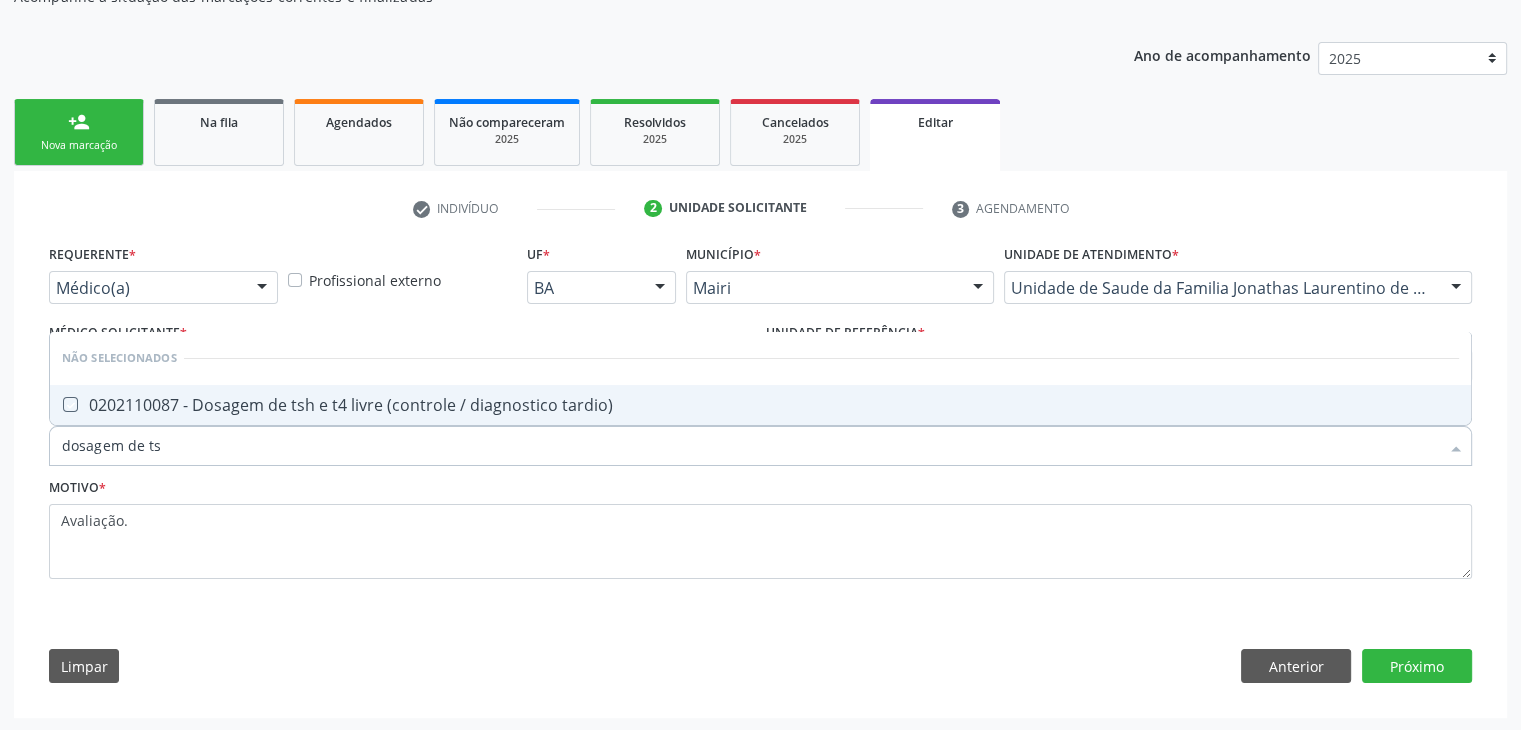 checkbox on "true" 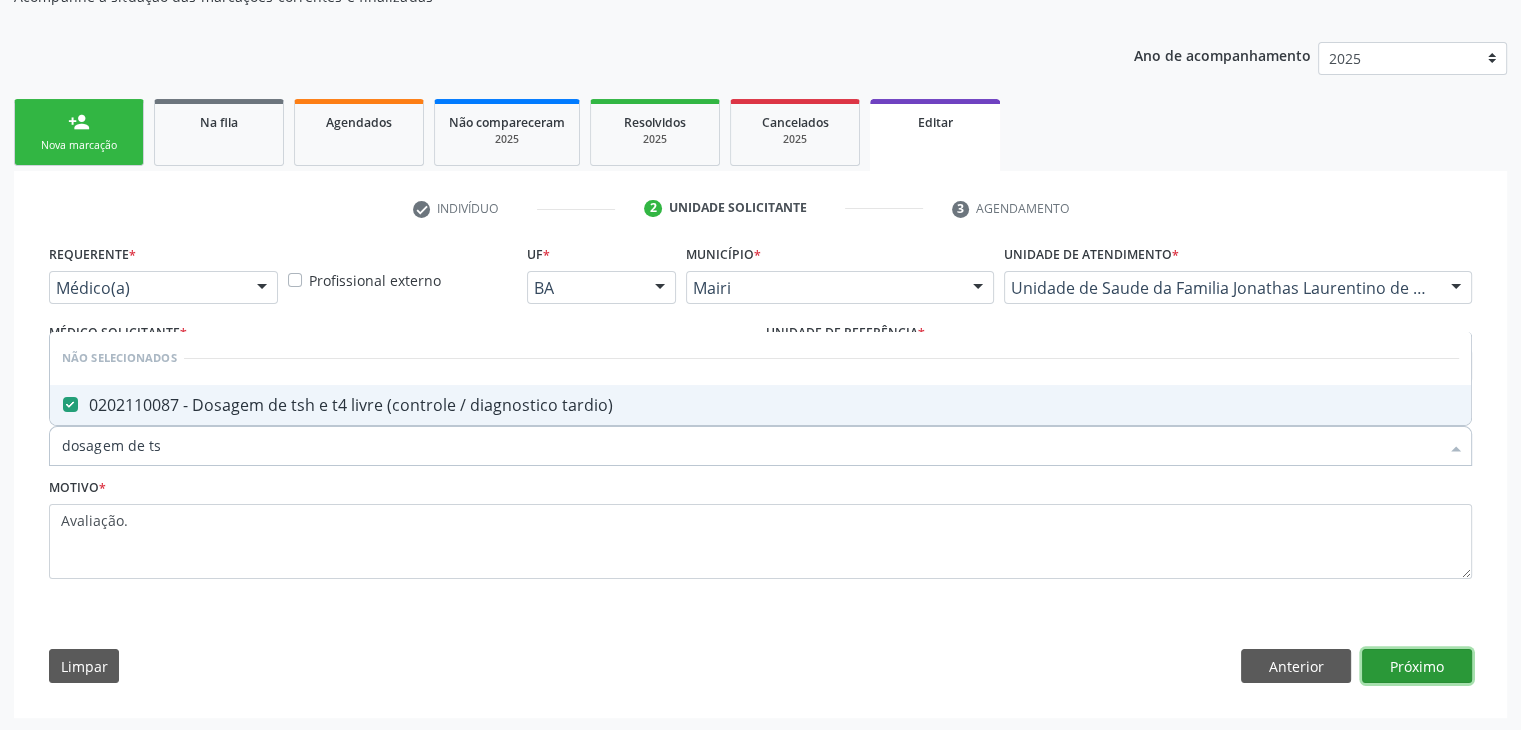 click on "Próximo" at bounding box center [1417, 666] 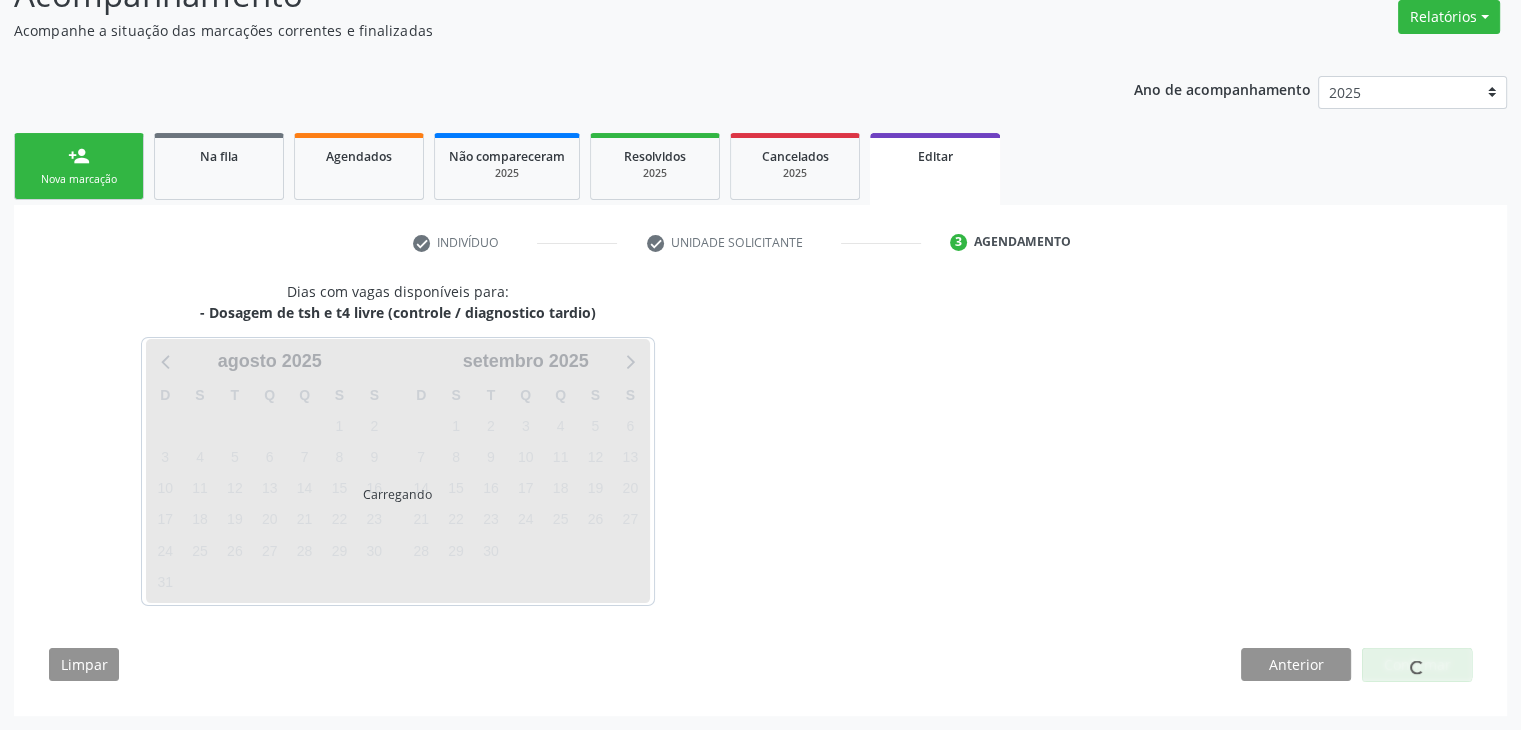 scroll, scrollTop: 165, scrollLeft: 0, axis: vertical 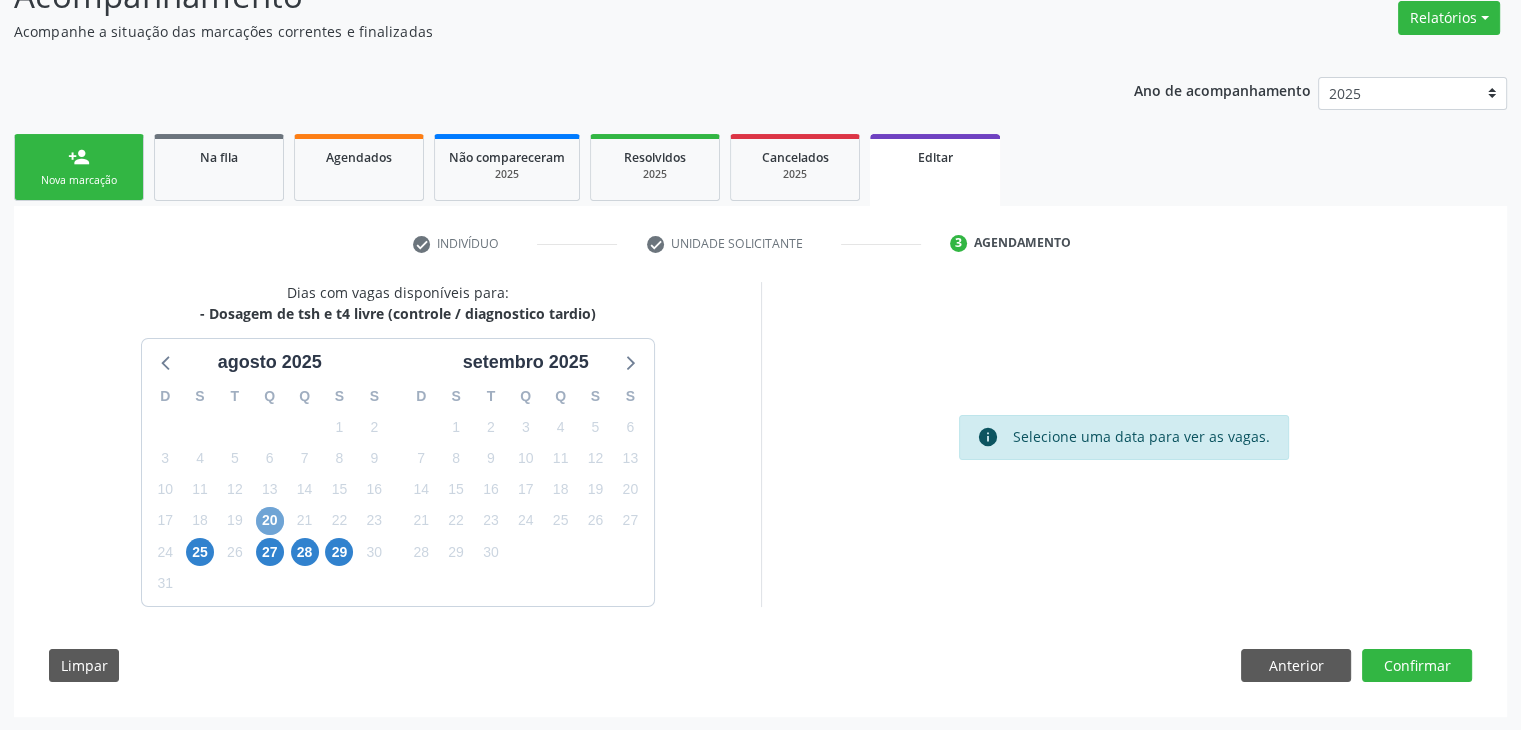 click on "20" at bounding box center [270, 521] 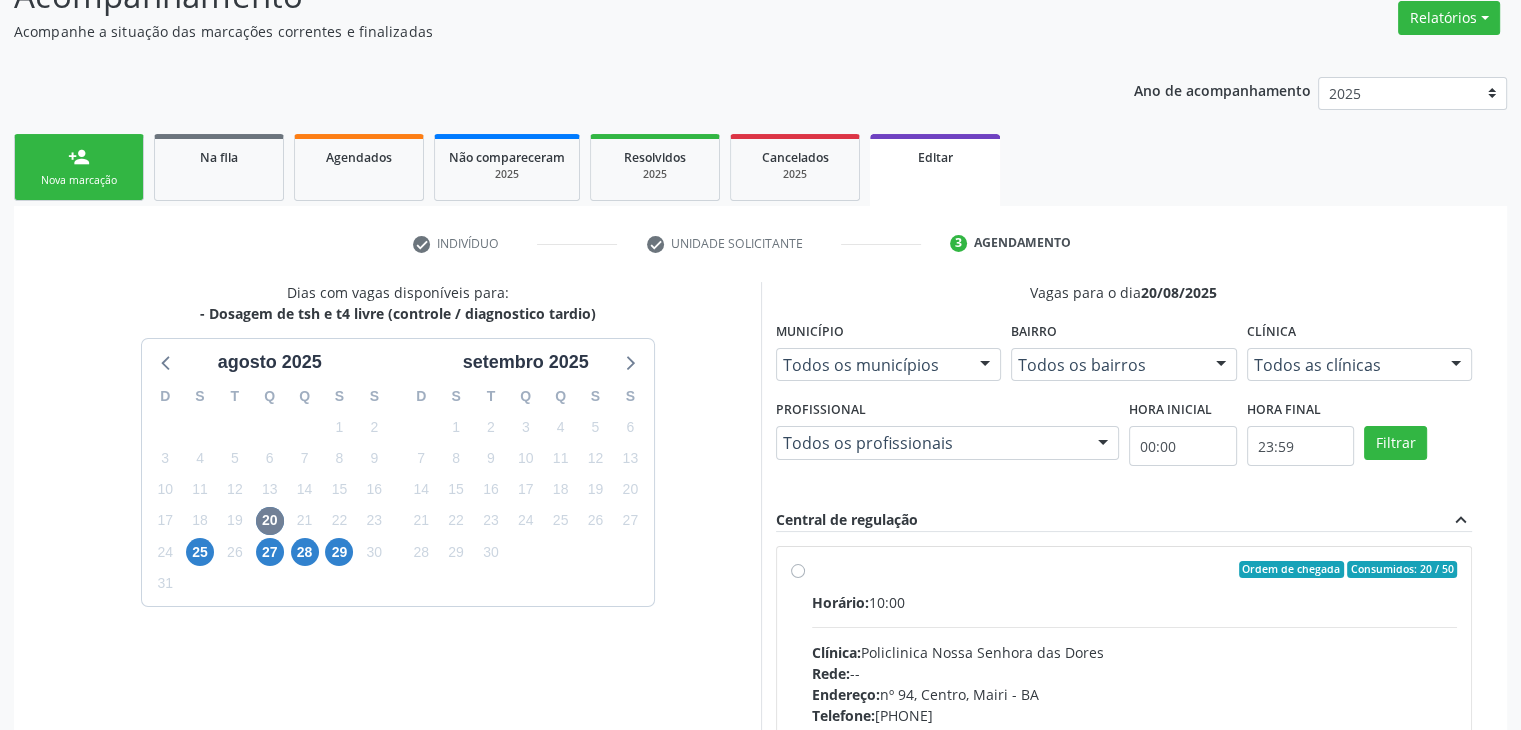 click on "Horário:   [TIME]
Clínica:  Policlinica Nossa Senhora das Dores
Rede:
--
Endereço:   nº [NUMBER], [AREA], [CITY] - [STATE]
Telefone:   ([PHONE])
Profissional:
--
Informações adicionais sobre o atendimento
Idade de atendimento:
Sem restrição
Gênero(s) atendido(s):
Sem restrição
Informações adicionais:
--" at bounding box center (1135, 729) 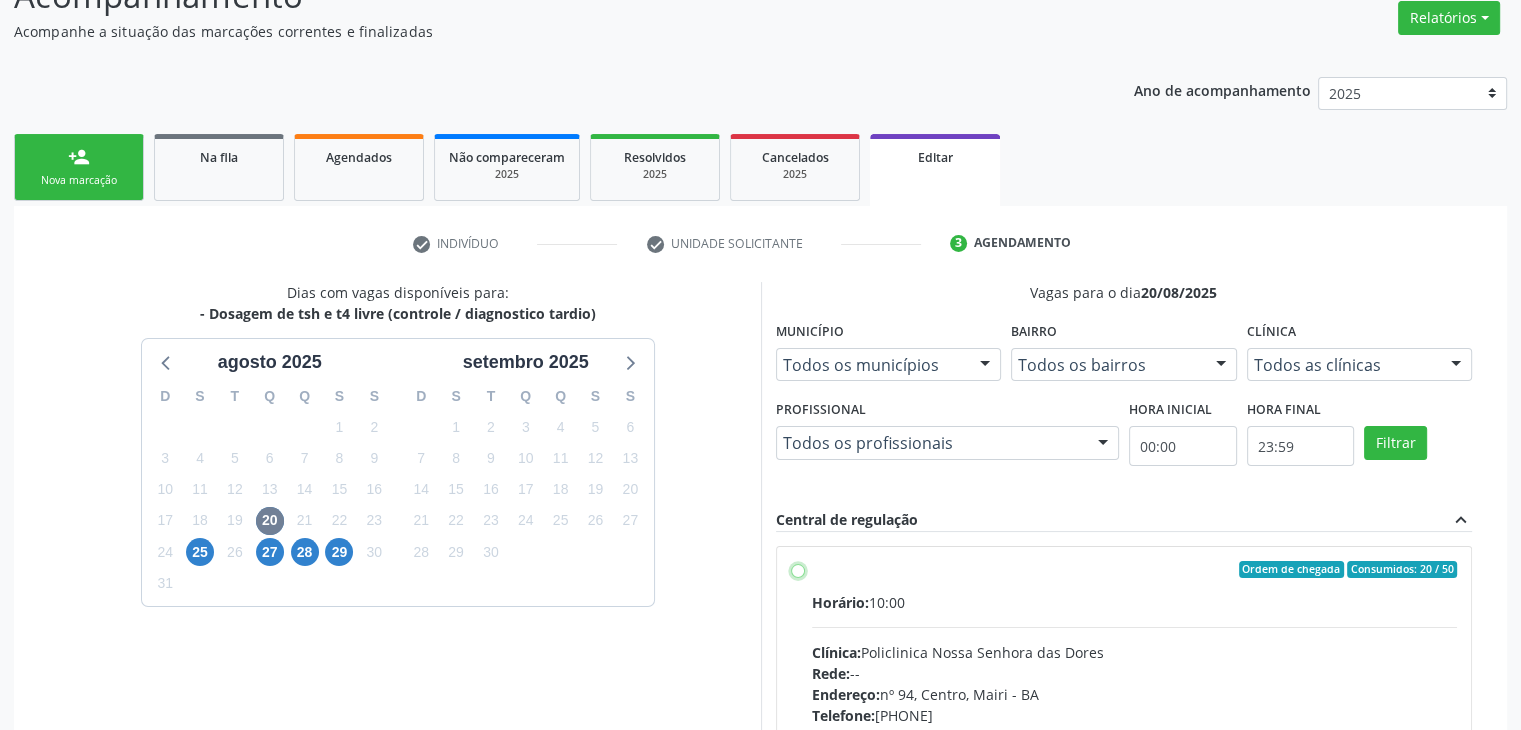 click on "Ordem de chegada
Consumidos: 20 / 50
Horário:   10:00
Clínica:  Policlinica Nossa Senhora das Dores
Rede:
--
Endereço:   nº 94, Centro, Mairi - BA
Telefone:   (74) 36322104
Profissional:
--
Informações adicionais sobre o atendimento
Idade de atendimento:
Sem restrição
Gênero(s) atendido(s):
Sem restrição
Informações adicionais:
--" at bounding box center (798, 570) 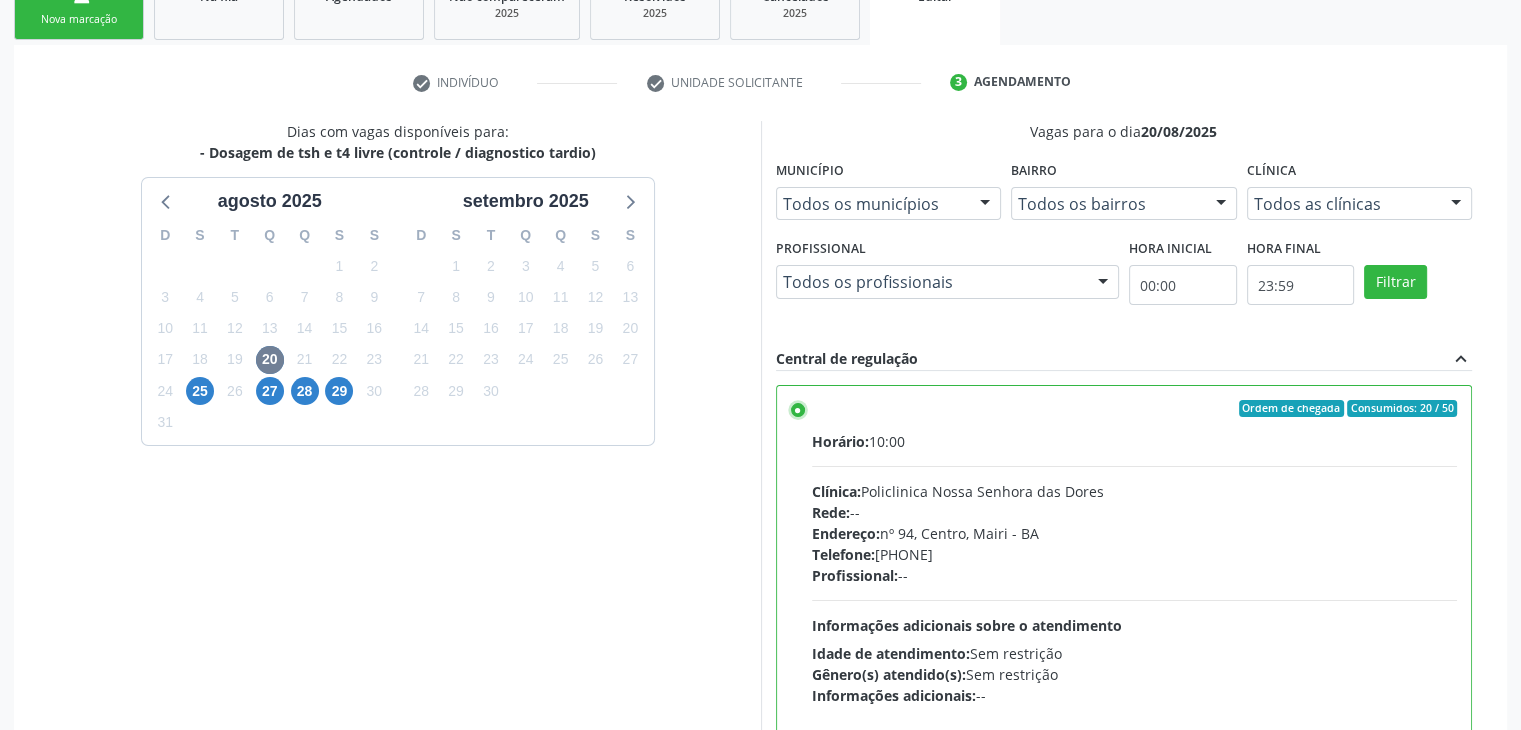 scroll, scrollTop: 490, scrollLeft: 0, axis: vertical 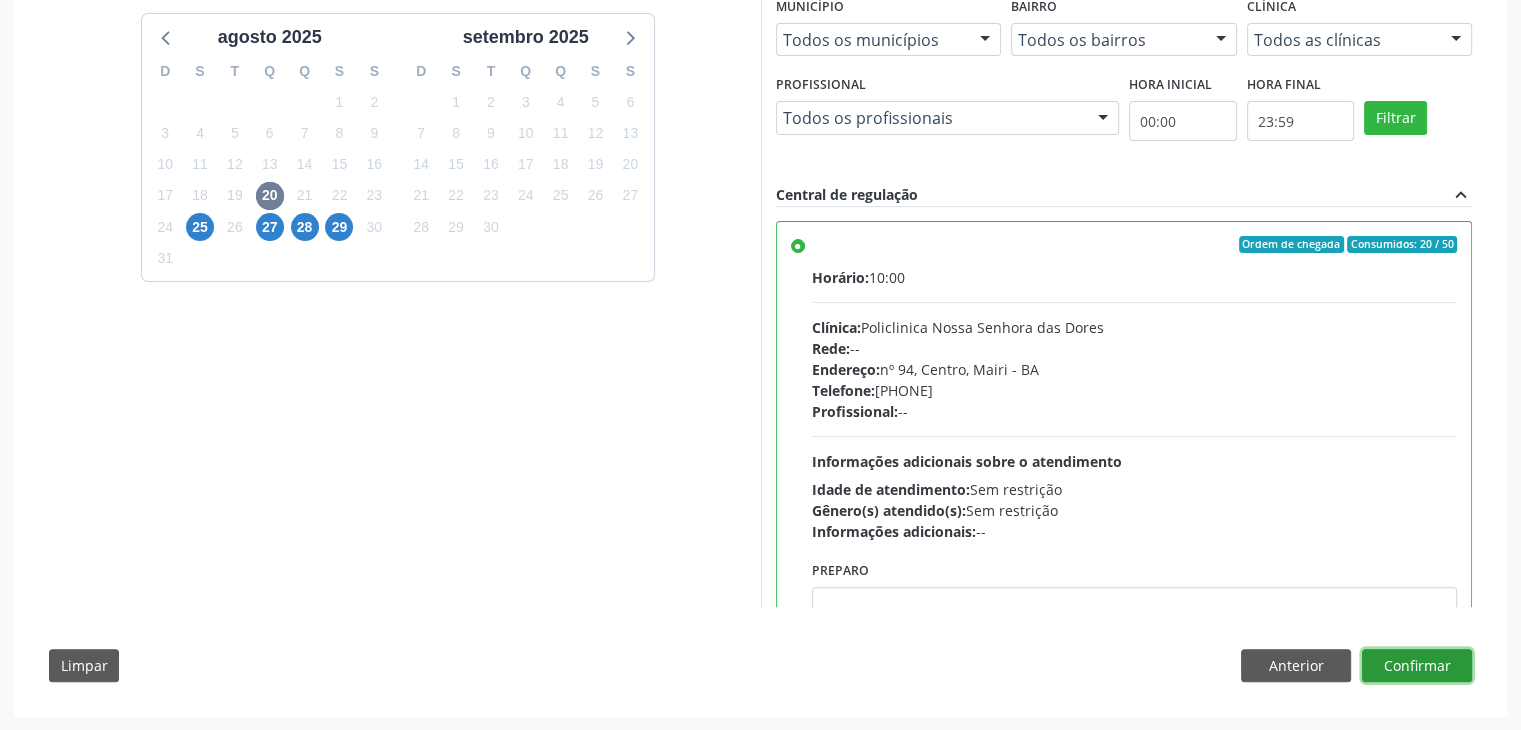 click on "Confirmar" at bounding box center [1417, 666] 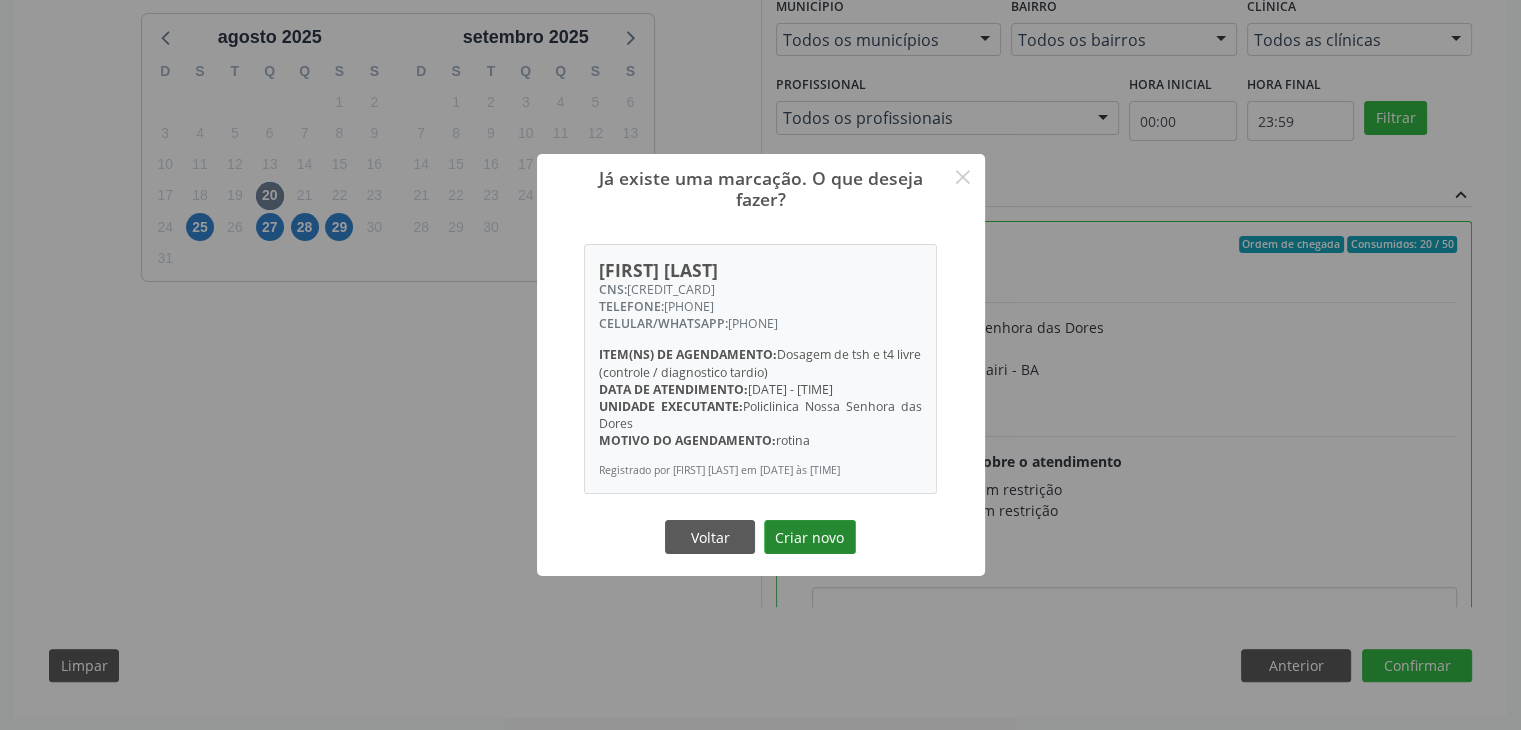 click on "Criar novo" at bounding box center (810, 537) 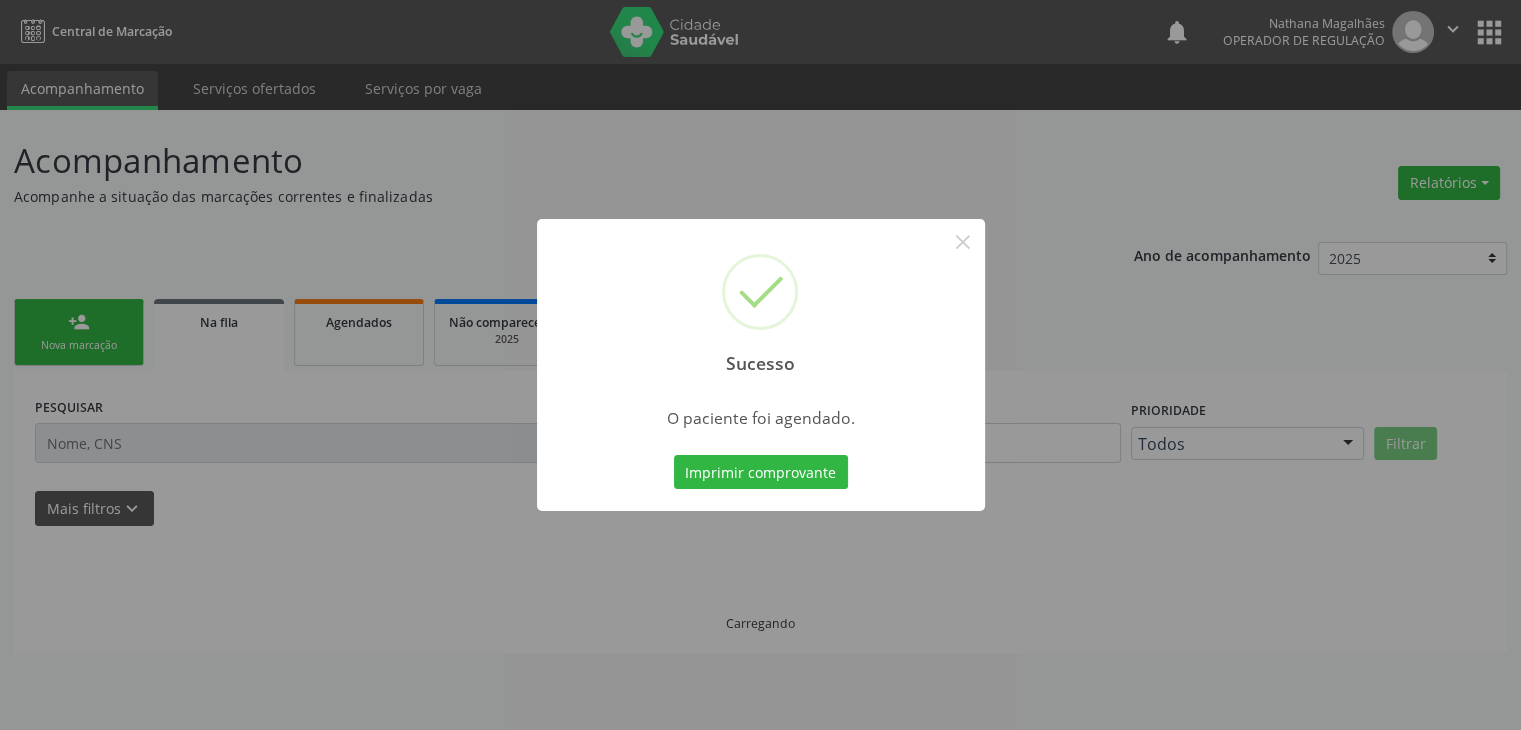 scroll, scrollTop: 0, scrollLeft: 0, axis: both 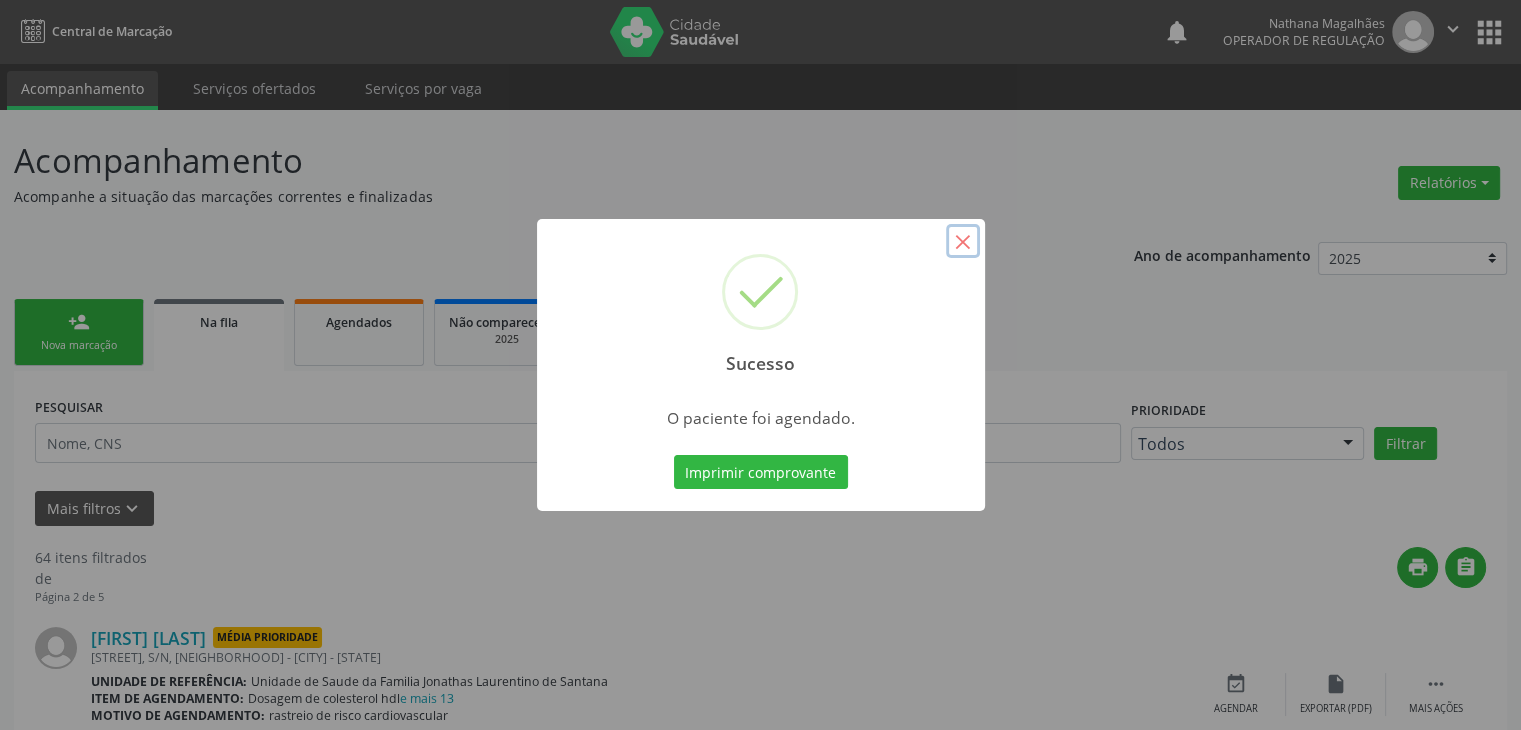click on "×" at bounding box center [963, 241] 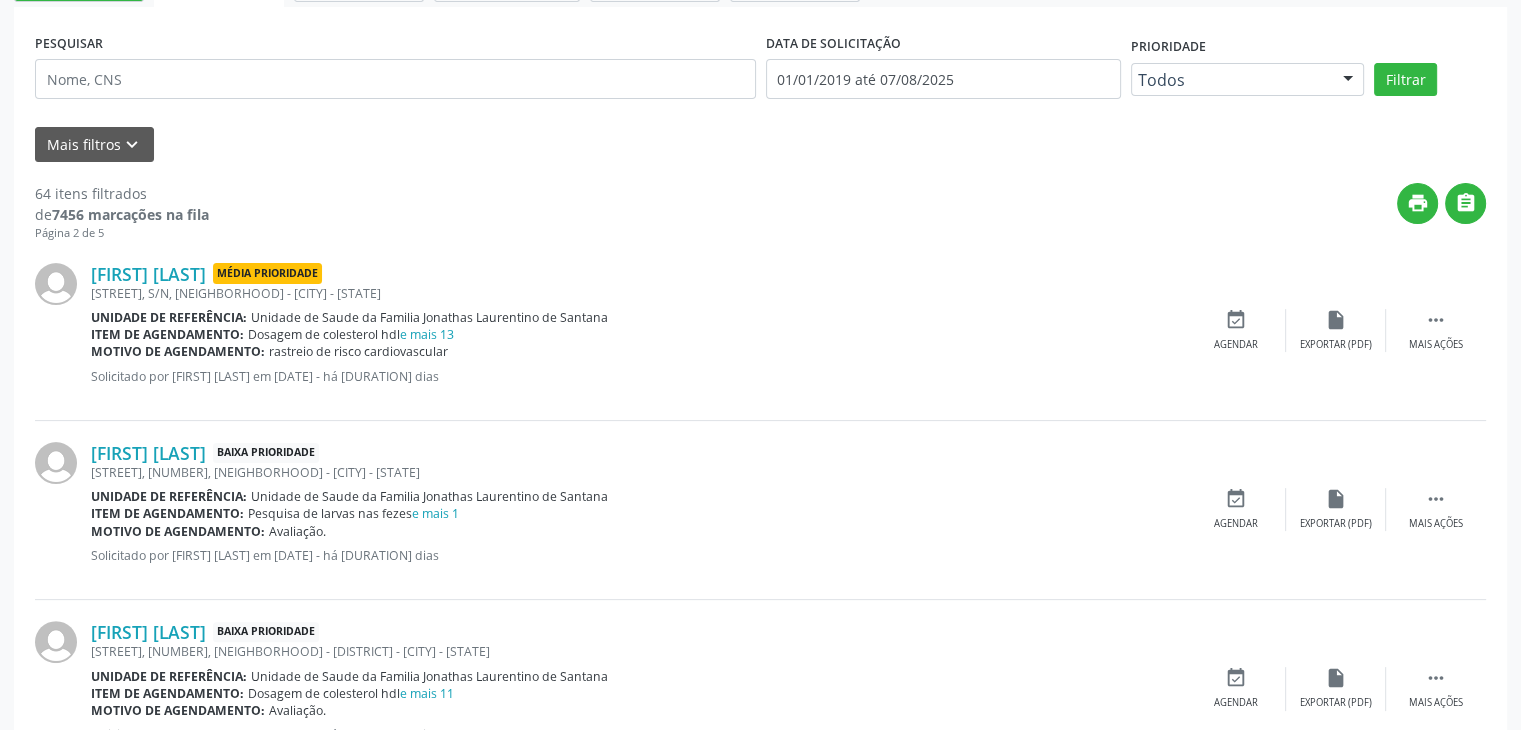 scroll, scrollTop: 500, scrollLeft: 0, axis: vertical 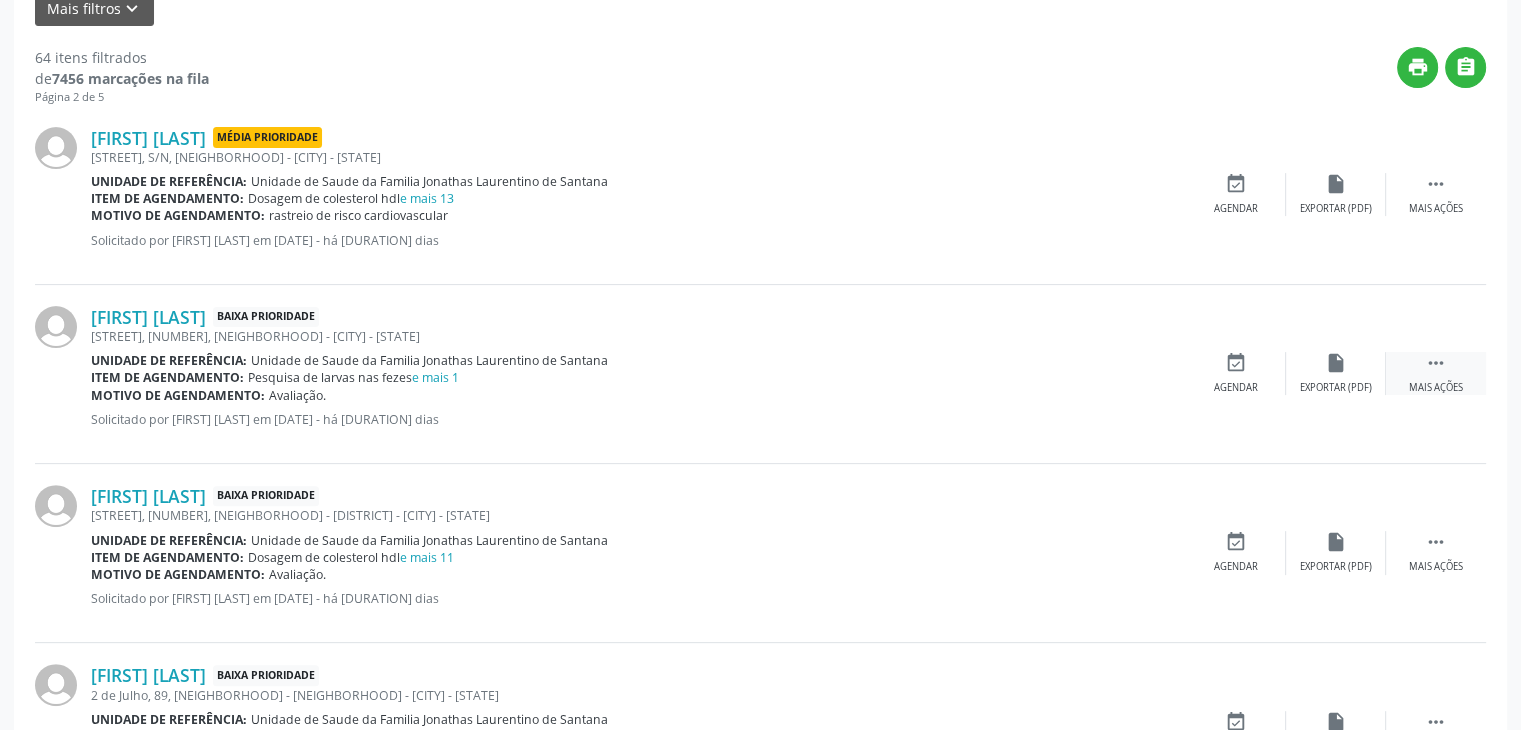 click on "" at bounding box center (1436, 363) 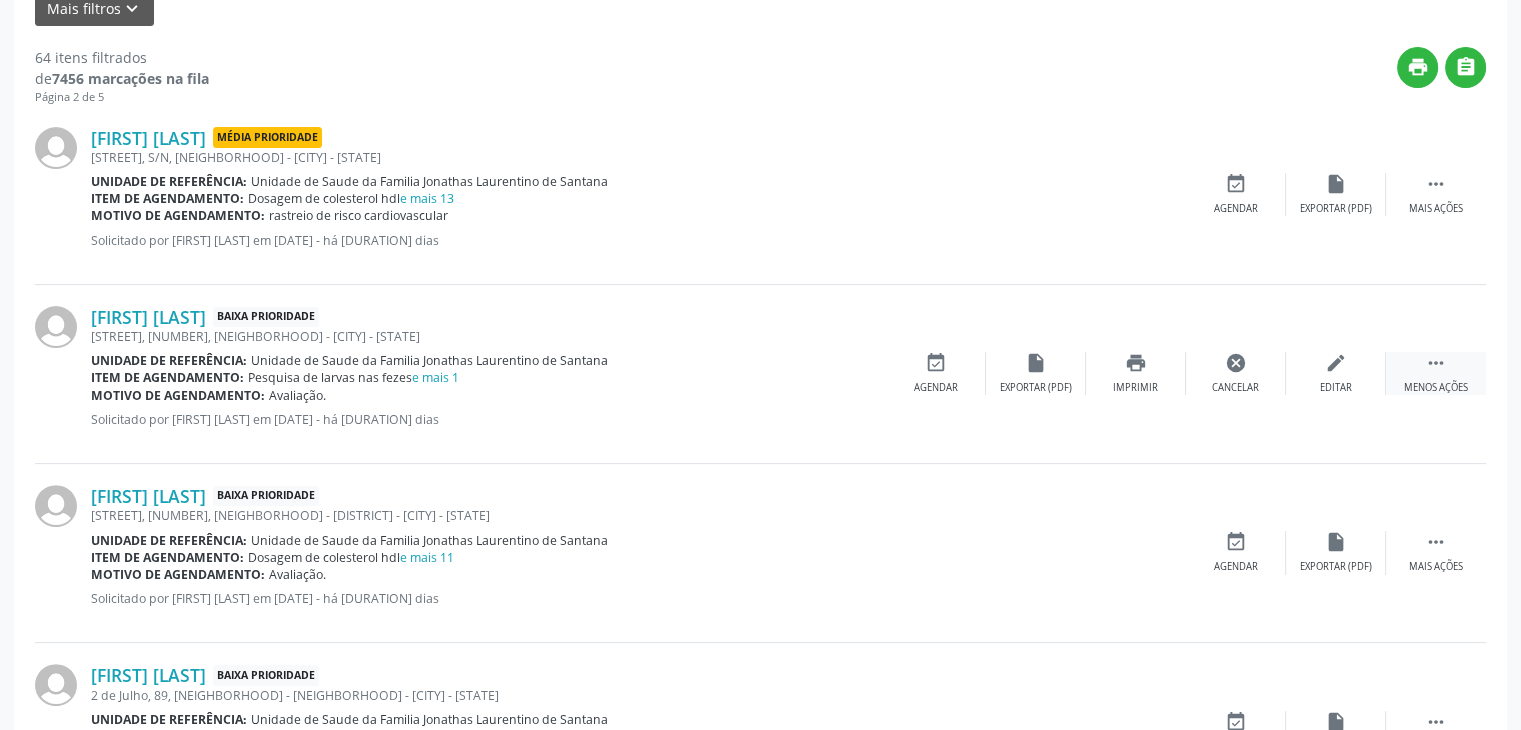 click on "edit
Editar" at bounding box center (1336, 373) 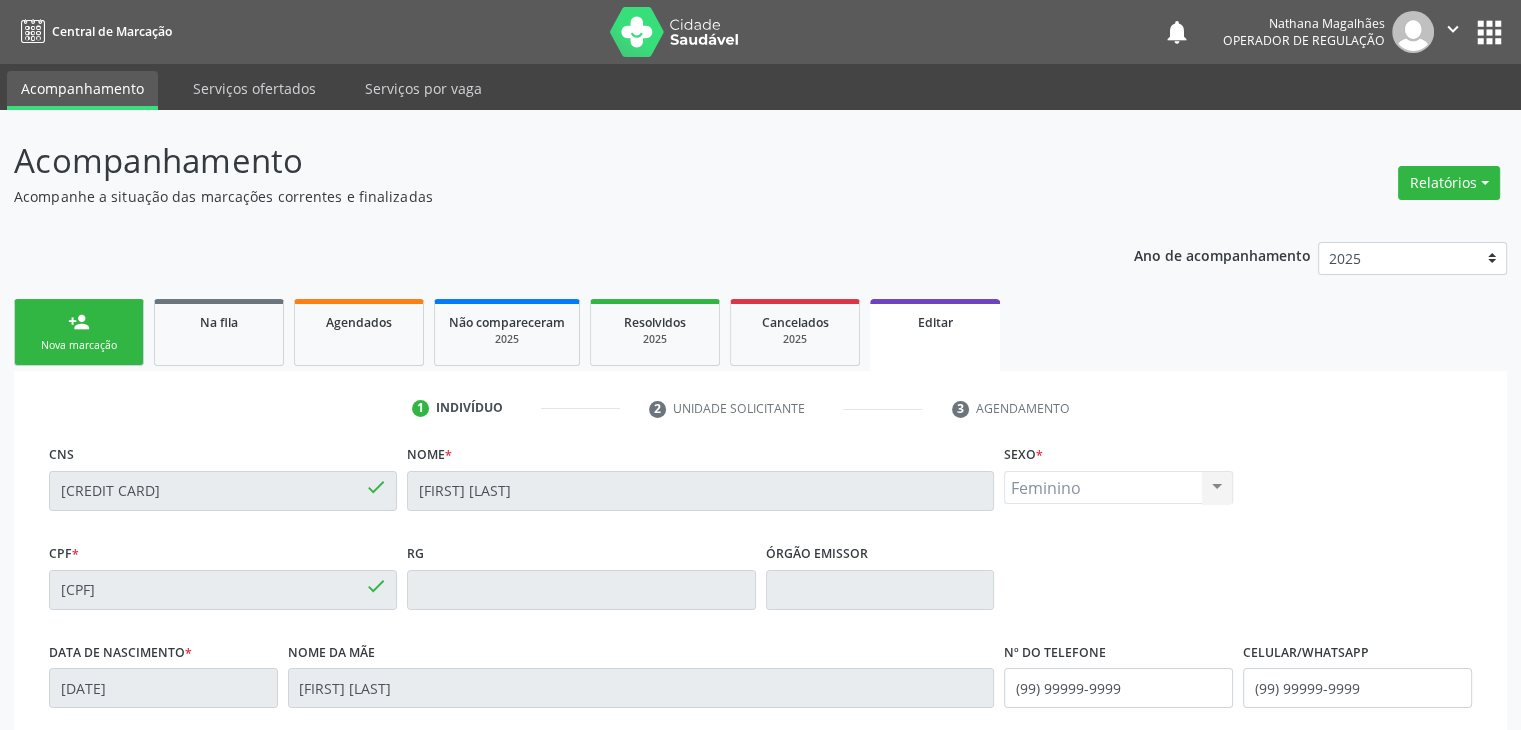 scroll, scrollTop: 380, scrollLeft: 0, axis: vertical 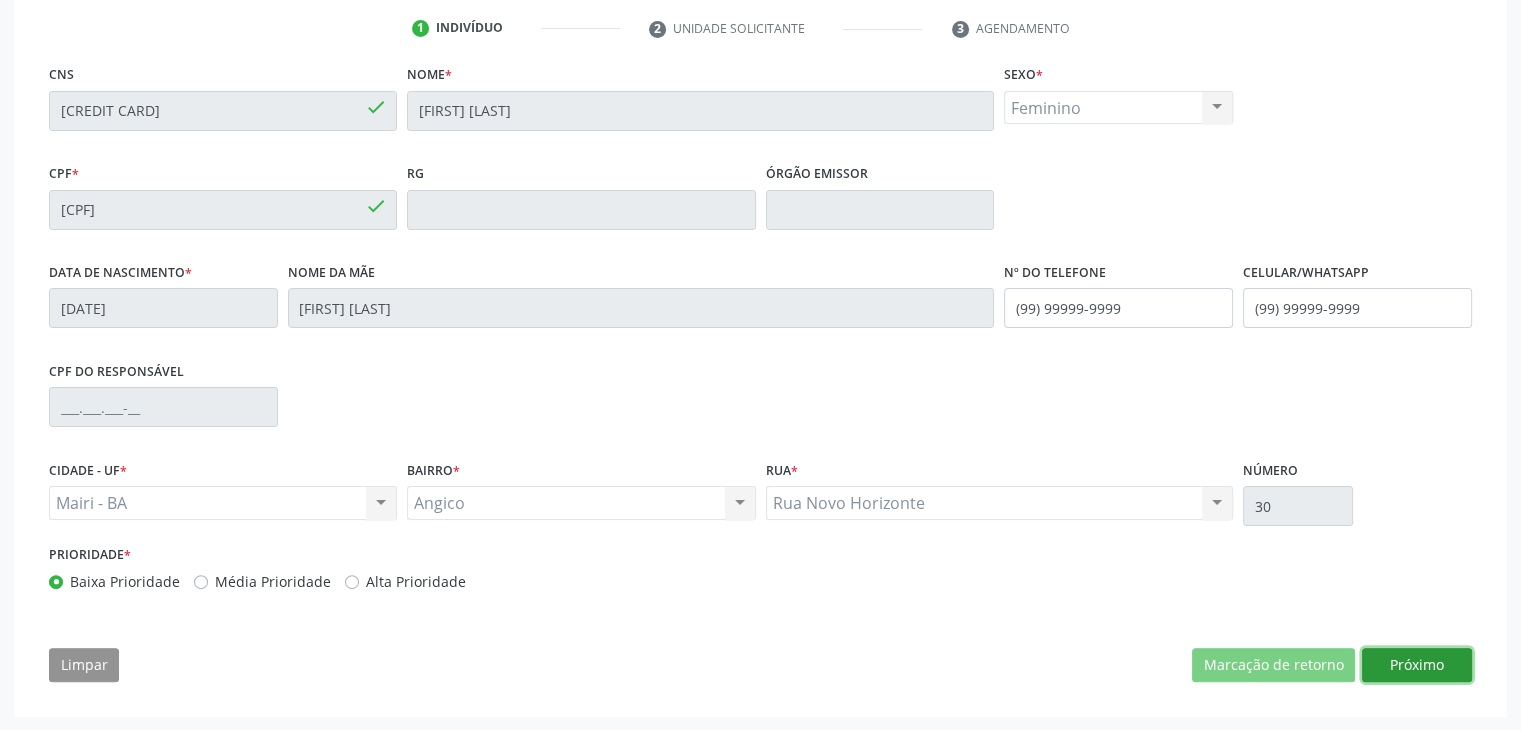 click on "Próximo" at bounding box center (1417, 665) 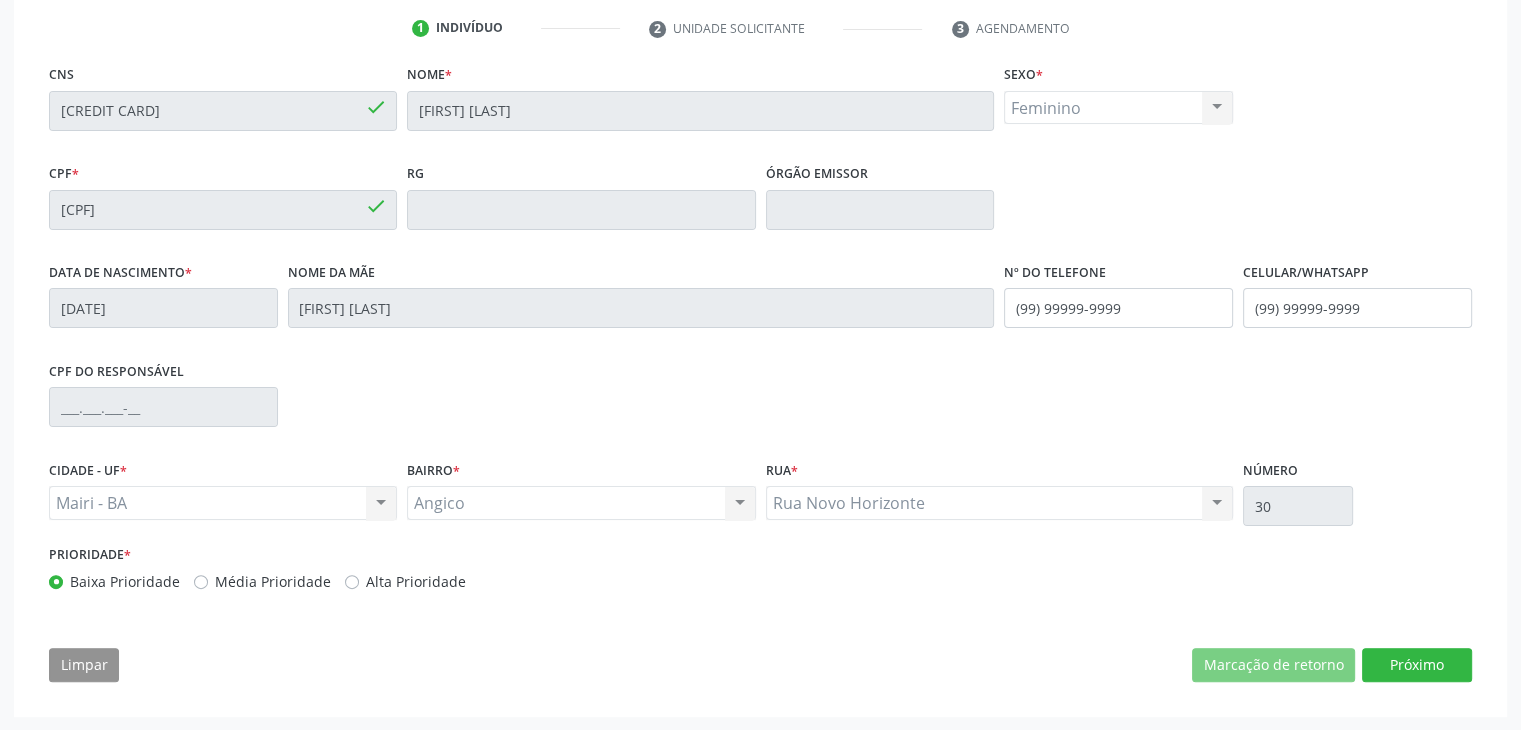 scroll, scrollTop: 200, scrollLeft: 0, axis: vertical 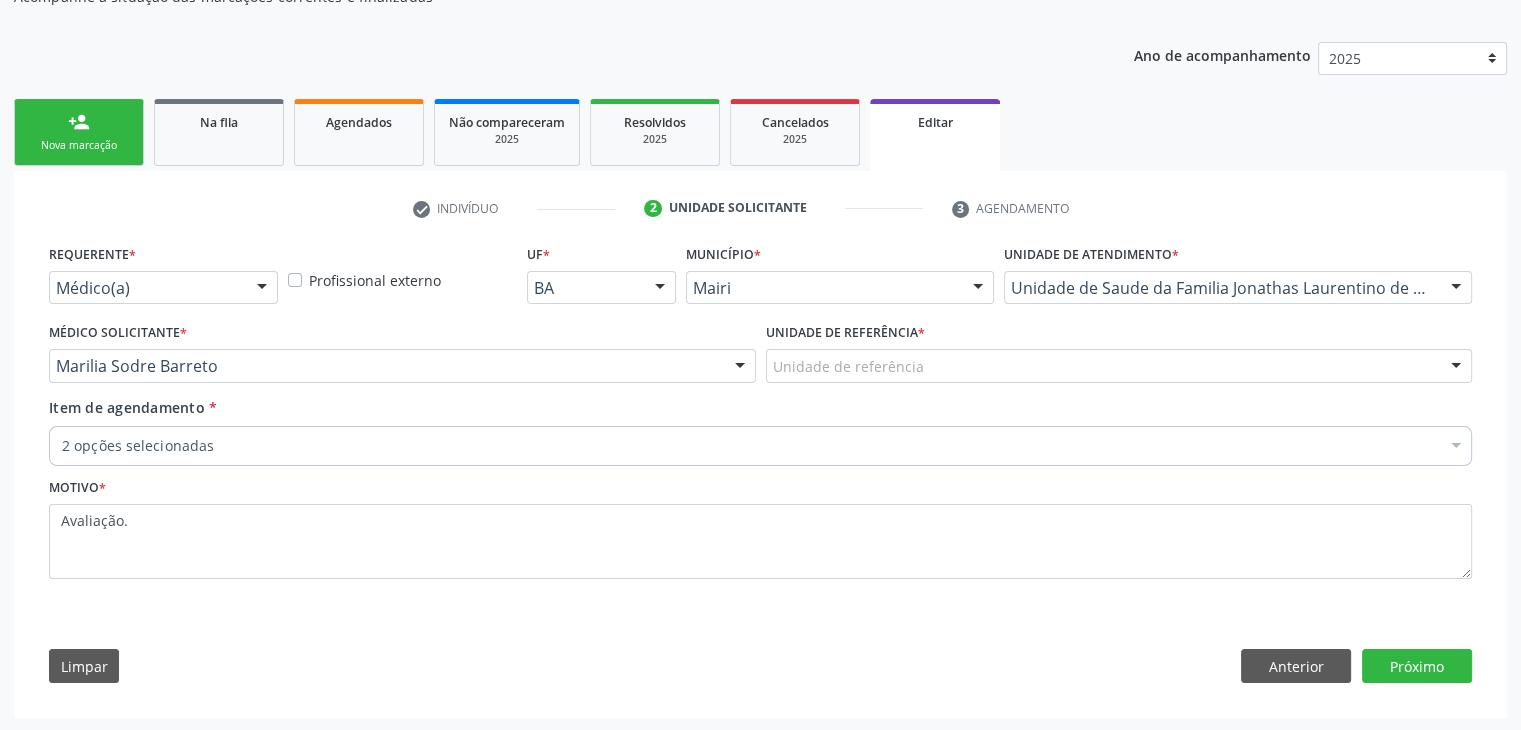 click on "2 opções selecionadas" at bounding box center (760, 446) 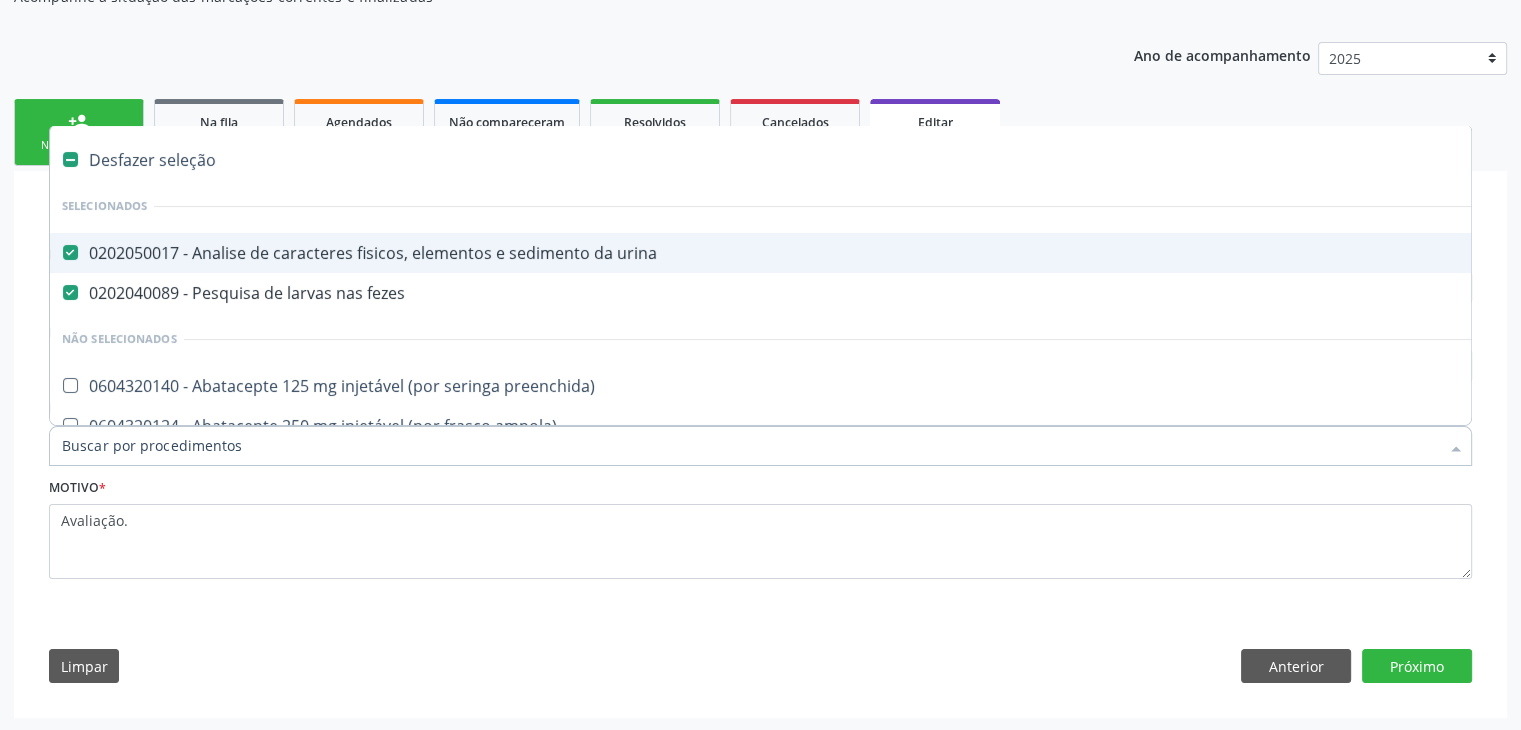 click on "Desfazer seleção" at bounding box center (831, 160) 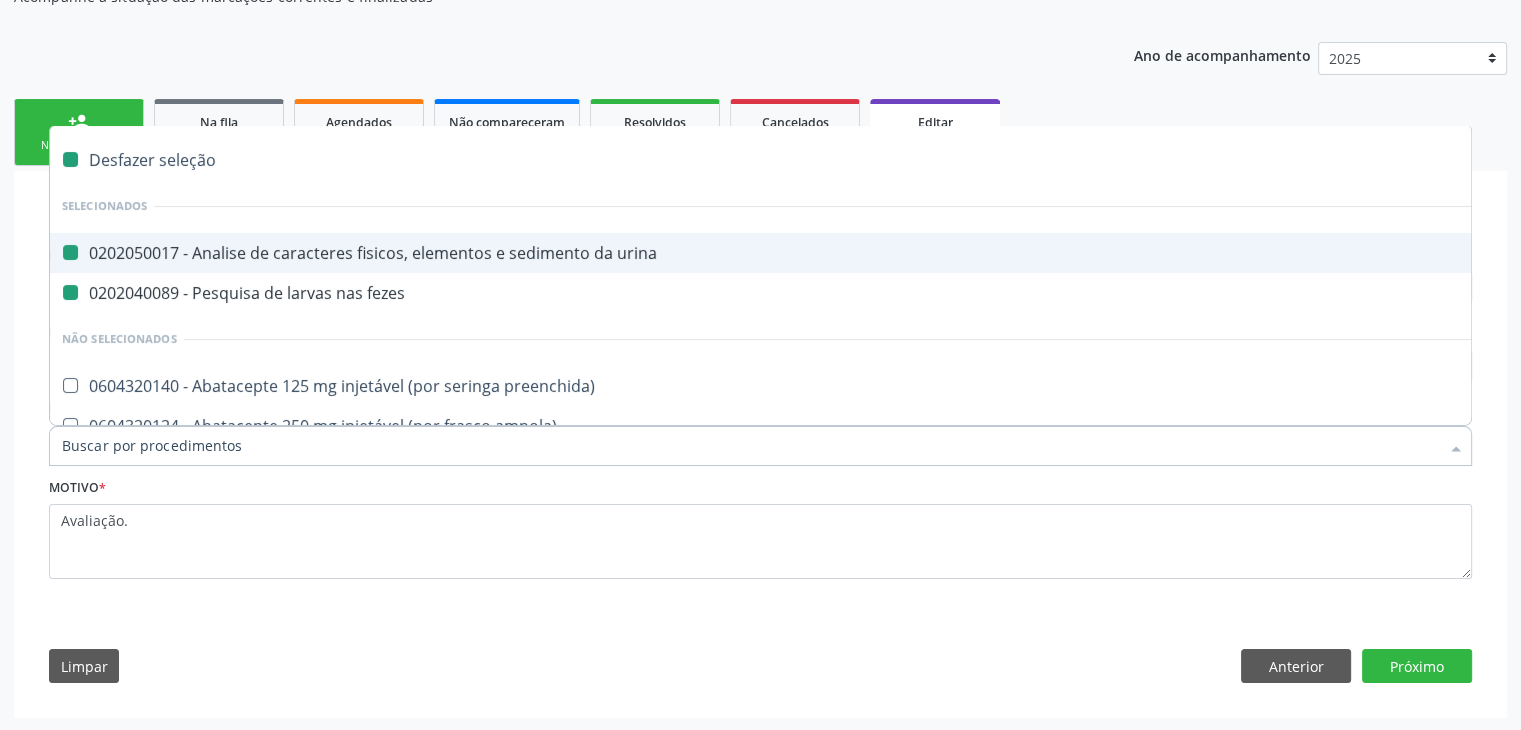 checkbox on "false" 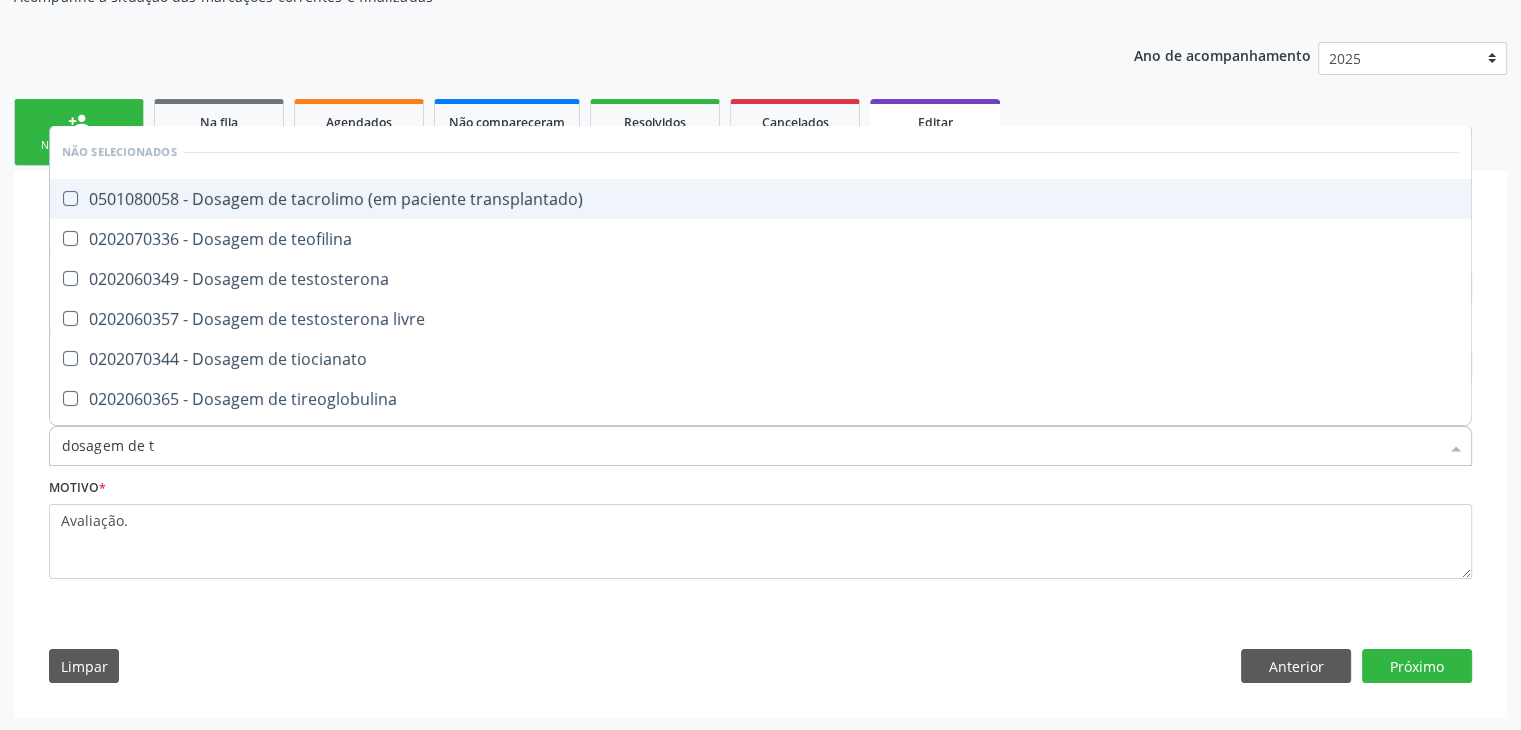 type on "dosagem de ts" 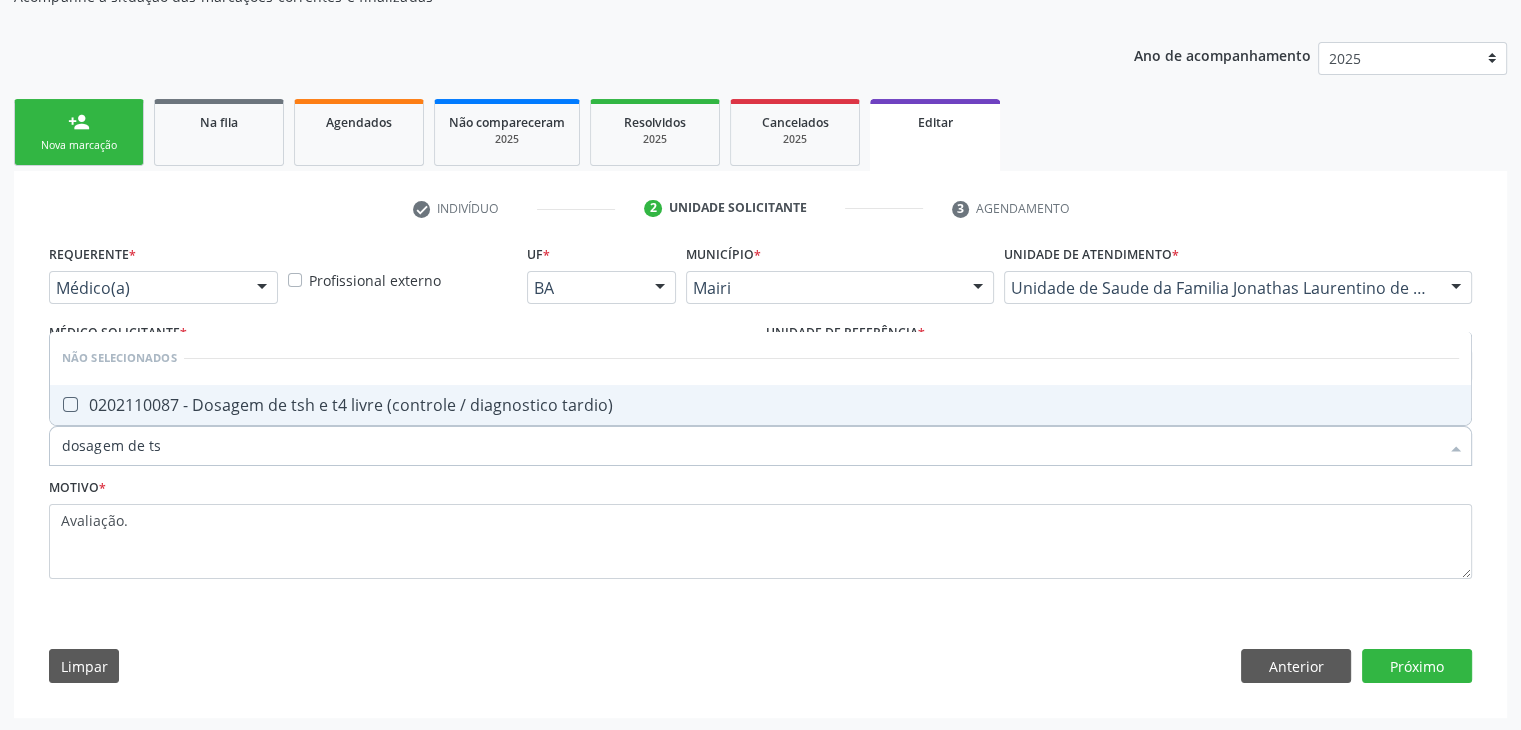 click on "0202110087 - Dosagem de tsh e t4 livre (controle / diagnostico tardio)" at bounding box center (760, 405) 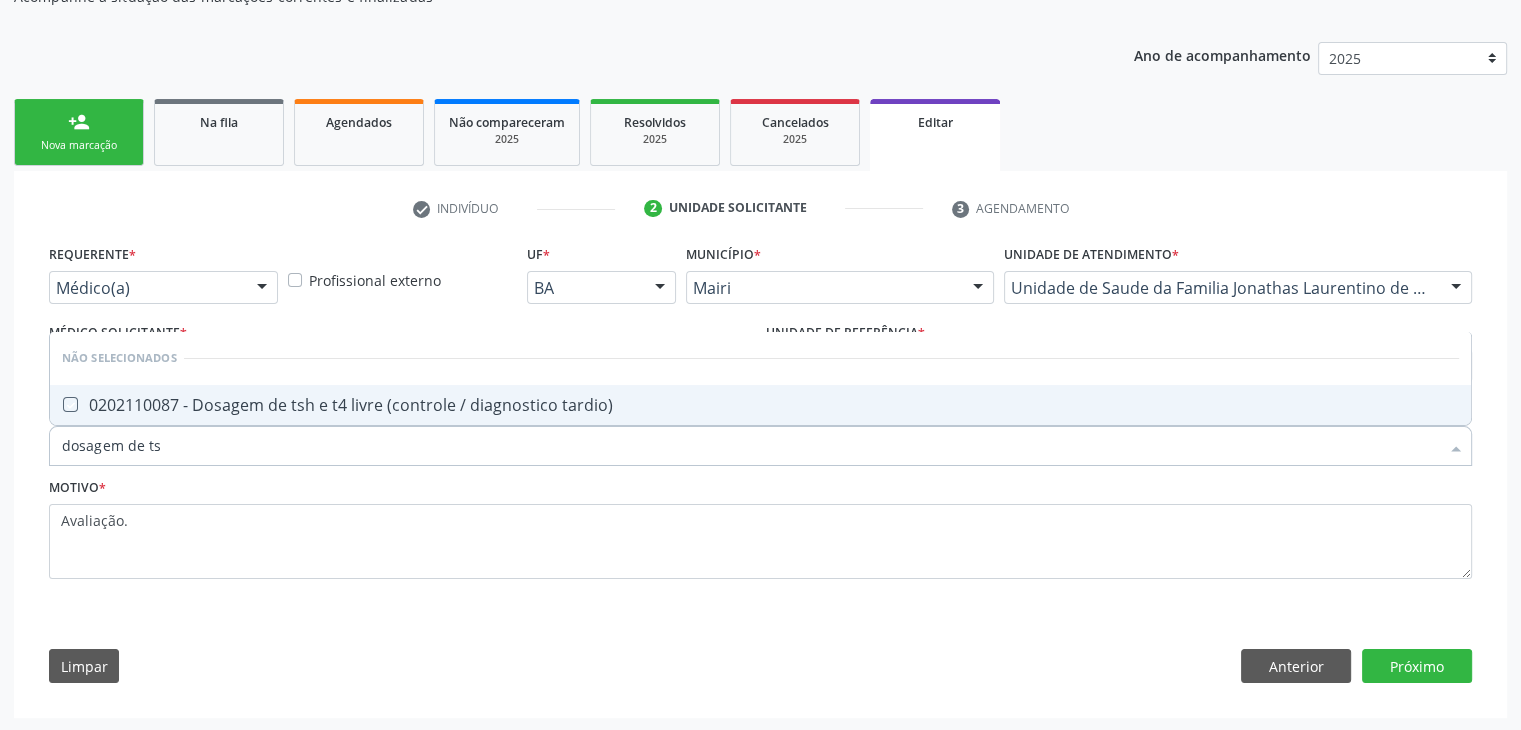 checkbox on "true" 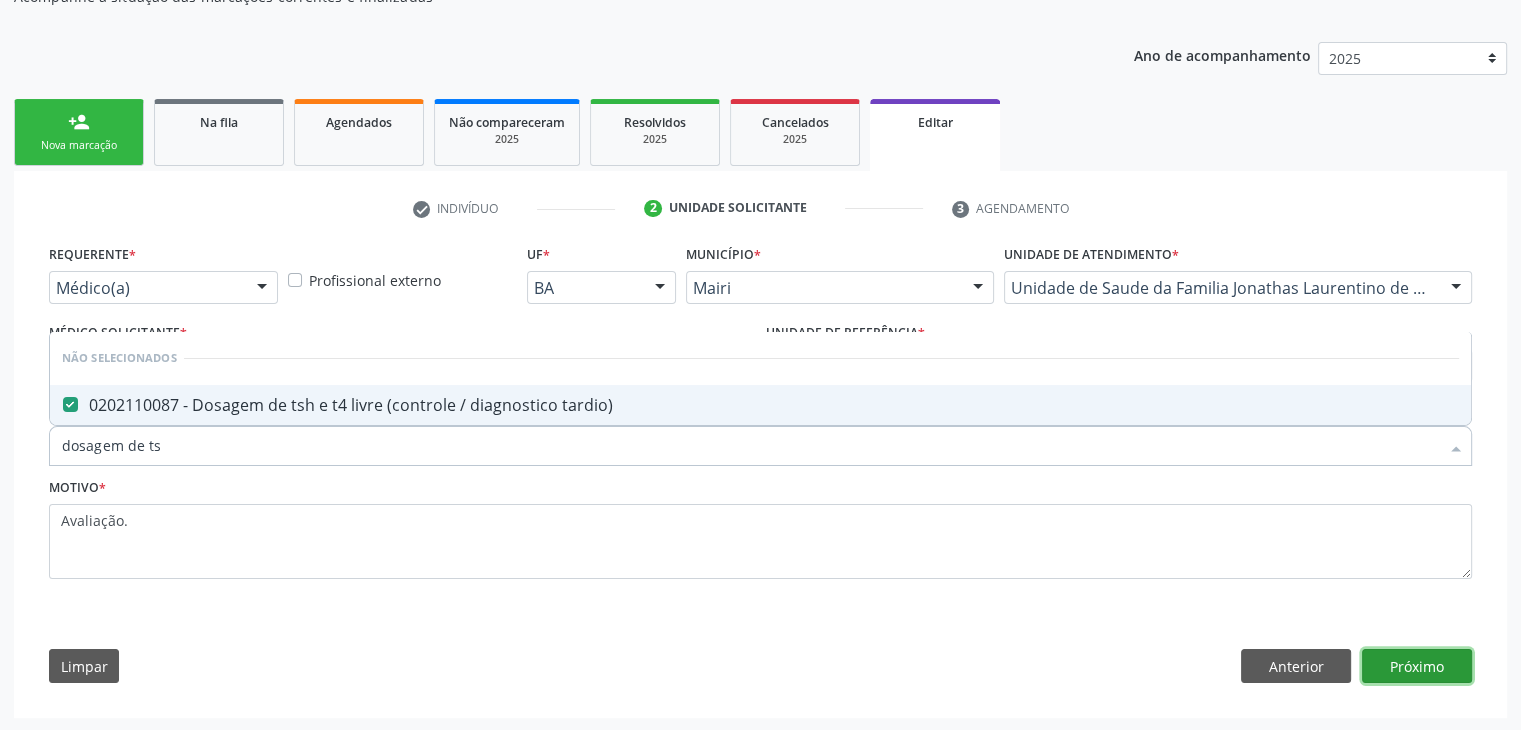 click on "Próximo" at bounding box center [1417, 666] 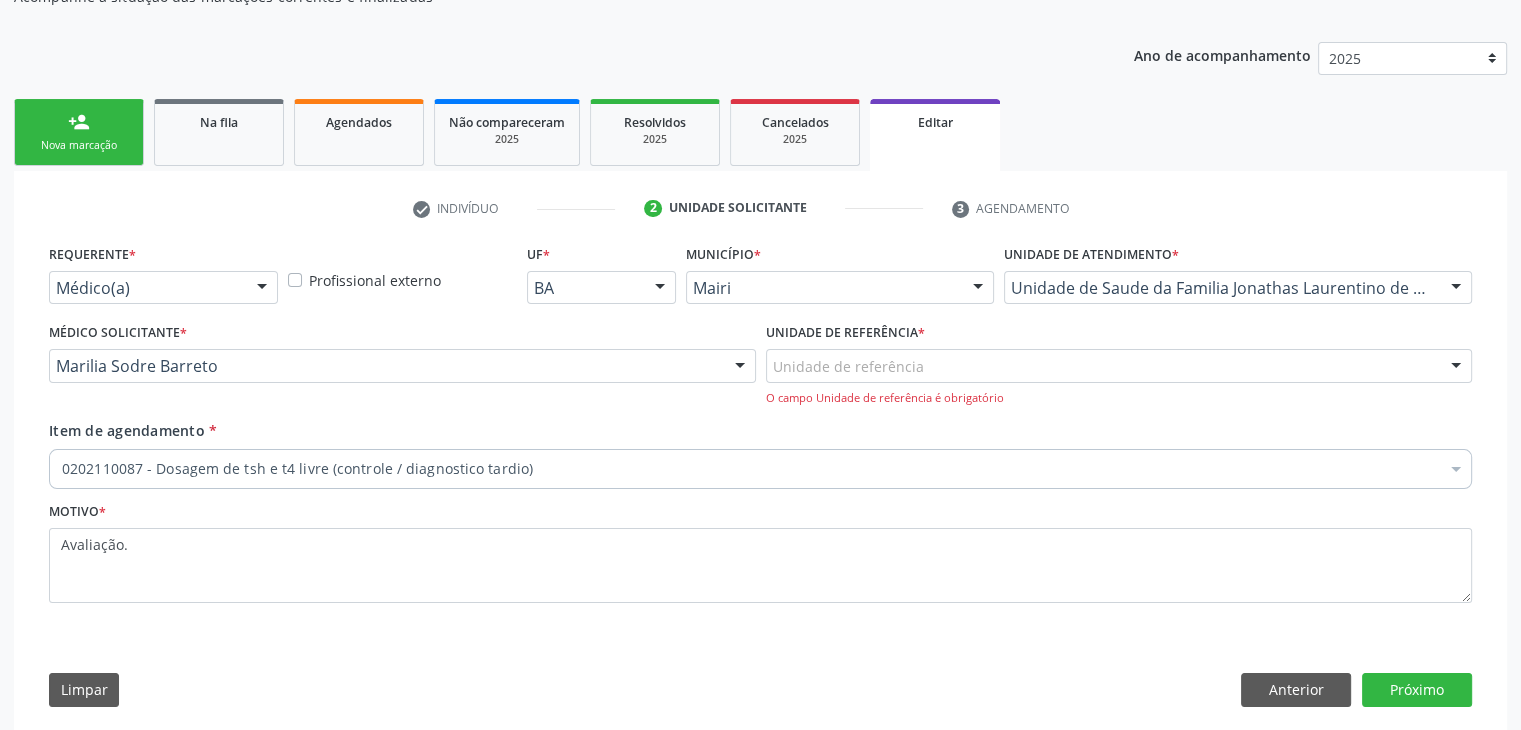 click on "Unidade de referência" at bounding box center [1119, 366] 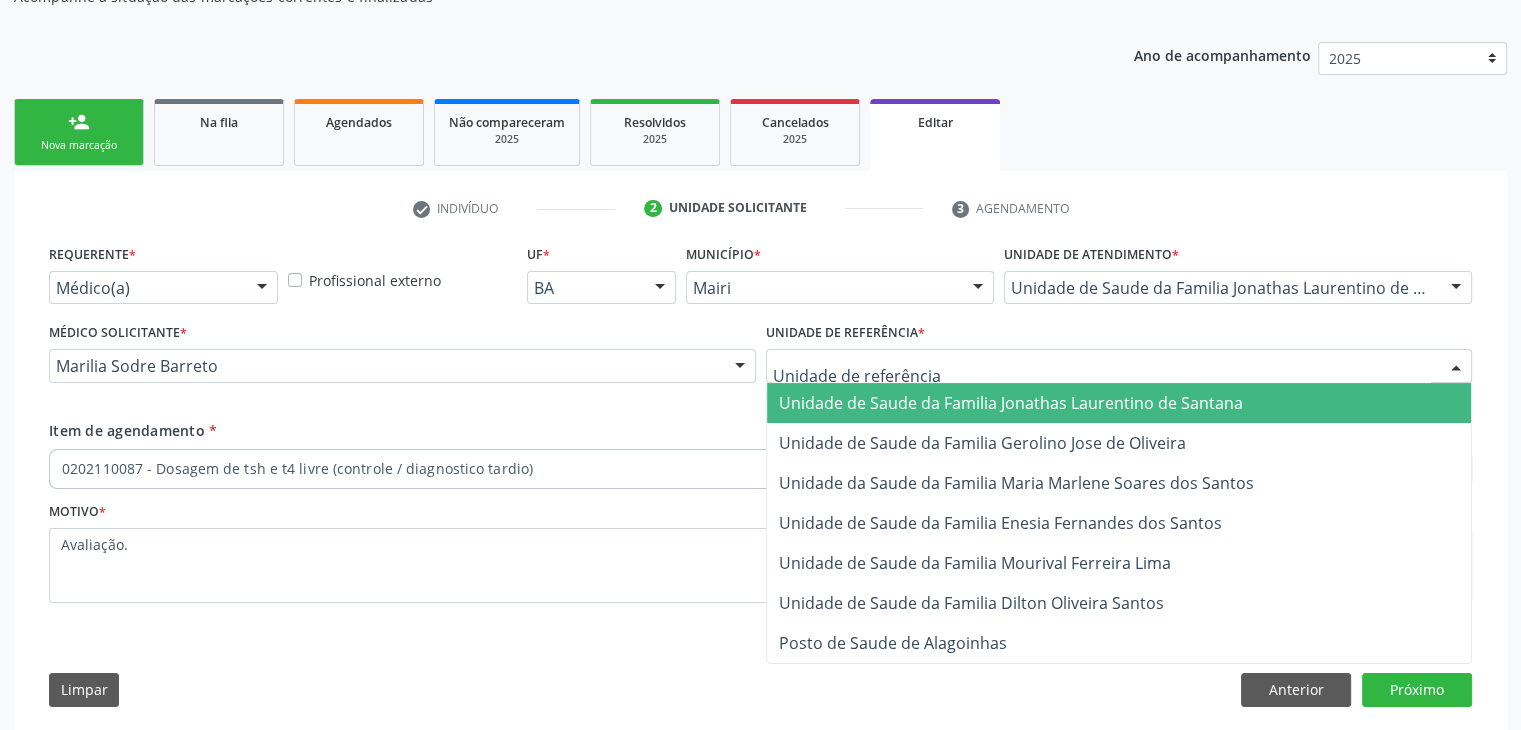 click on "Unidade de Saude da Familia Jonathas Laurentino de Santana" at bounding box center [1011, 403] 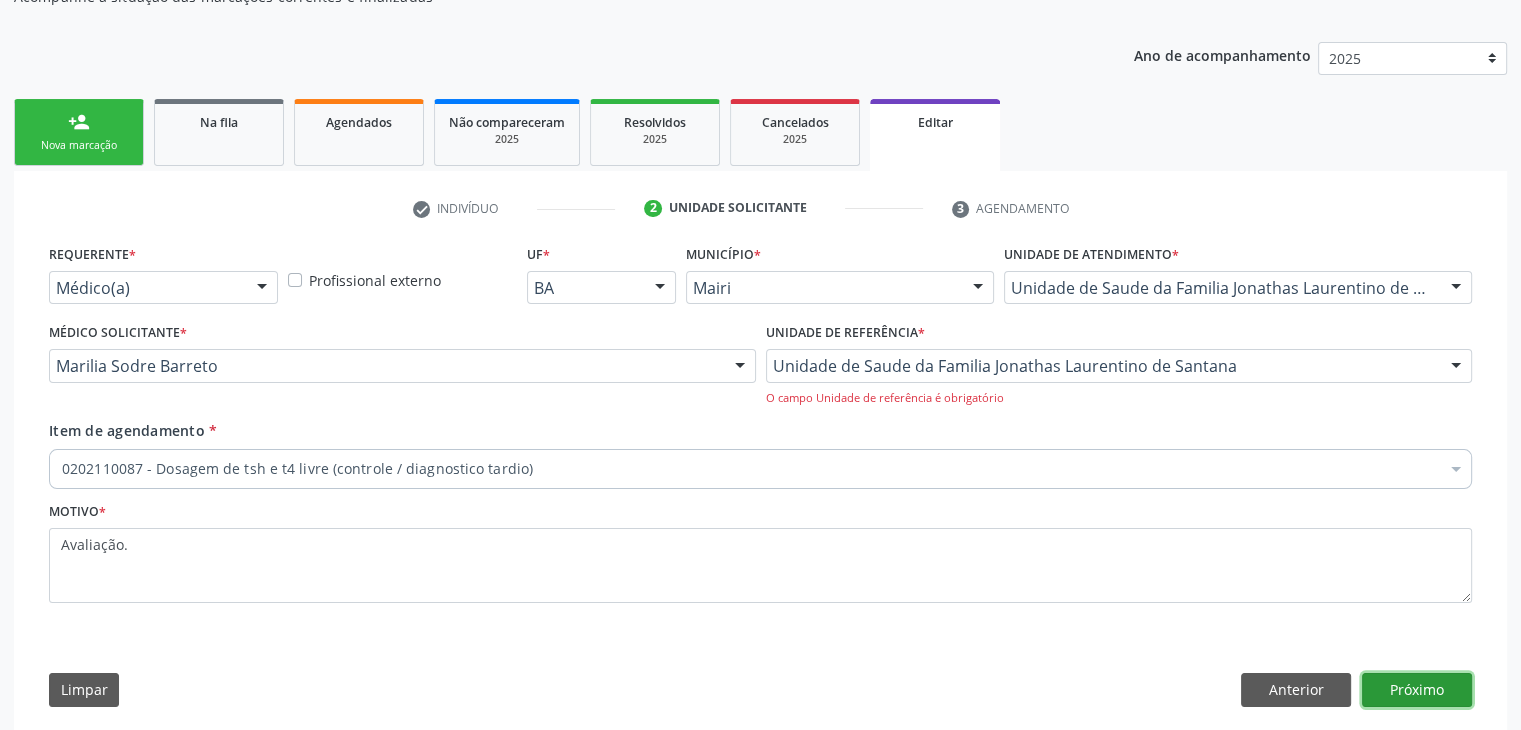 click on "Próximo" at bounding box center (1417, 690) 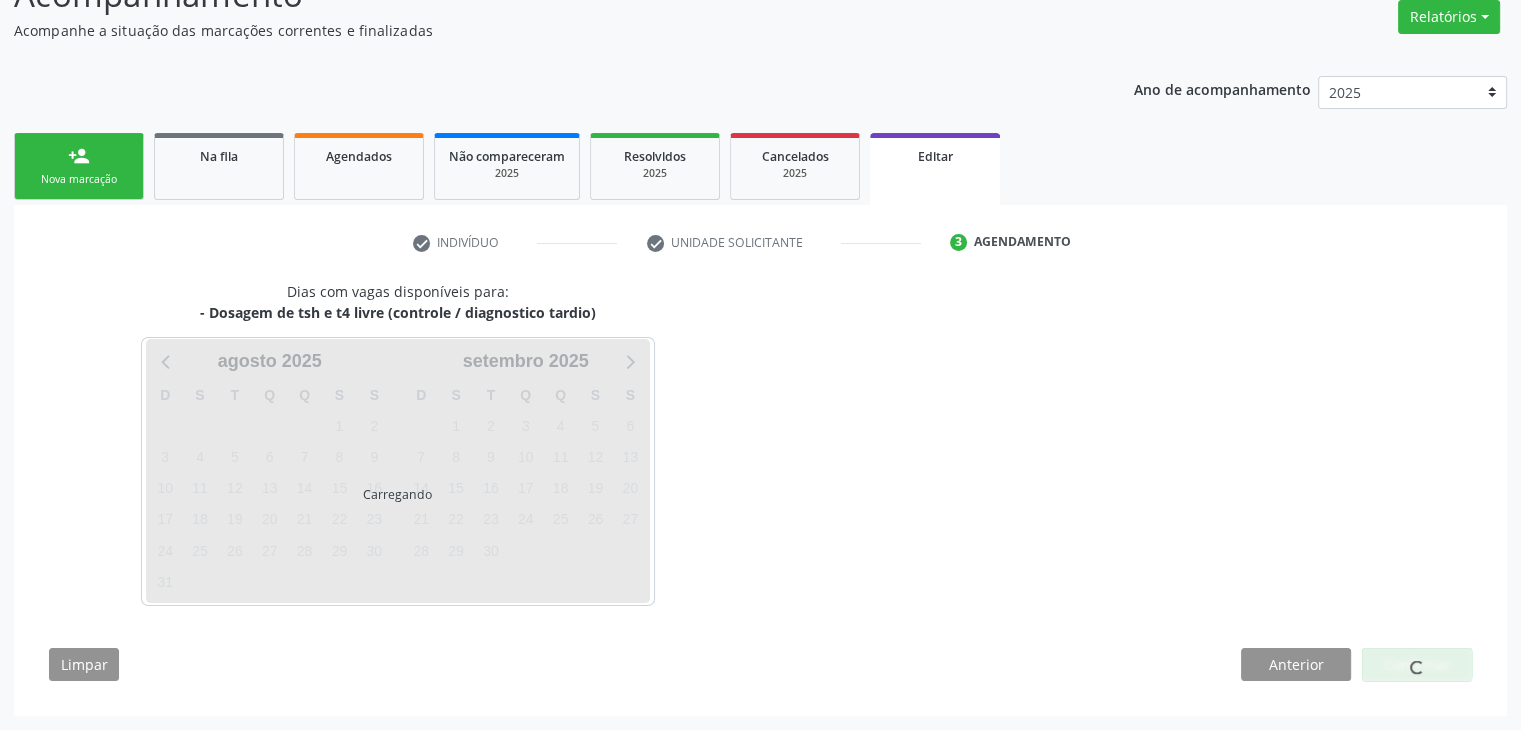 scroll, scrollTop: 165, scrollLeft: 0, axis: vertical 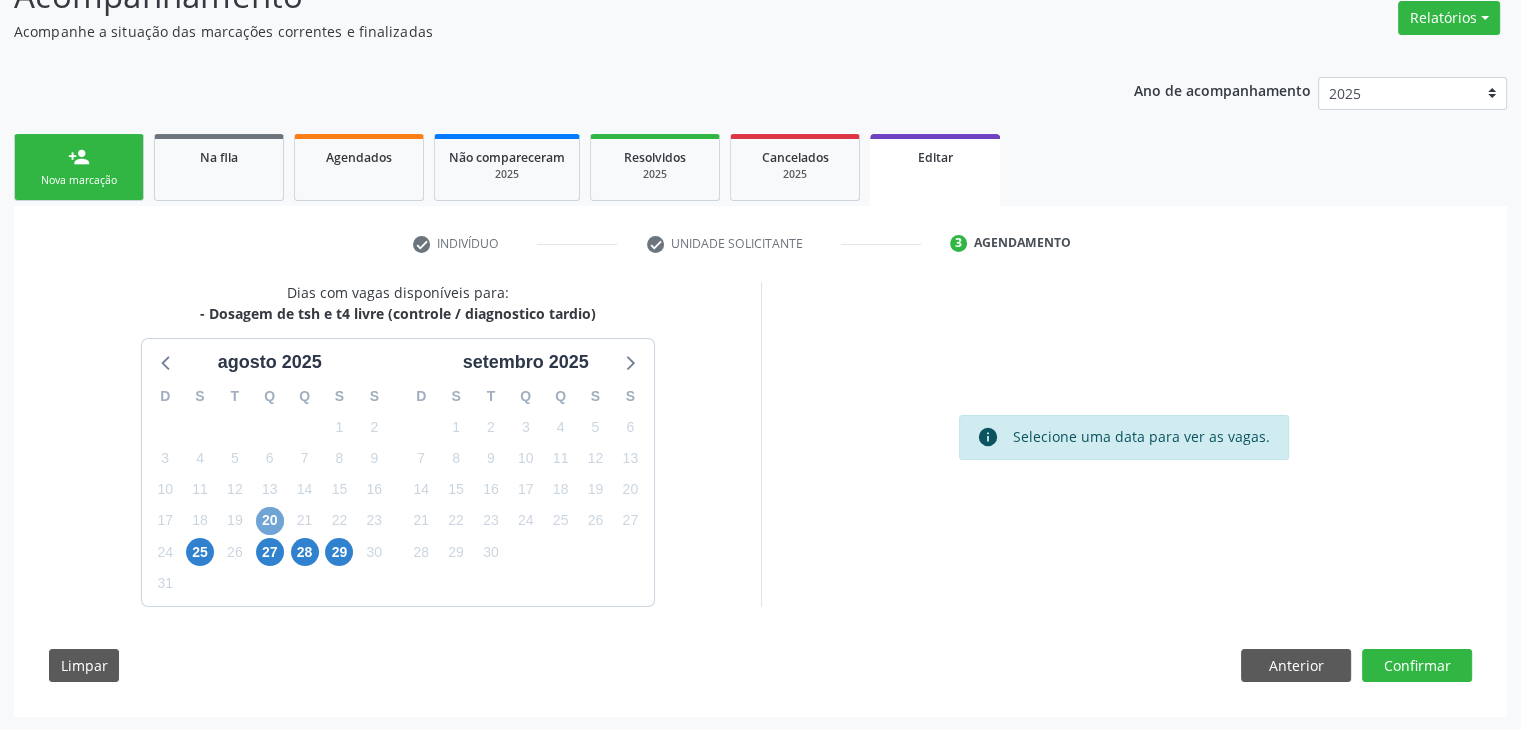 click on "20" at bounding box center [270, 521] 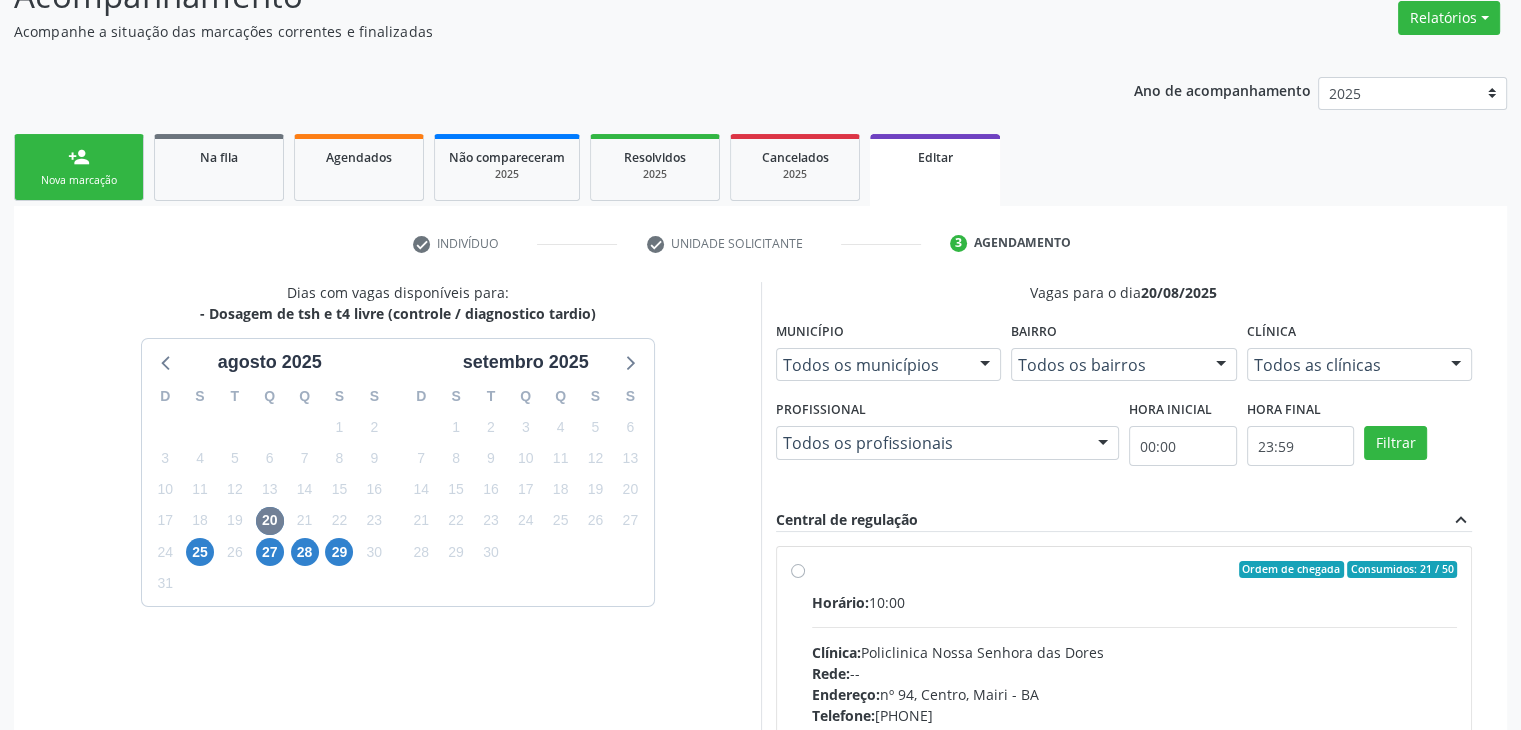 click on "Horário:   10:00" at bounding box center [1135, 602] 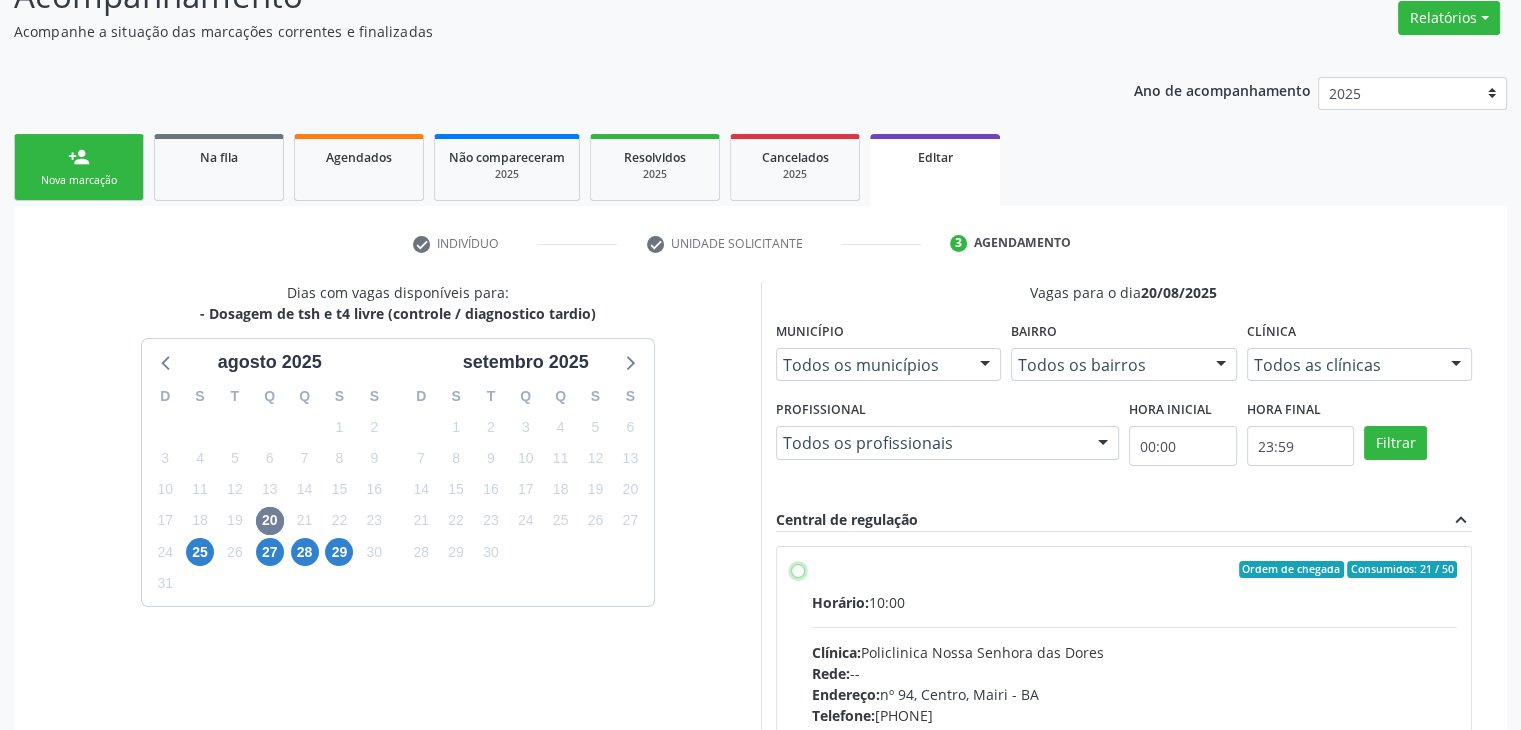 radio on "true" 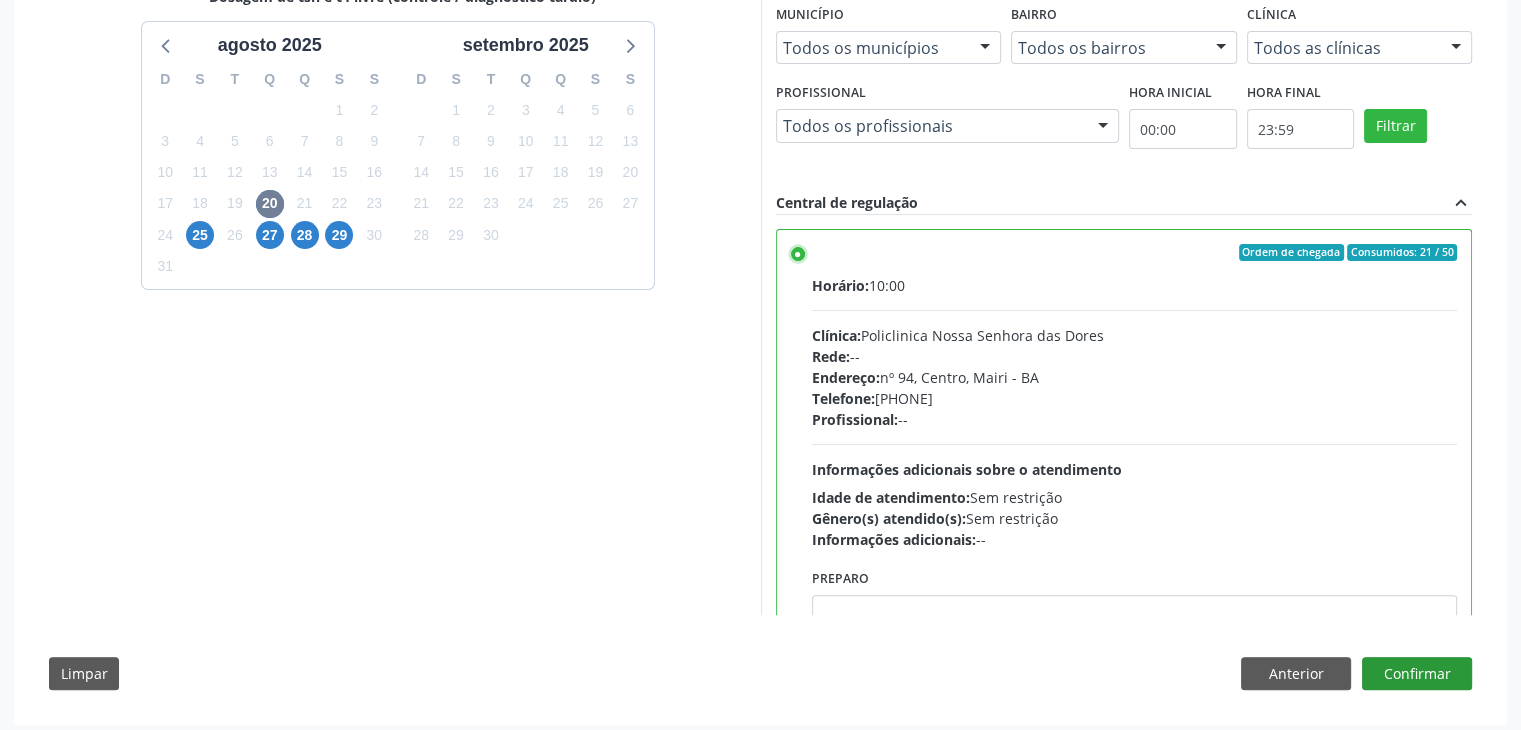 scroll, scrollTop: 490, scrollLeft: 0, axis: vertical 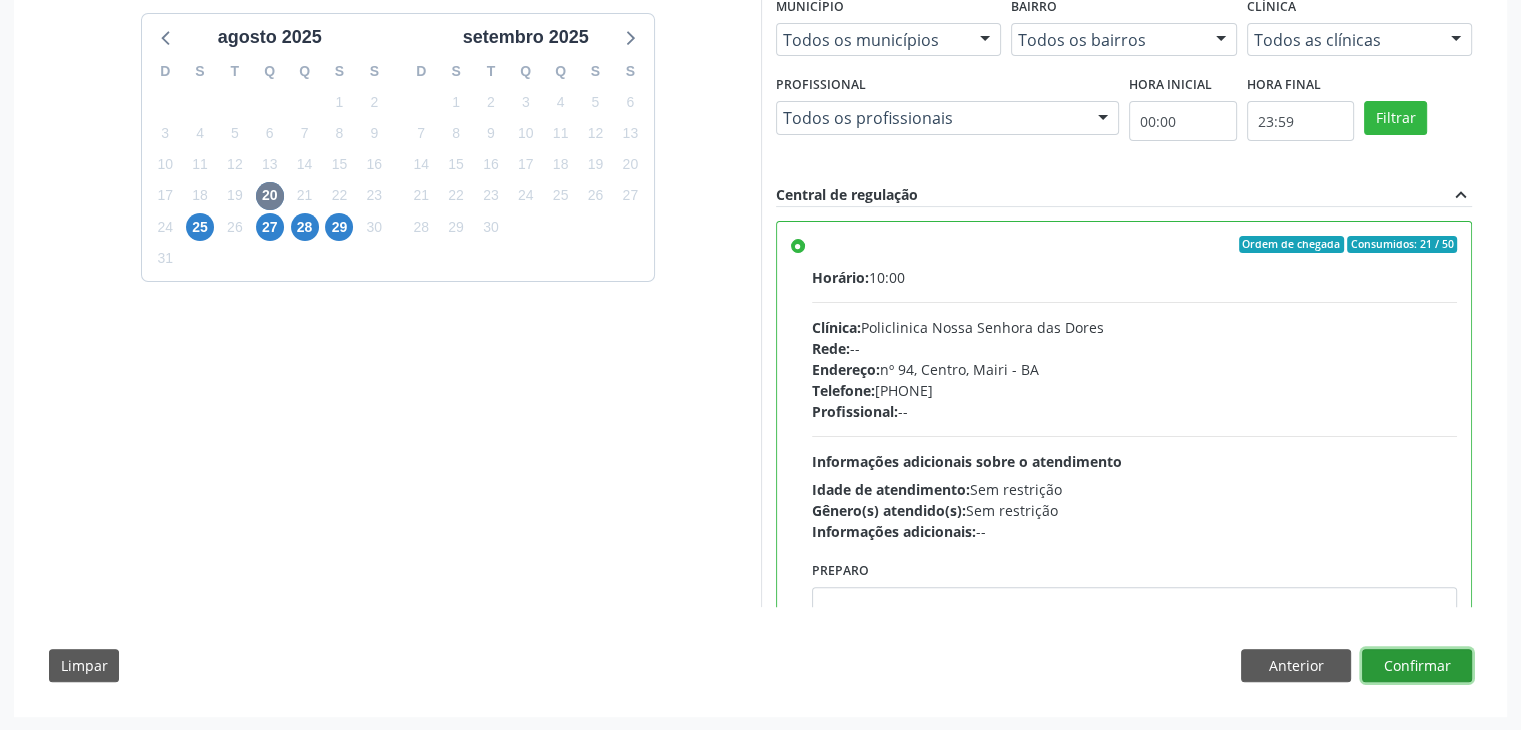 click on "Confirmar" at bounding box center (1417, 666) 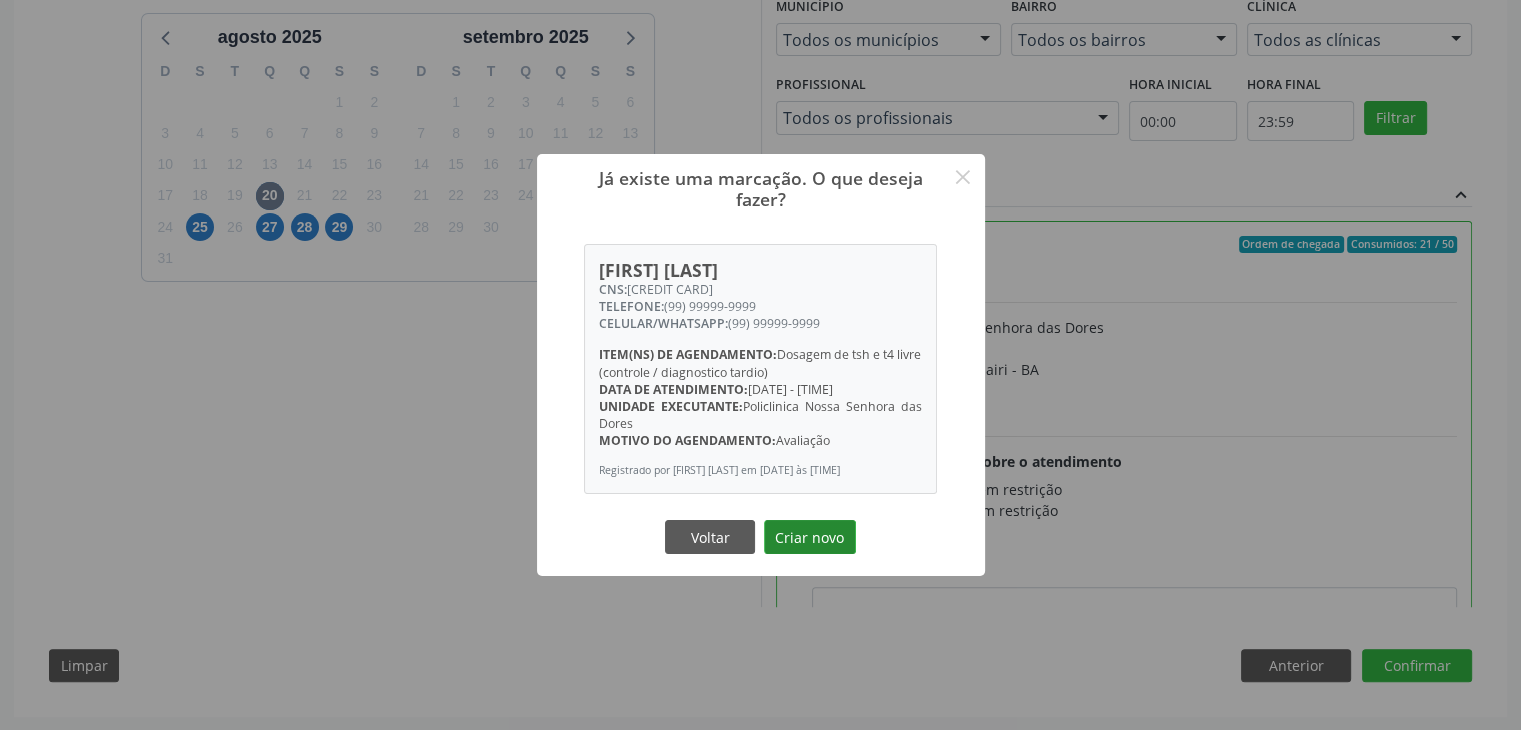 click on "Criar novo" at bounding box center [810, 537] 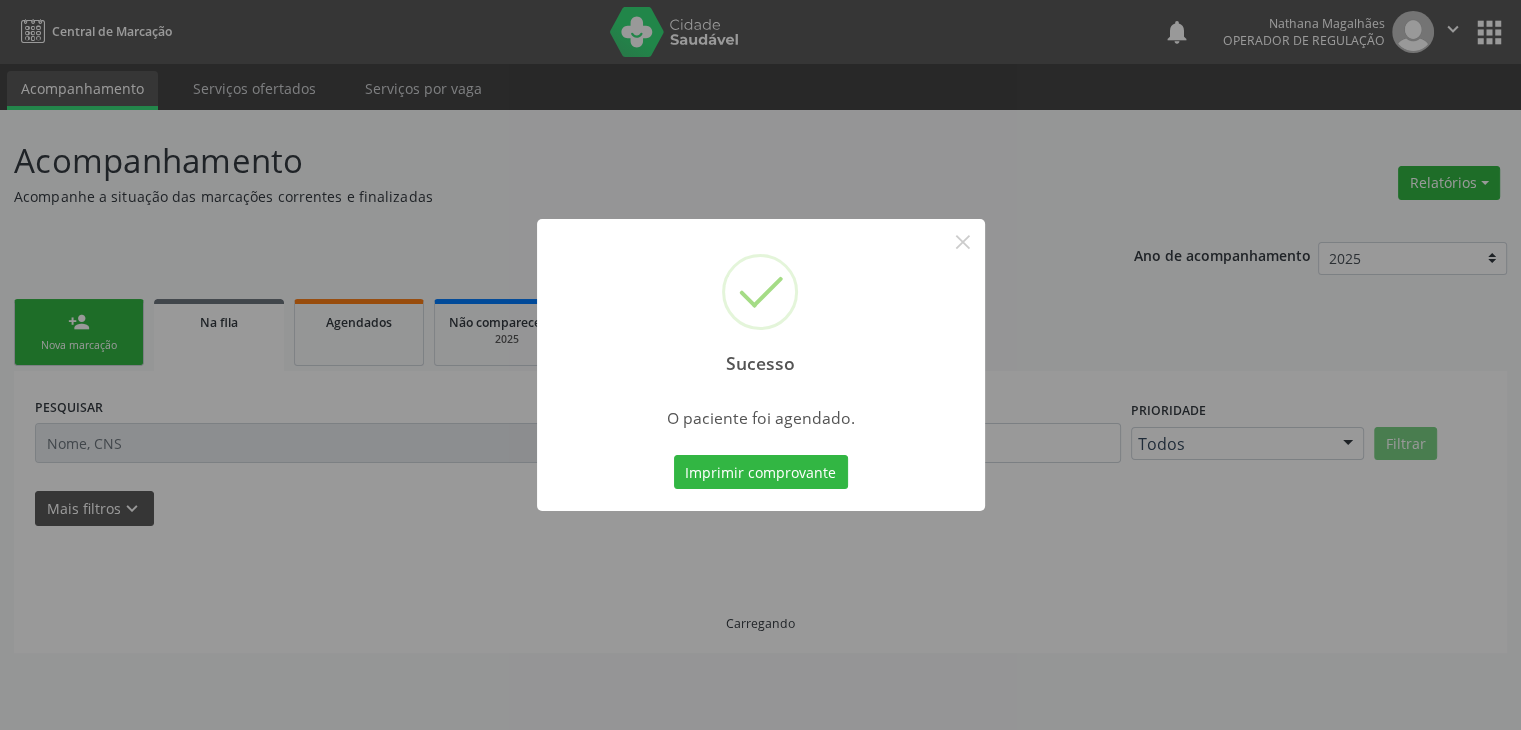 scroll, scrollTop: 0, scrollLeft: 0, axis: both 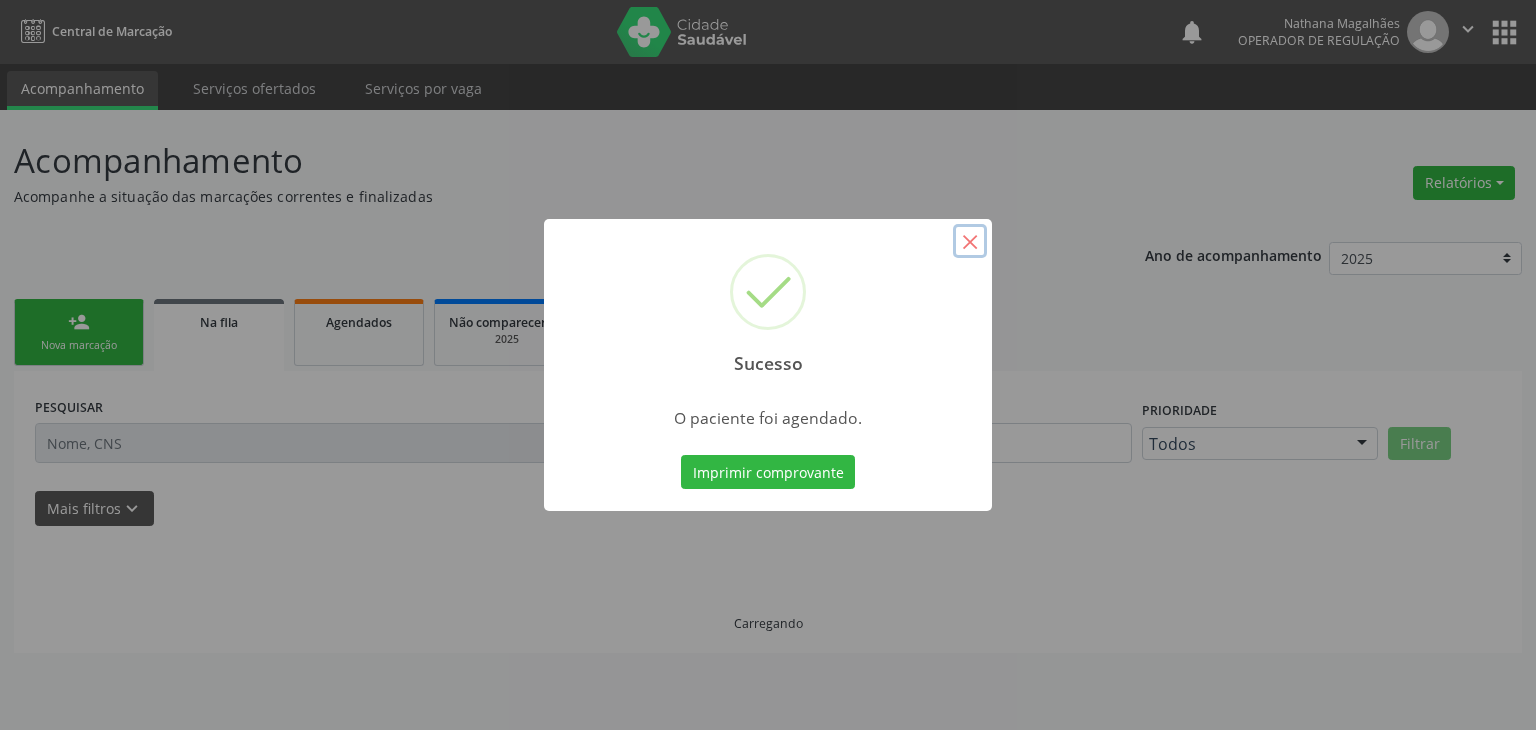 click on "×" at bounding box center (970, 241) 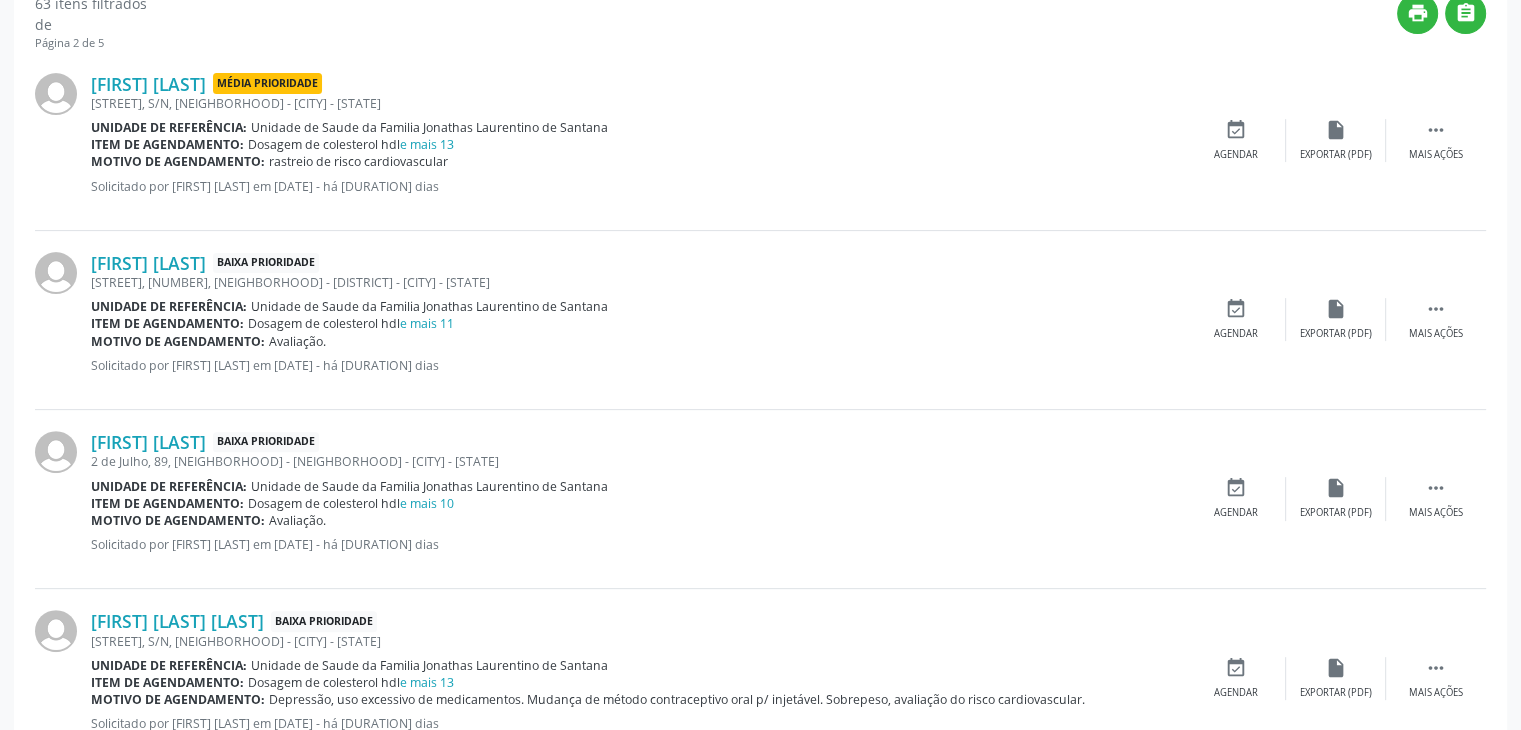 scroll, scrollTop: 600, scrollLeft: 0, axis: vertical 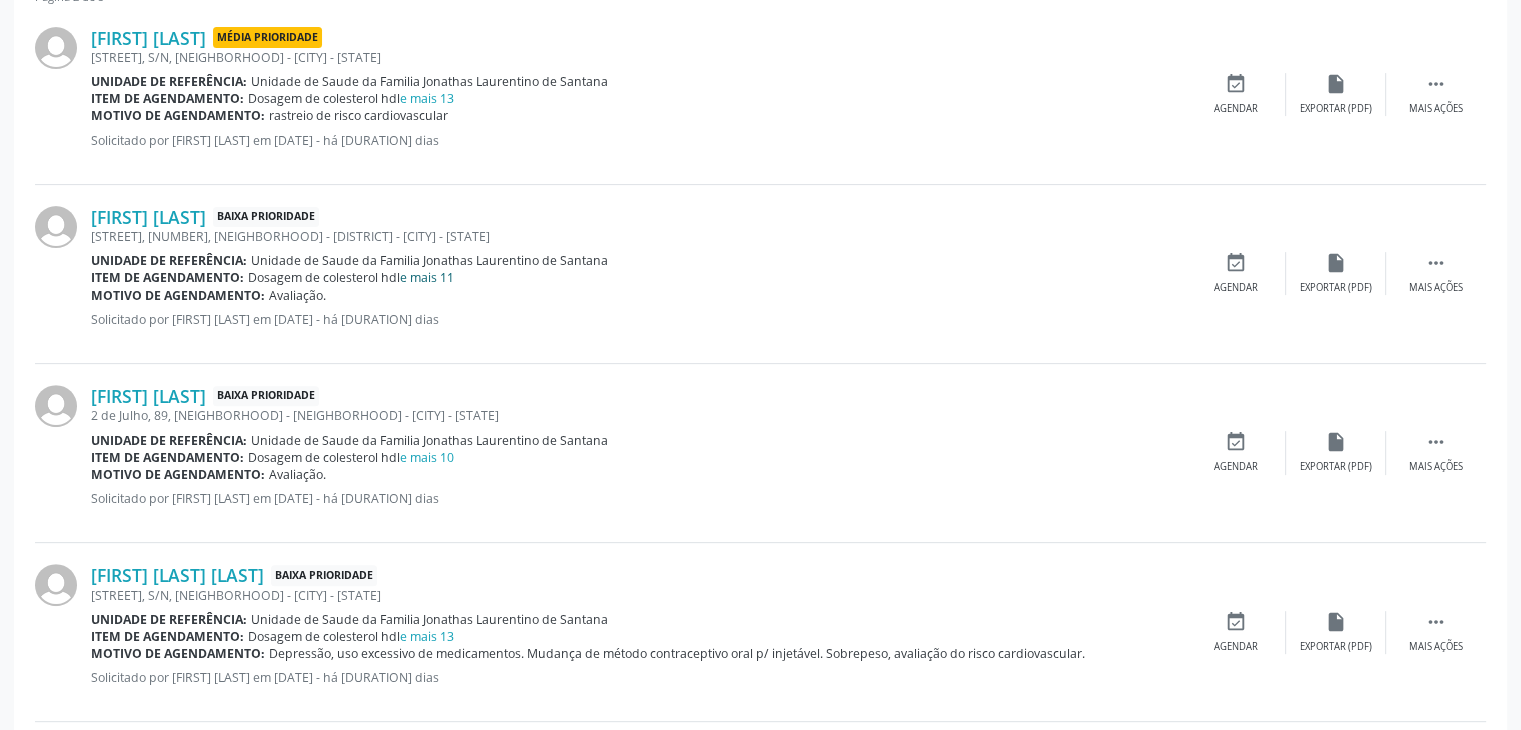 click on "e mais 11" at bounding box center (427, 277) 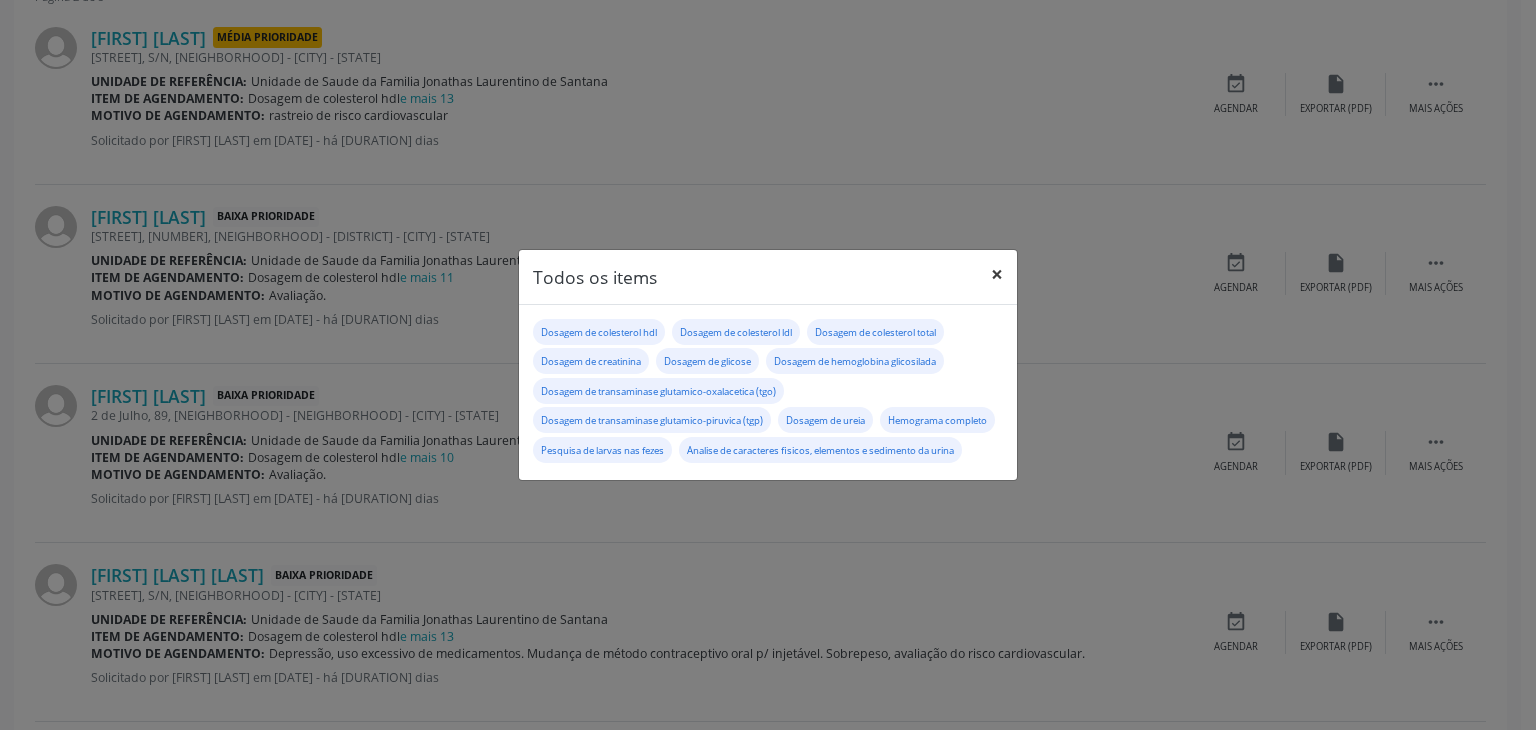 click on "×" at bounding box center (997, 274) 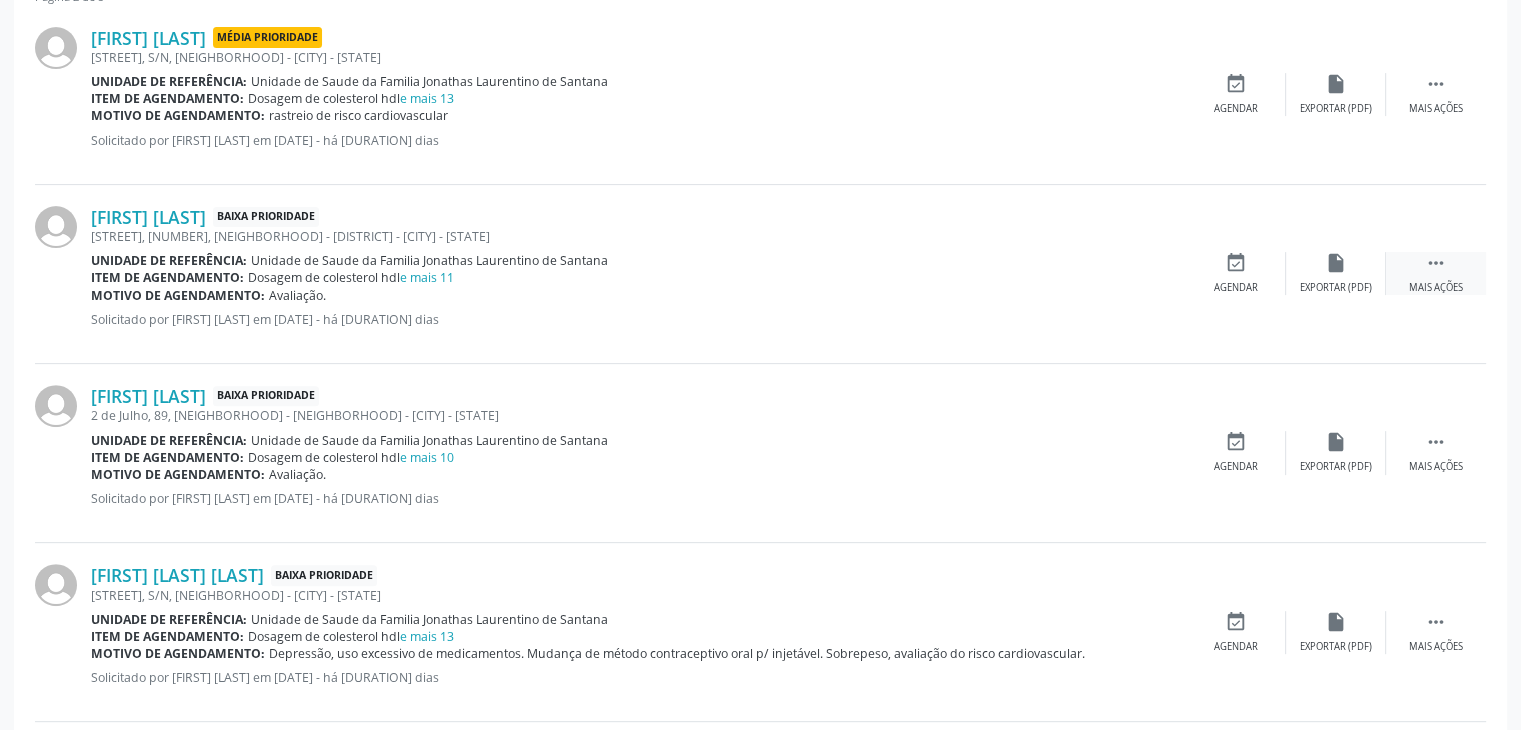 click on "Mais ações" at bounding box center (1436, 288) 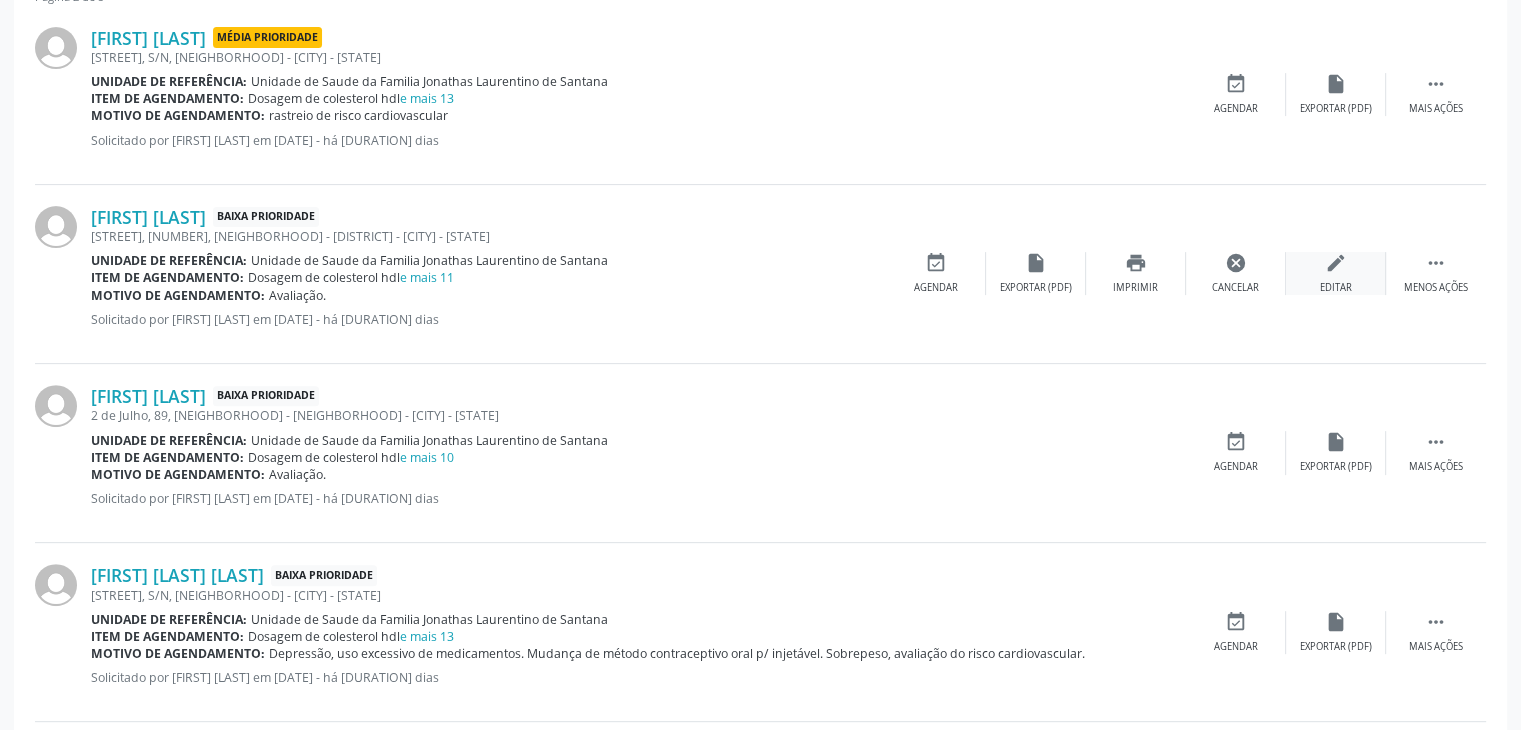 click on "edit
Editar" at bounding box center [1336, 273] 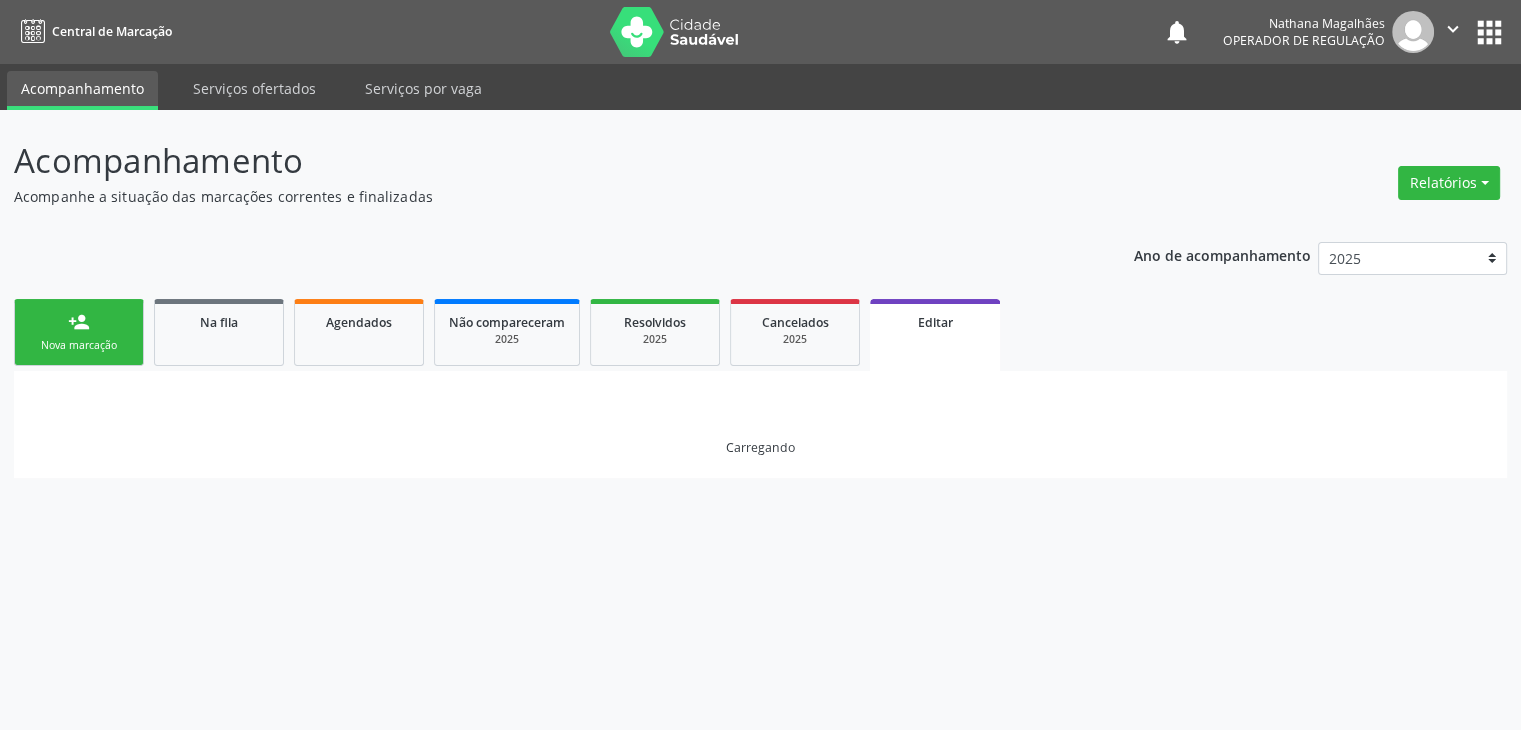 scroll, scrollTop: 0, scrollLeft: 0, axis: both 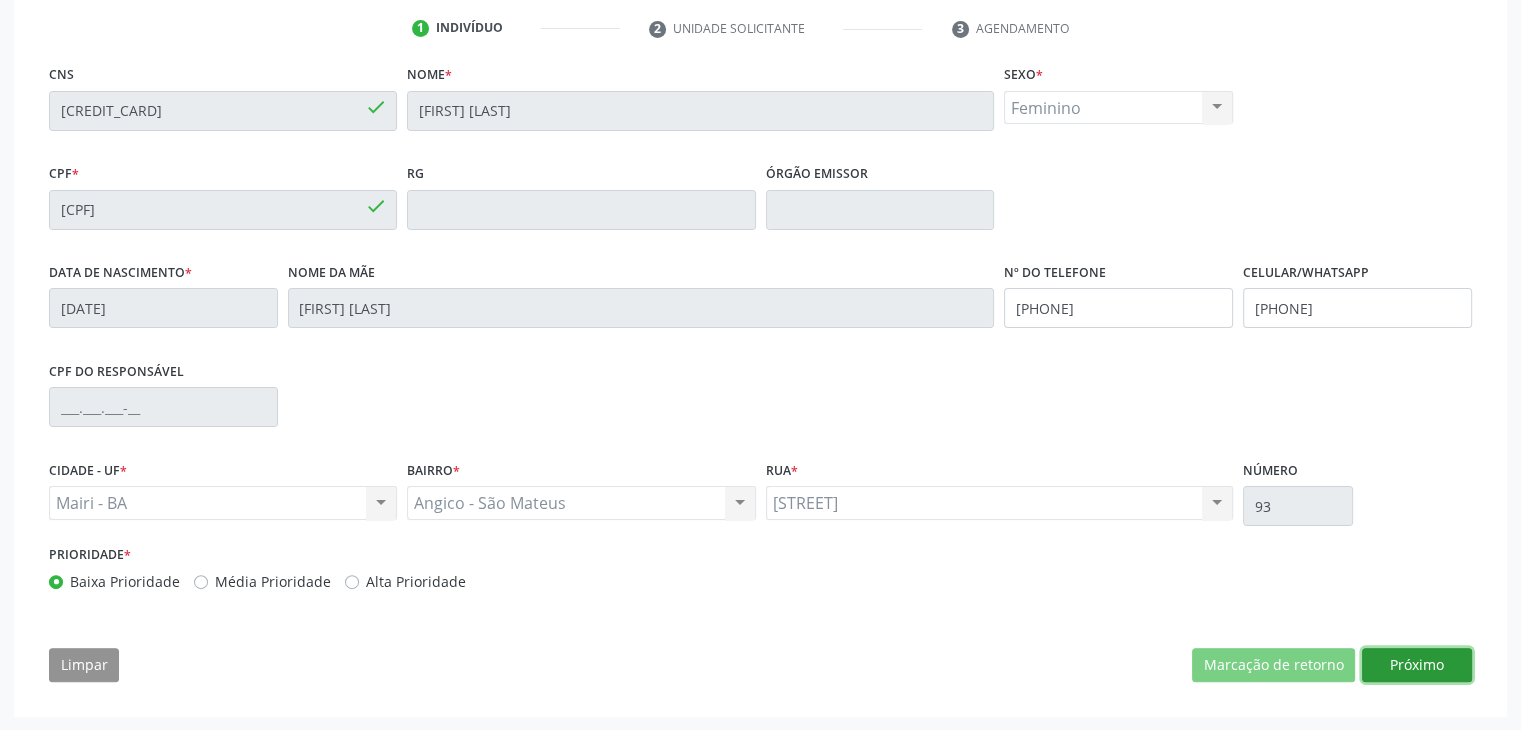click on "Próximo" at bounding box center (1417, 665) 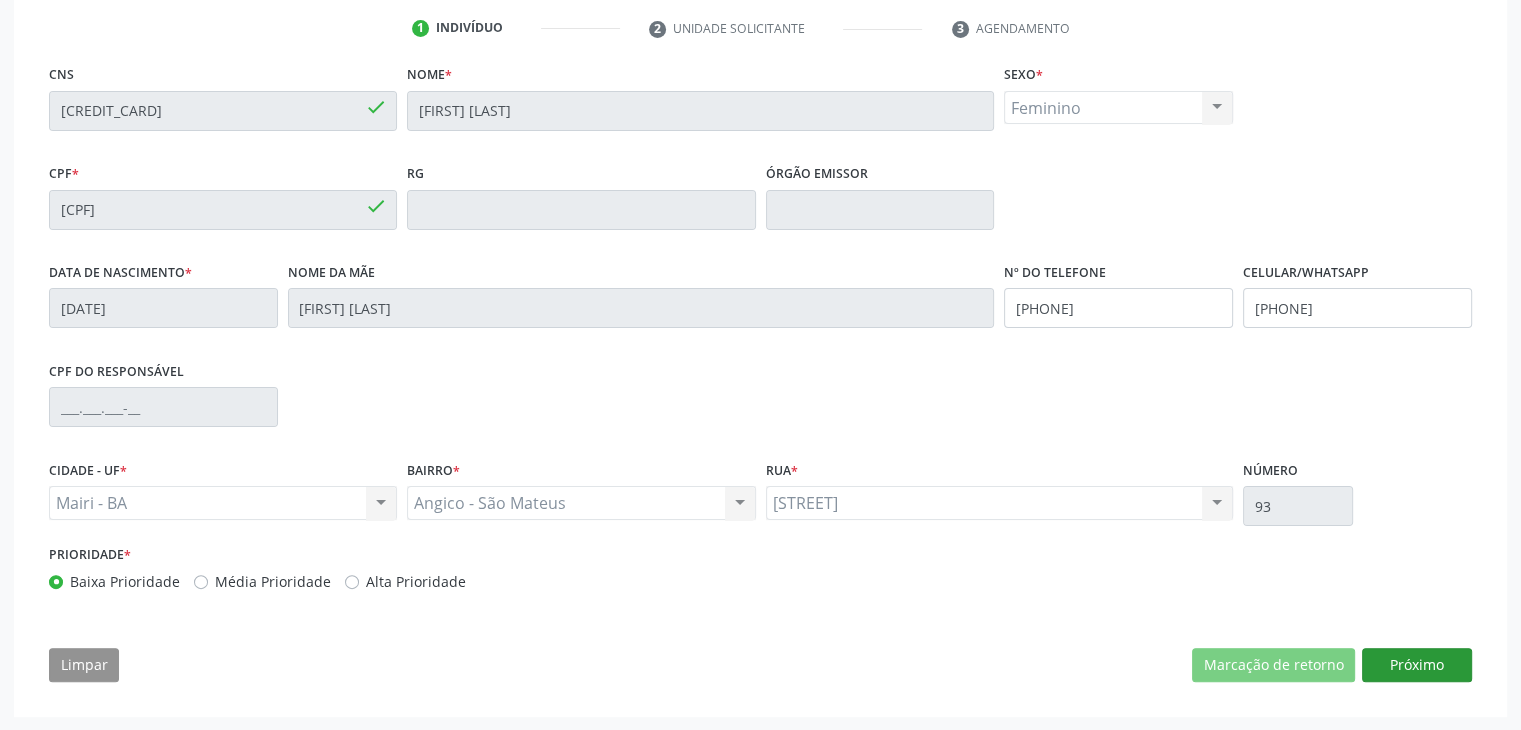 scroll, scrollTop: 200, scrollLeft: 0, axis: vertical 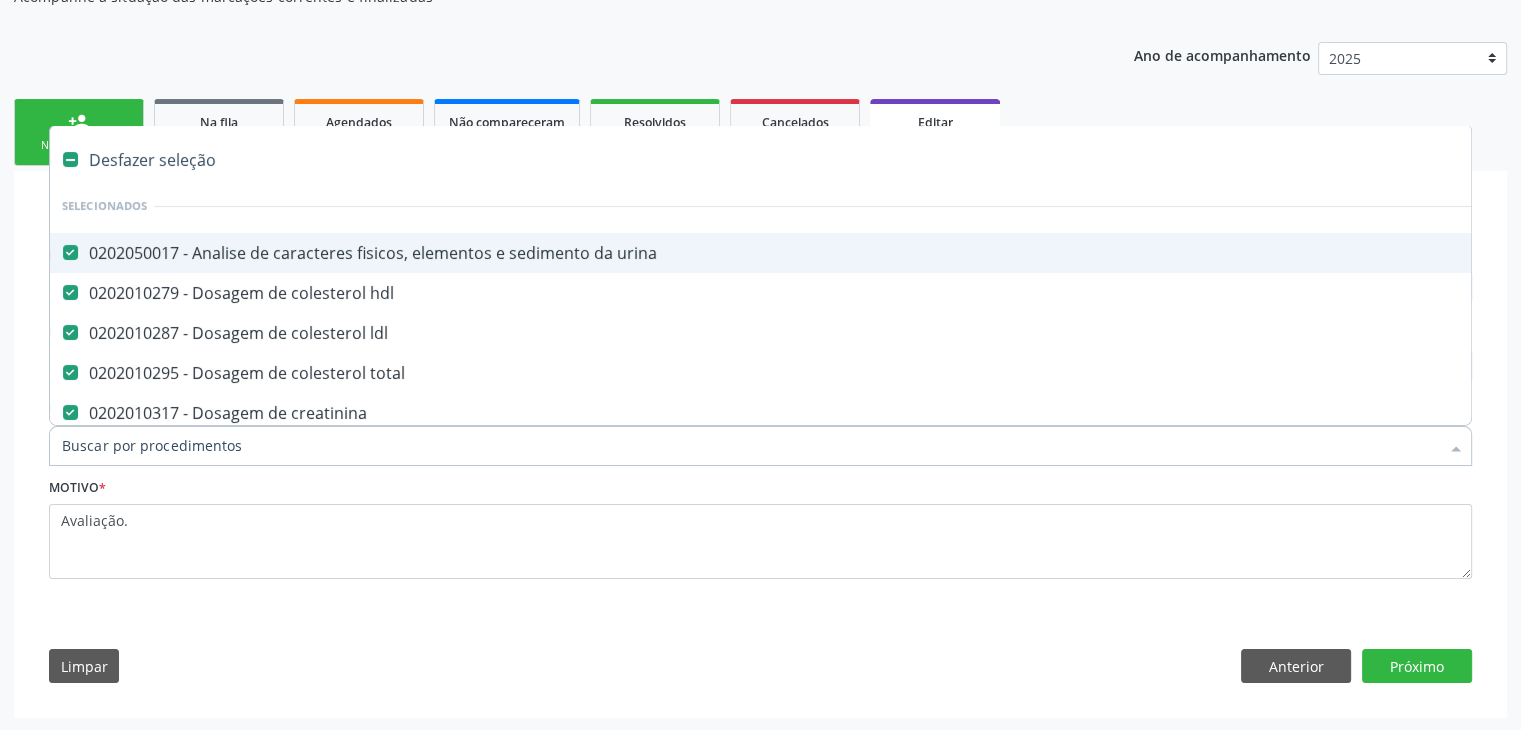 click on "Selecionados" at bounding box center (831, 206) 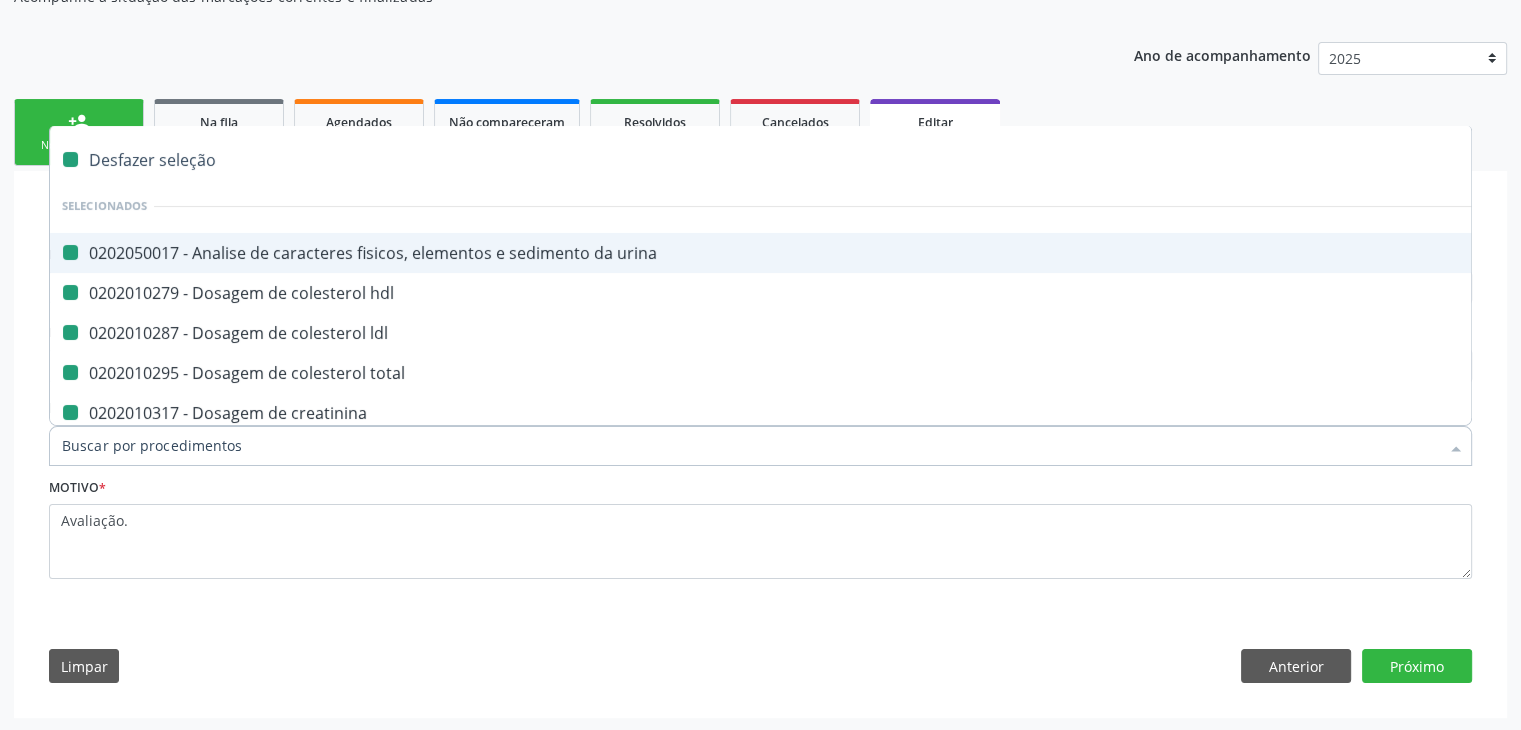 checkbox on "false" 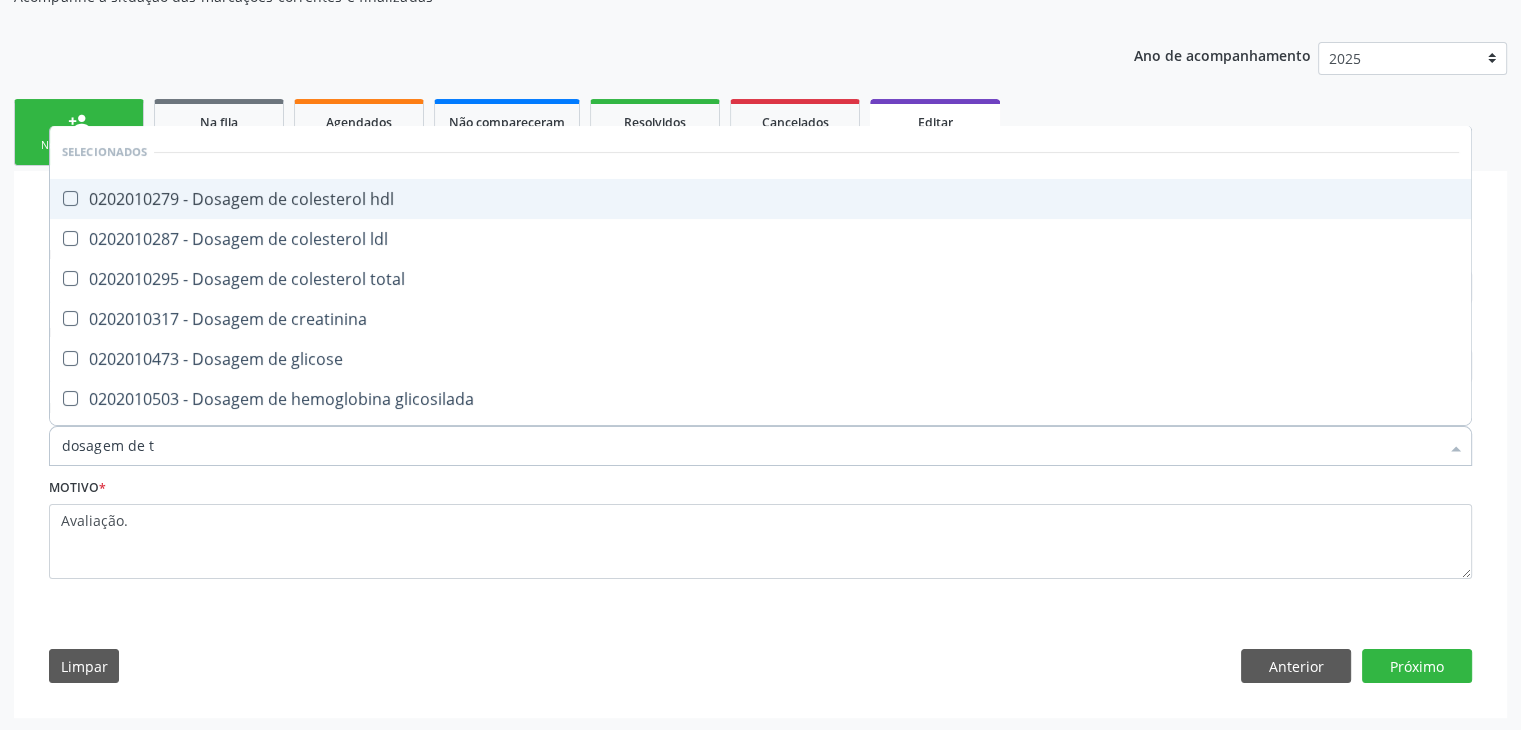 type on "dosagem de ts" 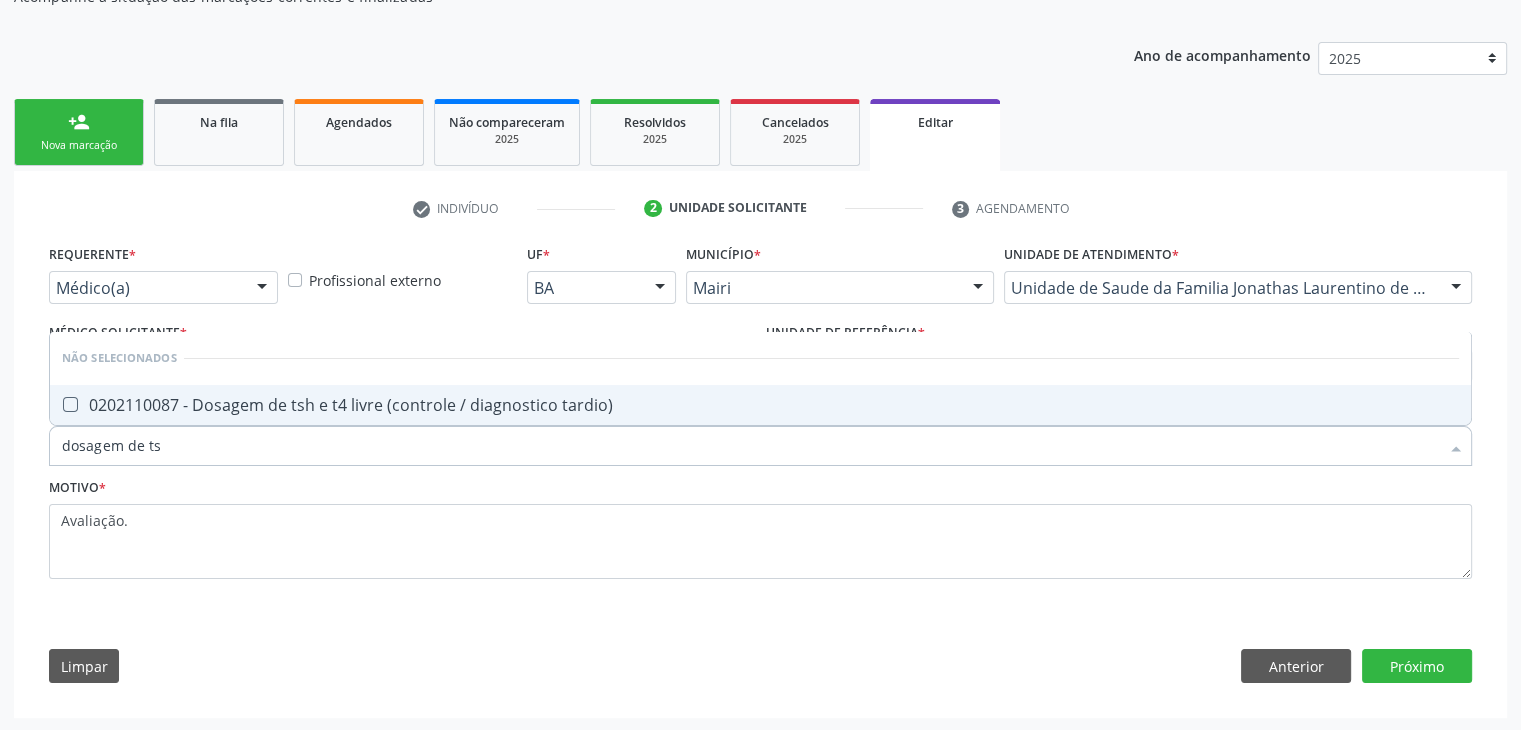 click on "0202110087 - Dosagem de tsh e t4 livre (controle / diagnostico tardio)" at bounding box center (760, 405) 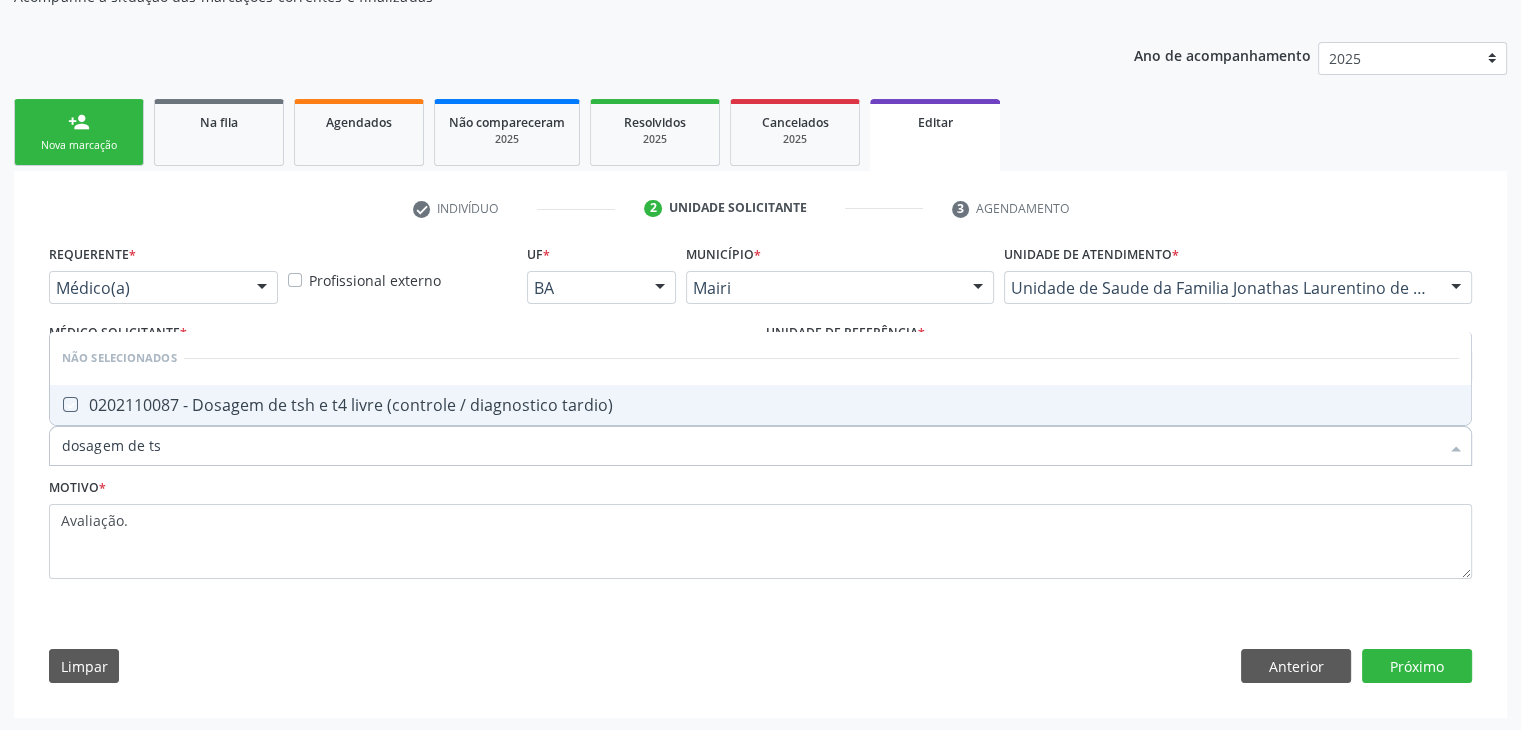 checkbox on "true" 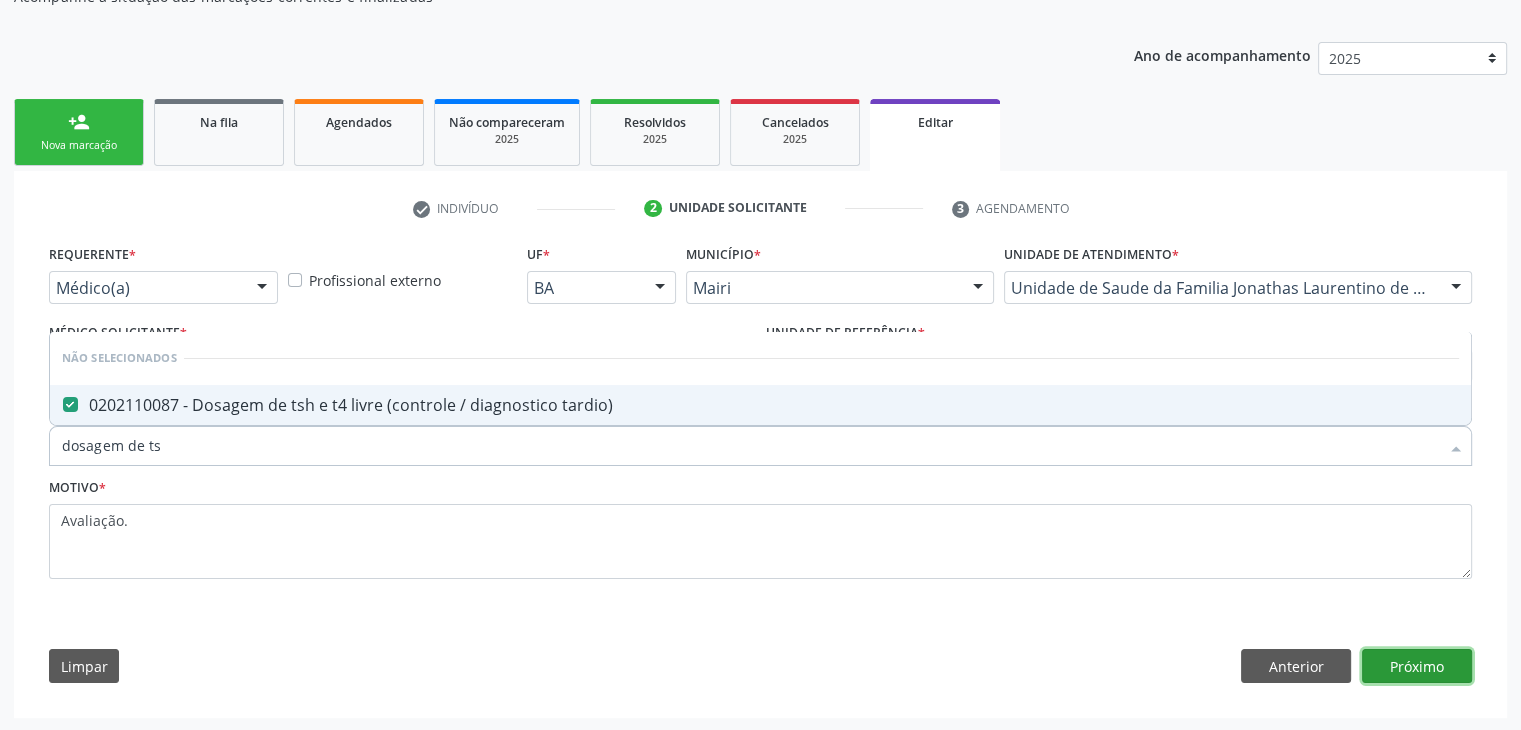 click on "Próximo" at bounding box center [1417, 666] 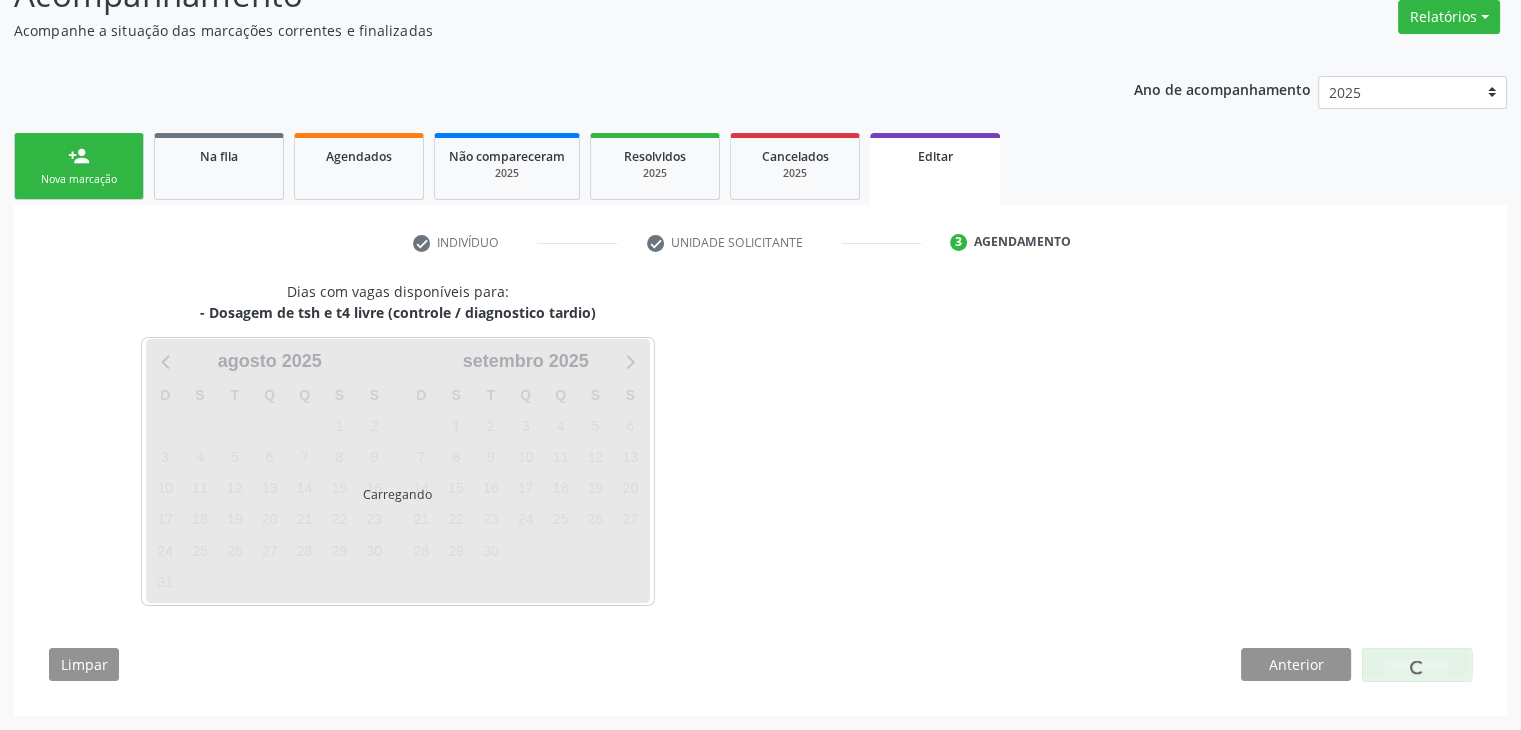 scroll, scrollTop: 165, scrollLeft: 0, axis: vertical 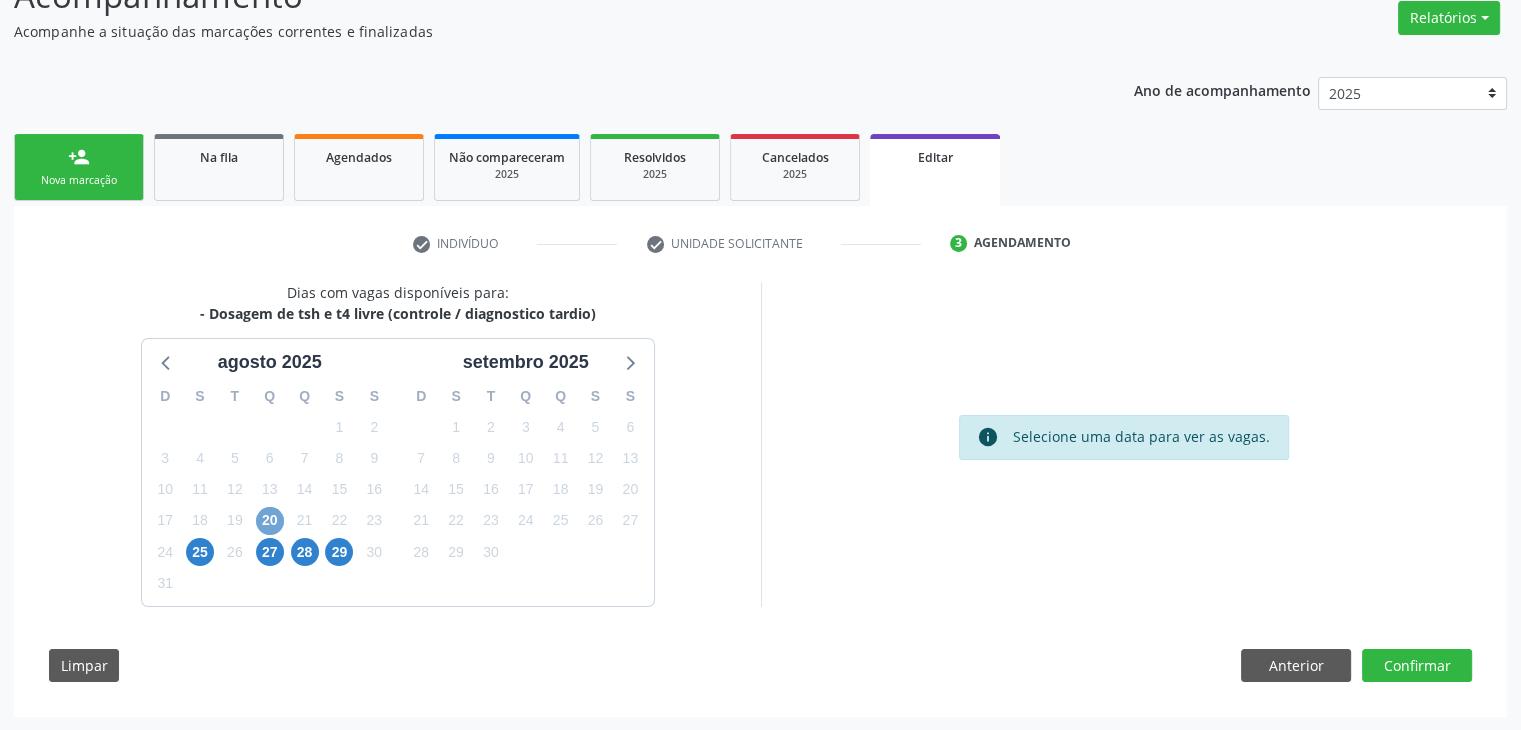 click on "20" at bounding box center (270, 521) 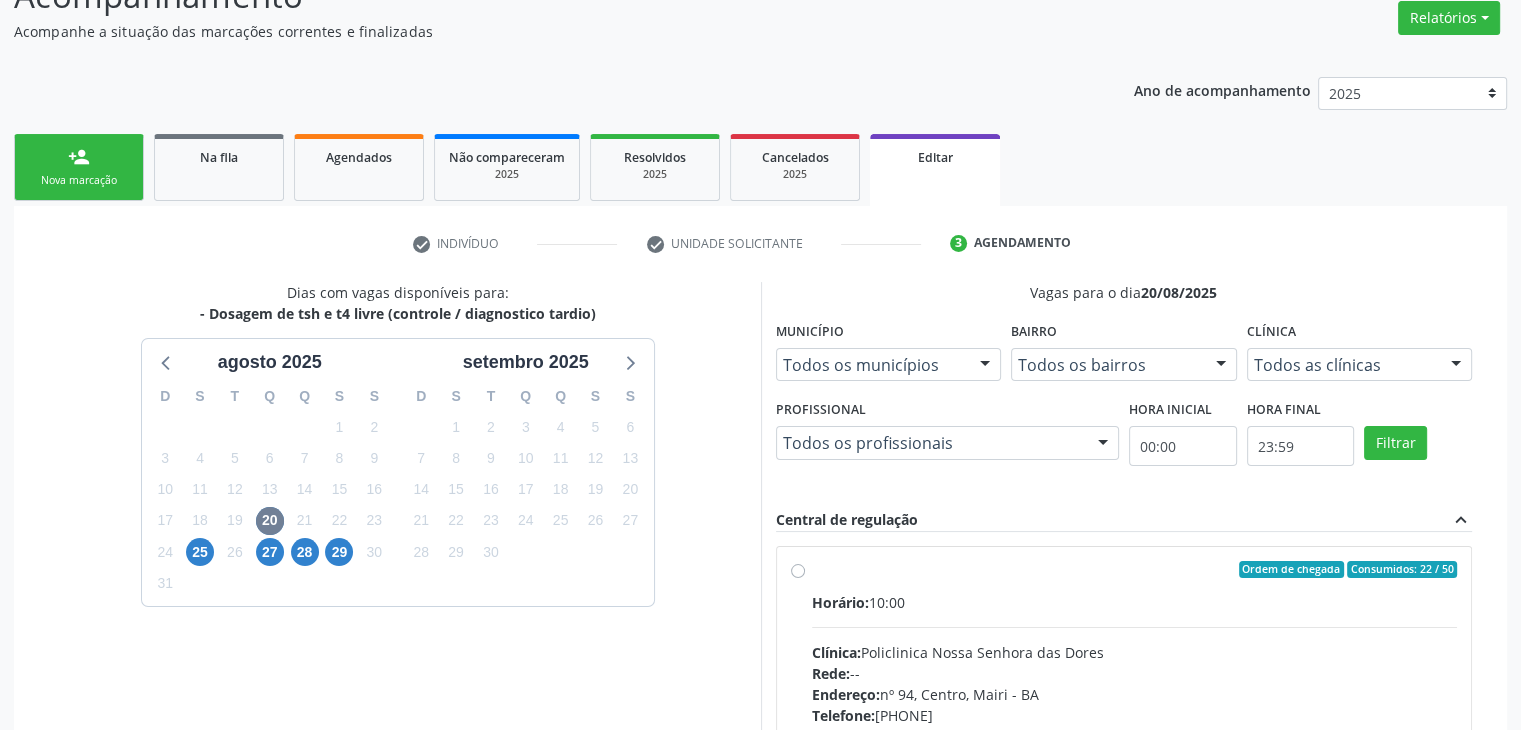 click on "Ordem de chegada
Consumidos: 22 / 50
Horário:   10:00
Clínica:  Policlinica Nossa Senhora das Dores
Rede:
--
Endereço:   nº 94, Centro, Mairi - BA
Telefone:   (74) 36322104
Profissional:
--
Informações adicionais sobre o atendimento
Idade de atendimento:
Sem restrição
Gênero(s) atendido(s):
Sem restrição
Informações adicionais:
--" at bounding box center (1135, 714) 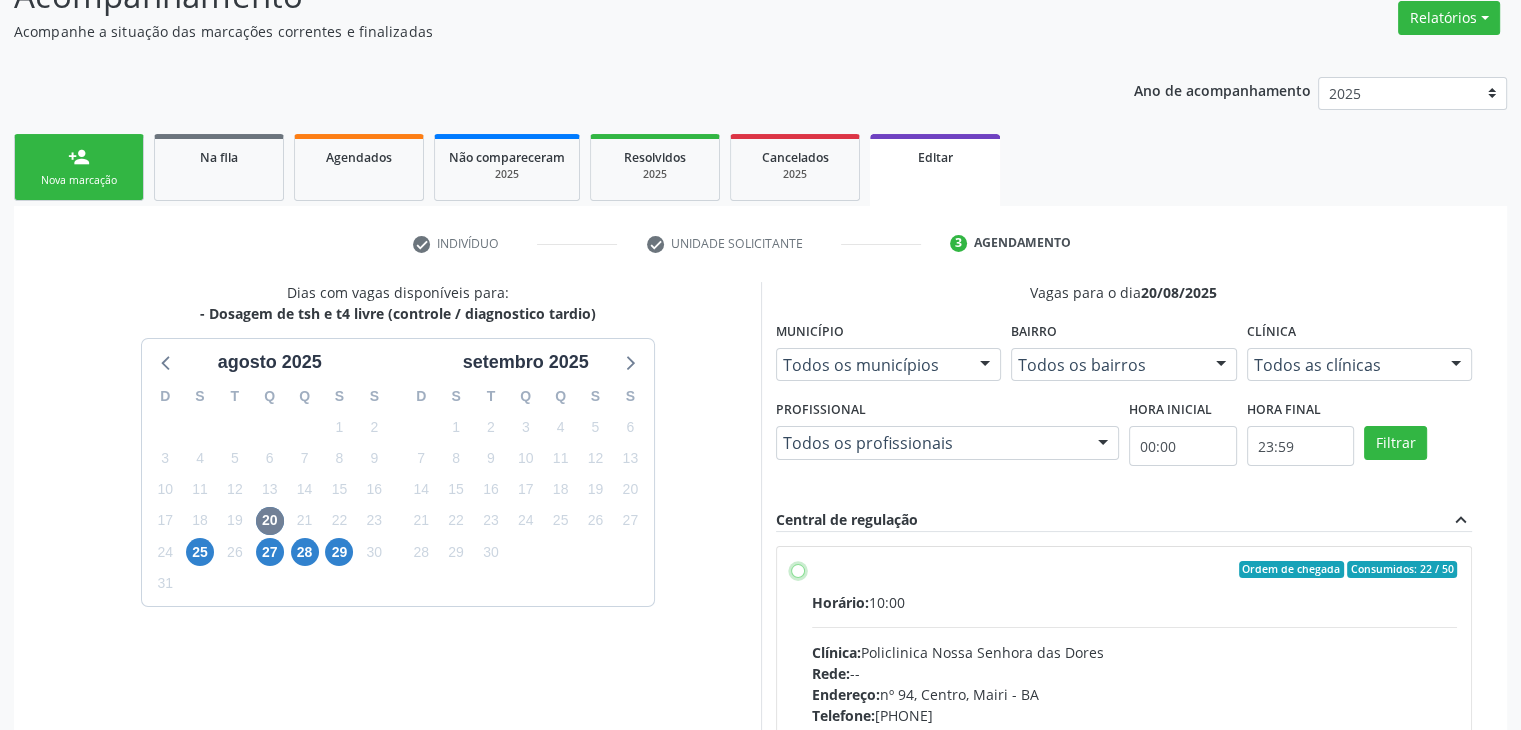 click on "Ordem de chegada
Consumidos: 22 / 50
Horário:   10:00
Clínica:  Policlinica Nossa Senhora das Dores
Rede:
--
Endereço:   nº 94, Centro, Mairi - BA
Telefone:   (74) 36322104
Profissional:
--
Informações adicionais sobre o atendimento
Idade de atendimento:
Sem restrição
Gênero(s) atendido(s):
Sem restrição
Informações adicionais:
--" at bounding box center (798, 570) 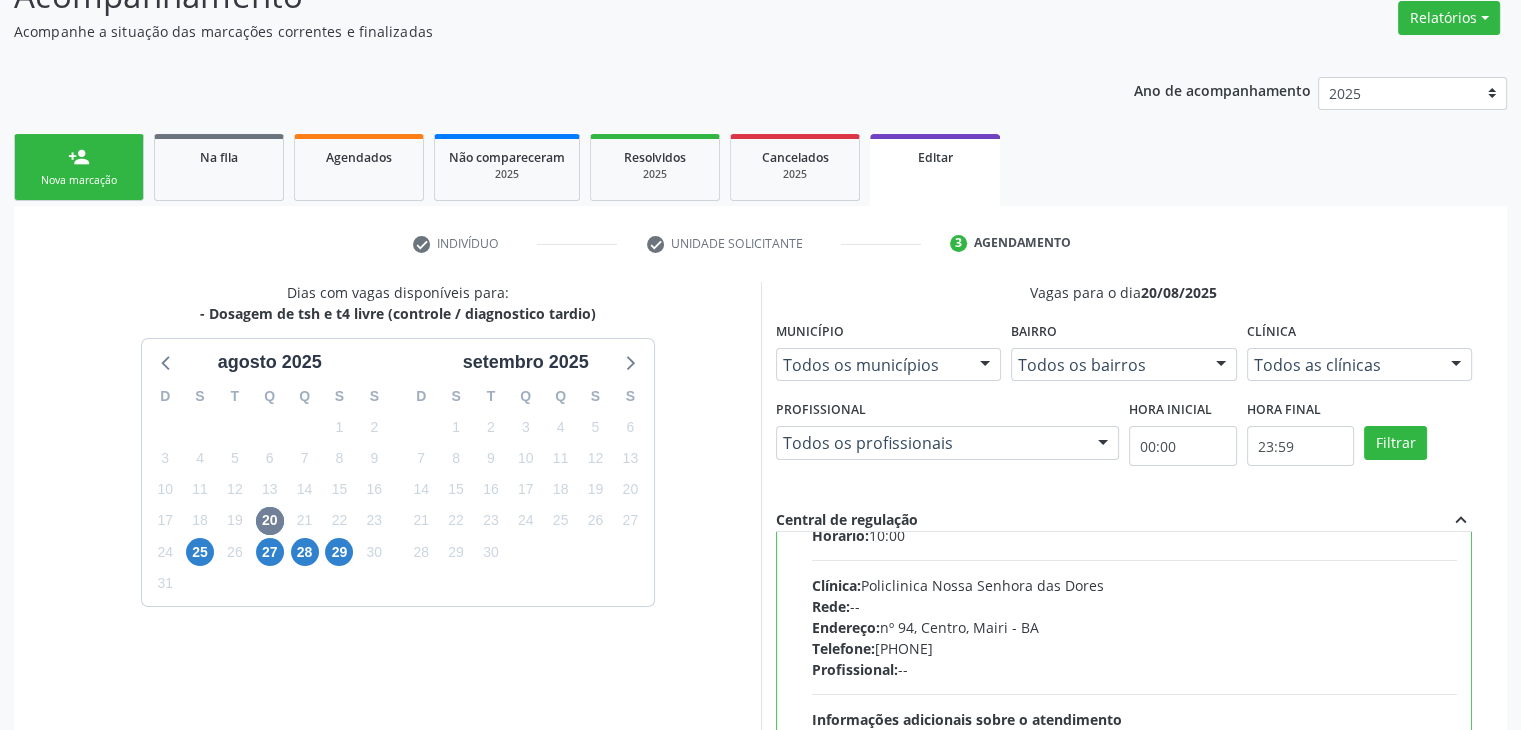 scroll, scrollTop: 98, scrollLeft: 0, axis: vertical 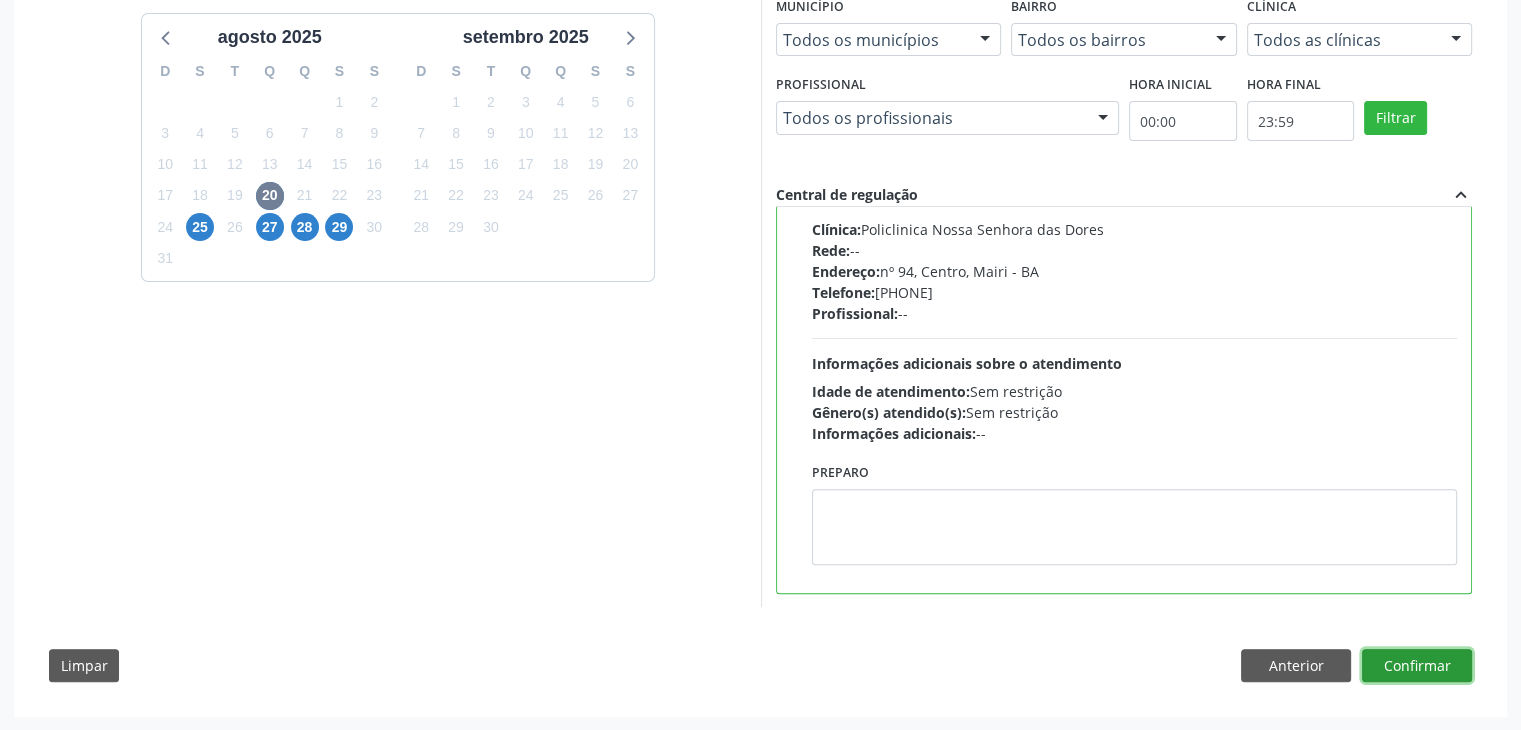 click on "Confirmar" at bounding box center [1417, 666] 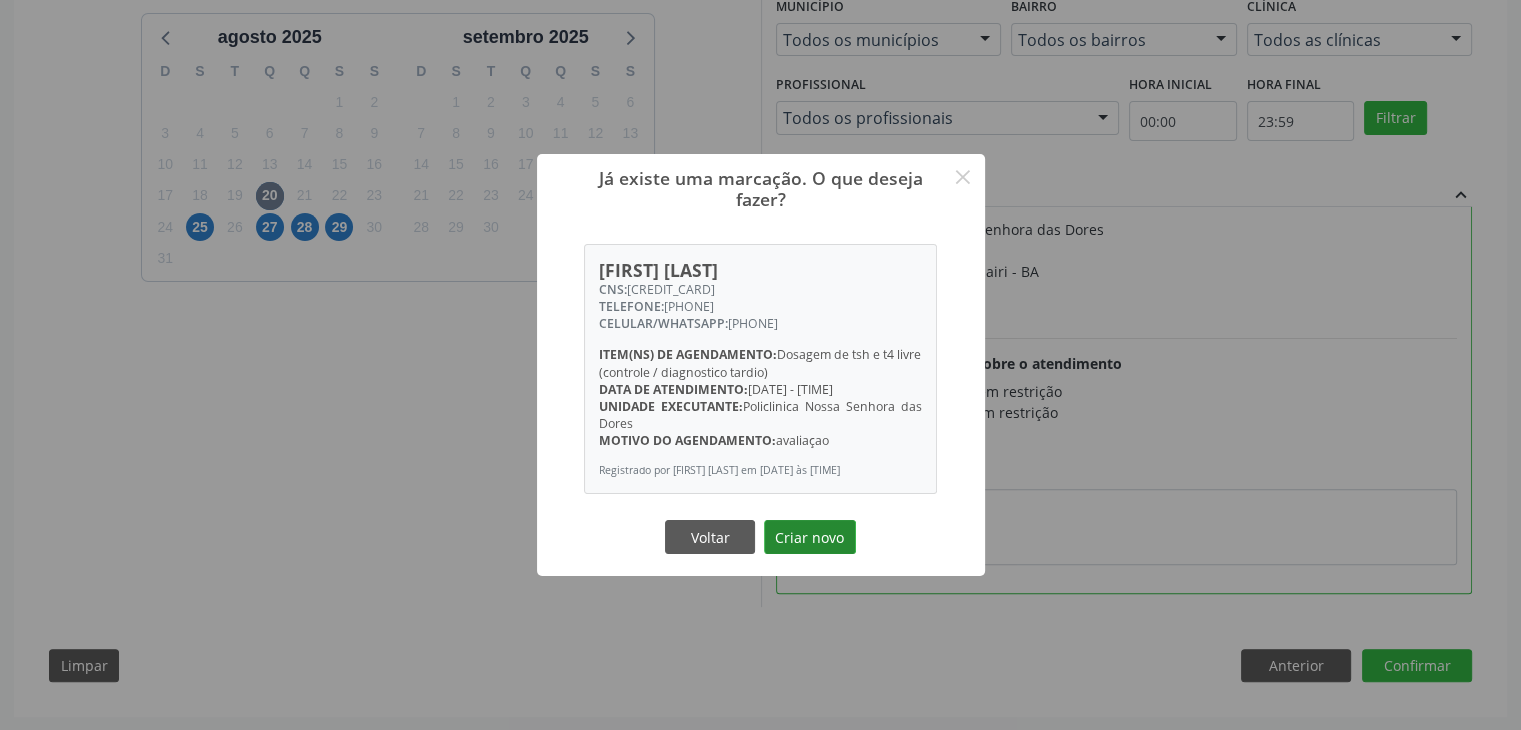 click on "Criar novo" at bounding box center (810, 537) 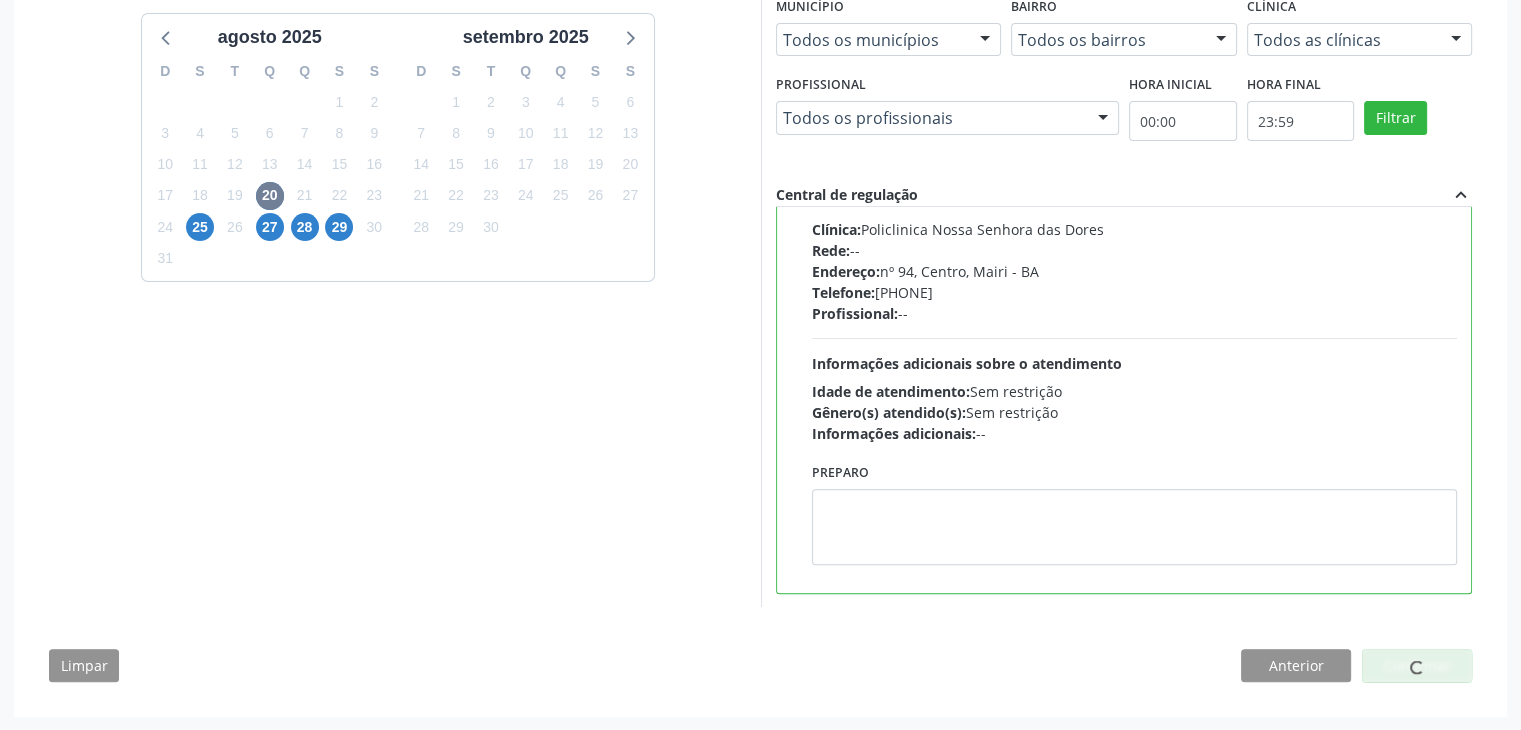 scroll, scrollTop: 0, scrollLeft: 0, axis: both 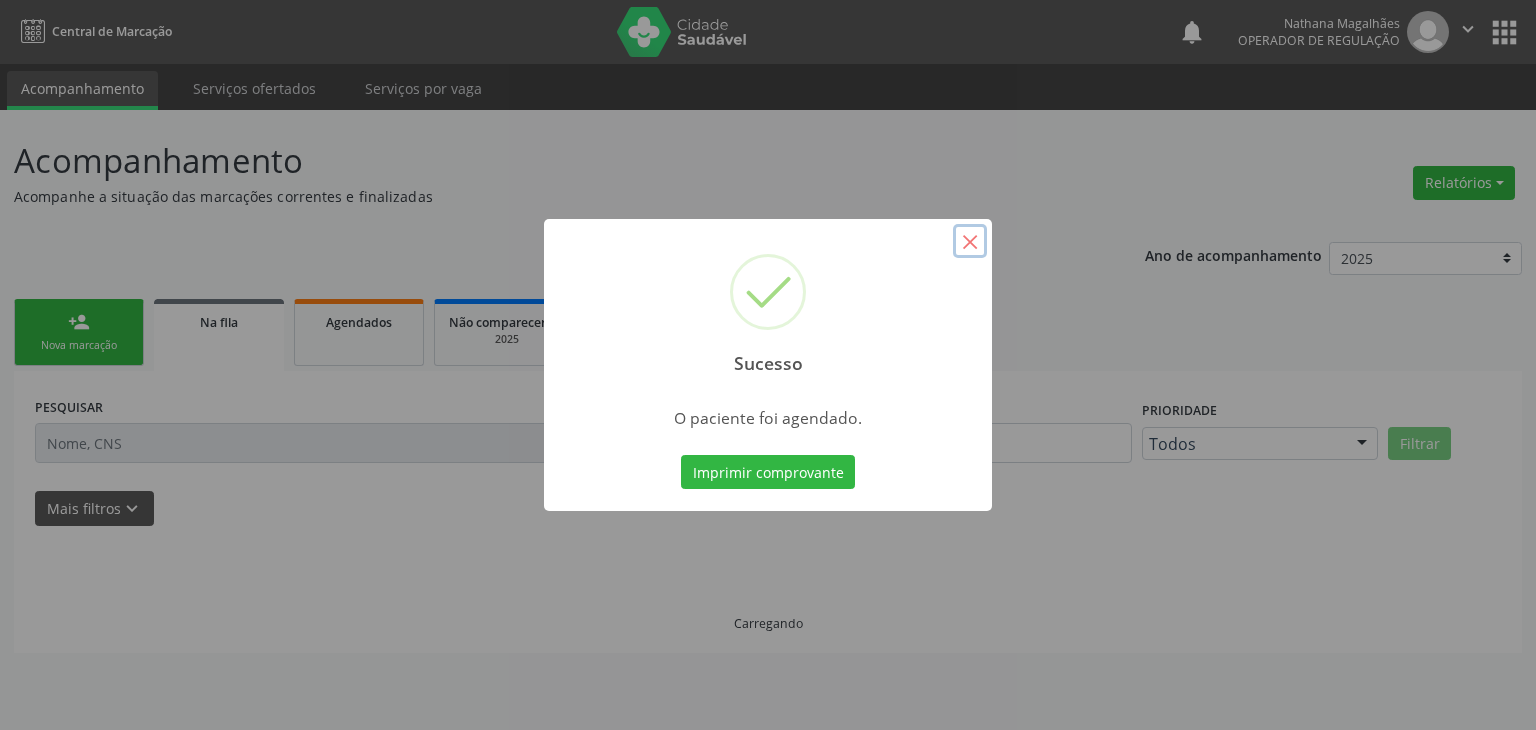 click on "×" at bounding box center (970, 241) 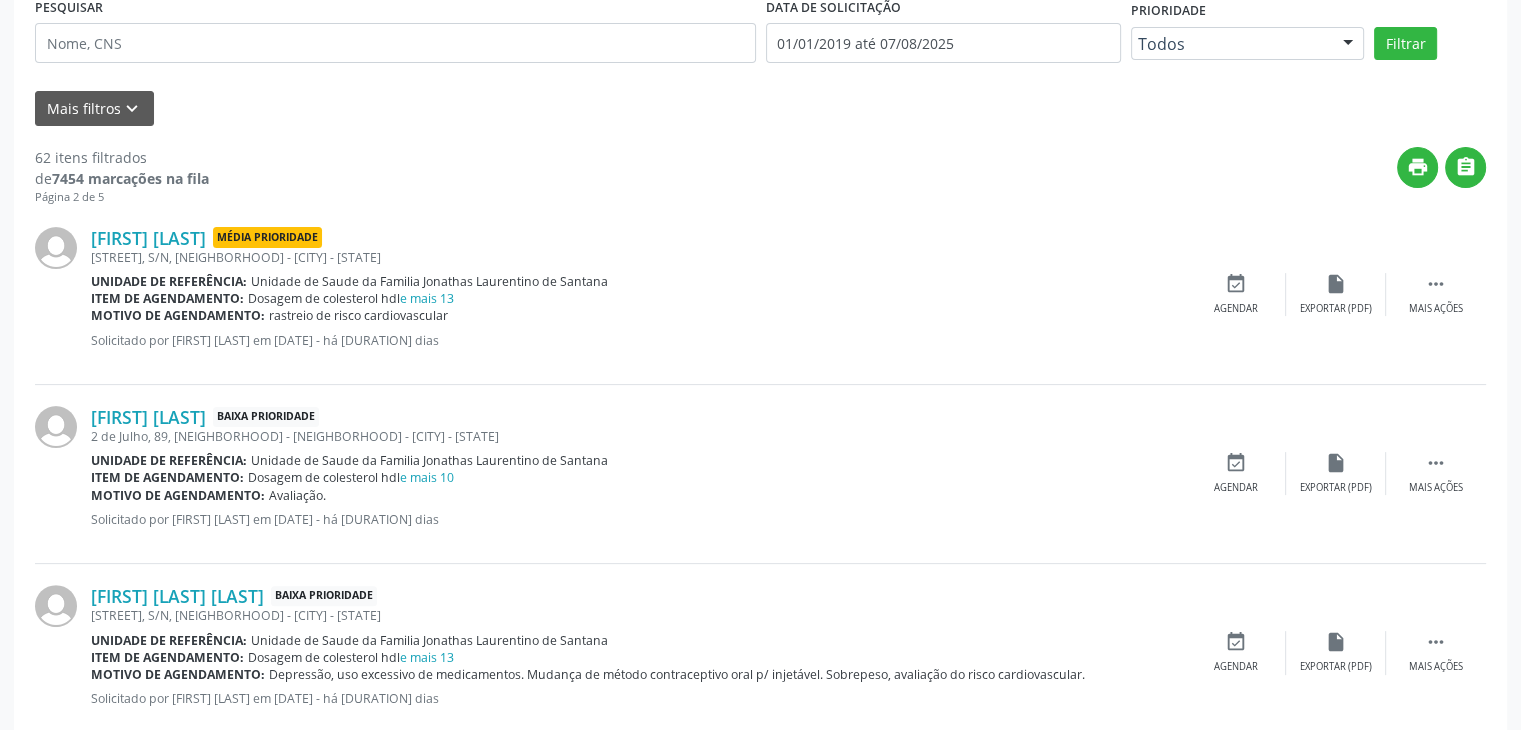scroll, scrollTop: 500, scrollLeft: 0, axis: vertical 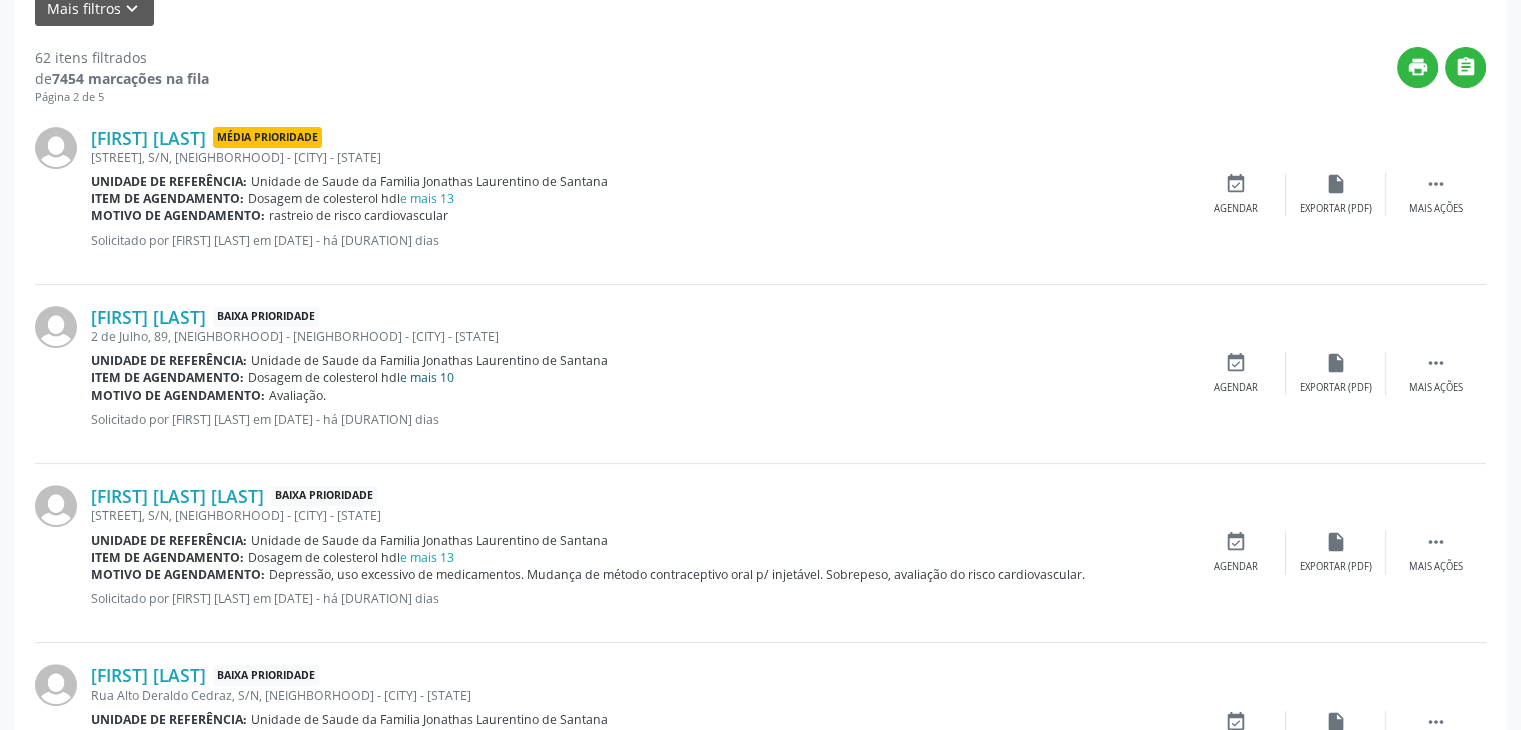 click on "e mais 10" at bounding box center [427, 377] 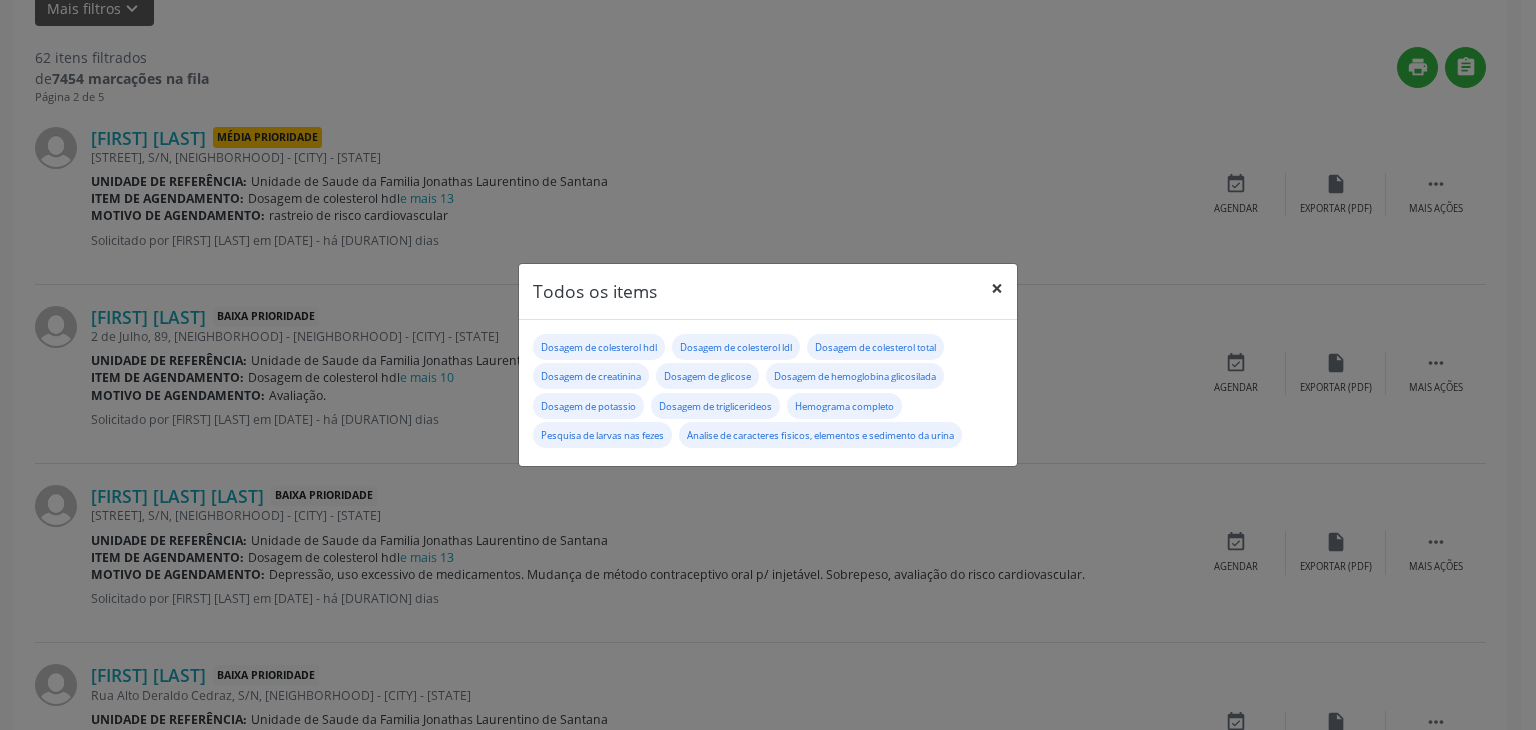 click on "×" at bounding box center [997, 288] 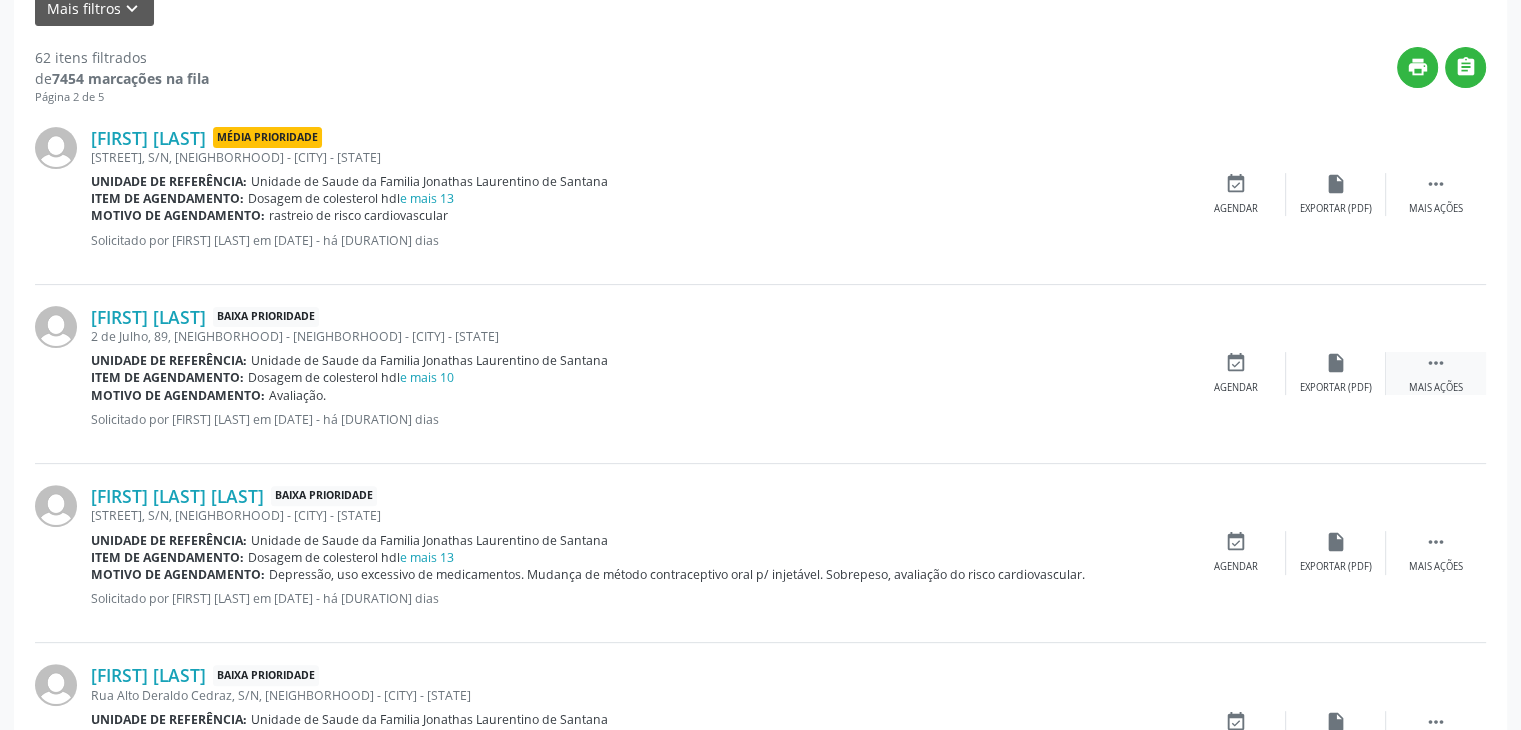 click on "
Mais ações" at bounding box center [1436, 373] 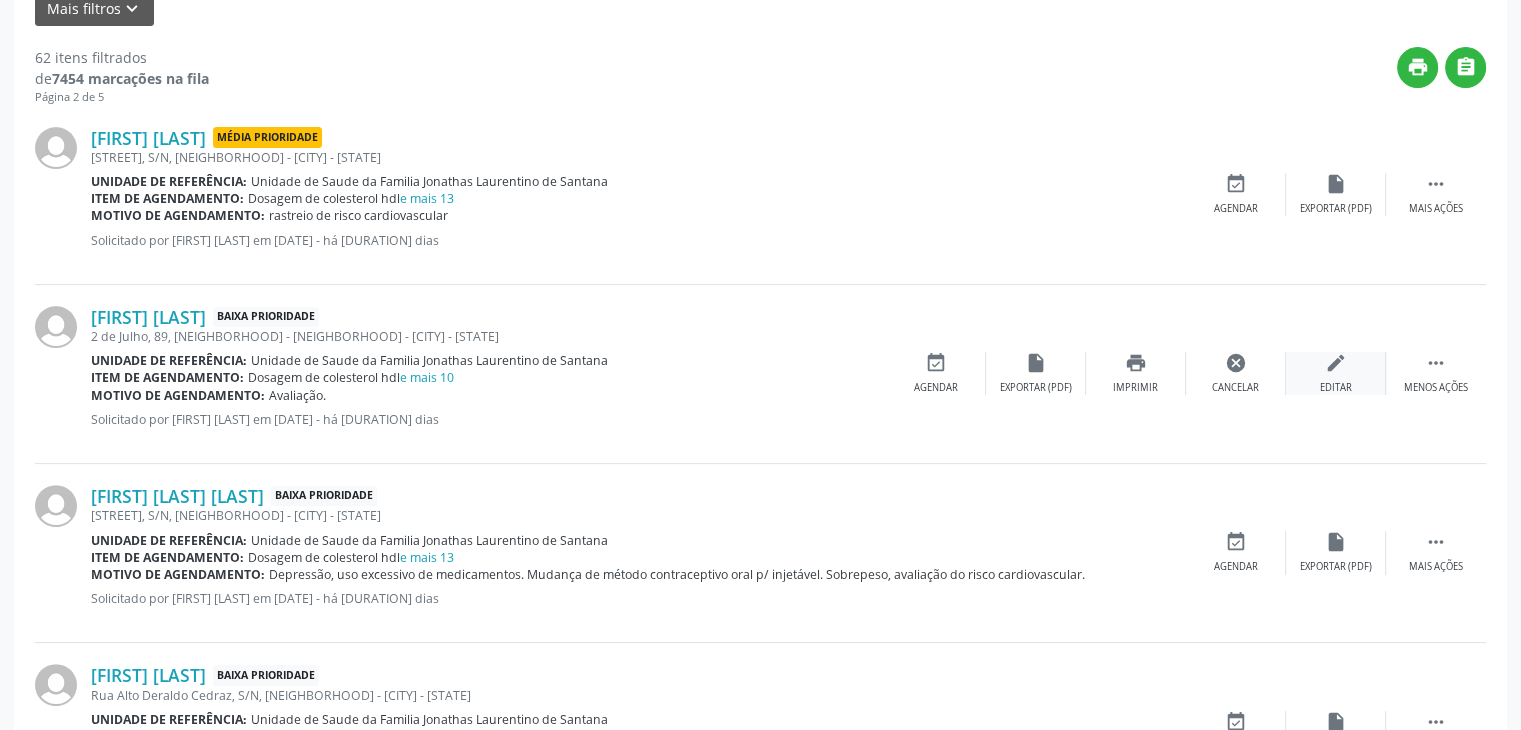 click on "edit
Editar" at bounding box center (1336, 373) 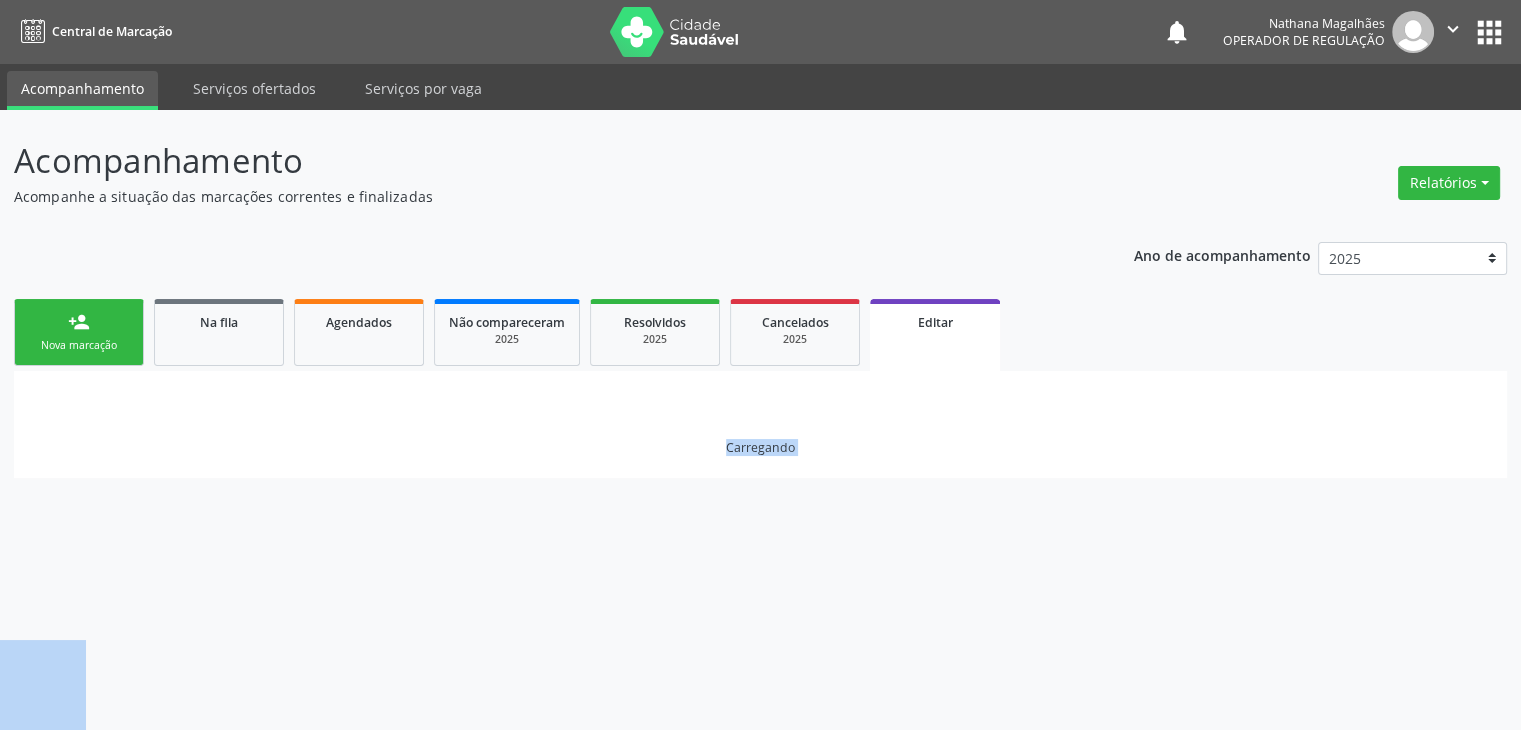 scroll, scrollTop: 0, scrollLeft: 0, axis: both 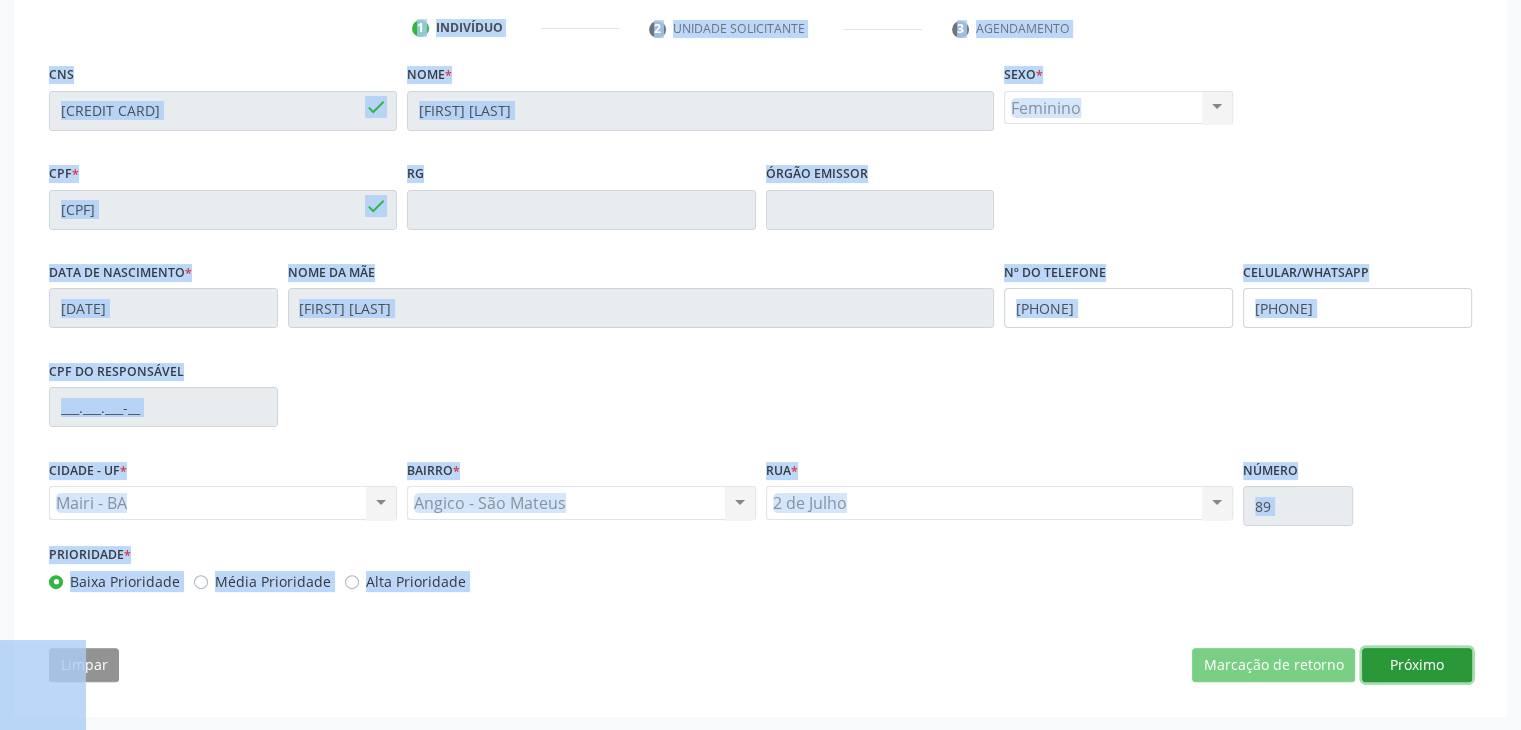 click on "Próximo" at bounding box center [1417, 665] 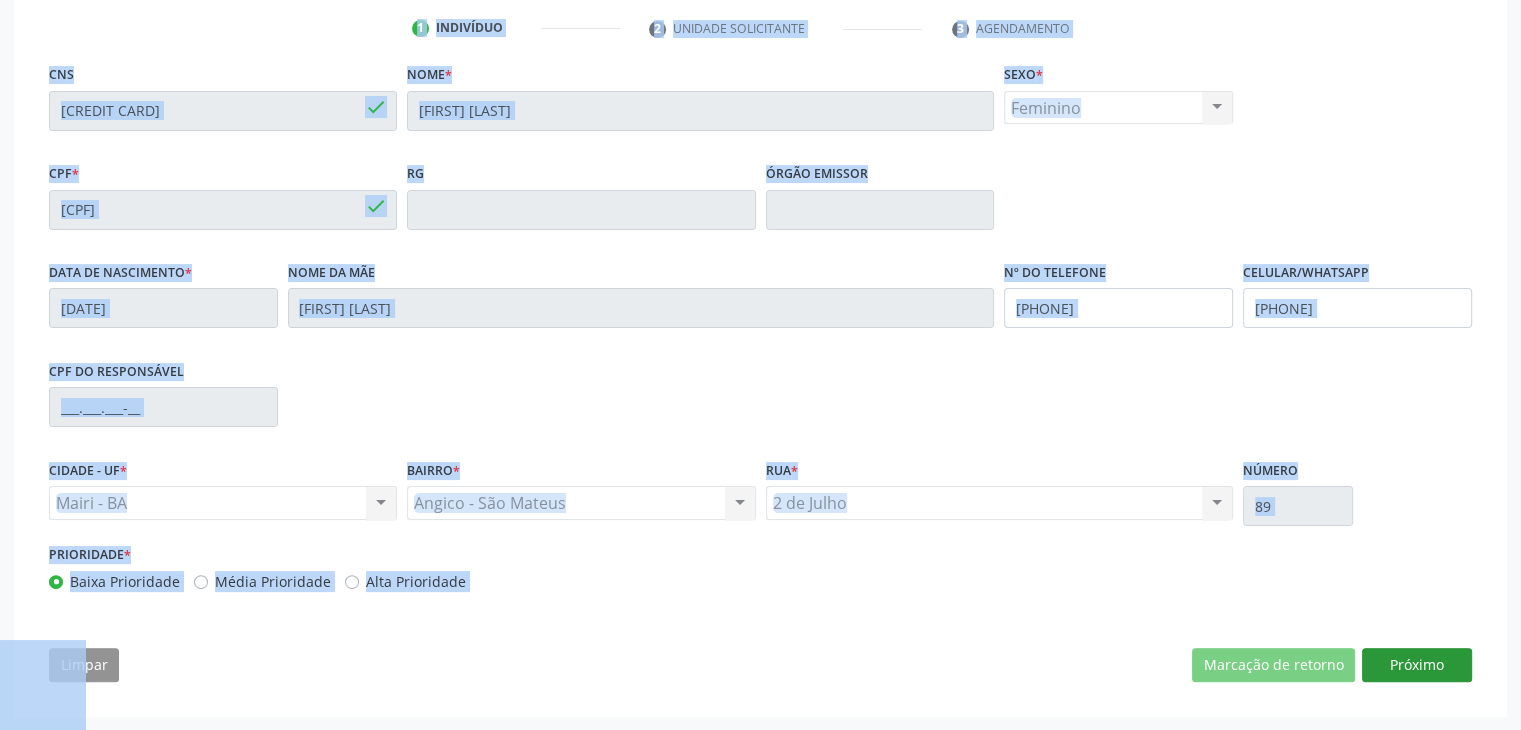 scroll, scrollTop: 200, scrollLeft: 0, axis: vertical 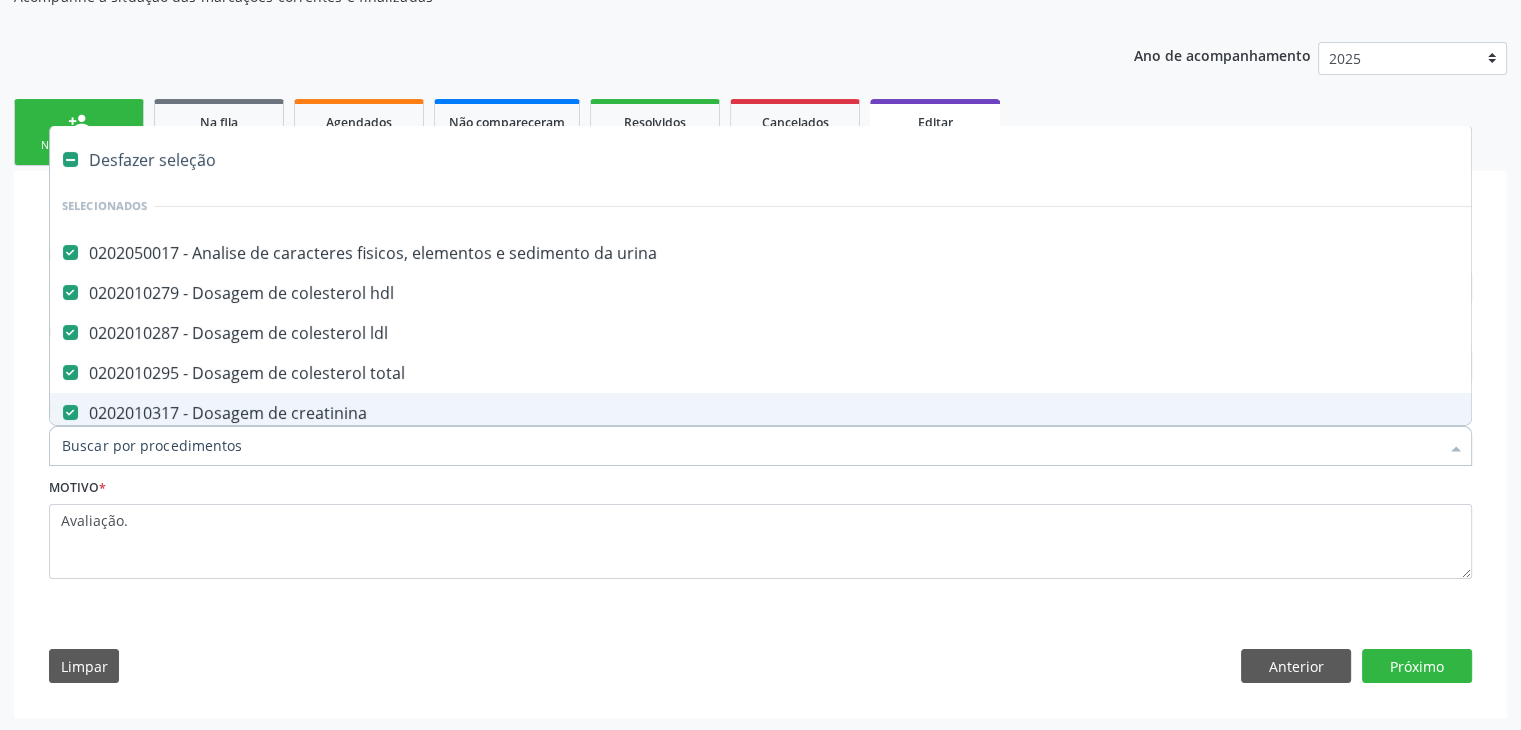 click on "Desfazer seleção" at bounding box center [831, 160] 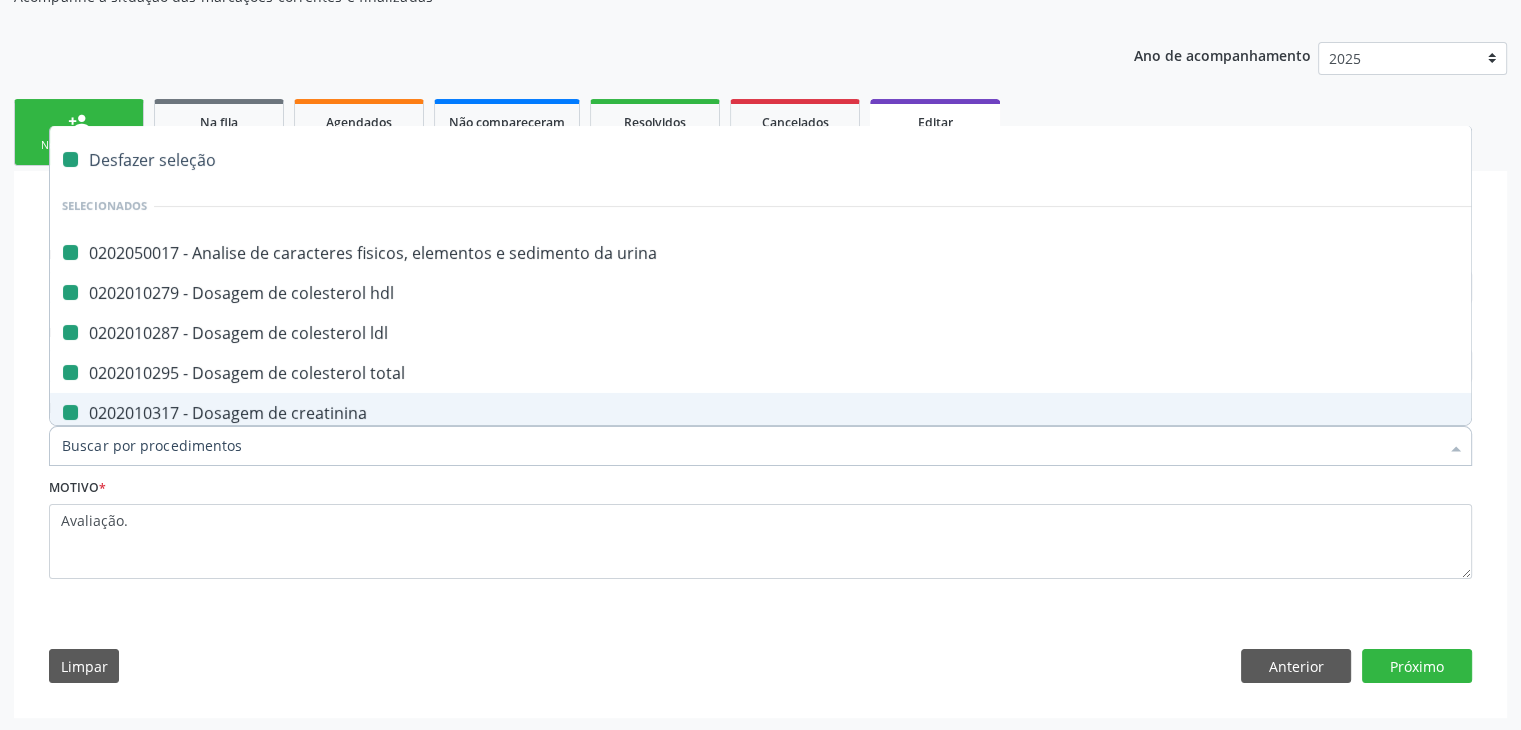 checkbox on "false" 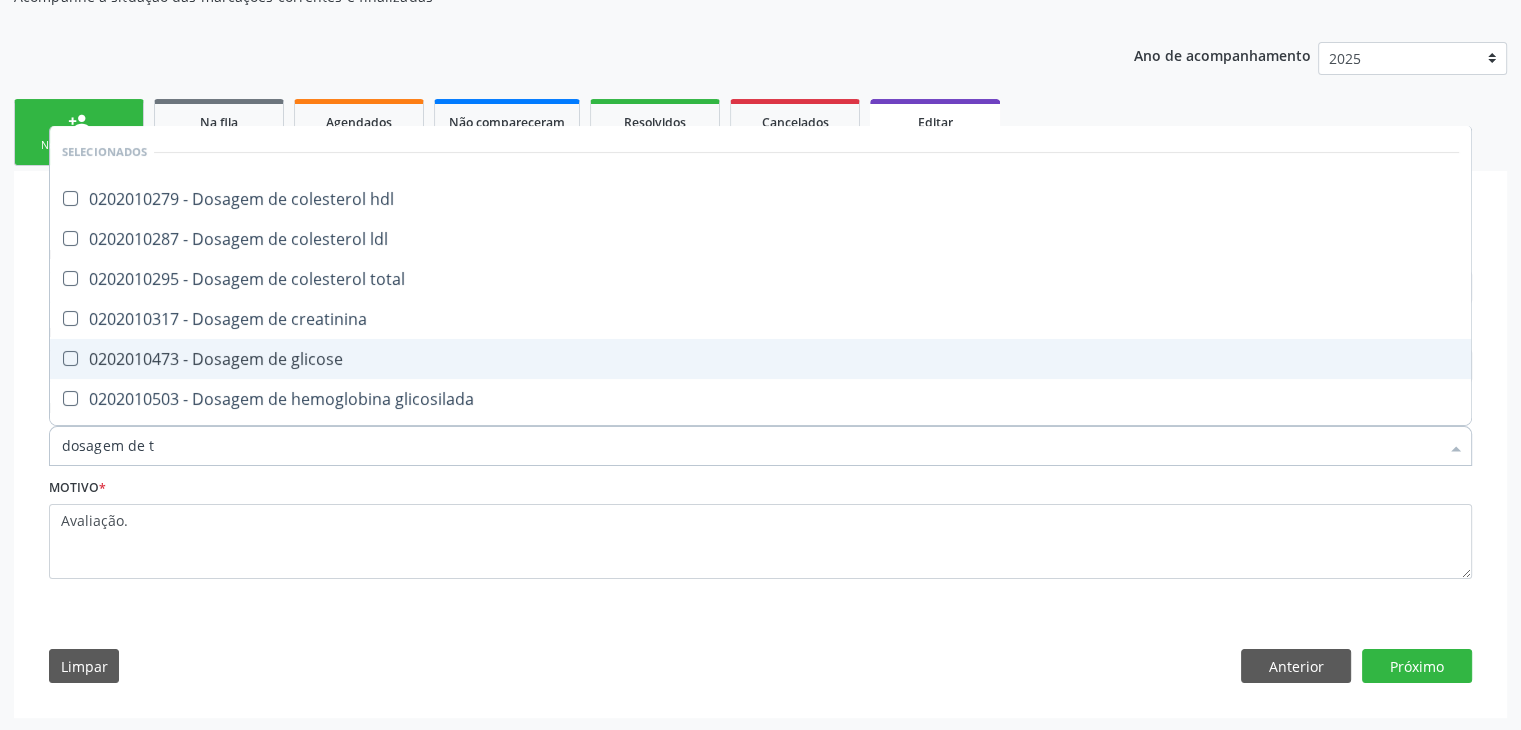 type on "dosagem de ts" 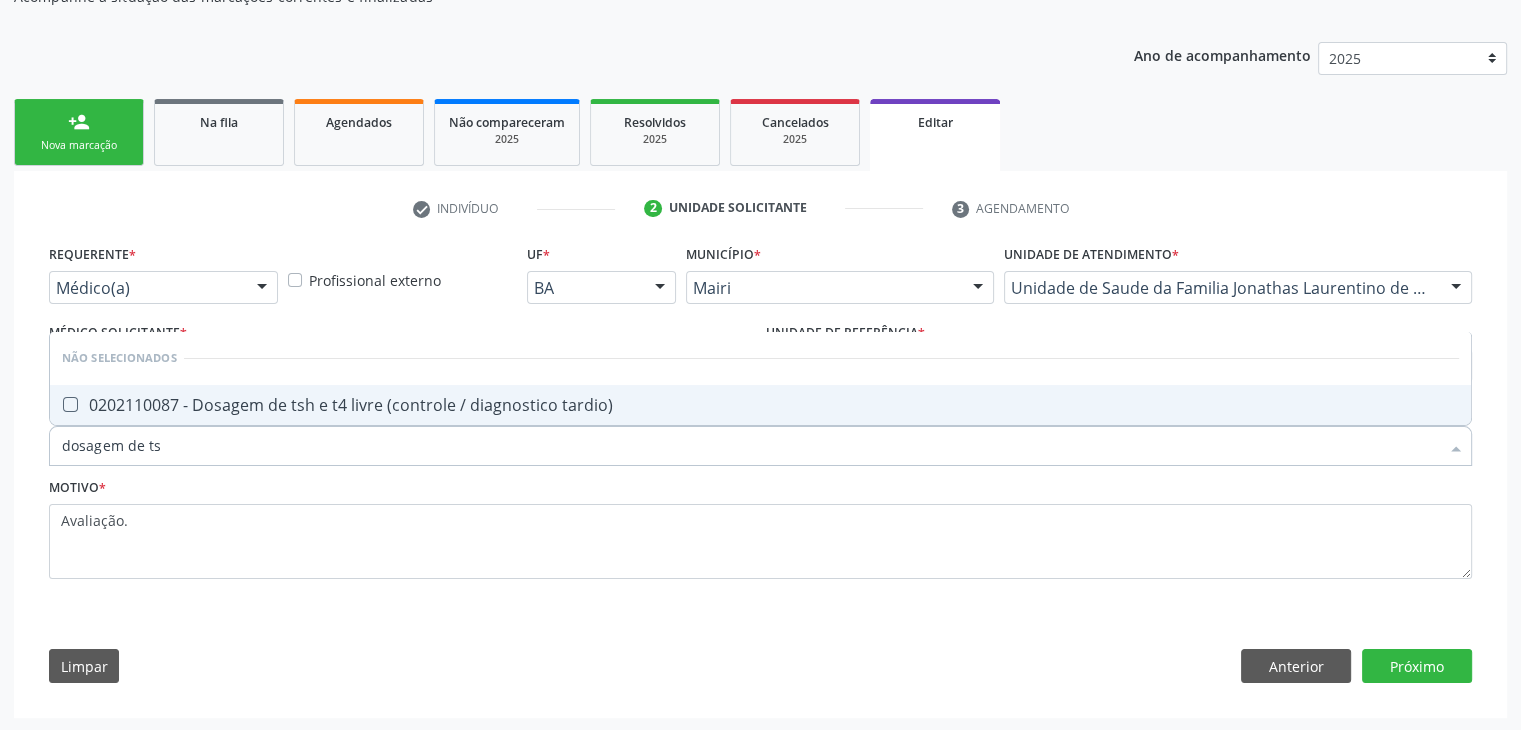 click on "0202110087 - Dosagem de tsh e t4 livre (controle / diagnostico tardio)" at bounding box center (760, 405) 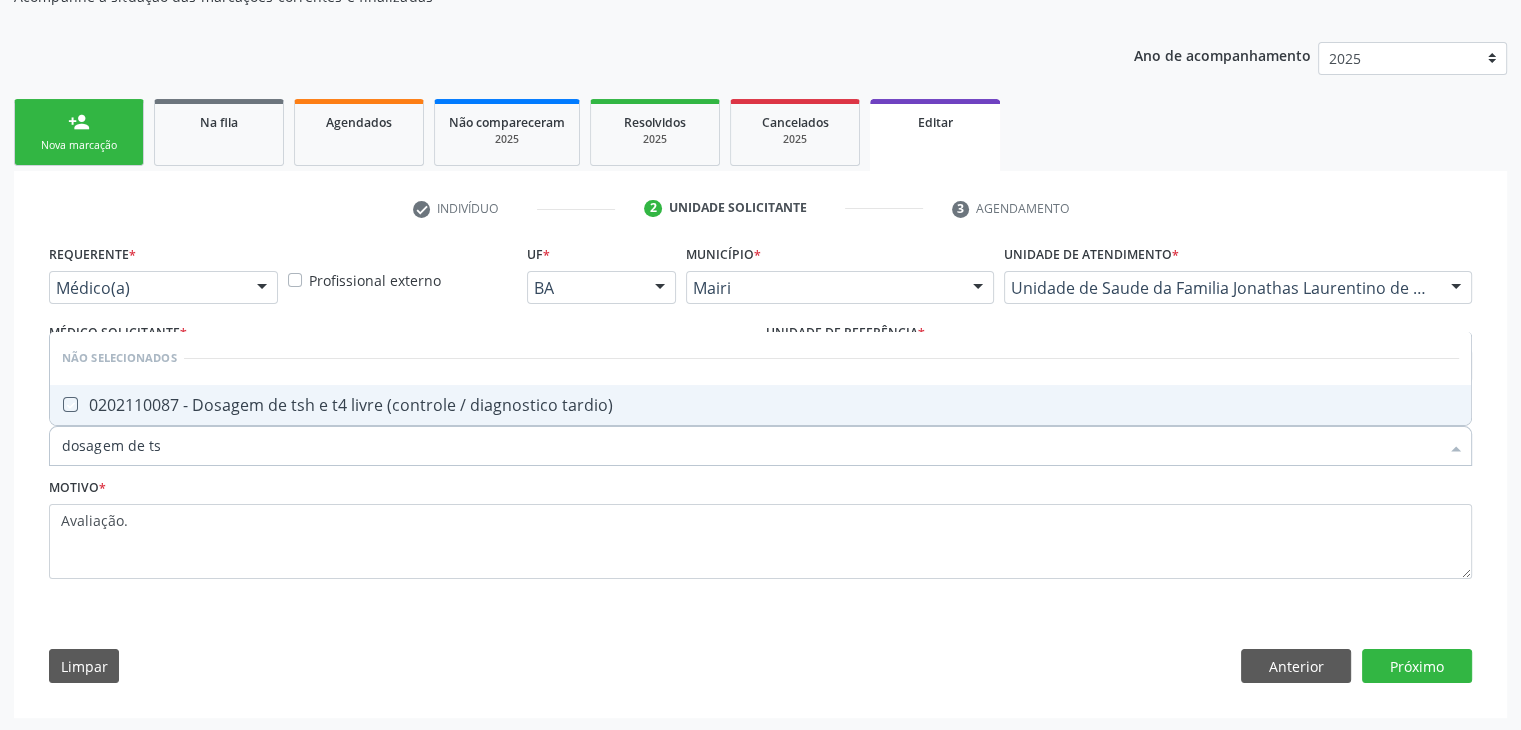 checkbox on "true" 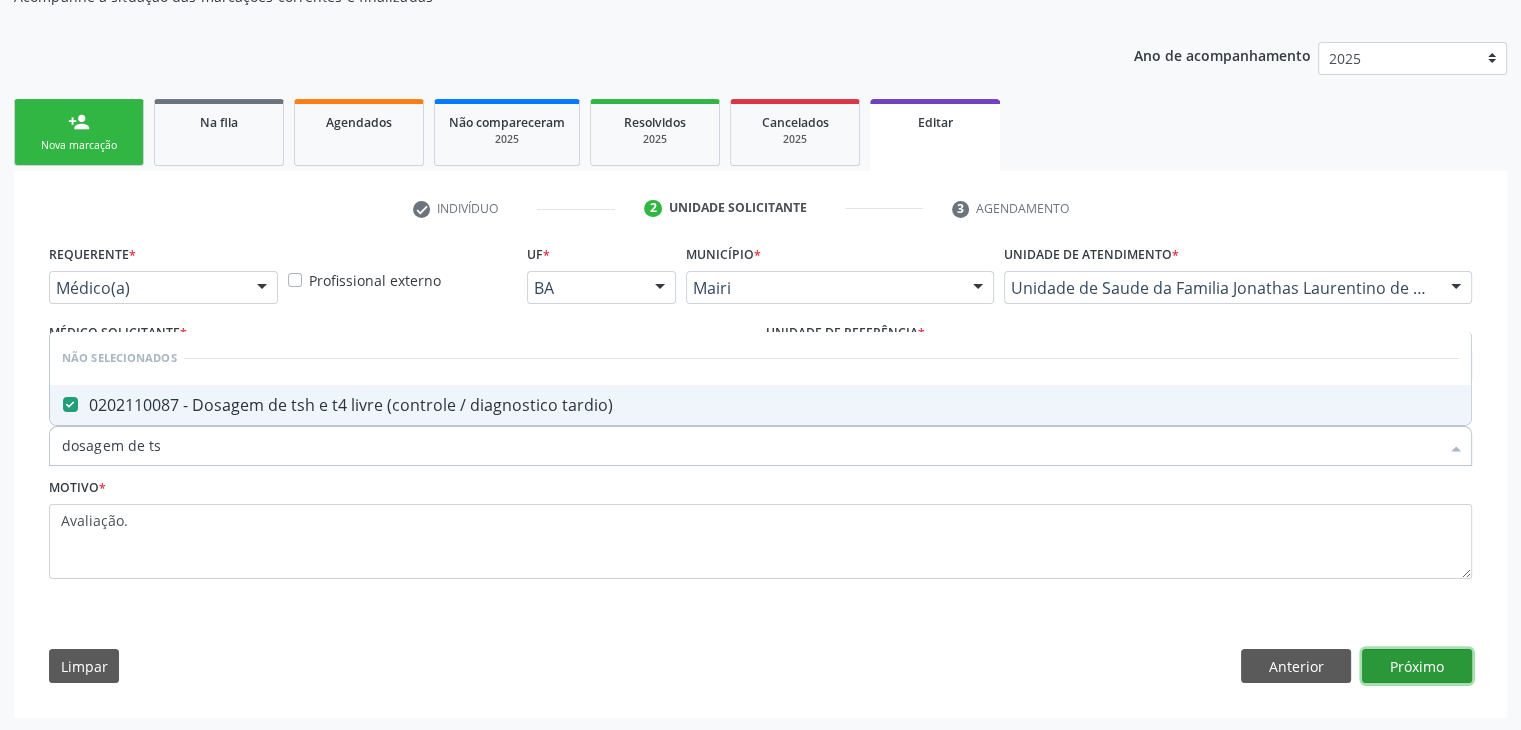 click on "Próximo" at bounding box center (1417, 666) 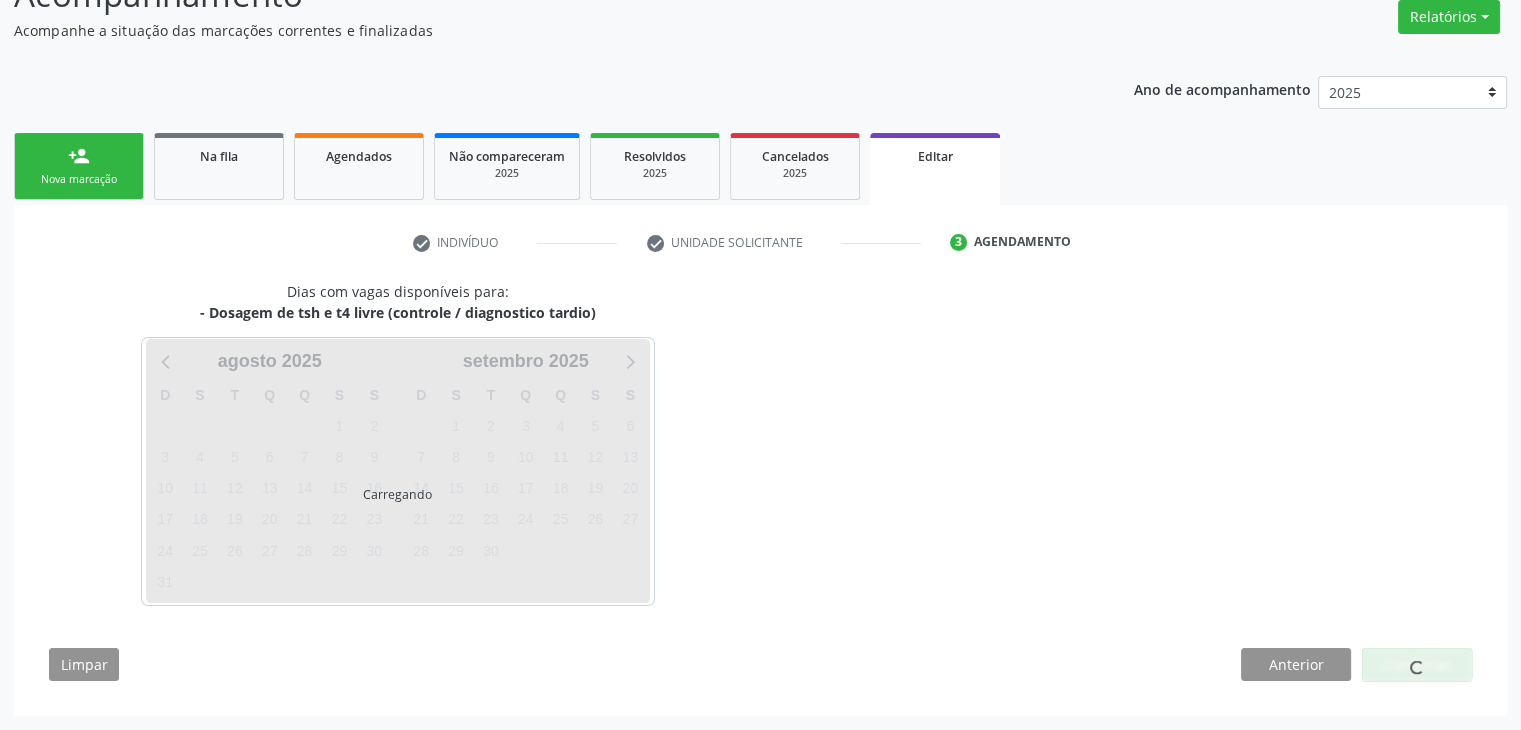 scroll, scrollTop: 165, scrollLeft: 0, axis: vertical 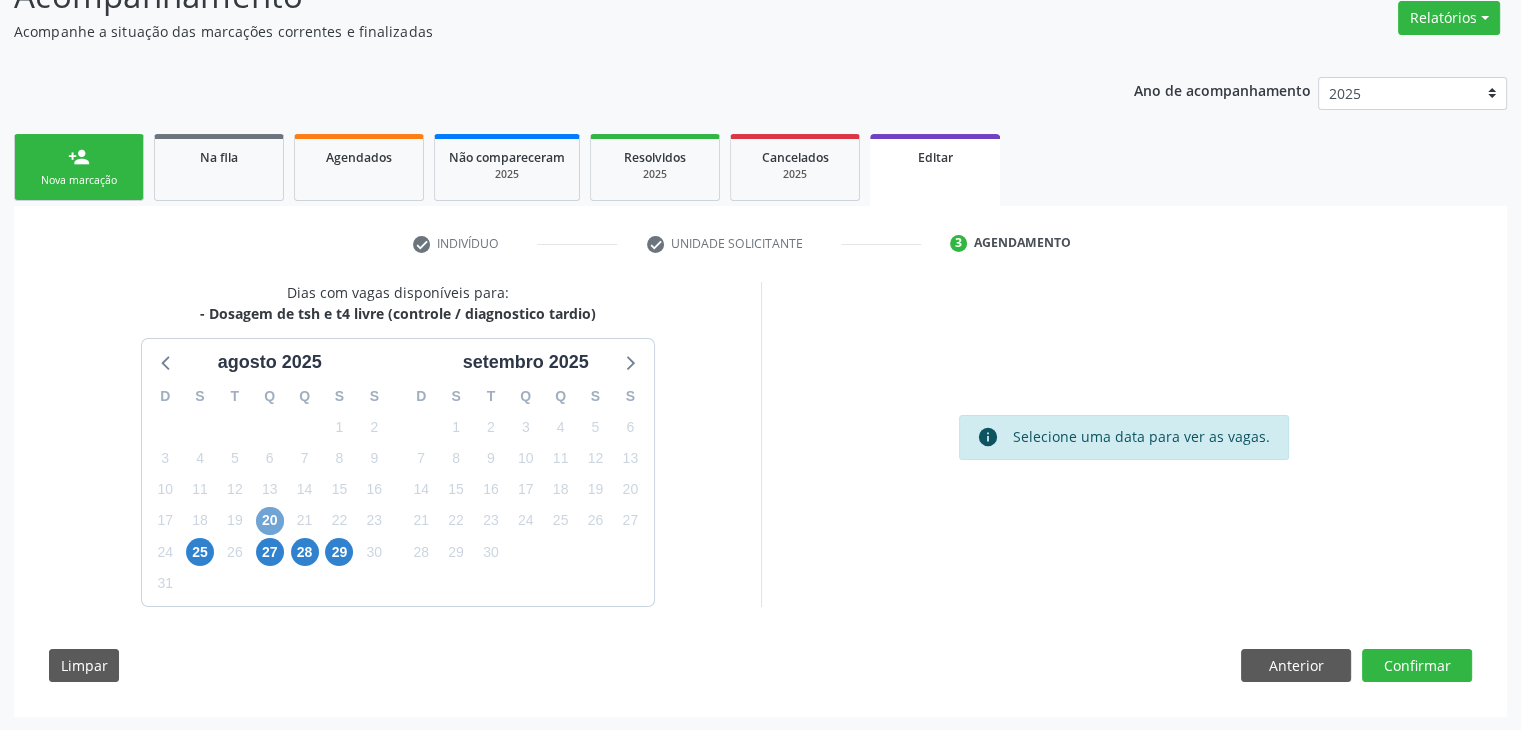 click on "20" at bounding box center (270, 521) 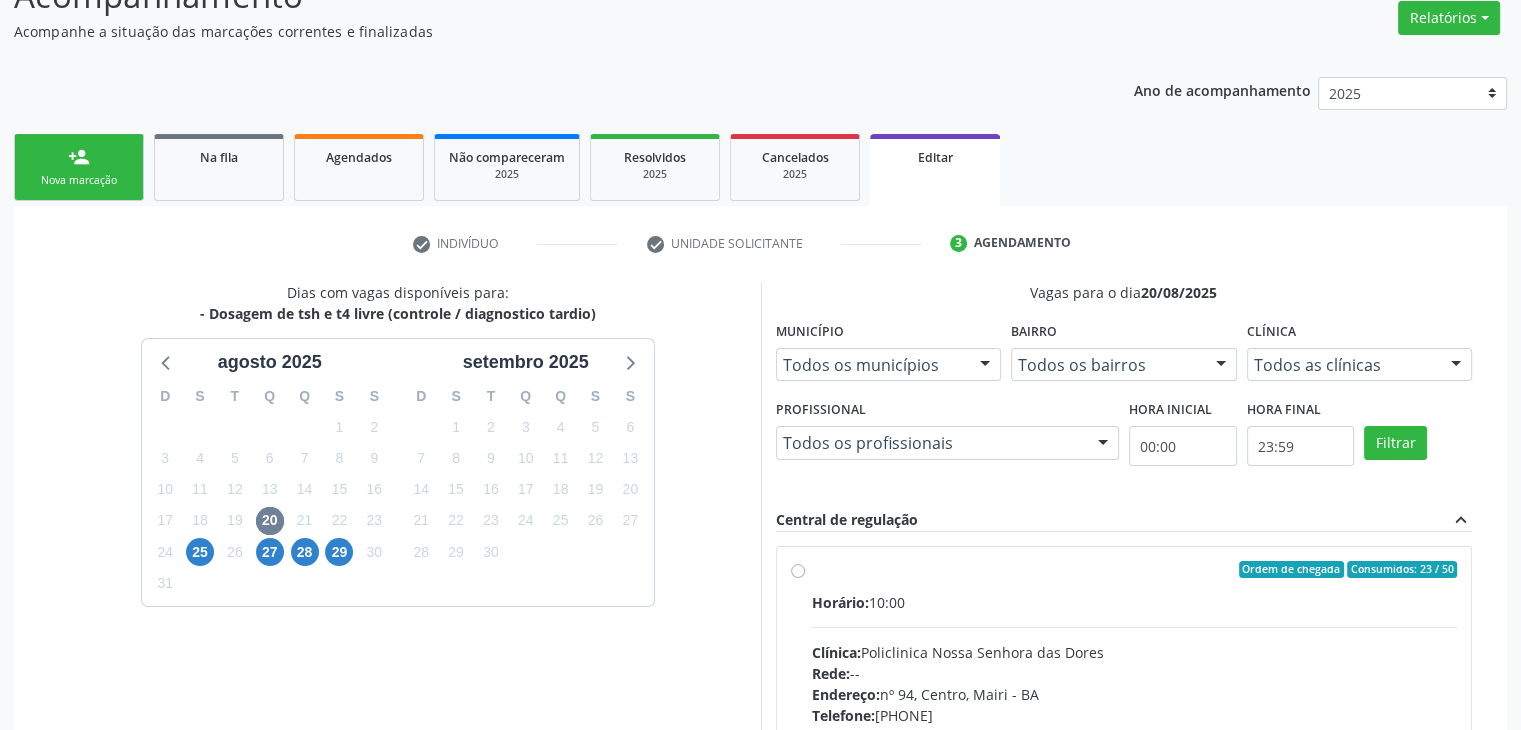 click on "Horário:   10:00" at bounding box center (1135, 602) 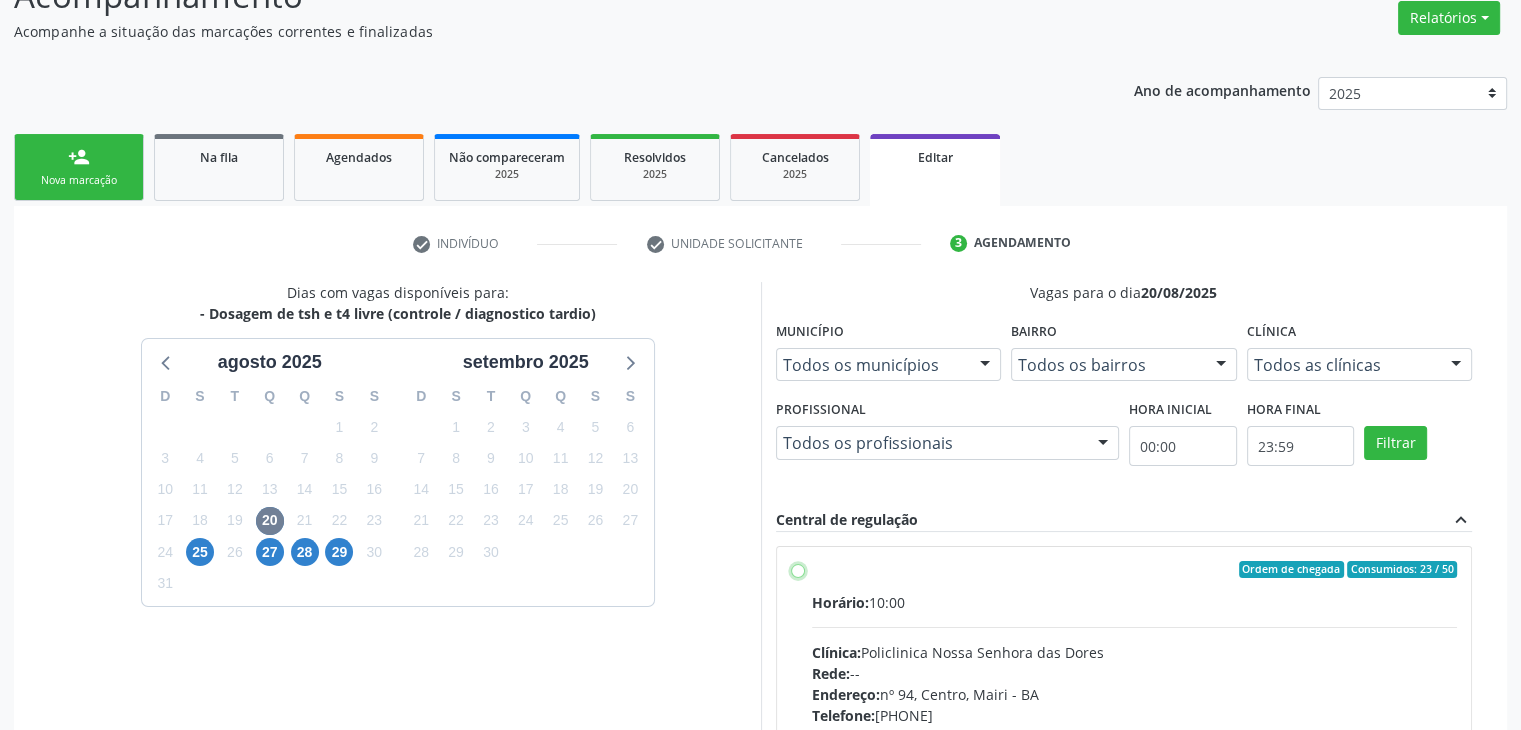 click on "Ordem de chegada
Consumidos: 23 / 50
Horário:   10:00
Clínica:  Policlinica Nossa Senhora das Dores
Rede:
--
Endereço:   nº 94, Centro, Mairi - BA
Telefone:   (74) 36322104
Profissional:
--
Informações adicionais sobre o atendimento
Idade de atendimento:
Sem restrição
Gênero(s) atendido(s):
Sem restrição
Informações adicionais:
--" at bounding box center (798, 570) 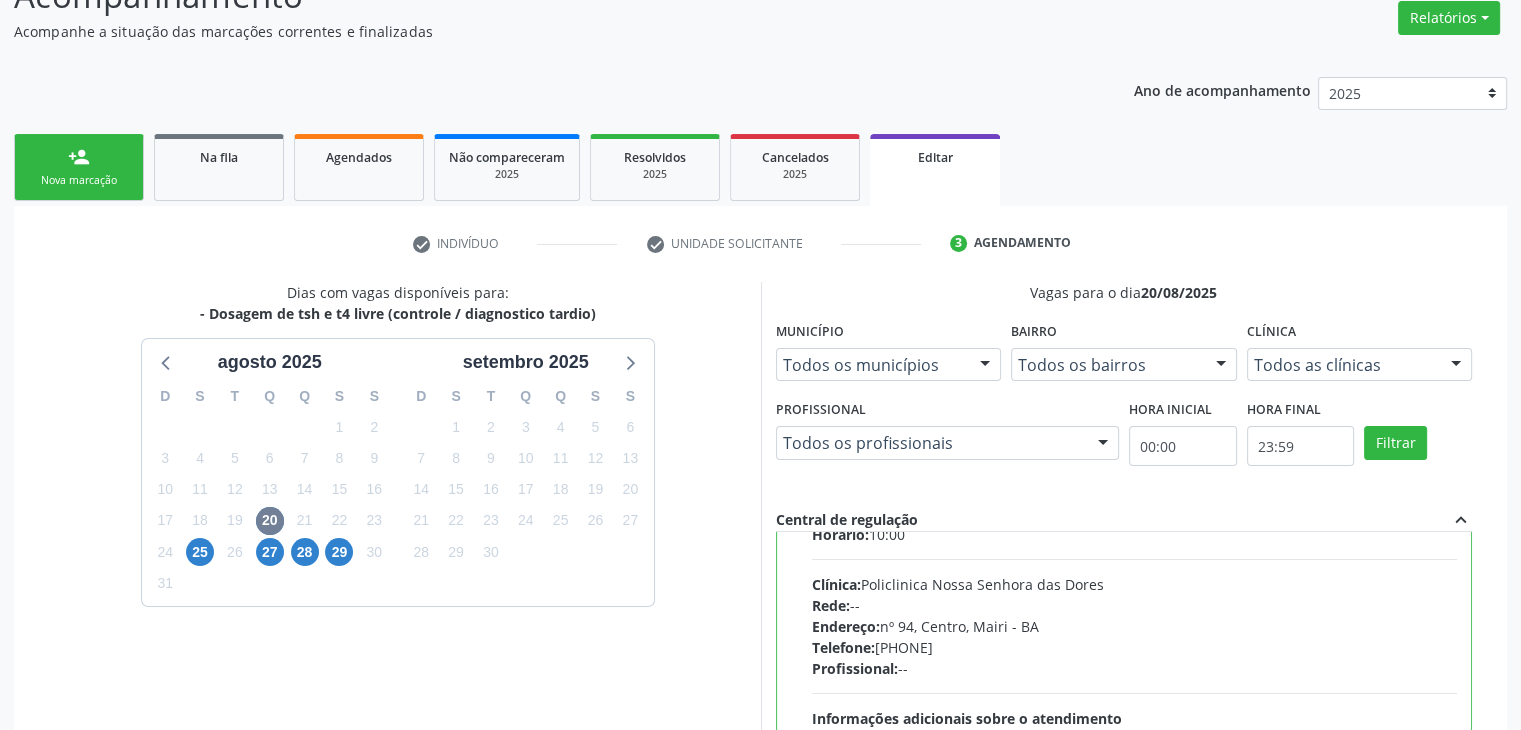 scroll, scrollTop: 98, scrollLeft: 0, axis: vertical 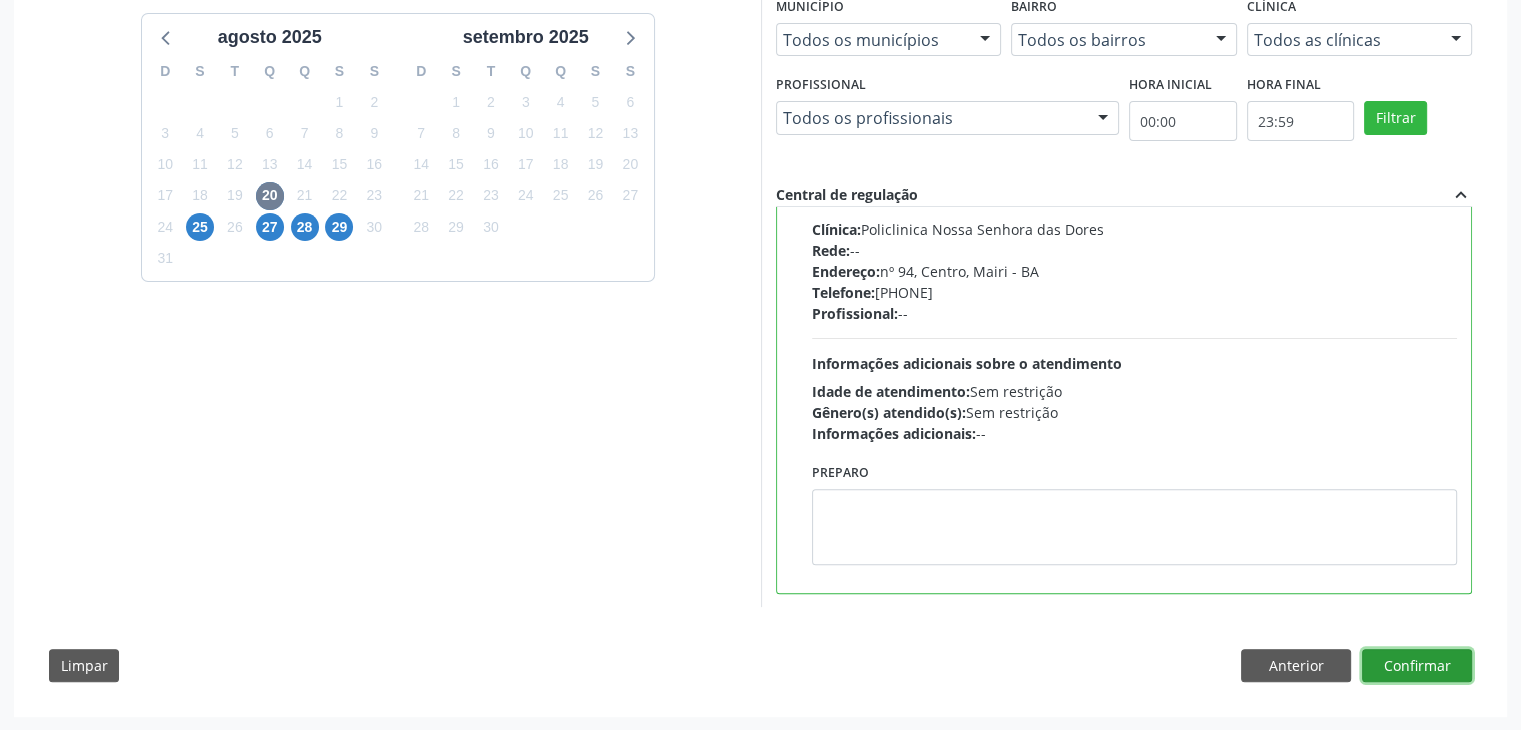 click on "Confirmar" at bounding box center (1417, 666) 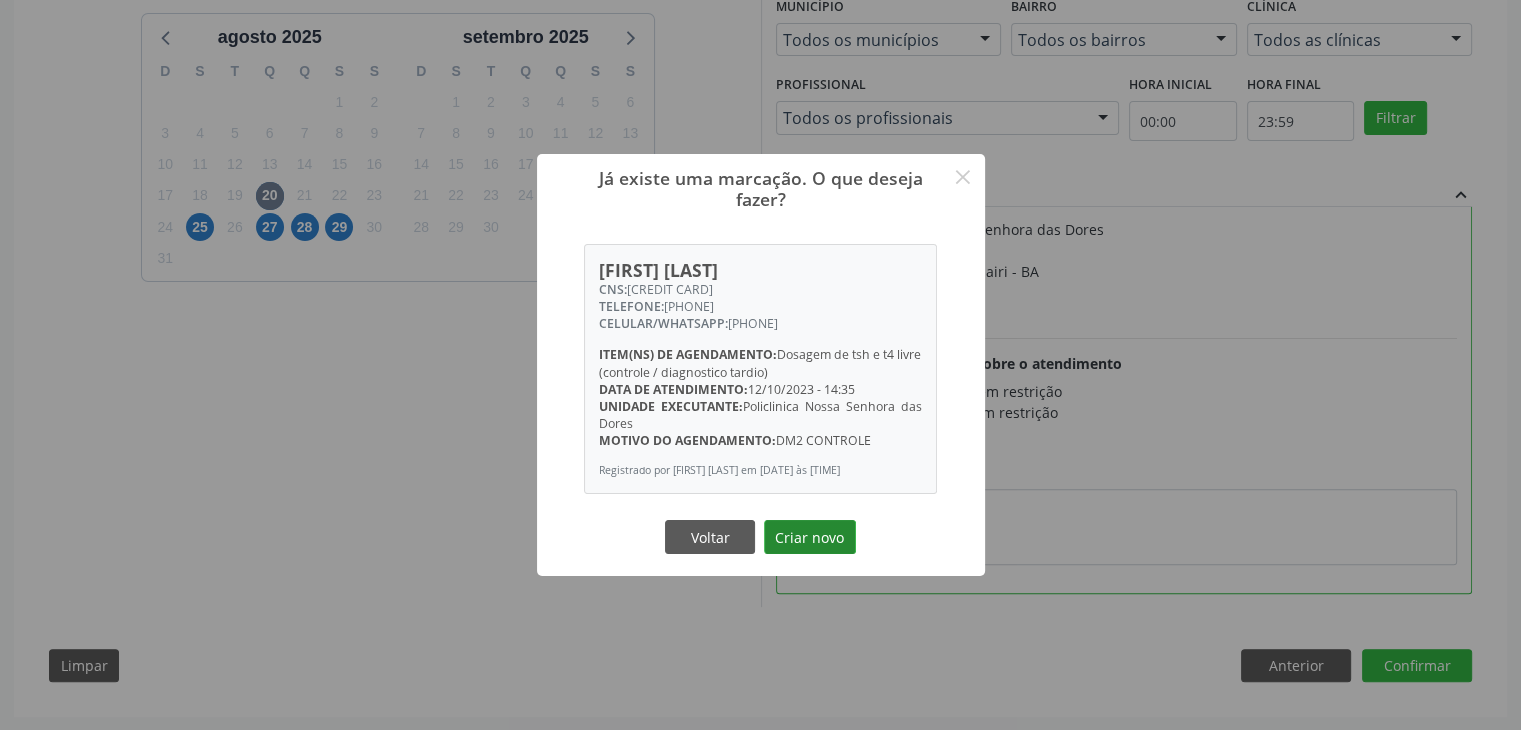 click on "Criar novo" at bounding box center [810, 537] 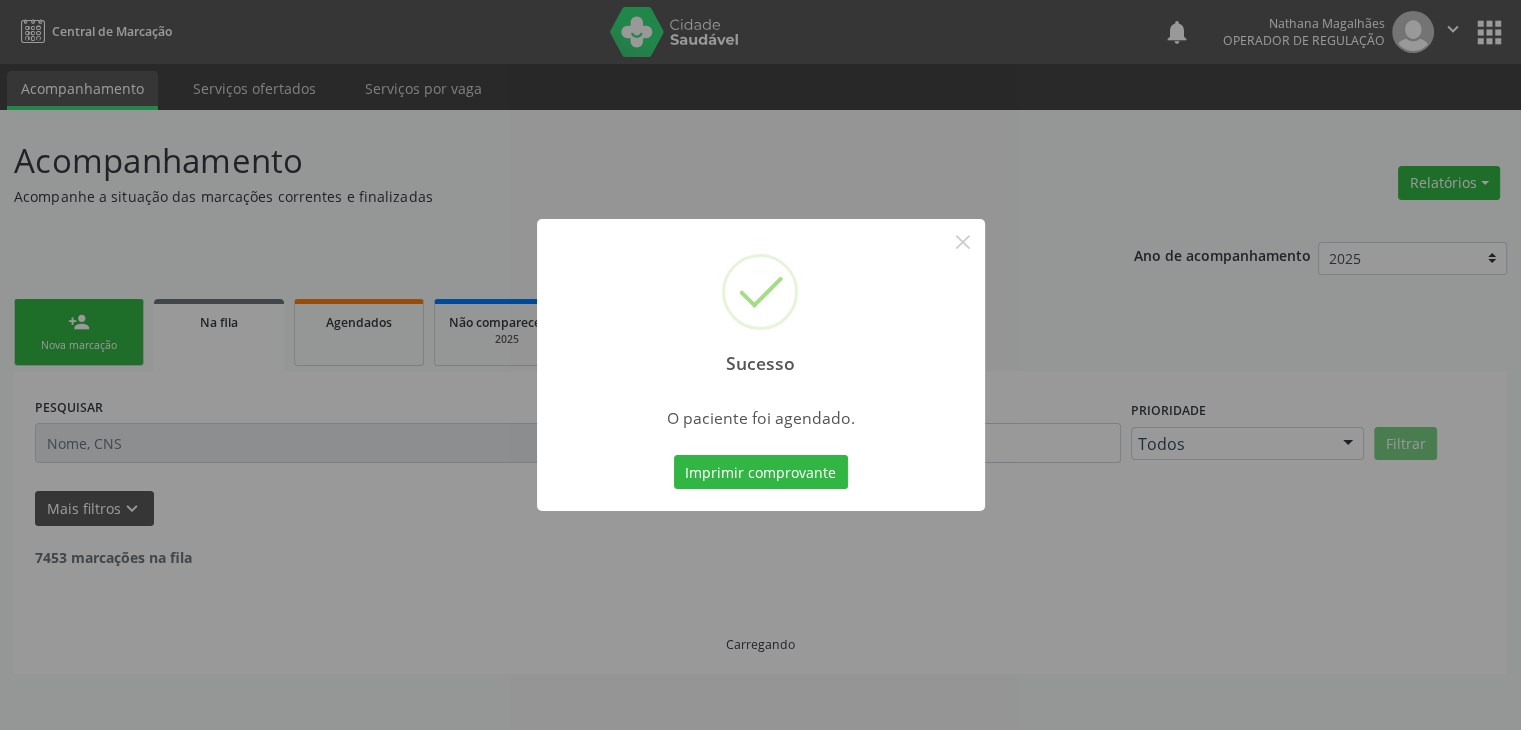 scroll, scrollTop: 0, scrollLeft: 0, axis: both 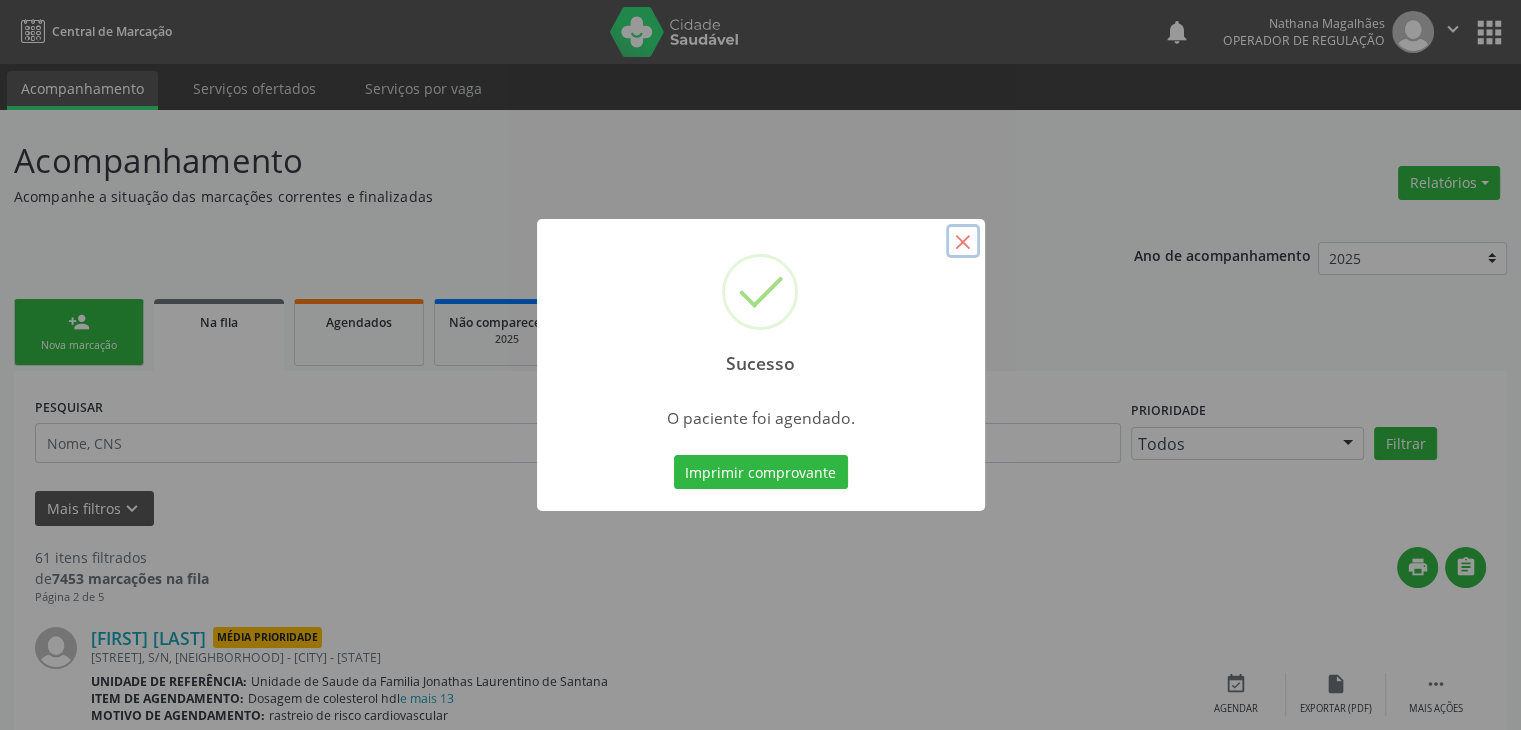 click on "×" at bounding box center [963, 241] 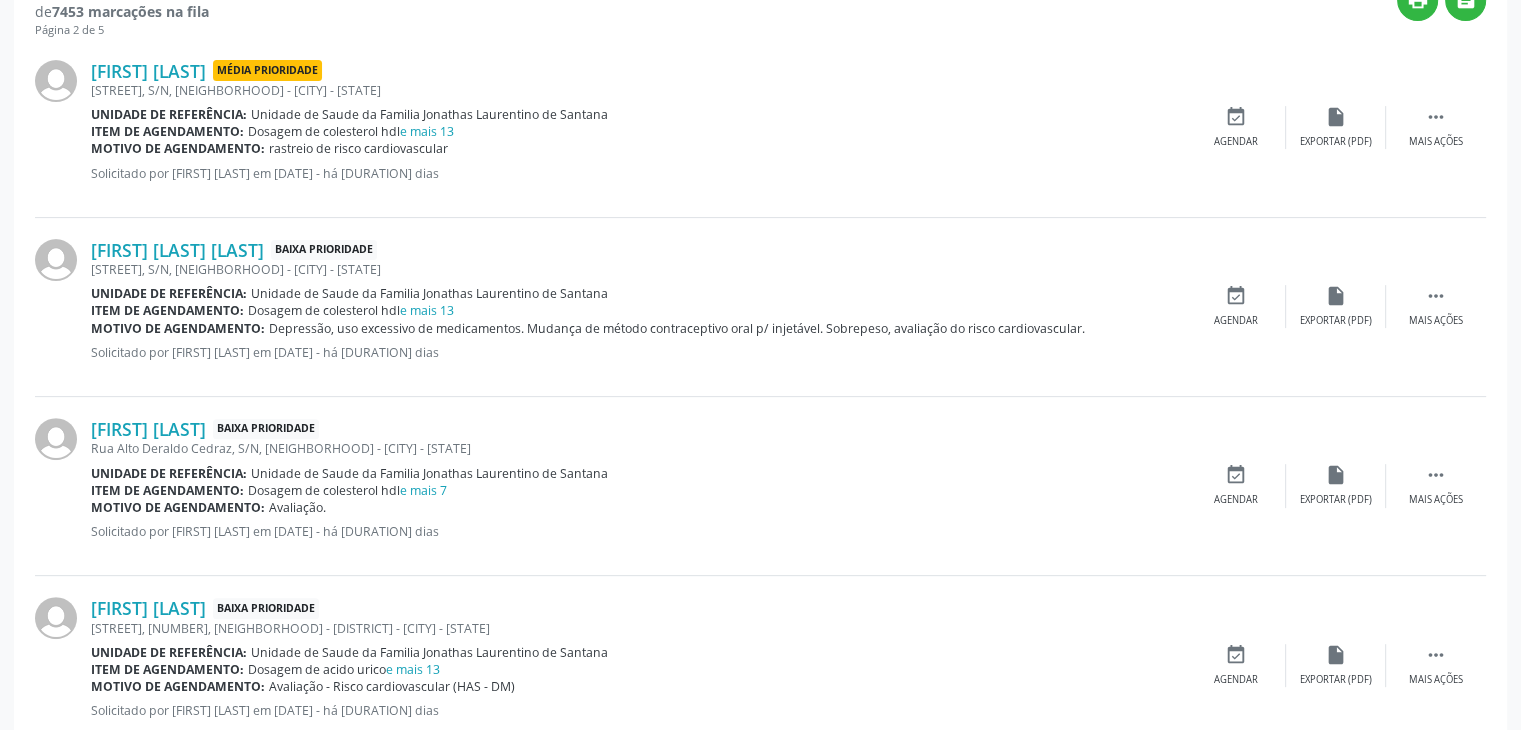 scroll, scrollTop: 600, scrollLeft: 0, axis: vertical 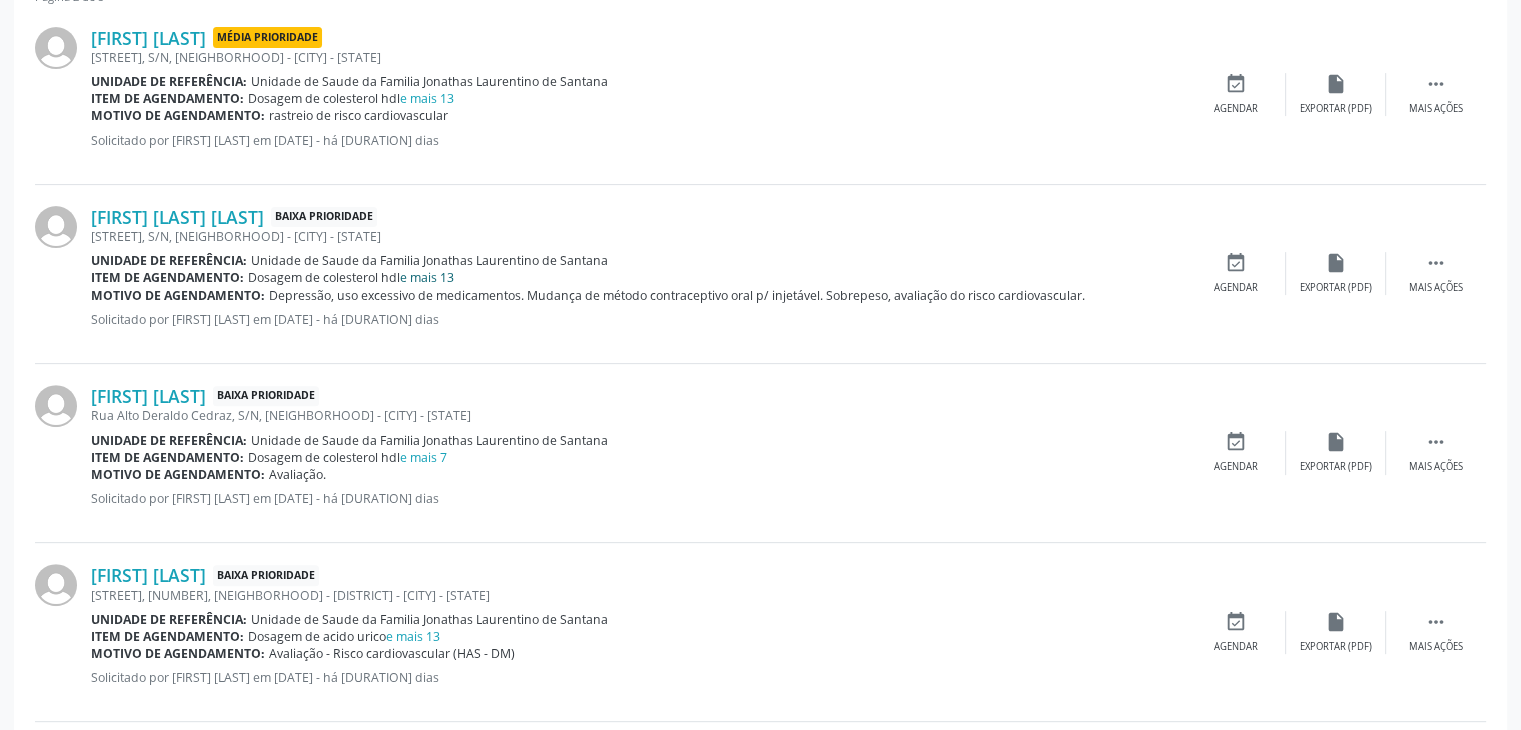 click on "e mais 13" at bounding box center [427, 277] 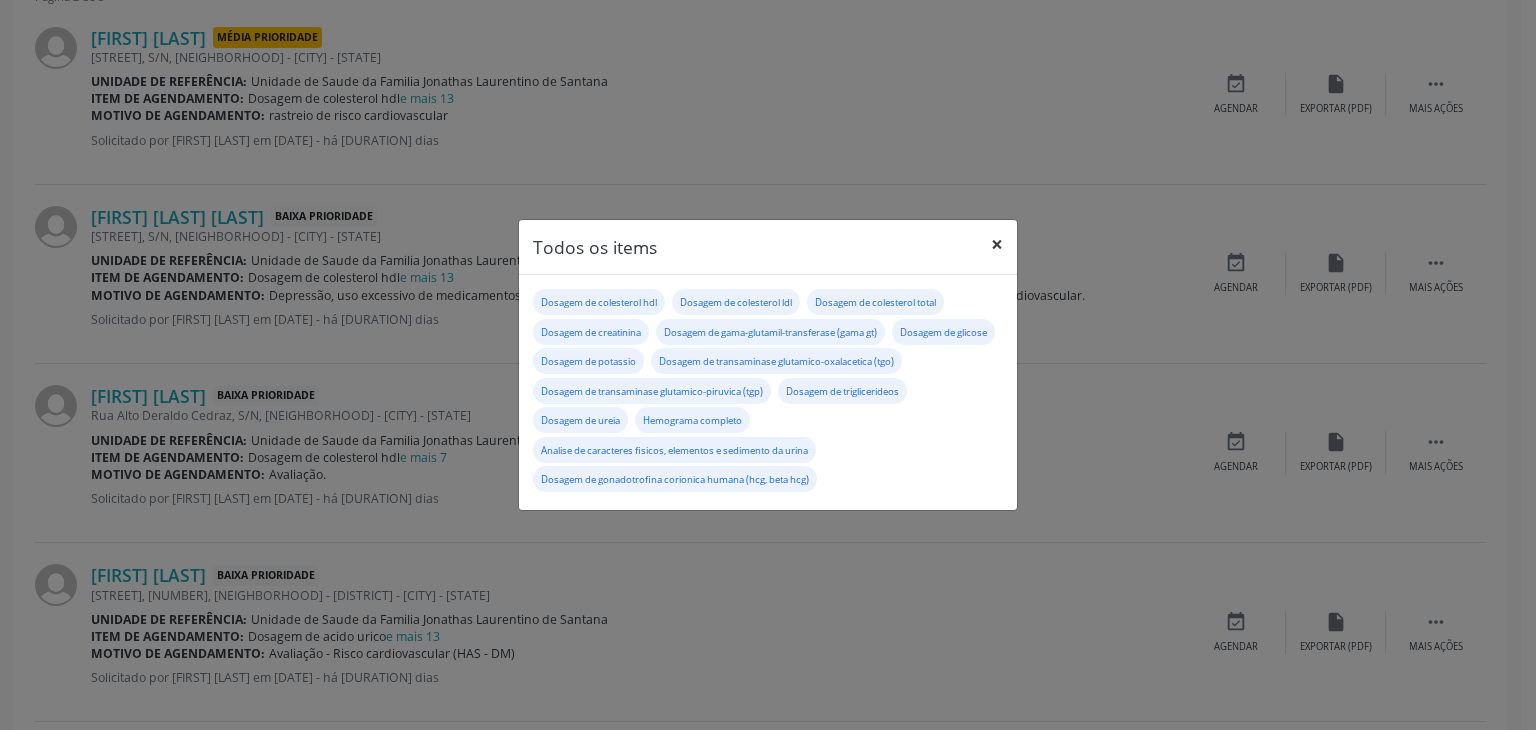 click on "×" at bounding box center (997, 244) 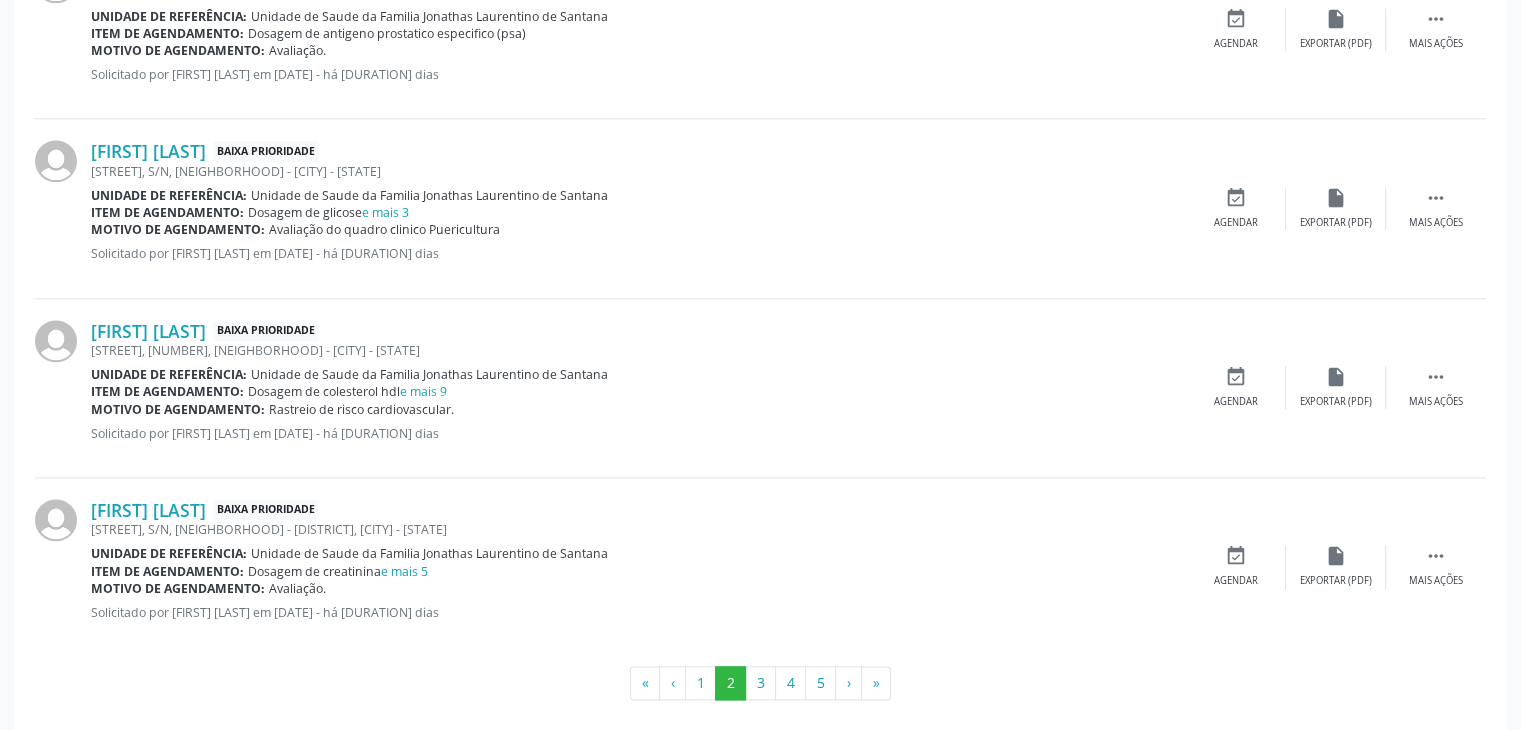 scroll, scrollTop: 2292, scrollLeft: 0, axis: vertical 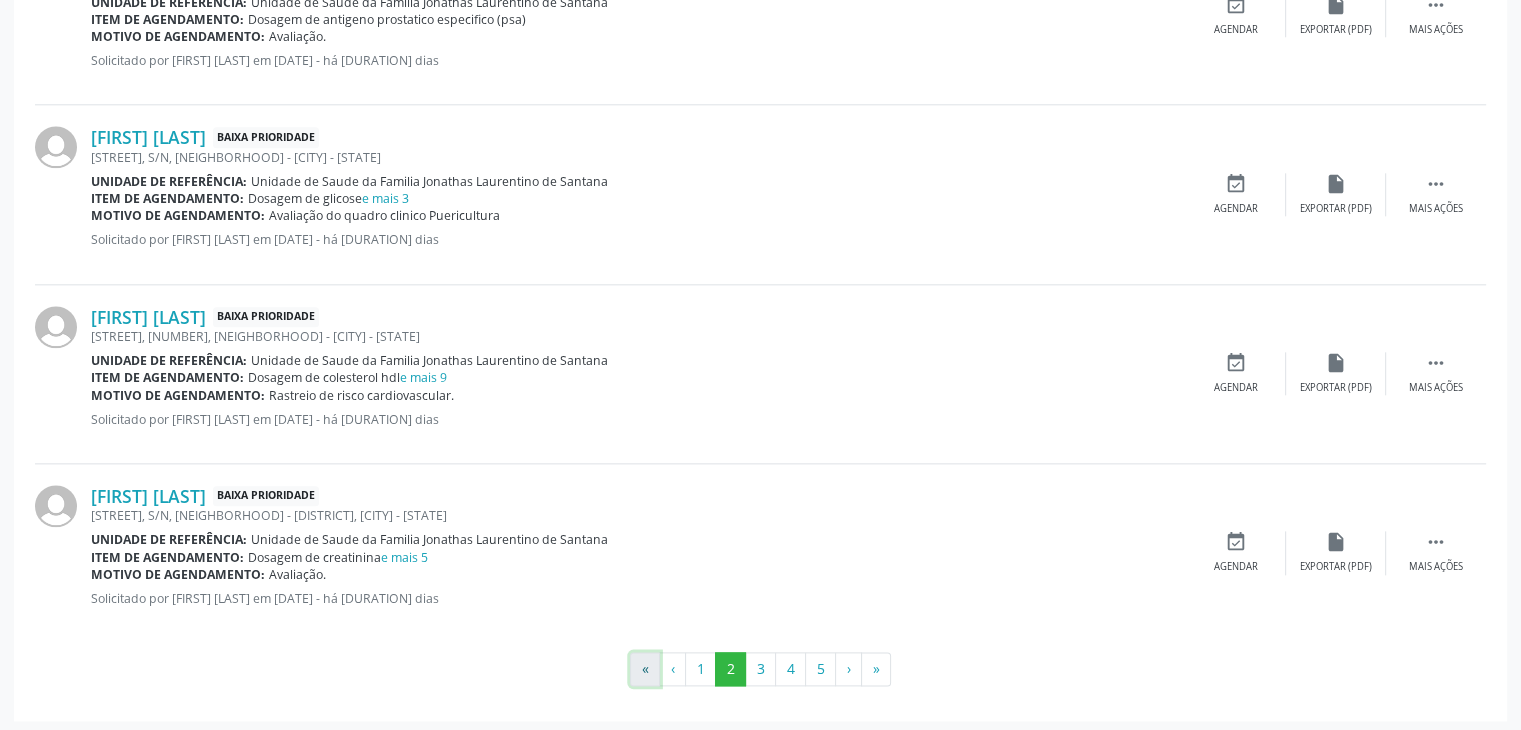 click on "«" at bounding box center (645, 669) 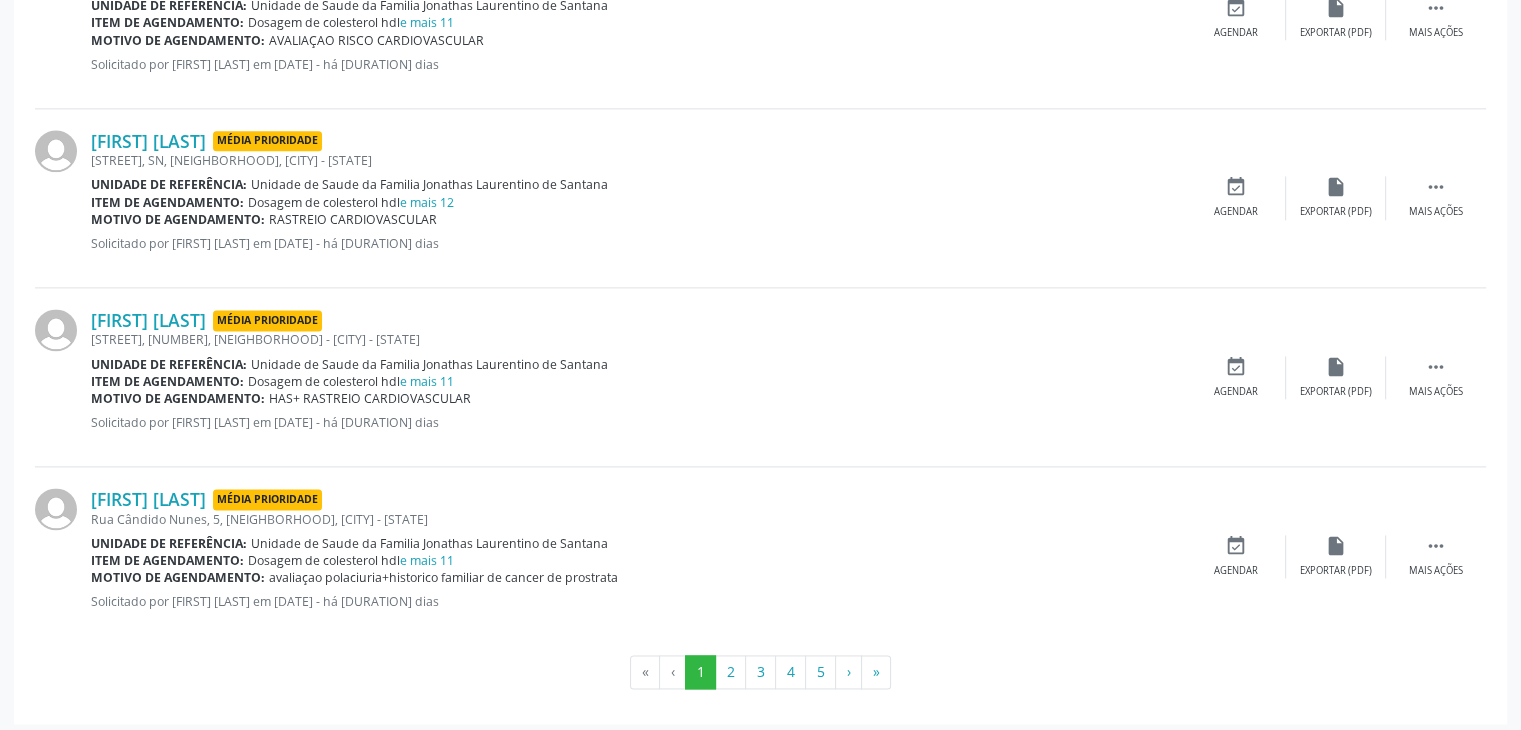 scroll, scrollTop: 2650, scrollLeft: 0, axis: vertical 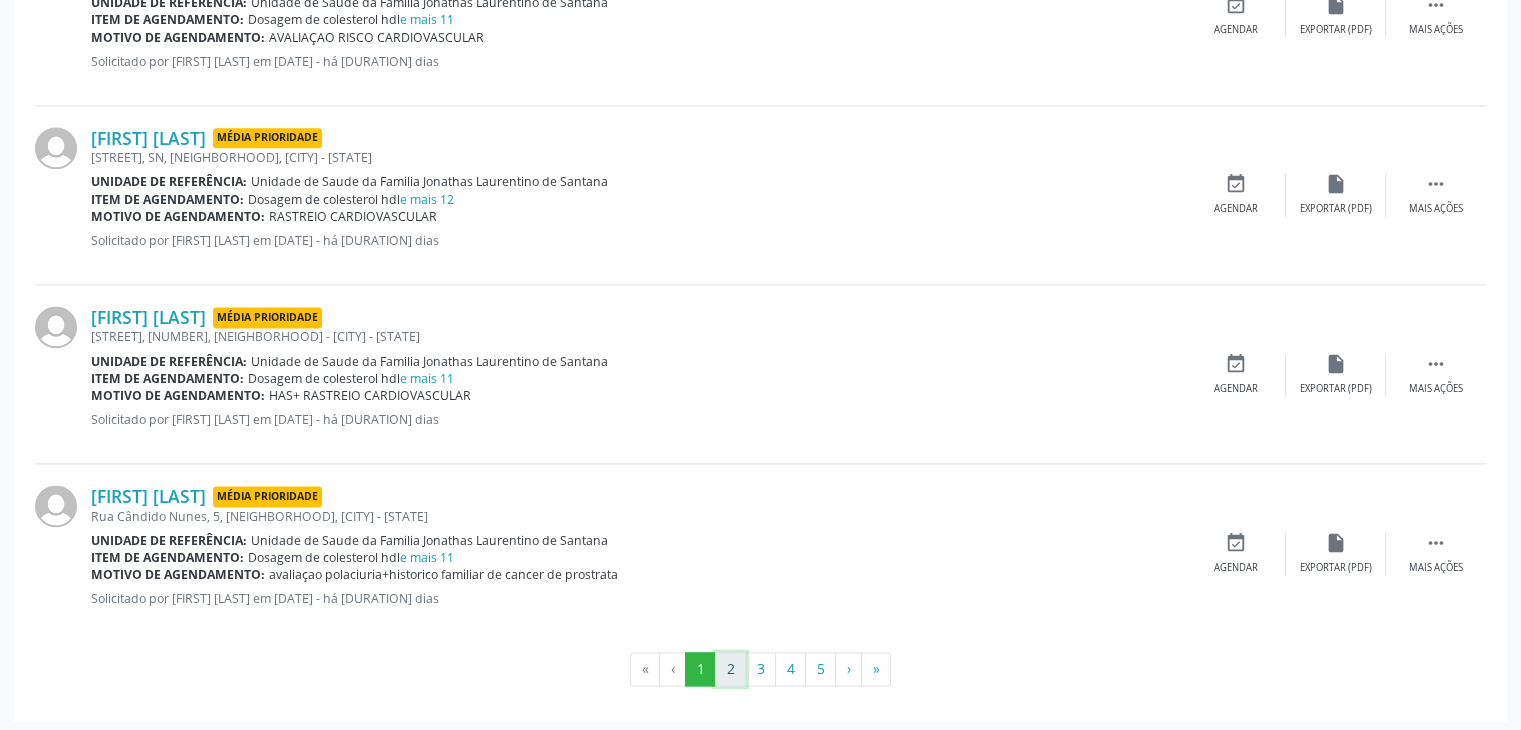 click on "2" at bounding box center (730, 669) 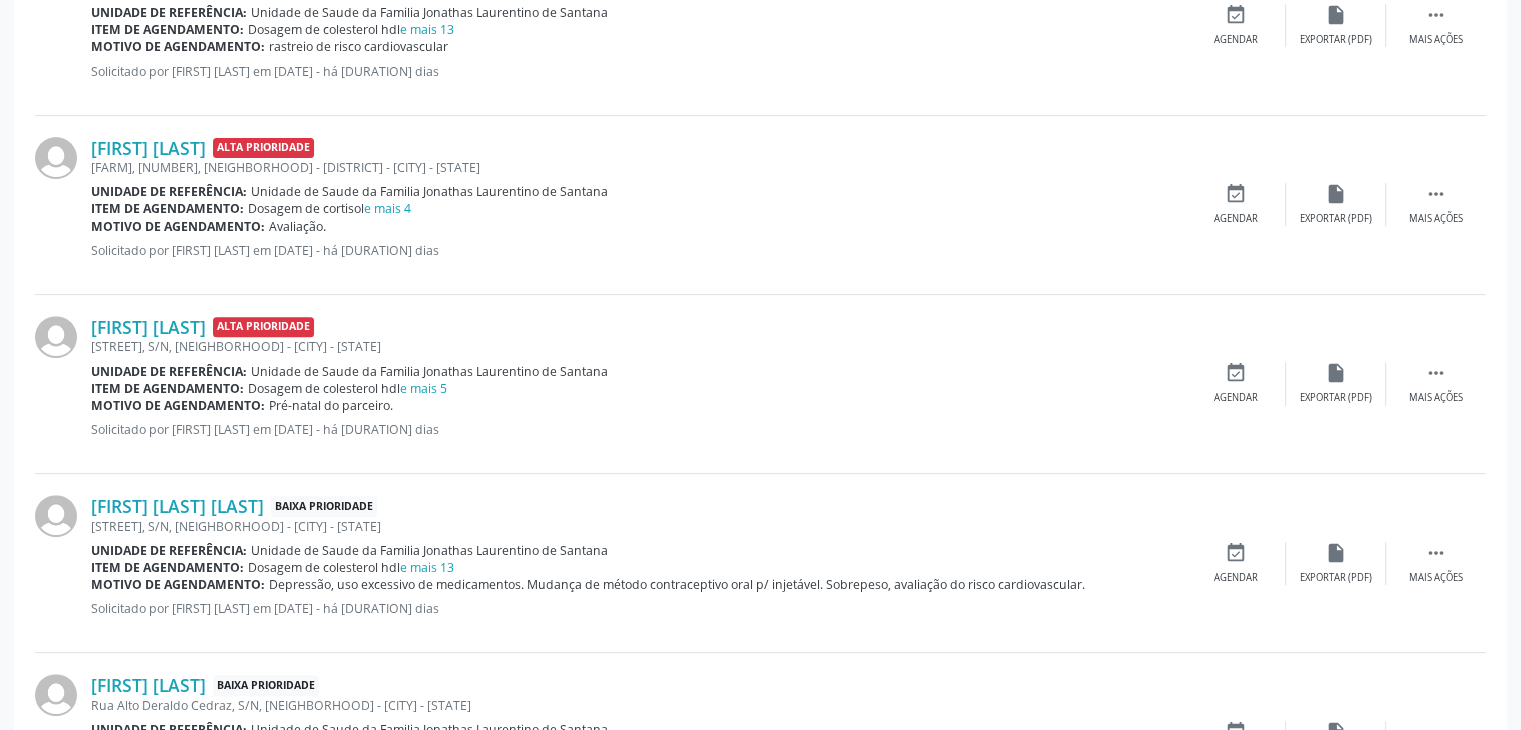 scroll, scrollTop: 900, scrollLeft: 0, axis: vertical 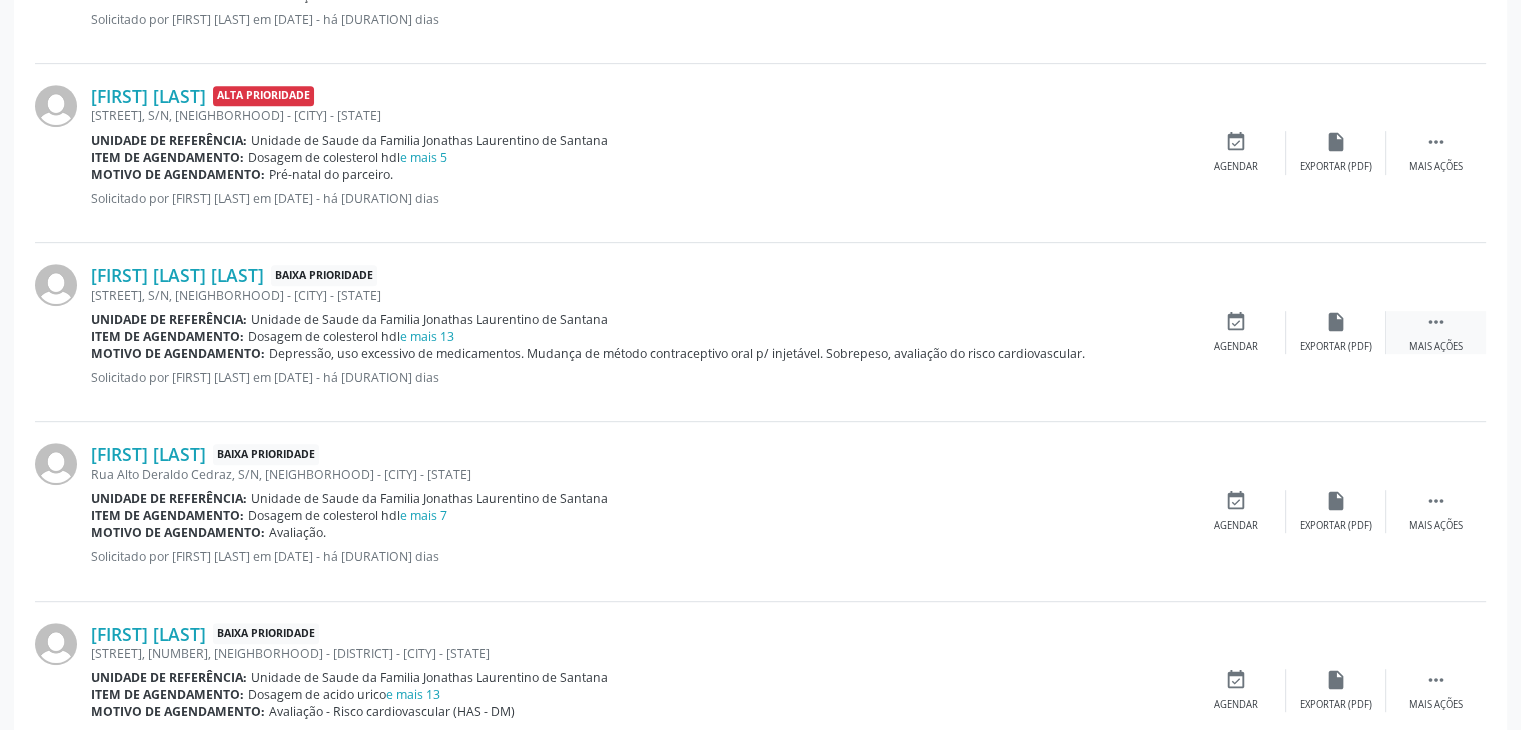 click on "Mais ações" at bounding box center [1436, 347] 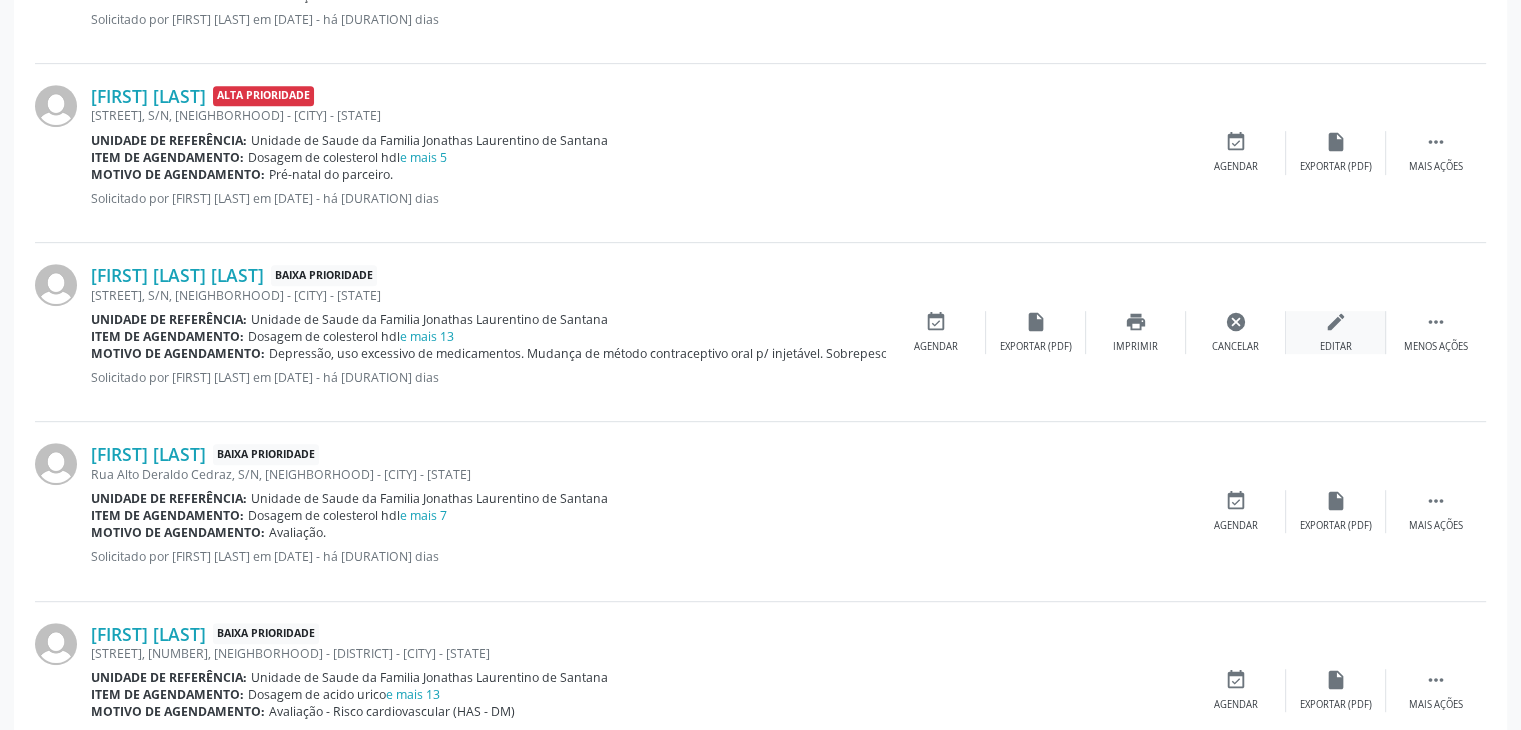click on "Editar" at bounding box center [1336, 347] 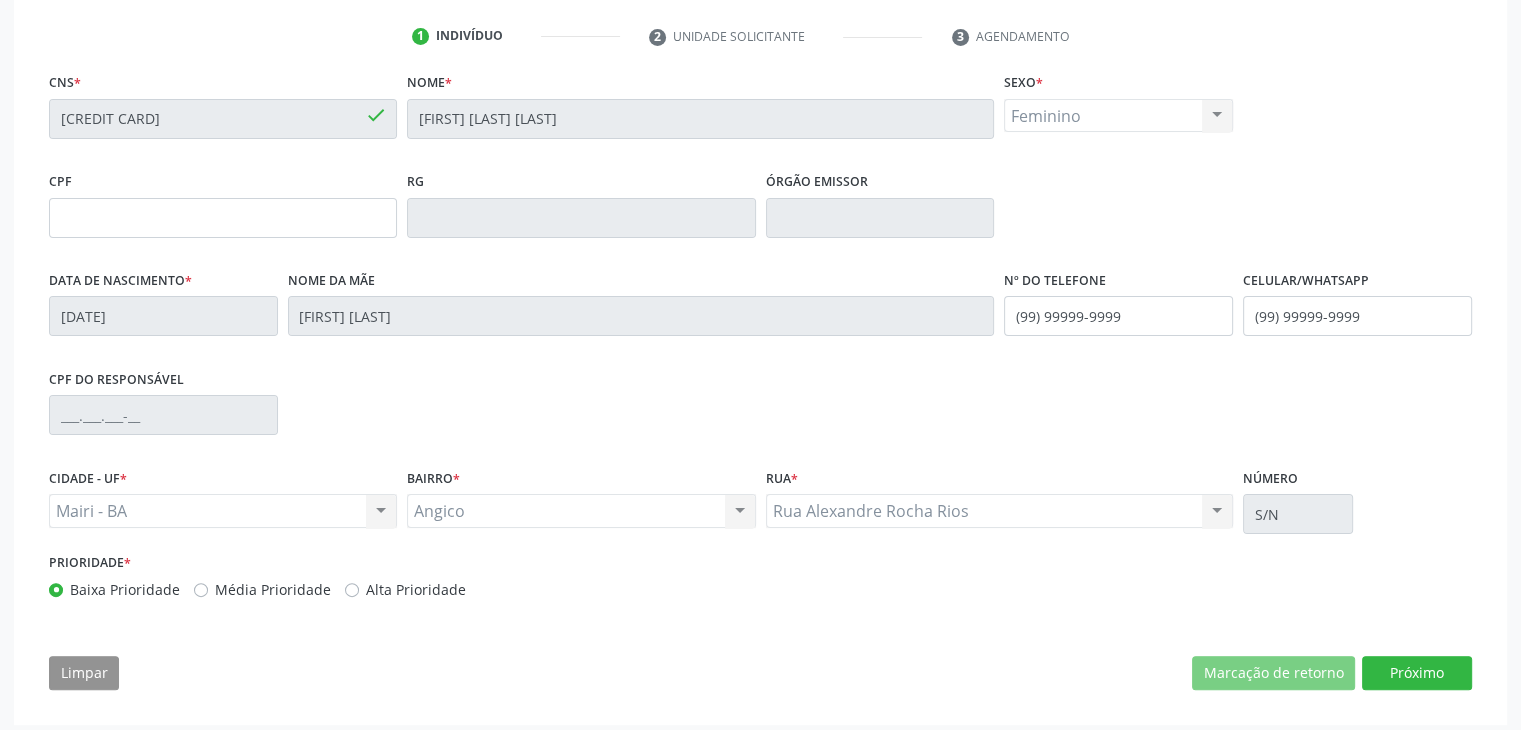 scroll, scrollTop: 380, scrollLeft: 0, axis: vertical 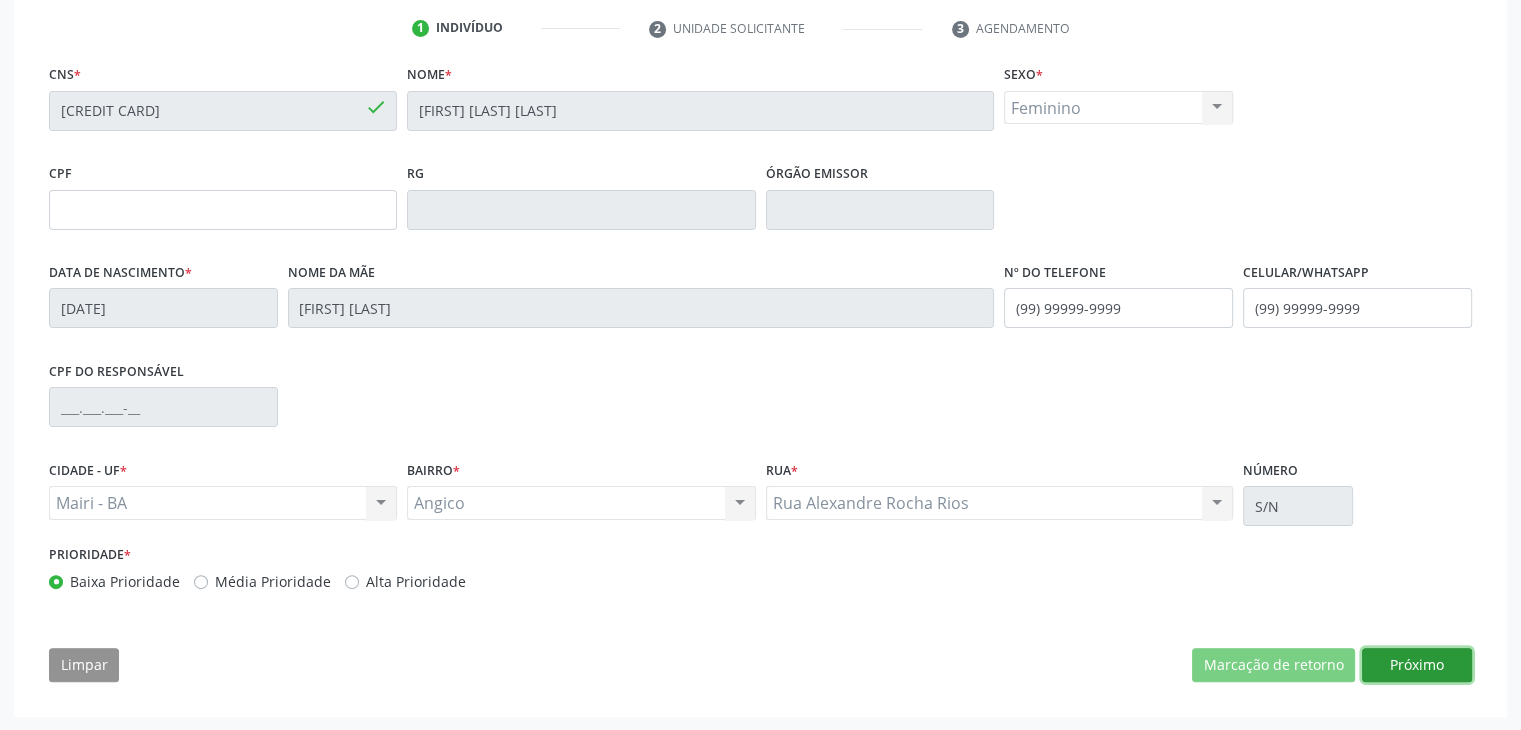 click on "Próximo" at bounding box center (1417, 665) 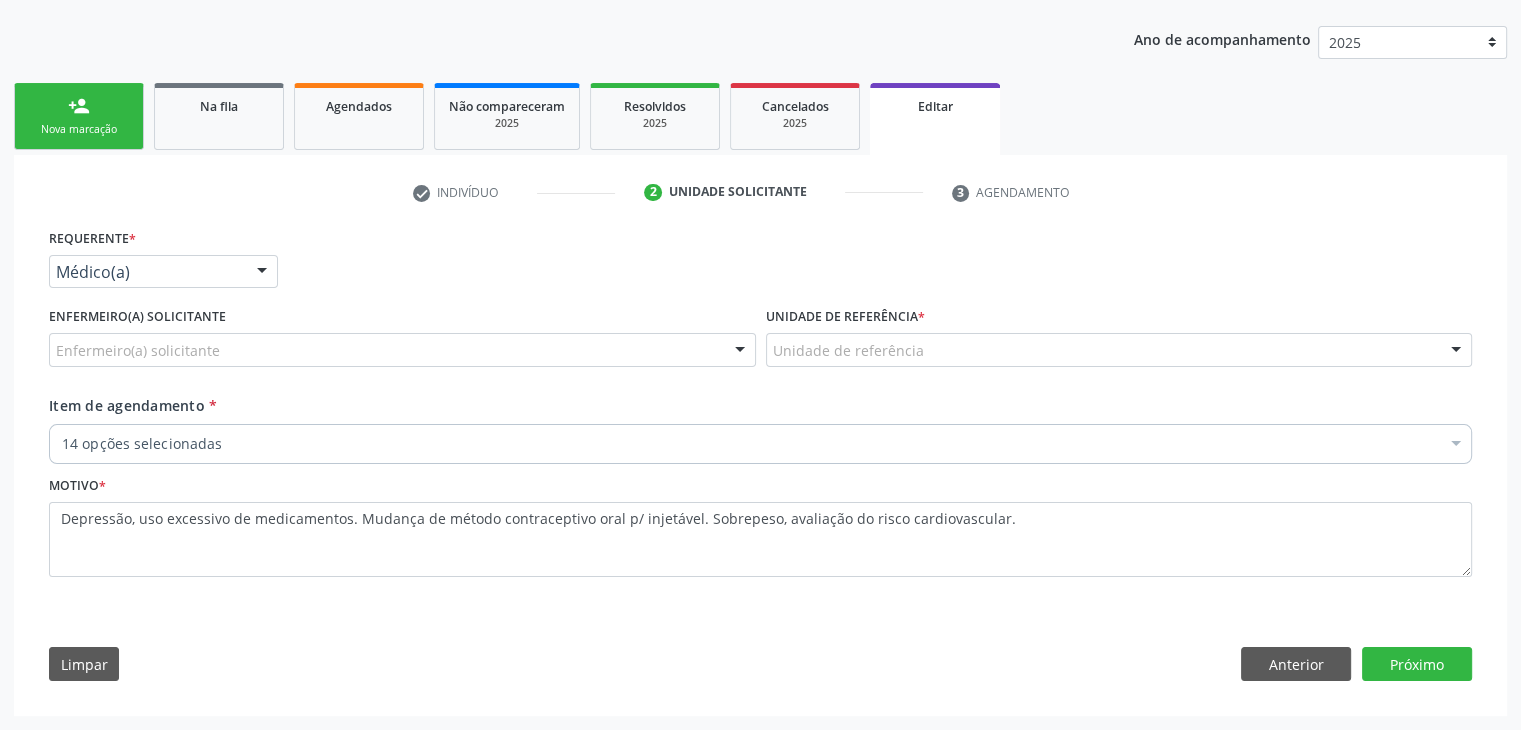 scroll, scrollTop: 214, scrollLeft: 0, axis: vertical 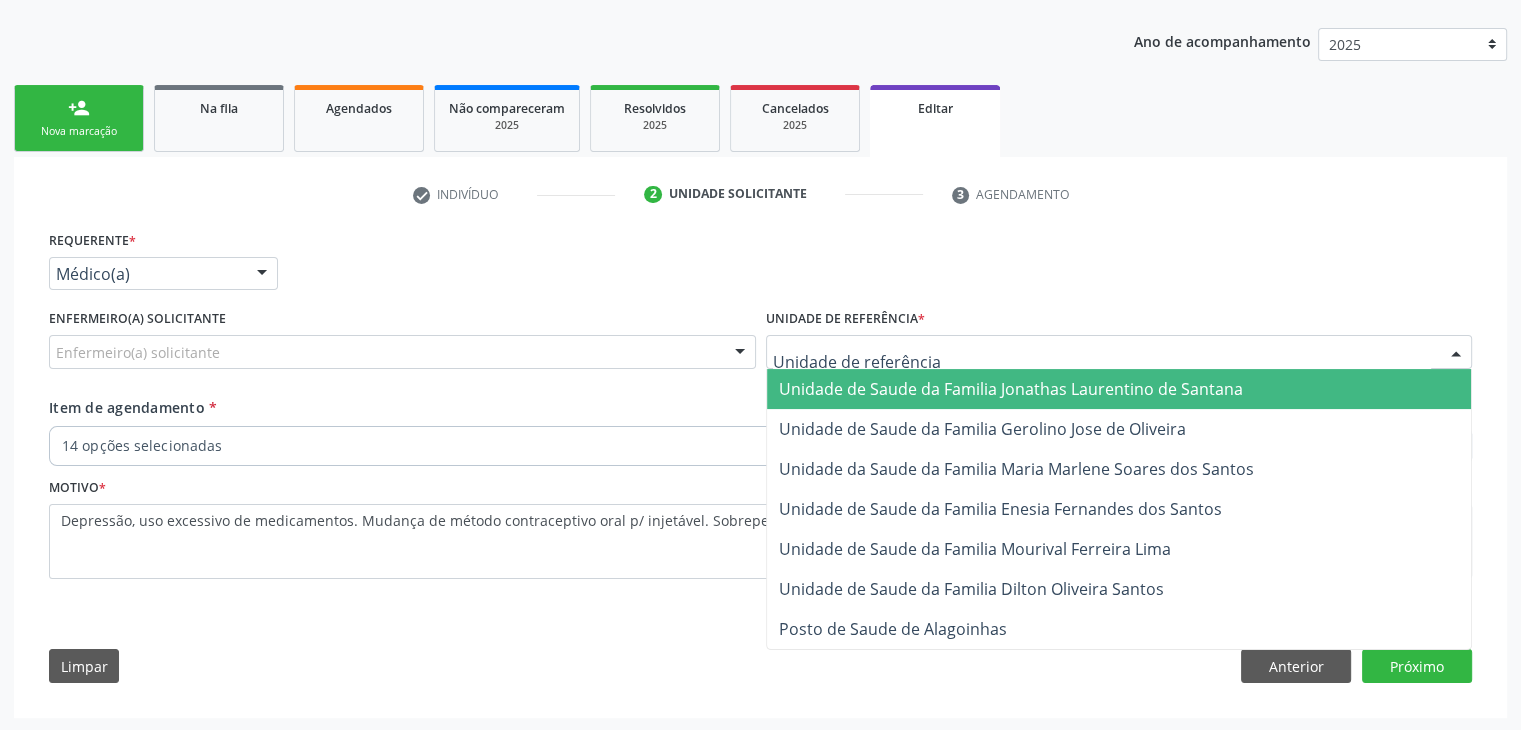 click on "Unidade de Saude da Familia Jonathas Laurentino de Santana" at bounding box center [1011, 389] 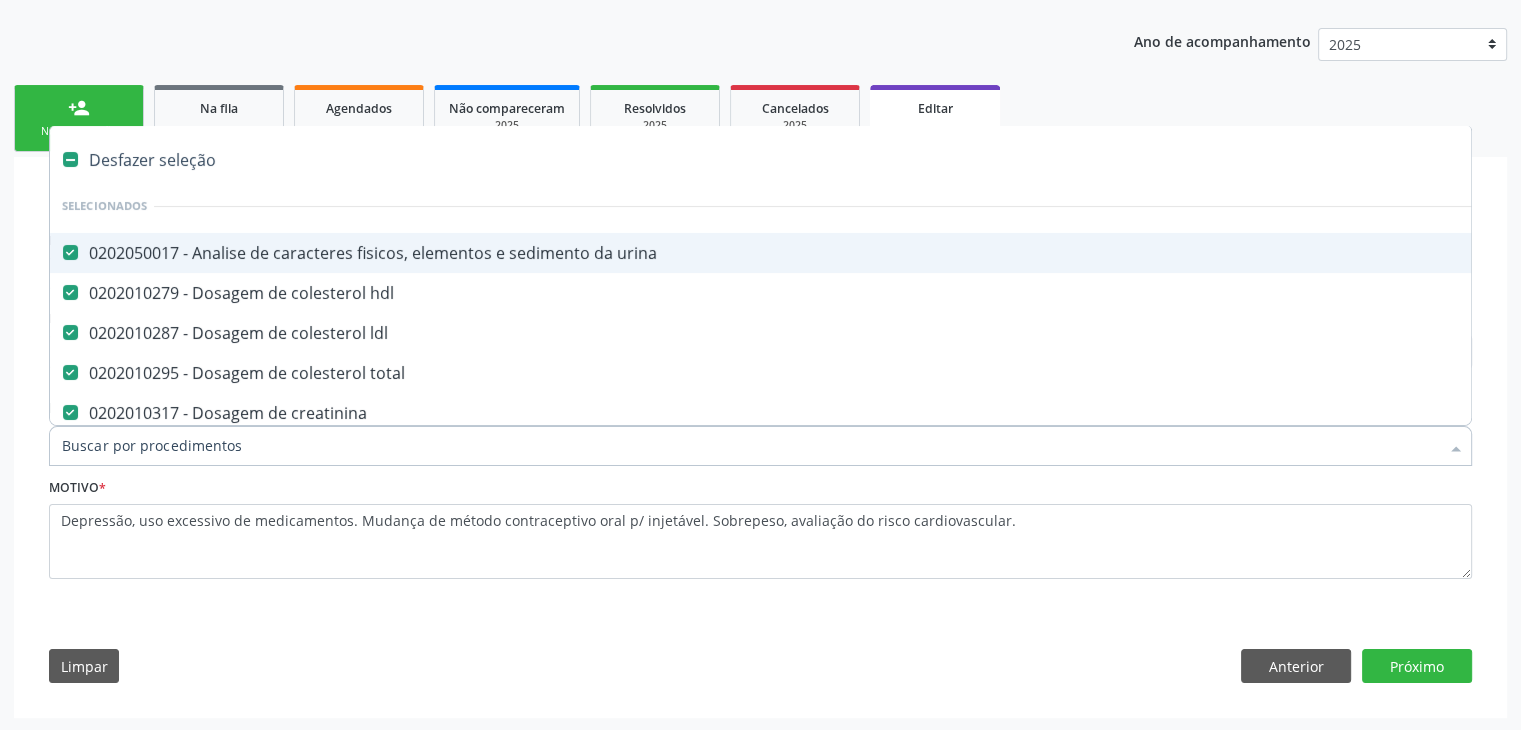 click on "Desfazer seleção" at bounding box center [831, 160] 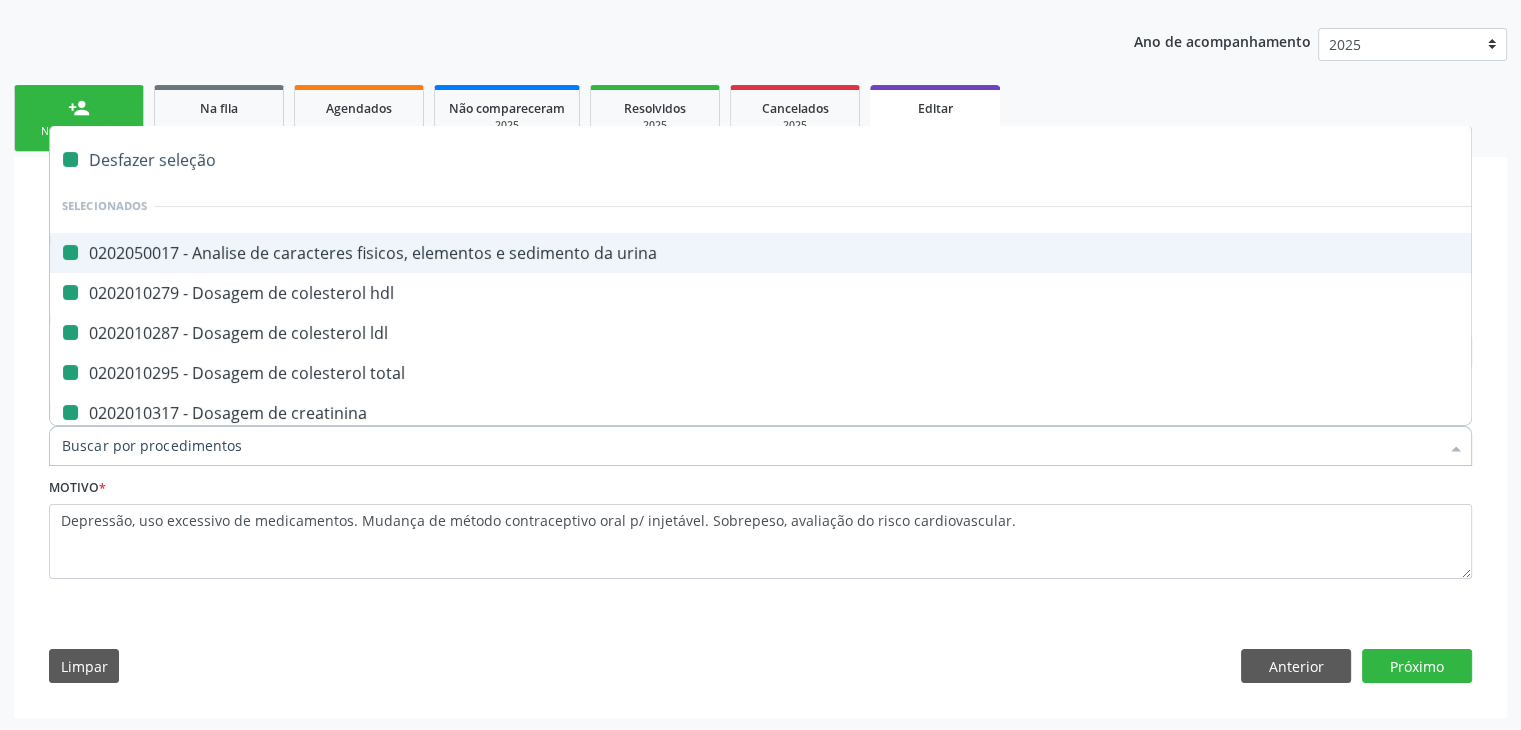 checkbox on "false" 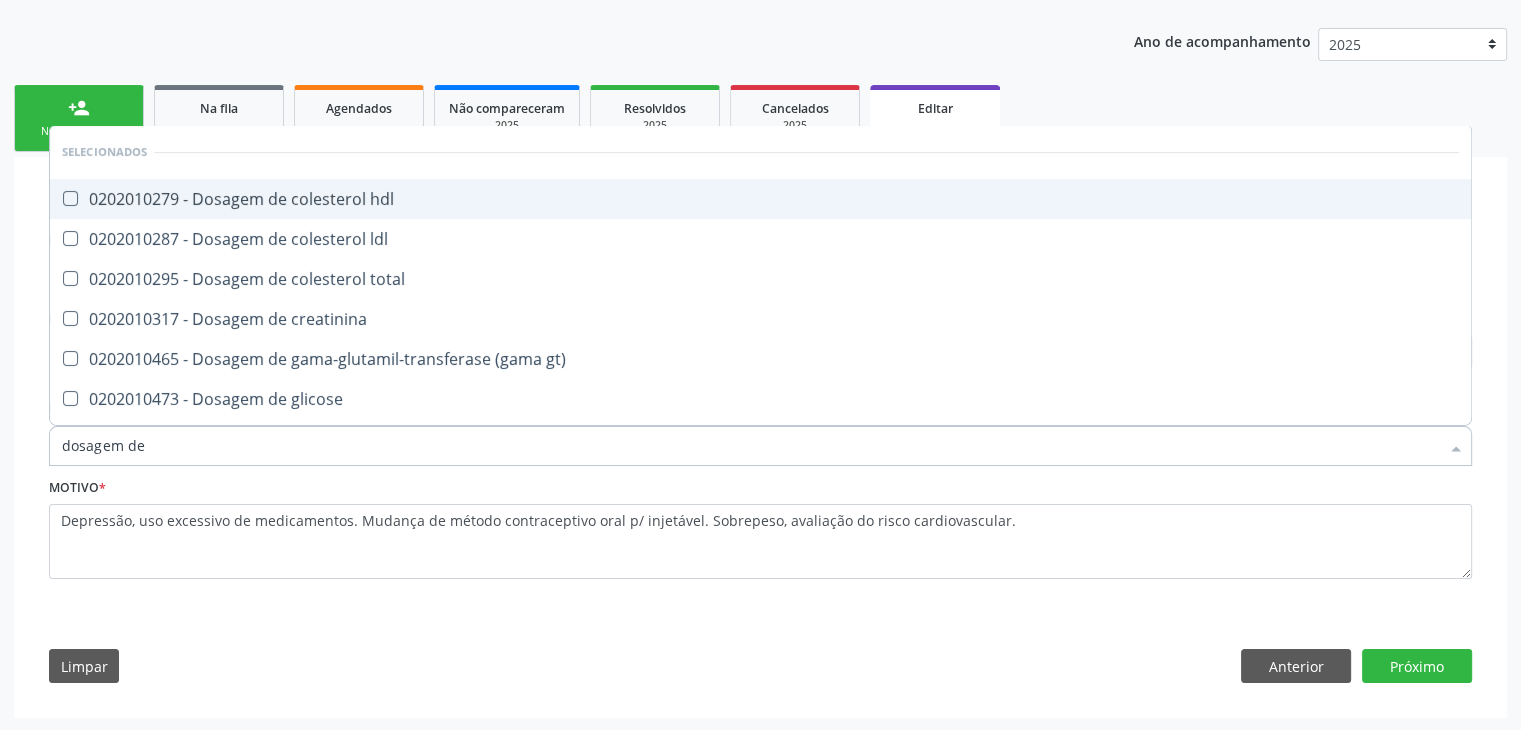 type on "DOSAGEM DE TSH" 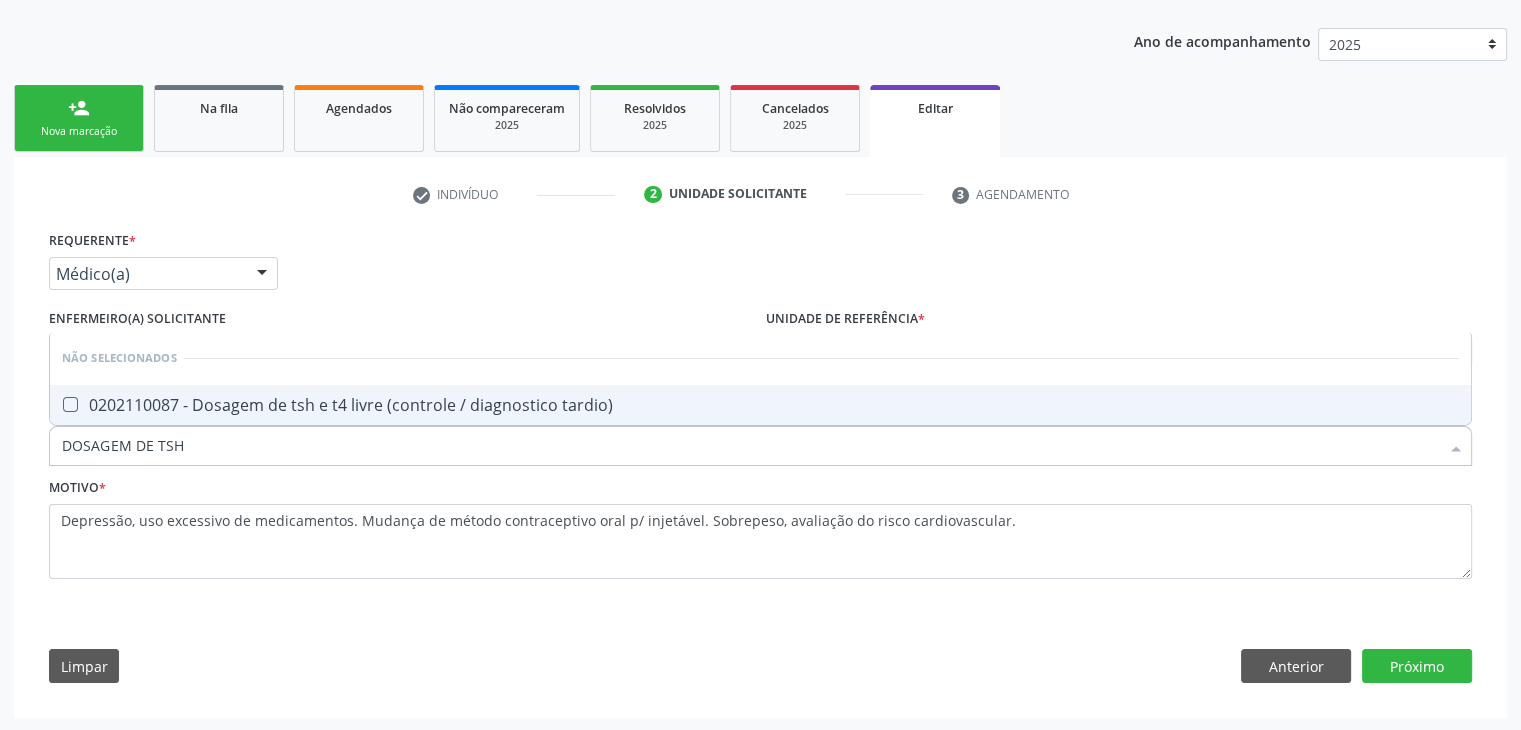 click on "0202110087 - Dosagem de tsh e t4 livre (controle / diagnostico tardio)" at bounding box center (760, 405) 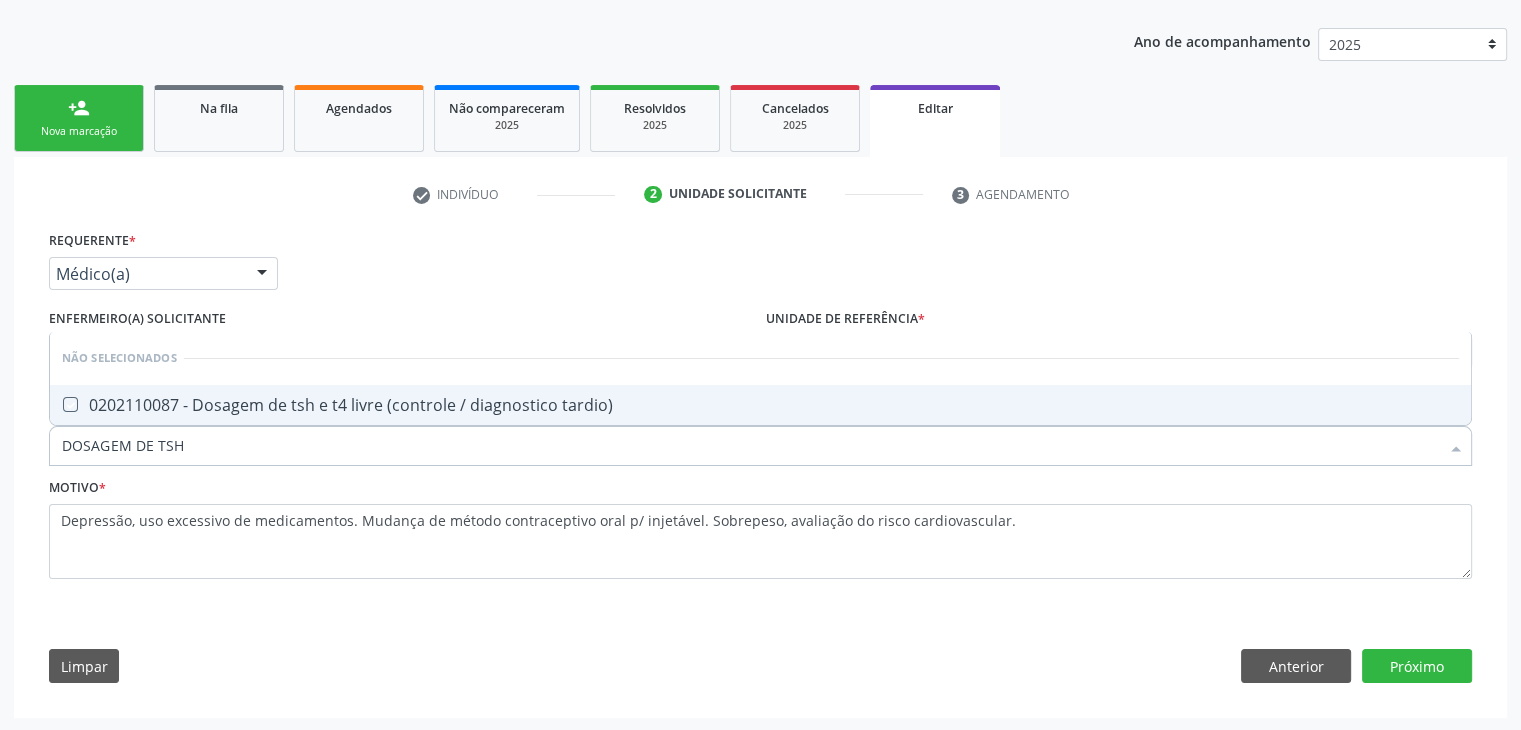 checkbox on "true" 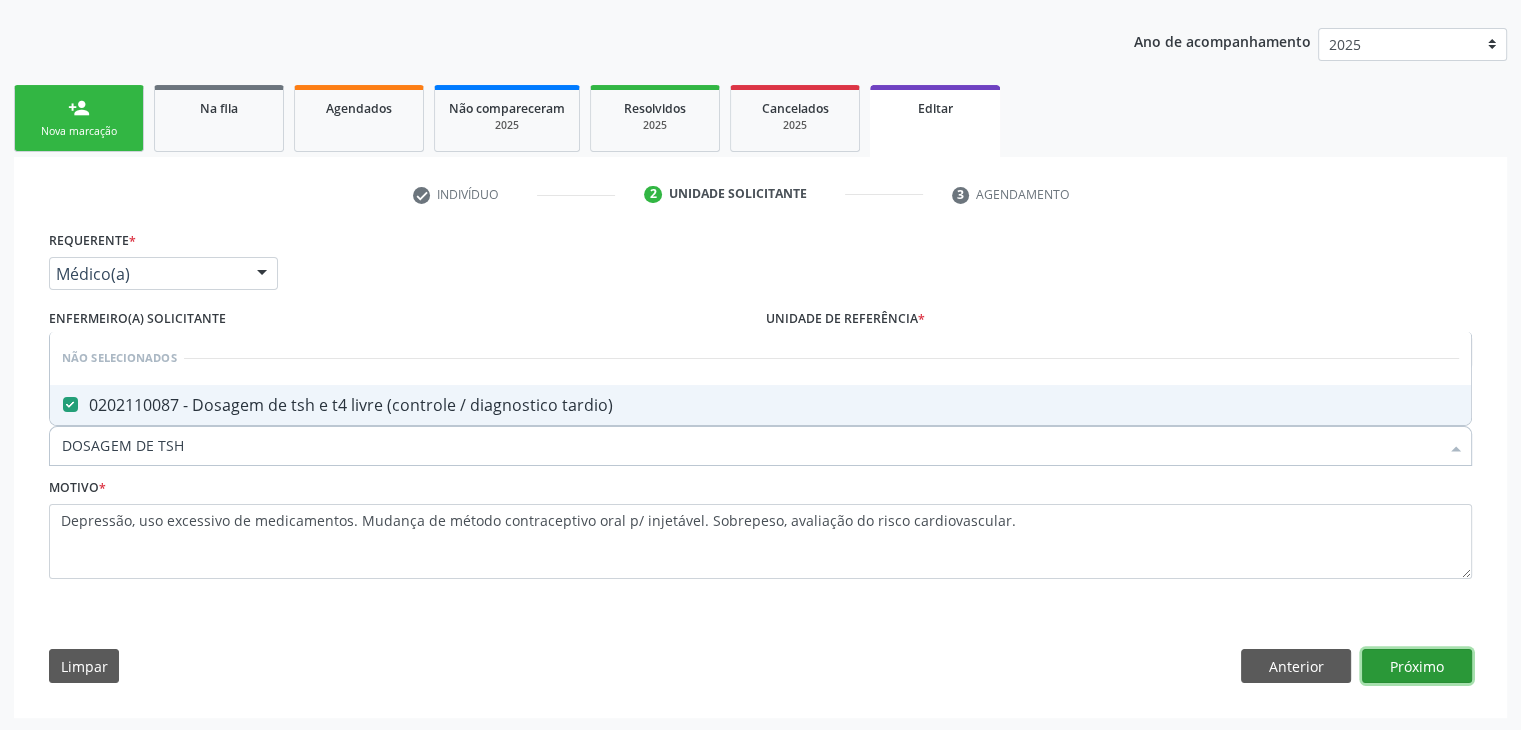click on "Próximo" at bounding box center [1417, 666] 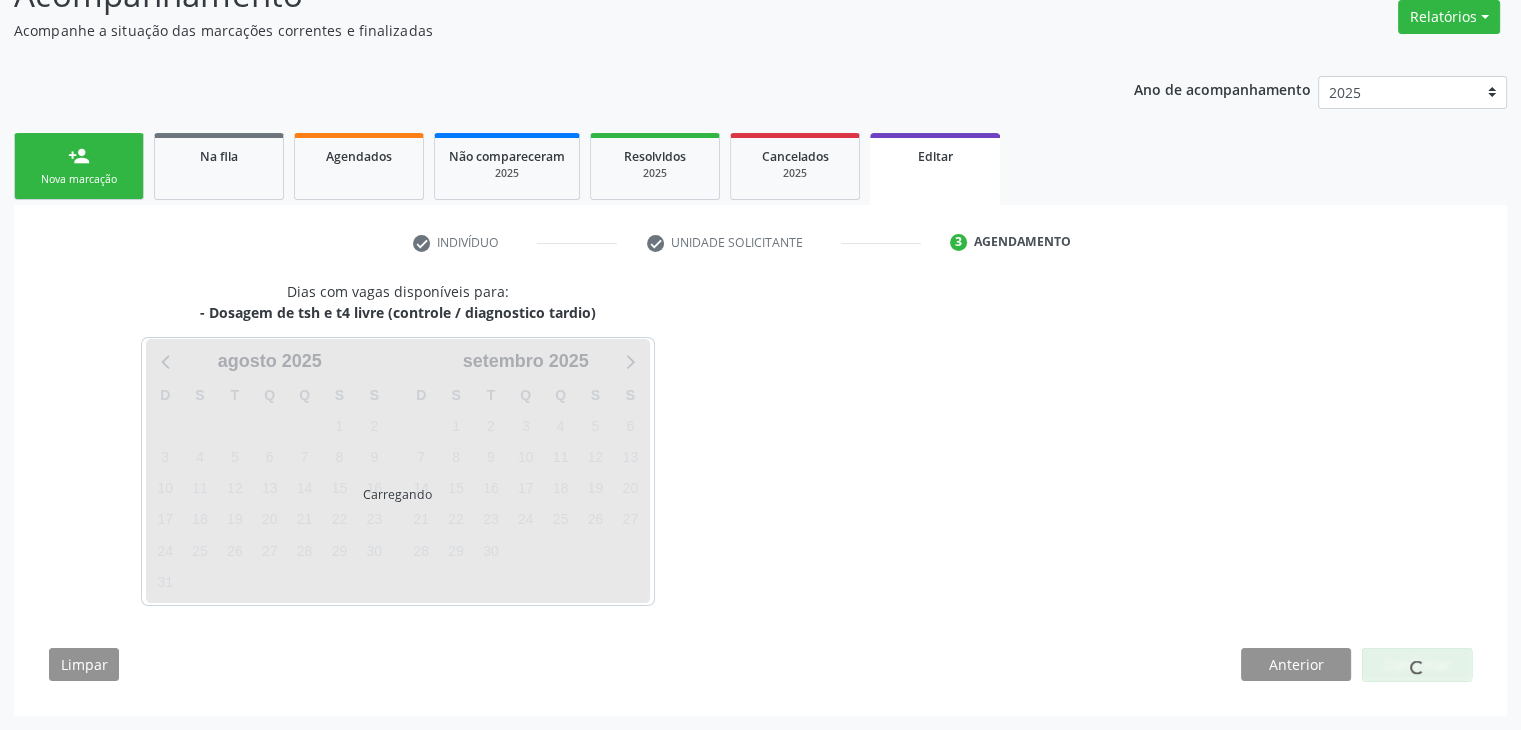 scroll, scrollTop: 165, scrollLeft: 0, axis: vertical 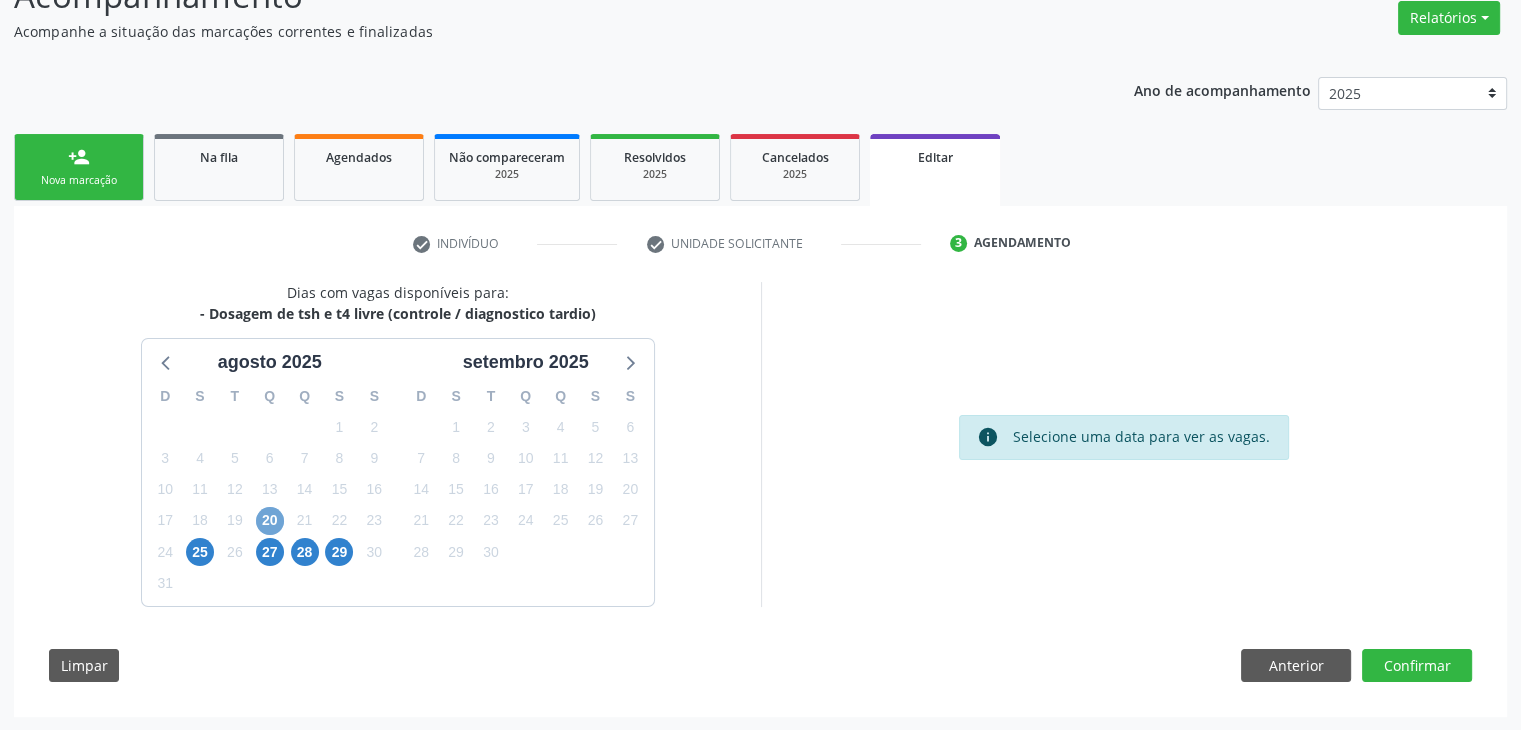 click on "20" at bounding box center [270, 521] 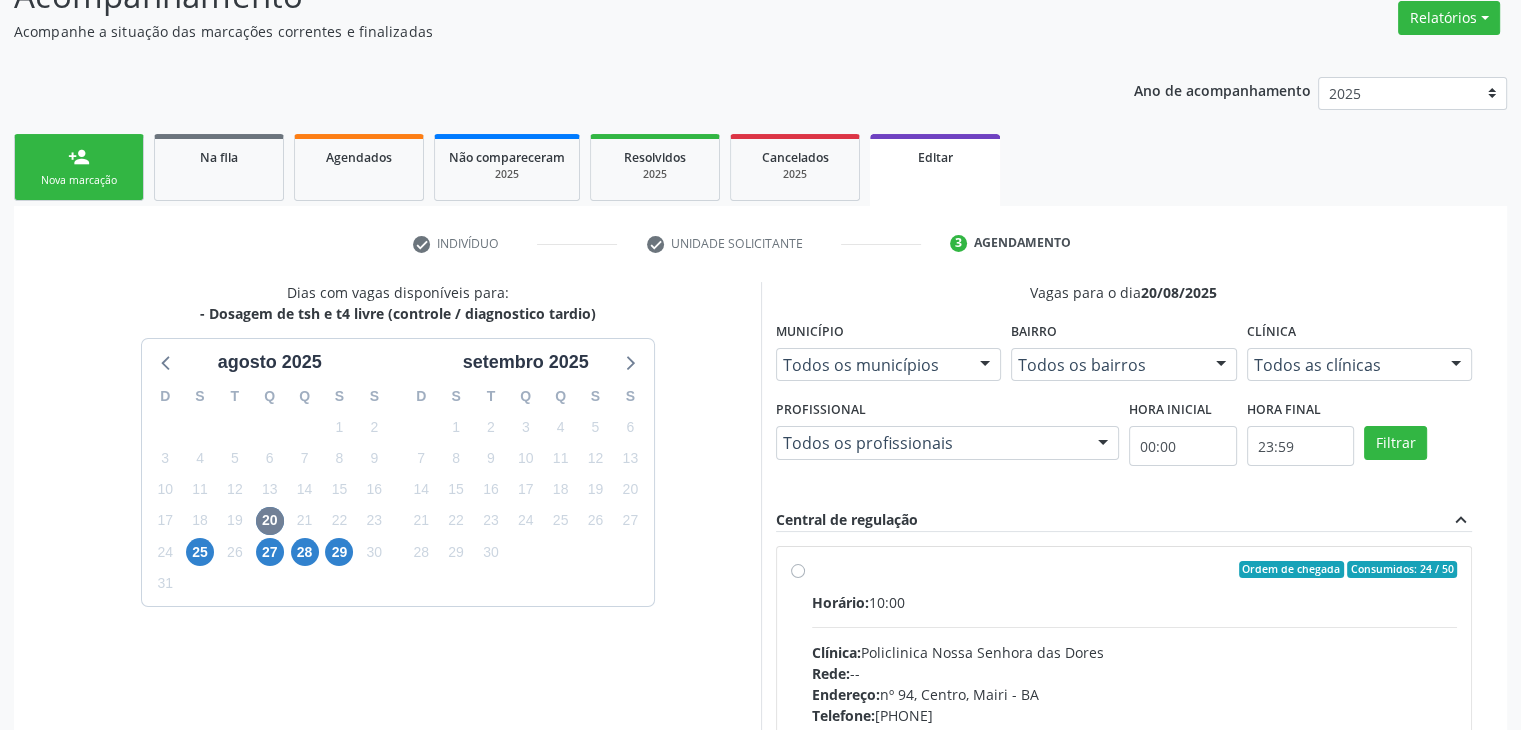 click on "Horário:   10:00
Clínica:  Policlinica Nossa Senhora das Dores
Rede:
--
Endereço:   nº 94, Centro, Mairi - BA
Telefone:   (74) 36322104
Profissional:
--
Informações adicionais sobre o atendimento
Idade de atendimento:
Sem restrição
Gênero(s) atendido(s):
Sem restrição
Informações adicionais:
--" at bounding box center (1135, 729) 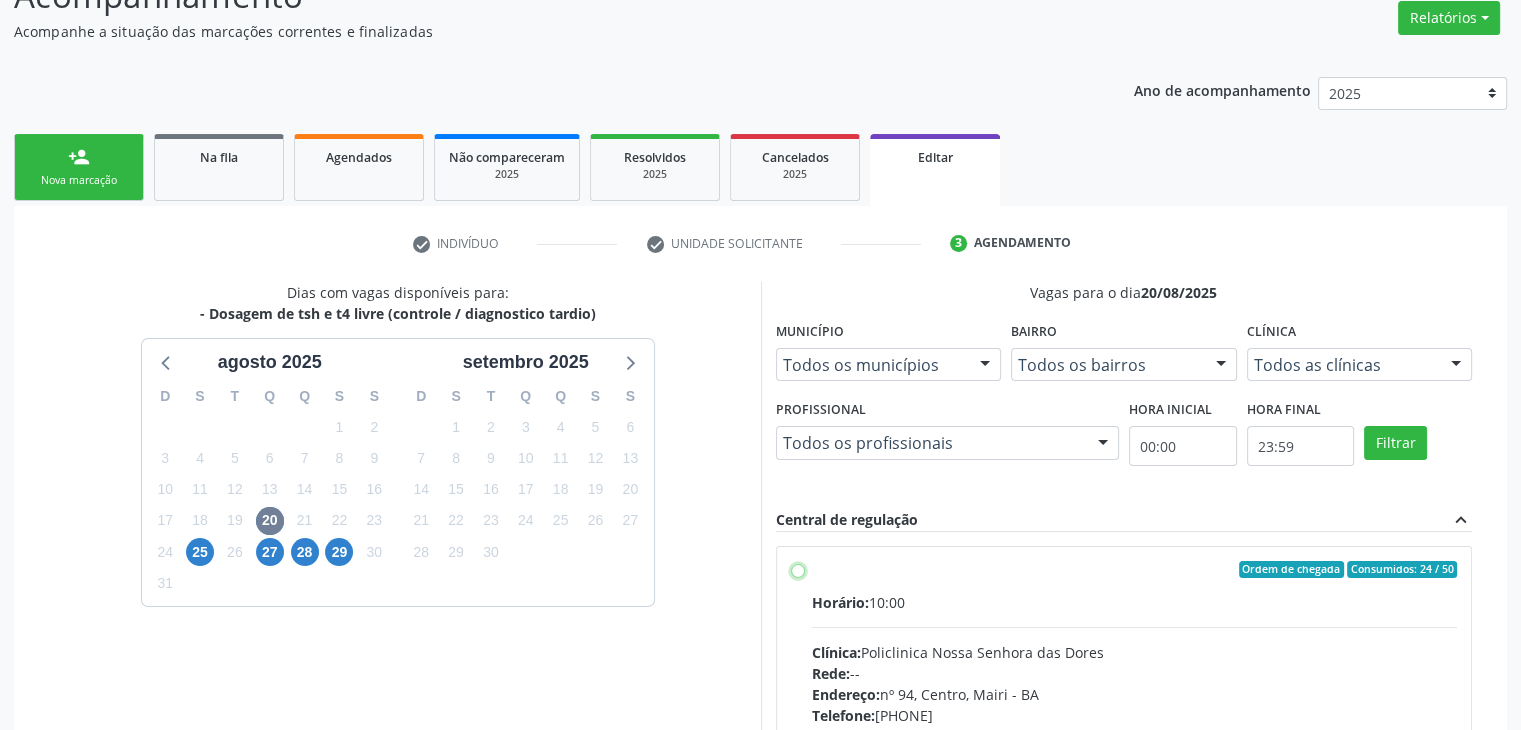click on "Ordem de chegada
Consumidos: 24 / 50
Horário:   10:00
Clínica:  Policlinica Nossa Senhora das Dores
Rede:
--
Endereço:   nº 94, Centro, Mairi - BA
Telefone:   (74) 36322104
Profissional:
--
Informações adicionais sobre o atendimento
Idade de atendimento:
Sem restrição
Gênero(s) atendido(s):
Sem restrição
Informações adicionais:
--" at bounding box center (798, 570) 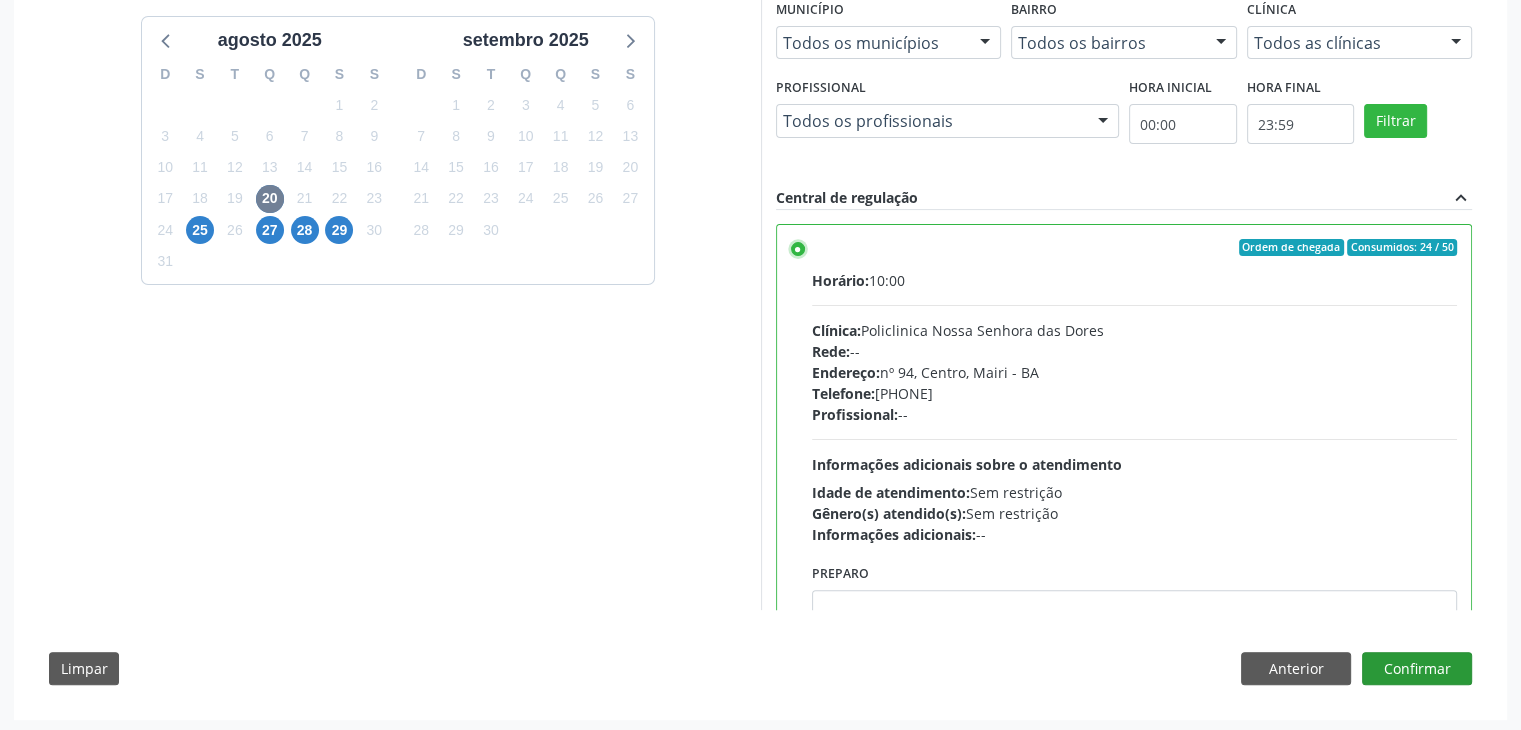 scroll, scrollTop: 490, scrollLeft: 0, axis: vertical 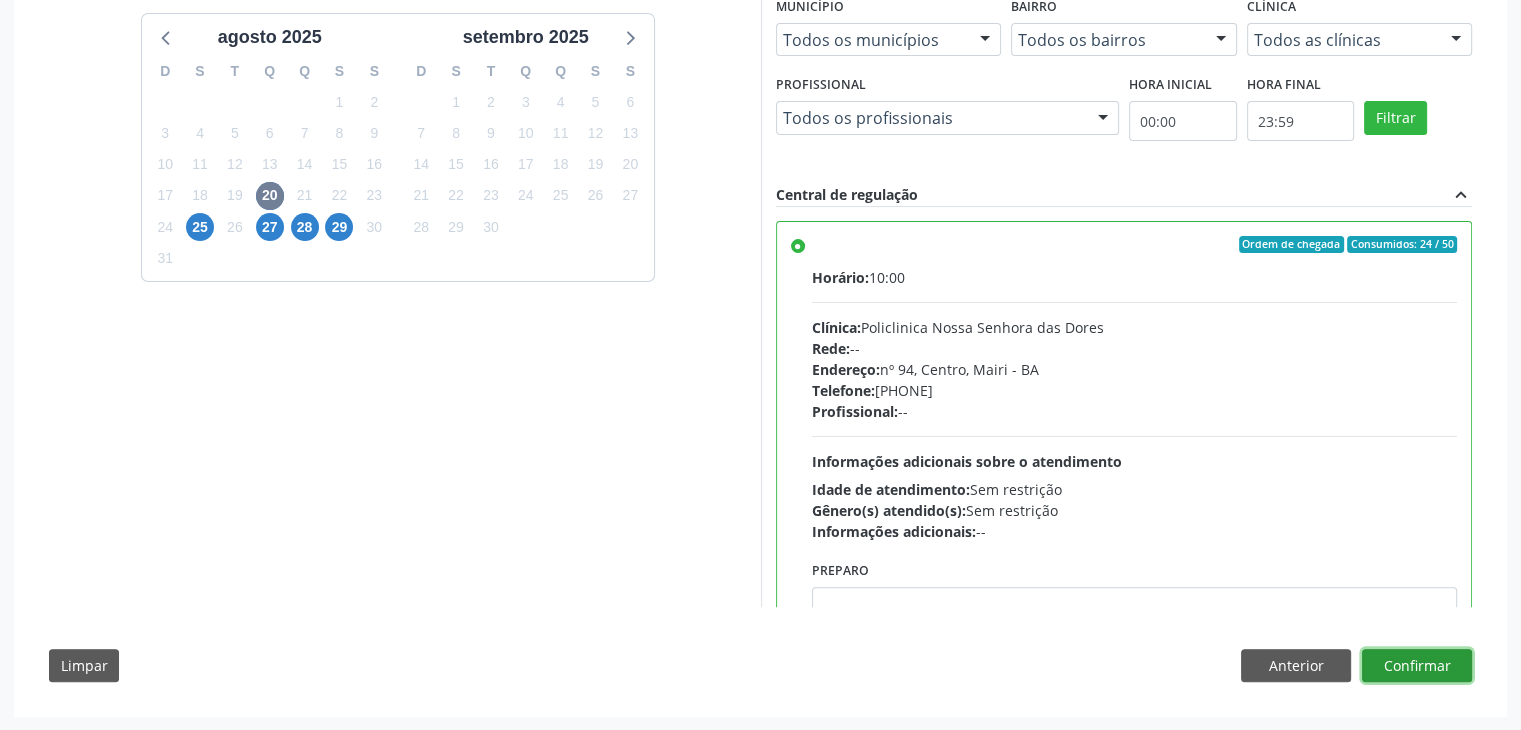 click on "Confirmar" at bounding box center (1417, 666) 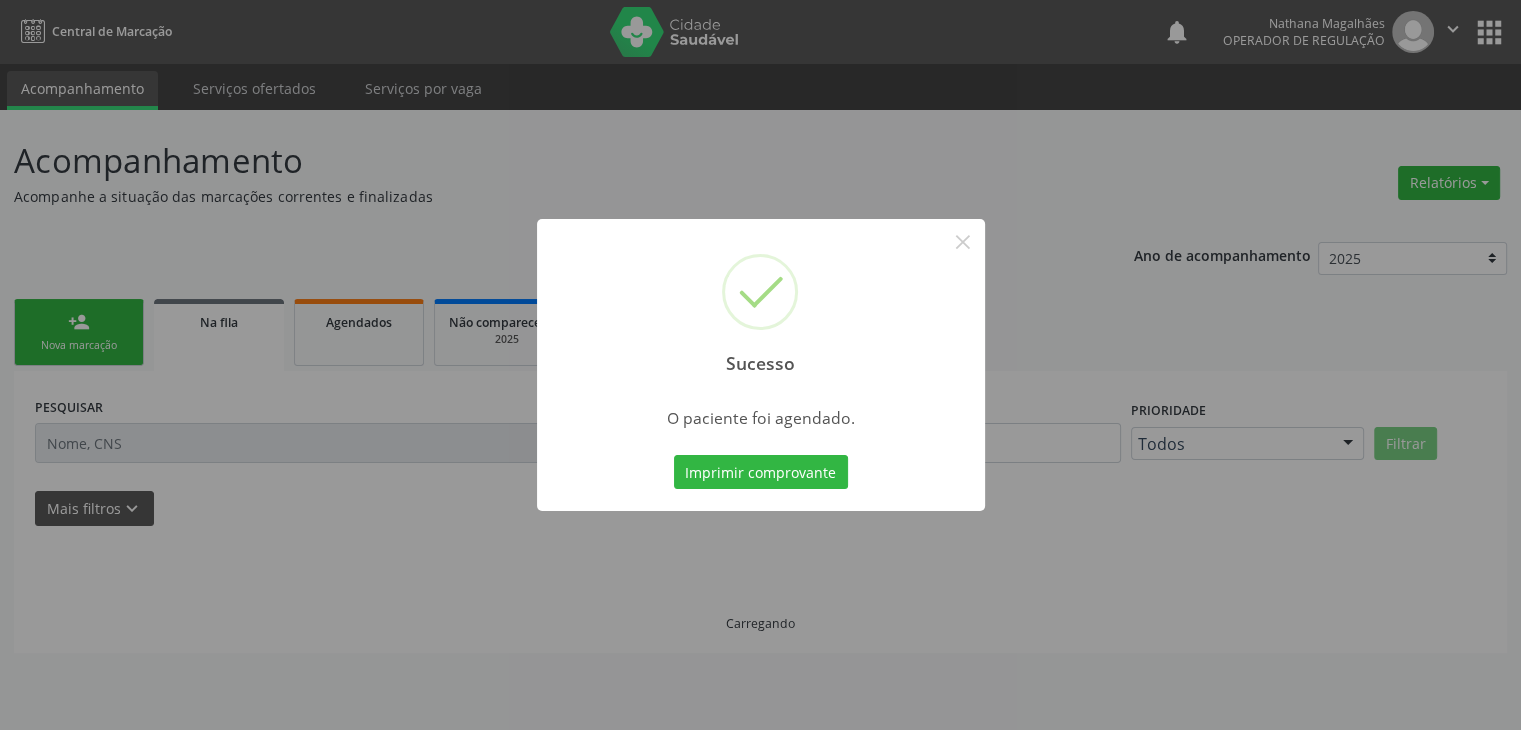 scroll, scrollTop: 0, scrollLeft: 0, axis: both 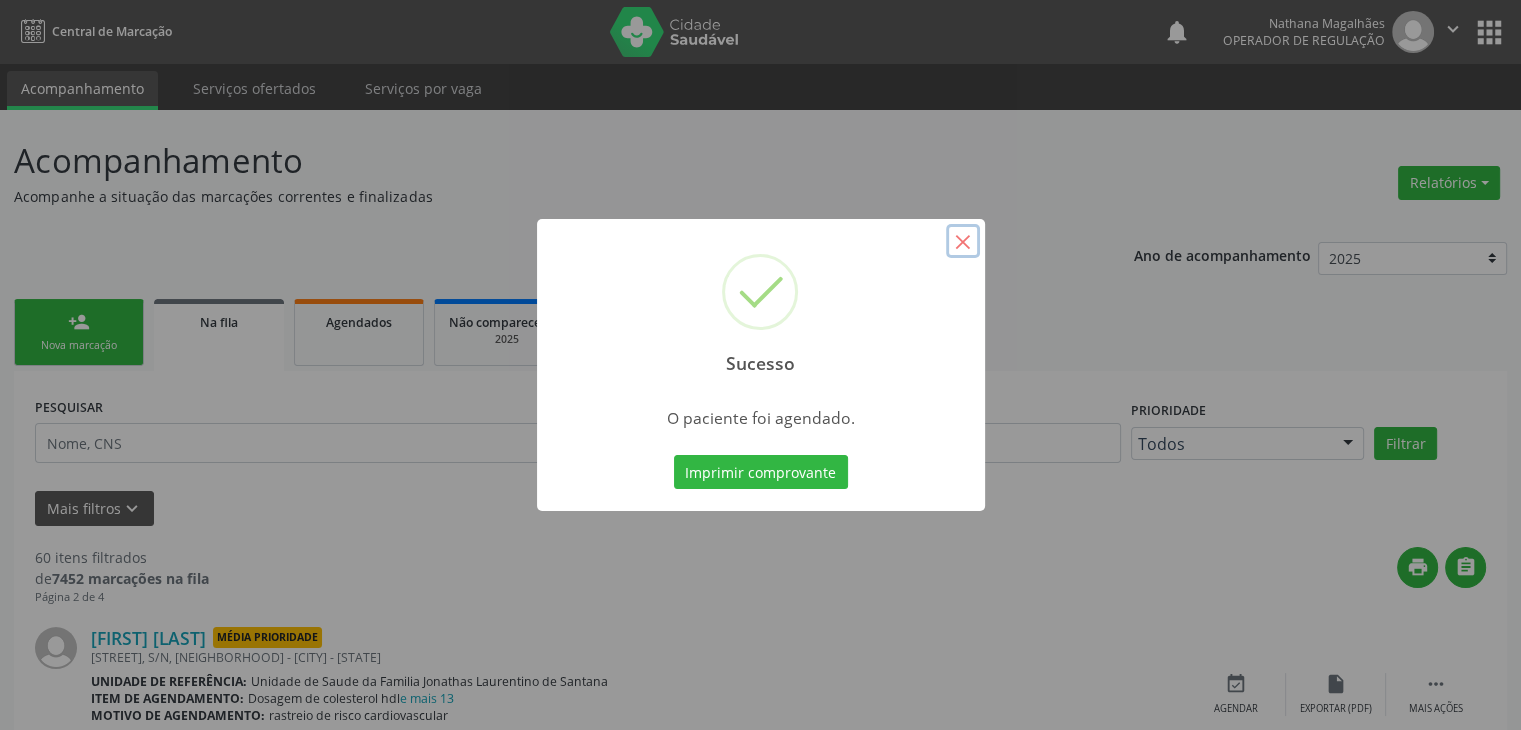 click on "×" at bounding box center (963, 241) 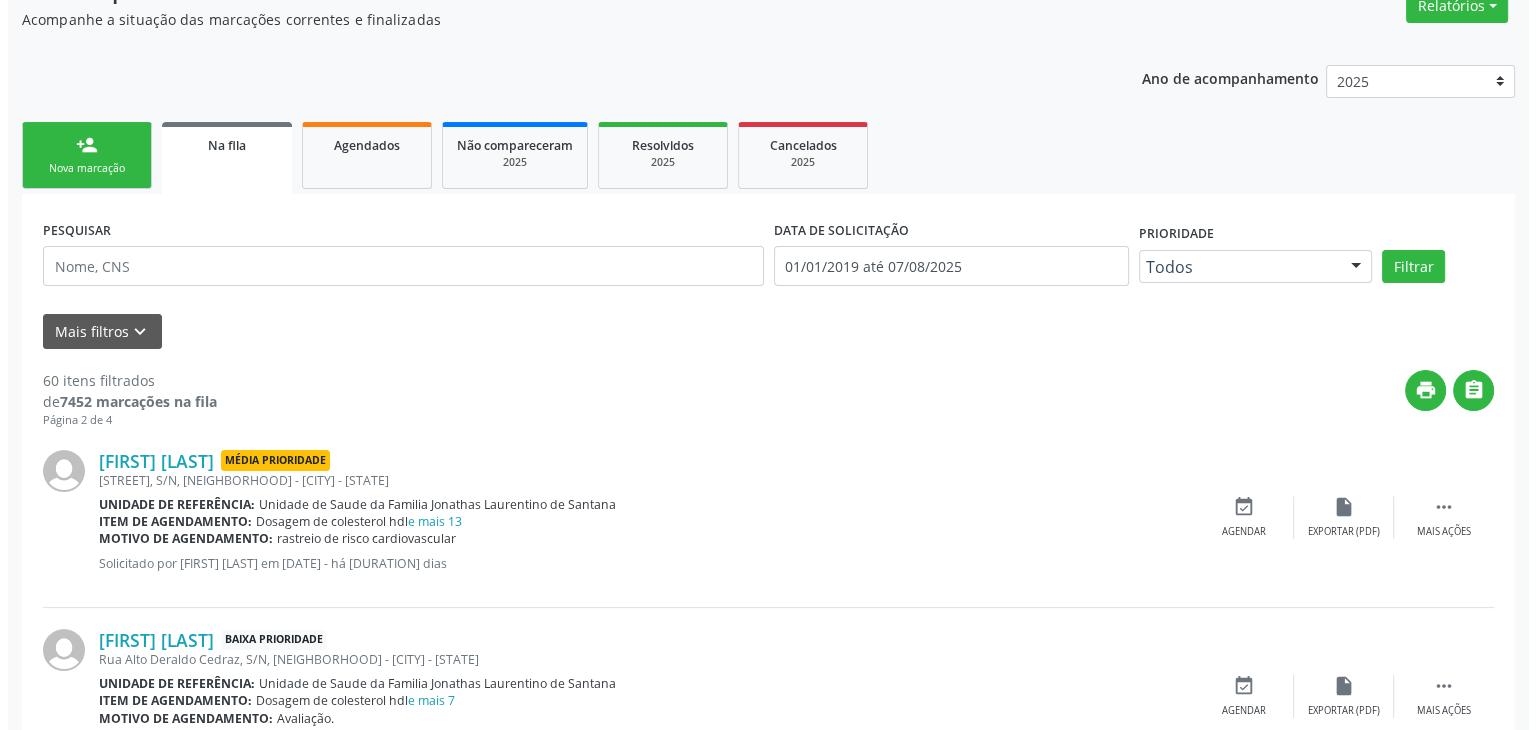 scroll, scrollTop: 500, scrollLeft: 0, axis: vertical 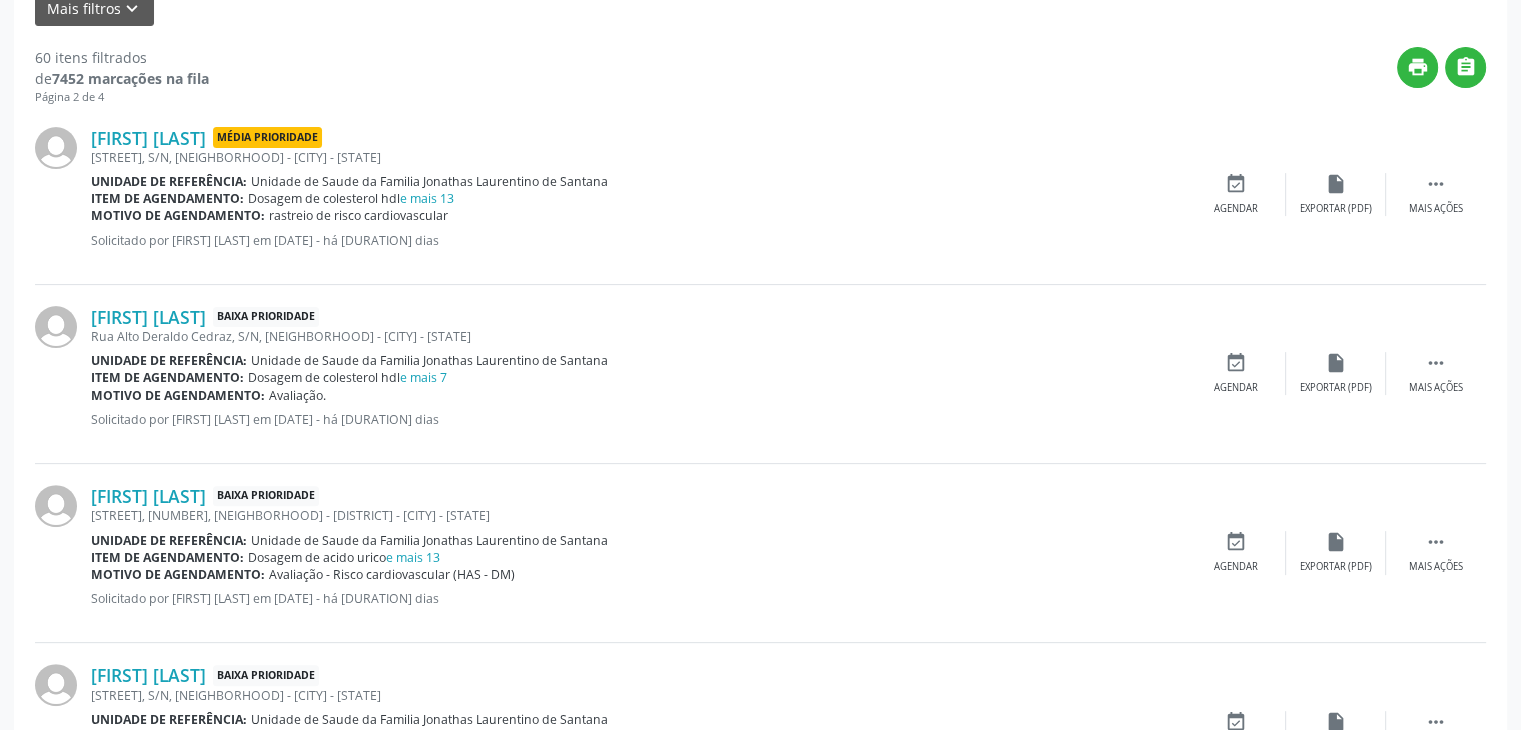 click on "Unidade de Saude da Familia Jonathas Laurentino de Santana" at bounding box center (429, 360) 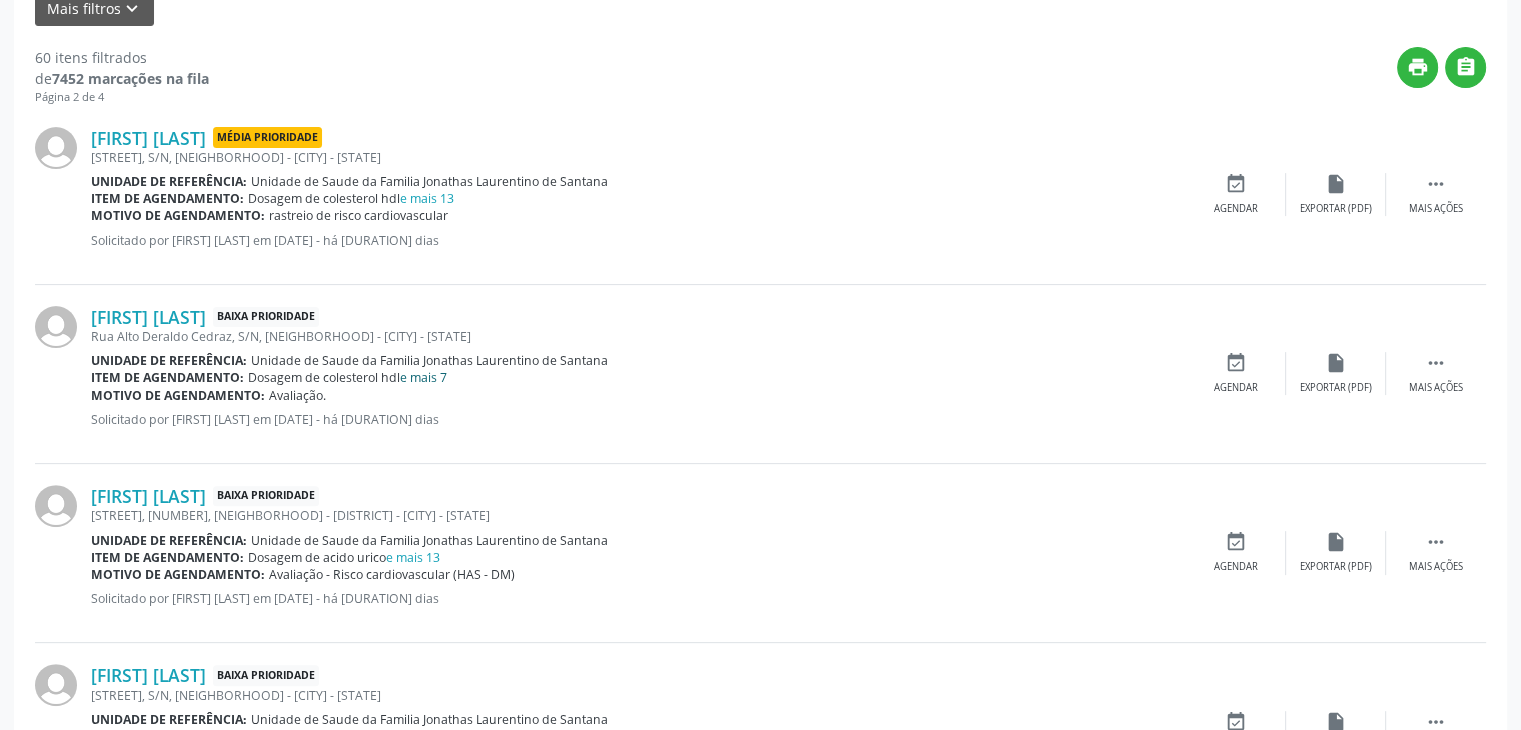 click on "e mais 7" at bounding box center (423, 377) 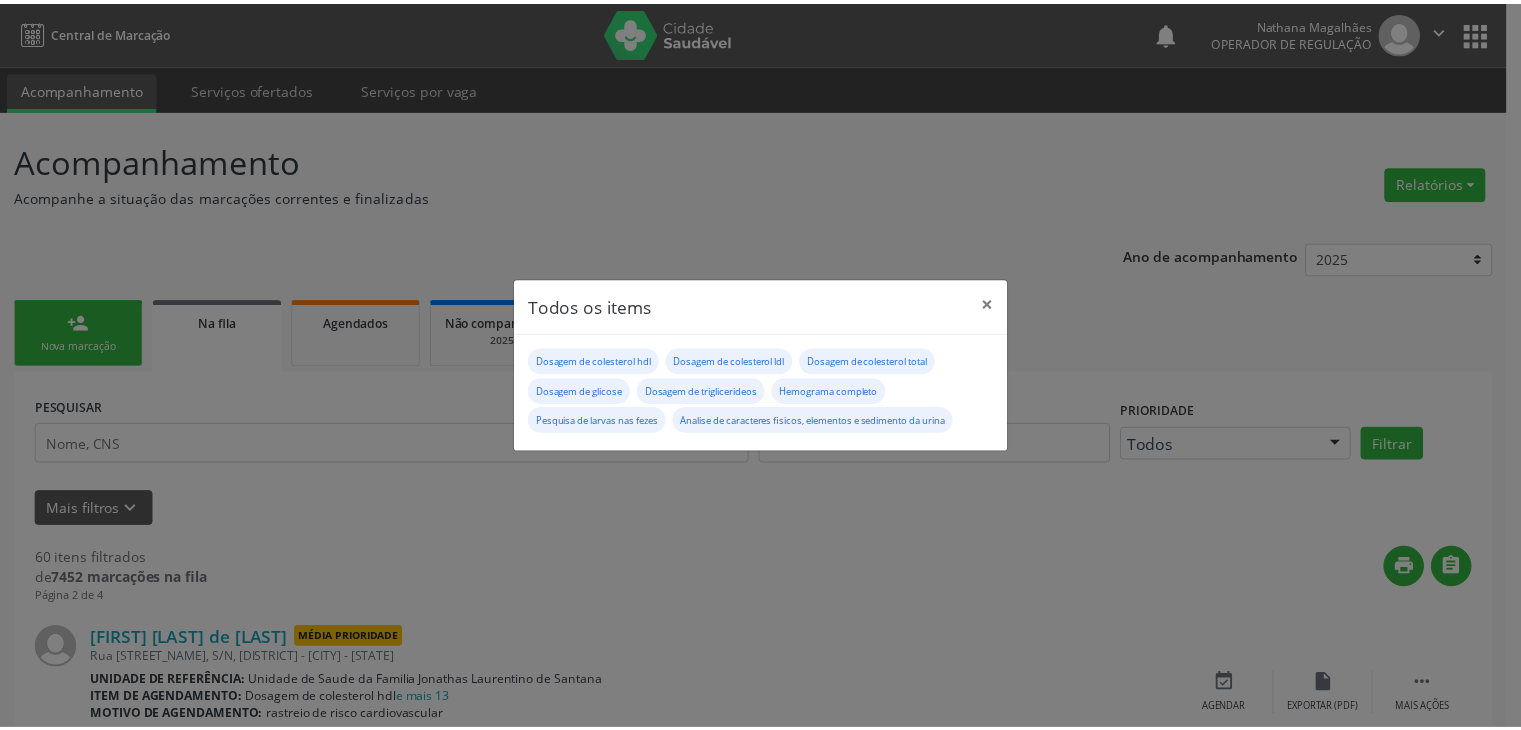 scroll, scrollTop: 500, scrollLeft: 0, axis: vertical 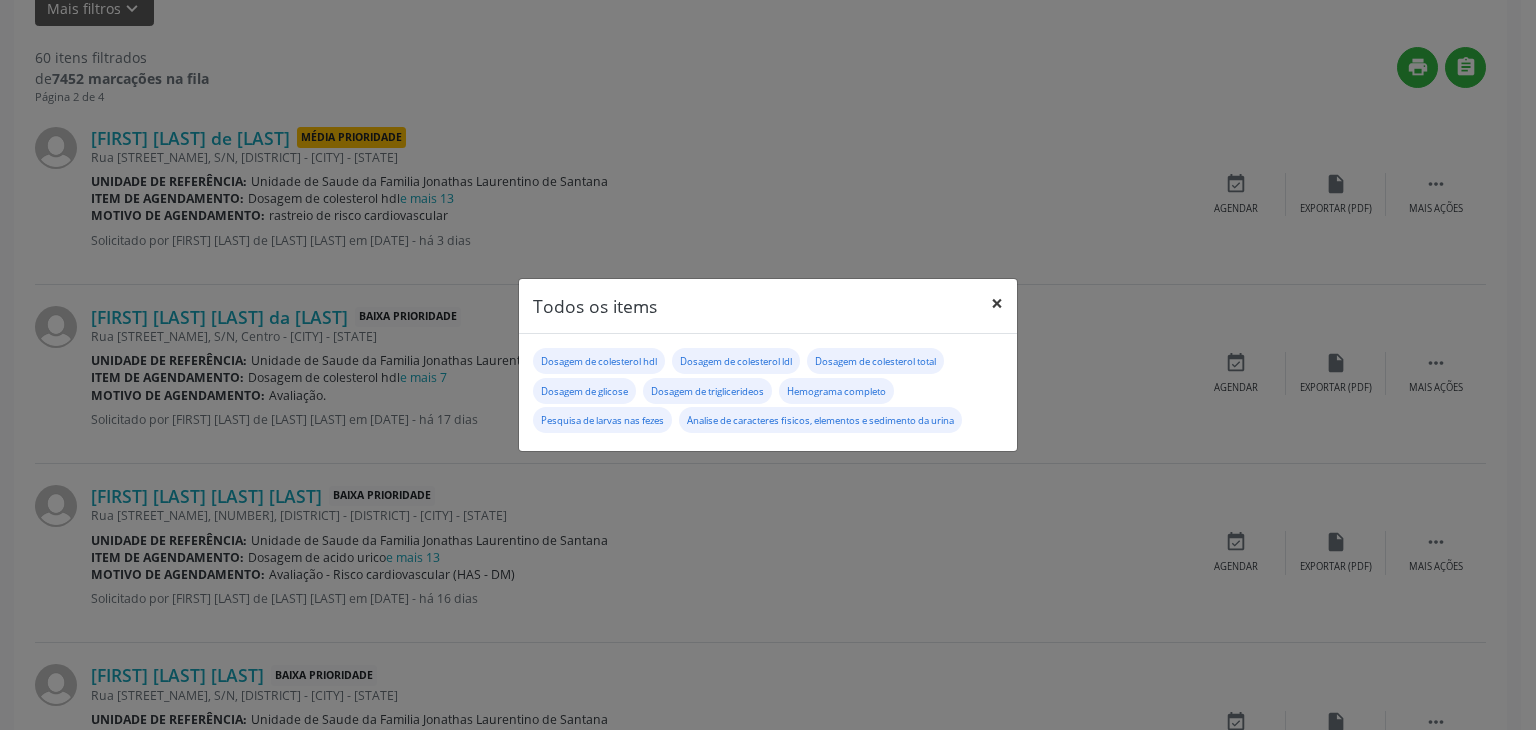 click on "×" at bounding box center [997, 303] 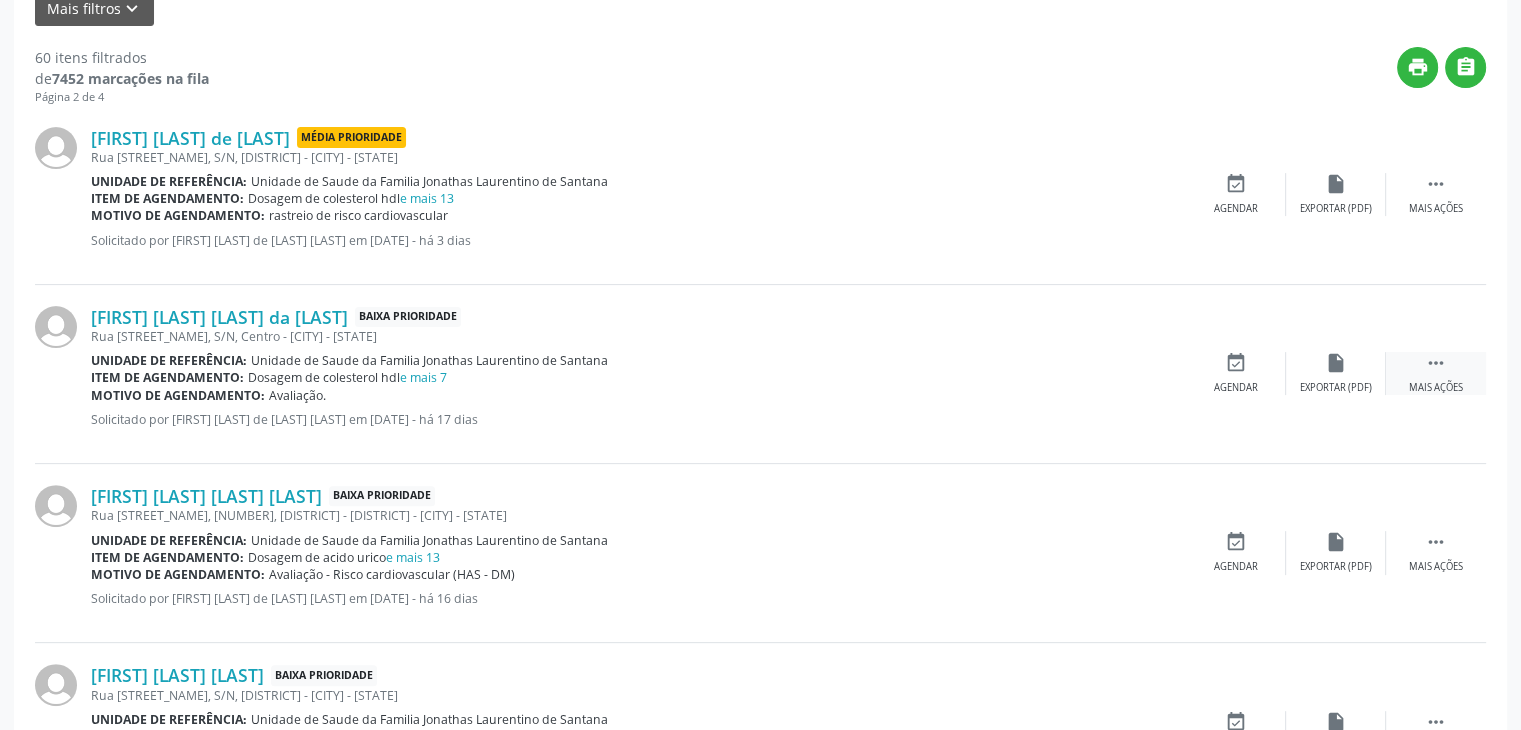 click on "Mais ações" at bounding box center (1436, 388) 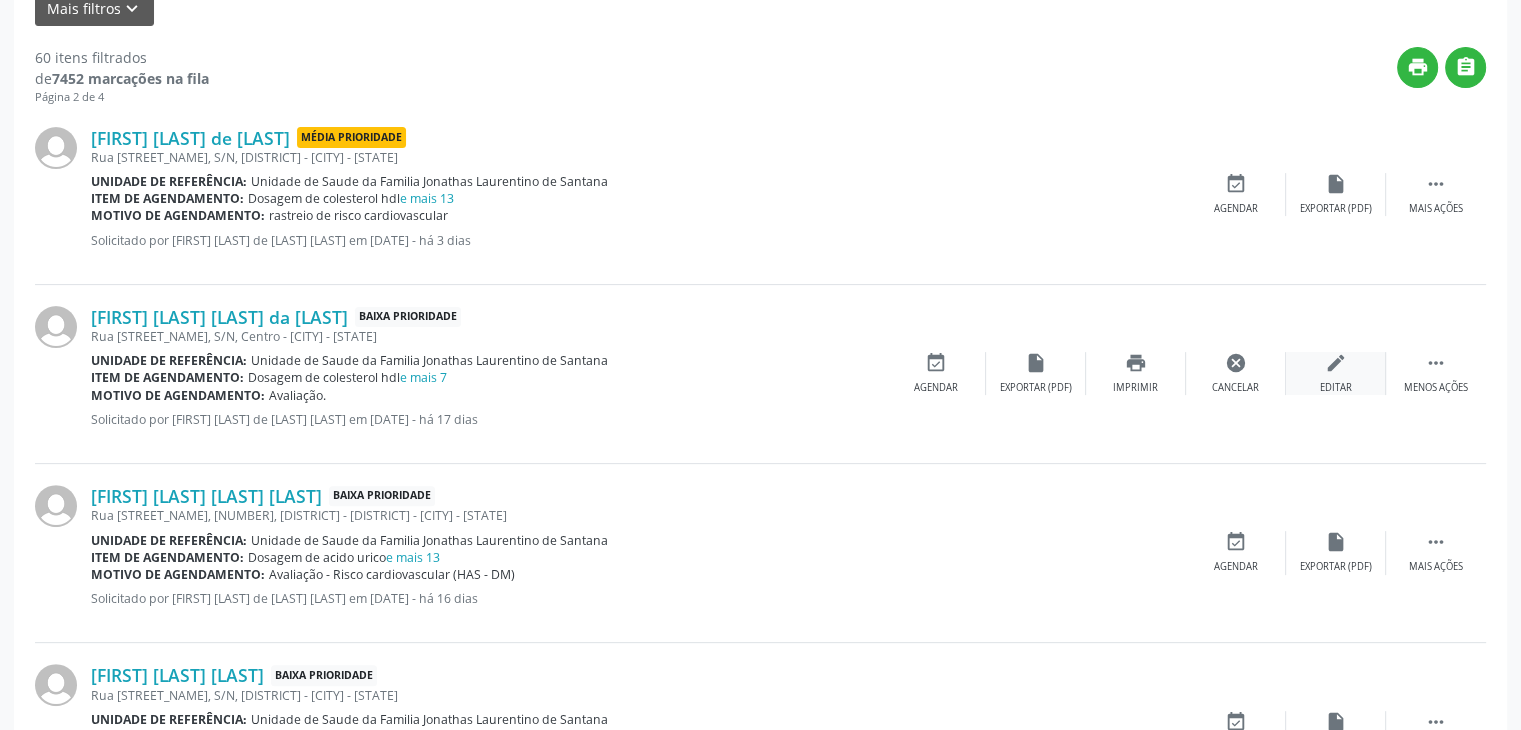click on "edit
Editar" at bounding box center [1336, 373] 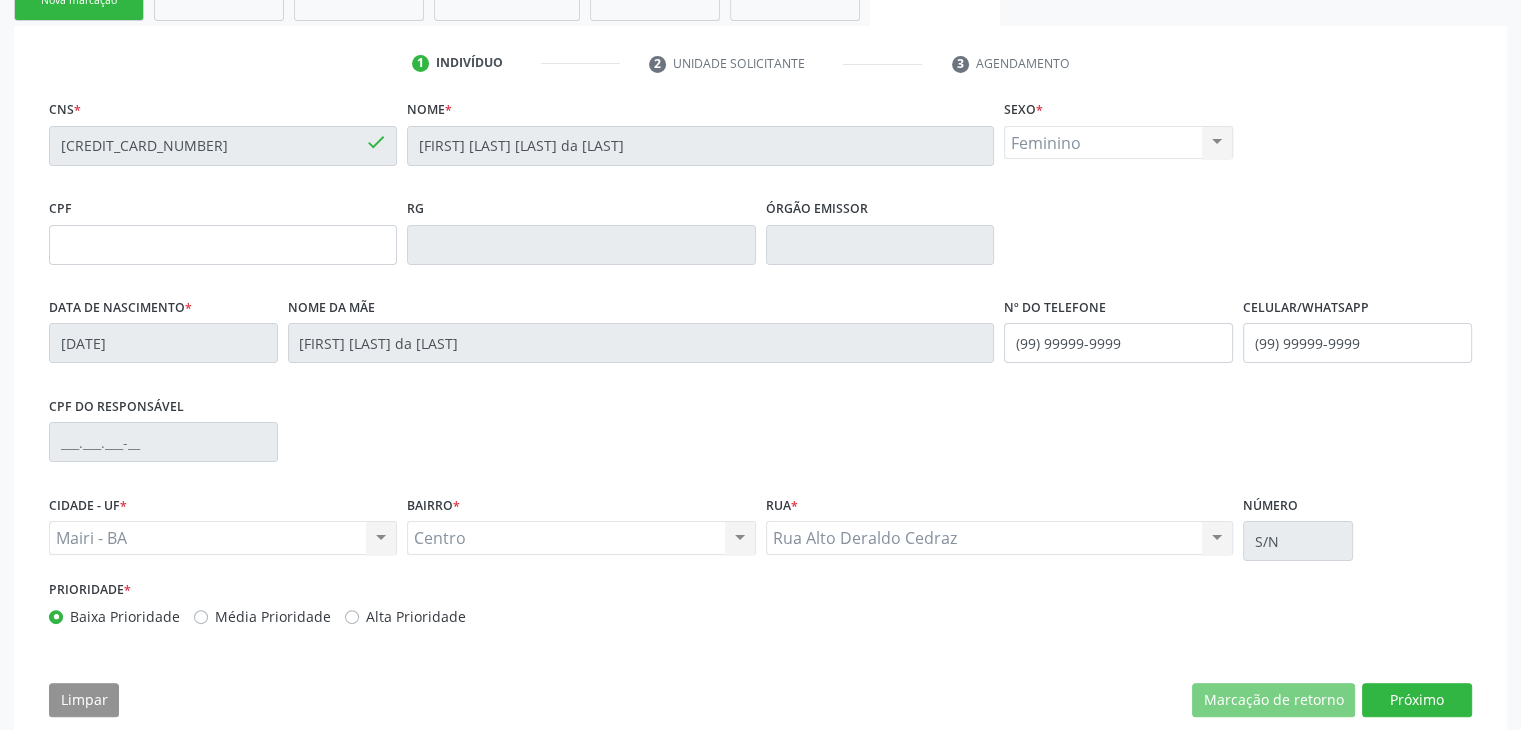 scroll, scrollTop: 380, scrollLeft: 0, axis: vertical 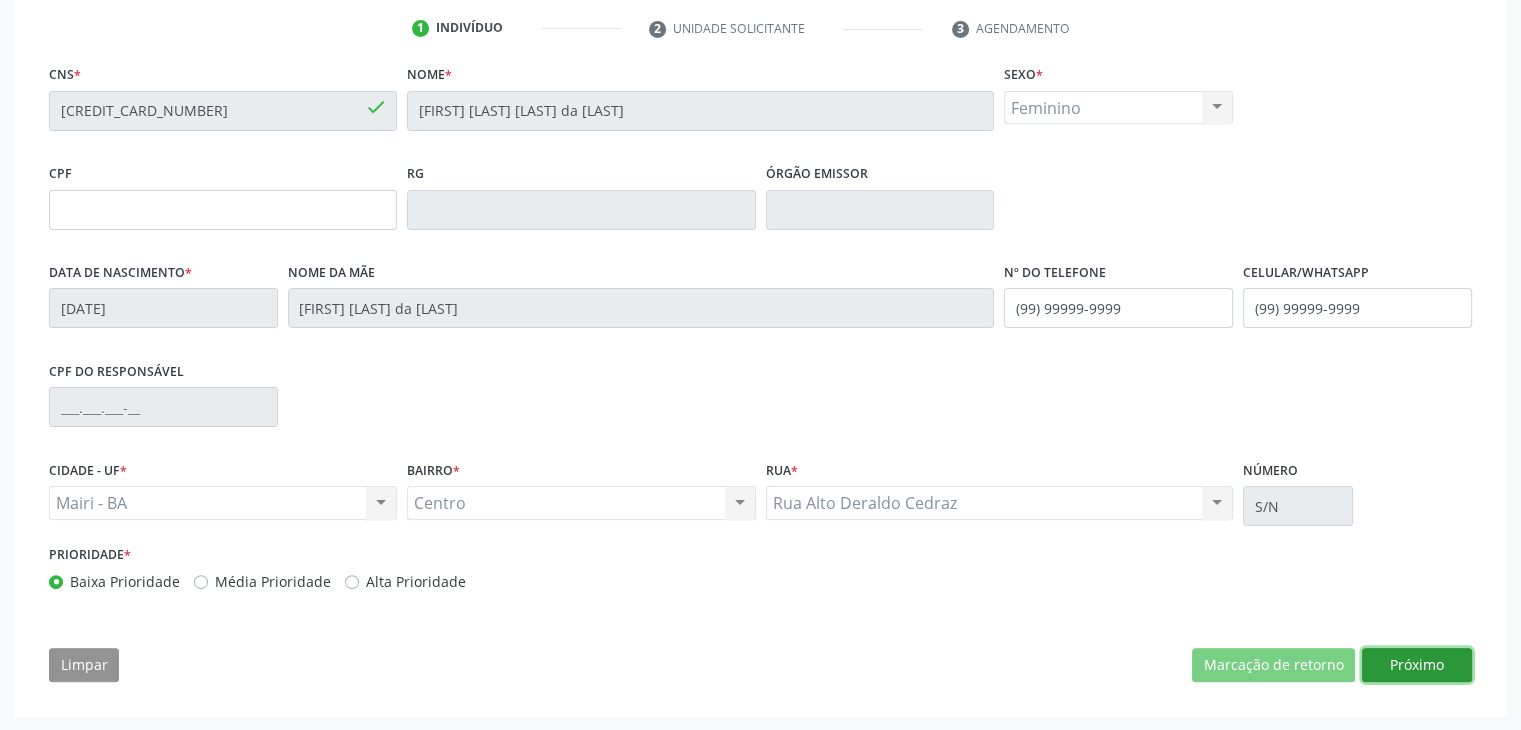 click on "Próximo" at bounding box center (1417, 665) 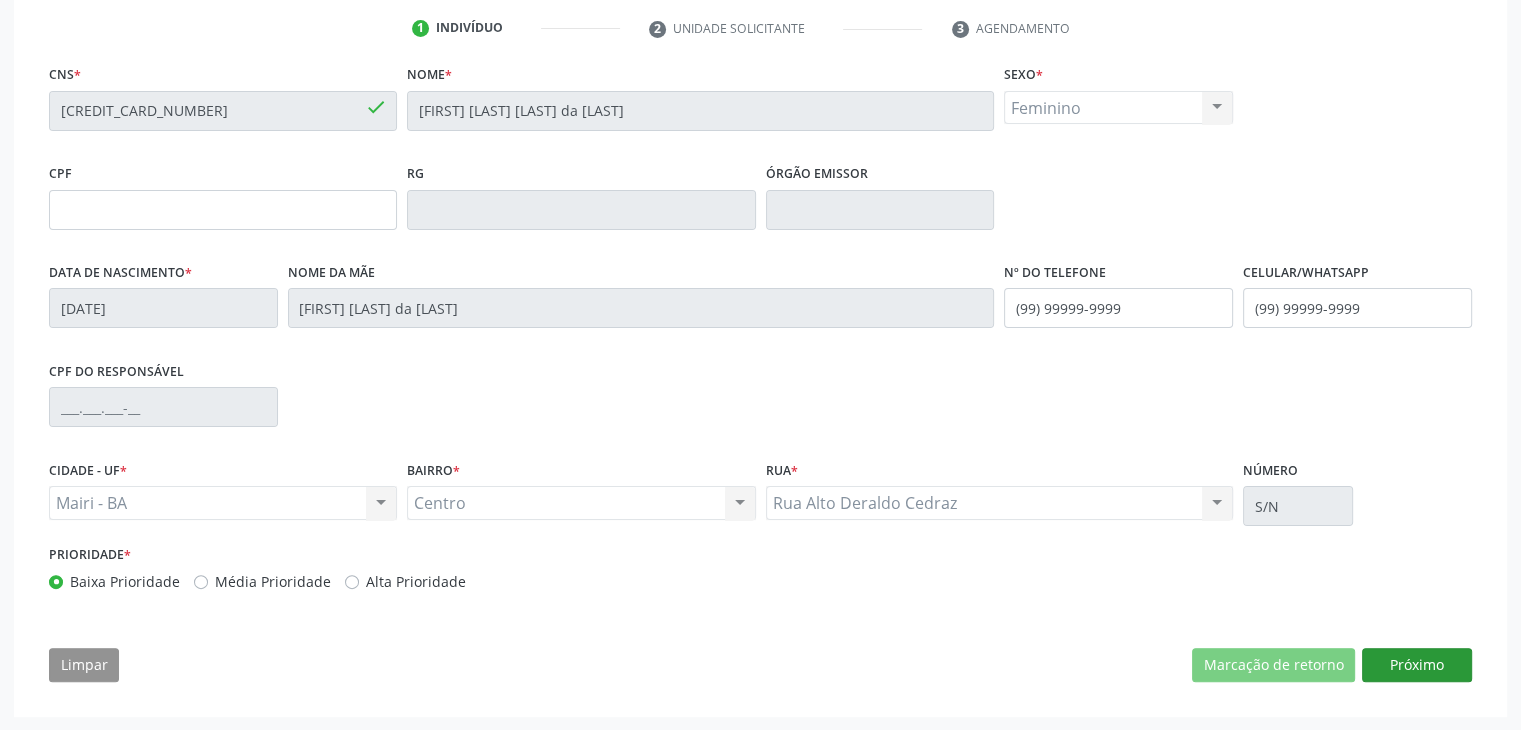 click on "Próximo" at bounding box center (0, 0) 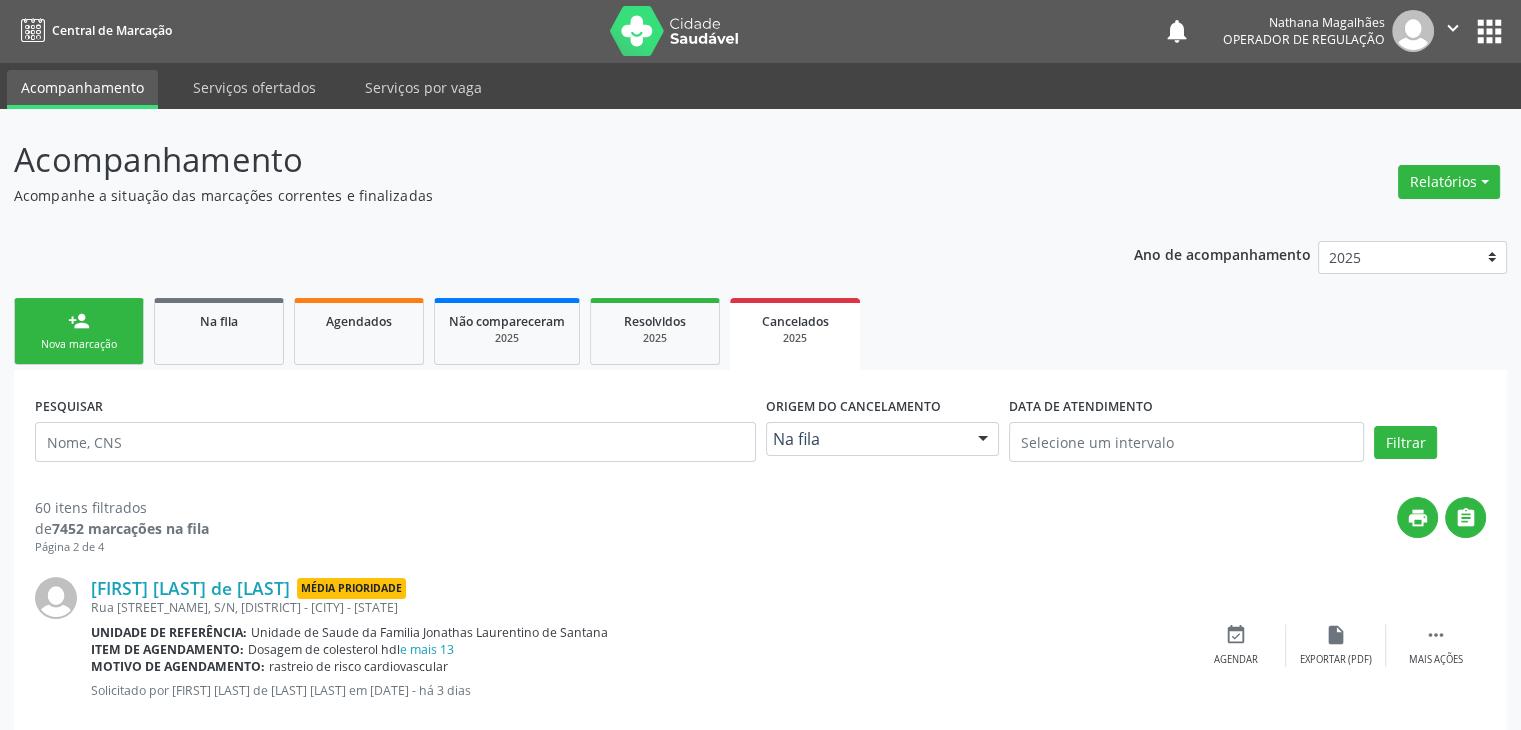 scroll, scrollTop: 300, scrollLeft: 0, axis: vertical 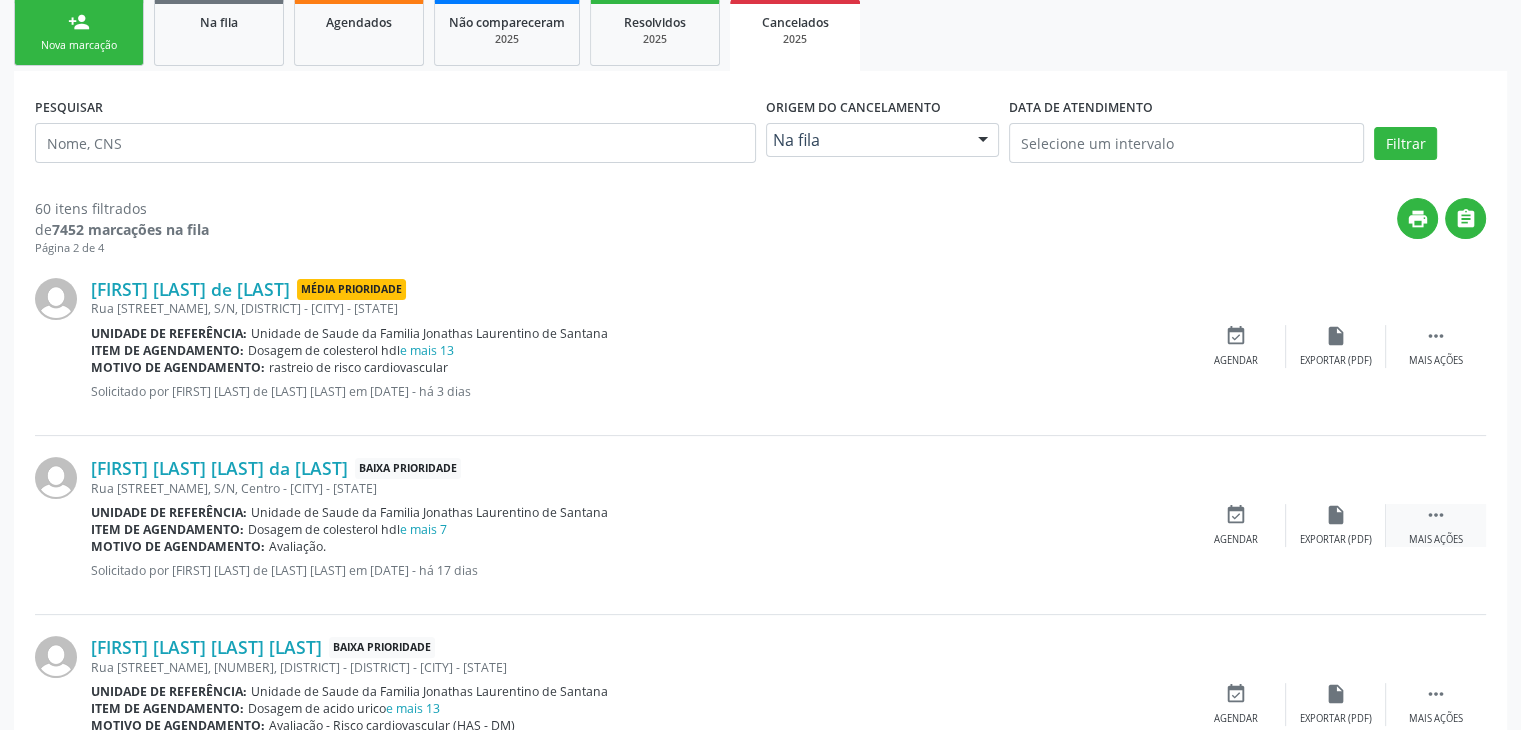 click on "Mais ações" at bounding box center [1436, 540] 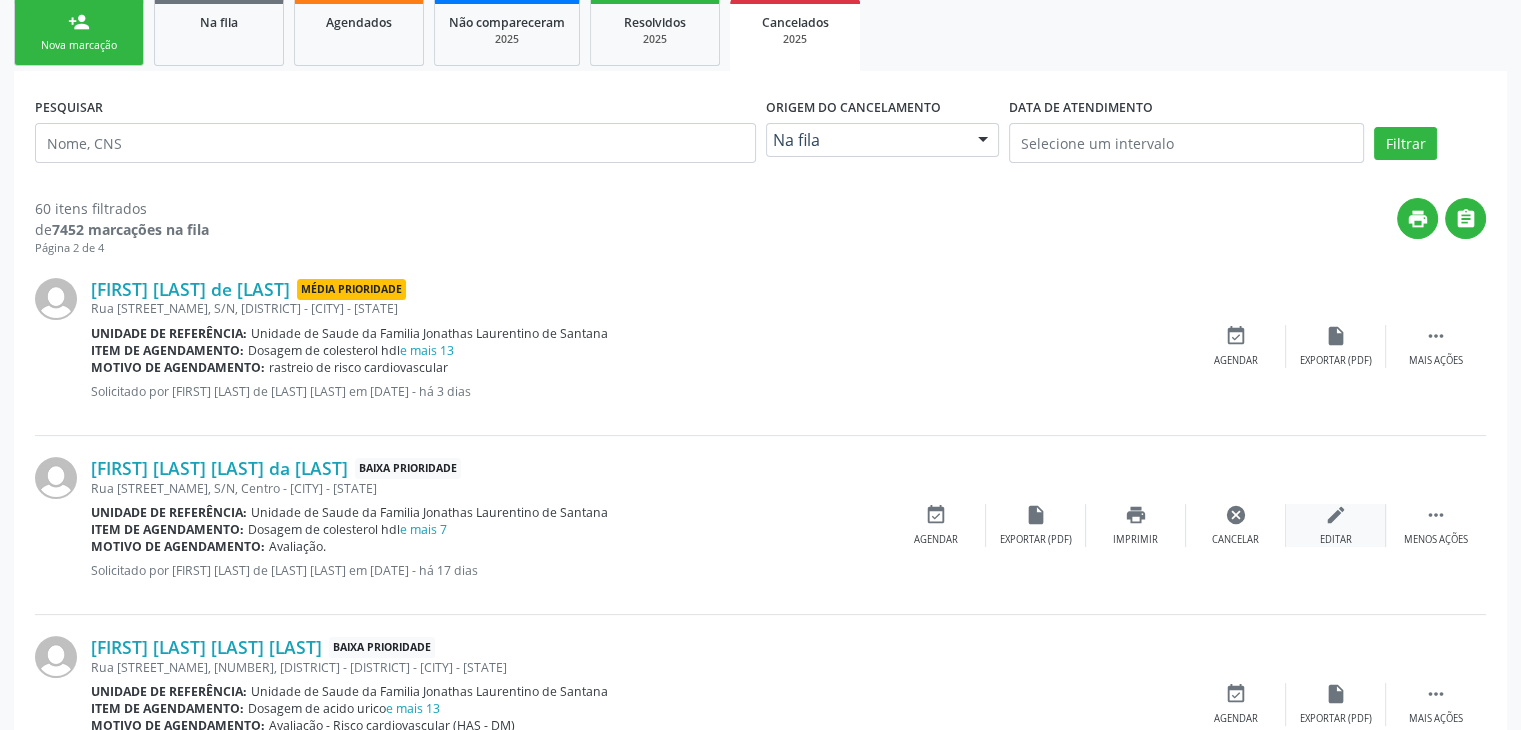 click on "Editar" at bounding box center [1336, 540] 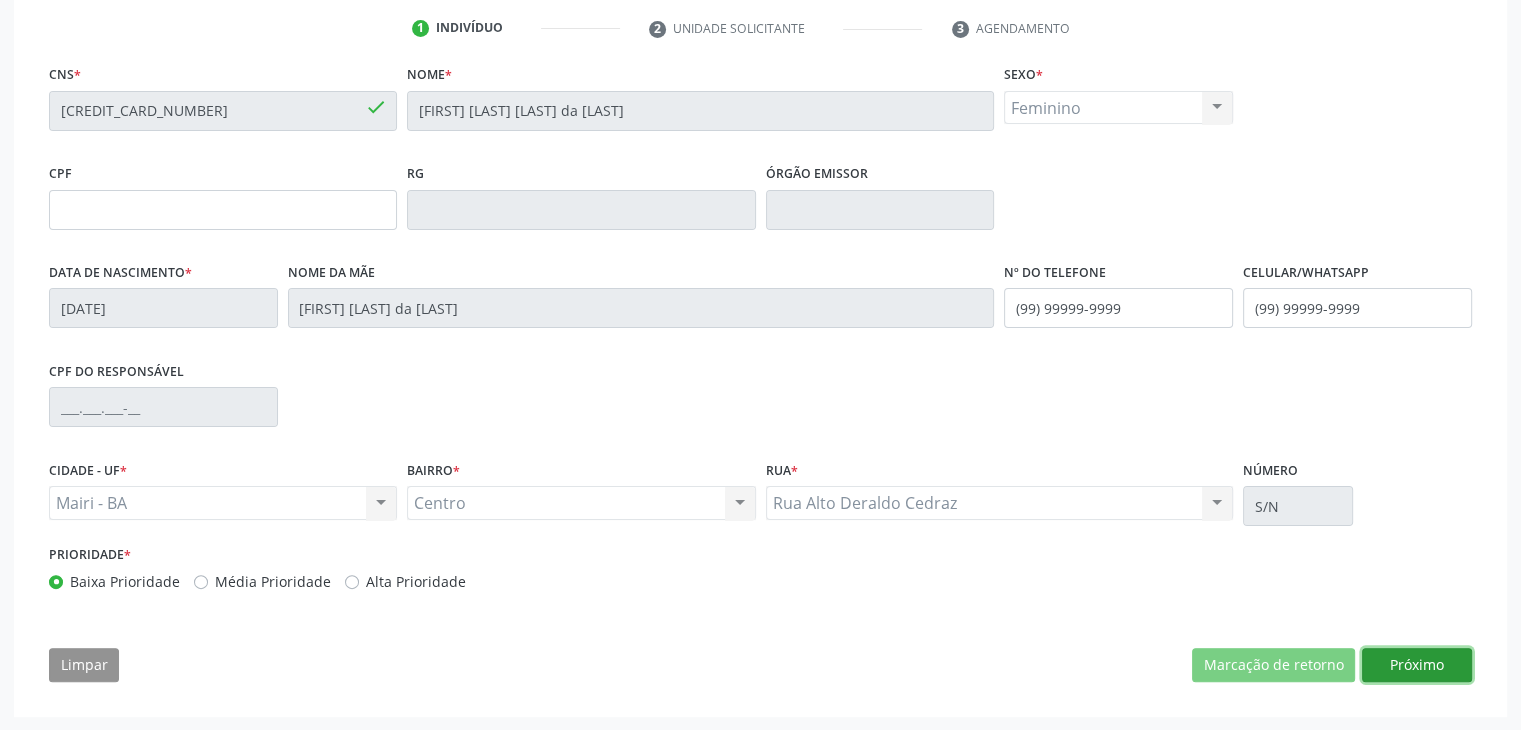 click on "Próximo" at bounding box center (1417, 665) 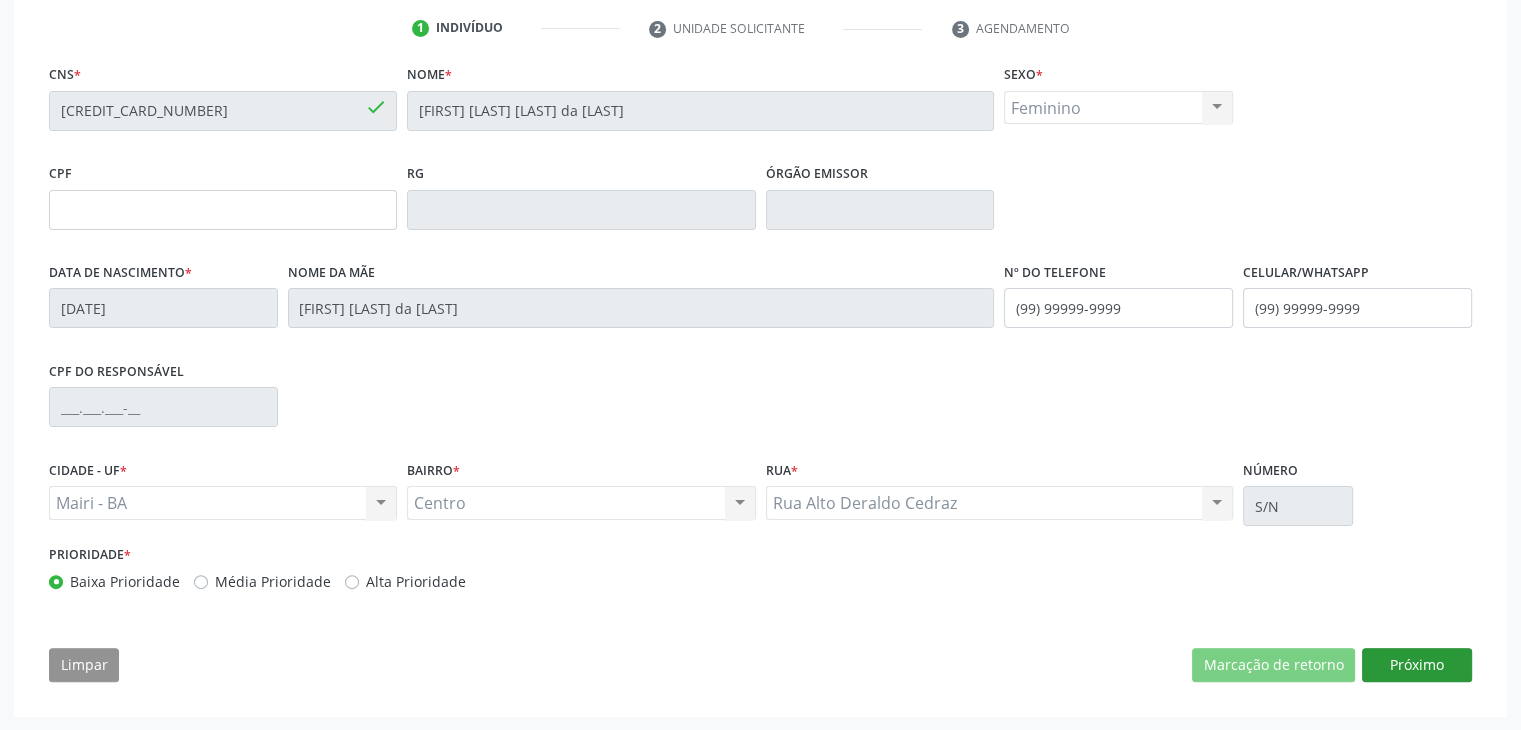 scroll, scrollTop: 214, scrollLeft: 0, axis: vertical 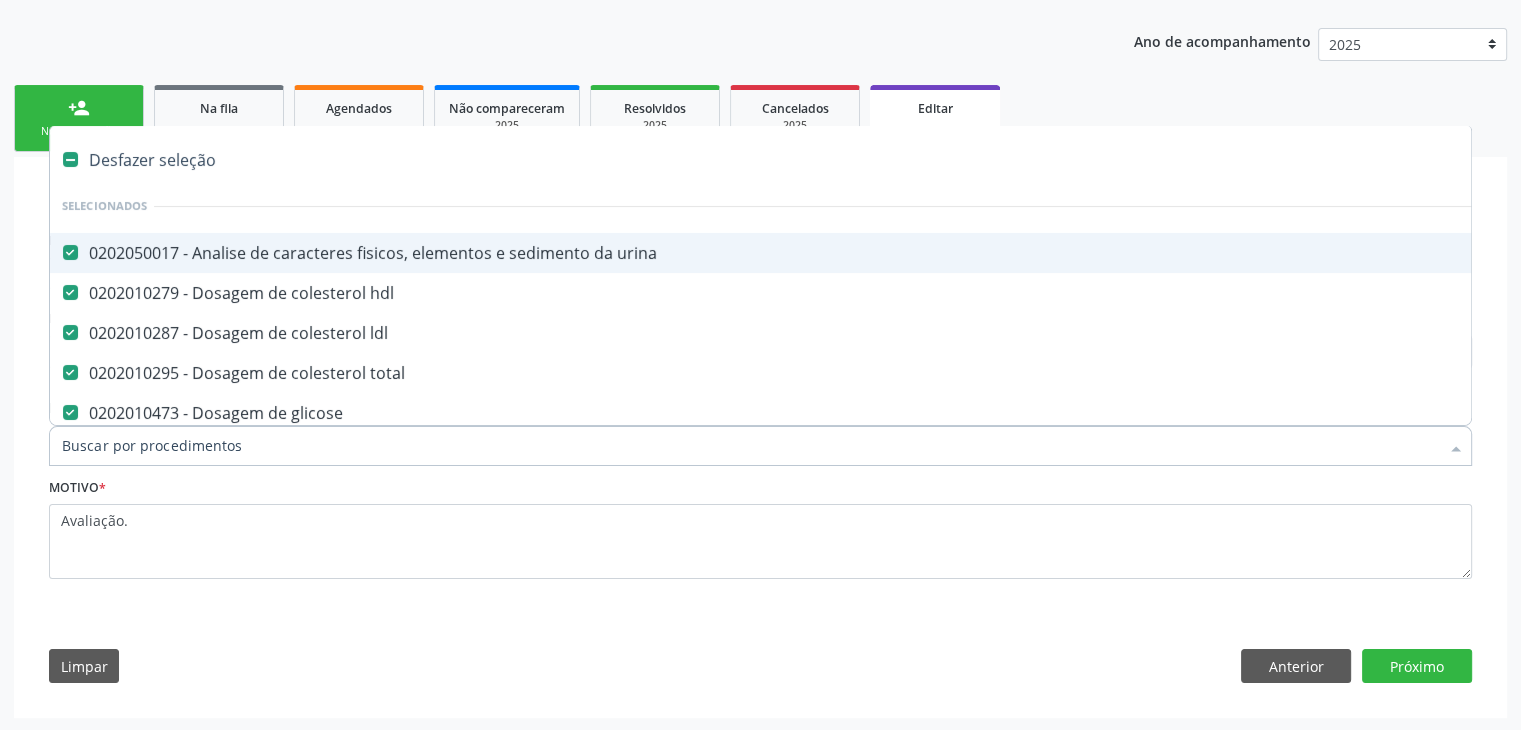 click on "Desfazer seleção" at bounding box center (831, 160) 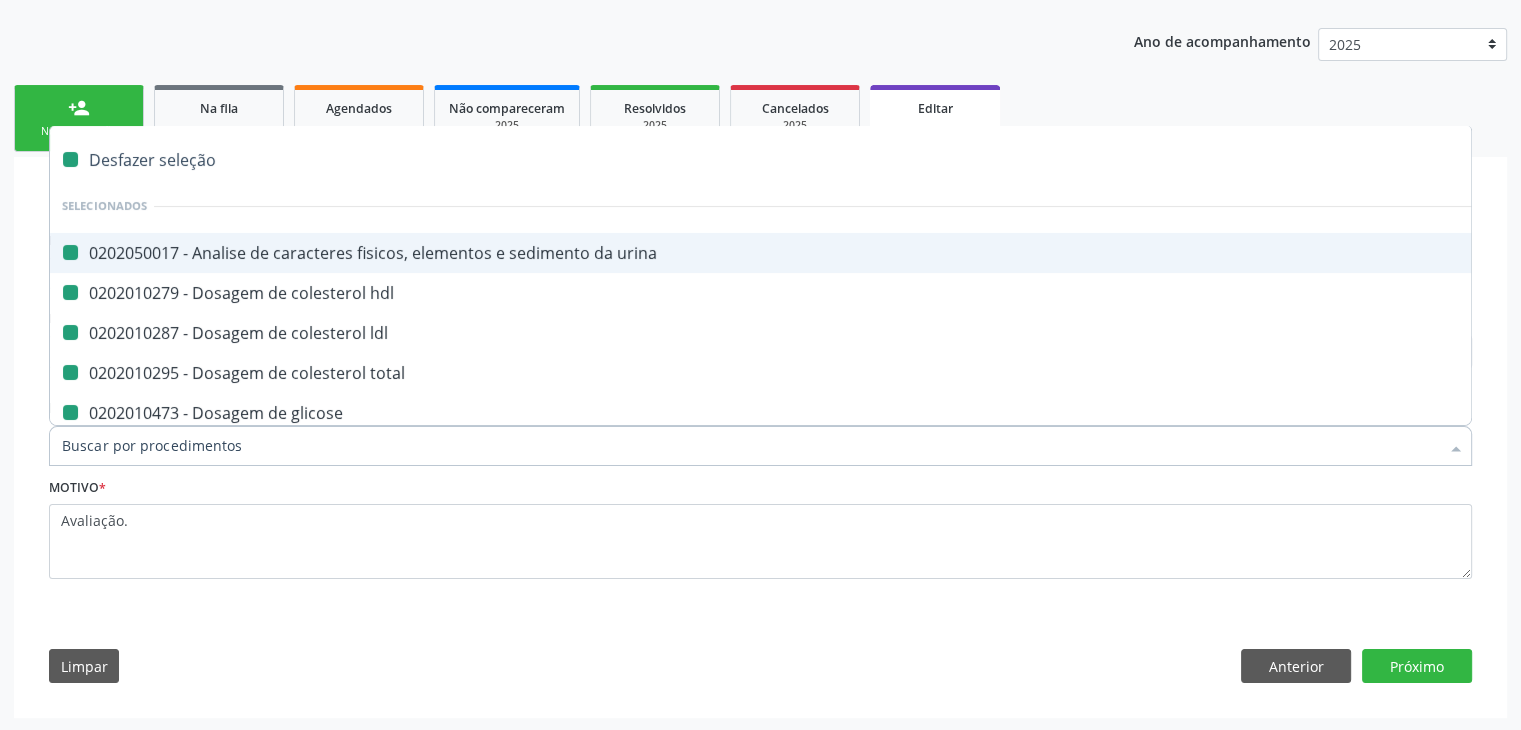 checkbox on "false" 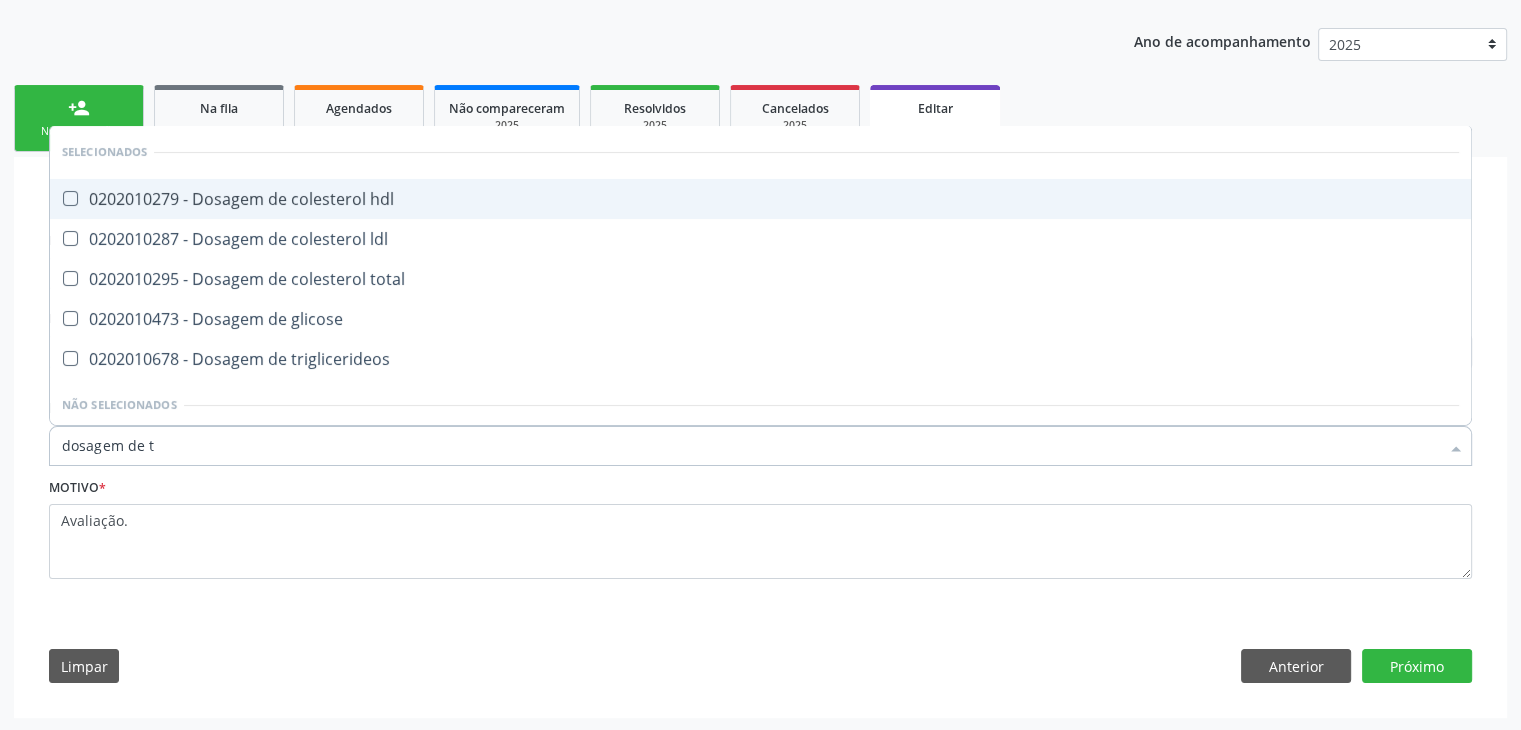 type on "dosagem de ts" 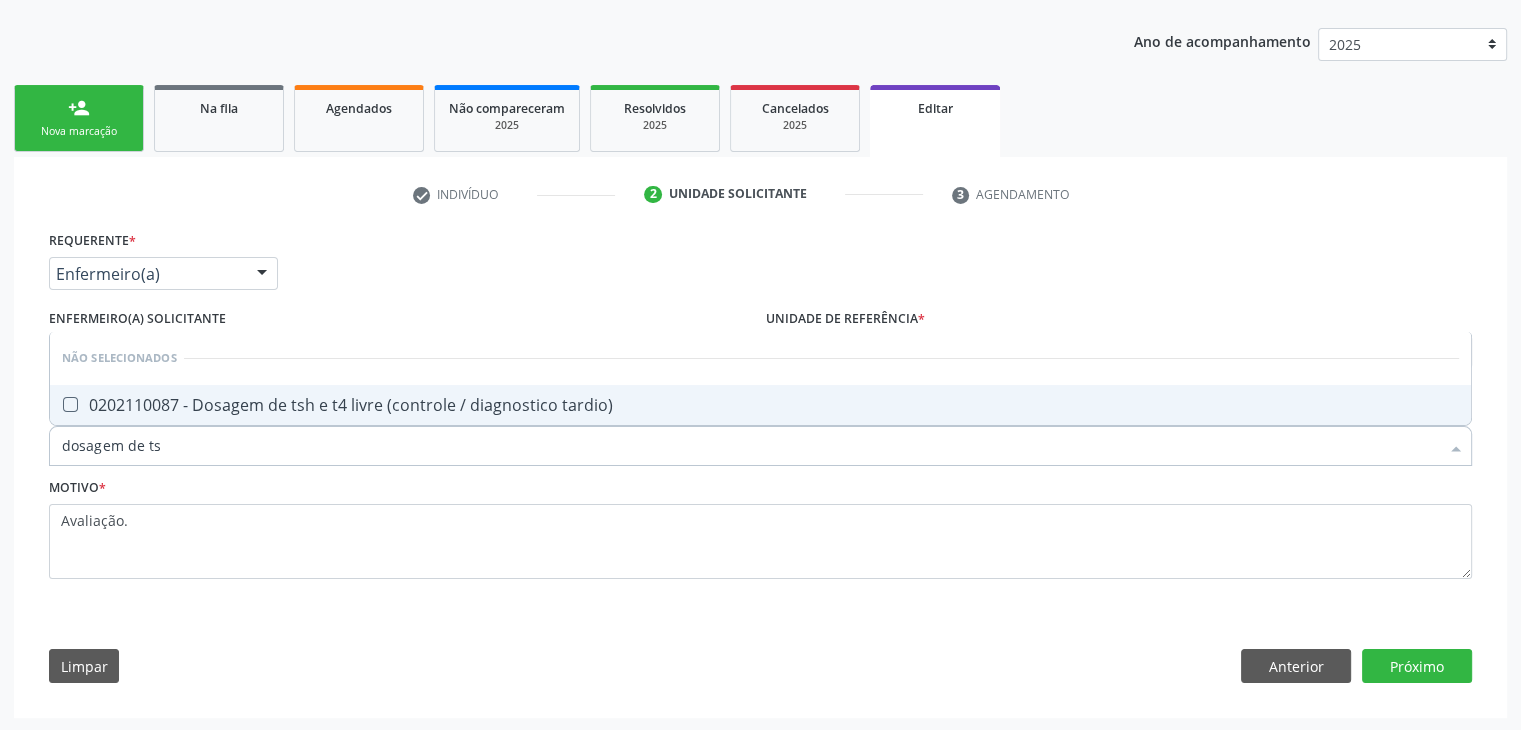 click on "0202110087 - Dosagem de tsh e t4 livre (controle / diagnostico tardio)" at bounding box center [760, 405] 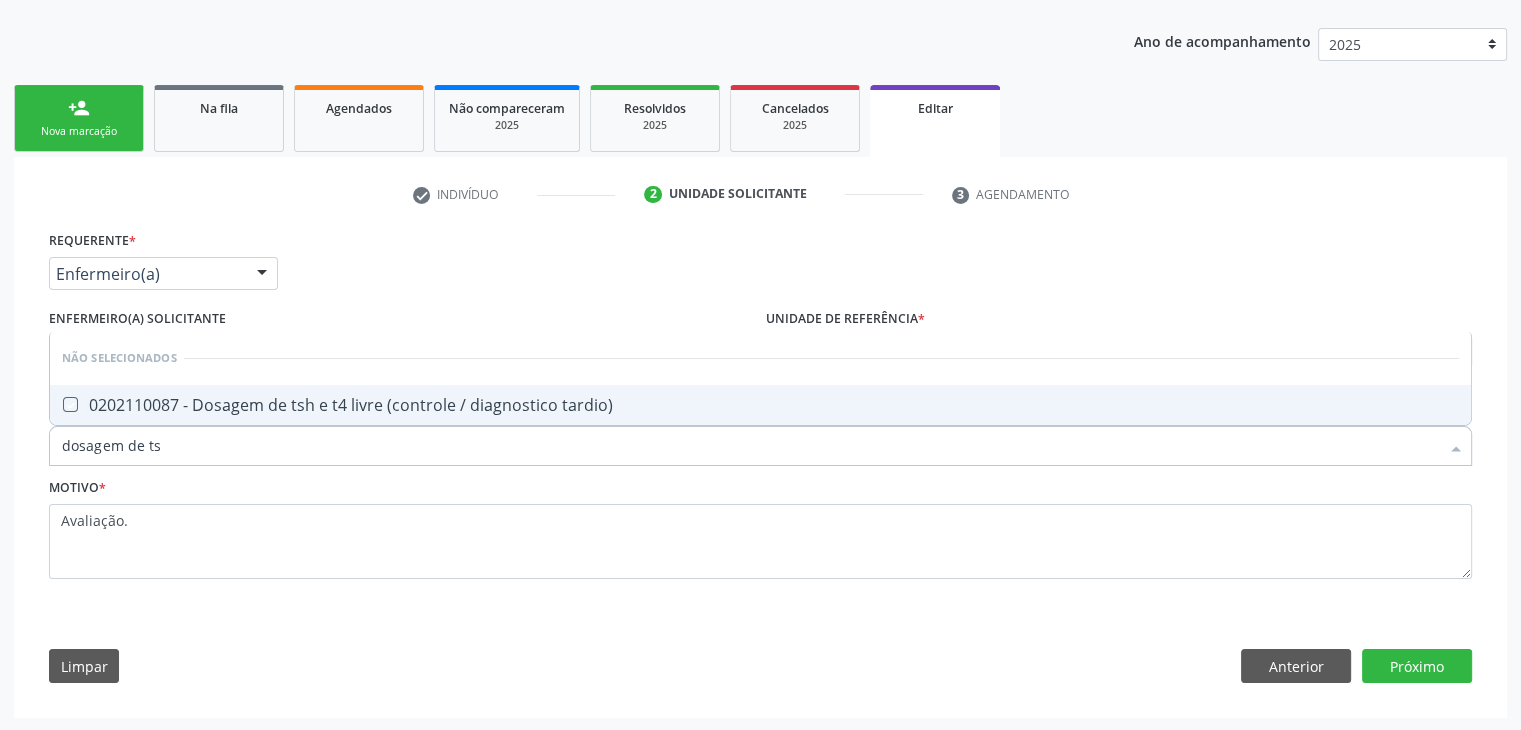 checkbox on "true" 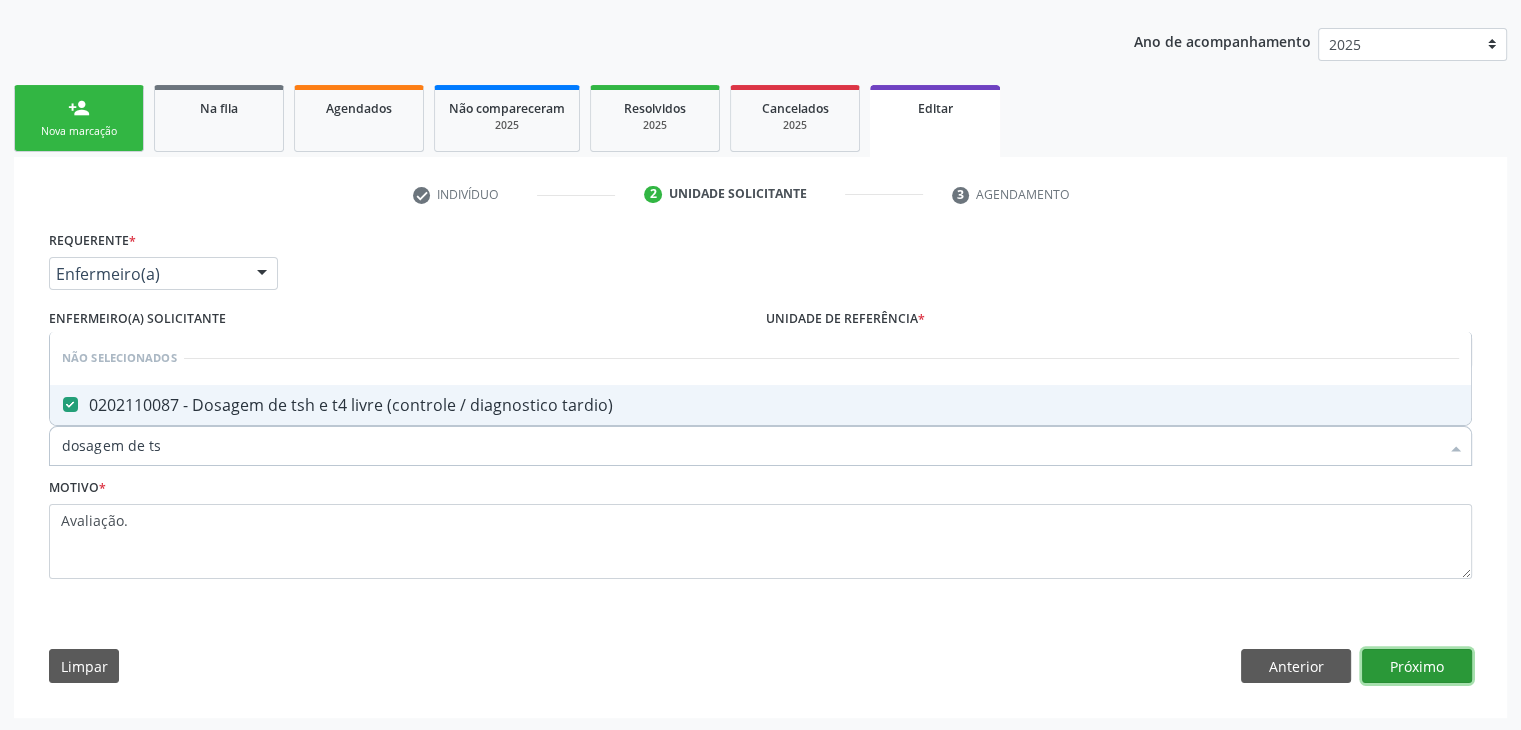 click on "Próximo" at bounding box center (1417, 666) 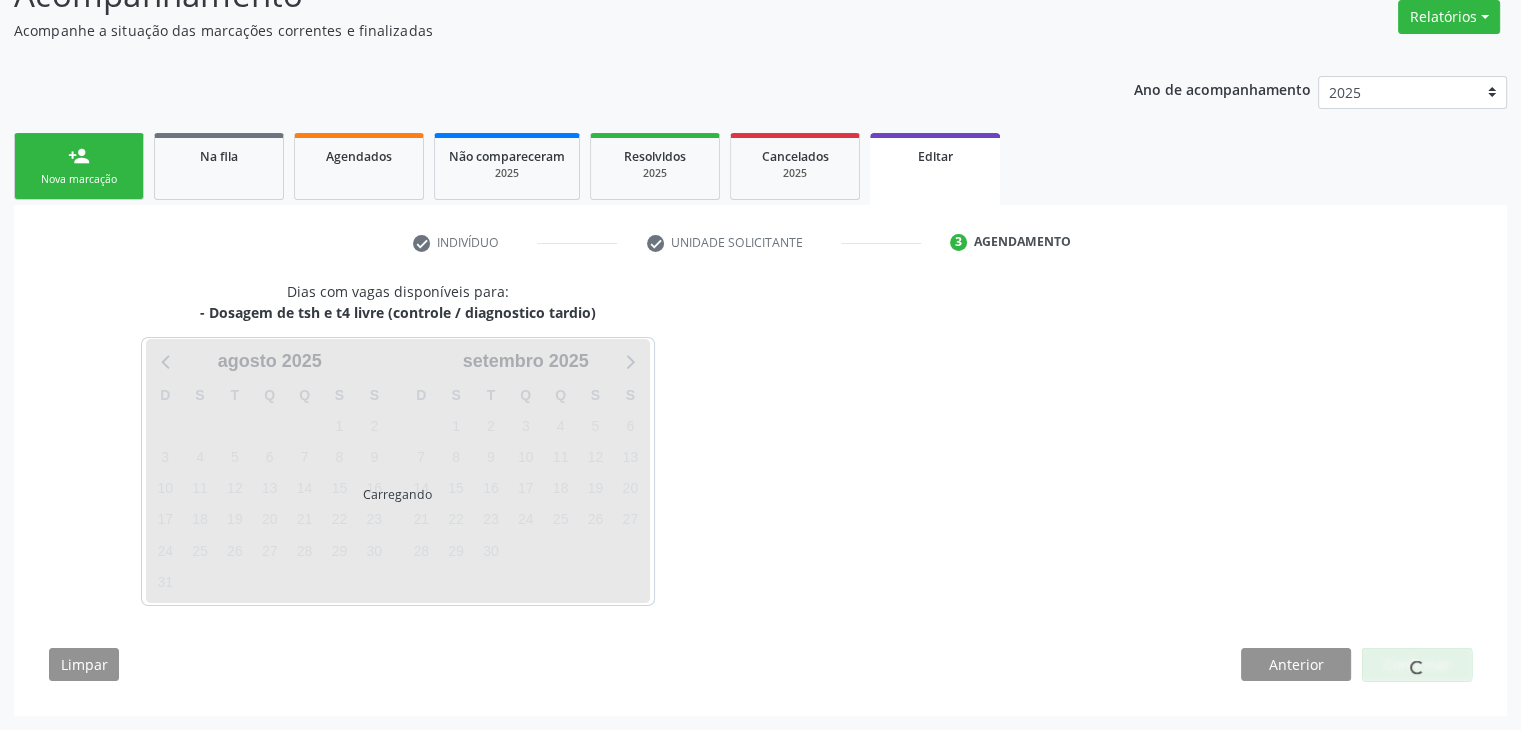 scroll, scrollTop: 165, scrollLeft: 0, axis: vertical 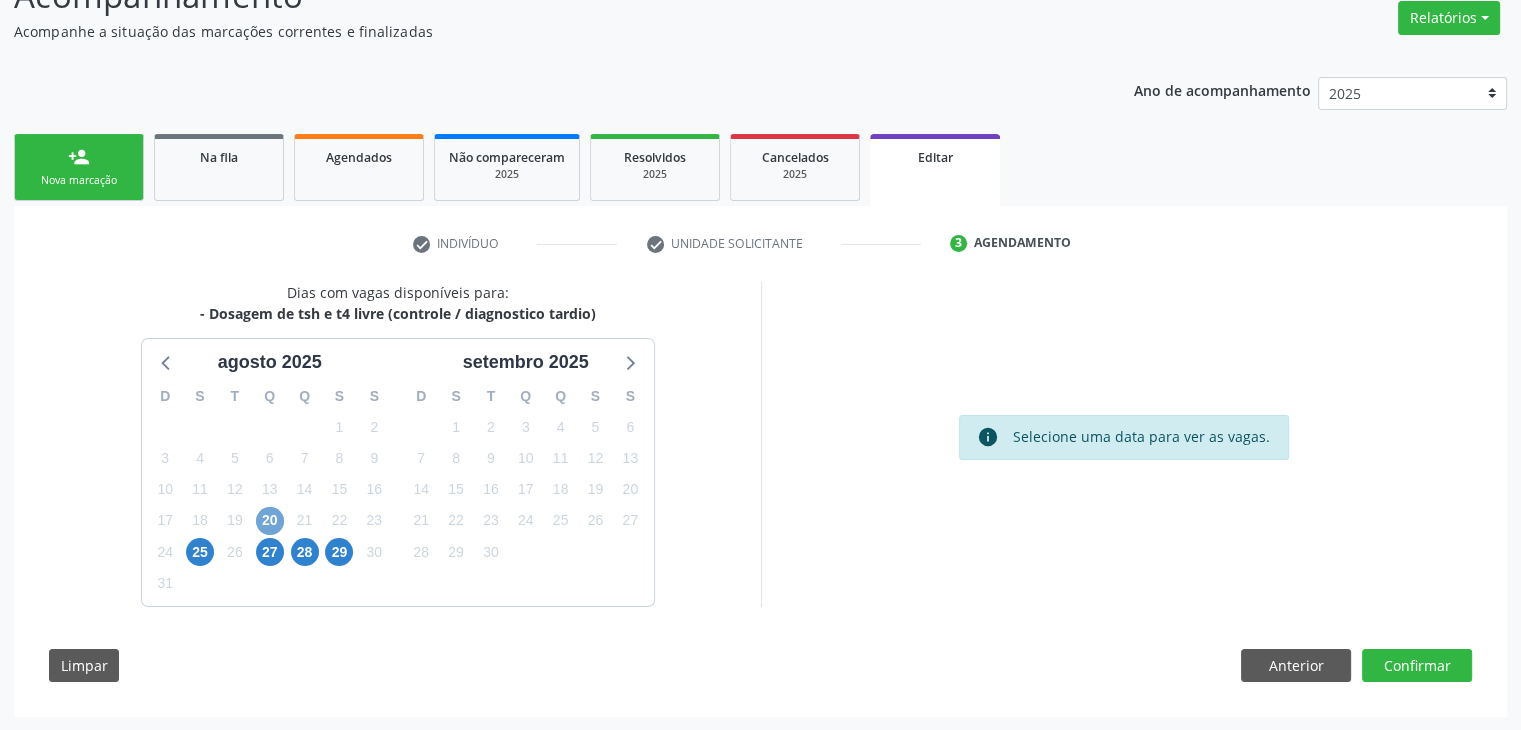 click on "20" at bounding box center [270, 521] 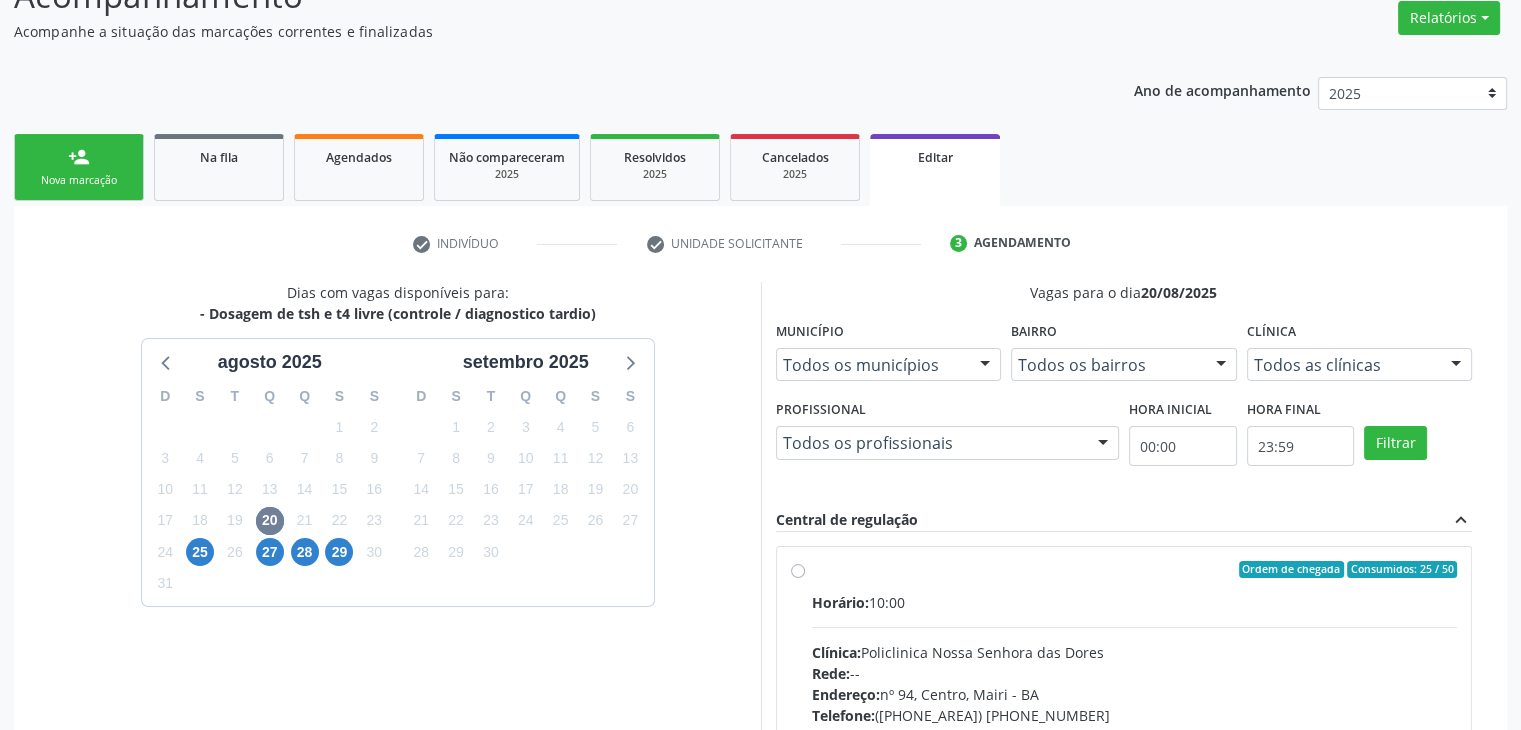 click on "Horário:   10:00" at bounding box center (1135, 602) 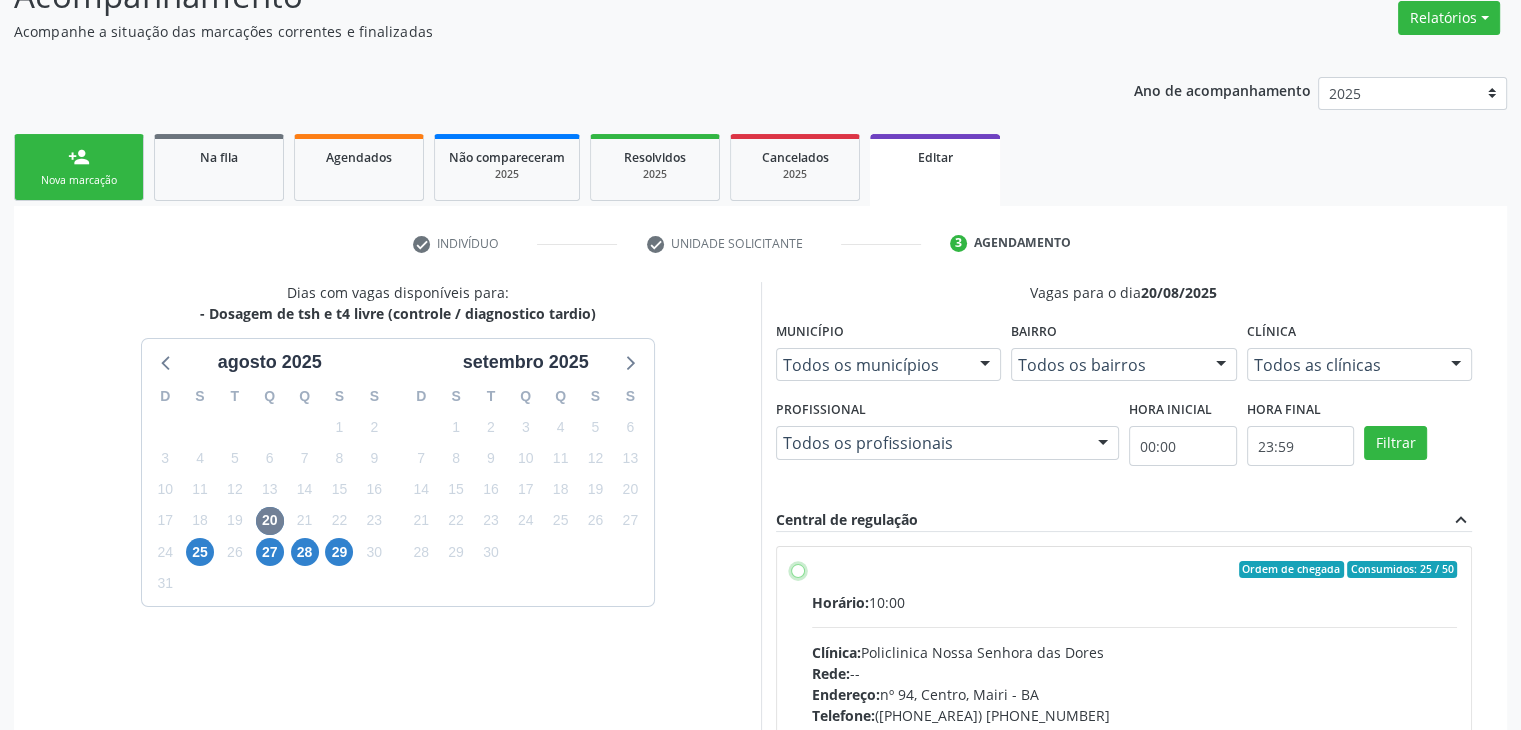 click on "Ordem de chegada
Consumidos: 25 / 50
Horário:   10:00
Clínica:  Policlinica Nossa Senhora das Dores
Rede:
--
Endereço:   nº 94, Centro, Mairi - BA
Telefone:   (74) 36322104
Profissional:
--
Informações adicionais sobre o atendimento
Idade de atendimento:
Sem restrição
Gênero(s) atendido(s):
Sem restrição
Informações adicionais:
--" at bounding box center [798, 570] 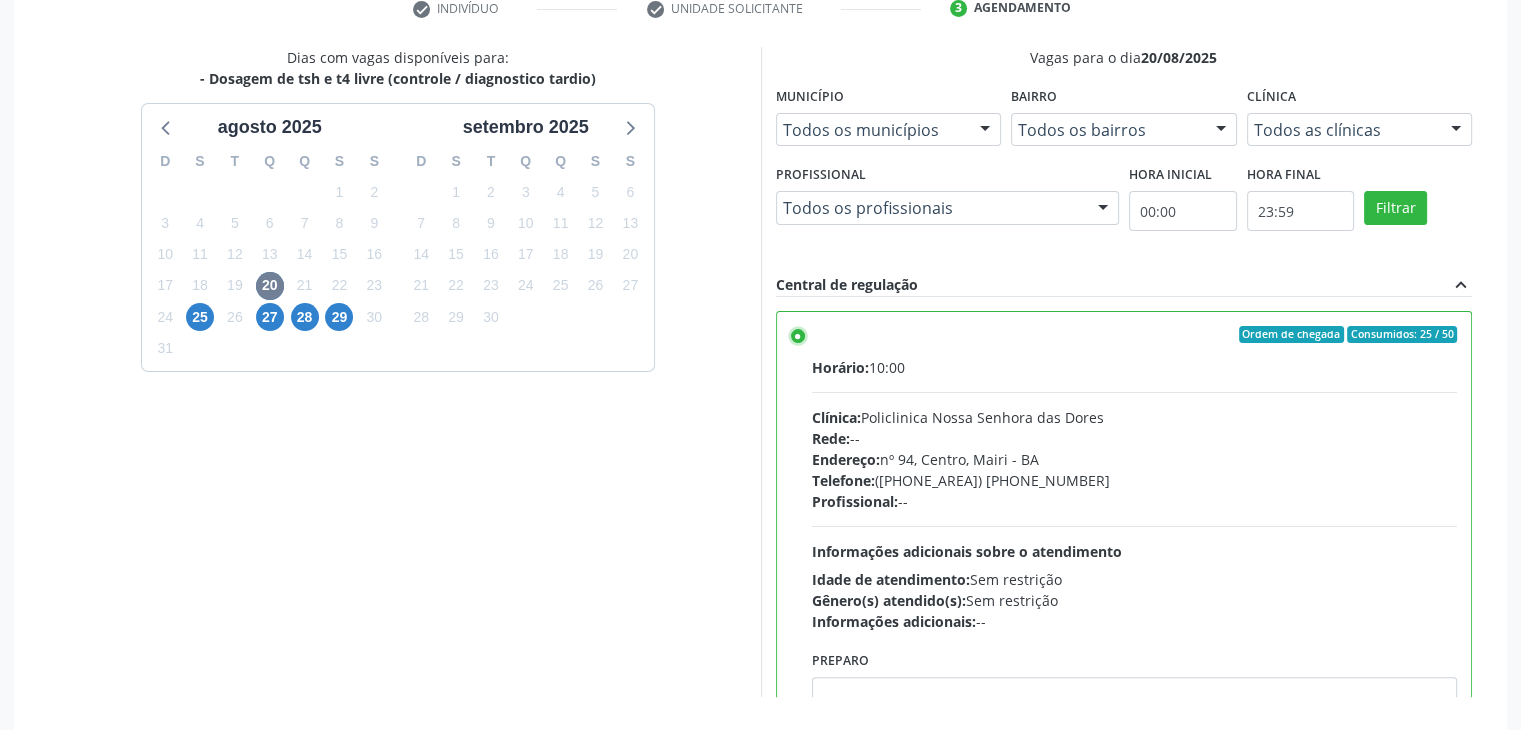 scroll, scrollTop: 490, scrollLeft: 0, axis: vertical 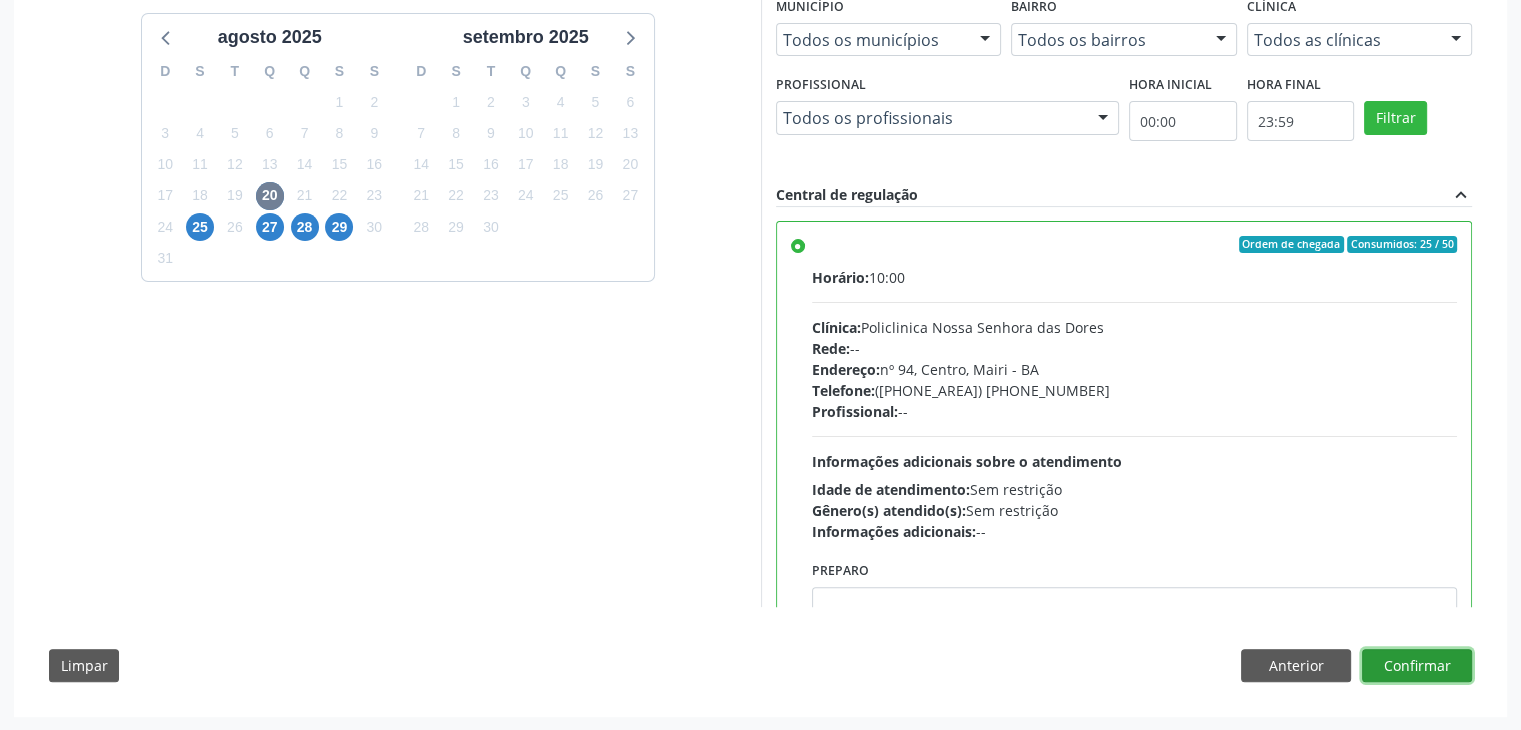click on "Confirmar" at bounding box center (1417, 666) 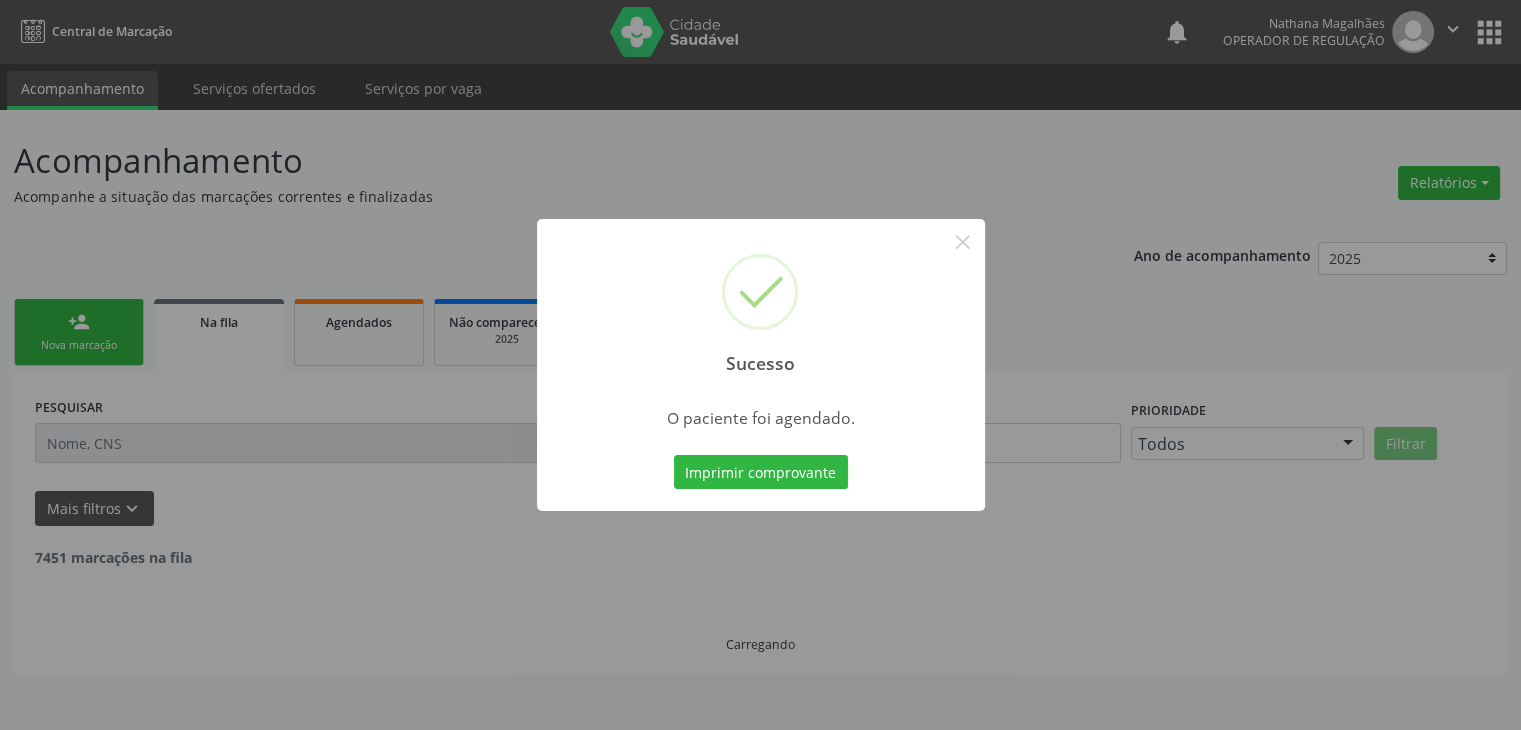 scroll, scrollTop: 0, scrollLeft: 0, axis: both 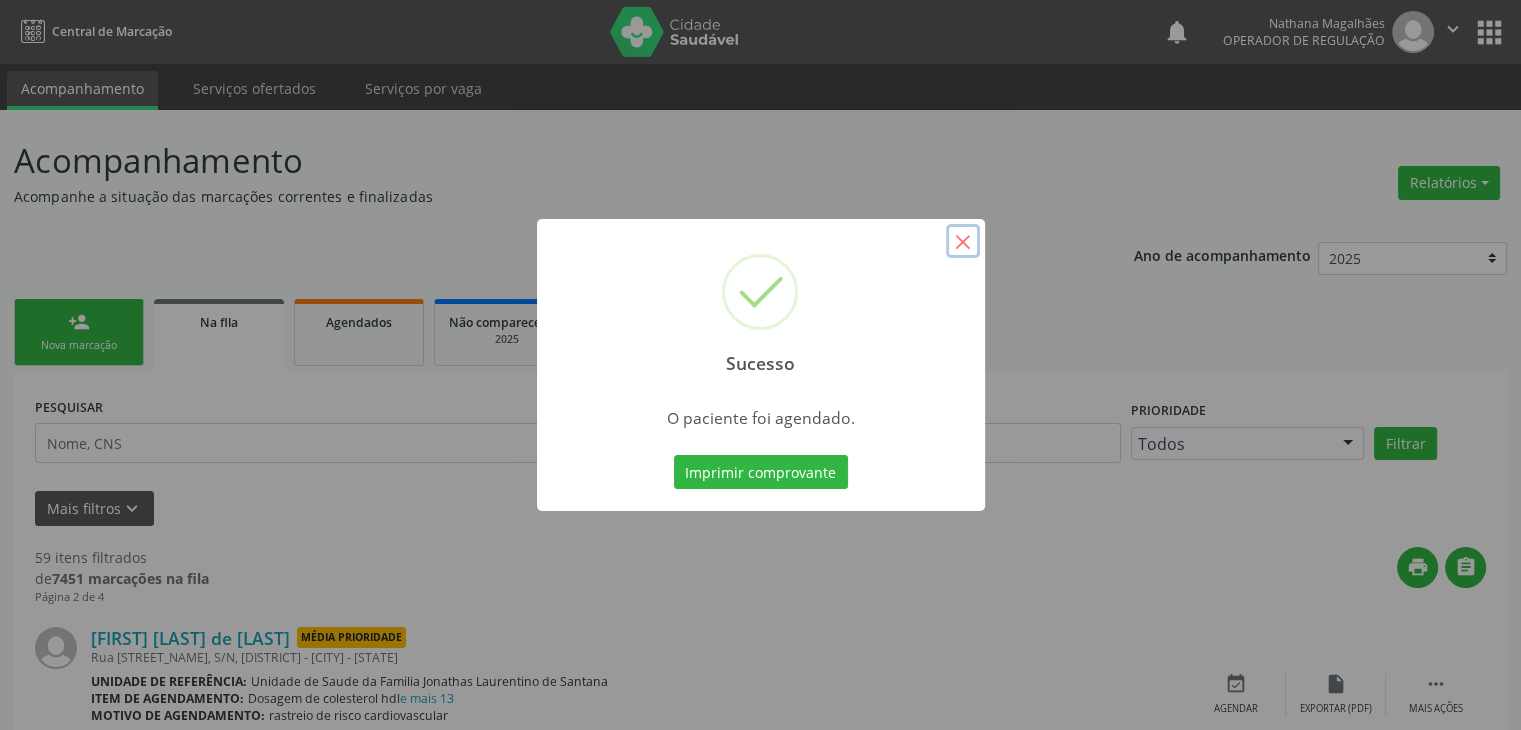 click on "×" at bounding box center (963, 241) 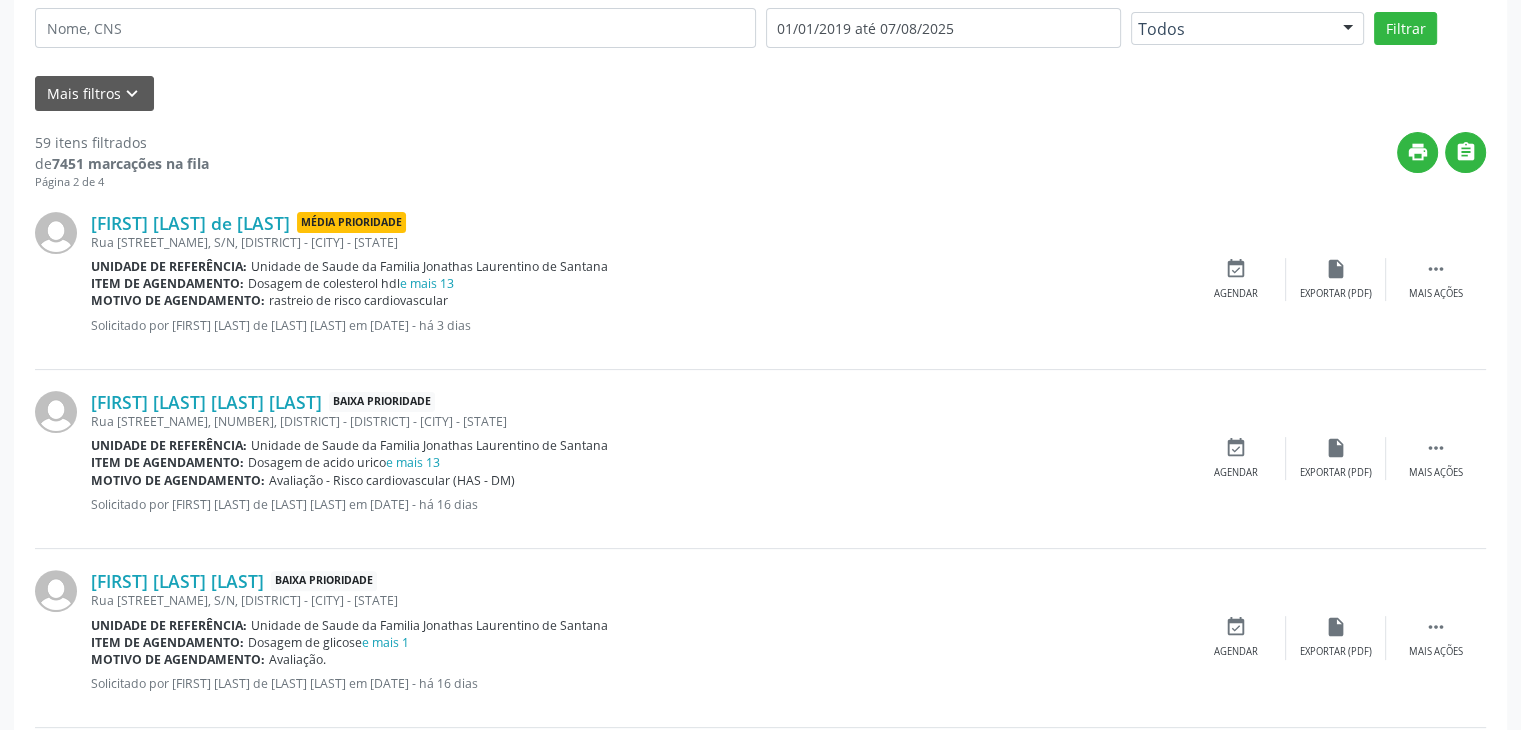 scroll, scrollTop: 500, scrollLeft: 0, axis: vertical 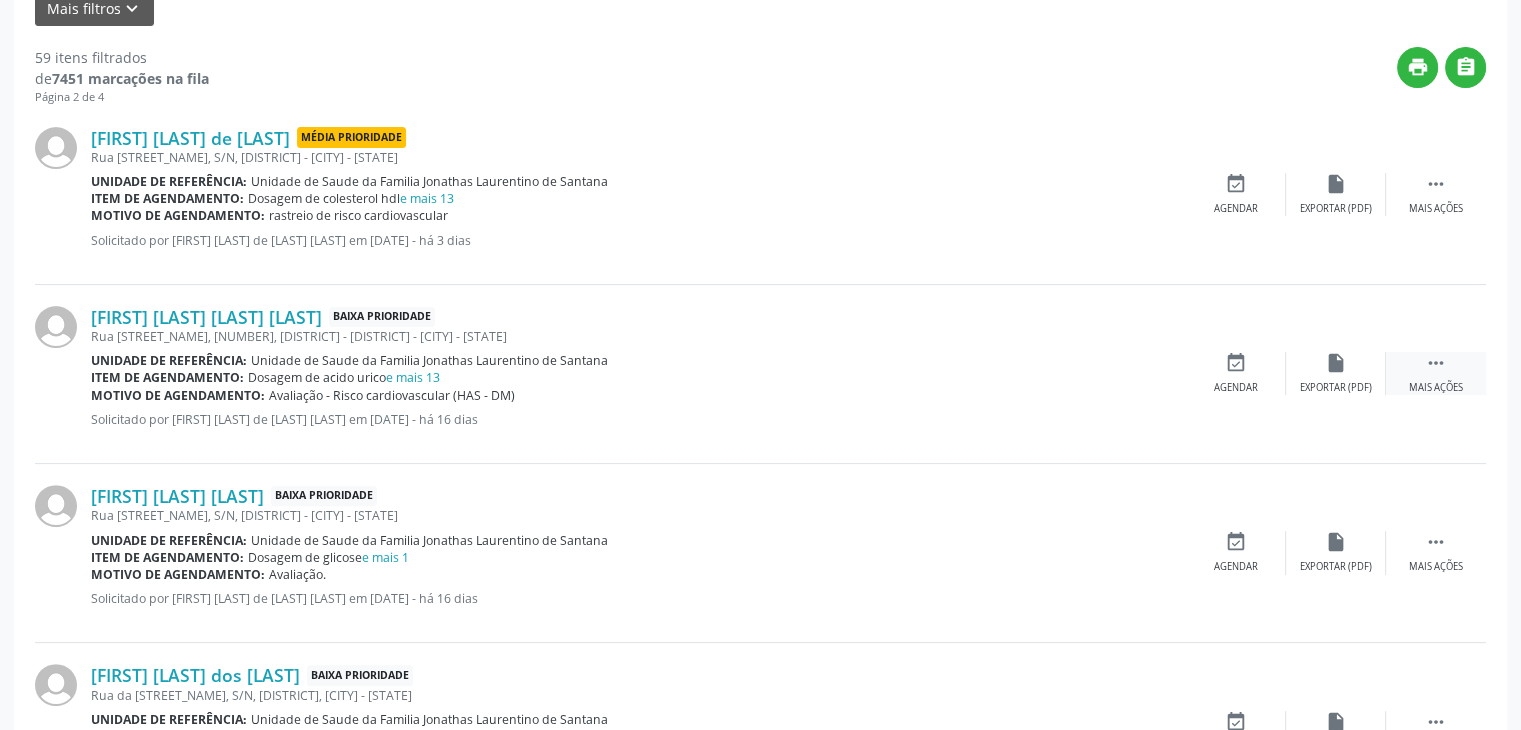 click on "
Mais ações" at bounding box center (1436, 373) 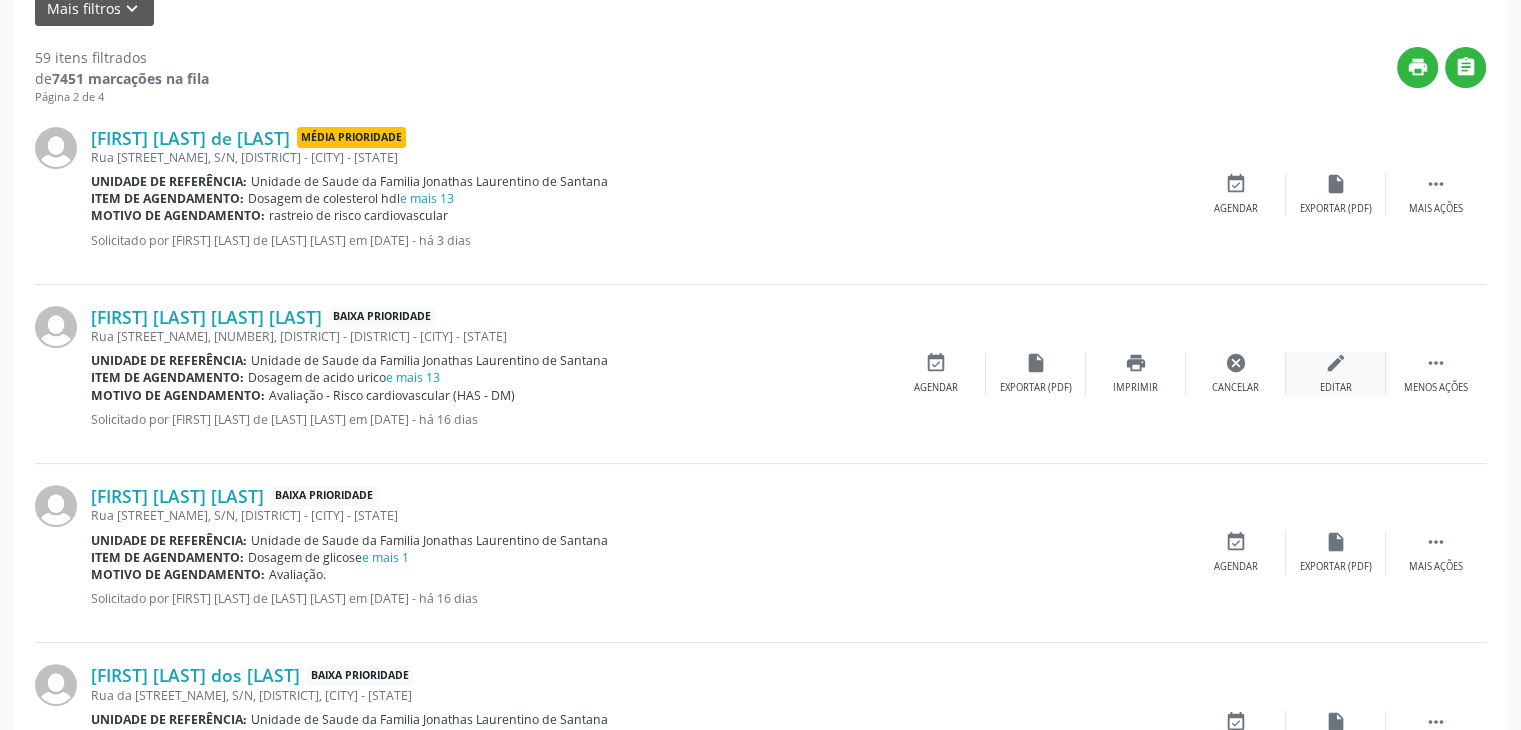 click on "Editar" at bounding box center (1336, 388) 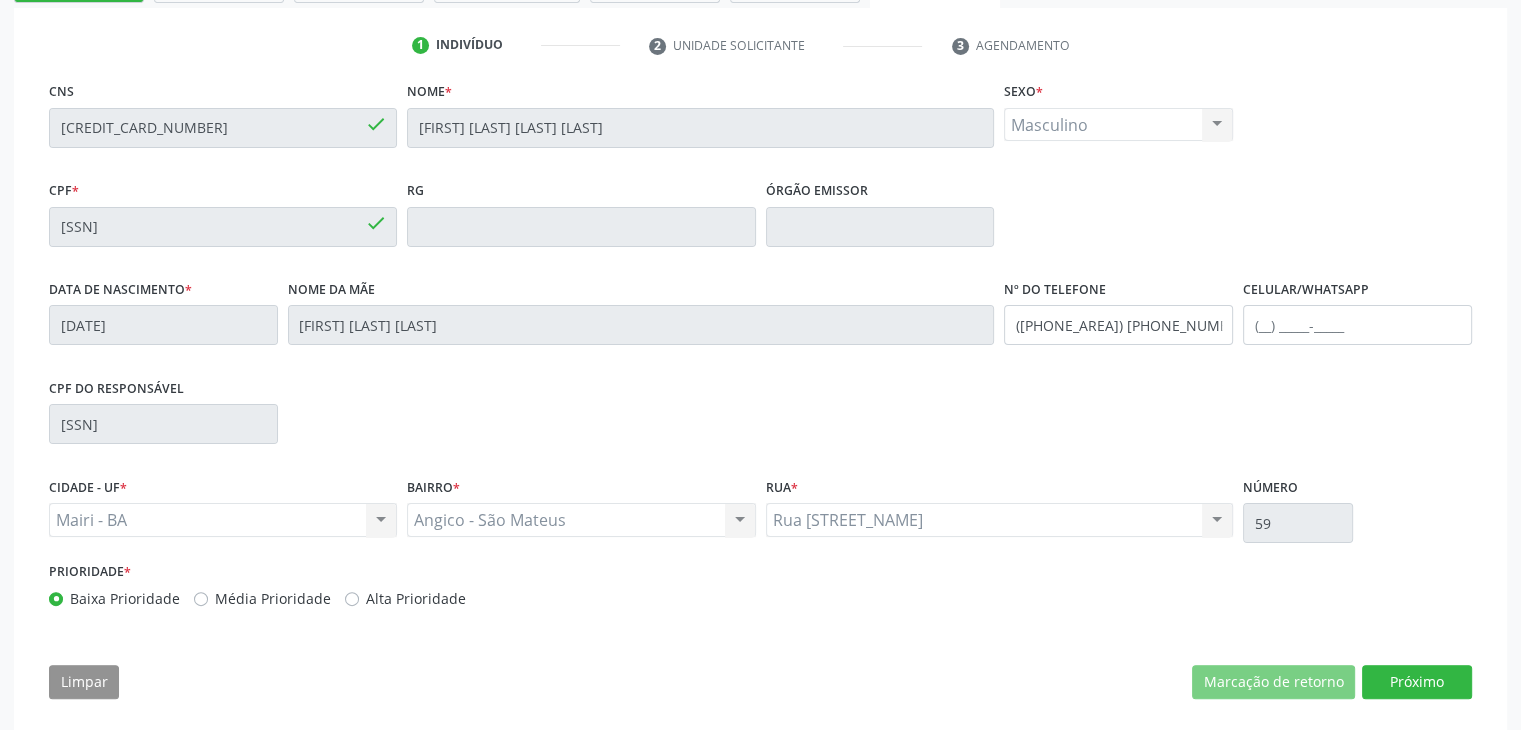 scroll, scrollTop: 380, scrollLeft: 0, axis: vertical 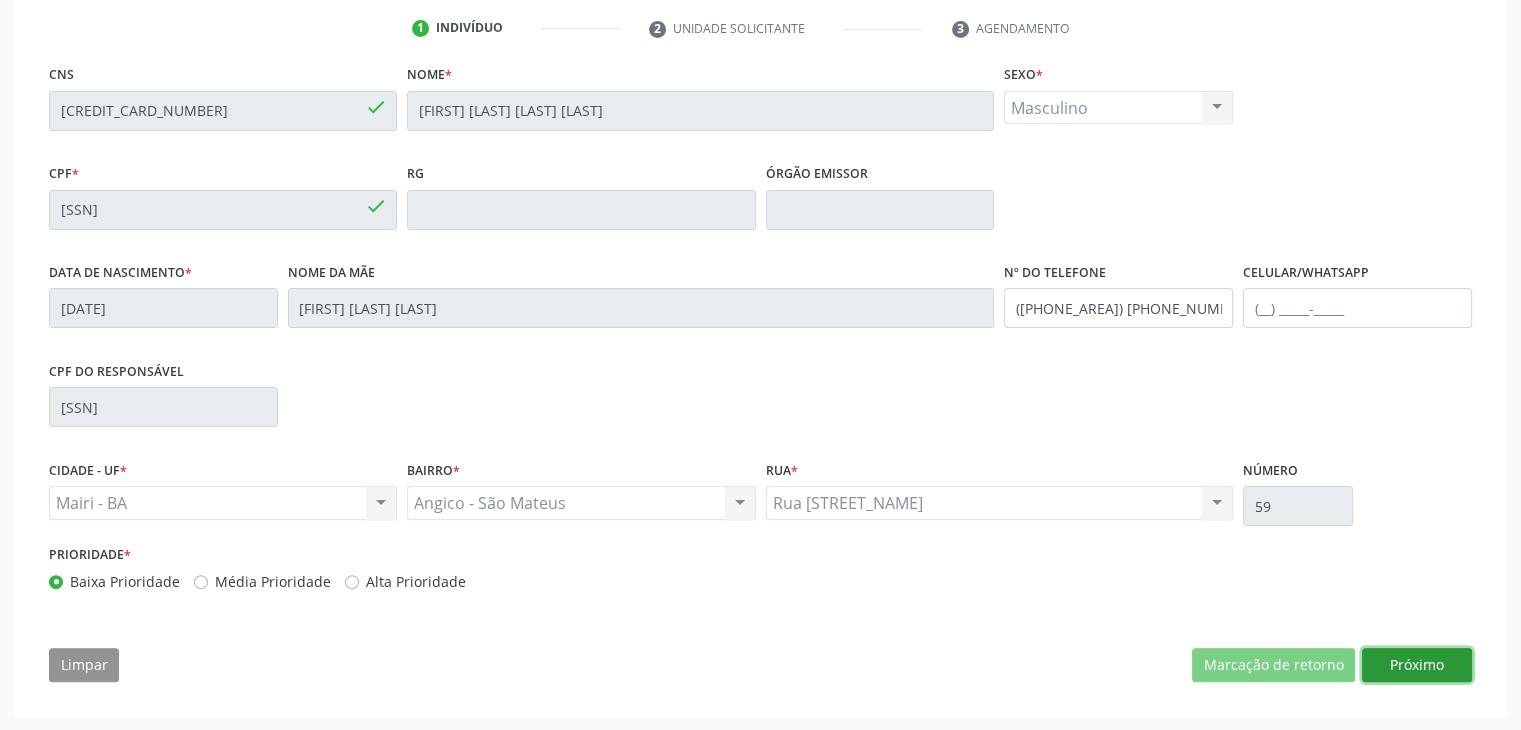 click on "Próximo" at bounding box center [1417, 665] 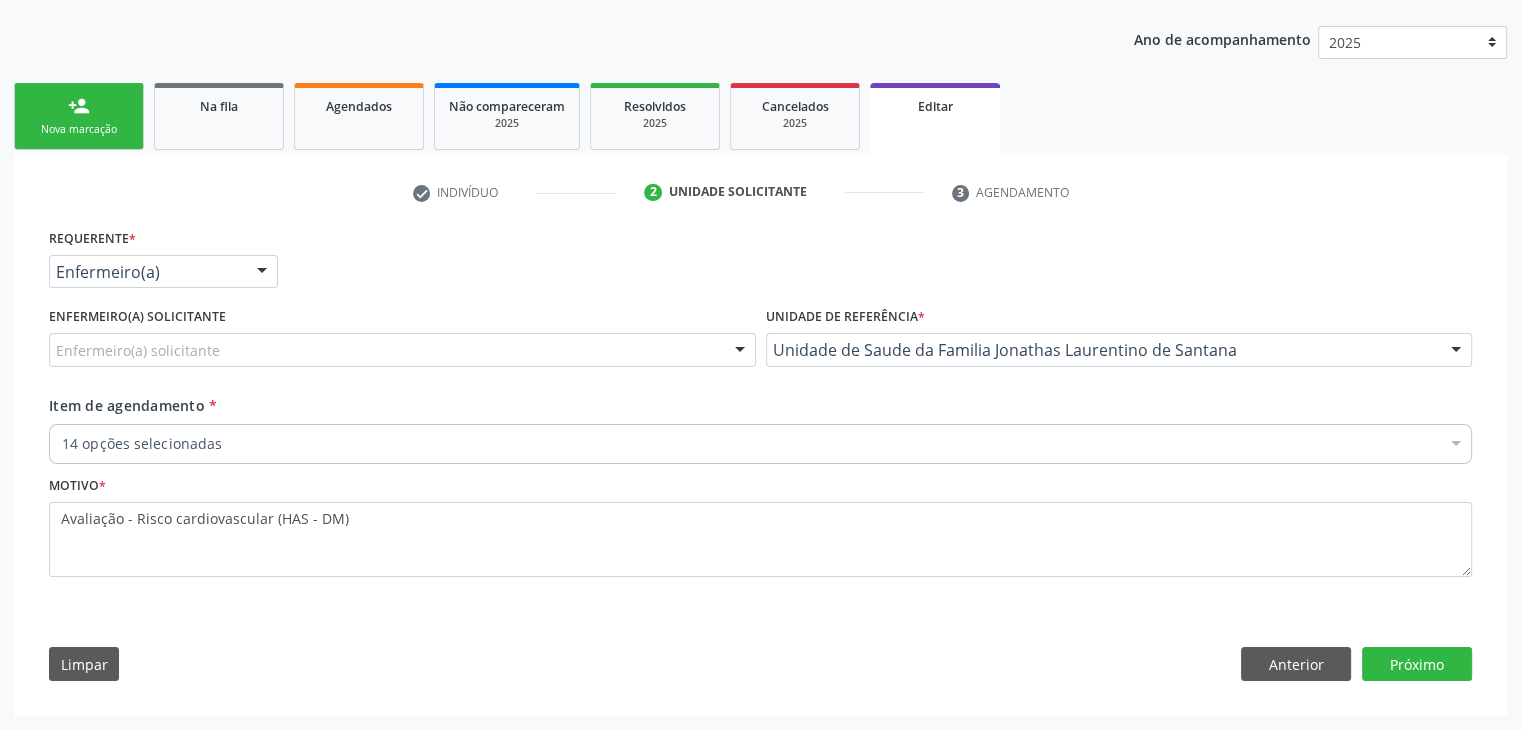 scroll, scrollTop: 214, scrollLeft: 0, axis: vertical 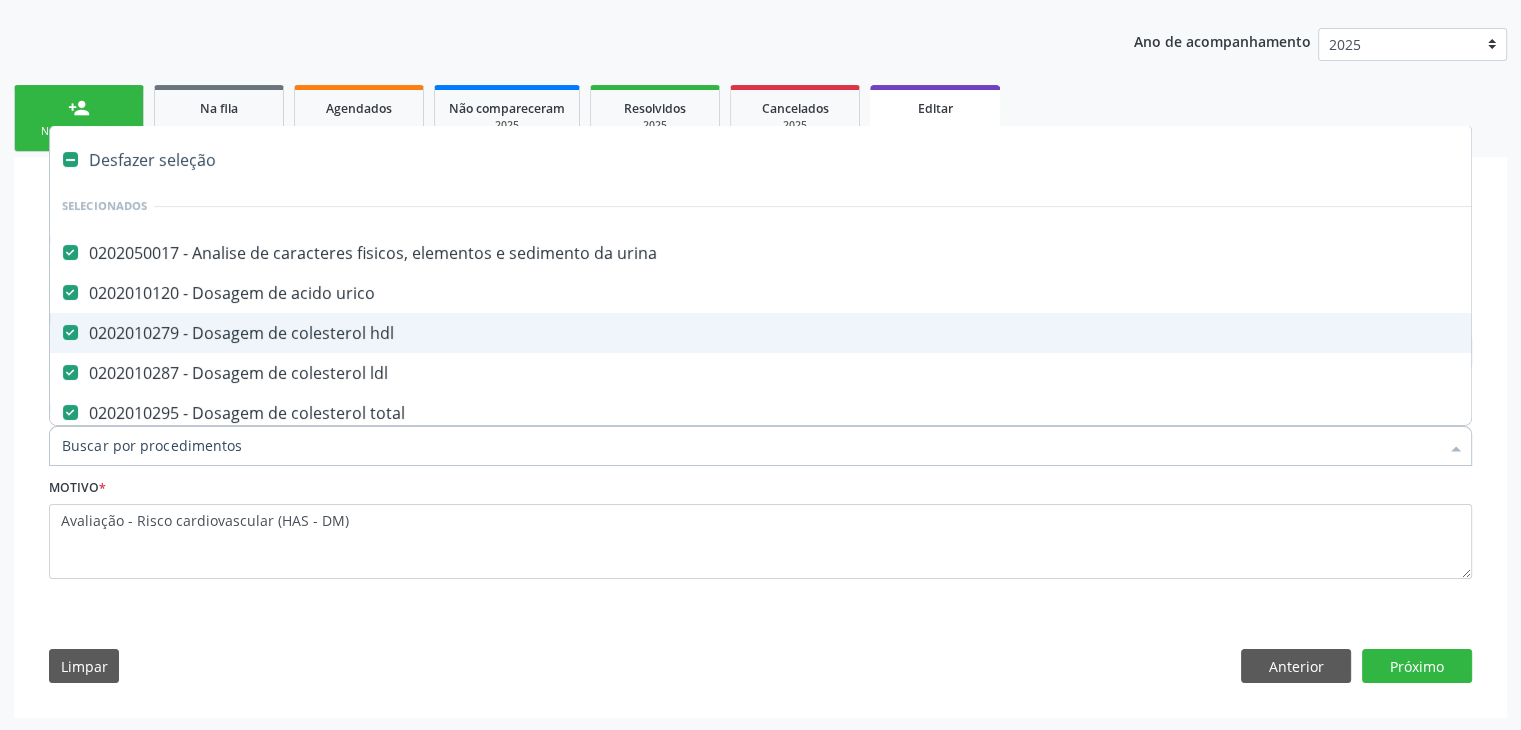 click on "Desfazer seleção" at bounding box center (831, 160) 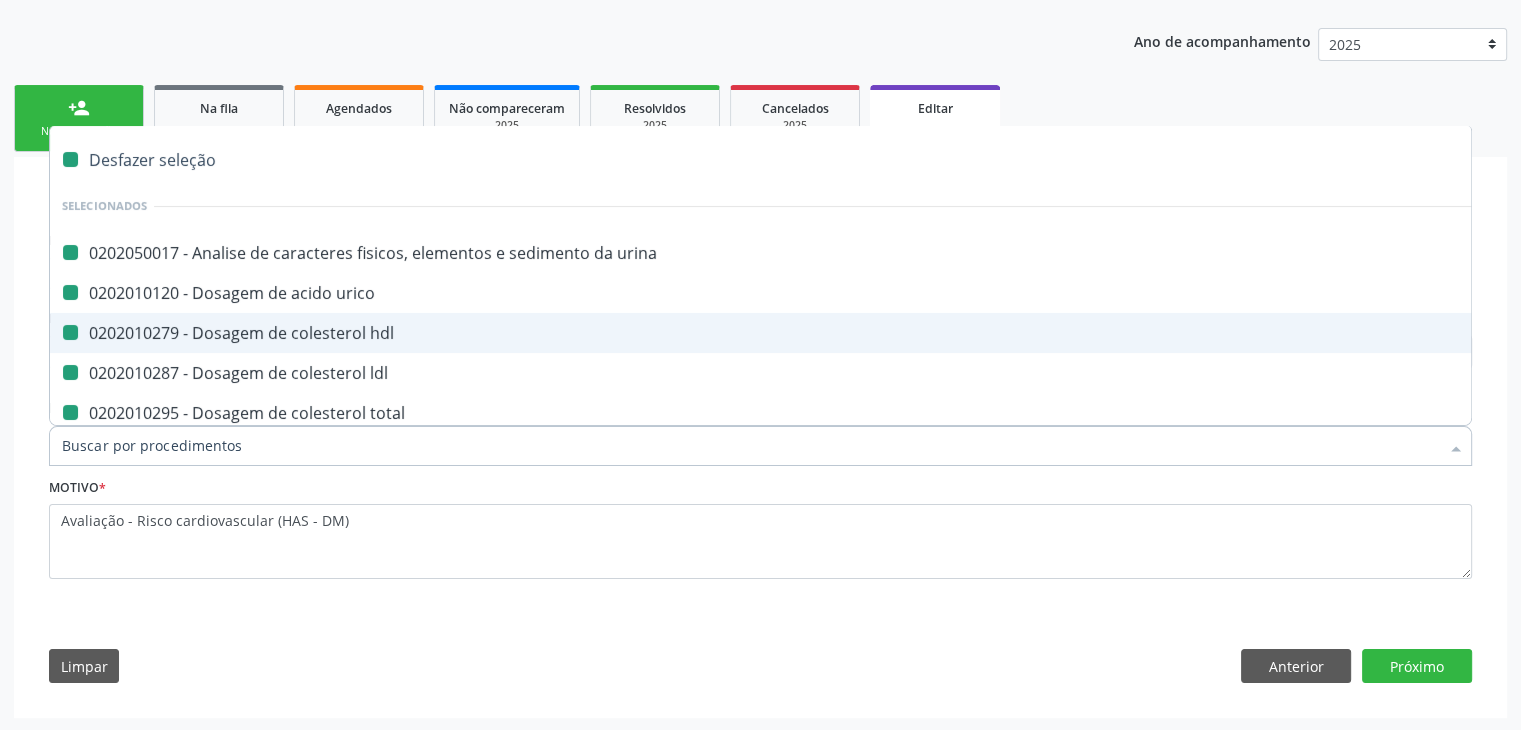 checkbox on "false" 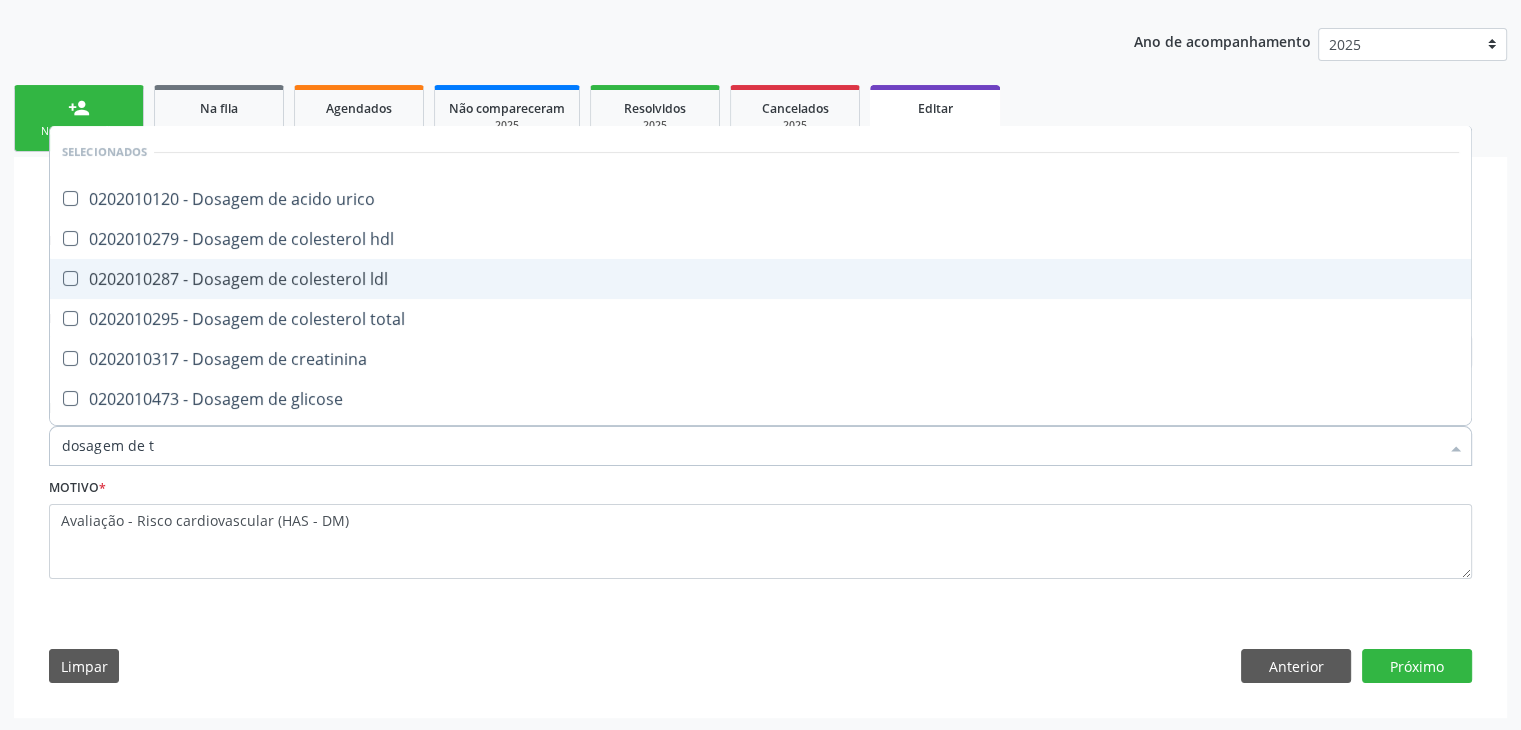 type on "dosagem de ts" 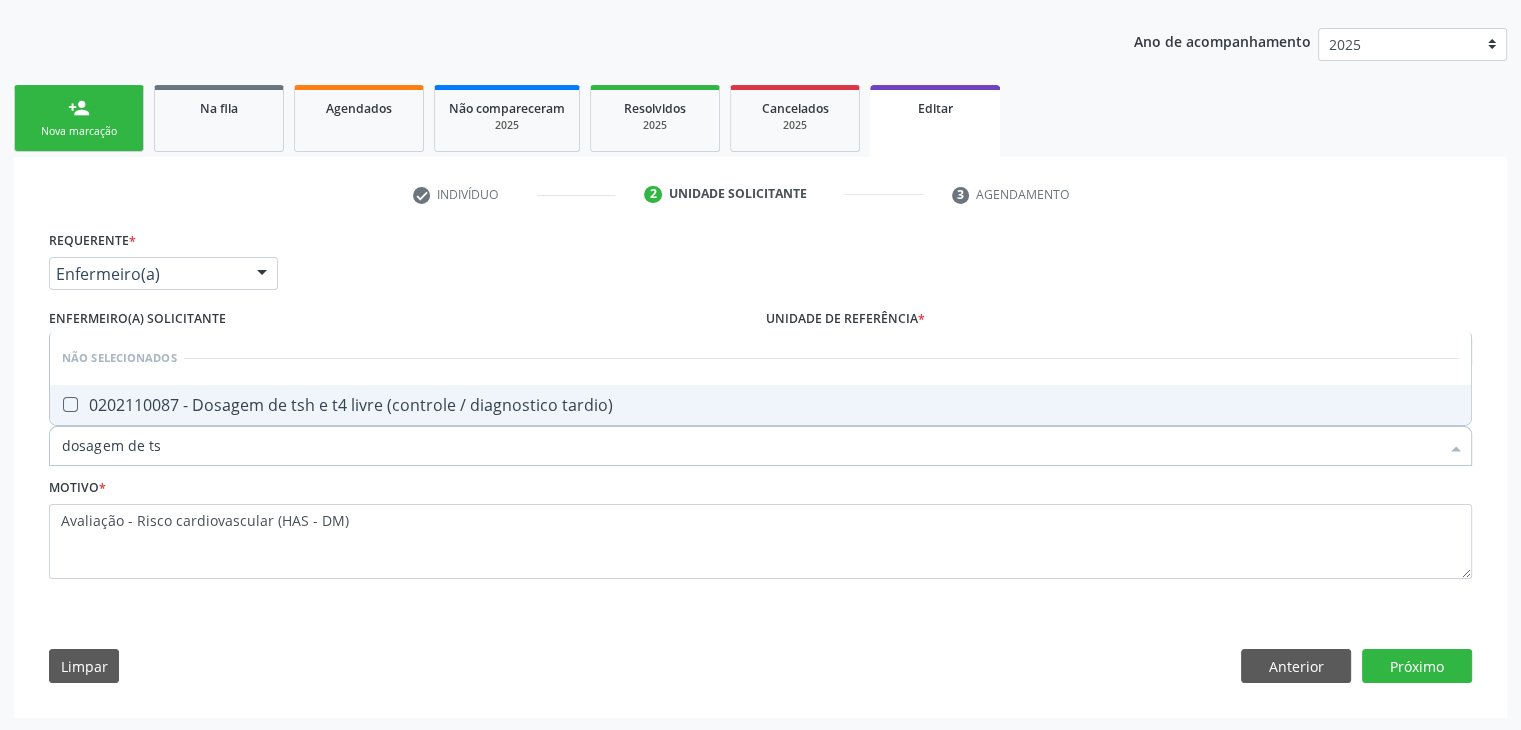 click on "0202110087 - Dosagem de tsh e t4 livre (controle / diagnostico tardio)" at bounding box center [760, 405] 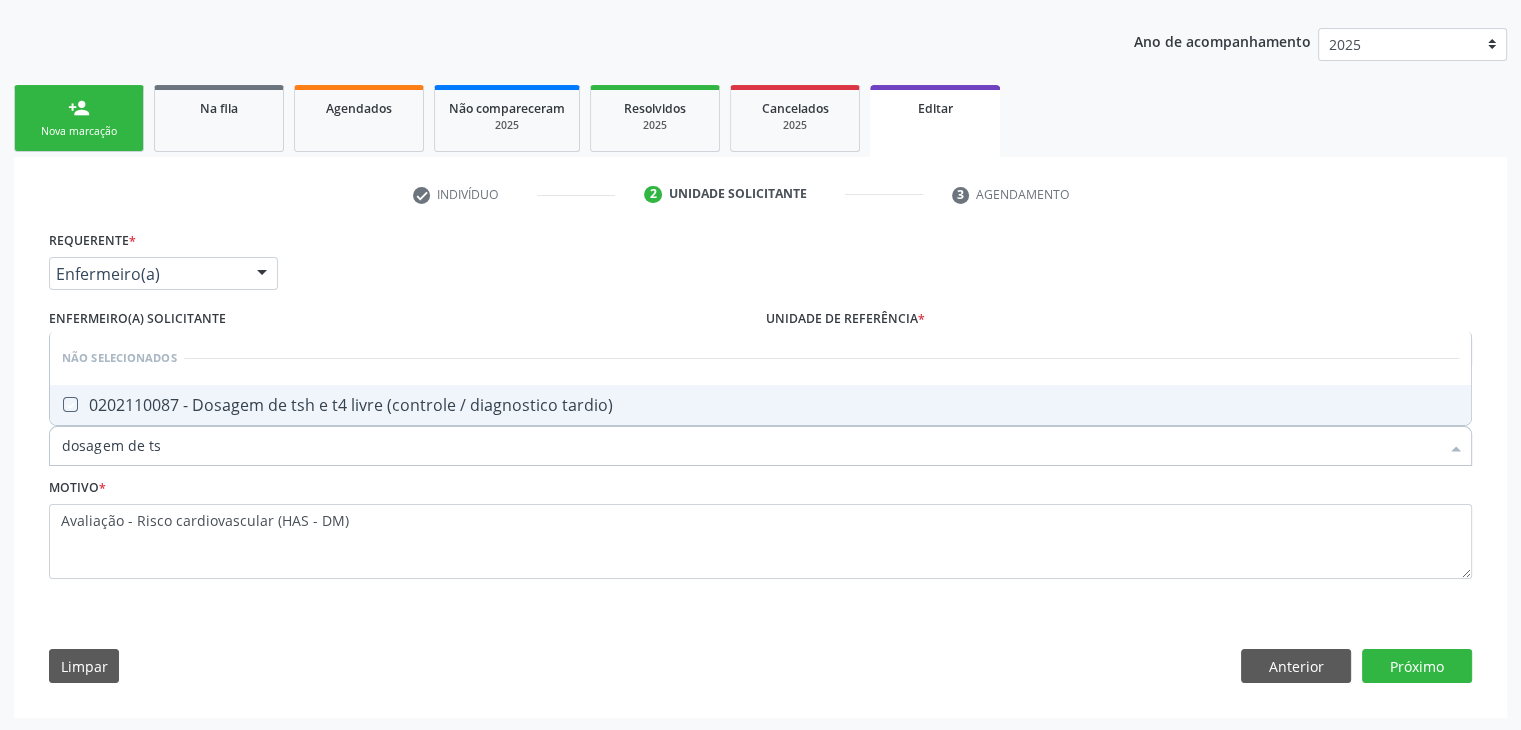 checkbox on "true" 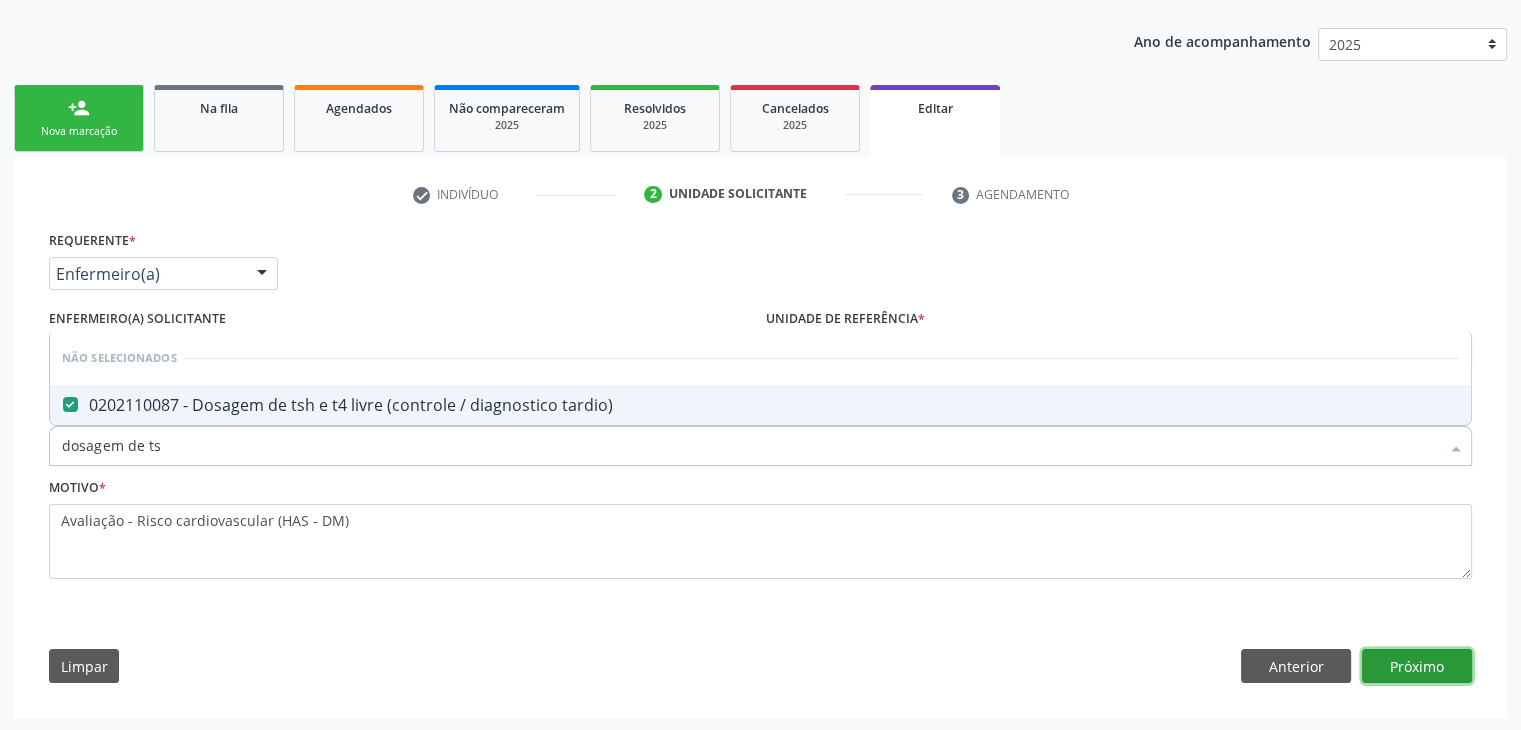 click on "Próximo" at bounding box center (1417, 666) 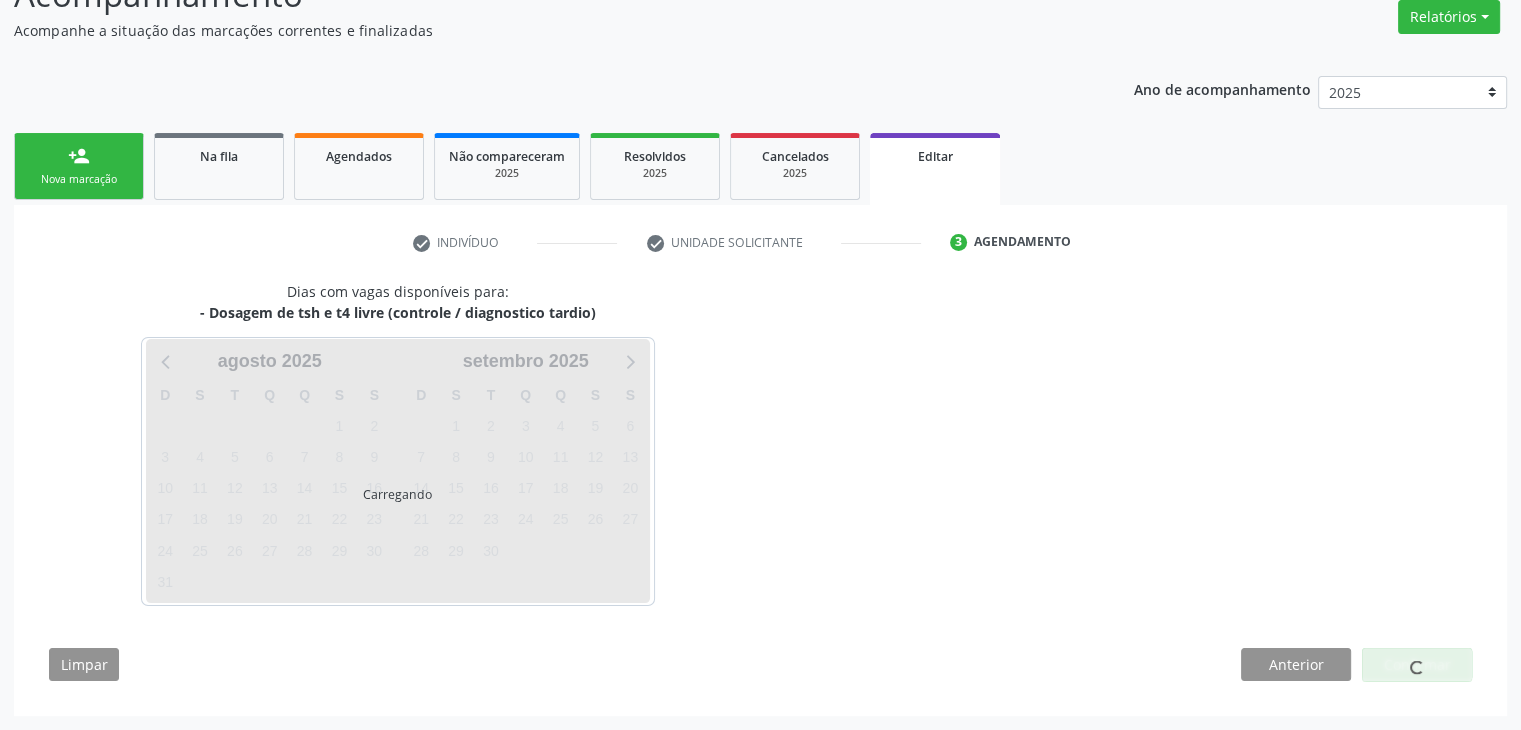 scroll, scrollTop: 165, scrollLeft: 0, axis: vertical 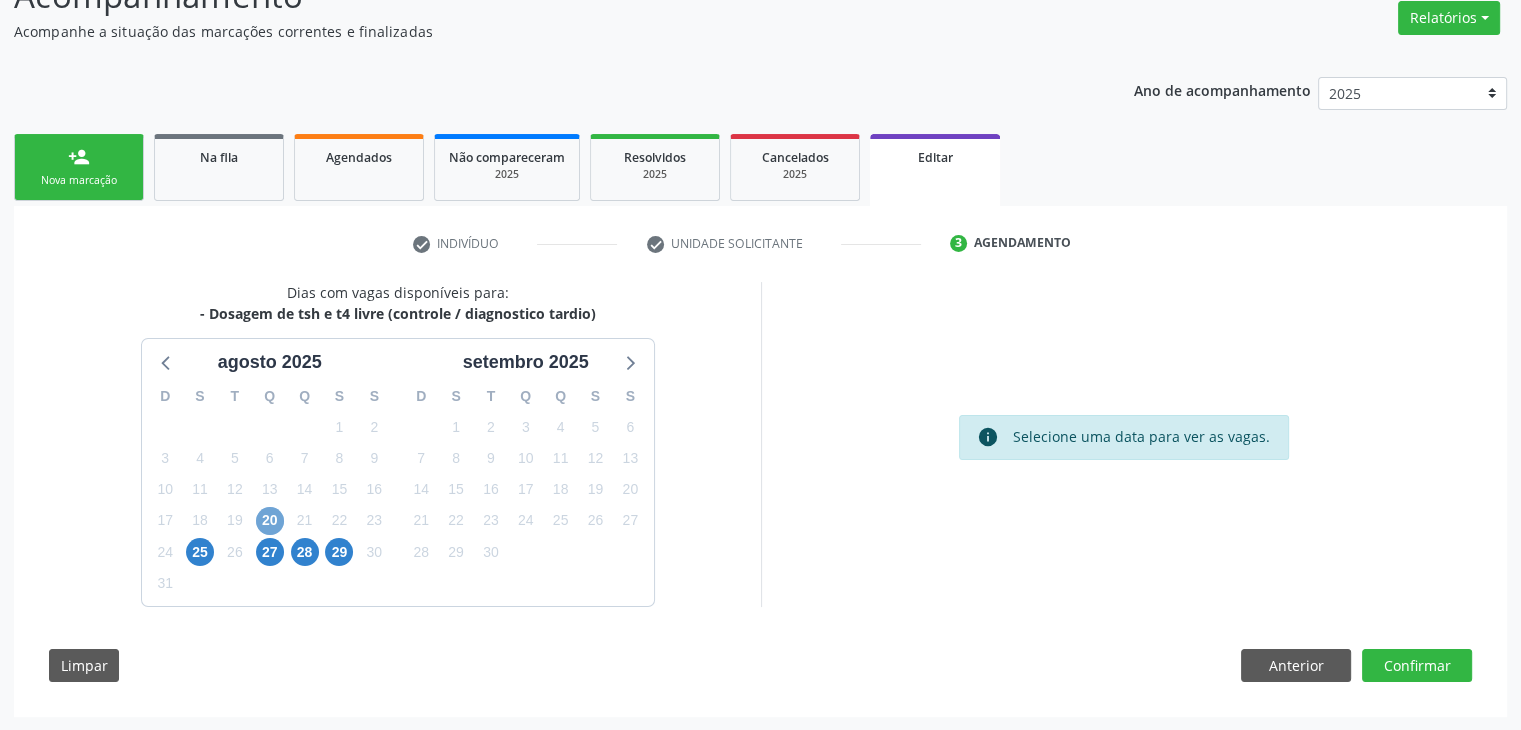 click on "20" at bounding box center [270, 521] 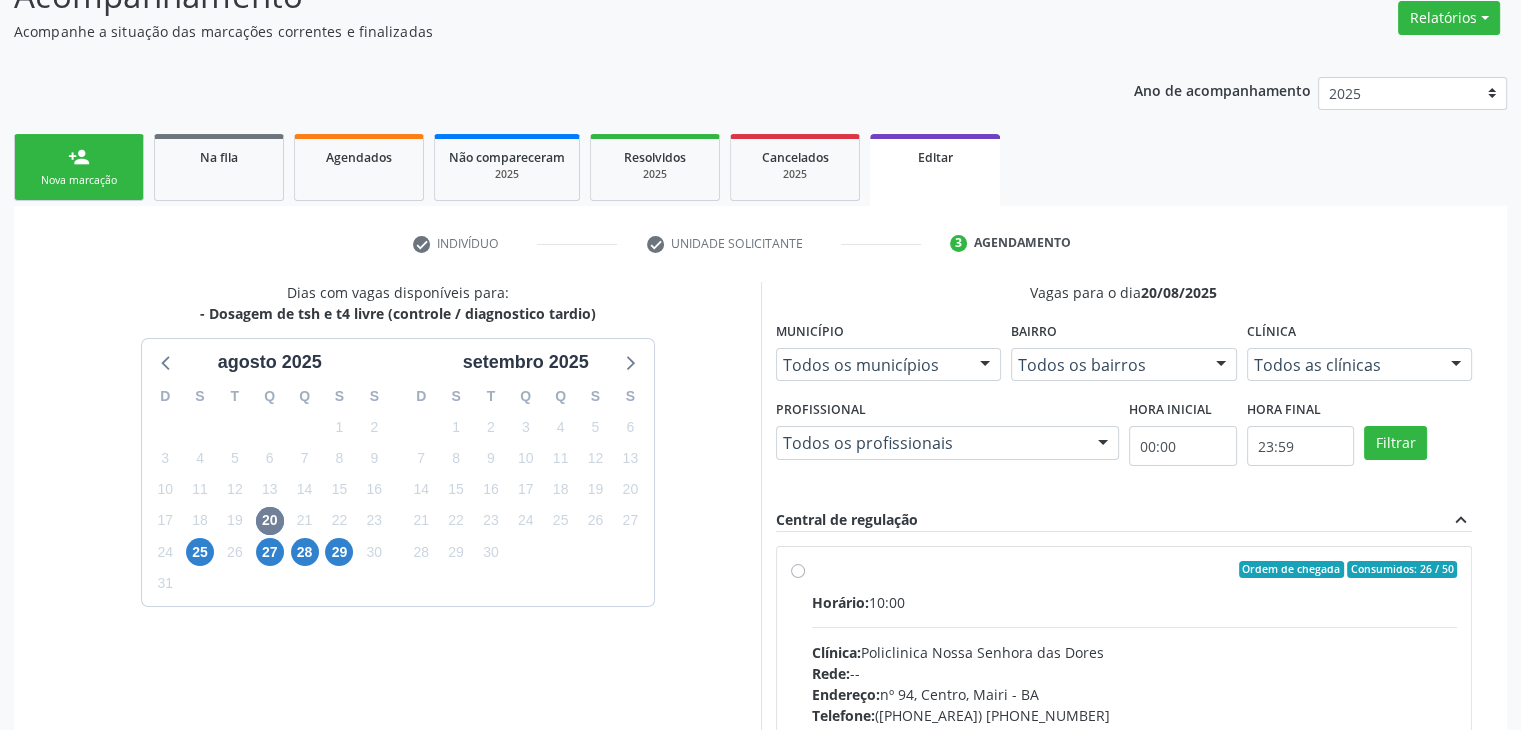 click on "Clínica:  Policlinica Nossa Senhora das Dores" at bounding box center (1135, 652) 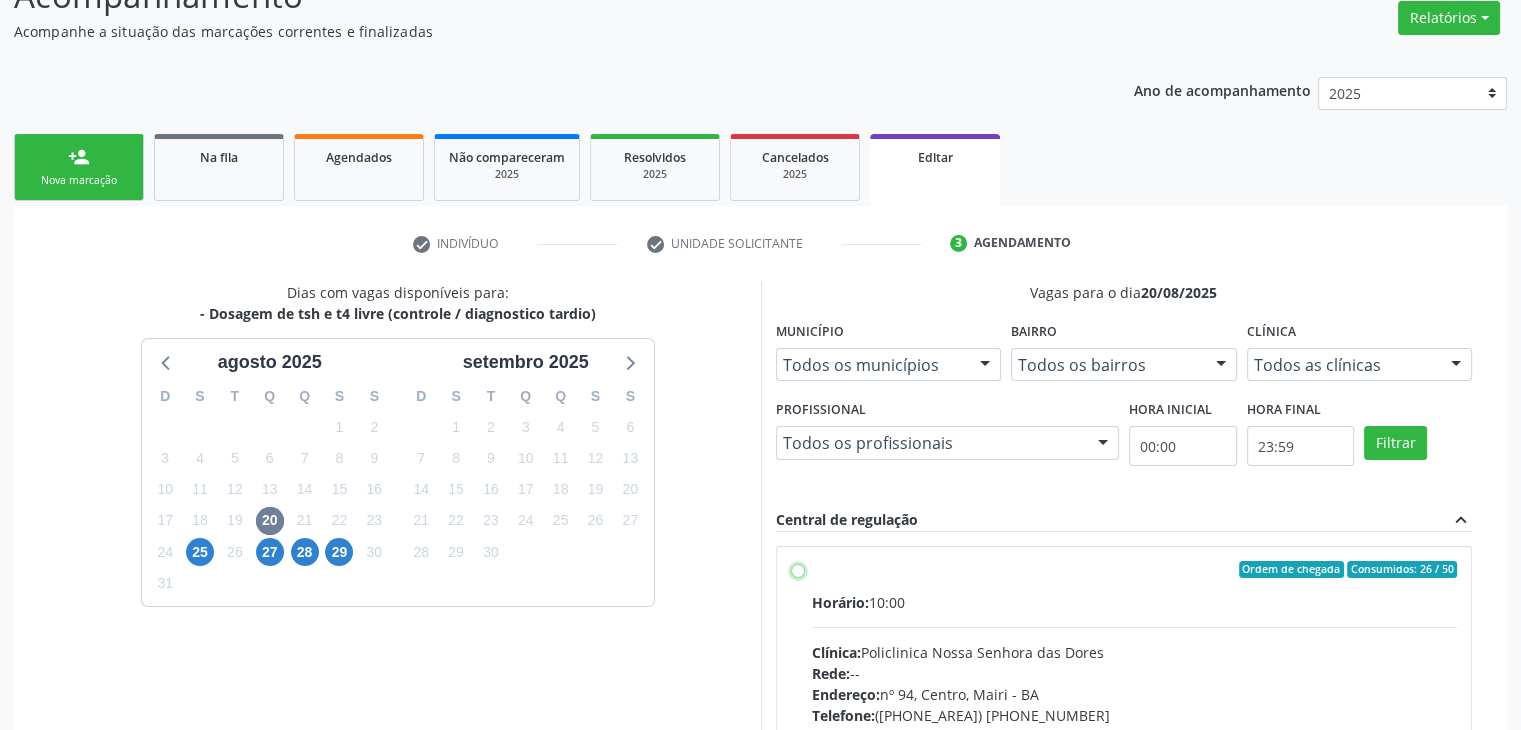 radio on "true" 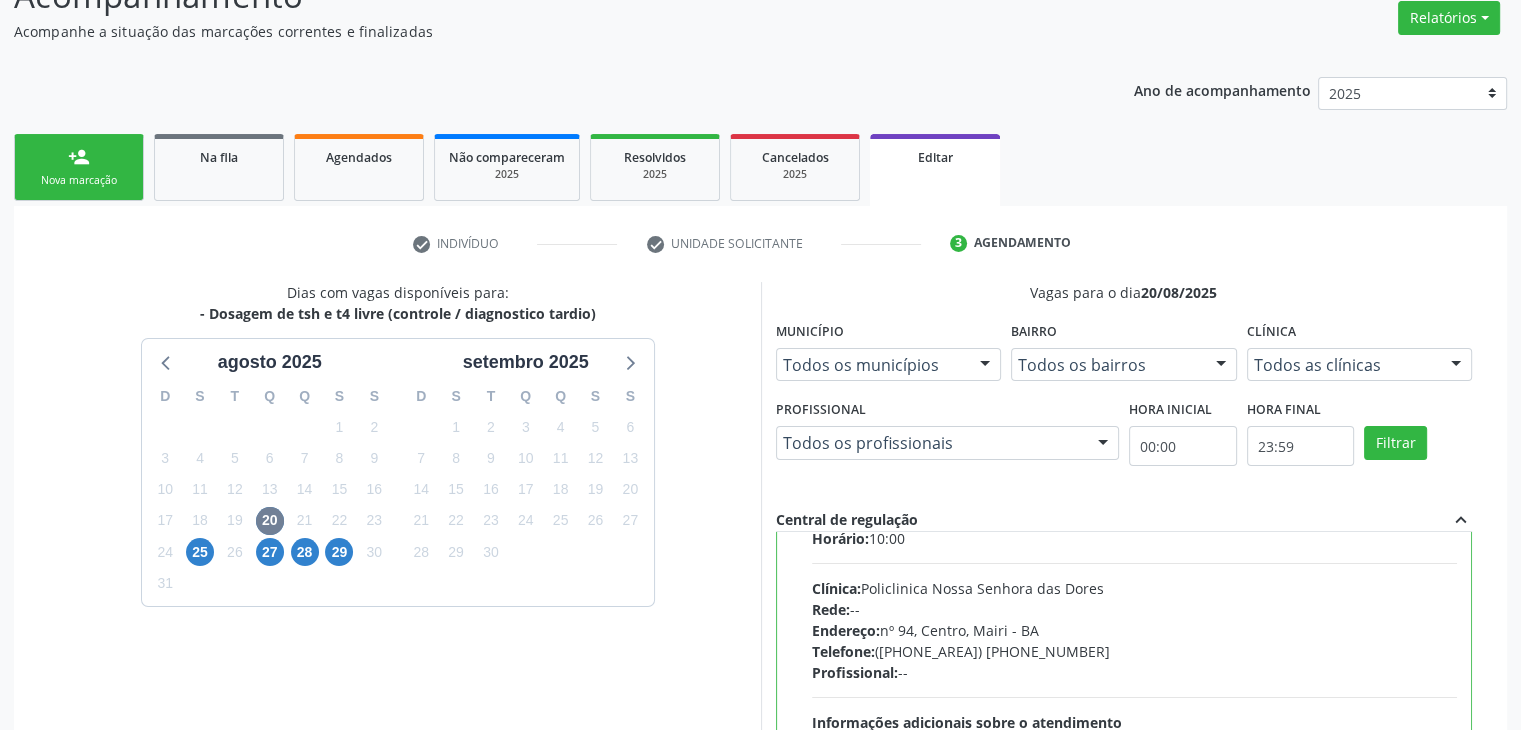 scroll, scrollTop: 98, scrollLeft: 0, axis: vertical 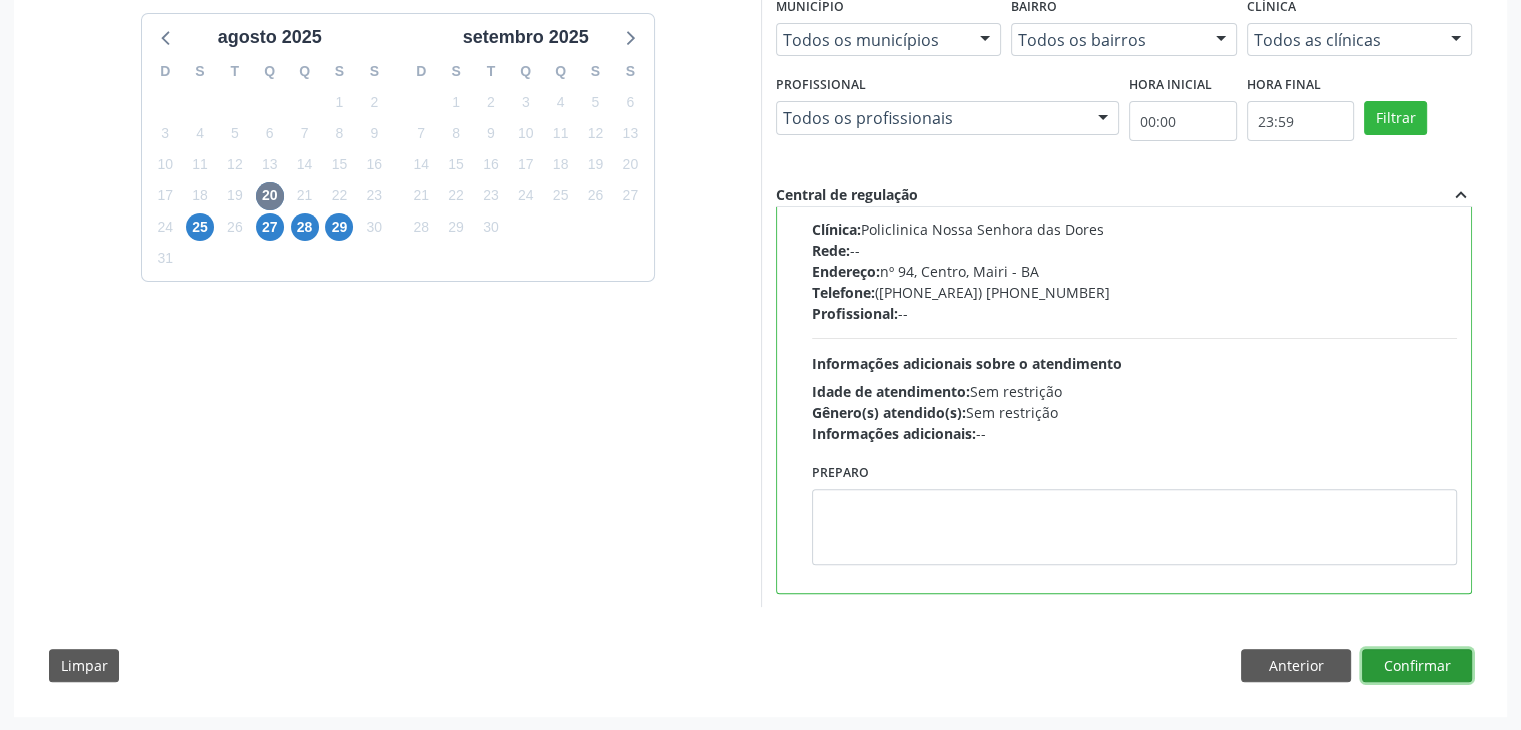 click on "Confirmar" at bounding box center (1417, 666) 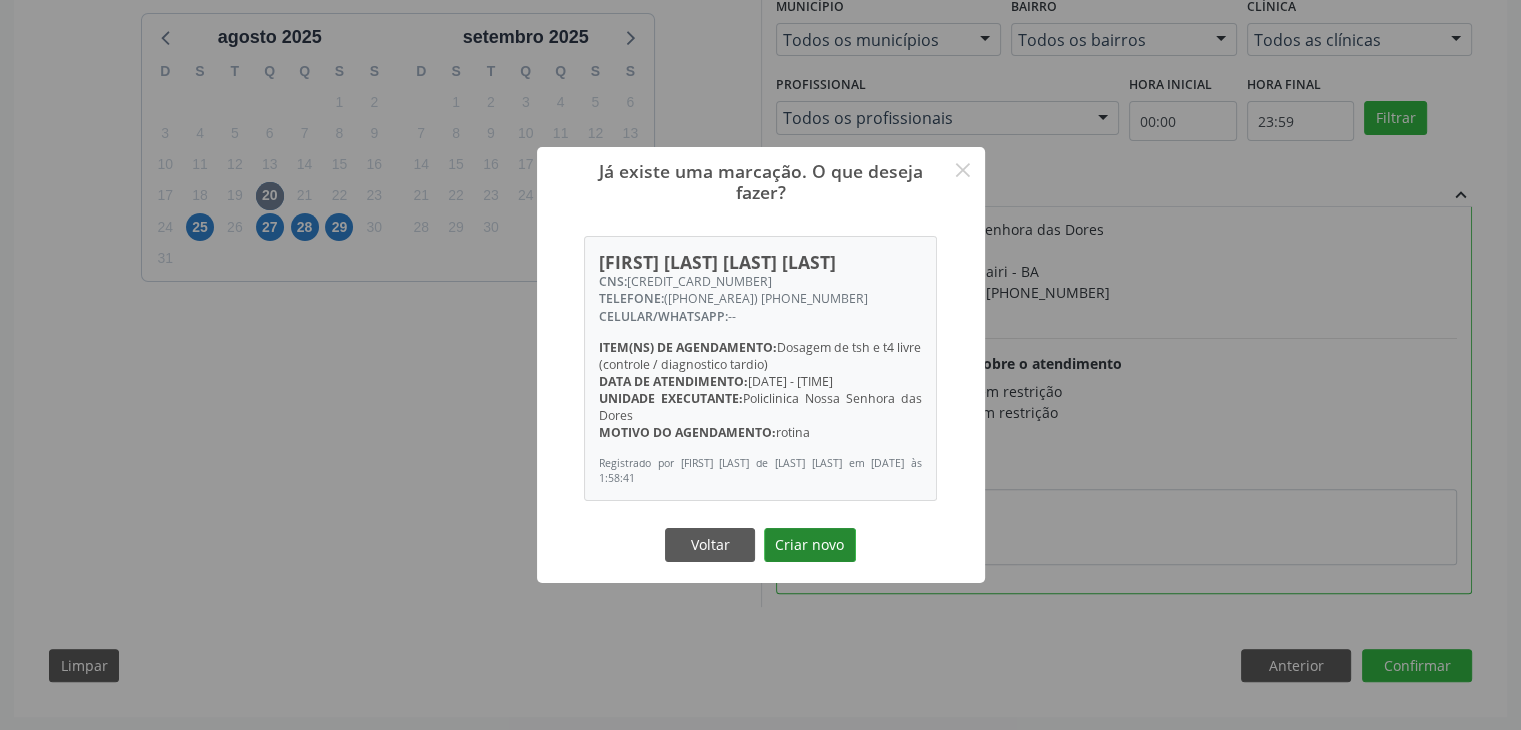 click on "Criar novo" at bounding box center (810, 545) 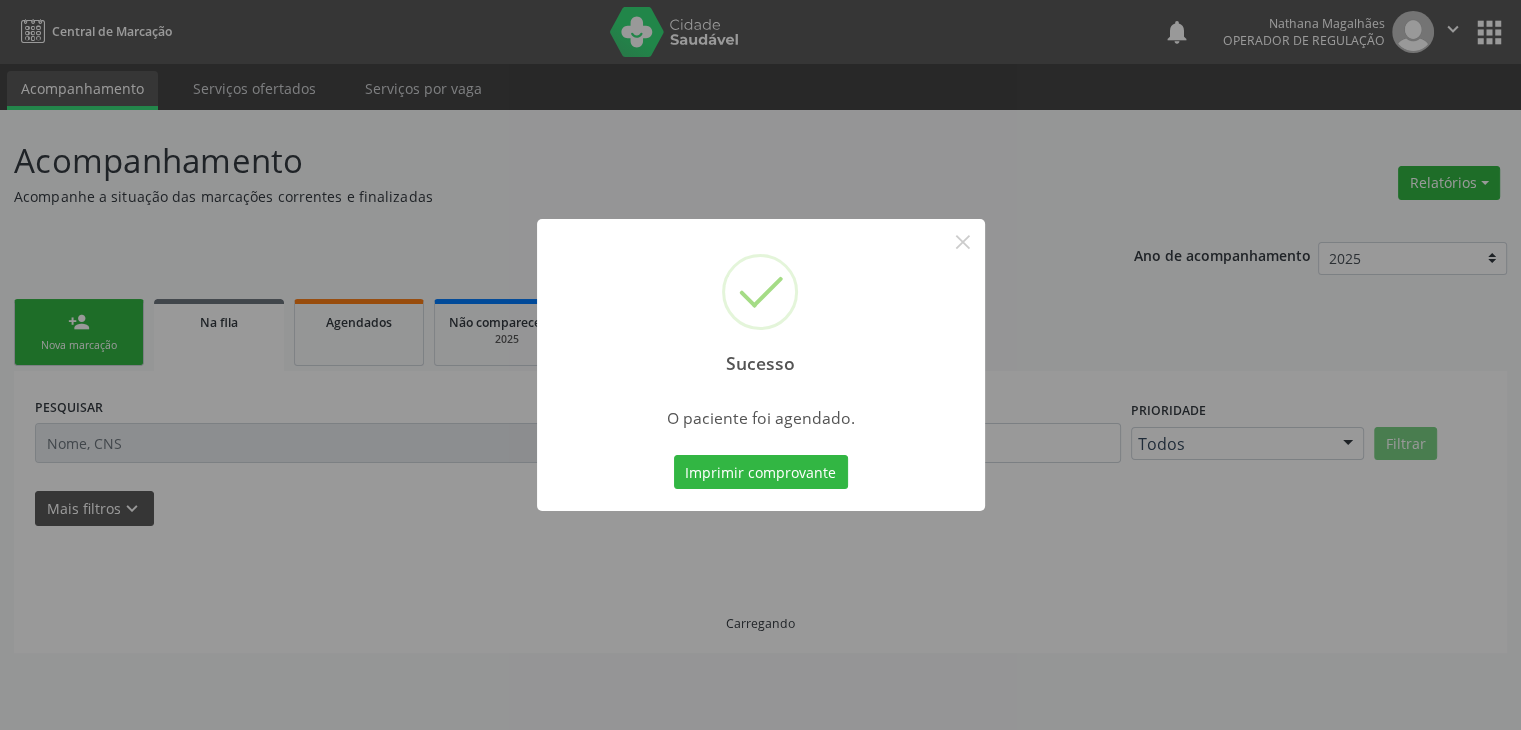 scroll, scrollTop: 0, scrollLeft: 0, axis: both 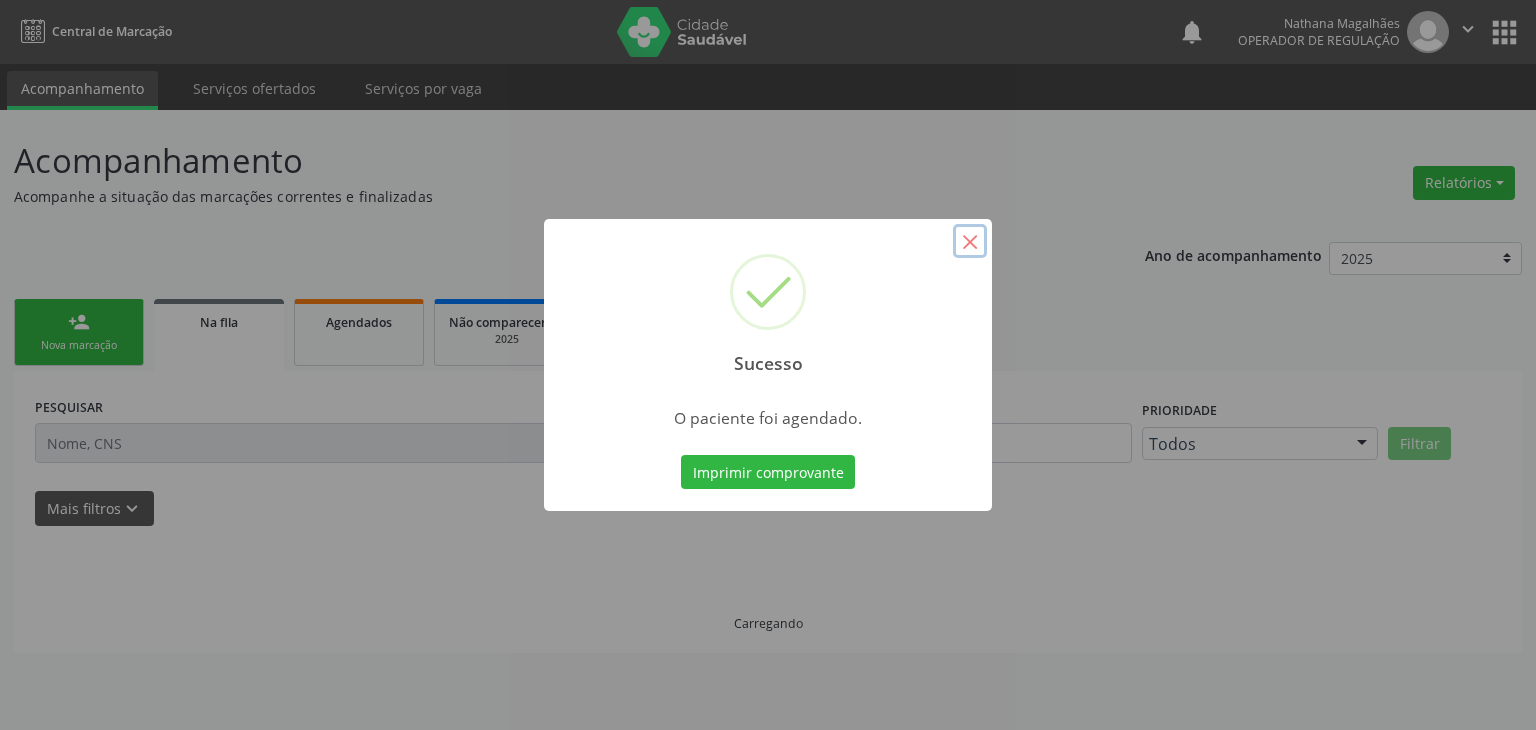 click on "×" at bounding box center [970, 241] 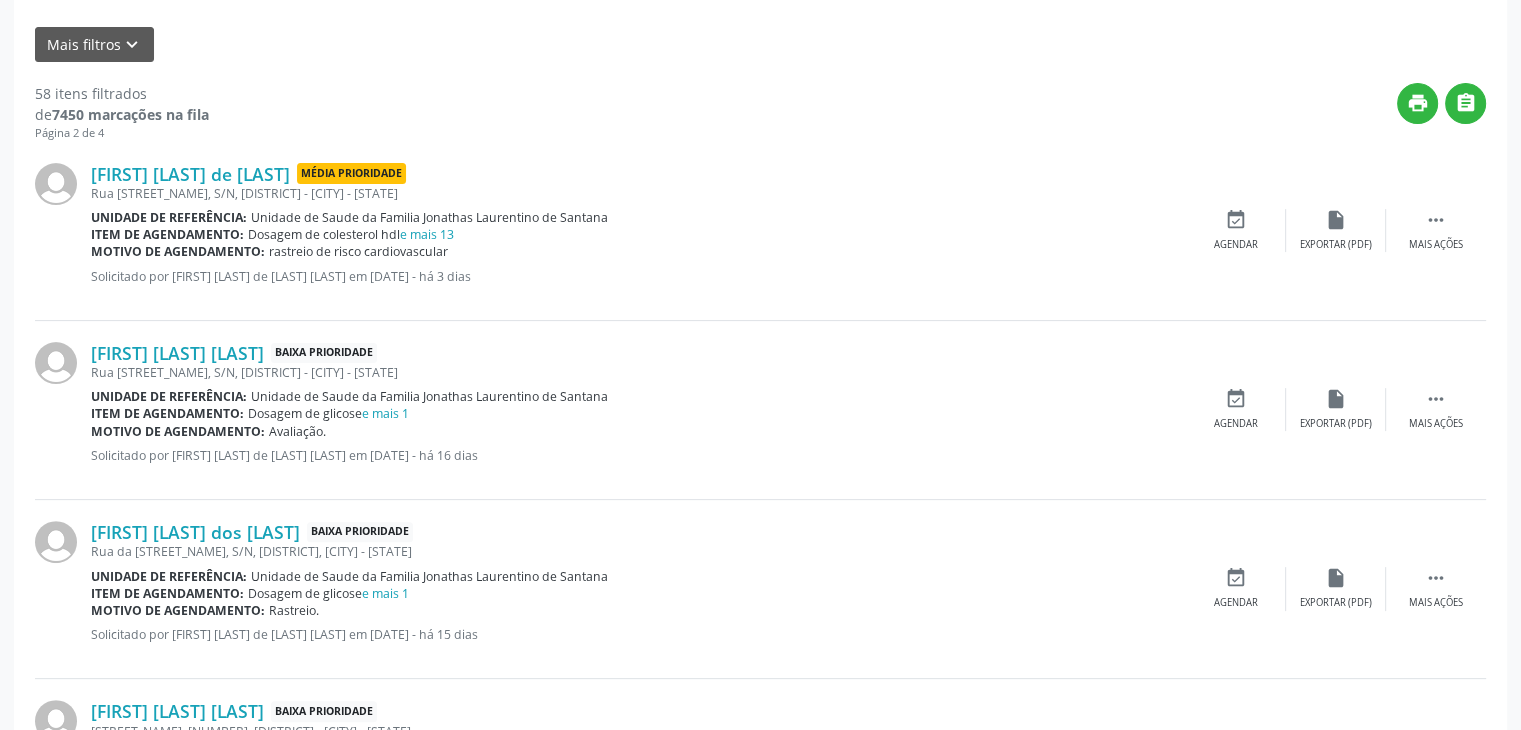 scroll, scrollTop: 500, scrollLeft: 0, axis: vertical 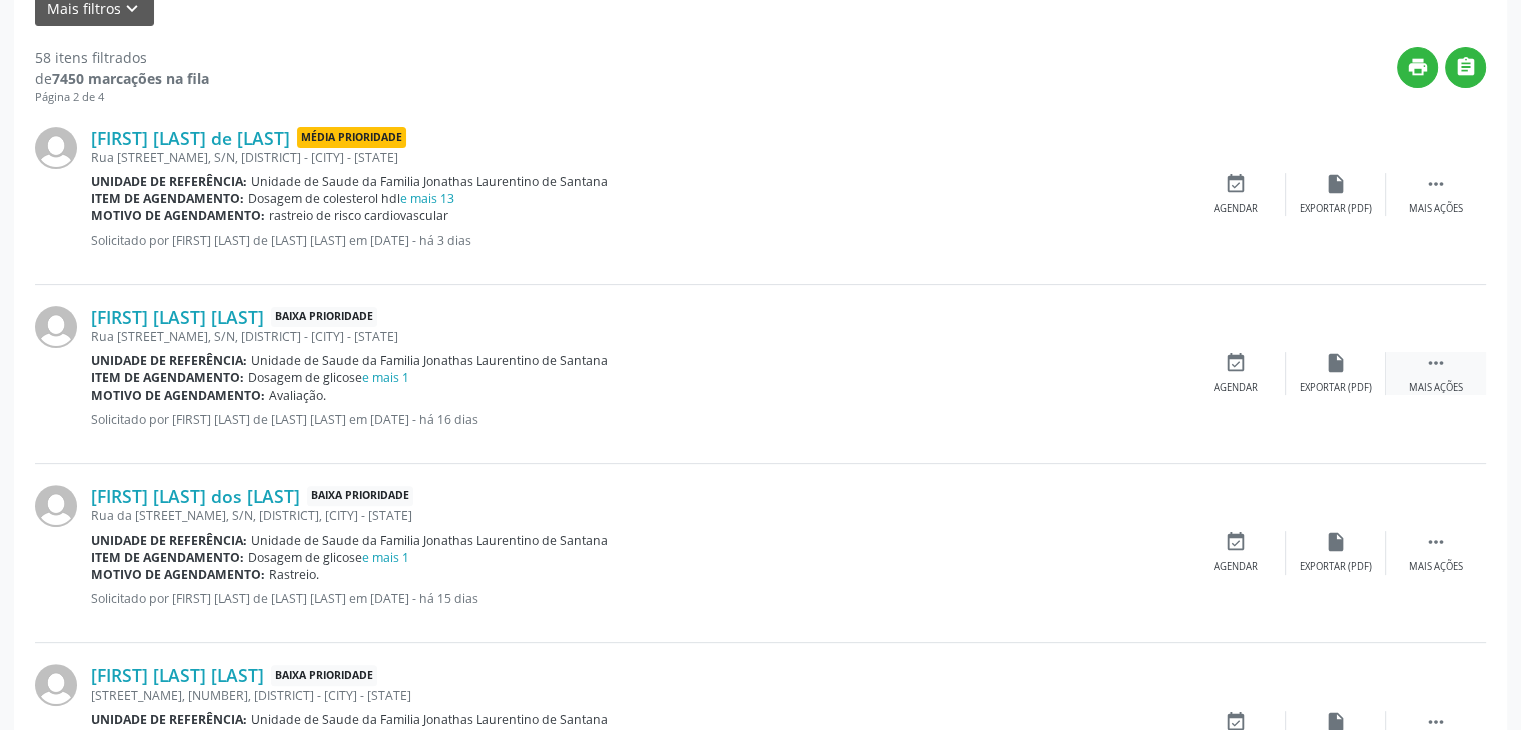 click on "Mais ações" at bounding box center [1436, 388] 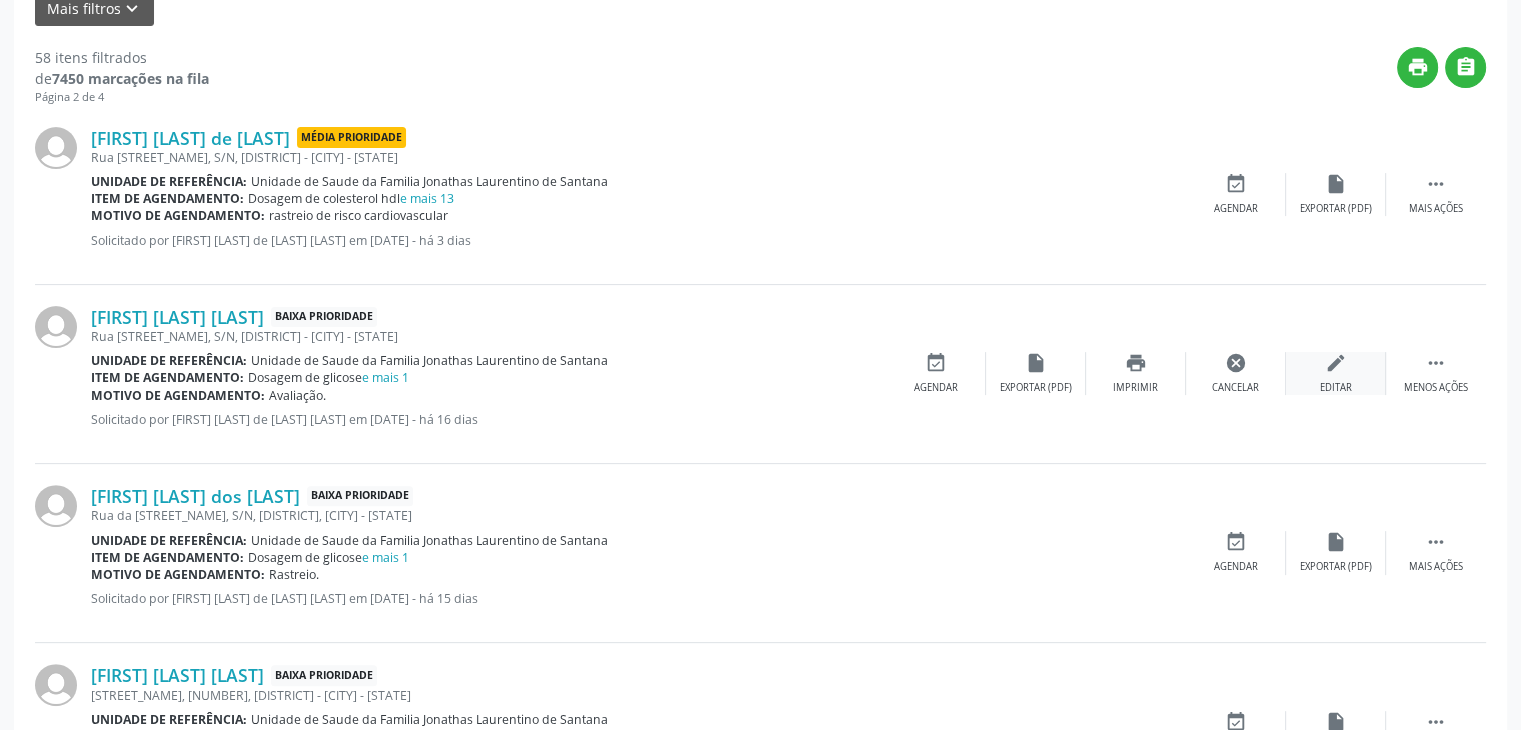 click on "edit
Editar" at bounding box center (1336, 373) 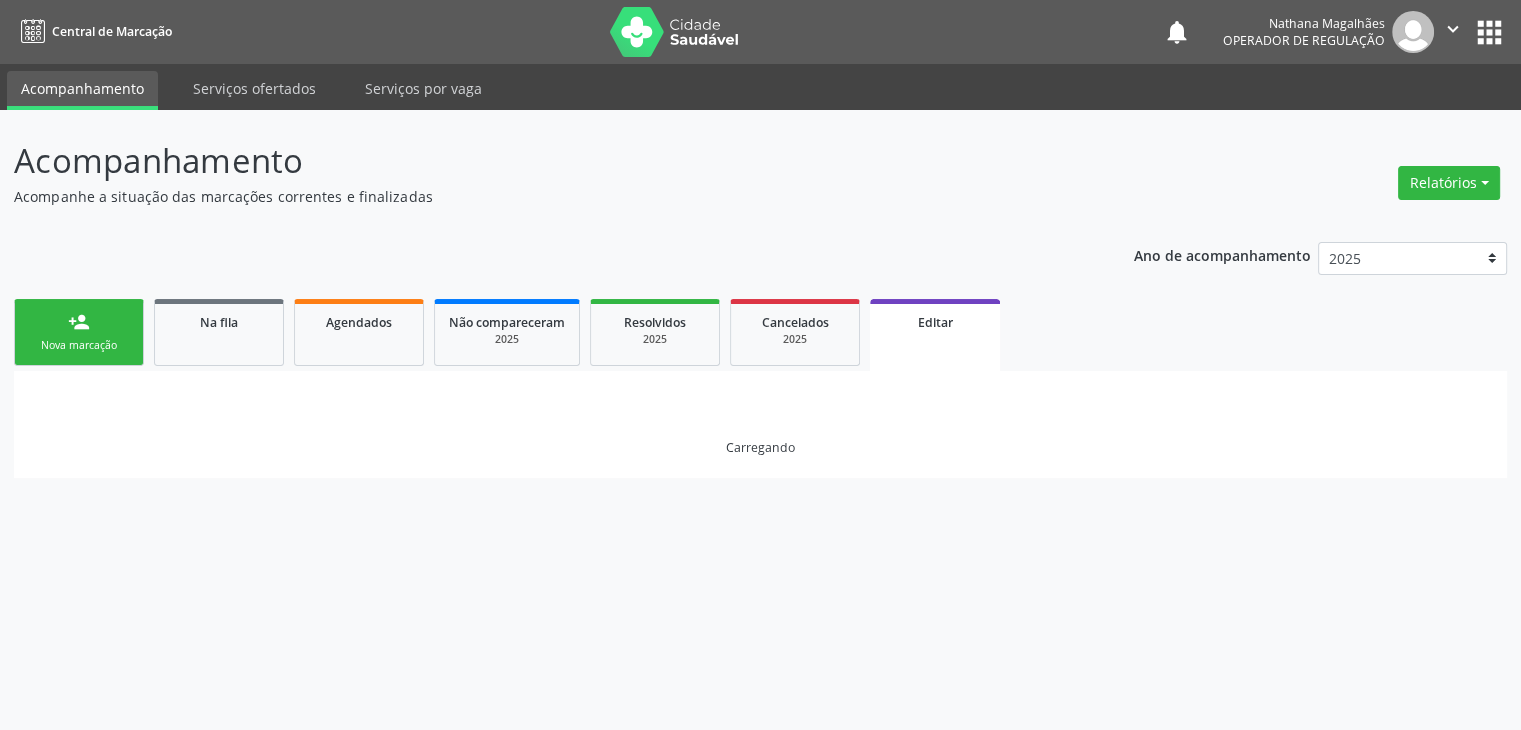 scroll, scrollTop: 0, scrollLeft: 0, axis: both 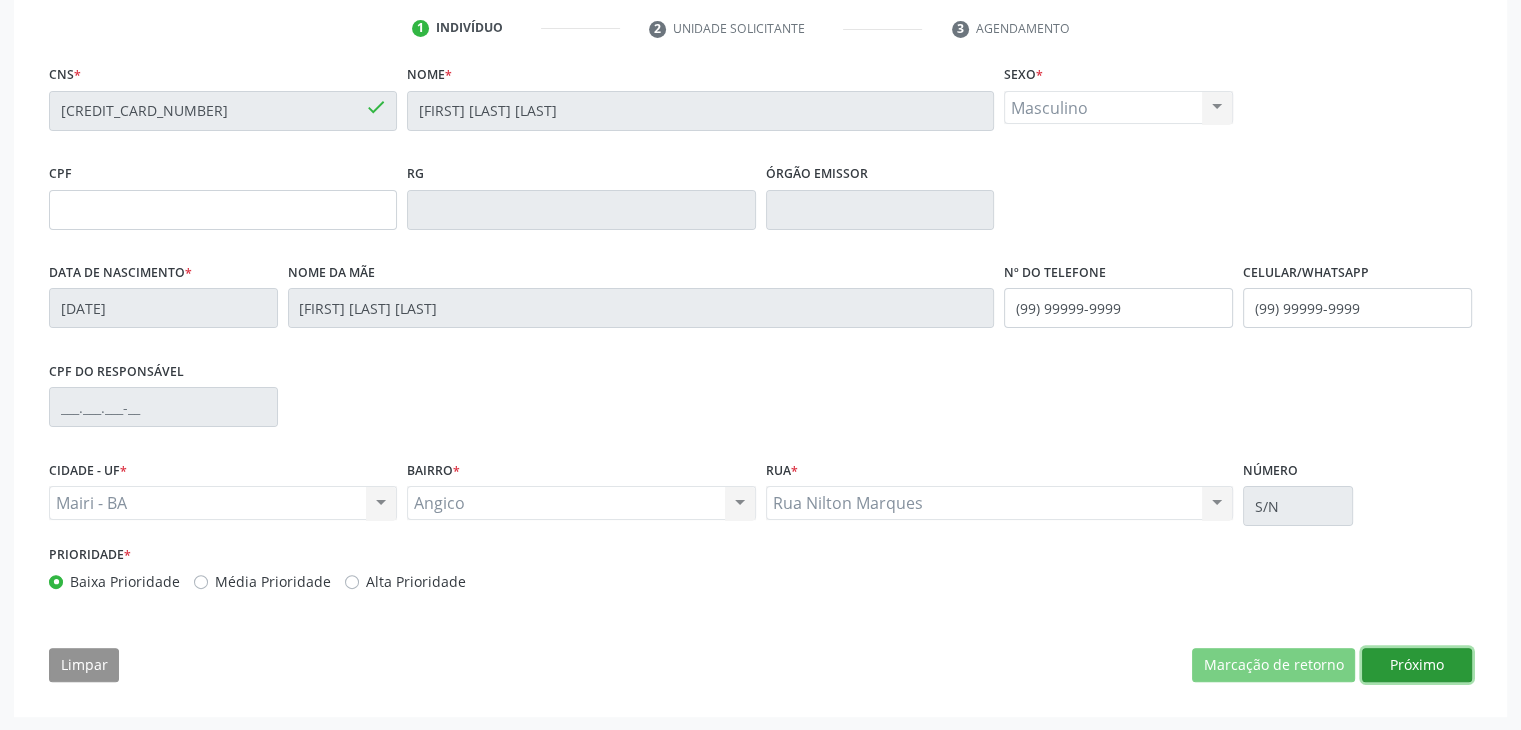 click on "Próximo" at bounding box center [1417, 665] 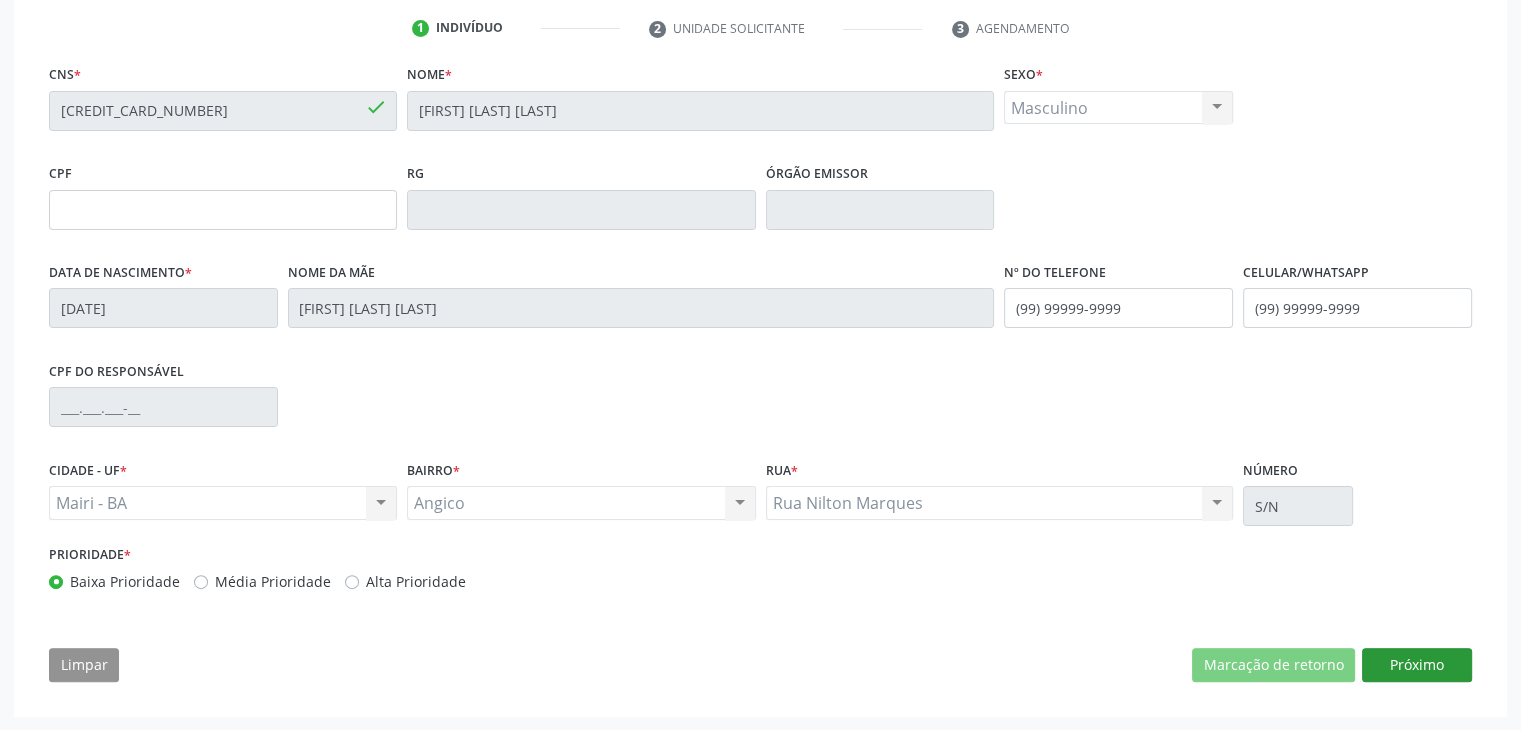 scroll, scrollTop: 200, scrollLeft: 0, axis: vertical 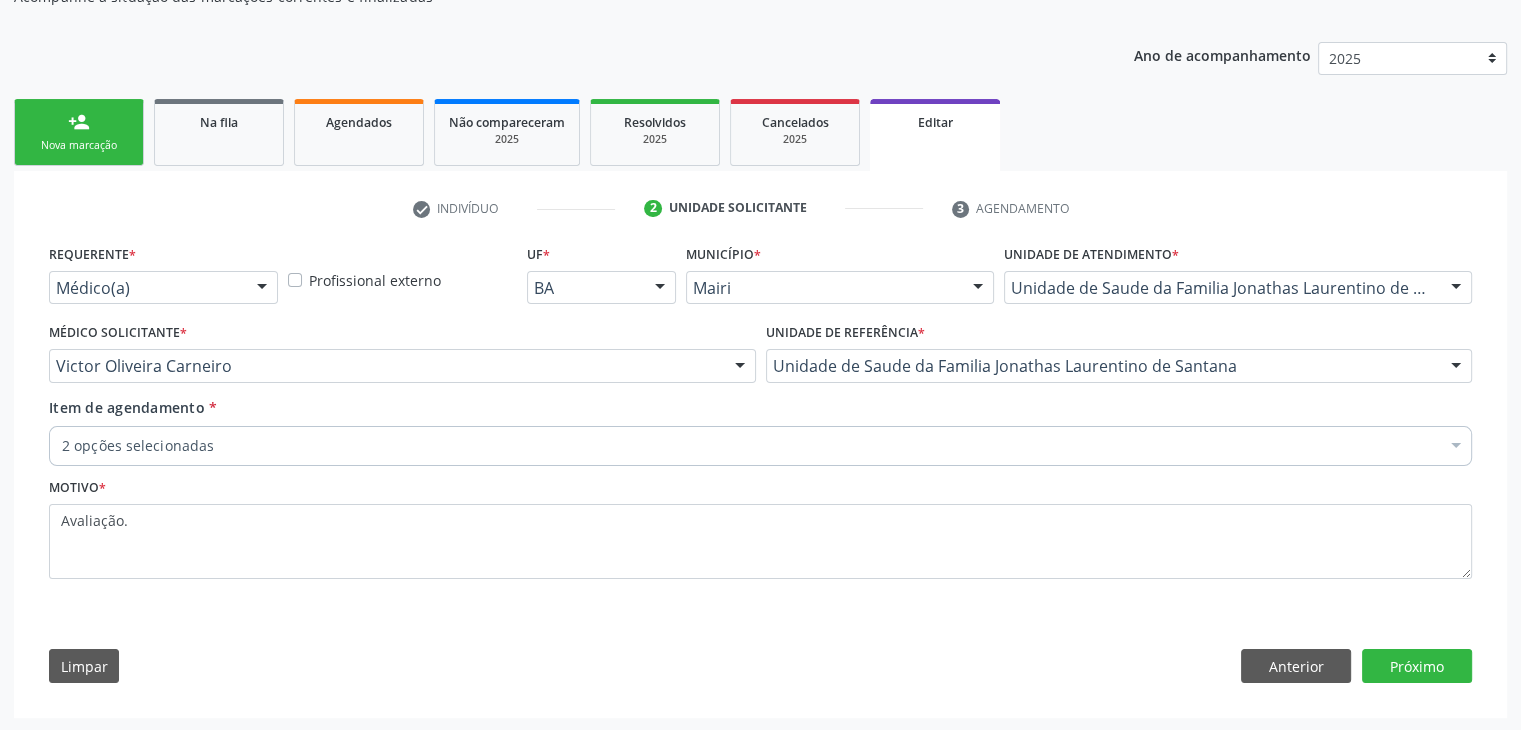 click on "2 opções selecionadas" at bounding box center [760, 446] 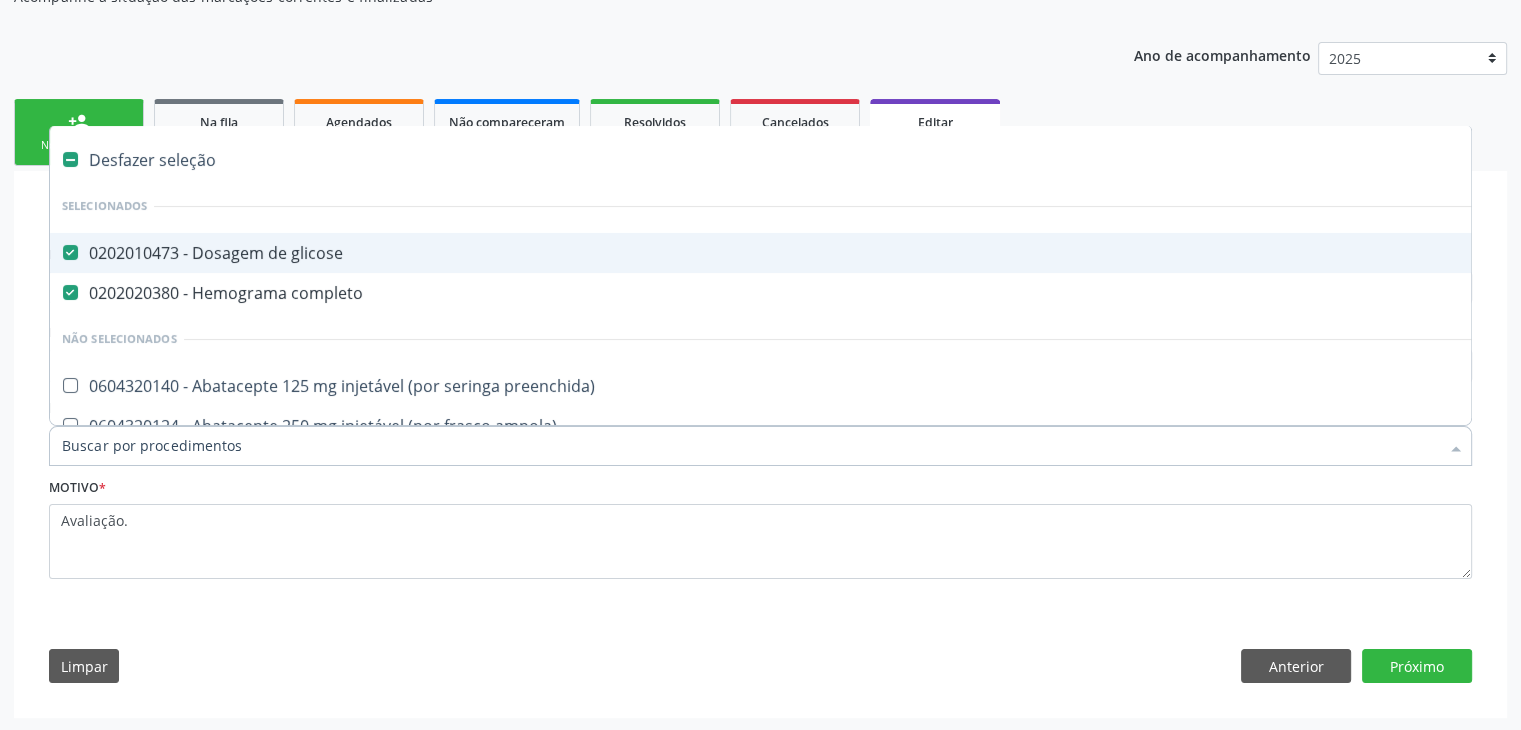 click on "Desfazer seleção" at bounding box center (831, 160) 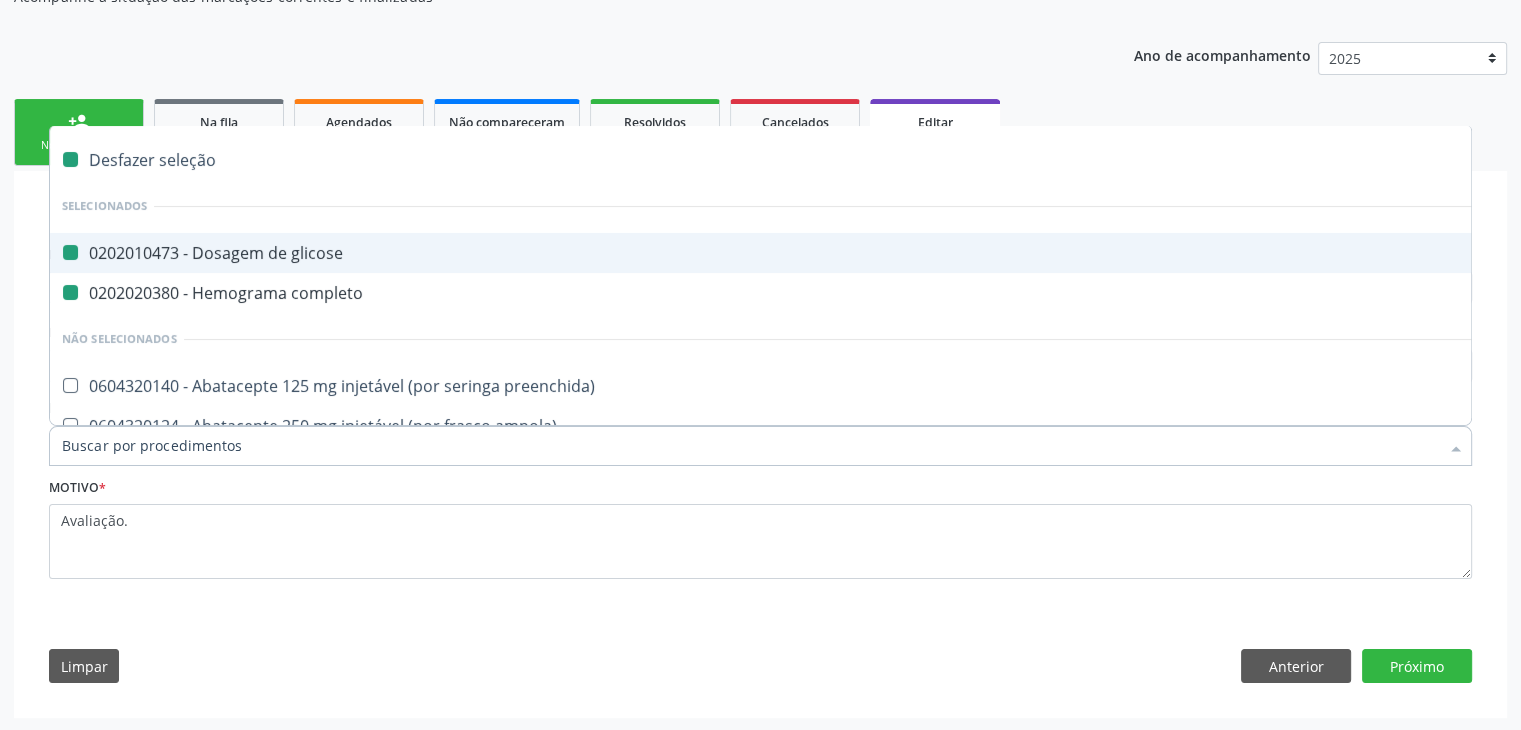 checkbox on "false" 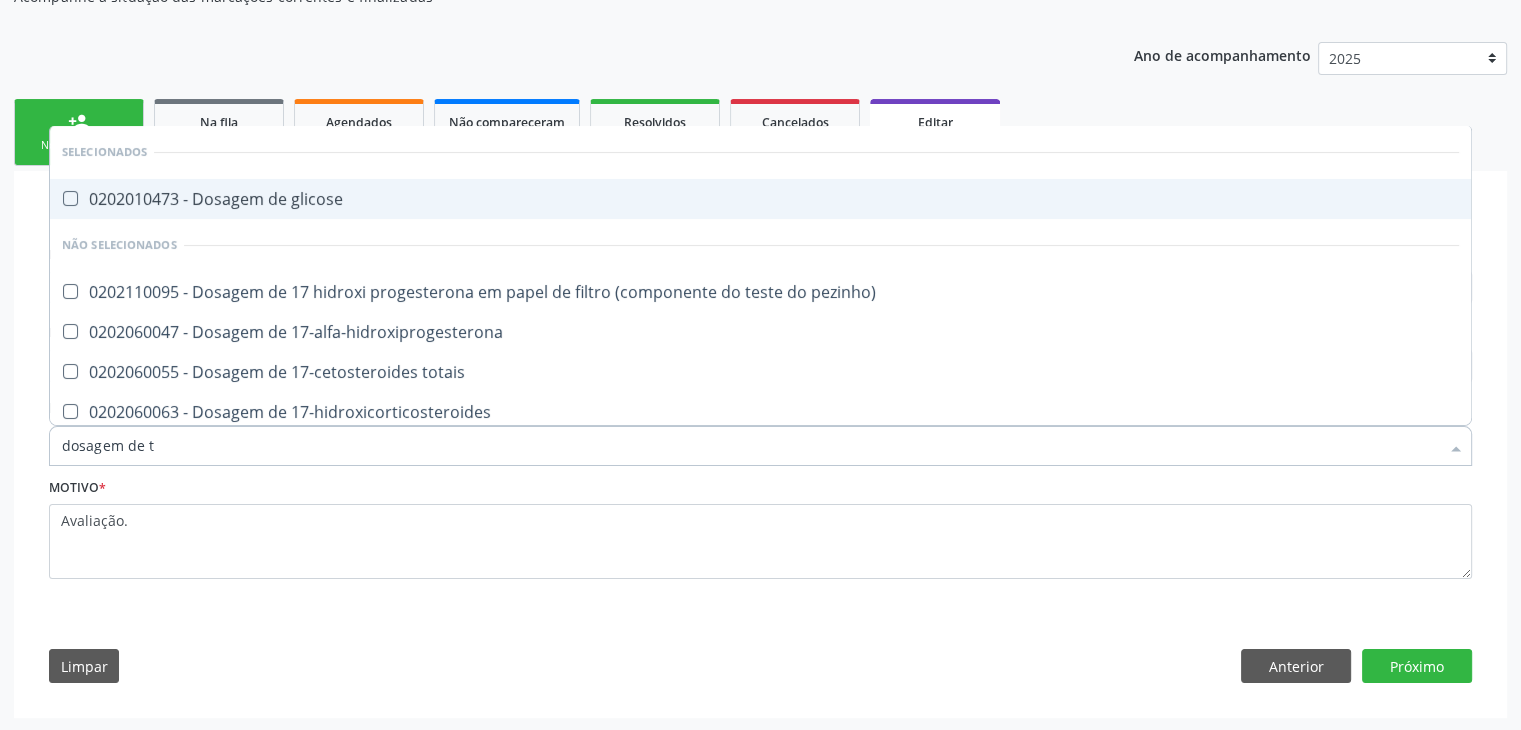 type on "dosagem de ts" 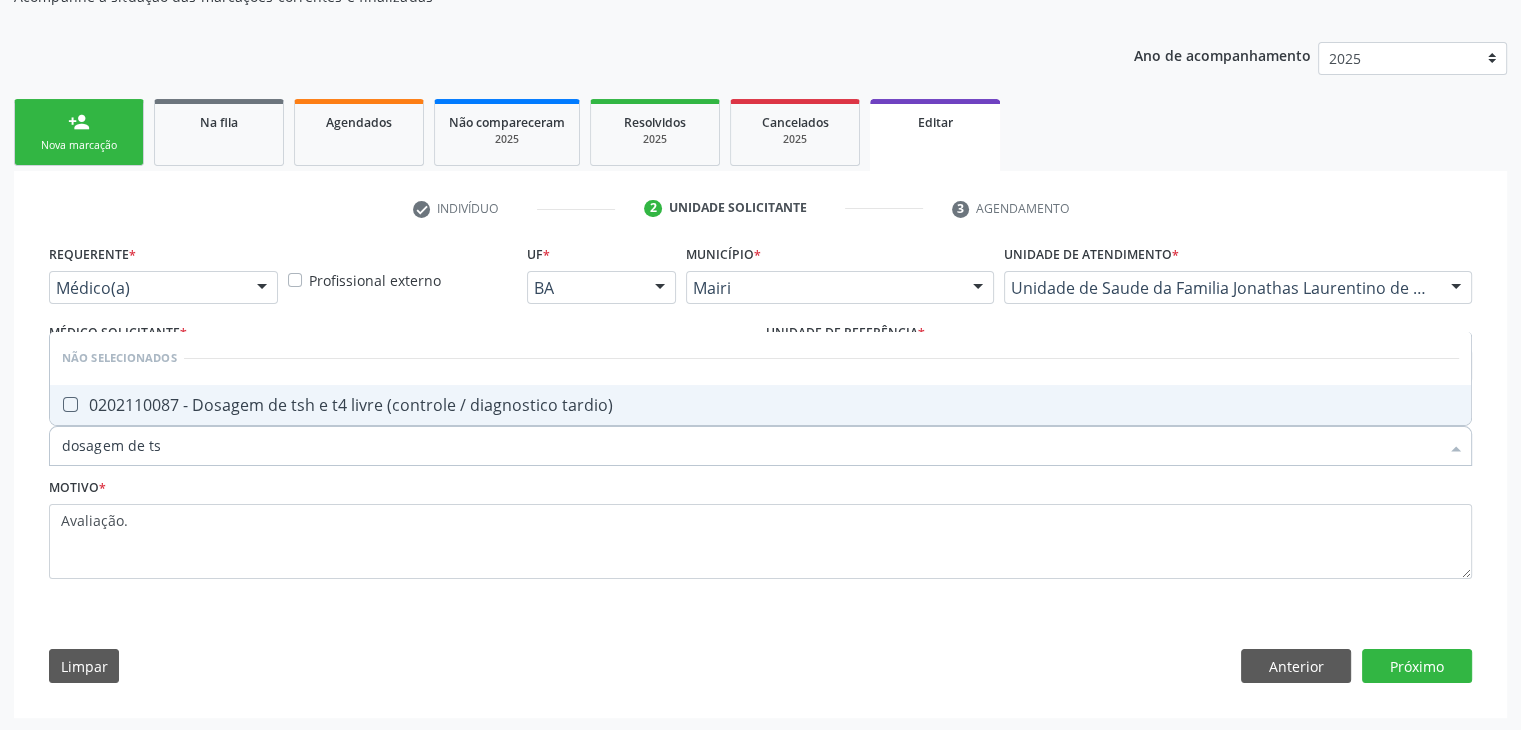 click on "0202110087 - Dosagem de tsh e t4 livre (controle / diagnostico tardio)" at bounding box center (760, 405) 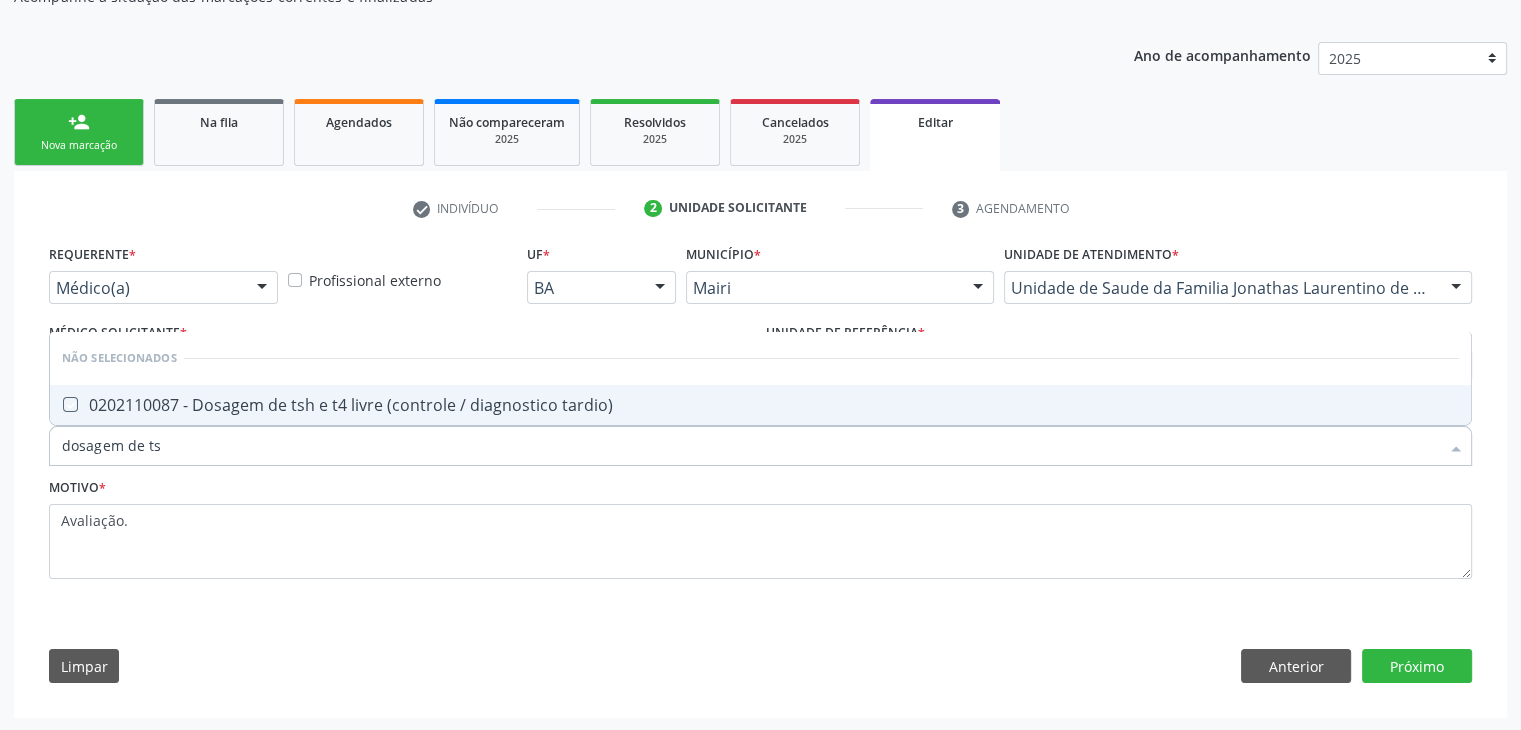 checkbox on "true" 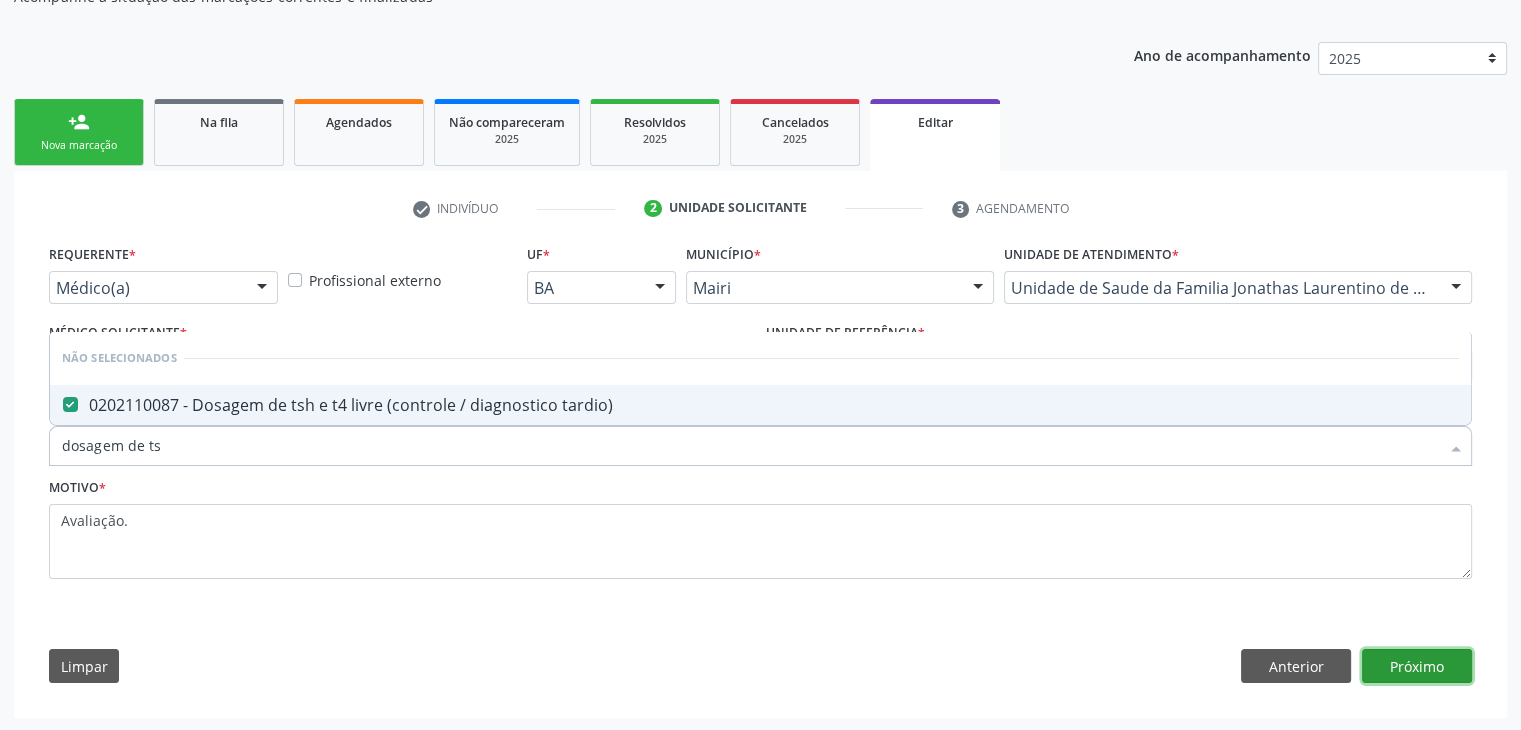 click on "Próximo" at bounding box center [1417, 666] 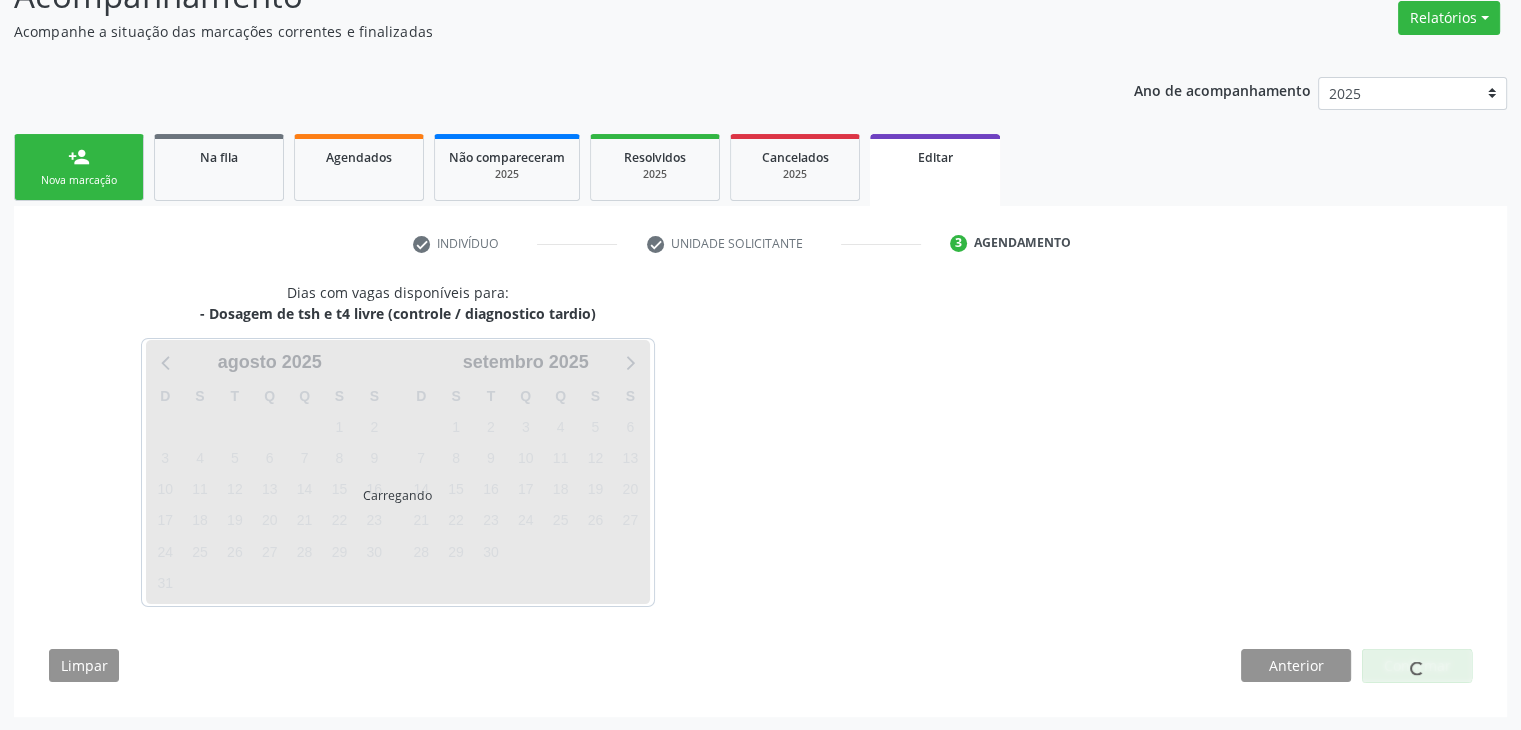 scroll, scrollTop: 165, scrollLeft: 0, axis: vertical 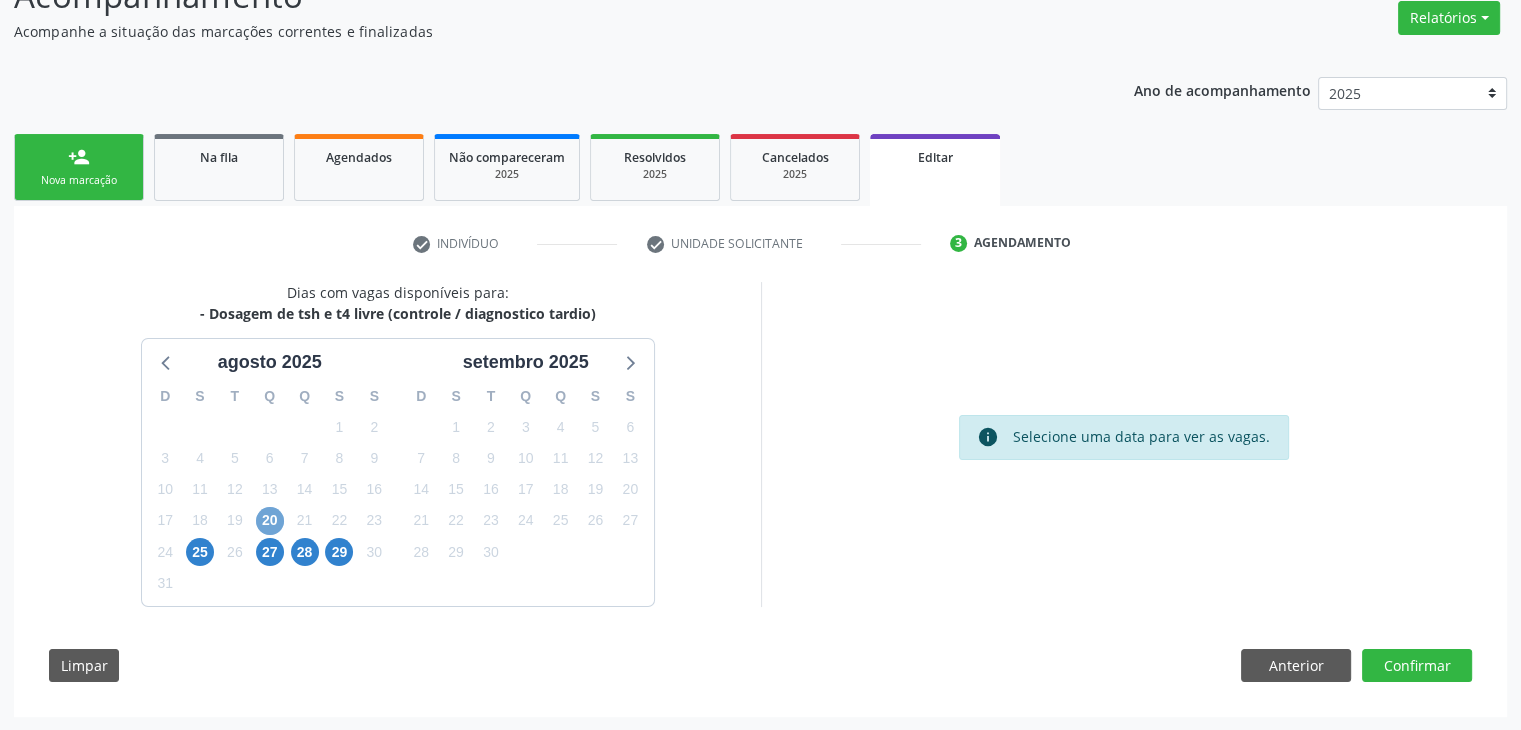 click on "20" at bounding box center (270, 521) 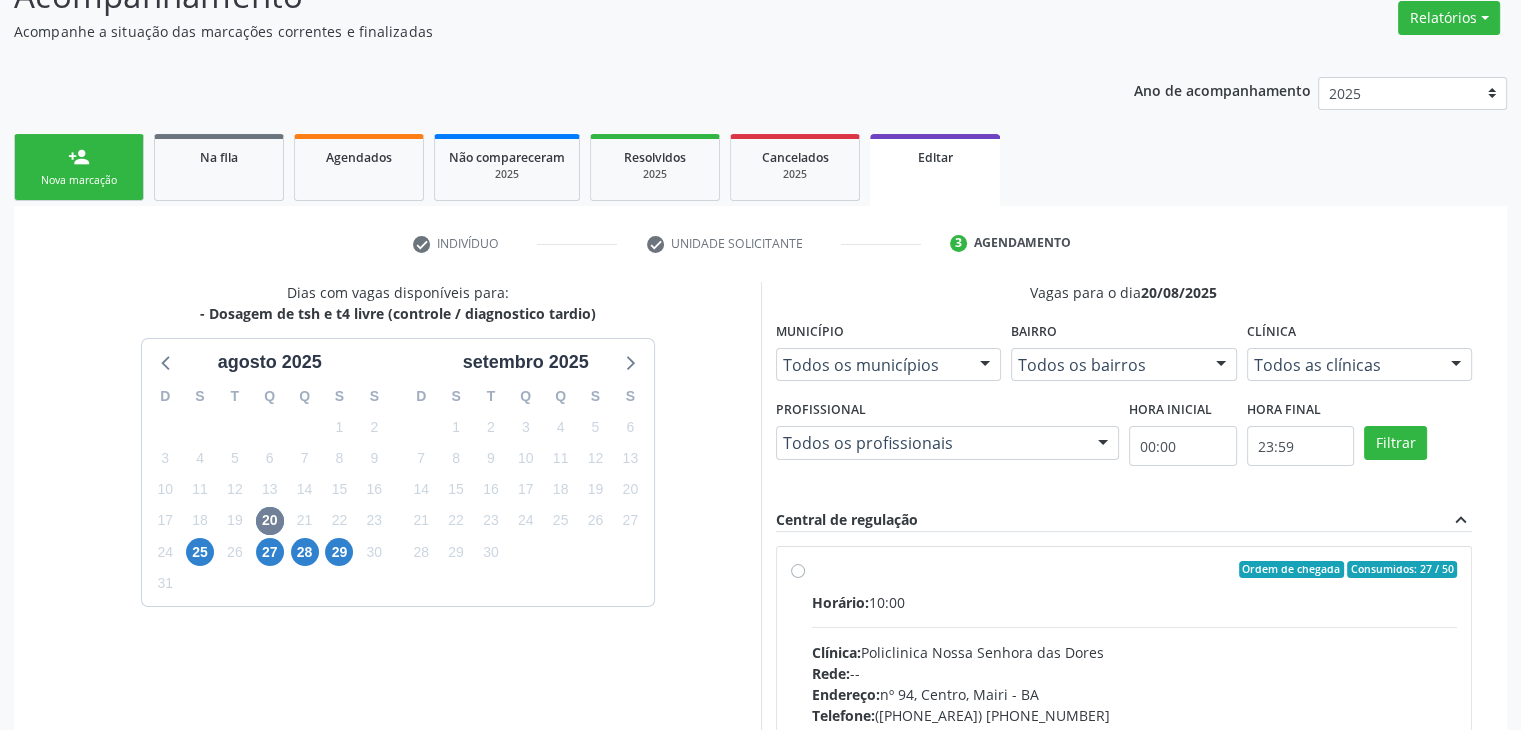 click on "Rede:
--" at bounding box center (1135, 673) 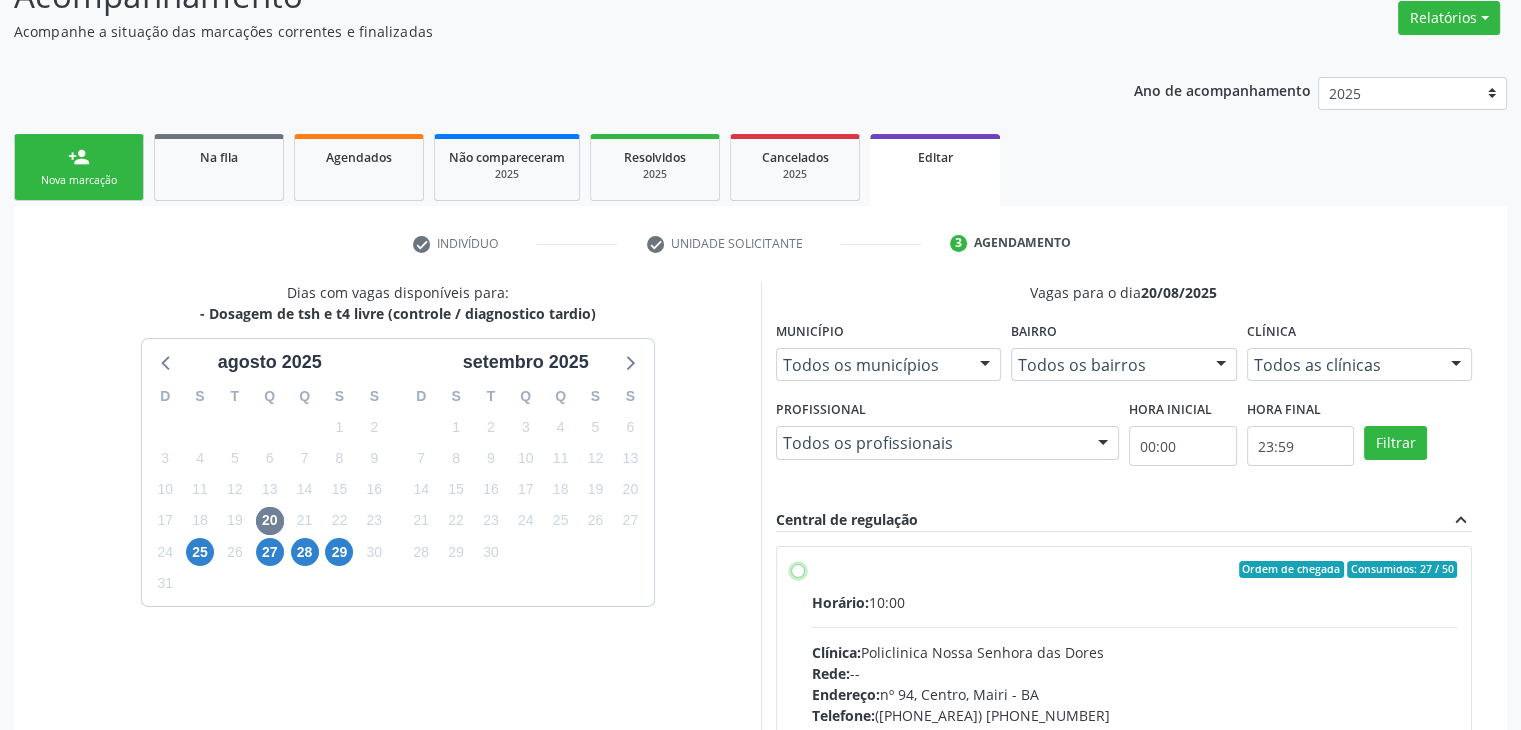 click on "Ordem de chegada
Consumidos: 27 / 50
Horário:   10:00
Clínica:  Policlinica Nossa Senhora das Dores
Rede:
--
Endereço:   nº 94, Centro, Mairi - BA
Telefone:   (74) 36322104
Profissional:
--
Informações adicionais sobre o atendimento
Idade de atendimento:
Sem restrição
Gênero(s) atendido(s):
Sem restrição
Informações adicionais:
--" at bounding box center (798, 570) 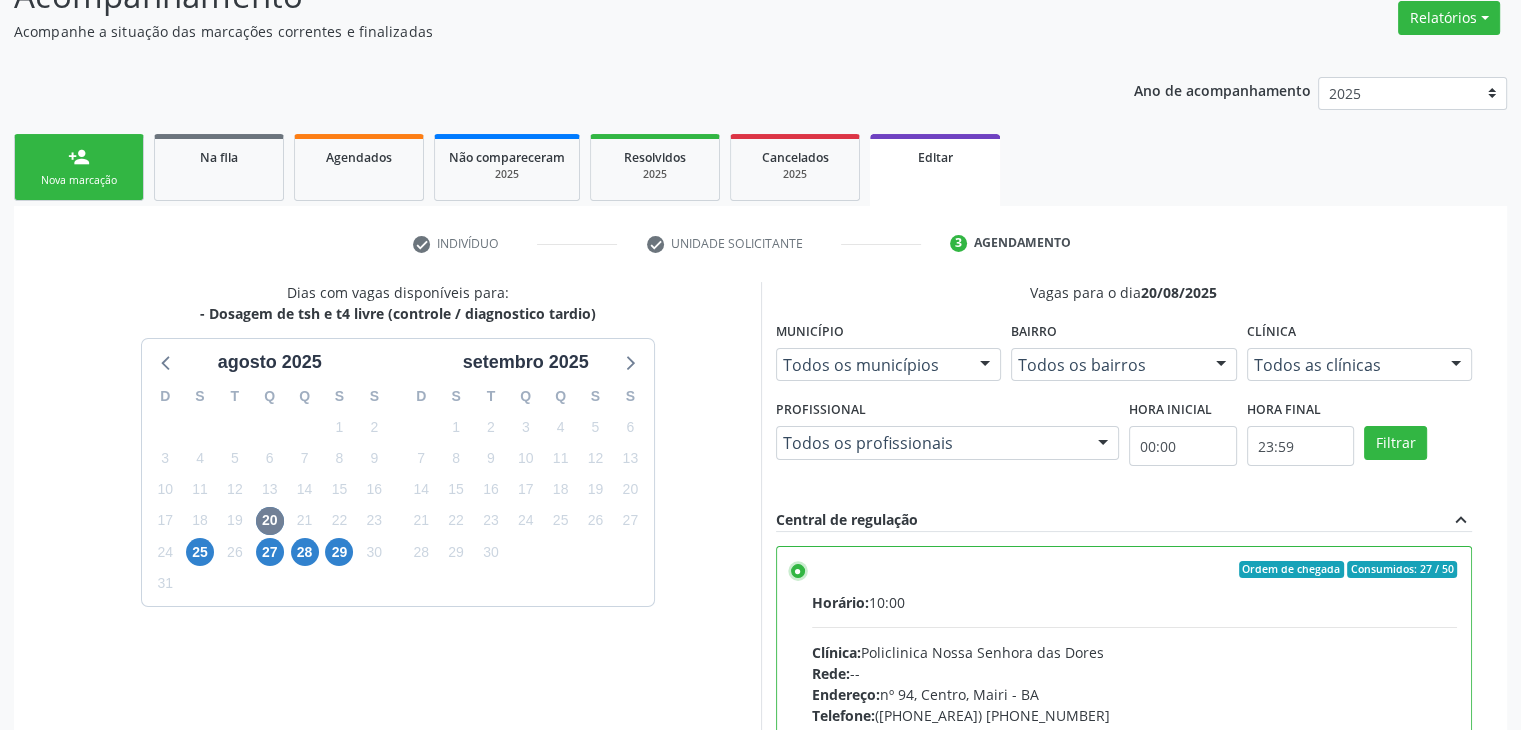 scroll, scrollTop: 490, scrollLeft: 0, axis: vertical 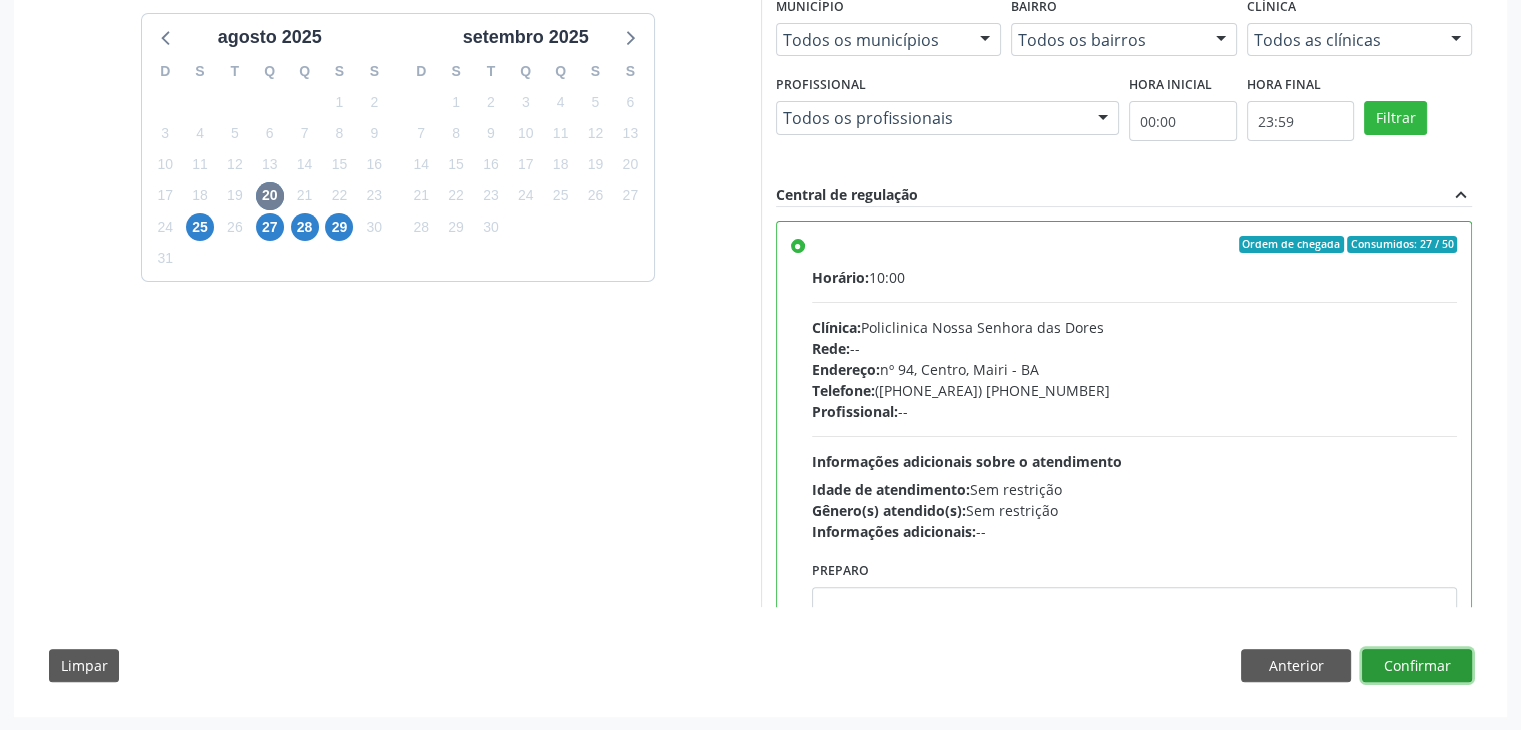 click on "Confirmar" at bounding box center (1417, 666) 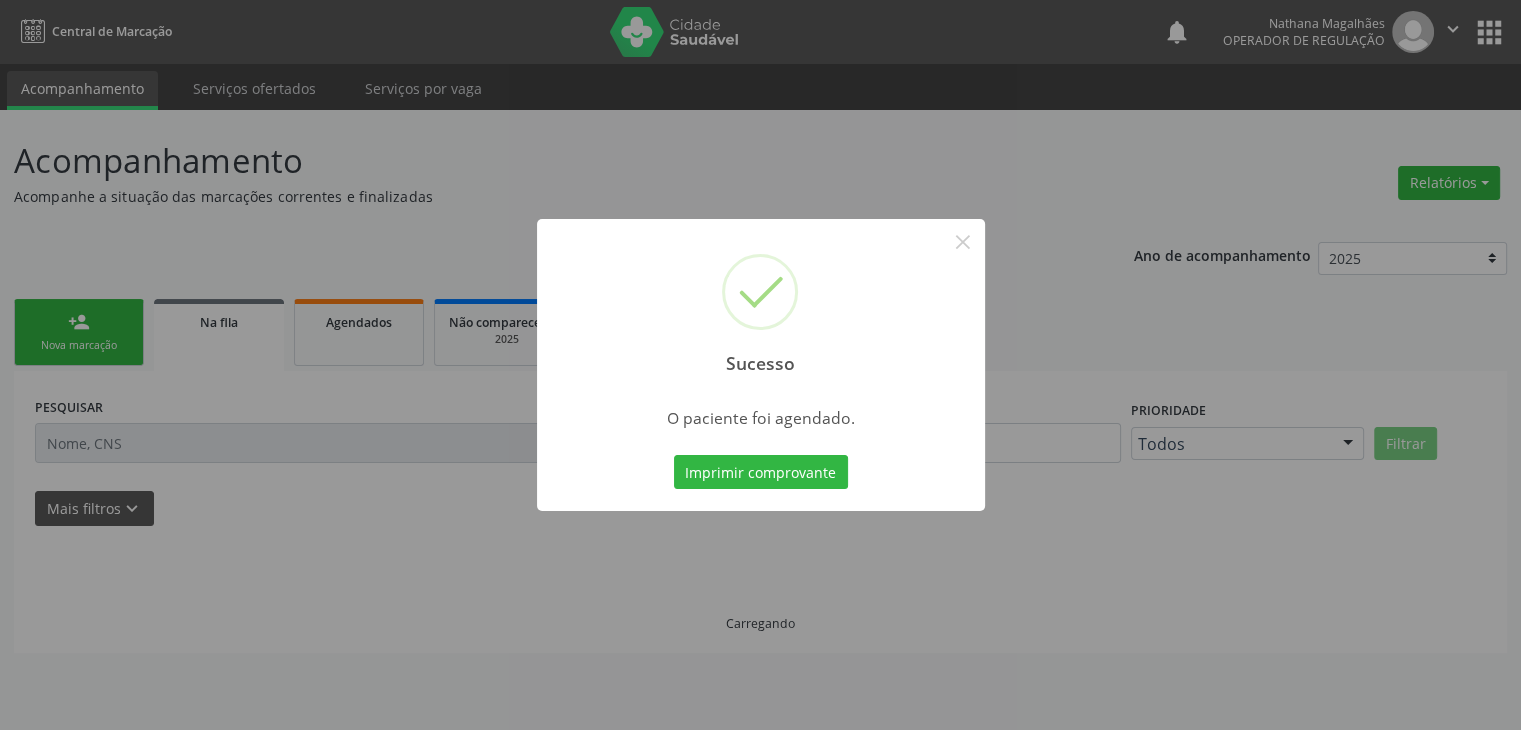 scroll, scrollTop: 0, scrollLeft: 0, axis: both 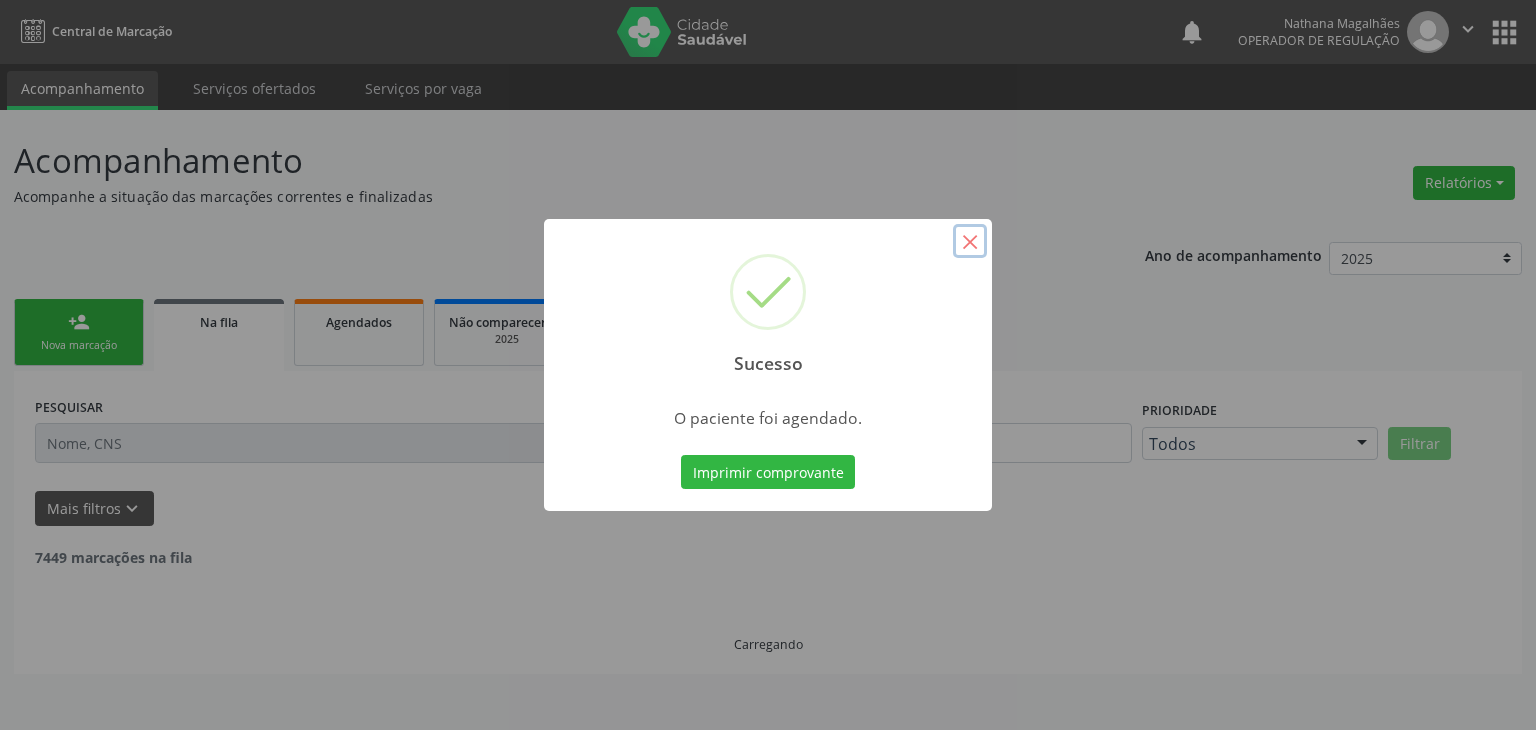 click on "×" at bounding box center [970, 241] 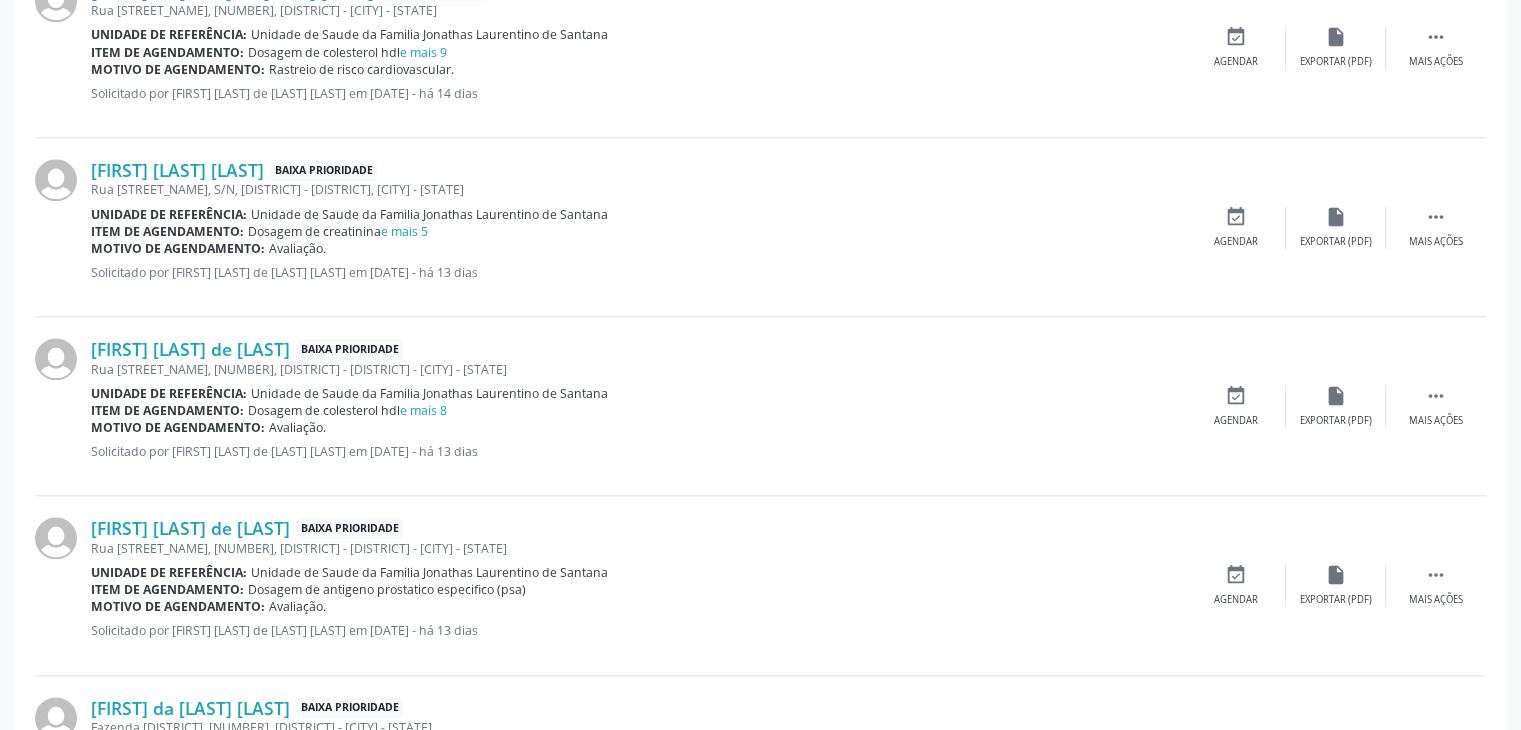scroll, scrollTop: 2292, scrollLeft: 0, axis: vertical 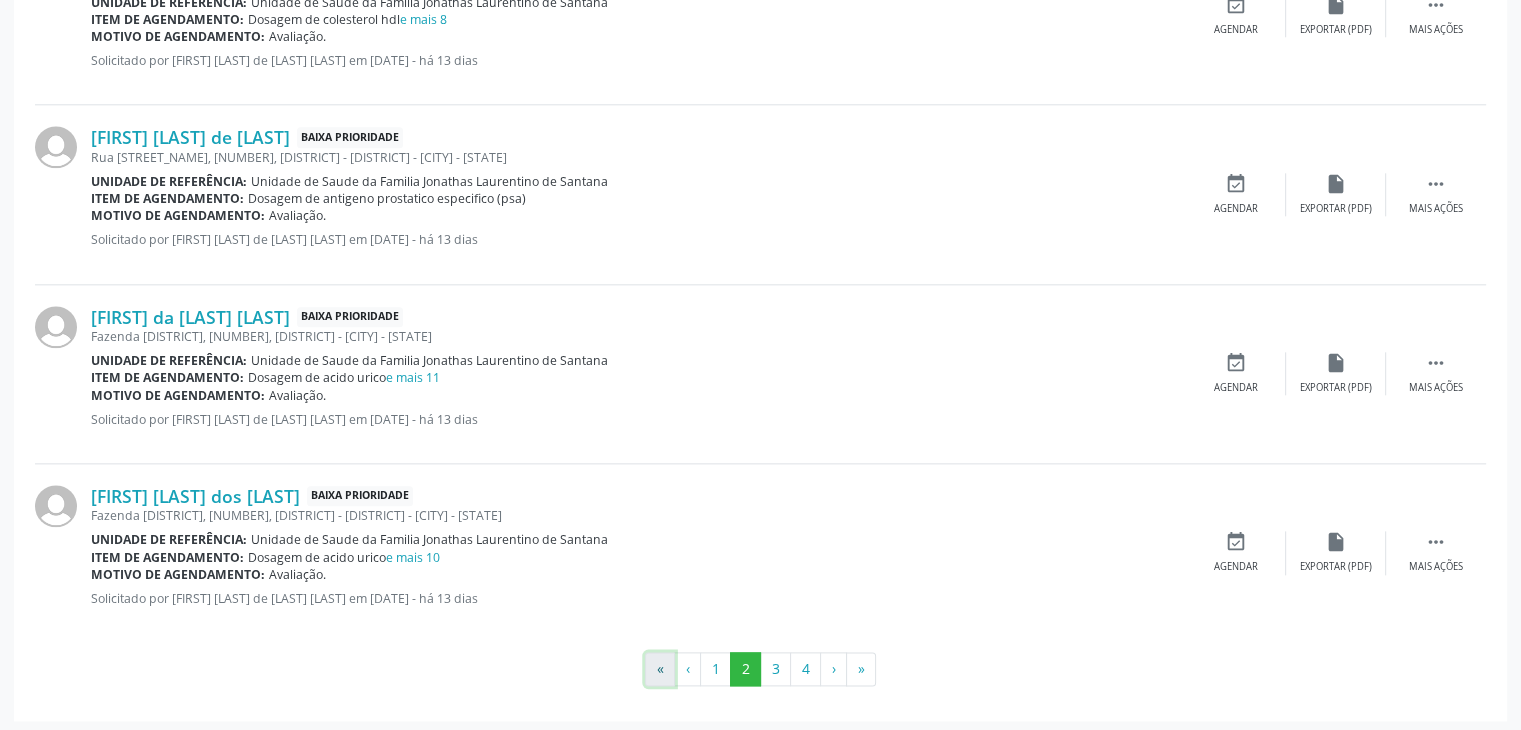 click on "«" at bounding box center [660, 669] 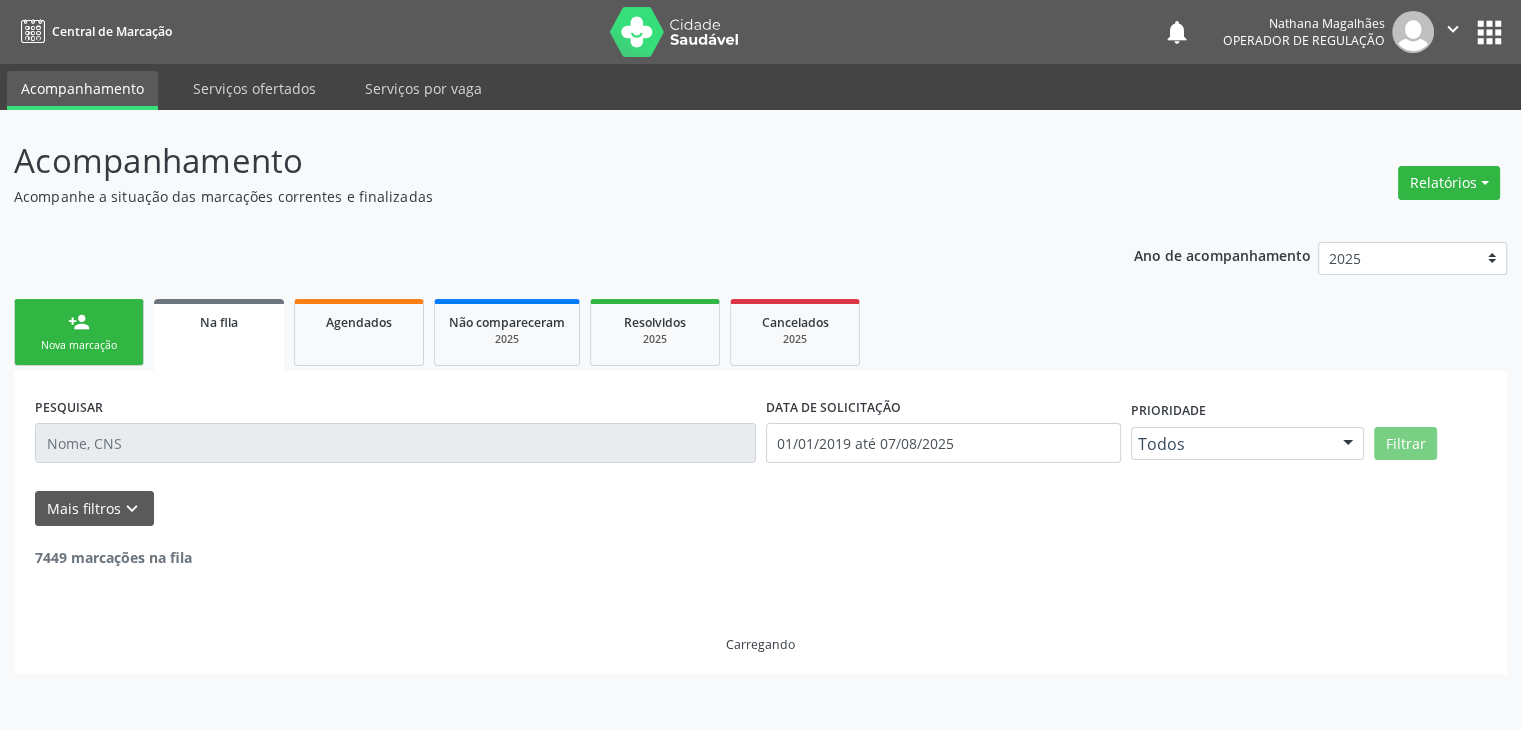 click on "Acompanhamento
Acompanhe a situação das marcações correntes e finalizadas
Relatórios
Acompanhamento
Consolidado
Procedimentos realizados
Ano de acompanhamento
2025 2024 2023 2022 2021 2020 2019
person_add
Nova marcação
Na fila   Agendados   Não compareceram
2025
Resolvidos
2025
Cancelados
2025
PESQUISAR
DATA DE SOLICITAÇÃO
01/01/2019 até 07/08/2025
Prioridade
Todos         Todos   Baixa Prioridade   Média Prioridade   Alta Prioridade
Nenhum resultado encontrado para: "   "
Não há nenhuma opção para ser exibida.
Filtrar
UNIDADE DE REFERÊNCIA
Selecione uma UBS
Todas as UBS   Unidade de Saude da Familia Jonathas Laurentino de Santana   Unidade de Saude da Familia Gerolino Jose de Oliveira" at bounding box center (760, 420) 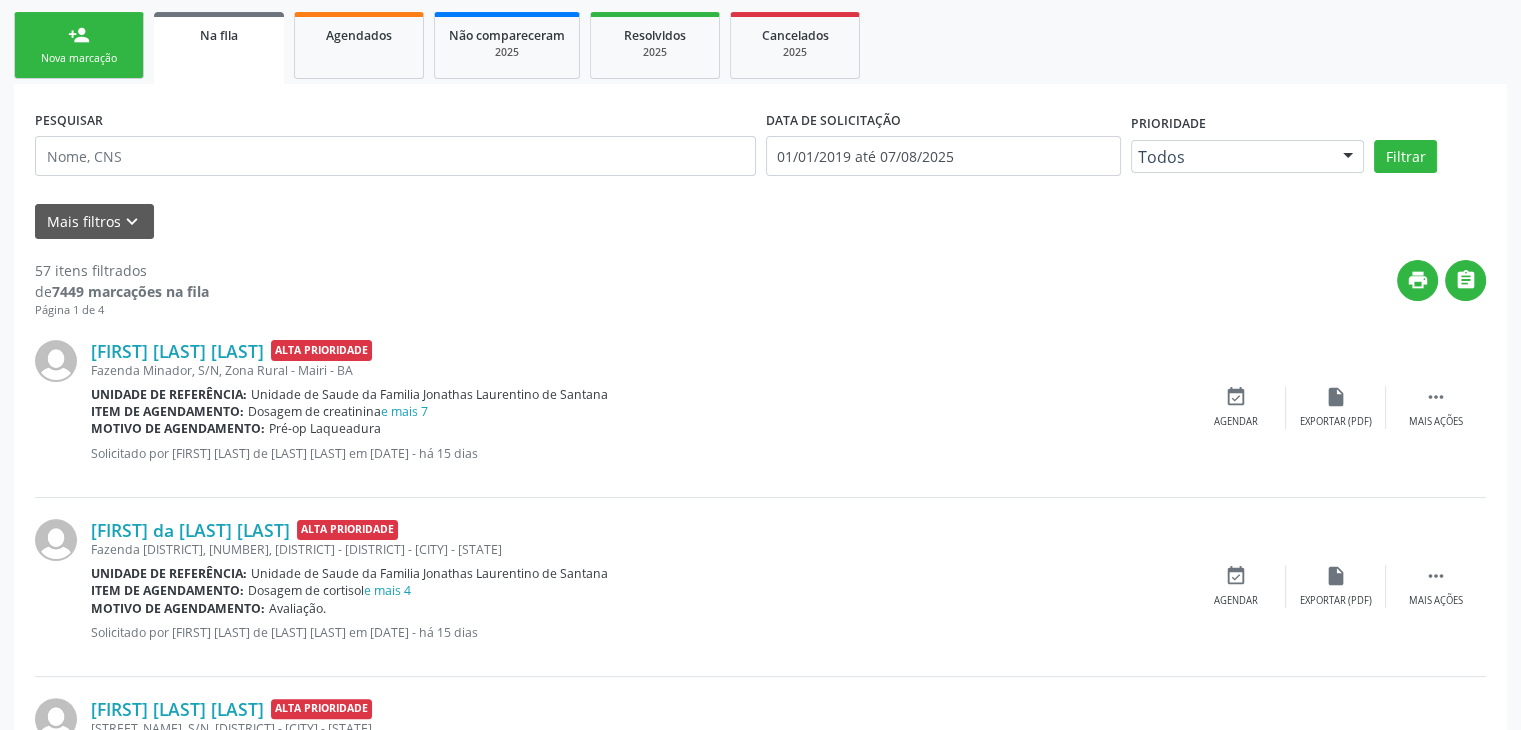 scroll, scrollTop: 300, scrollLeft: 0, axis: vertical 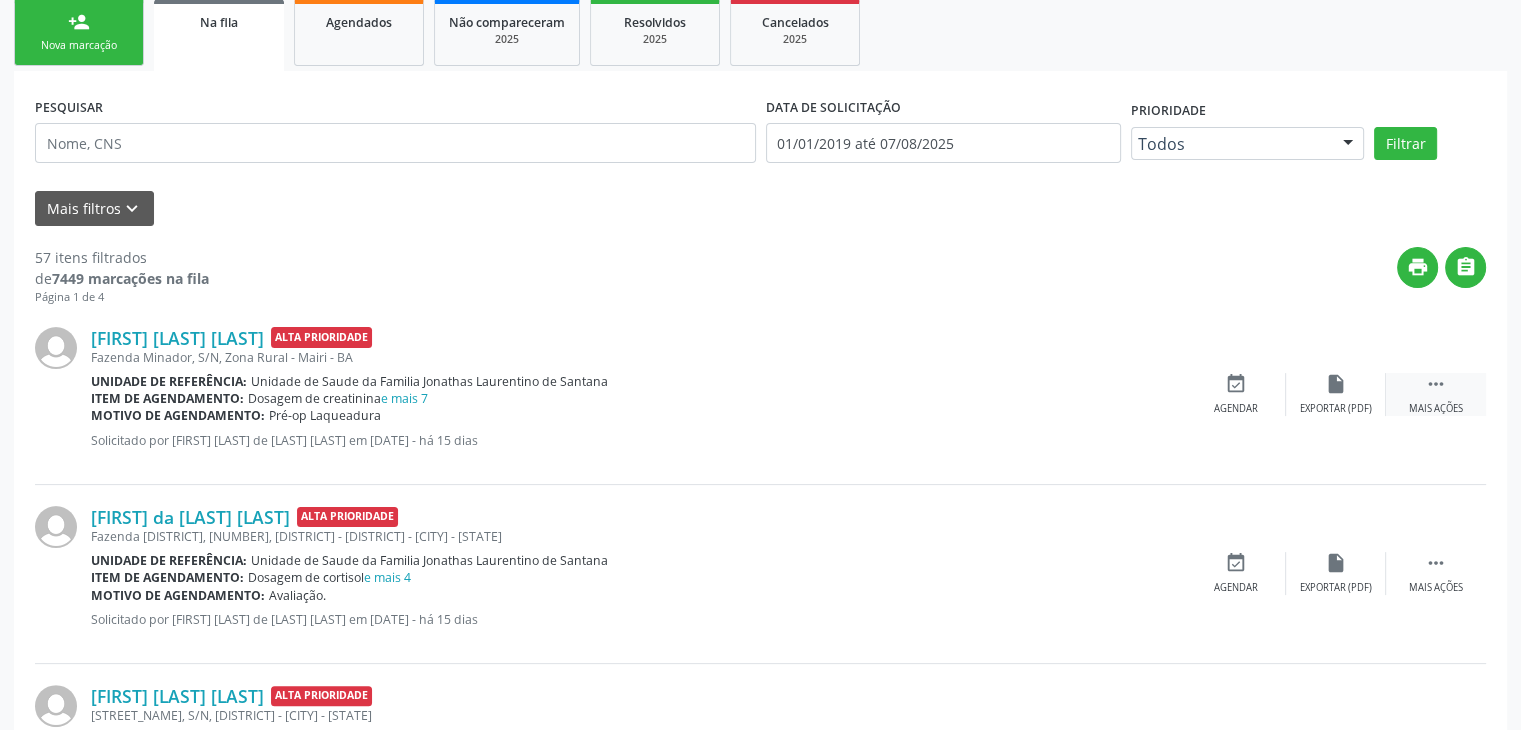 click on "Mais ações" at bounding box center [1436, 409] 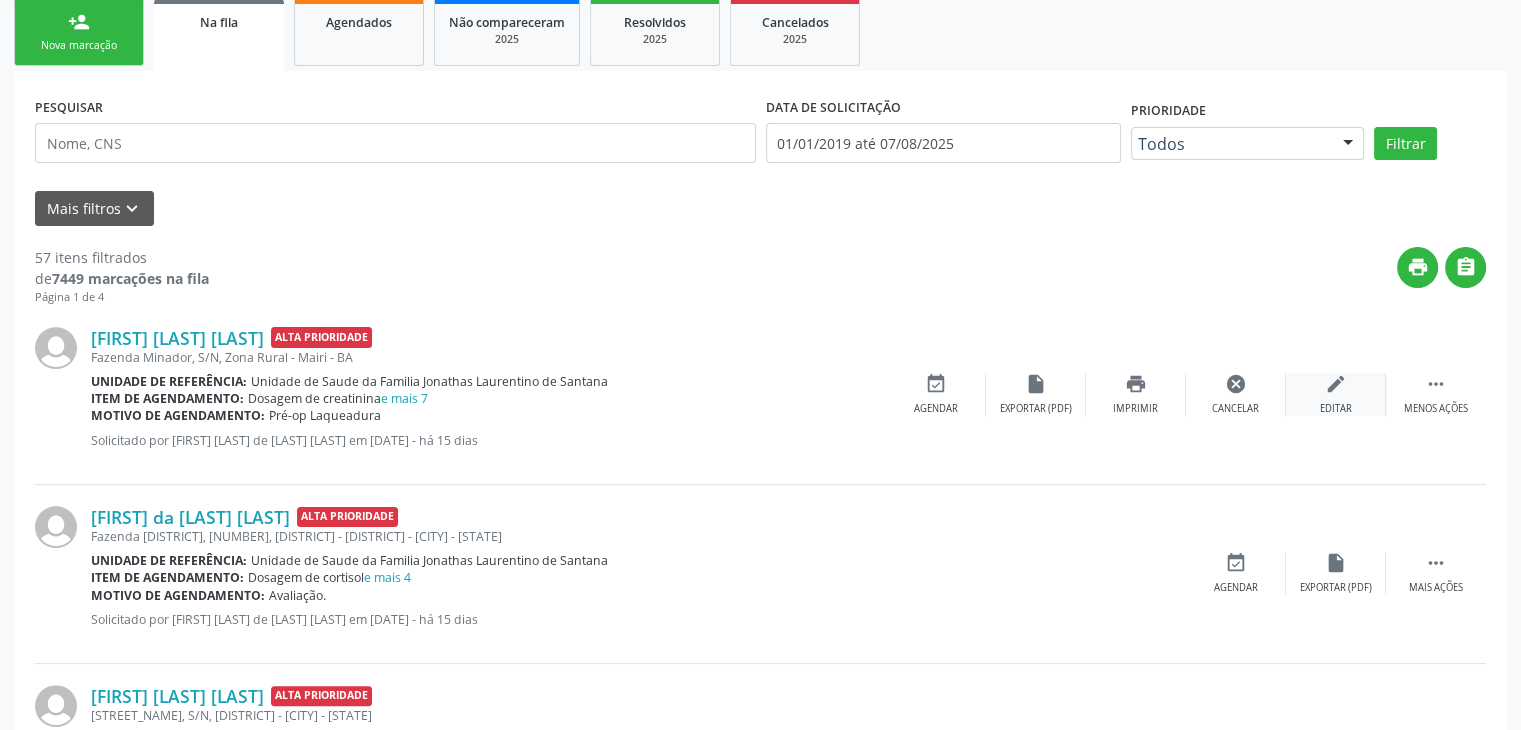 click on "edit
Editar" at bounding box center [1336, 394] 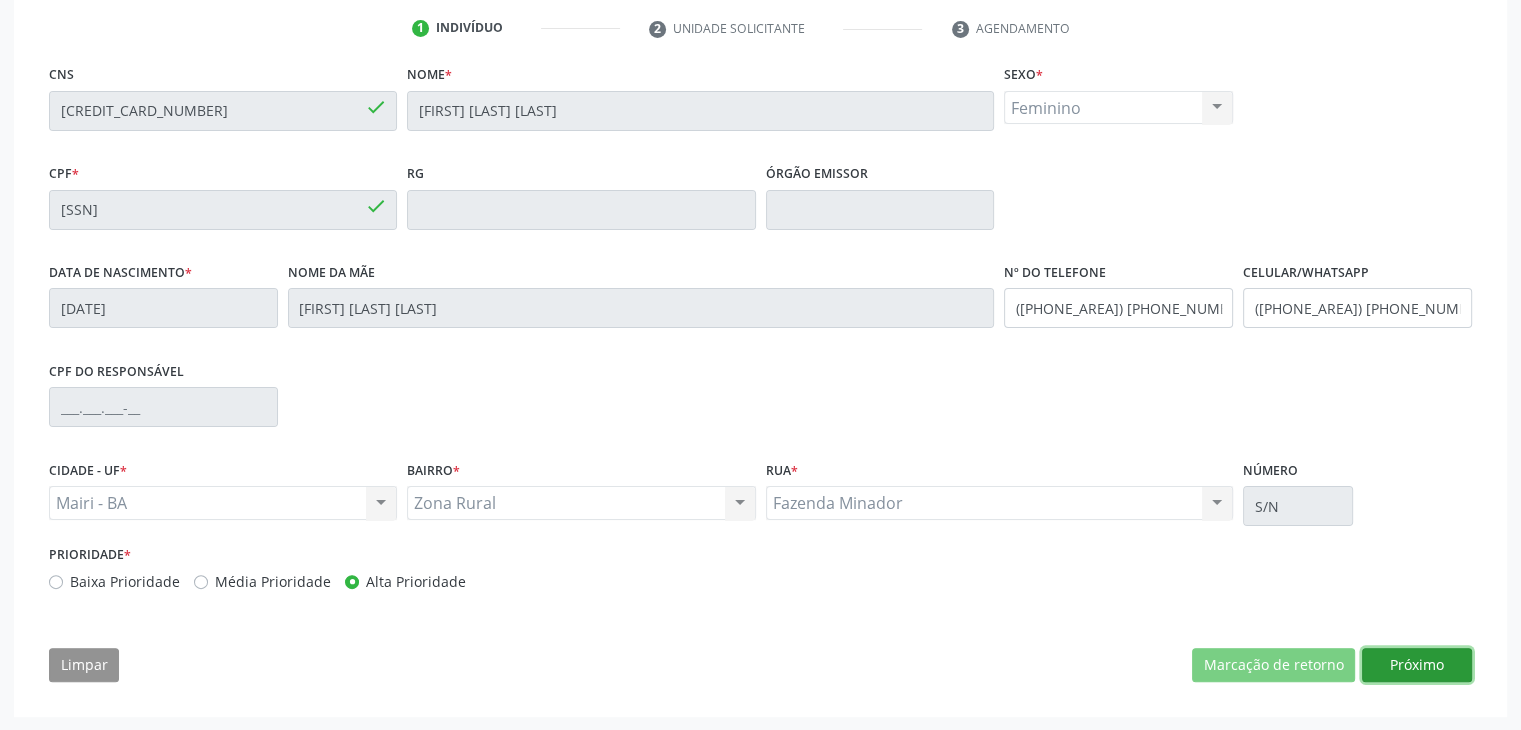 click on "Próximo" at bounding box center [1417, 665] 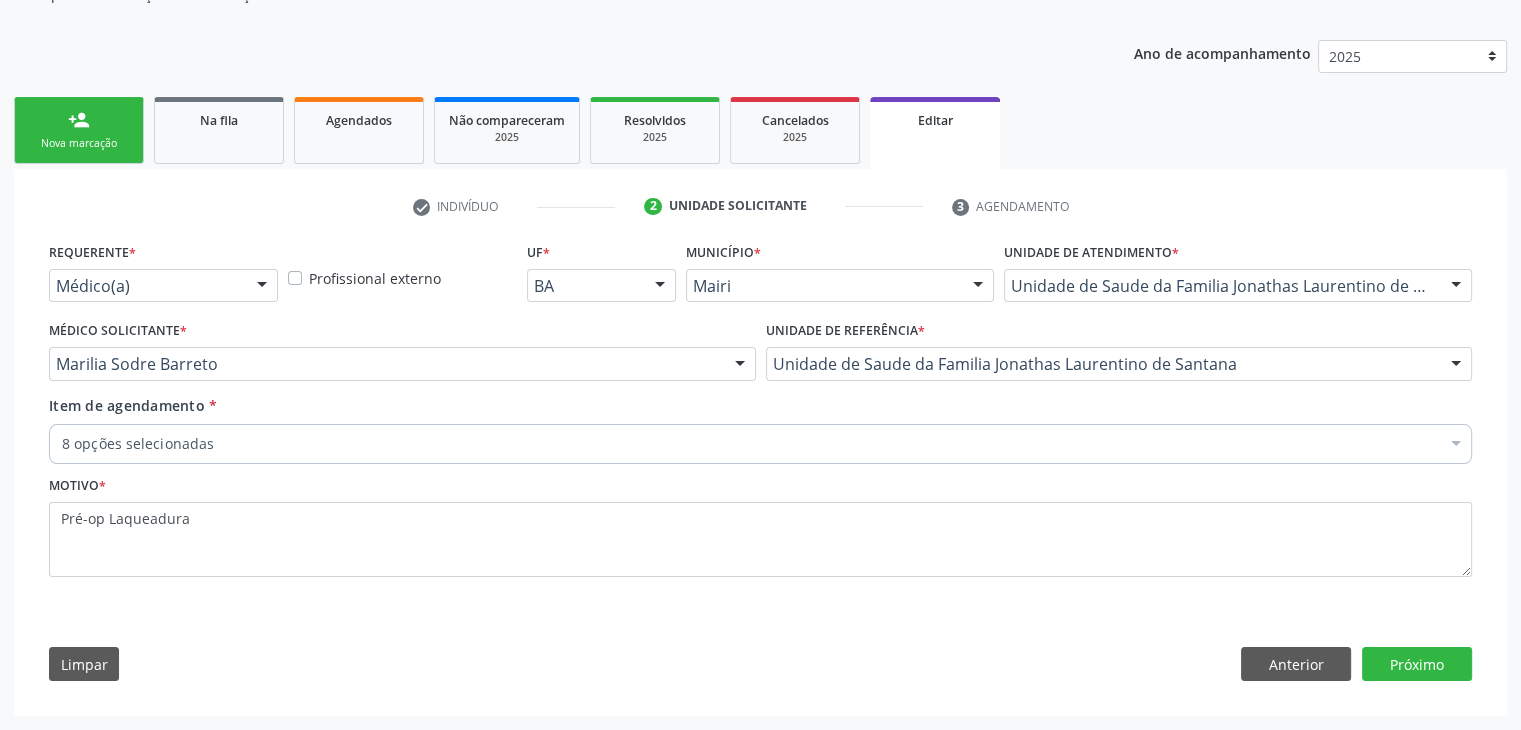 scroll, scrollTop: 200, scrollLeft: 0, axis: vertical 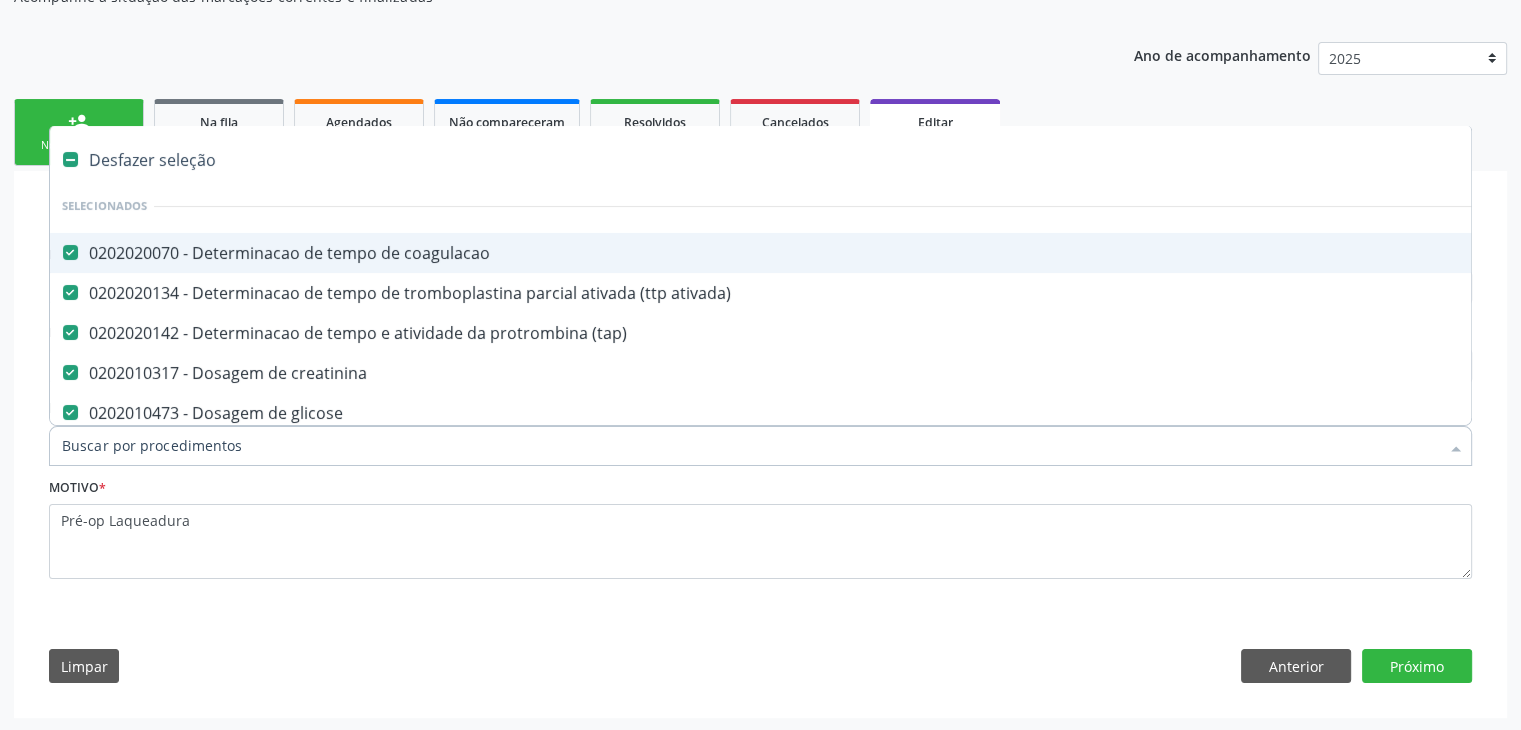 click on "Desfazer seleção" at bounding box center (831, 160) 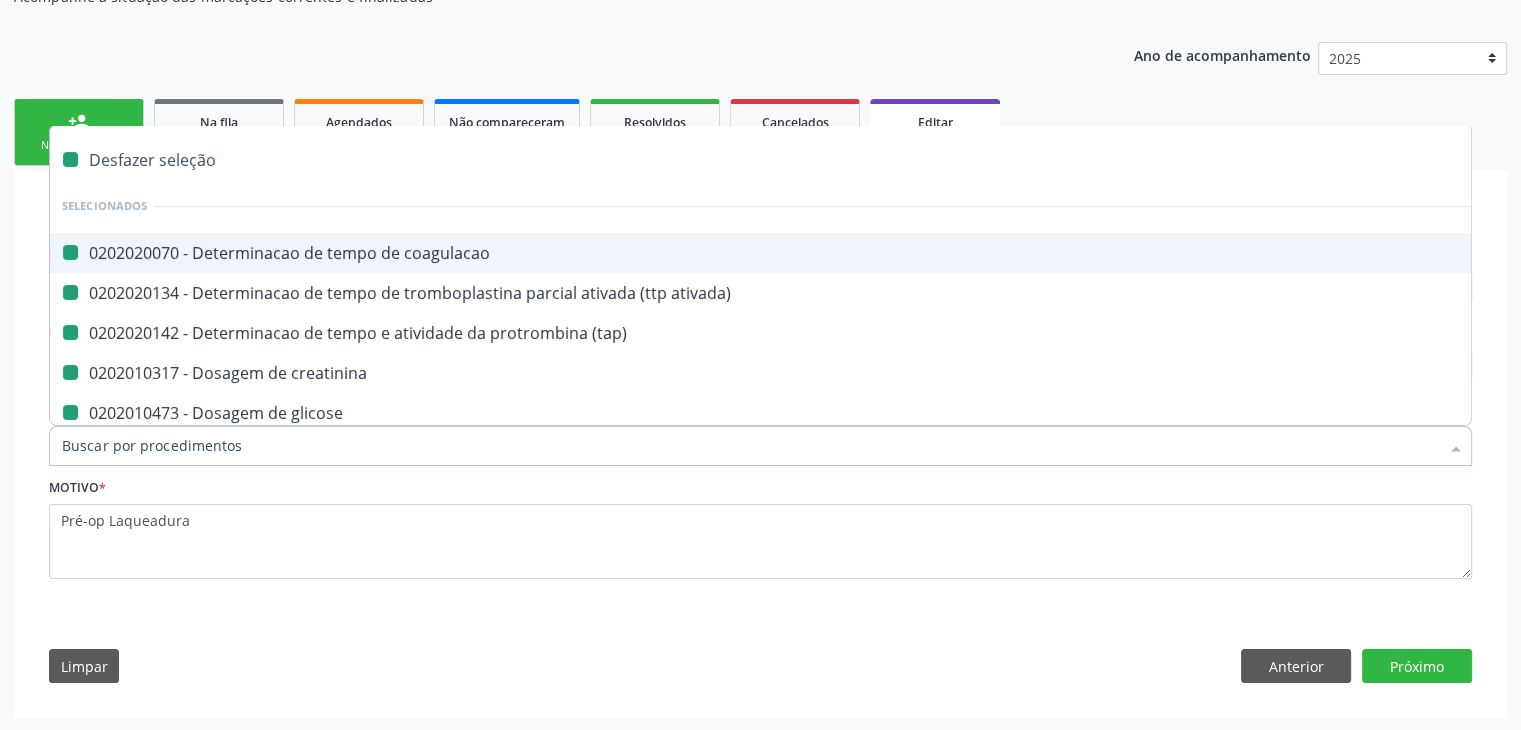 checkbox on "false" 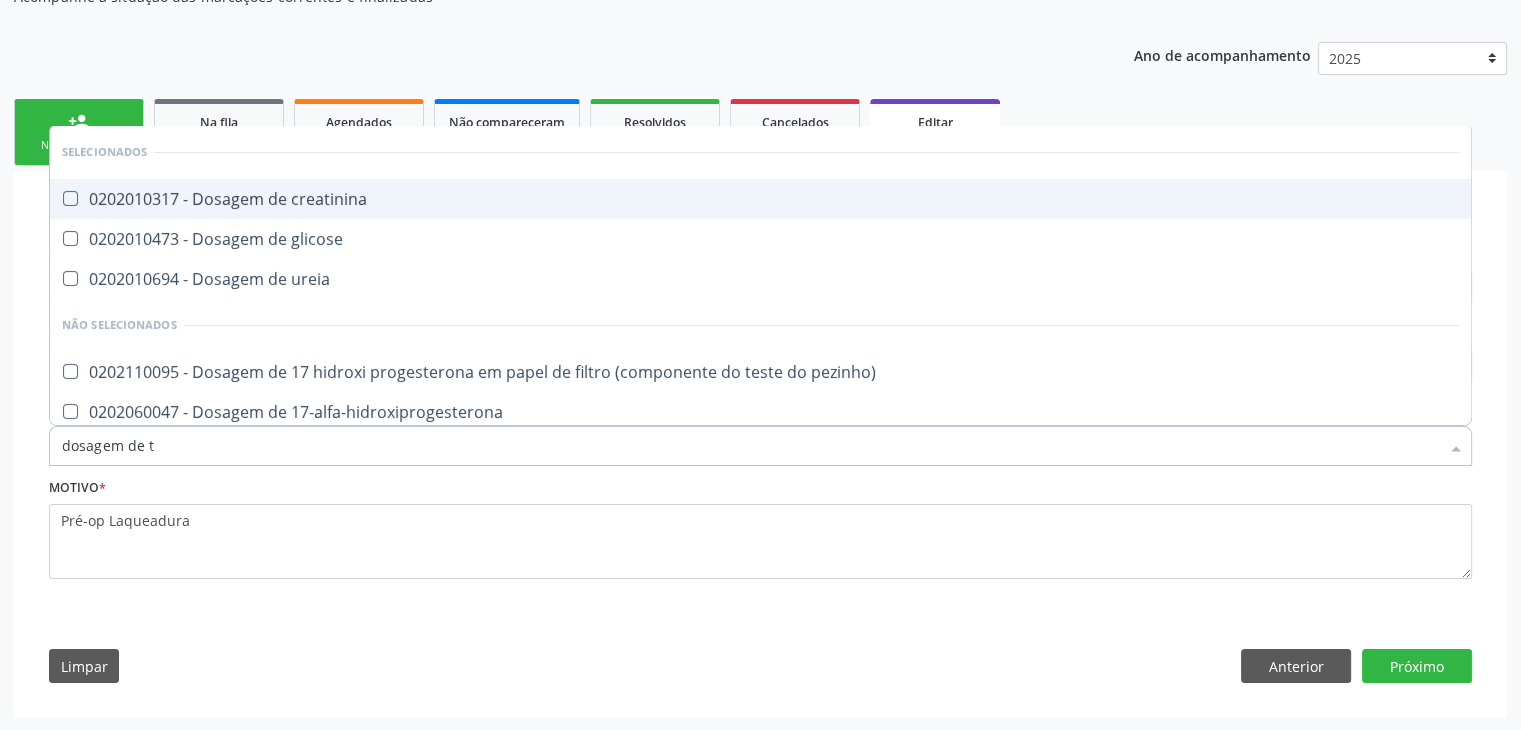 type on "dosagem de ts" 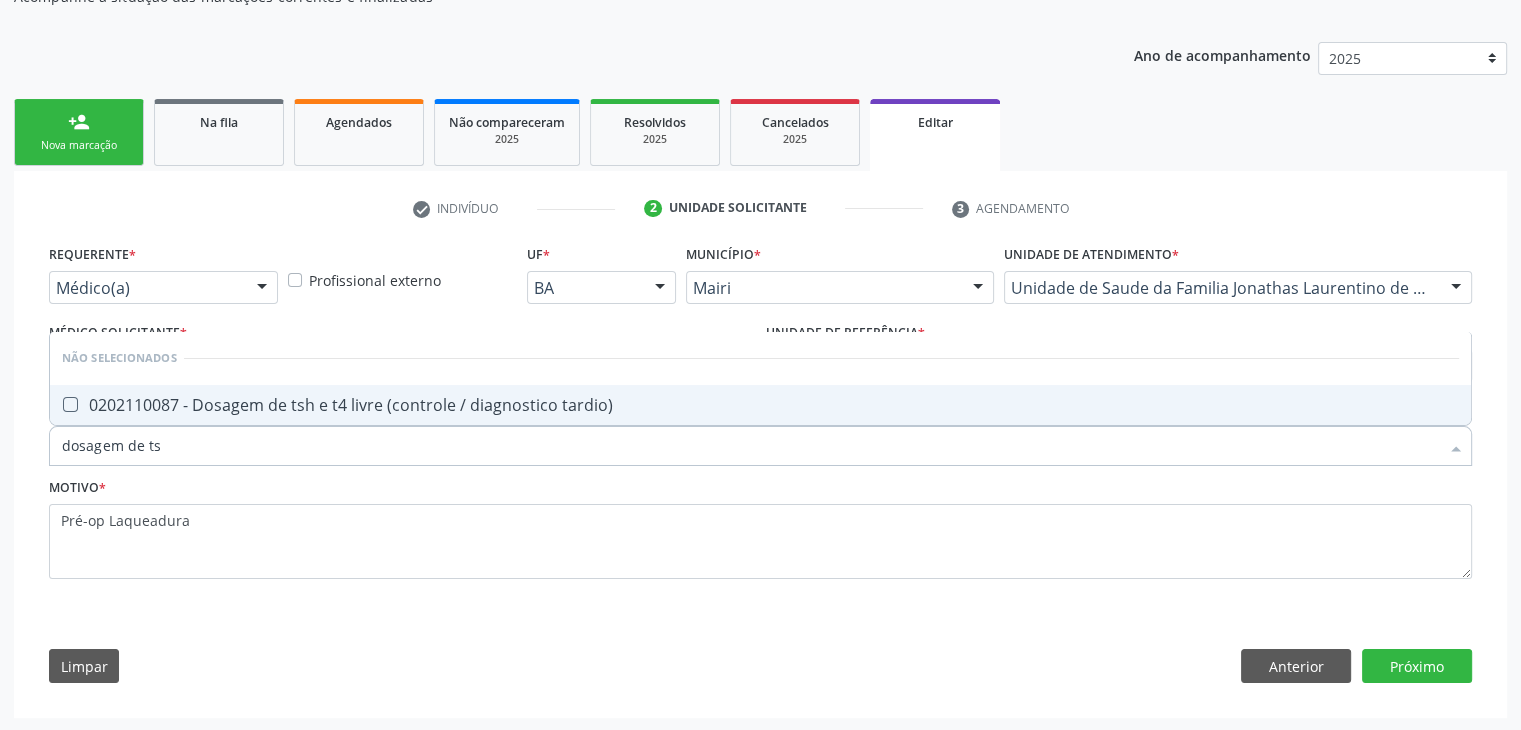 click on "0202110087 - Dosagem de tsh e t4 livre (controle / diagnostico tardio)" at bounding box center [760, 405] 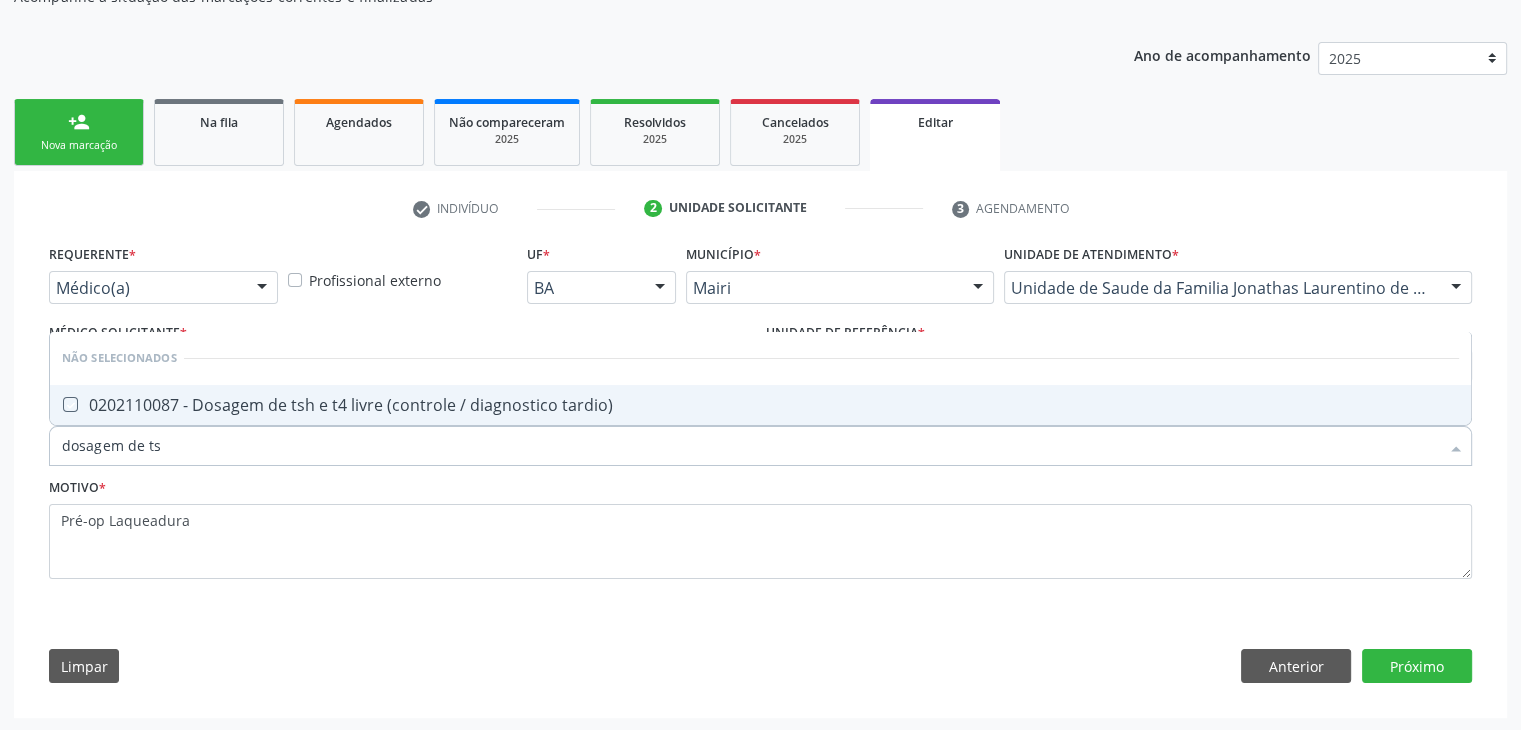 checkbox on "true" 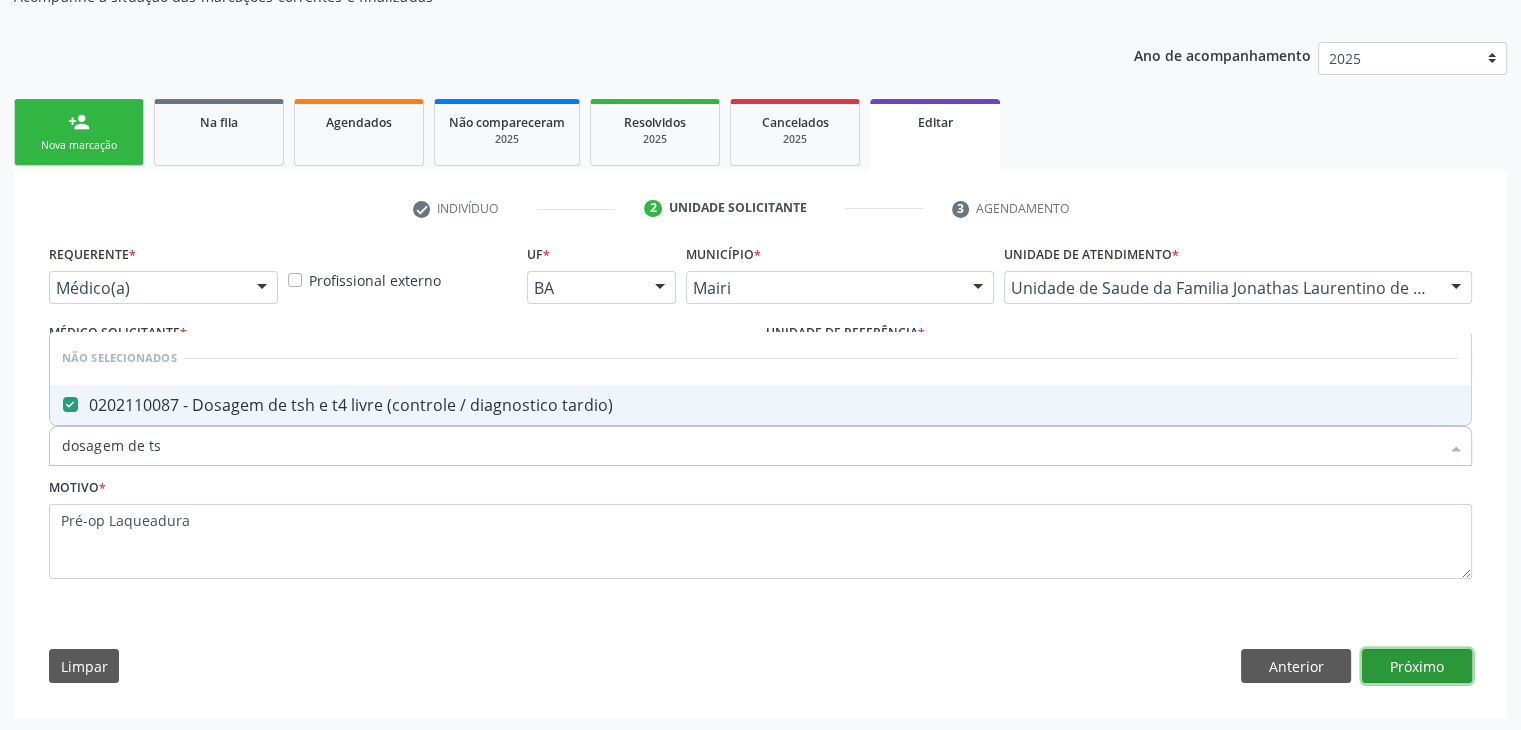click on "Próximo" at bounding box center (1417, 666) 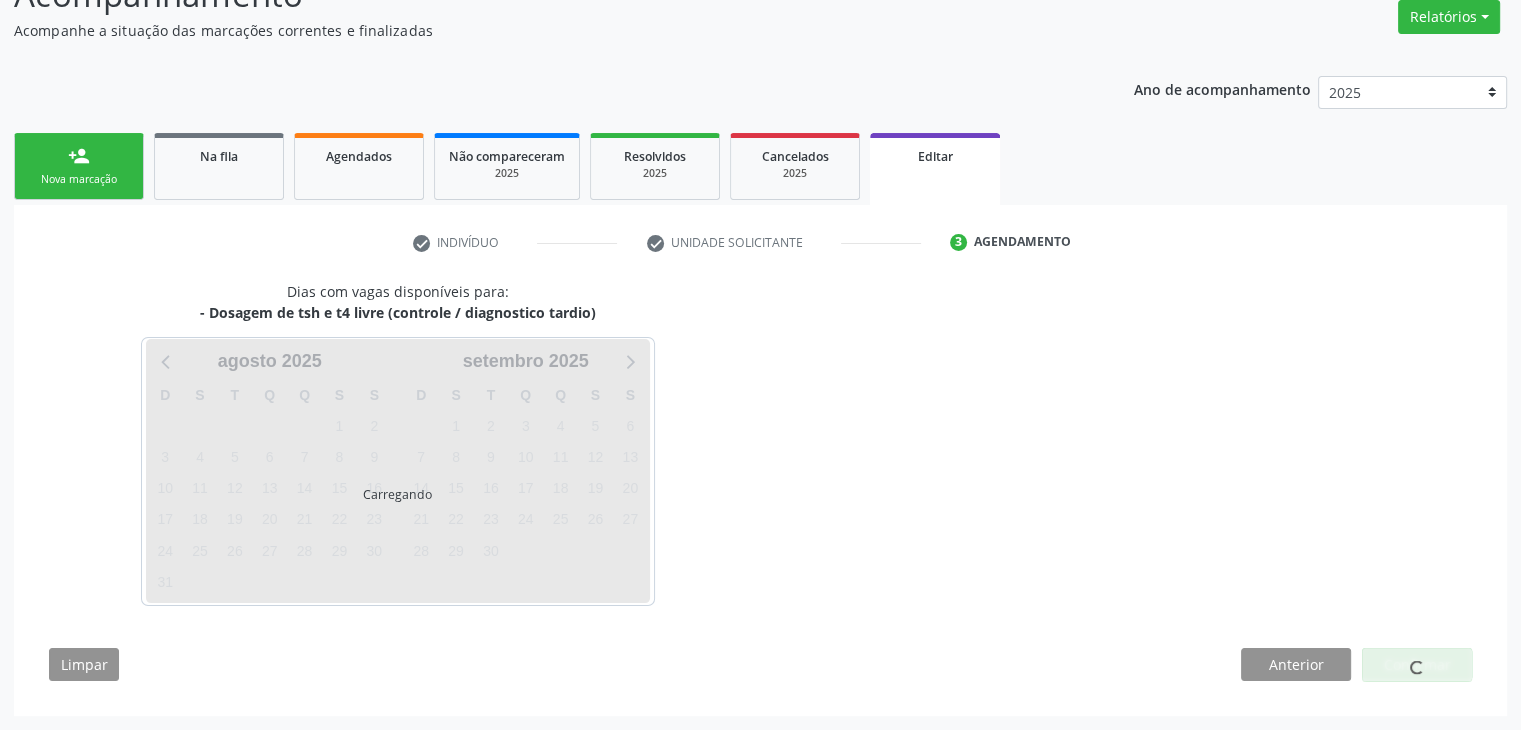 scroll, scrollTop: 165, scrollLeft: 0, axis: vertical 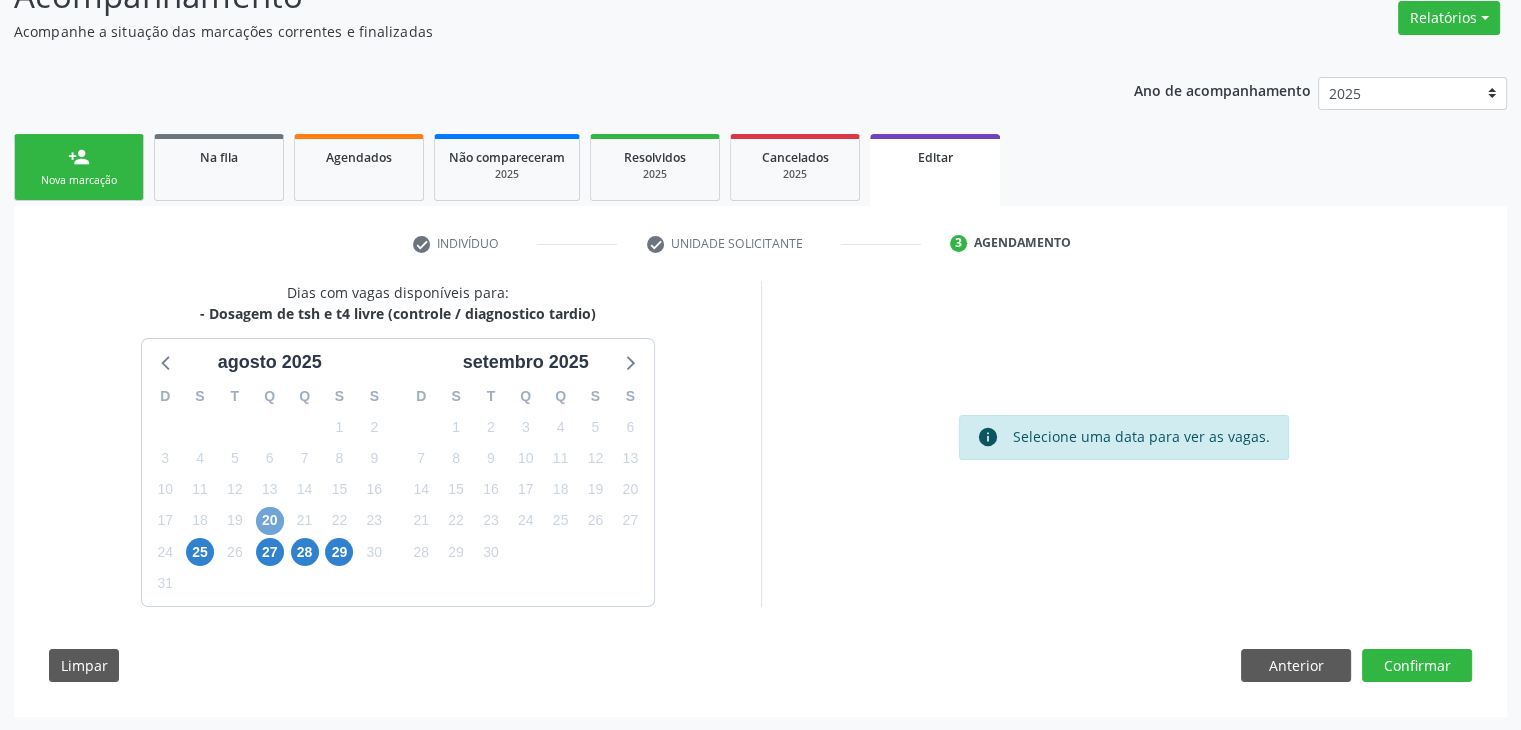 click on "20" at bounding box center [270, 521] 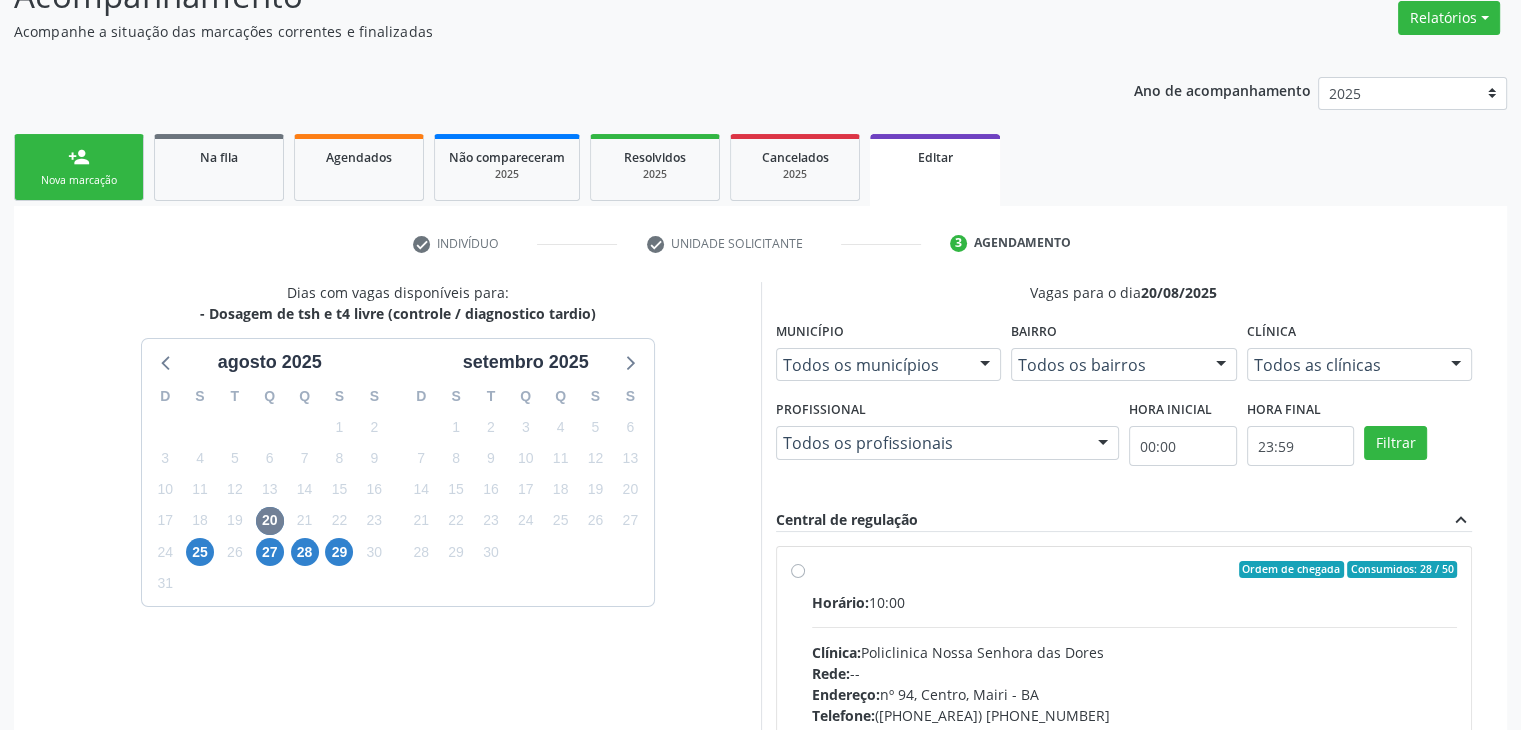 click on "Horário:   [TIME]
Clínica:  Policlinica Nossa Senhora das Dores
Rede:
--
Endereço:   nº [NUMBER], [AREA], [CITY] - [STATE]
Telefone:   ([PHONE])
Profissional:
--
Informações adicionais sobre o atendimento
Idade de atendimento:
Sem restrição
Gênero(s) atendido(s):
Sem restrição
Informações adicionais:
--" at bounding box center (1135, 729) 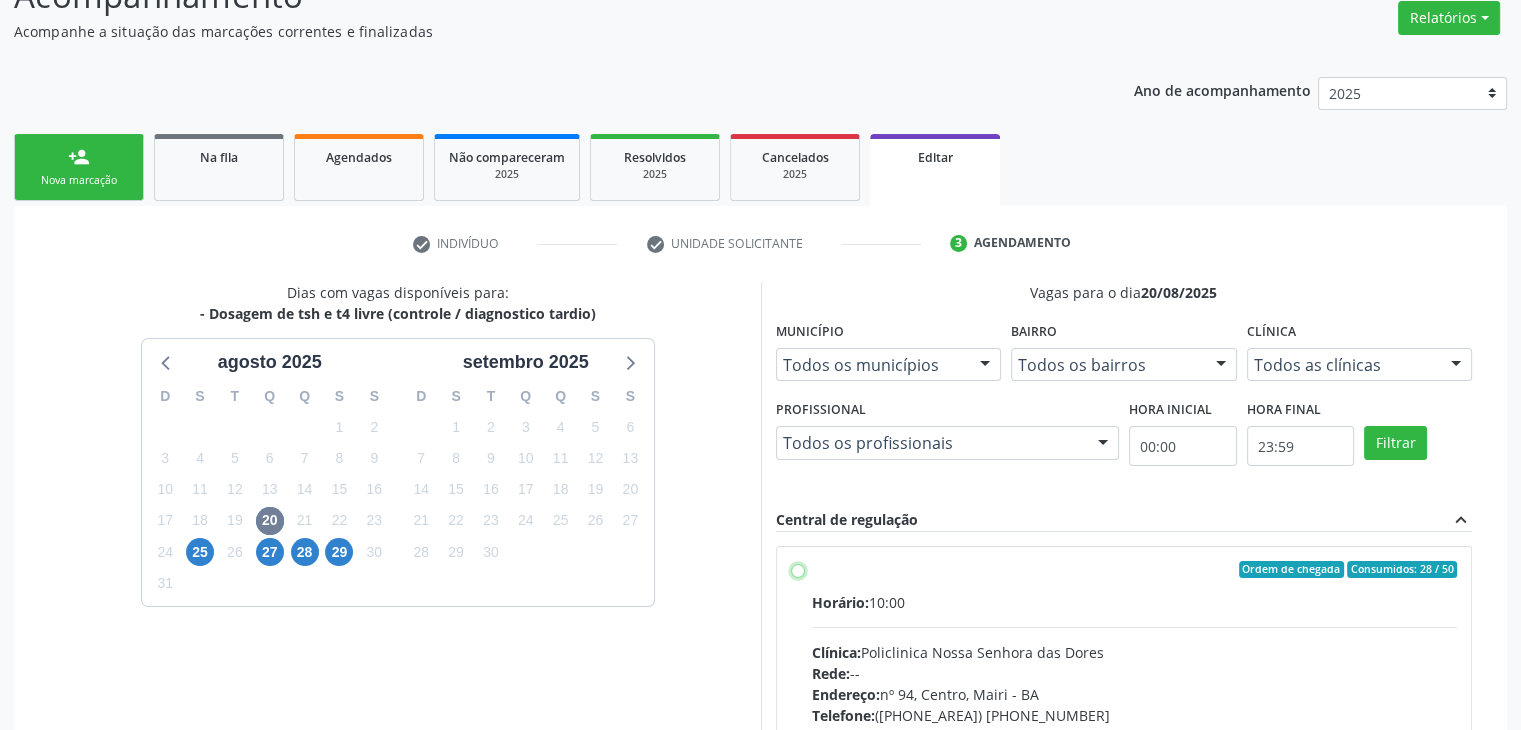 click on "Ordem de chegada
Consumidos: 28 / 50
Horário:   10:00
Clínica:  Policlinica Nossa Senhora das Dores
Rede:
--
Endereço:   nº 94, Centro, Mairi - BA
Telefone:   (74) 36322104
Profissional:
--
Informações adicionais sobre o atendimento
Idade de atendimento:
Sem restrição
Gênero(s) atendido(s):
Sem restrição
Informações adicionais:
--" at bounding box center (798, 570) 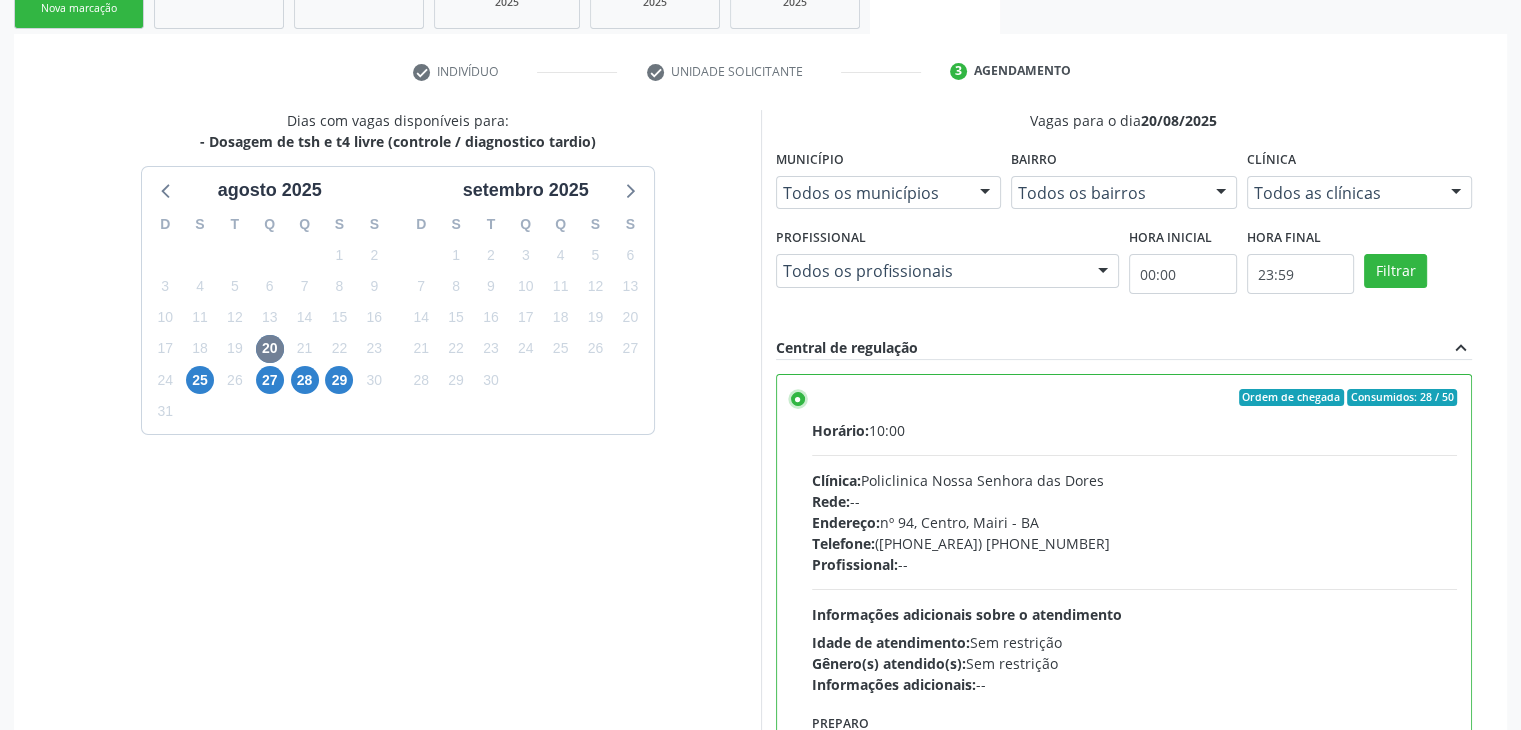 scroll, scrollTop: 490, scrollLeft: 0, axis: vertical 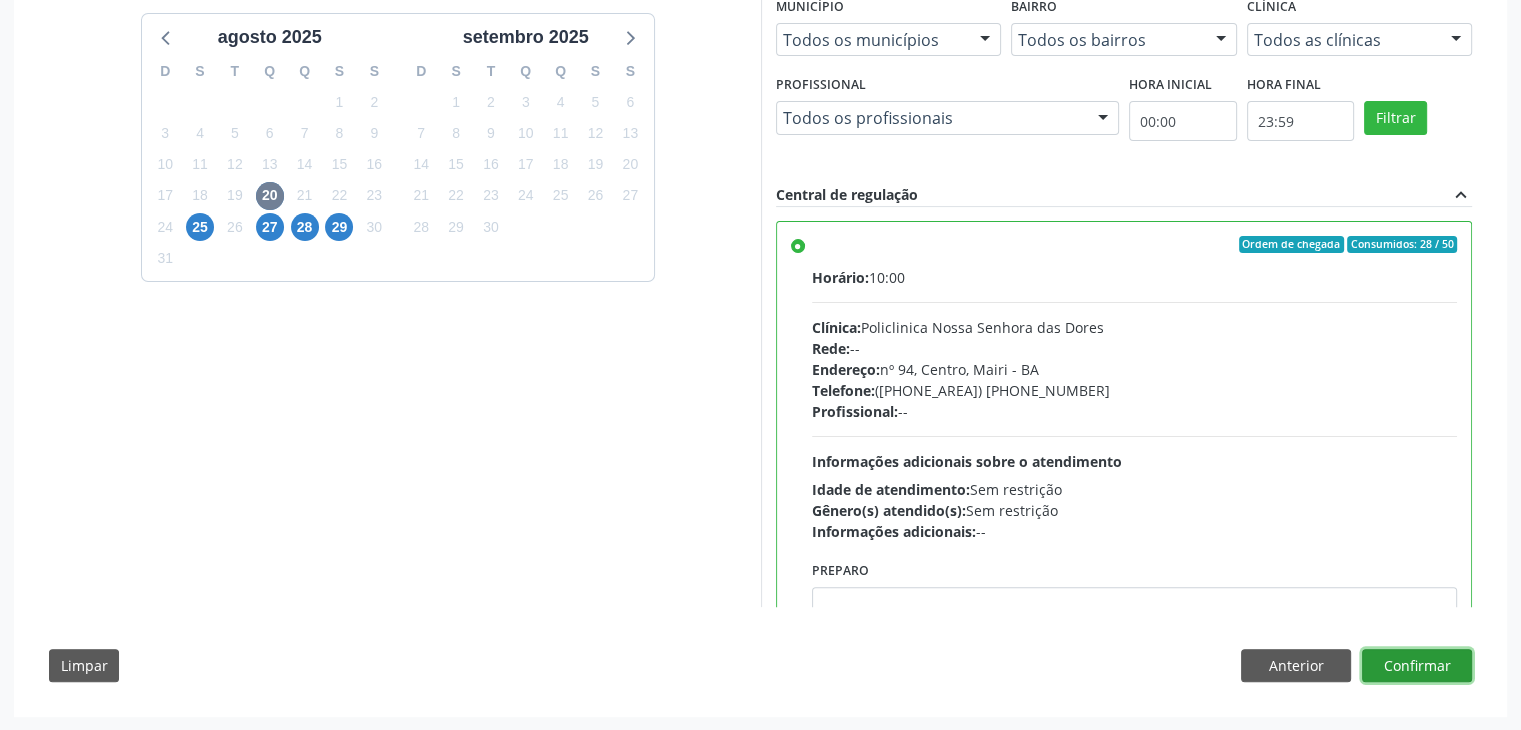 click on "Confirmar" at bounding box center (1417, 666) 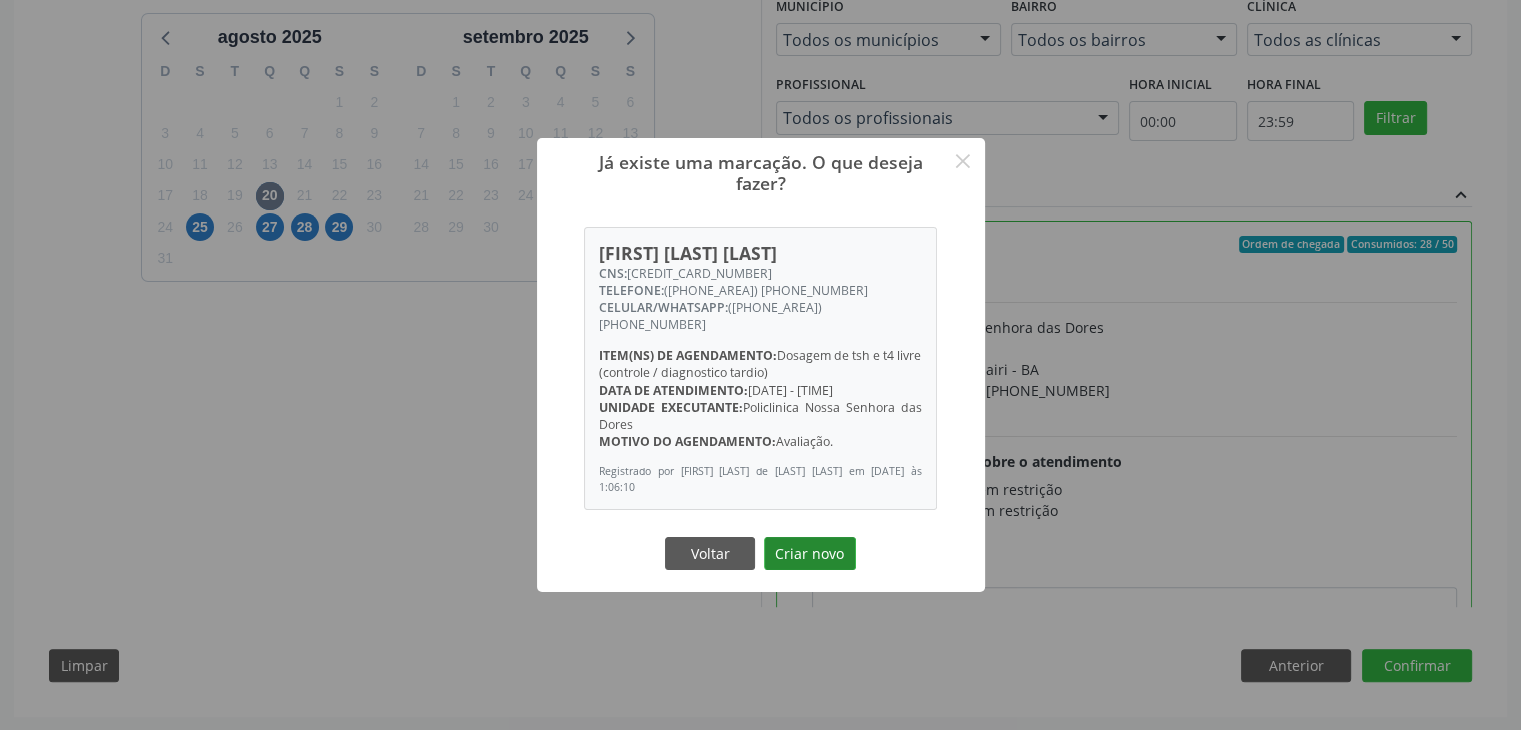 click on "Criar novo" at bounding box center [810, 554] 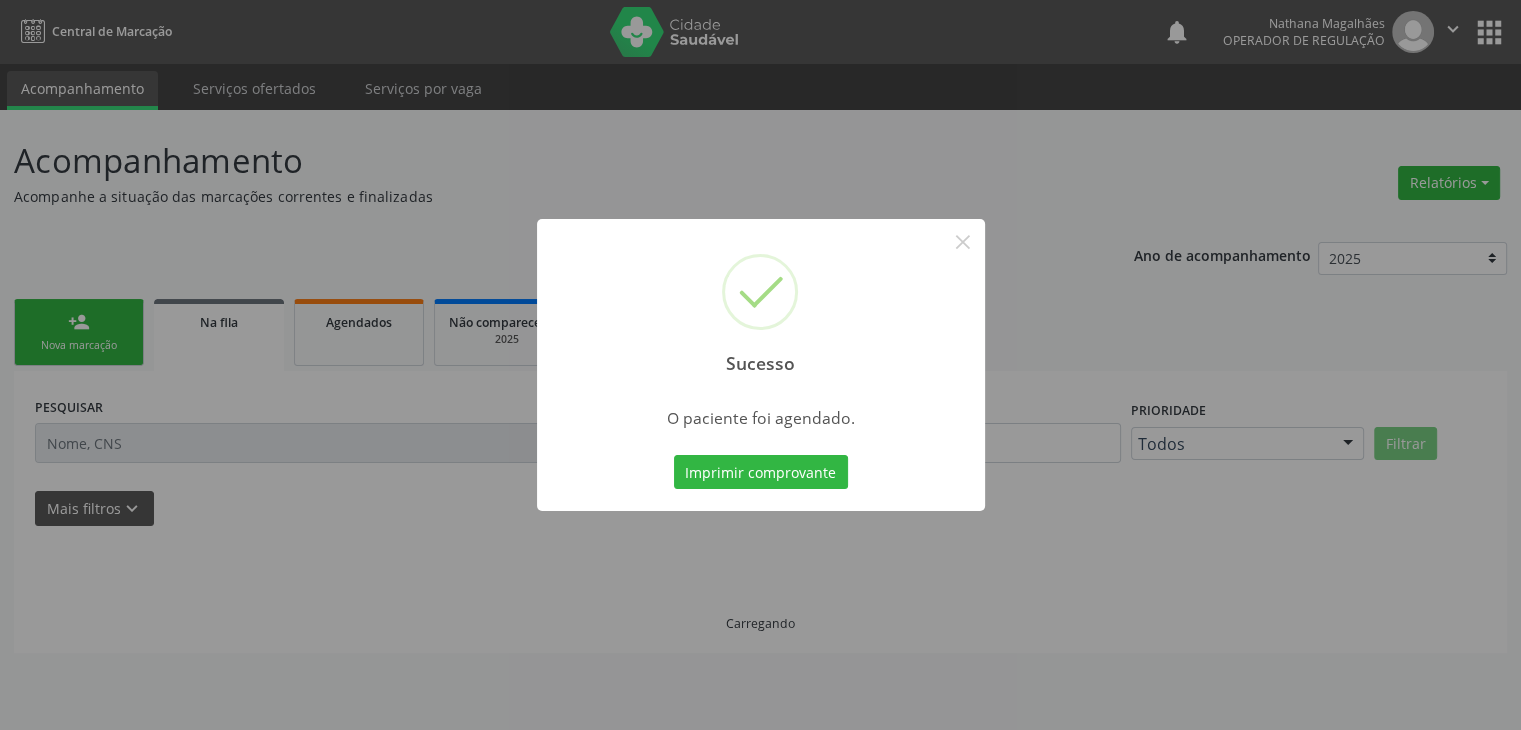 scroll, scrollTop: 0, scrollLeft: 0, axis: both 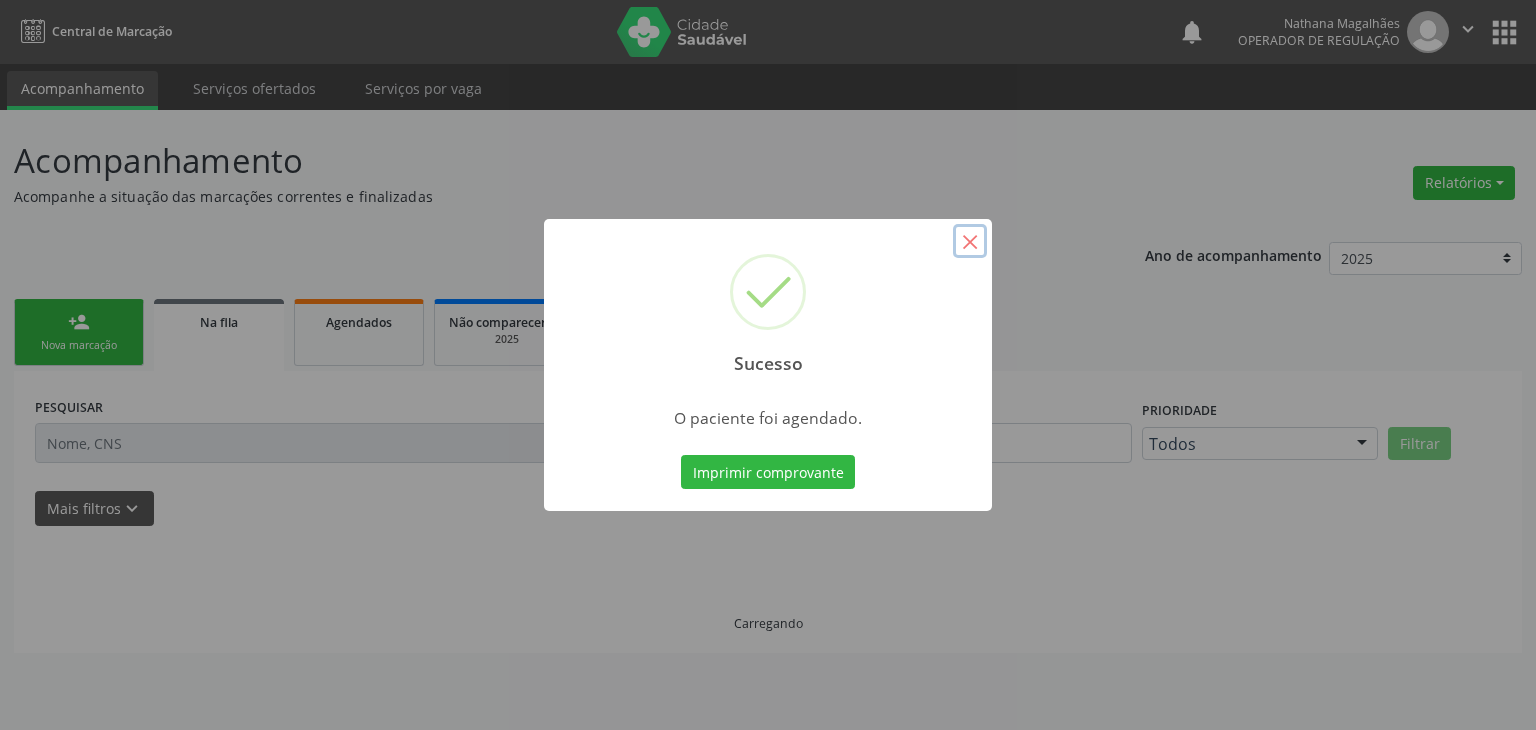 click on "×" at bounding box center [970, 241] 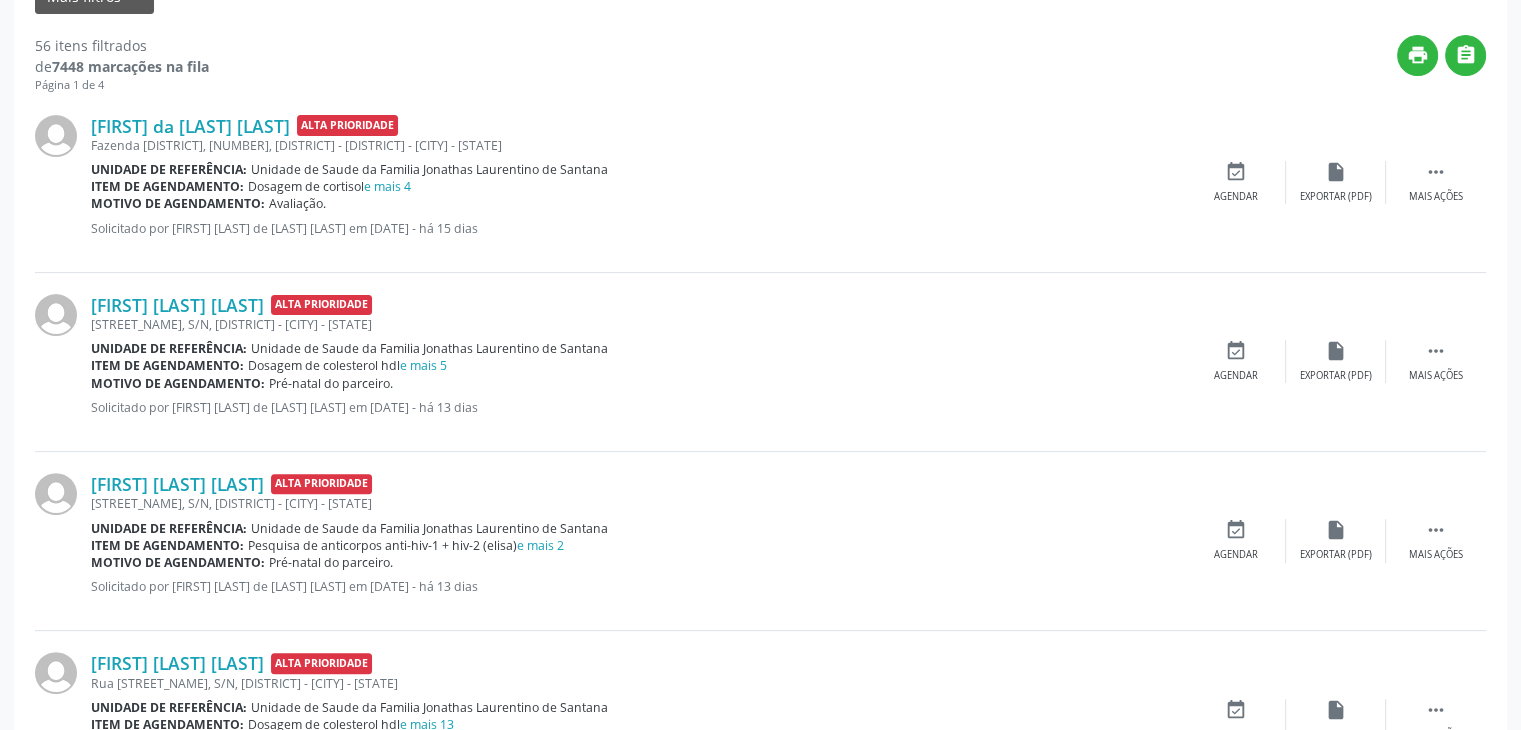 scroll, scrollTop: 400, scrollLeft: 0, axis: vertical 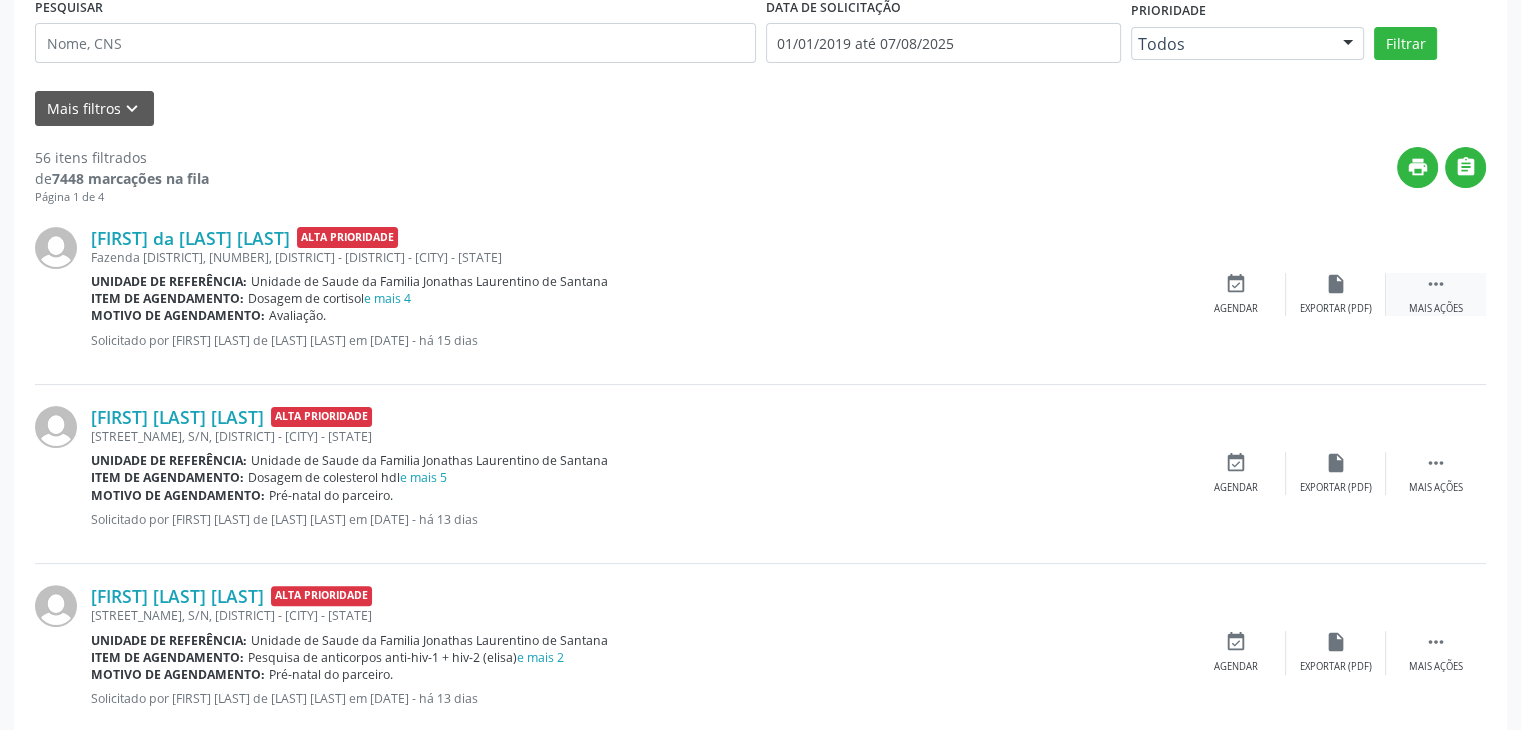 click on "
Mais ações" at bounding box center (1436, 294) 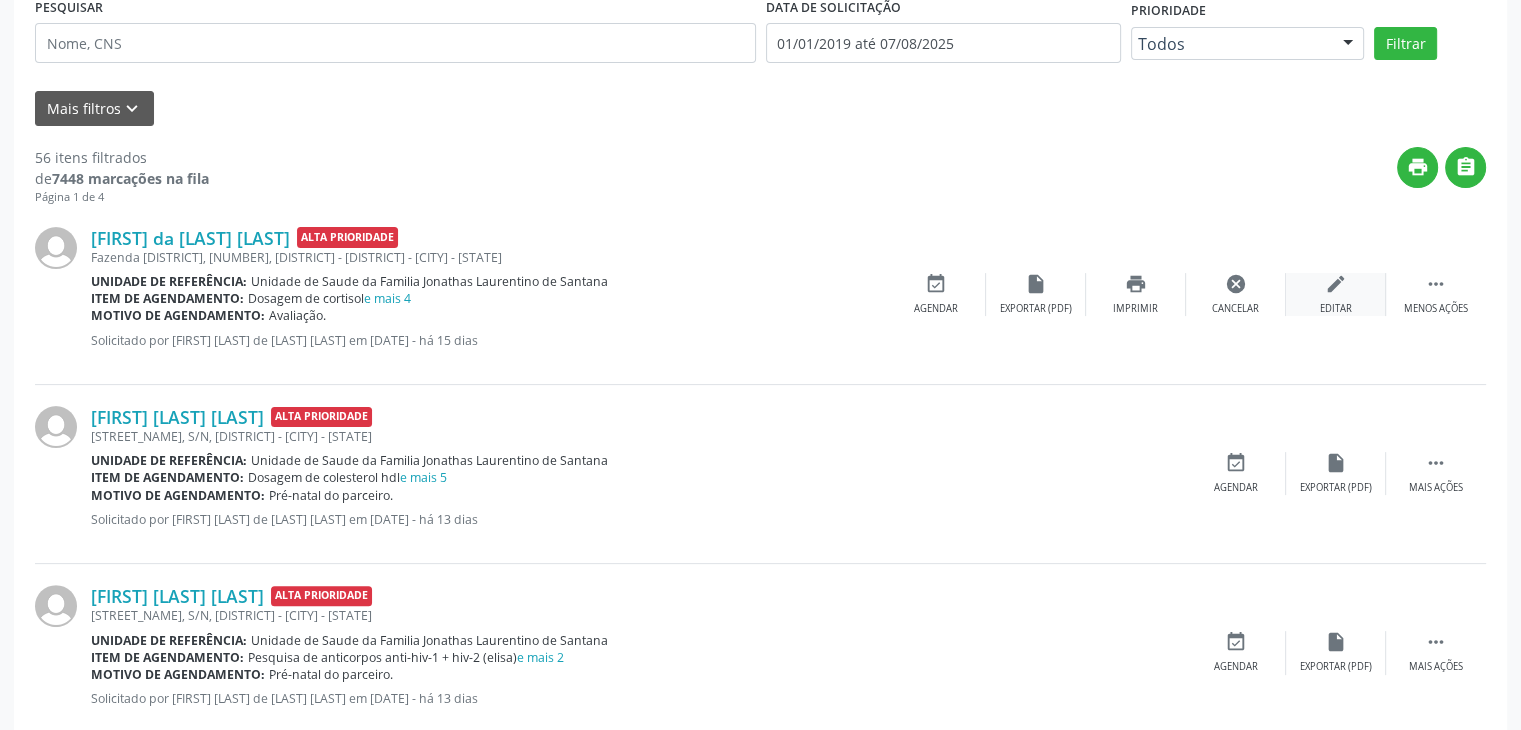 click on "Editar" at bounding box center [1336, 309] 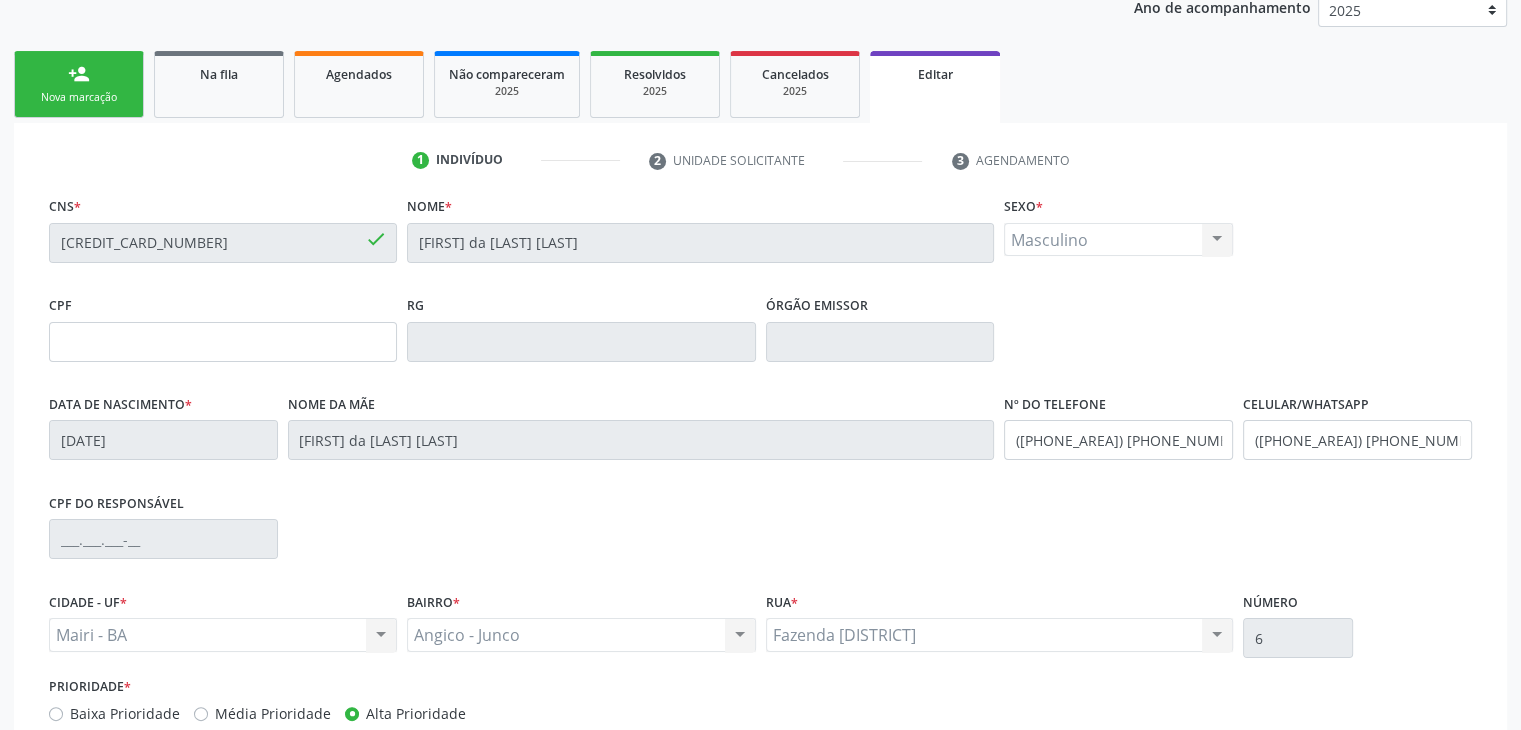 scroll, scrollTop: 380, scrollLeft: 0, axis: vertical 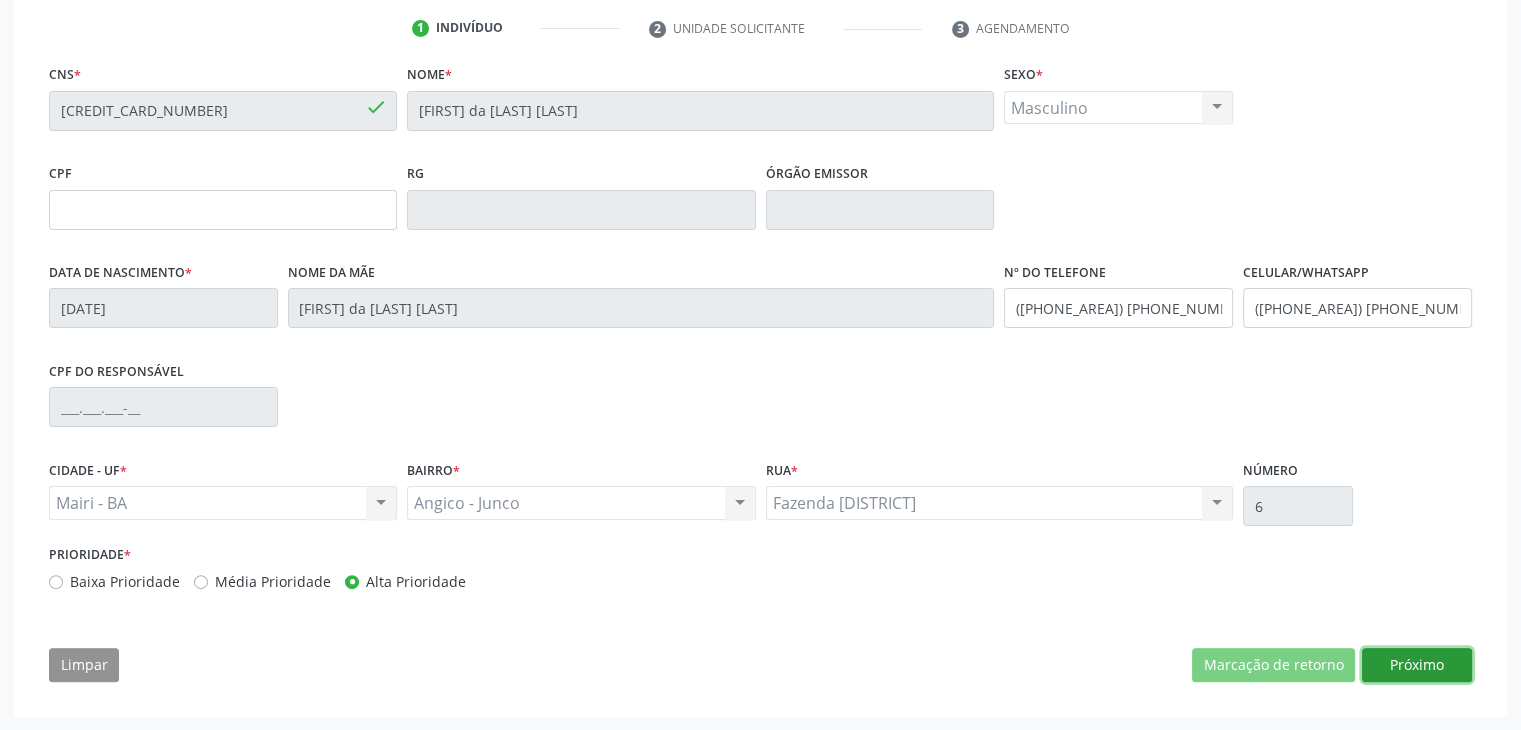click on "Próximo" at bounding box center (1417, 665) 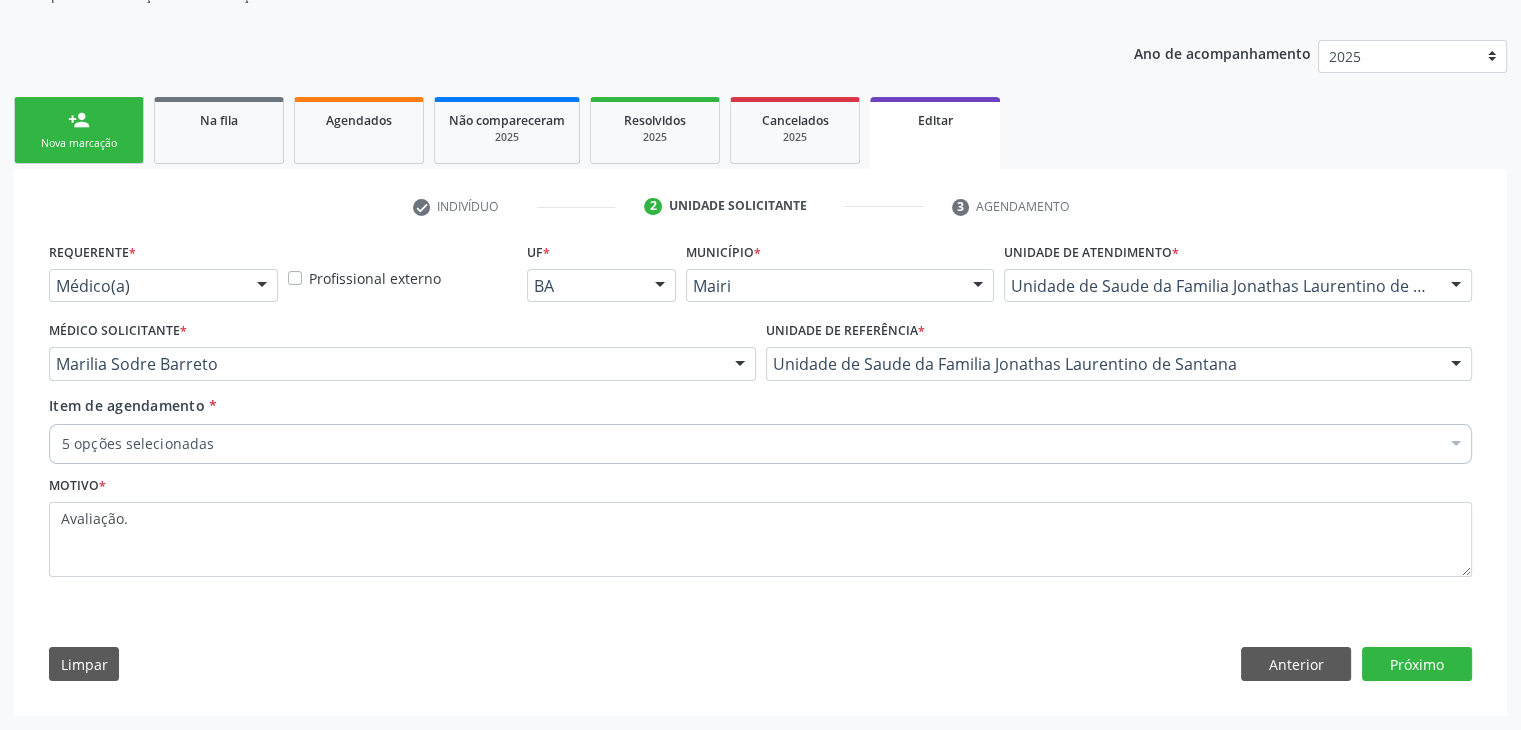 scroll, scrollTop: 200, scrollLeft: 0, axis: vertical 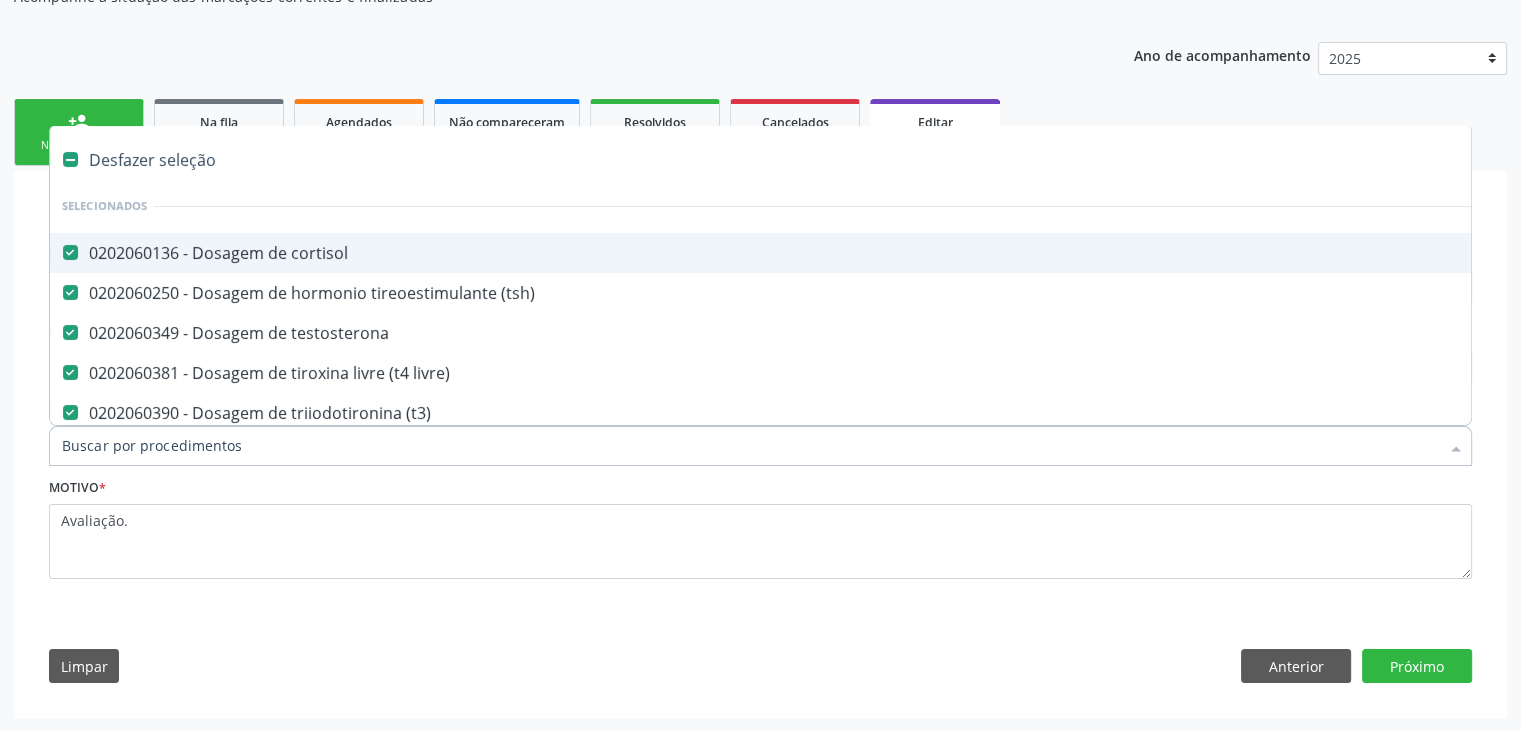 click on "Desfazer seleção" at bounding box center [831, 160] 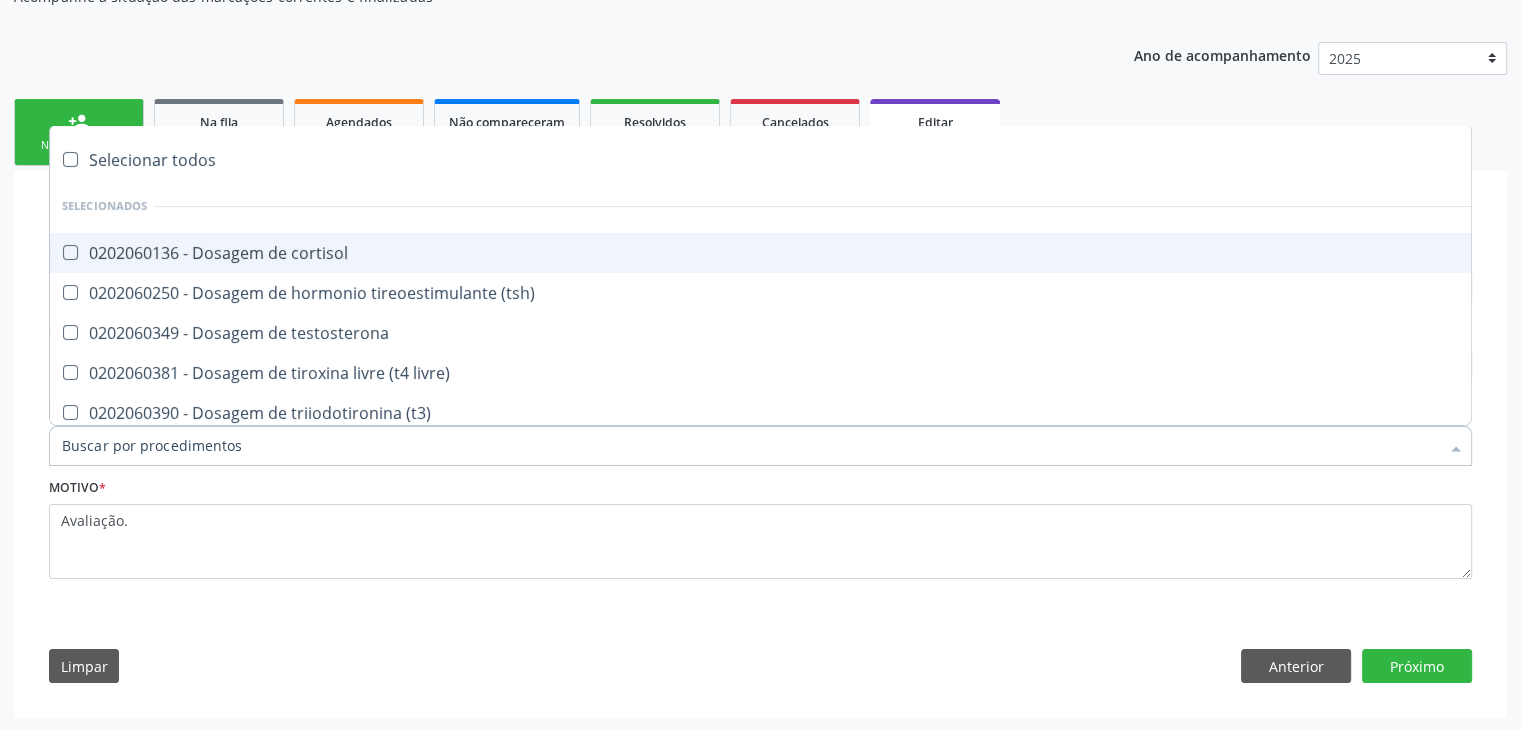 checkbox on "false" 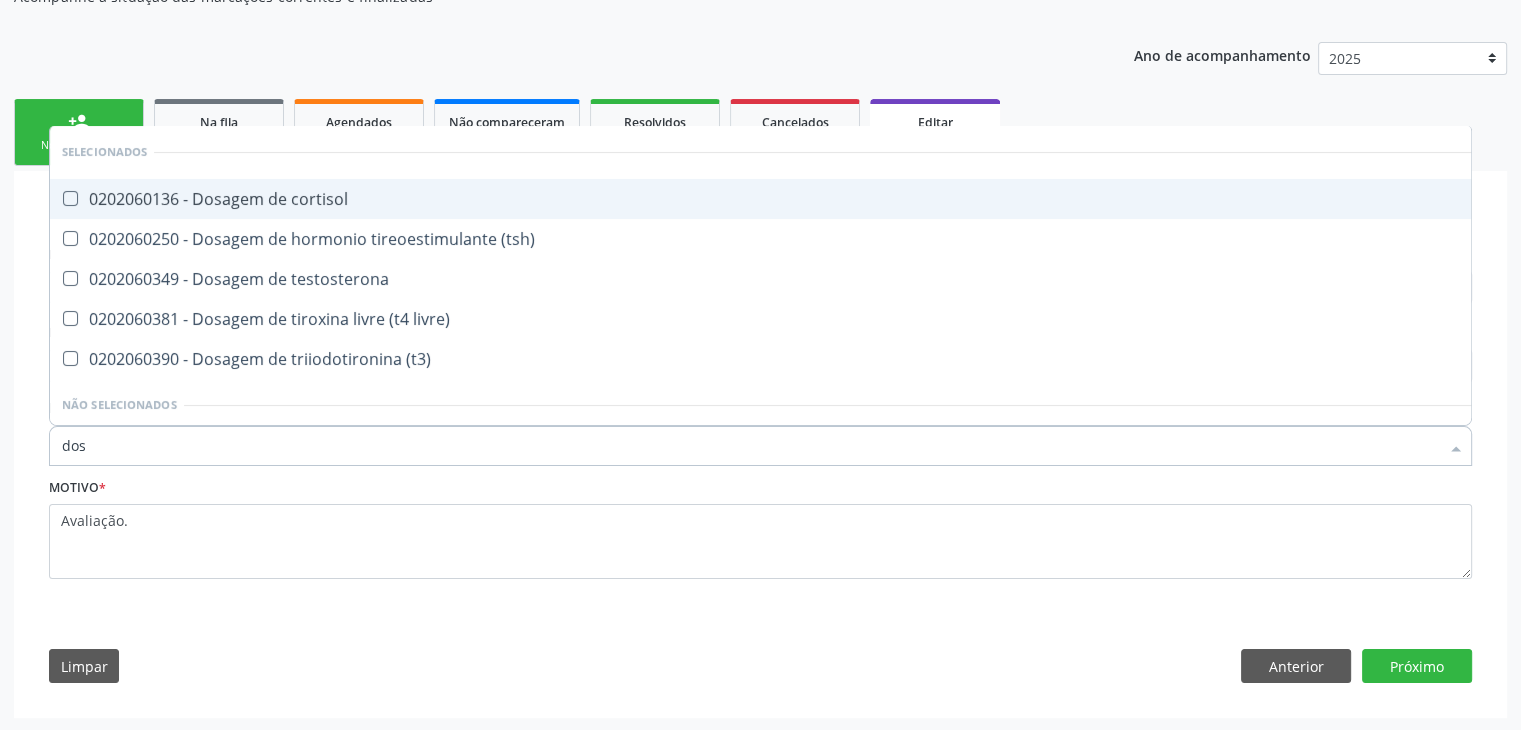 type on "dosa" 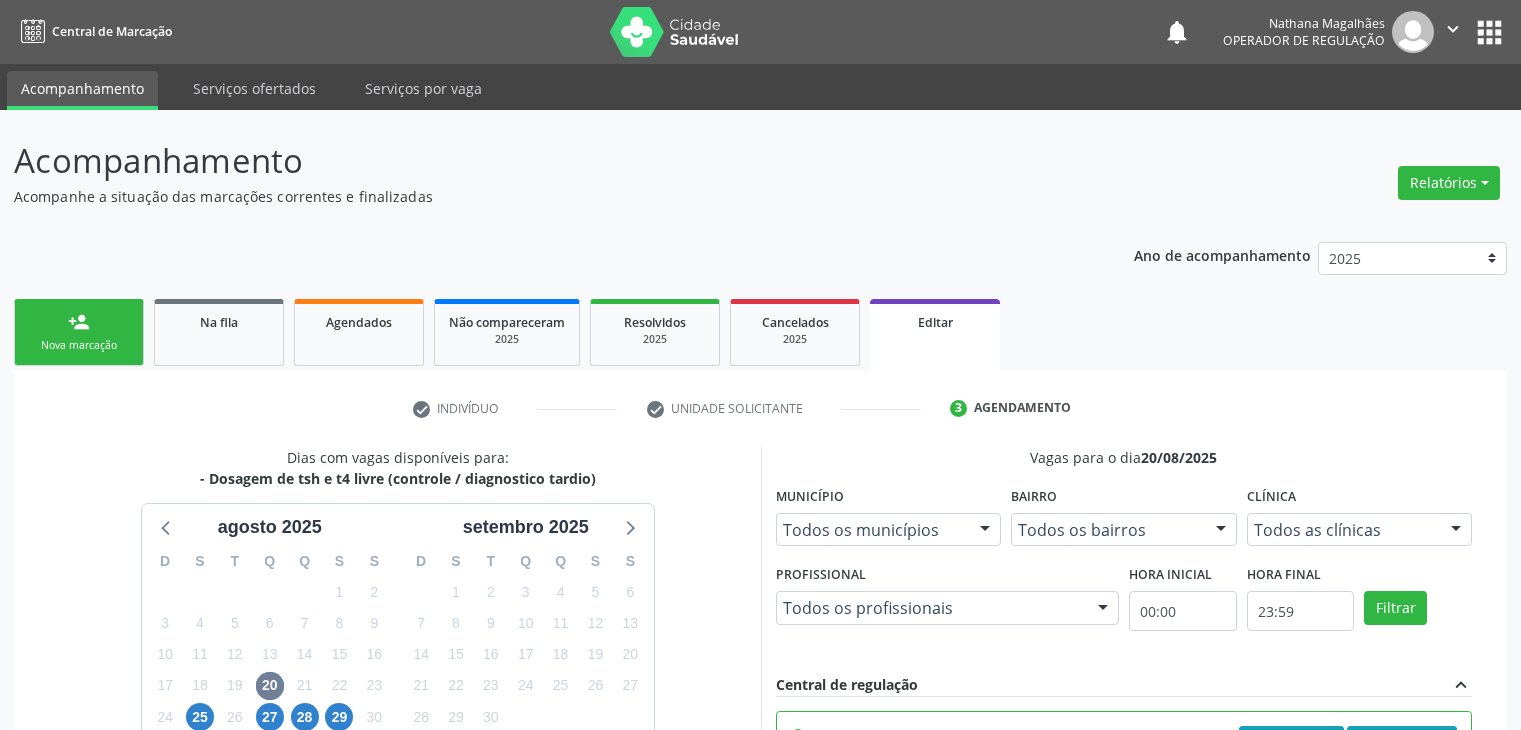 scroll, scrollTop: 490, scrollLeft: 0, axis: vertical 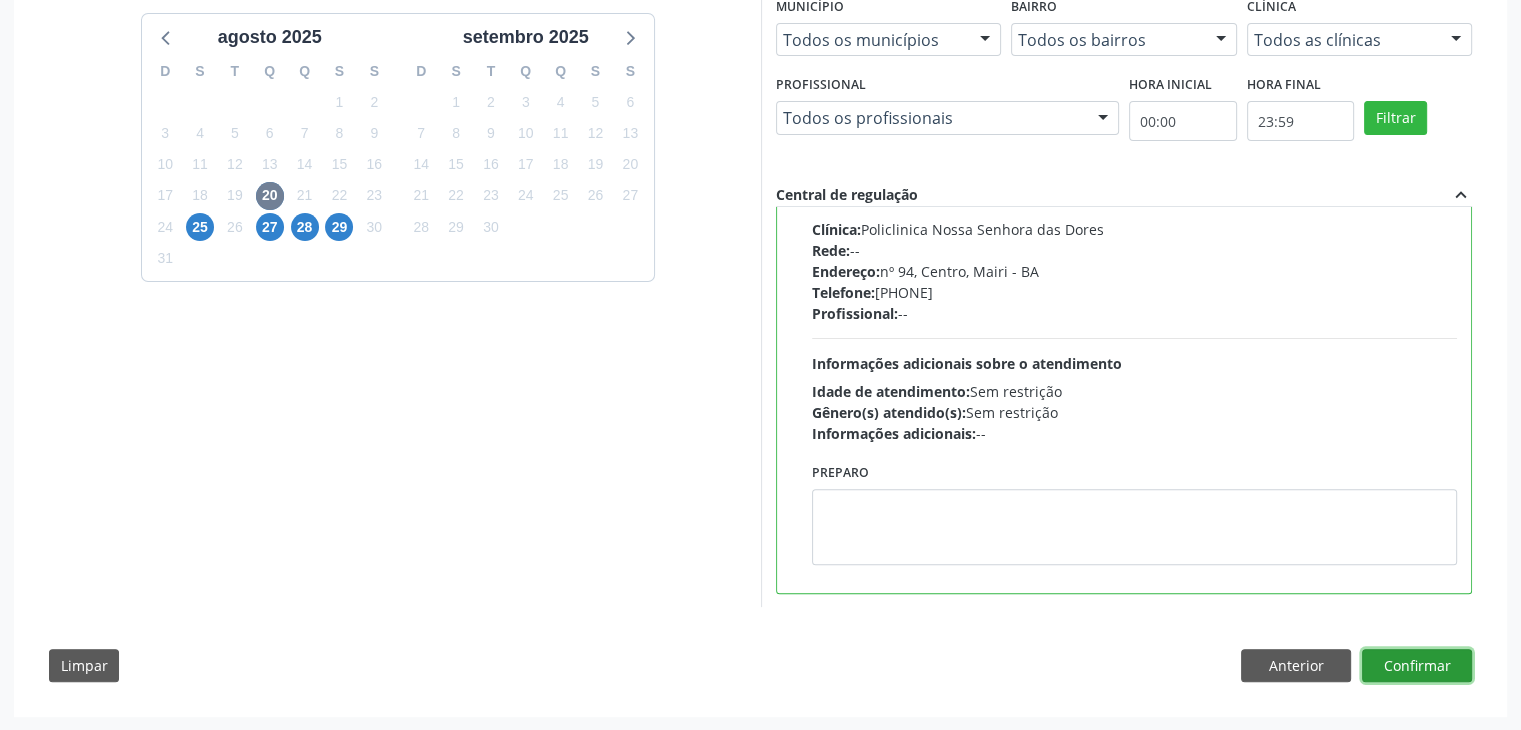 click on "Confirmar" at bounding box center [1417, 666] 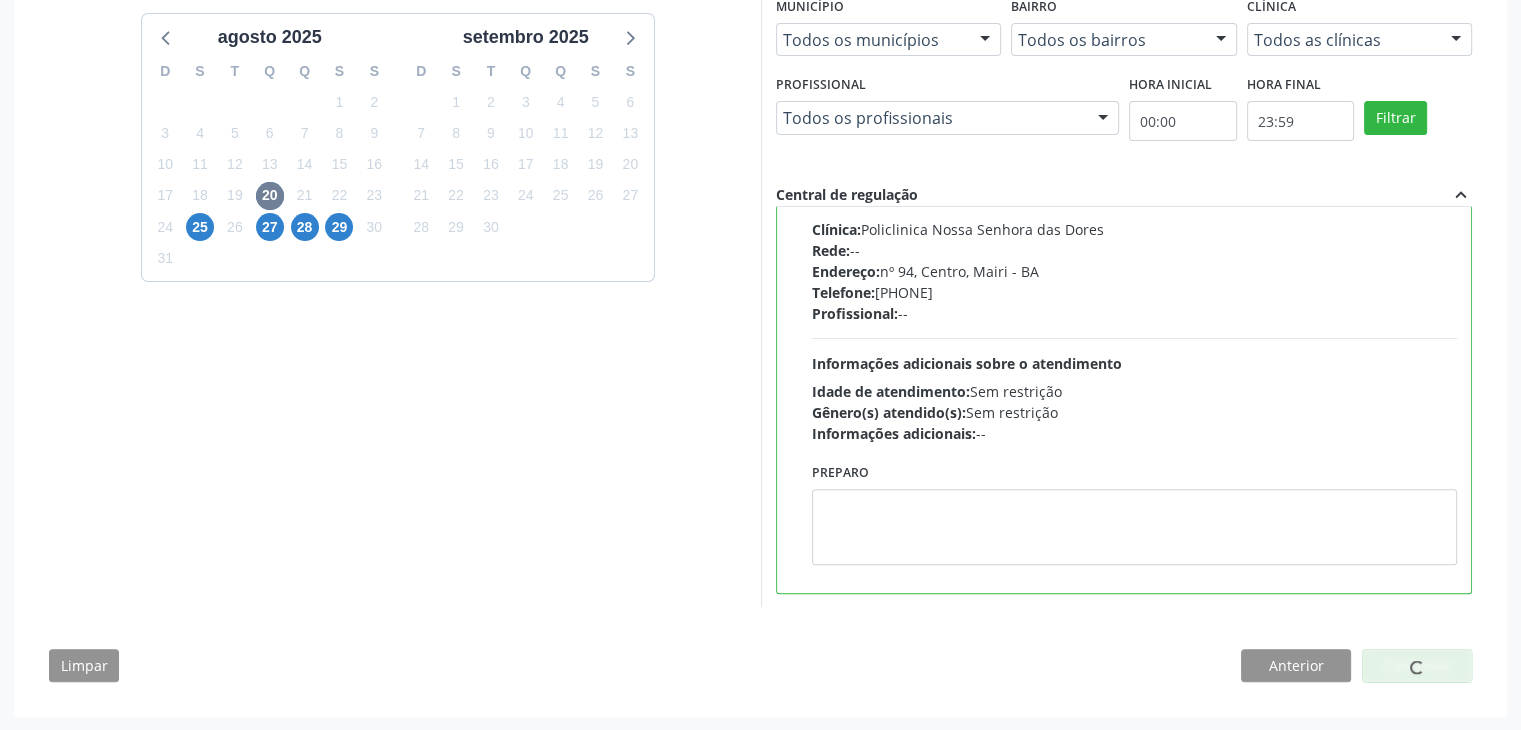 scroll, scrollTop: 0, scrollLeft: 0, axis: both 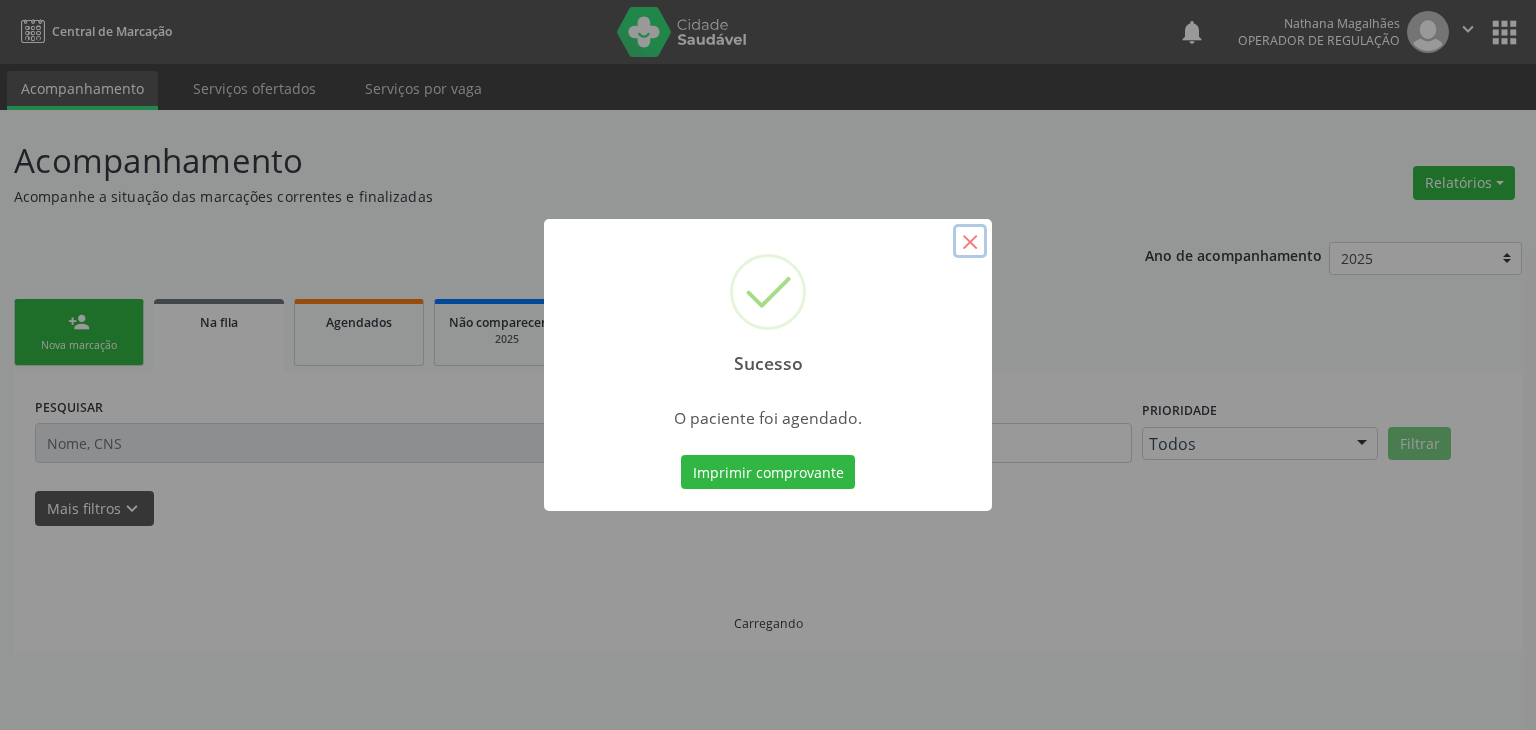 click on "×" at bounding box center (970, 241) 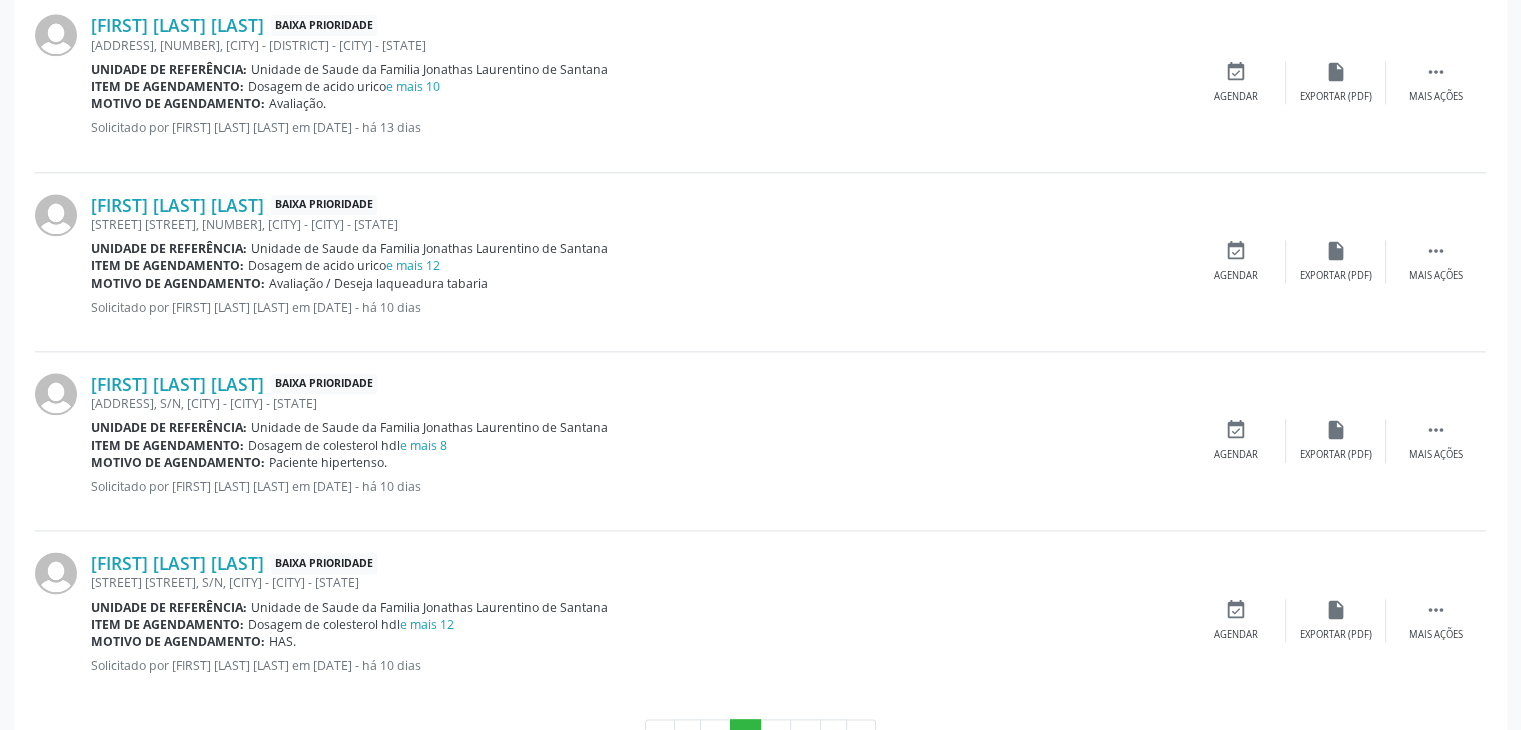 scroll, scrollTop: 2471, scrollLeft: 0, axis: vertical 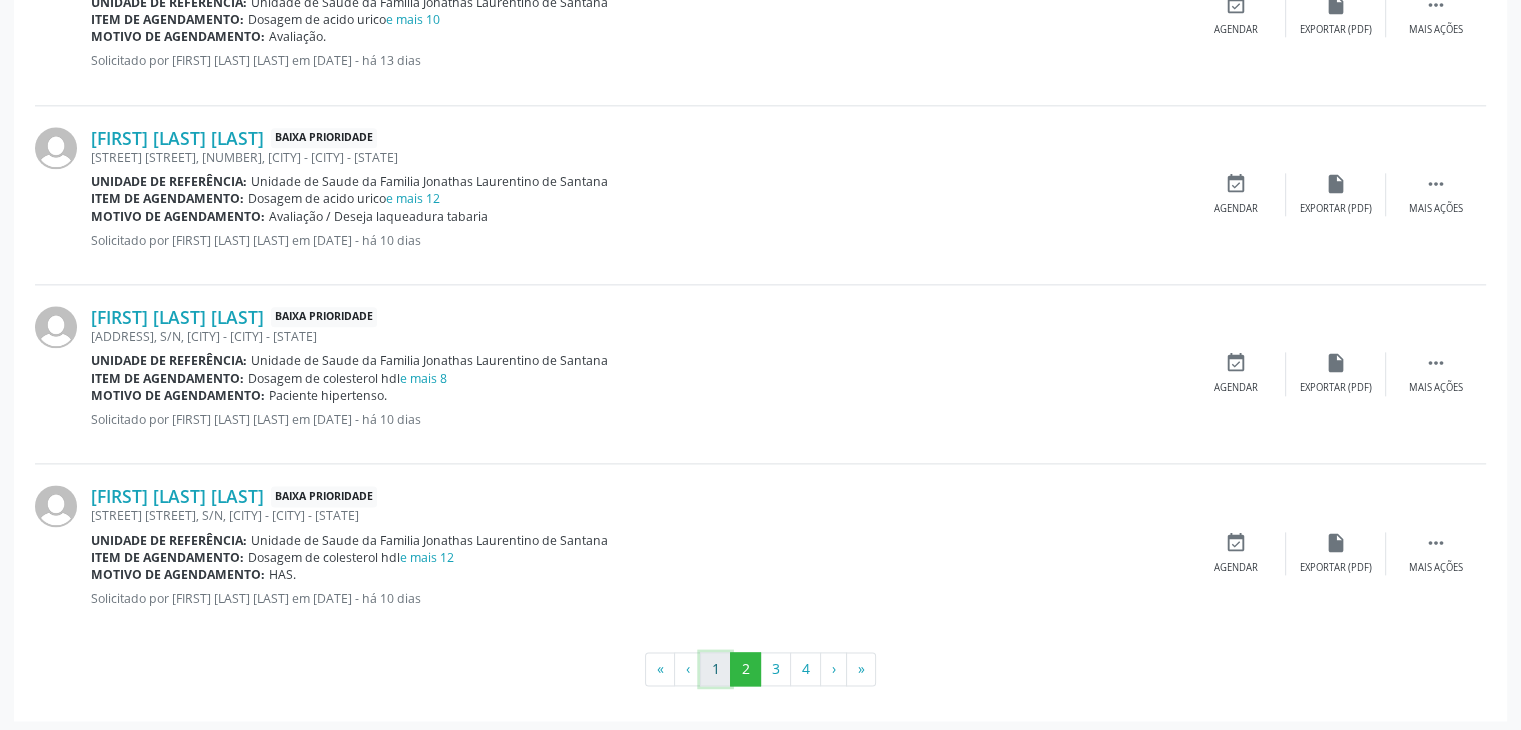 click on "1" at bounding box center [715, 669] 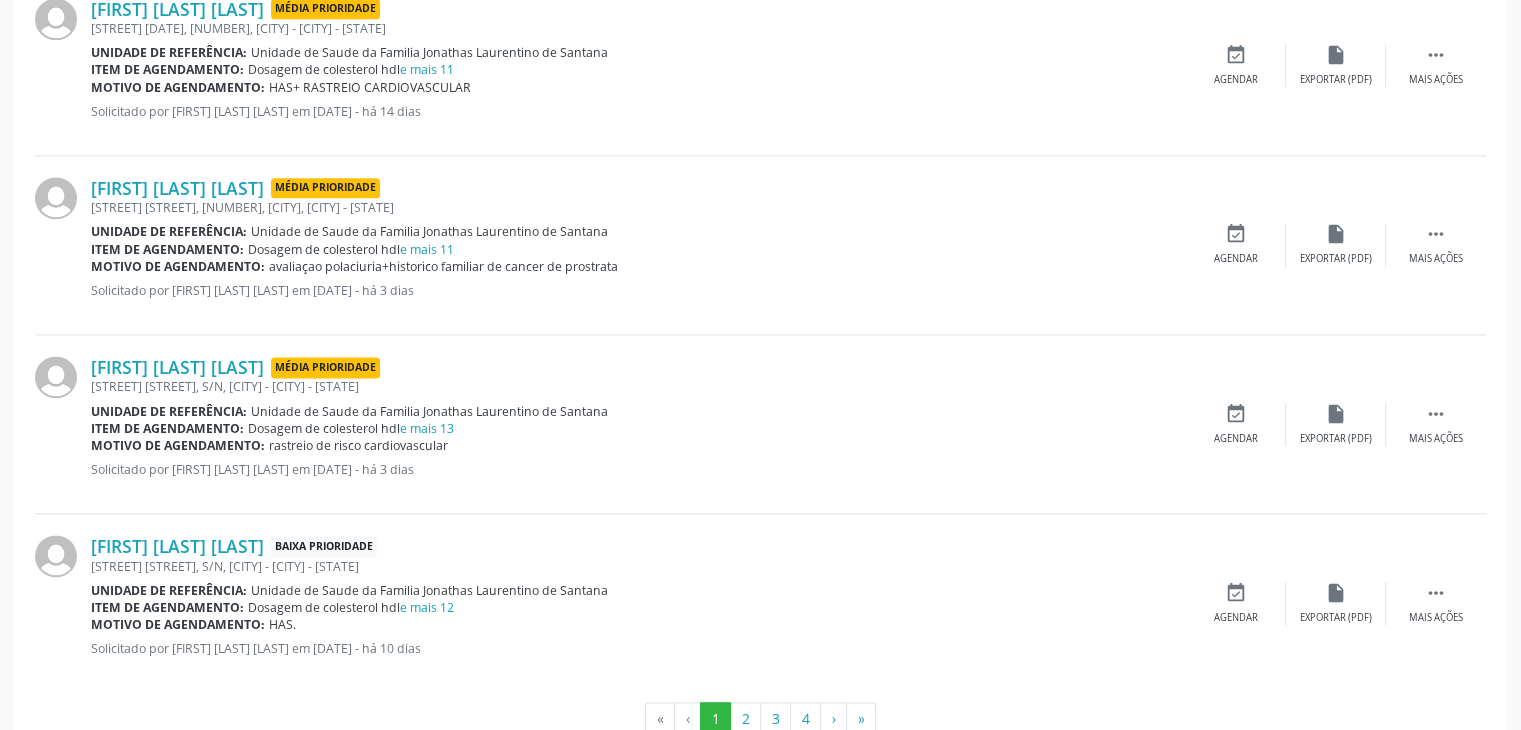 scroll, scrollTop: 2650, scrollLeft: 0, axis: vertical 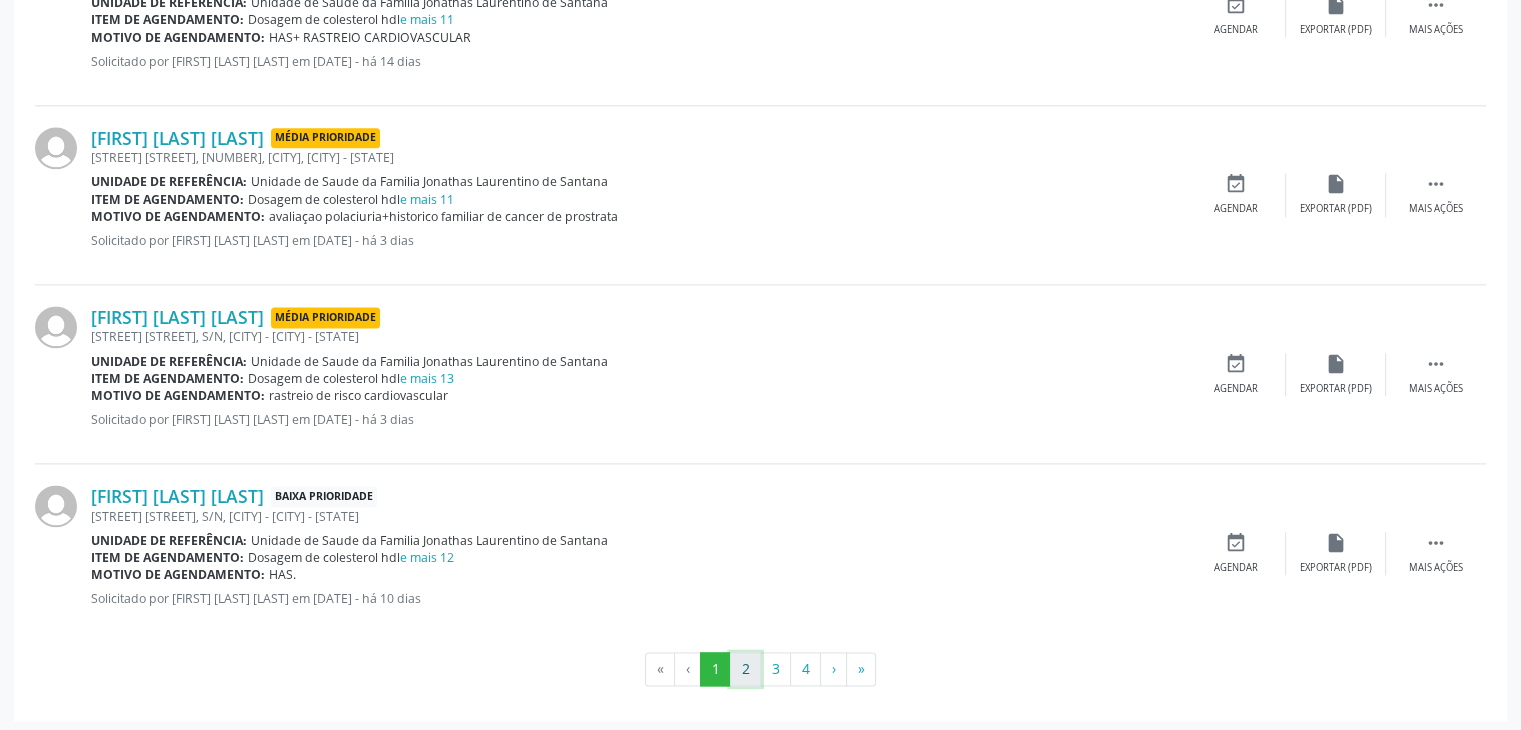click on "2" at bounding box center (745, 669) 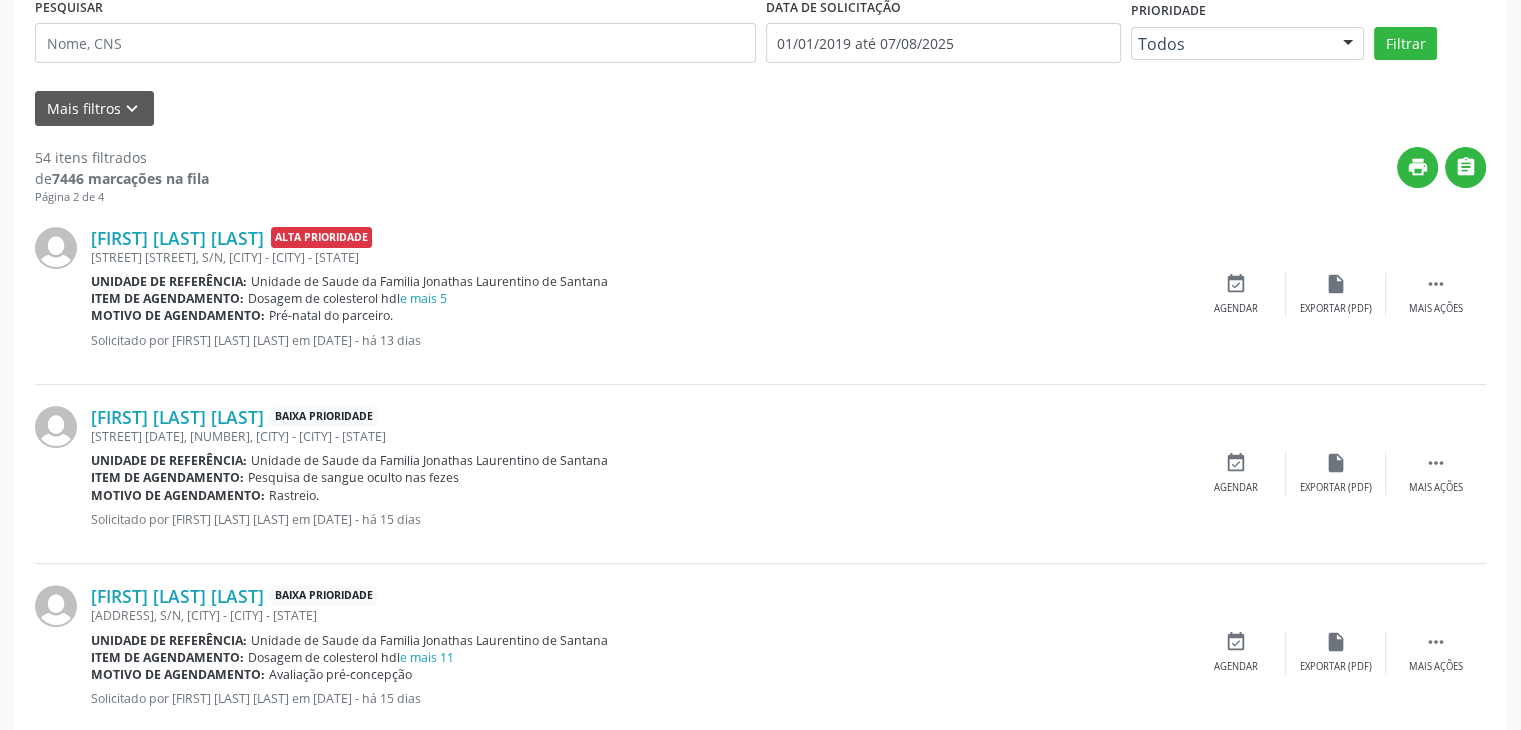 scroll, scrollTop: 500, scrollLeft: 0, axis: vertical 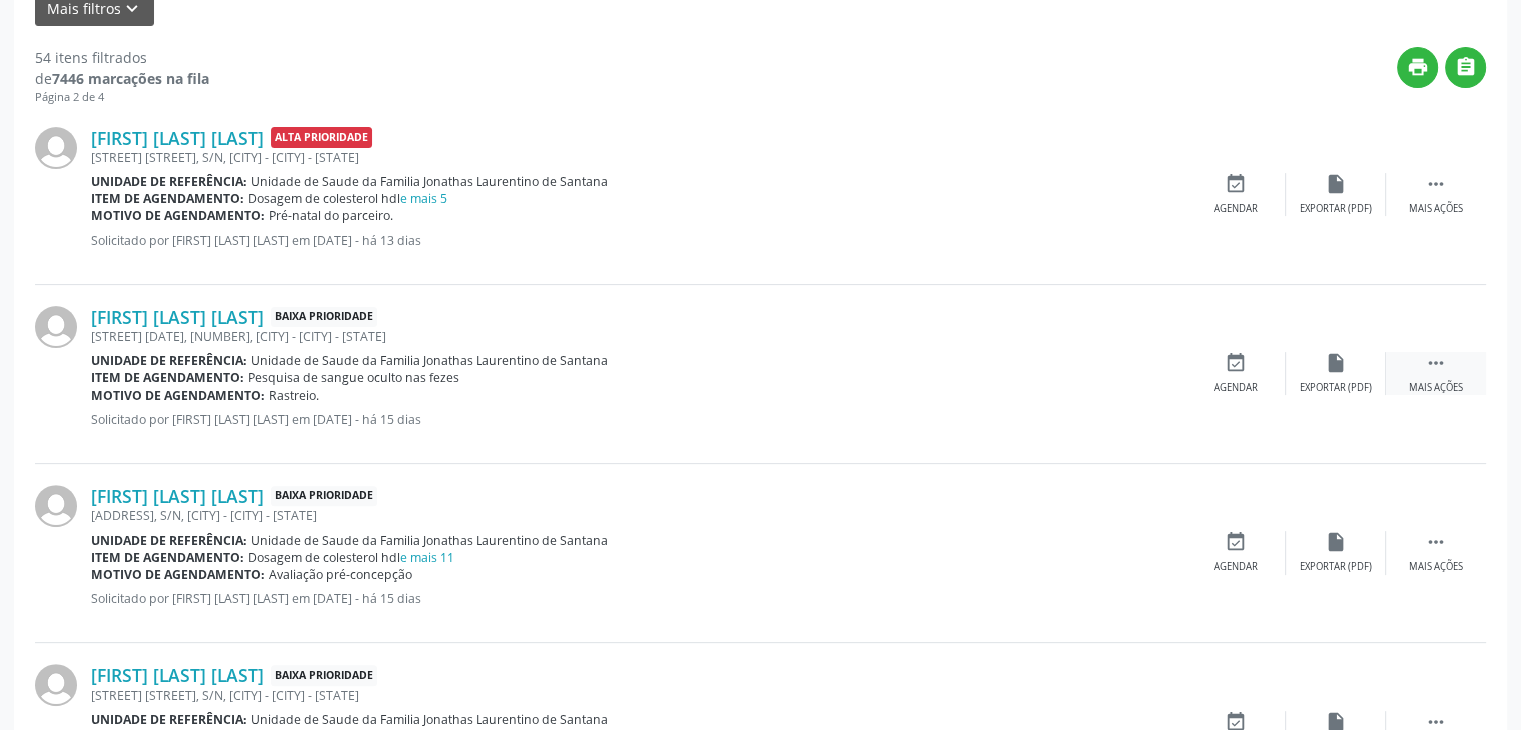 click on "
Mais ações" at bounding box center [1436, 373] 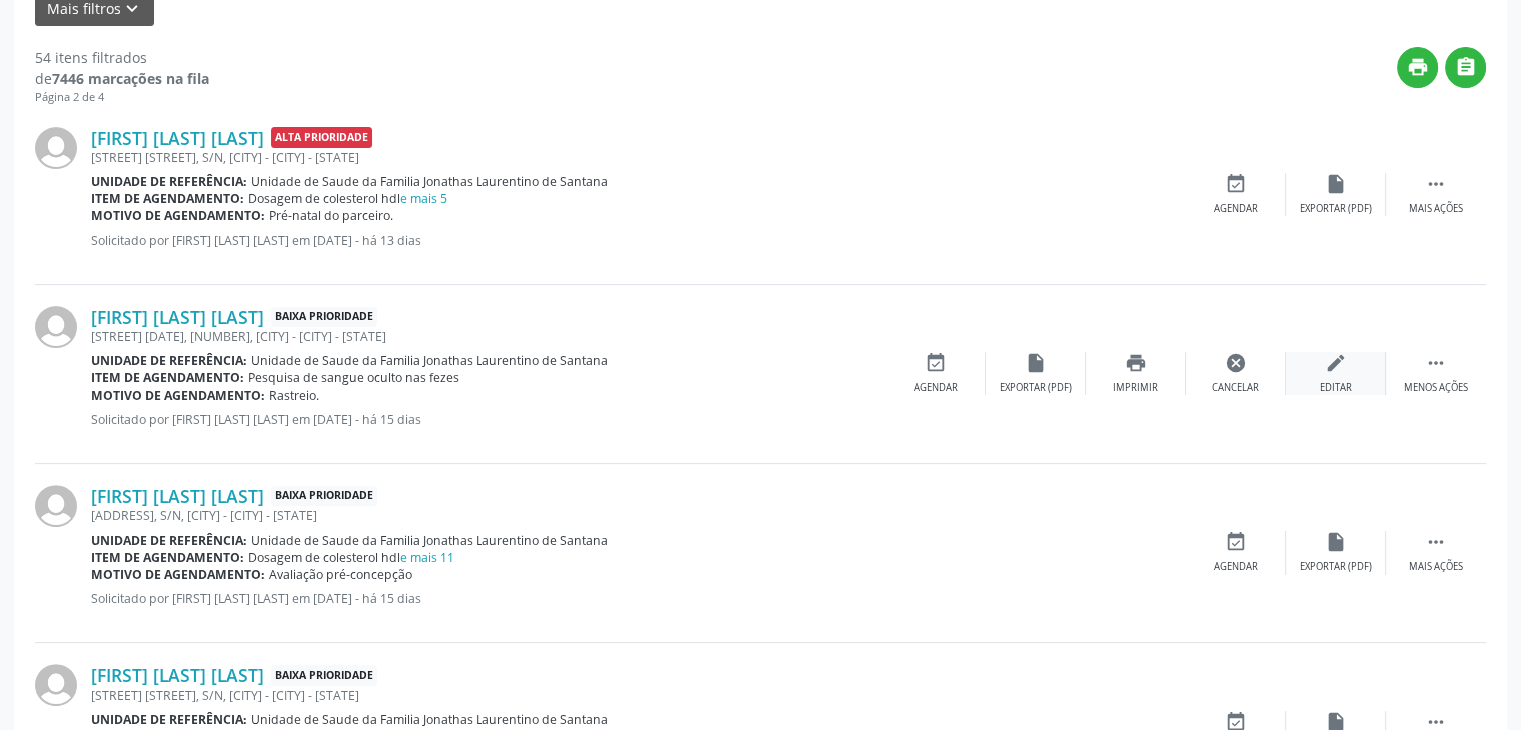 click on "edit
Editar" at bounding box center (1336, 373) 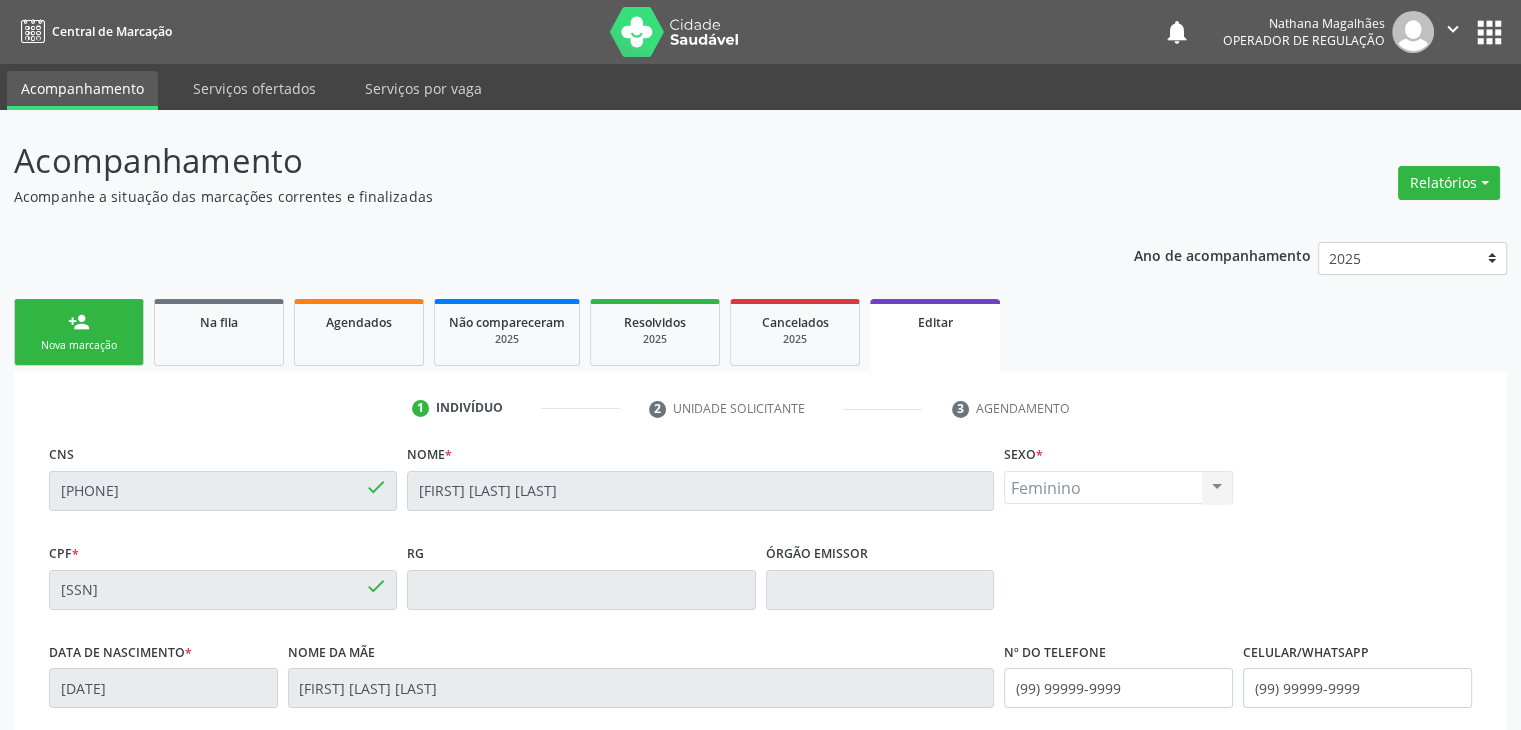 scroll, scrollTop: 380, scrollLeft: 0, axis: vertical 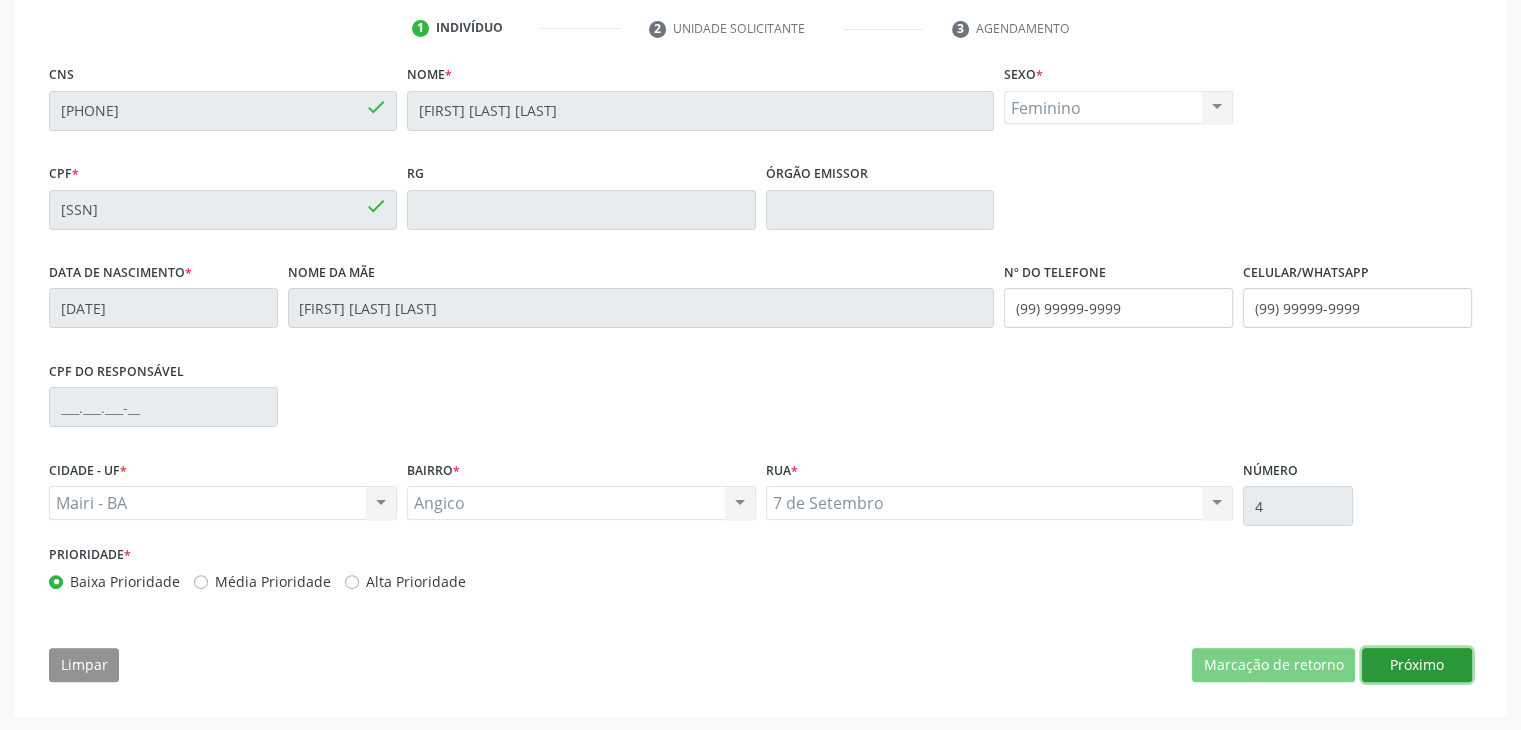 click on "Próximo" at bounding box center [1417, 665] 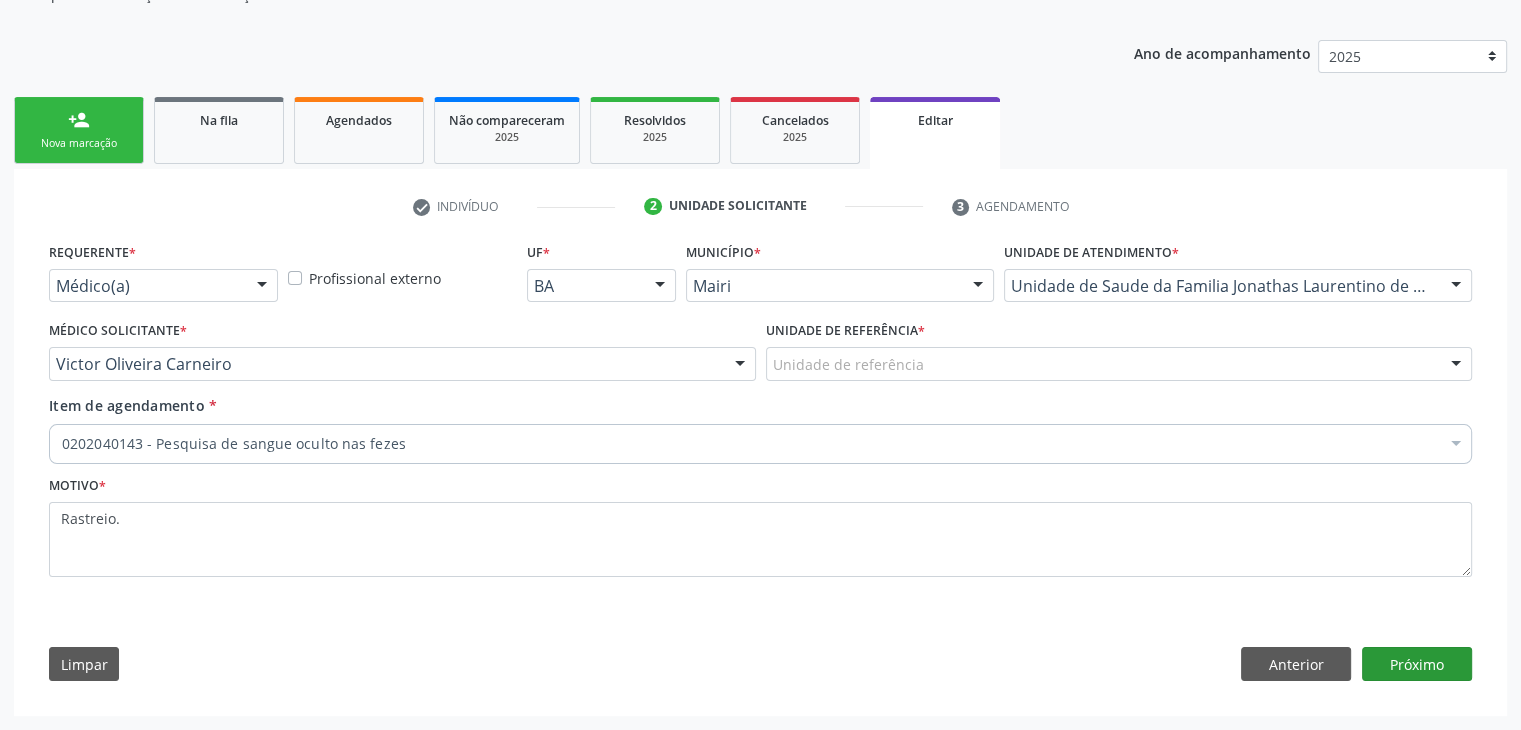 scroll, scrollTop: 200, scrollLeft: 0, axis: vertical 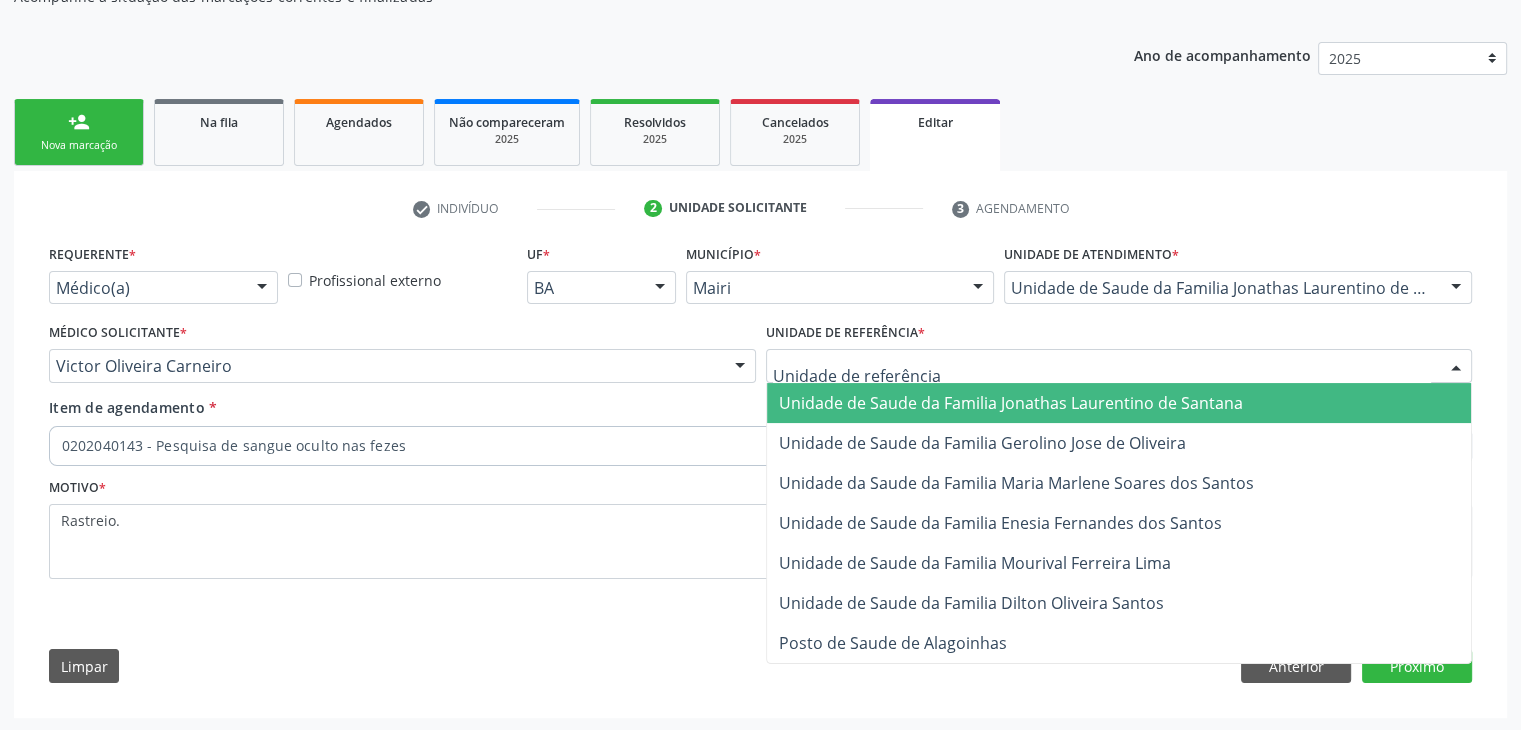click on "Unidade de Saude da Familia Jonathas Laurentino de Santana" at bounding box center [1119, 403] 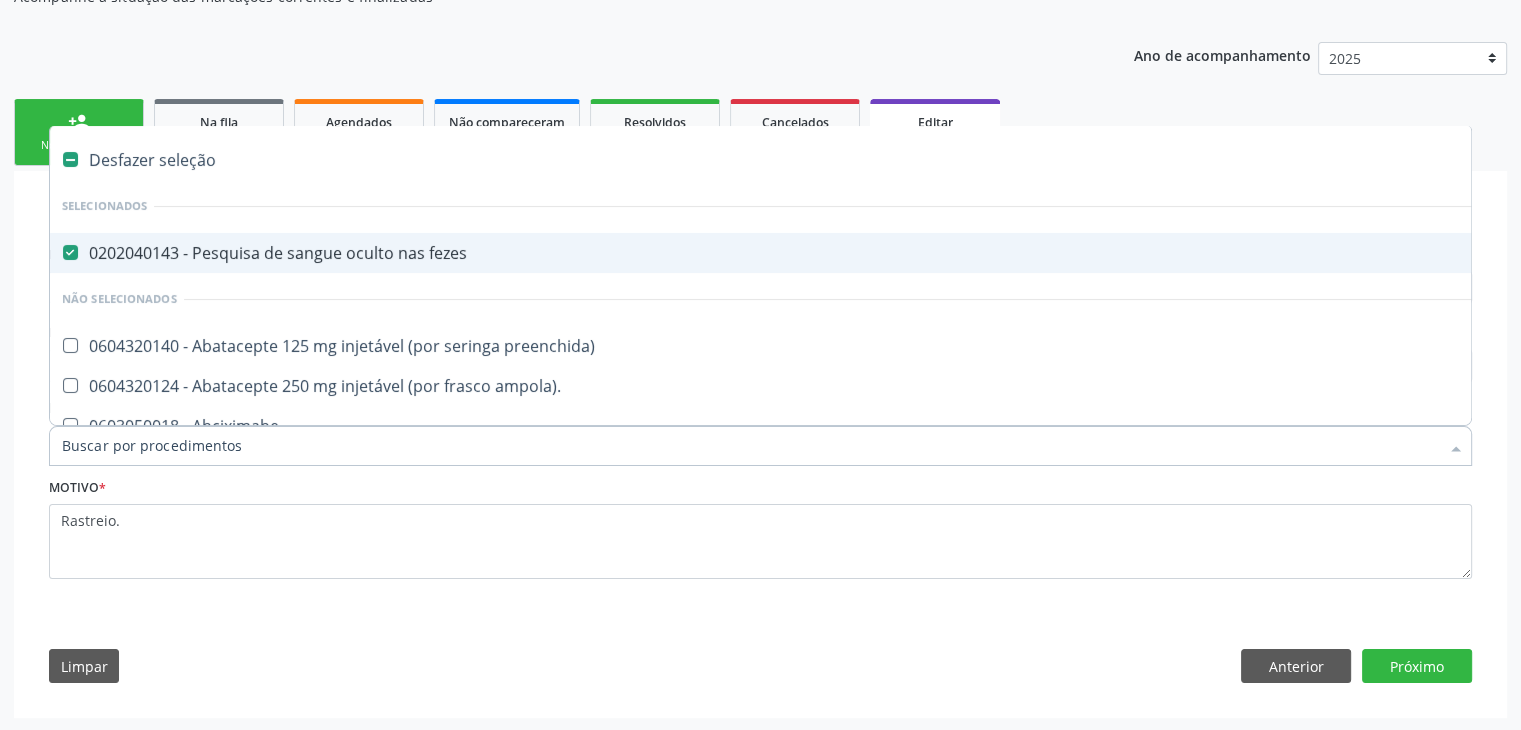 click on "Desfazer seleção" at bounding box center (831, 160) 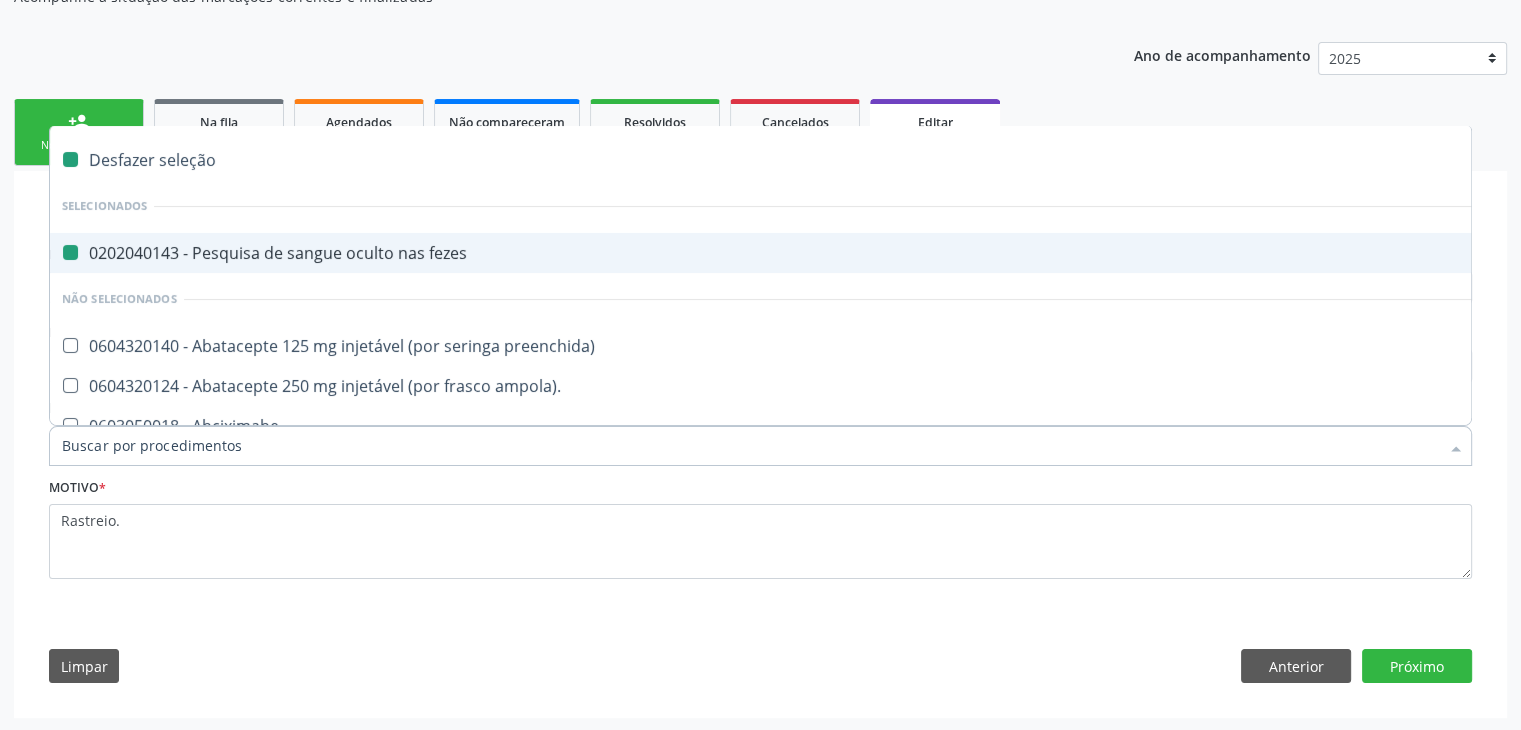 checkbox on "false" 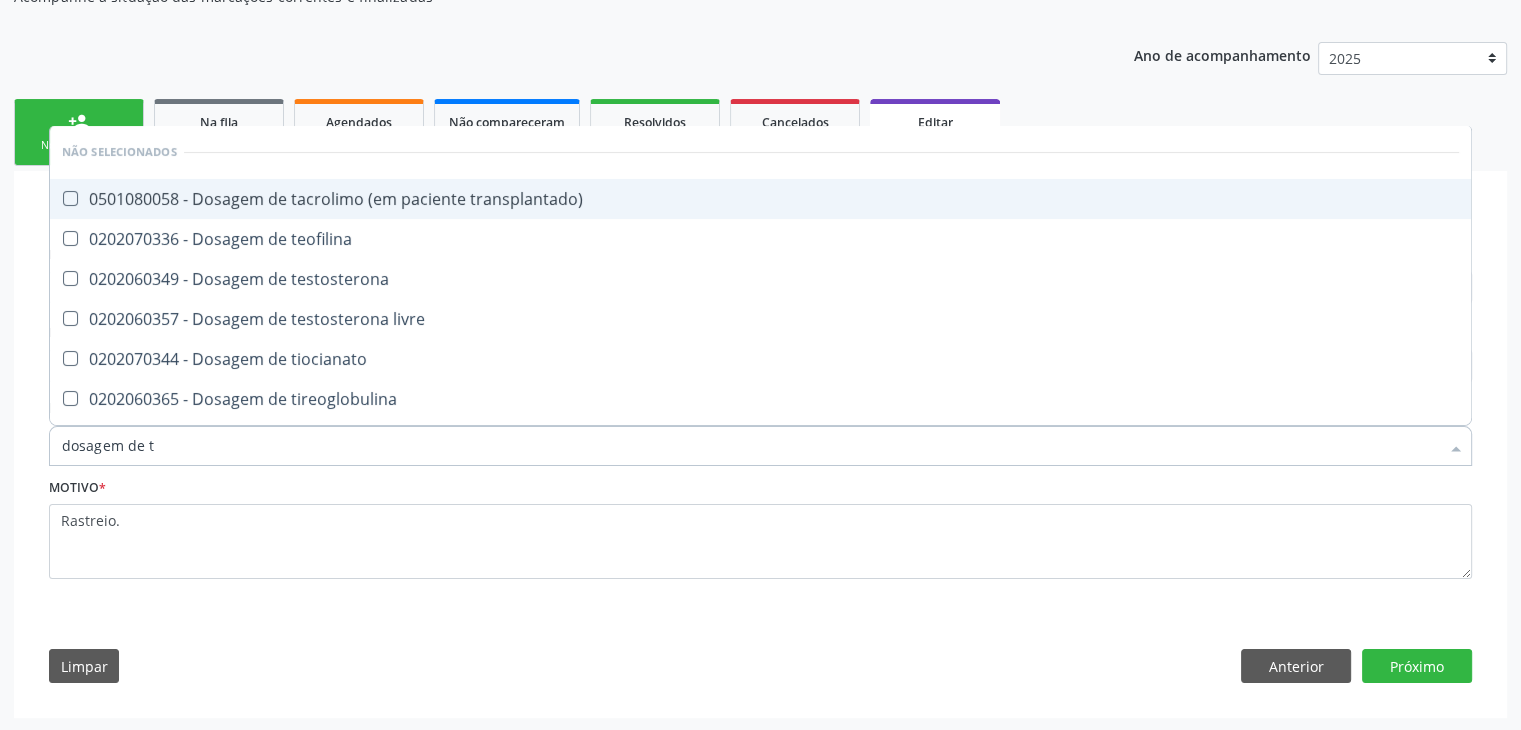 type on "dosagem de ts" 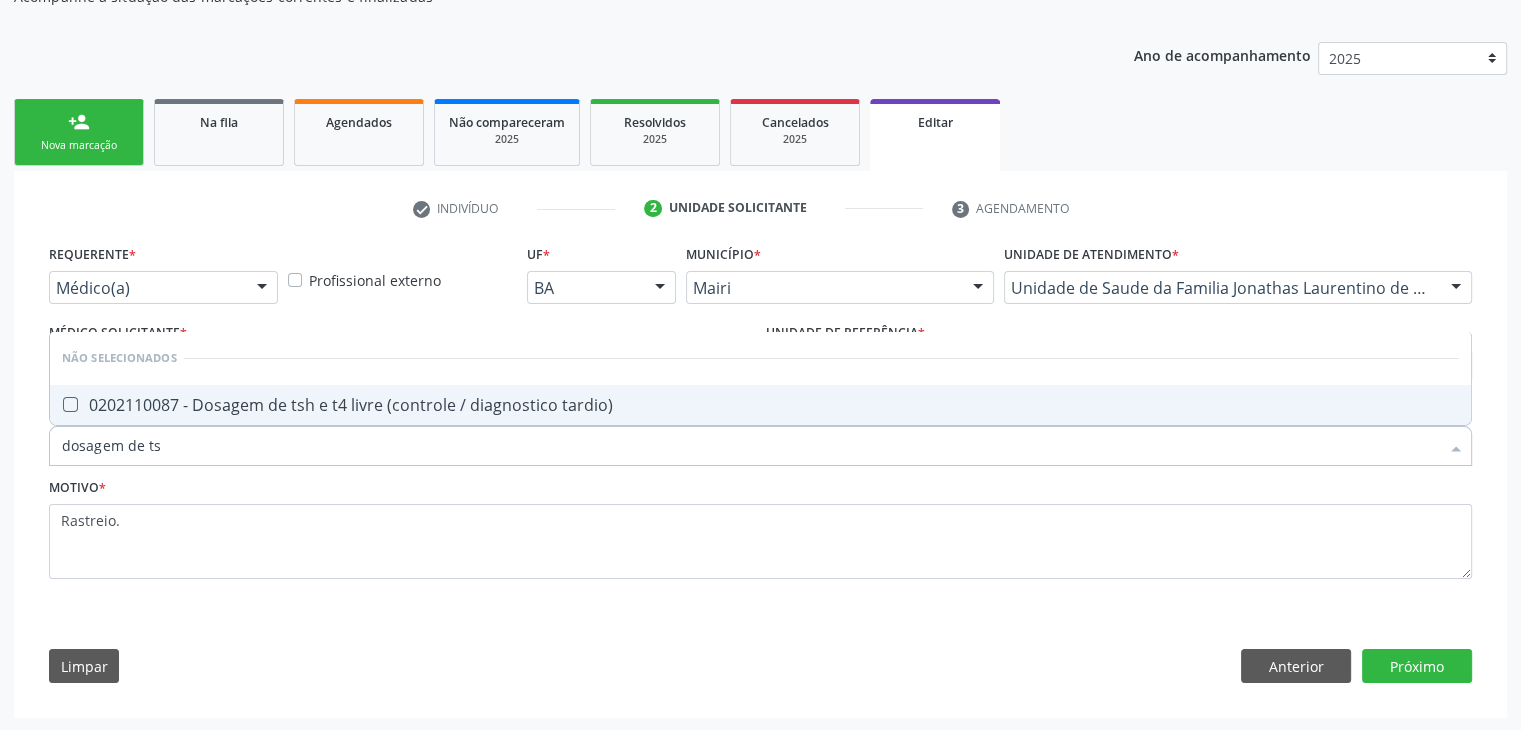 click on "0202110087 - Dosagem de tsh e t4 livre (controle / diagnostico tardio)" at bounding box center [760, 405] 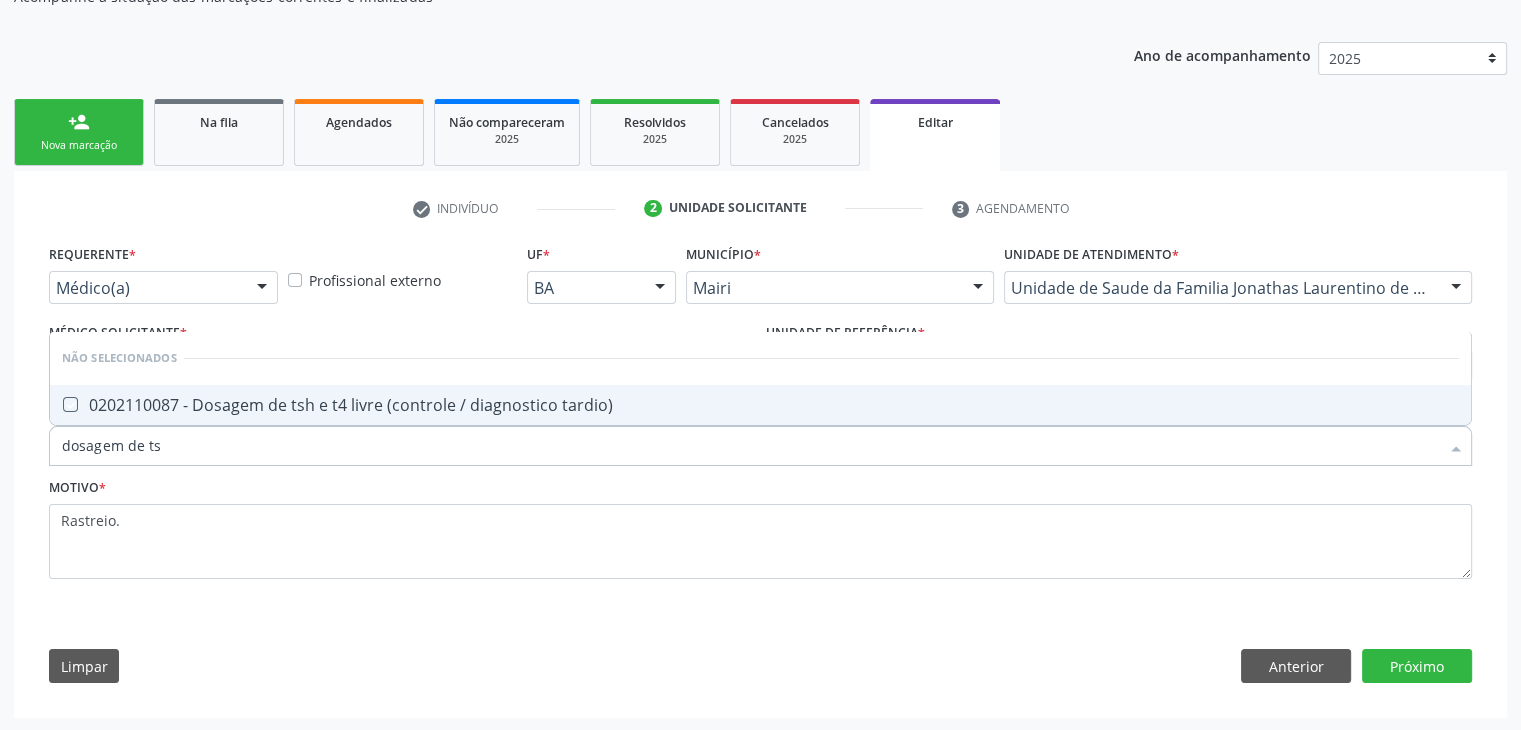 checkbox on "true" 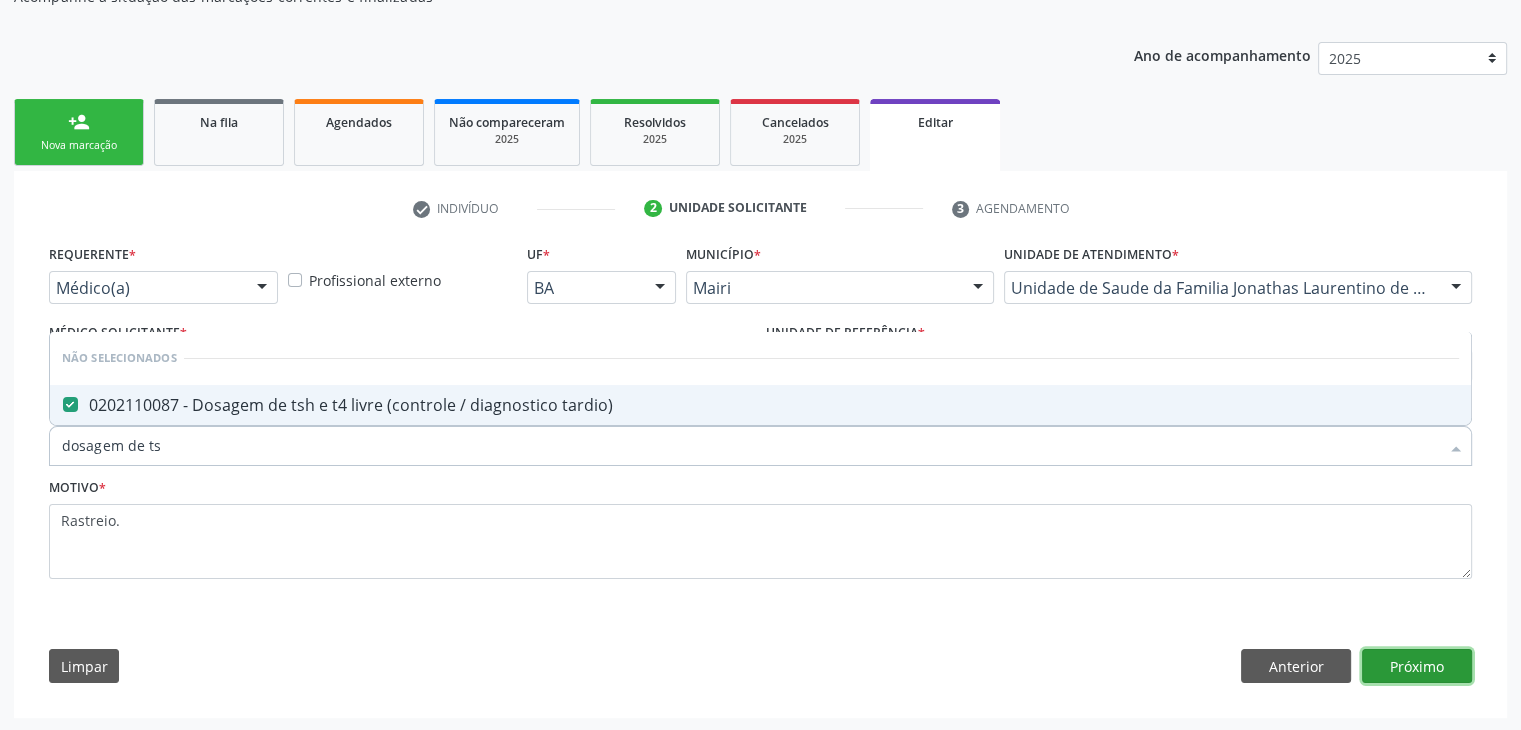 click on "Próximo" at bounding box center [1417, 666] 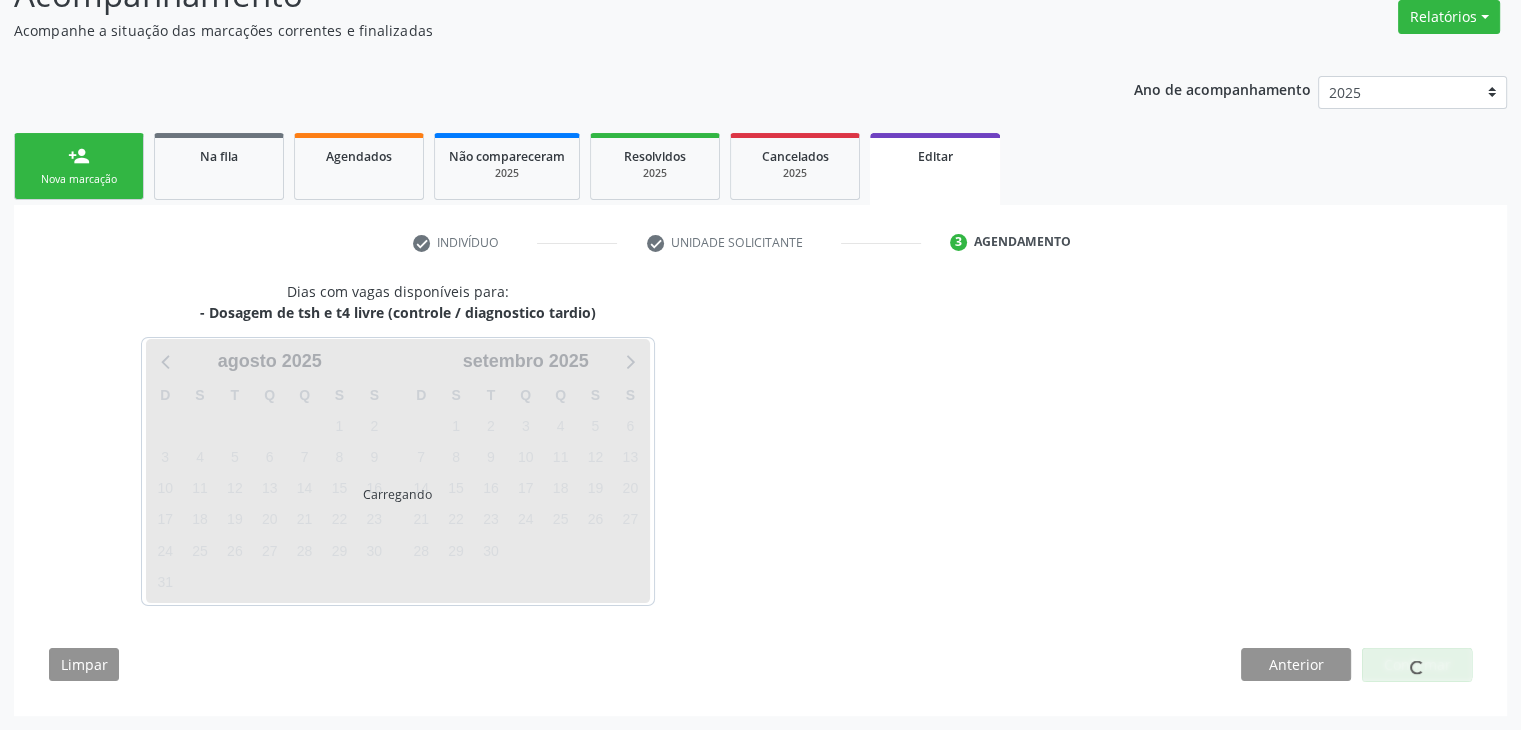 scroll, scrollTop: 165, scrollLeft: 0, axis: vertical 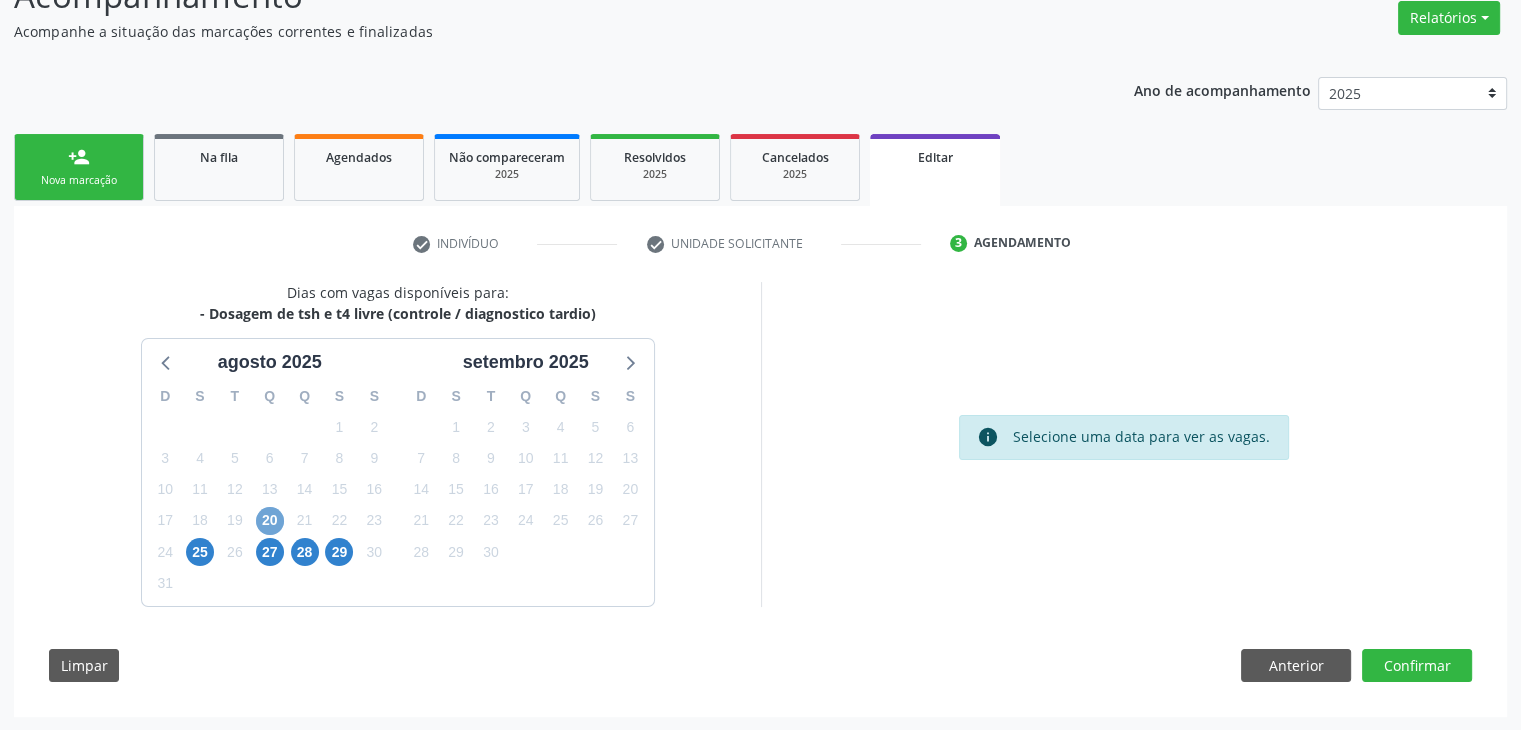 click on "20" at bounding box center [270, 521] 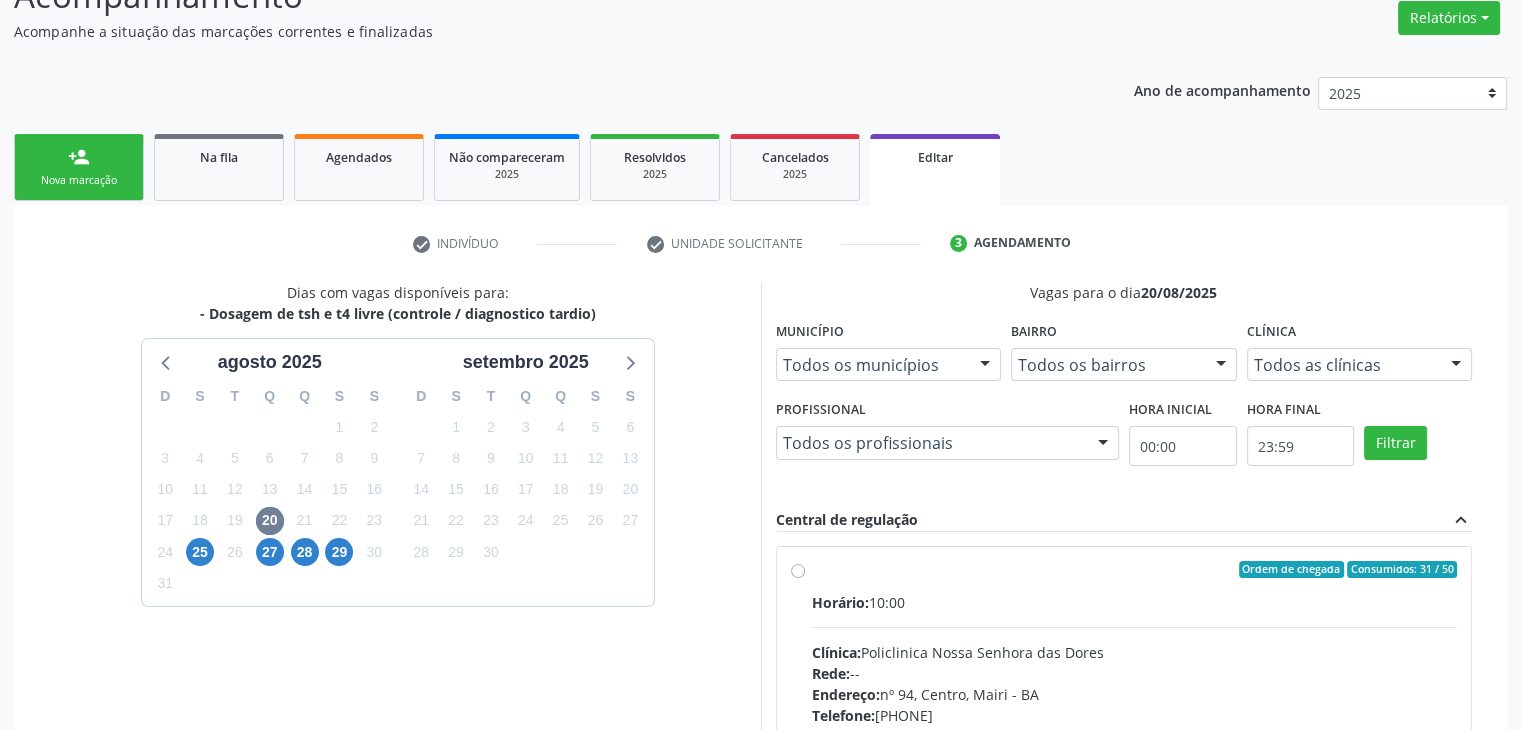 click on "Horário:   [TIME]
Clínica:  Policlinica Nossa Senhora das Dores
Rede:
--
Endereço:   nº [NUMBER], [AREA], [CITY] - [STATE]
Telefone:   ([PHONE])
Profissional:
--
Informações adicionais sobre o atendimento
Idade de atendimento:
Sem restrição
Gênero(s) atendido(s):
Sem restrição
Informações adicionais:
--" at bounding box center [1135, 729] 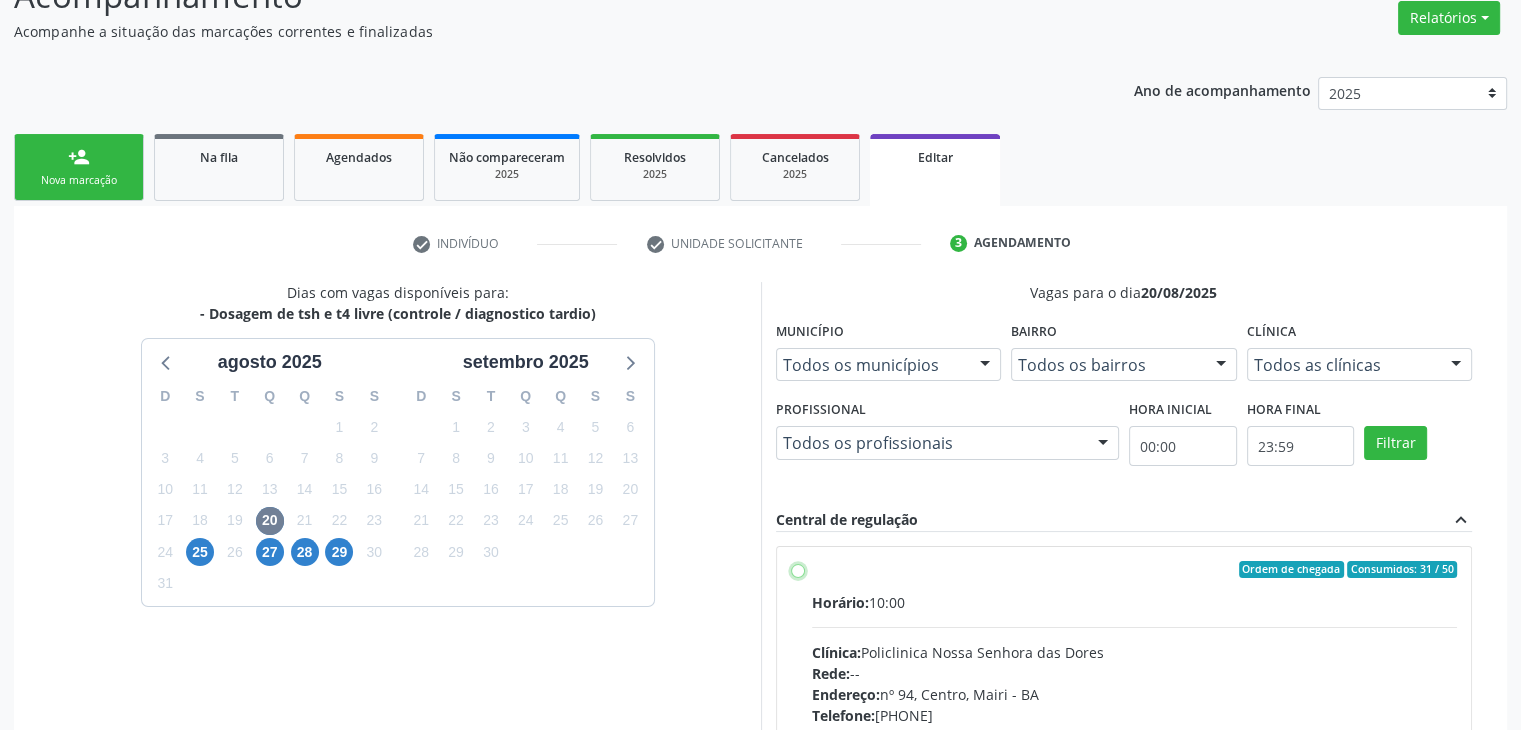 click on "Ordem de chegada
Consumidos: 31 / 50
Horário:   10:00
Clínica:  Policlinica Nossa Senhora das Dores
Rede:
--
Endereço:   nº 94, Centro, Mairi - BA
Telefone:   (74) 36322104
Profissional:
--
Informações adicionais sobre o atendimento
Idade de atendimento:
Sem restrição
Gênero(s) atendido(s):
Sem restrição
Informações adicionais:
--" at bounding box center (798, 570) 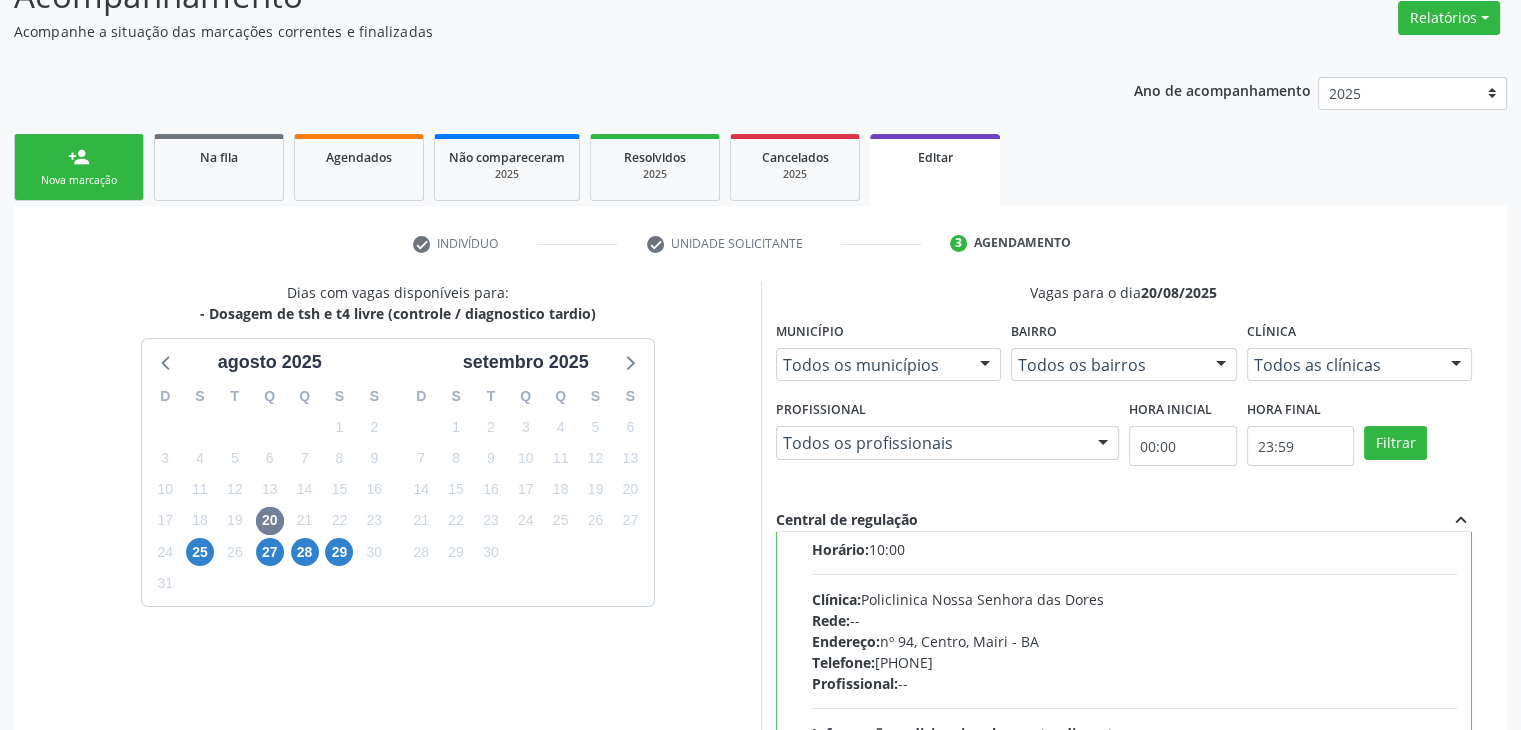 scroll, scrollTop: 98, scrollLeft: 0, axis: vertical 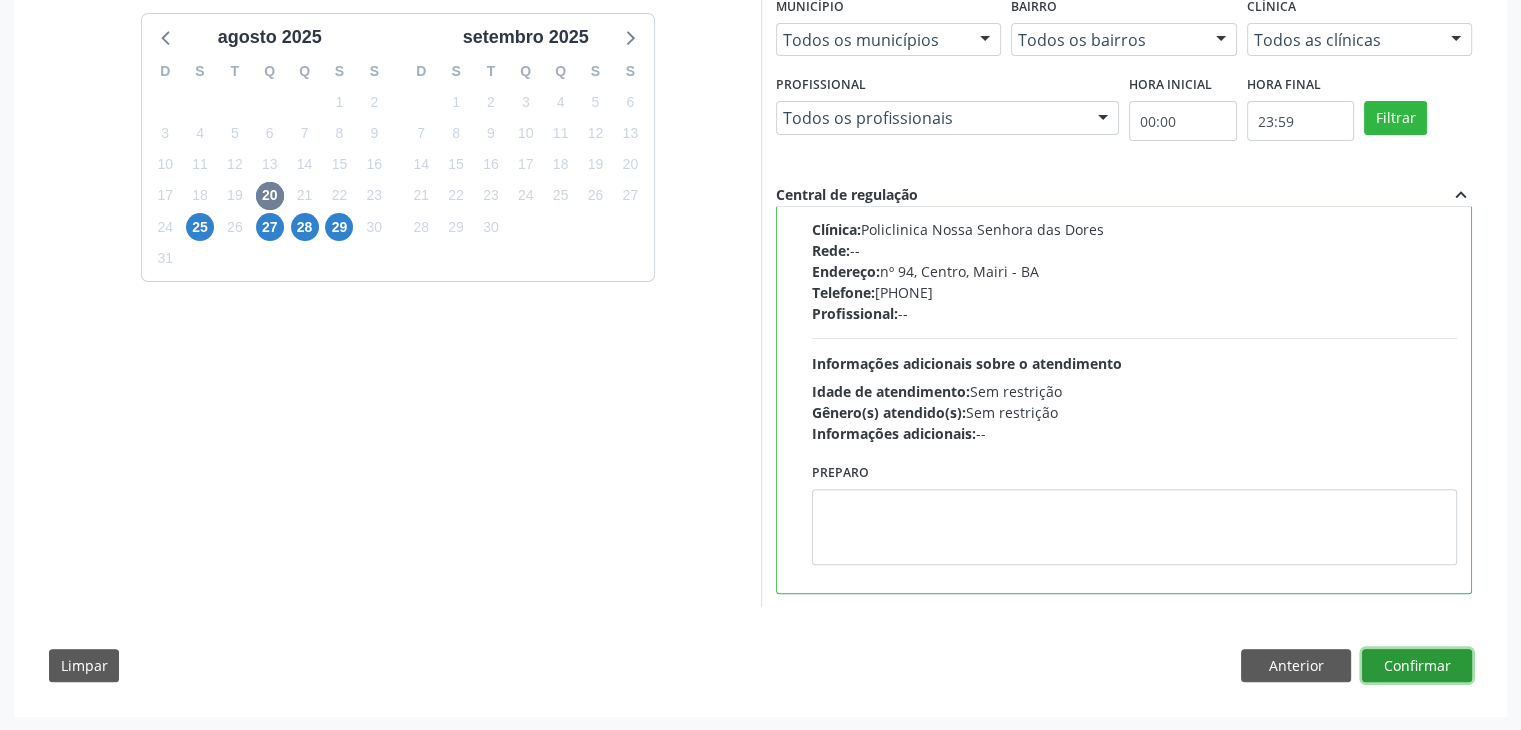 click on "Confirmar" at bounding box center (1417, 666) 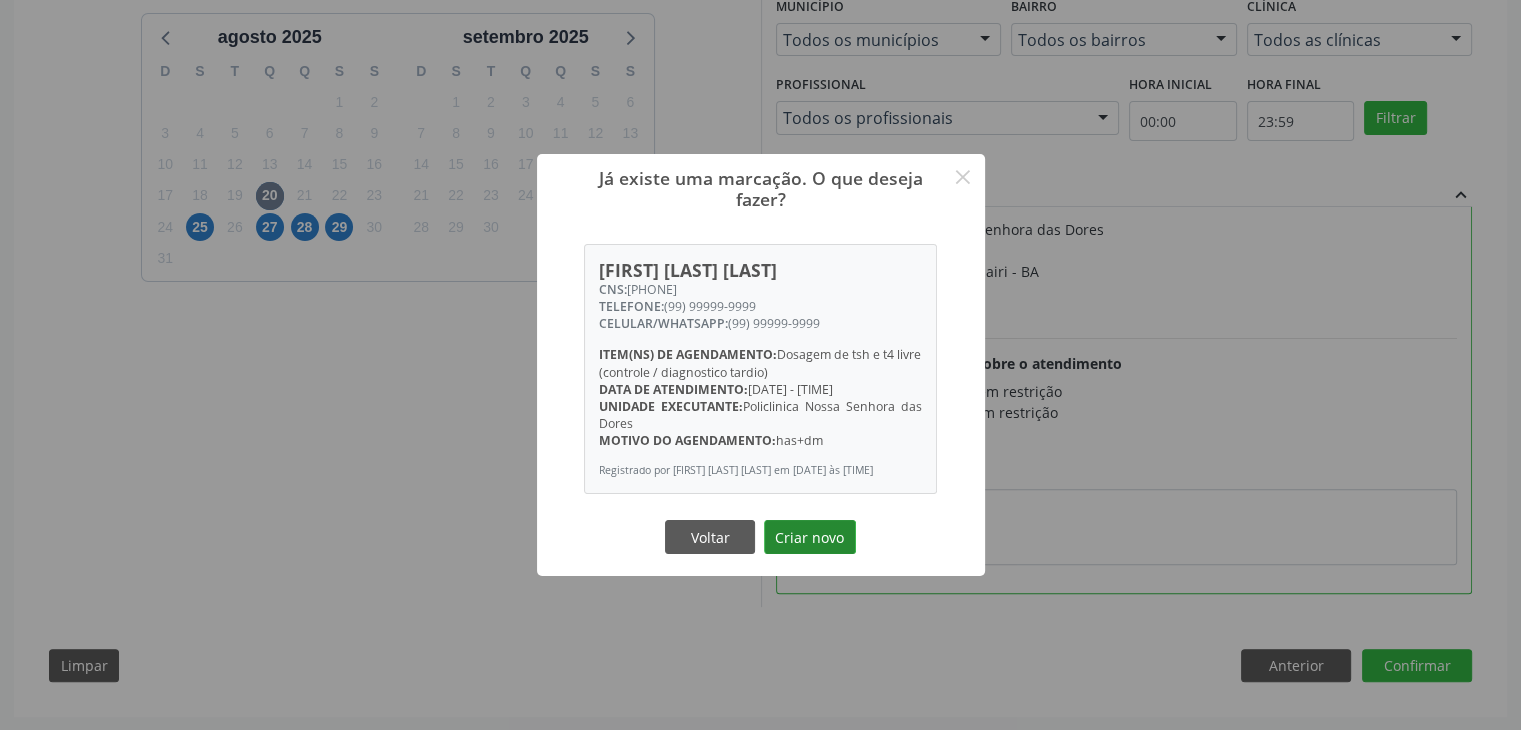click on "Criar novo" at bounding box center [810, 537] 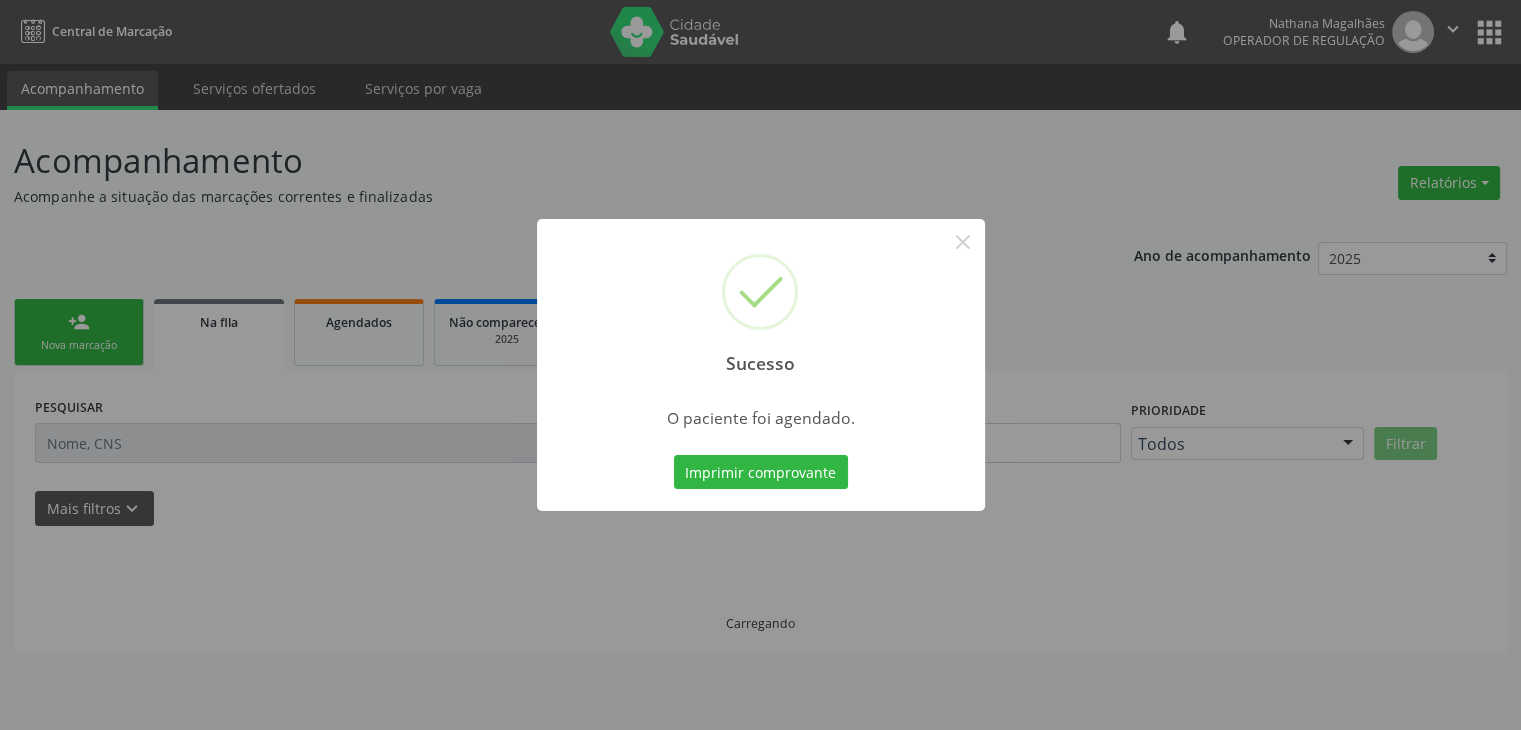 scroll, scrollTop: 0, scrollLeft: 0, axis: both 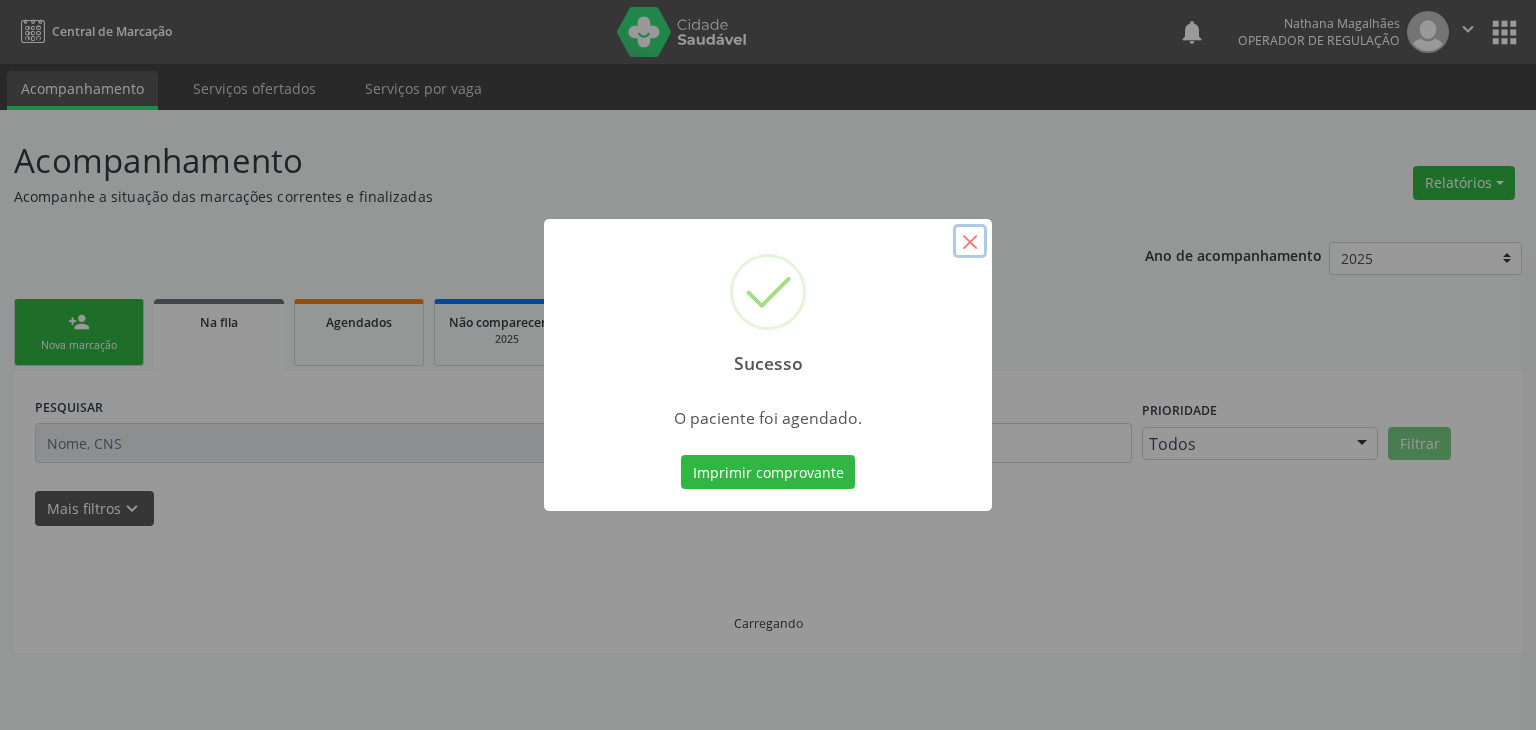 click on "×" at bounding box center (970, 241) 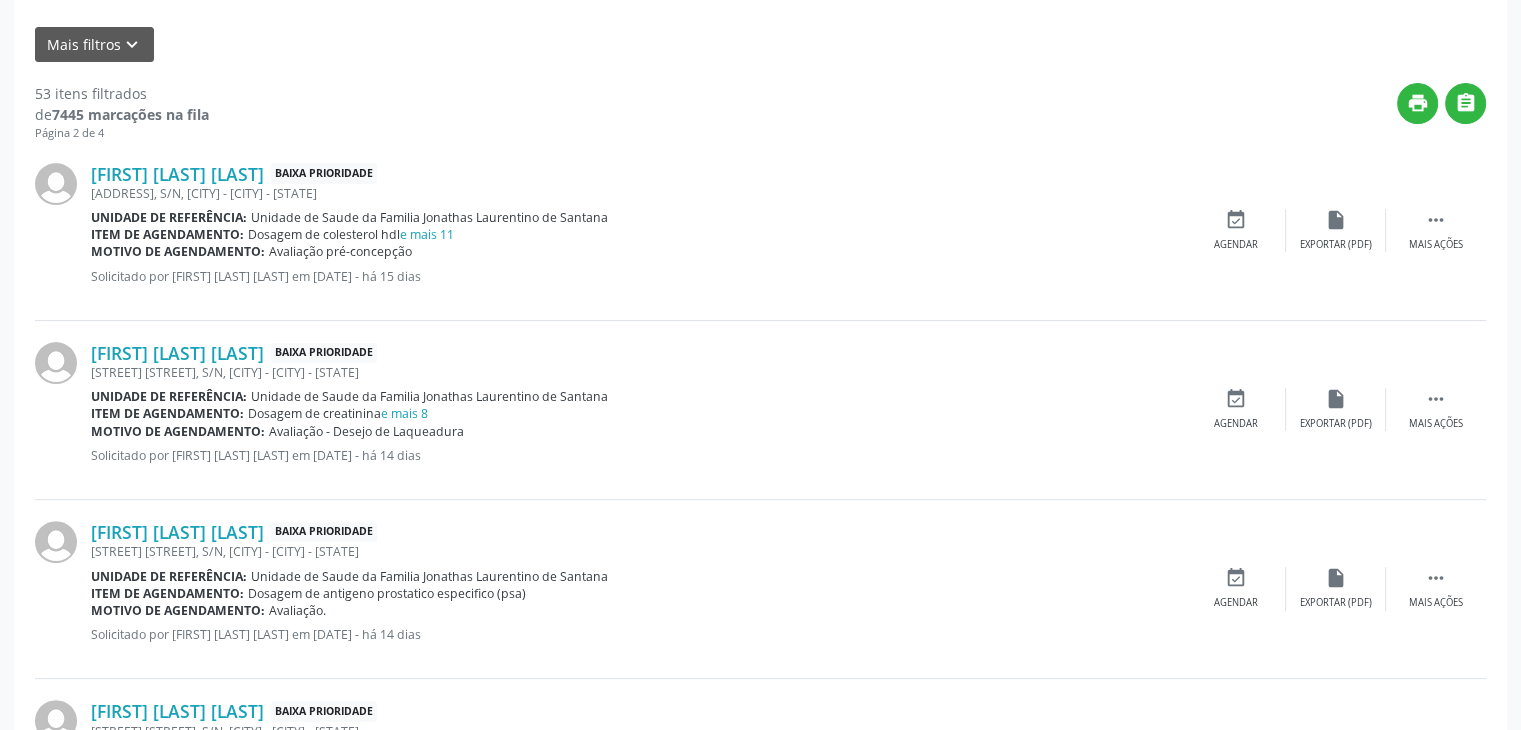 scroll, scrollTop: 500, scrollLeft: 0, axis: vertical 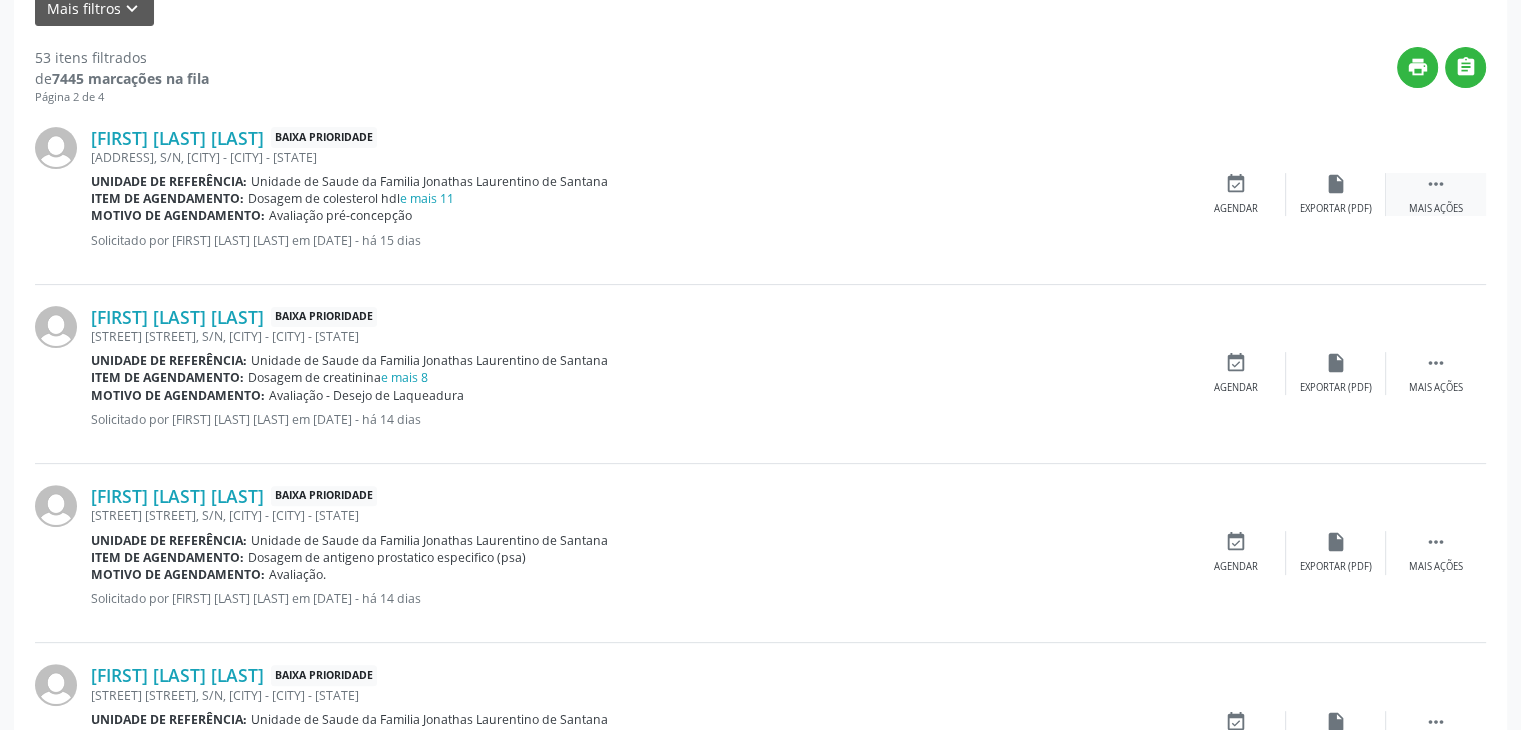 click on "
Mais ações" at bounding box center [1436, 194] 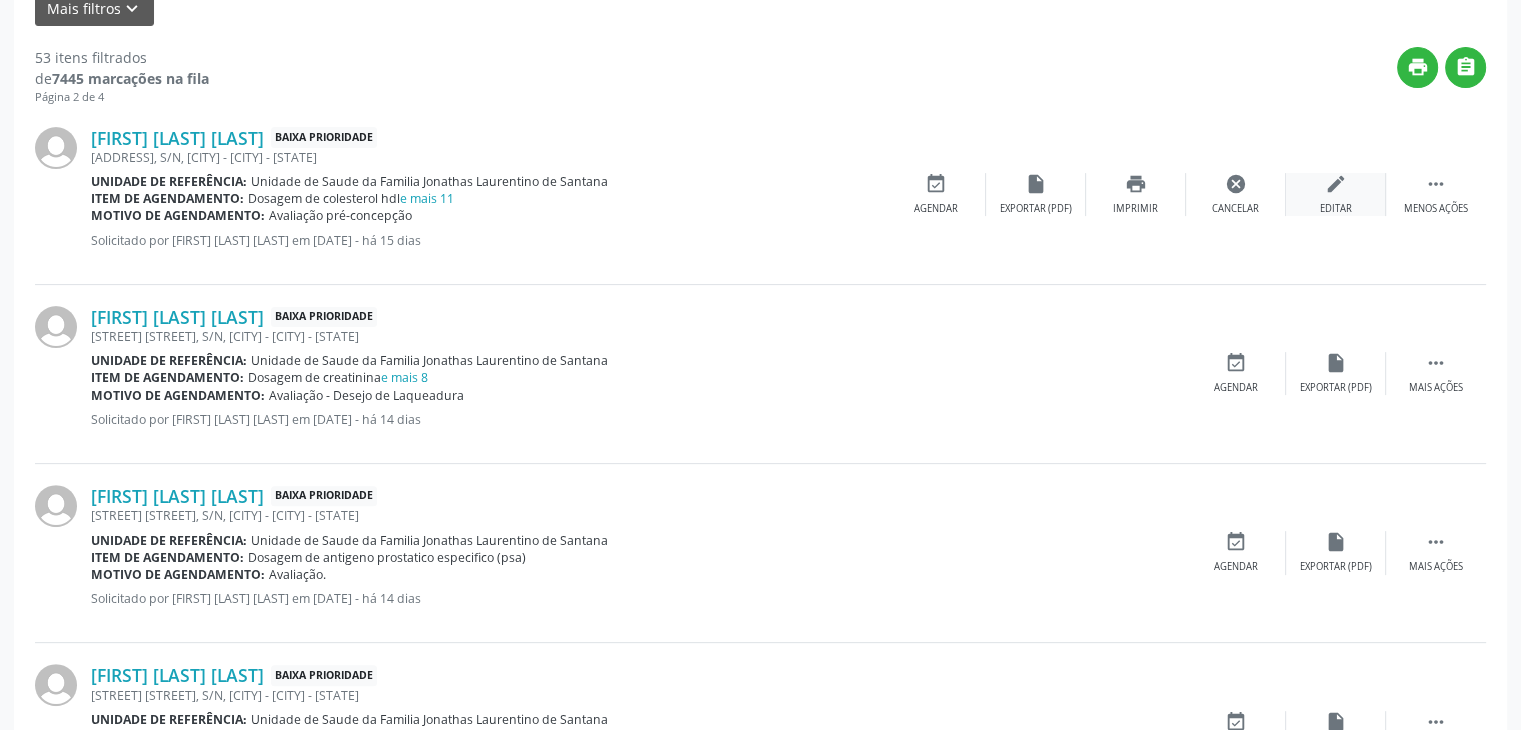 click on "Editar" at bounding box center (1336, 209) 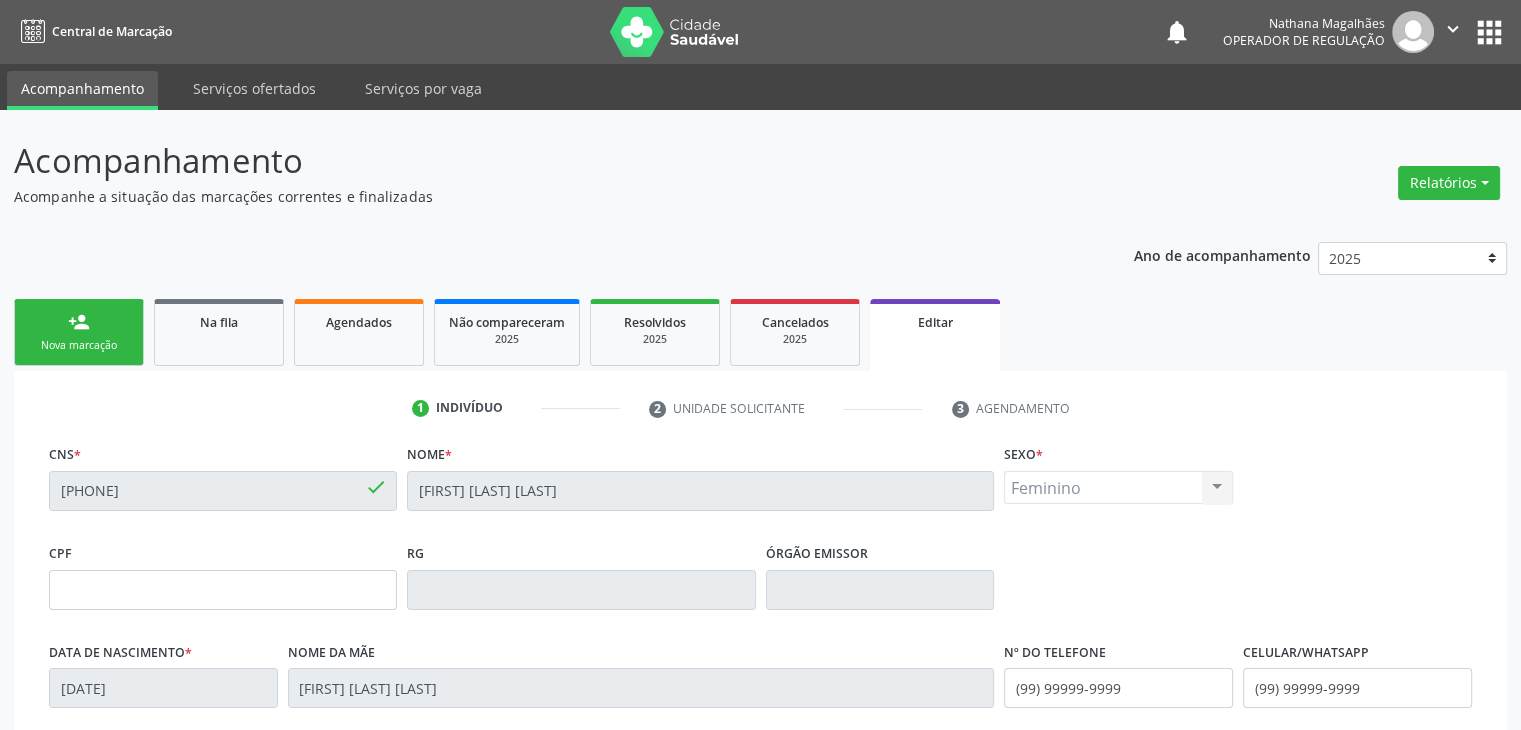 scroll, scrollTop: 380, scrollLeft: 0, axis: vertical 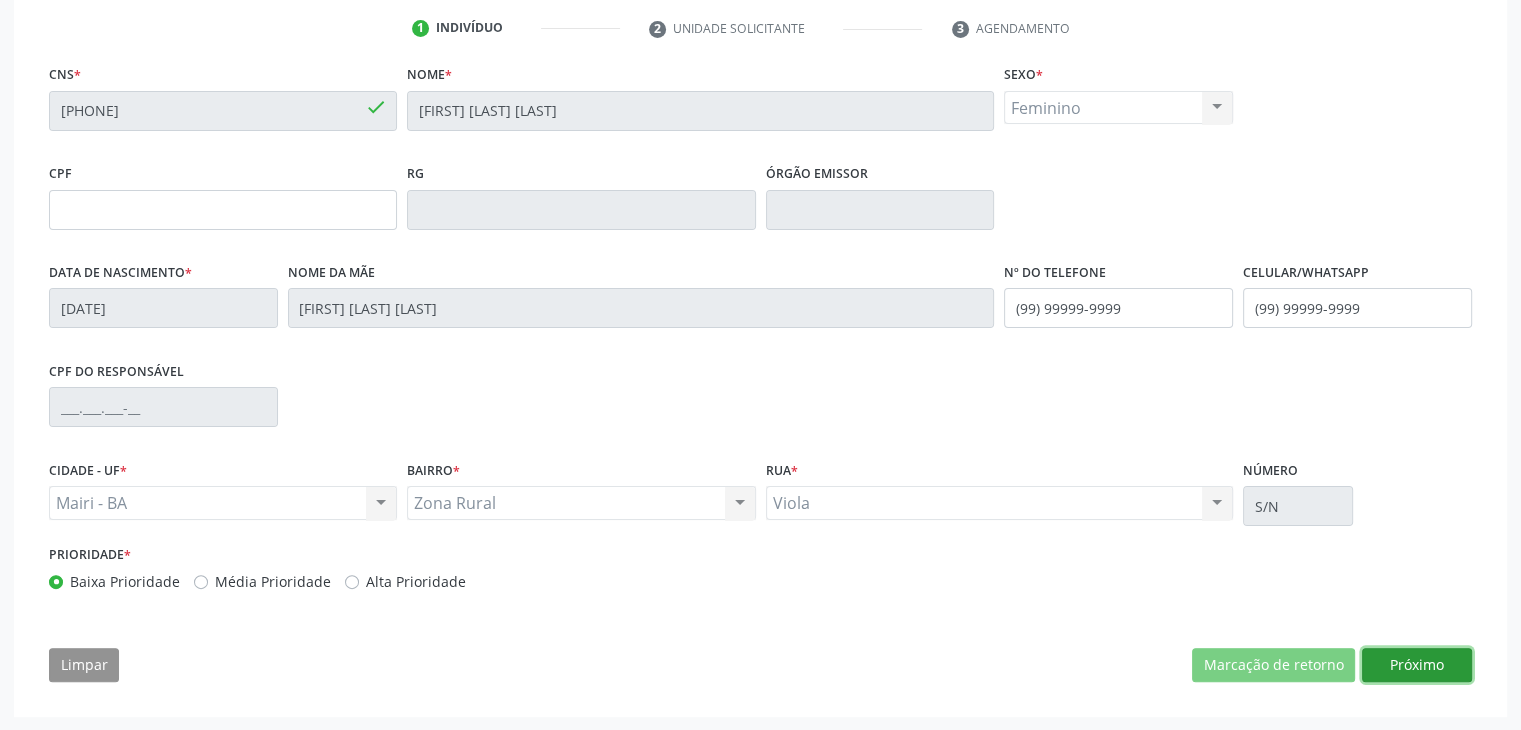 click on "Próximo" at bounding box center (1417, 665) 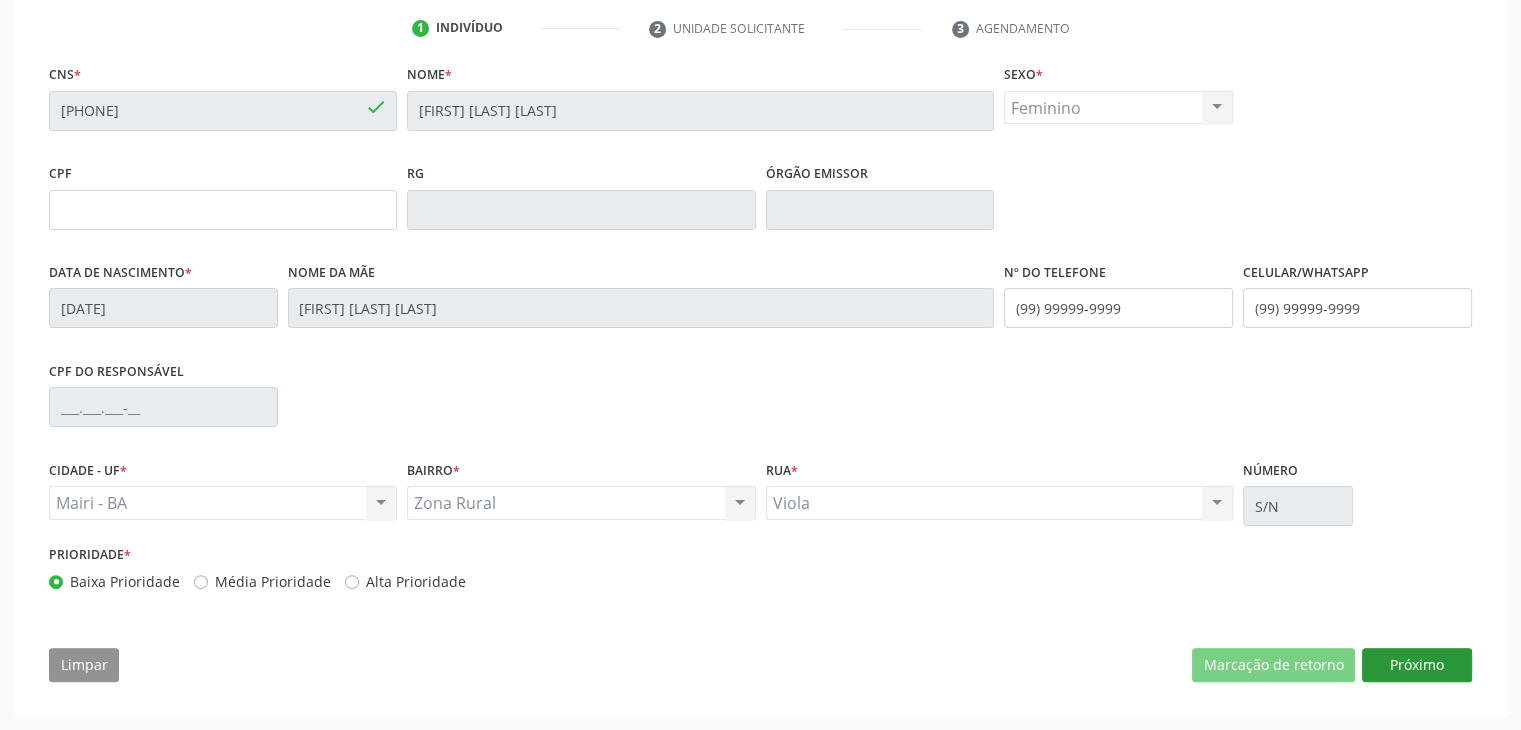 scroll, scrollTop: 200, scrollLeft: 0, axis: vertical 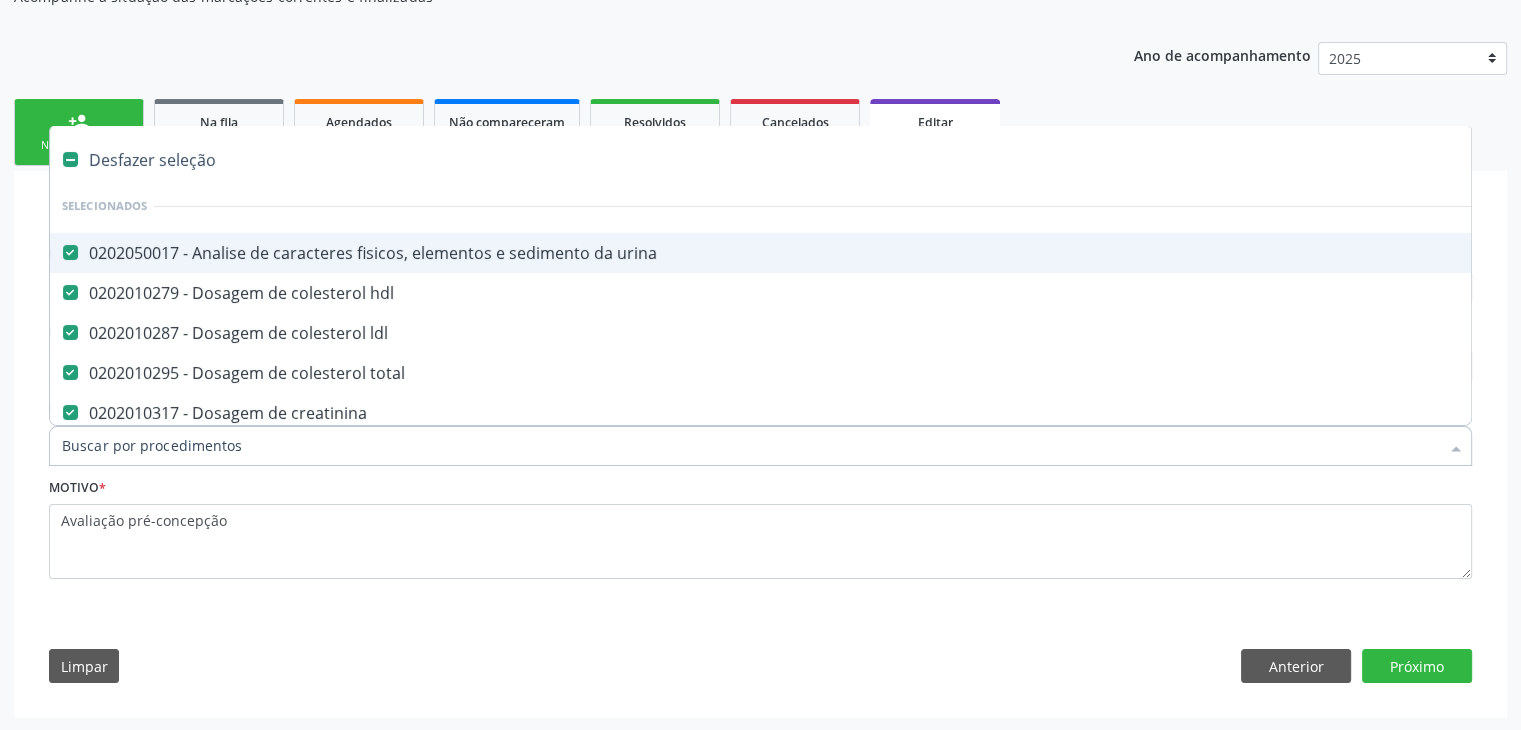 click on "Desfazer seleção" at bounding box center (831, 160) 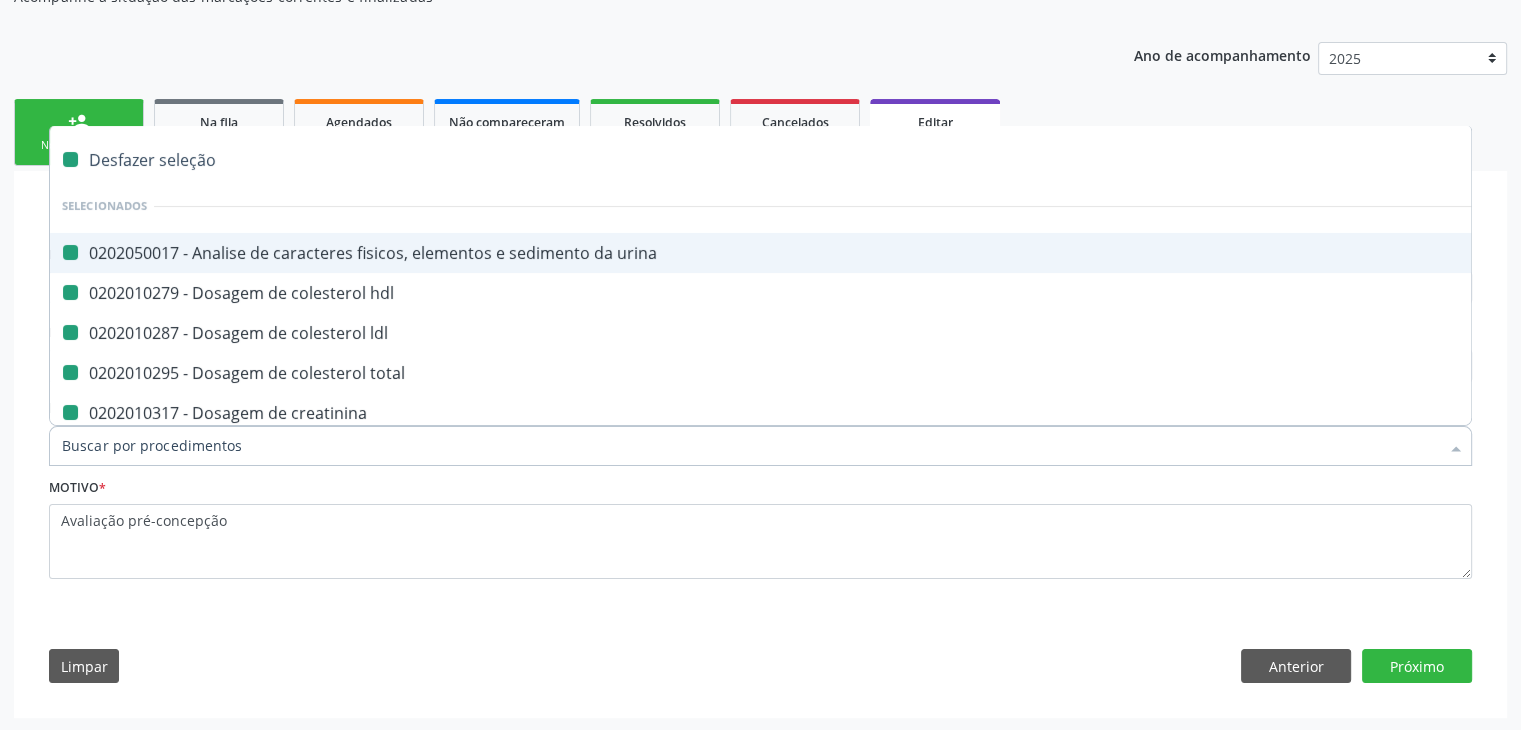 checkbox on "false" 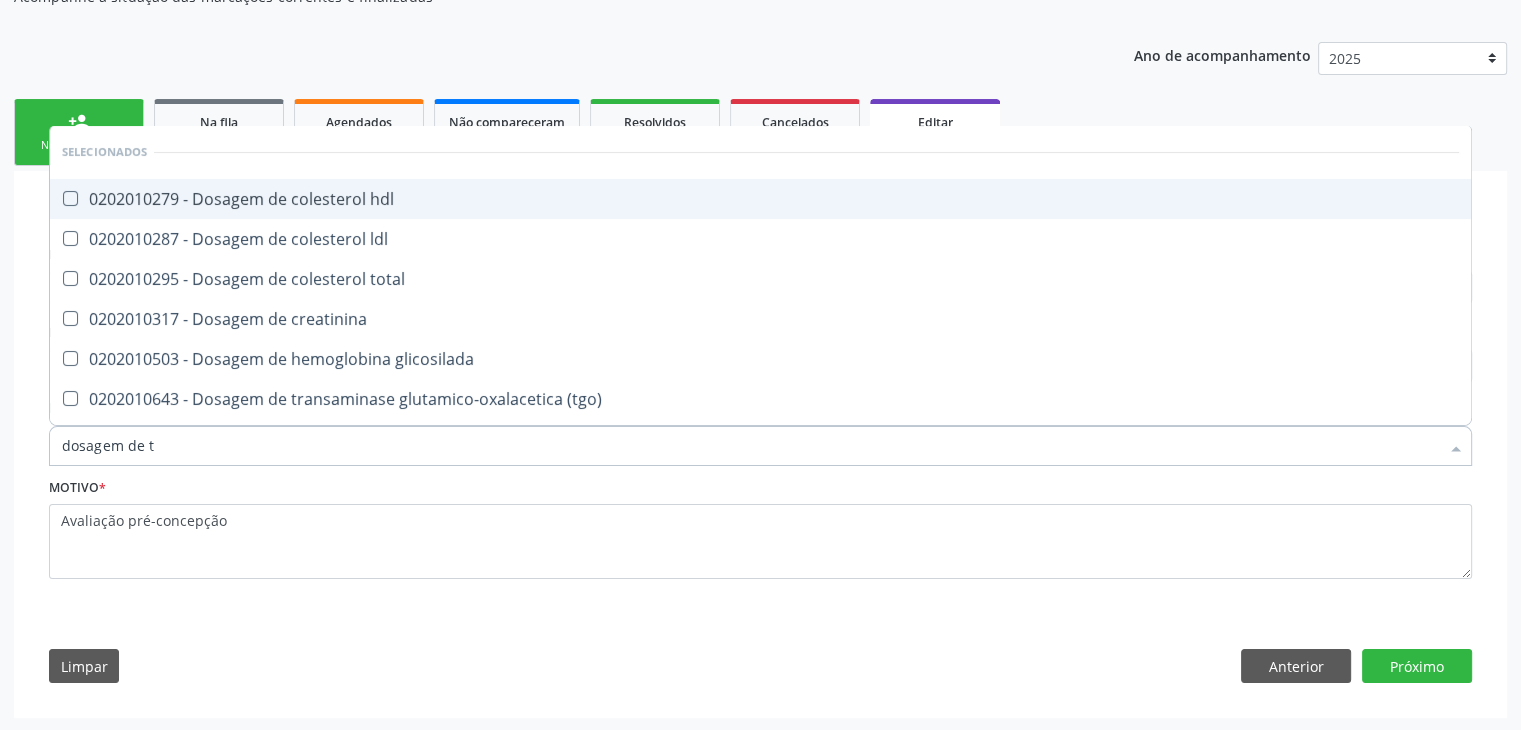 type on "dosagem de ts" 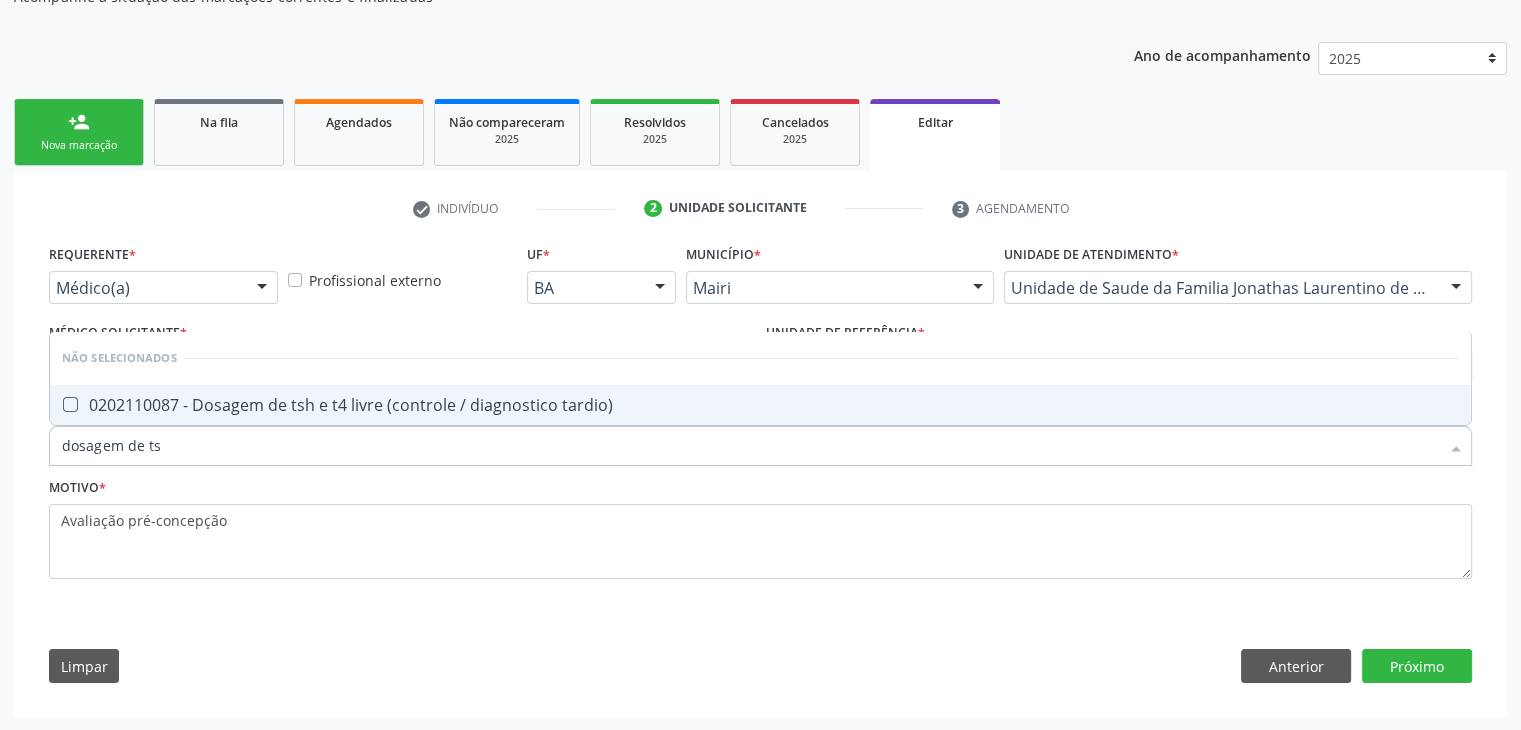 click on "0202110087 - Dosagem de tsh e t4 livre (controle / diagnostico tardio)" at bounding box center (760, 405) 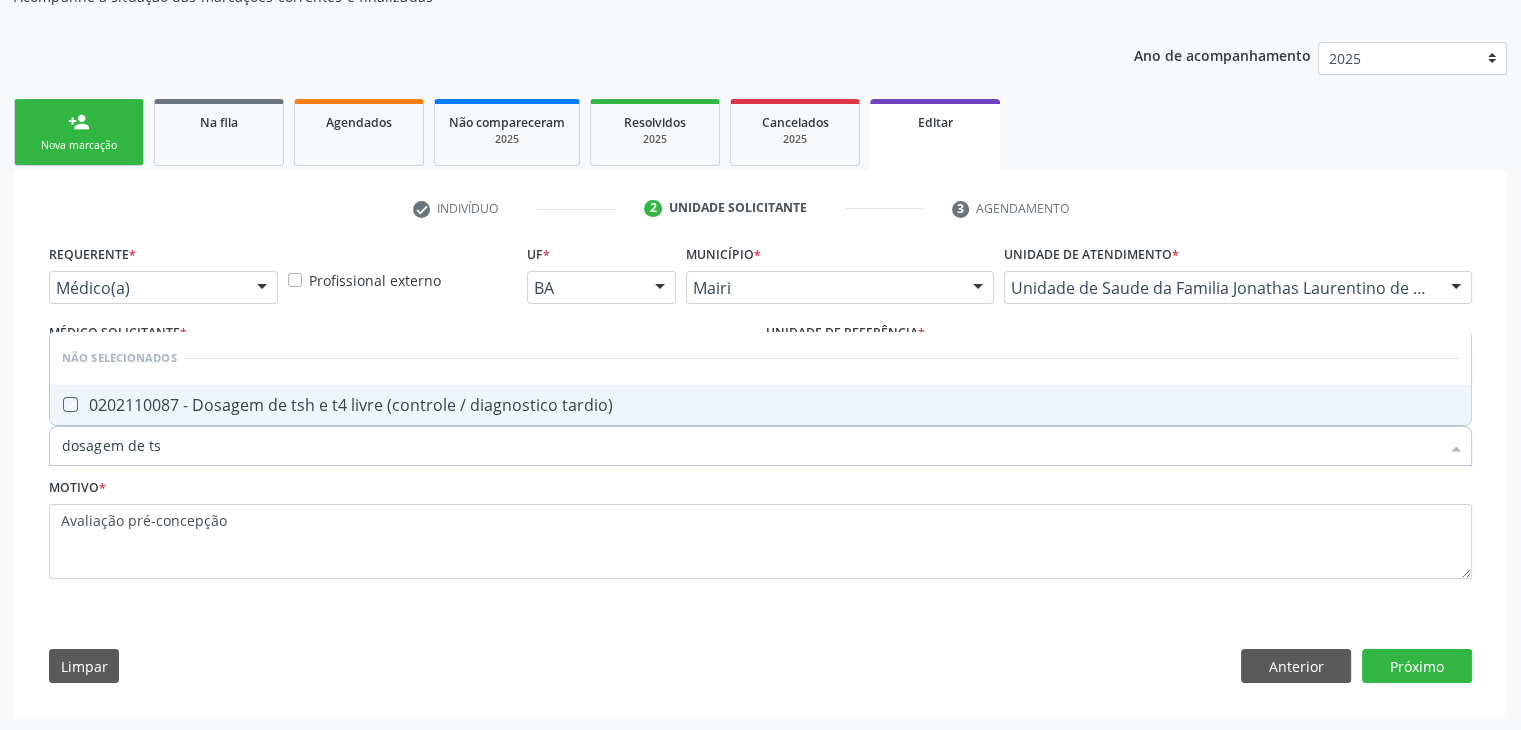 checkbox on "true" 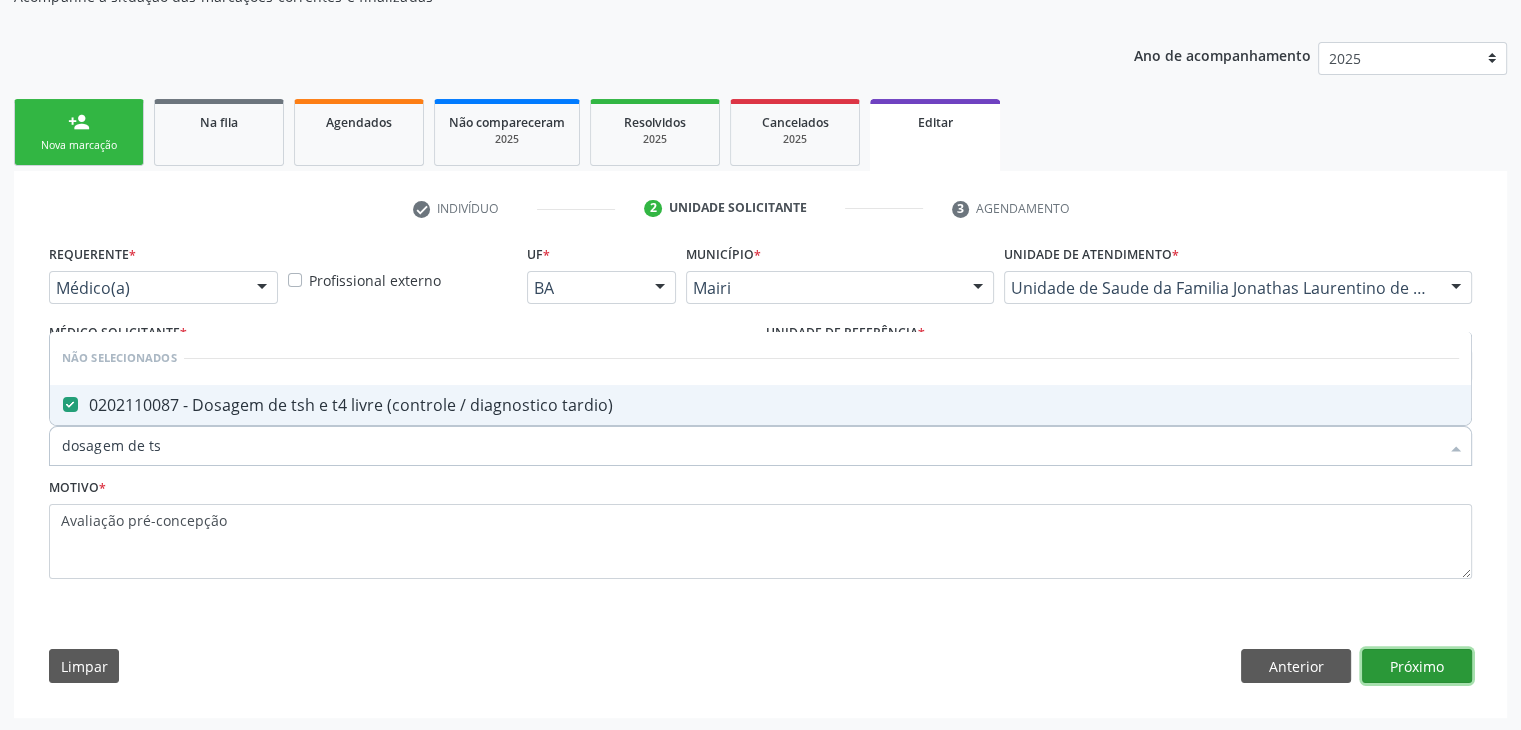 click on "Próximo" at bounding box center [1417, 666] 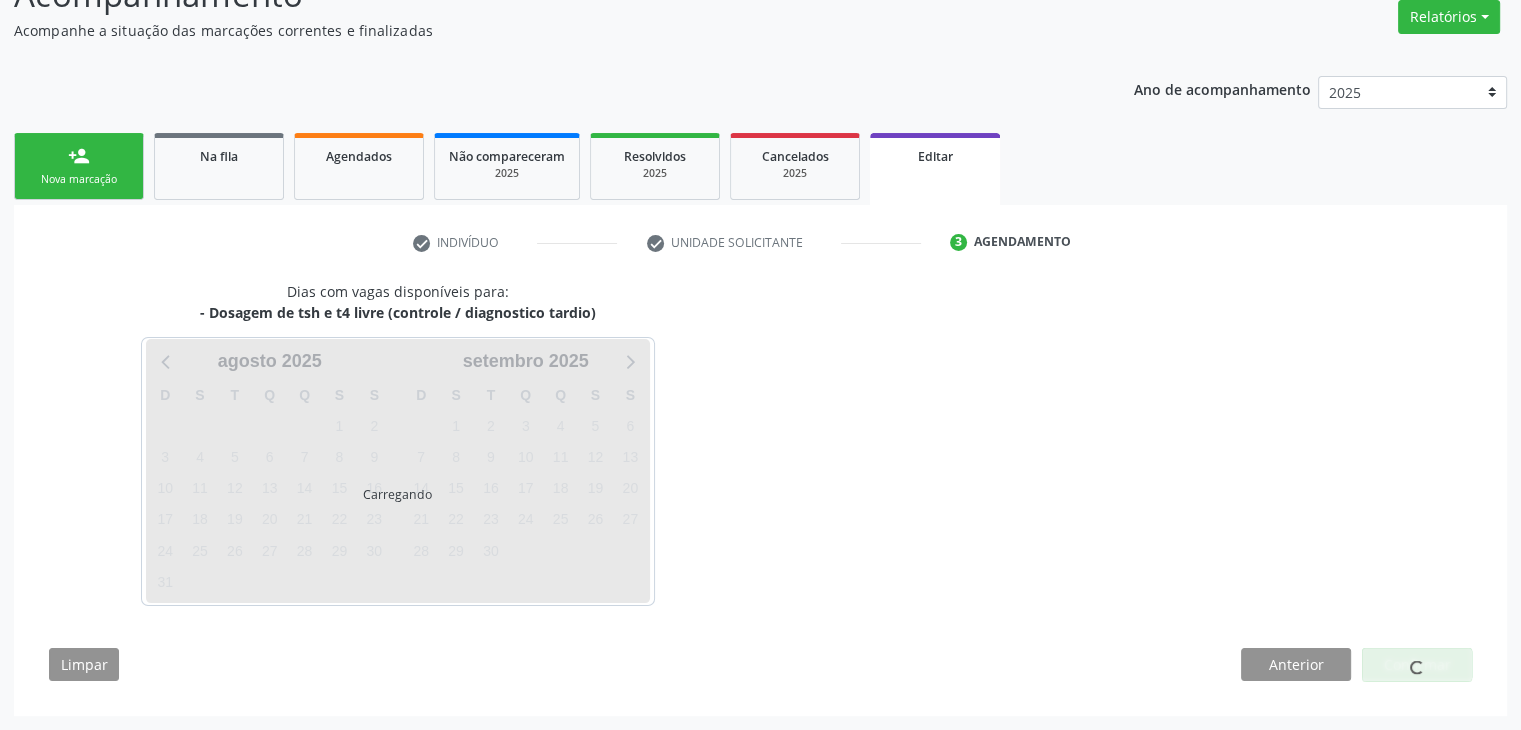 scroll, scrollTop: 165, scrollLeft: 0, axis: vertical 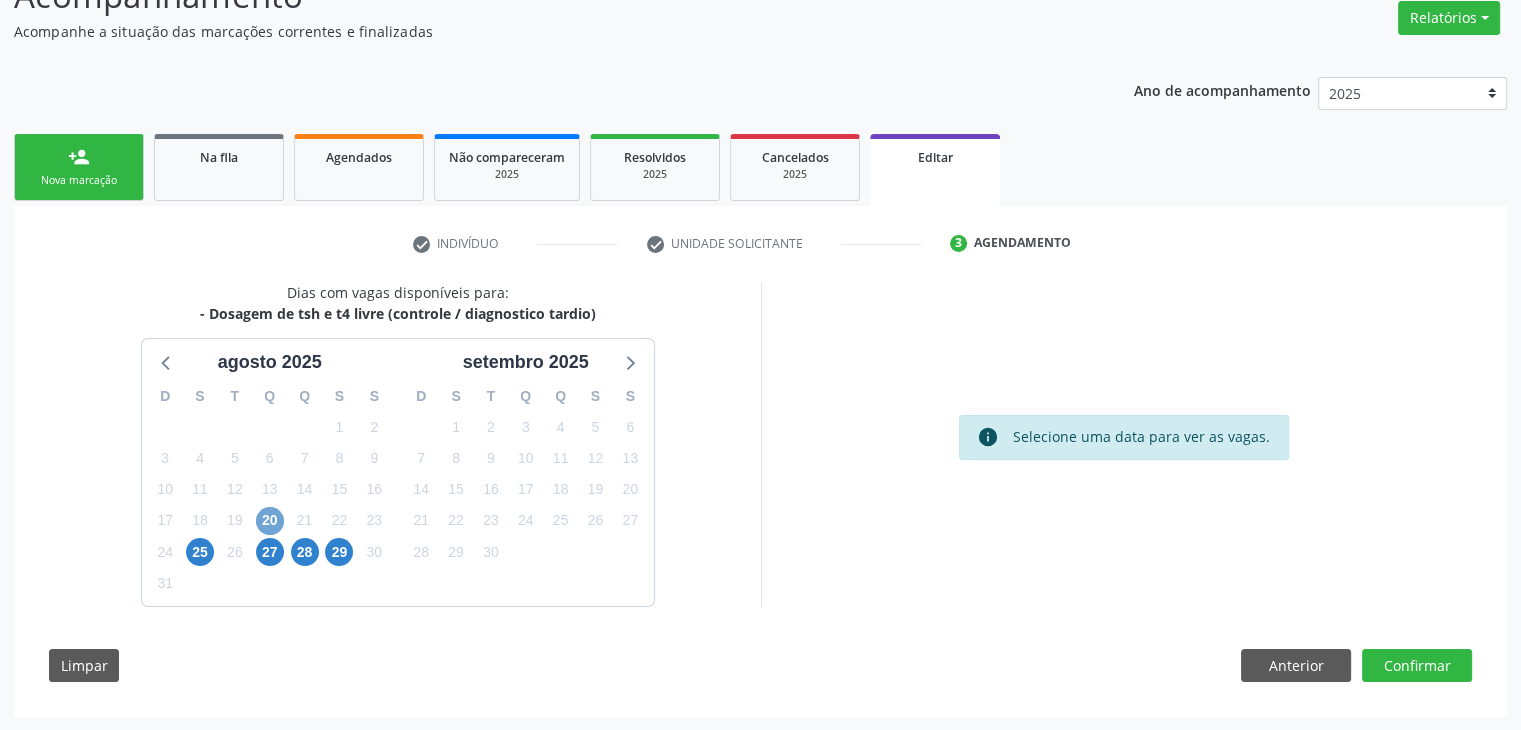 click on "20" at bounding box center [270, 521] 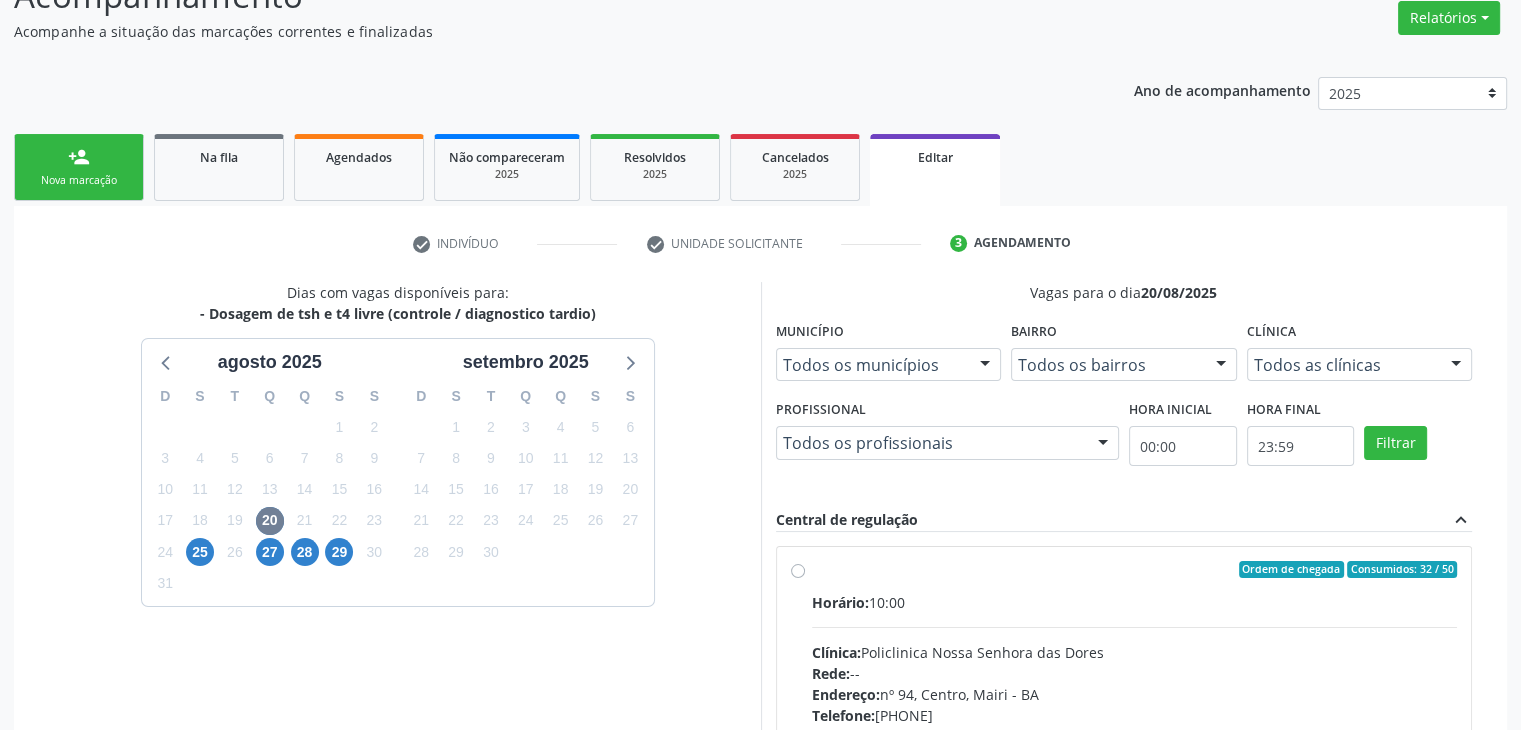 click on "Horário:   [TIME]
Clínica:  Policlinica Nossa Senhora das Dores
Rede:
--
Endereço:   nº [NUMBER], [AREA], [CITY] - [STATE]
Telefone:   ([PHONE])
Profissional:
--
Informações adicionais sobre o atendimento
Idade de atendimento:
Sem restrição
Gênero(s) atendido(s):
Sem restrição
Informações adicionais:
--" at bounding box center (1135, 729) 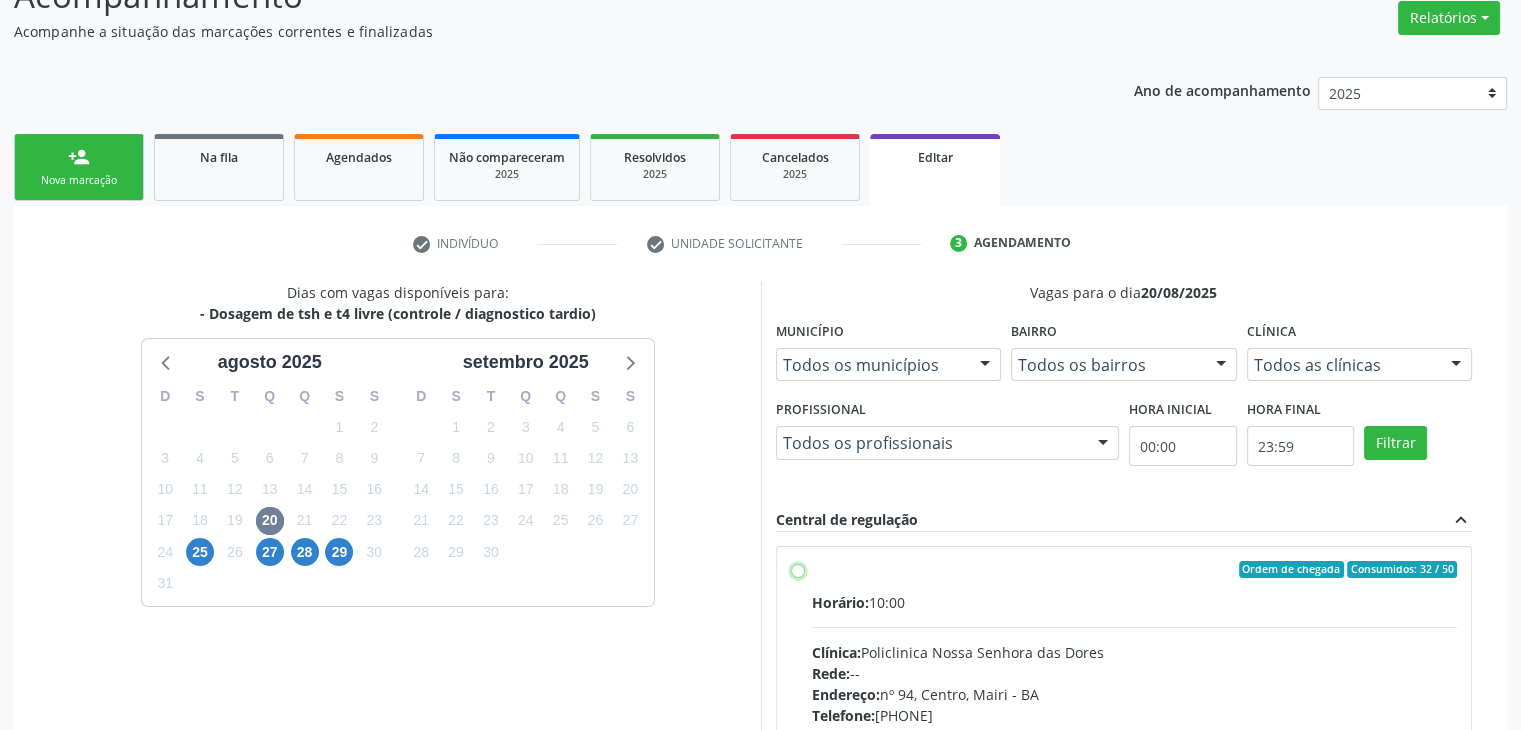 click on "Ordem de chegada
Consumidos: 32 / 50
Horário:   10:00
Clínica:  Policlinica Nossa Senhora das Dores
Rede:
--
Endereço:   nº 94, Centro, Mairi - BA
Telefone:   (74) 36322104
Profissional:
--
Informações adicionais sobre o atendimento
Idade de atendimento:
Sem restrição
Gênero(s) atendido(s):
Sem restrição
Informações adicionais:
--" at bounding box center [798, 570] 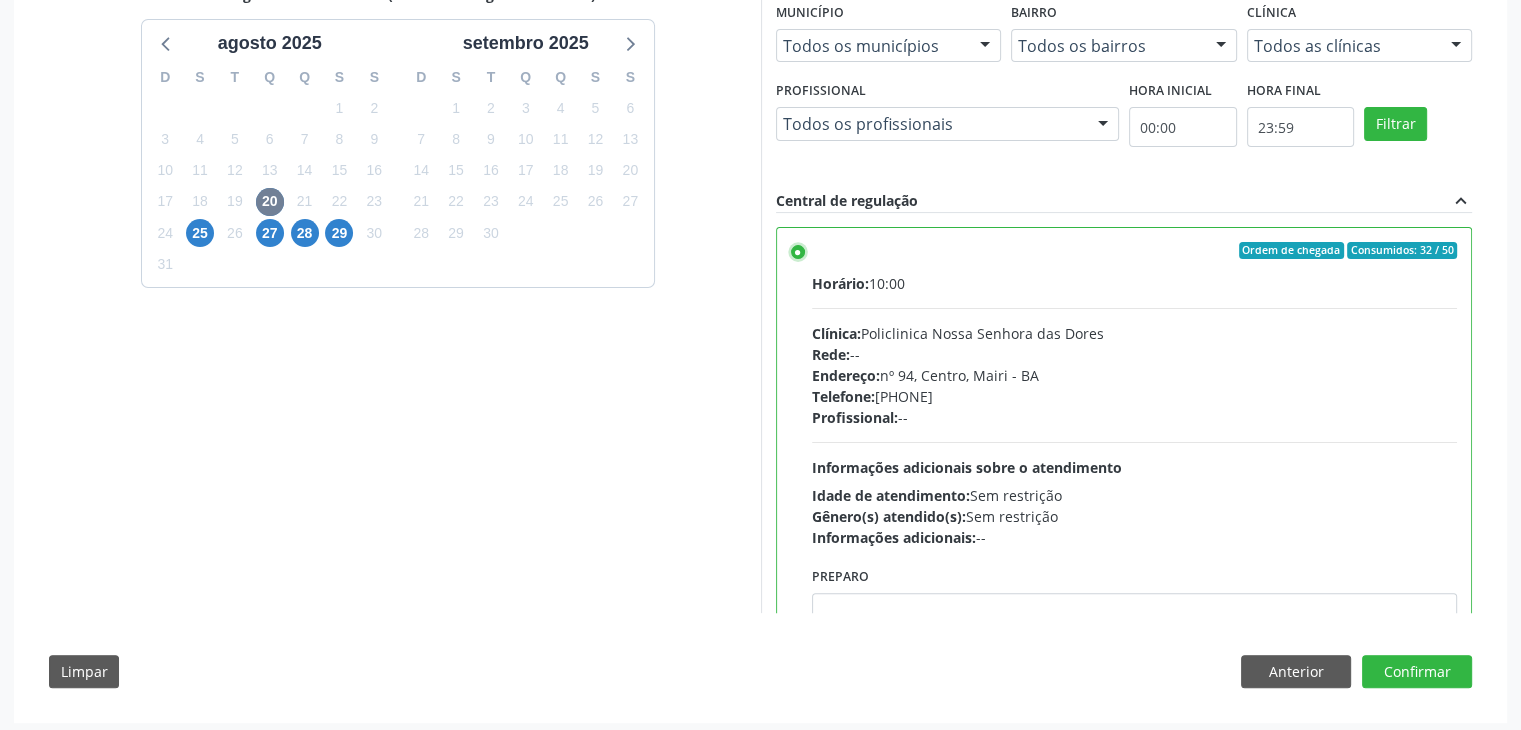 scroll, scrollTop: 490, scrollLeft: 0, axis: vertical 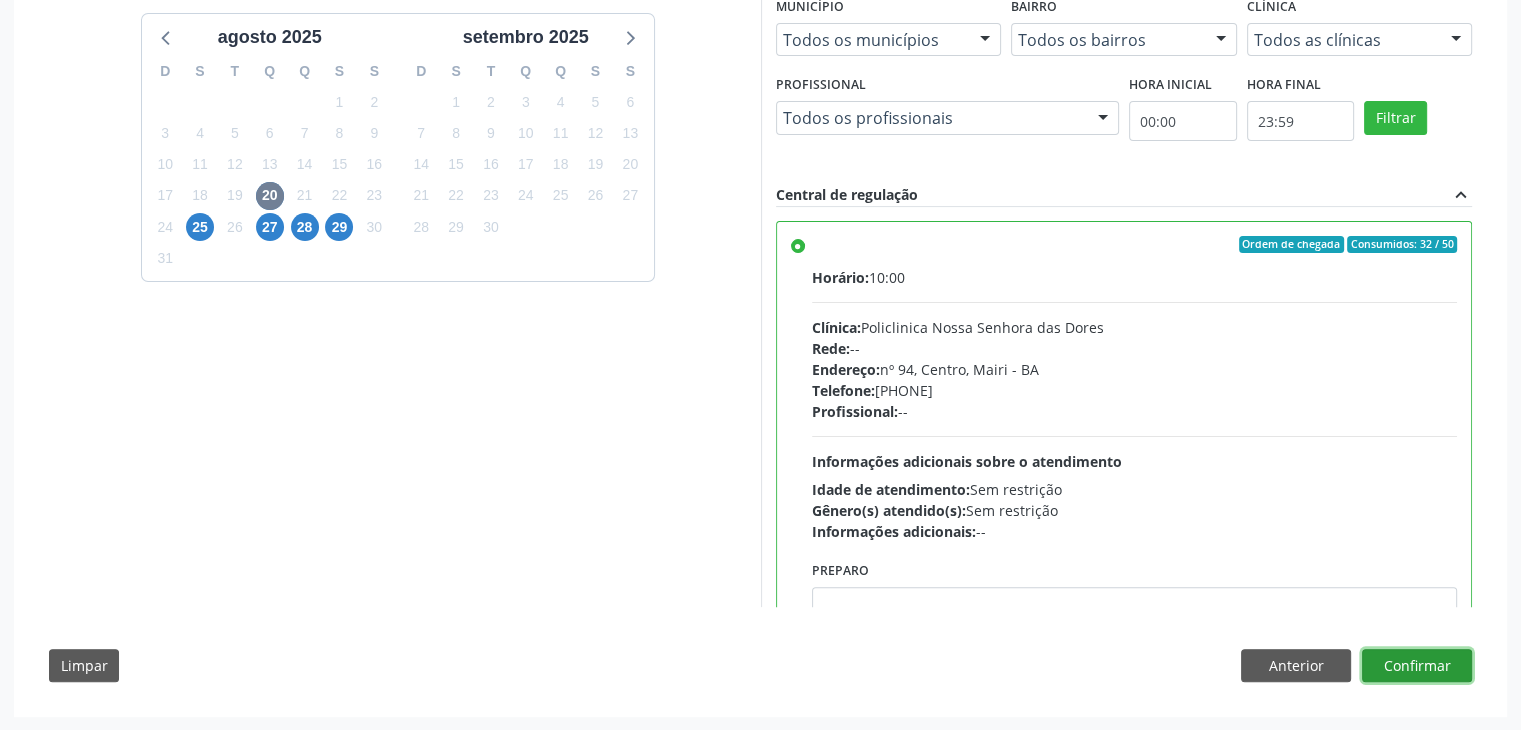 click on "Confirmar" at bounding box center [1417, 666] 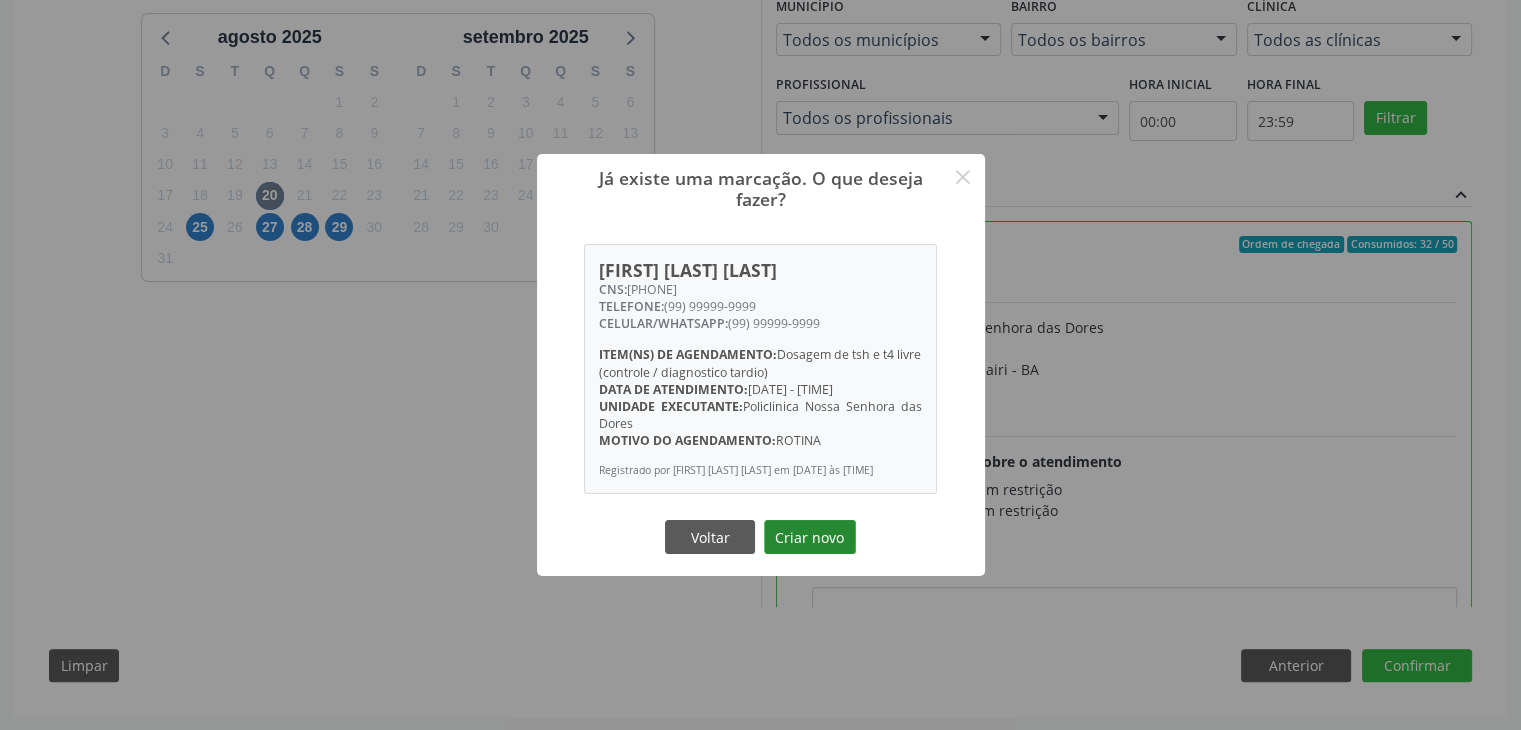 click on "Criar novo" at bounding box center (810, 537) 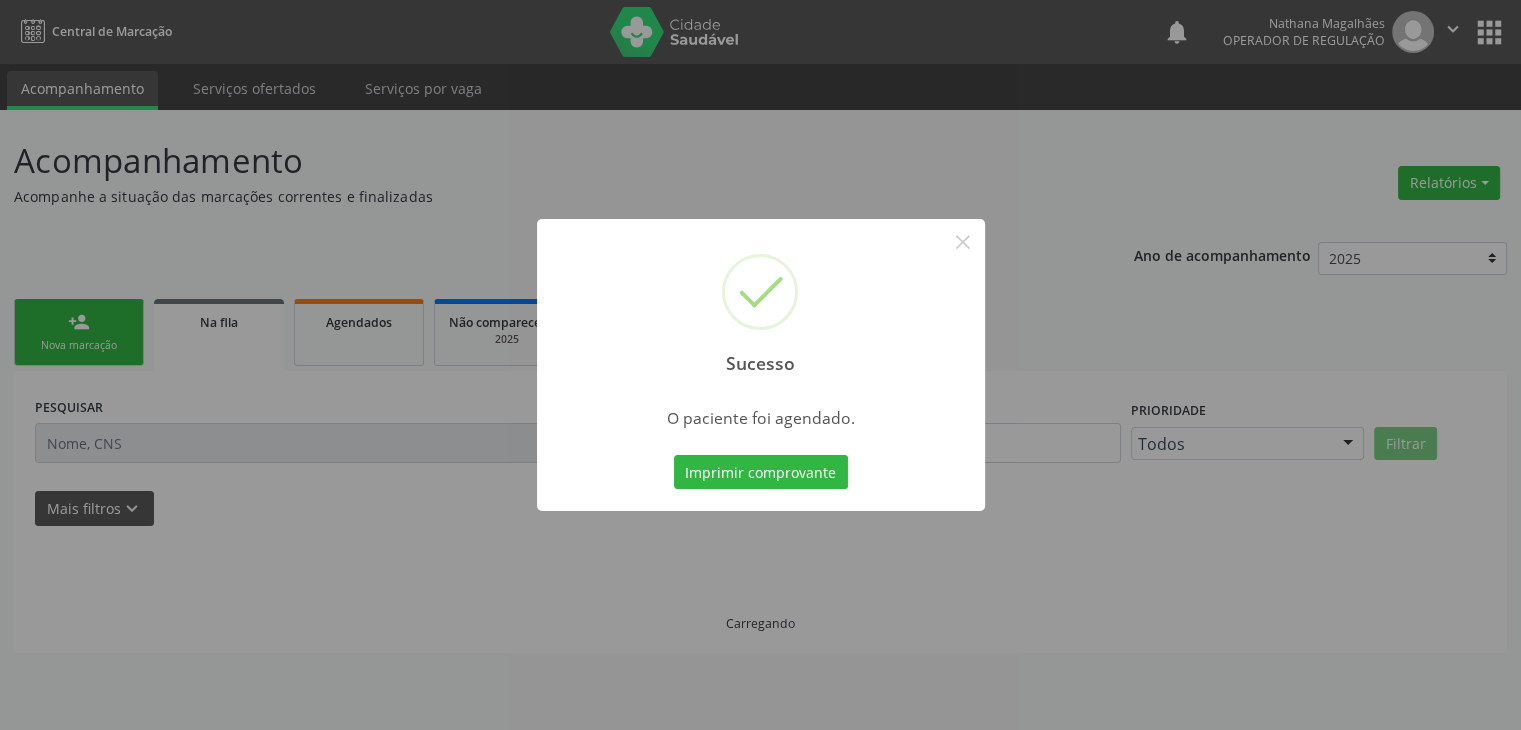 scroll, scrollTop: 0, scrollLeft: 0, axis: both 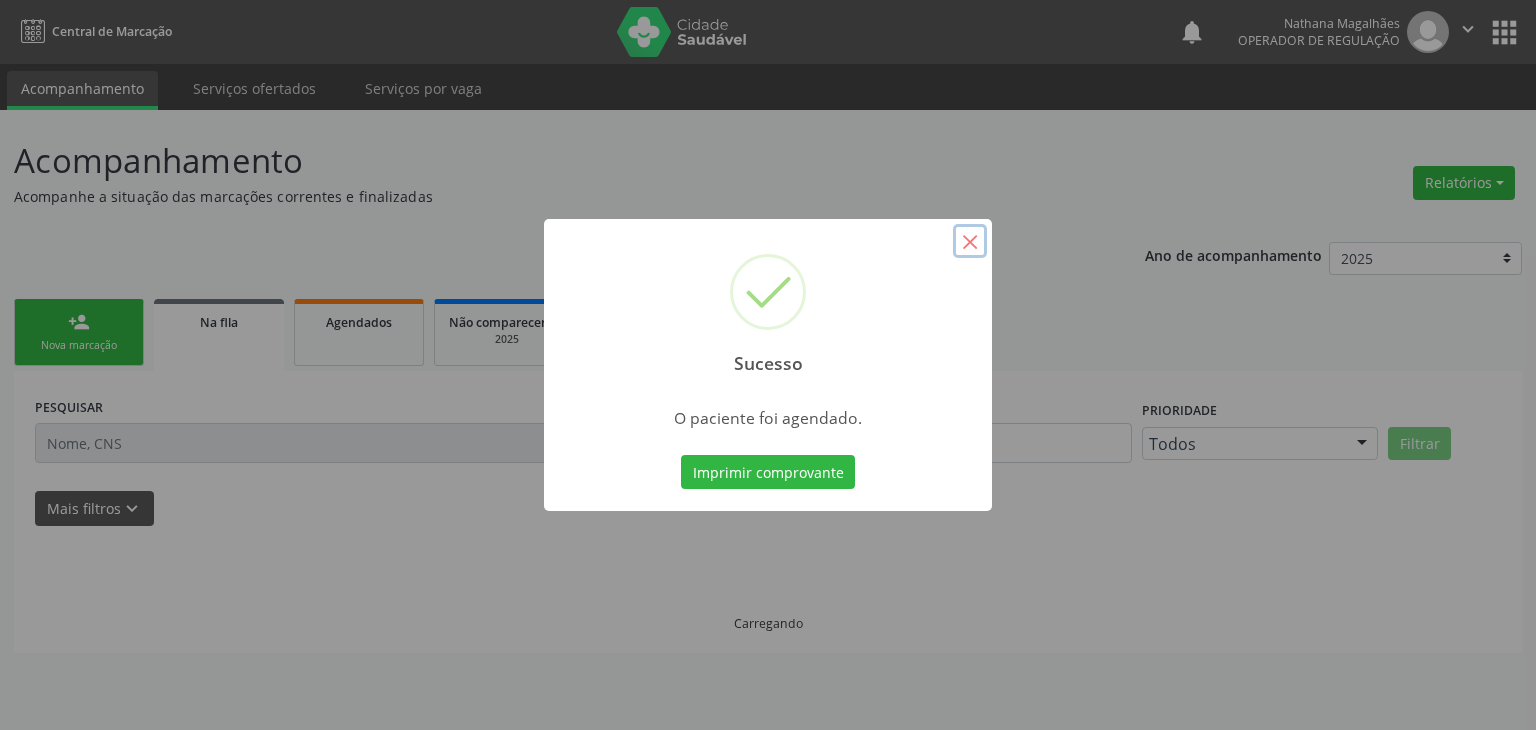 click on "×" at bounding box center (970, 241) 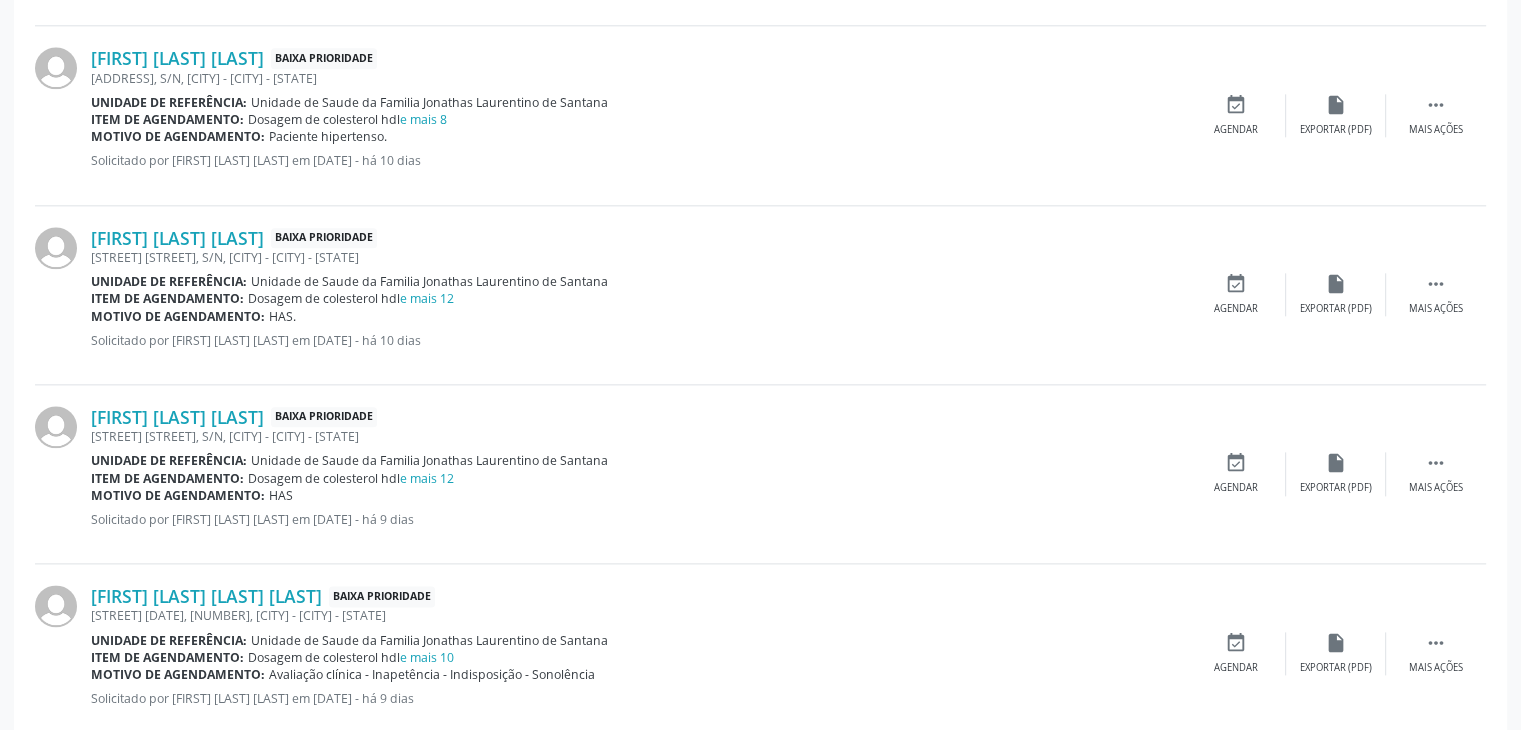scroll, scrollTop: 2471, scrollLeft: 0, axis: vertical 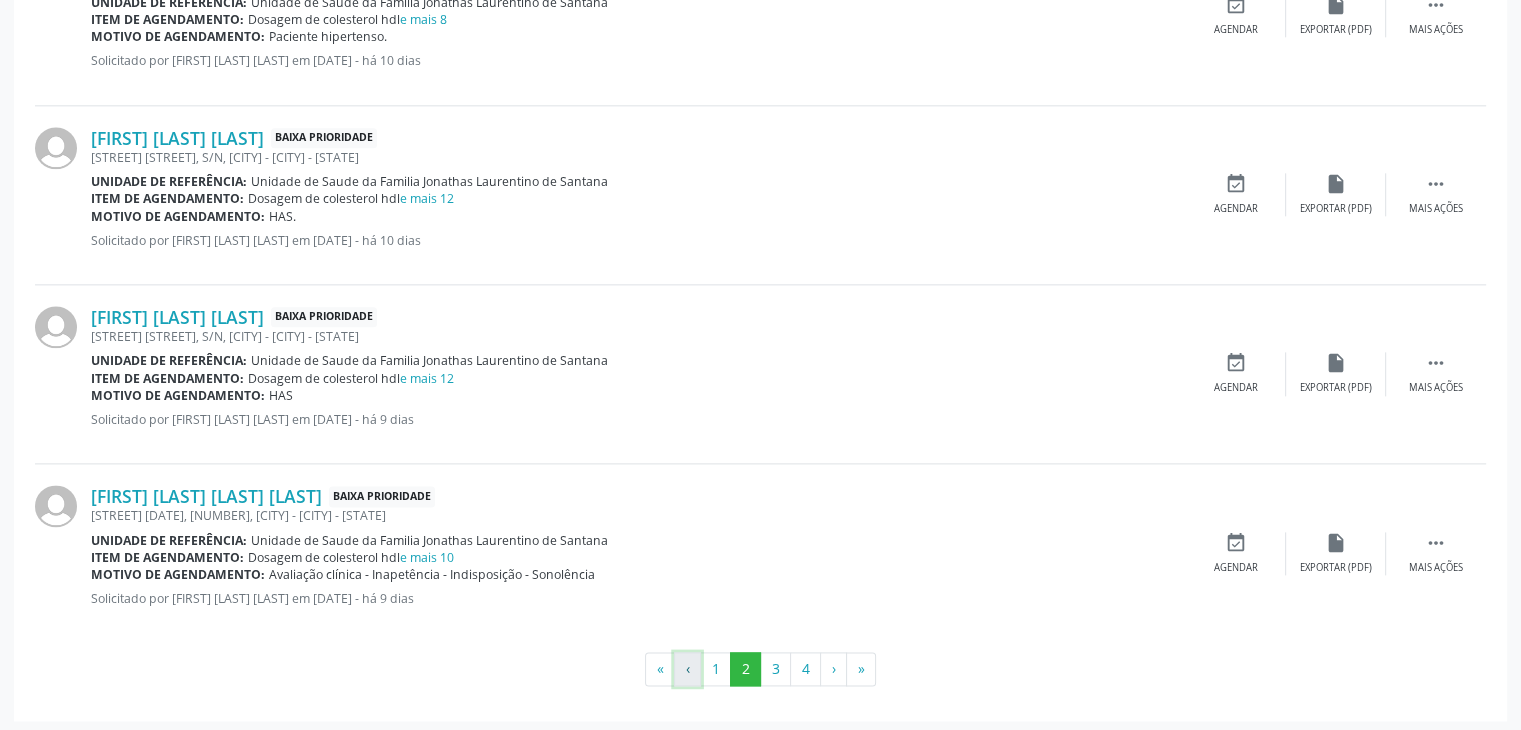 click on "‹" at bounding box center [687, 669] 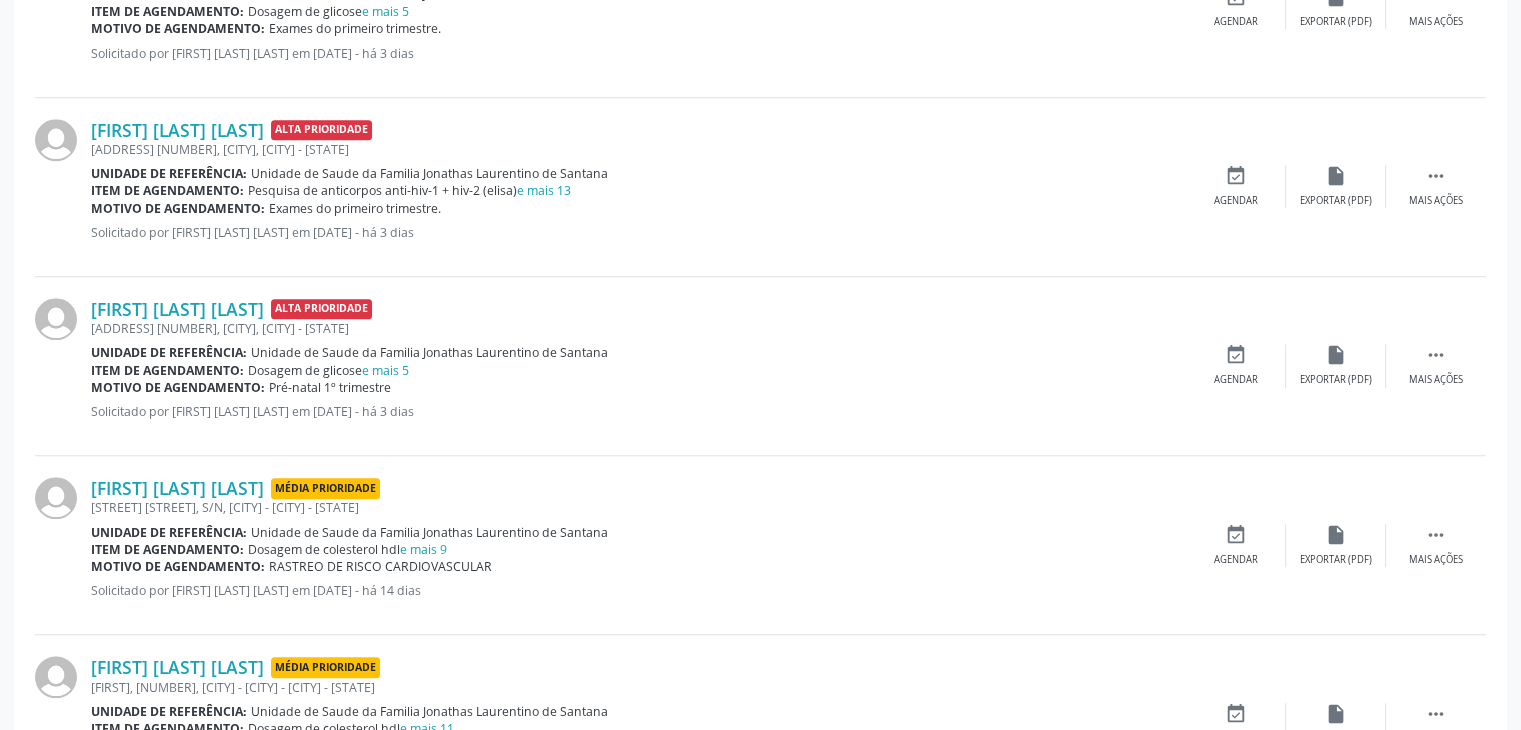 scroll, scrollTop: 1550, scrollLeft: 0, axis: vertical 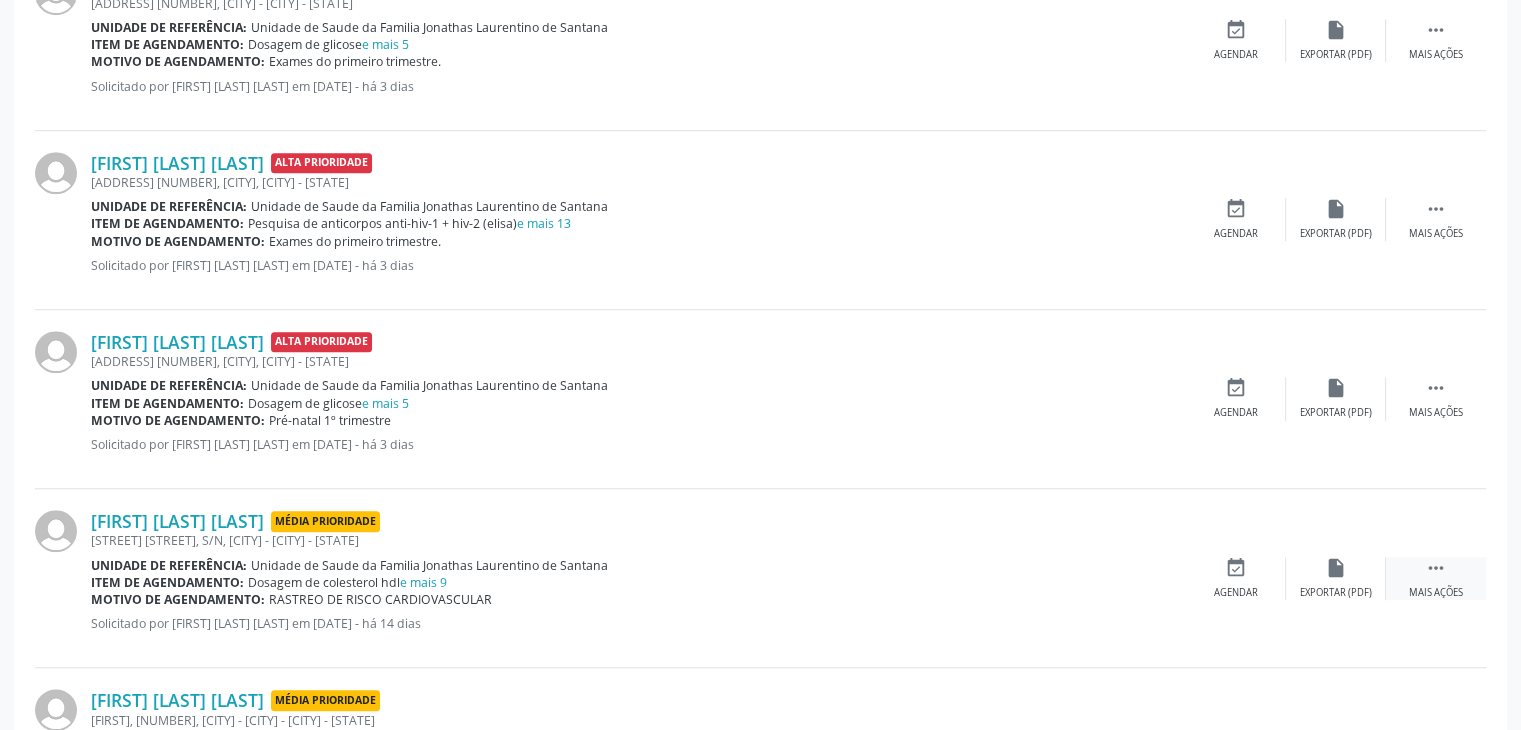 click on "Mais ações" at bounding box center (1436, 593) 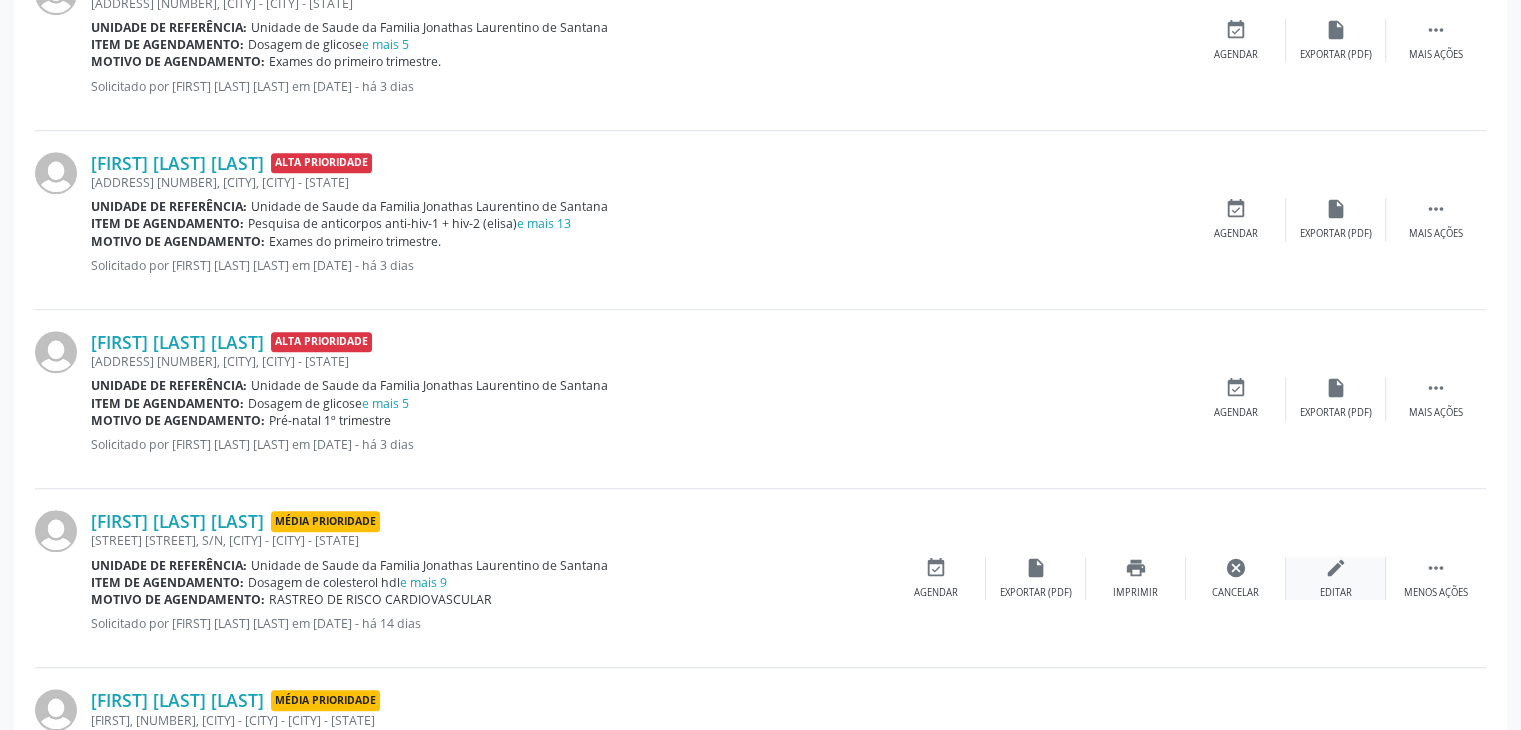 click on "edit
Editar" at bounding box center (1336, 578) 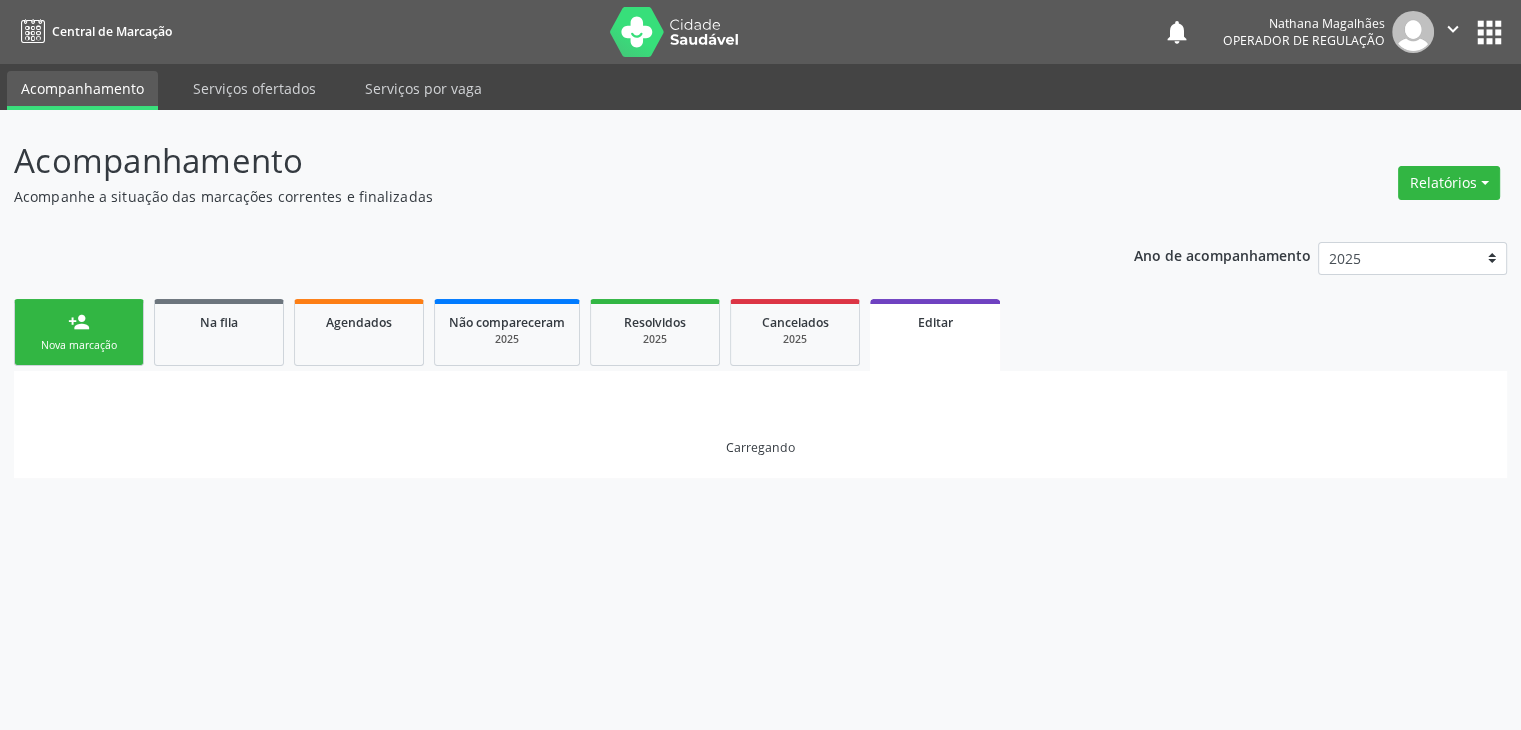 scroll, scrollTop: 0, scrollLeft: 0, axis: both 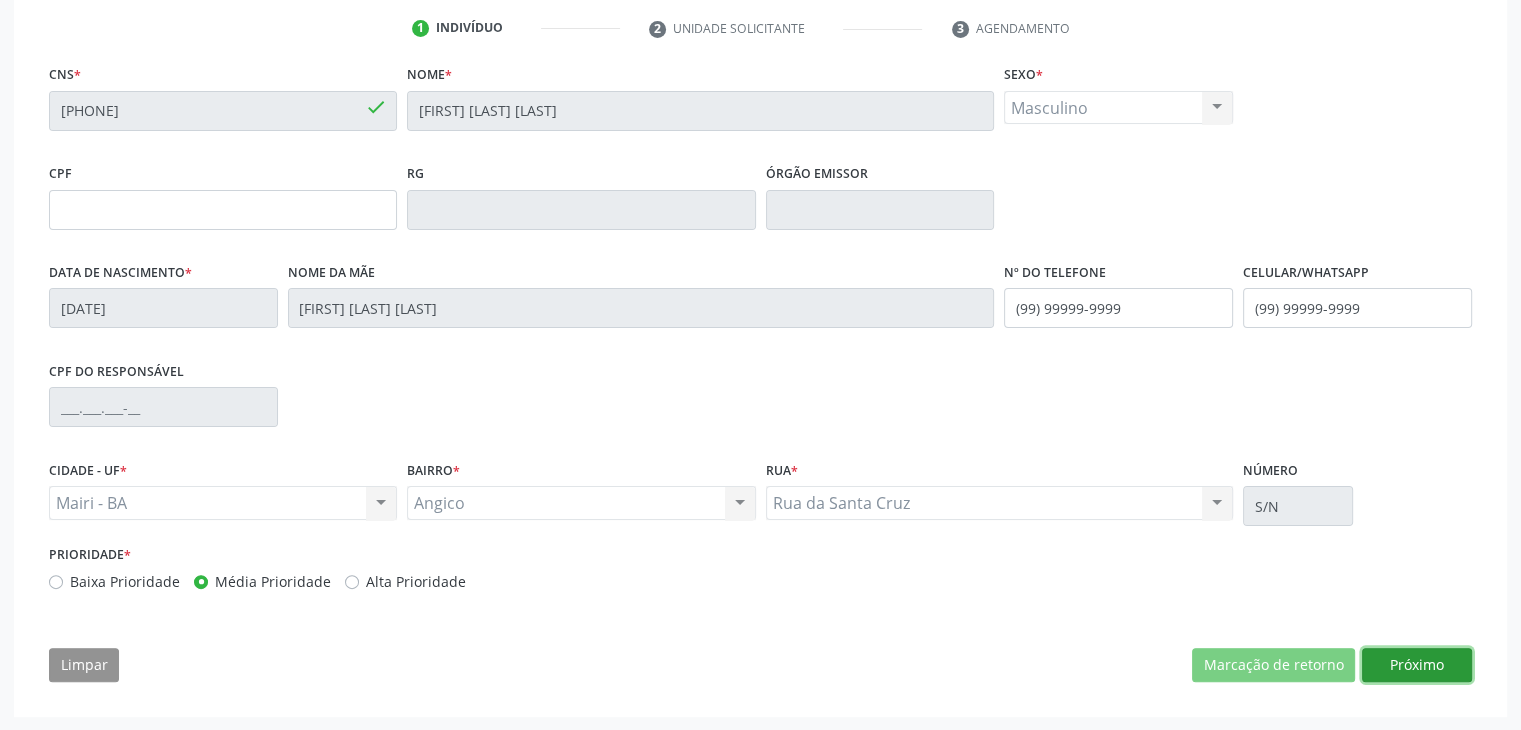 click on "Próximo" at bounding box center (1417, 665) 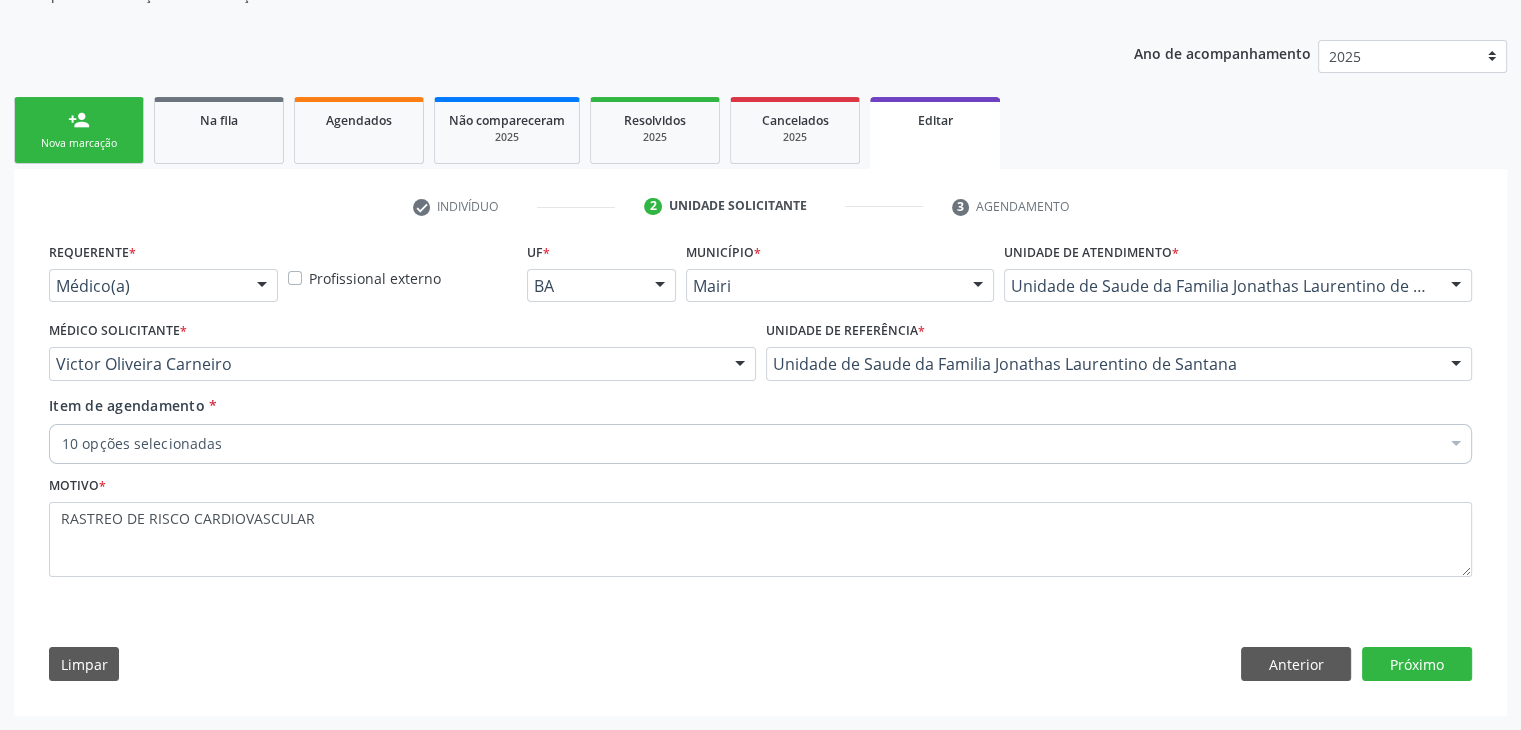 scroll, scrollTop: 200, scrollLeft: 0, axis: vertical 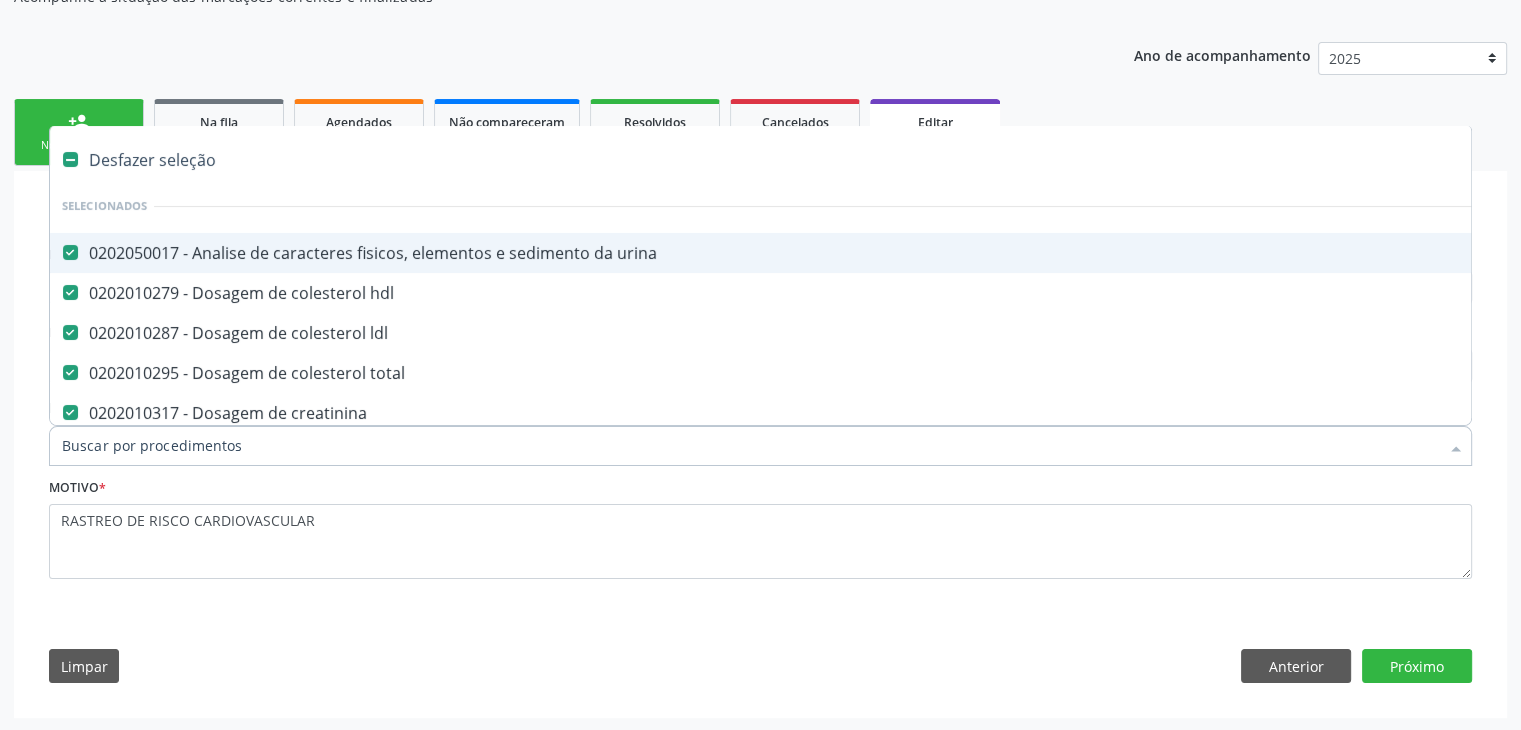 click on "Desfazer seleção" at bounding box center (831, 160) 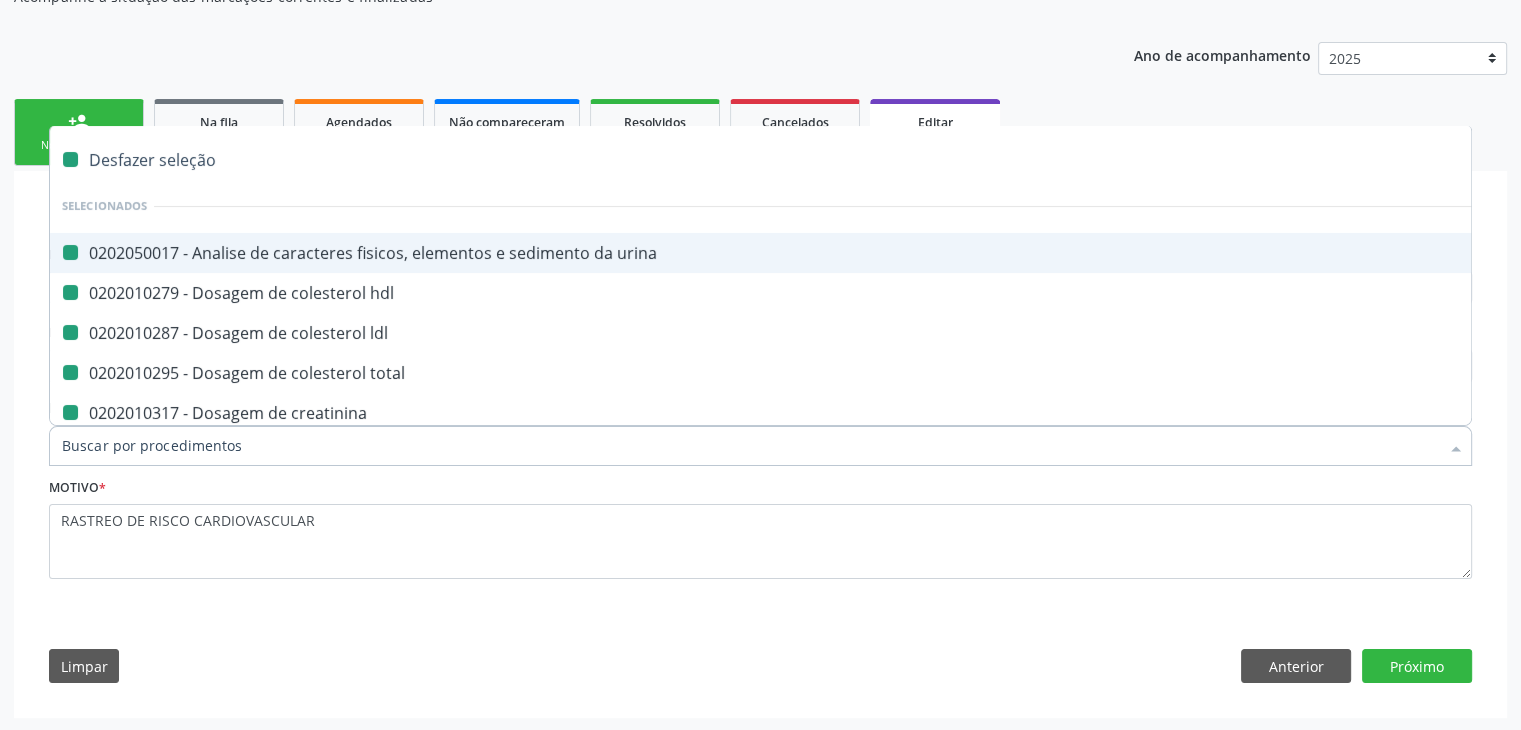 checkbox on "false" 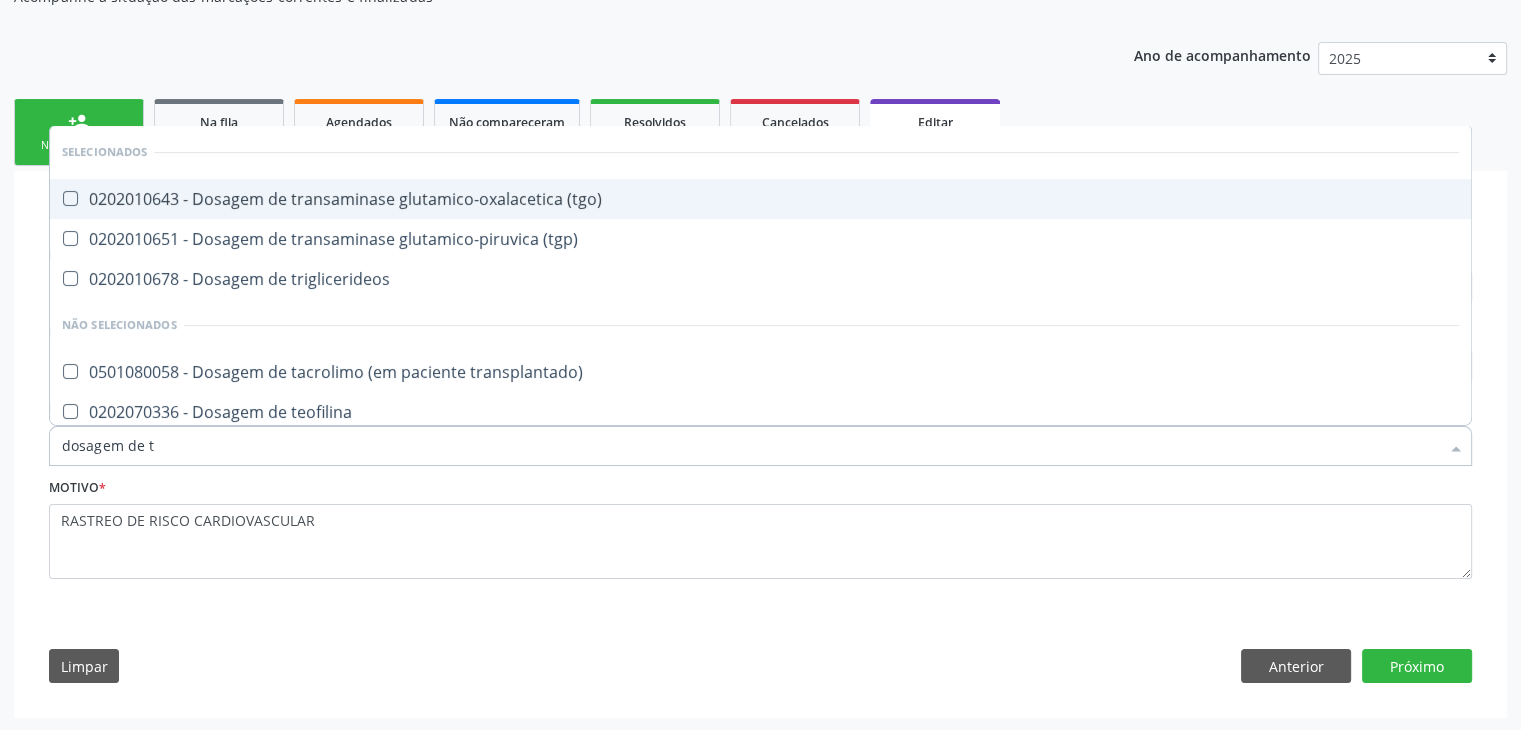 type on "dosagem de ts" 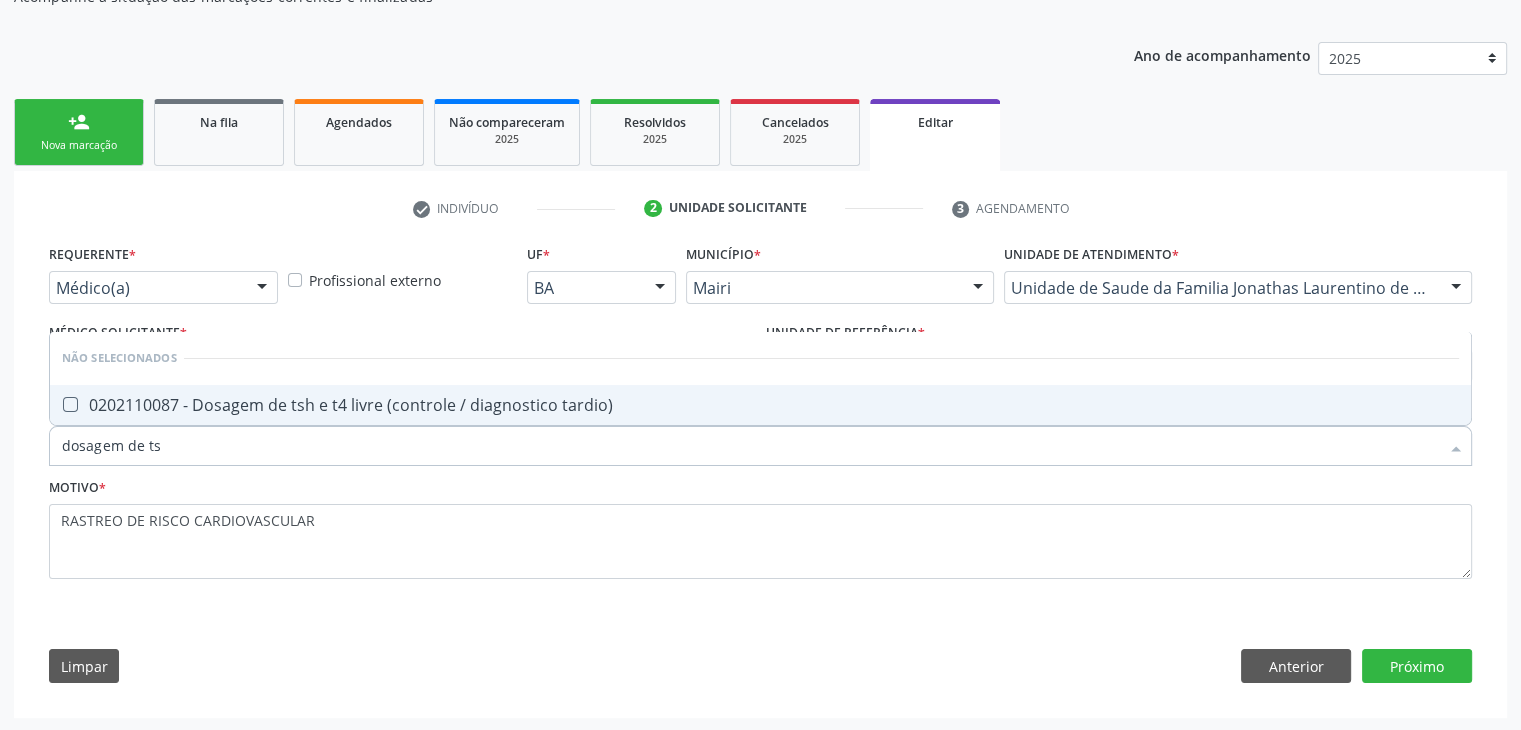 click on "0202110087 - Dosagem de tsh e t4 livre (controle / diagnostico tardio)" at bounding box center (760, 405) 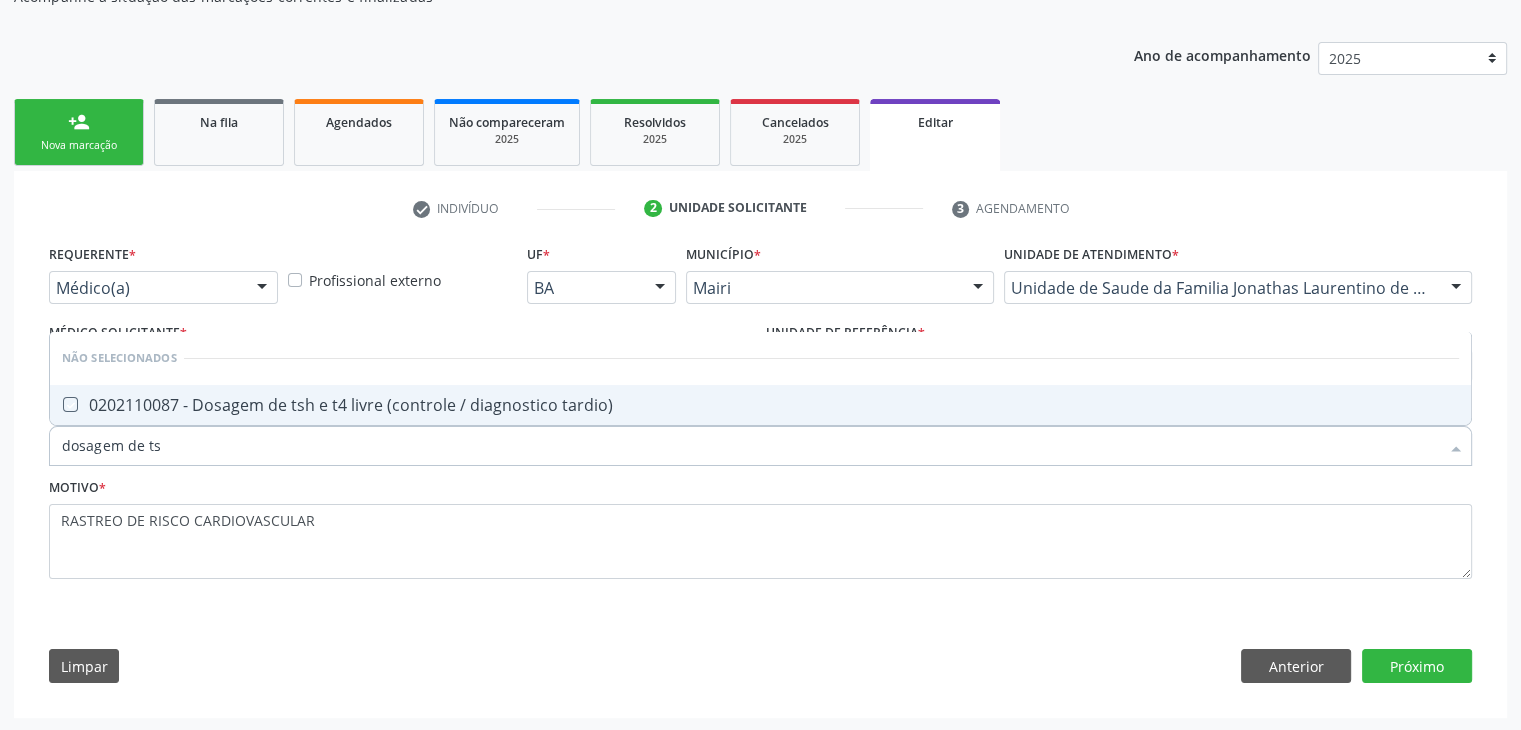 checkbox on "true" 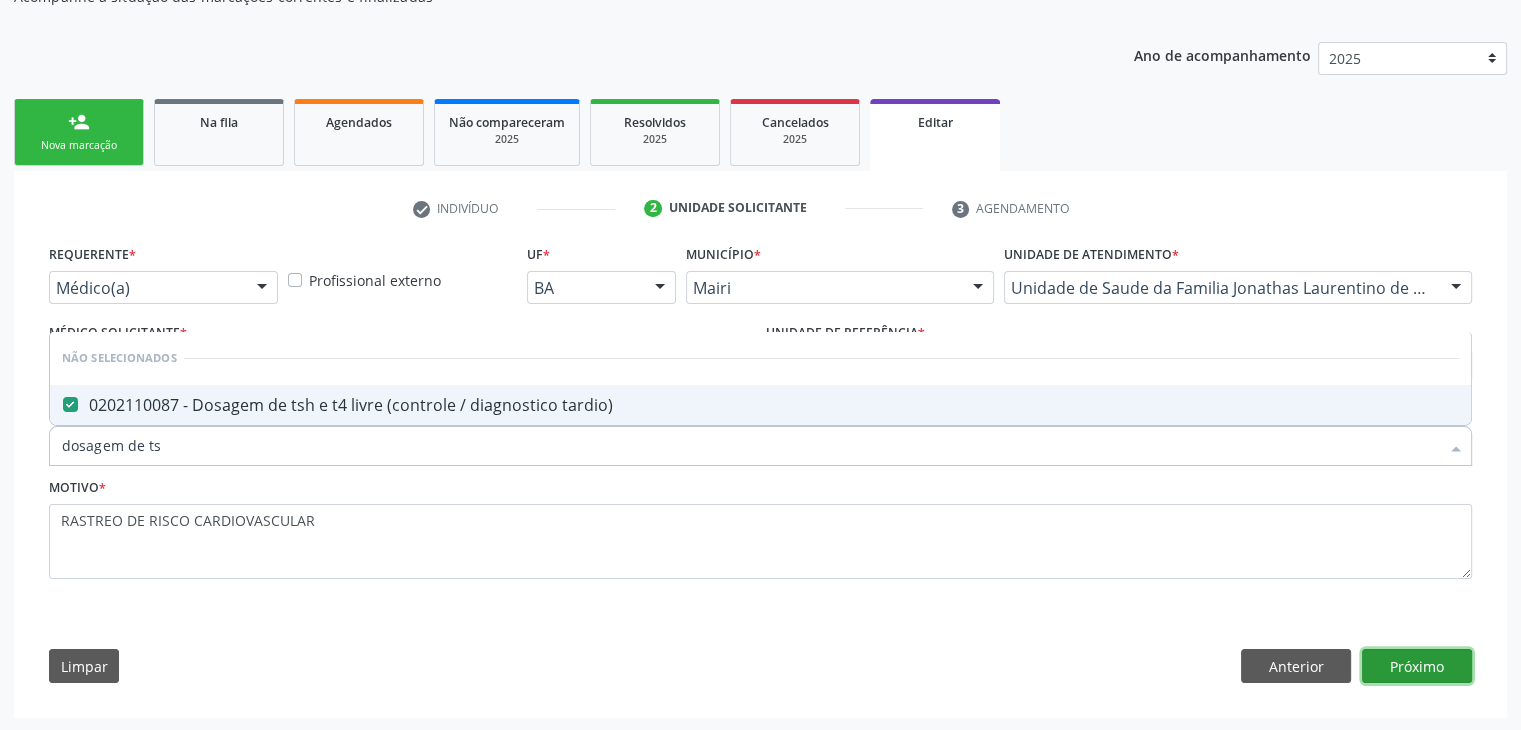 click on "Próximo" at bounding box center (1417, 666) 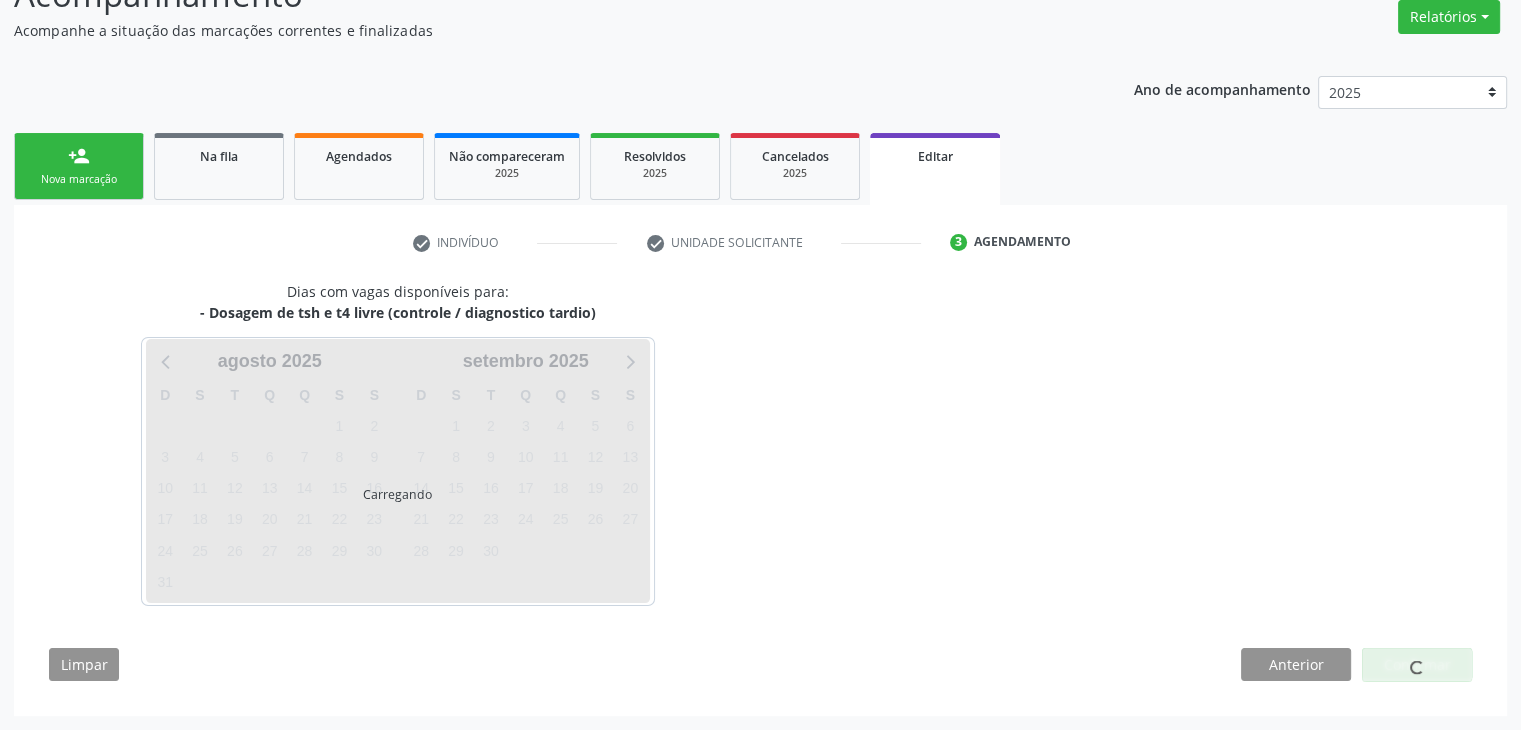 scroll, scrollTop: 165, scrollLeft: 0, axis: vertical 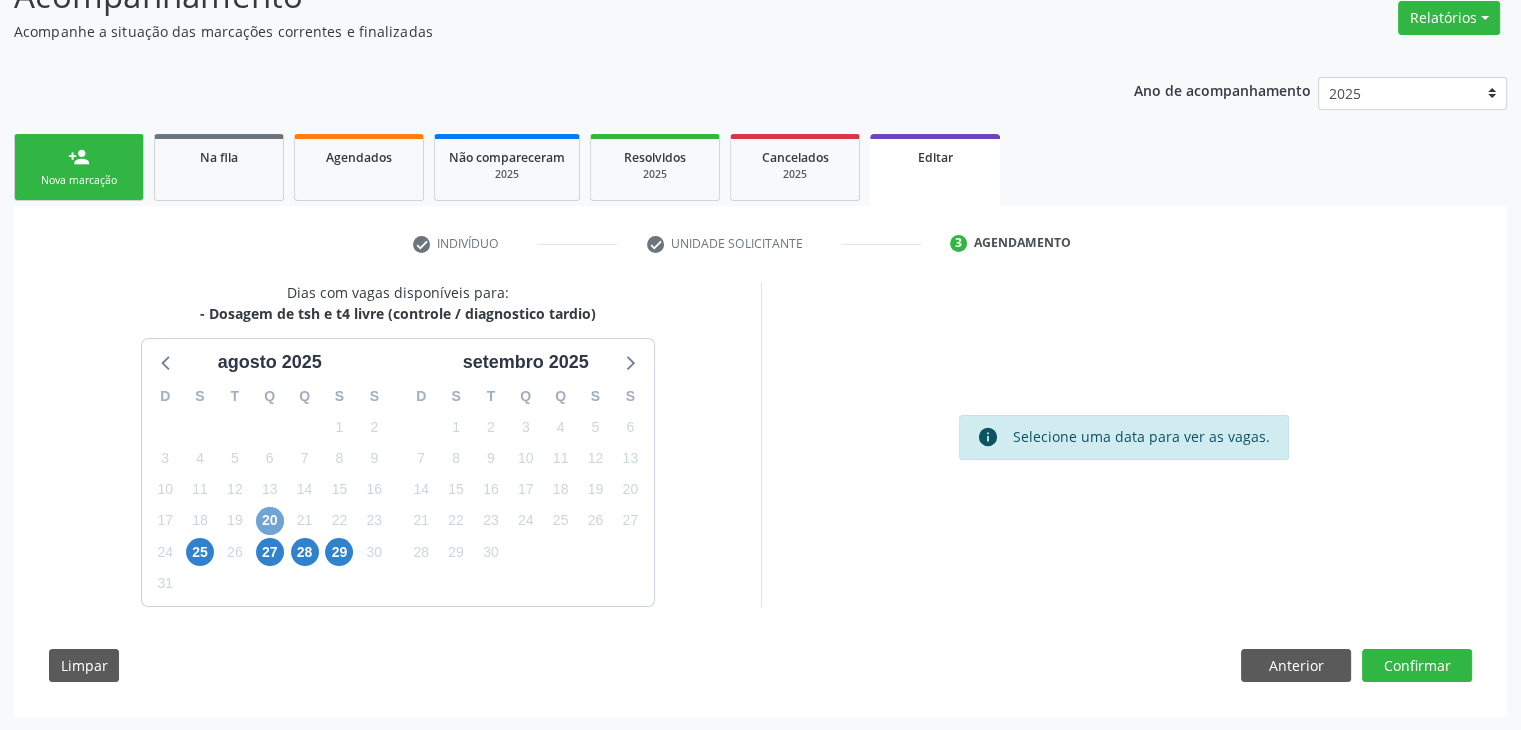 click on "20" at bounding box center [270, 521] 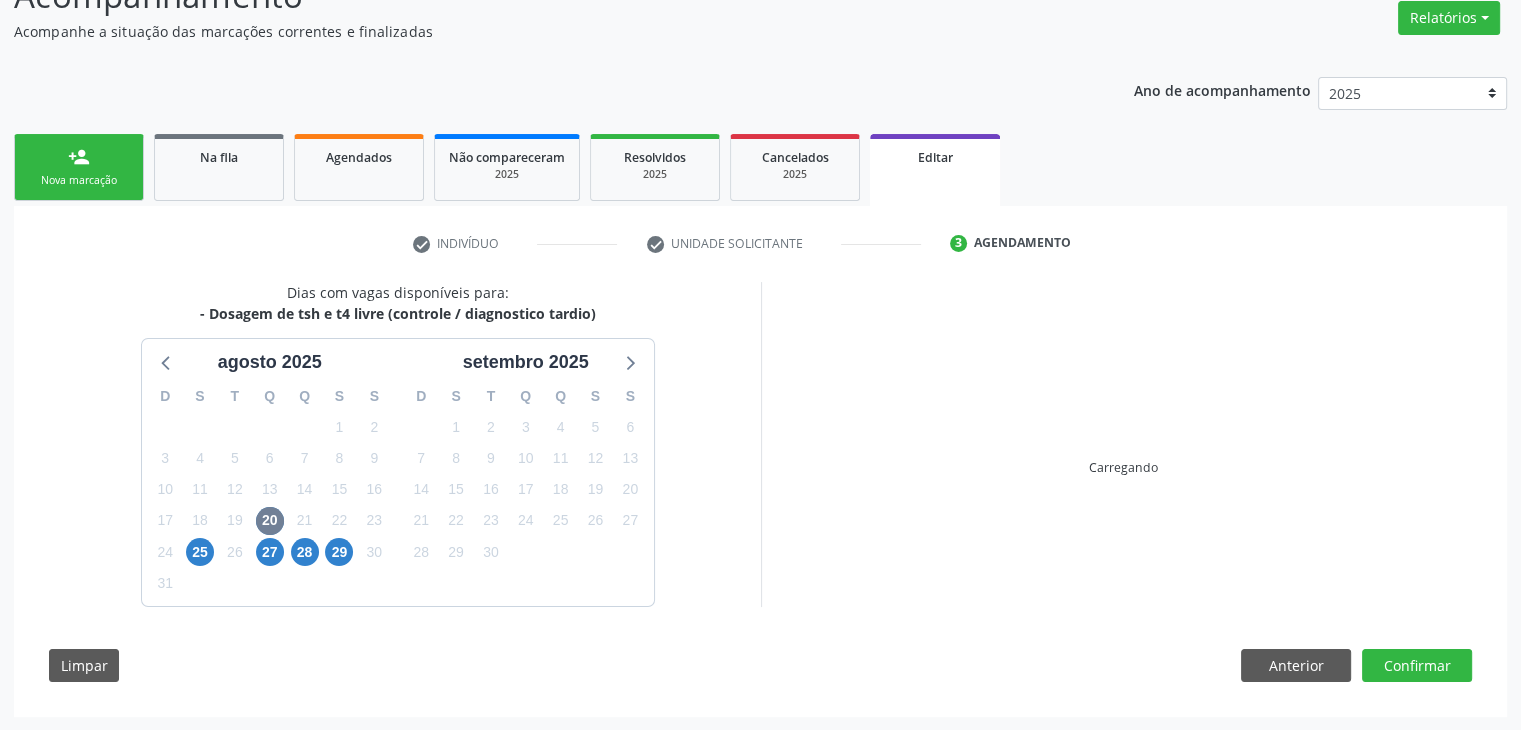 click on "Dias com vagas disponíveis para:
- Dosagem de tsh e t4 livre (controle / diagnostico tardio)
agosto 2025 D S T Q Q S S 27 28 29 30 31 1 2 3 4 5 6 7 8 9 10 11 12 13 14 15 16 17 18 19 20 21 22 23 24 25 26 27 28 29 30 31 1 2 3 4 5 6 setembro 2025 D S T Q Q S S 31 1 2 3 4 5 6 7 8 9 10 11 12 13 14 15 16 17 18 19 20 21 22 23 24 25 26 27 28 29 30 1 2 3 4 5 6 7 8 9 10 11
Carregando
Limpar
Anterior
Confirmar" at bounding box center (760, 489) 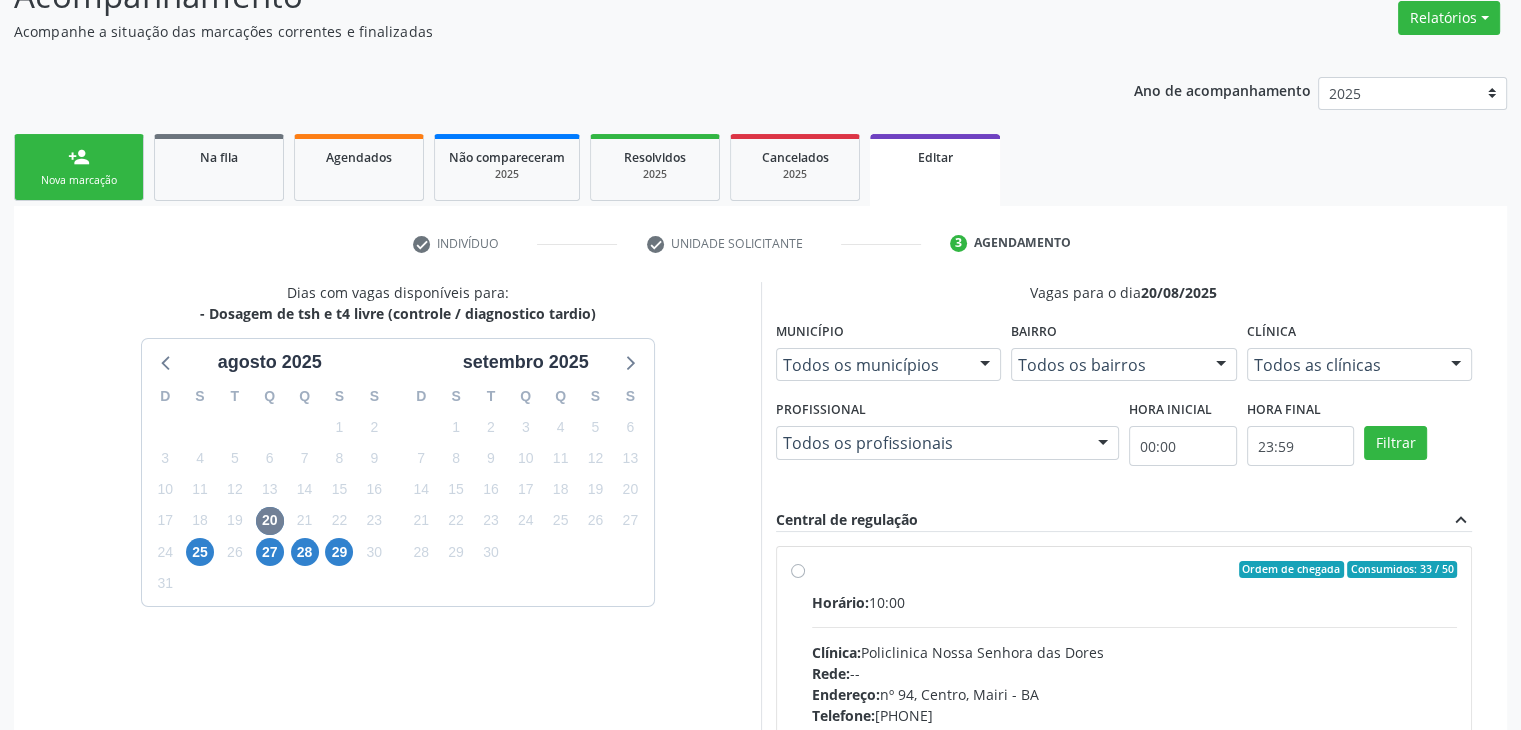 click on "Ordem de chegada
Consumidos: 33 / 50
Horário:   10:00
Clínica:  Policlinica Nossa Senhora das Dores
Rede:
--
Endereço:   nº 94, Centro, Mairi - BA
Telefone:   (74) 36322104
Profissional:
--
Informações adicionais sobre o atendimento
Idade de atendimento:
Sem restrição
Gênero(s) atendido(s):
Sem restrição
Informações adicionais:
--" at bounding box center (1135, 714) 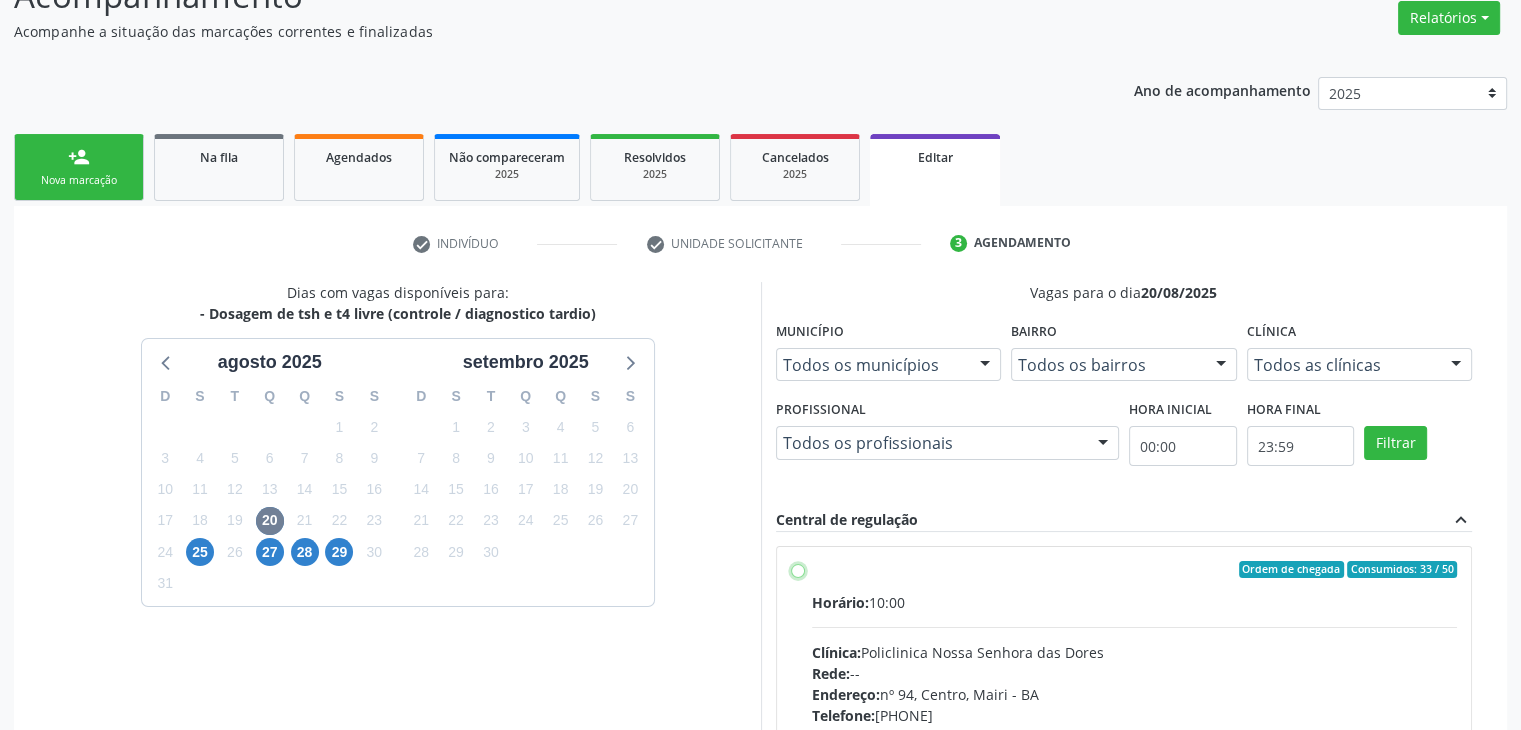 click on "Ordem de chegada
Consumidos: 33 / 50
Horário:   10:00
Clínica:  Policlinica Nossa Senhora das Dores
Rede:
--
Endereço:   nº 94, Centro, Mairi - BA
Telefone:   (74) 36322104
Profissional:
--
Informações adicionais sobre o atendimento
Idade de atendimento:
Sem restrição
Gênero(s) atendido(s):
Sem restrição
Informações adicionais:
--" at bounding box center (798, 570) 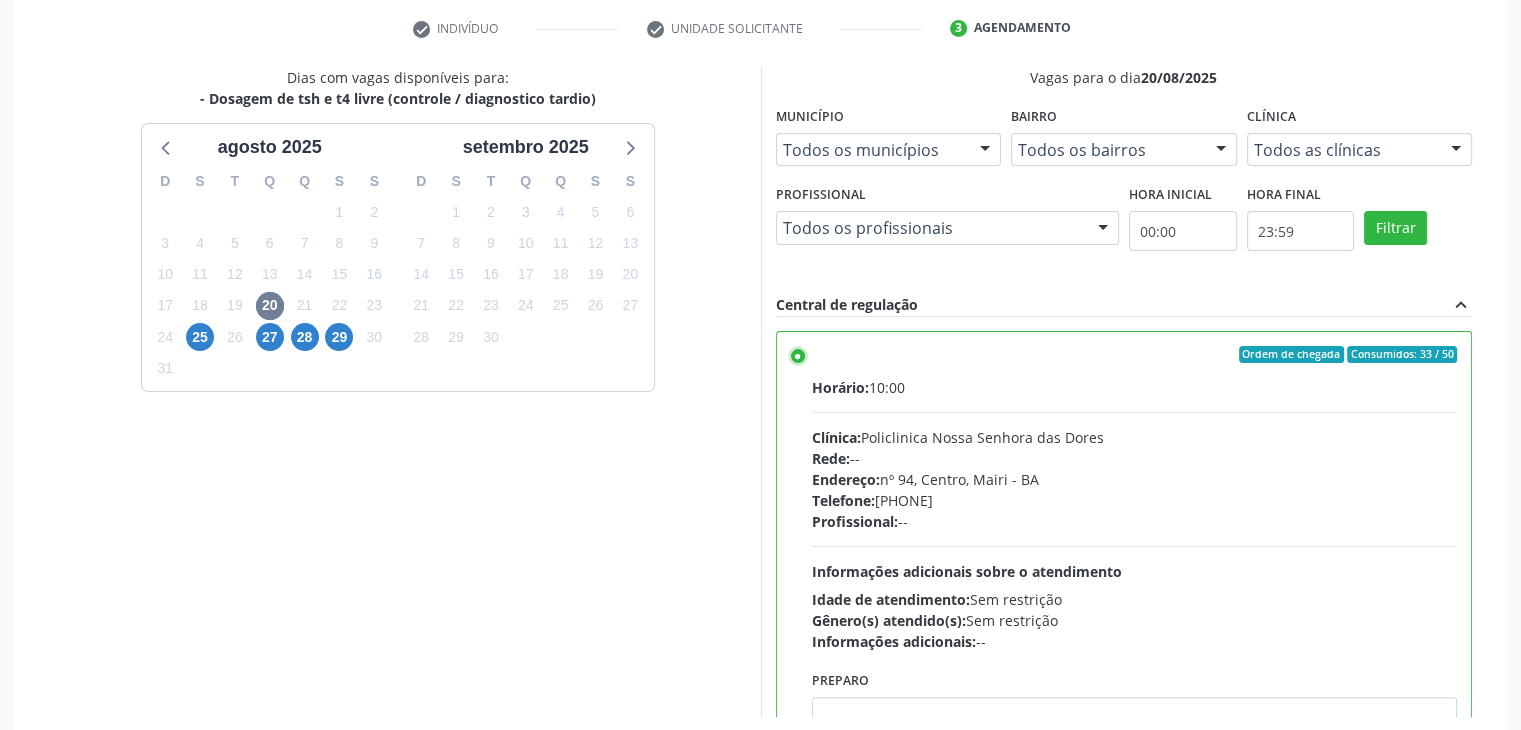 scroll, scrollTop: 490, scrollLeft: 0, axis: vertical 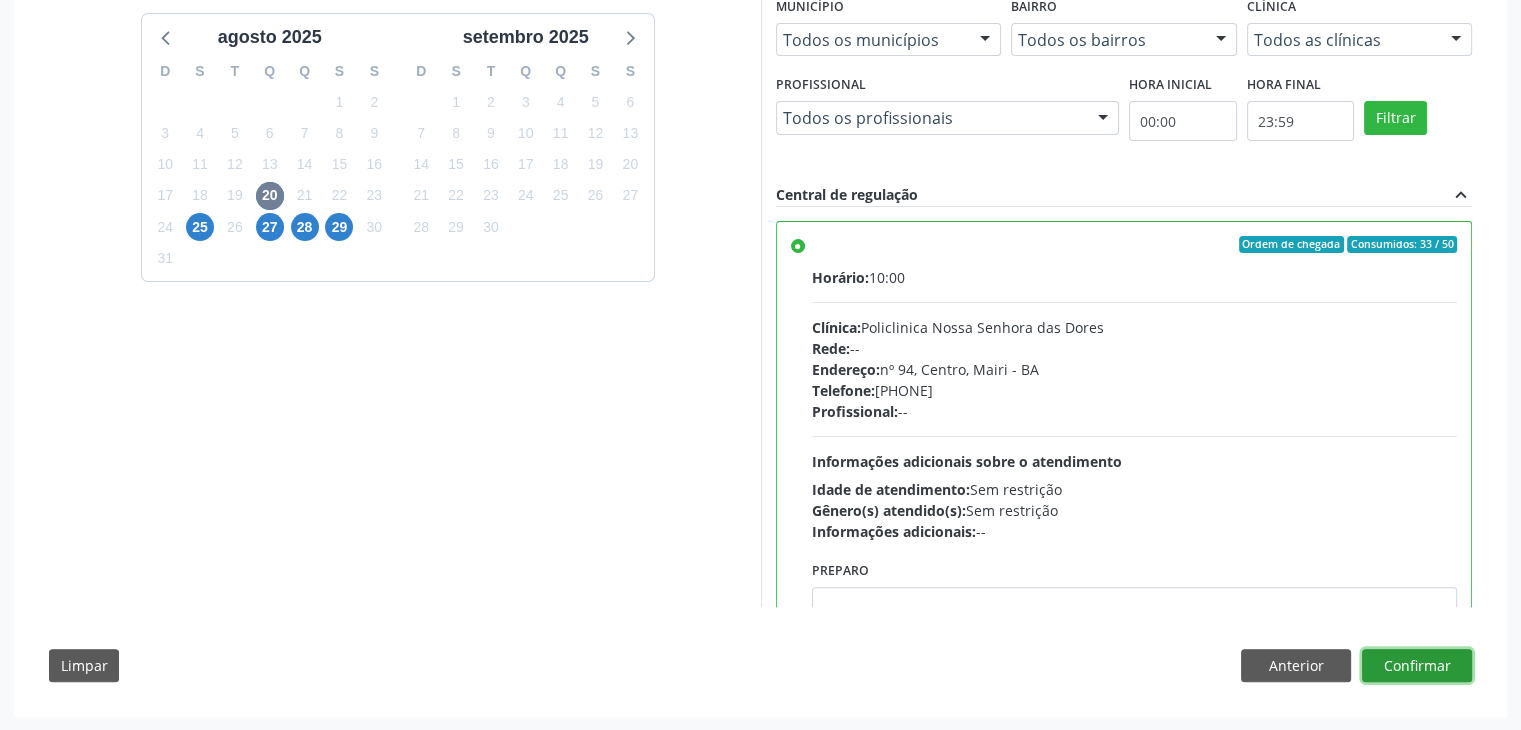 click on "Confirmar" at bounding box center [1417, 666] 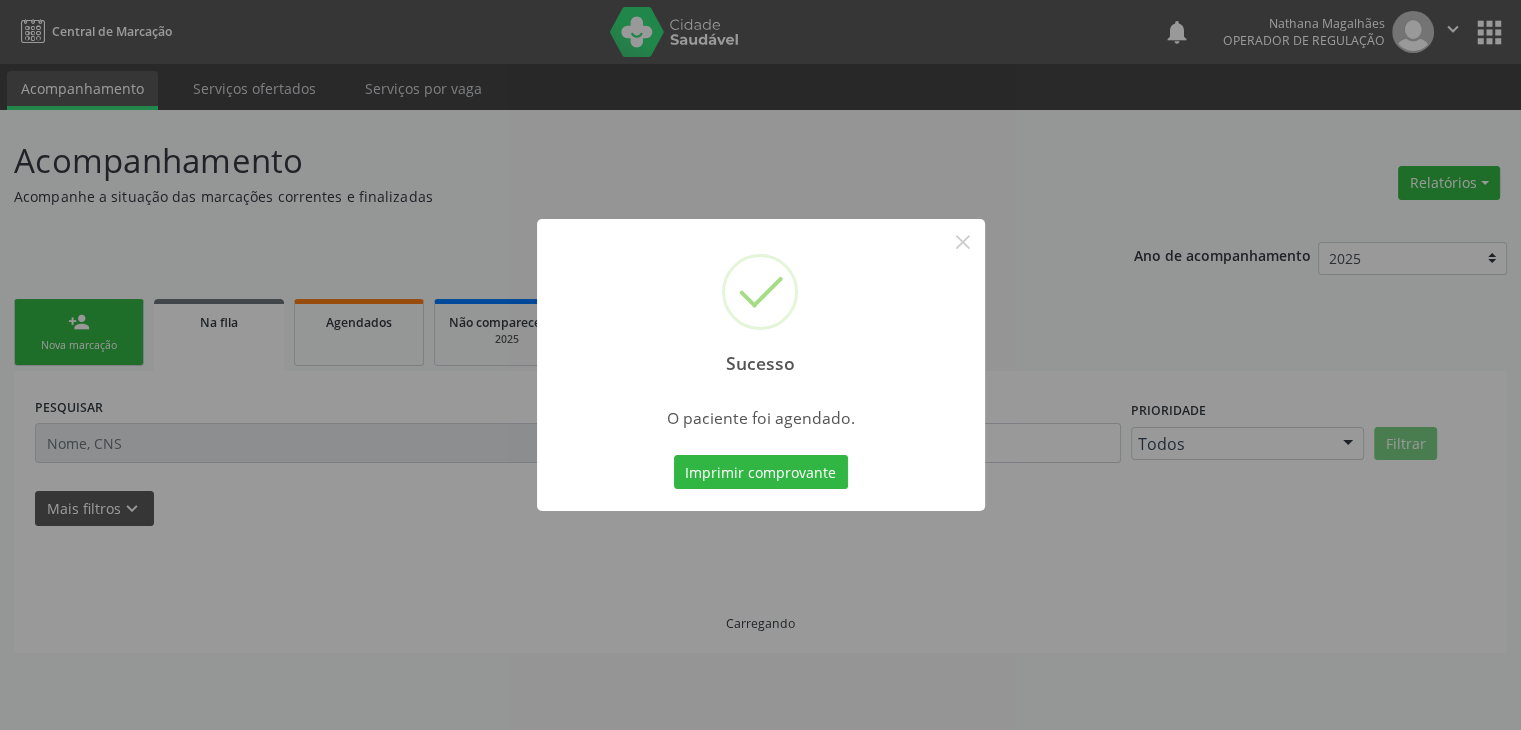 scroll, scrollTop: 0, scrollLeft: 0, axis: both 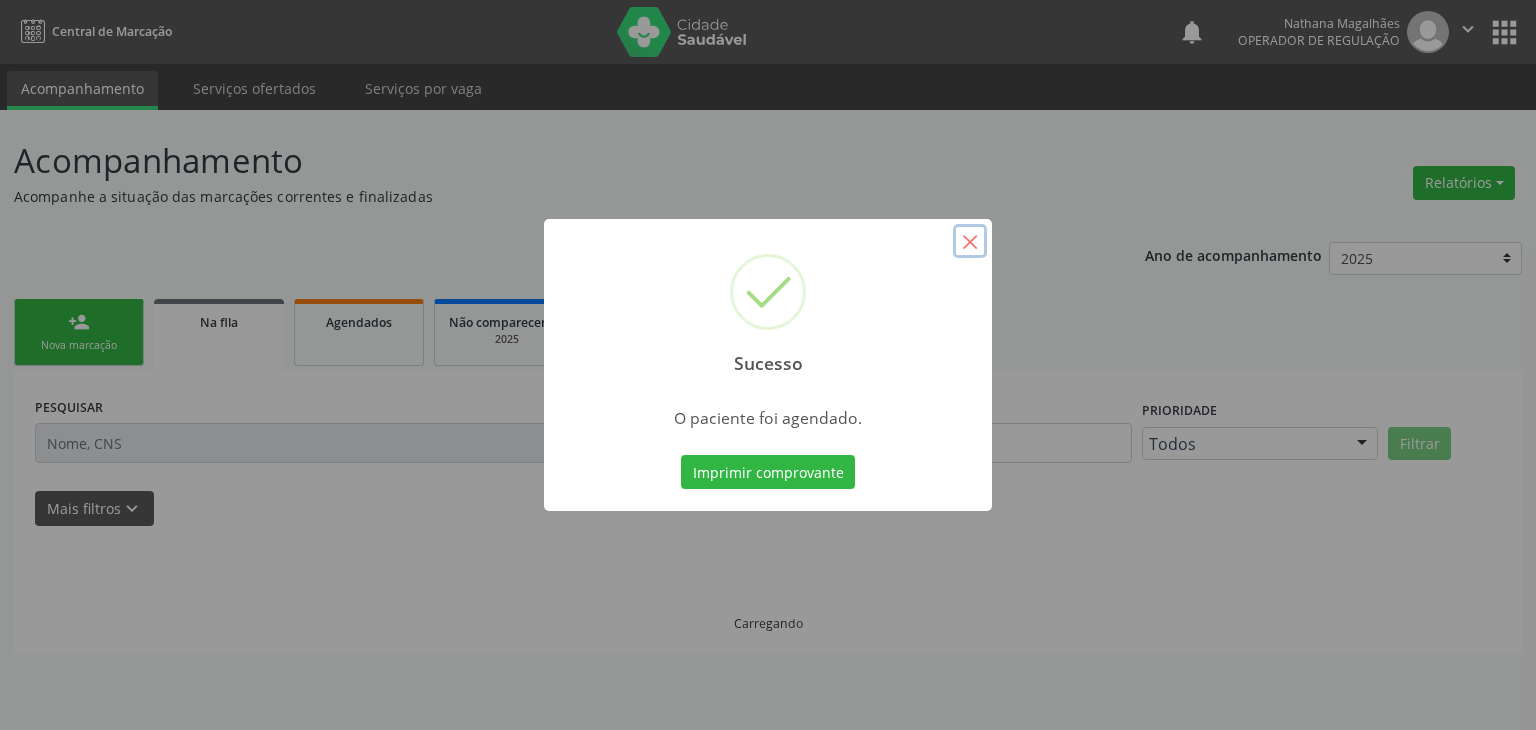 click on "×" at bounding box center [970, 241] 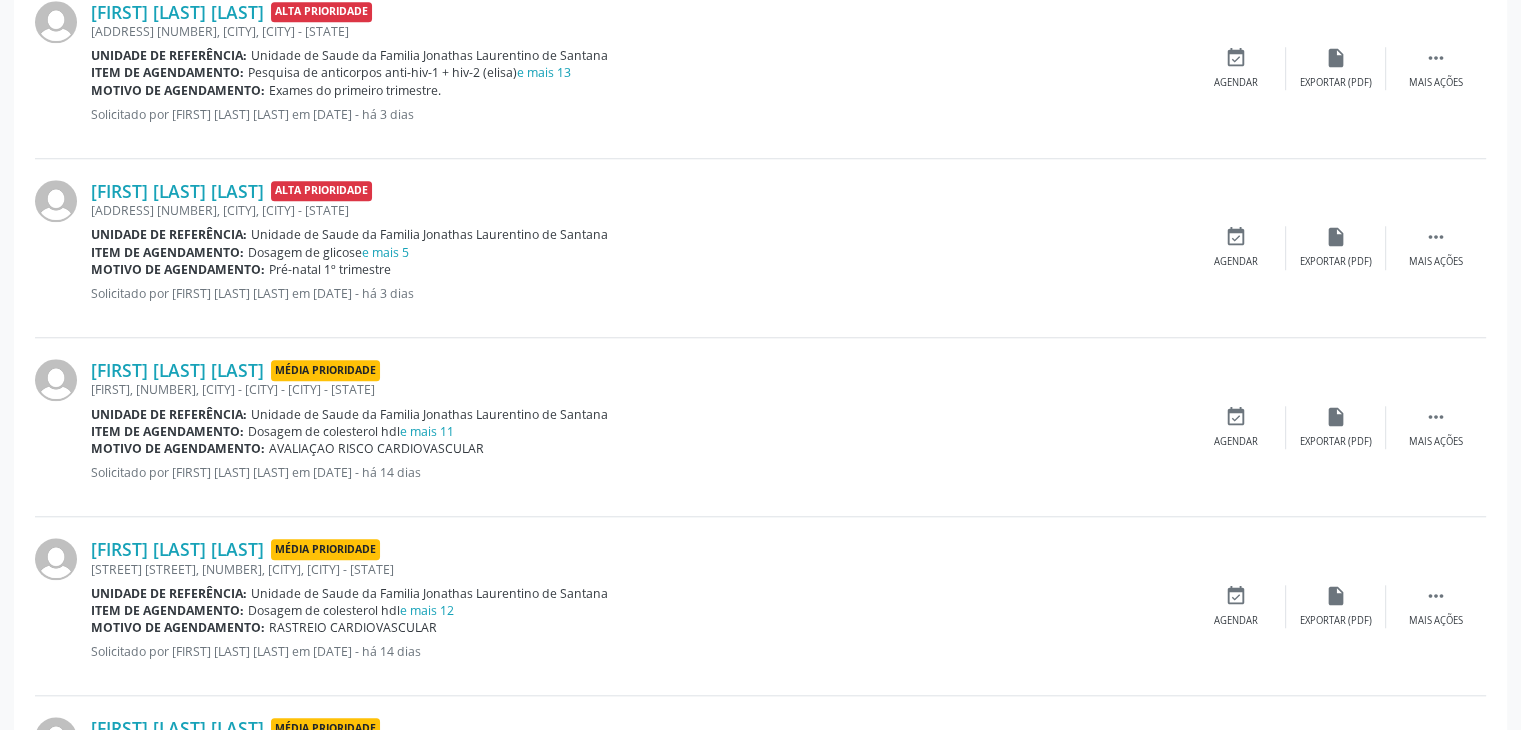 scroll, scrollTop: 1900, scrollLeft: 0, axis: vertical 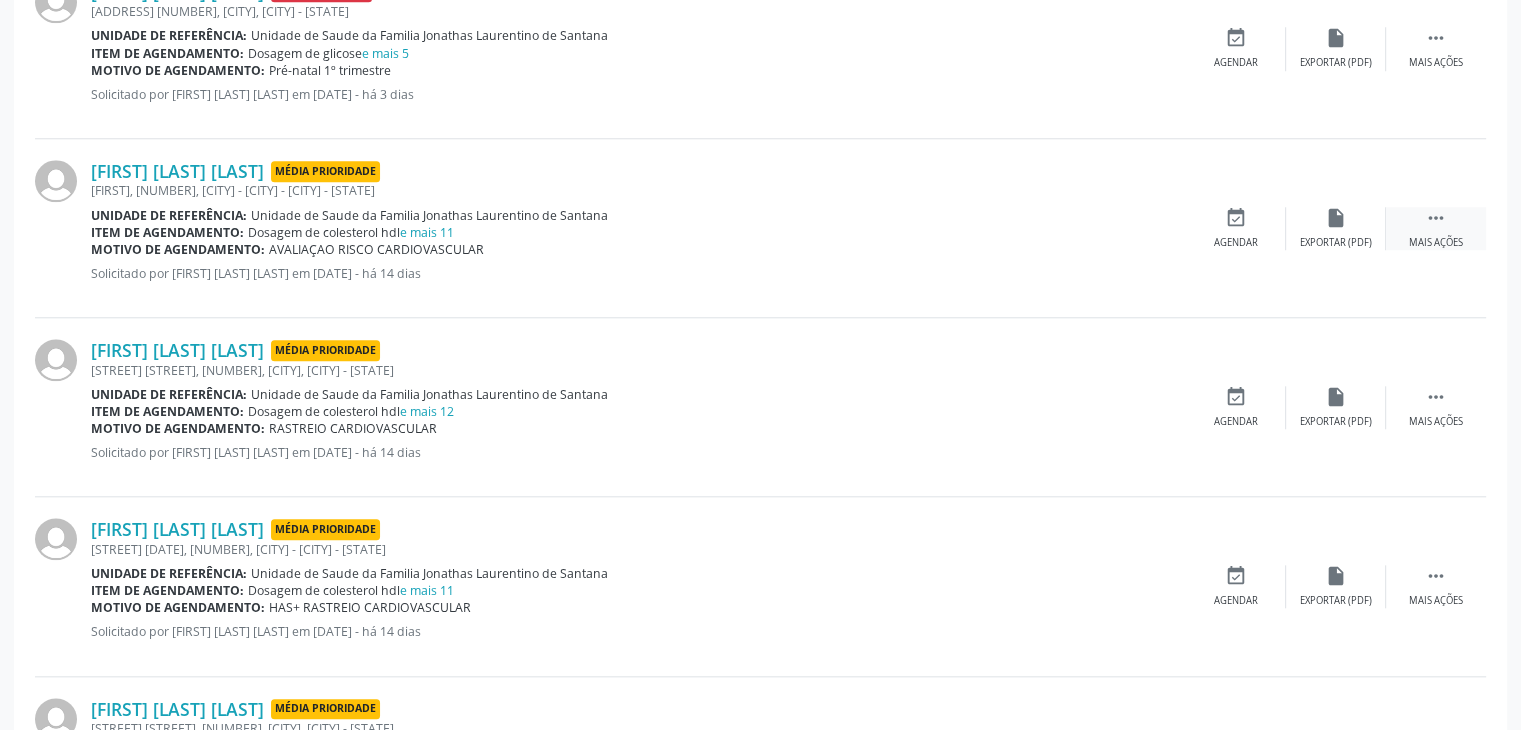 click on "Mais ações" at bounding box center [1436, 243] 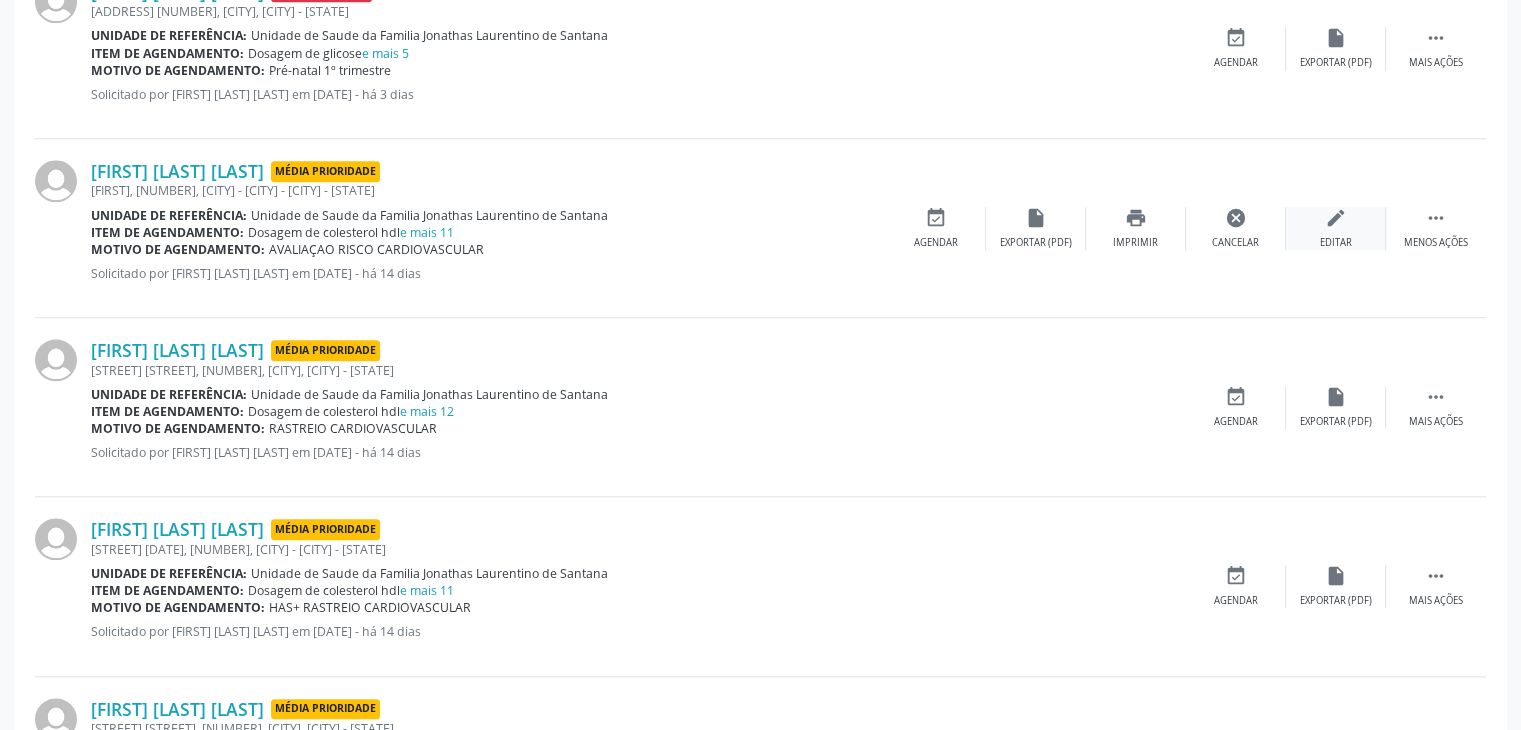 click on "Editar" at bounding box center [1336, 243] 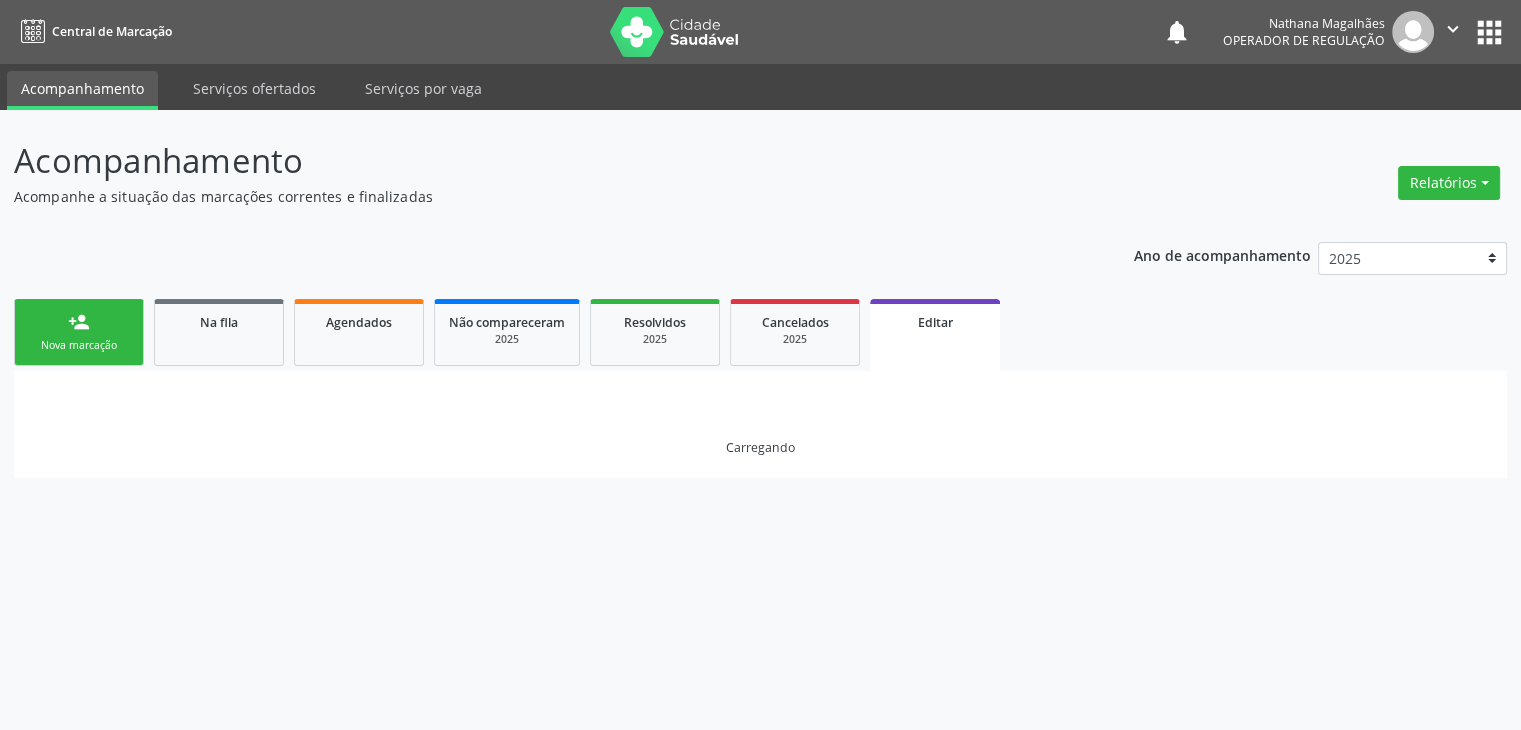 scroll, scrollTop: 0, scrollLeft: 0, axis: both 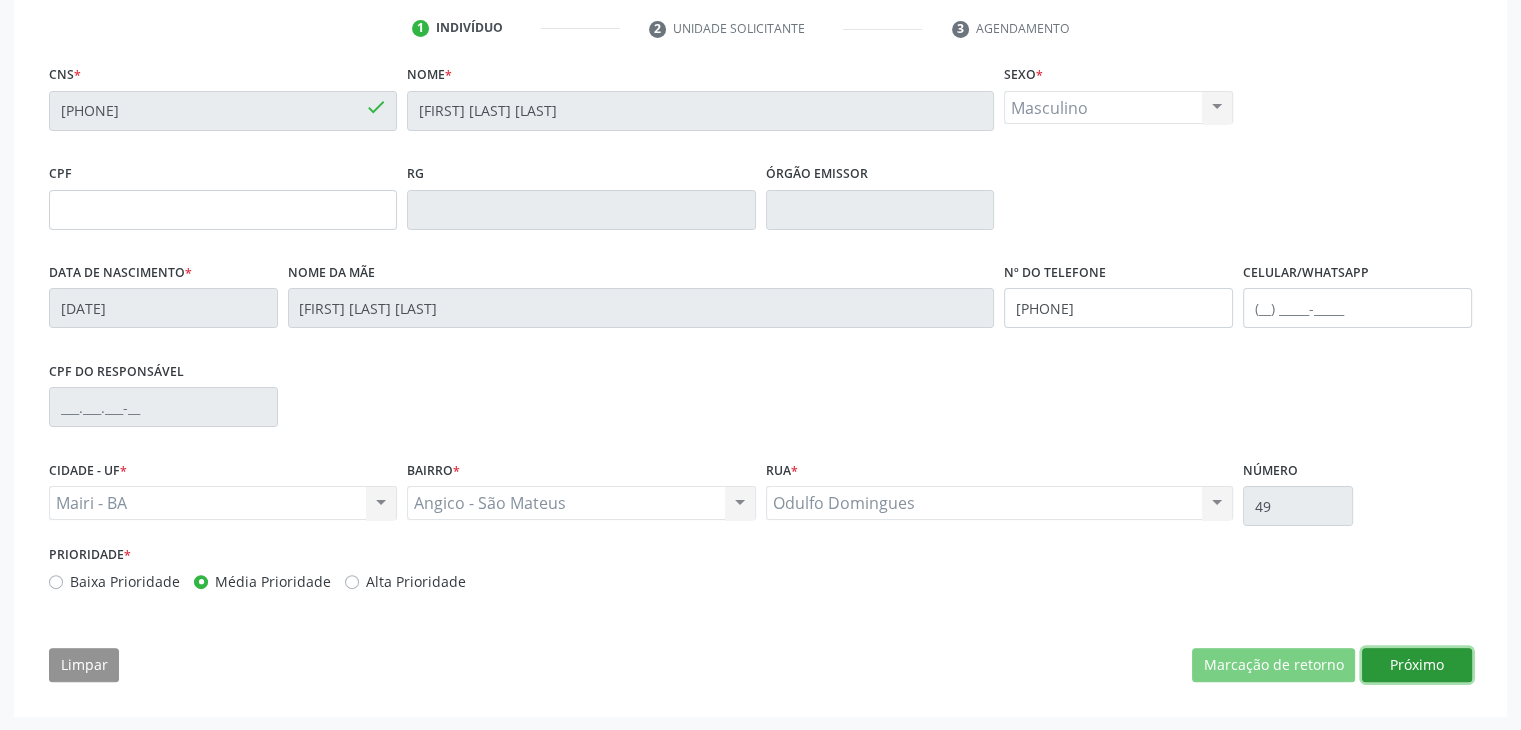 click on "Próximo" at bounding box center (1417, 665) 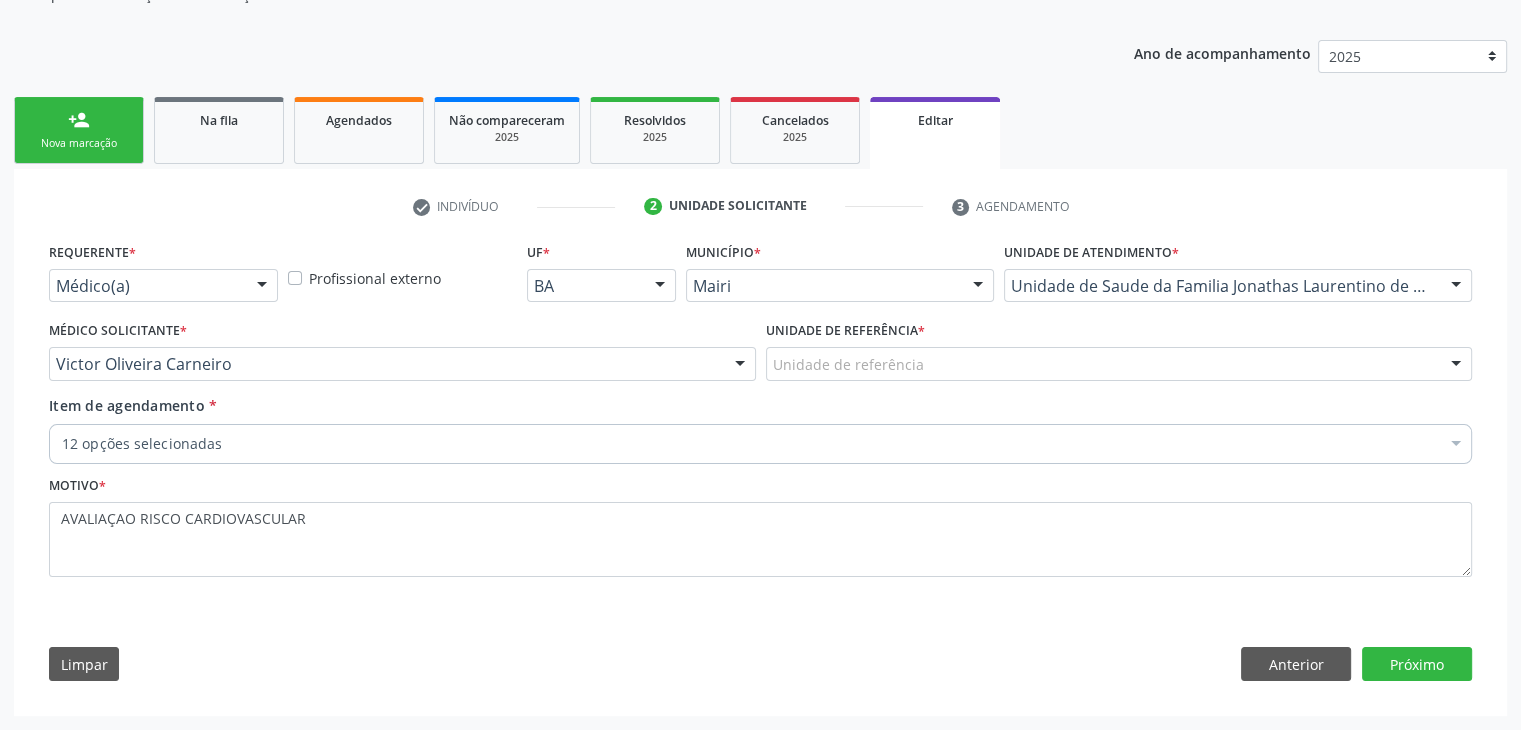 scroll, scrollTop: 200, scrollLeft: 0, axis: vertical 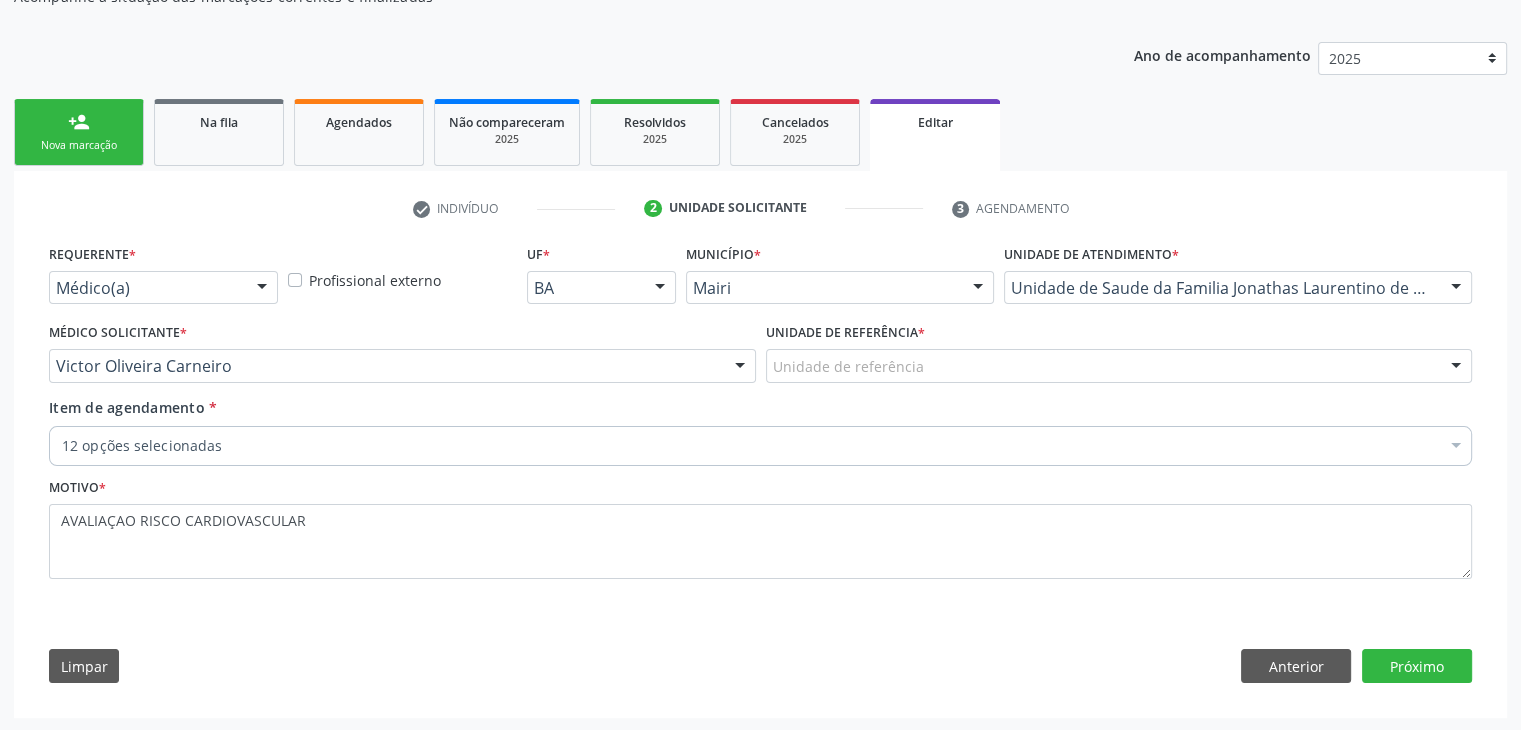 click on "12 opções selecionadas" at bounding box center [760, 446] 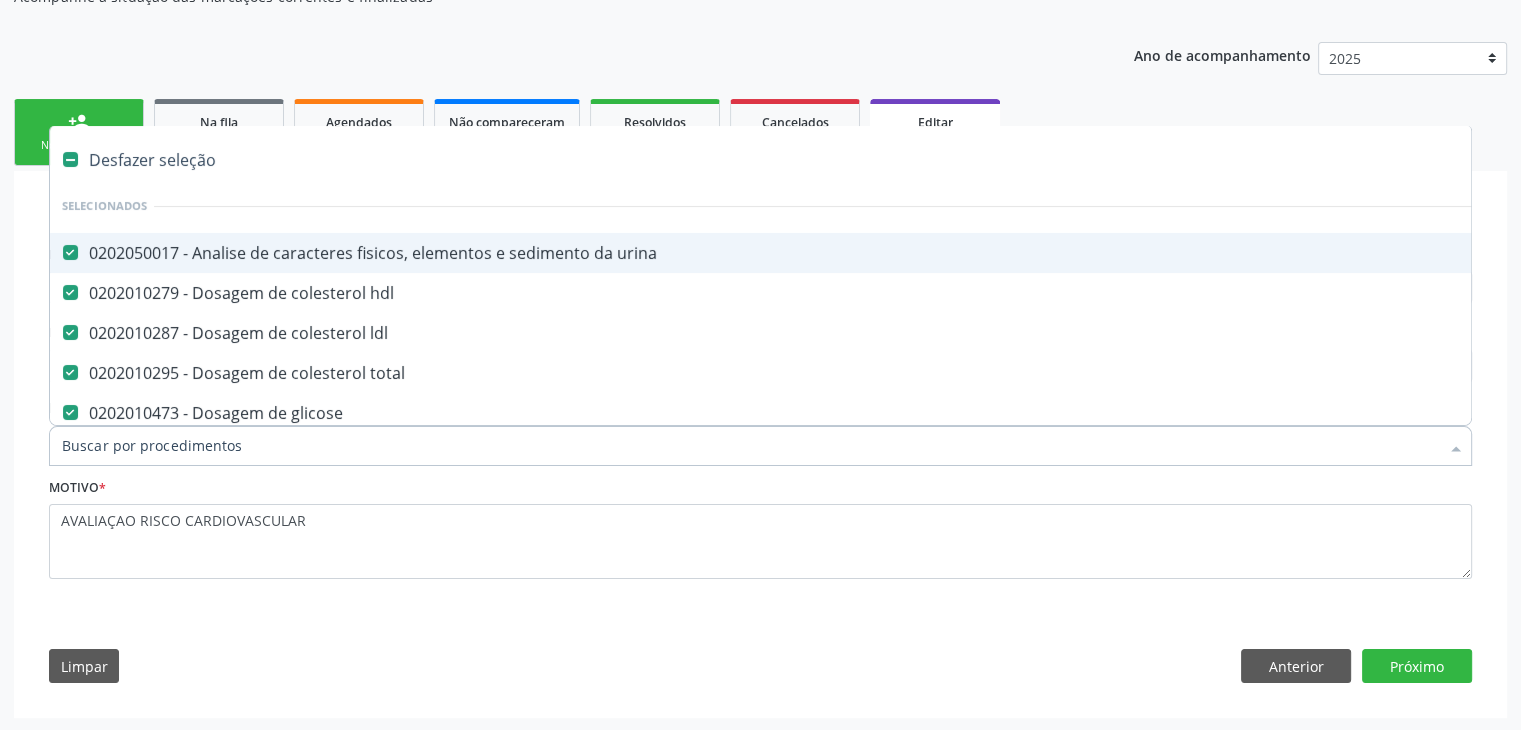 click on "Desfazer seleção" at bounding box center (831, 160) 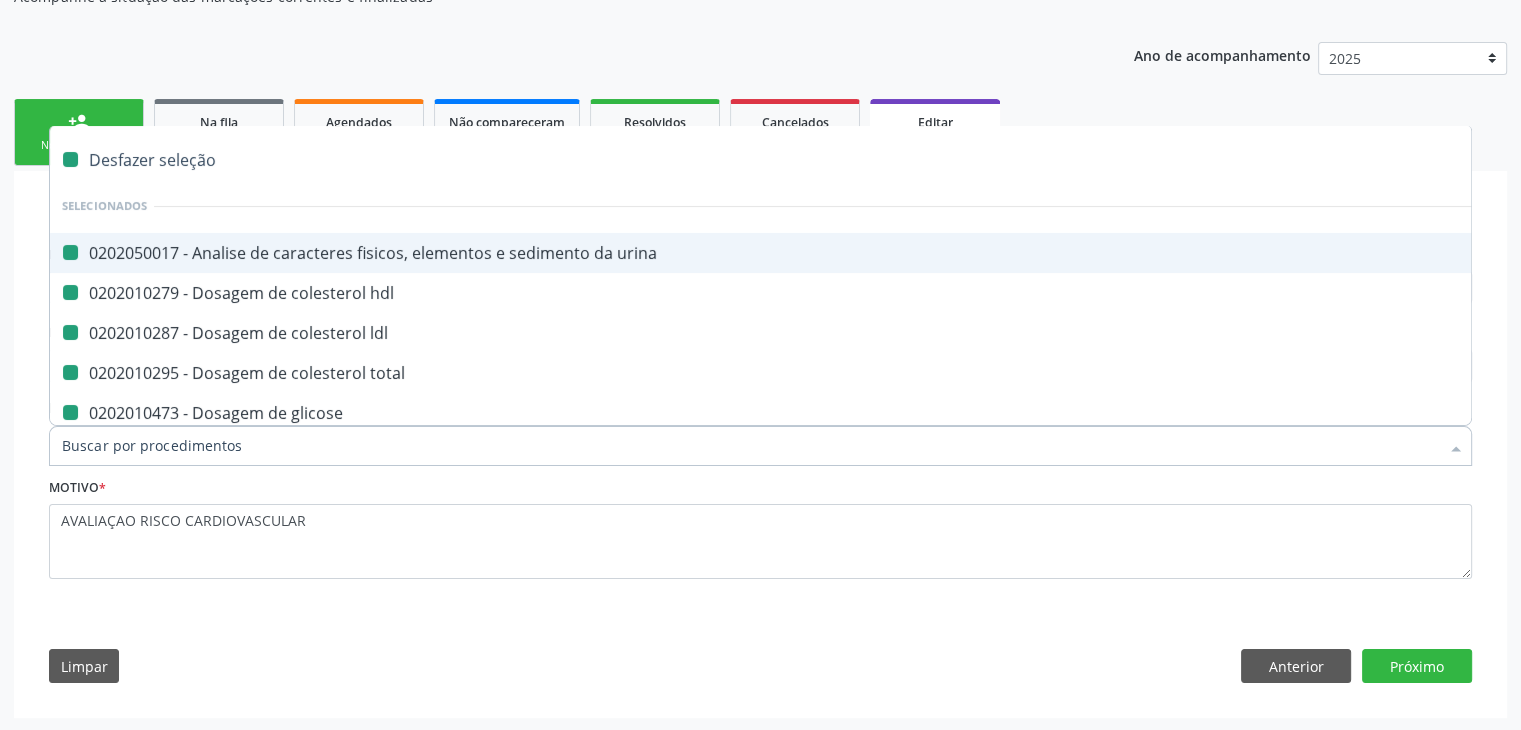 checkbox on "false" 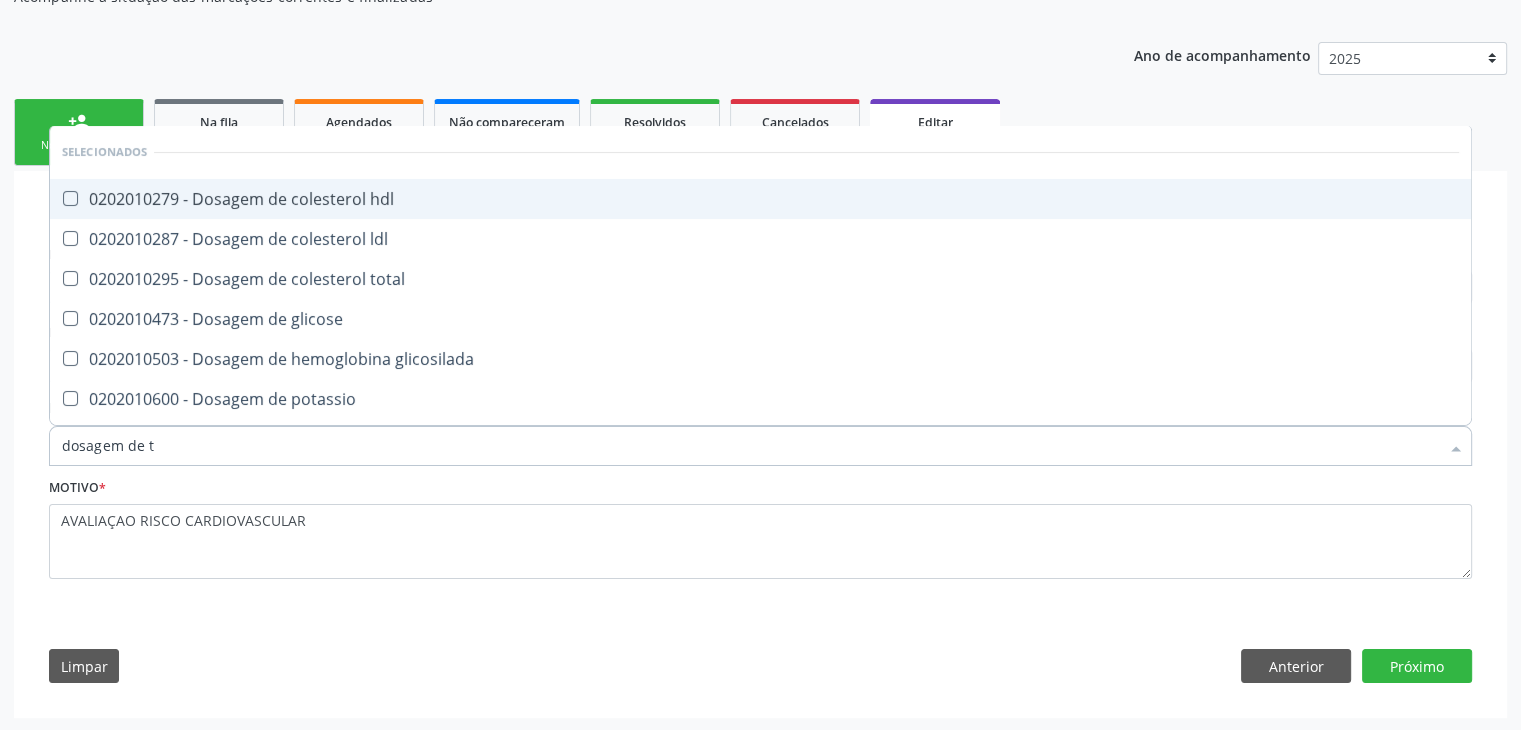 type on "dosagem de ts" 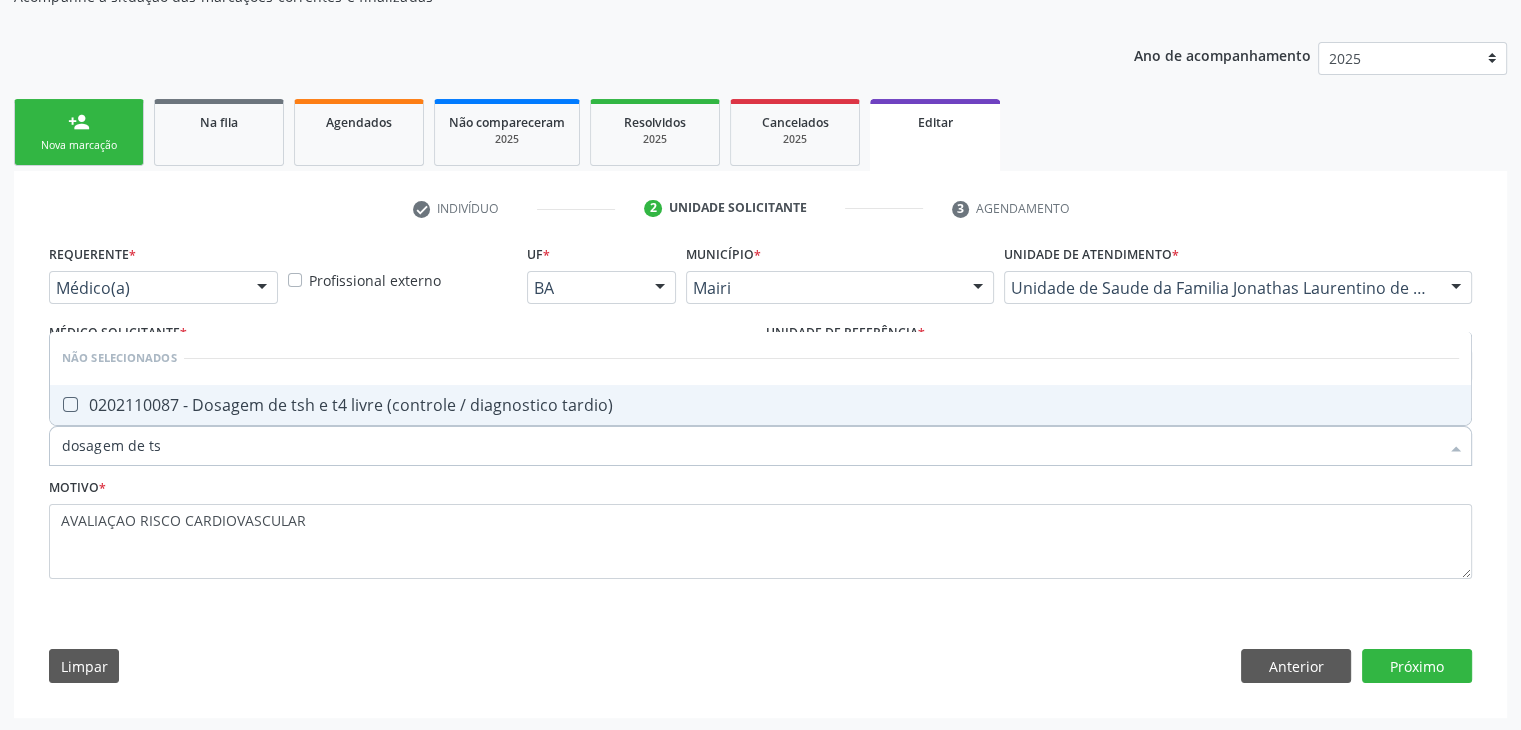 click on "0202110087 - Dosagem de tsh e t4 livre (controle / diagnostico tardio)" at bounding box center [760, 405] 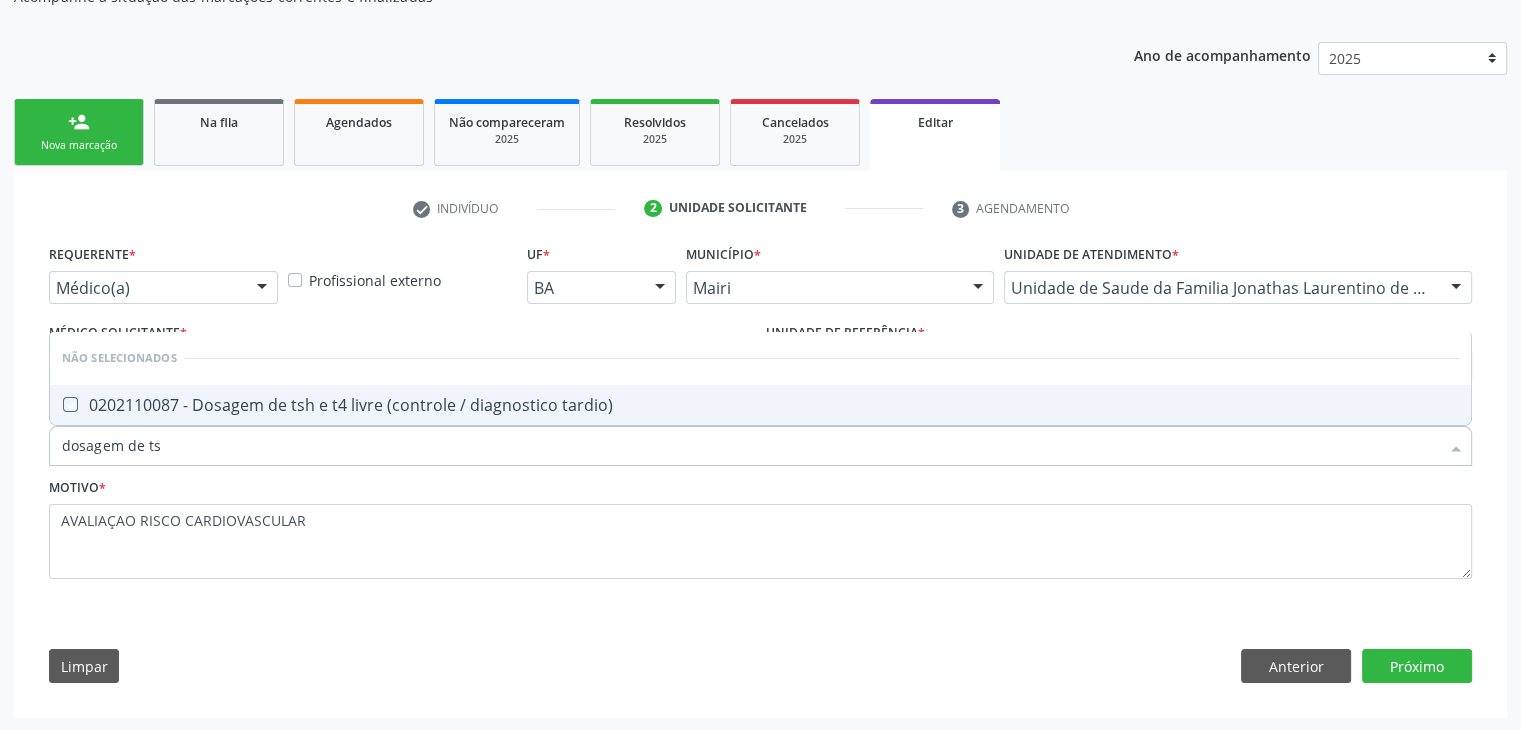 checkbox on "true" 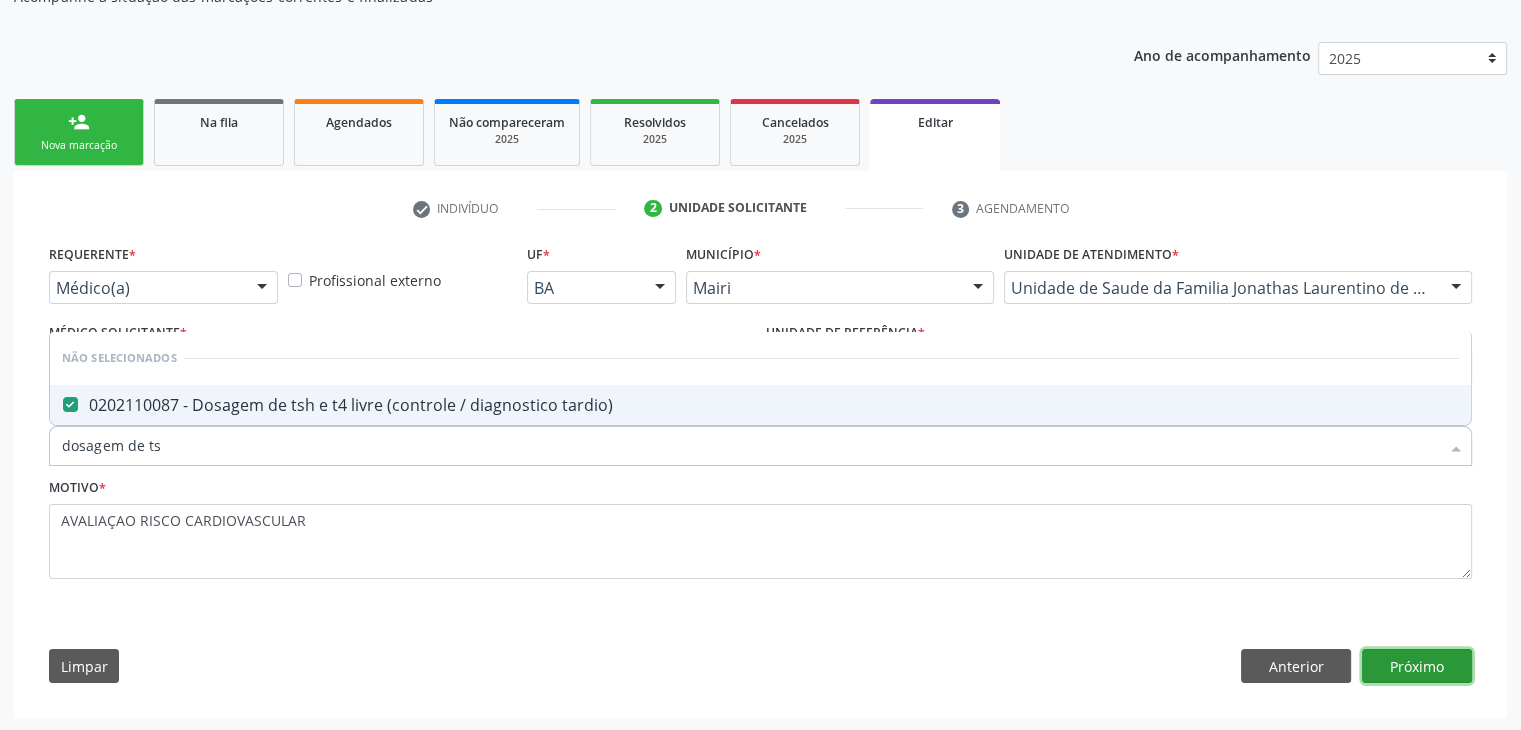click on "Próximo" at bounding box center [1417, 666] 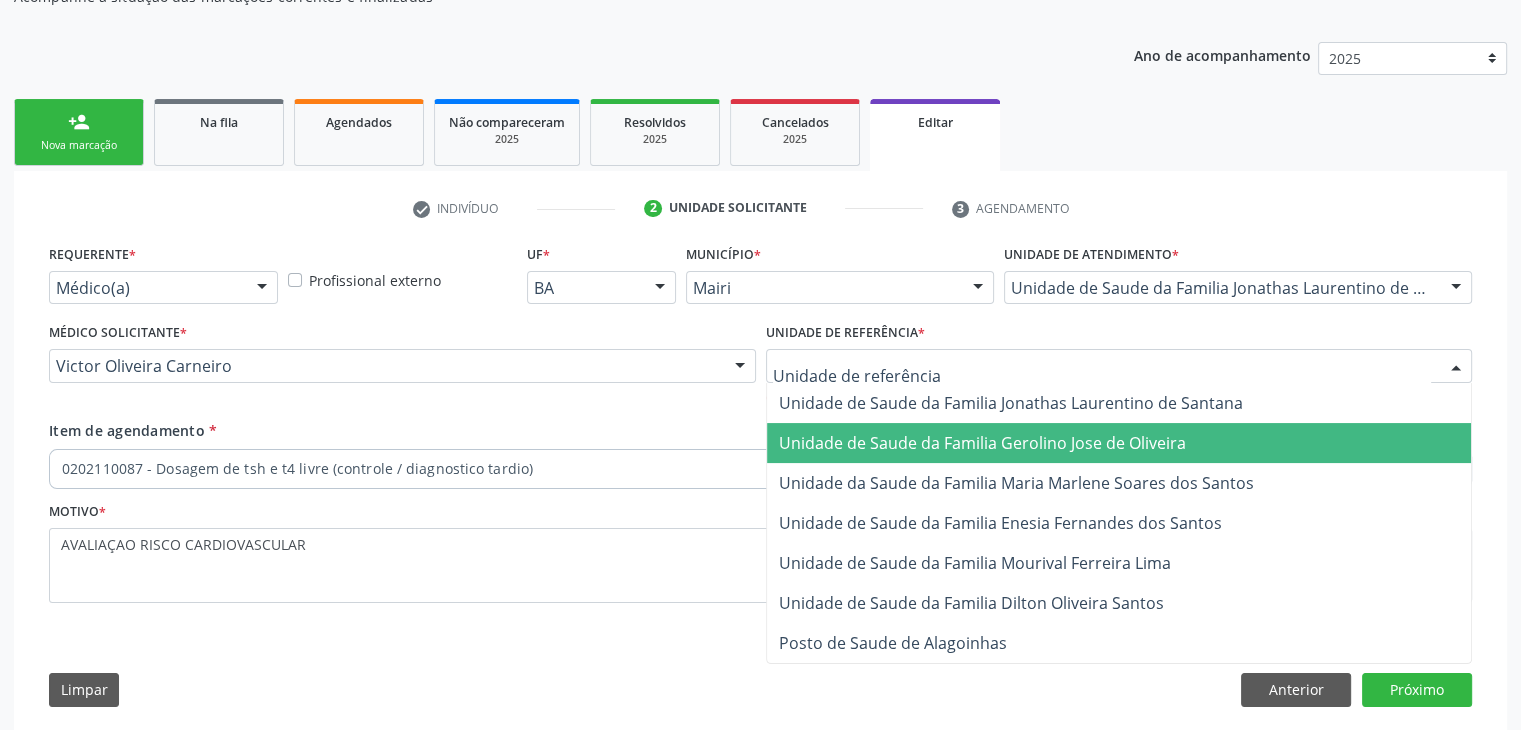 click on "Unidade de Saude da Familia Gerolino Jose de Oliveira" at bounding box center [1119, 443] 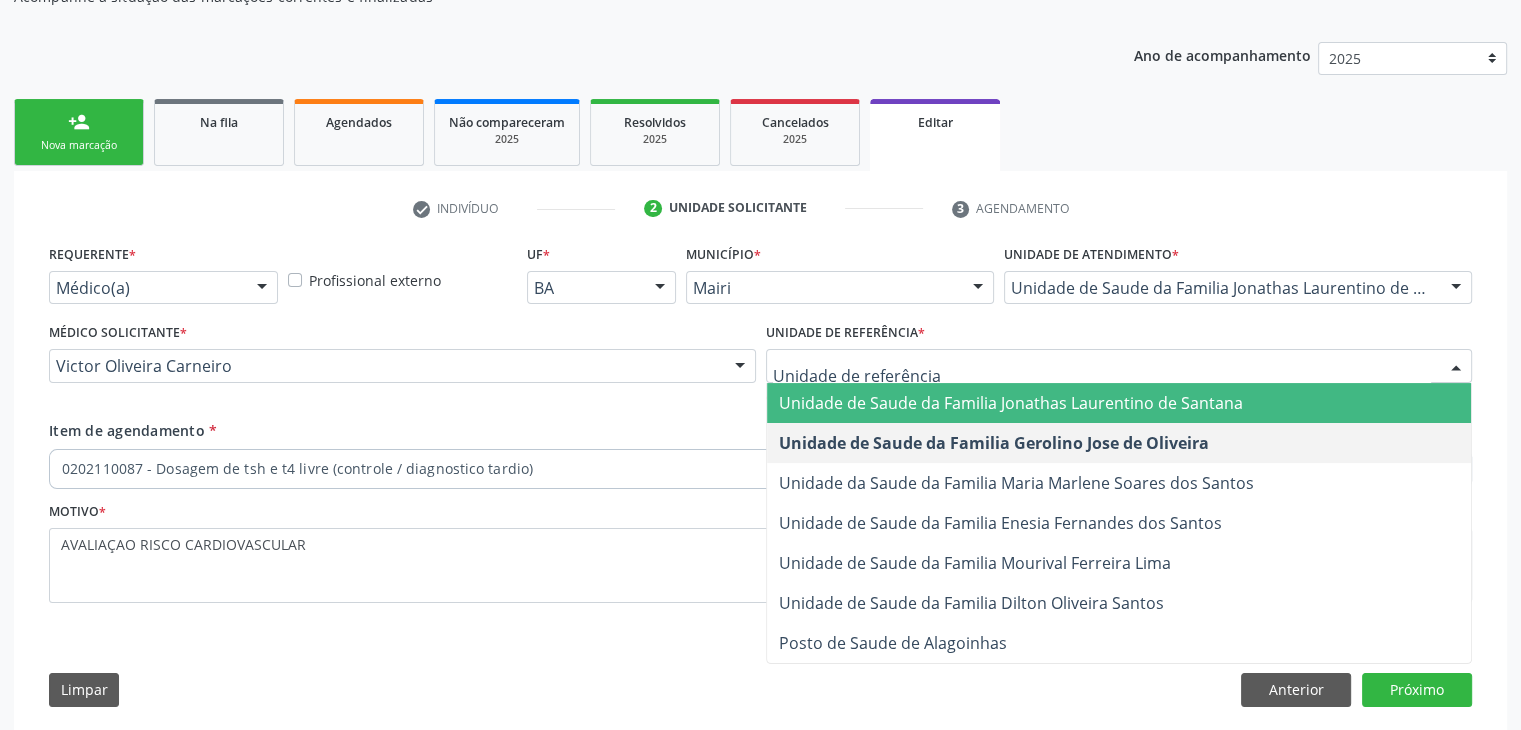 click on "Unidade de Saude da Familia Jonathas Laurentino de Santana" at bounding box center (1011, 403) 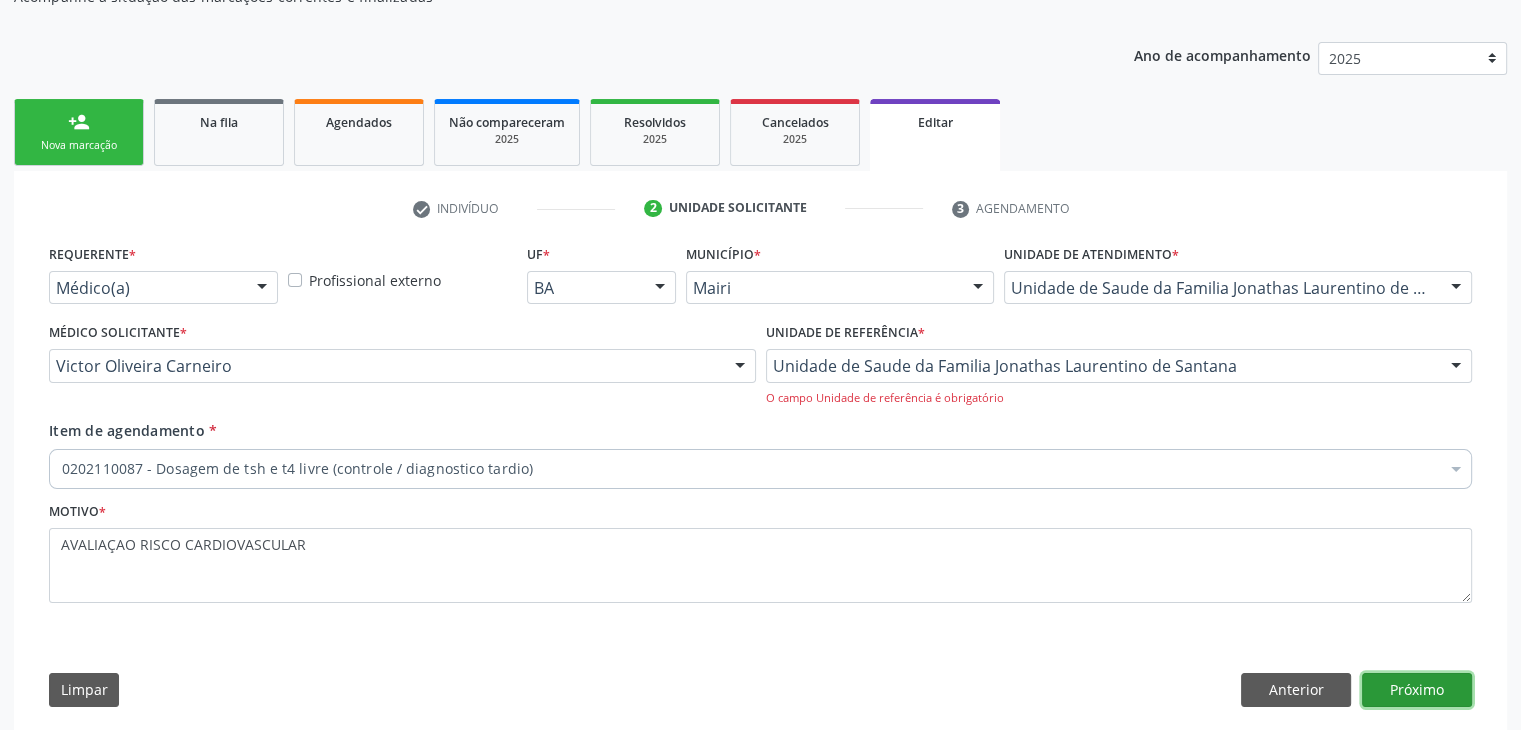 click on "Próximo" at bounding box center [1417, 690] 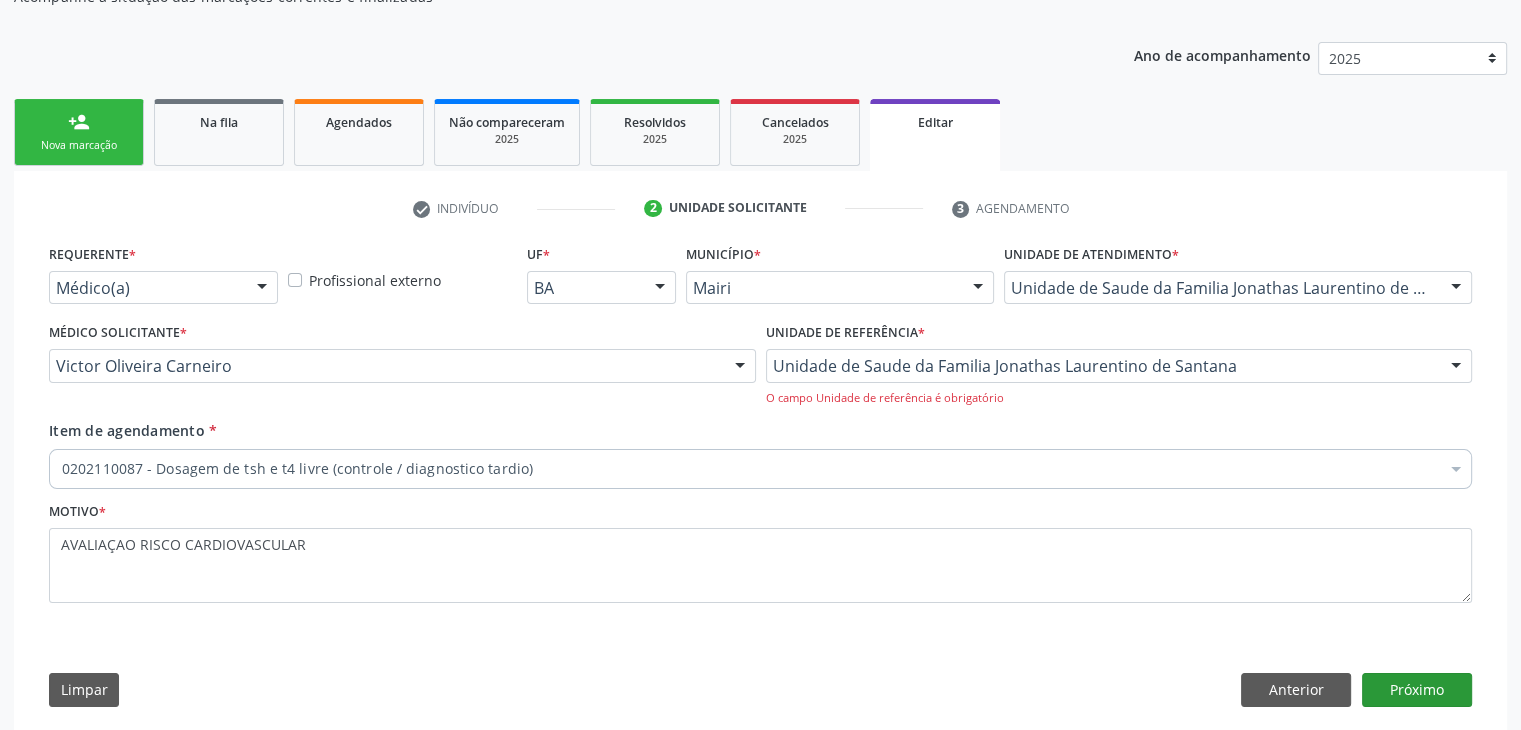 scroll, scrollTop: 165, scrollLeft: 0, axis: vertical 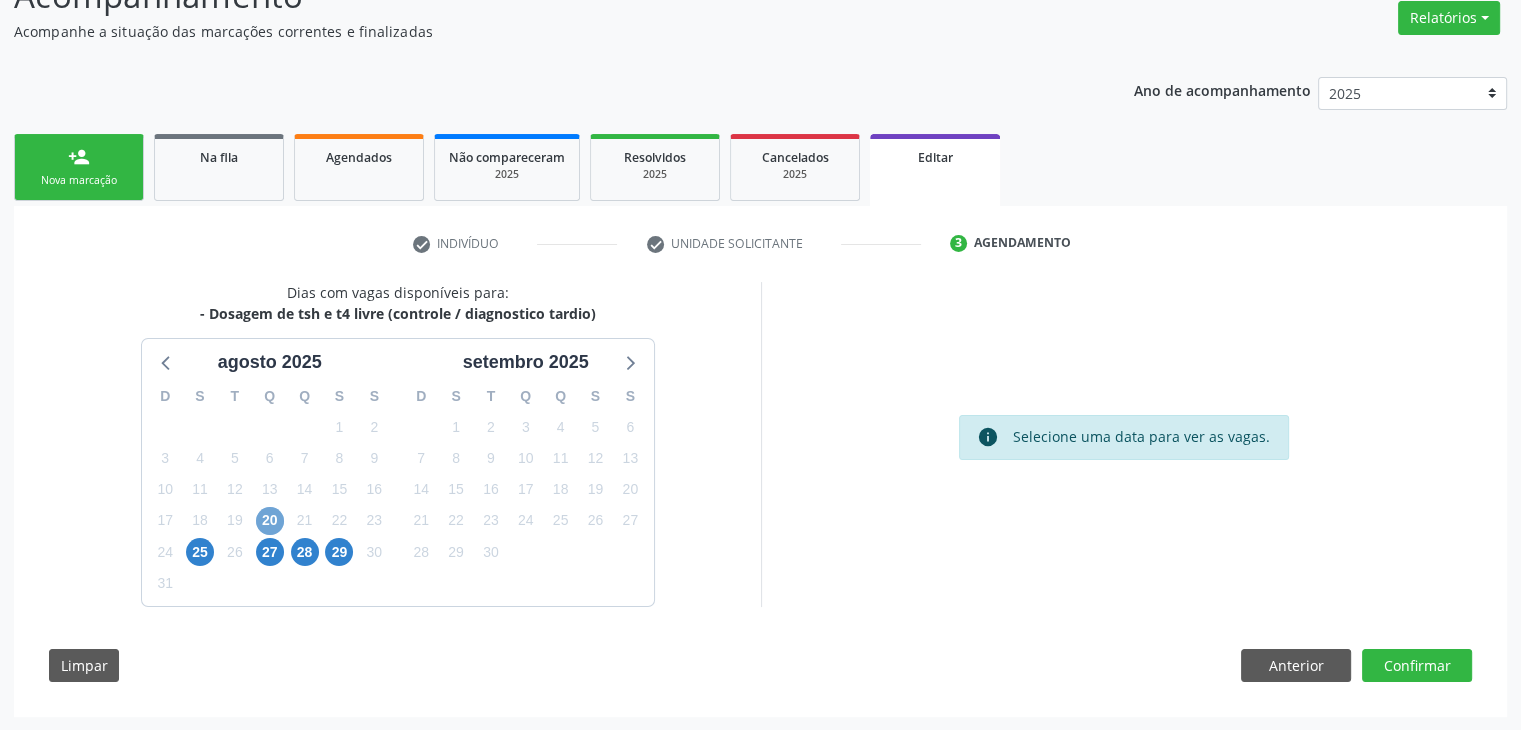 click on "20" at bounding box center [270, 521] 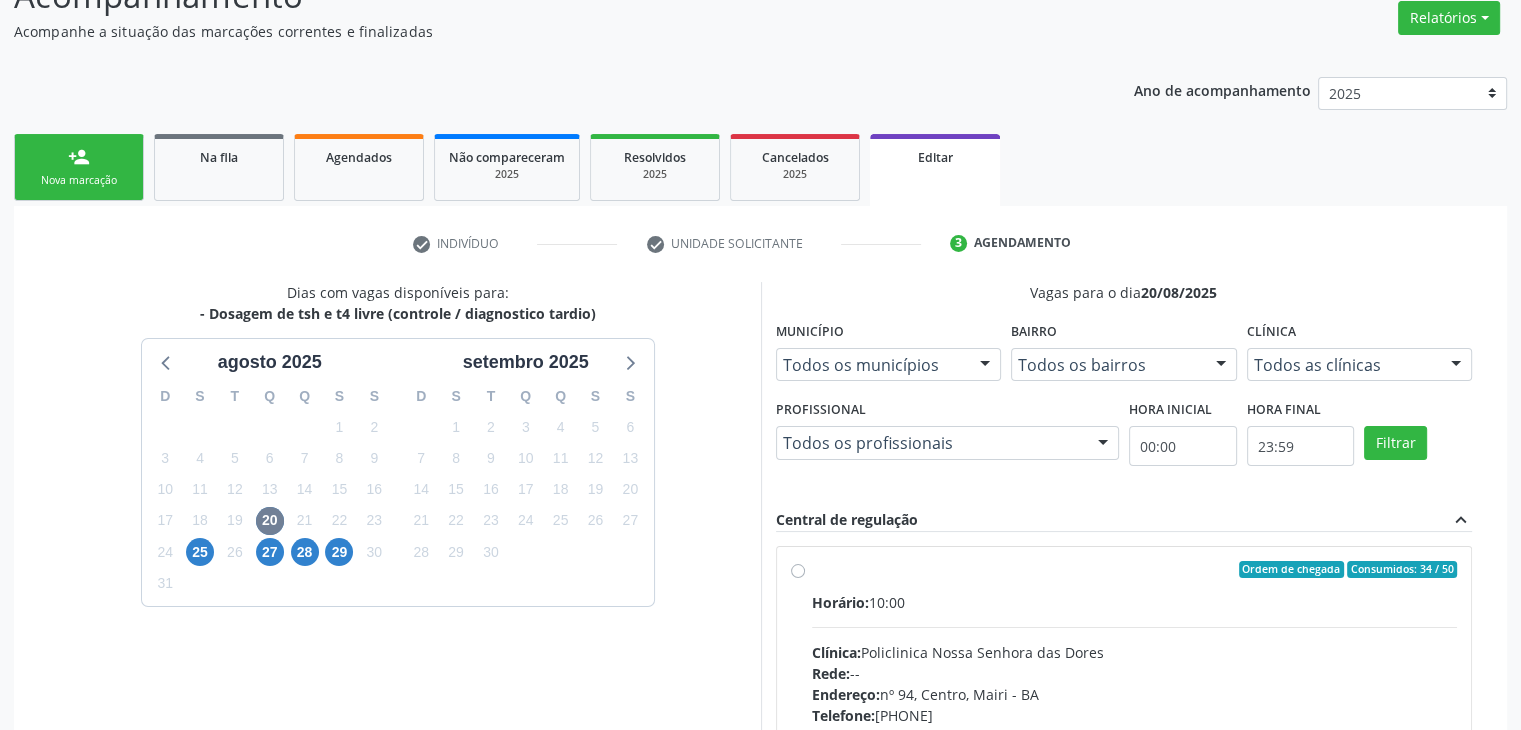 click on "Rede:
--" at bounding box center (1135, 673) 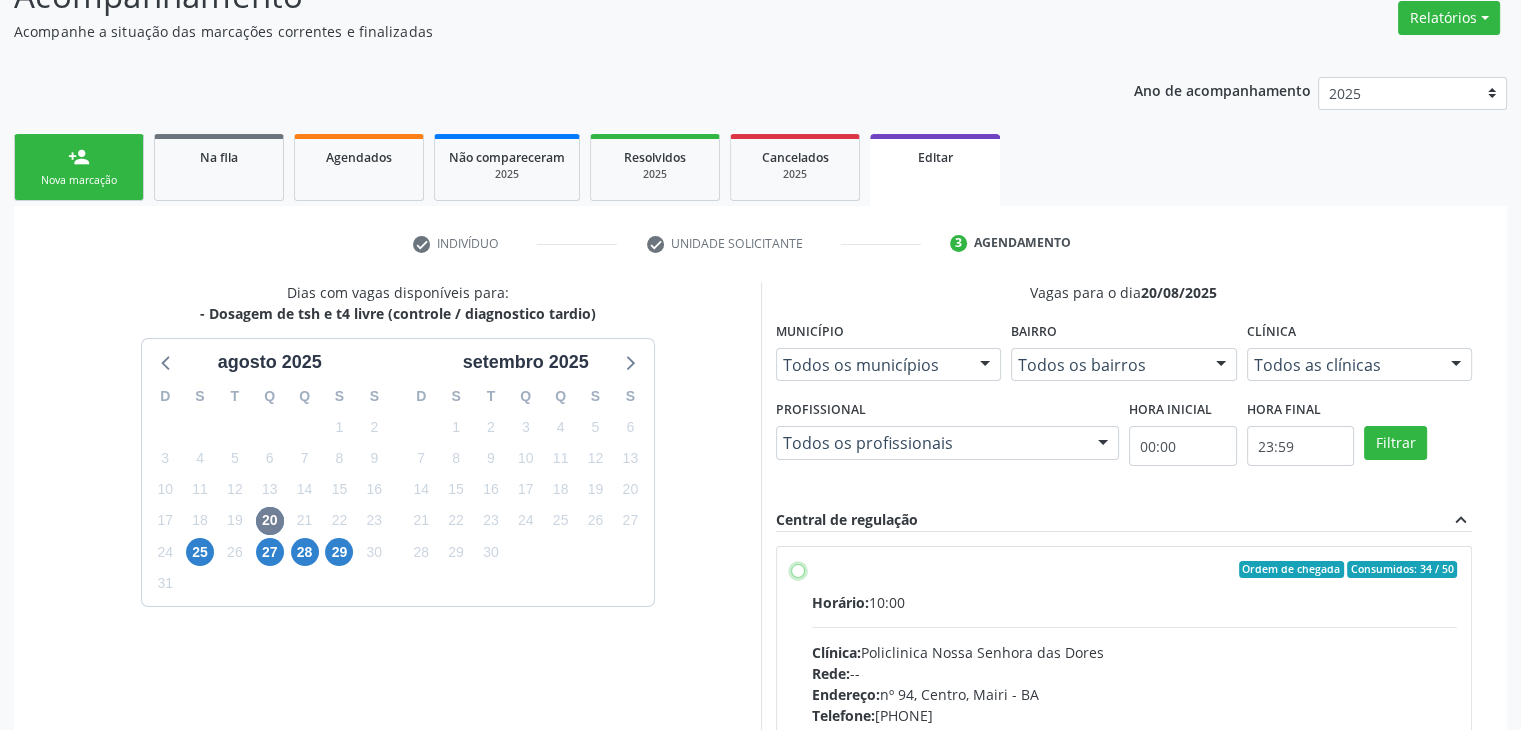 click on "Ordem de chegada
Consumidos: 34 / 50
Horário:   10:00
Clínica:  Policlinica Nossa Senhora das Dores
Rede:
--
Endereço:   nº 94, Centro, Mairi - BA
Telefone:   (74) 36322104
Profissional:
--
Informações adicionais sobre o atendimento
Idade de atendimento:
Sem restrição
Gênero(s) atendido(s):
Sem restrição
Informações adicionais:
--" at bounding box center [798, 570] 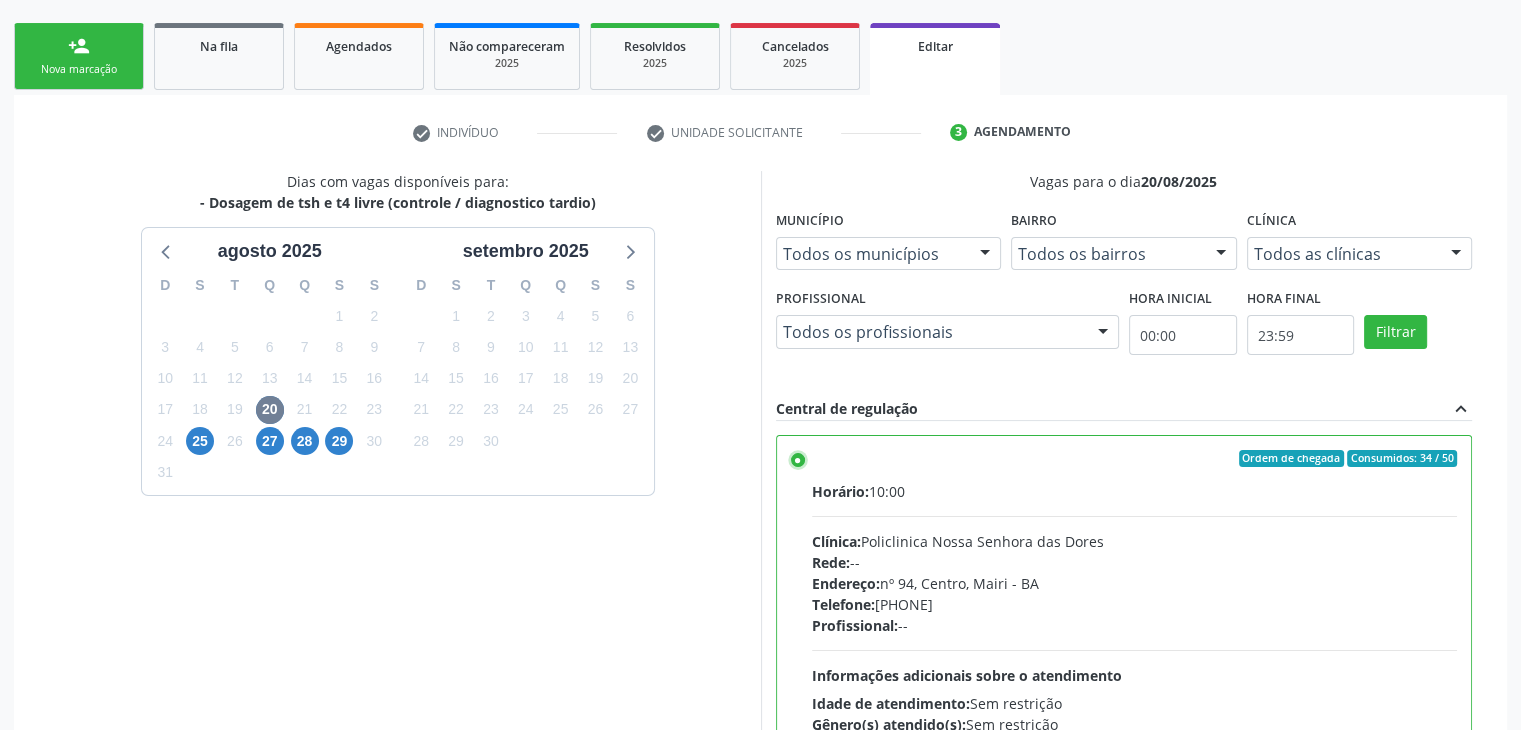 scroll, scrollTop: 490, scrollLeft: 0, axis: vertical 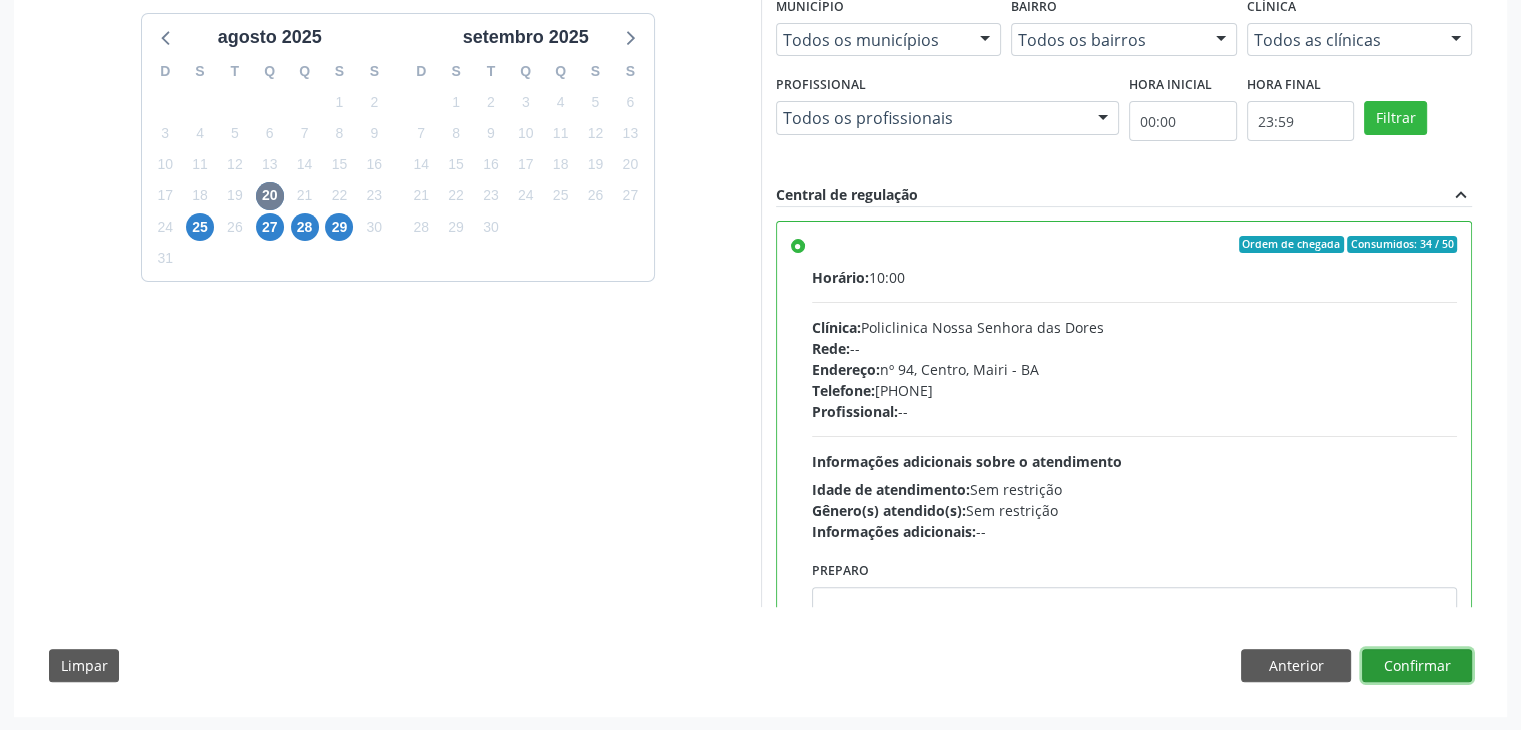 click on "Confirmar" at bounding box center [1417, 666] 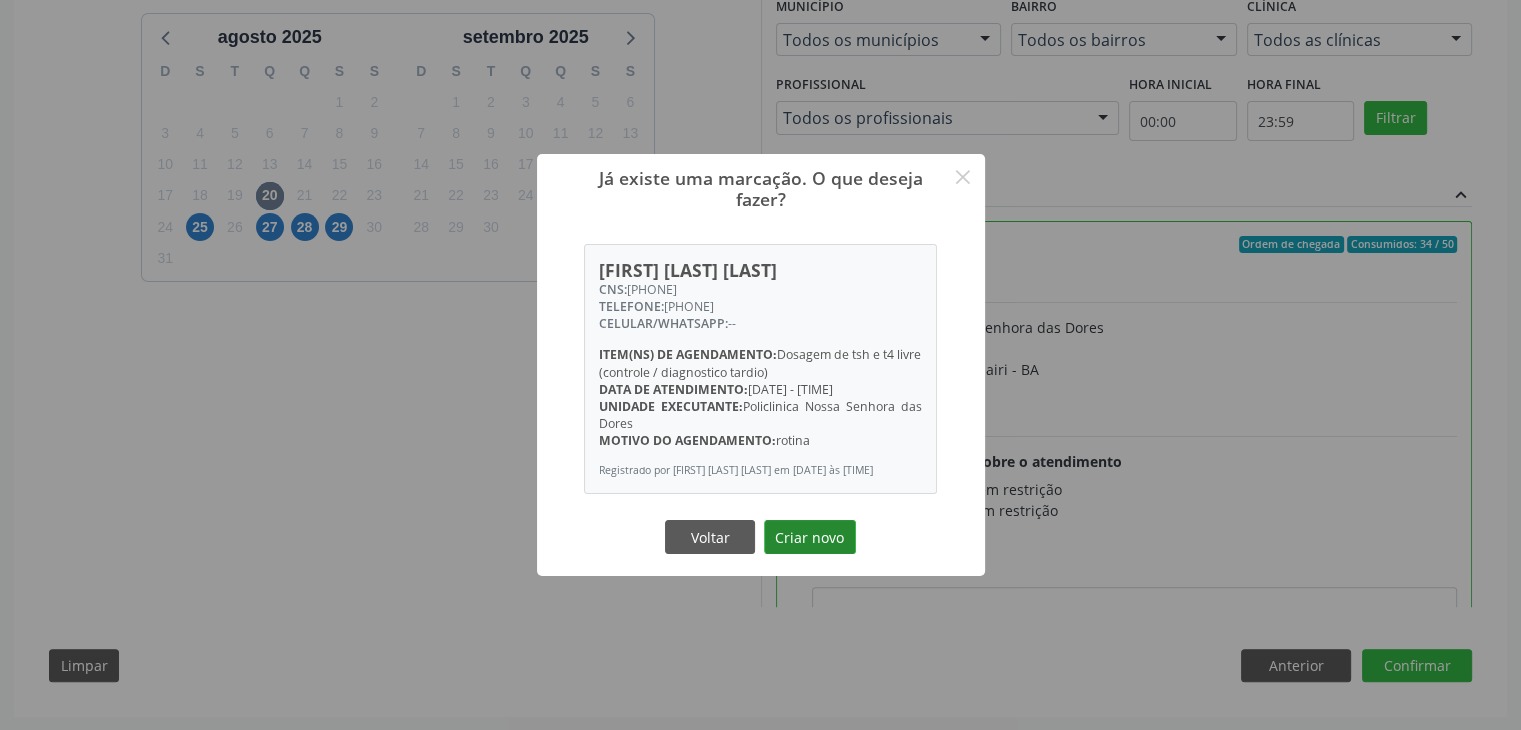 click on "Criar novo" at bounding box center [810, 537] 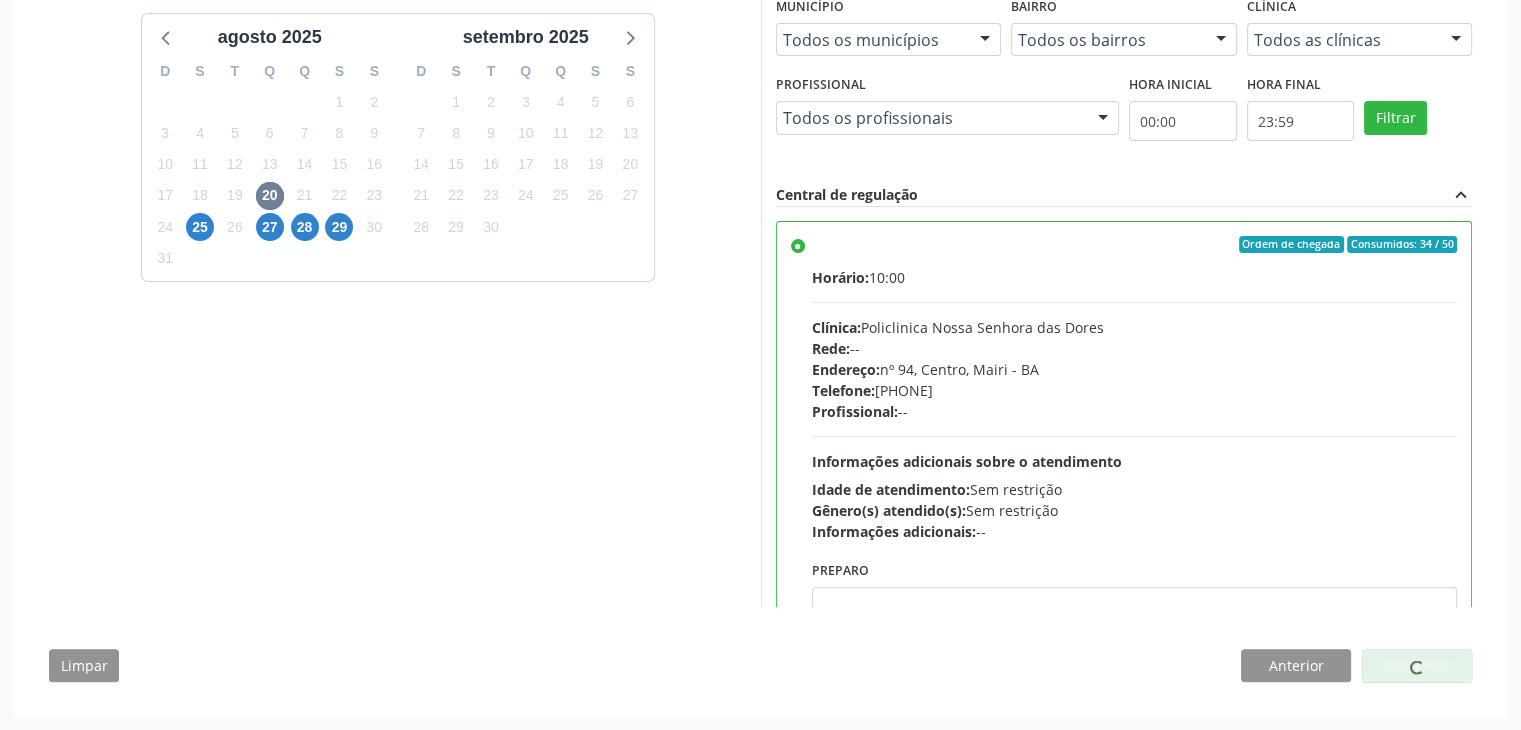 scroll, scrollTop: 0, scrollLeft: 0, axis: both 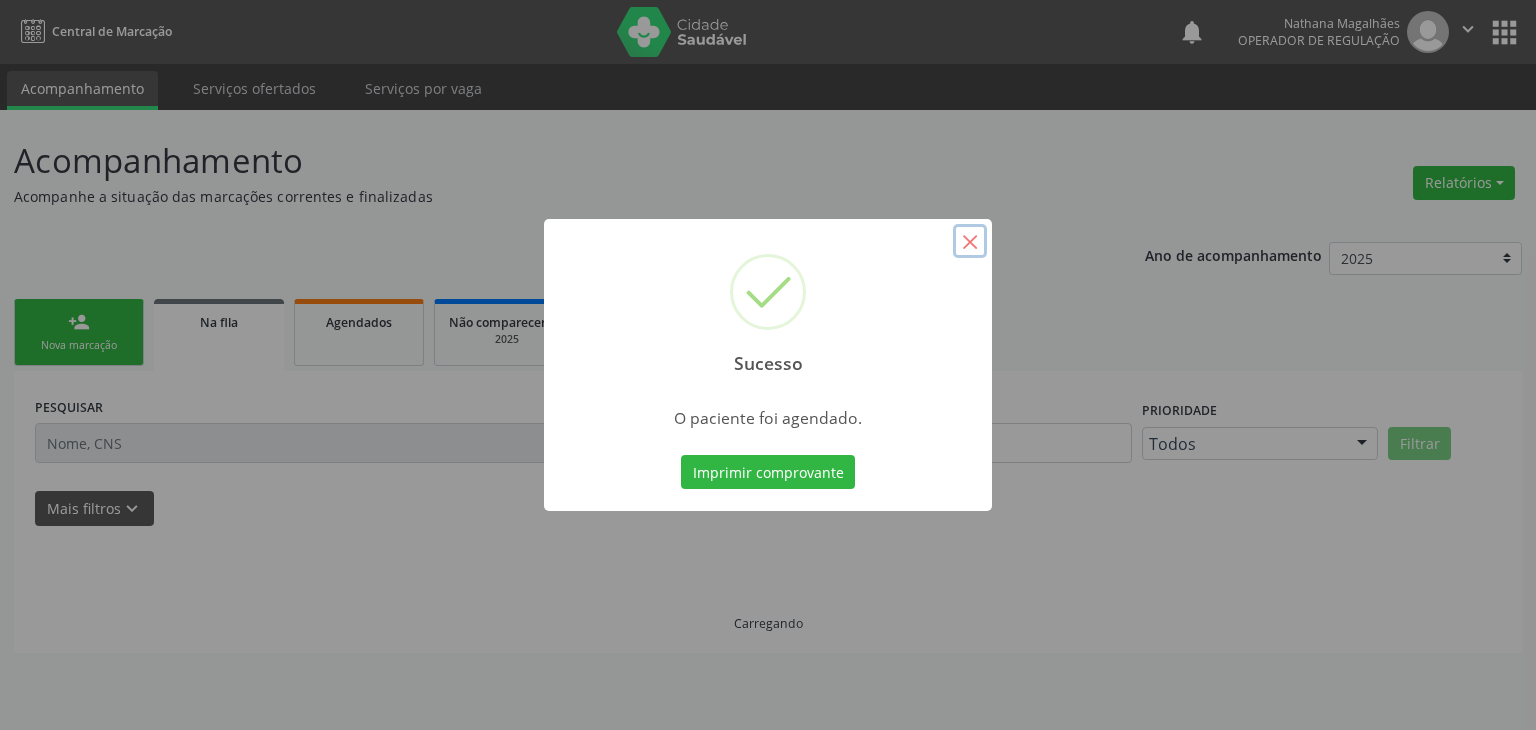 click on "×" at bounding box center (970, 241) 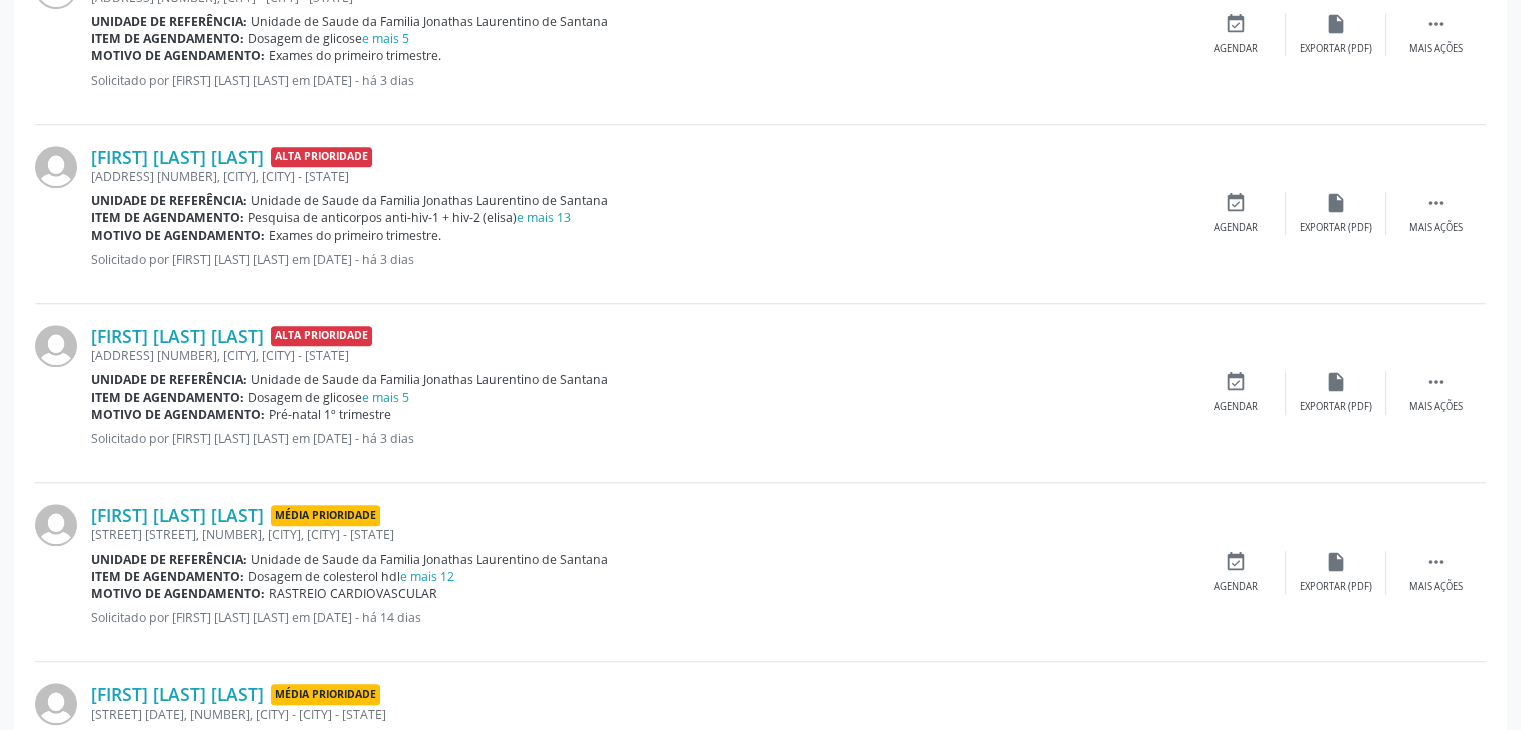 scroll, scrollTop: 1800, scrollLeft: 0, axis: vertical 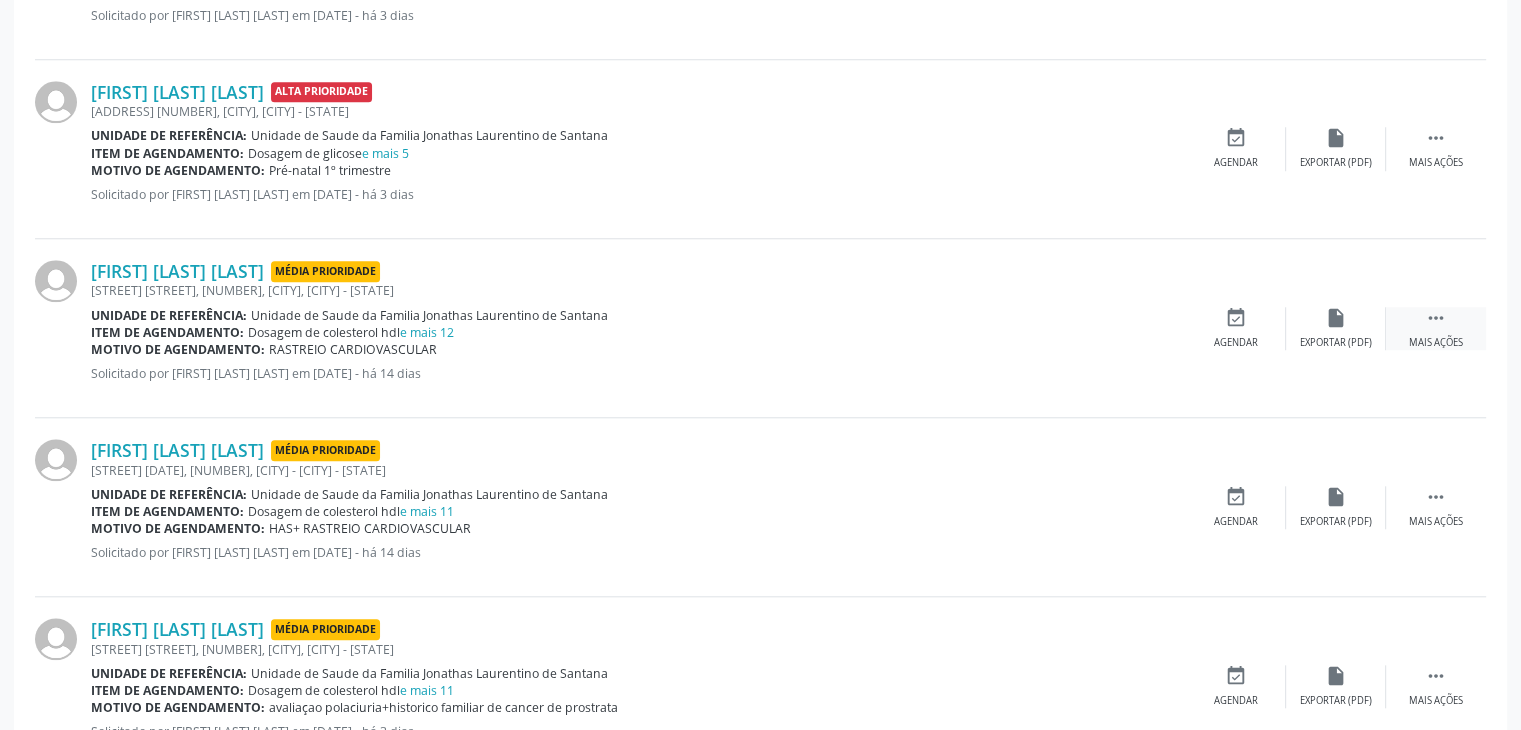 click on "
Mais ações" at bounding box center (1436, 328) 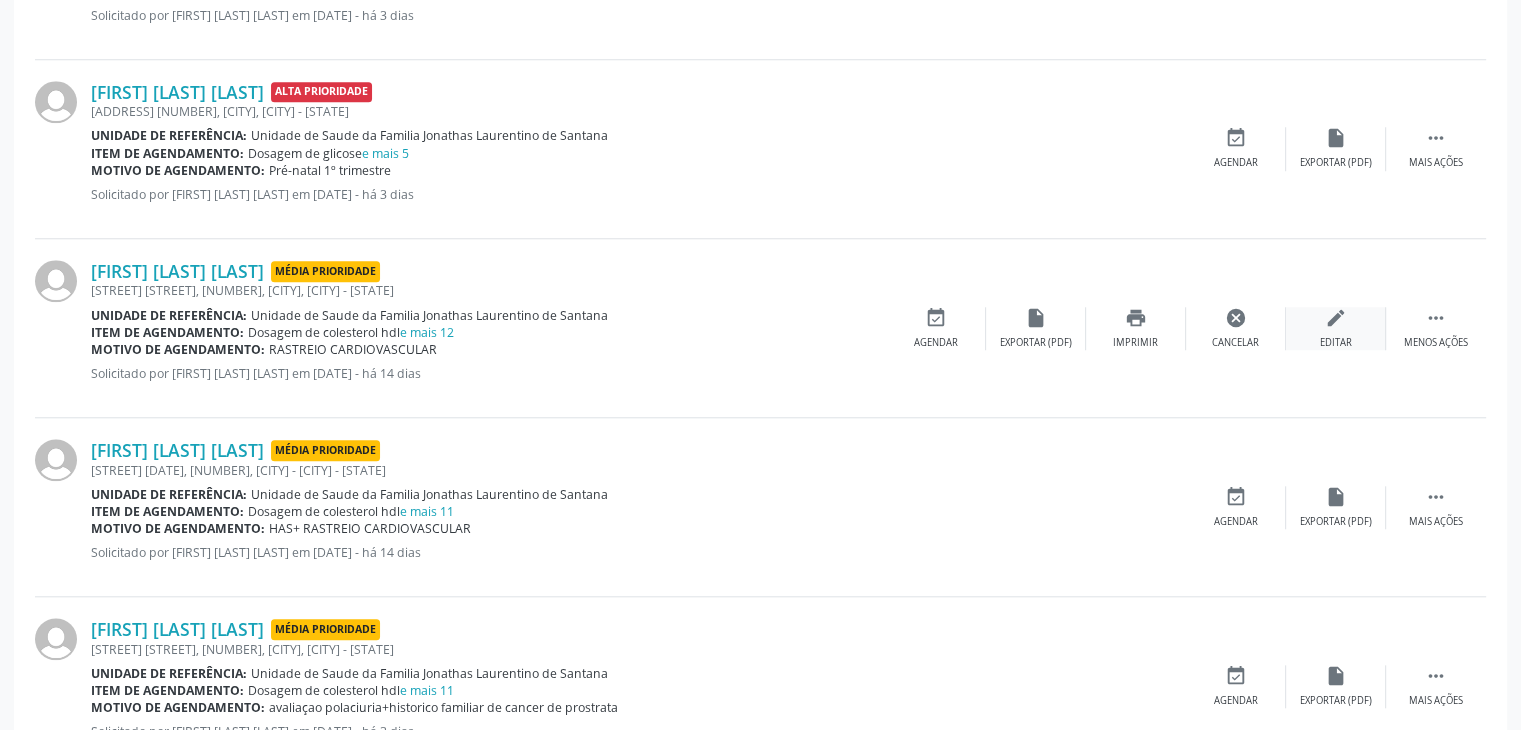 click on "edit
Editar" at bounding box center (1336, 328) 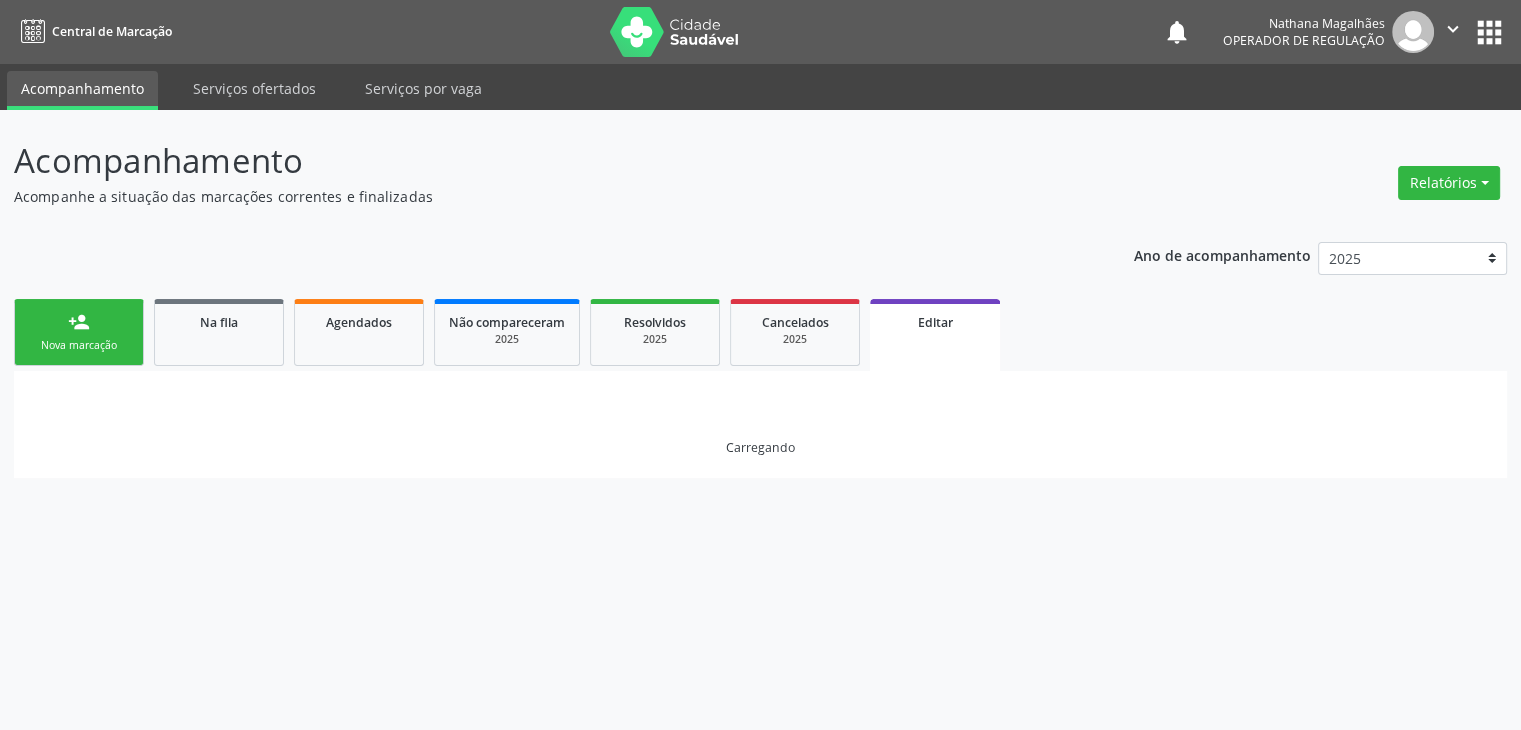 scroll, scrollTop: 0, scrollLeft: 0, axis: both 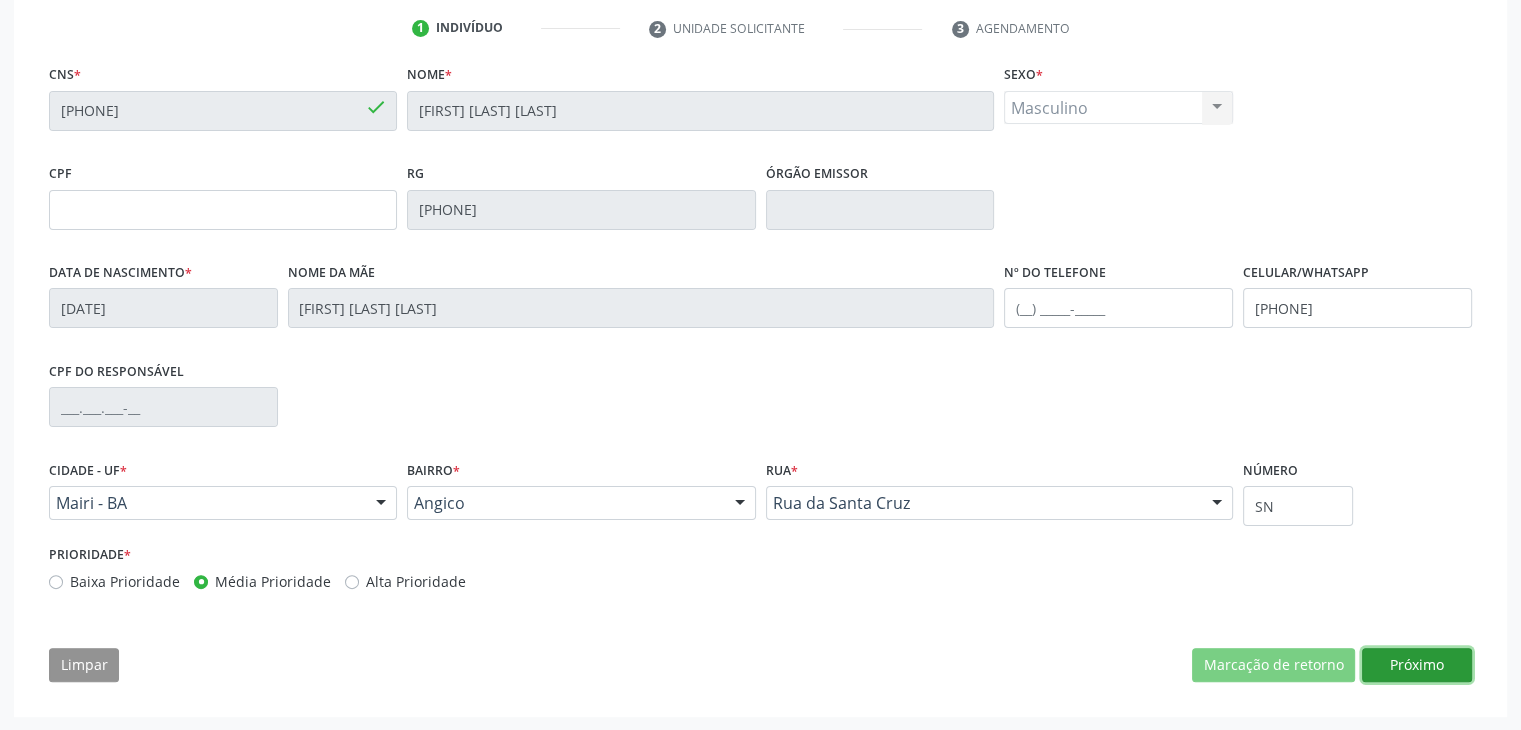 click on "Próximo" at bounding box center [1417, 665] 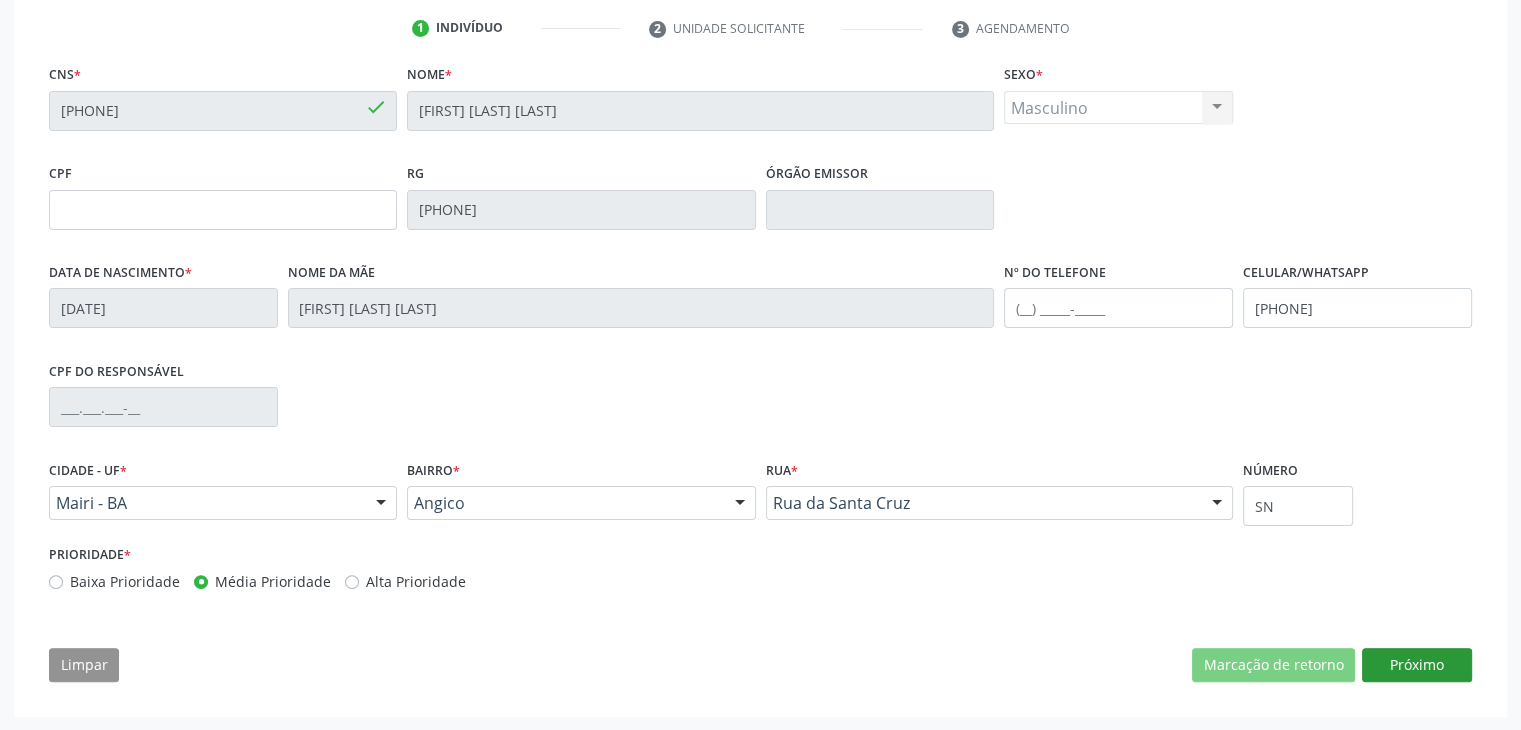 scroll, scrollTop: 200, scrollLeft: 0, axis: vertical 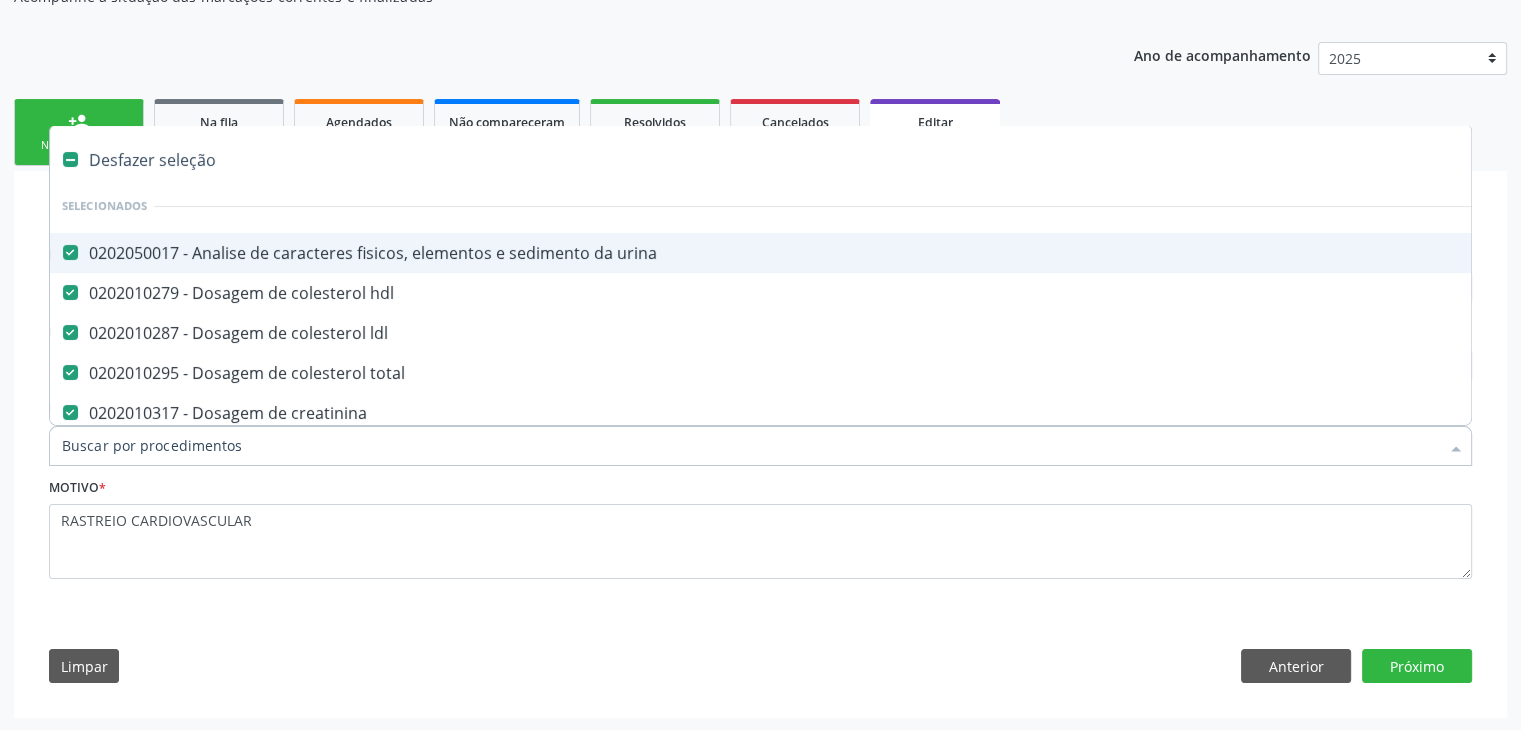 click on "Desfazer seleção" at bounding box center (831, 160) 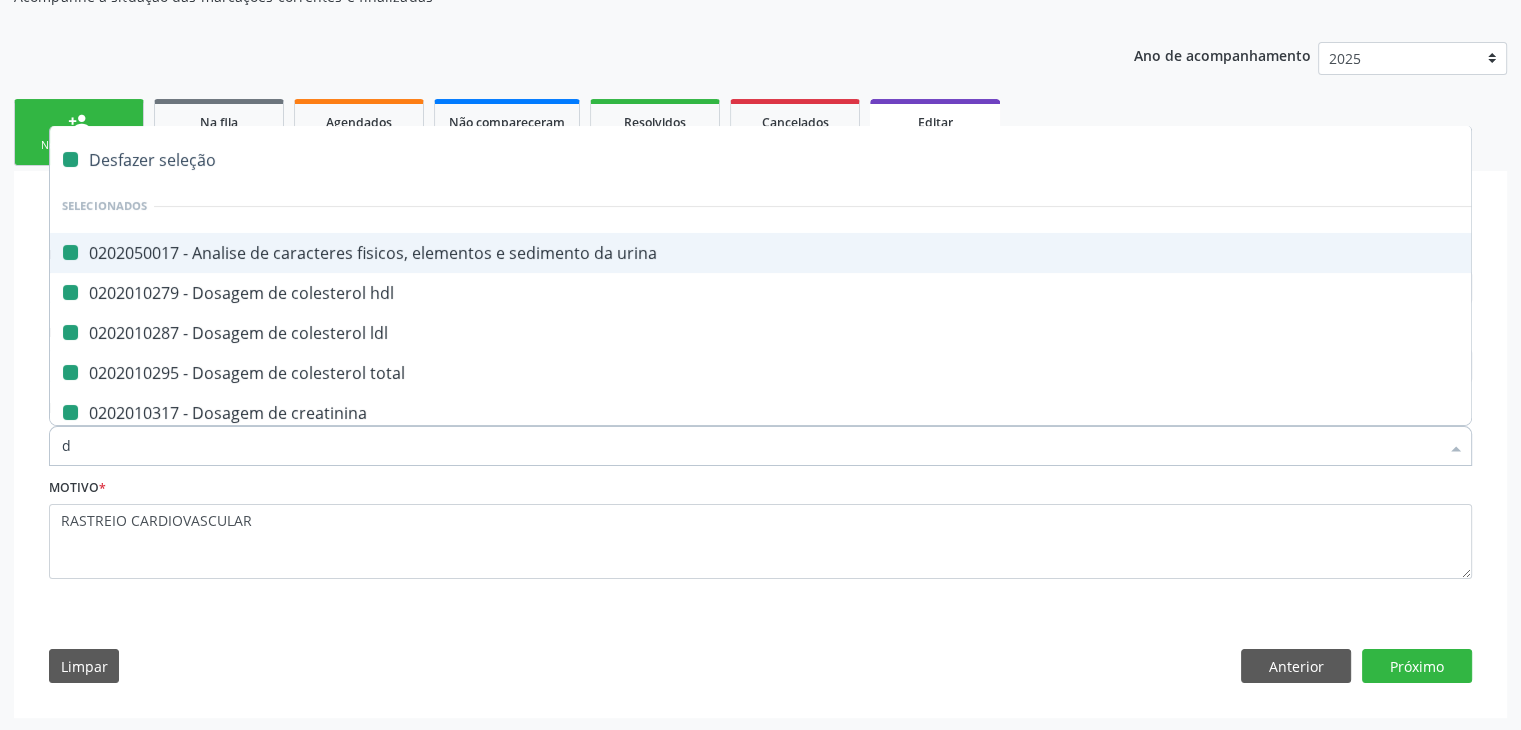 type on "do" 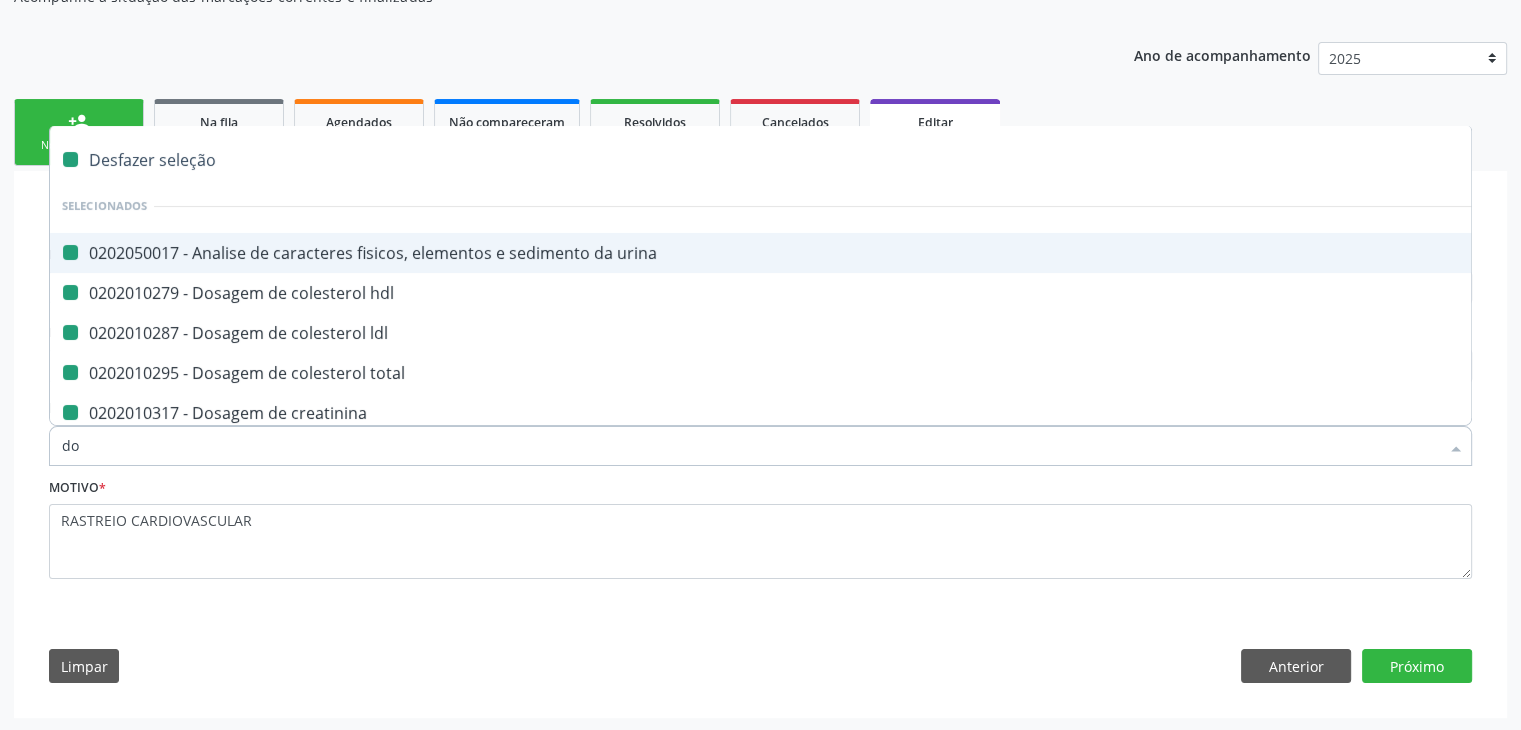 checkbox on "false" 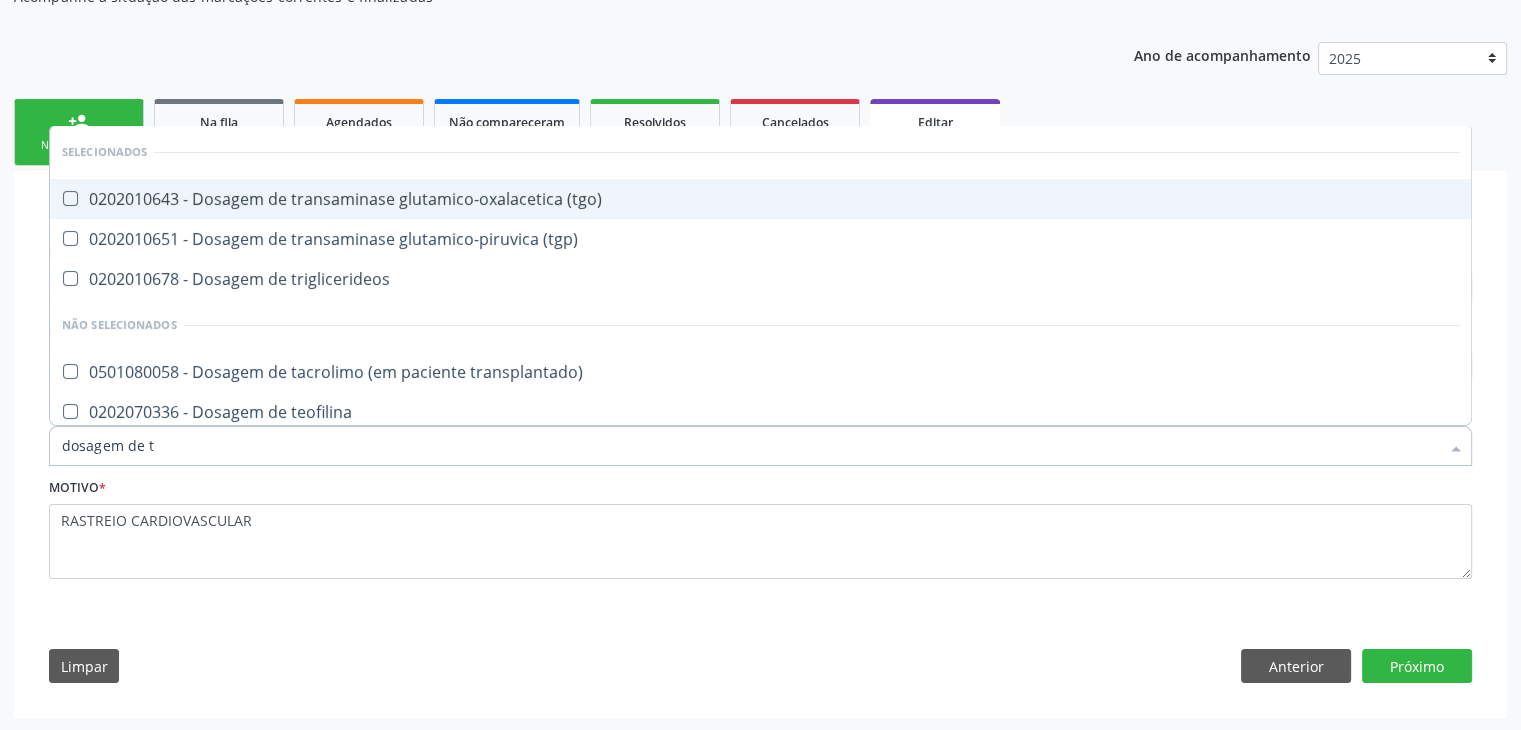 type on "dosagem de ts" 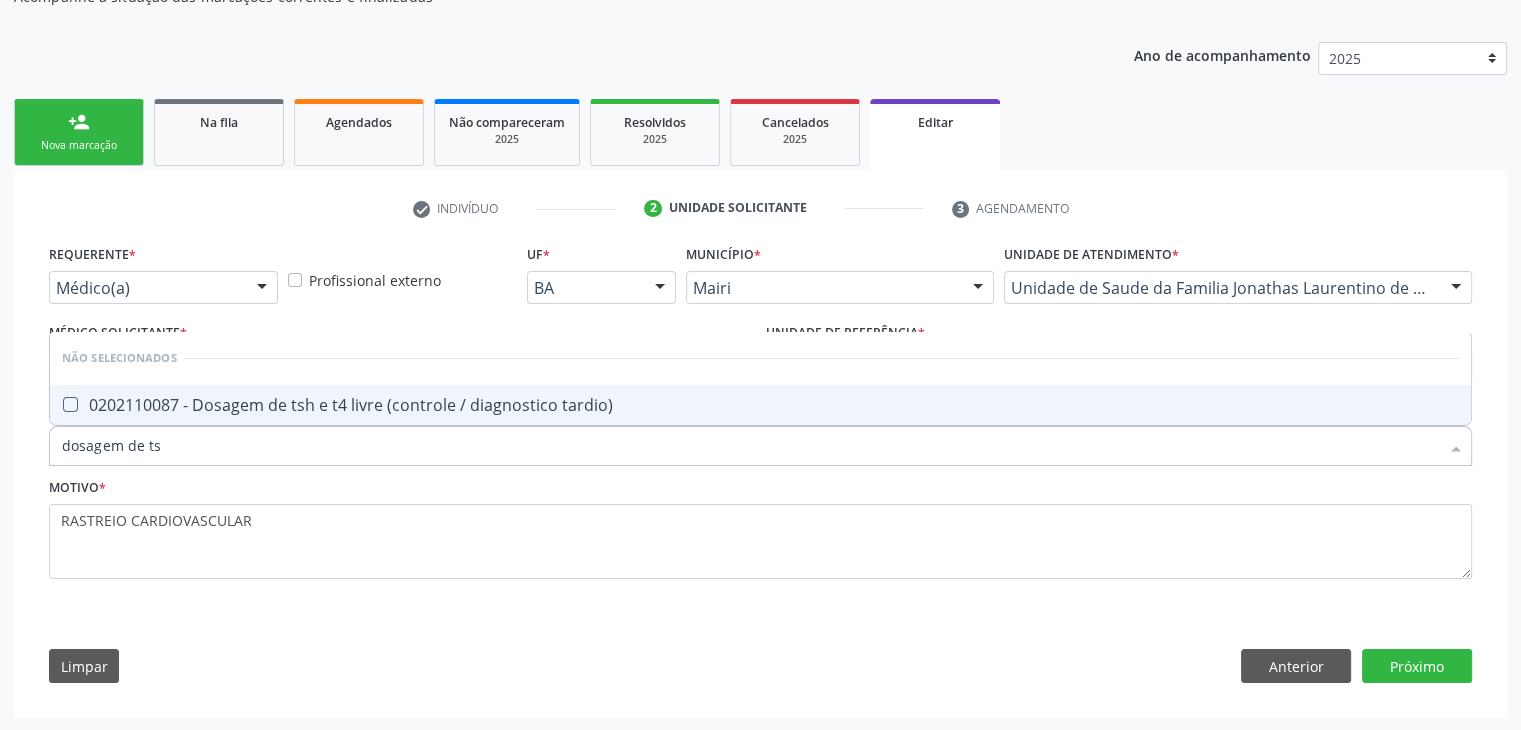 click on "0202110087 - Dosagem de tsh e t4 livre (controle / diagnostico tardio)" at bounding box center [760, 405] 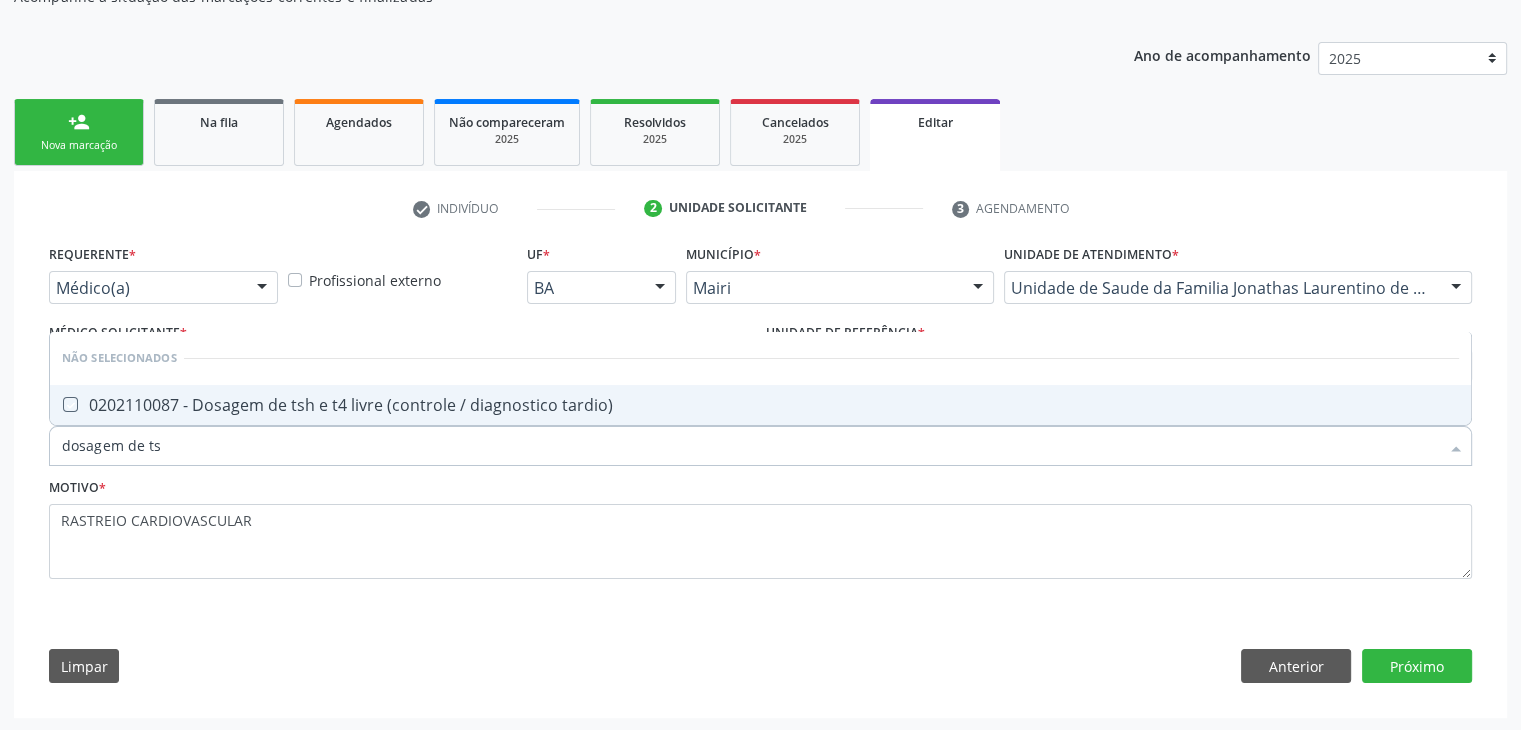 checkbox on "true" 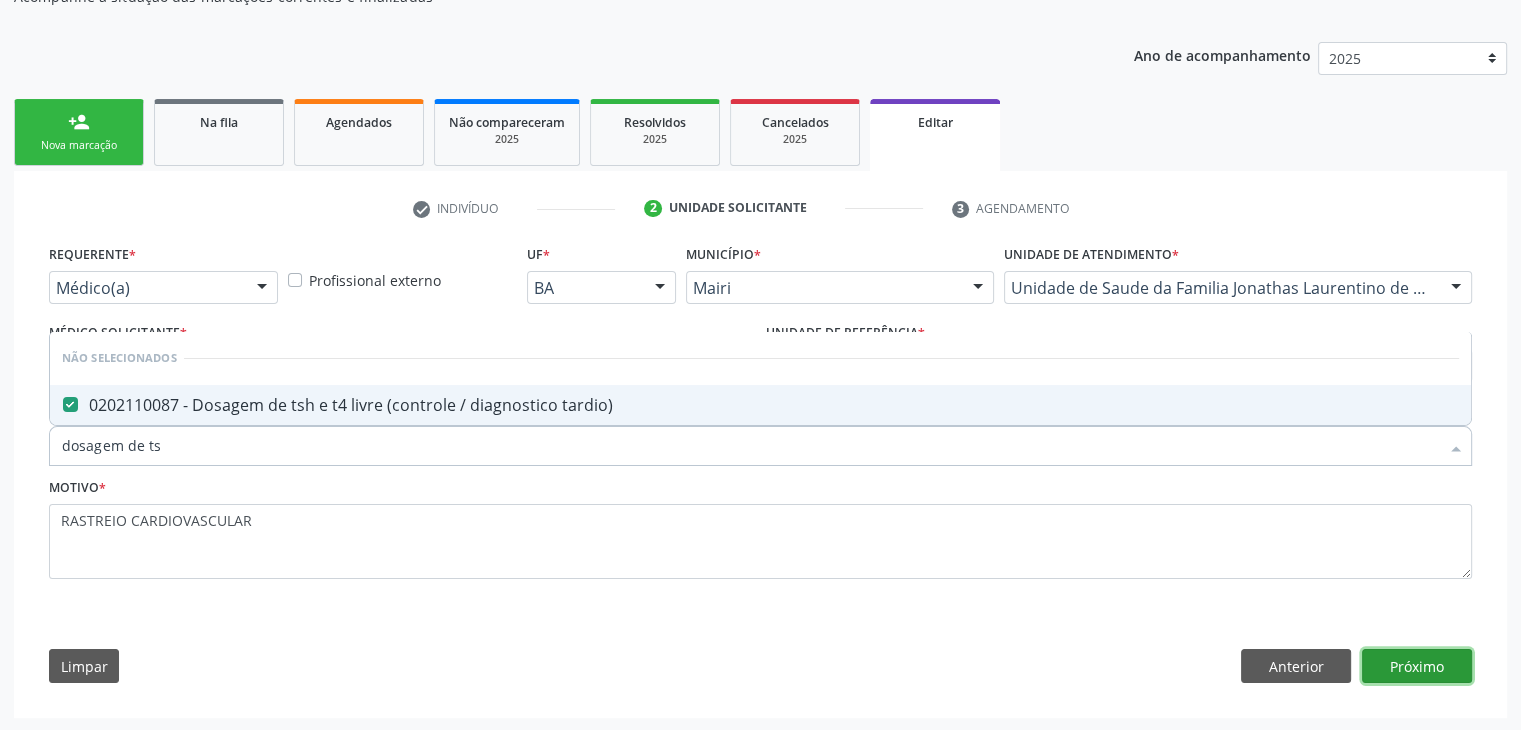 click on "Próximo" at bounding box center [1417, 666] 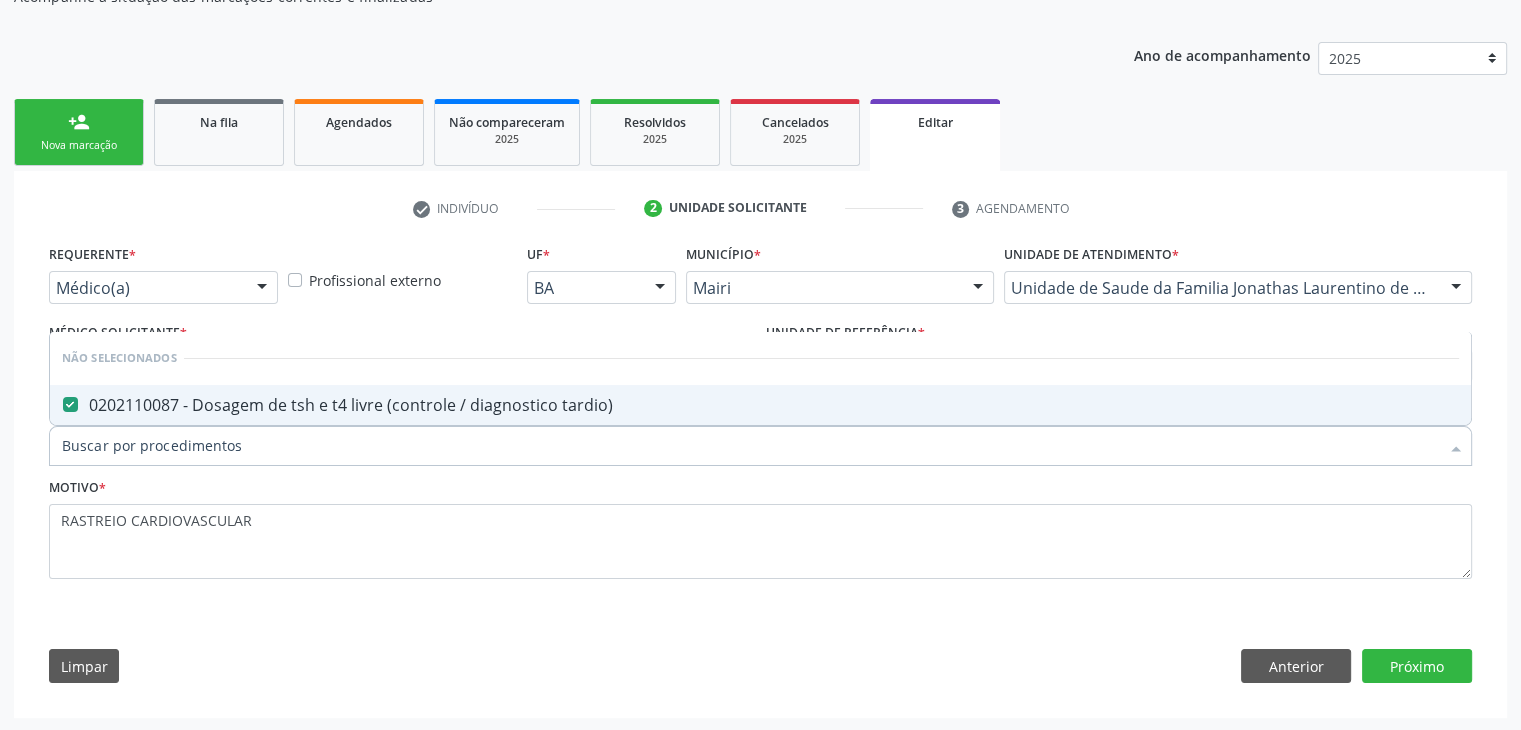 scroll, scrollTop: 165, scrollLeft: 0, axis: vertical 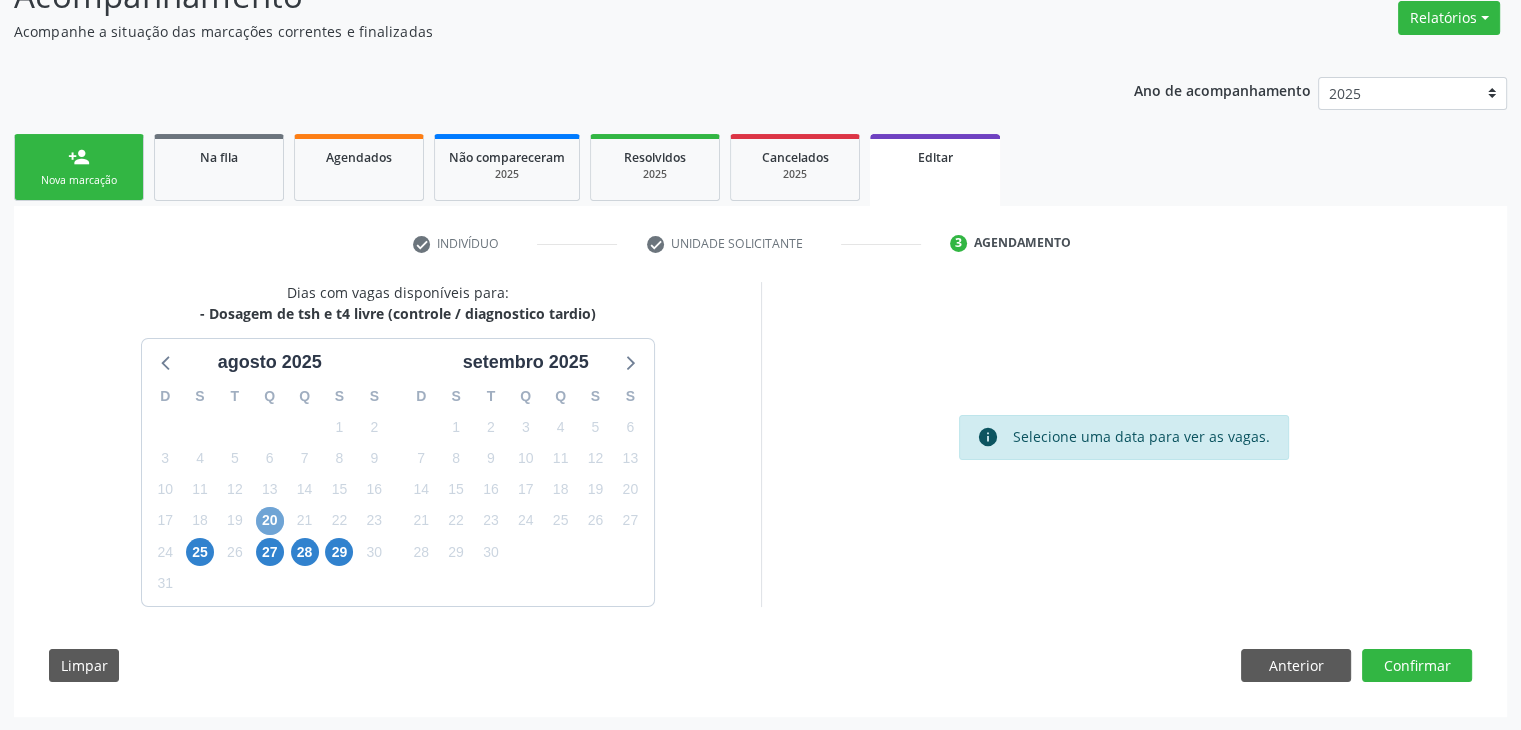 click on "20" at bounding box center [270, 521] 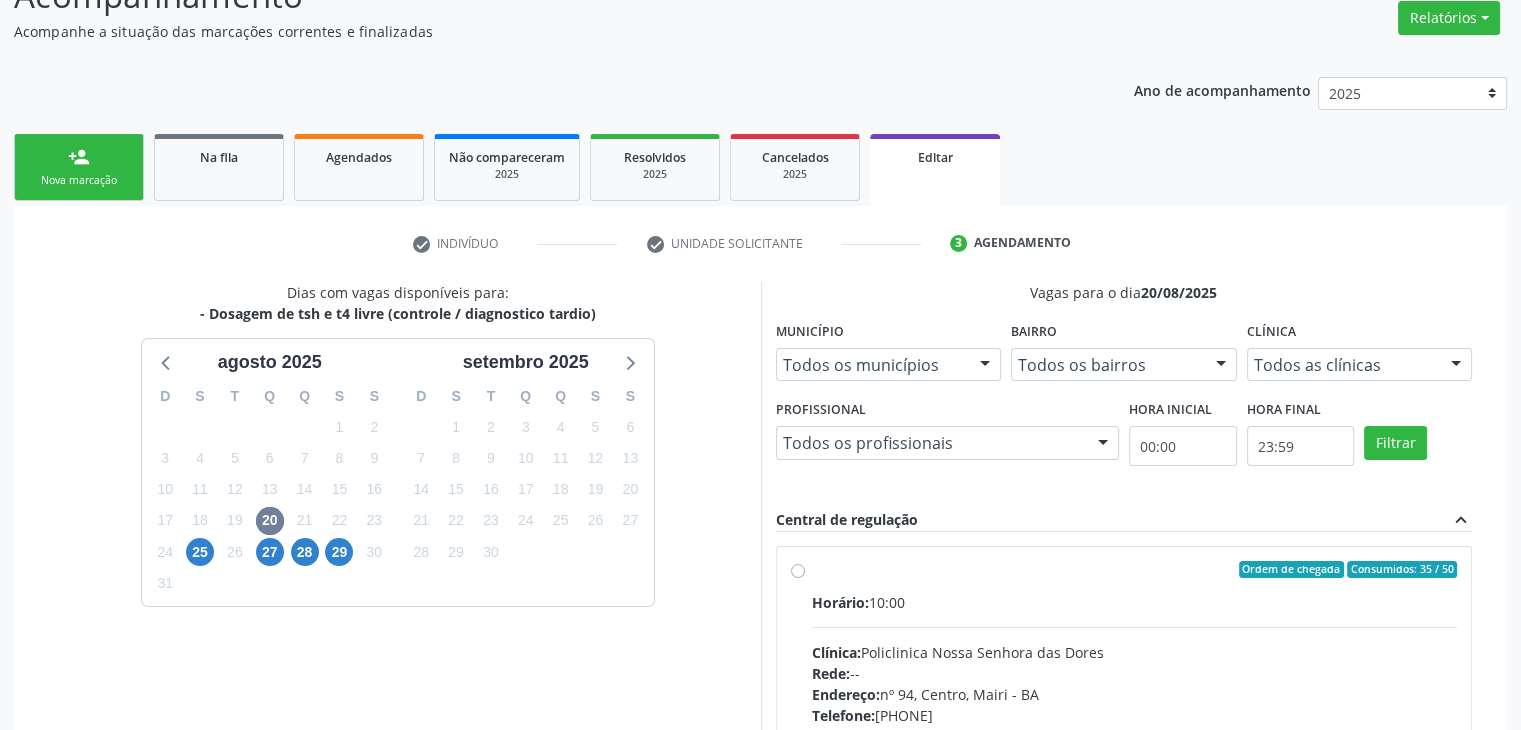 click on "Horário:   10:00
Clínica:  Policlinica Nossa Senhora das Dores
Rede:
--
Endereço:   nº 94, Centro, Mairi - BA
Telefone:   (74) 36322104
Profissional:
--
Informações adicionais sobre o atendimento
Idade de atendimento:
Sem restrição
Gênero(s) atendido(s):
Sem restrição
Informações adicionais:
--" at bounding box center (1135, 729) 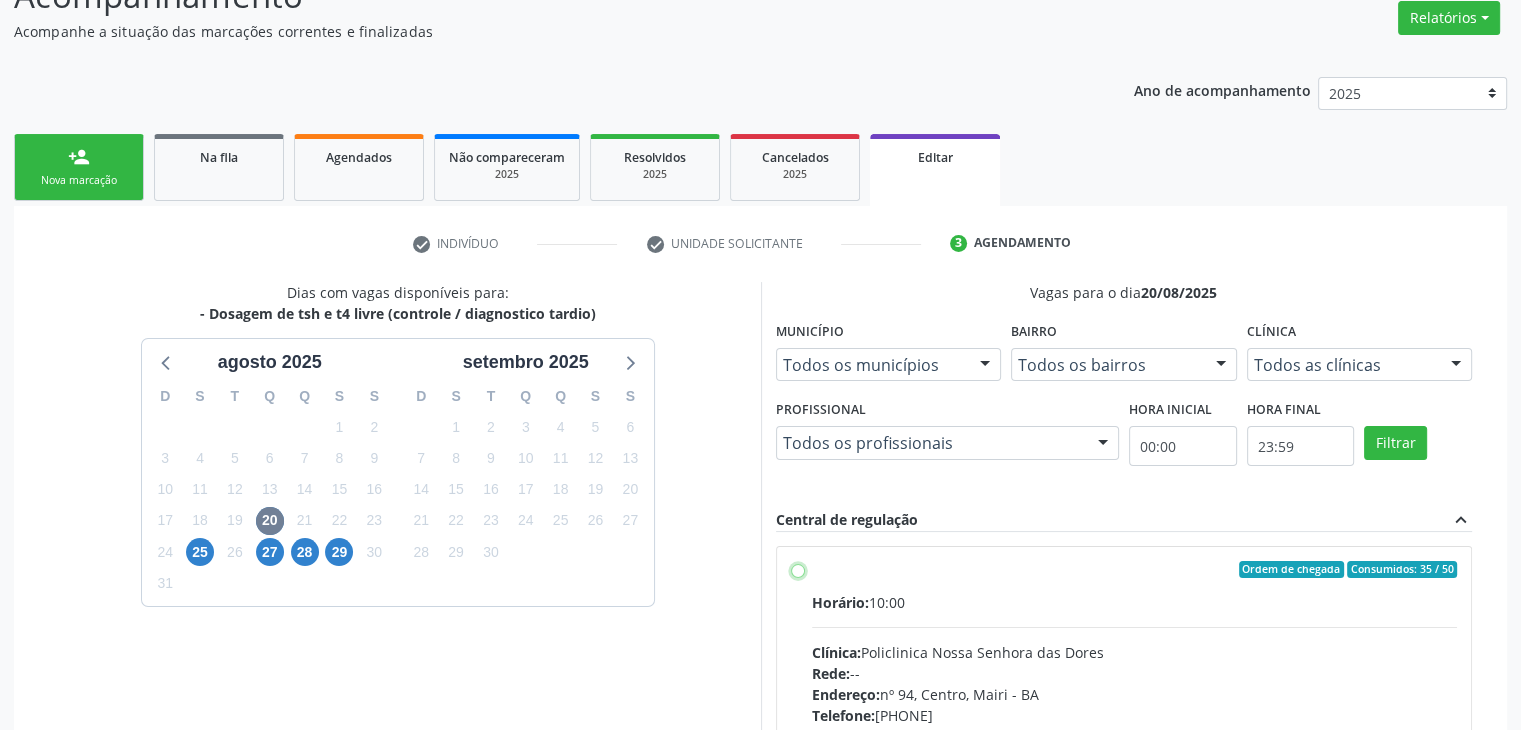 click on "Ordem de chegada
Consumidos: 35 / 50
Horário:   10:00
Clínica:  Policlinica Nossa Senhora das Dores
Rede:
--
Endereço:   nº 94, Centro, Mairi - BA
Telefone:   (74) 36322104
Profissional:
--
Informações adicionais sobre o atendimento
Idade de atendimento:
Sem restrição
Gênero(s) atendido(s):
Sem restrição
Informações adicionais:
--" at bounding box center (798, 570) 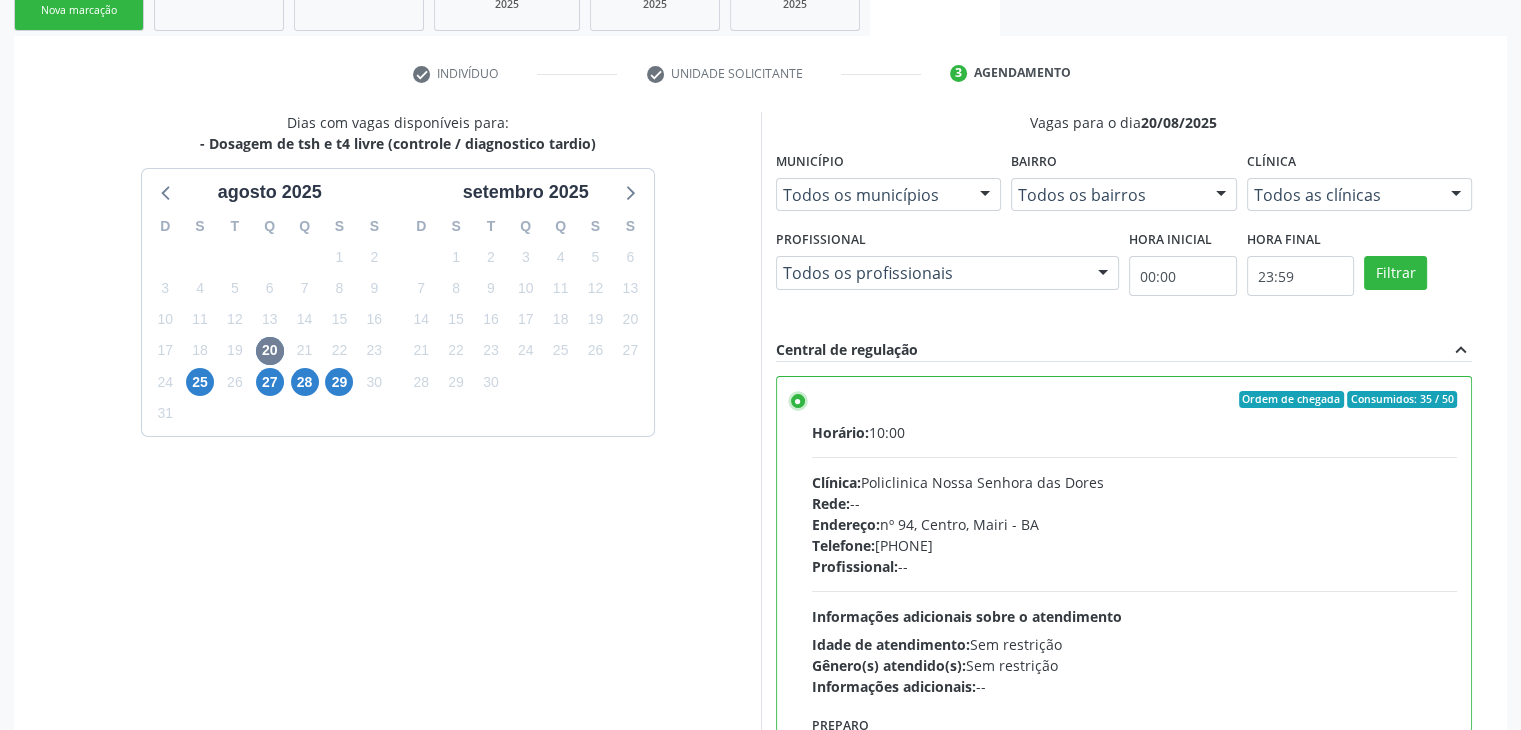 scroll, scrollTop: 490, scrollLeft: 0, axis: vertical 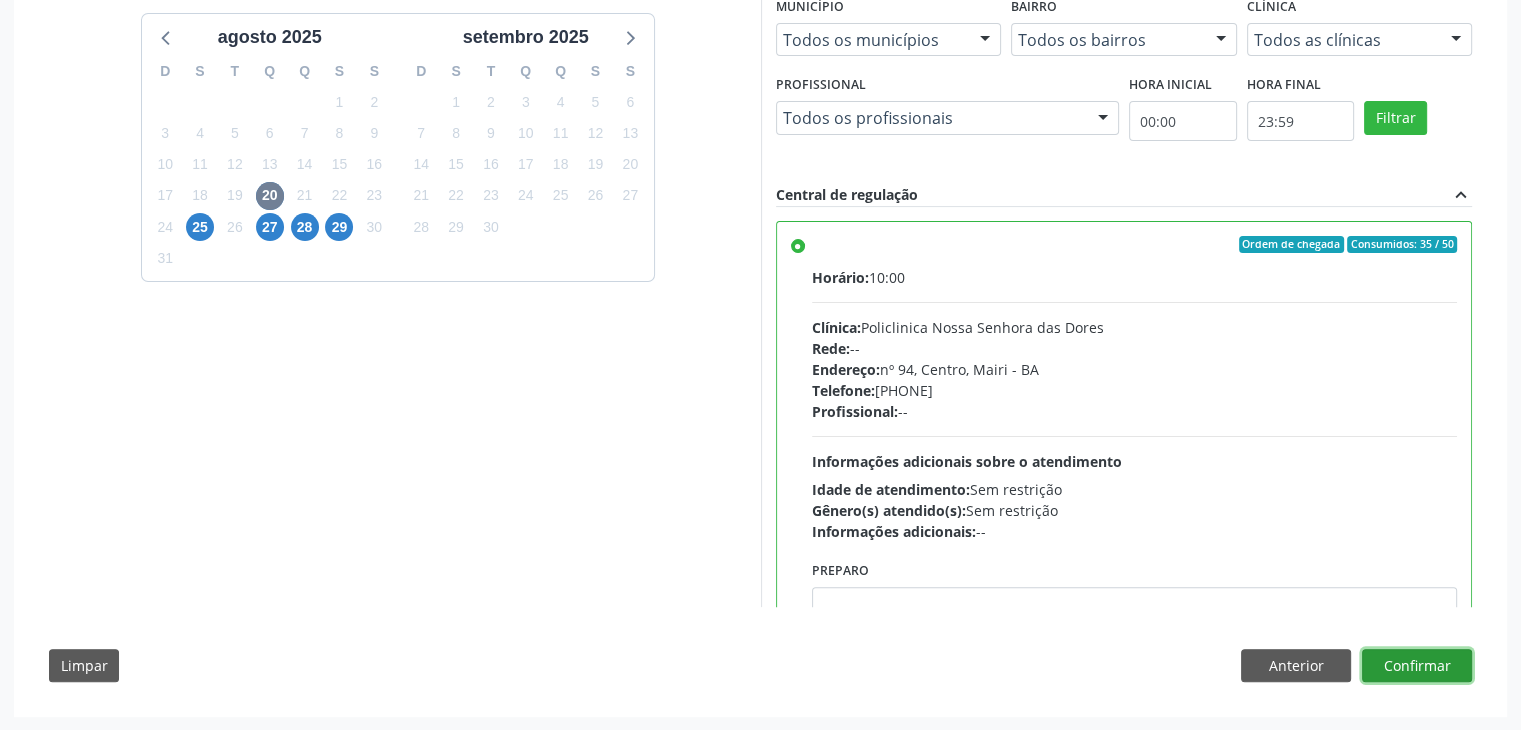 click on "Confirmar" at bounding box center (1417, 666) 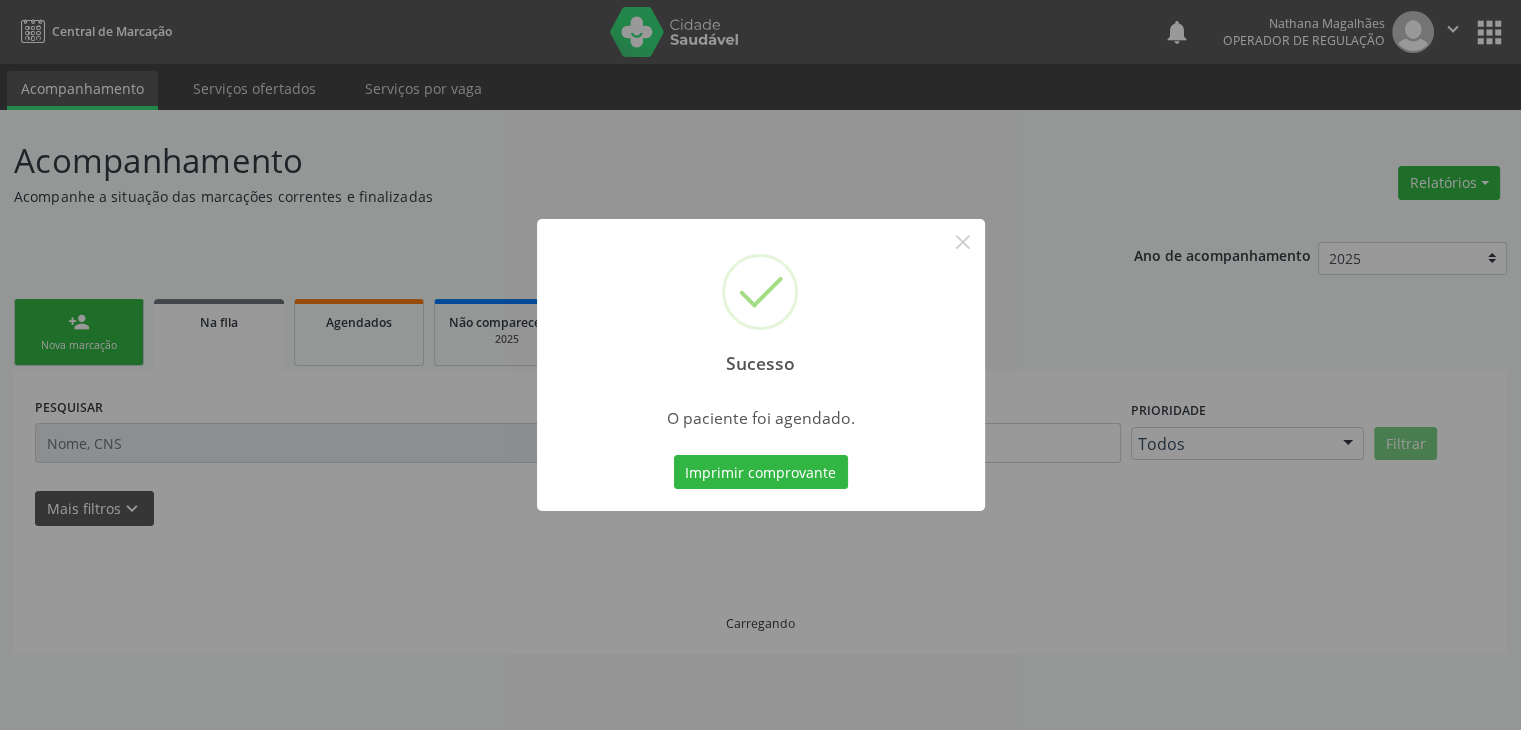 scroll, scrollTop: 0, scrollLeft: 0, axis: both 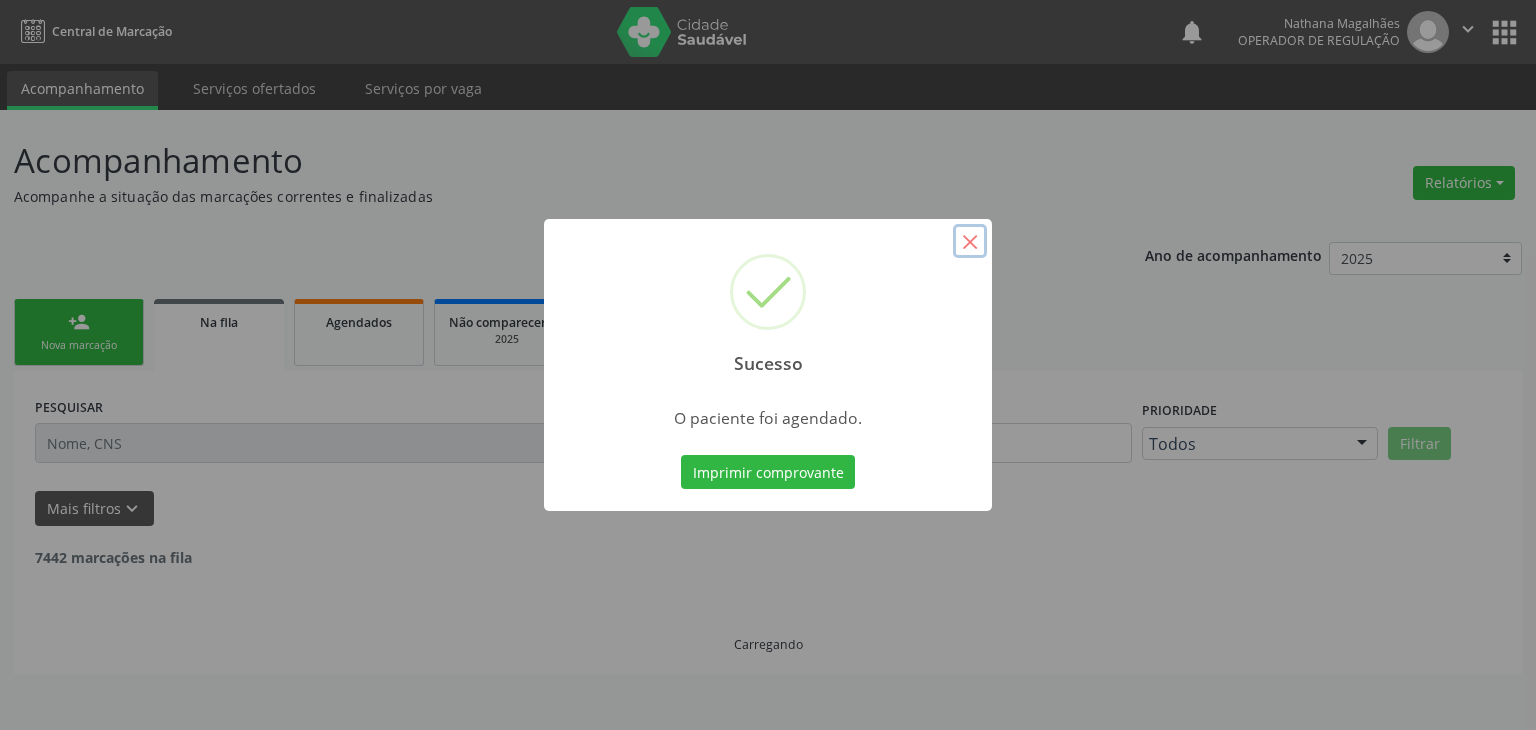 click on "×" at bounding box center [970, 241] 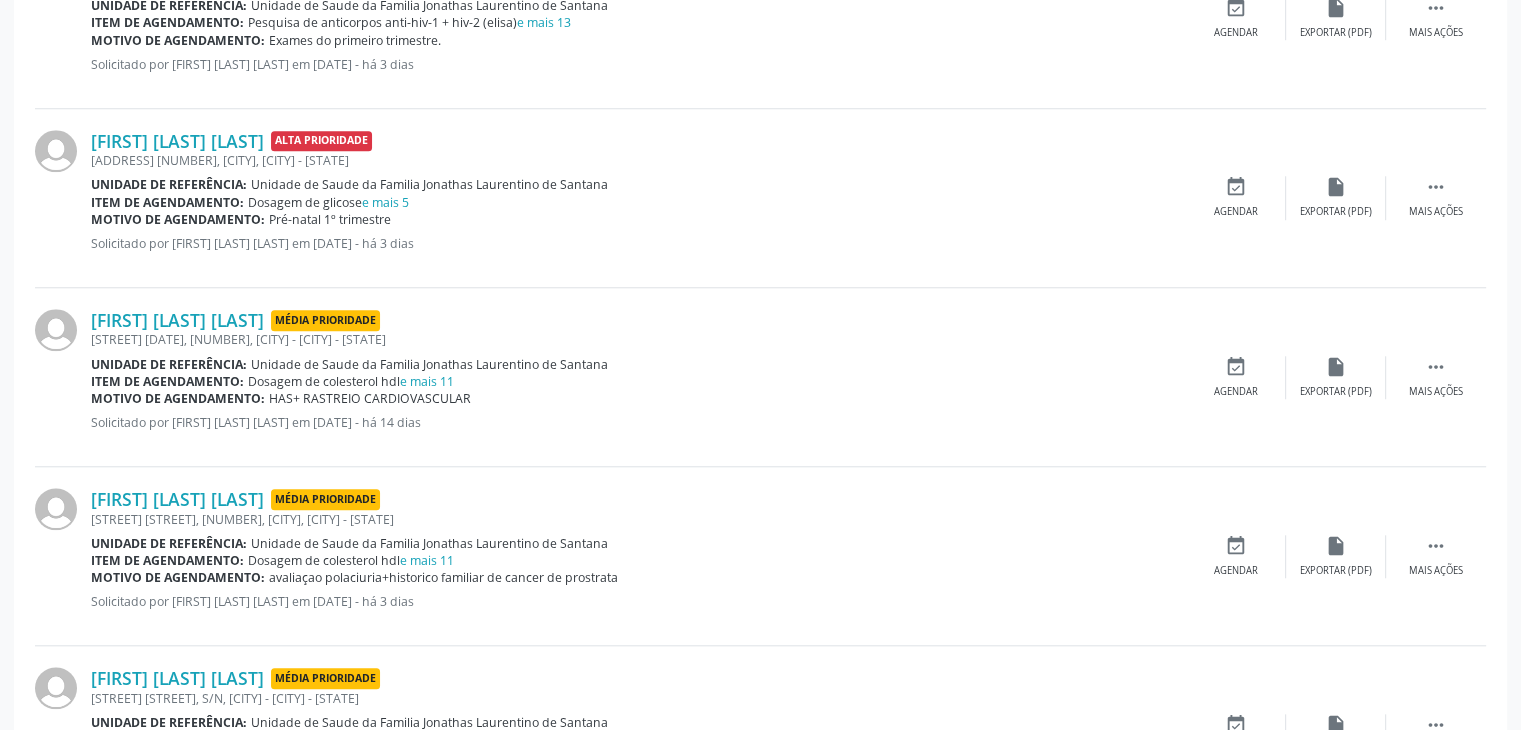 scroll, scrollTop: 1900, scrollLeft: 0, axis: vertical 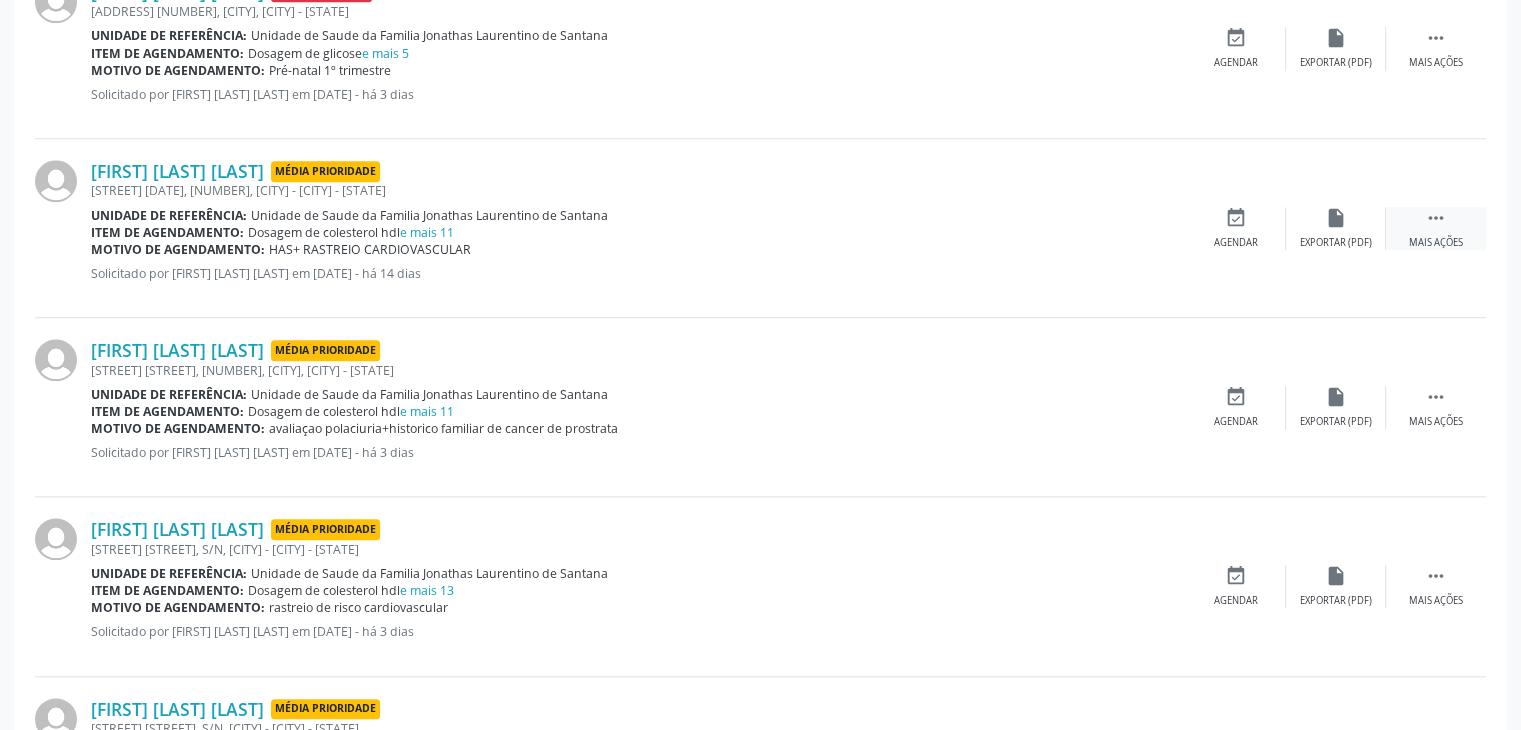 click on "" at bounding box center [1436, 218] 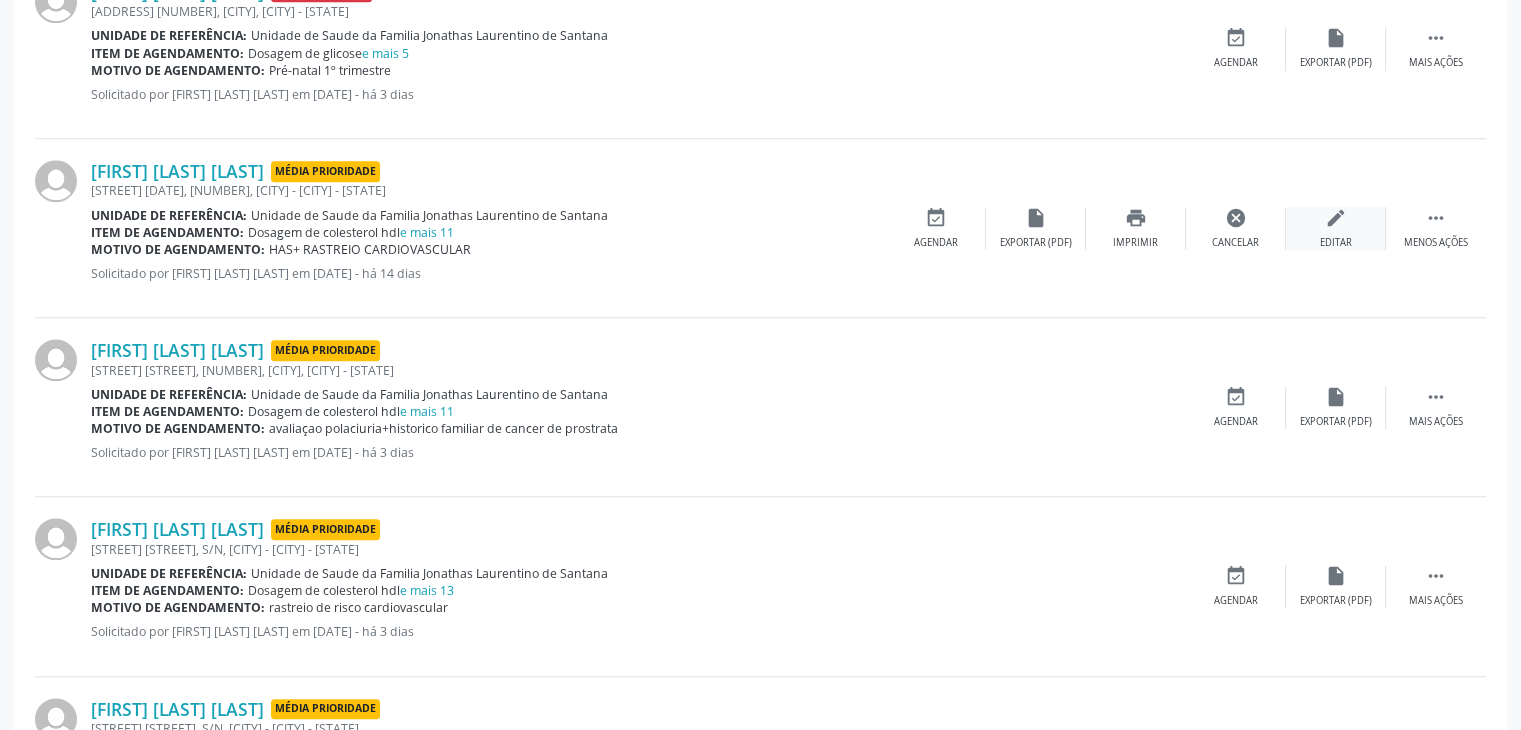 click on "edit
Editar" at bounding box center [1336, 228] 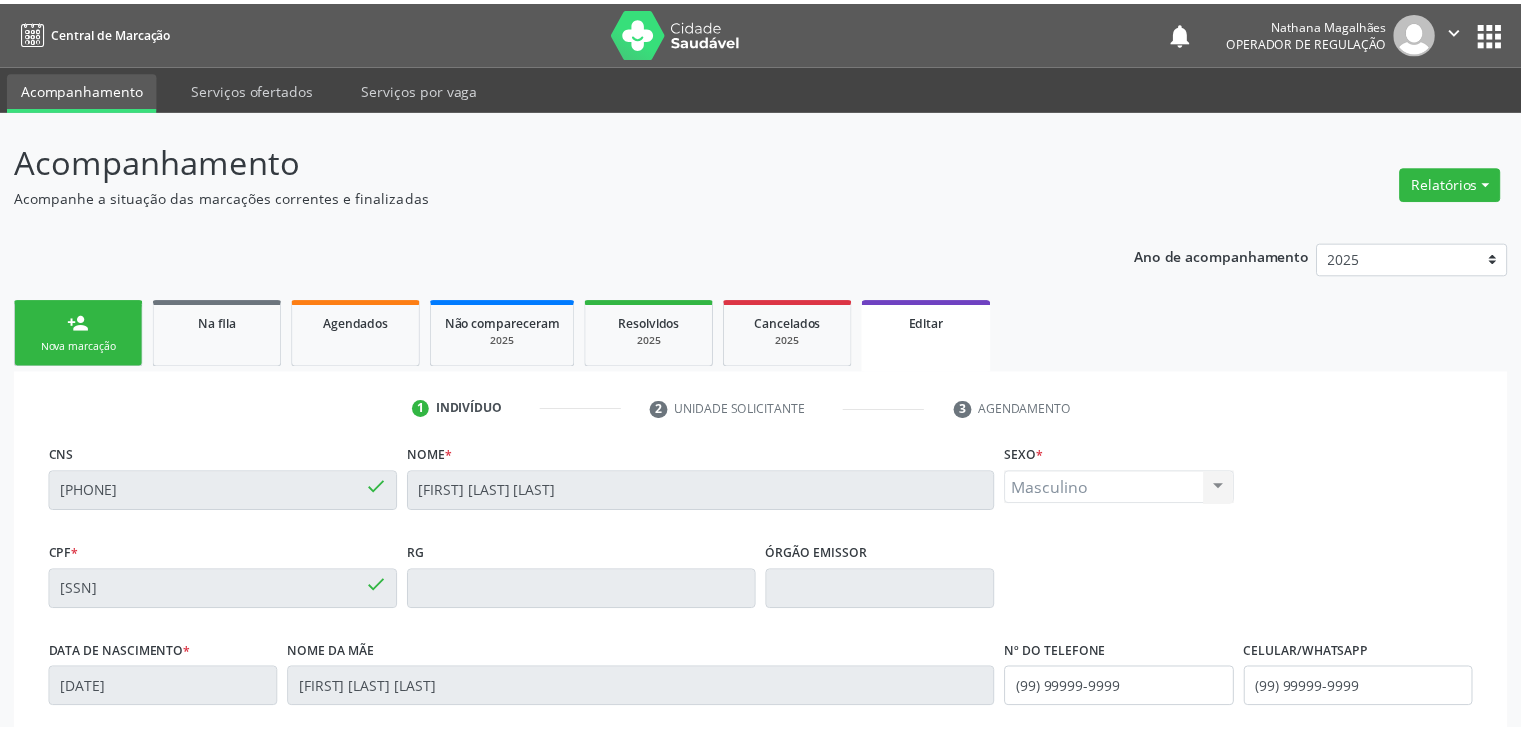 scroll, scrollTop: 380, scrollLeft: 0, axis: vertical 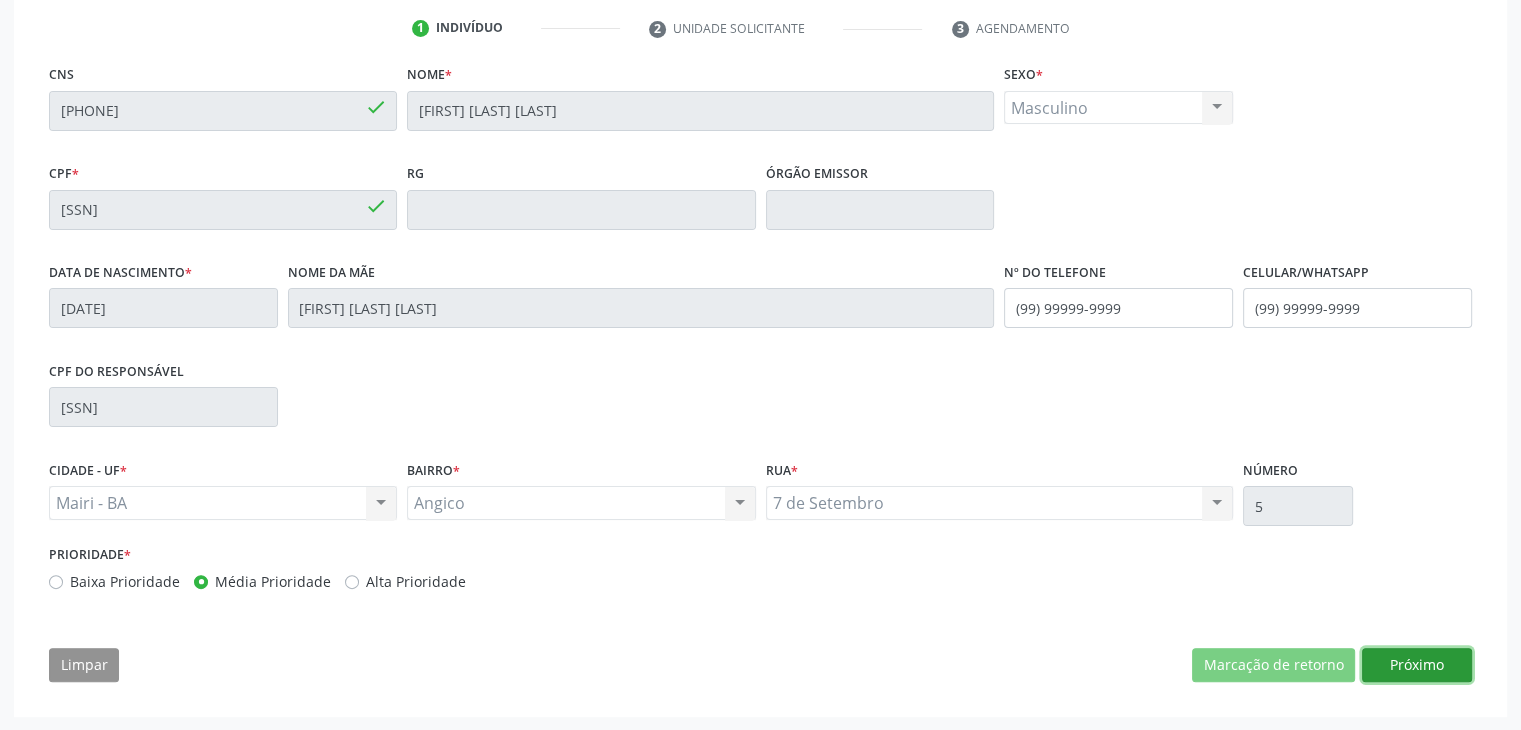 click on "Próximo" at bounding box center [1417, 665] 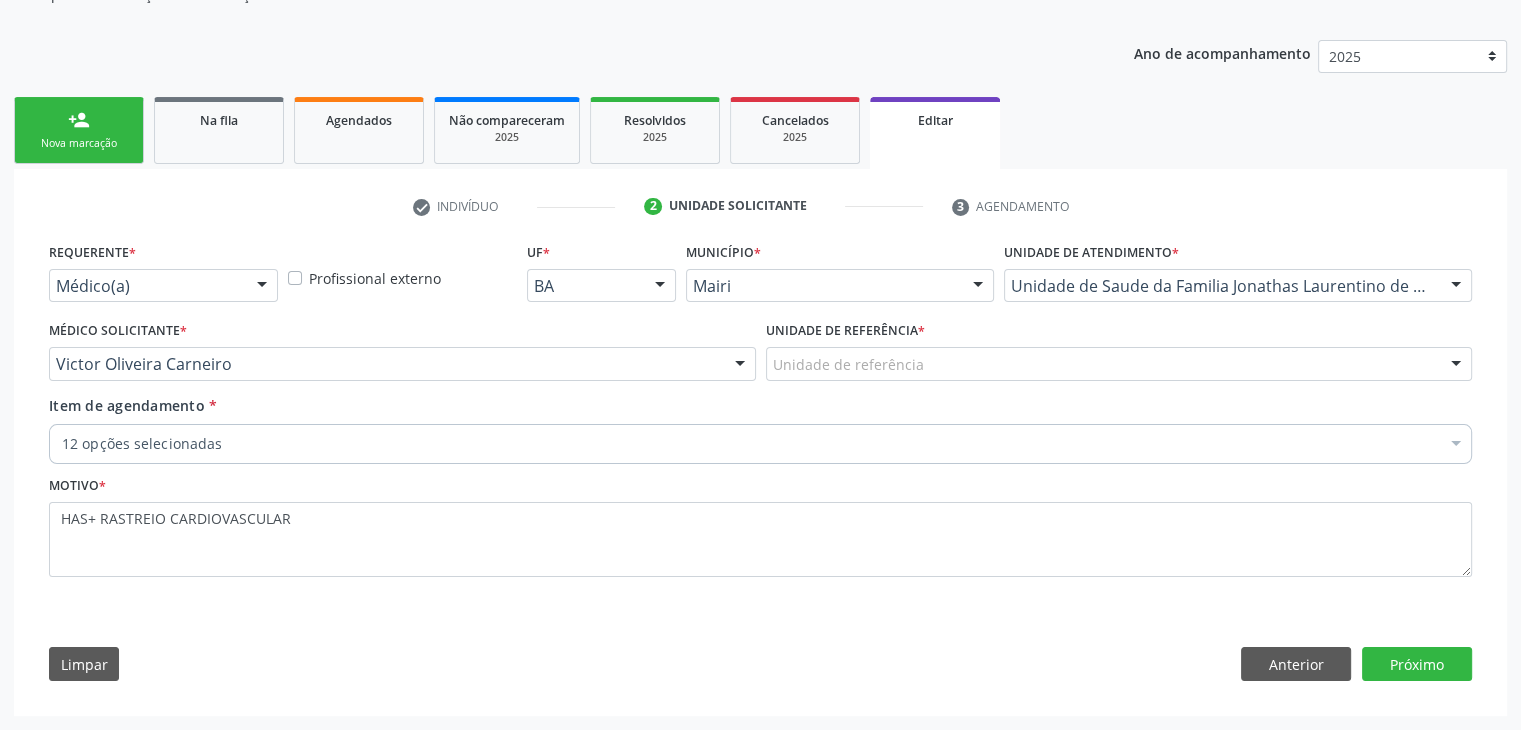 scroll, scrollTop: 200, scrollLeft: 0, axis: vertical 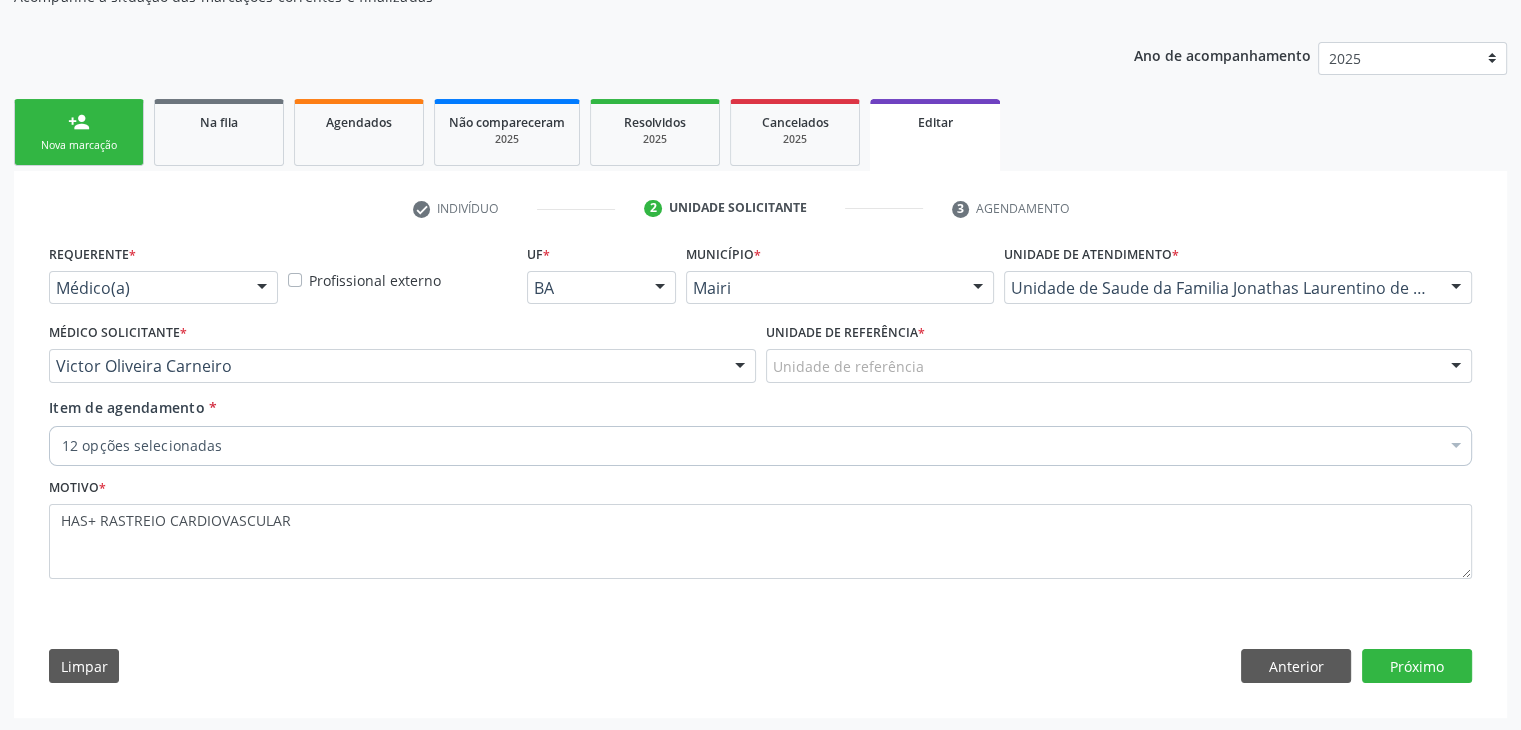click on "Unidade de referência" at bounding box center [1119, 366] 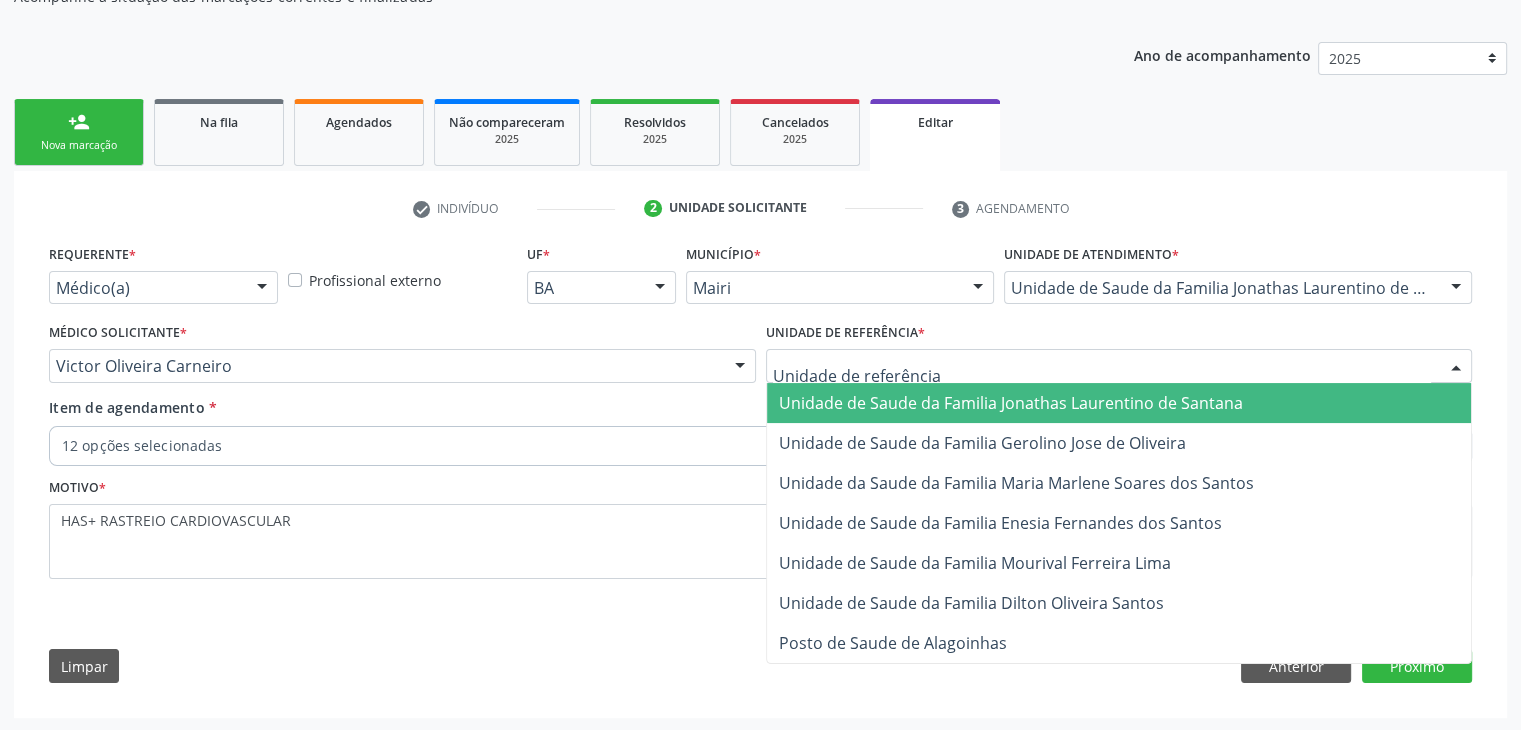 click on "Unidade de Saude da Familia Jonathas Laurentino de Santana" at bounding box center (1011, 403) 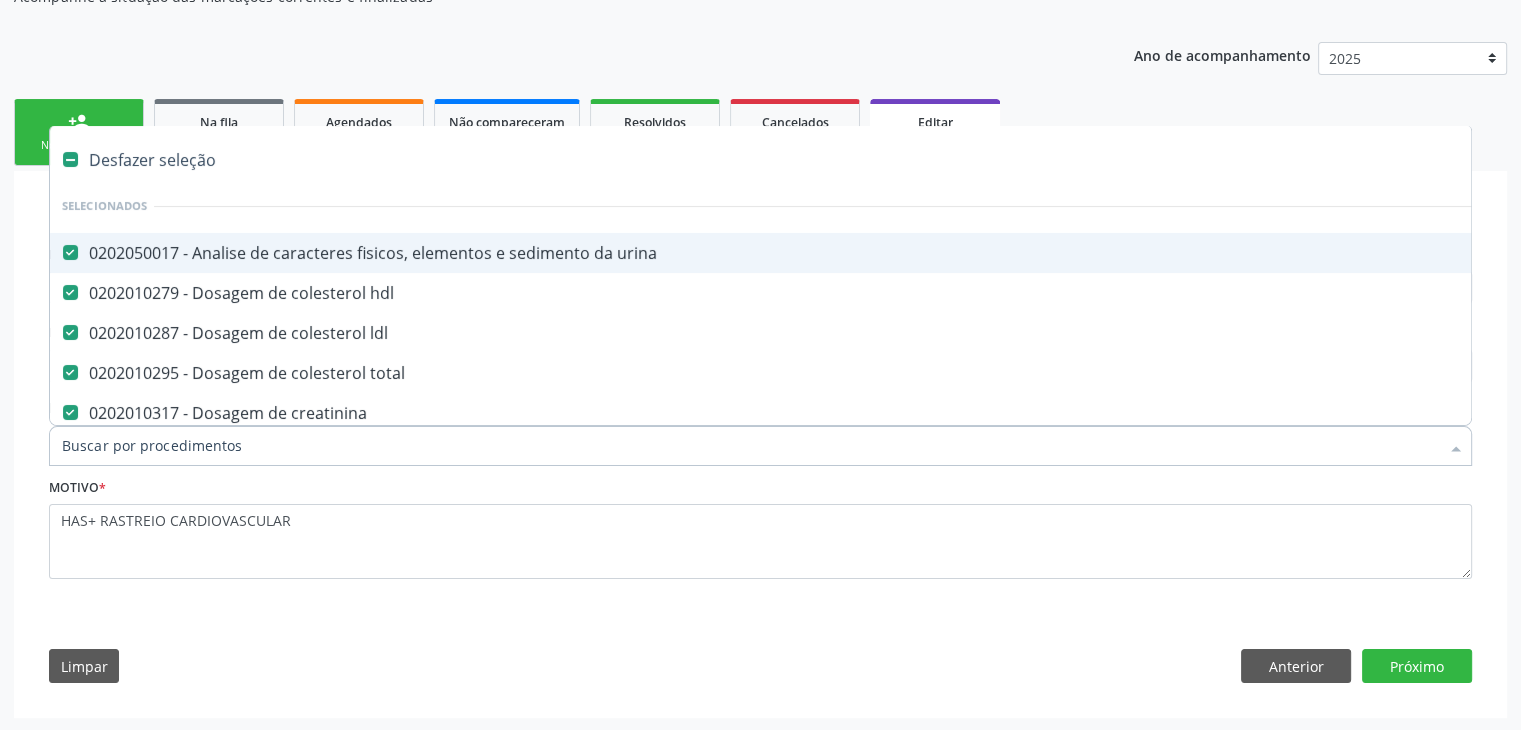 click on "Desfazer seleção" at bounding box center (831, 160) 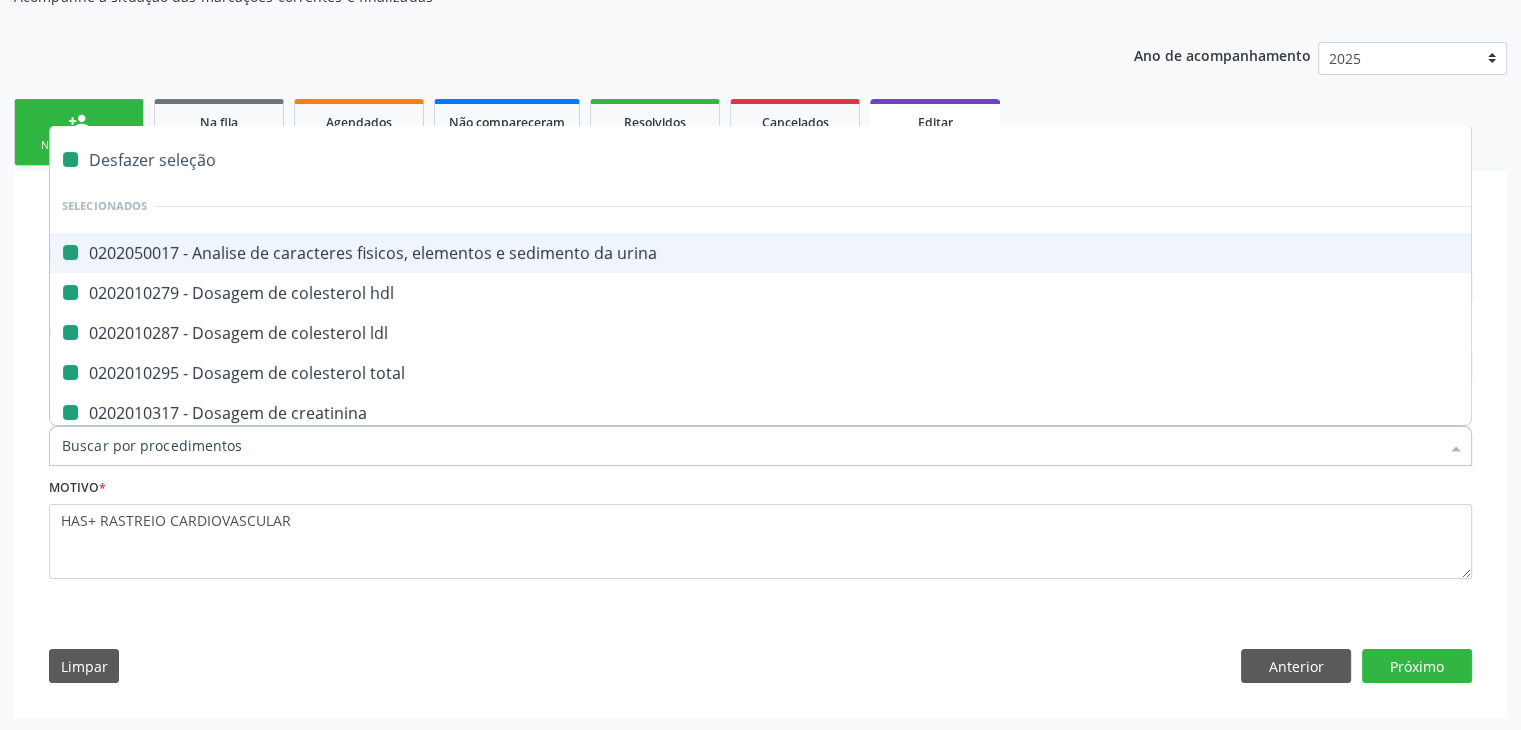 checkbox on "false" 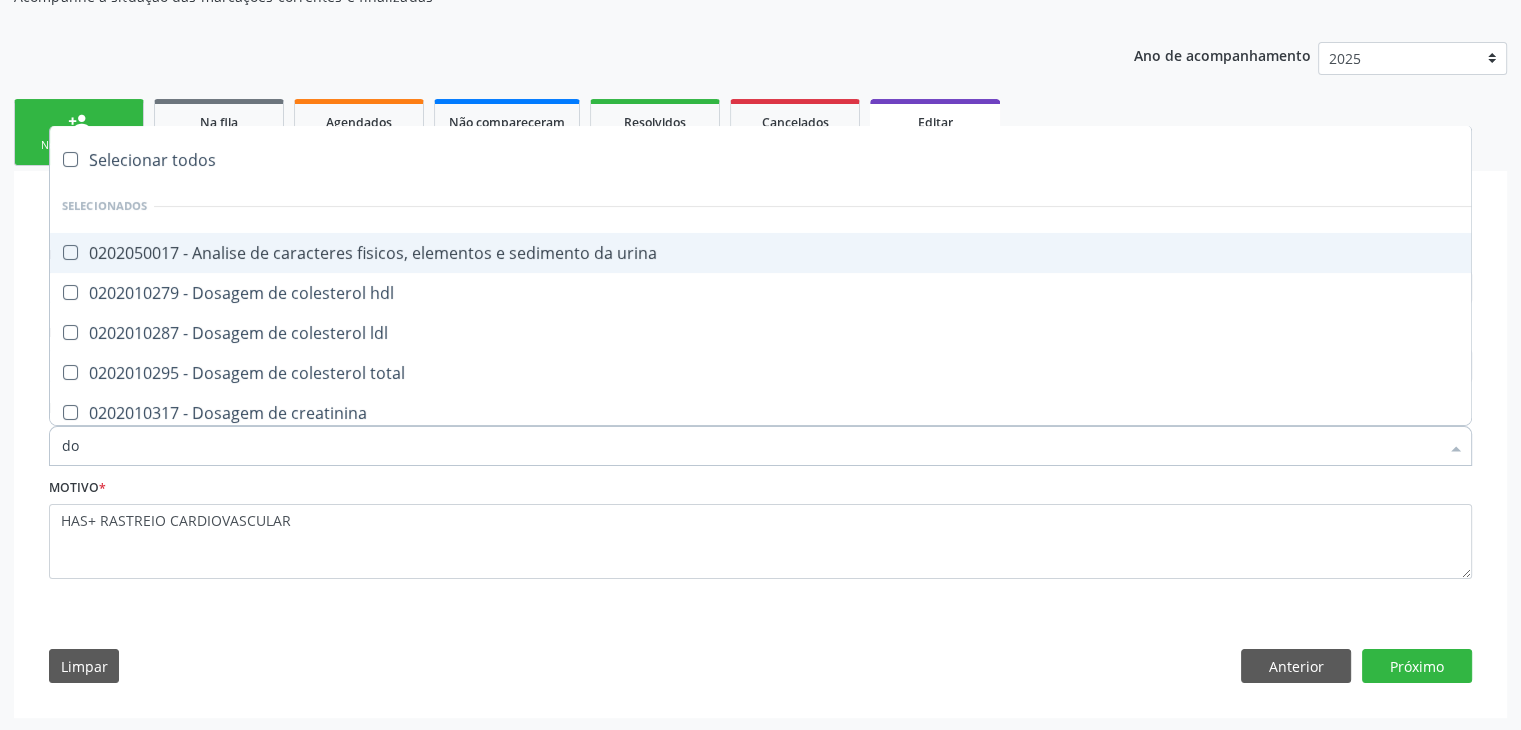 type on "dos" 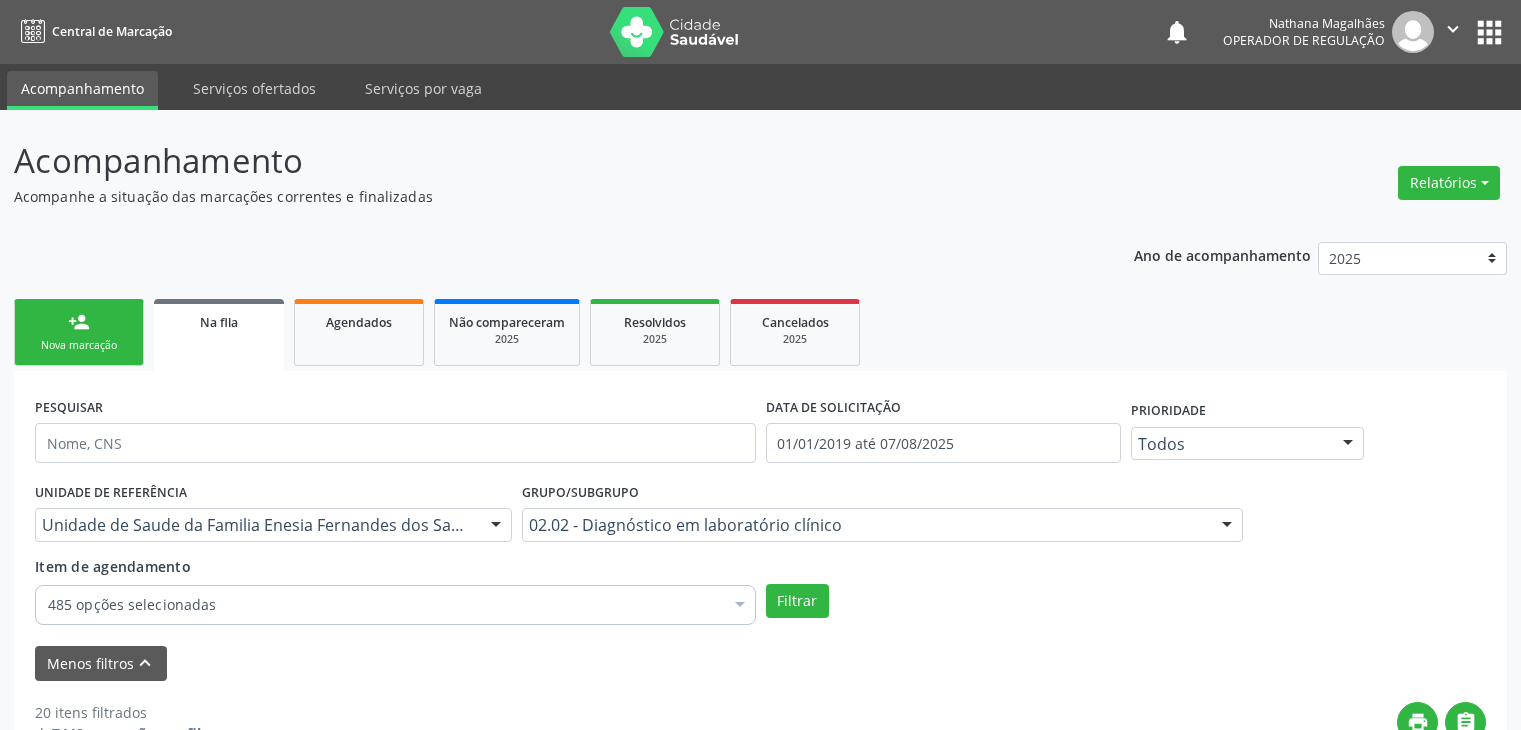 scroll, scrollTop: 1016, scrollLeft: 0, axis: vertical 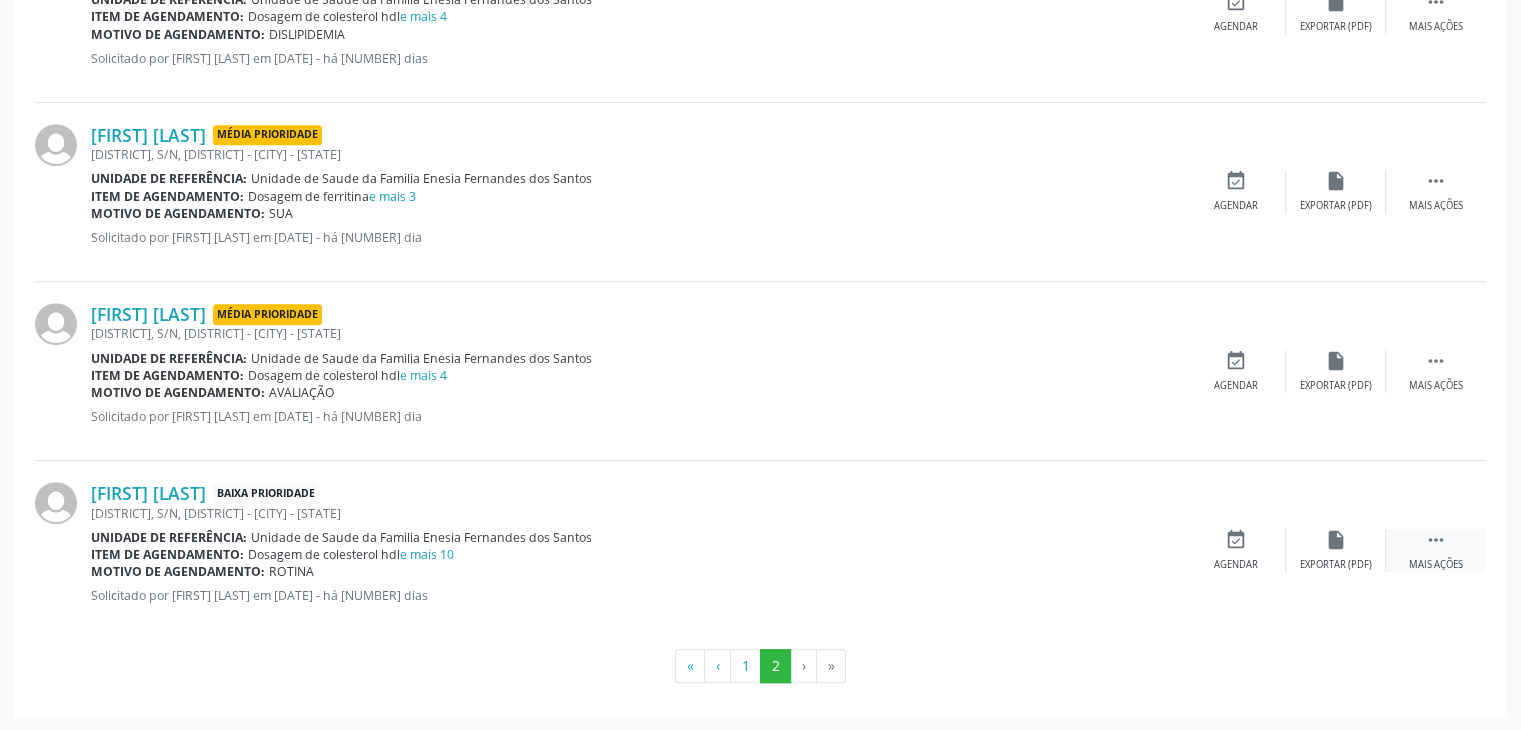 click on "" at bounding box center (1436, 540) 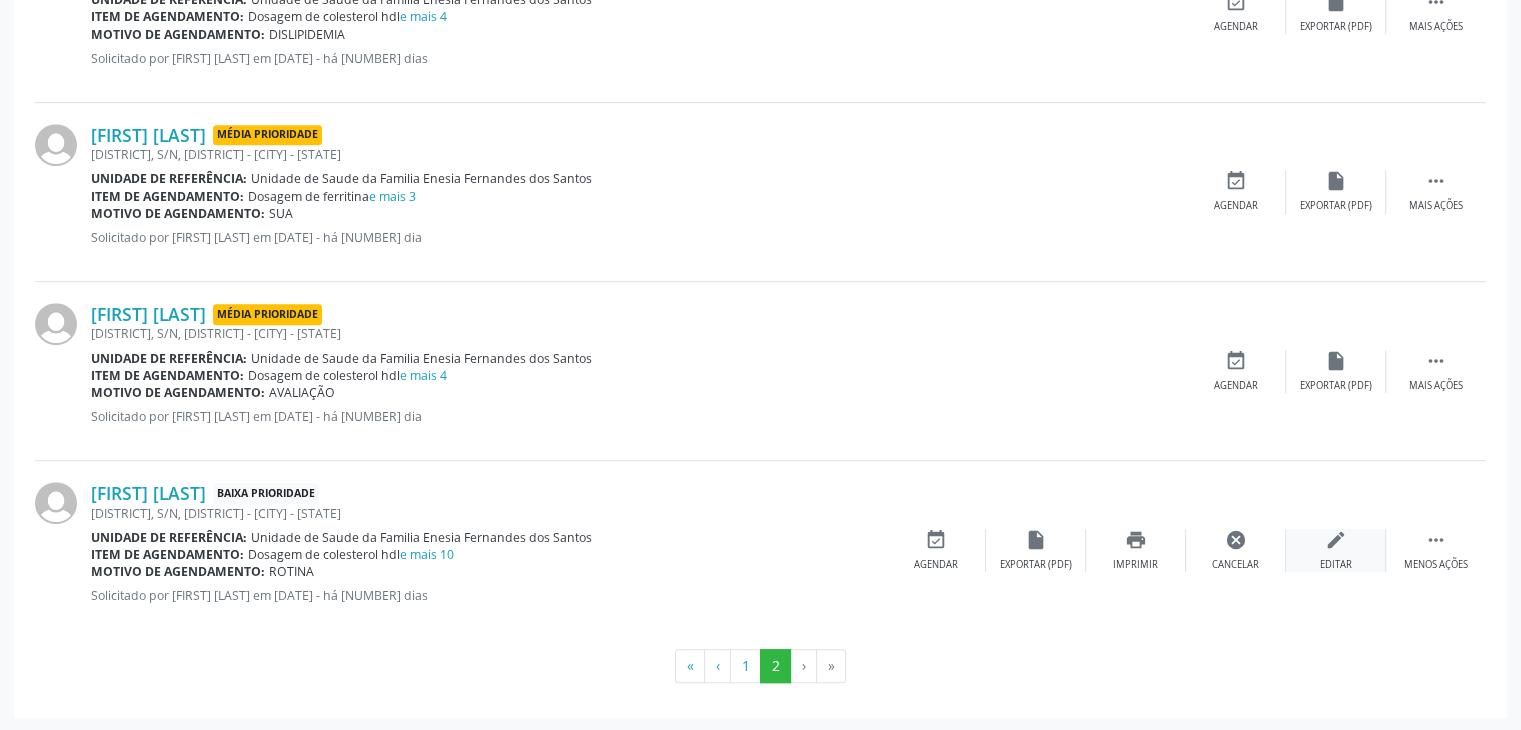 click on "edit
Editar" at bounding box center [1336, 550] 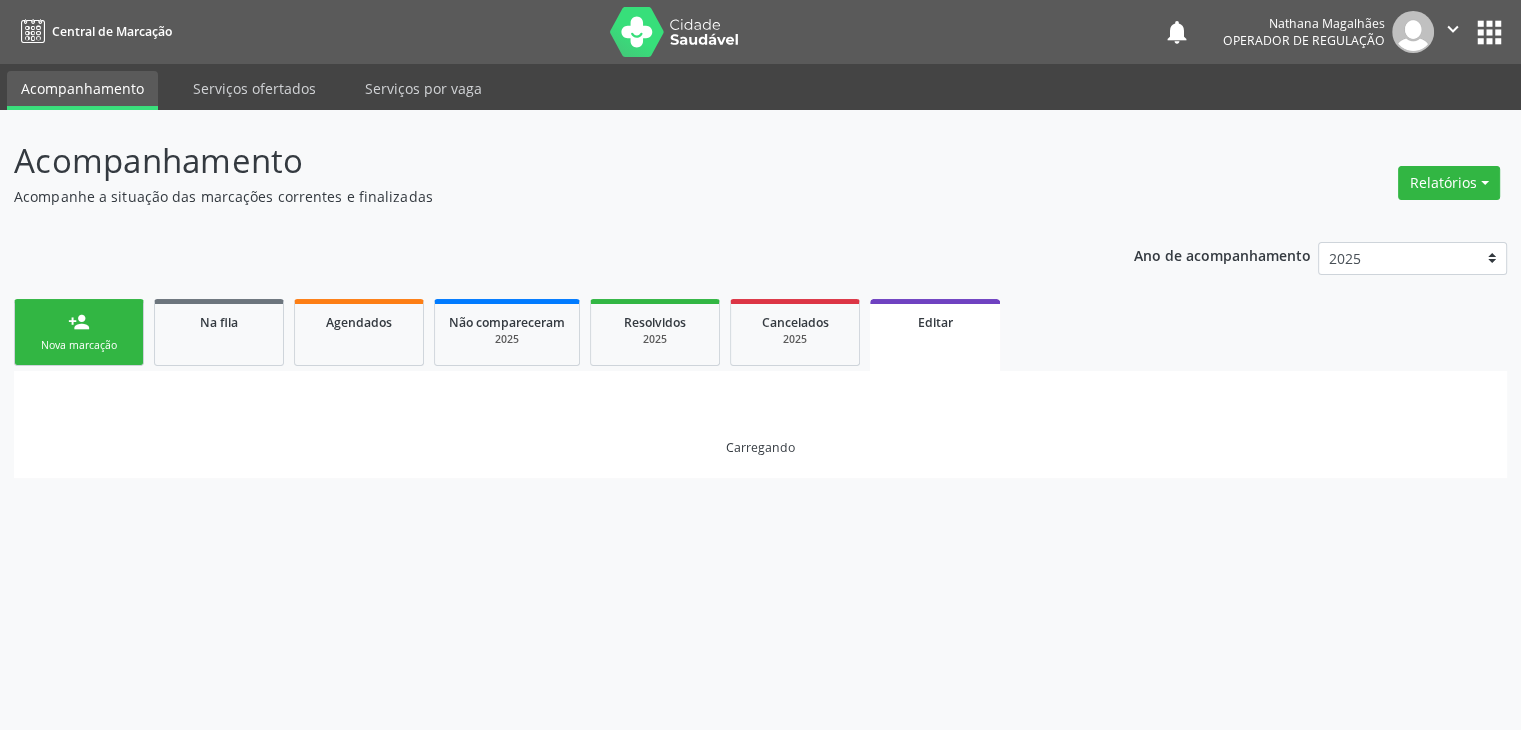 scroll, scrollTop: 0, scrollLeft: 0, axis: both 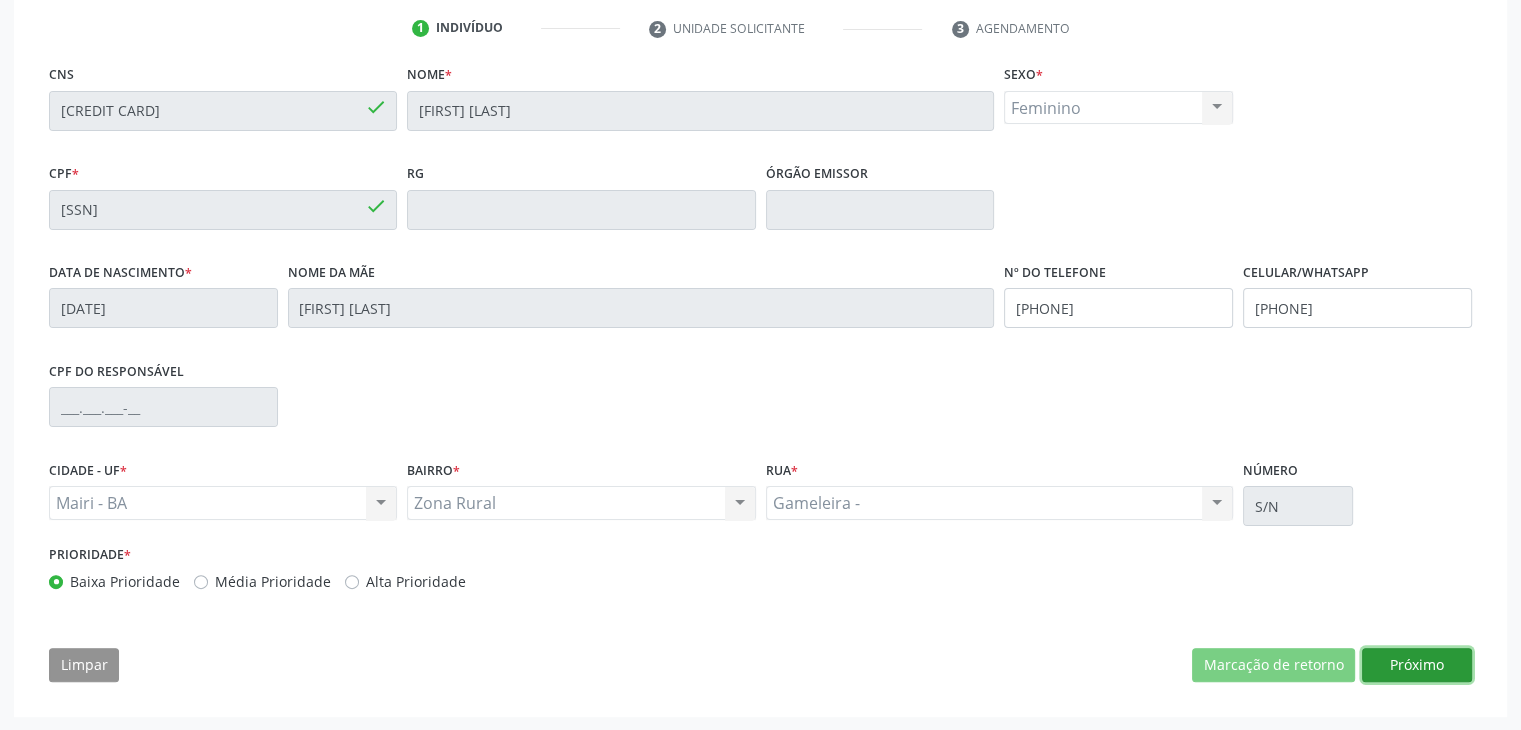 click on "Próximo" at bounding box center (1417, 665) 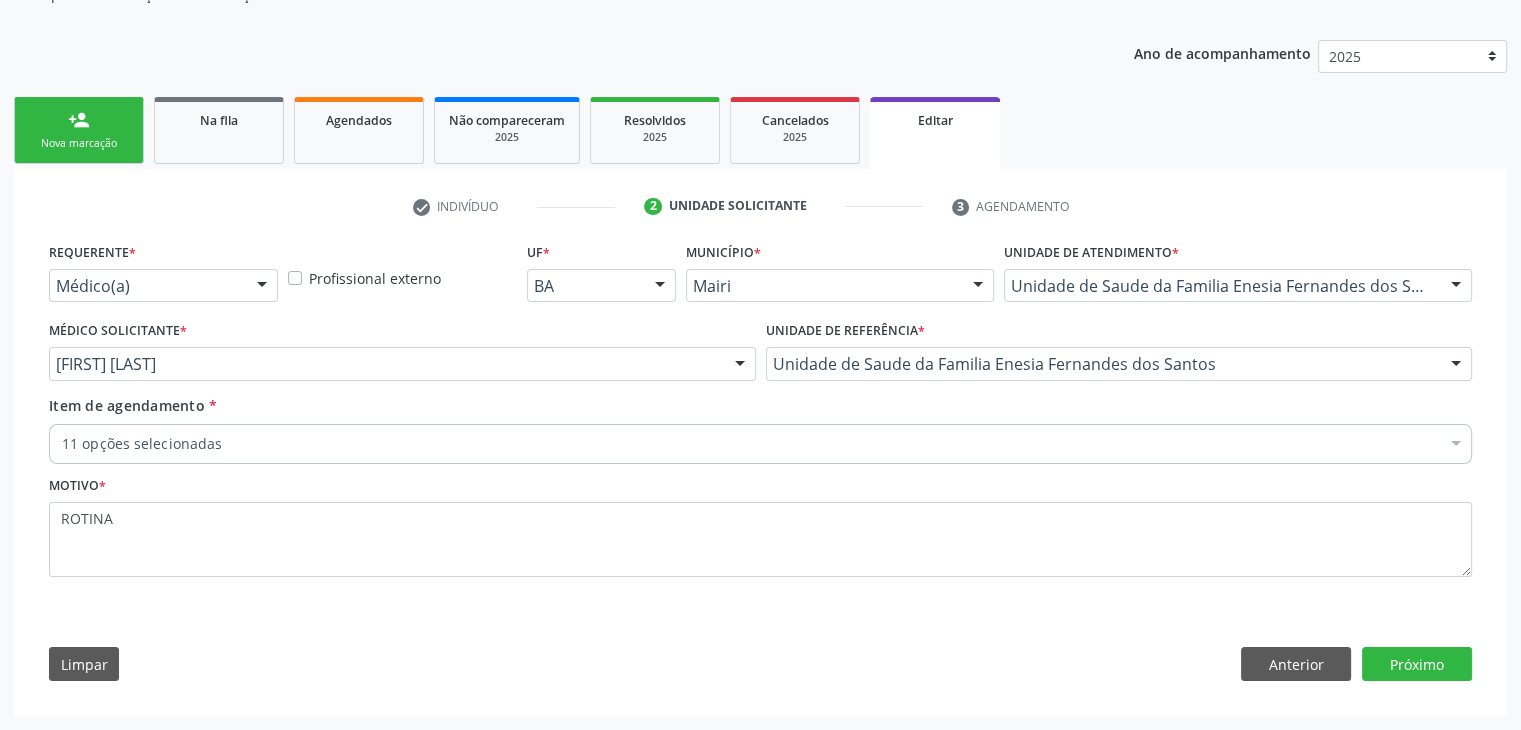 scroll, scrollTop: 200, scrollLeft: 0, axis: vertical 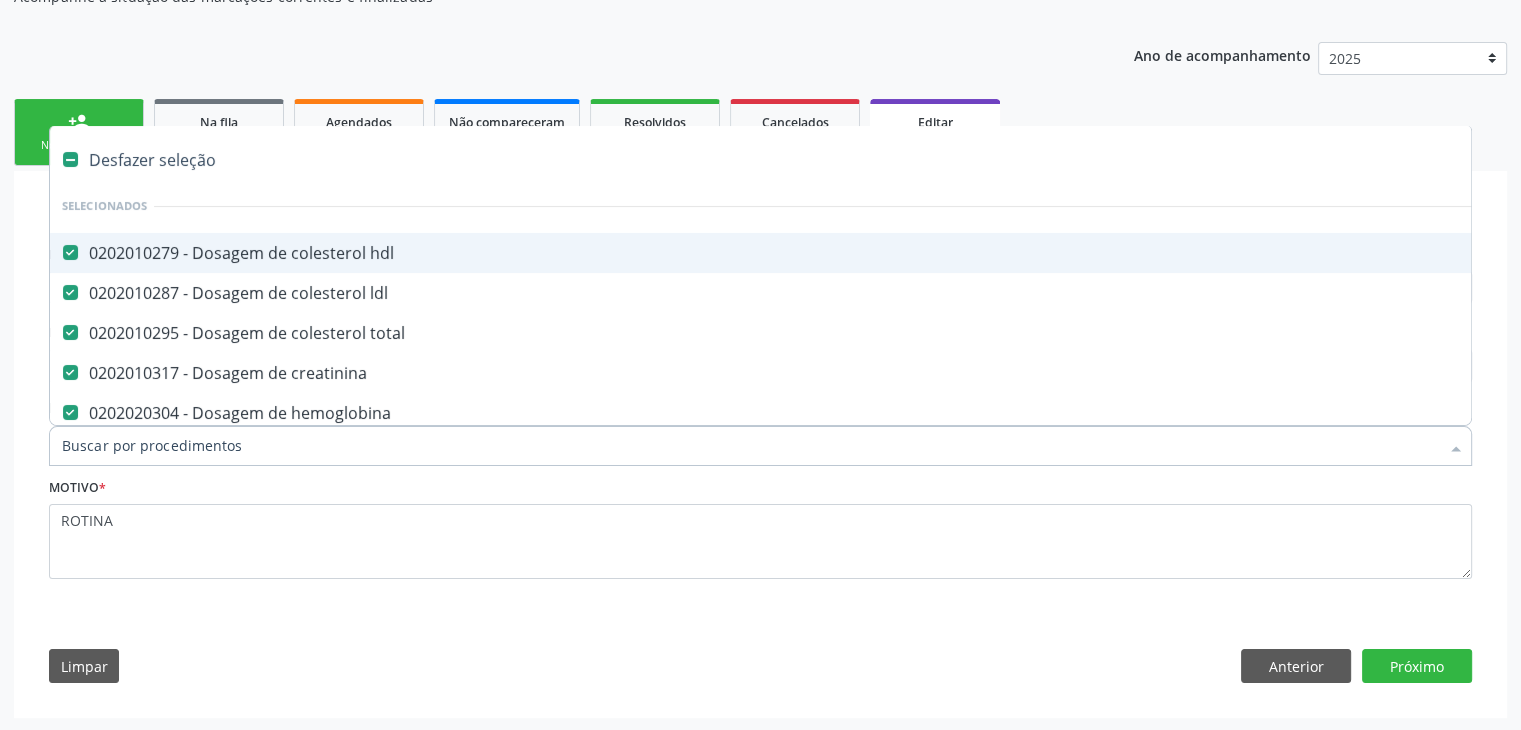 click on "Desfazer seleção" at bounding box center (831, 160) 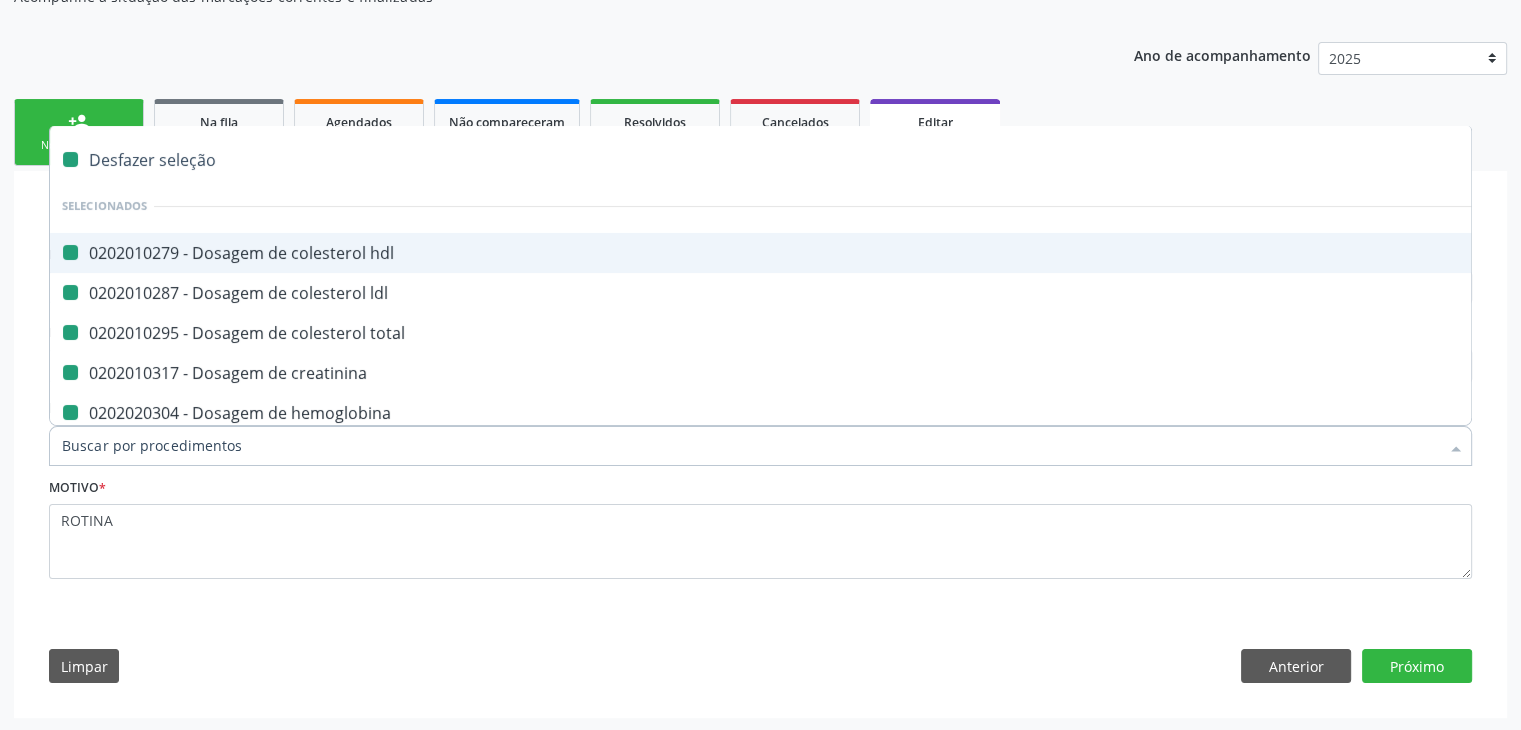 checkbox on "false" 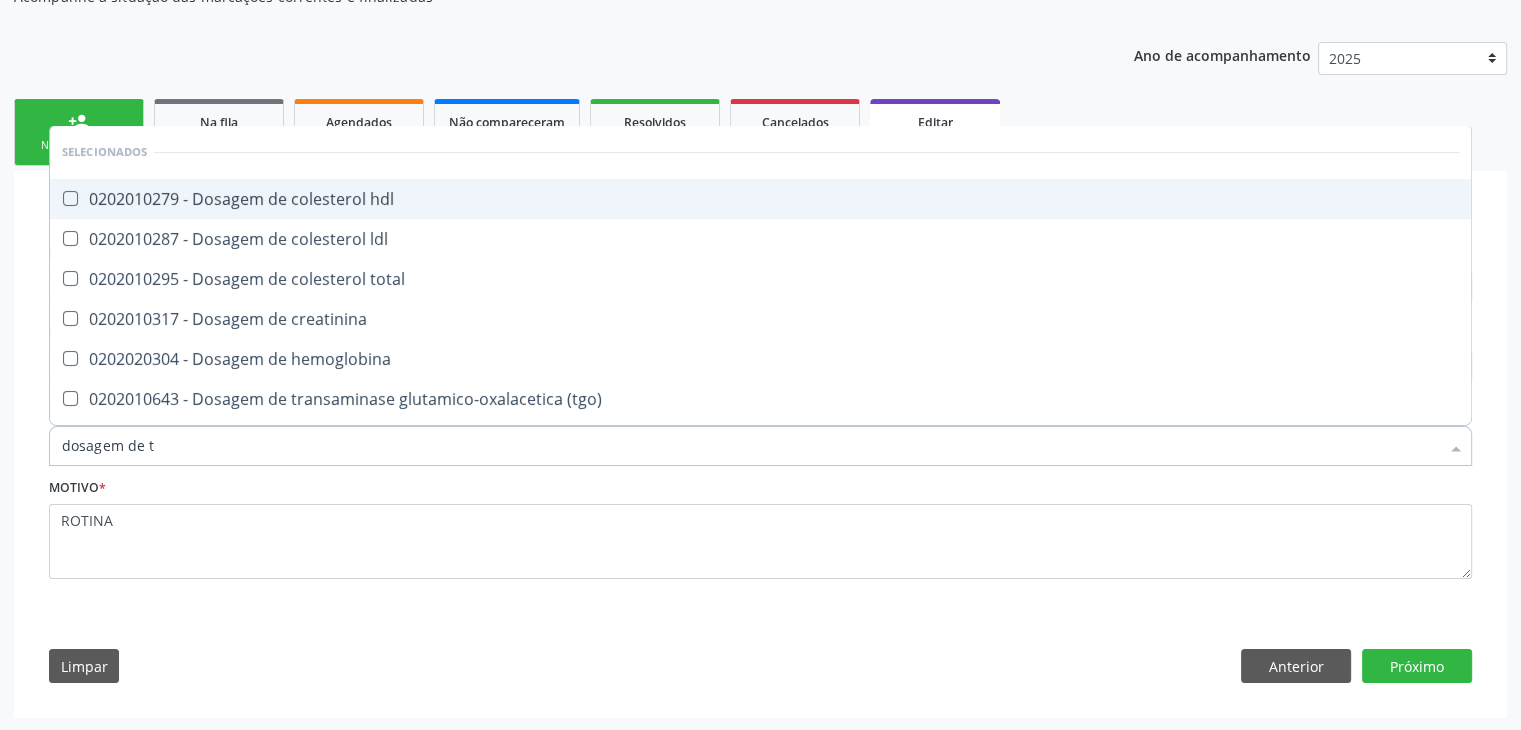 type on "dosagem de ts" 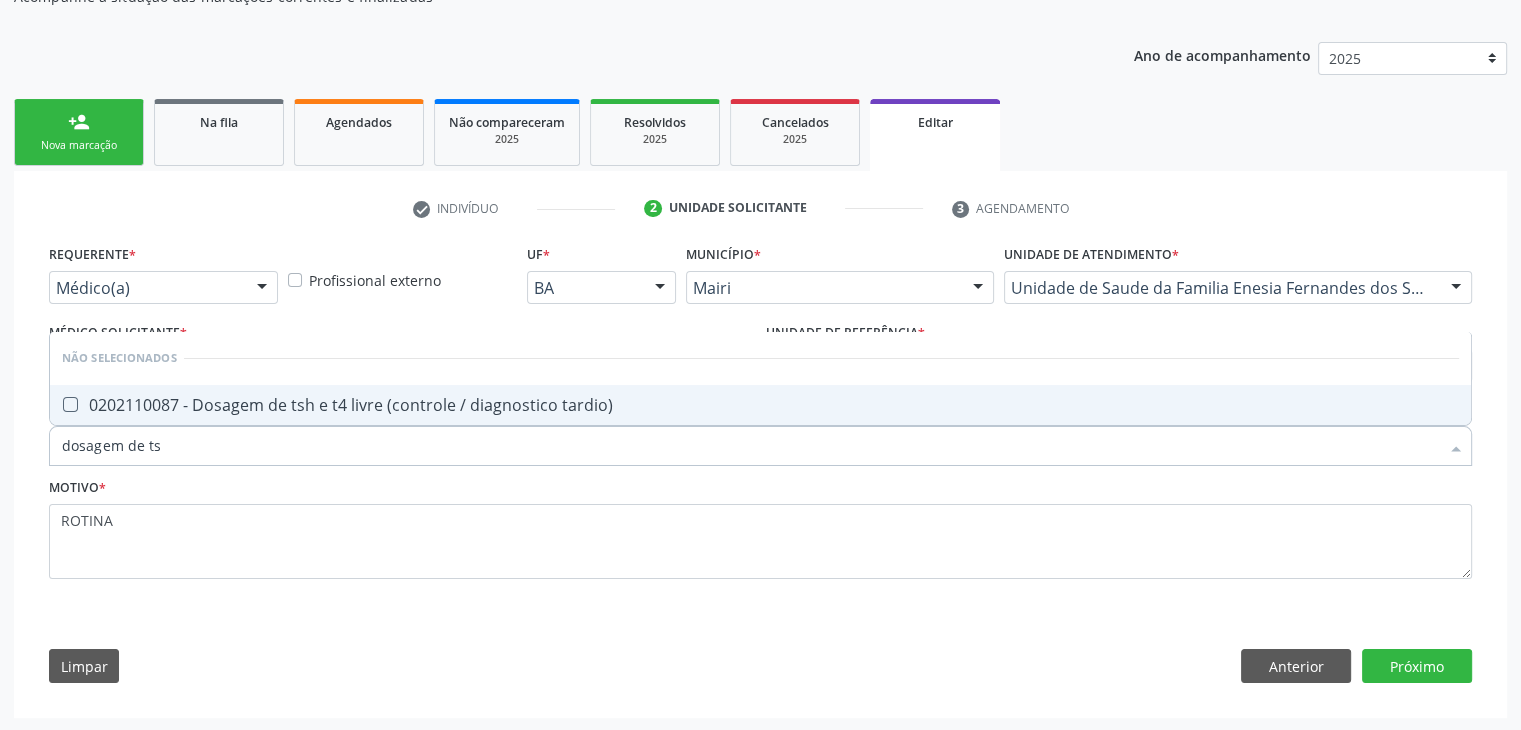 click on "0202110087 - Dosagem de tsh e t4 livre (controle / diagnostico tardio)" at bounding box center (760, 405) 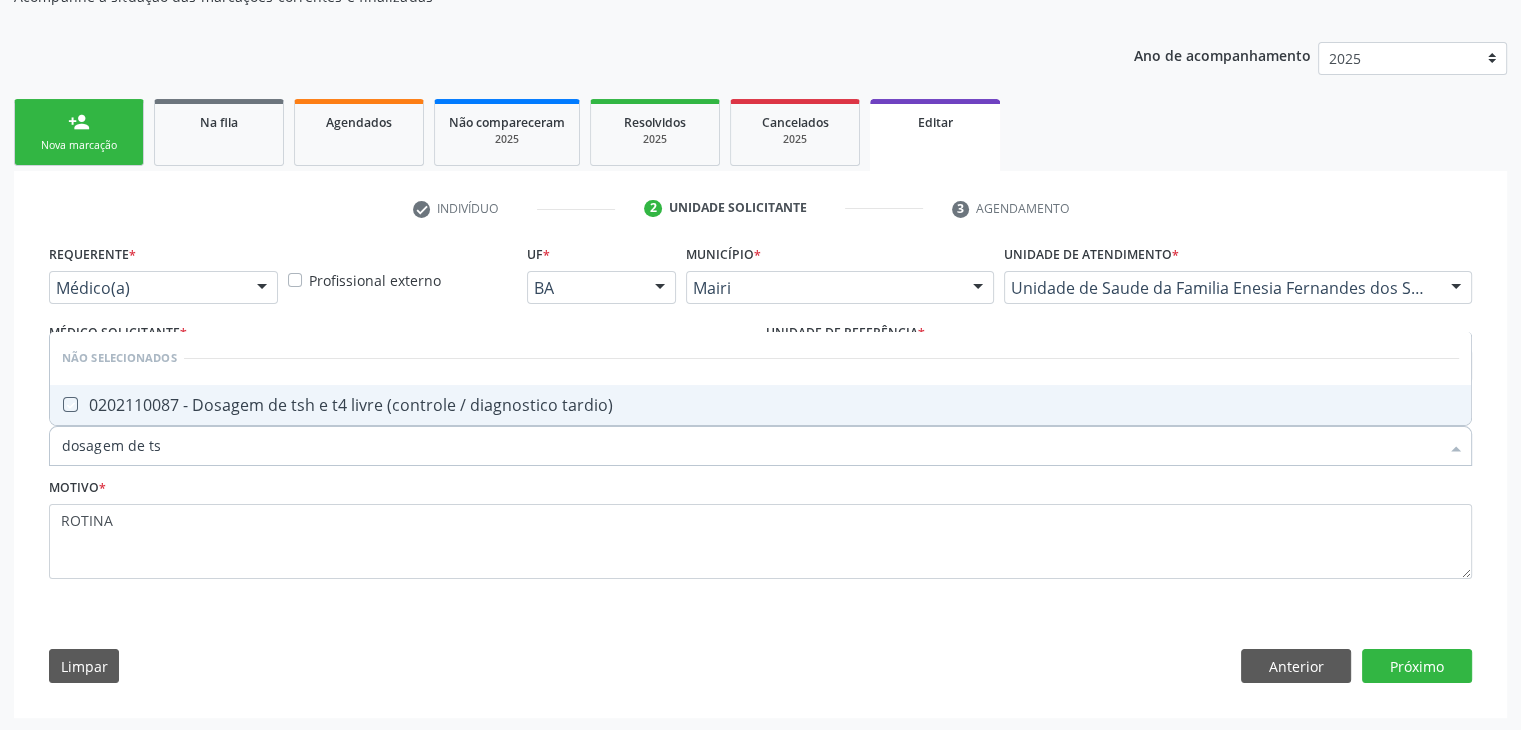 checkbox on "true" 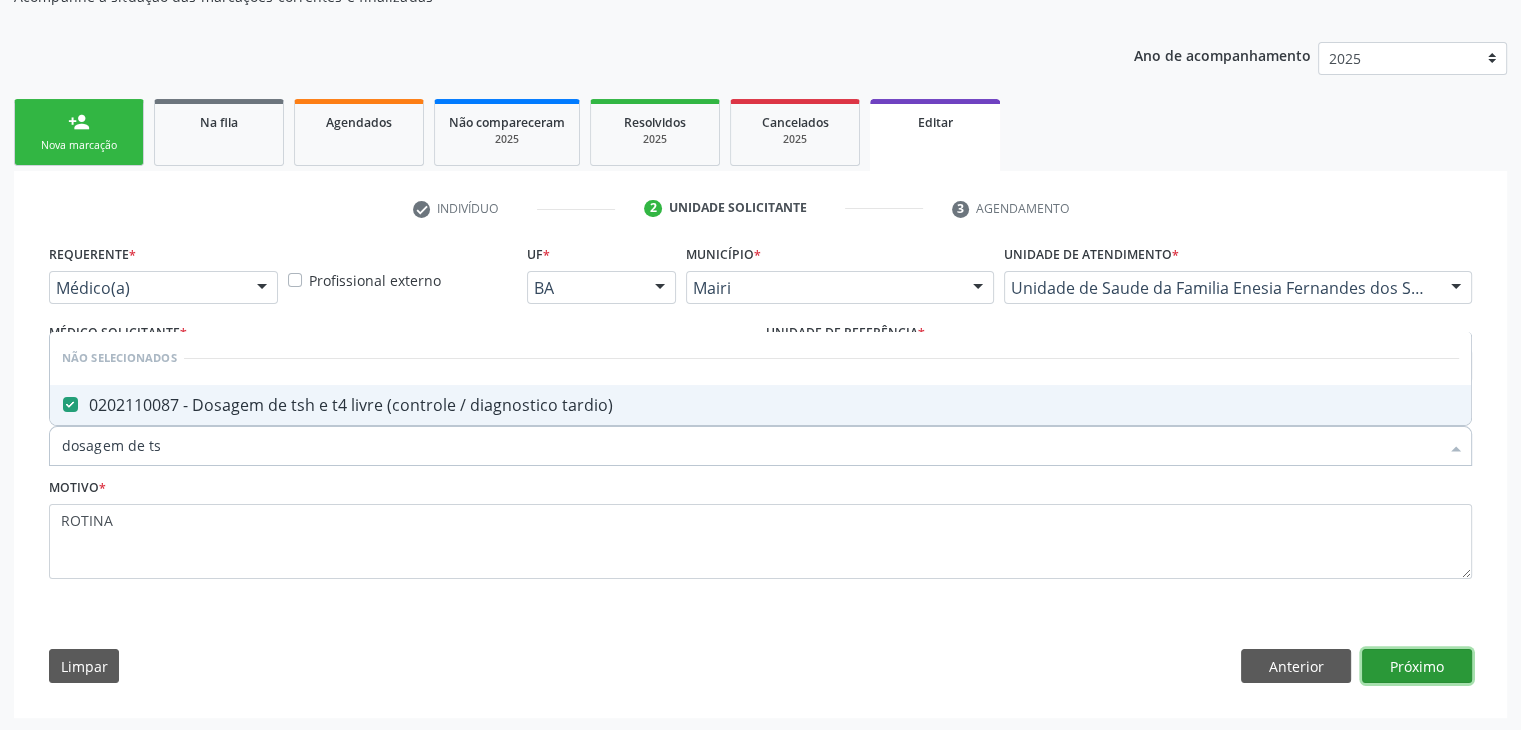 click on "Próximo" at bounding box center (1417, 666) 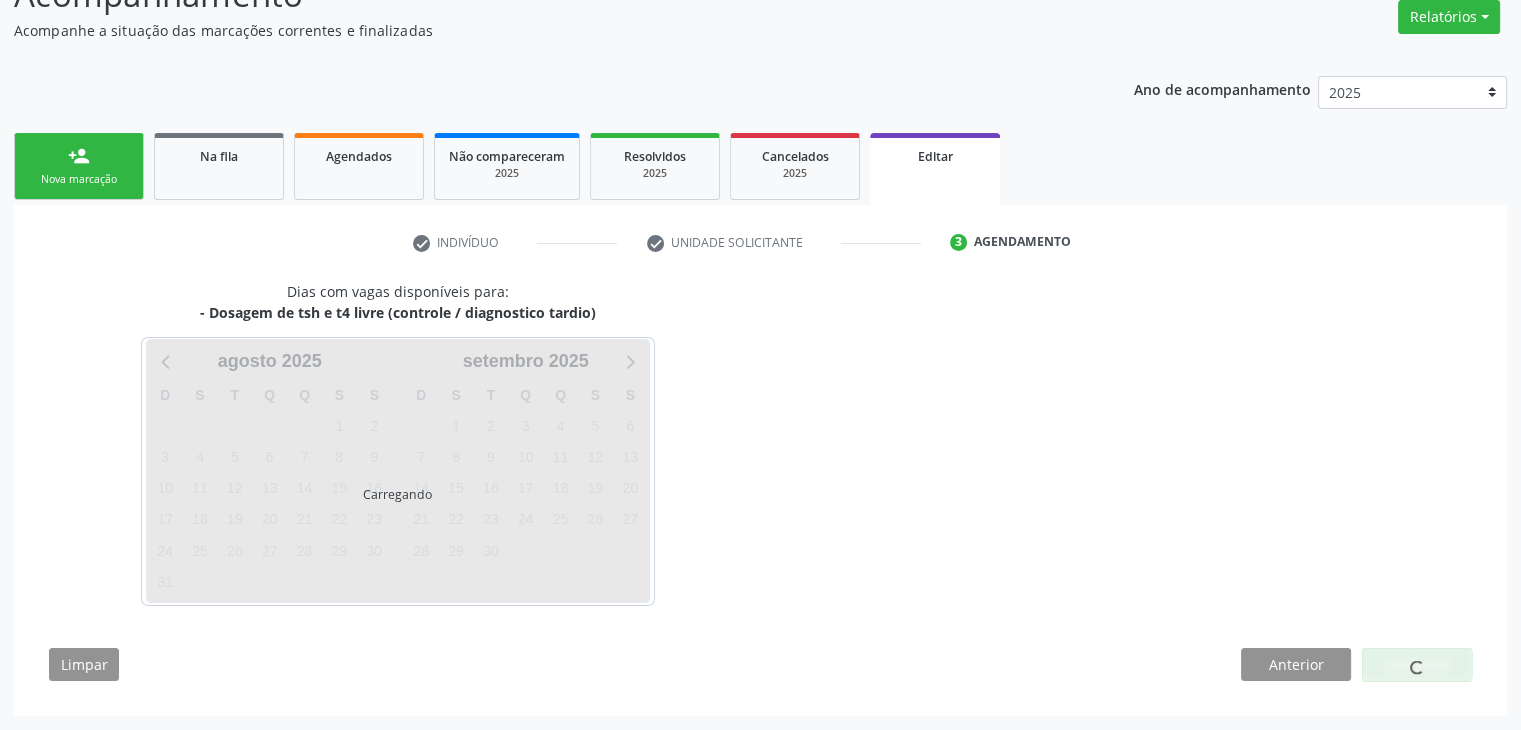 scroll, scrollTop: 165, scrollLeft: 0, axis: vertical 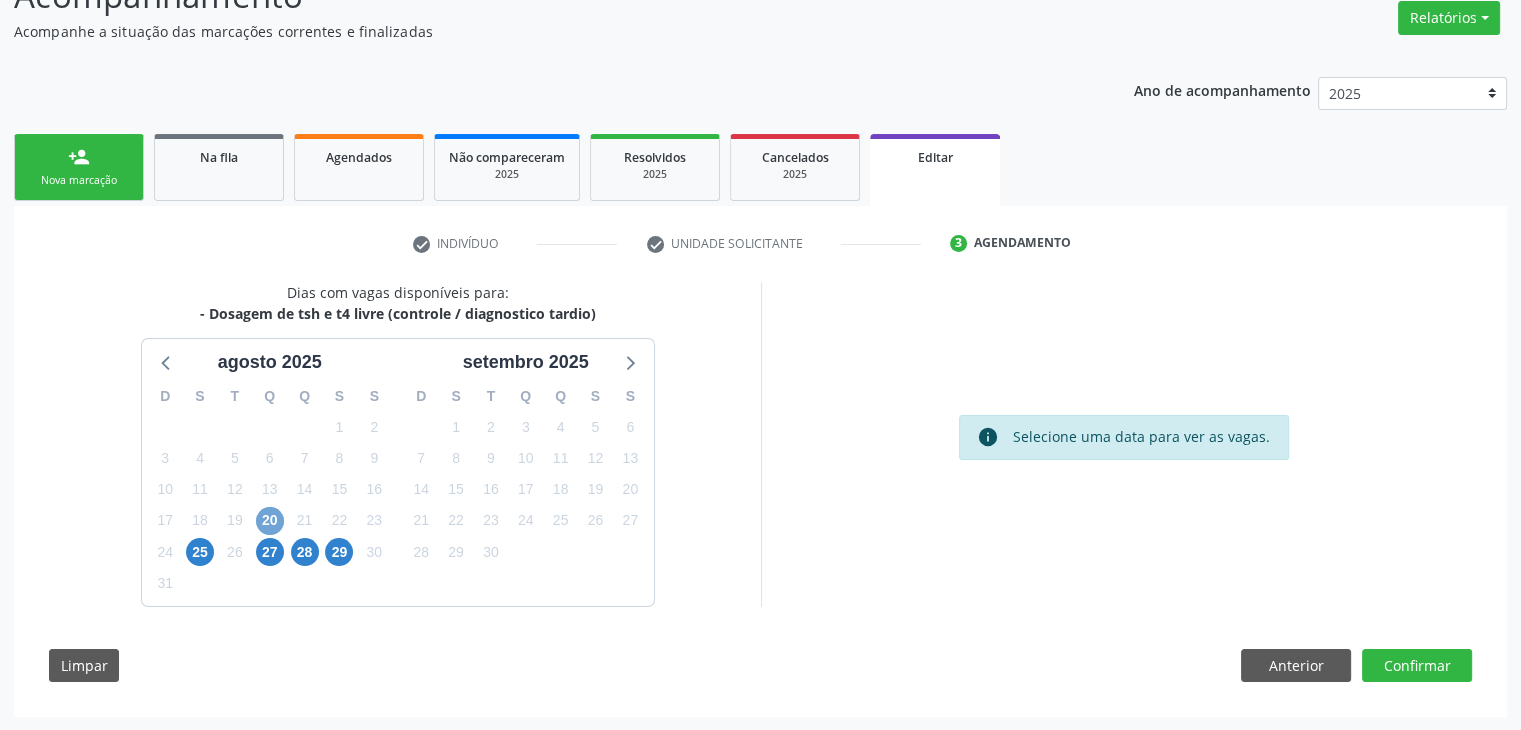 click on "20" at bounding box center (270, 521) 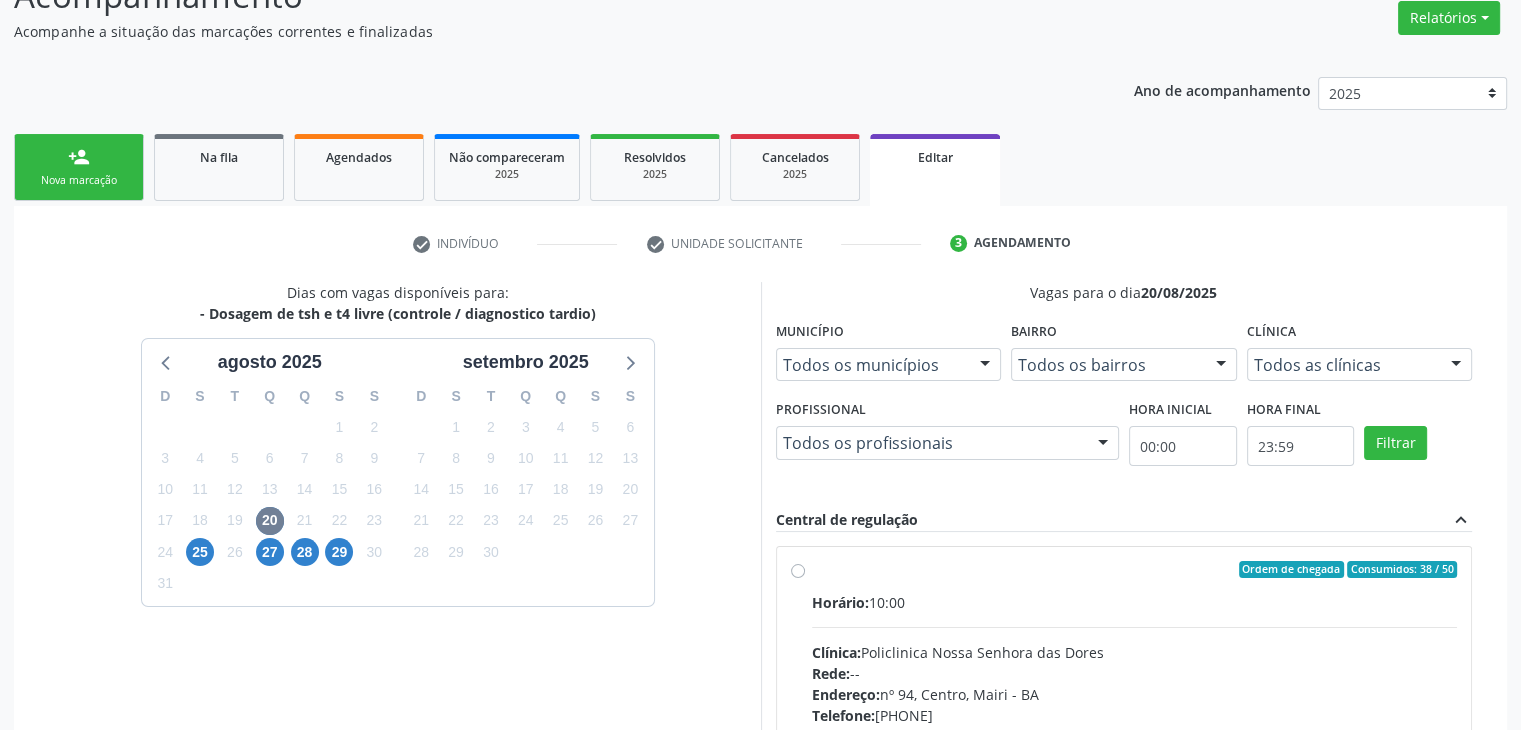 click on "Horário:   10:00" at bounding box center (1135, 602) 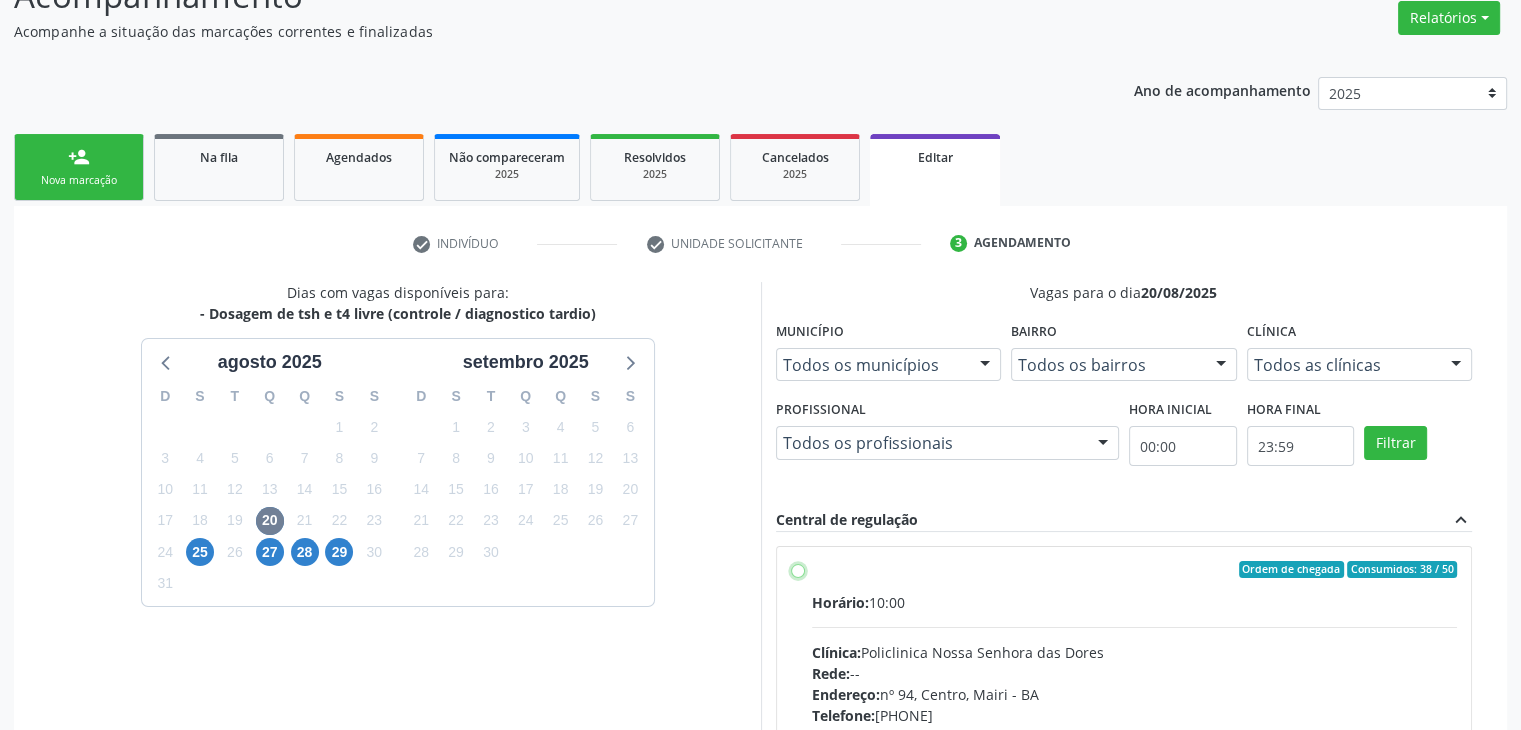 click on "Endereço:   nº [NUMBER], [DISTRICT], [CITY] - [STATE]
Telefone:   [PHONE]
Profissional:
--
Informações adicionais sobre o atendimento
Idade de atendimento:
Sem restrição
Gênero(s) atendido(s):
Sem restrição
Informações adicionais:
--" at bounding box center (798, 570) 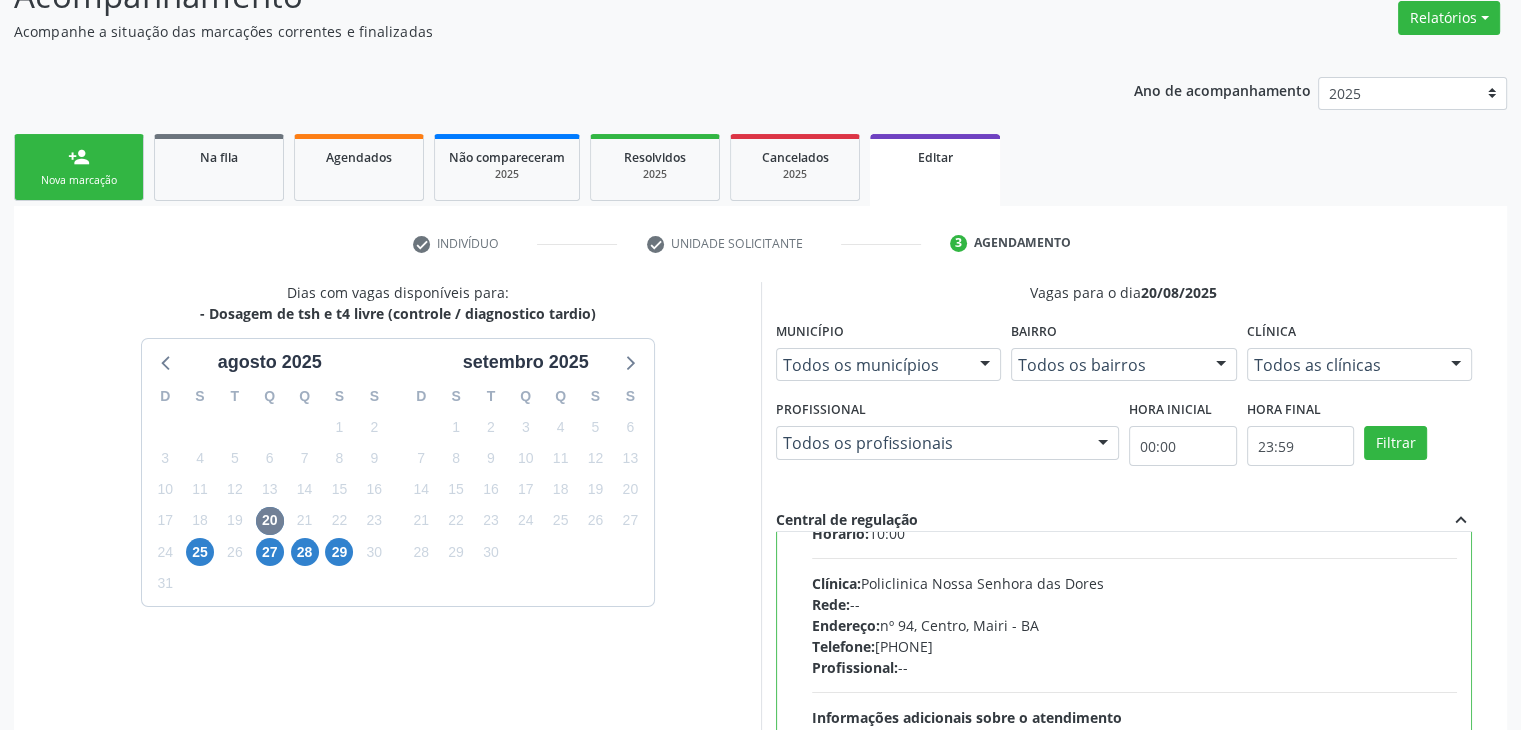 scroll, scrollTop: 98, scrollLeft: 0, axis: vertical 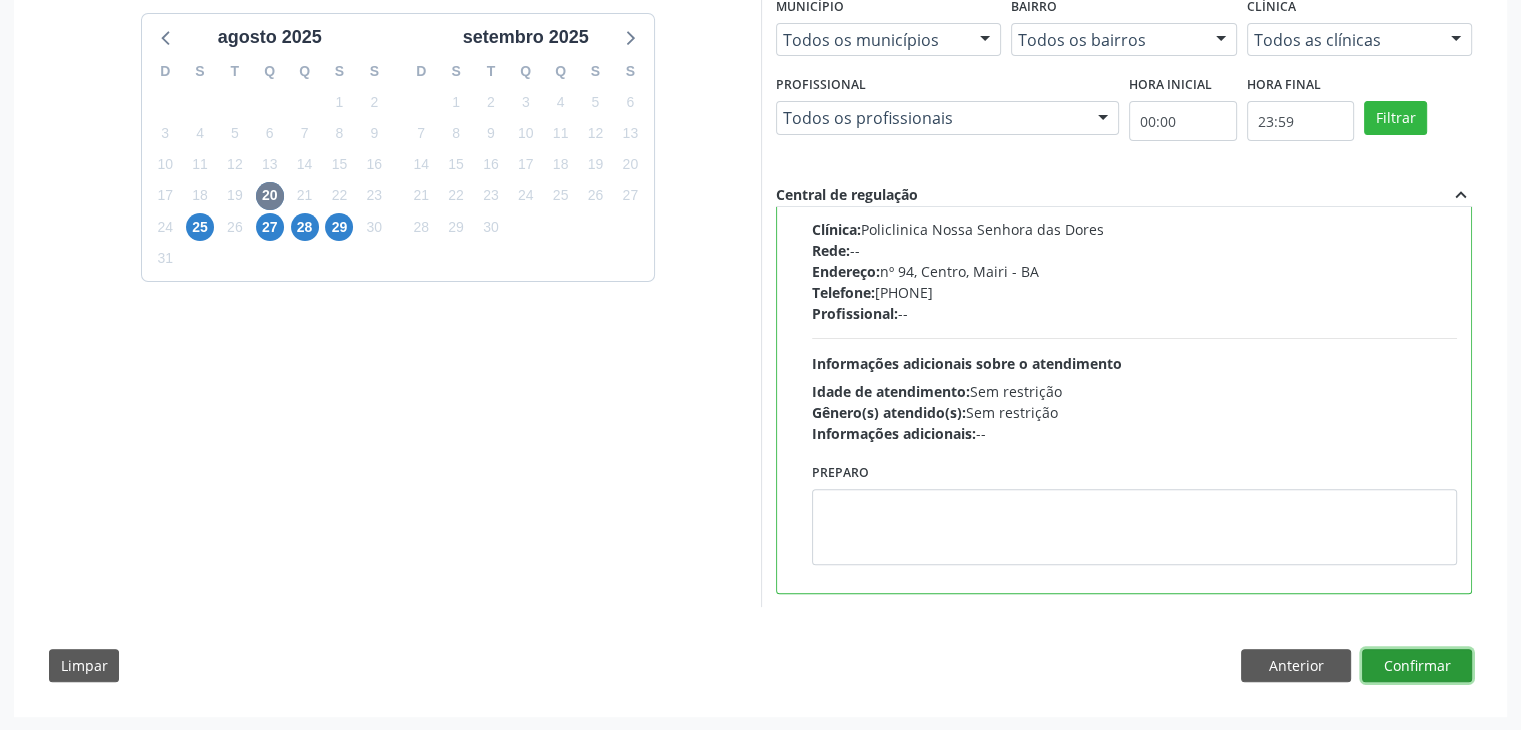 click on "Confirmar" at bounding box center [1417, 666] 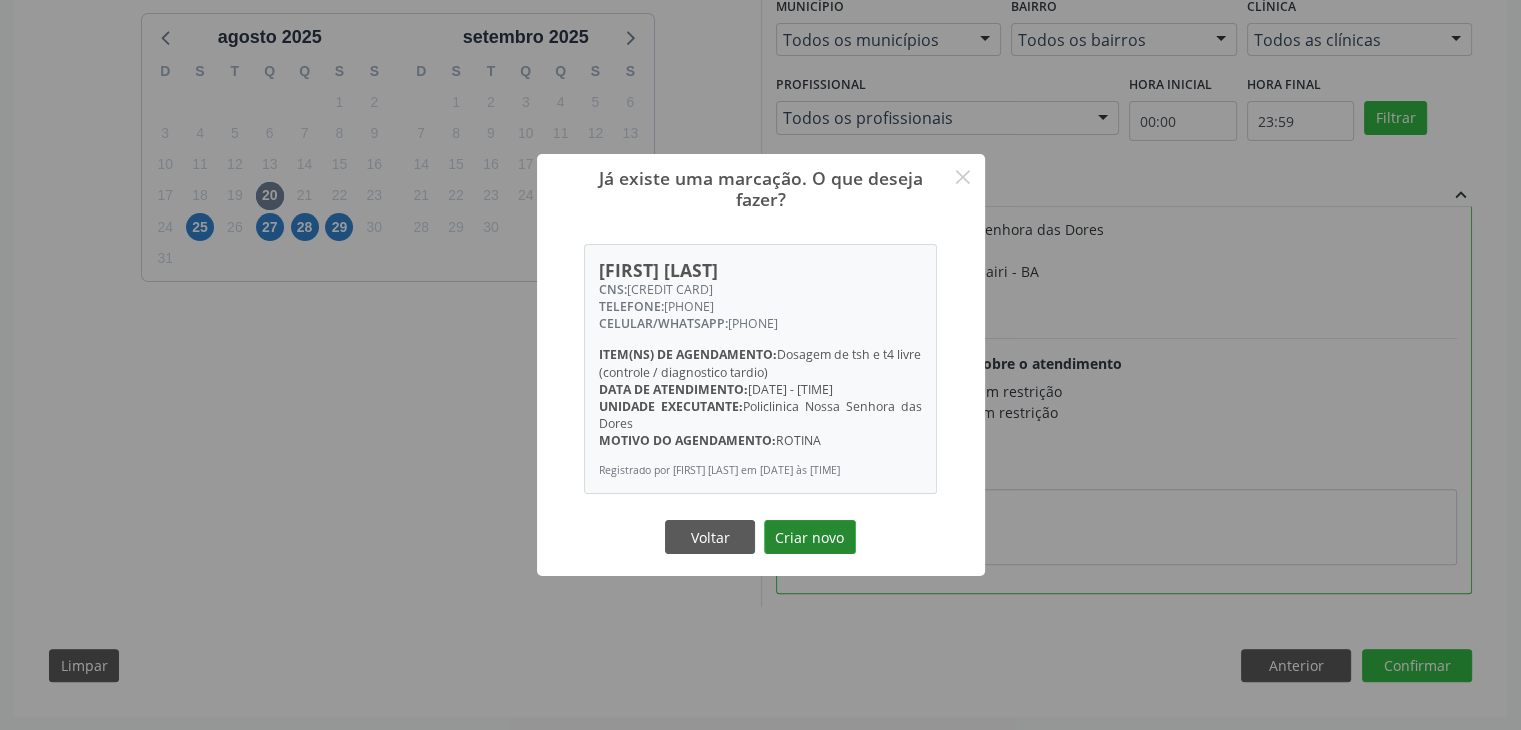 click on "Criar novo" at bounding box center (810, 537) 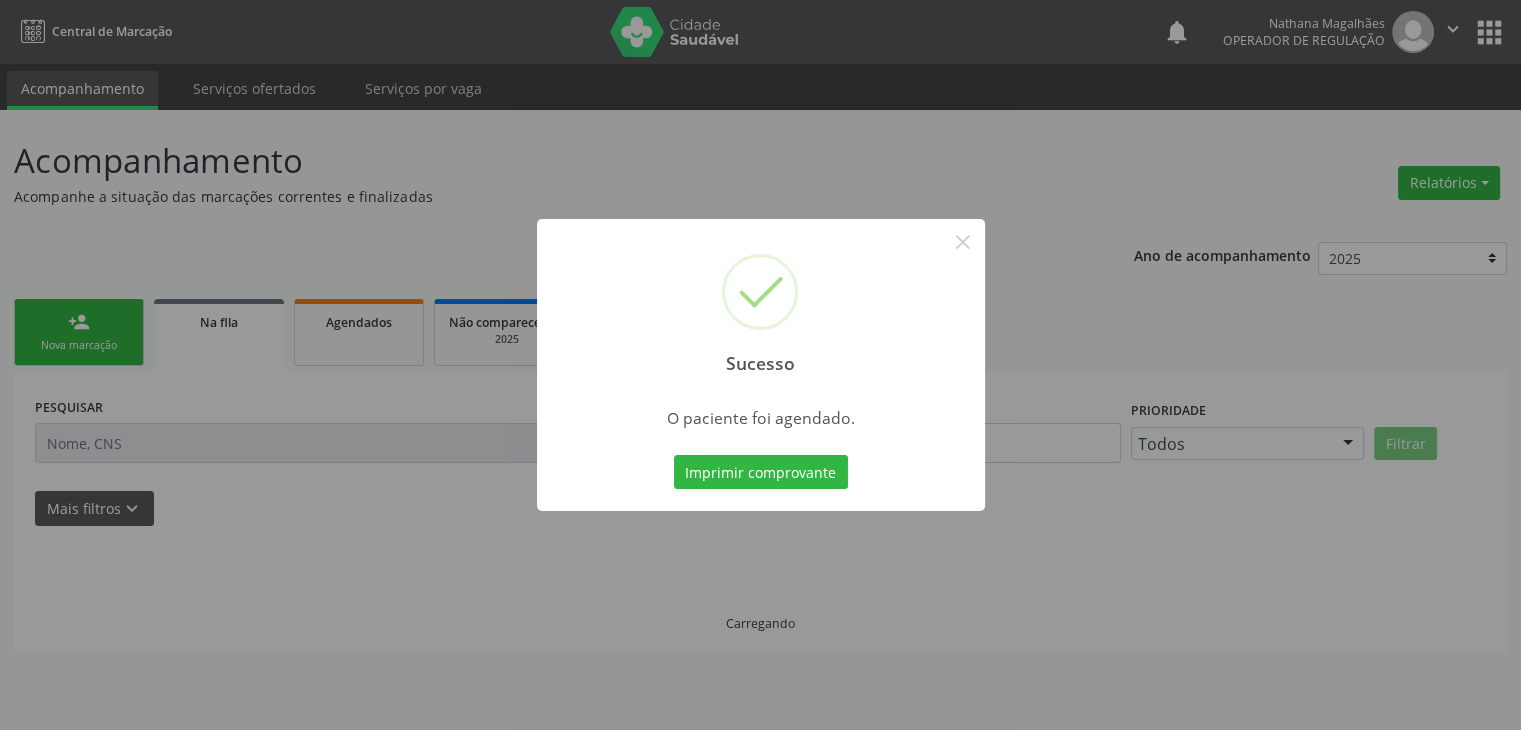 scroll, scrollTop: 0, scrollLeft: 0, axis: both 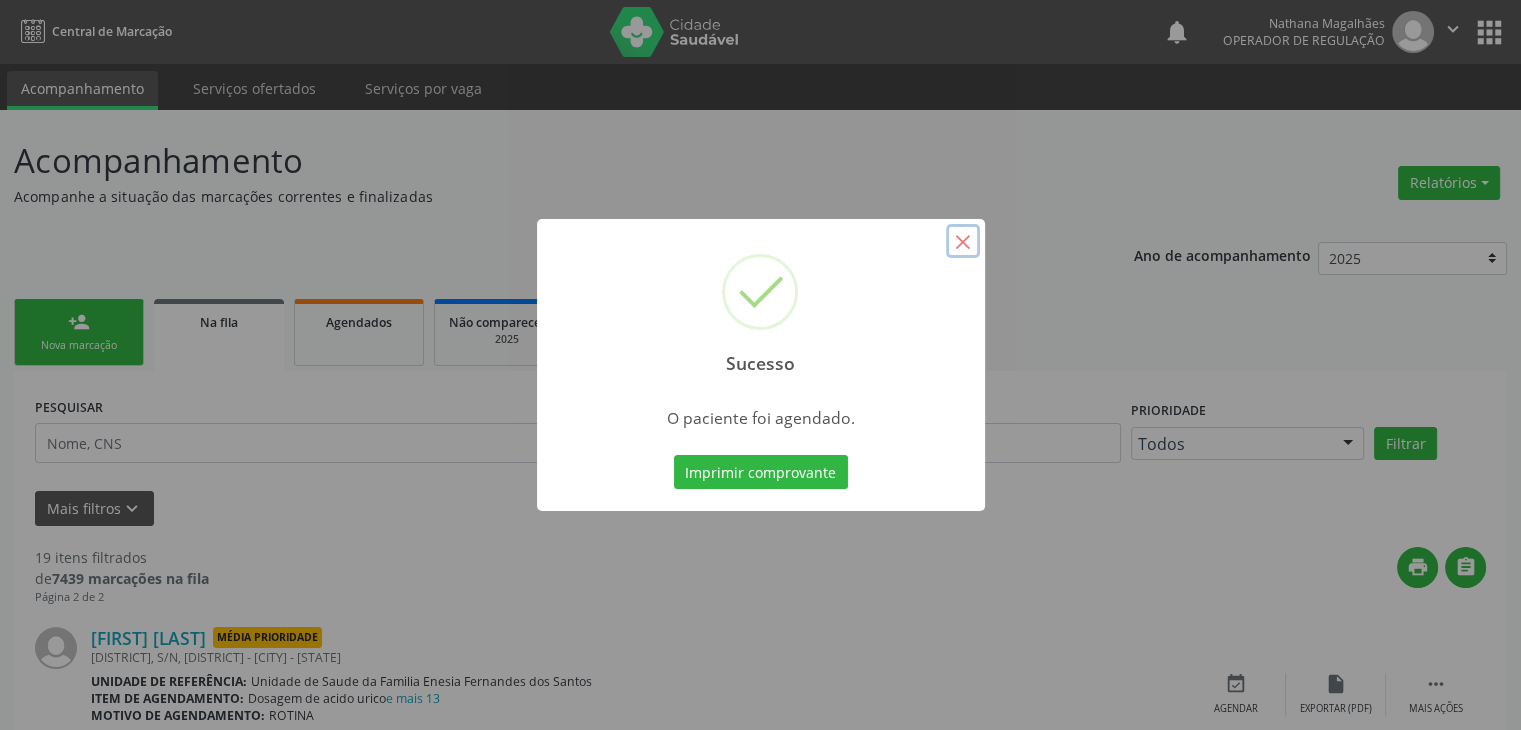 click on "×" at bounding box center [963, 241] 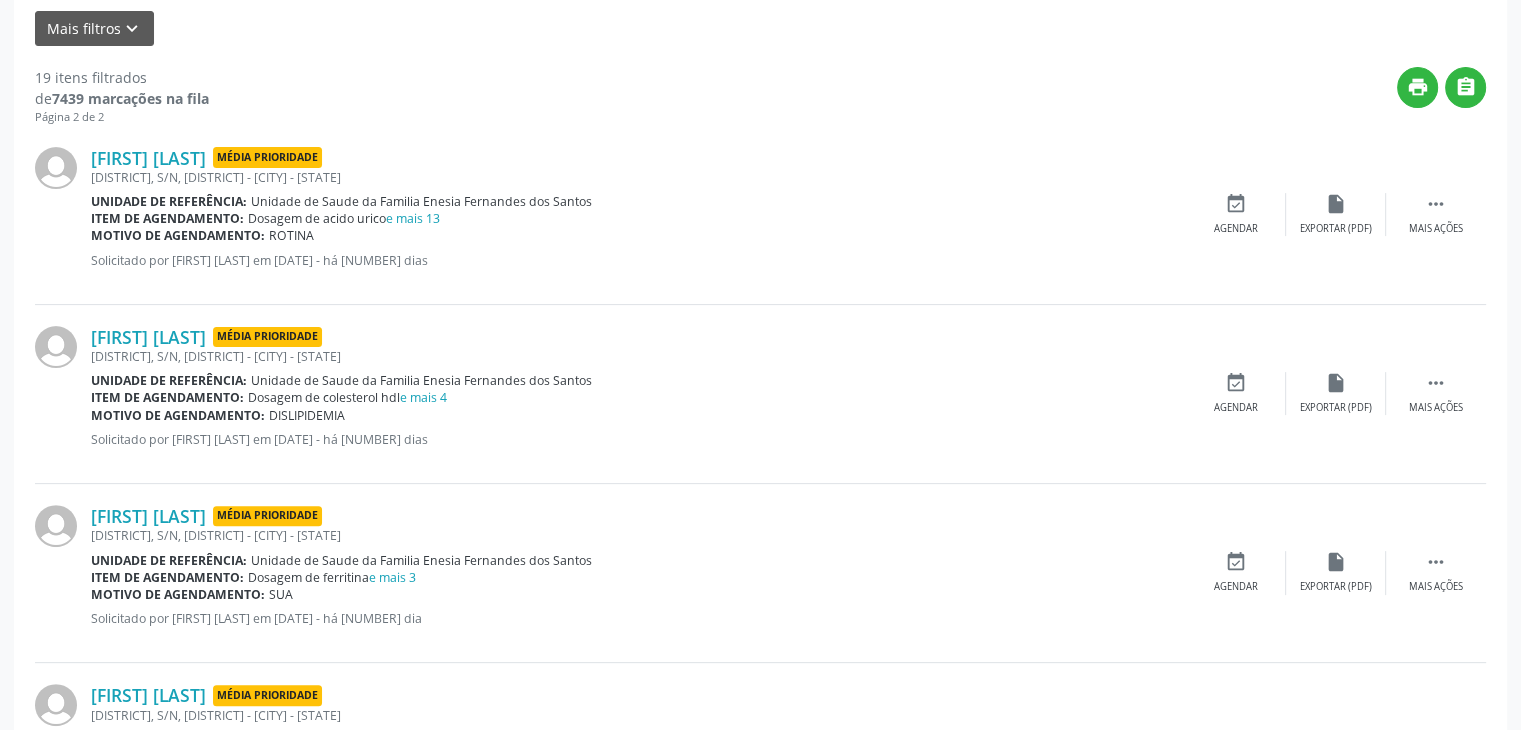 scroll, scrollTop: 681, scrollLeft: 0, axis: vertical 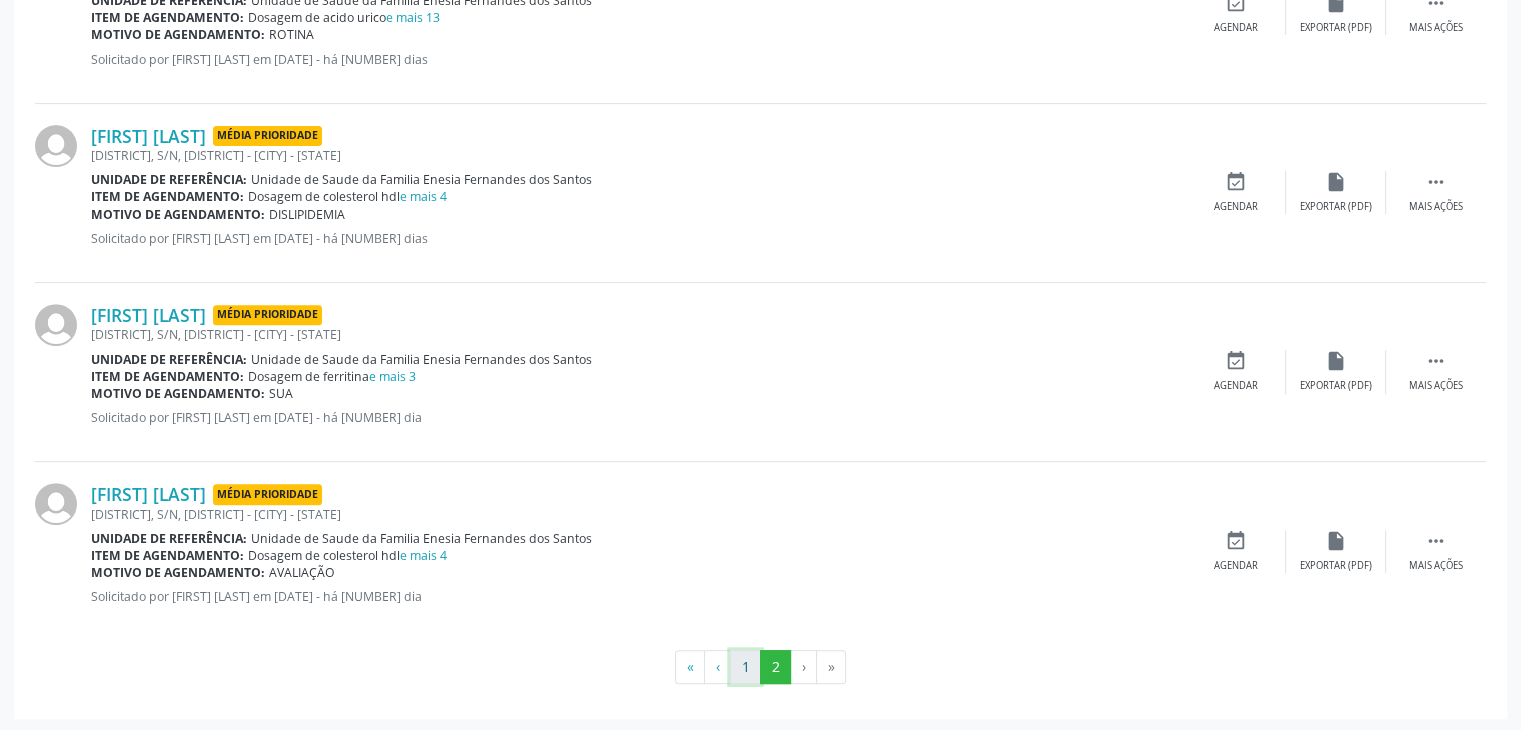 click on "1" at bounding box center (745, 667) 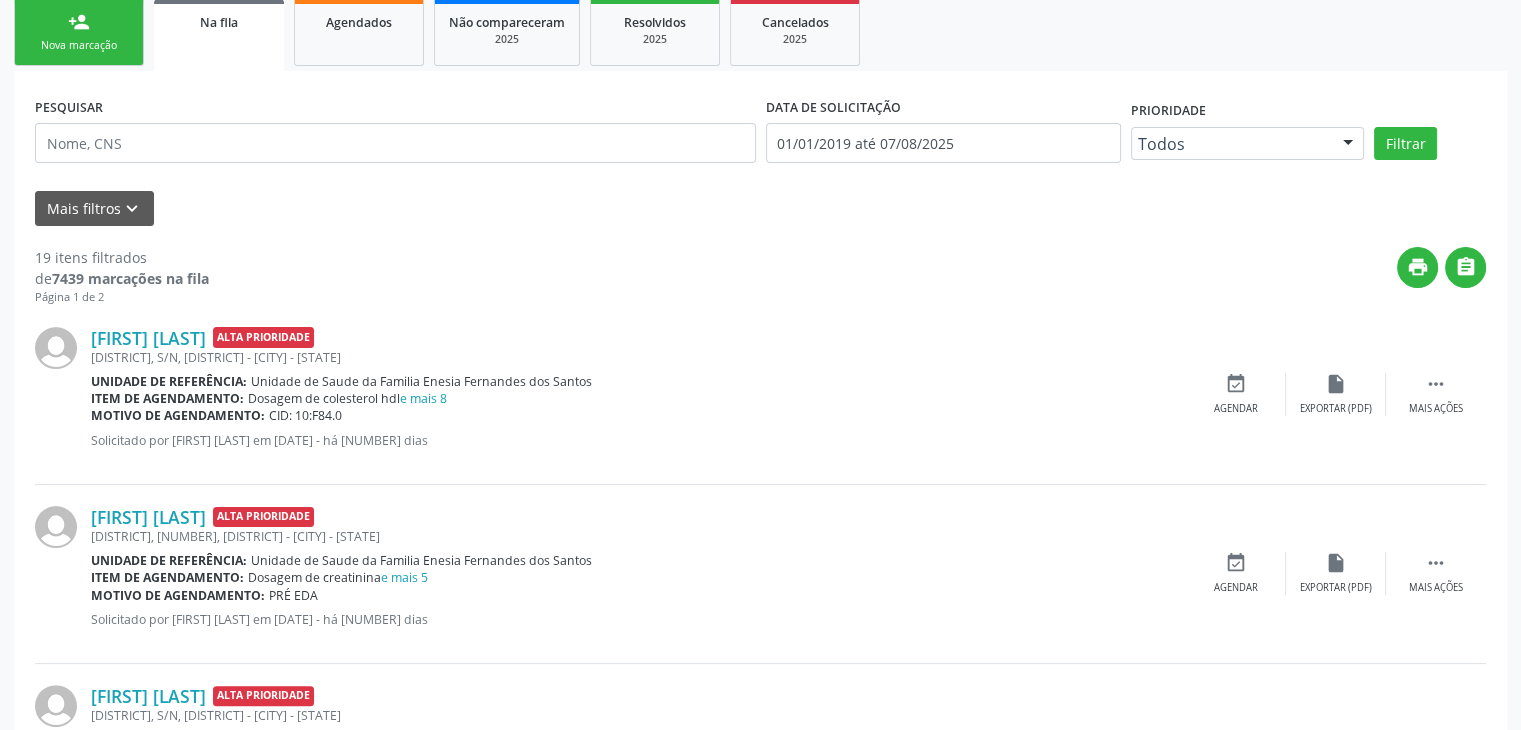 scroll, scrollTop: 200, scrollLeft: 0, axis: vertical 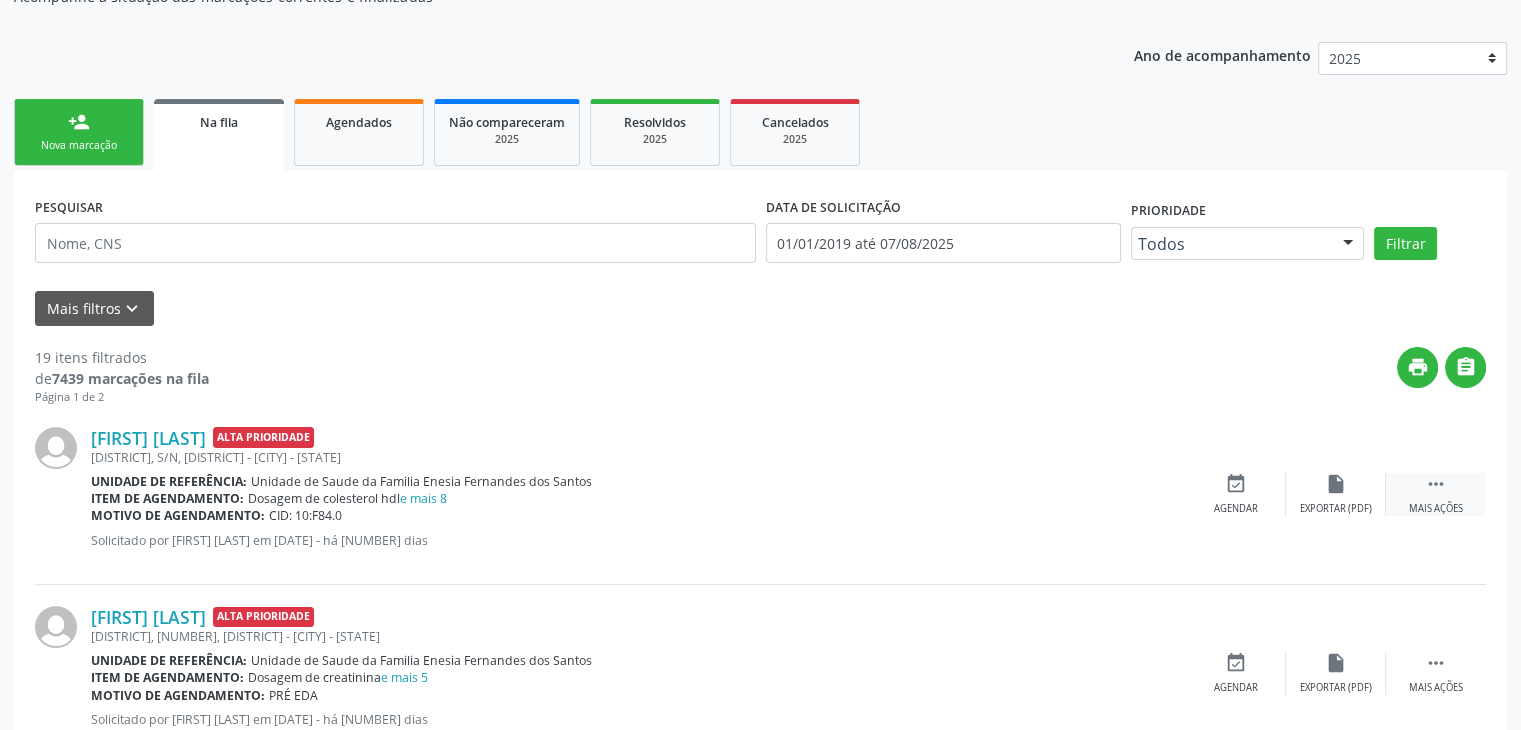 click on "
Mais ações" at bounding box center (1436, 494) 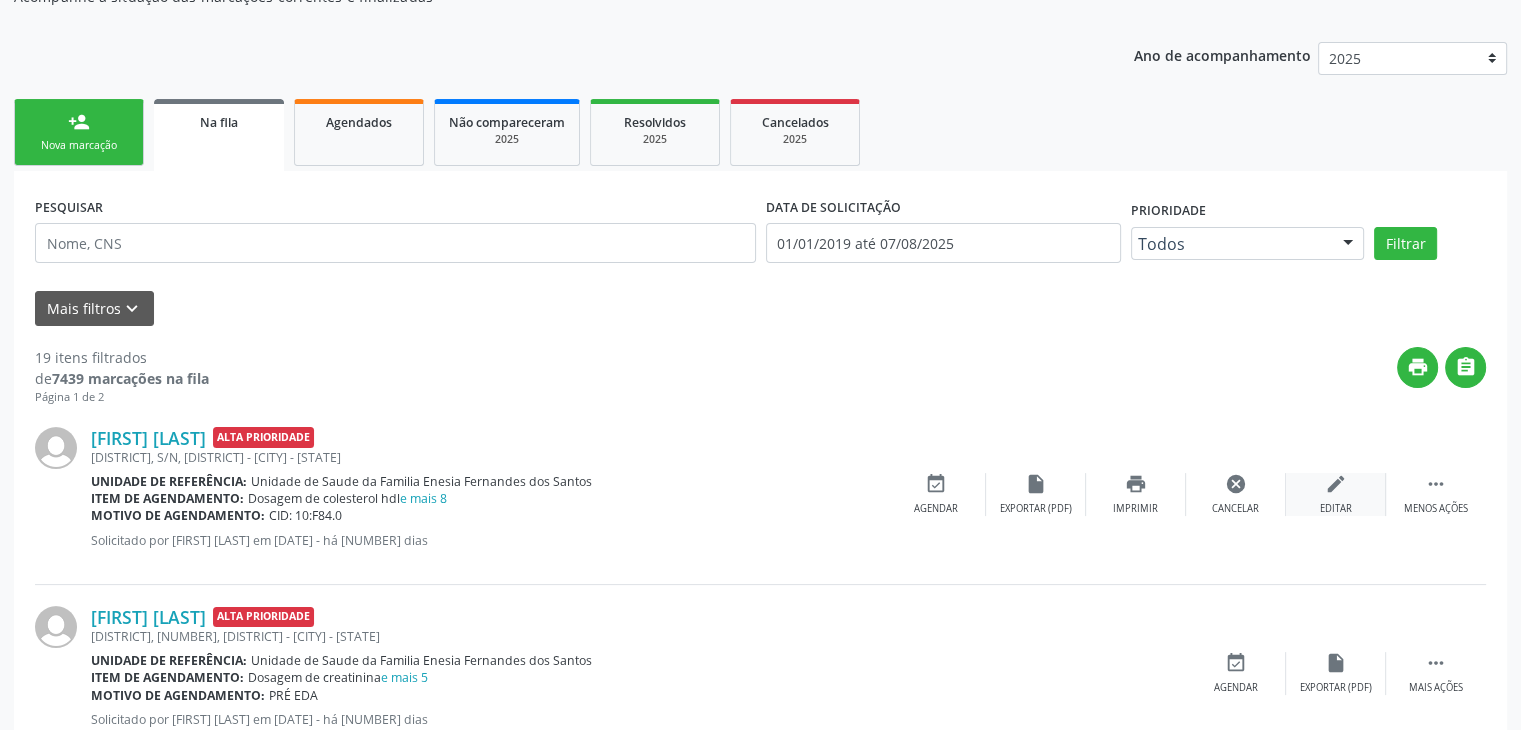 click on "edit
Editar" at bounding box center [1336, 494] 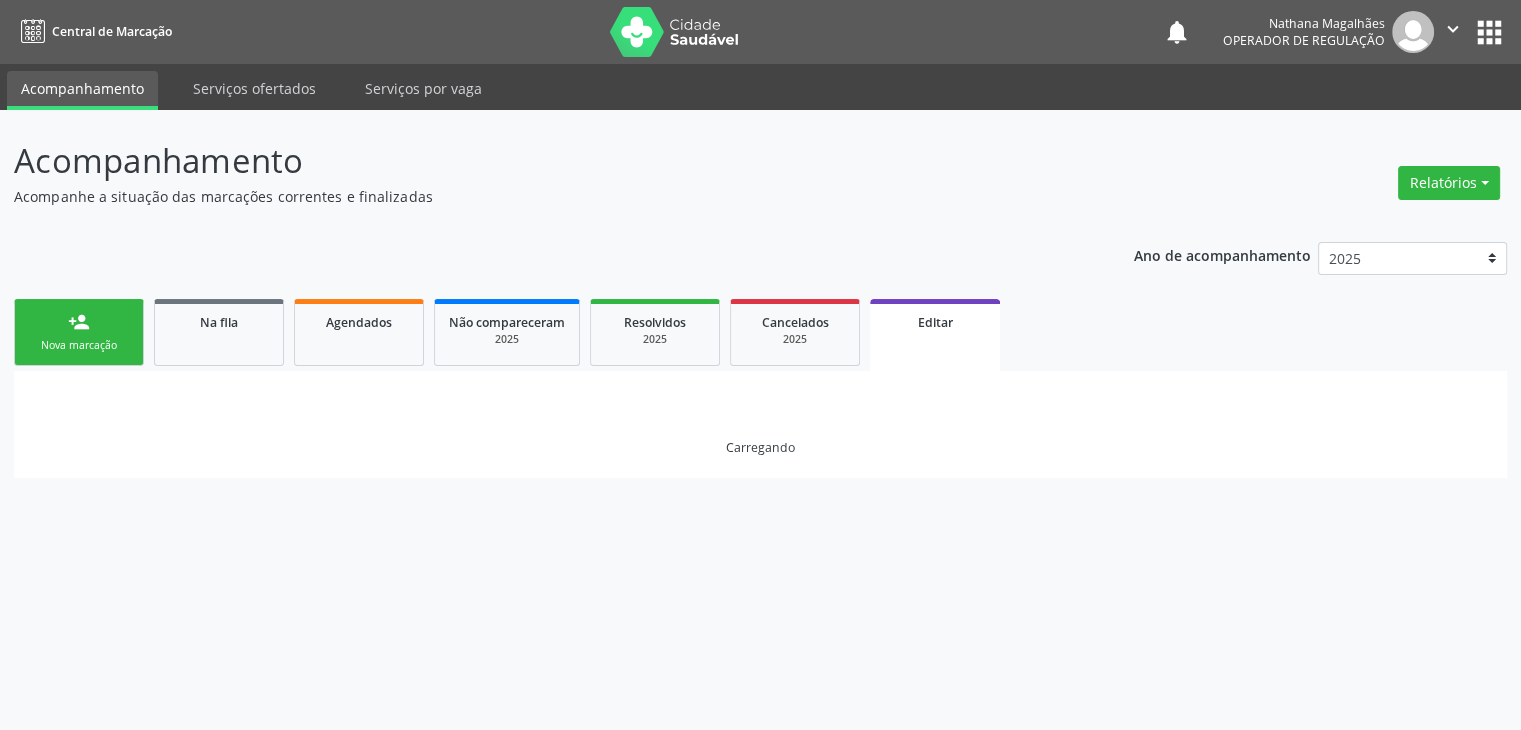 scroll, scrollTop: 0, scrollLeft: 0, axis: both 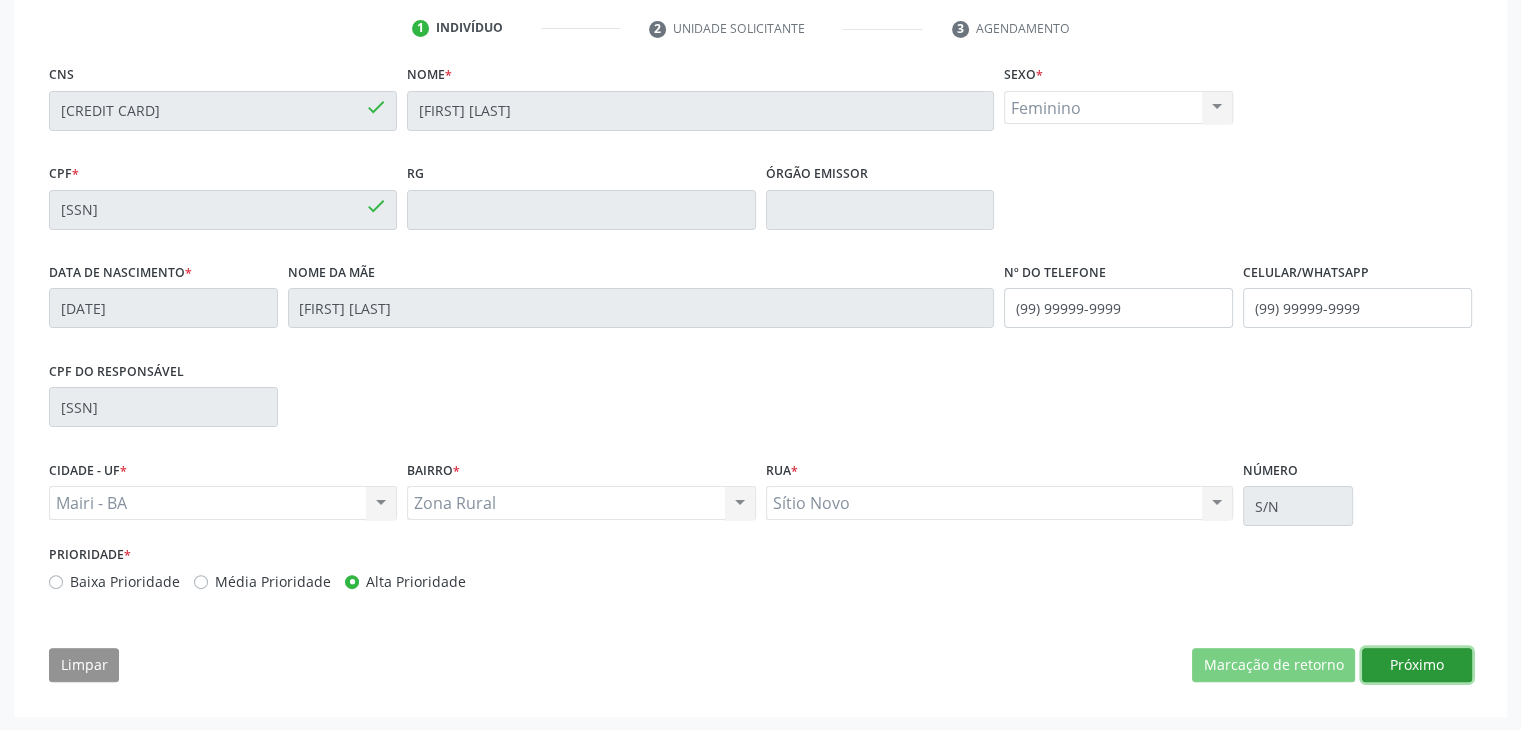 click on "Próximo" at bounding box center [1417, 665] 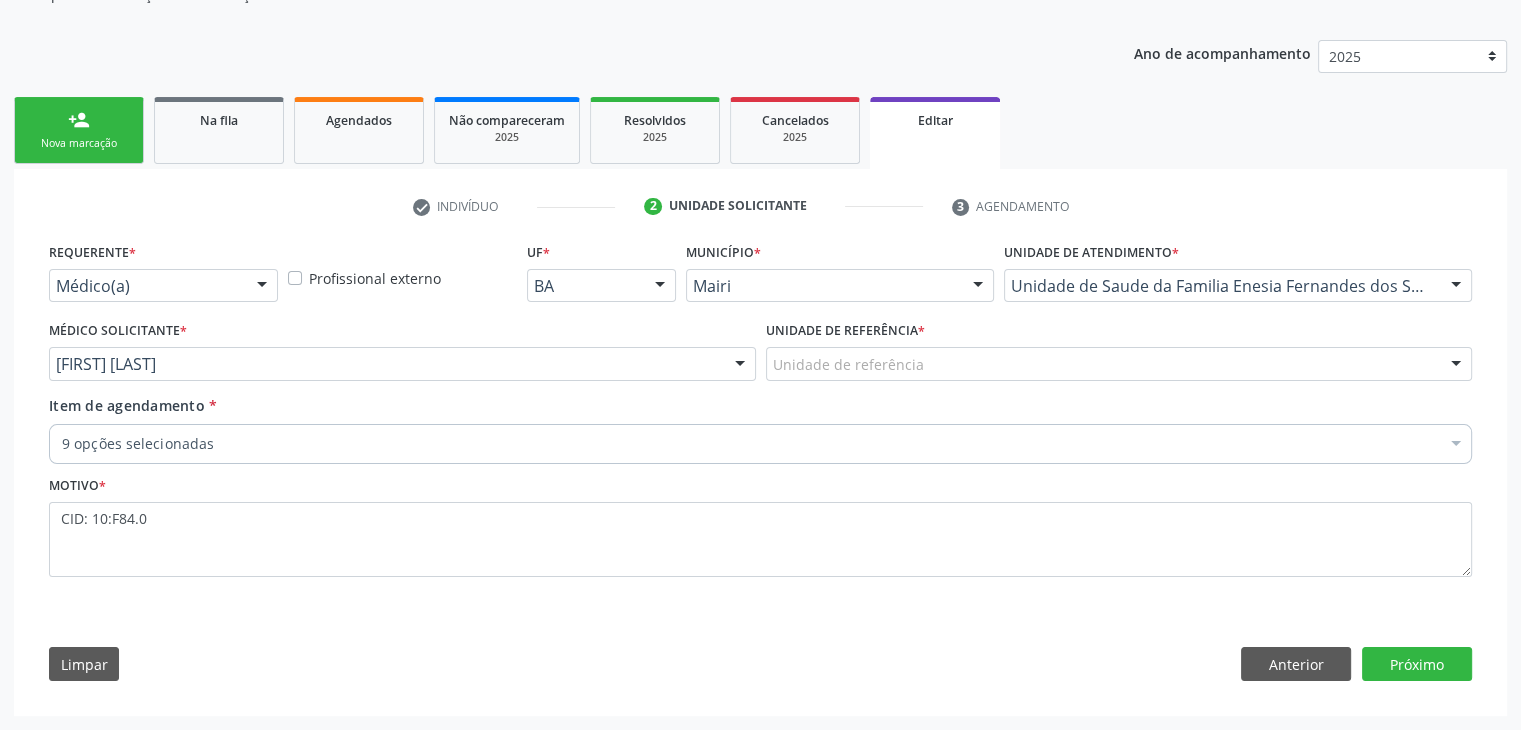 scroll, scrollTop: 200, scrollLeft: 0, axis: vertical 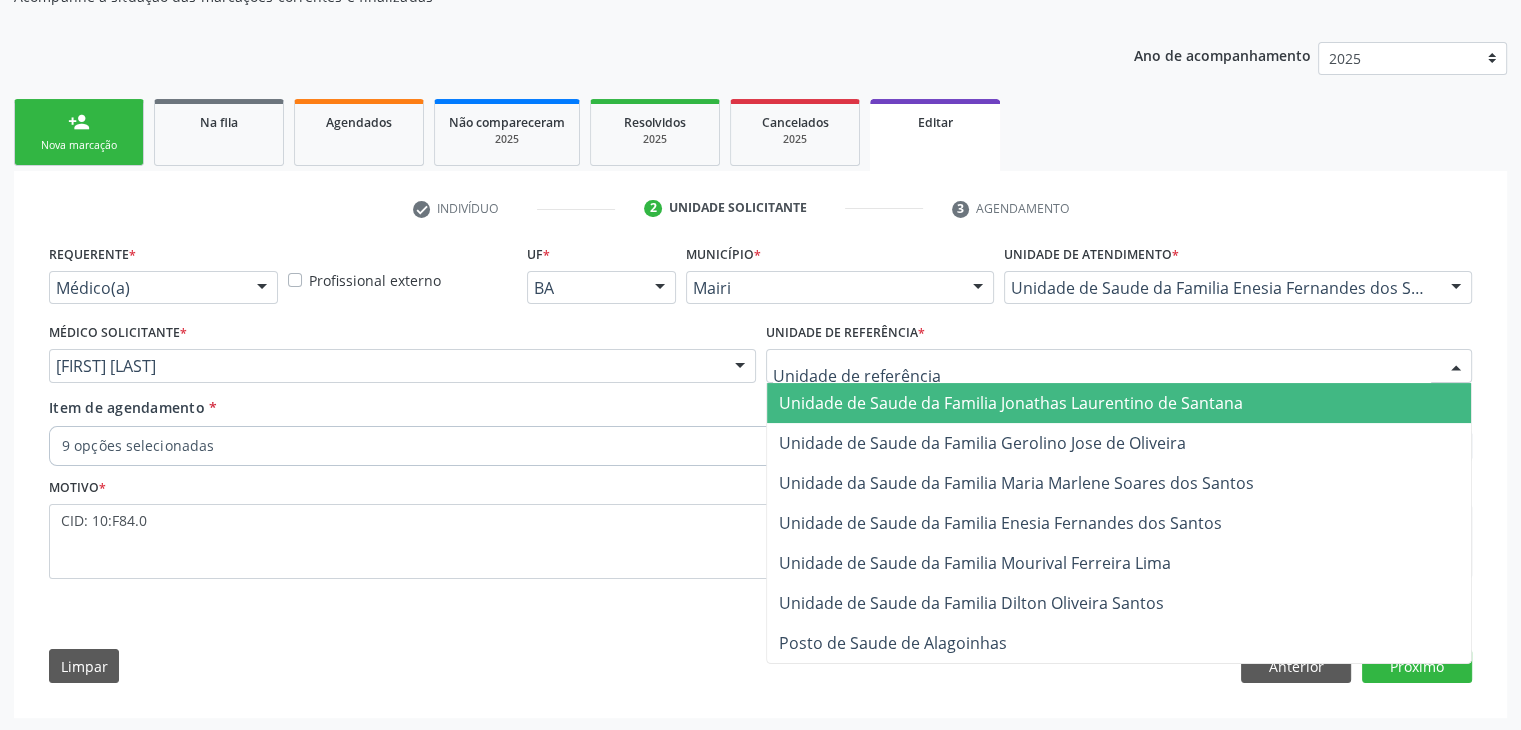 click on "Unidade de Saude da Familia Jonathas Laurentino de Santana" at bounding box center [1011, 403] 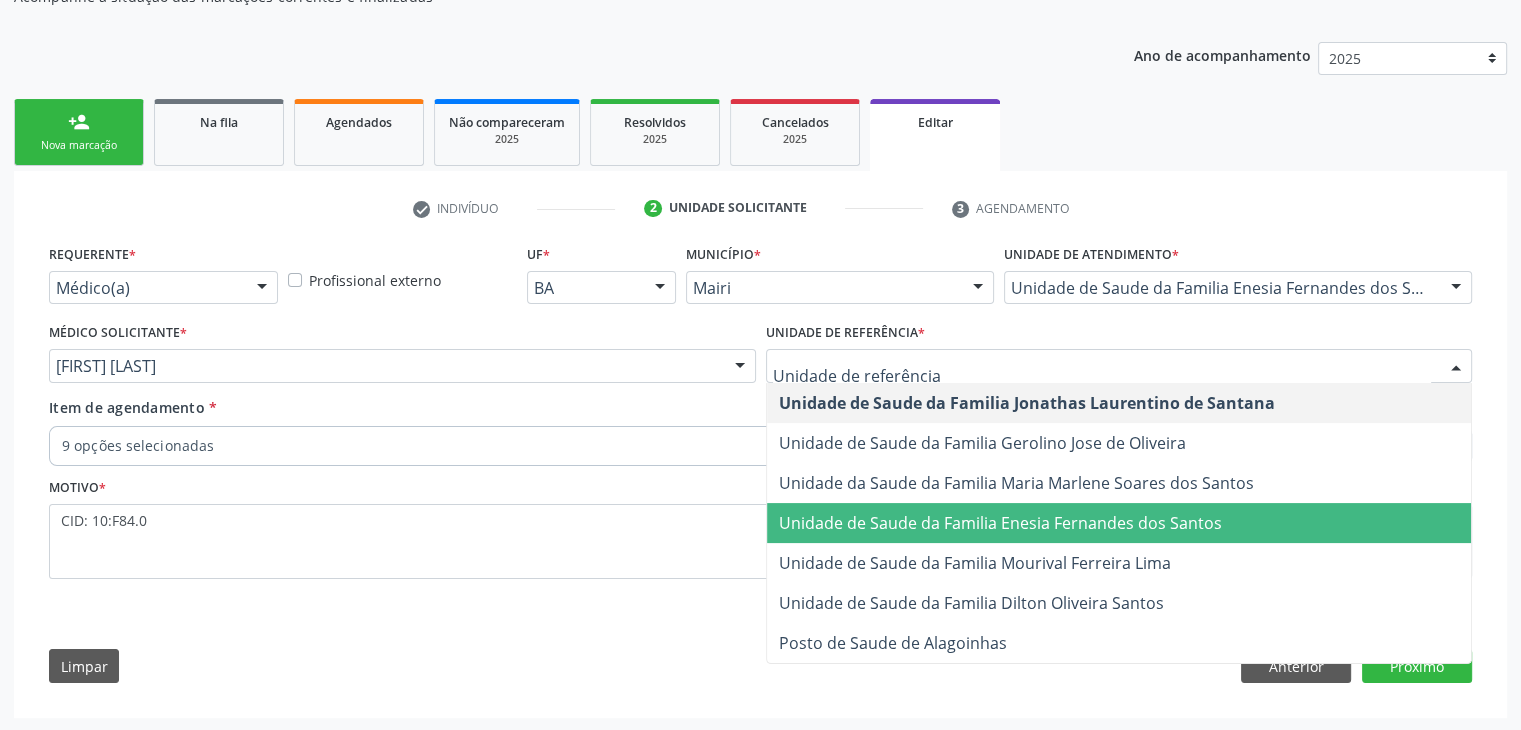 click on "Unidade de Saude da Familia Enesia Fernandes dos Santos" at bounding box center (1000, 523) 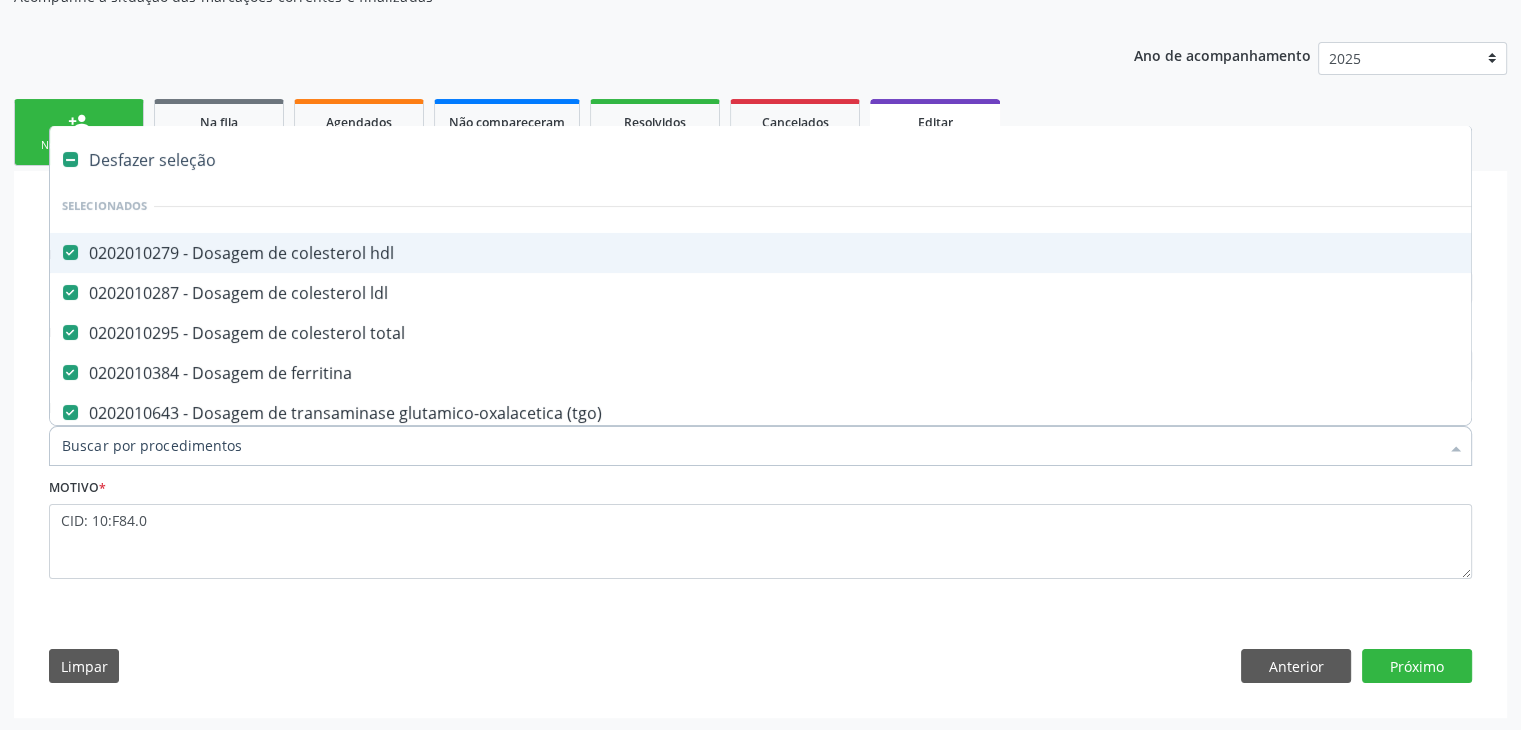 click on "Desfazer seleção" at bounding box center (831, 160) 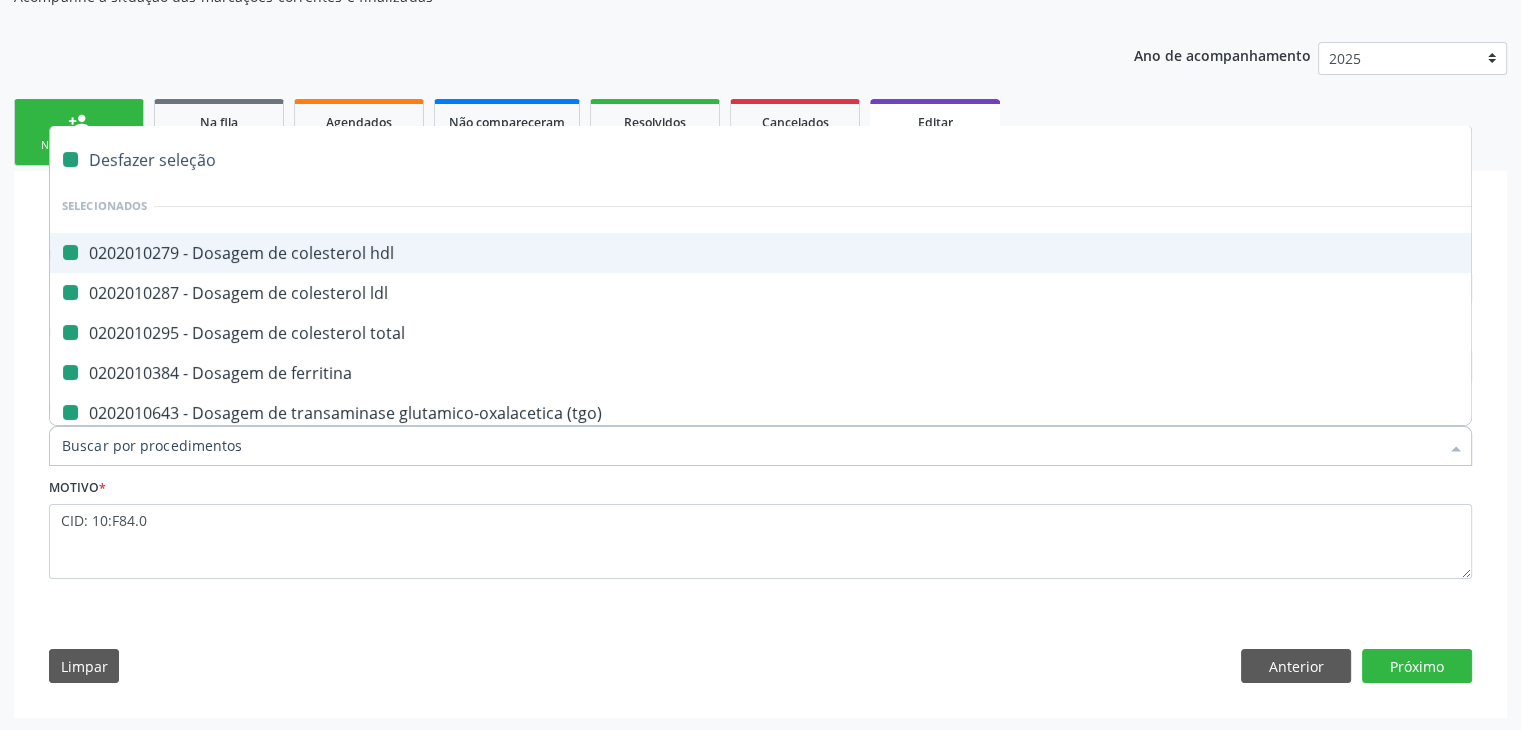 checkbox on "false" 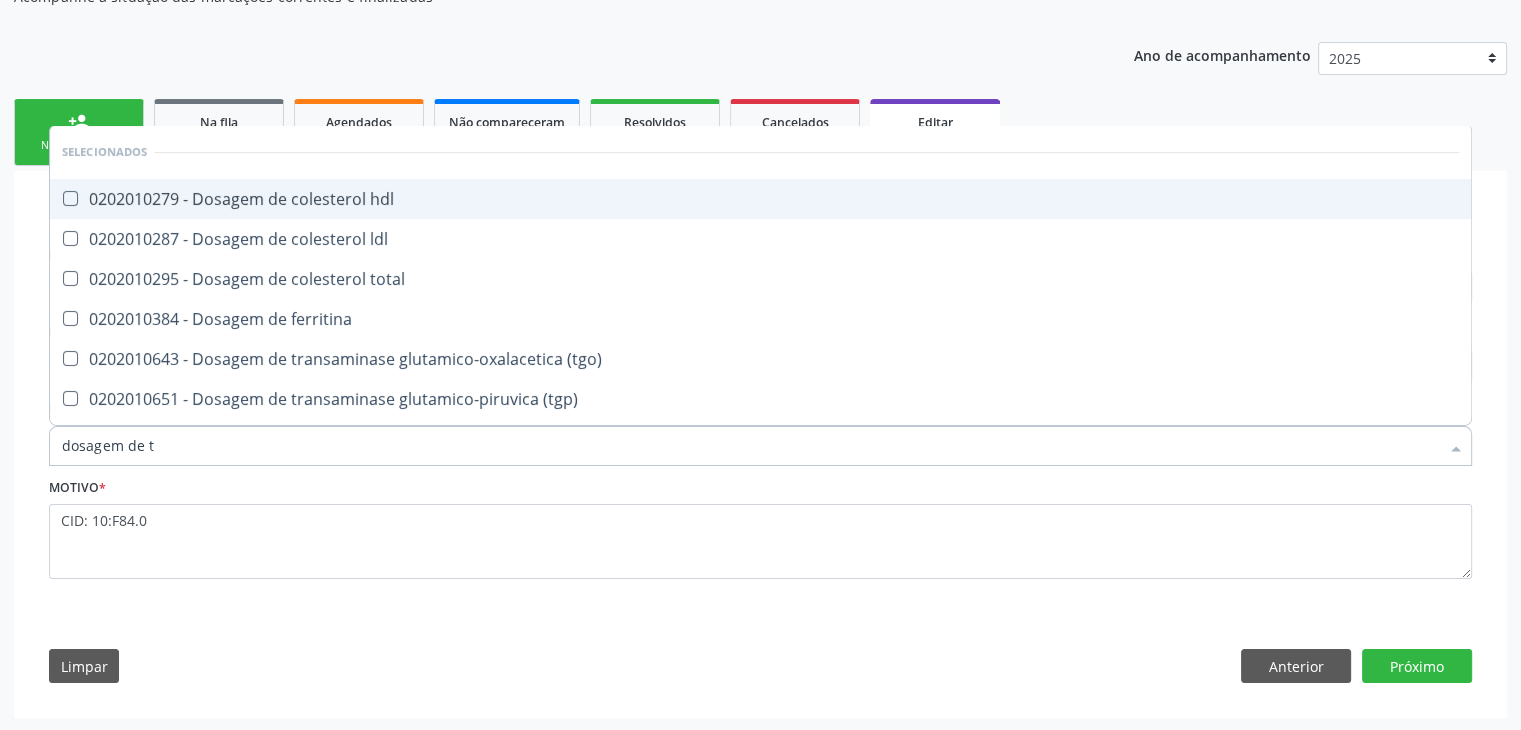 type on "dosagem de ts" 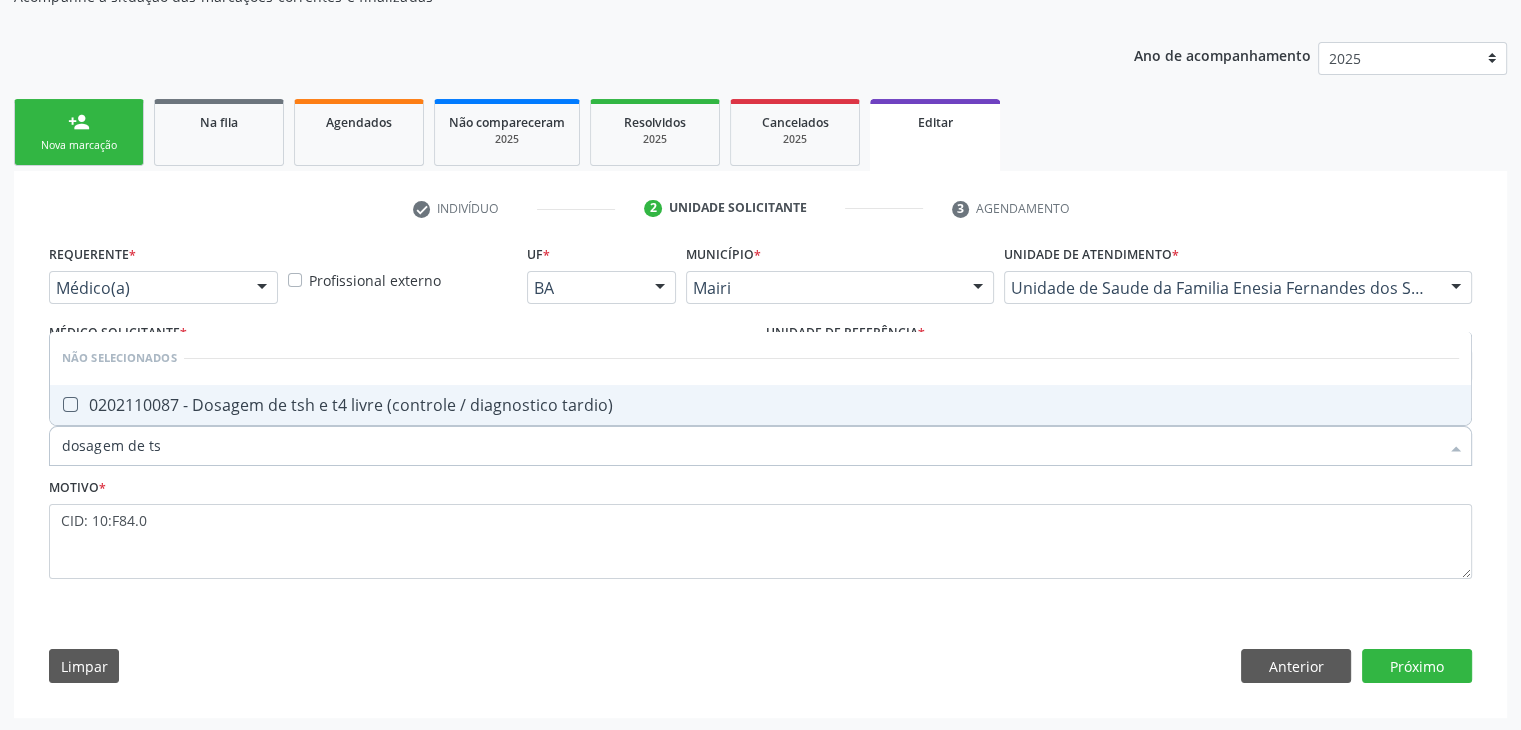 click on "0202110087 - Dosagem de tsh e t4 livre (controle / diagnostico tardio)" at bounding box center (760, 405) 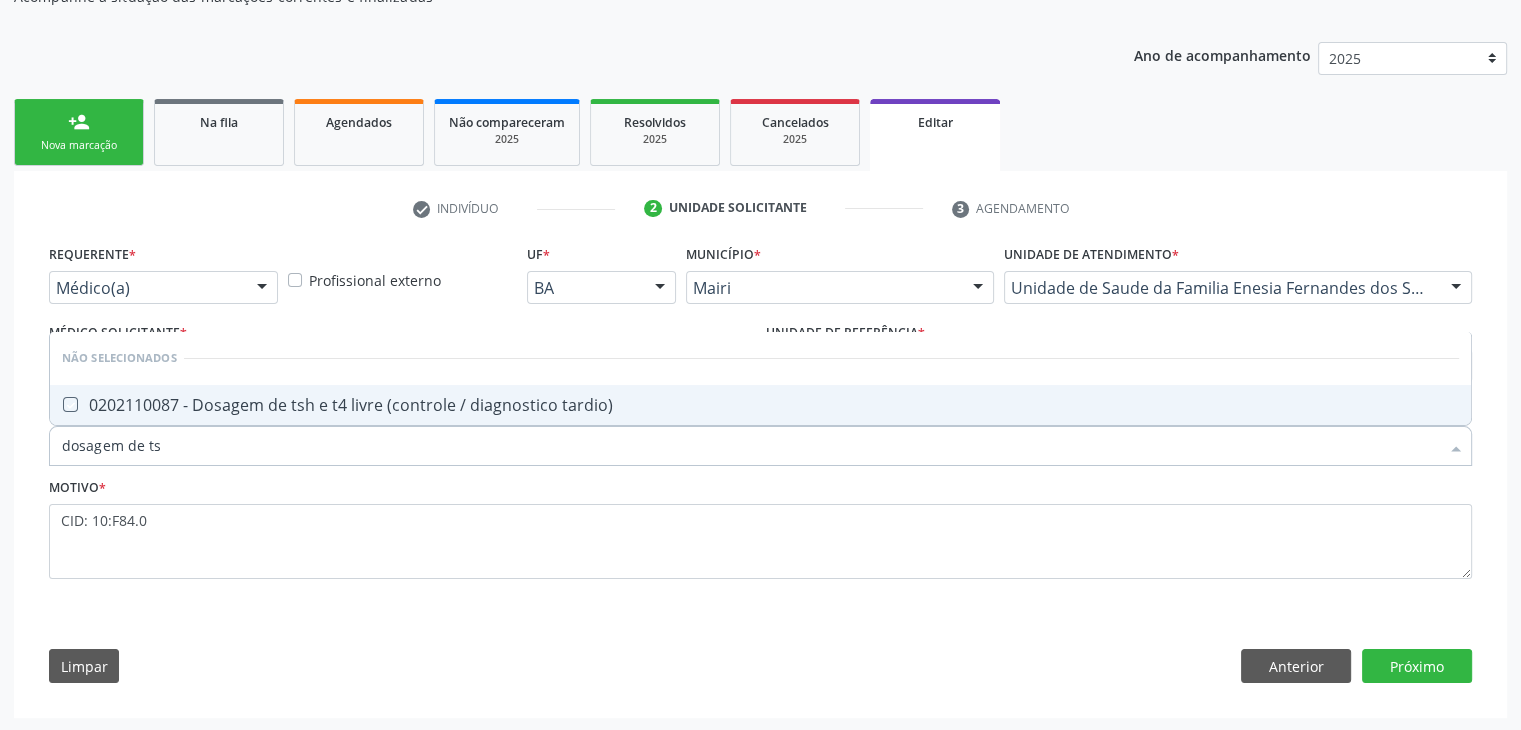 checkbox on "true" 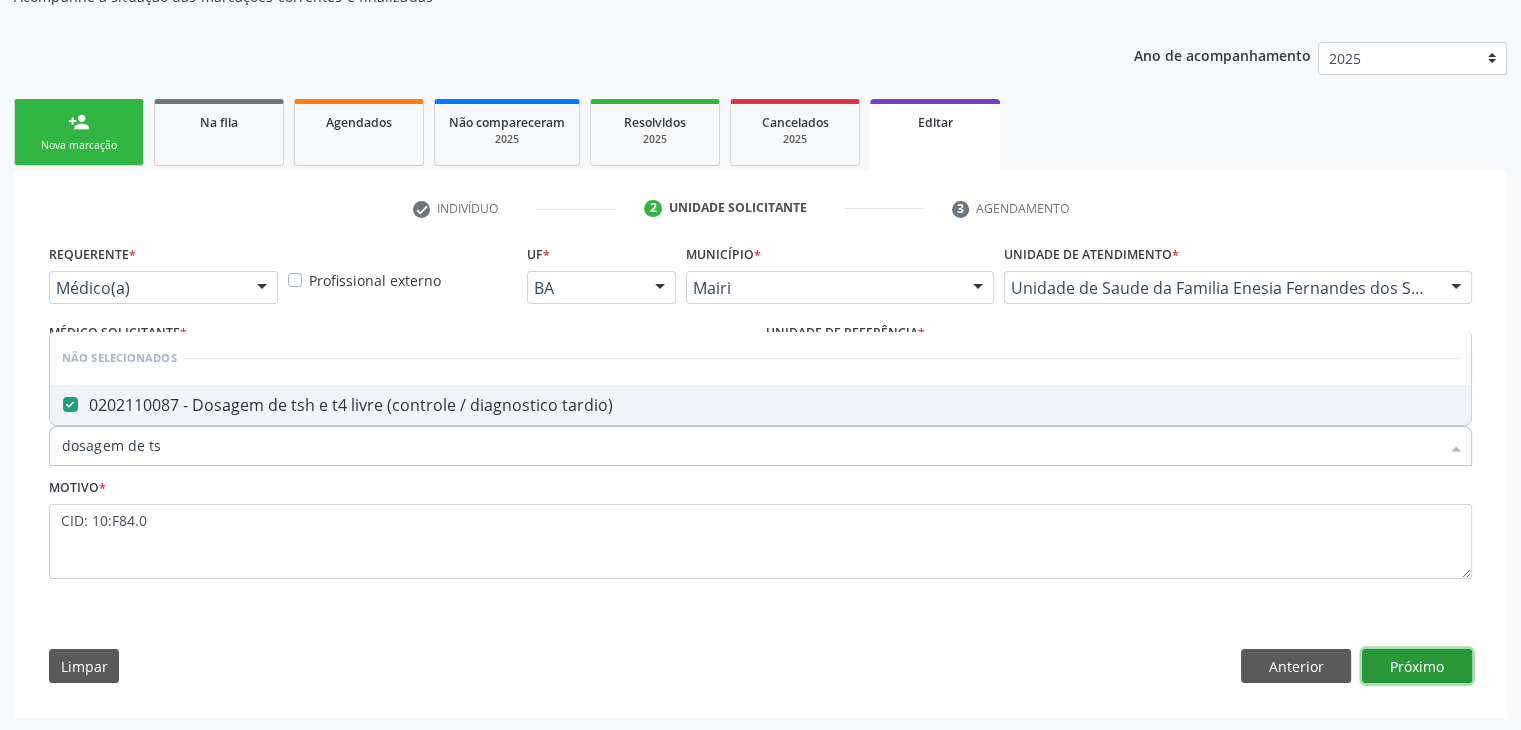 click on "Próximo" at bounding box center (1417, 666) 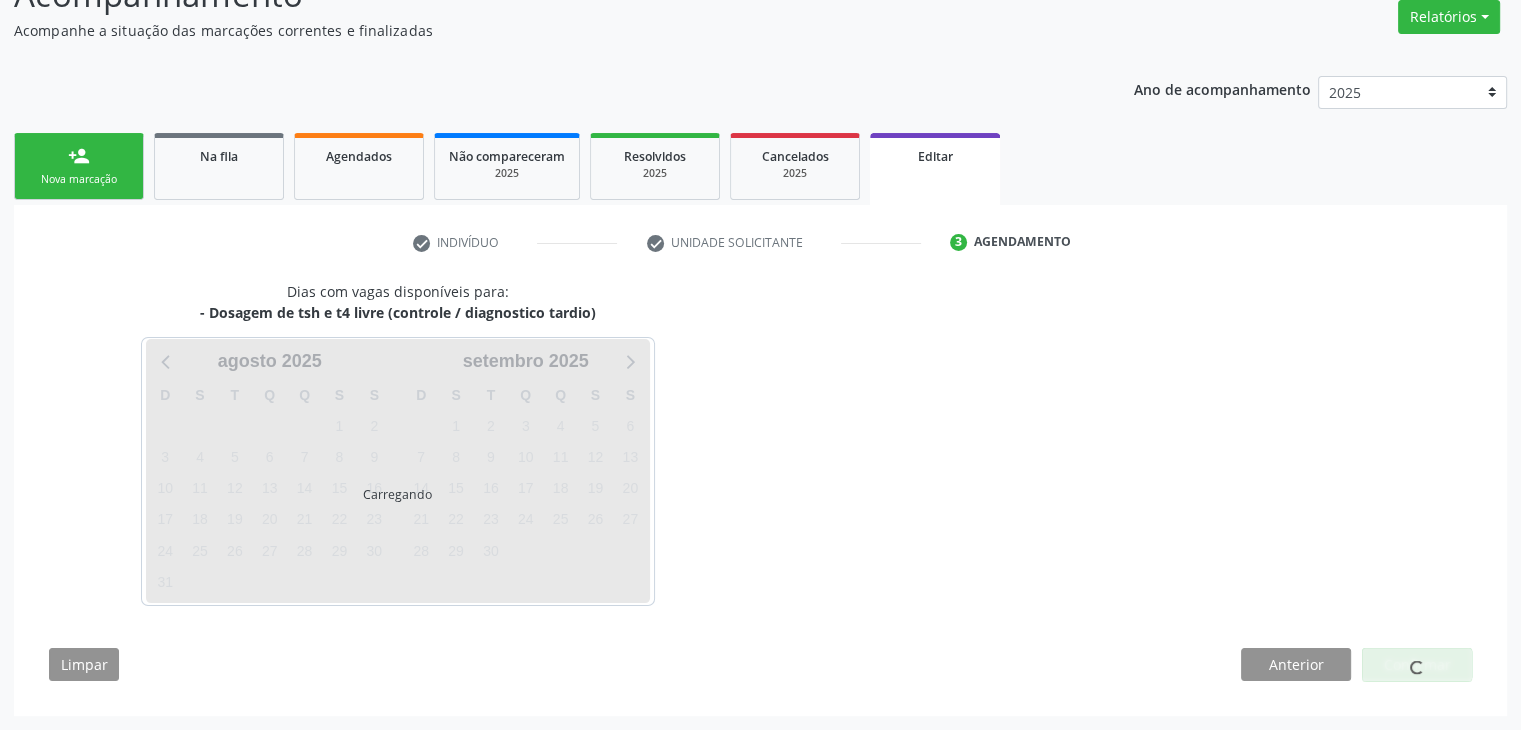 scroll, scrollTop: 165, scrollLeft: 0, axis: vertical 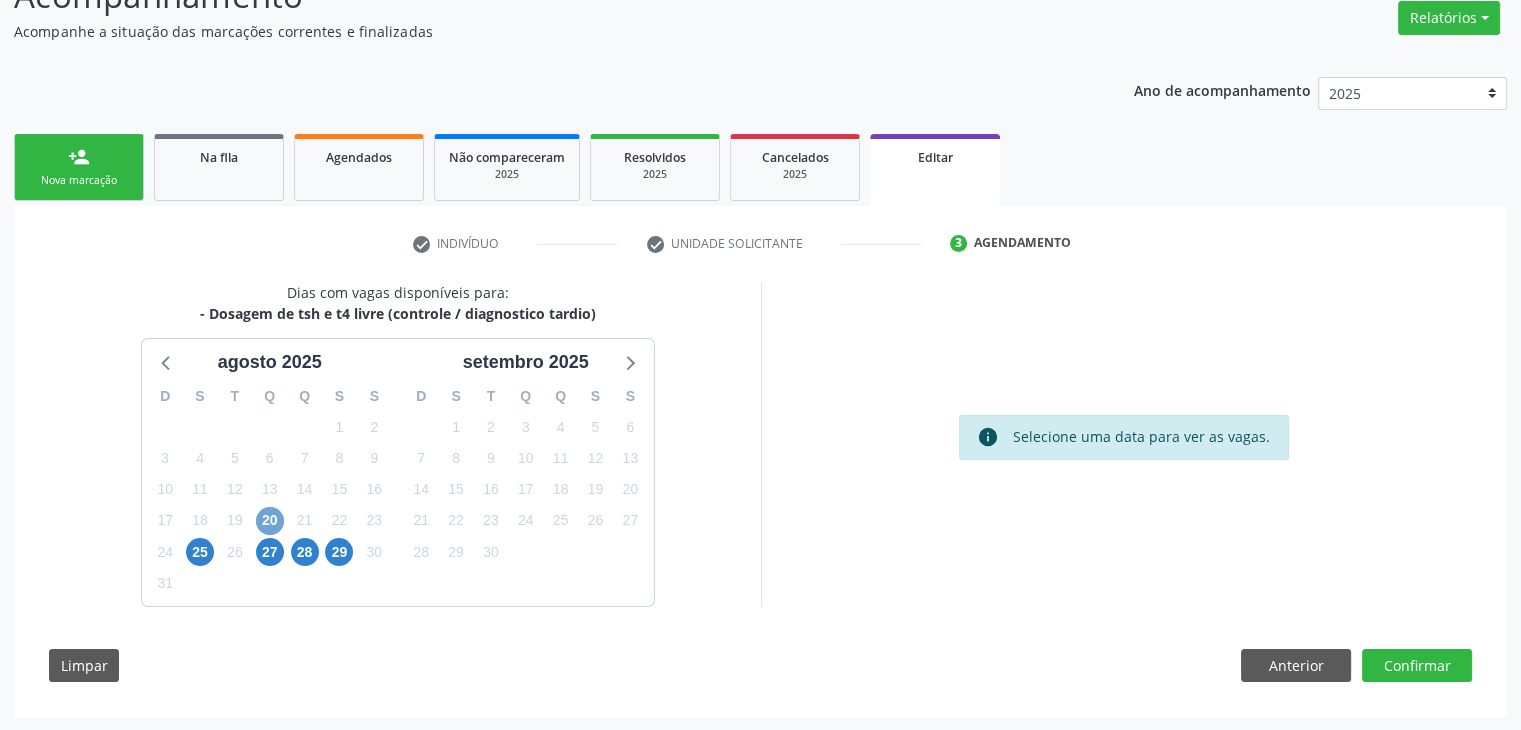 click on "20" at bounding box center (270, 521) 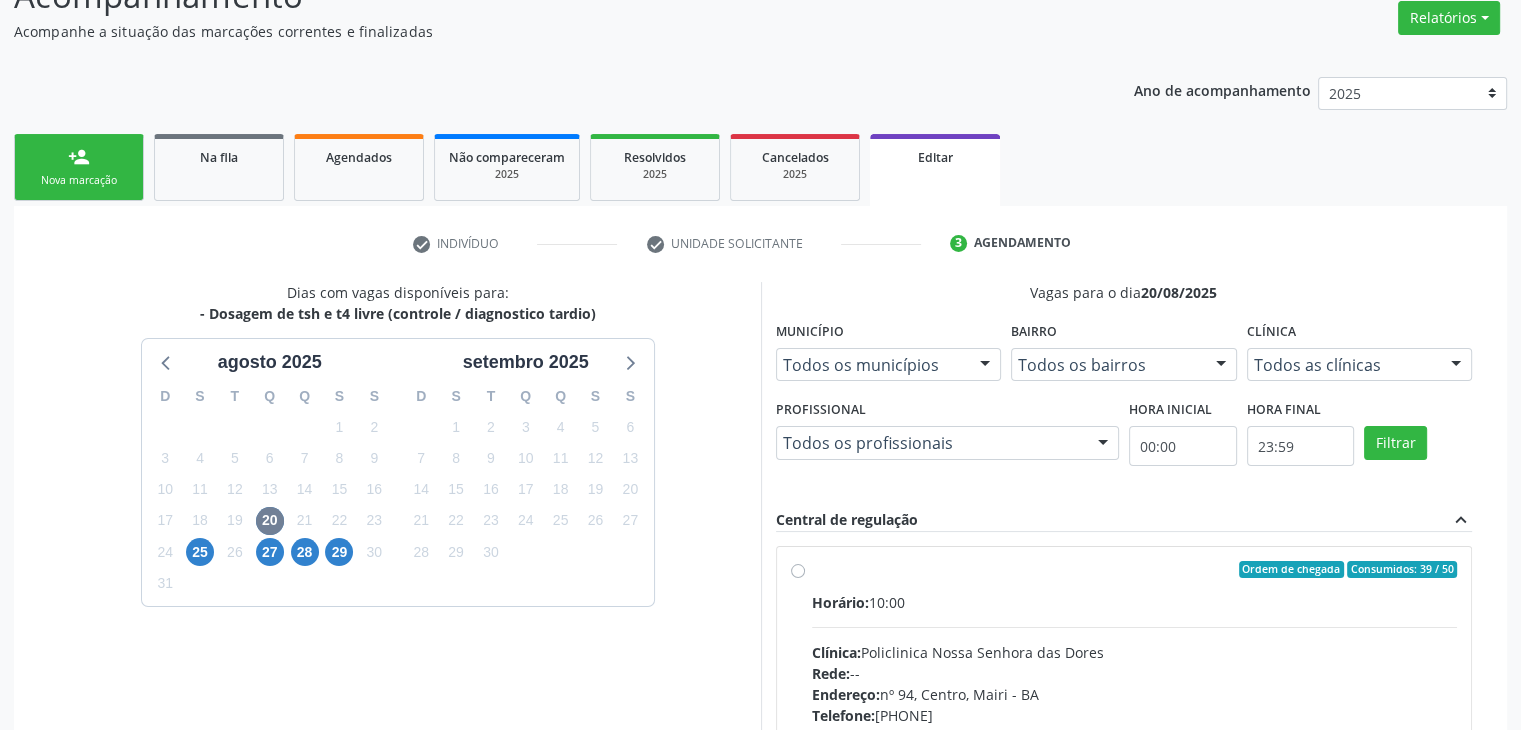 click on "Clínica:  Policlinica Nossa Senhora das Dores" at bounding box center (1135, 652) 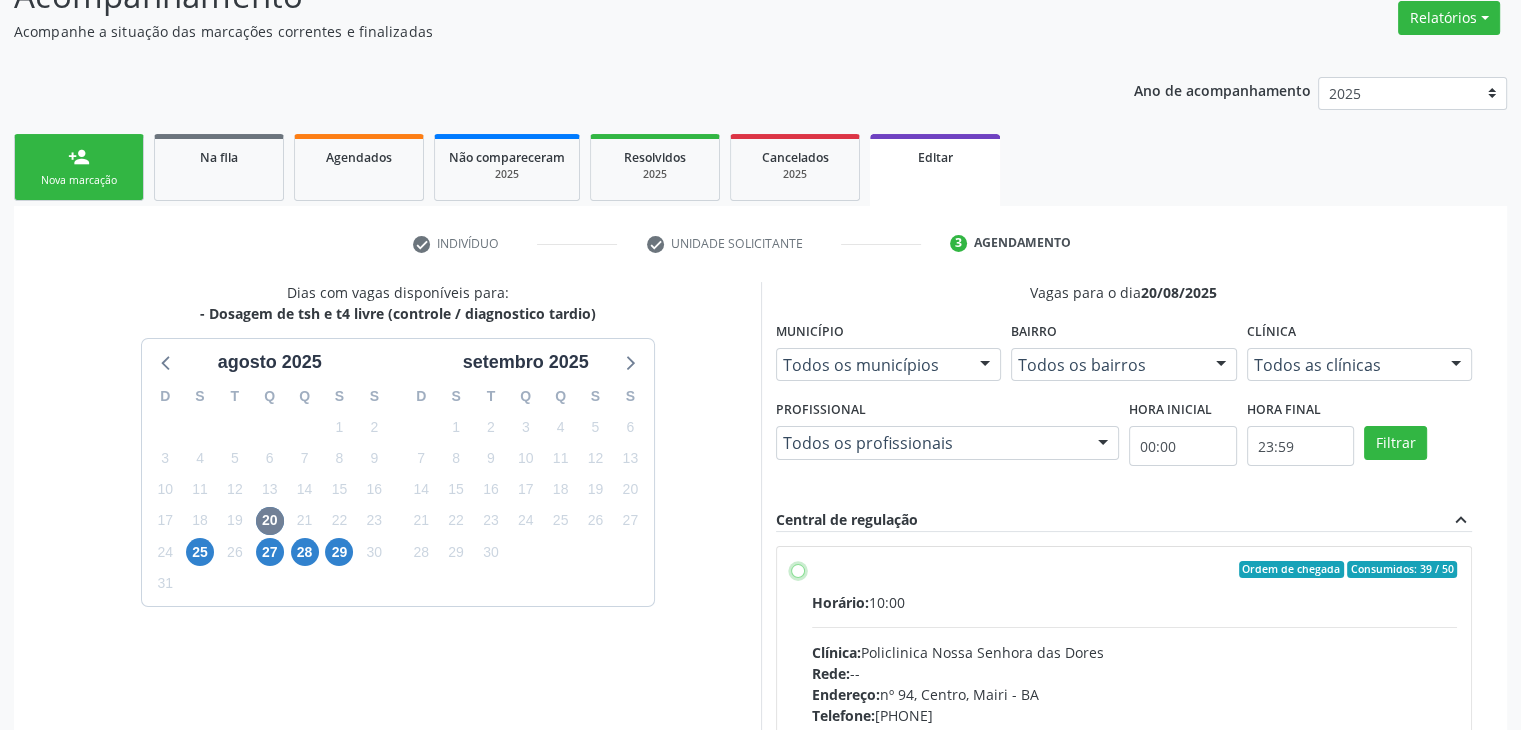click on "Ordem de chegada
Consumidos: 39 / 50
Horário:   10:00
Clínica:  Policlinica Nossa Senhora das Dores
Rede:
--
Endereço:   nº 94, Centro, Mairi - BA
Telefone:   (74) 36322104
Profissional:
--
Informações adicionais sobre o atendimento
Idade de atendimento:
Sem restrição
Gênero(s) atendido(s):
Sem restrição
Informações adicionais:
--" at bounding box center (798, 570) 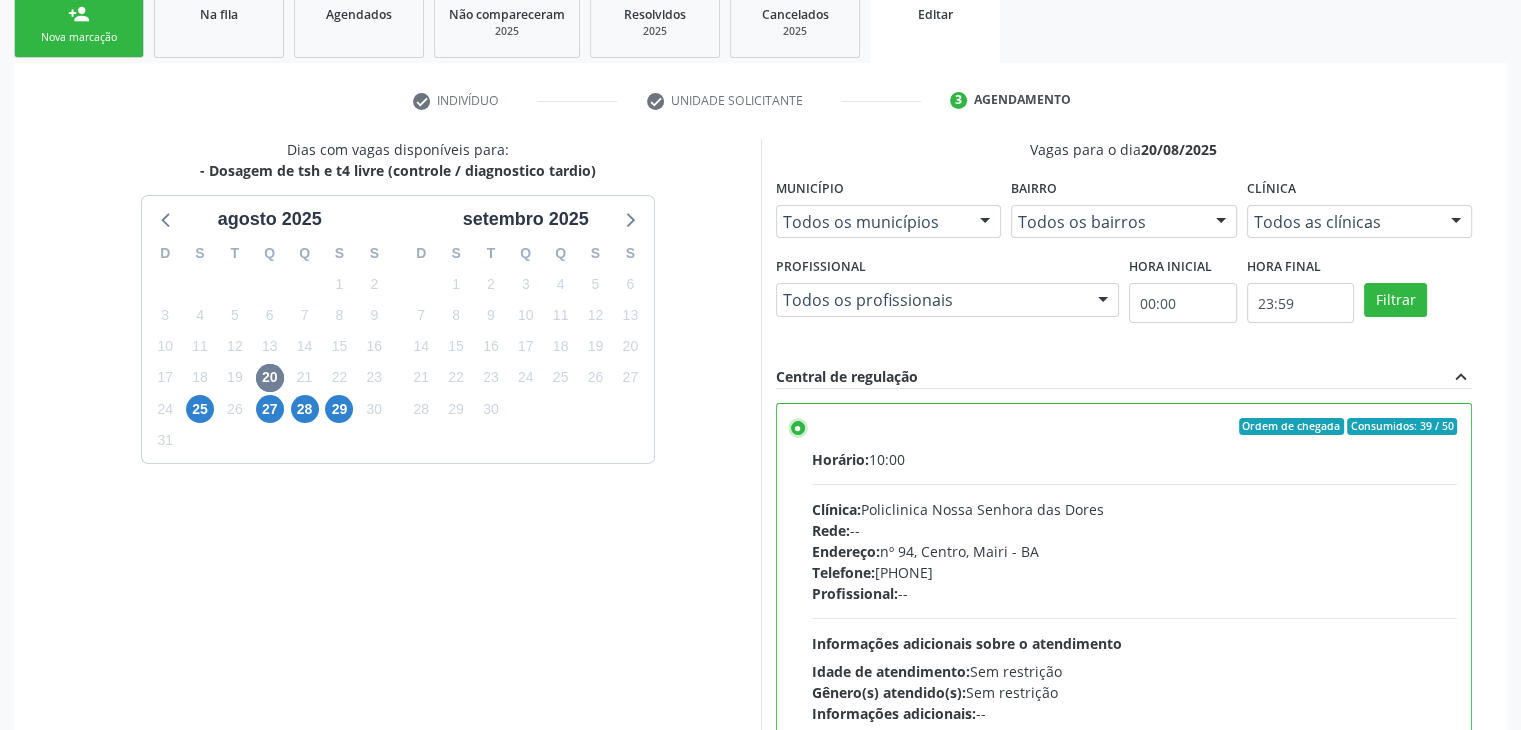 scroll, scrollTop: 490, scrollLeft: 0, axis: vertical 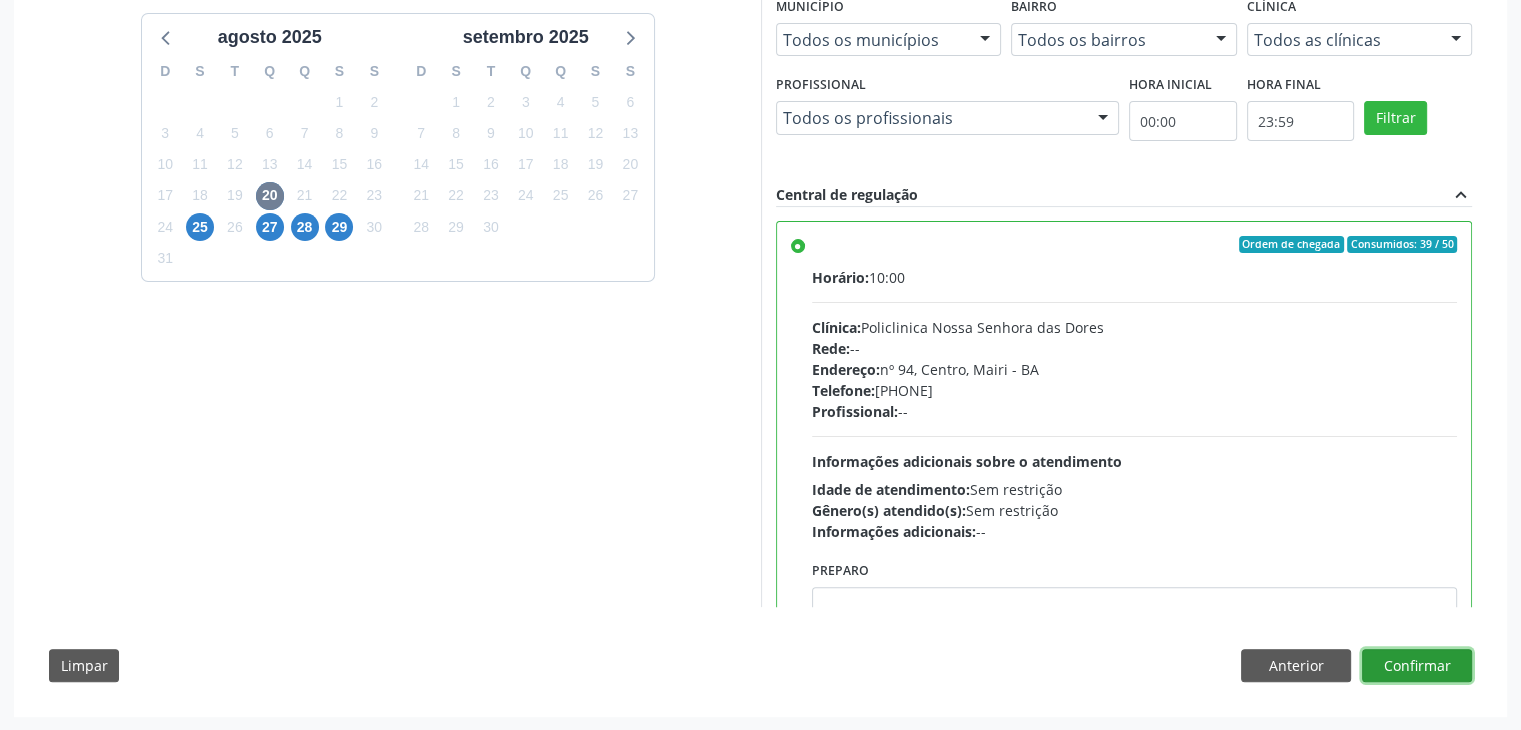 click on "Confirmar" at bounding box center [1417, 666] 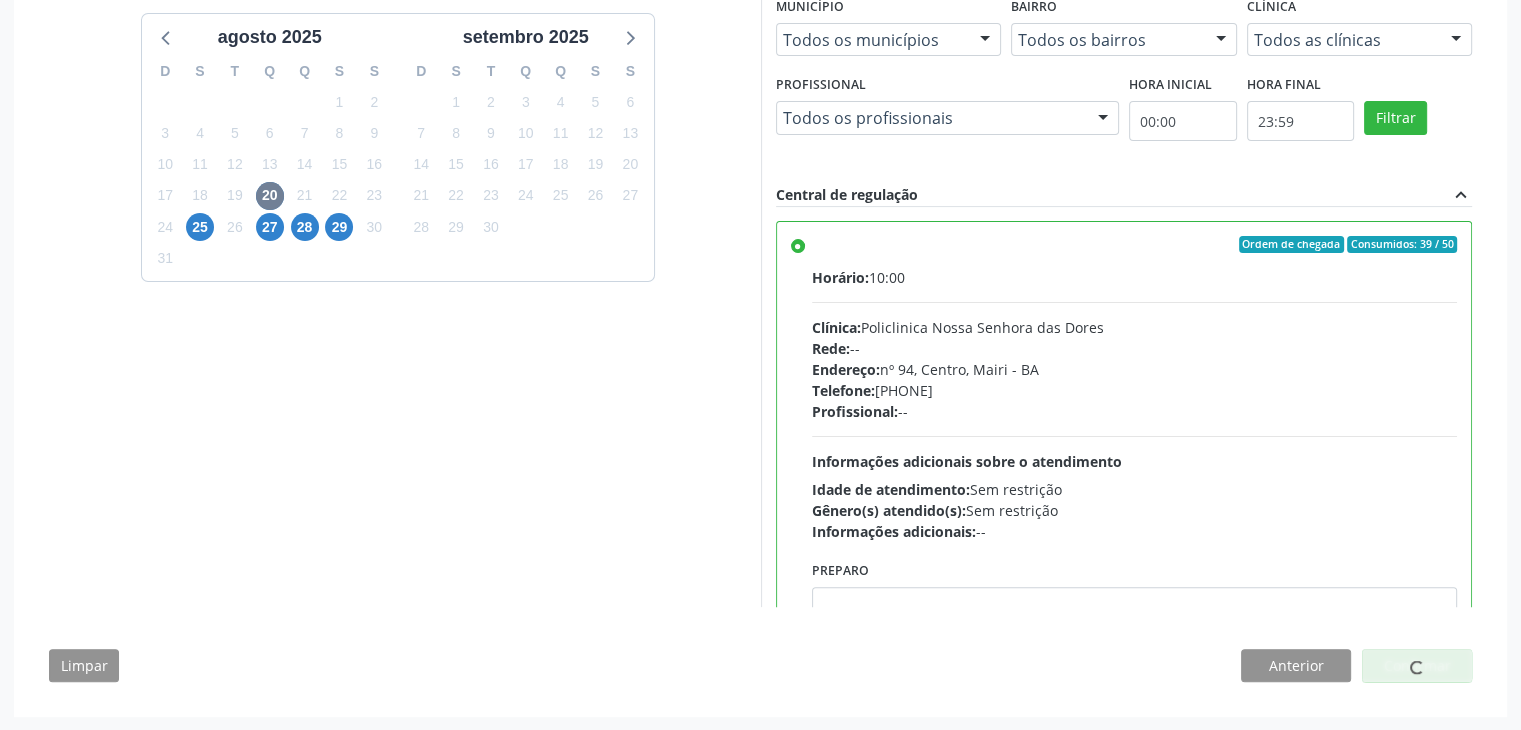 scroll, scrollTop: 0, scrollLeft: 0, axis: both 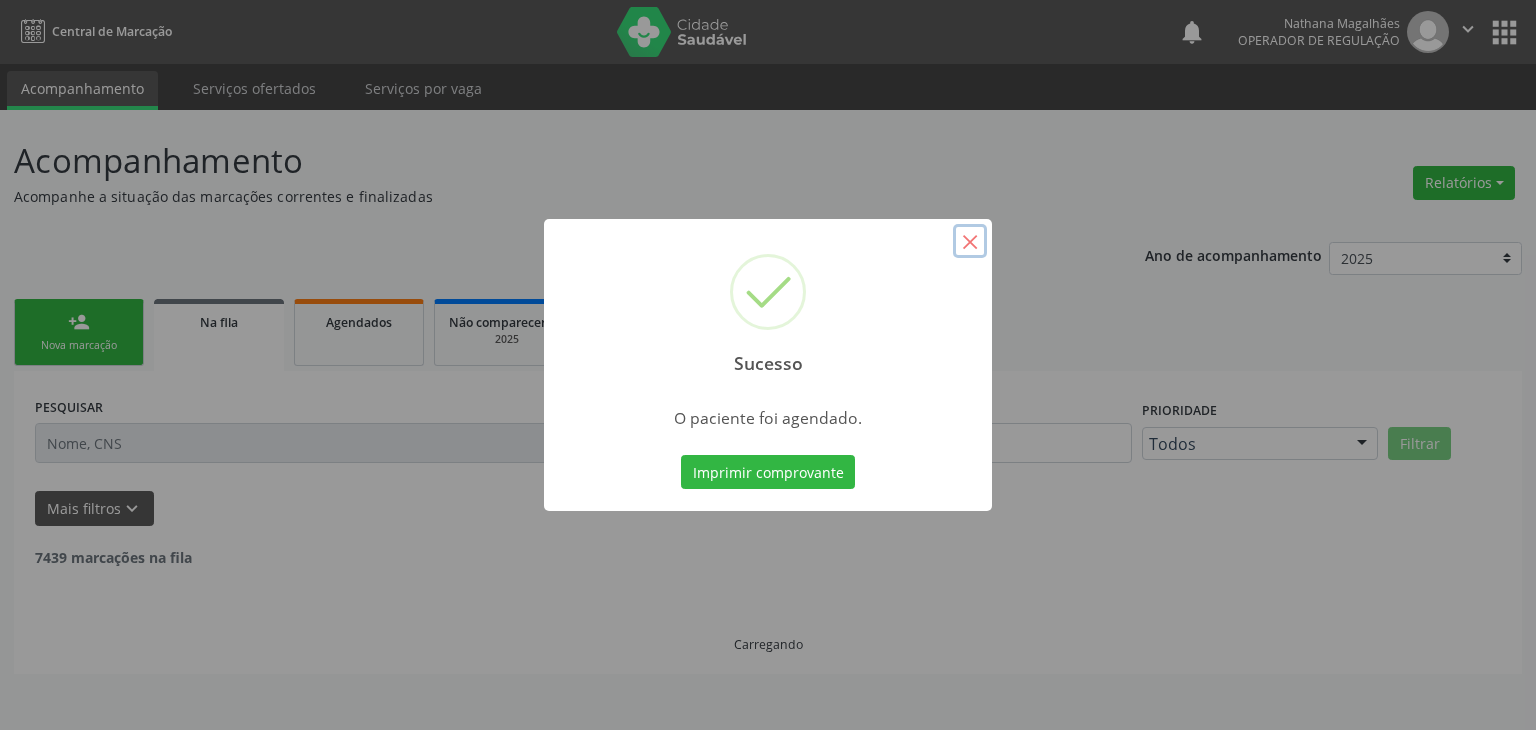 click on "×" at bounding box center [970, 241] 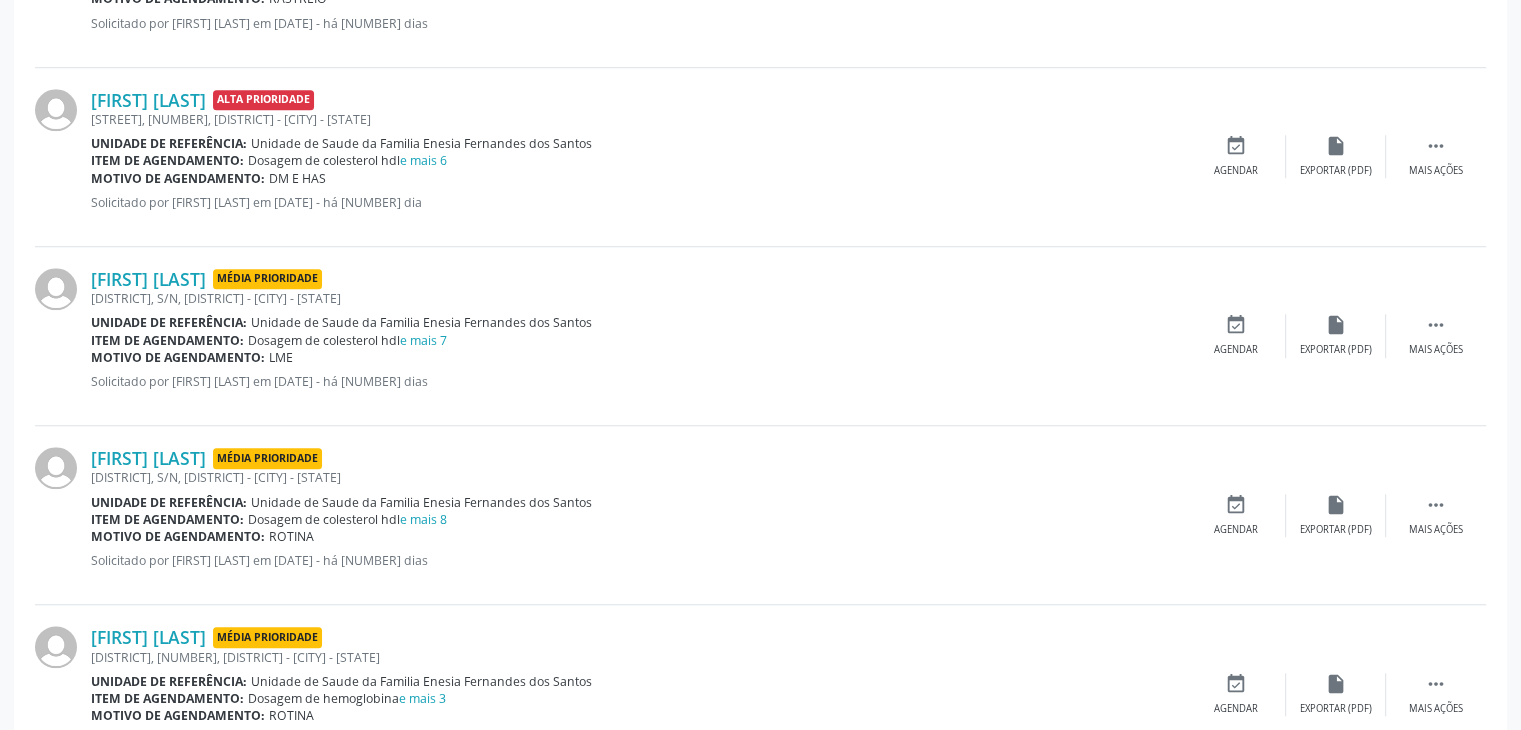 scroll, scrollTop: 1400, scrollLeft: 0, axis: vertical 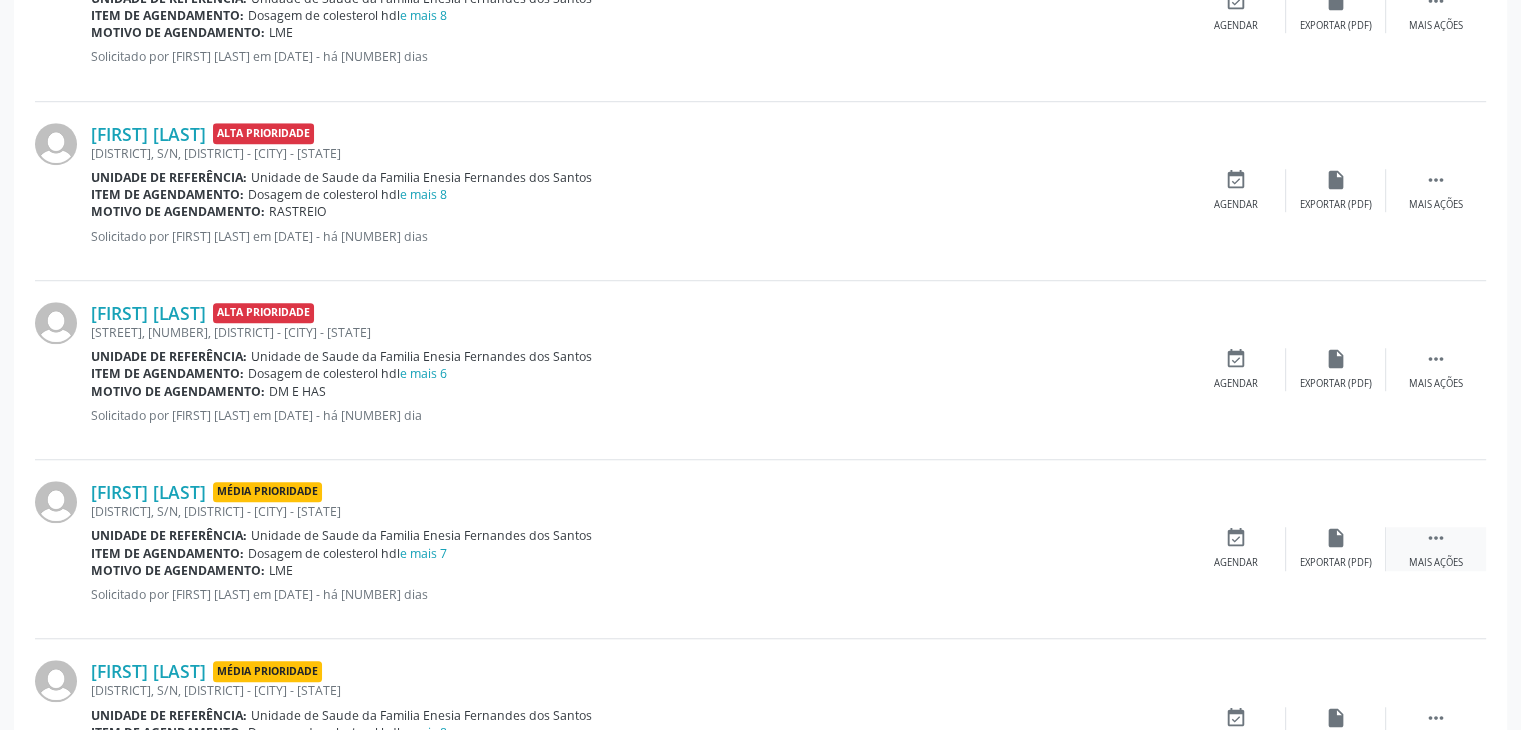 click on "
Mais ações" at bounding box center [1436, 548] 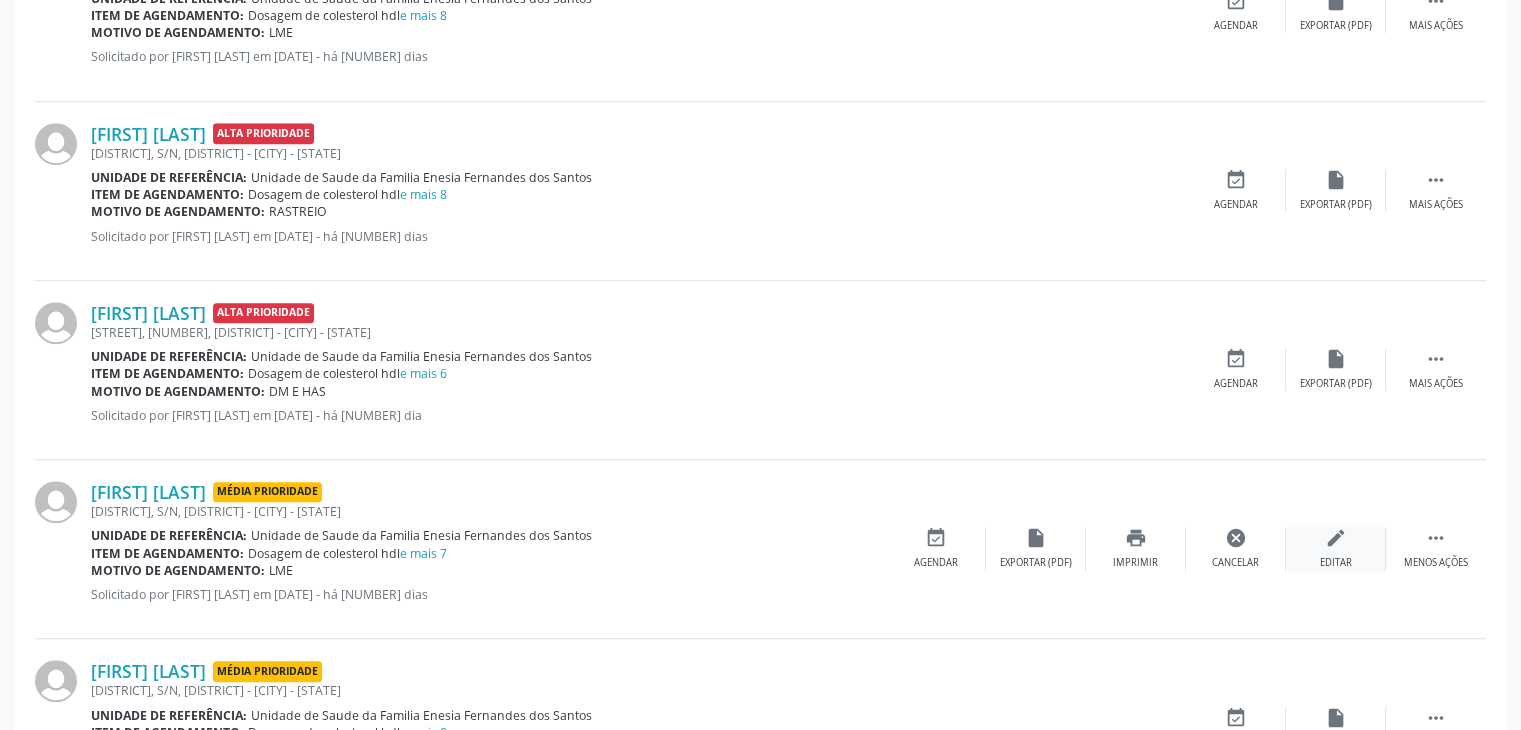 click on "edit
Editar" at bounding box center [1336, 548] 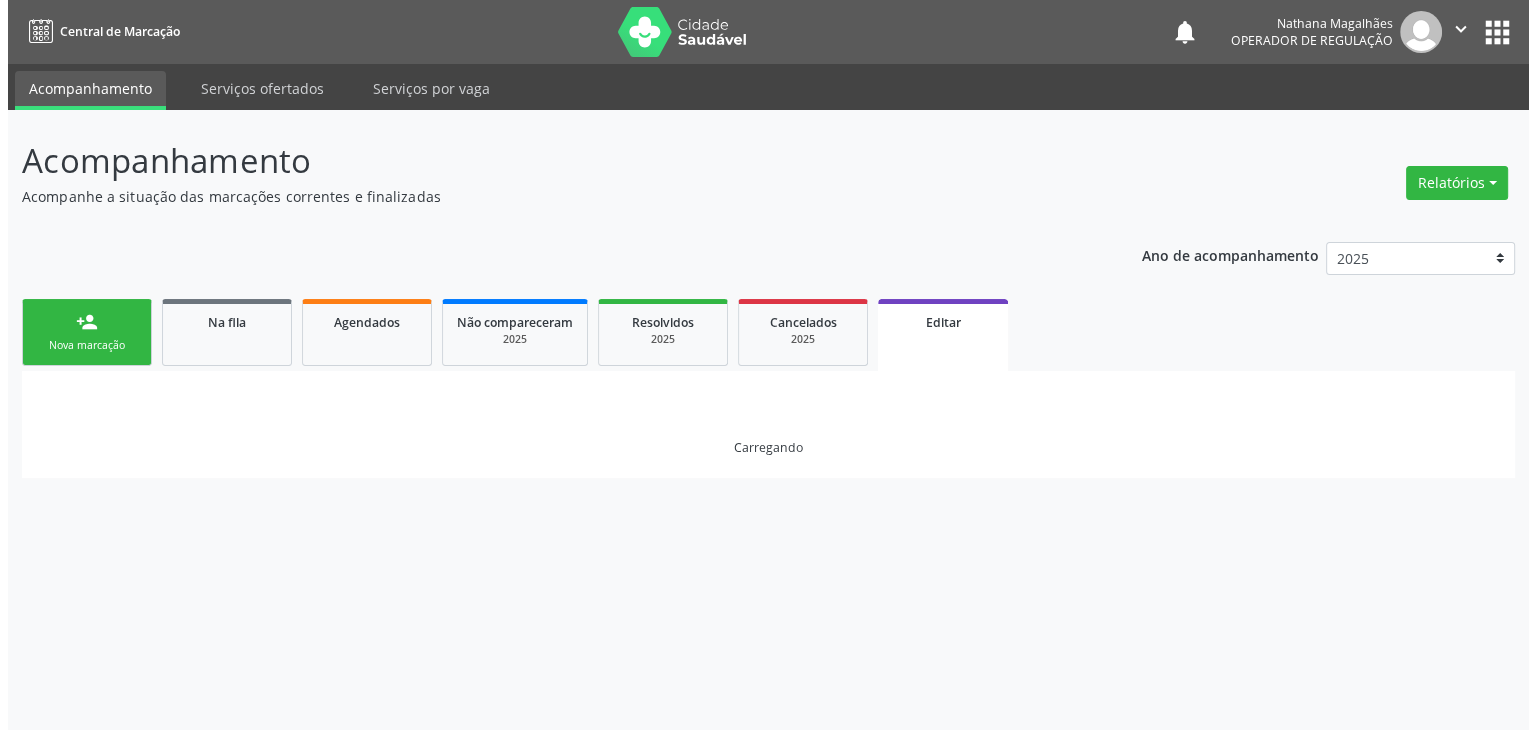 scroll, scrollTop: 0, scrollLeft: 0, axis: both 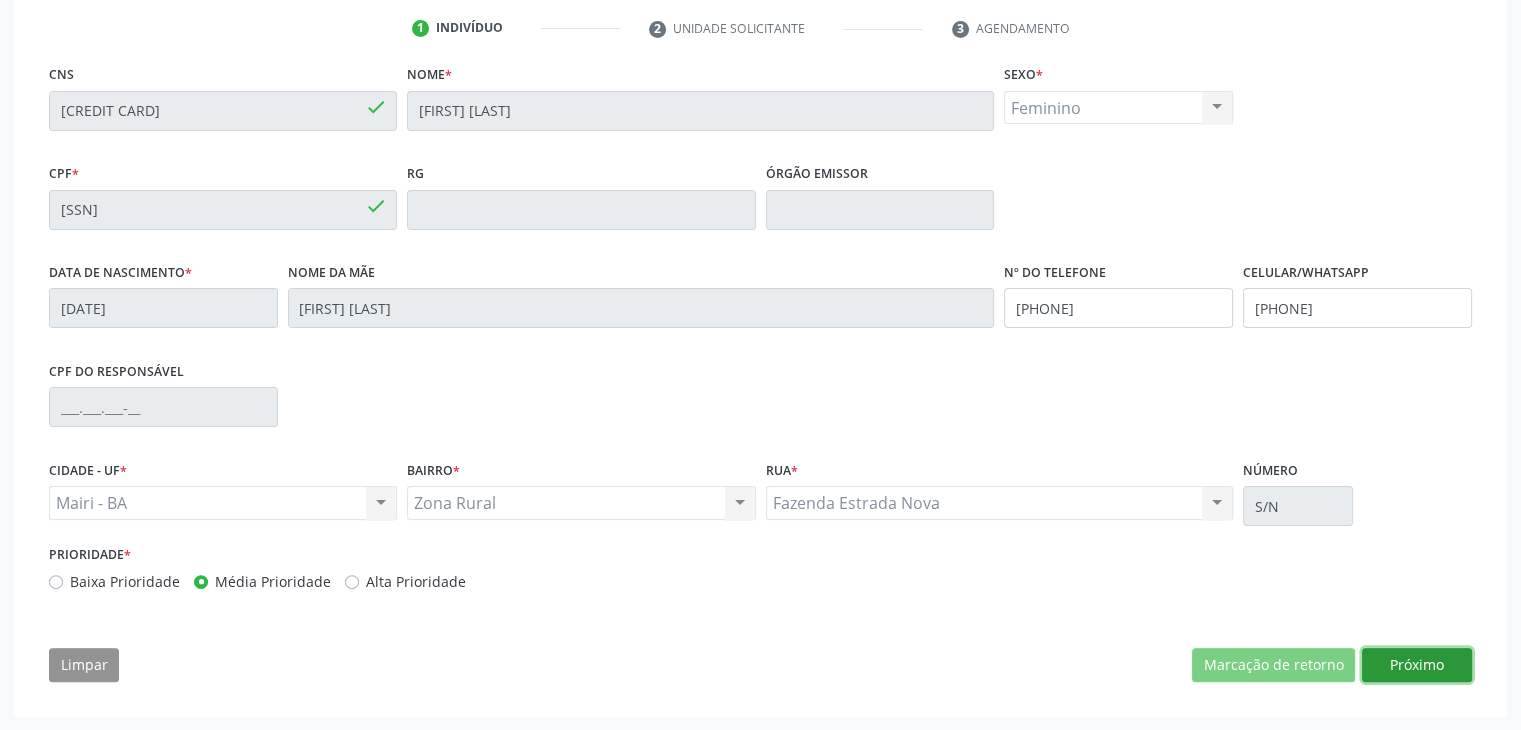 click on "Próximo" at bounding box center (1417, 665) 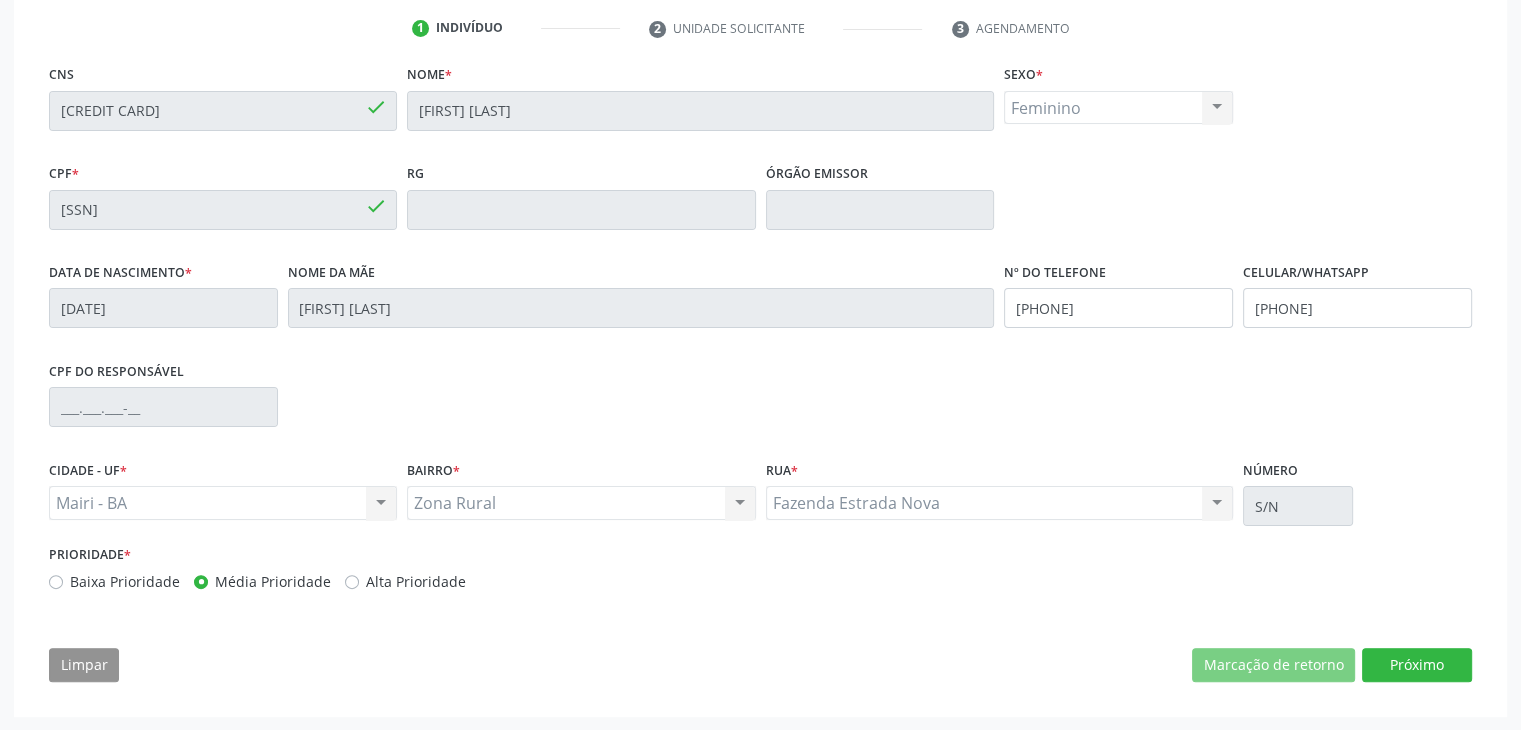 scroll, scrollTop: 200, scrollLeft: 0, axis: vertical 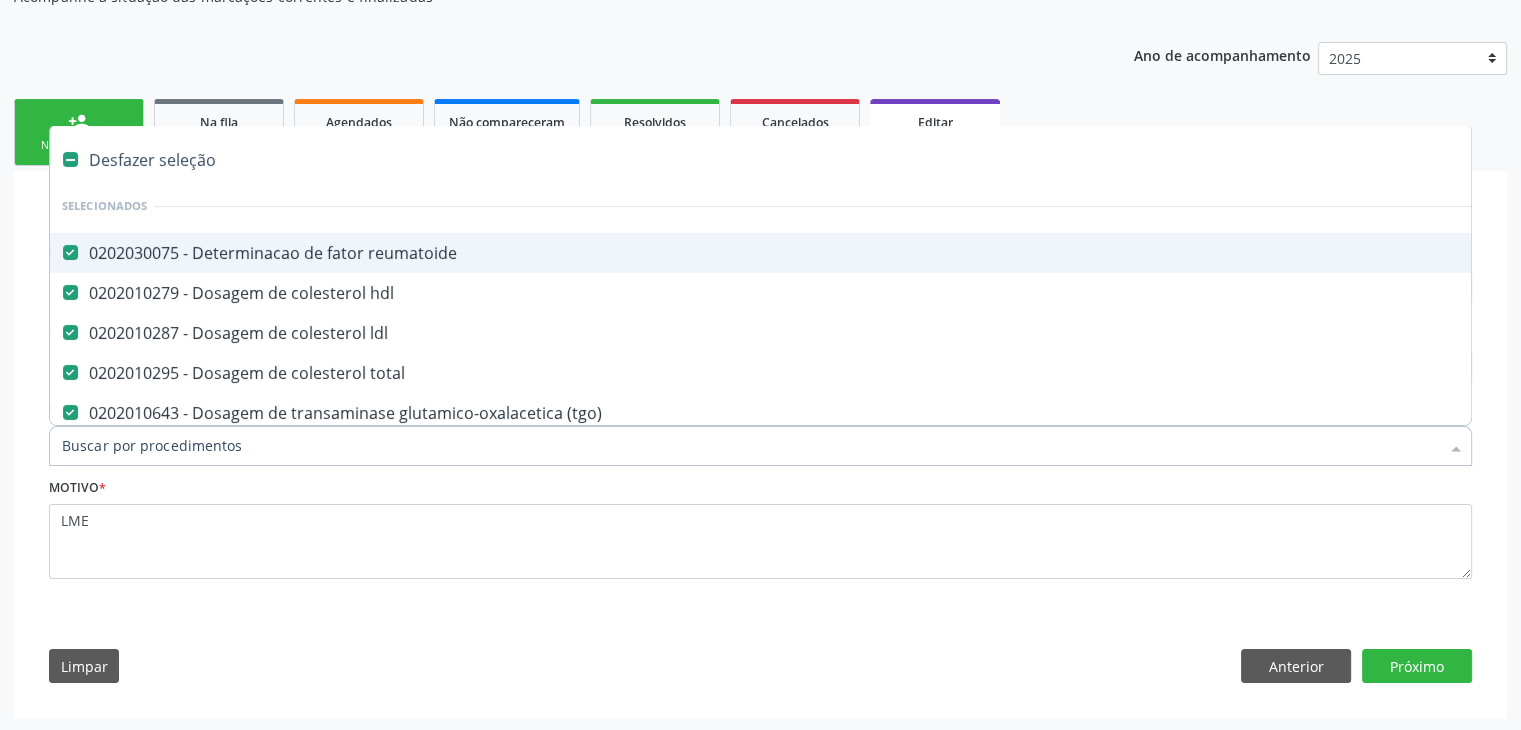 click on "Desfazer seleção" at bounding box center [831, 160] 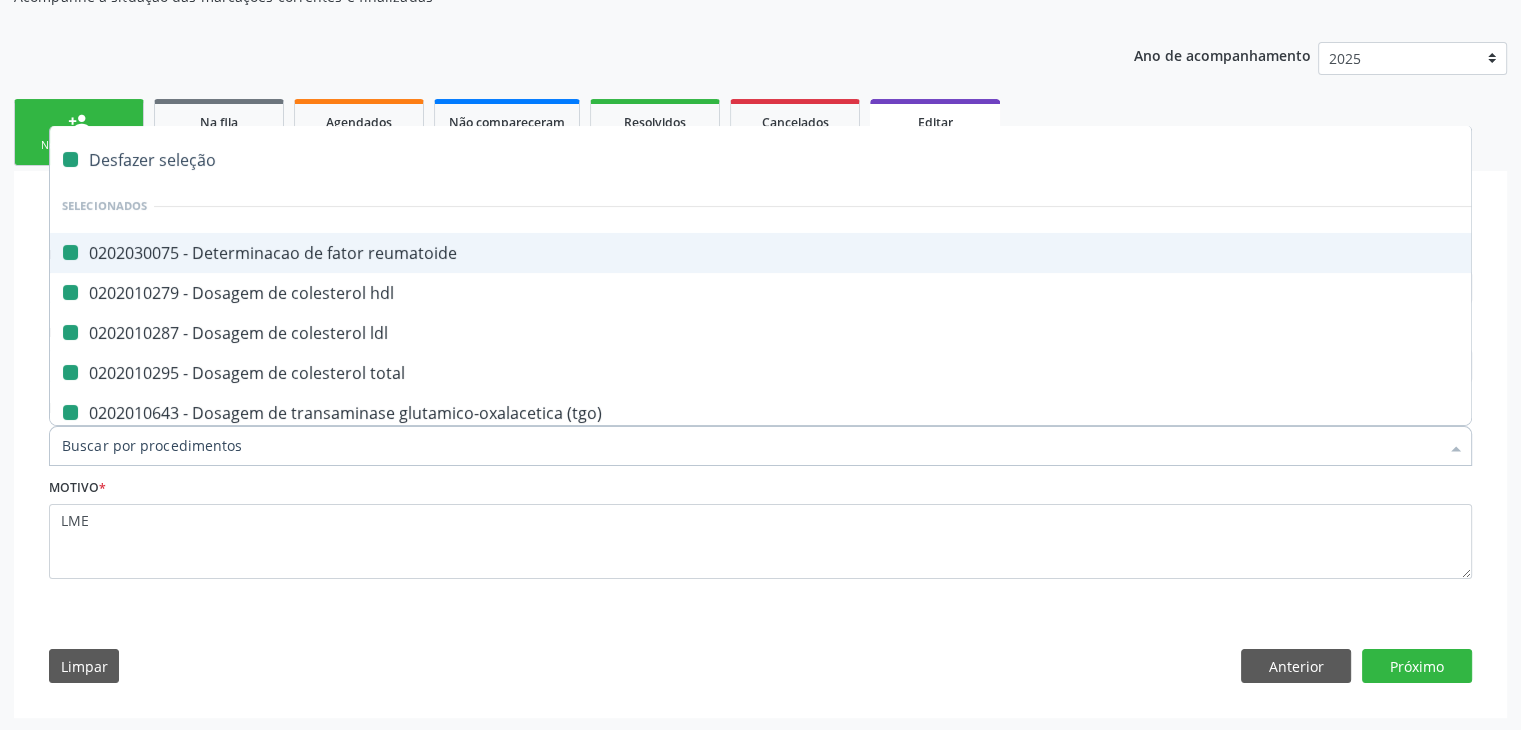 checkbox on "false" 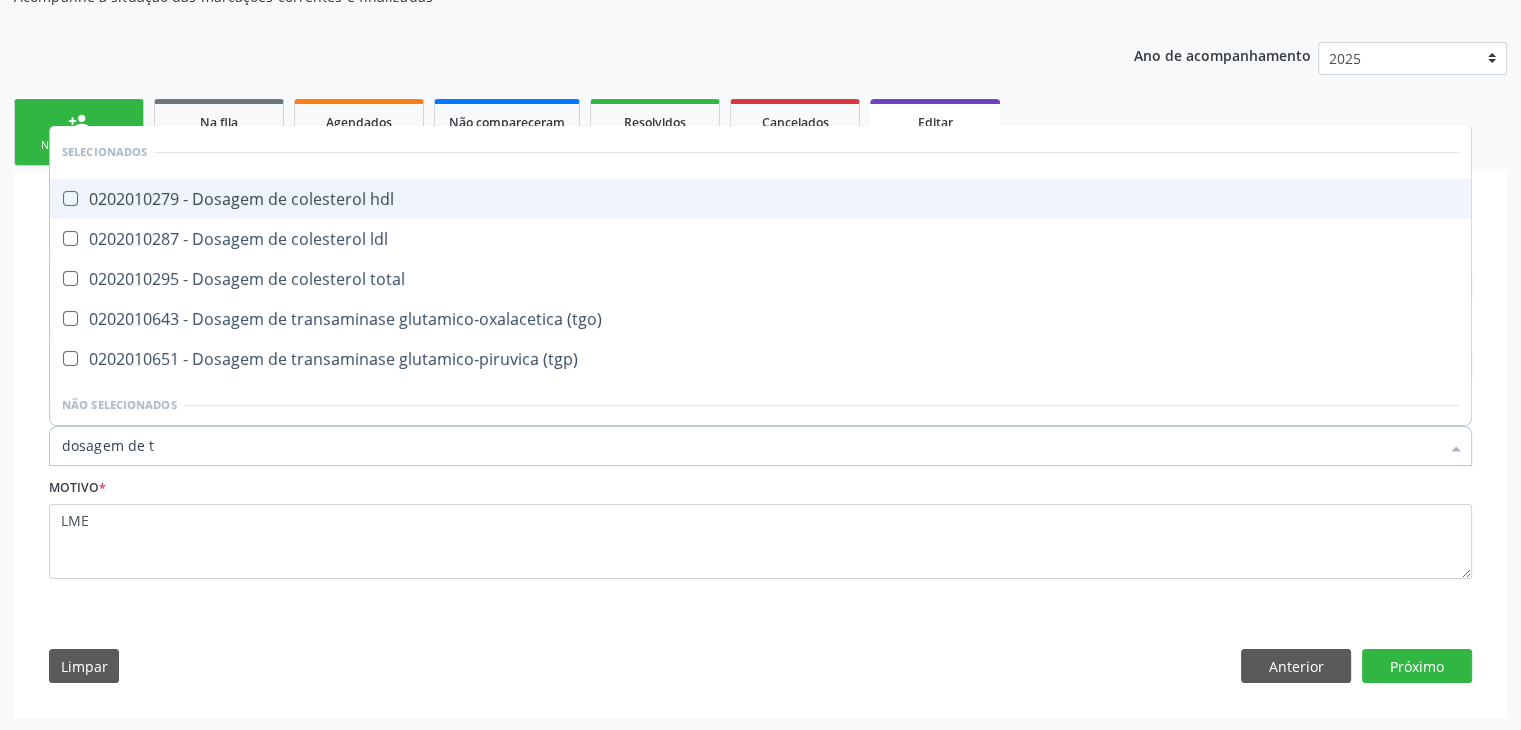 type on "dosagem de ts" 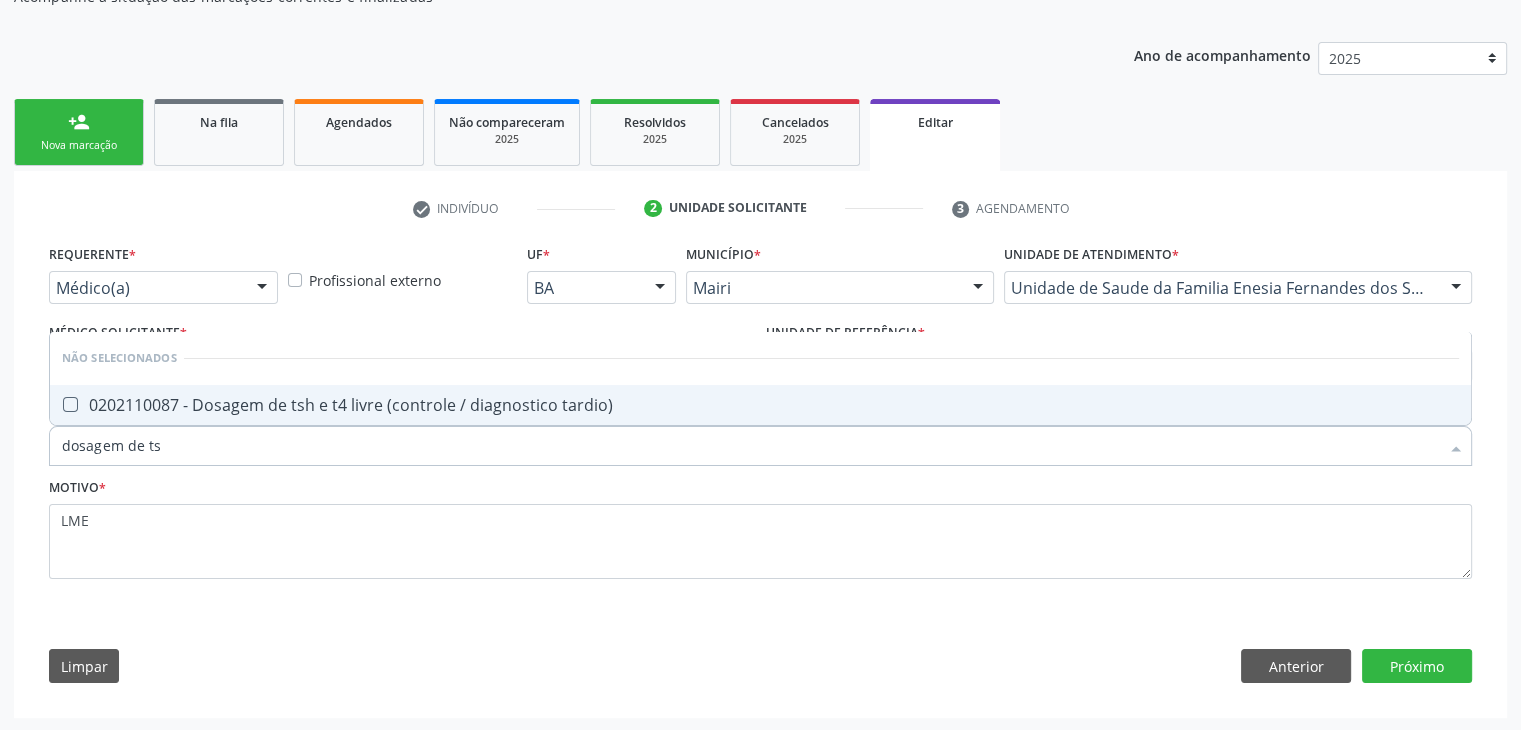 click on "0202110087 - Dosagem de tsh e t4 livre (controle / diagnostico tardio)" at bounding box center (760, 405) 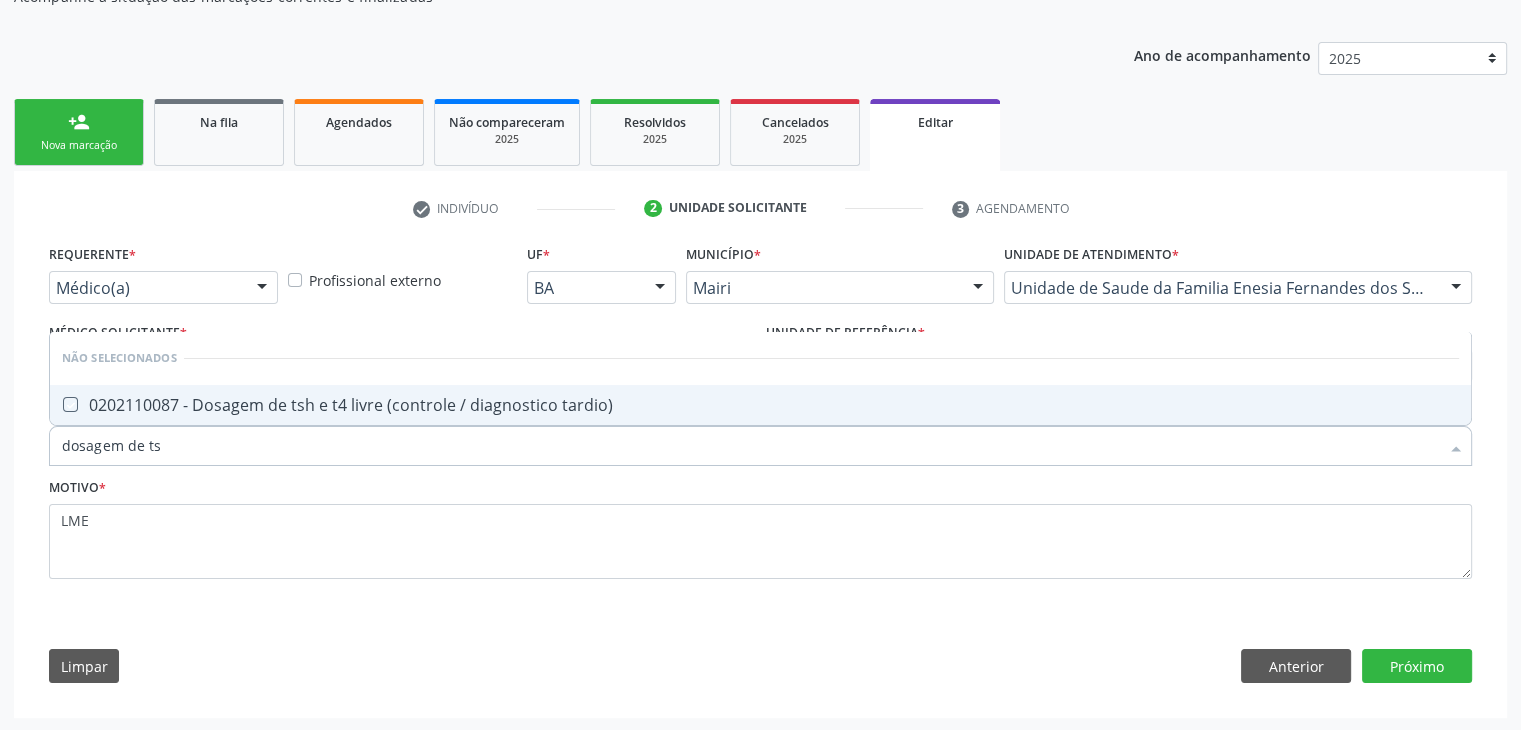 checkbox on "true" 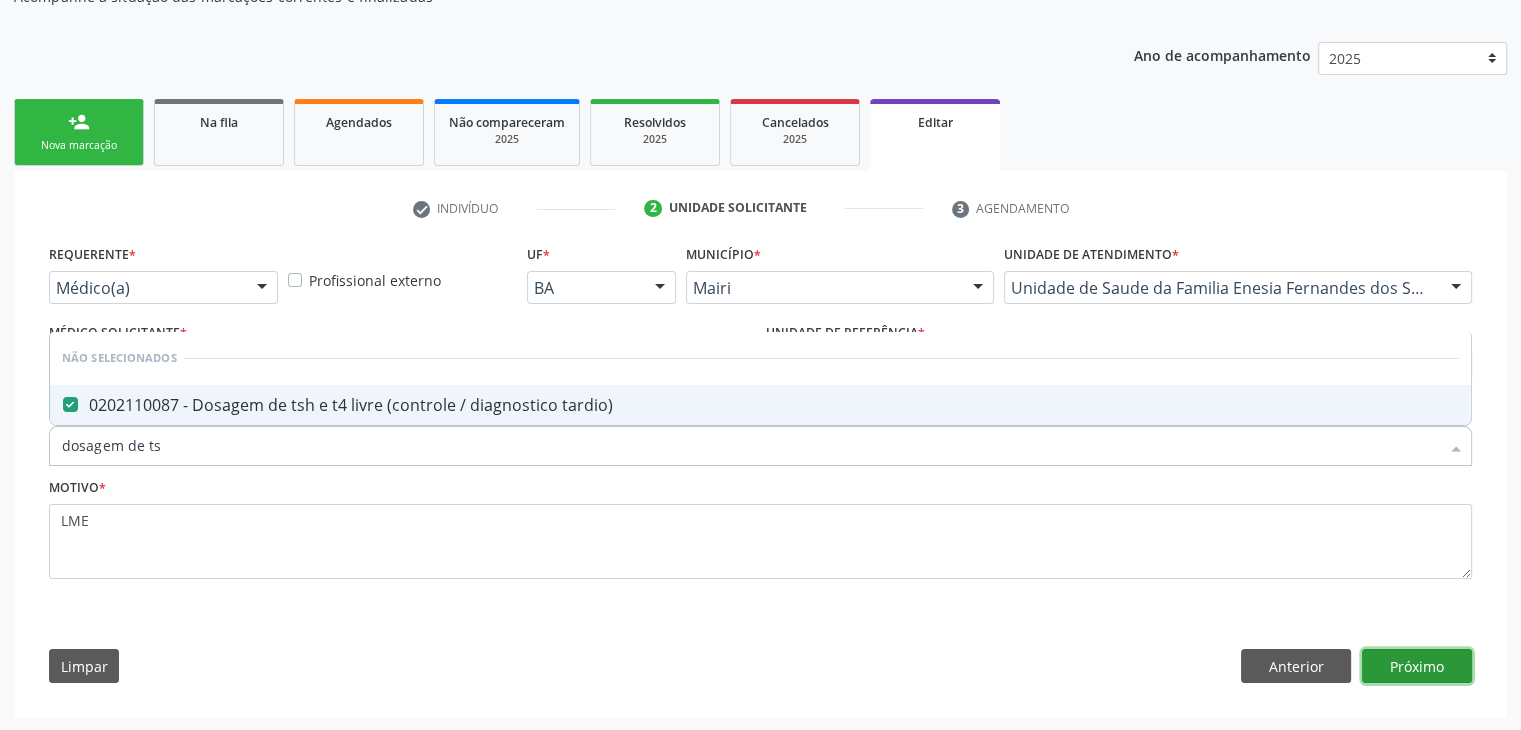 click on "Próximo" at bounding box center [1417, 666] 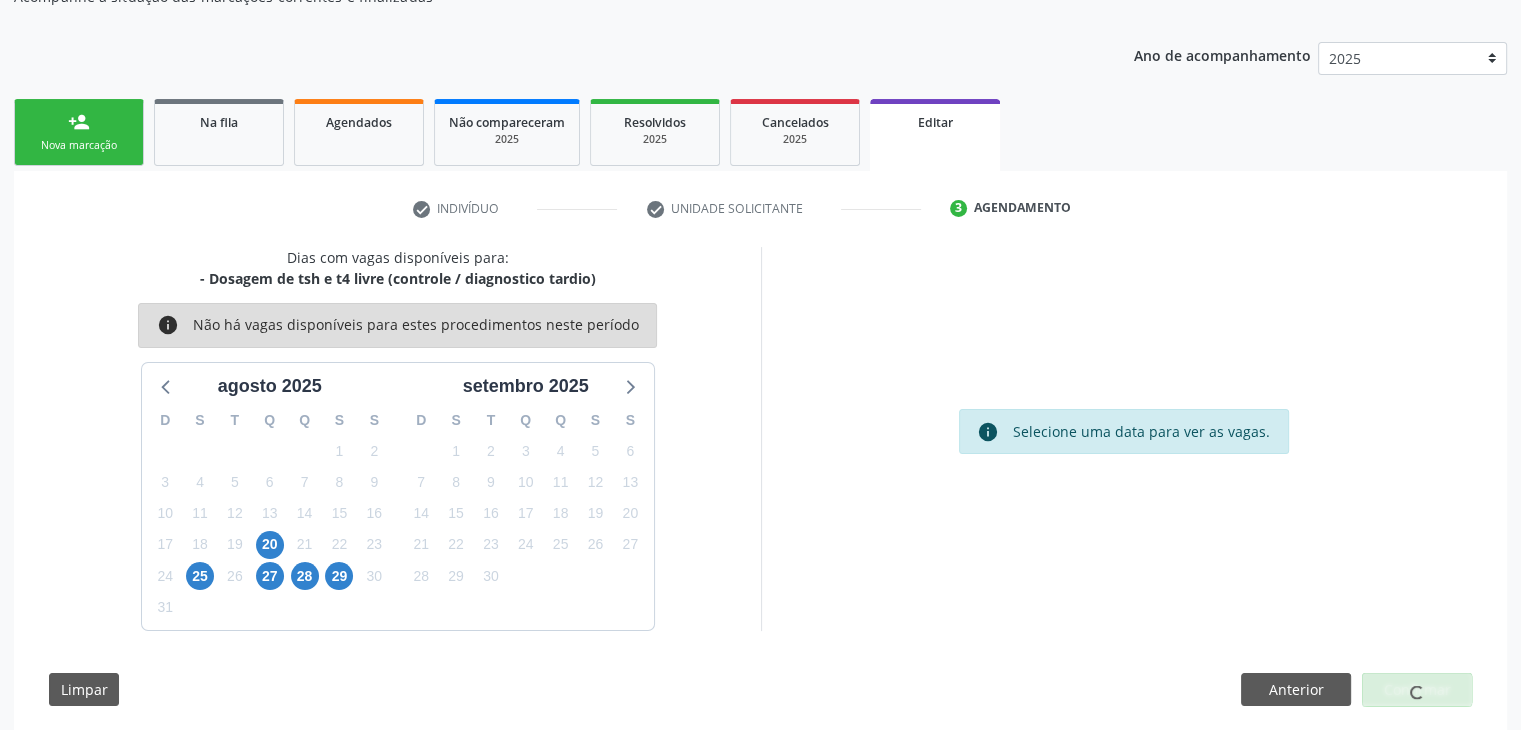 scroll, scrollTop: 165, scrollLeft: 0, axis: vertical 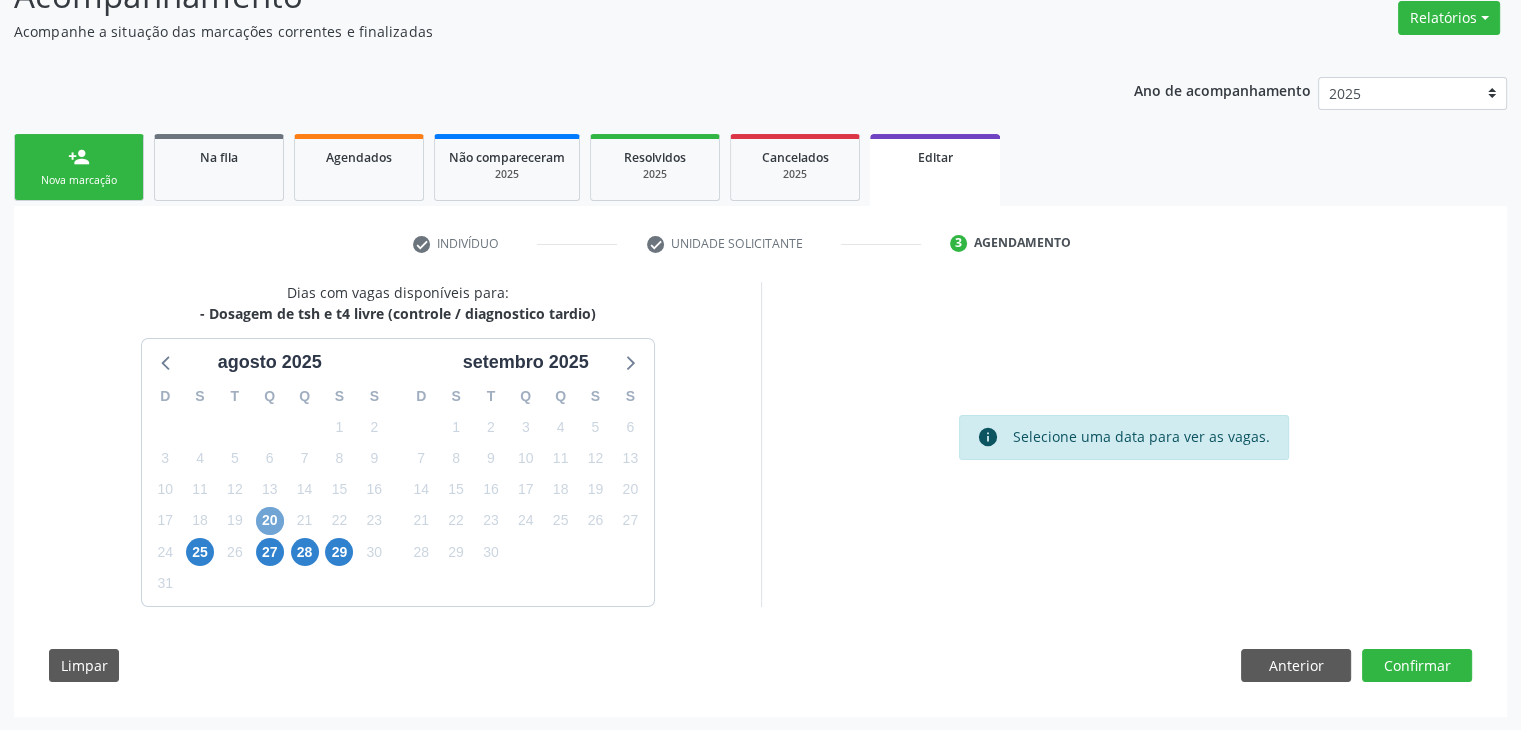 click on "20" at bounding box center (270, 521) 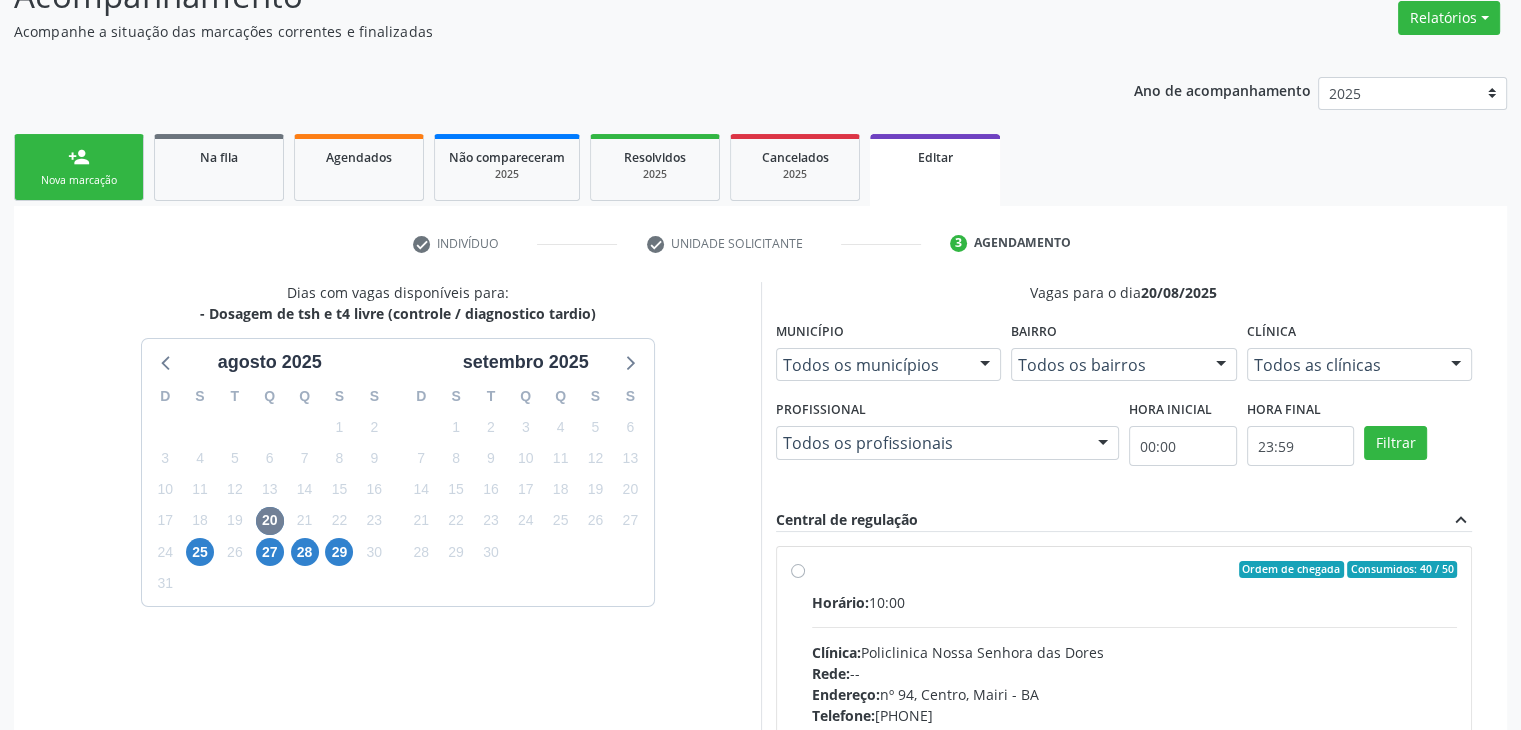 click on "Ordem de chegada
Consumidos: 40 / 50
Horário:   10:00
Clínica:  Policlinica Nossa Senhora das Dores
Rede:
--
Endereço:   nº 94, Centro, Mairi - BA
Telefone:   (74) 36322104
Profissional:
--
Informações adicionais sobre o atendimento
Idade de atendimento:
Sem restrição
Gênero(s) atendido(s):
Sem restrição
Informações adicionais:
--" at bounding box center (1135, 714) 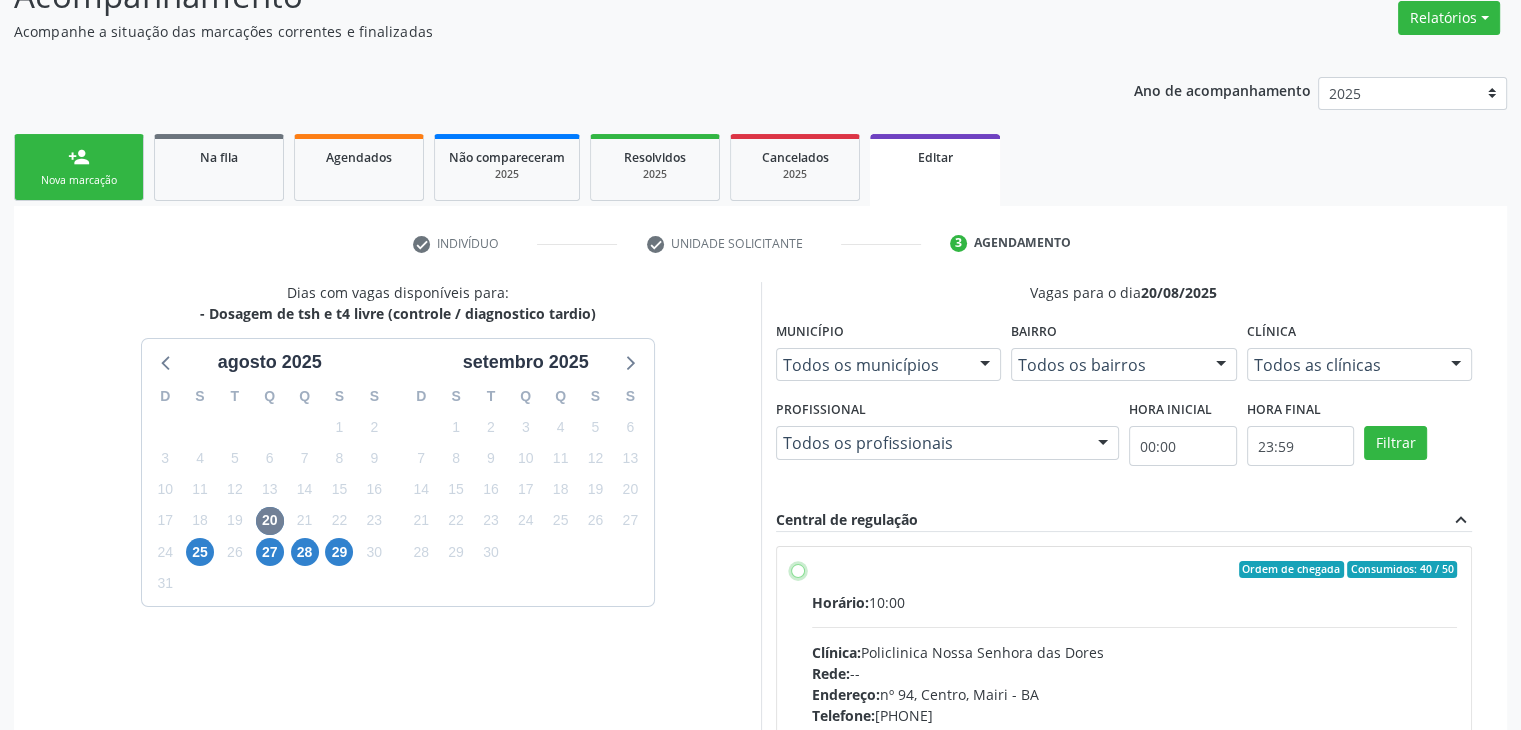 click on "Ordem de chegada
Consumidos: 40 / 50
Horário:   10:00
Clínica:  Policlinica Nossa Senhora das Dores
Rede:
--
Endereço:   nº 94, Centro, Mairi - BA
Telefone:   (74) 36322104
Profissional:
--
Informações adicionais sobre o atendimento
Idade de atendimento:
Sem restrição
Gênero(s) atendido(s):
Sem restrição
Informações adicionais:
--" at bounding box center [798, 570] 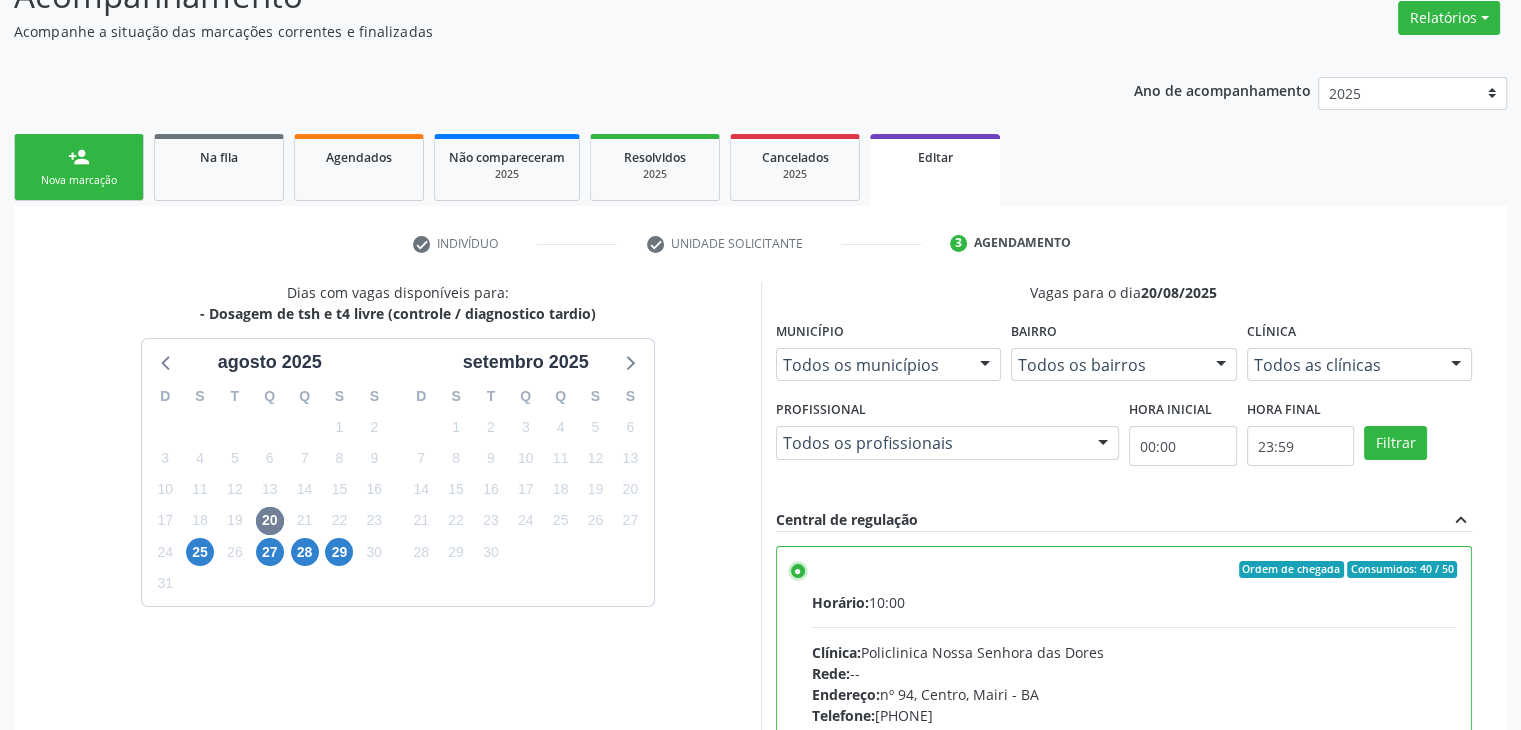 scroll, scrollTop: 490, scrollLeft: 0, axis: vertical 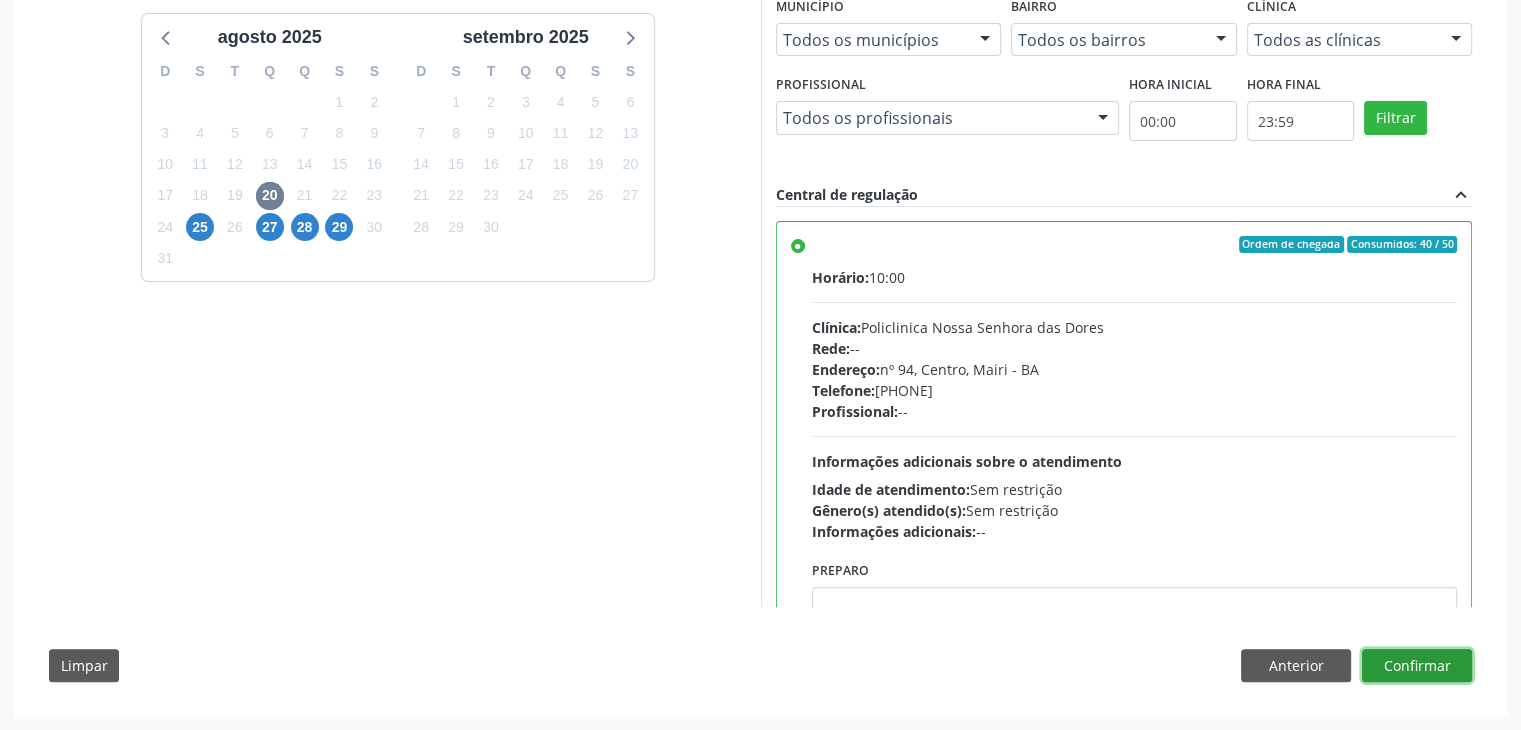click on "Confirmar" at bounding box center (1417, 666) 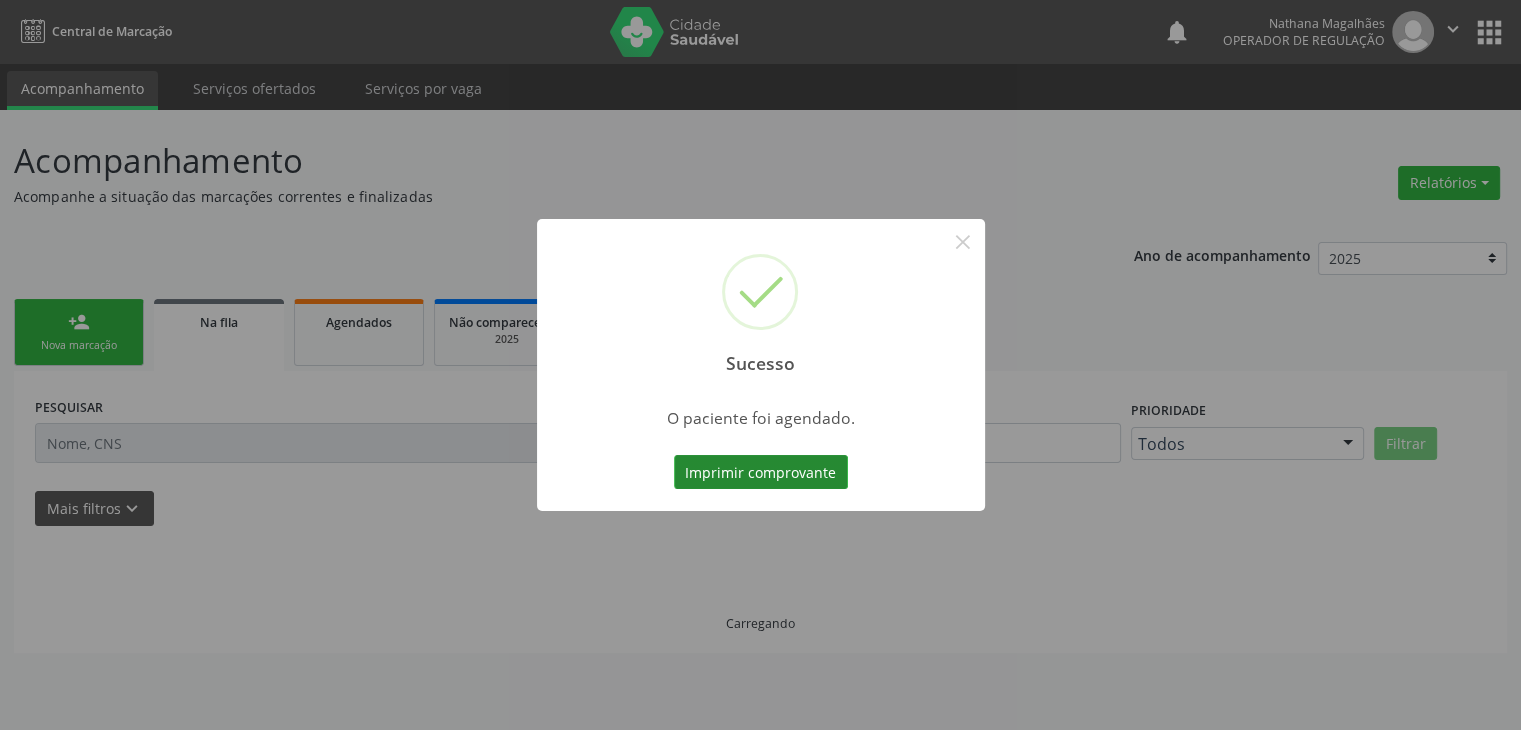 scroll, scrollTop: 0, scrollLeft: 0, axis: both 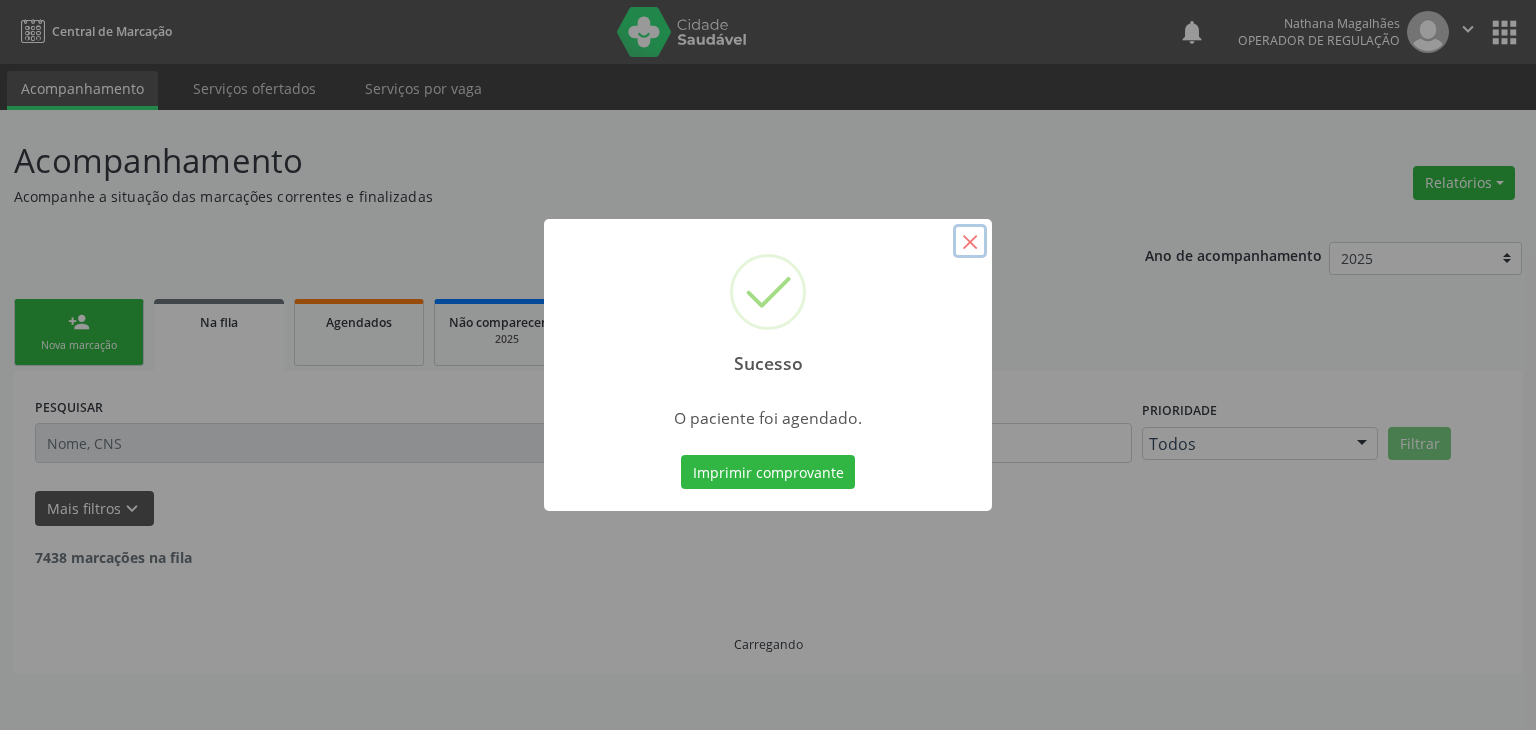 click on "×" at bounding box center [970, 241] 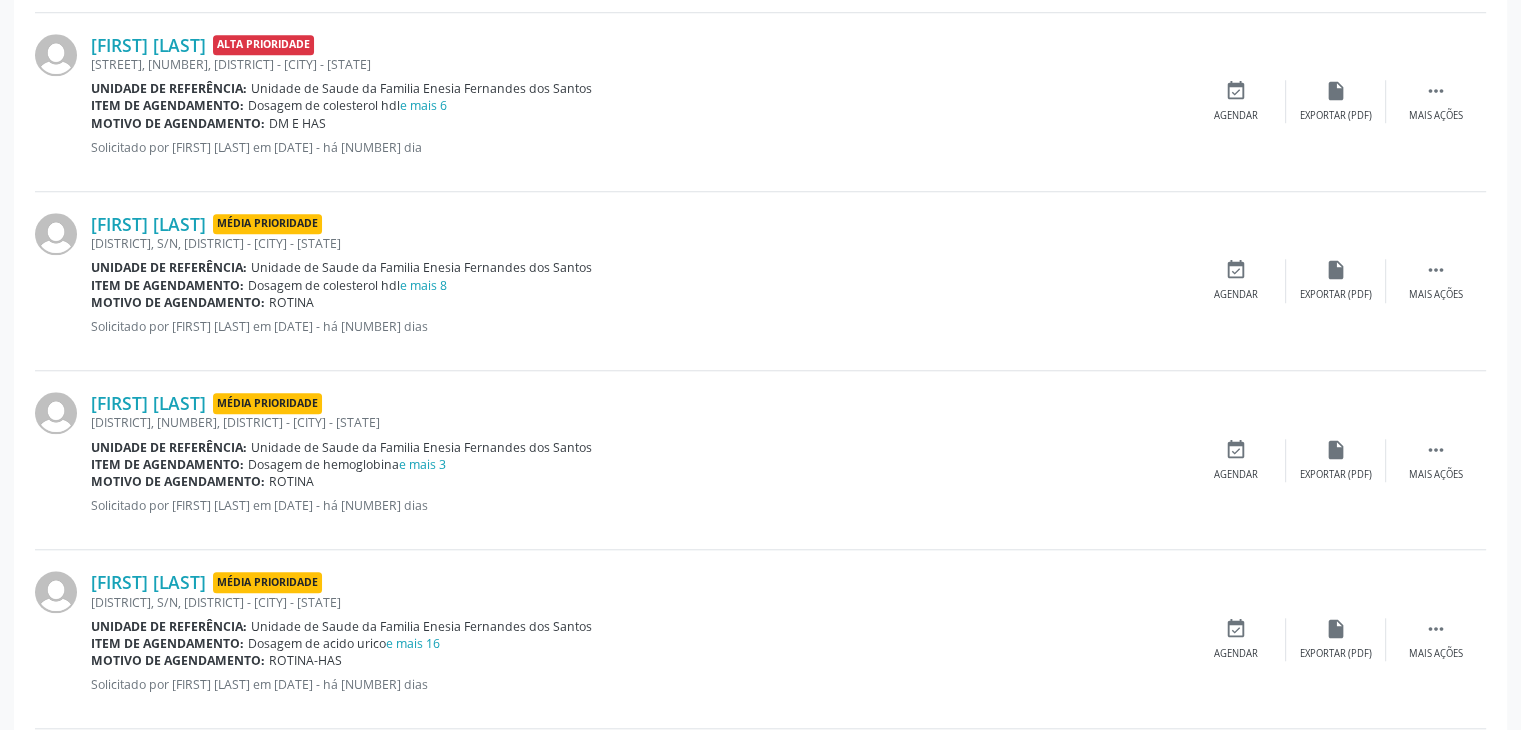 scroll, scrollTop: 1700, scrollLeft: 0, axis: vertical 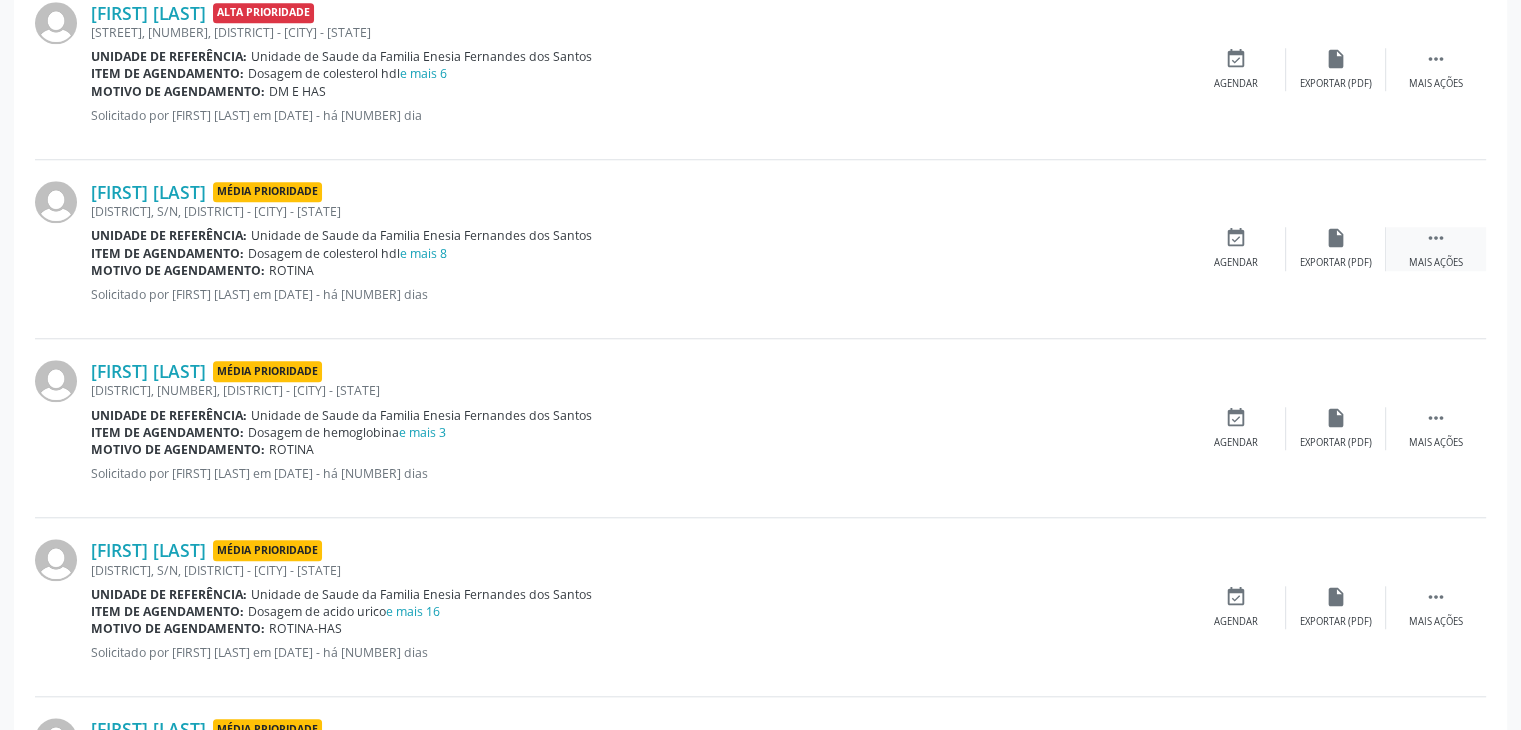 click on "
Mais ações" at bounding box center (1436, 248) 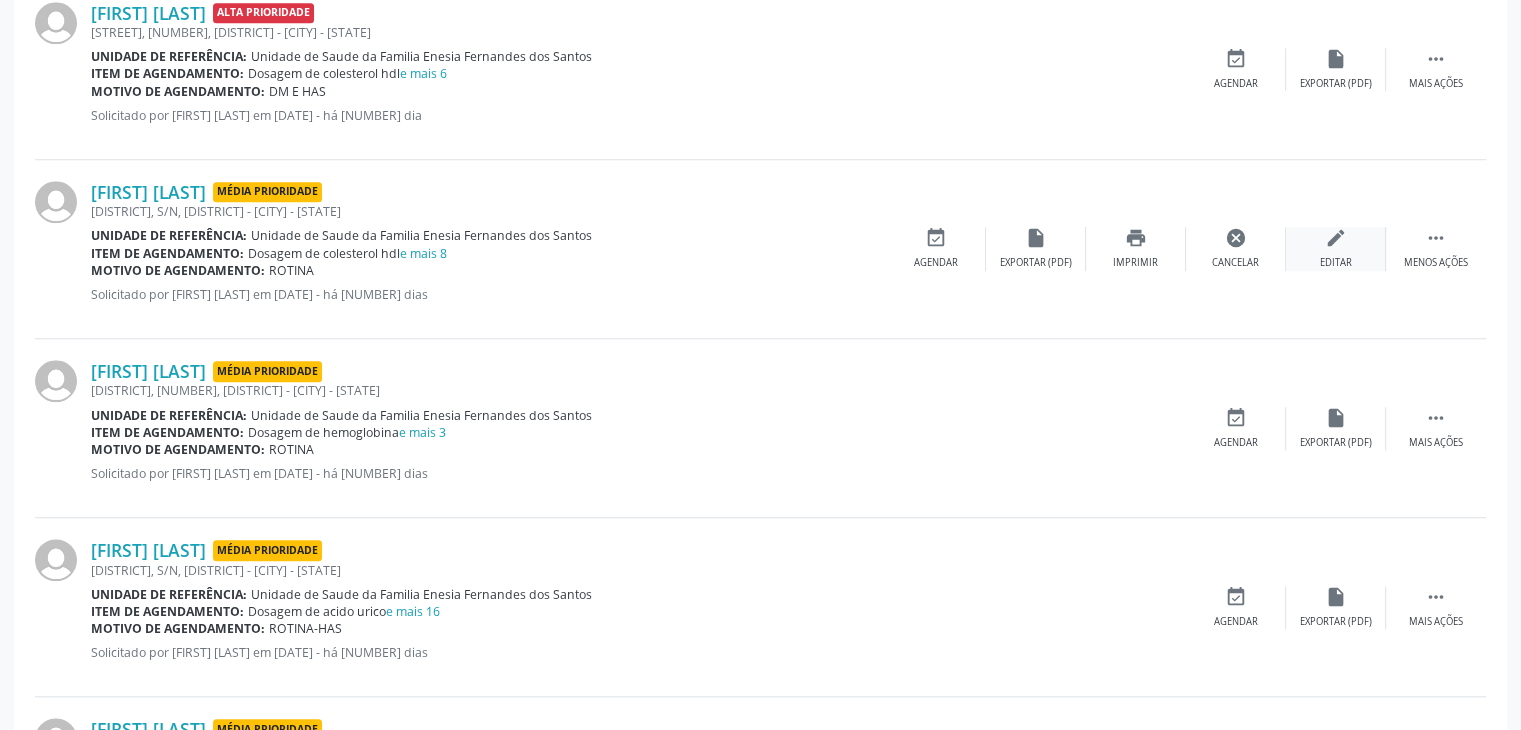 click on "edit
Editar" at bounding box center [1336, 248] 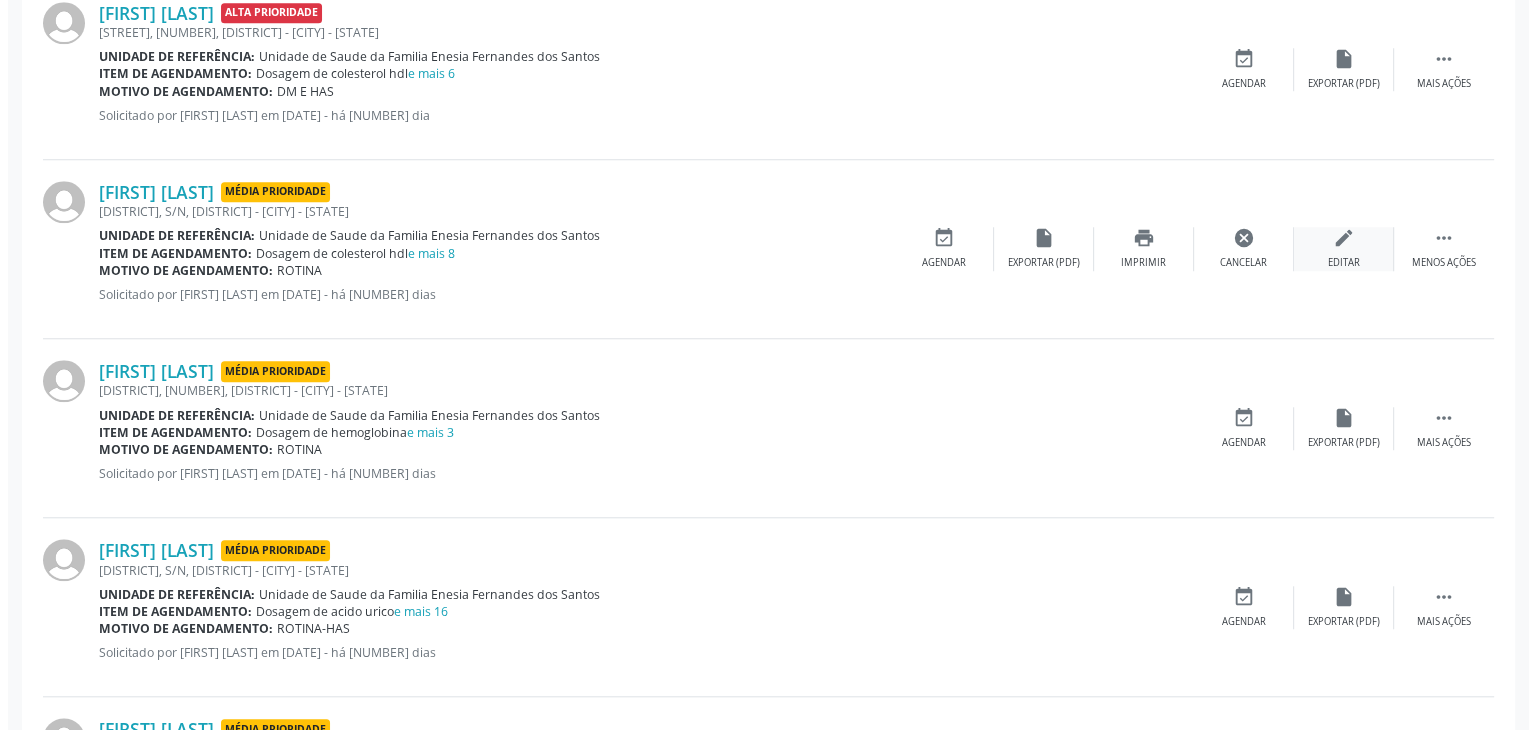 scroll, scrollTop: 0, scrollLeft: 0, axis: both 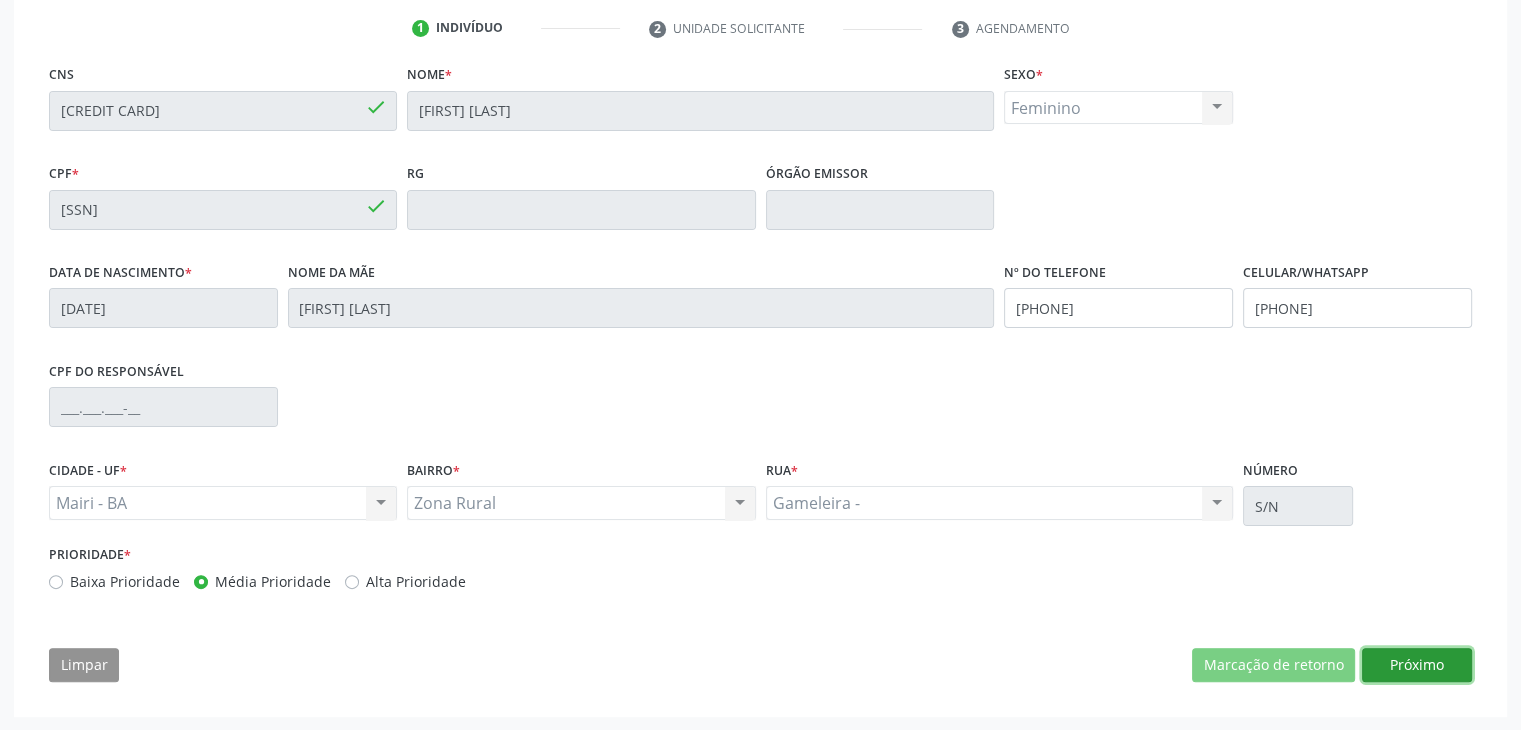 click on "Próximo" at bounding box center (1417, 665) 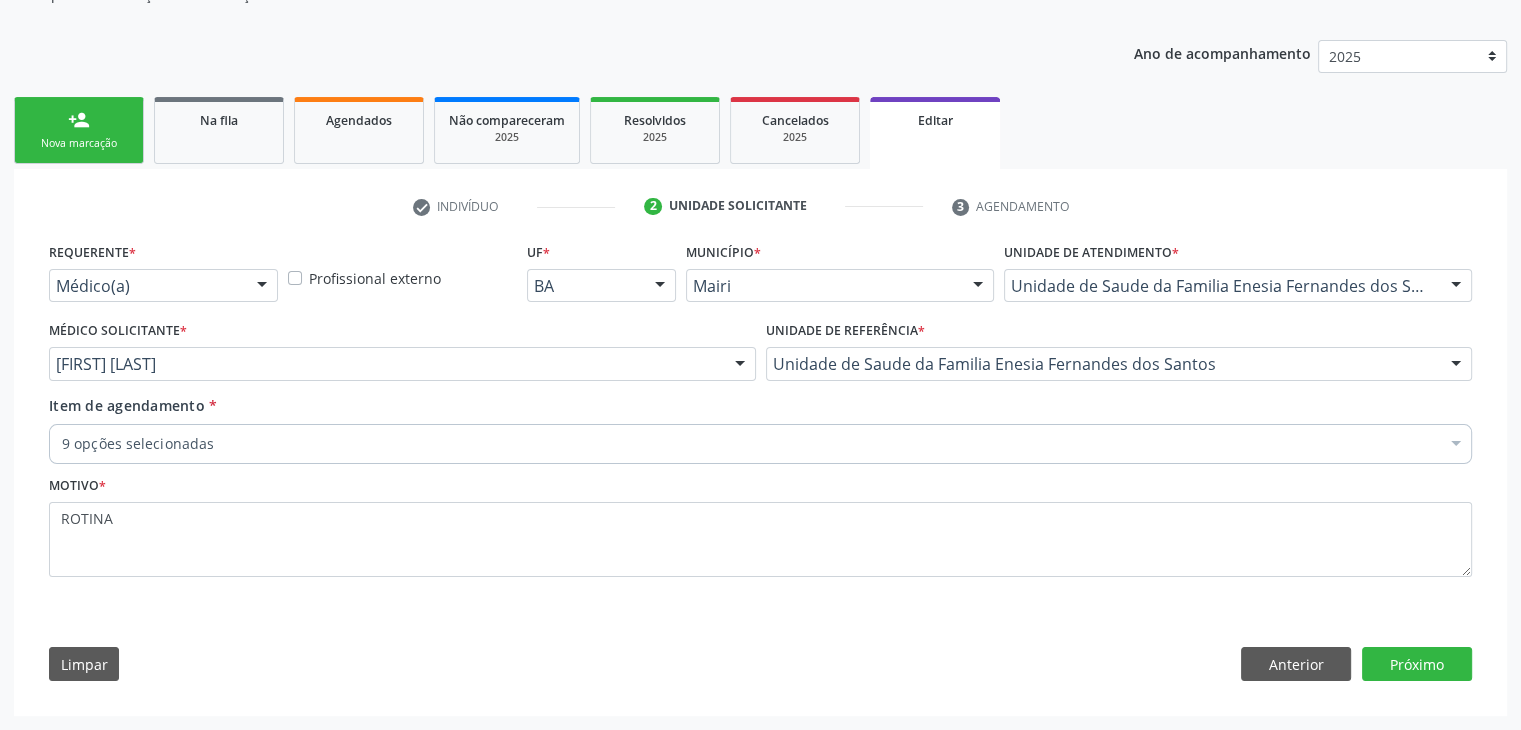 scroll, scrollTop: 200, scrollLeft: 0, axis: vertical 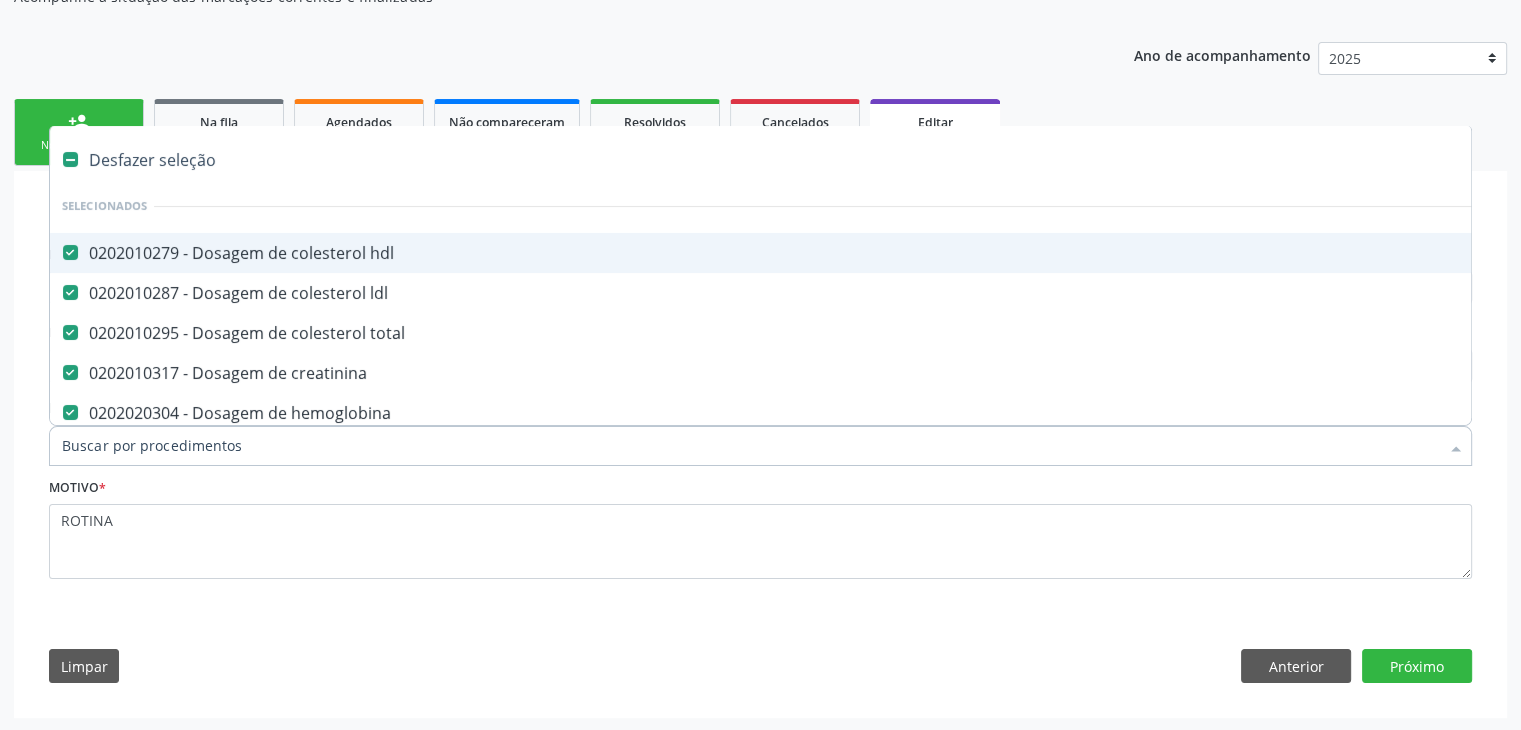 click on "Desfazer seleção" at bounding box center [831, 160] 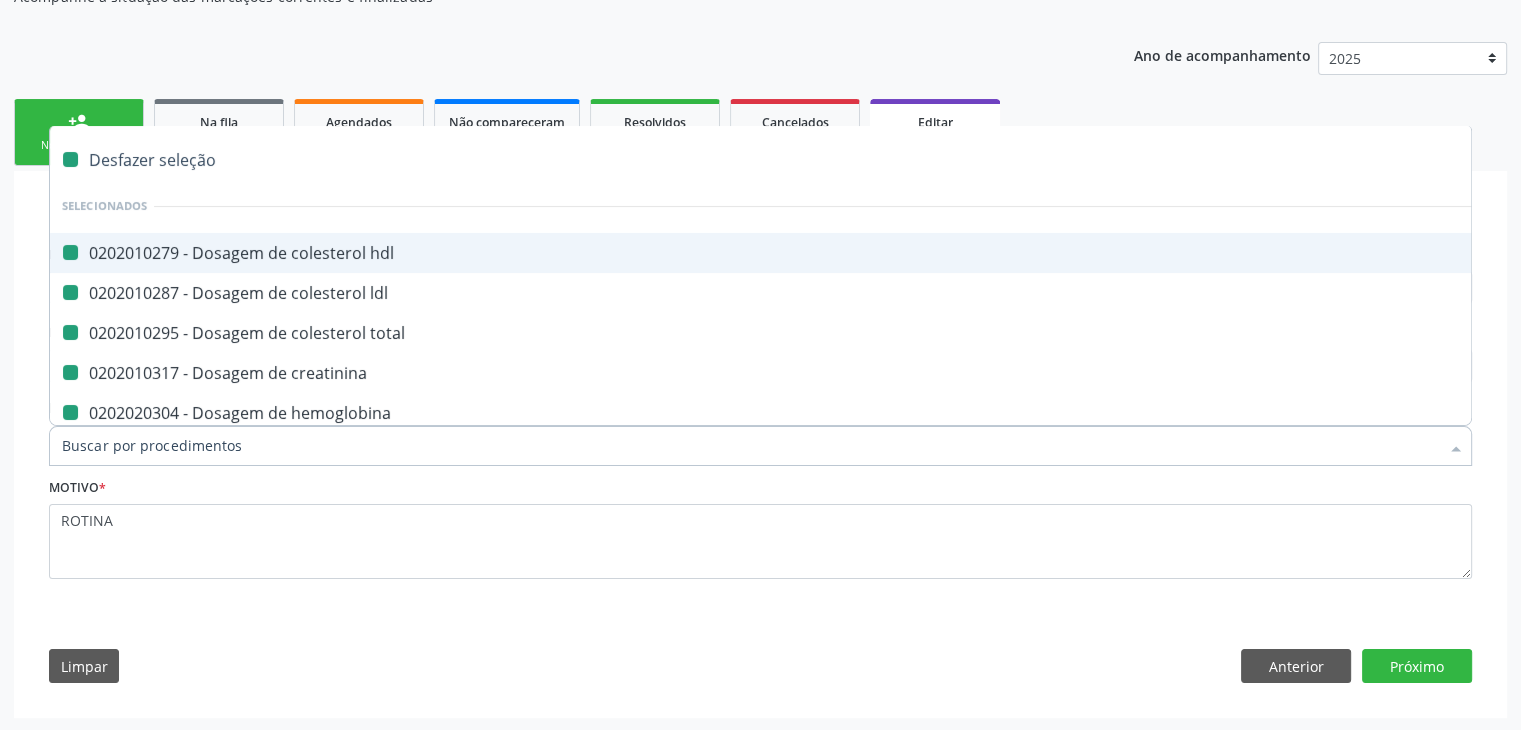 checkbox on "false" 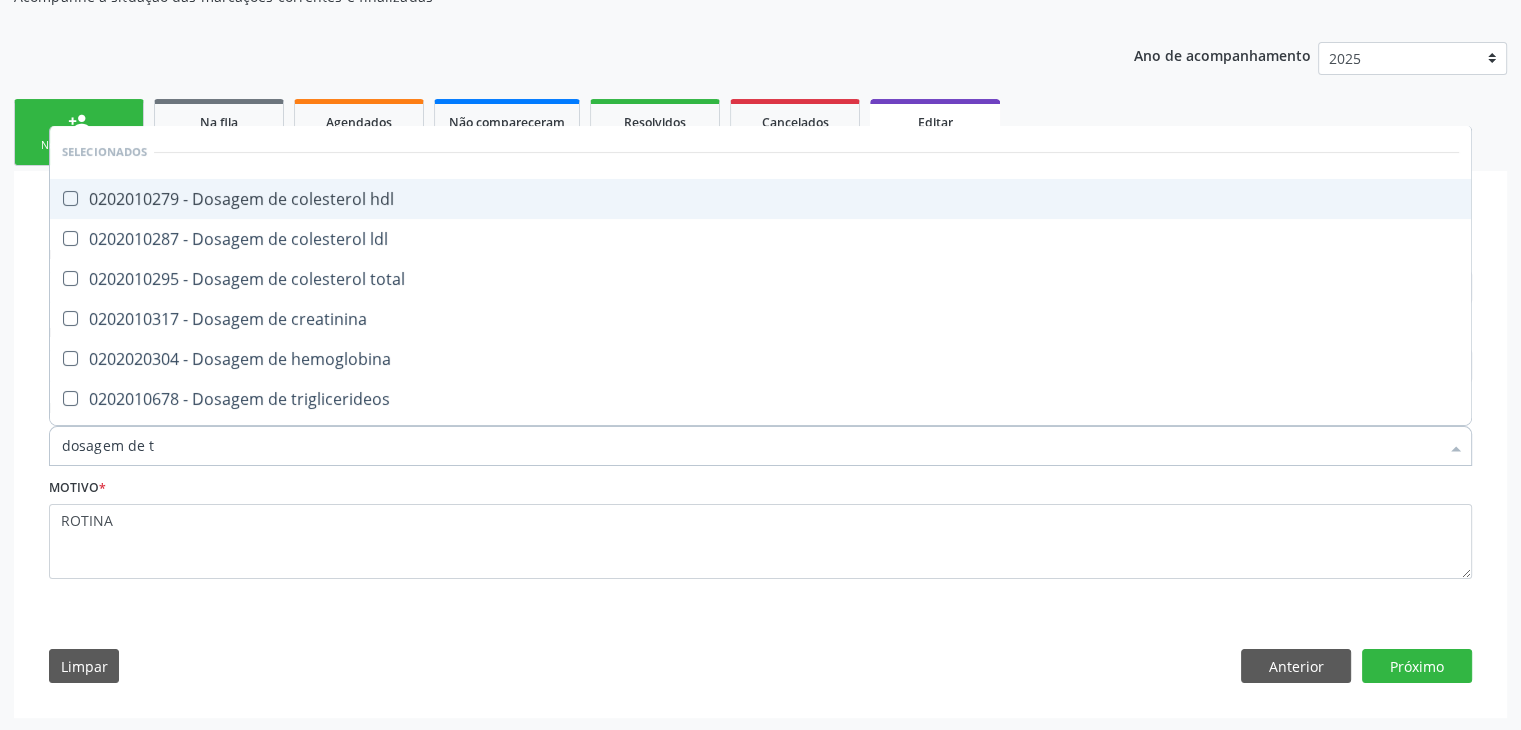 type on "dosagem de ts" 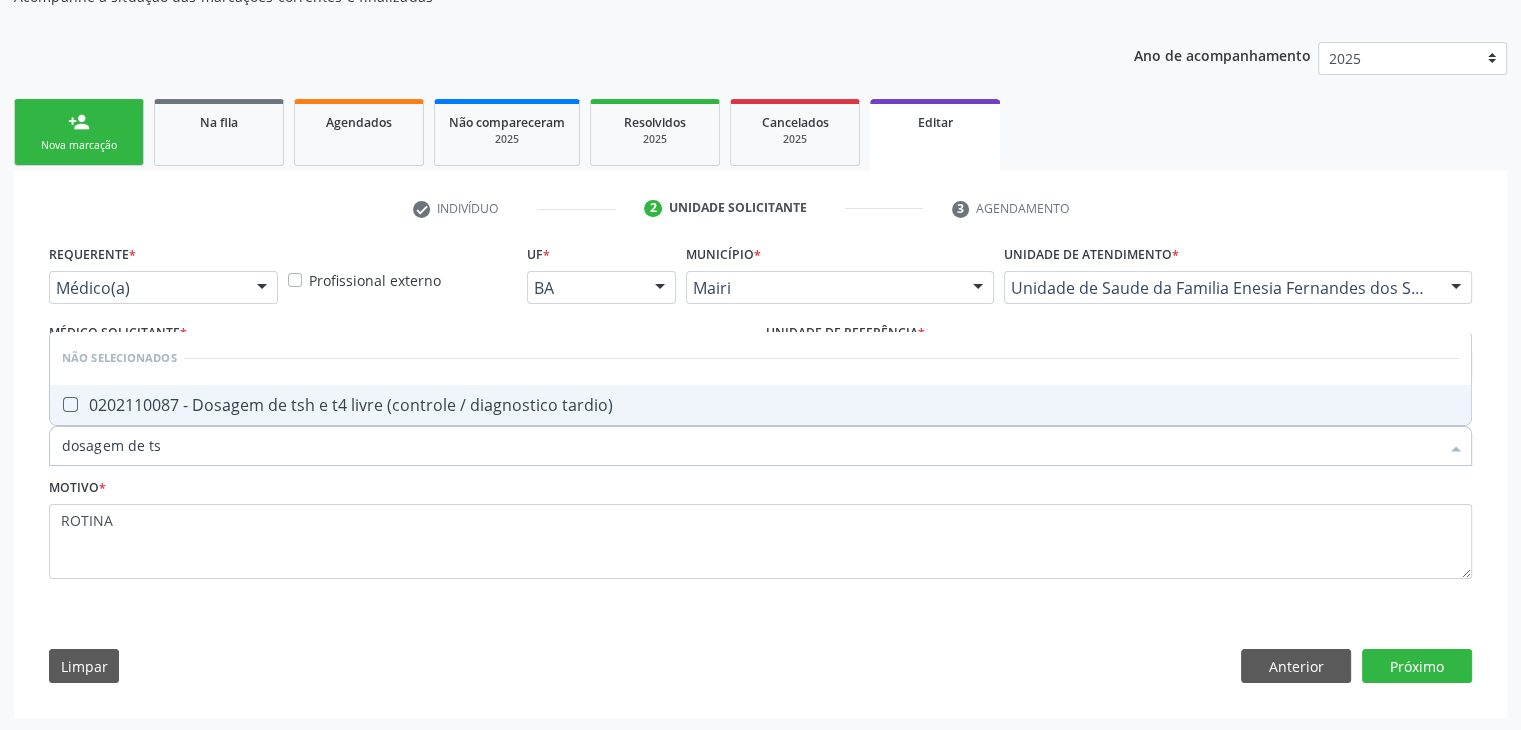 click on "0202110087 - Dosagem de tsh e t4 livre (controle / diagnostico tardio)" at bounding box center (760, 405) 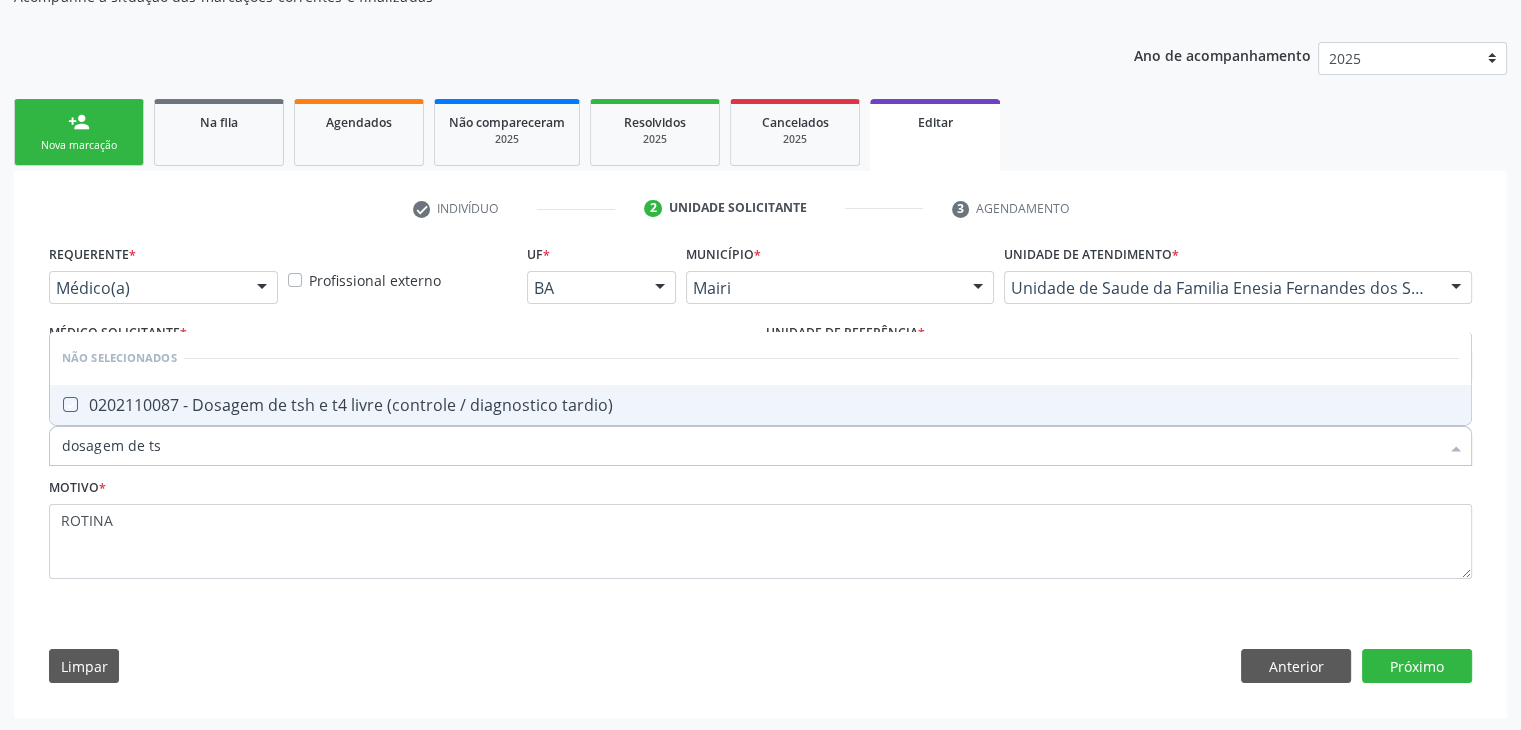 checkbox on "true" 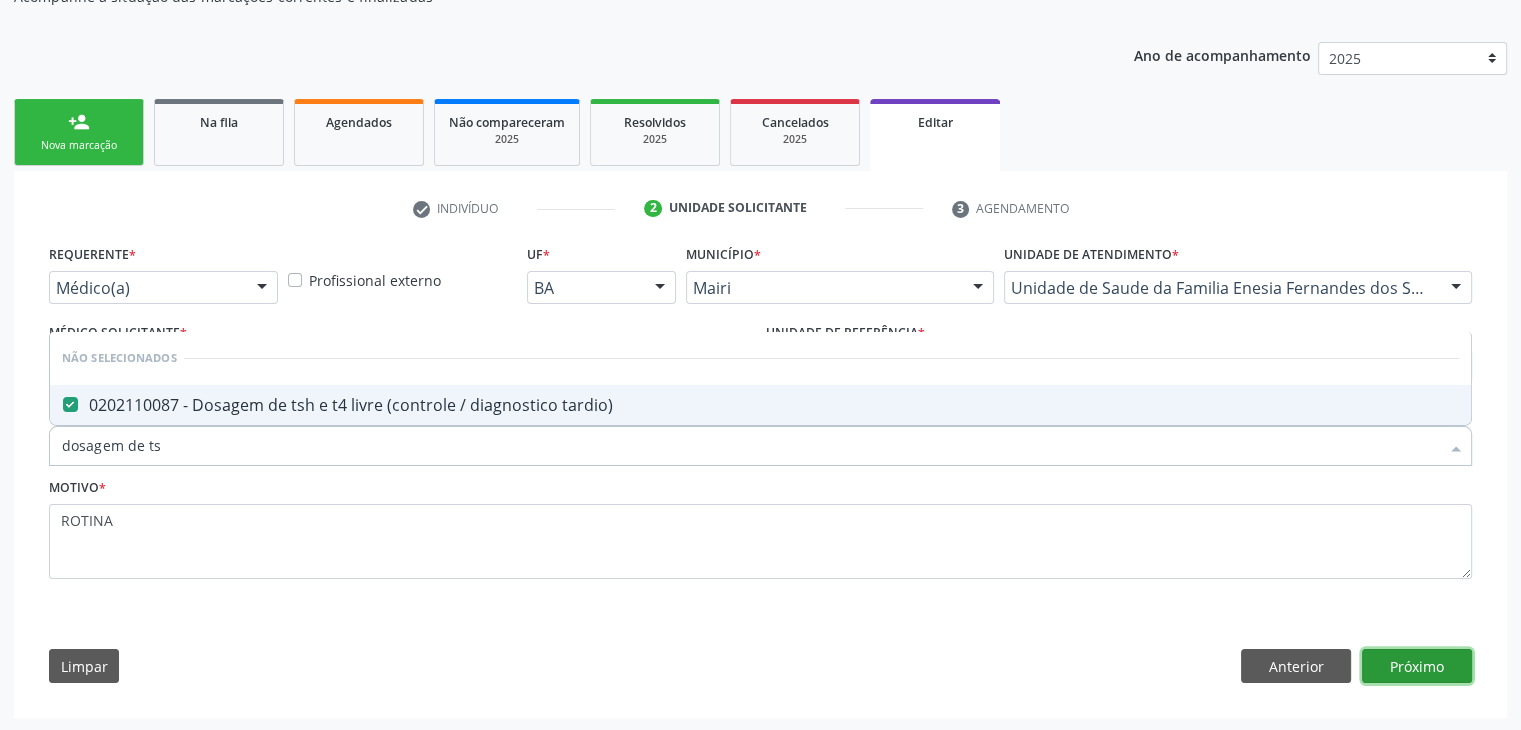 click on "Próximo" at bounding box center (1417, 666) 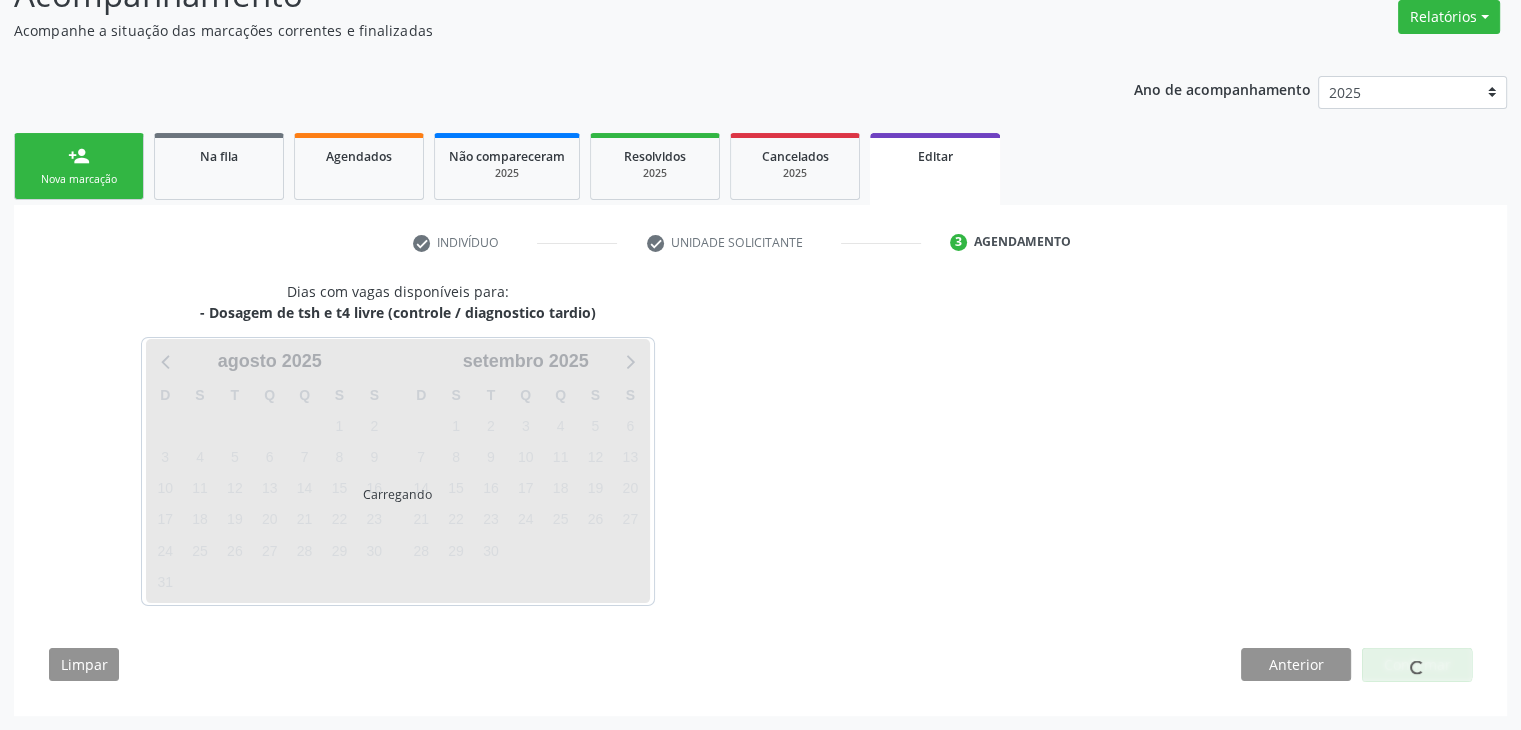 scroll, scrollTop: 165, scrollLeft: 0, axis: vertical 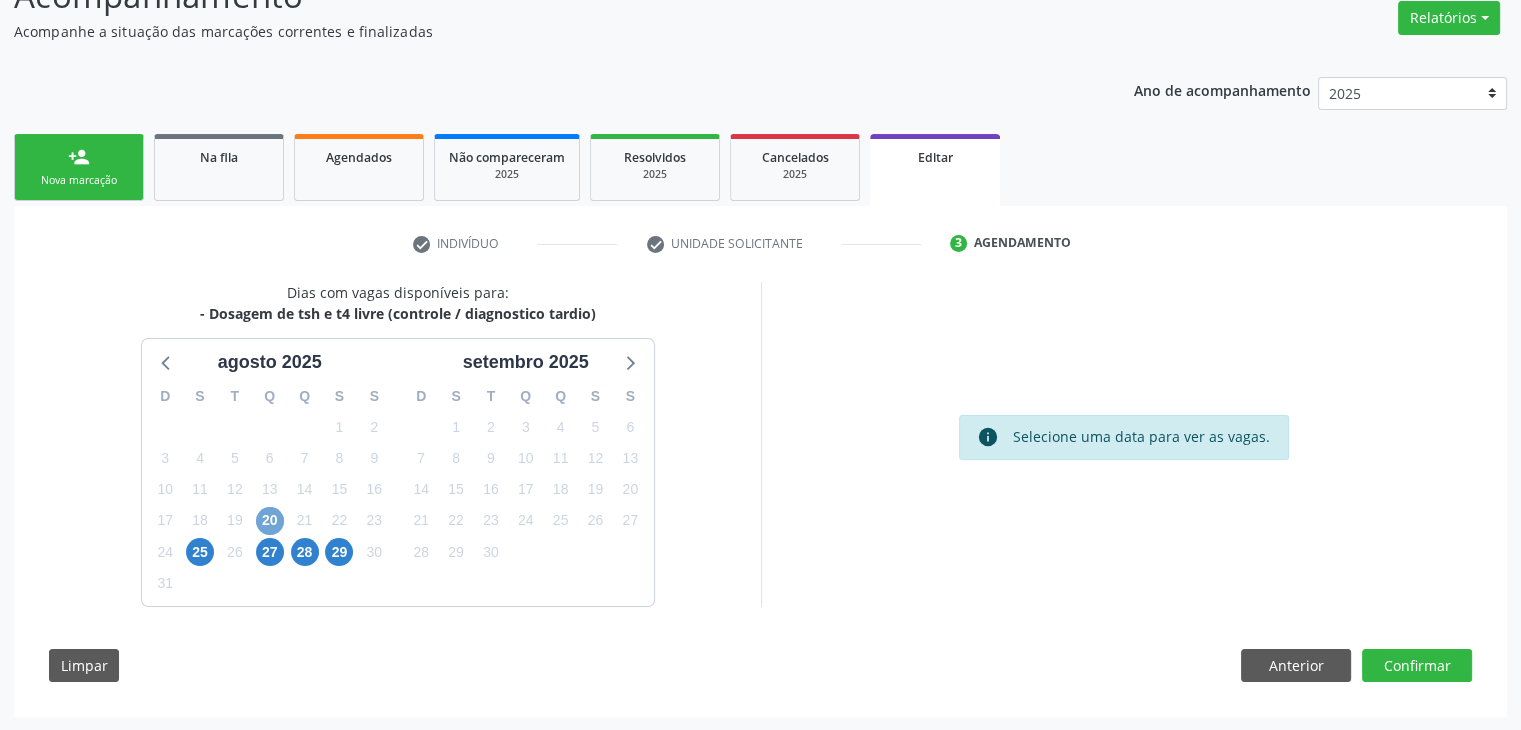 click on "20" at bounding box center (270, 521) 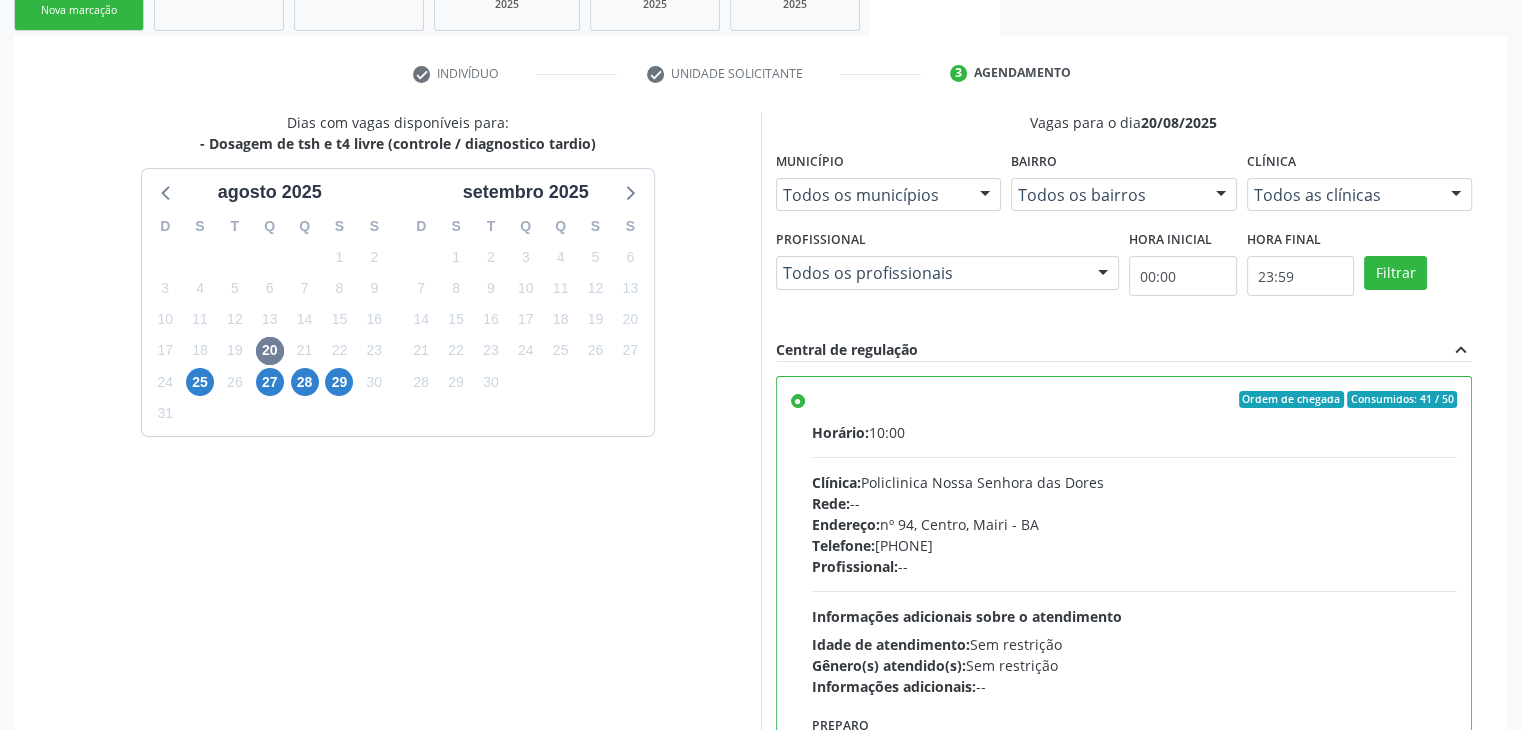 scroll, scrollTop: 490, scrollLeft: 0, axis: vertical 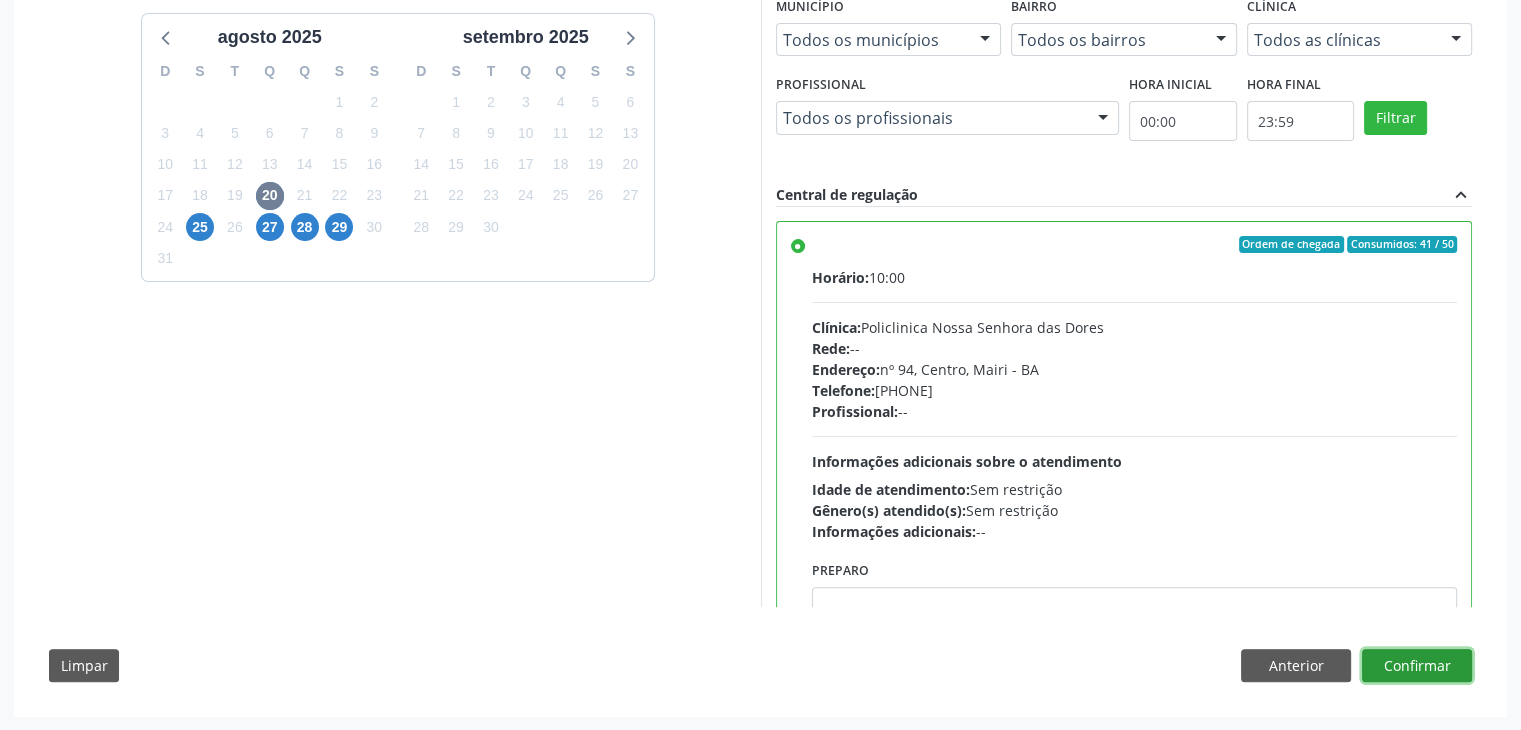 click on "Confirmar" at bounding box center [1417, 666] 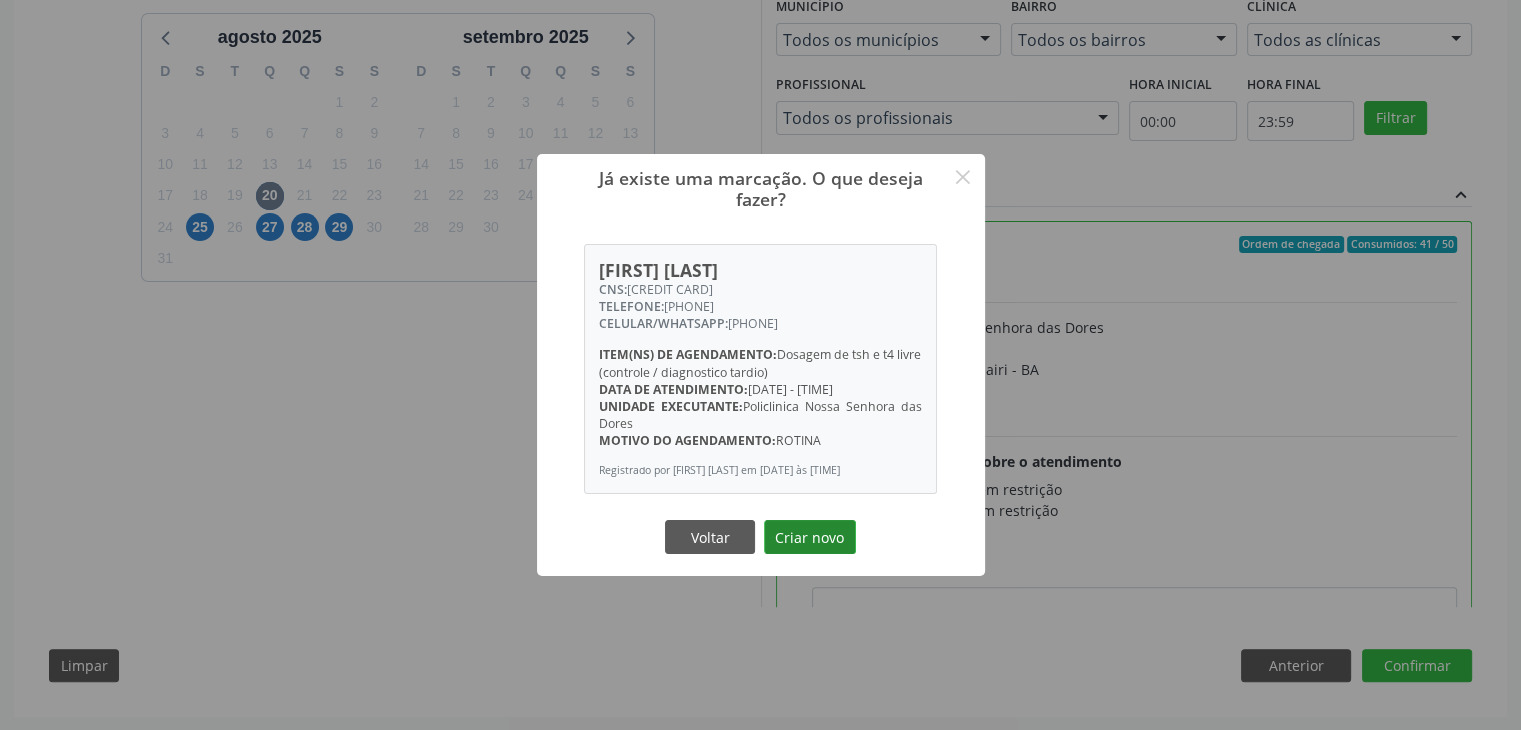 click on "Criar novo" at bounding box center [810, 537] 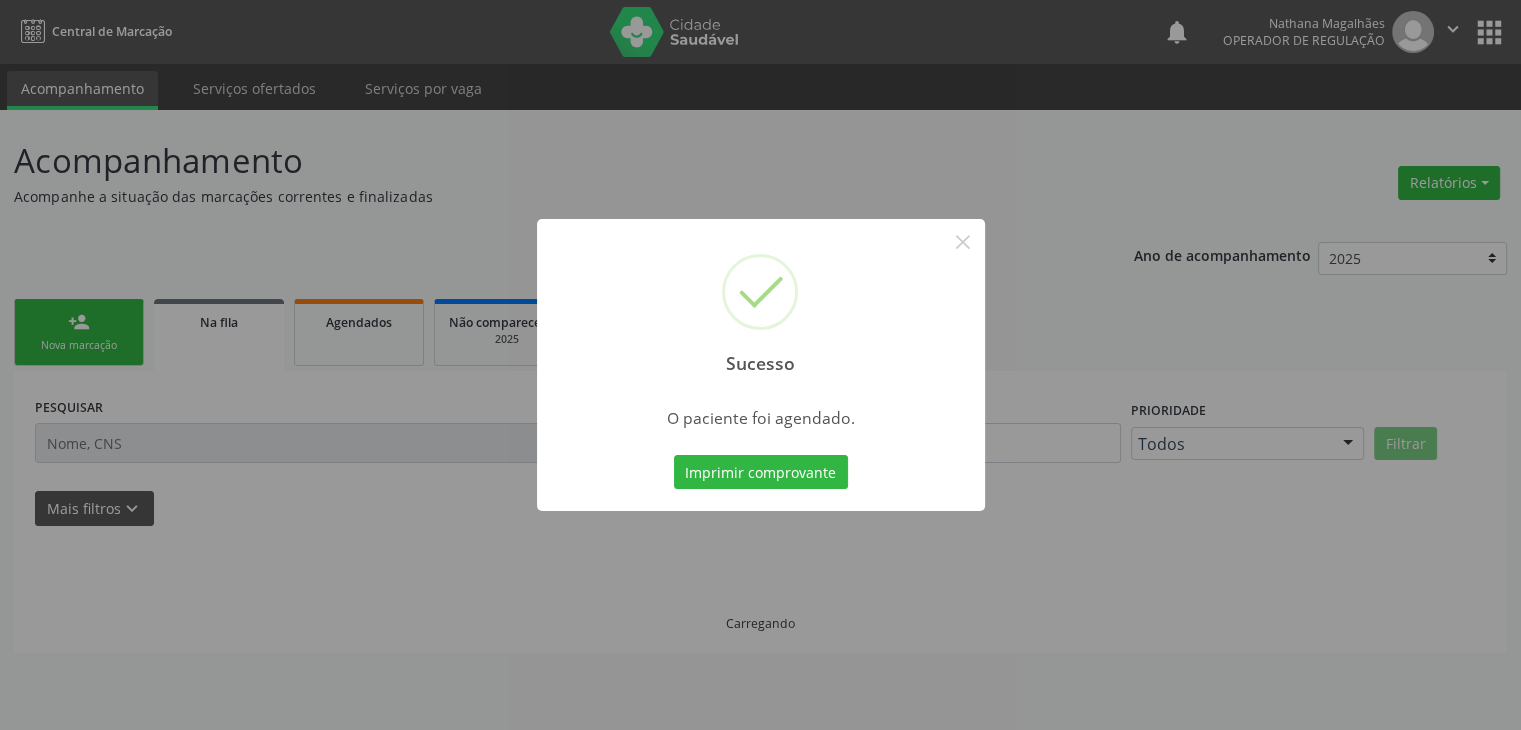 scroll, scrollTop: 0, scrollLeft: 0, axis: both 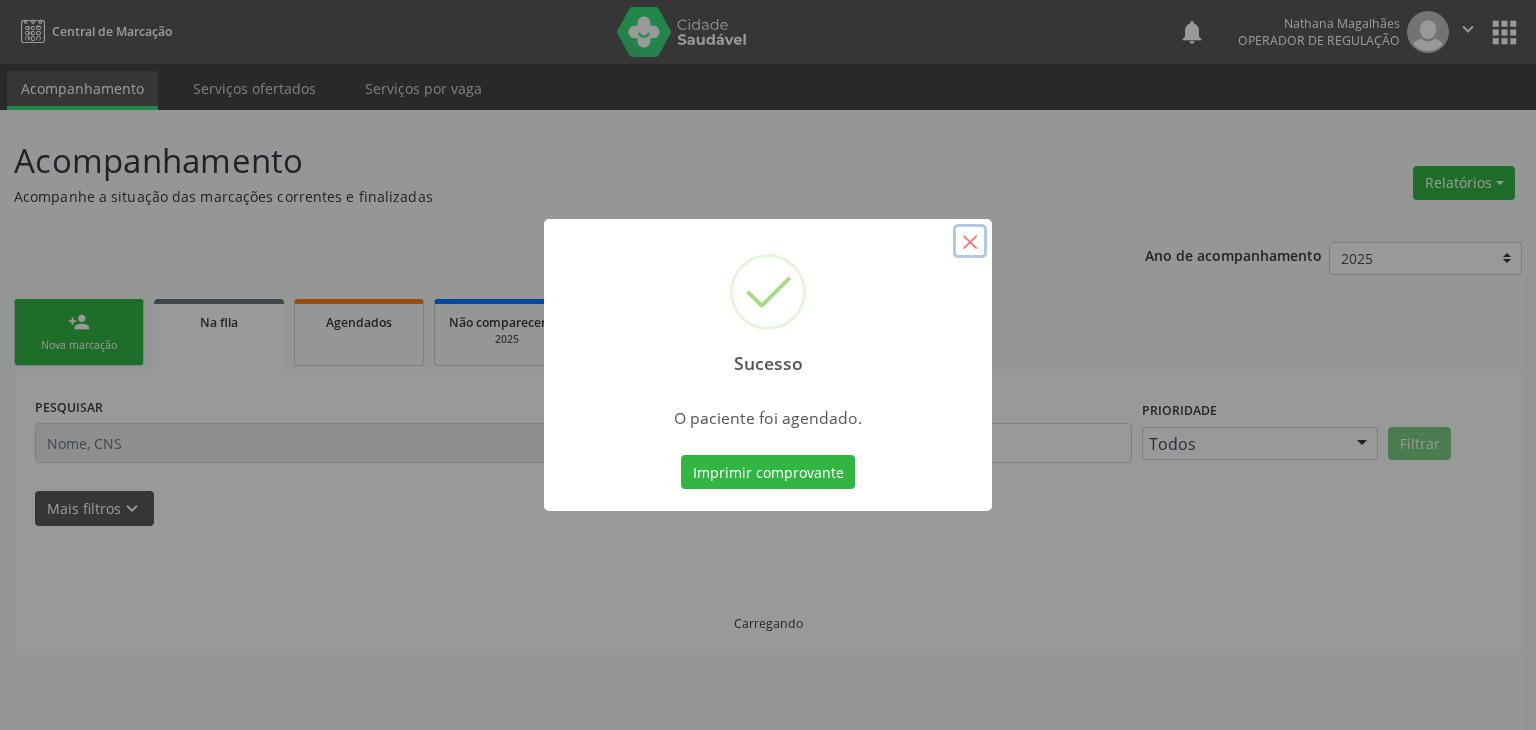 click on "×" at bounding box center (970, 241) 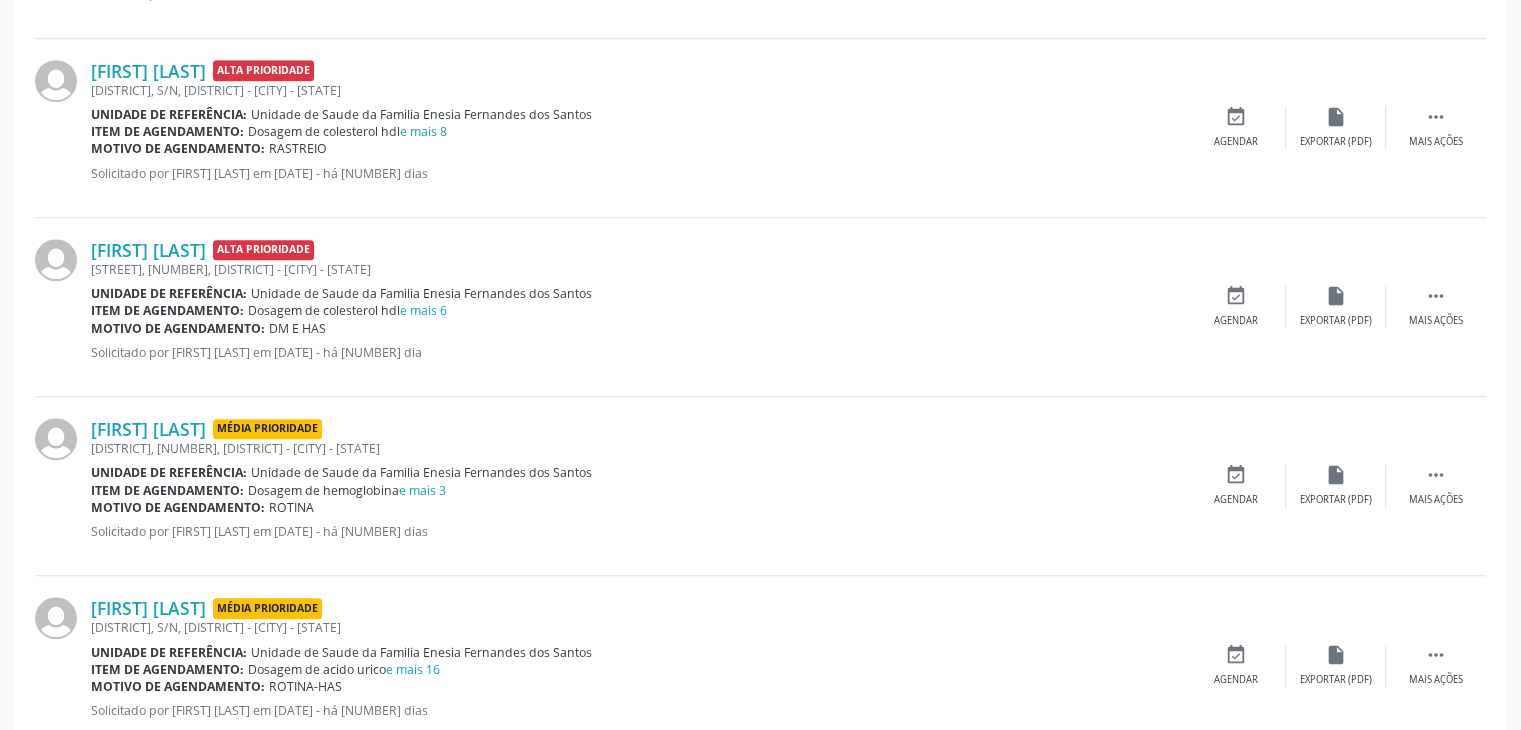 scroll, scrollTop: 1700, scrollLeft: 0, axis: vertical 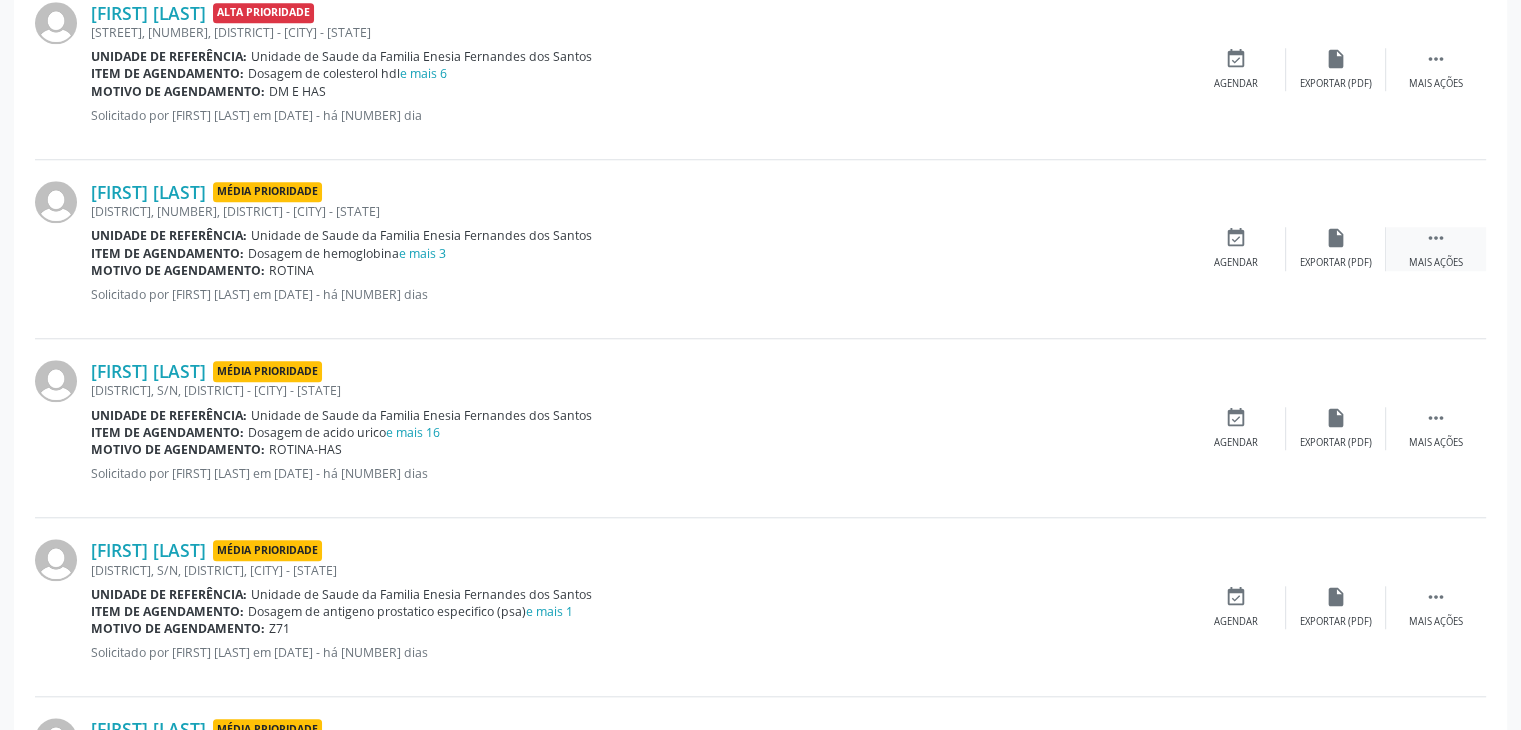 click on "
Mais ações" at bounding box center (1436, 248) 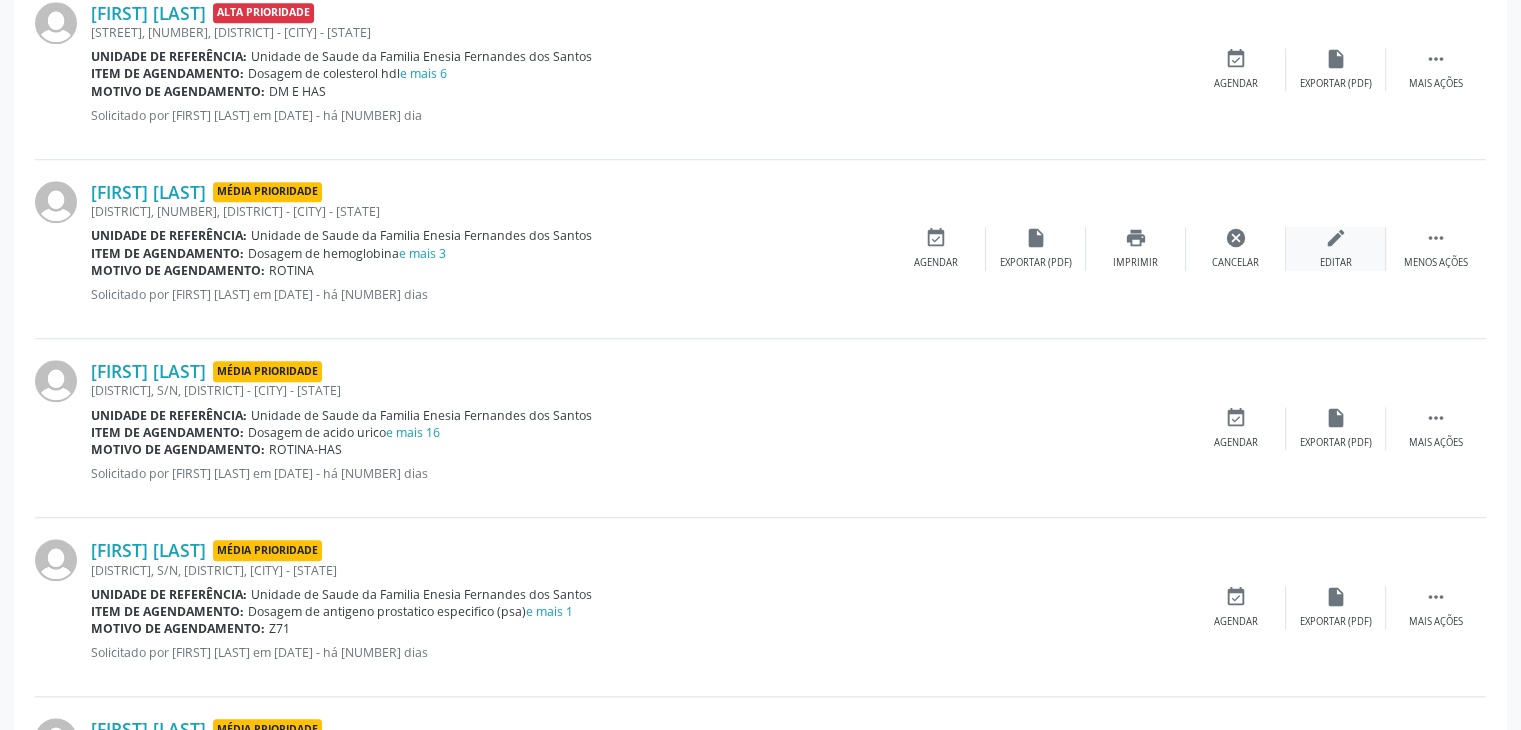 click on "edit
Editar" at bounding box center [1336, 248] 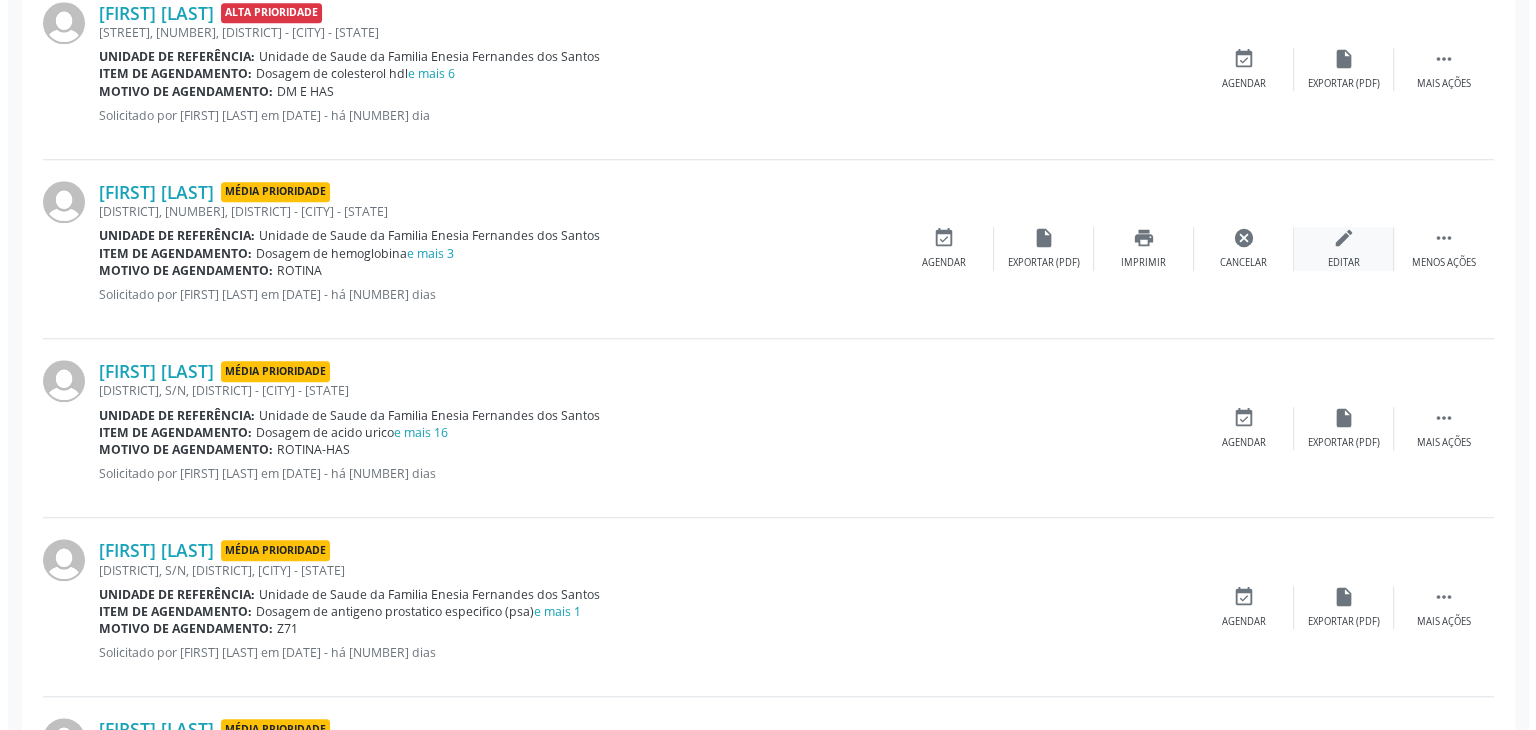 scroll, scrollTop: 0, scrollLeft: 0, axis: both 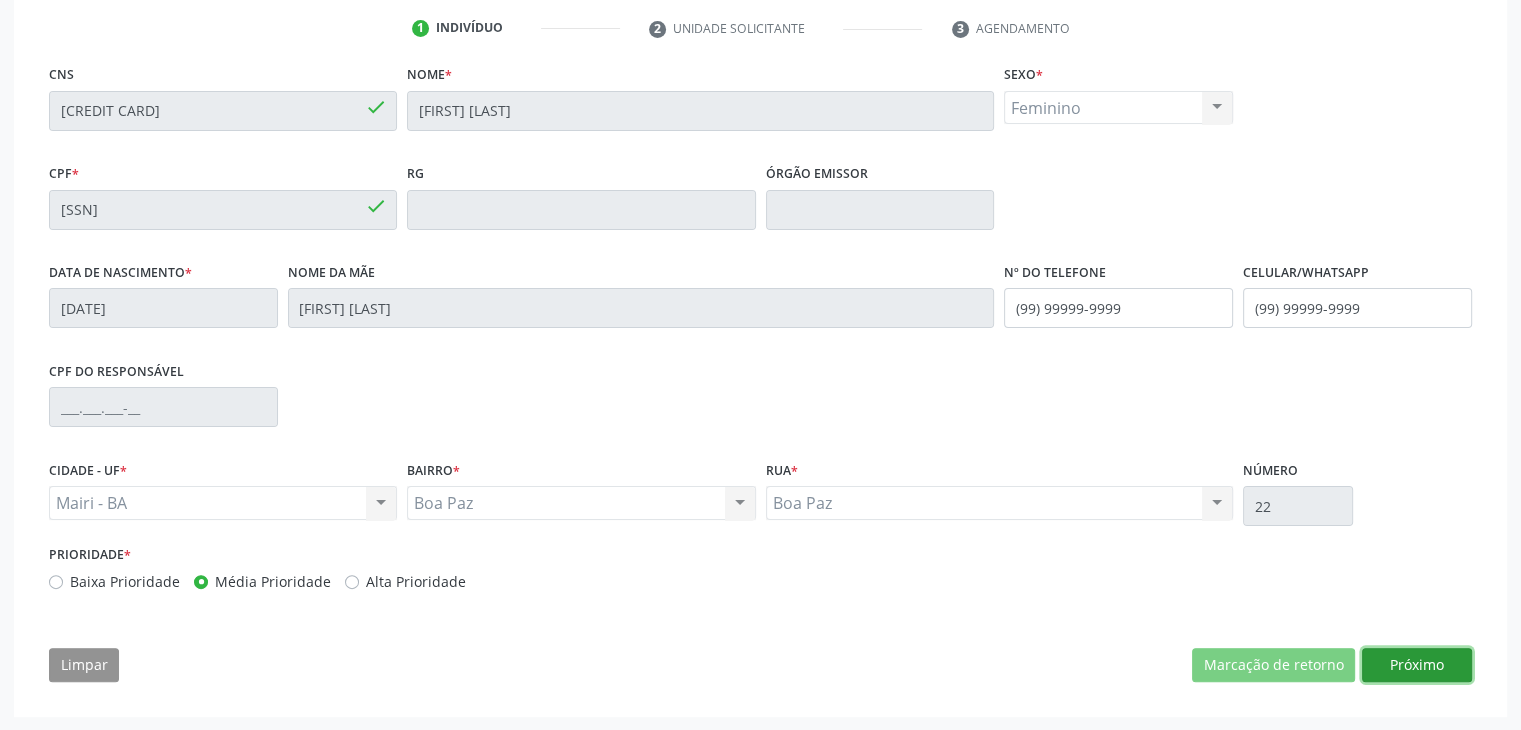 click on "Próximo" at bounding box center (1417, 665) 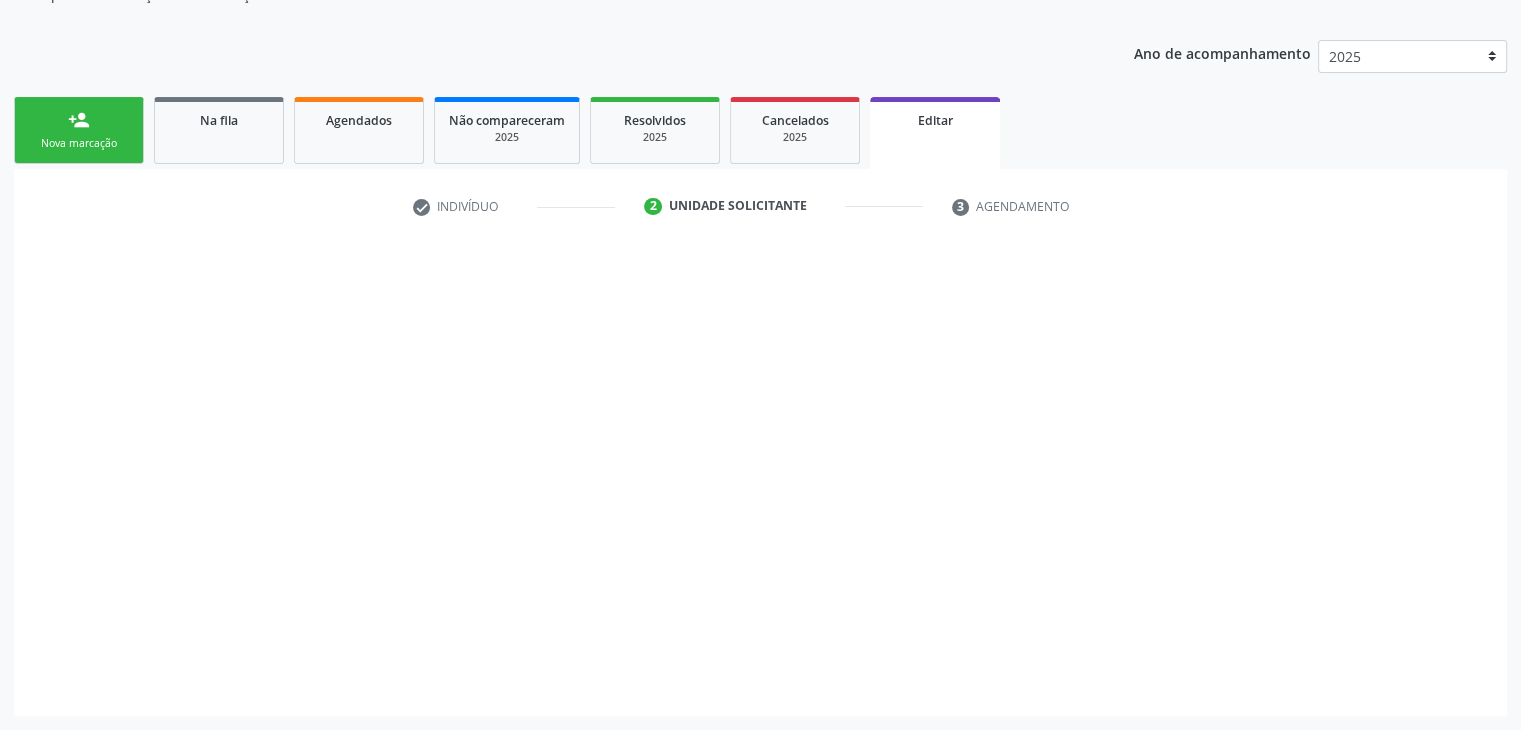 scroll, scrollTop: 200, scrollLeft: 0, axis: vertical 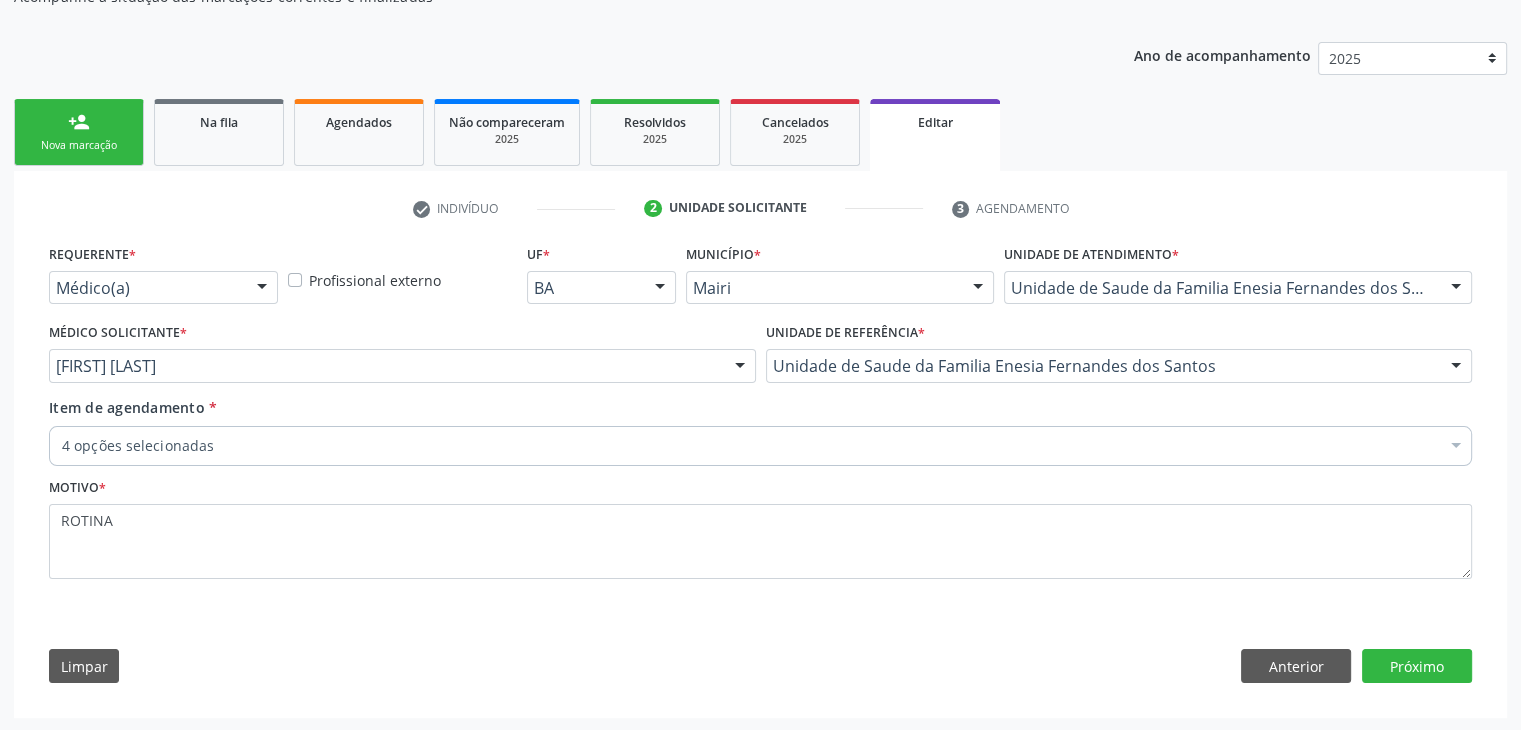 click on "4 opções selecionadas" at bounding box center (760, 446) 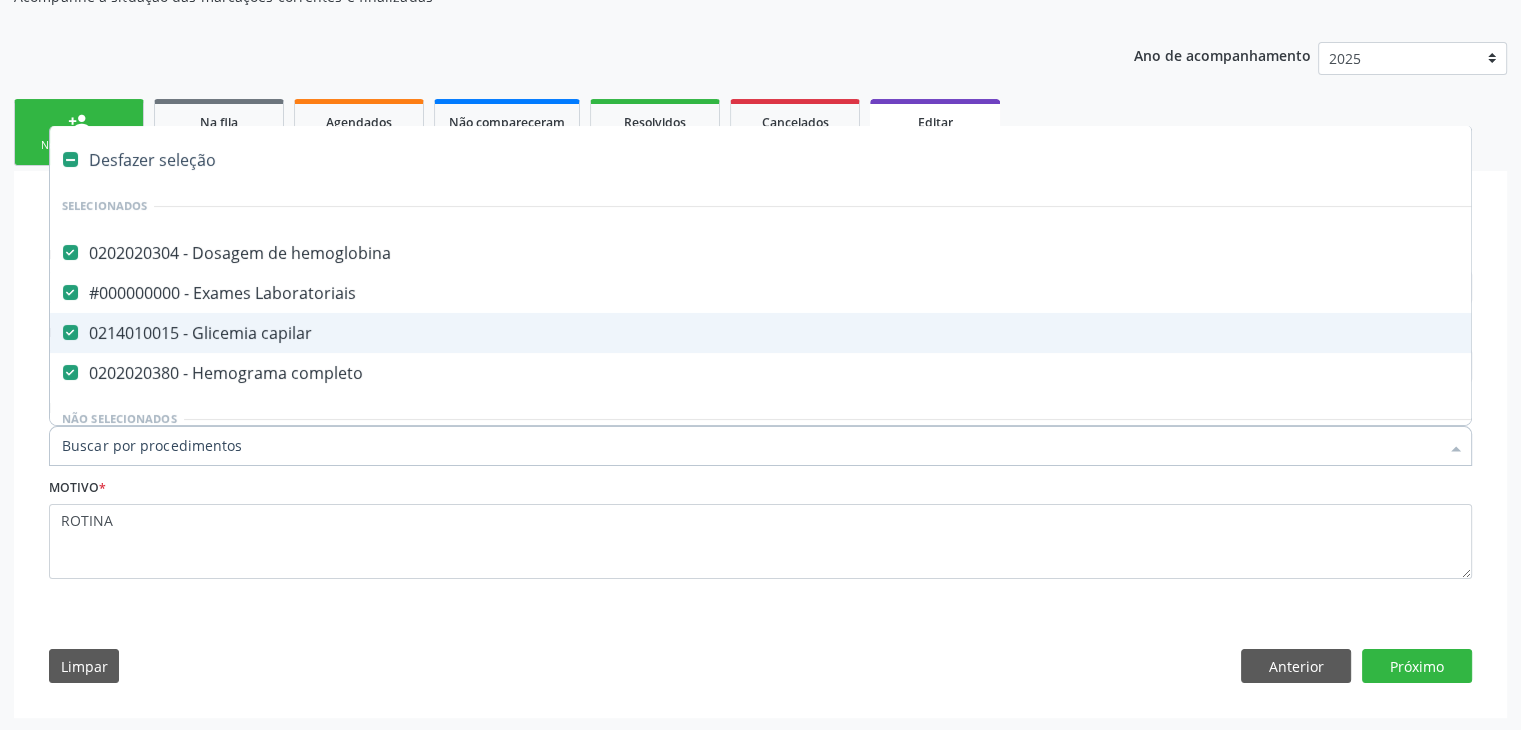 click on "Desfazer seleção" at bounding box center (831, 160) 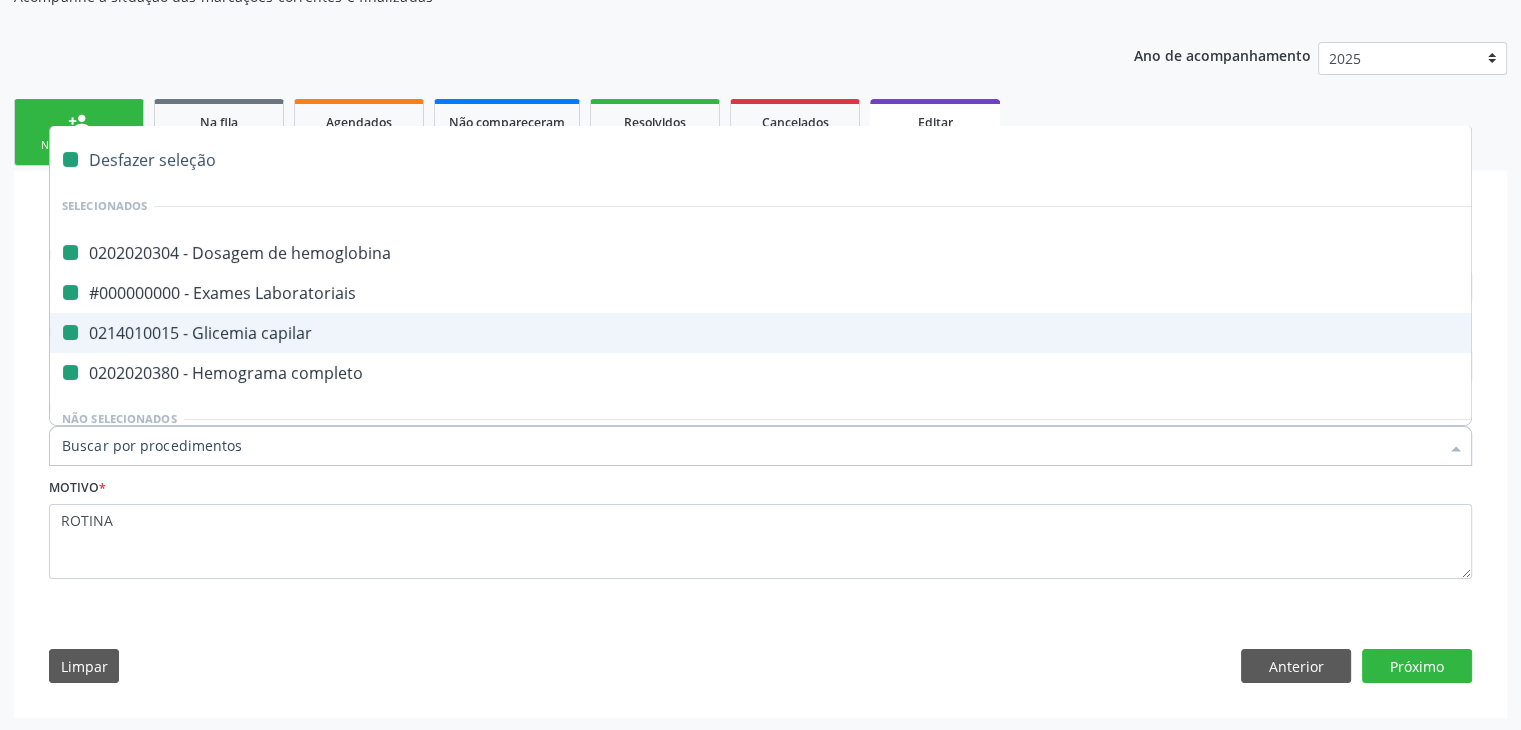 checkbox on "false" 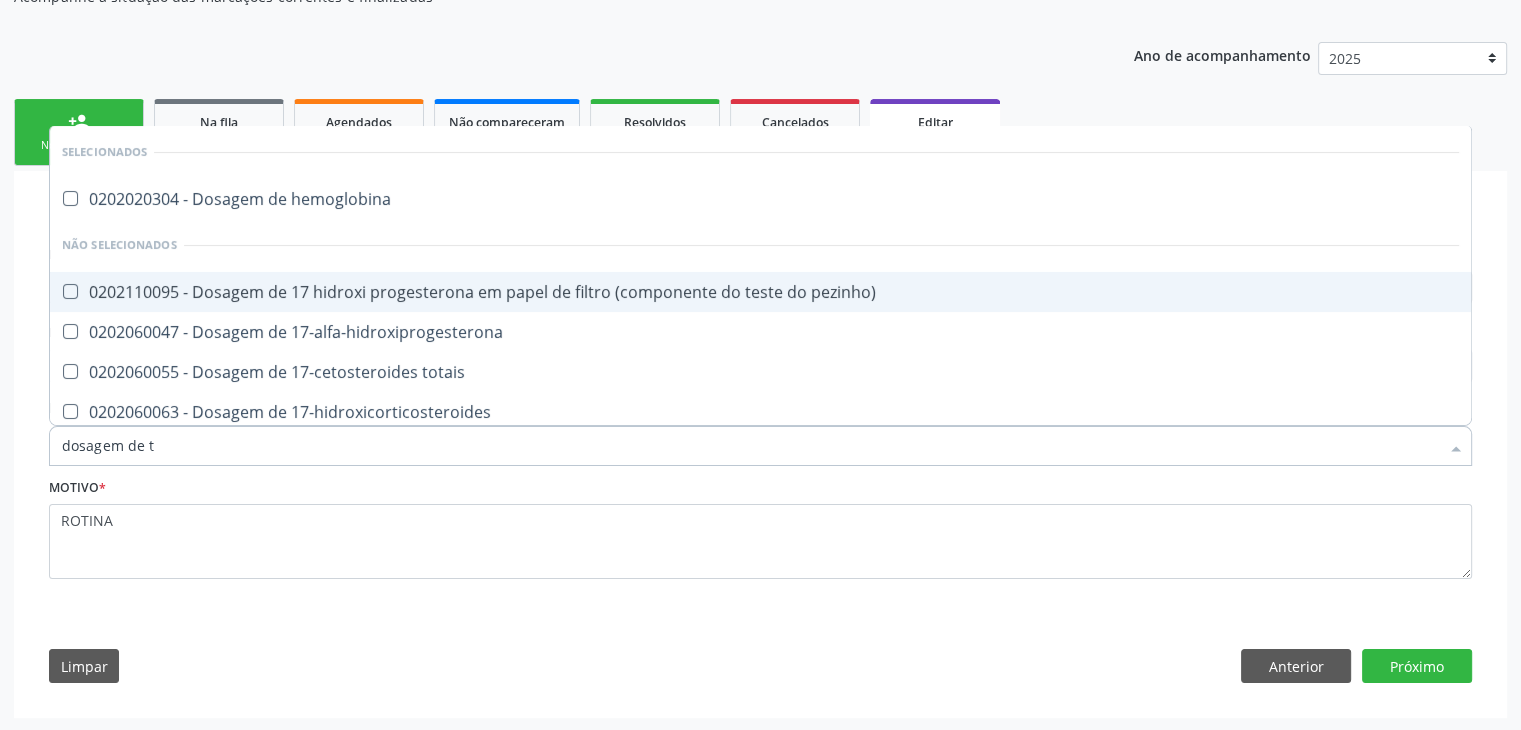 type on "dosagem de ts" 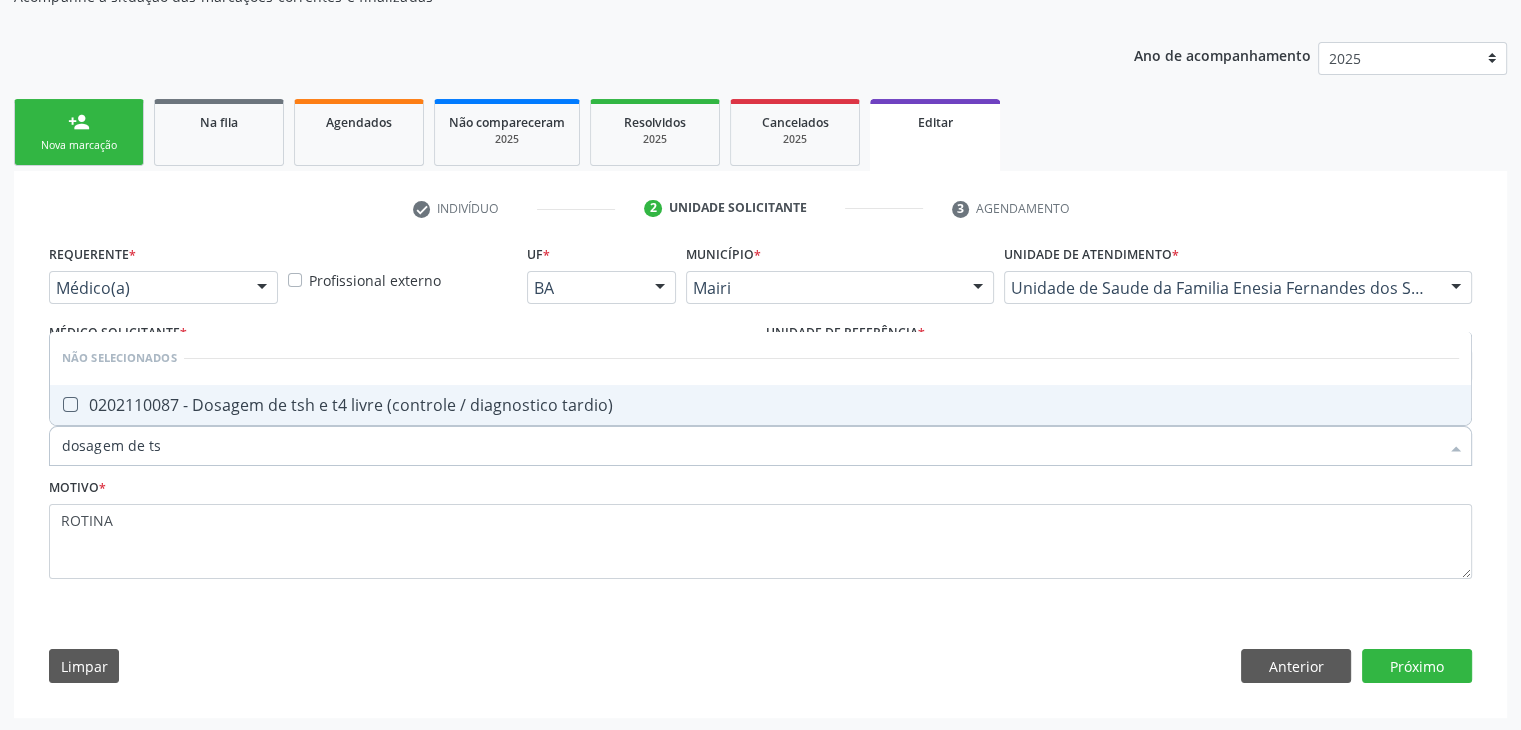 click on "0202110087 - Dosagem de tsh e t4 livre (controle / diagnostico tardio)" at bounding box center (760, 405) 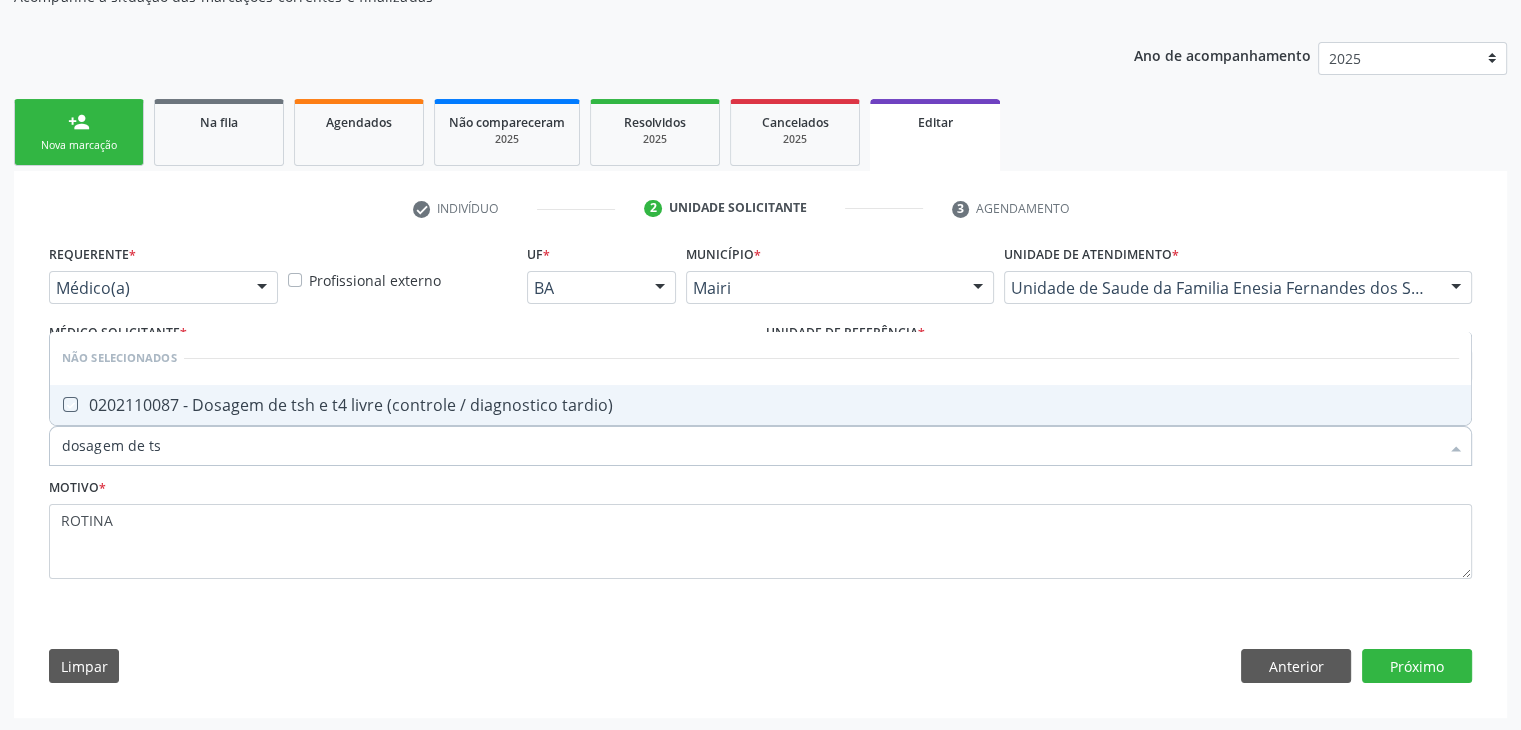 checkbox on "true" 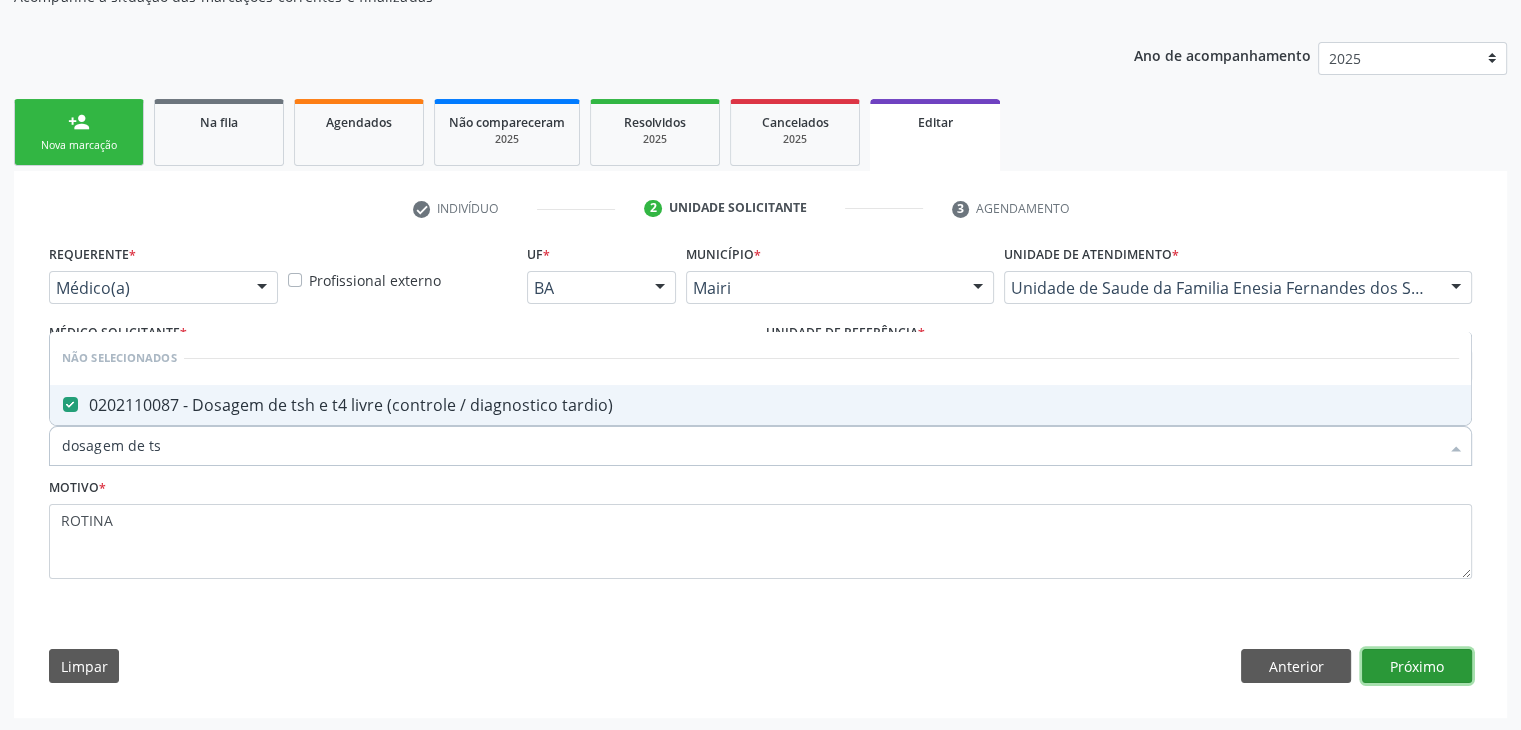 click on "Próximo" at bounding box center [1417, 666] 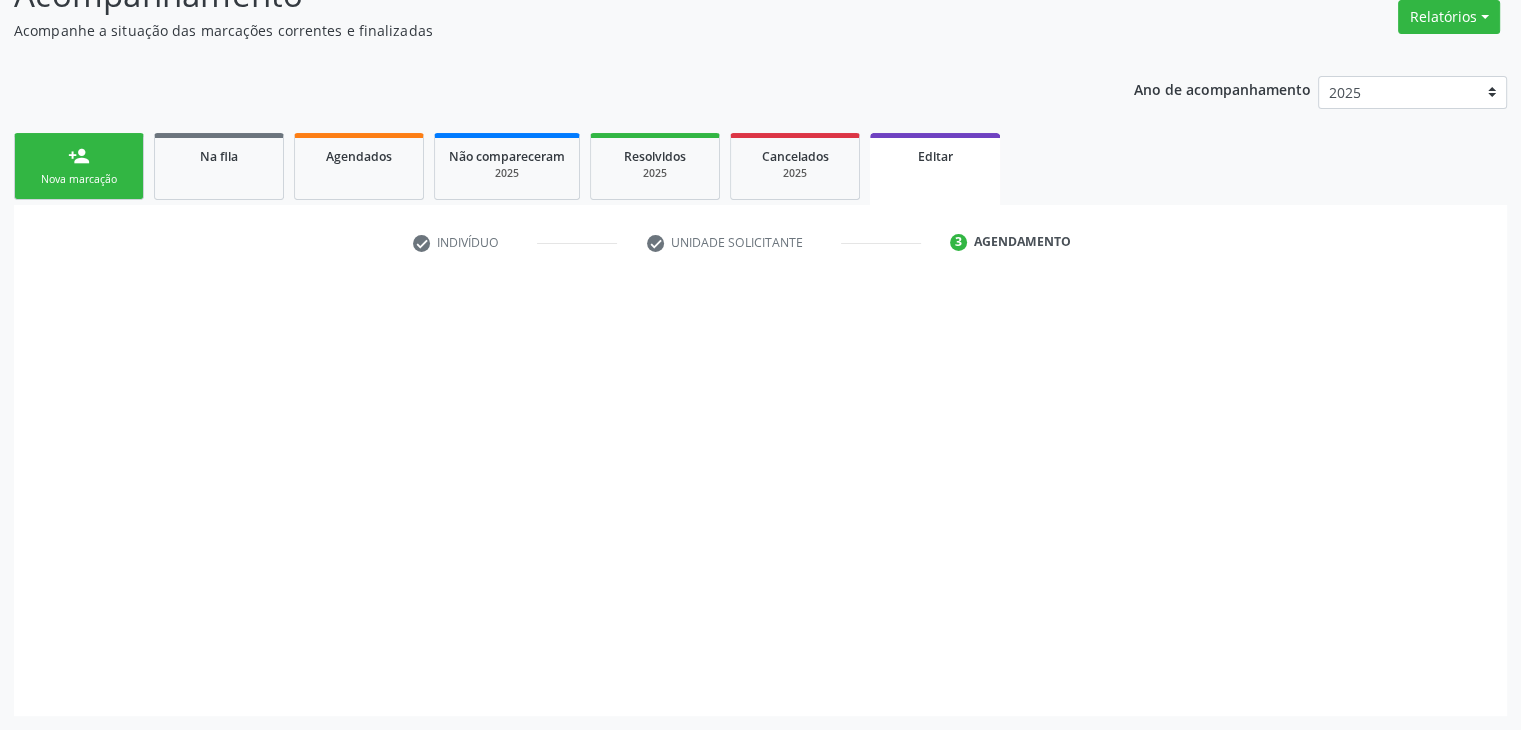 scroll, scrollTop: 165, scrollLeft: 0, axis: vertical 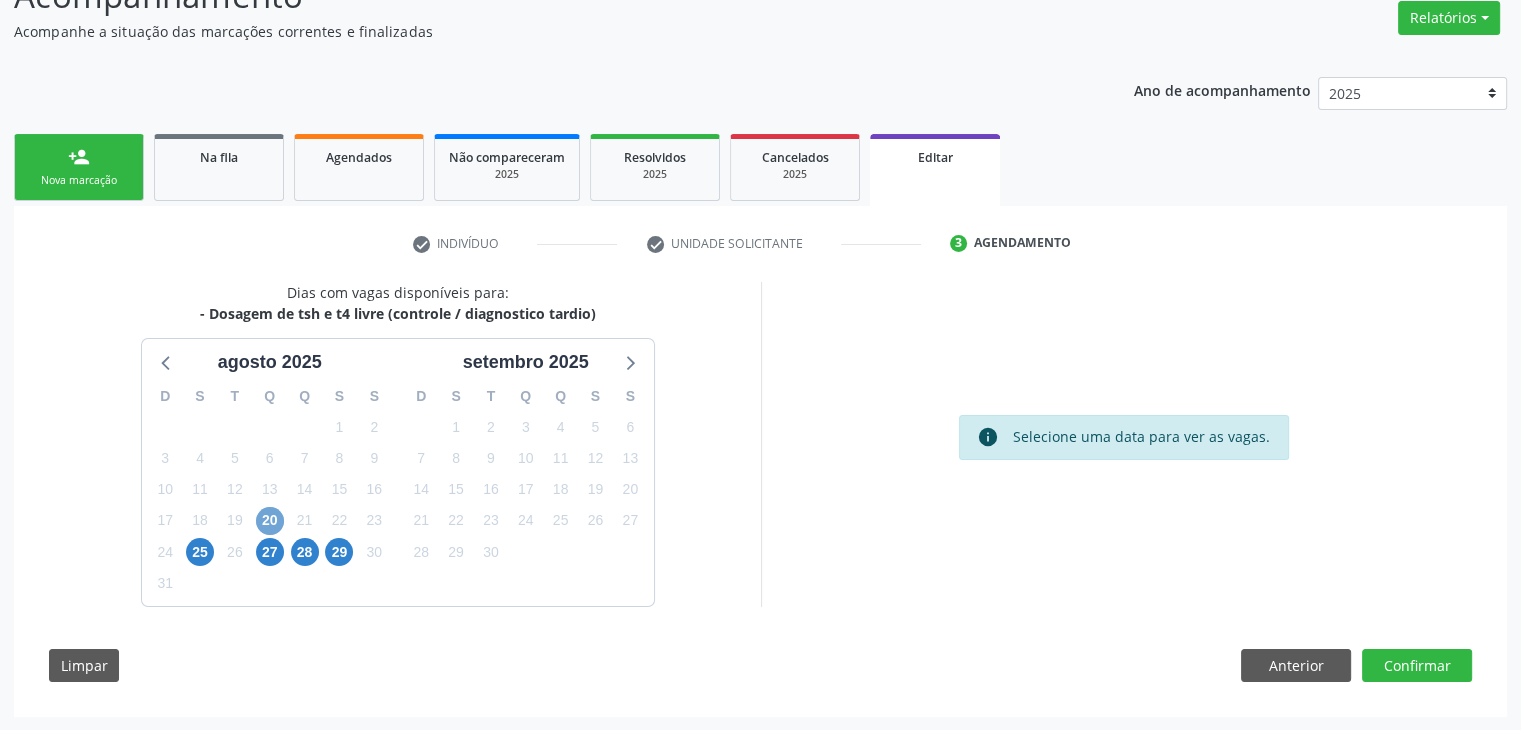 click on "20" at bounding box center (270, 521) 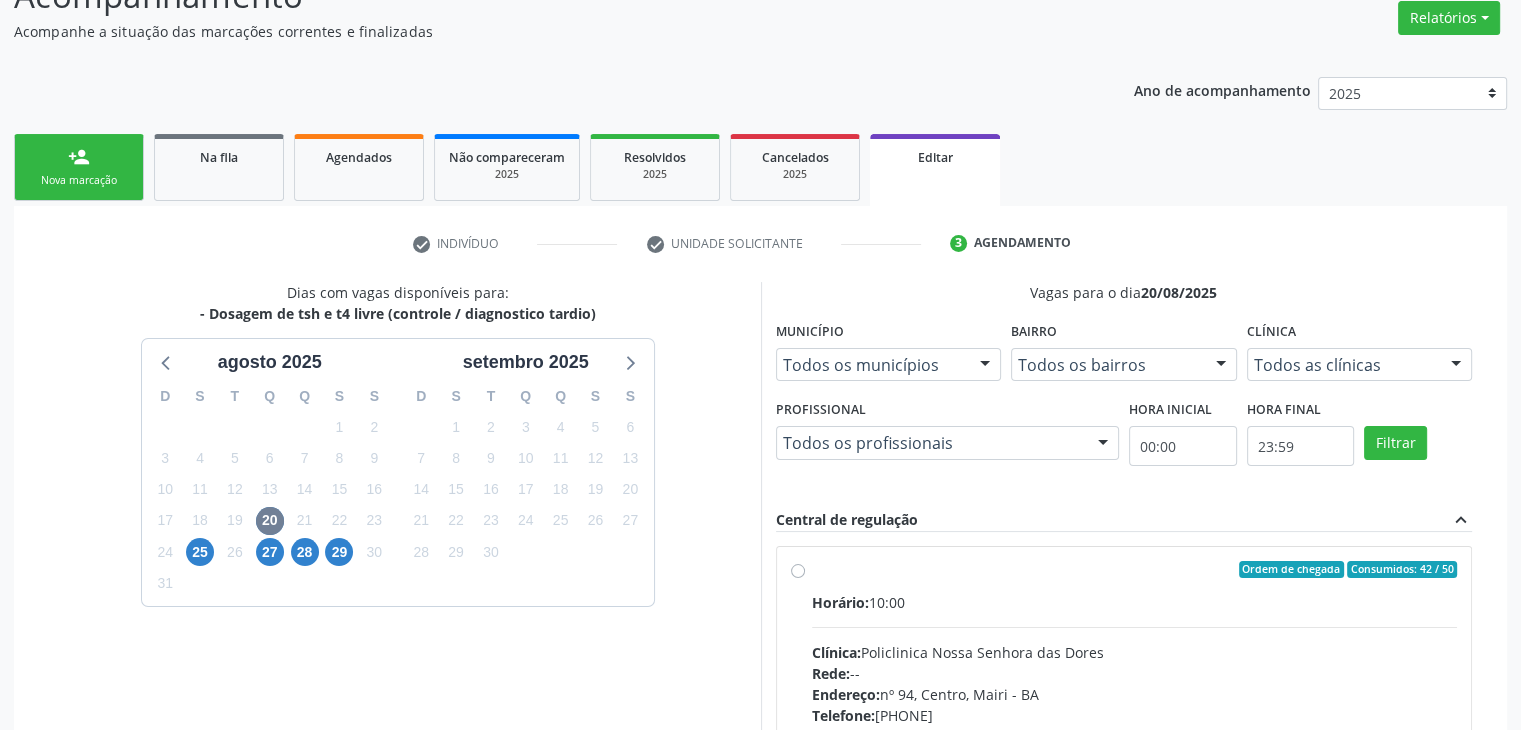 click on "Rede:
--" at bounding box center (1135, 673) 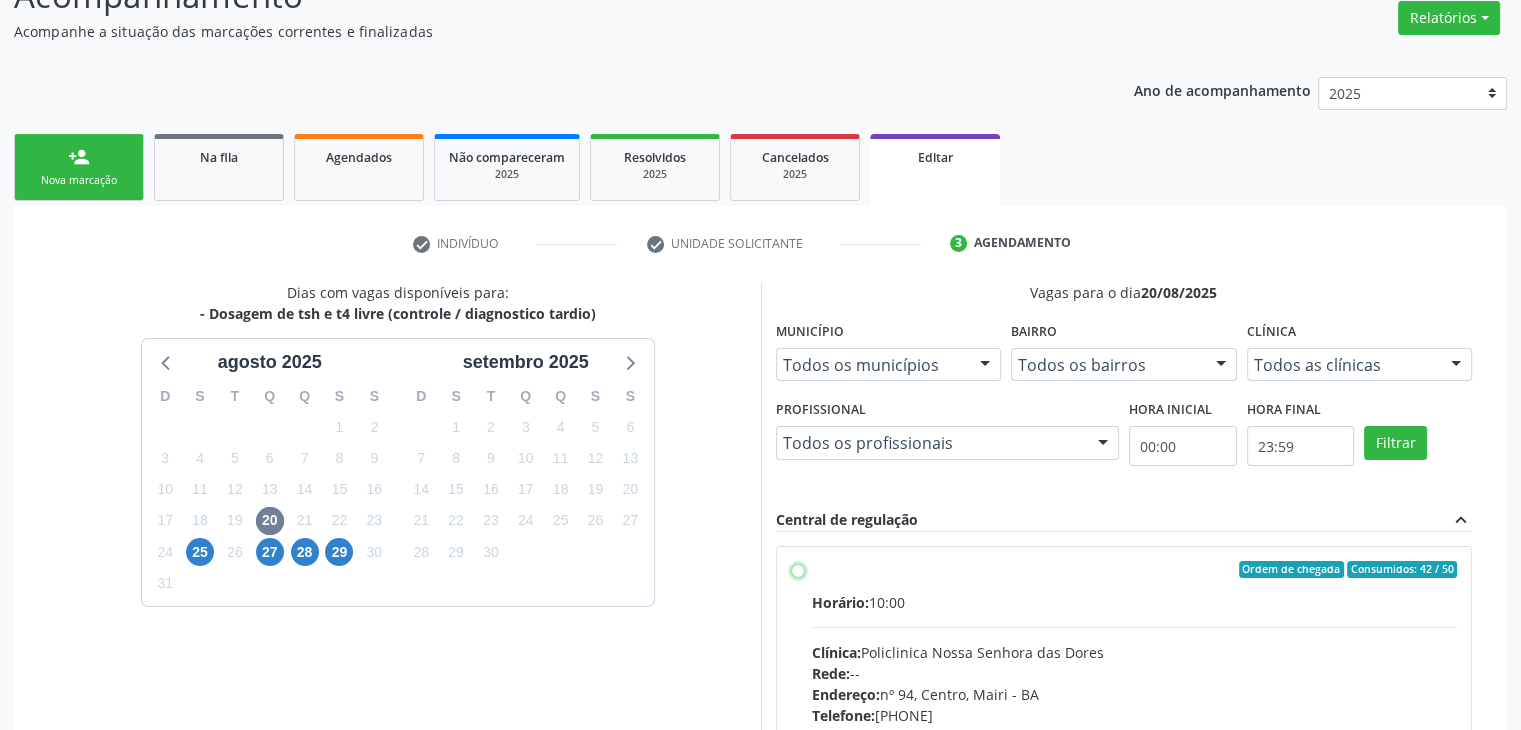 click on "Ordem de chegada
Consumidos: 42 / 50
Horário:   10:00
Clínica:  Policlinica Nossa Senhora das Dores
Rede:
--
Endereço:   nº 94, Centro, Mairi - BA
Telefone:   (74) 36322104
Profissional:
--
Informações adicionais sobre o atendimento
Idade de atendimento:
Sem restrição
Gênero(s) atendido(s):
Sem restrição
Informações adicionais:
--" at bounding box center [798, 570] 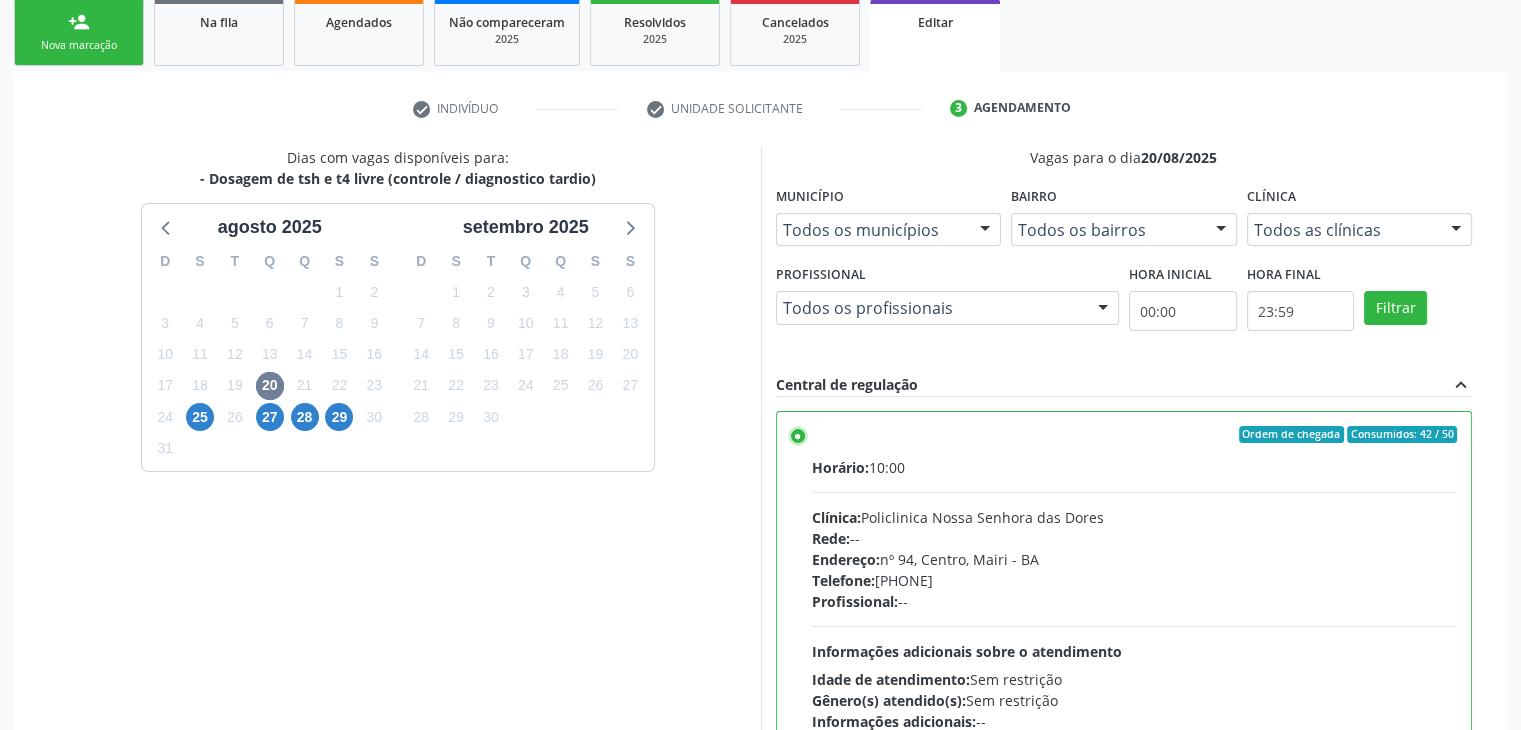scroll, scrollTop: 490, scrollLeft: 0, axis: vertical 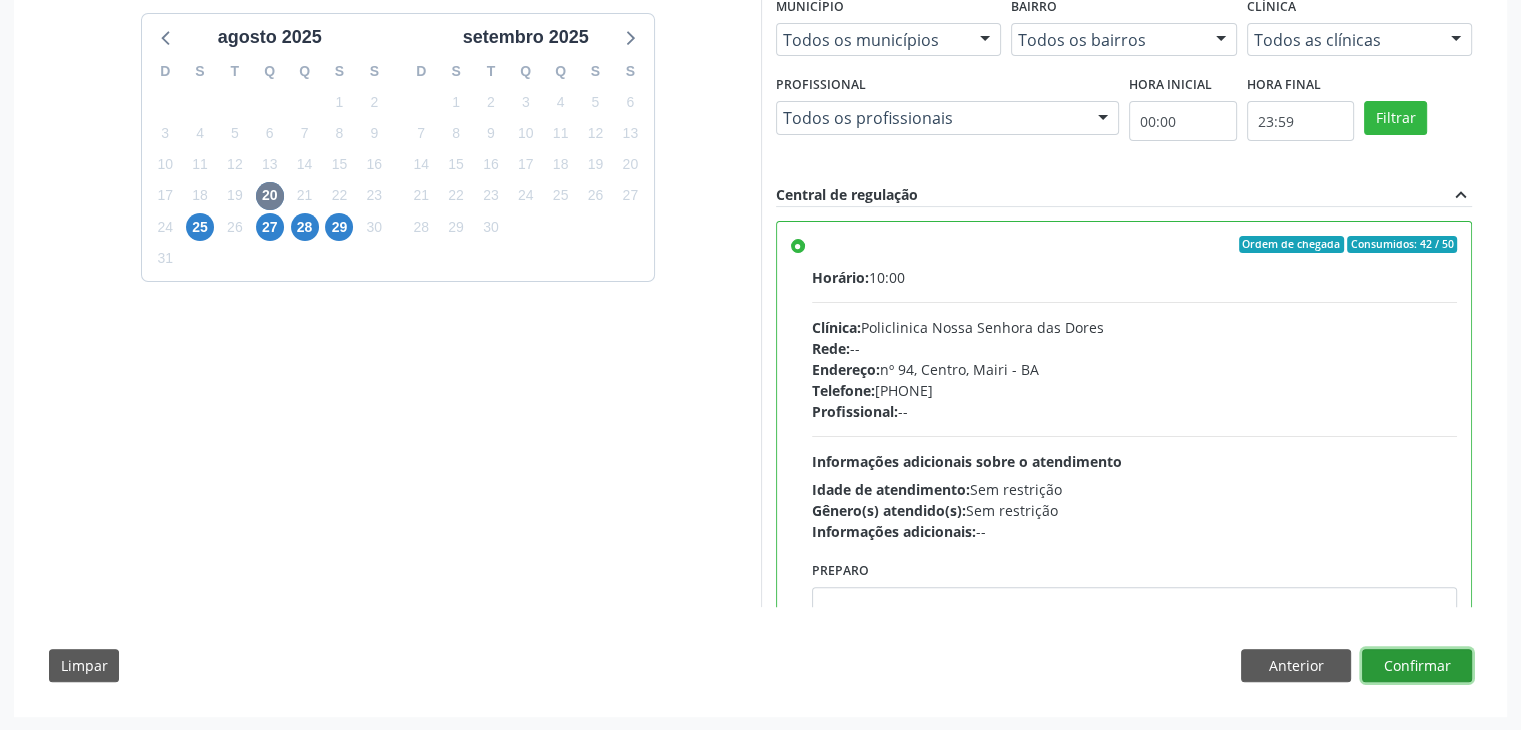 click on "Confirmar" at bounding box center [1417, 666] 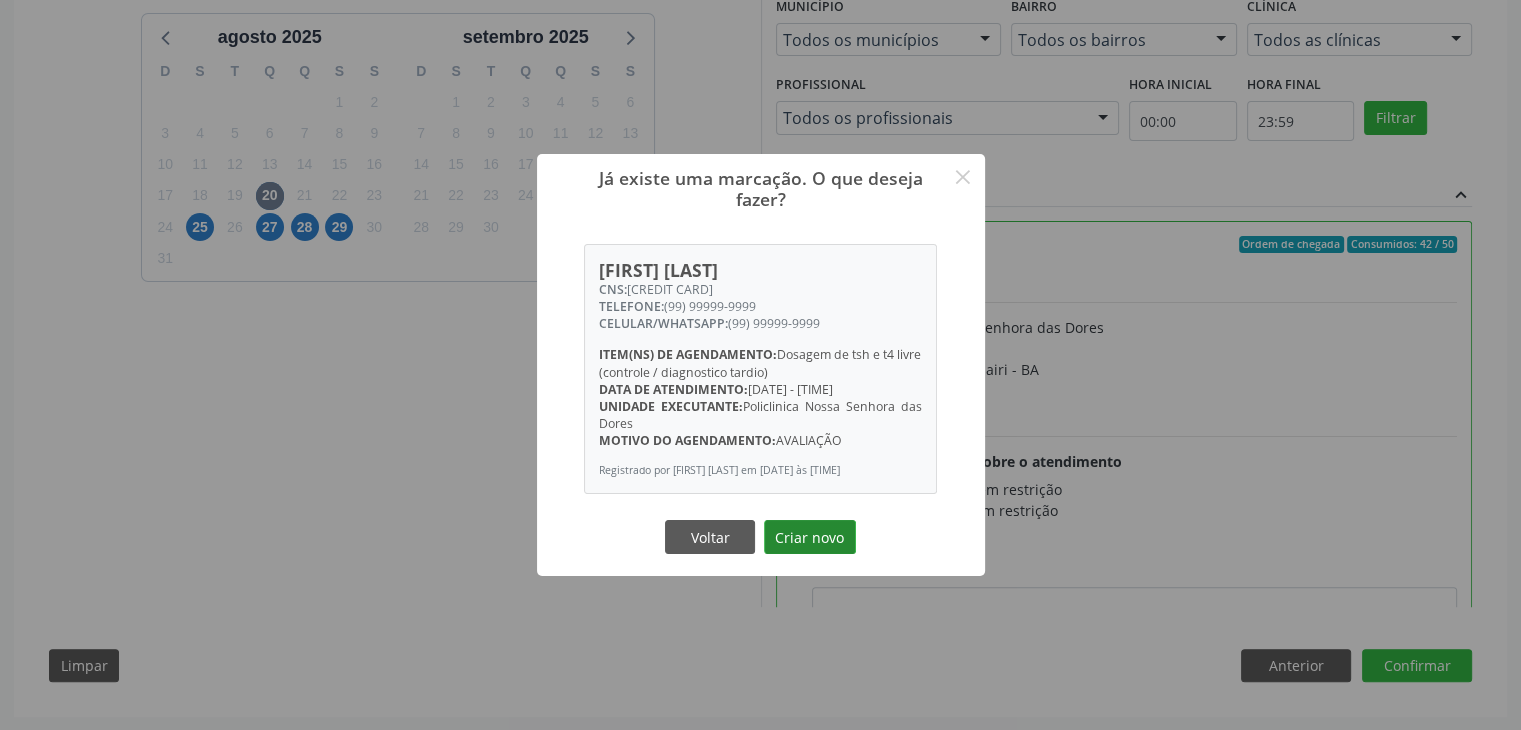 click on "Criar novo" at bounding box center [810, 537] 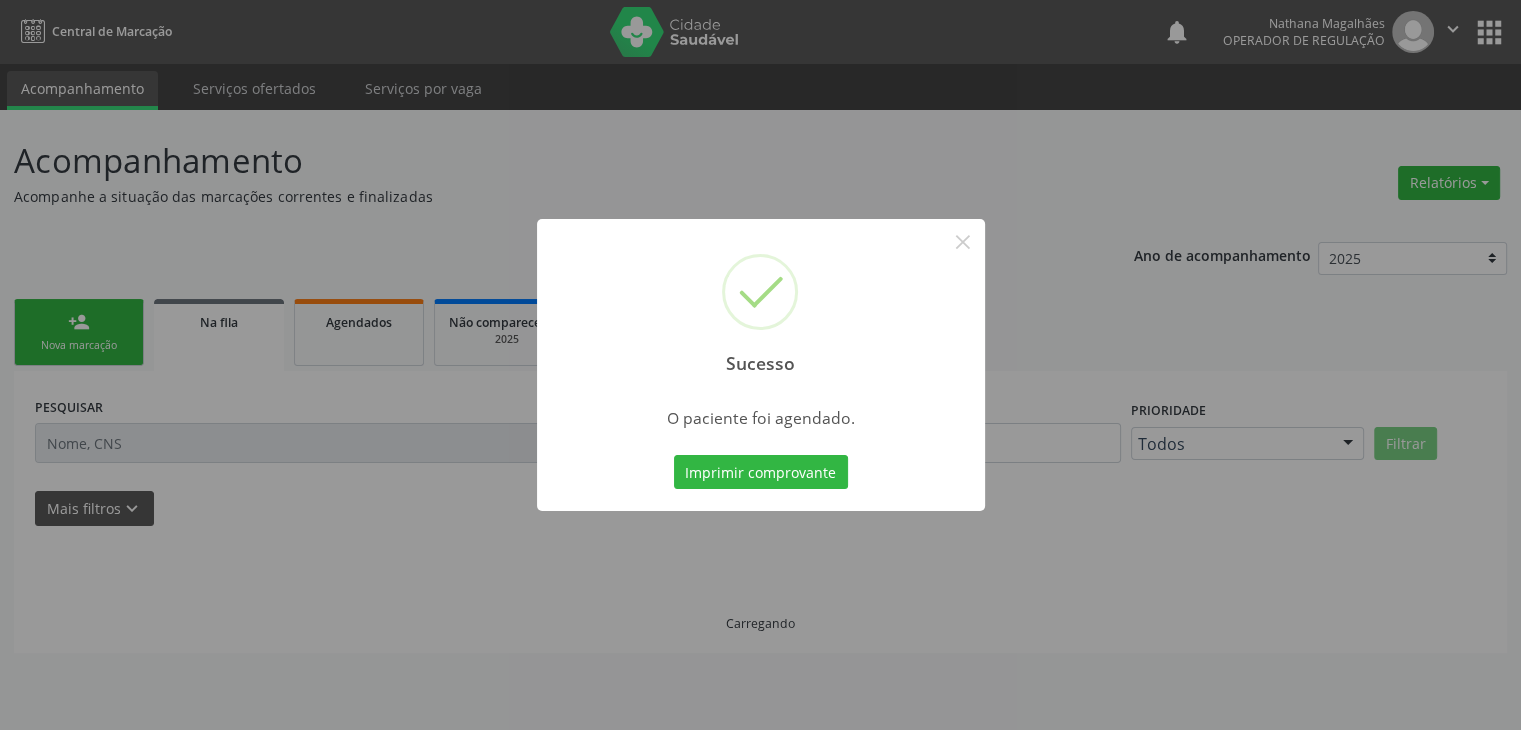scroll, scrollTop: 0, scrollLeft: 0, axis: both 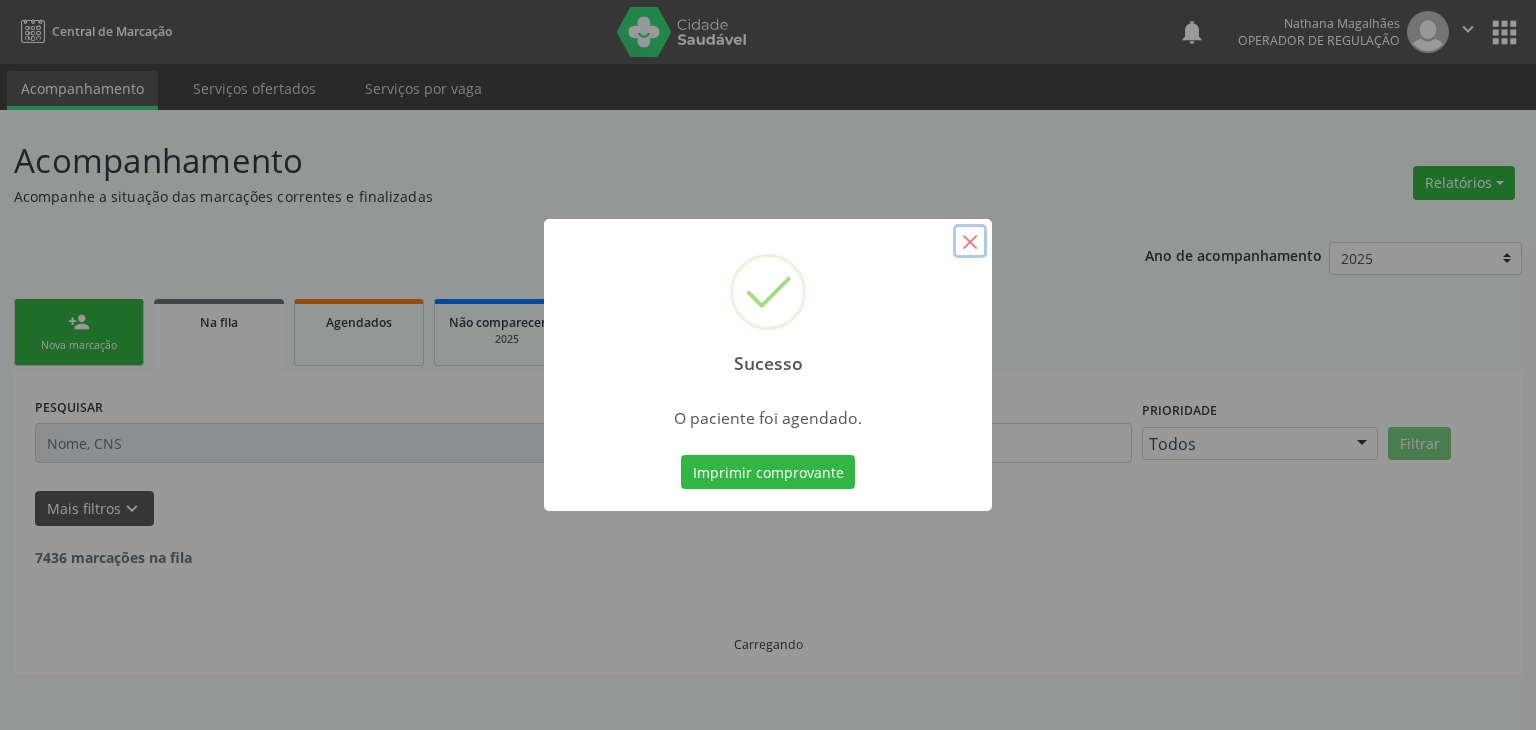 click on "×" at bounding box center [970, 241] 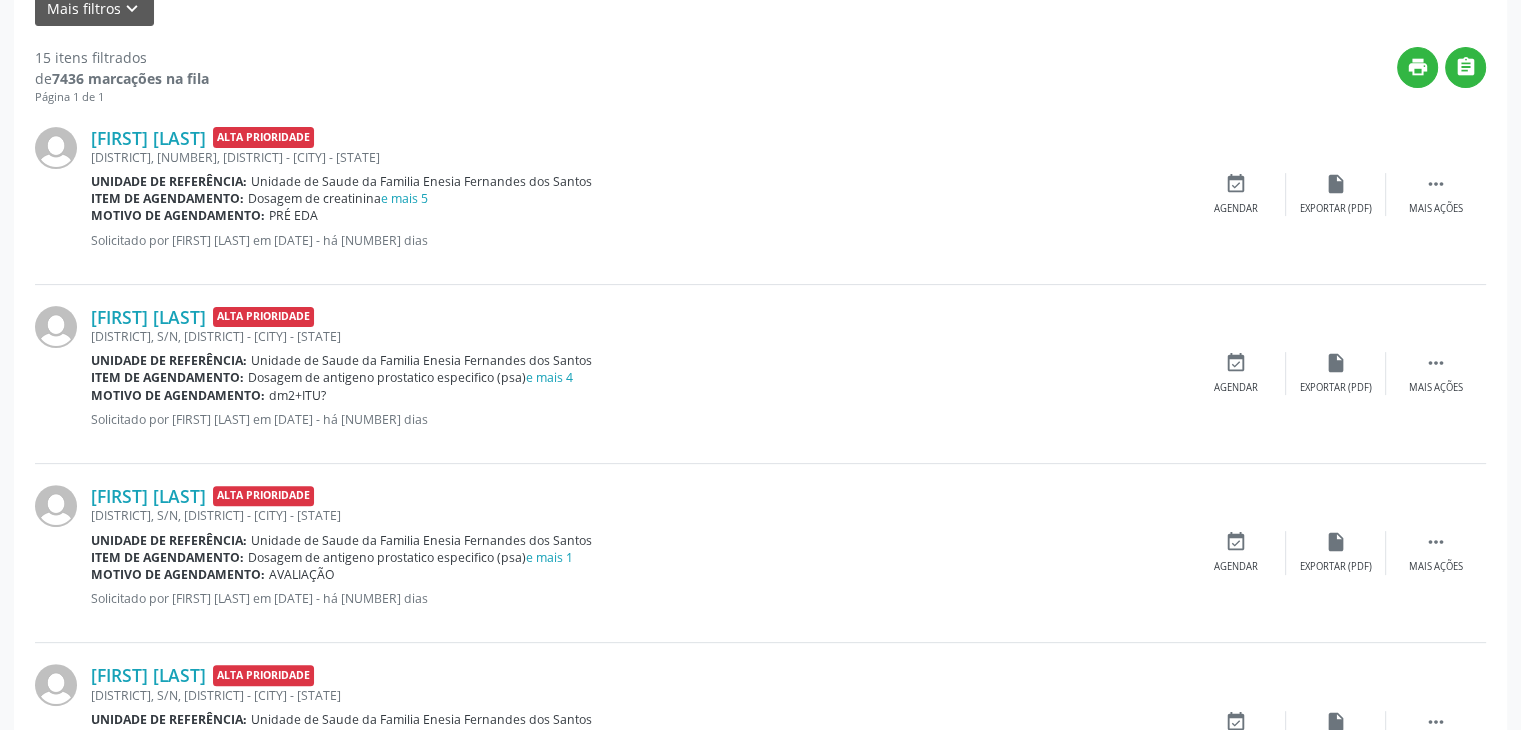 scroll, scrollTop: 100, scrollLeft: 0, axis: vertical 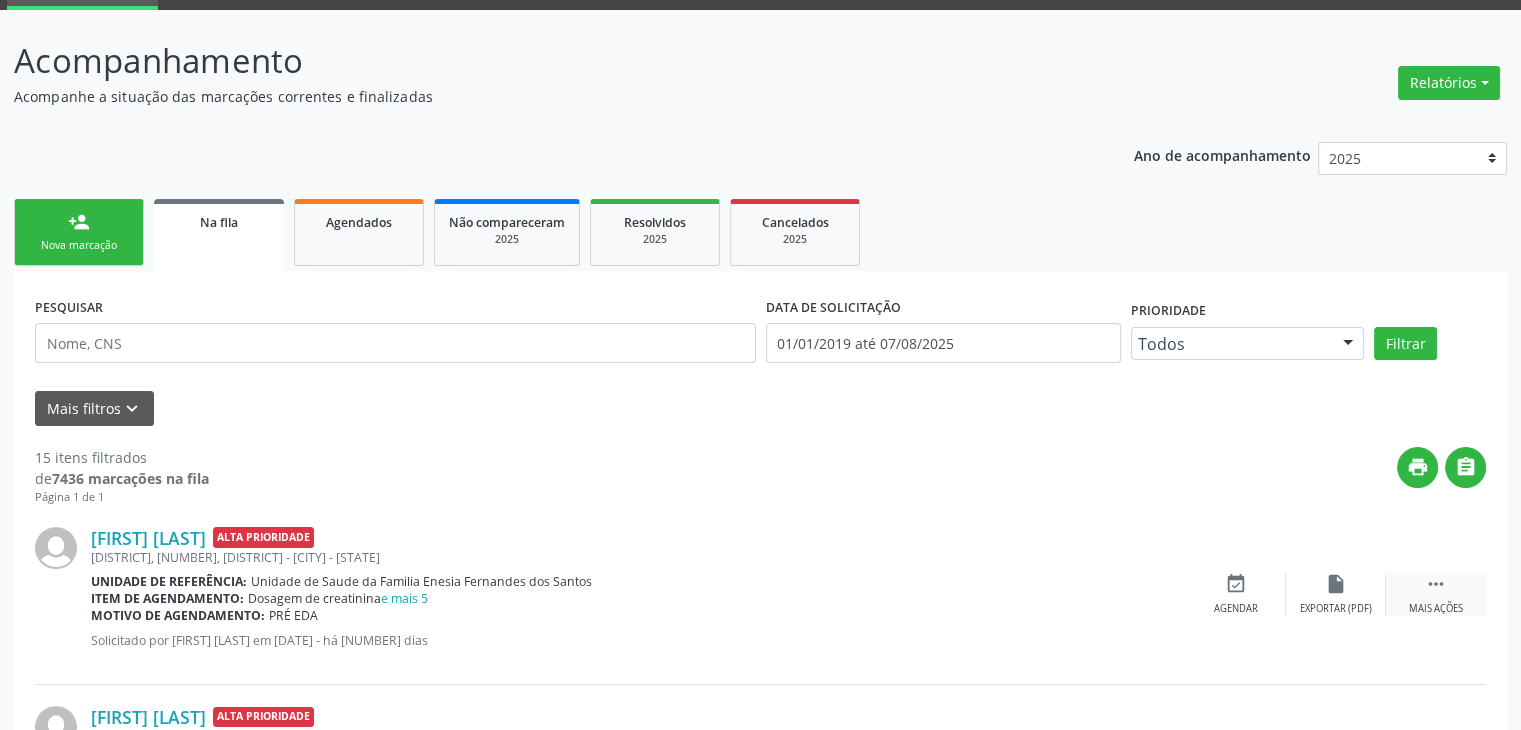 click on "
Mais ações" at bounding box center [1436, 594] 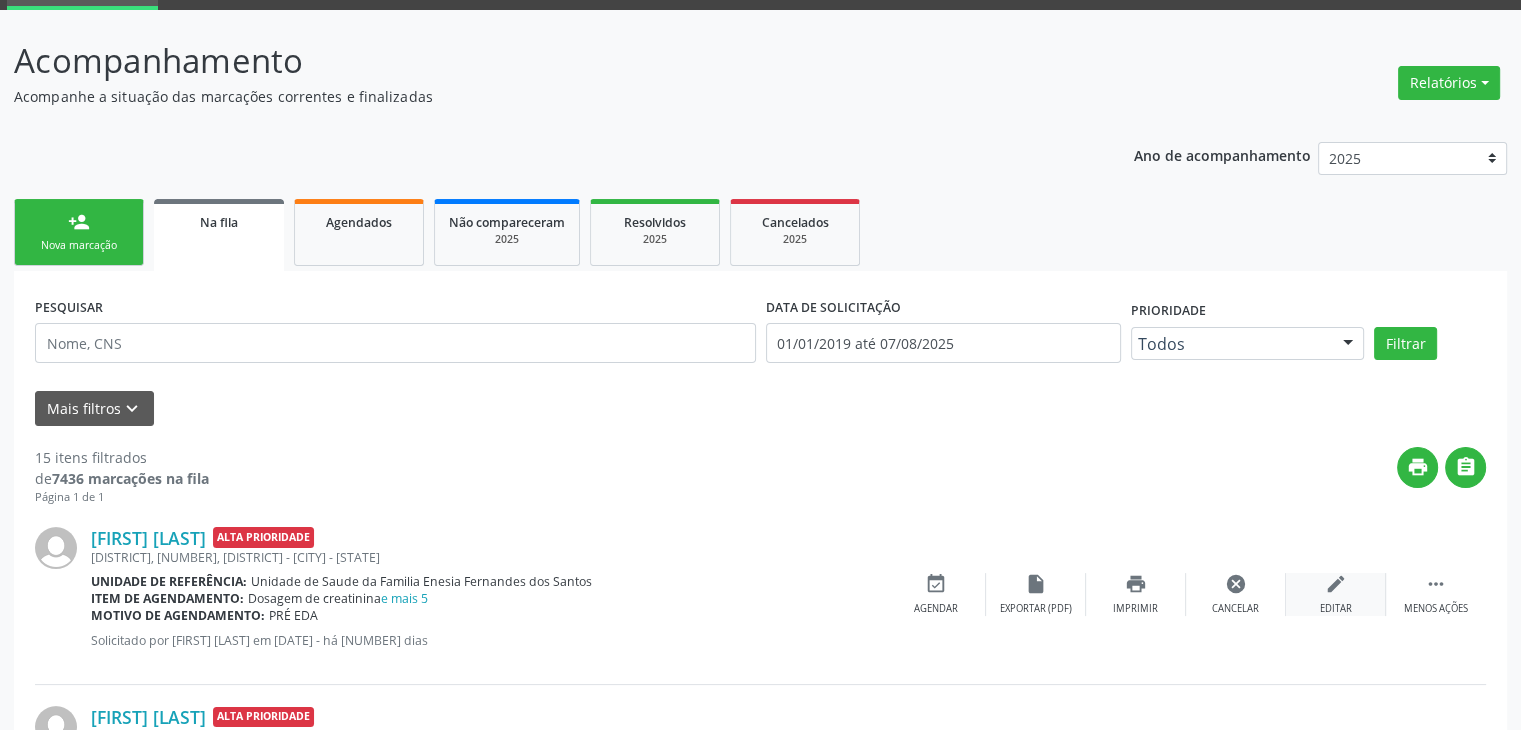 click on "edit" at bounding box center (1336, 584) 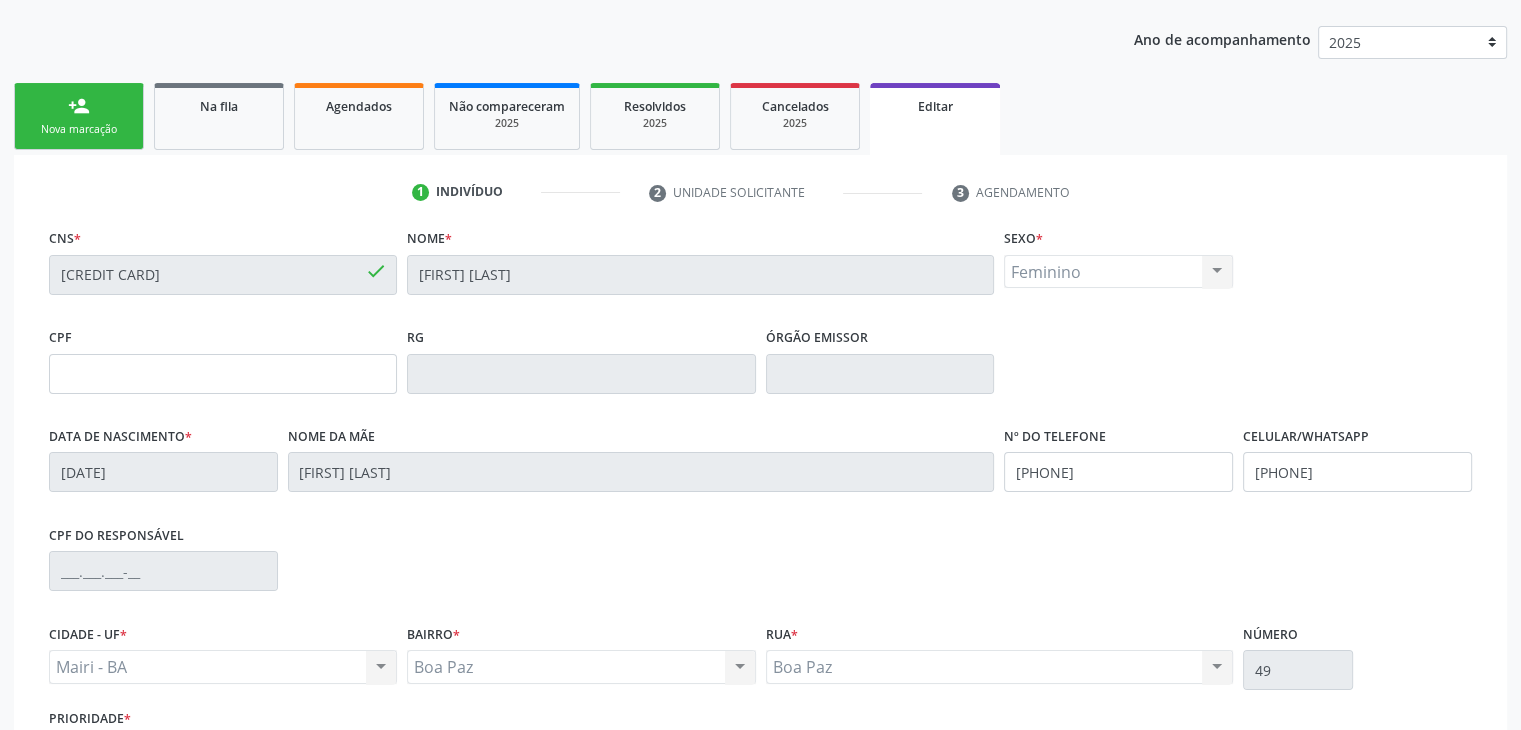 scroll, scrollTop: 380, scrollLeft: 0, axis: vertical 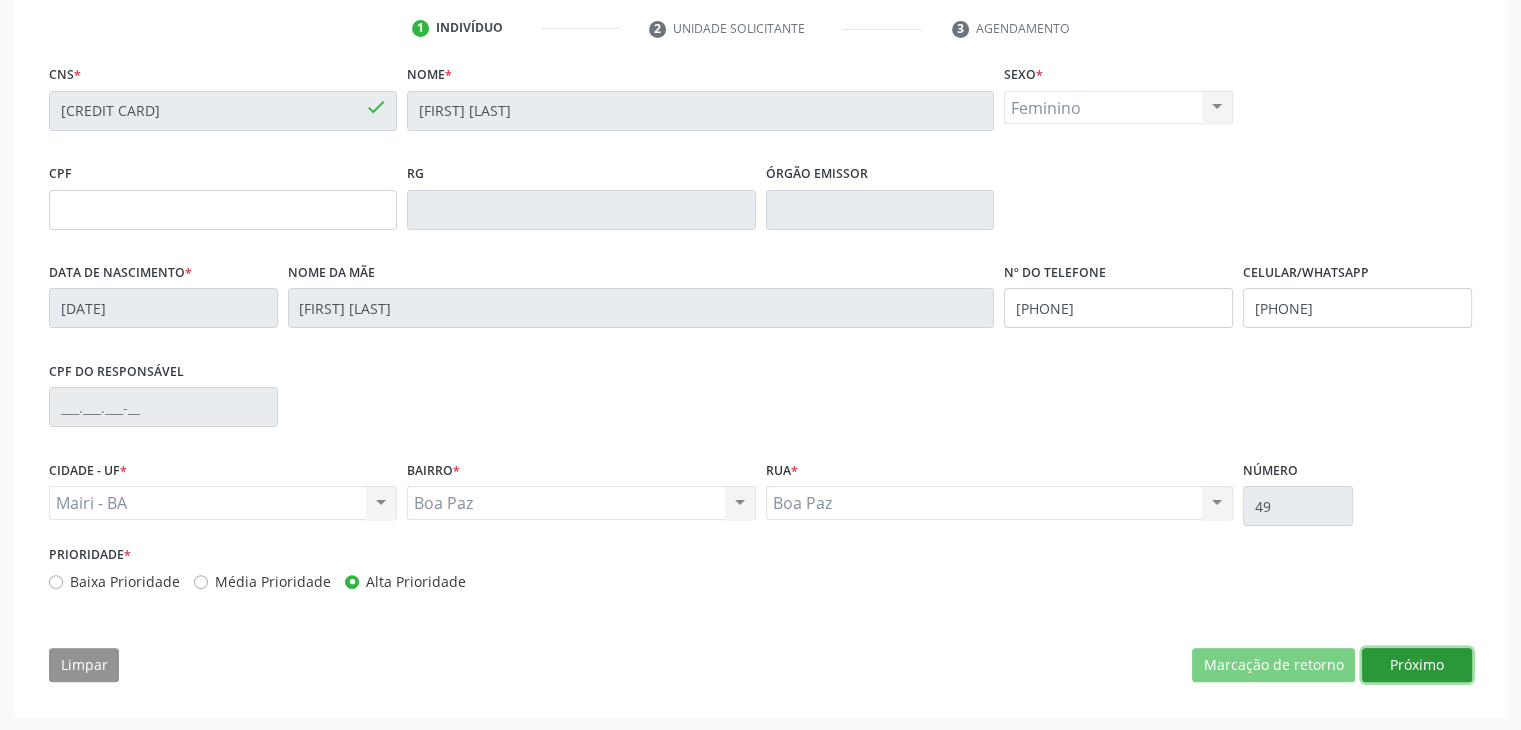 click on "Próximo" at bounding box center (1417, 665) 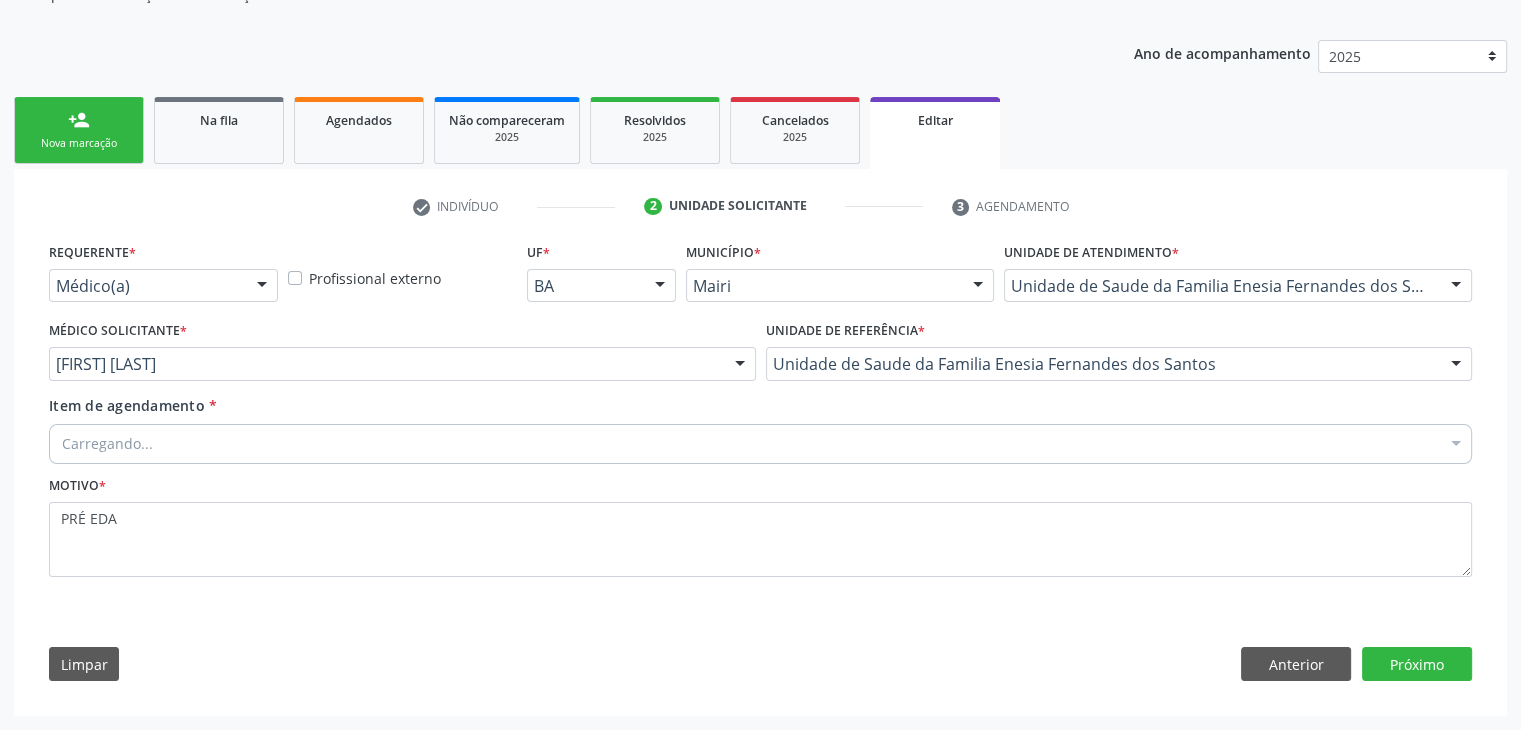 scroll, scrollTop: 200, scrollLeft: 0, axis: vertical 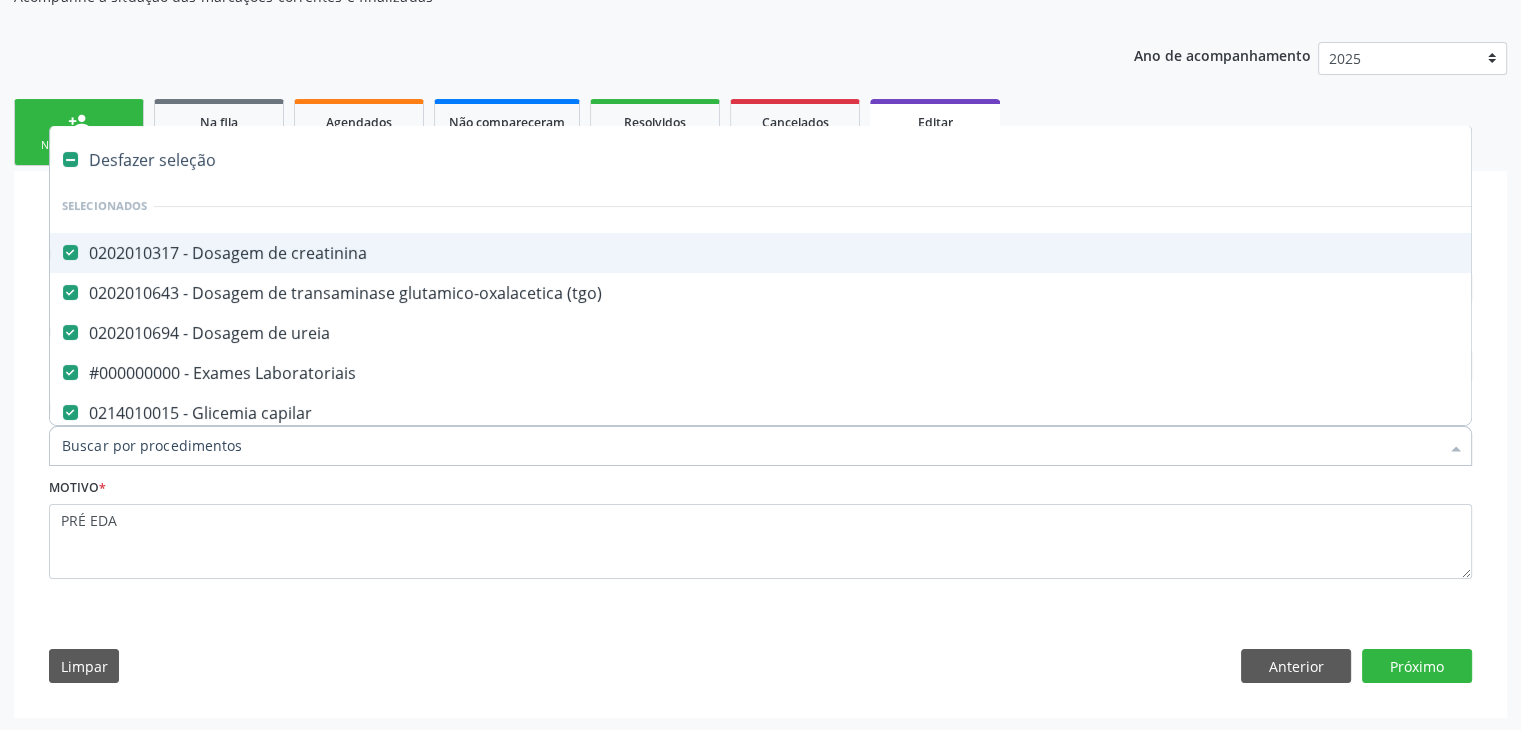 click on "Desfazer seleção" at bounding box center [831, 160] 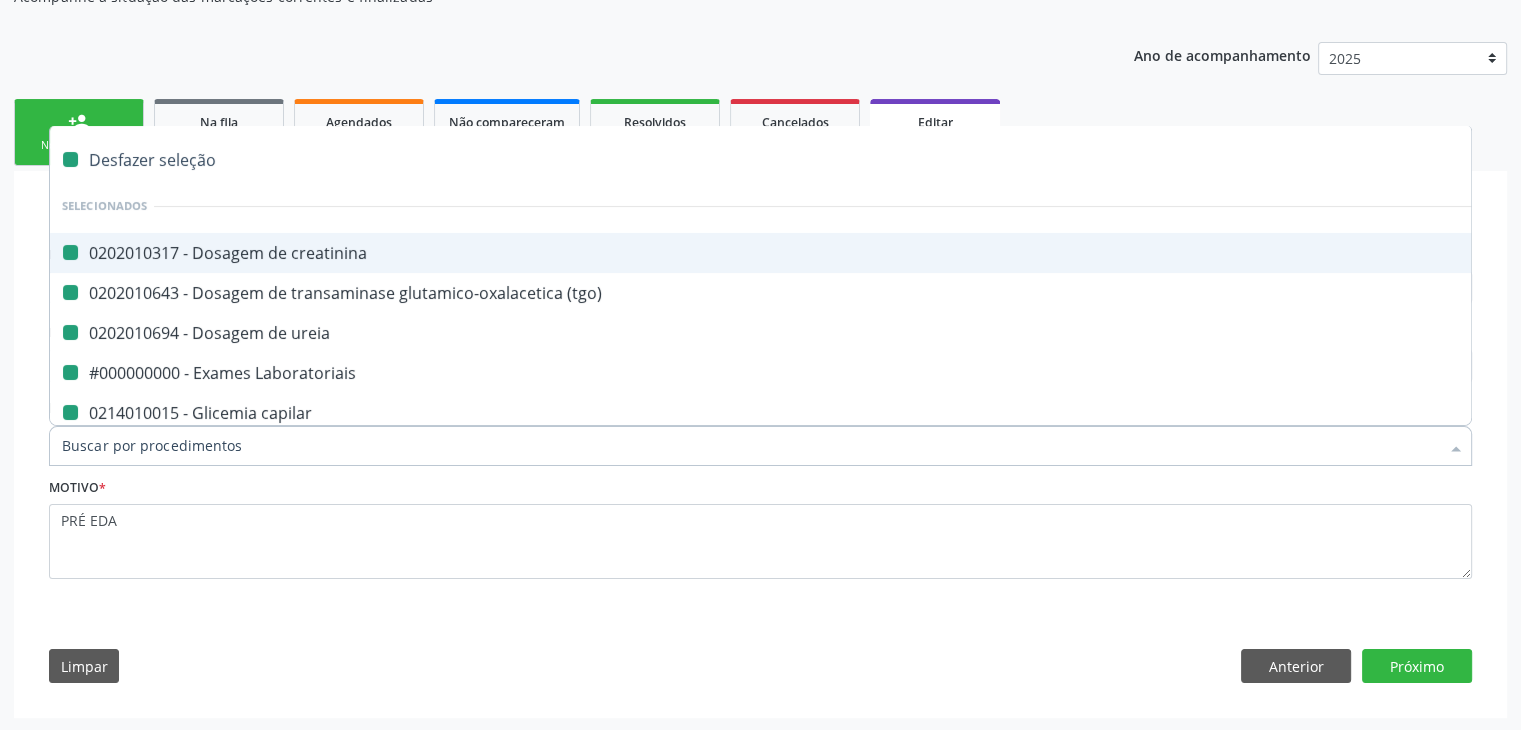 checkbox on "false" 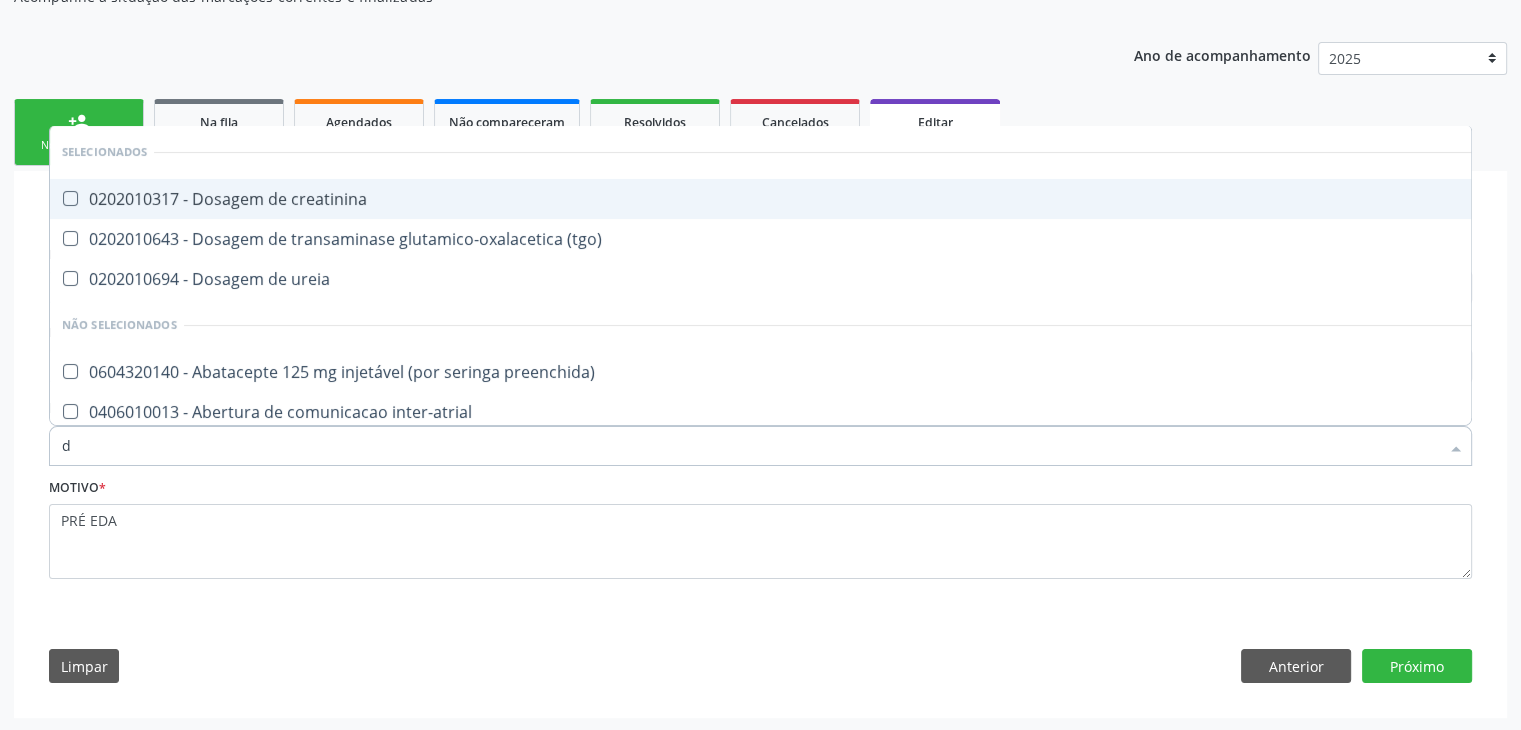 type on "do" 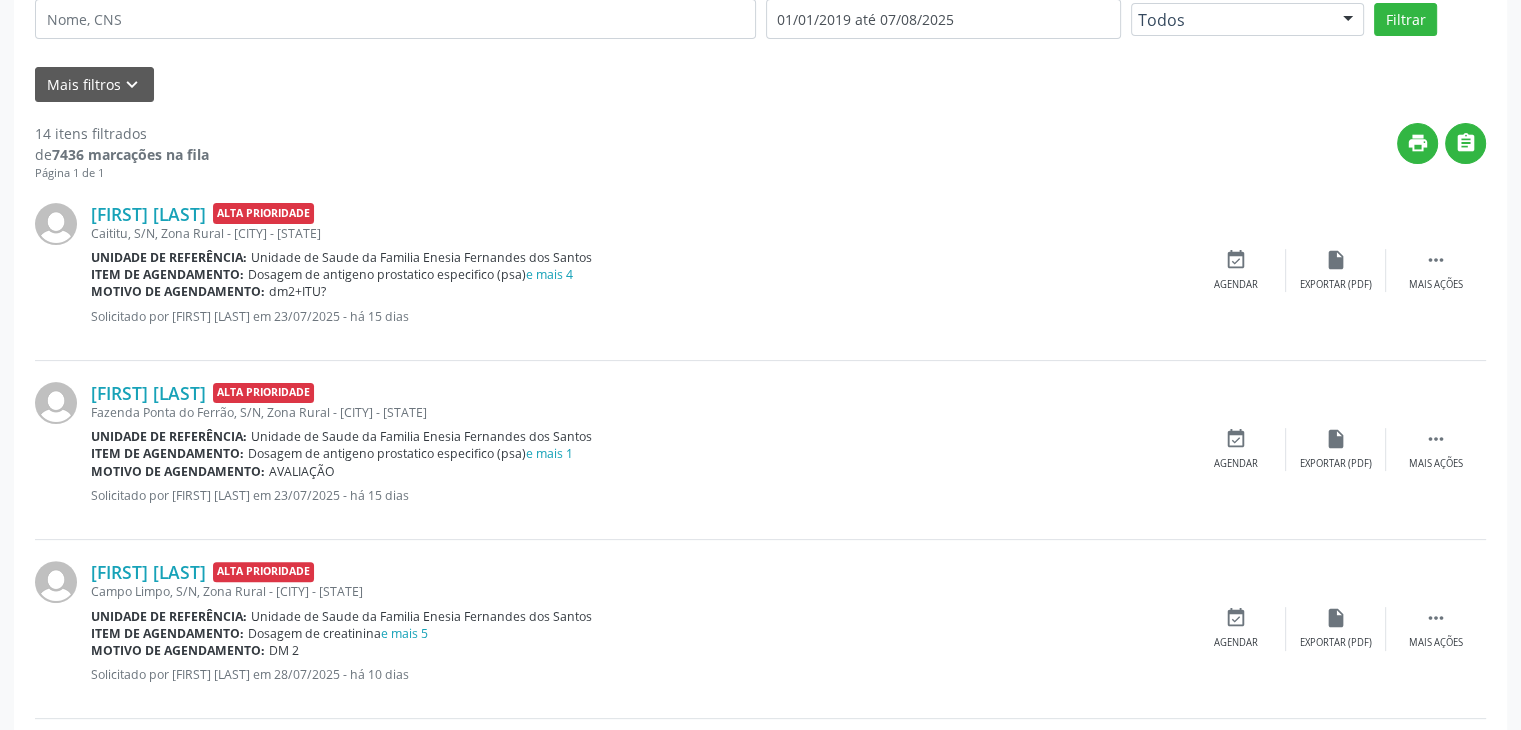 scroll, scrollTop: 500, scrollLeft: 0, axis: vertical 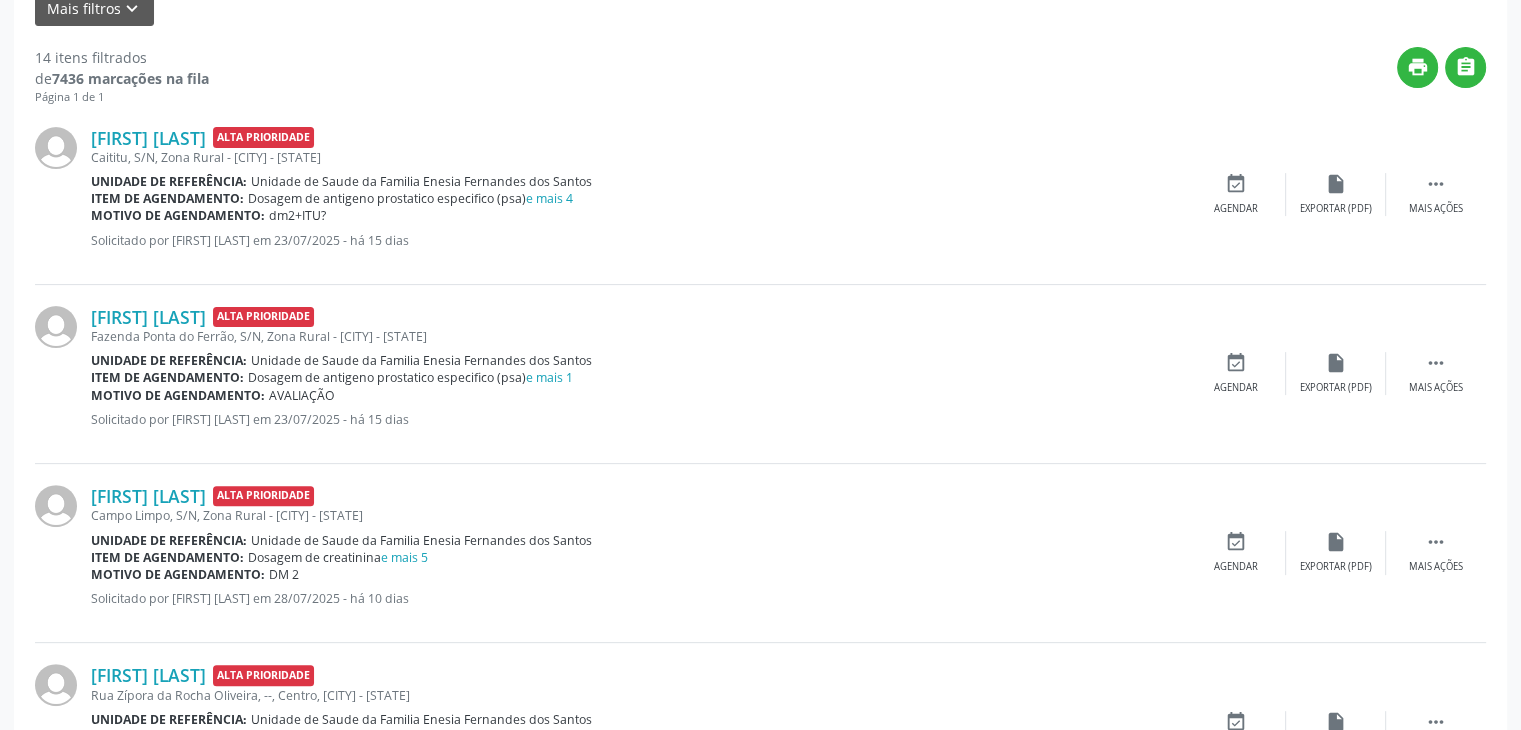 click on "[FIRST] [LAST]
Unidade de referência:
Unidade de Saude da Familia Enesia Fernandes dos Santos
Item de agendamento:
Dosagem de antigeno prostatico especifico (psa)
e mais 4
Motivo de agendamento:
dm2+ITU?
Solicitado por [FIRST] [LAST] em 23/07/2025 - há 15 dias

Mais ações
insert_drive_file
Exportar (PDF)
event_available
Agendar" at bounding box center [760, 195] 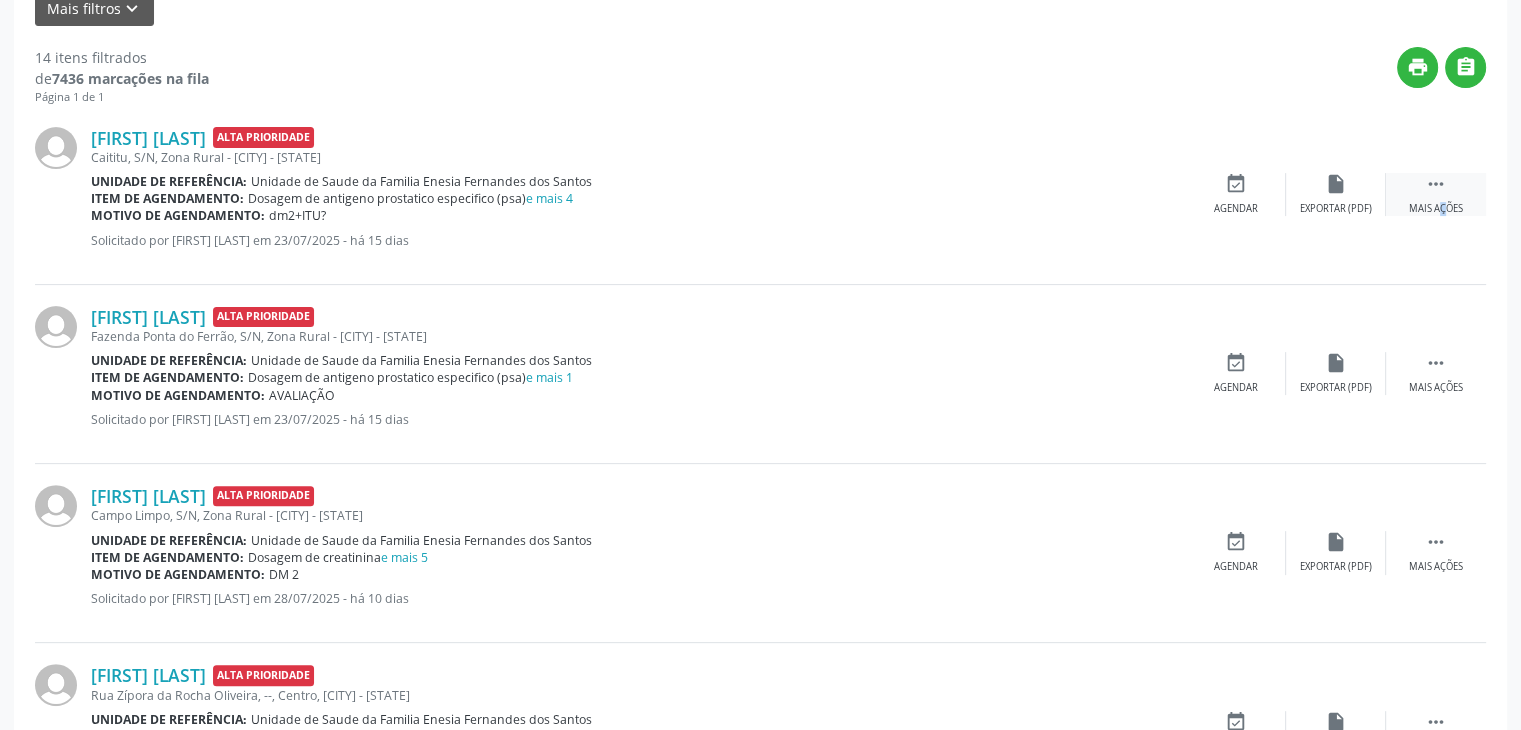 drag, startPoint x: 1420, startPoint y: 208, endPoint x: 1406, endPoint y: 207, distance: 14.035668 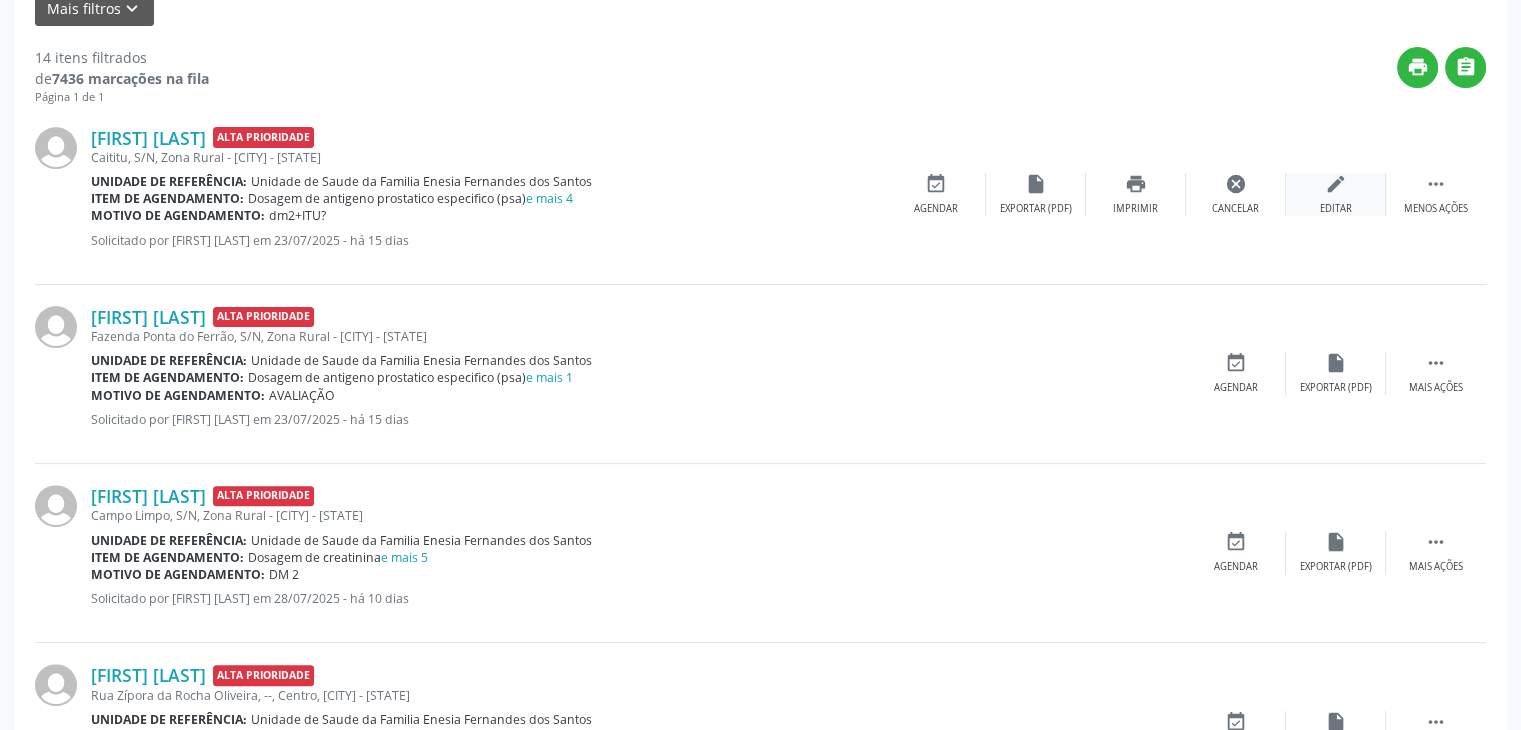 click on "edit
Editar" at bounding box center (1336, 194) 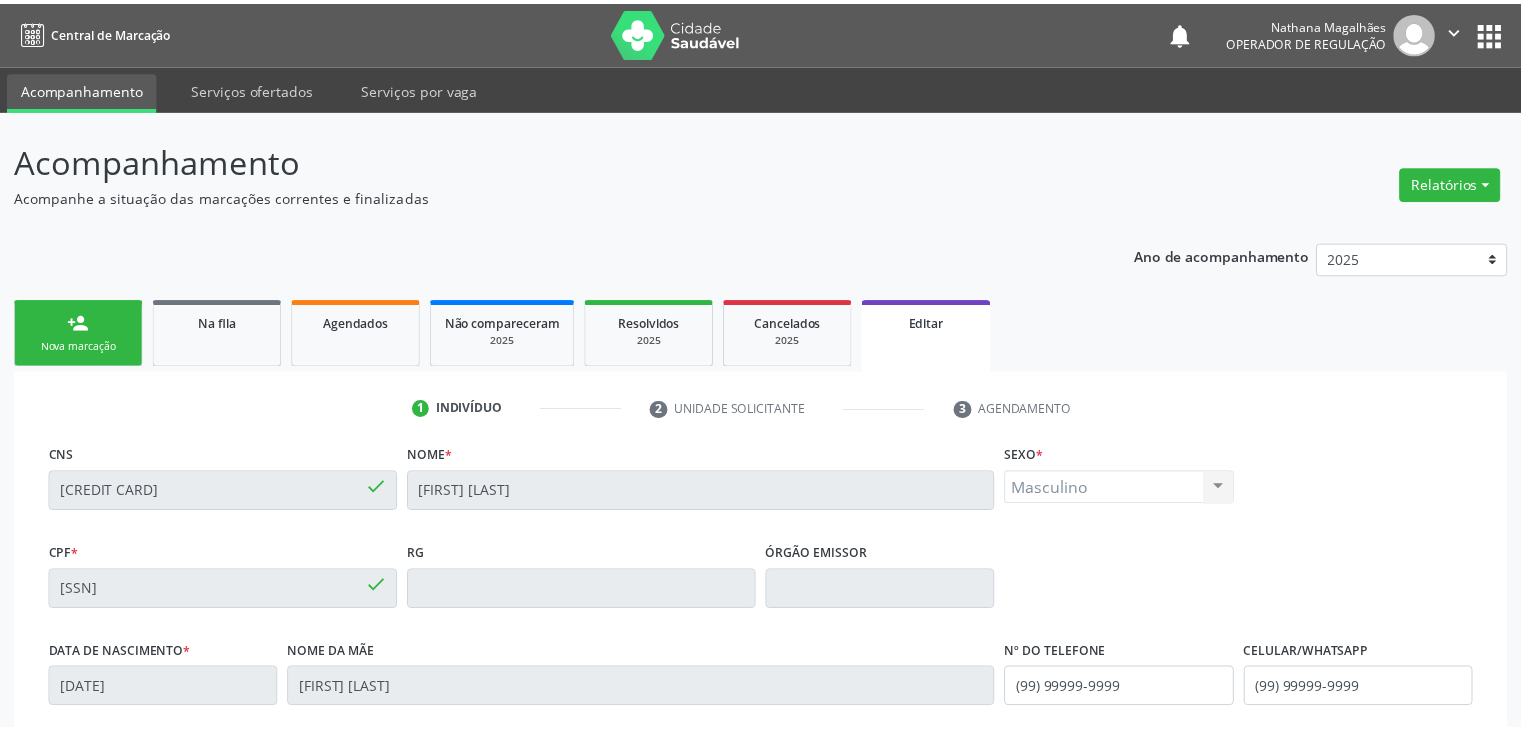 scroll, scrollTop: 380, scrollLeft: 0, axis: vertical 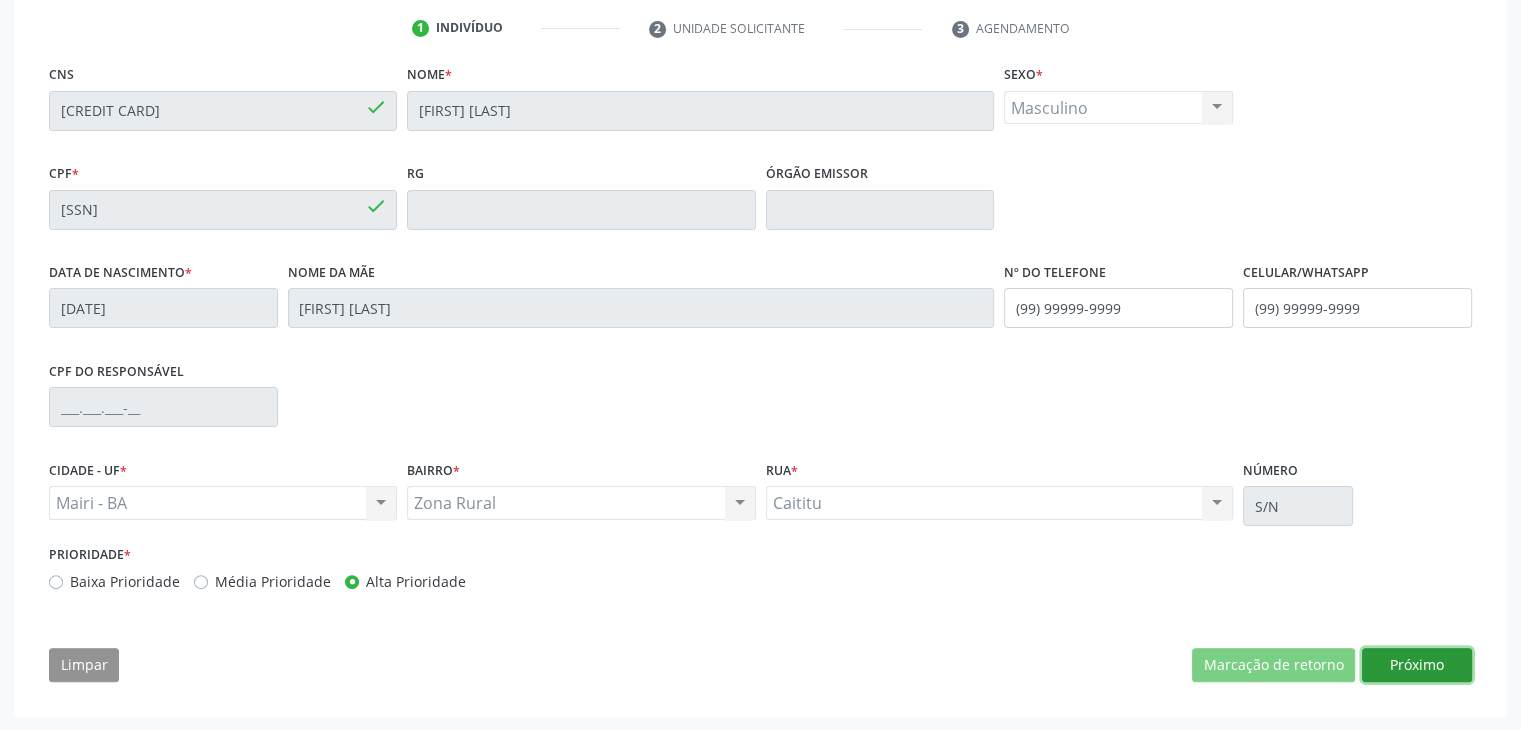 click on "Próximo" at bounding box center [1417, 665] 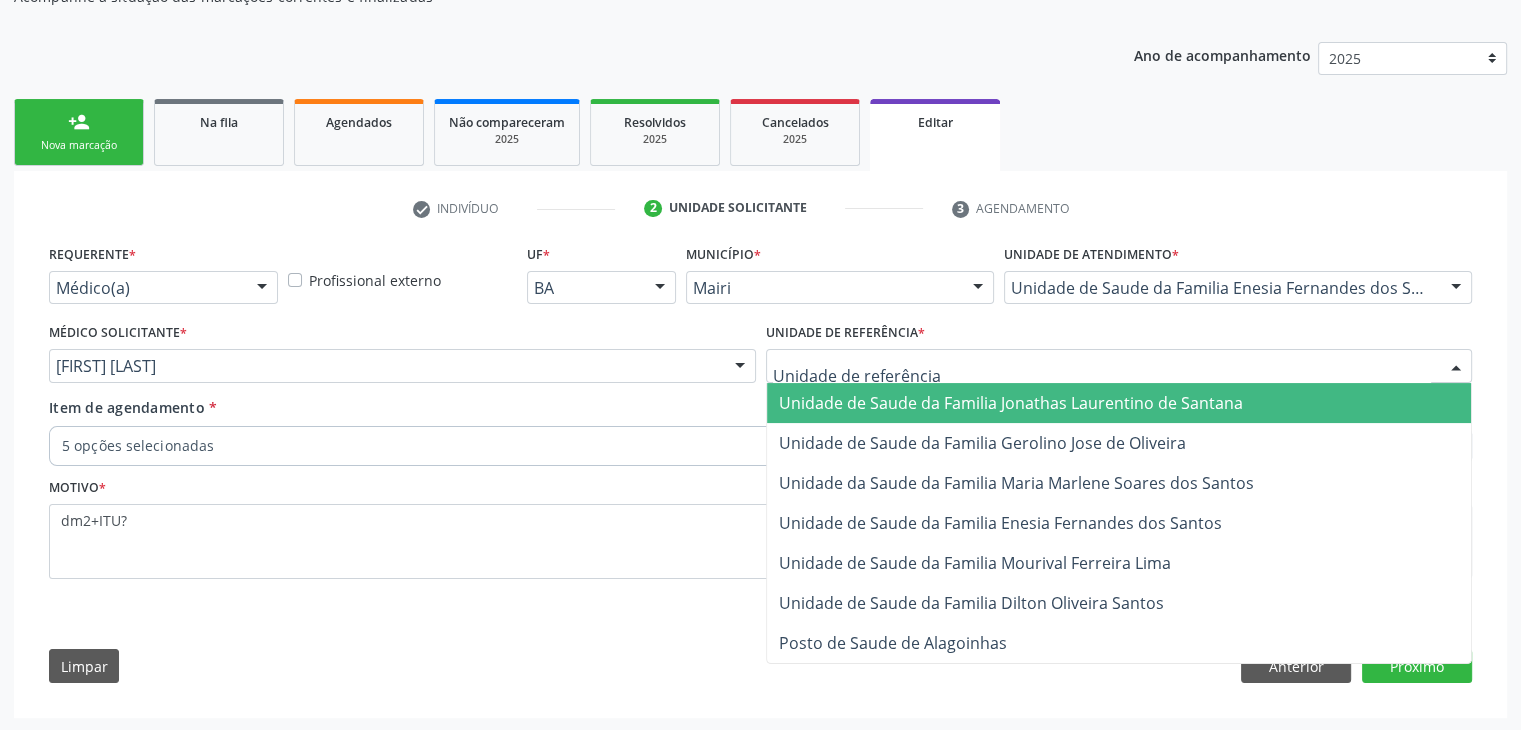 click on "Unidade de Saude da Familia Jonathas Laurentino de Santana" at bounding box center (1011, 403) 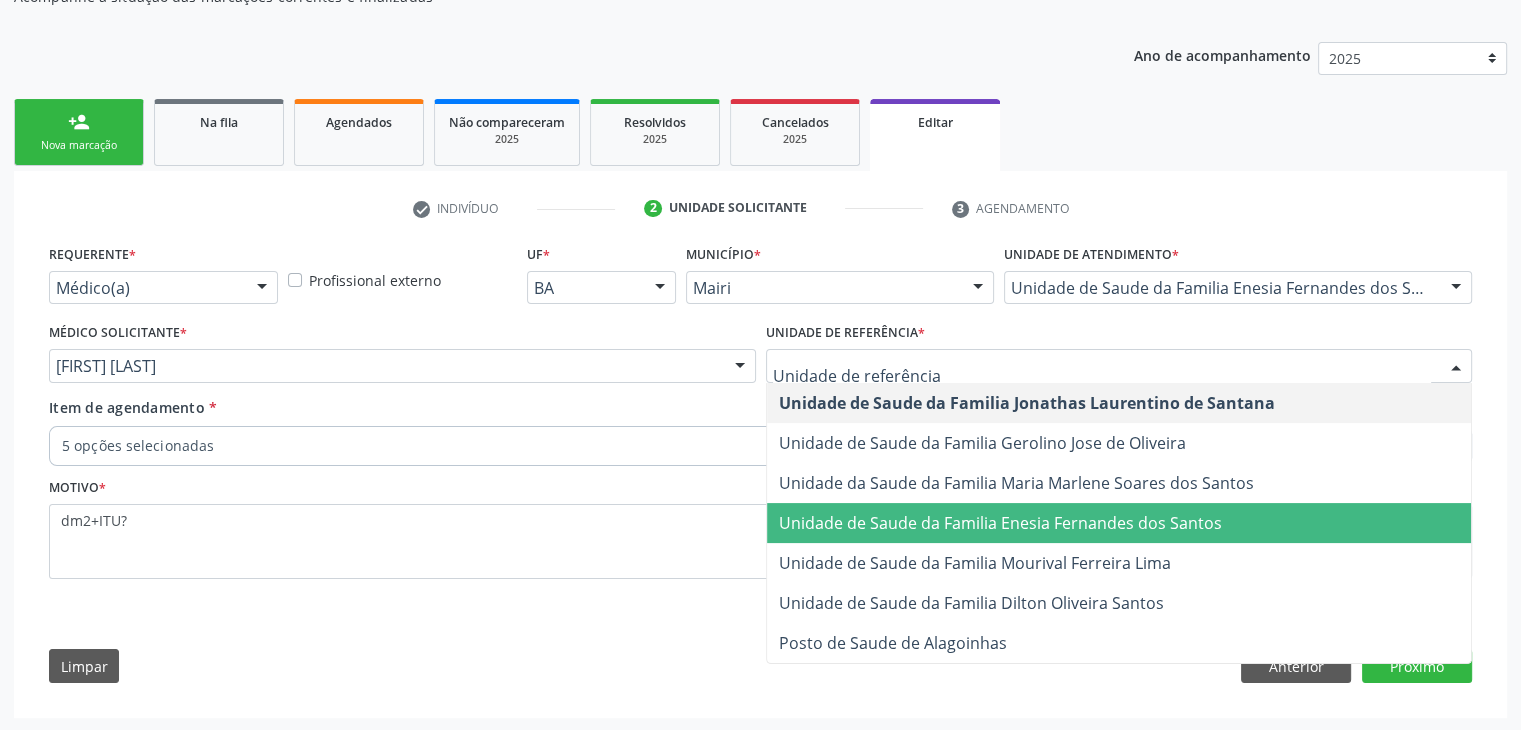 click on "Unidade de Saude da Familia Enesia Fernandes dos Santos" at bounding box center (1000, 523) 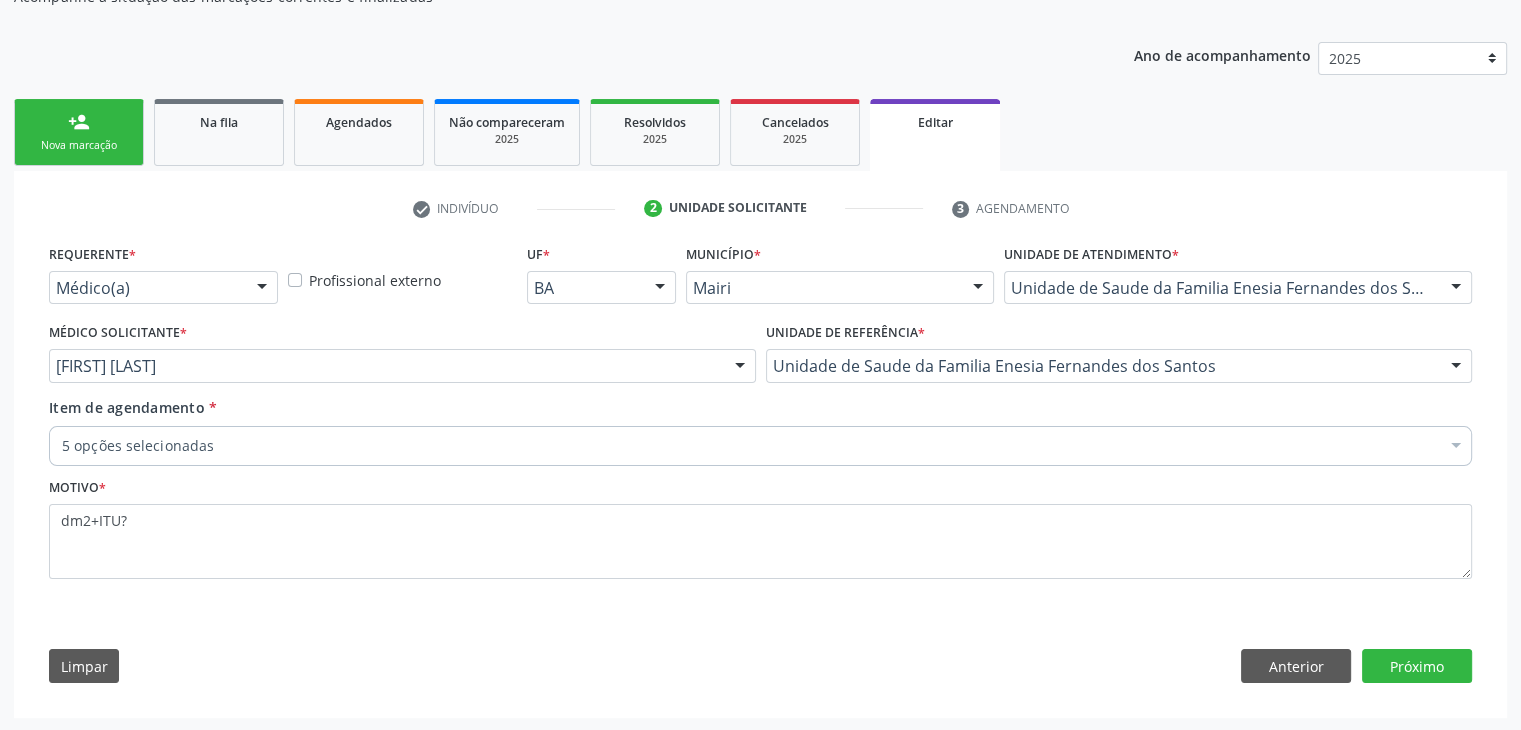 drag, startPoint x: 319, startPoint y: 445, endPoint x: 181, endPoint y: 434, distance: 138.43771 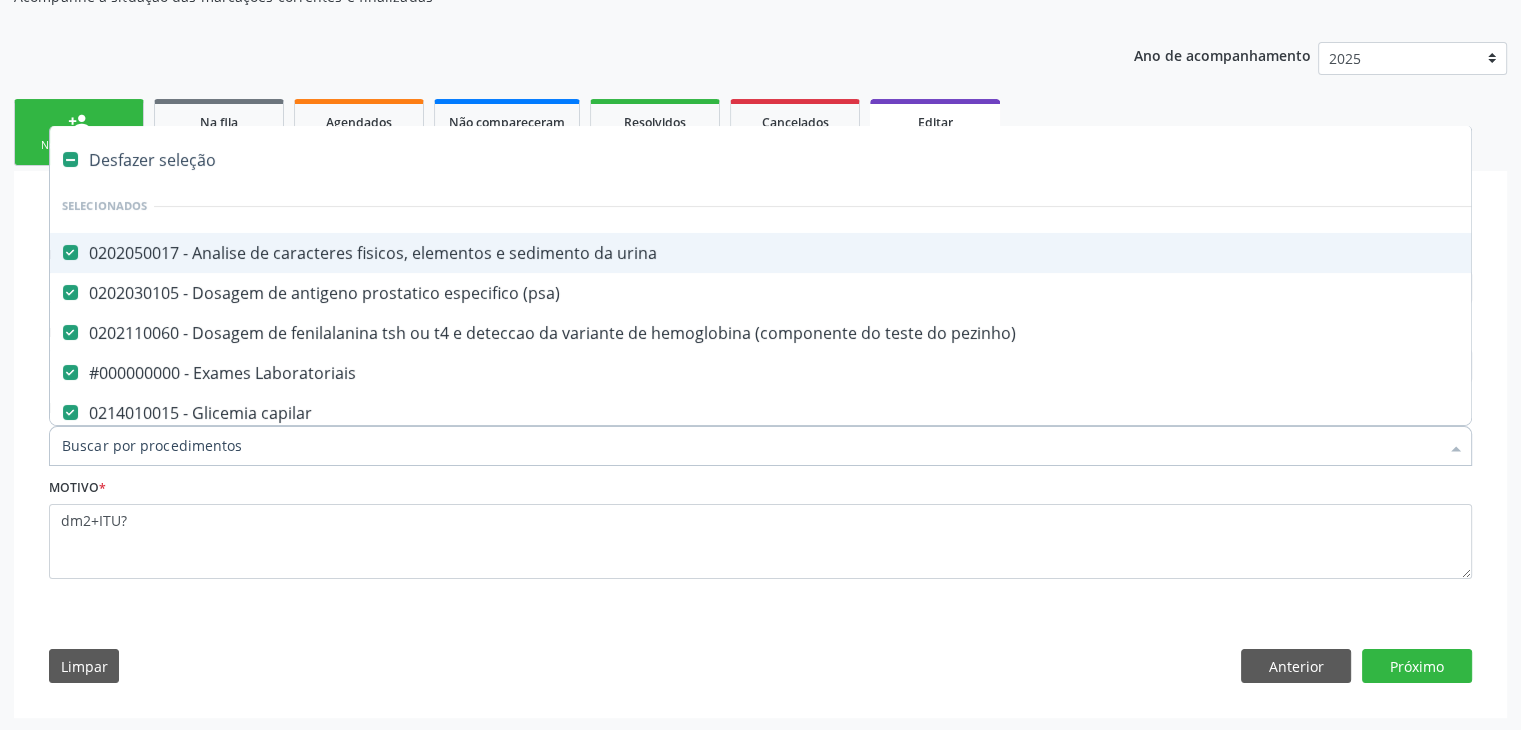 click on "Desfazer seleção" at bounding box center (831, 160) 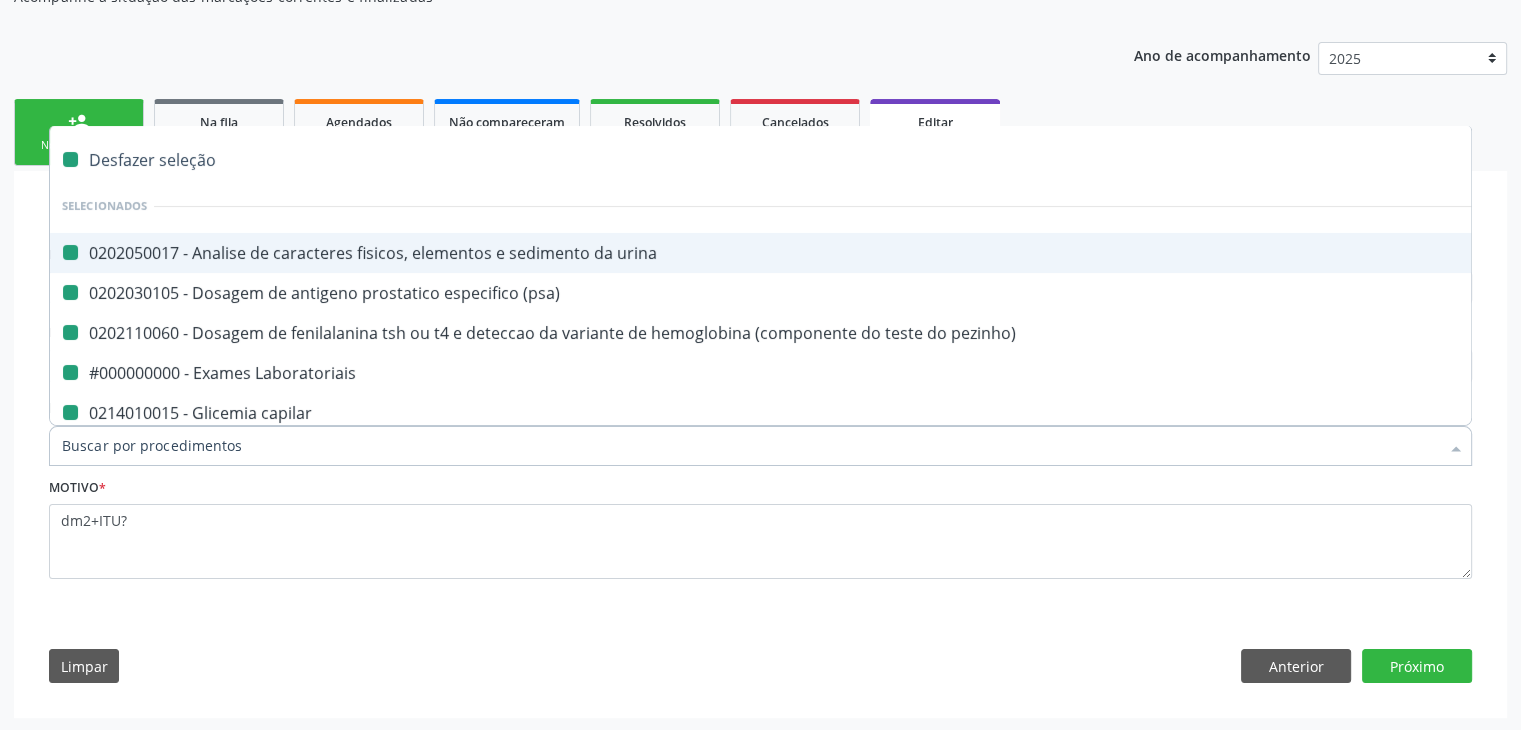 checkbox on "false" 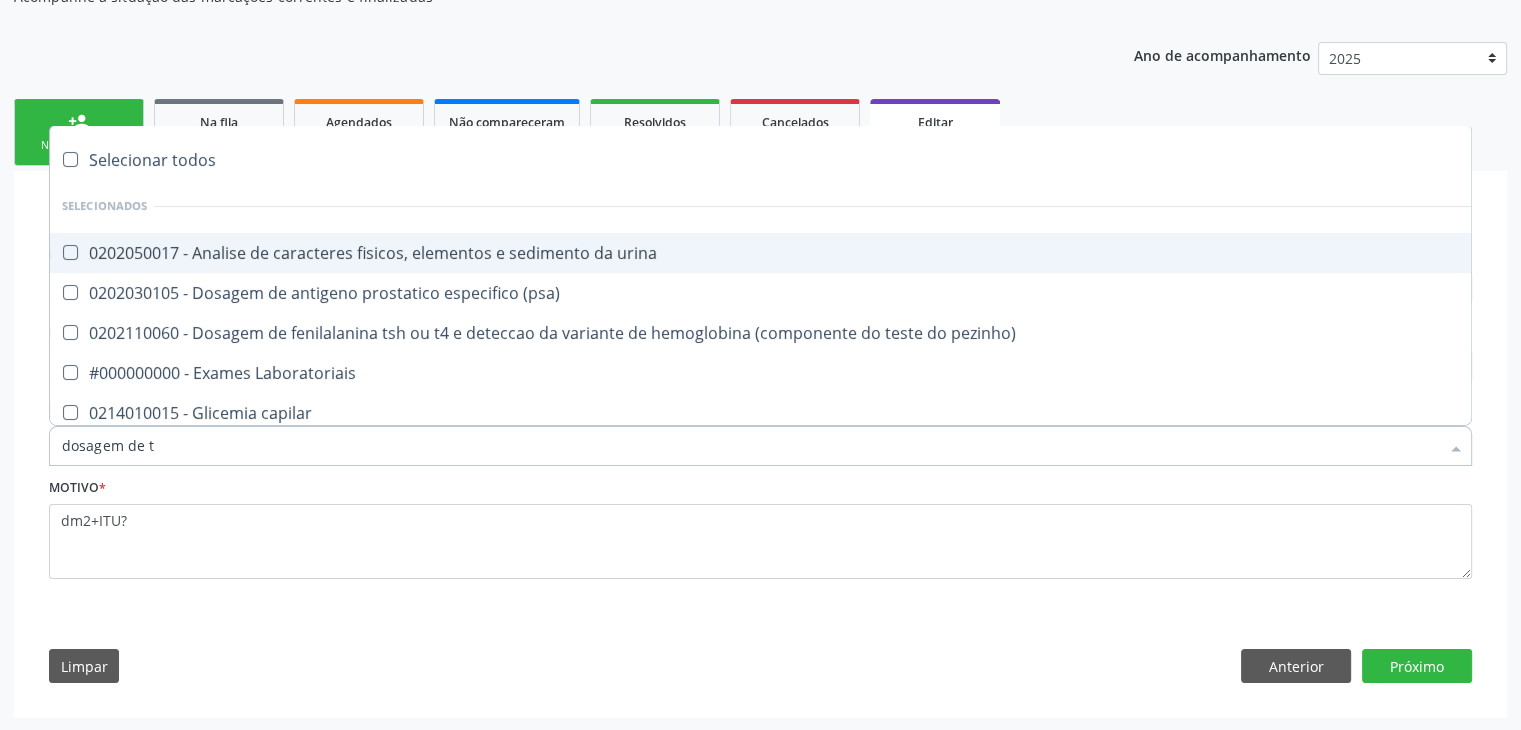 type on "dosagem de ts" 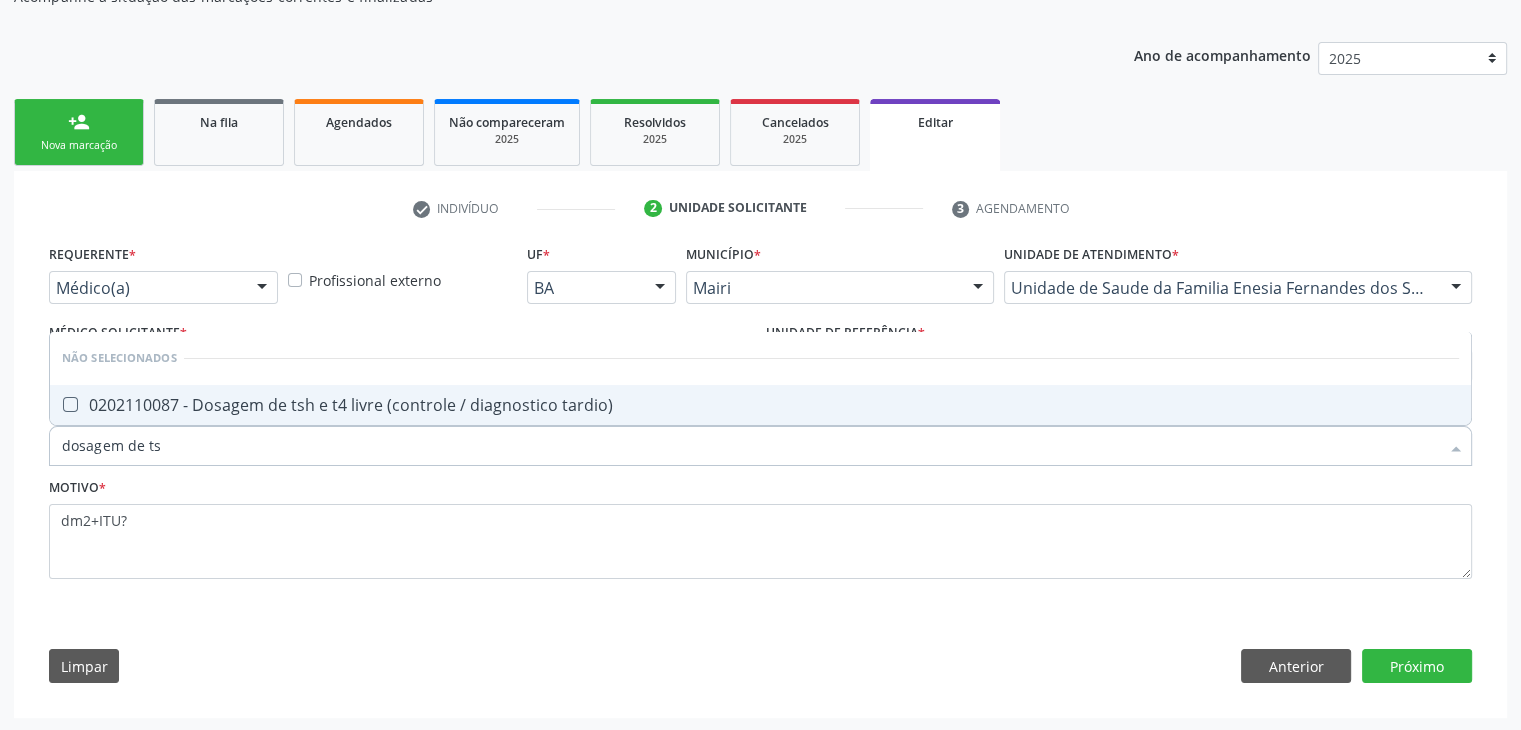 click on "0202110087 - Dosagem de tsh e t4 livre (controle / diagnostico tardio)" at bounding box center (760, 405) 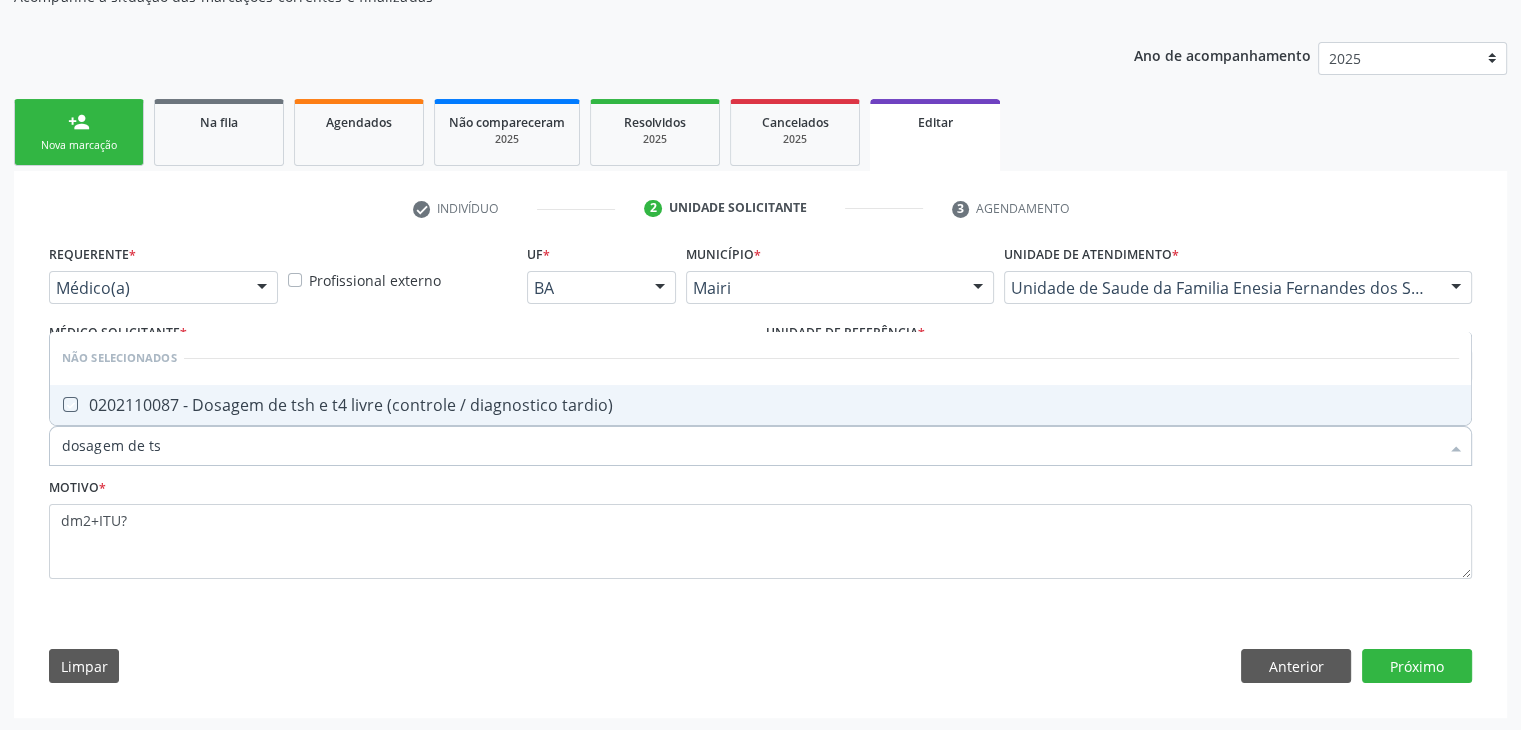 checkbox on "true" 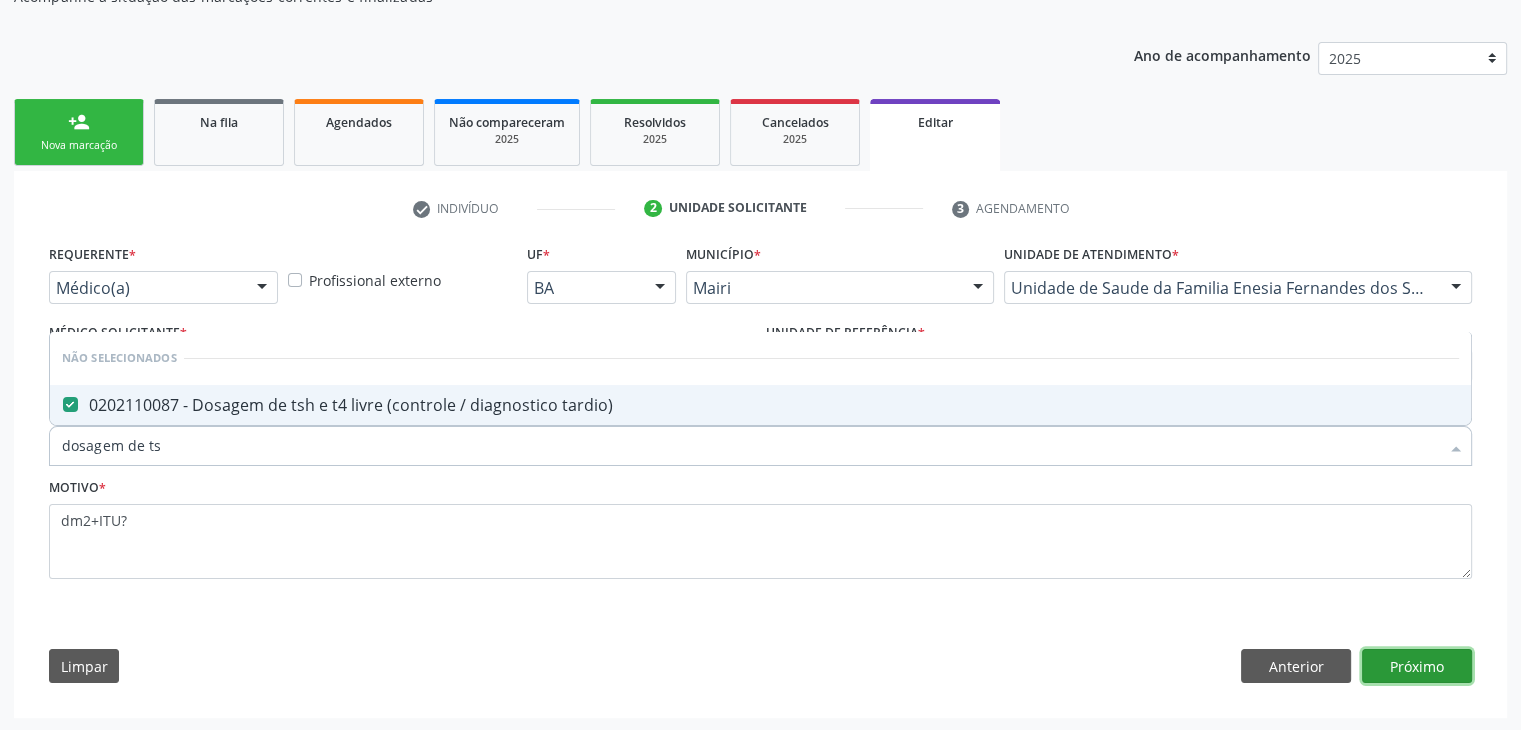 click on "Próximo" at bounding box center (1417, 666) 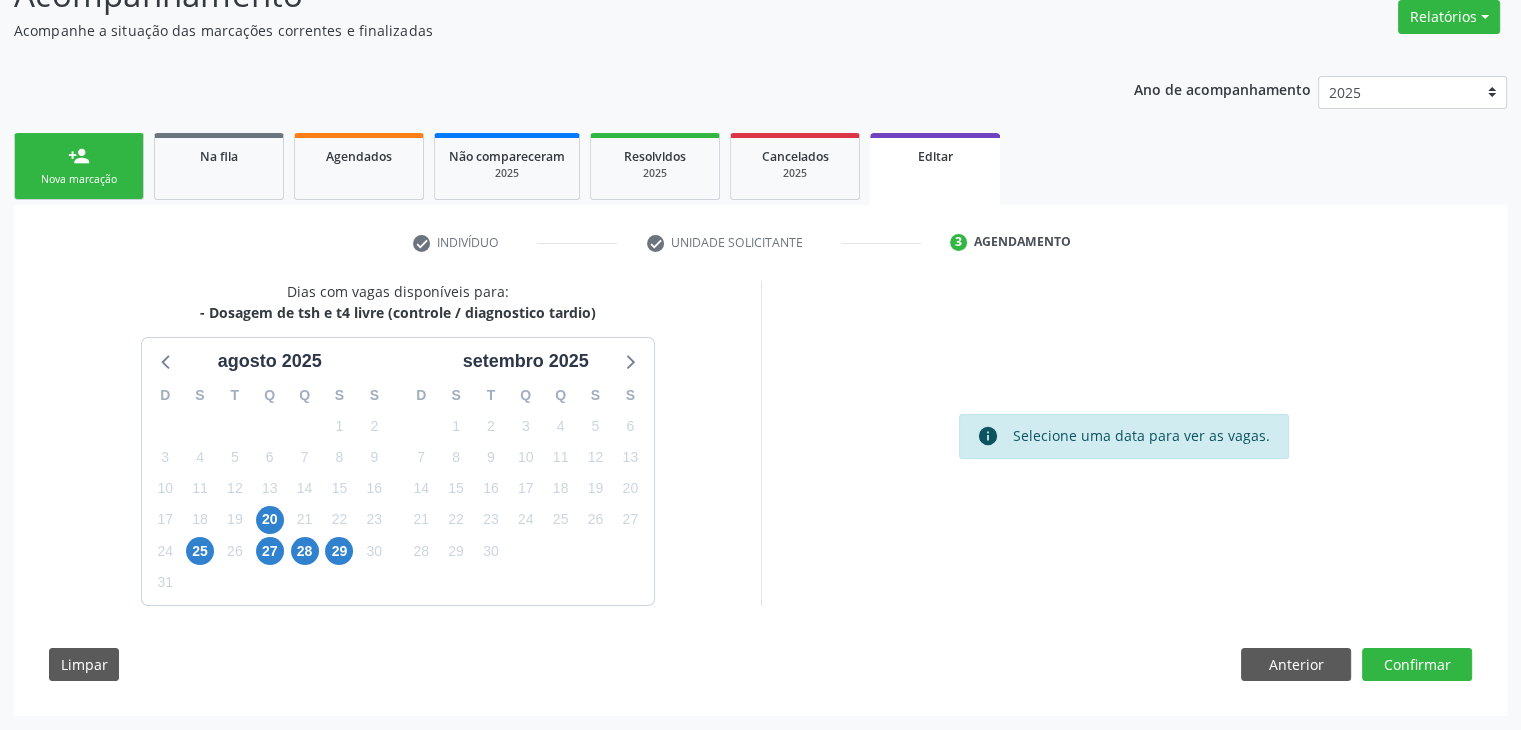scroll, scrollTop: 165, scrollLeft: 0, axis: vertical 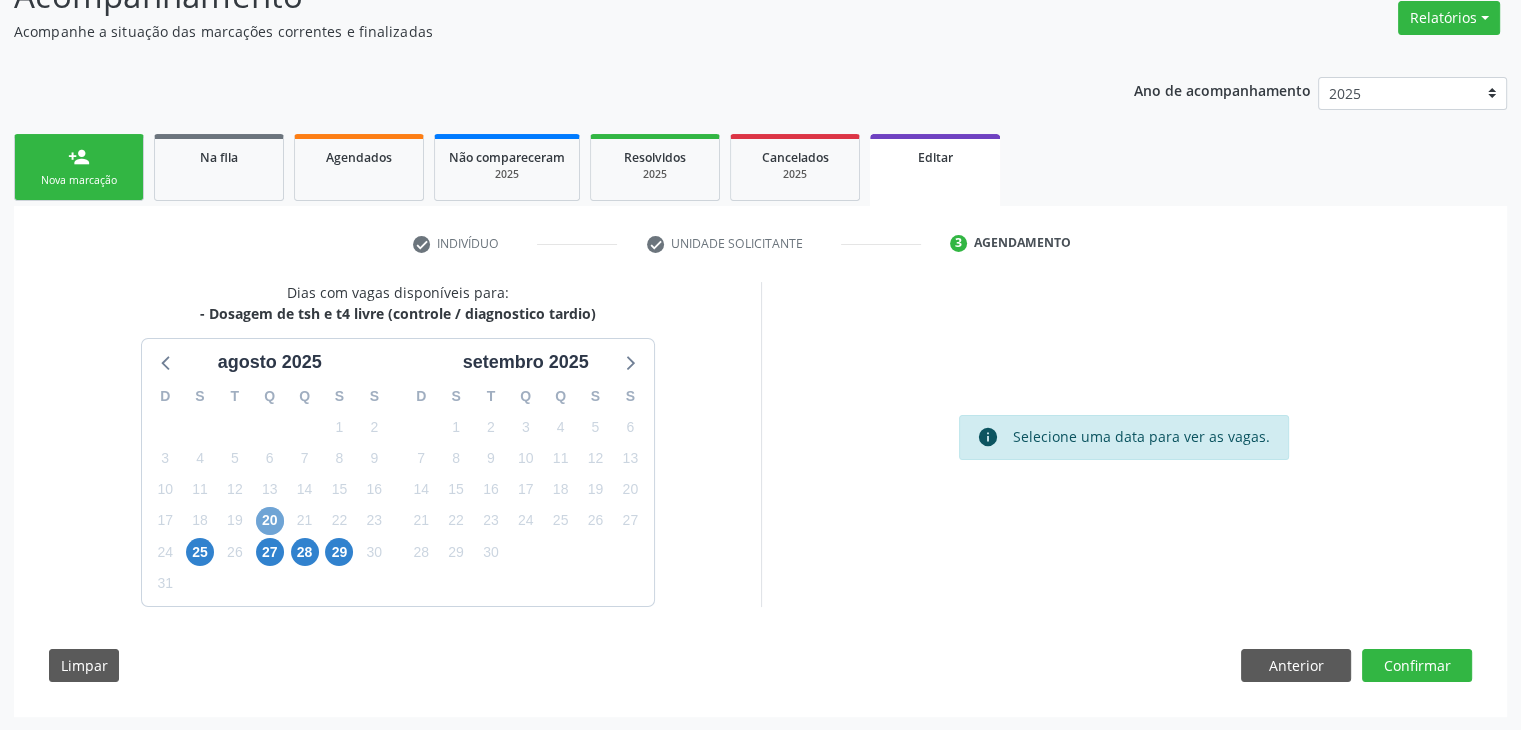 click on "20" at bounding box center (270, 521) 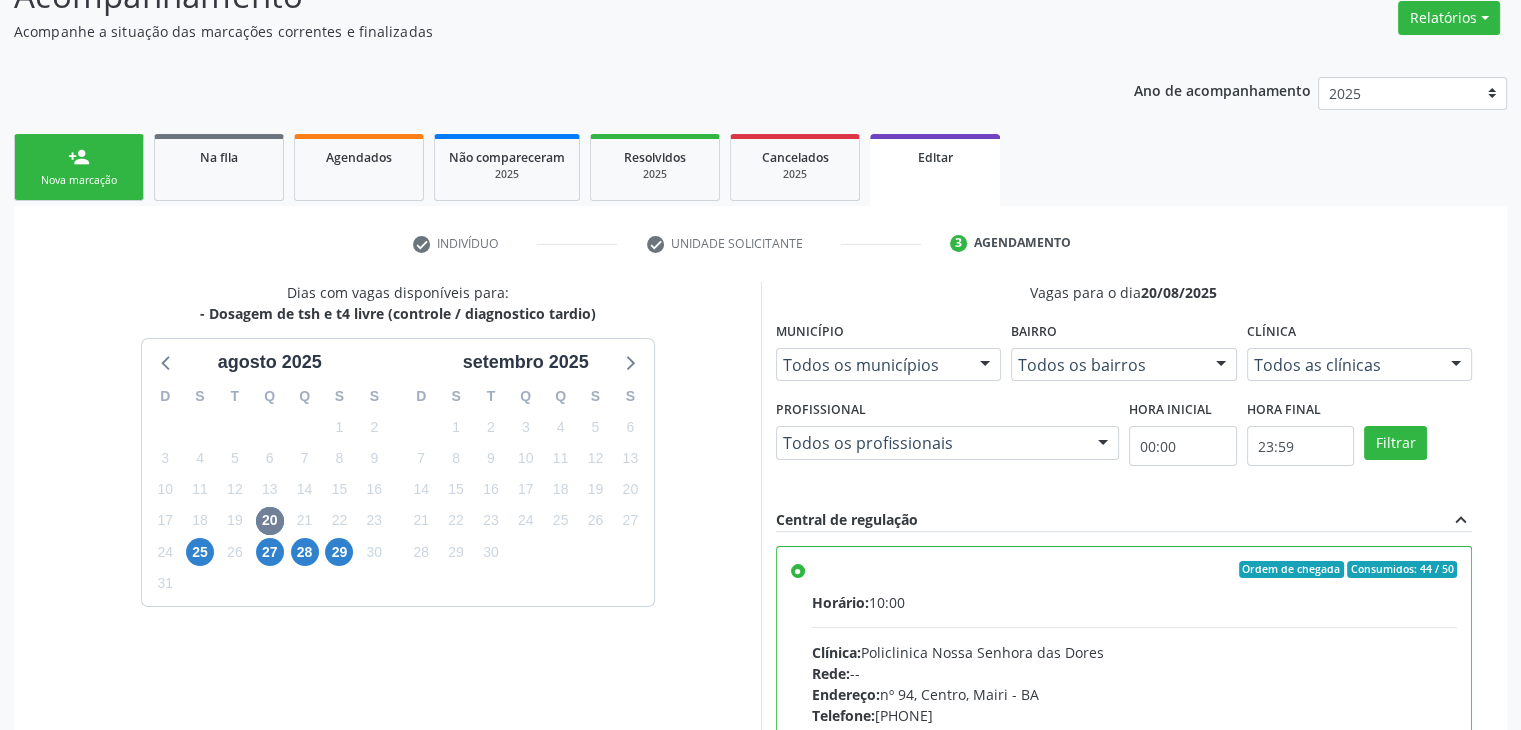 scroll, scrollTop: 98, scrollLeft: 0, axis: vertical 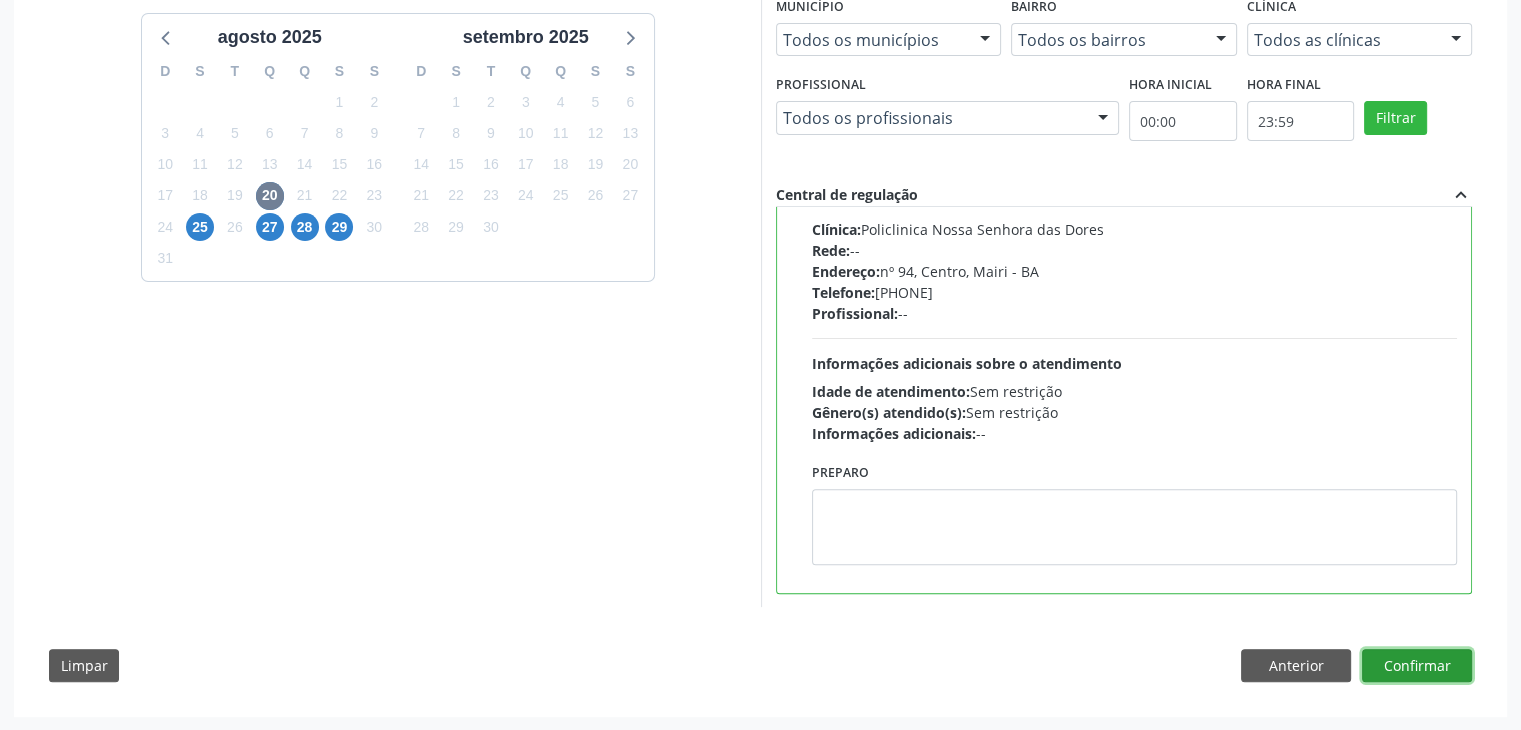 click on "Confirmar" at bounding box center [1417, 666] 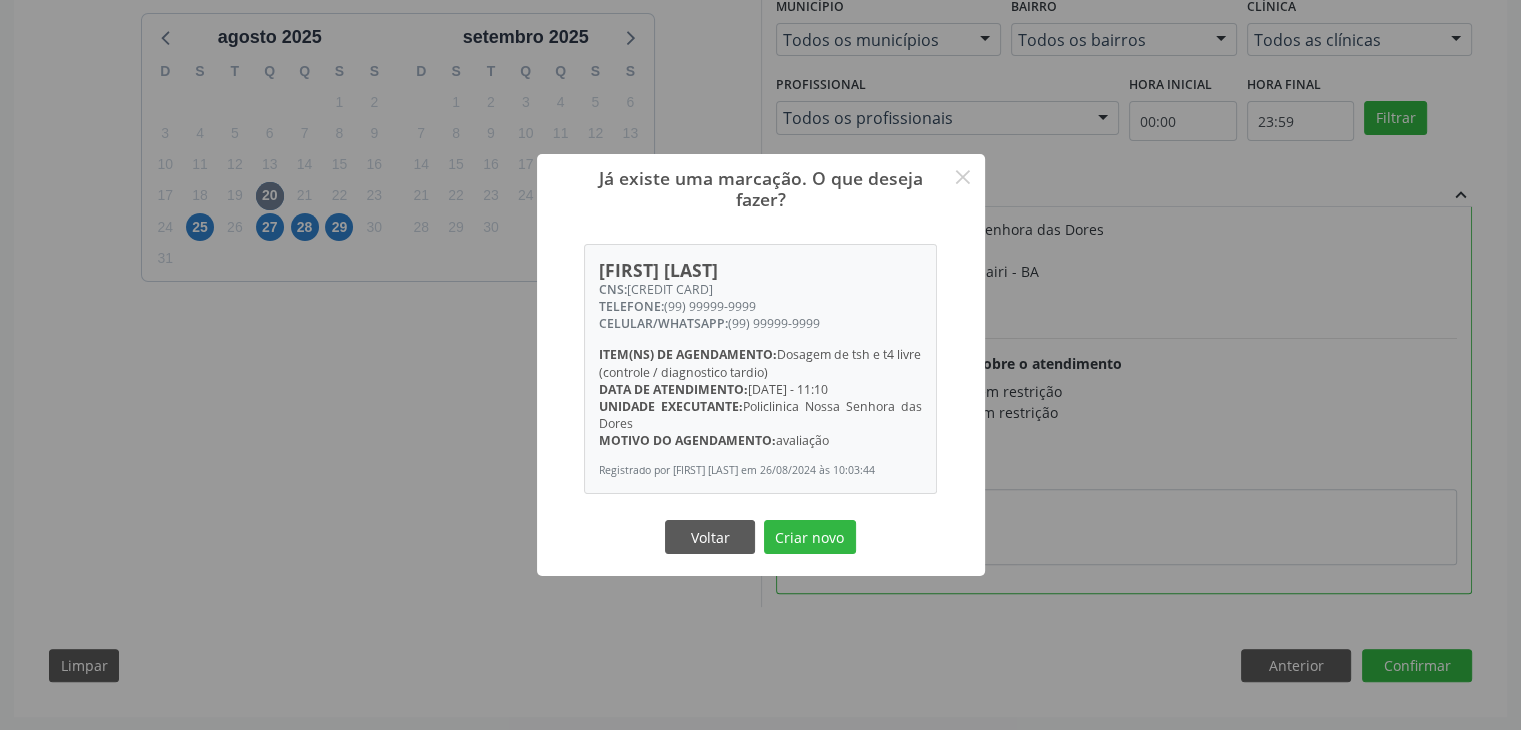 click on "Voltar Criar novo" at bounding box center (761, 537) 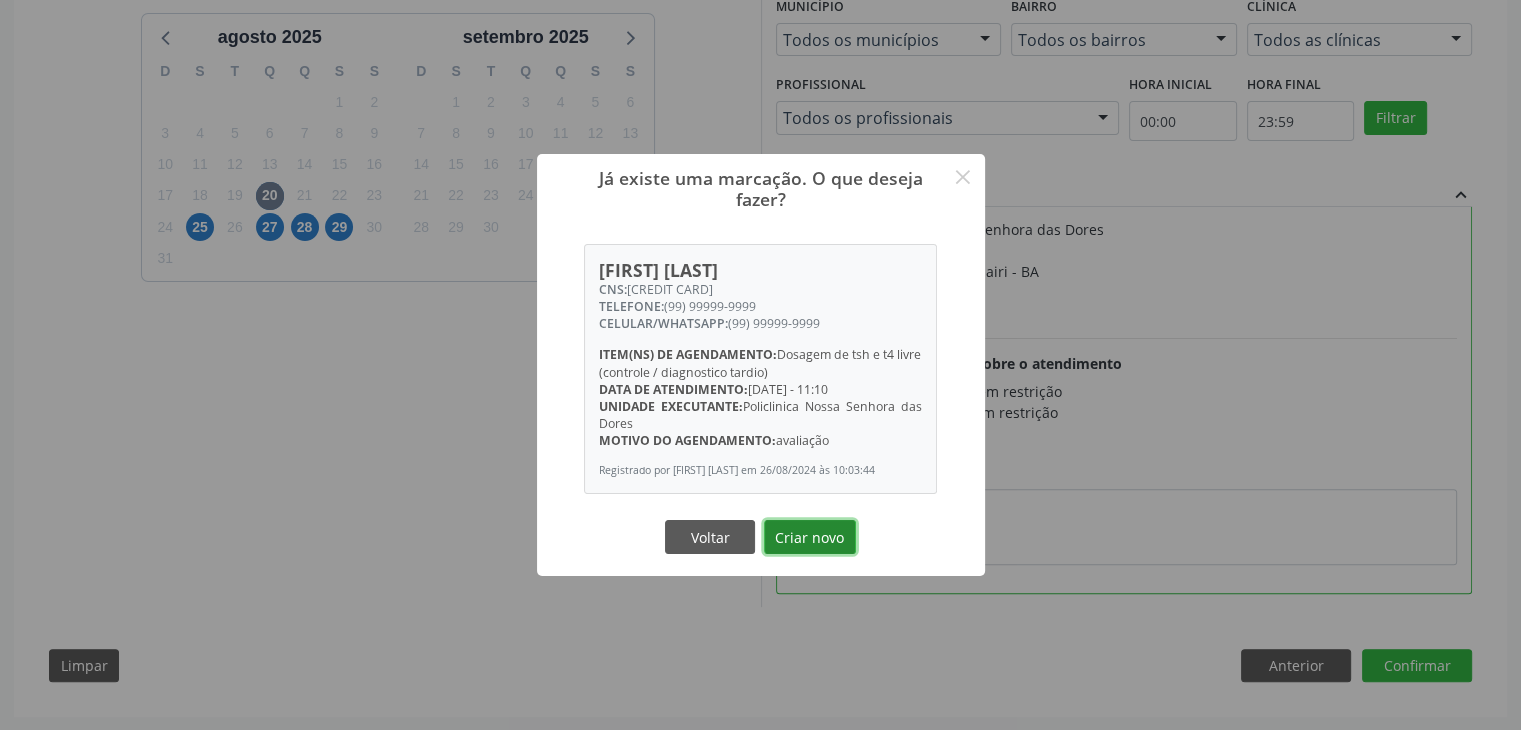 click on "Criar novo" at bounding box center (810, 537) 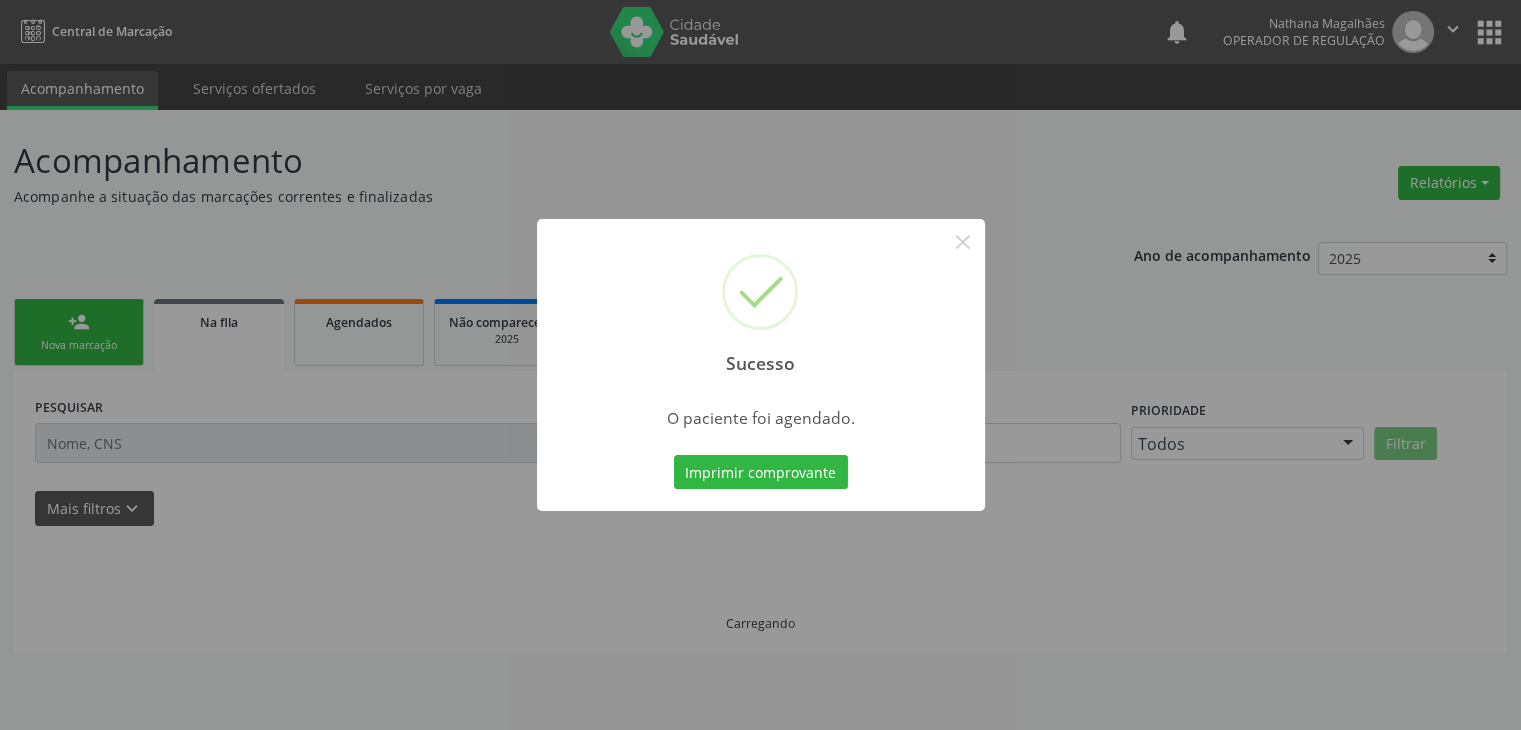 click on "Sucesso × O paciente foi agendado. Imprimir comprovante Cancel" at bounding box center (760, 365) 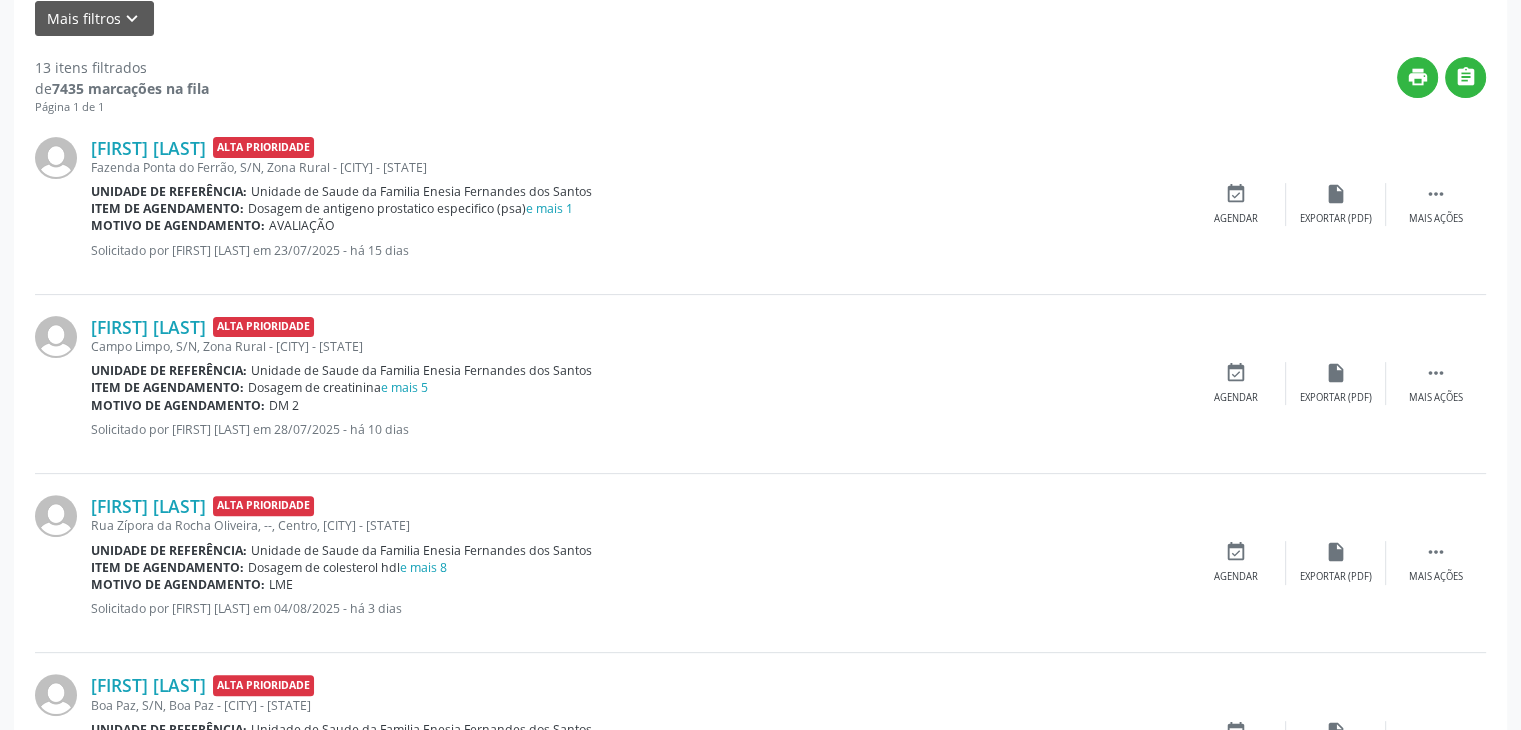 scroll, scrollTop: 900, scrollLeft: 0, axis: vertical 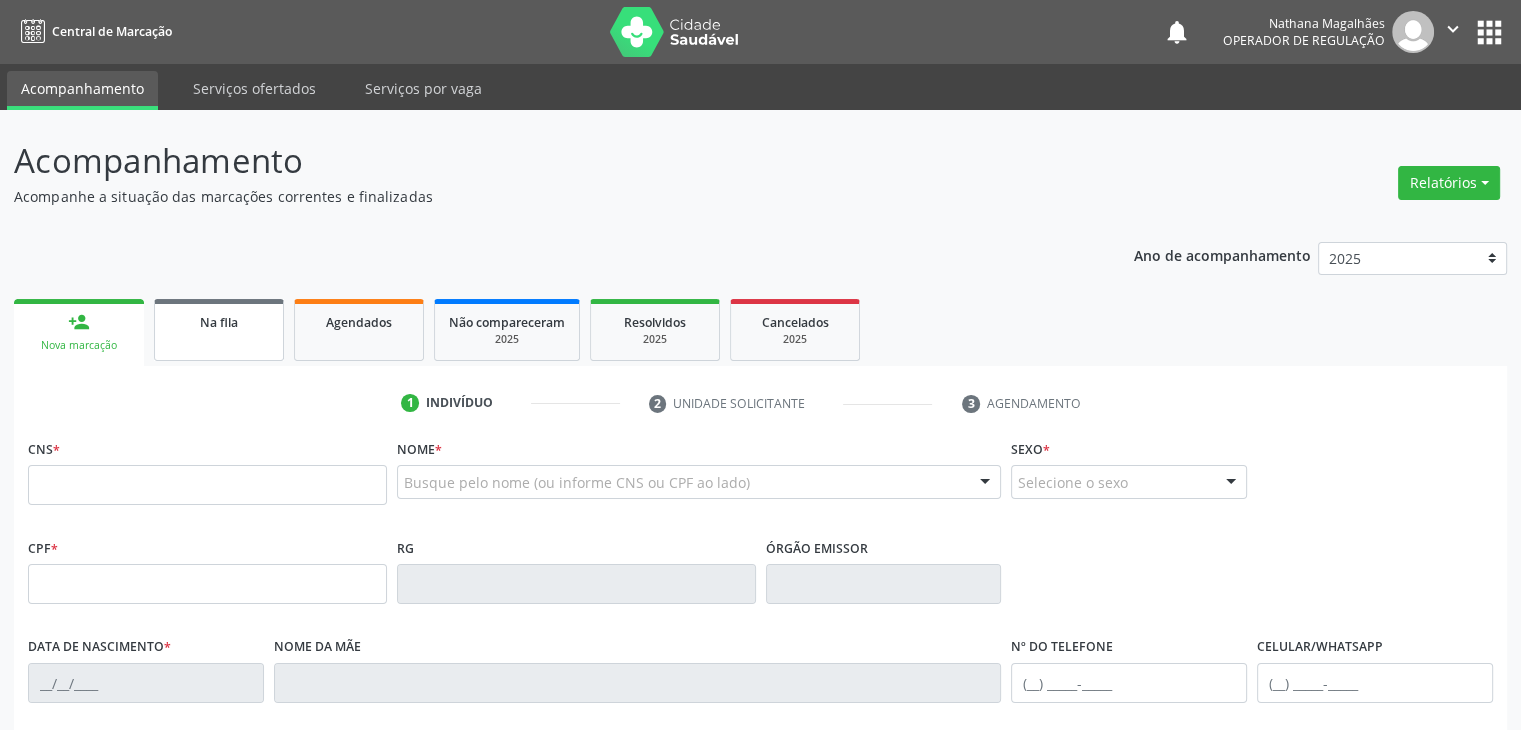 click on "Na fila" at bounding box center [219, 330] 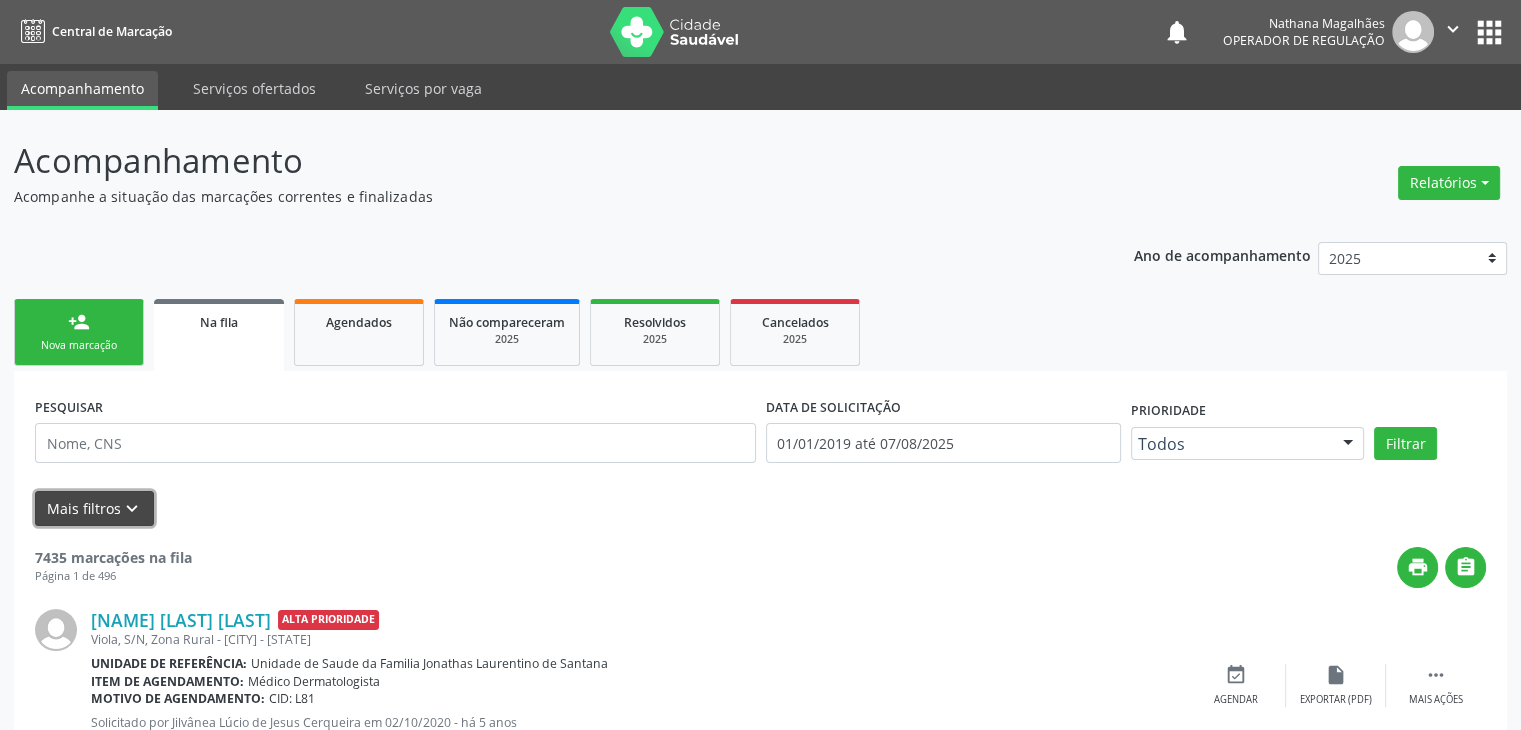 click on "Mais filtros
keyboard_arrow_down" at bounding box center [94, 508] 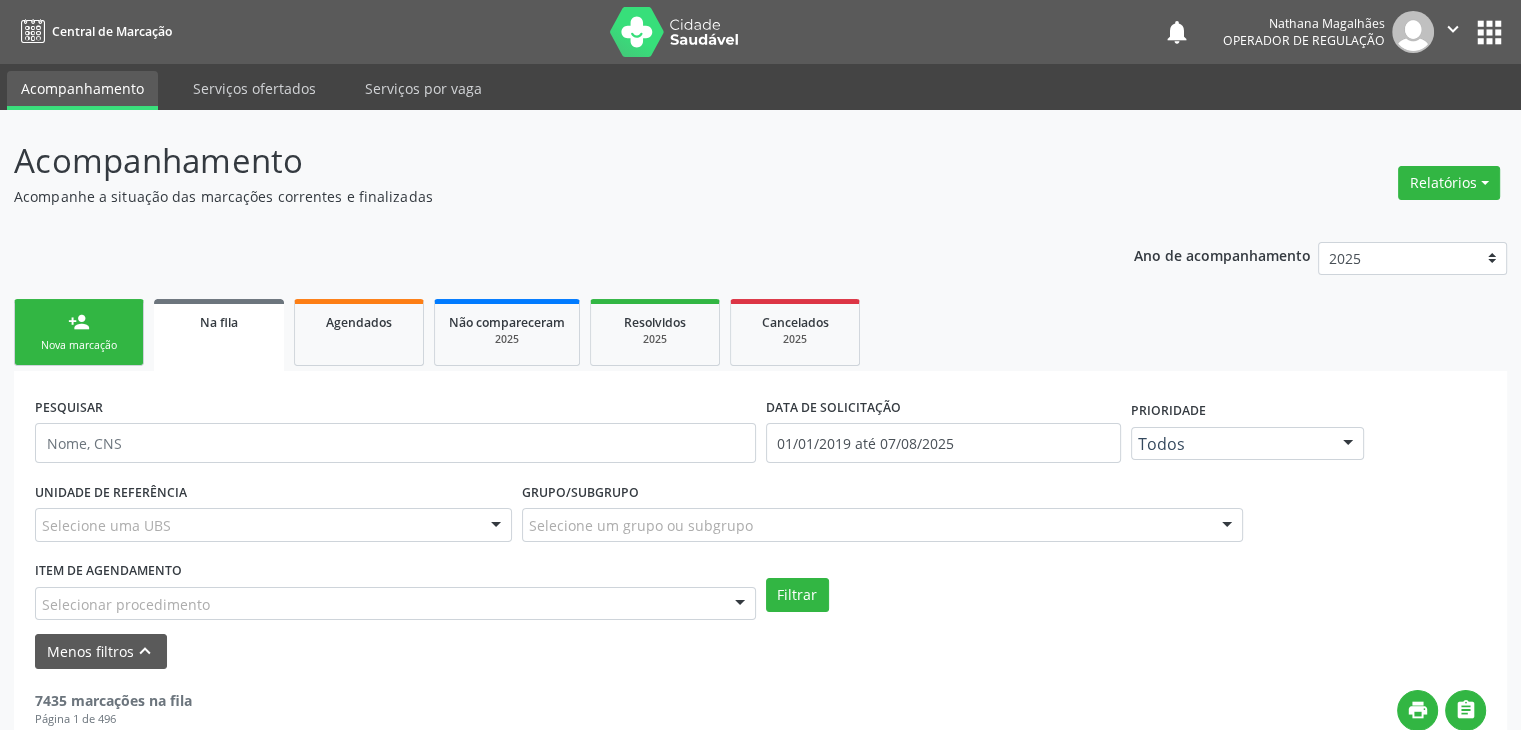 click on "Selecione uma UBS" at bounding box center [273, 525] 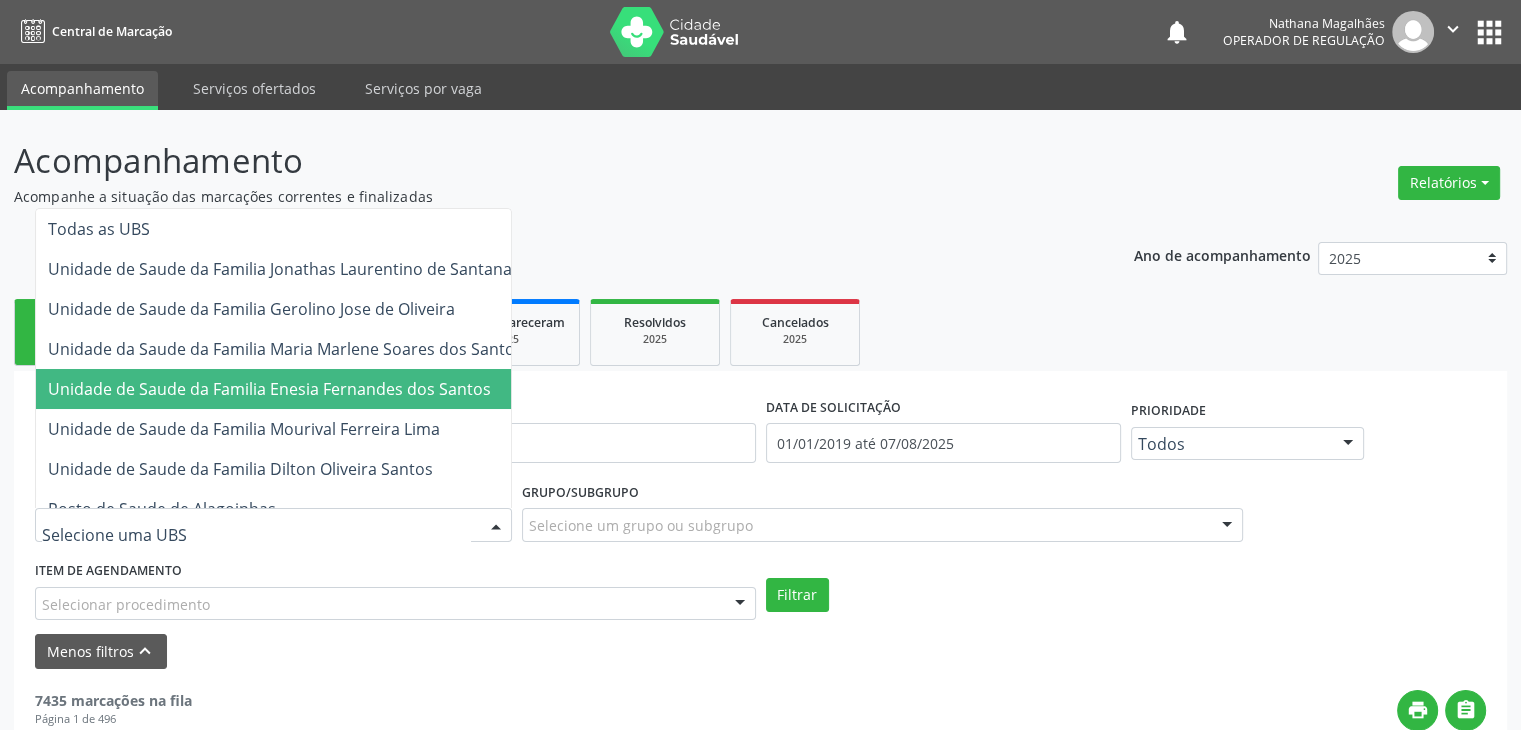 click on "Unidade de Saude da Familia Enesia Fernandes dos Santos" at bounding box center (269, 389) 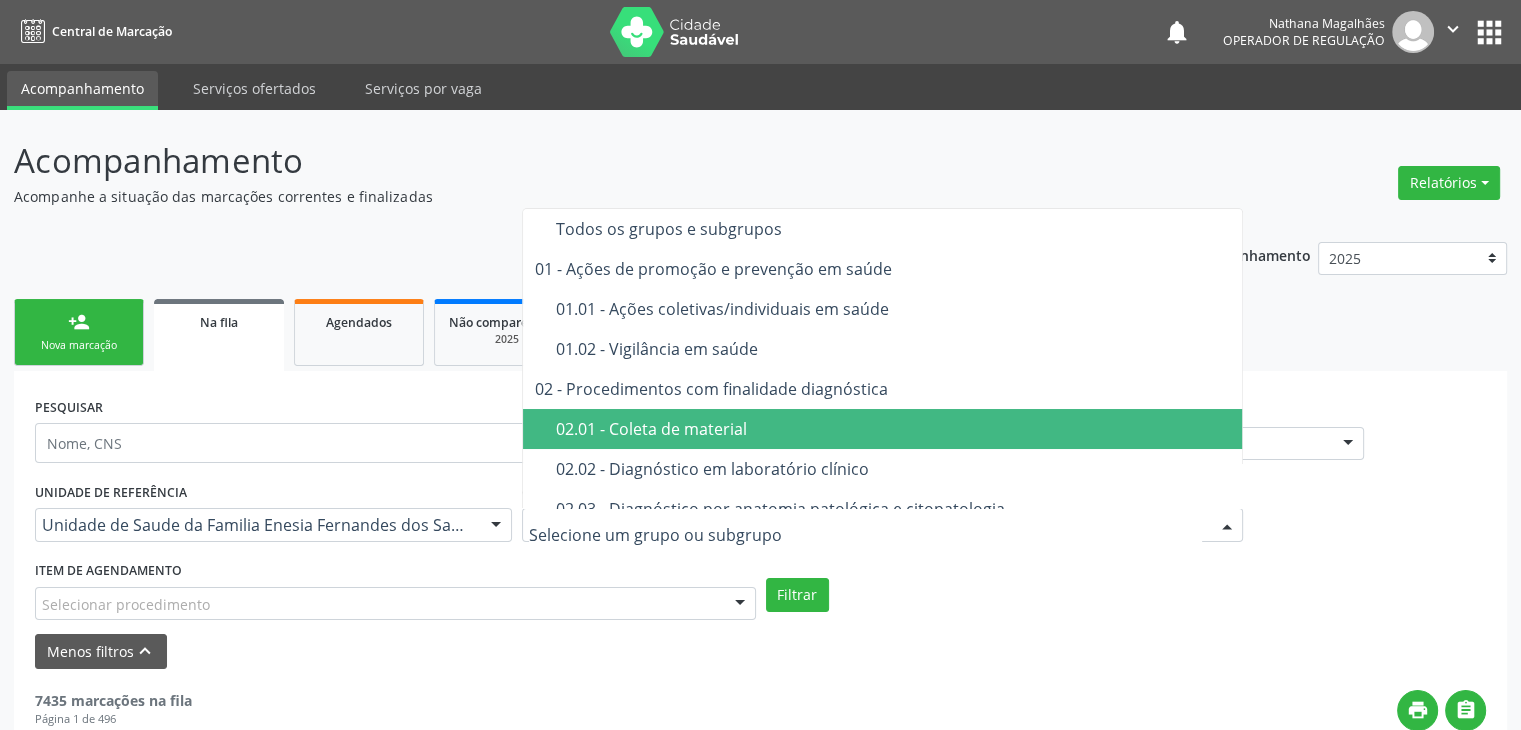 click on "02.02 - Diagnóstico em laboratório clínico" at bounding box center [894, 469] 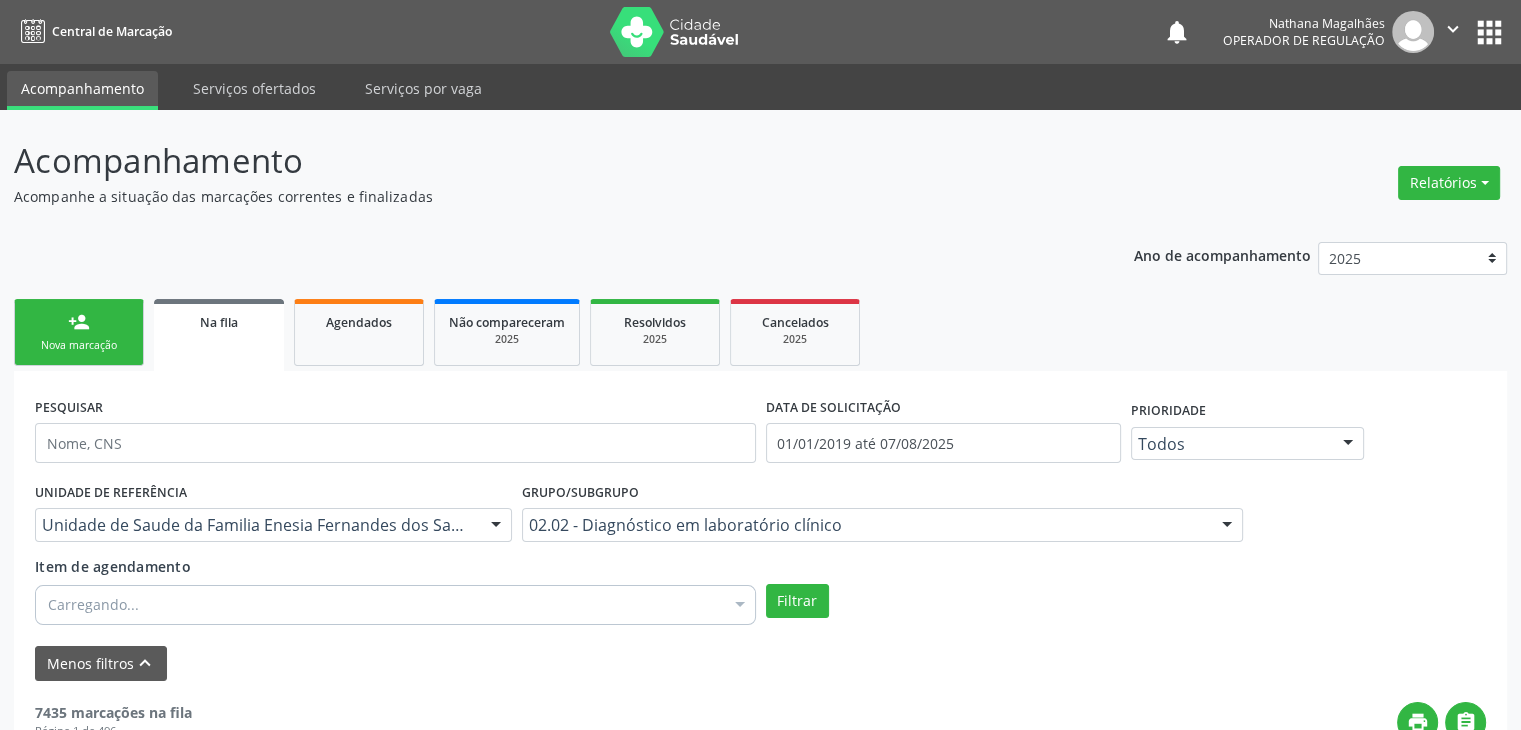 click on "Carregando..." at bounding box center (395, 605) 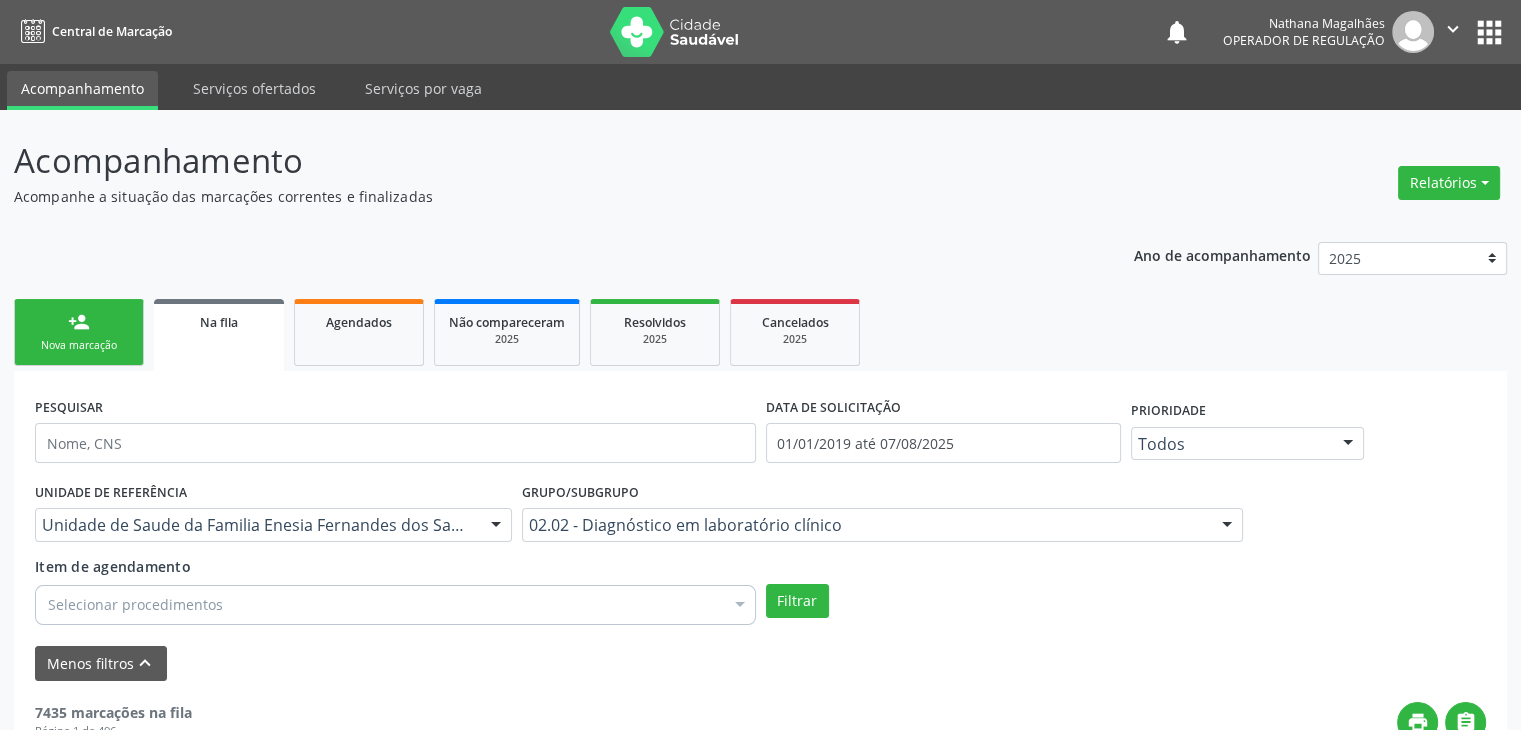 click on "Selecionar procedimentos" at bounding box center [395, 605] 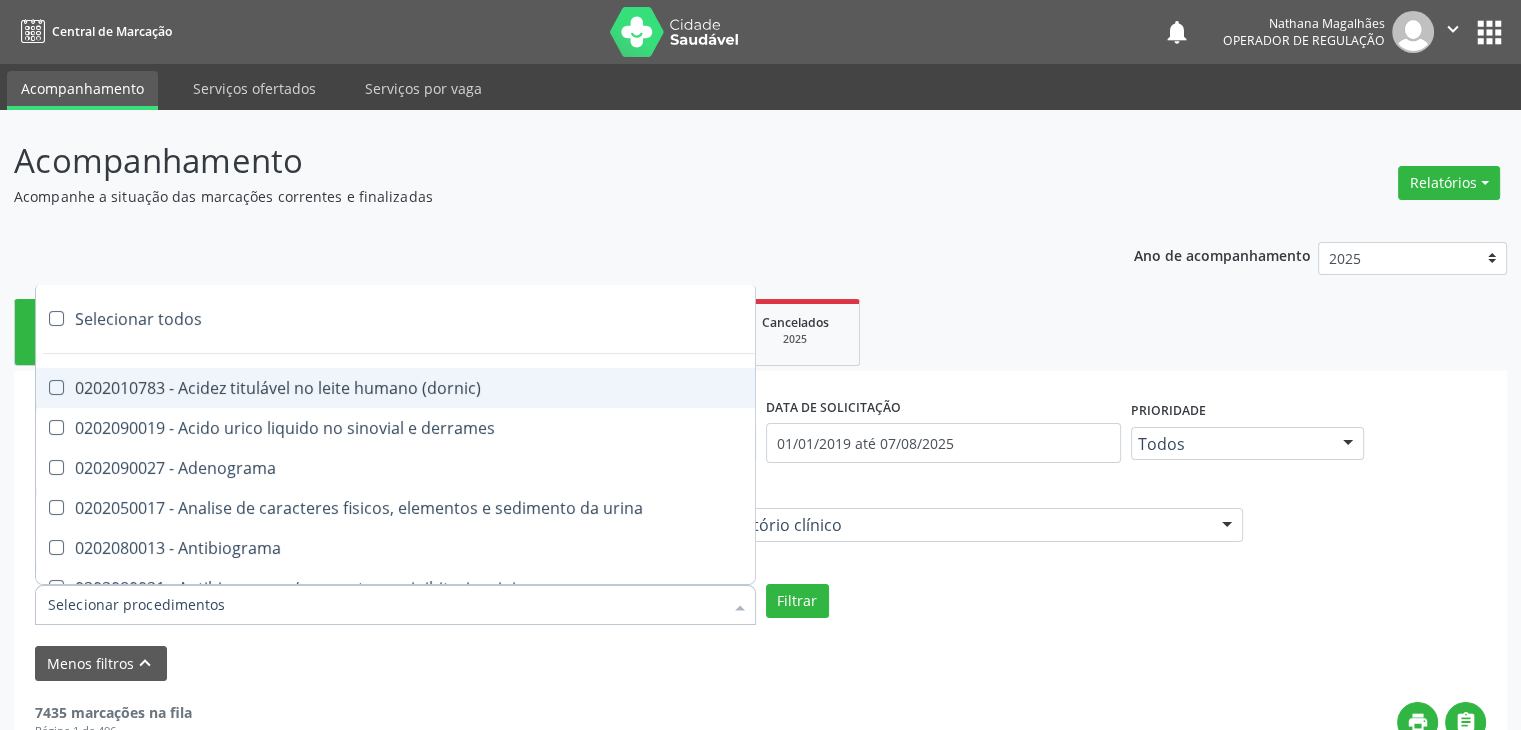 click on "Selecionar todos" at bounding box center [580, 319] 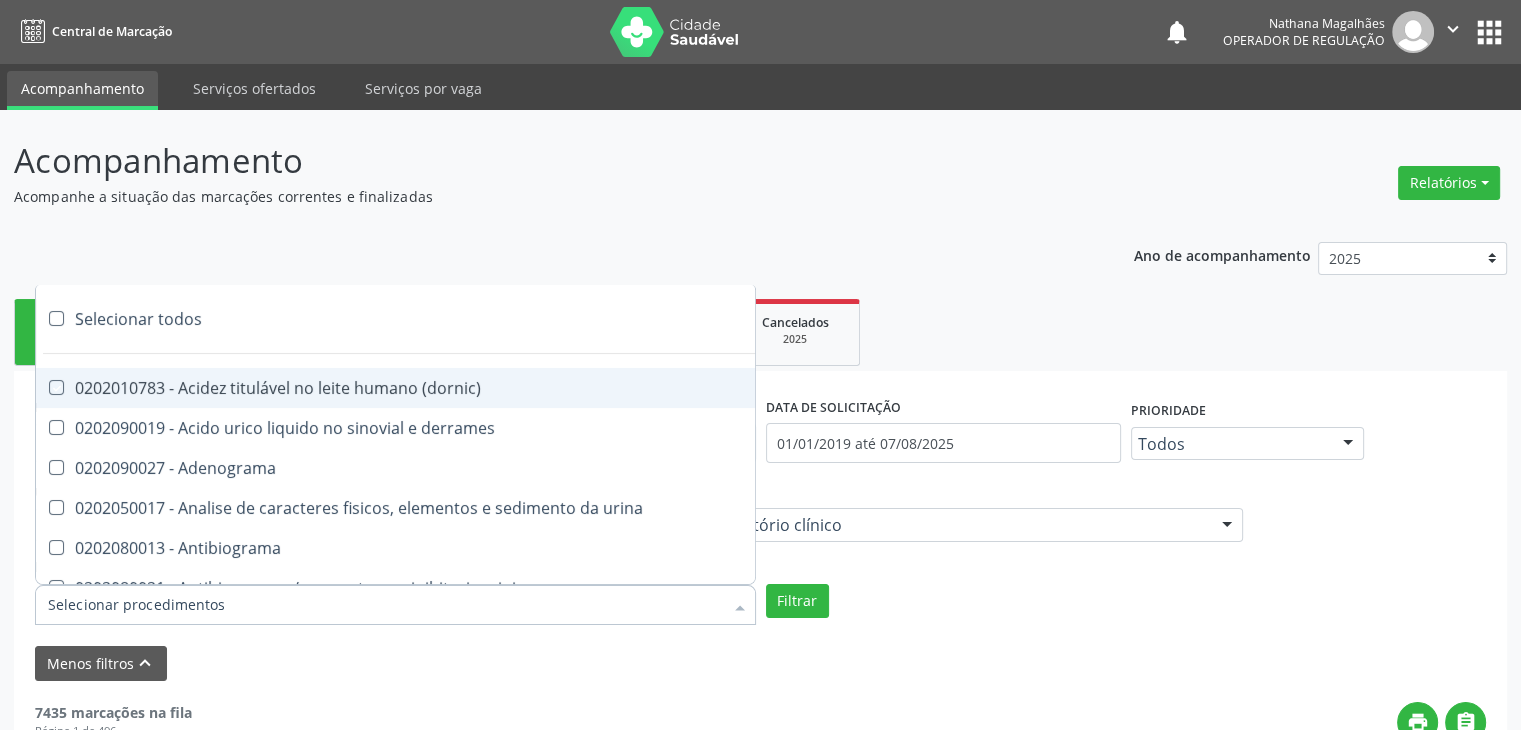 checkbox on "true" 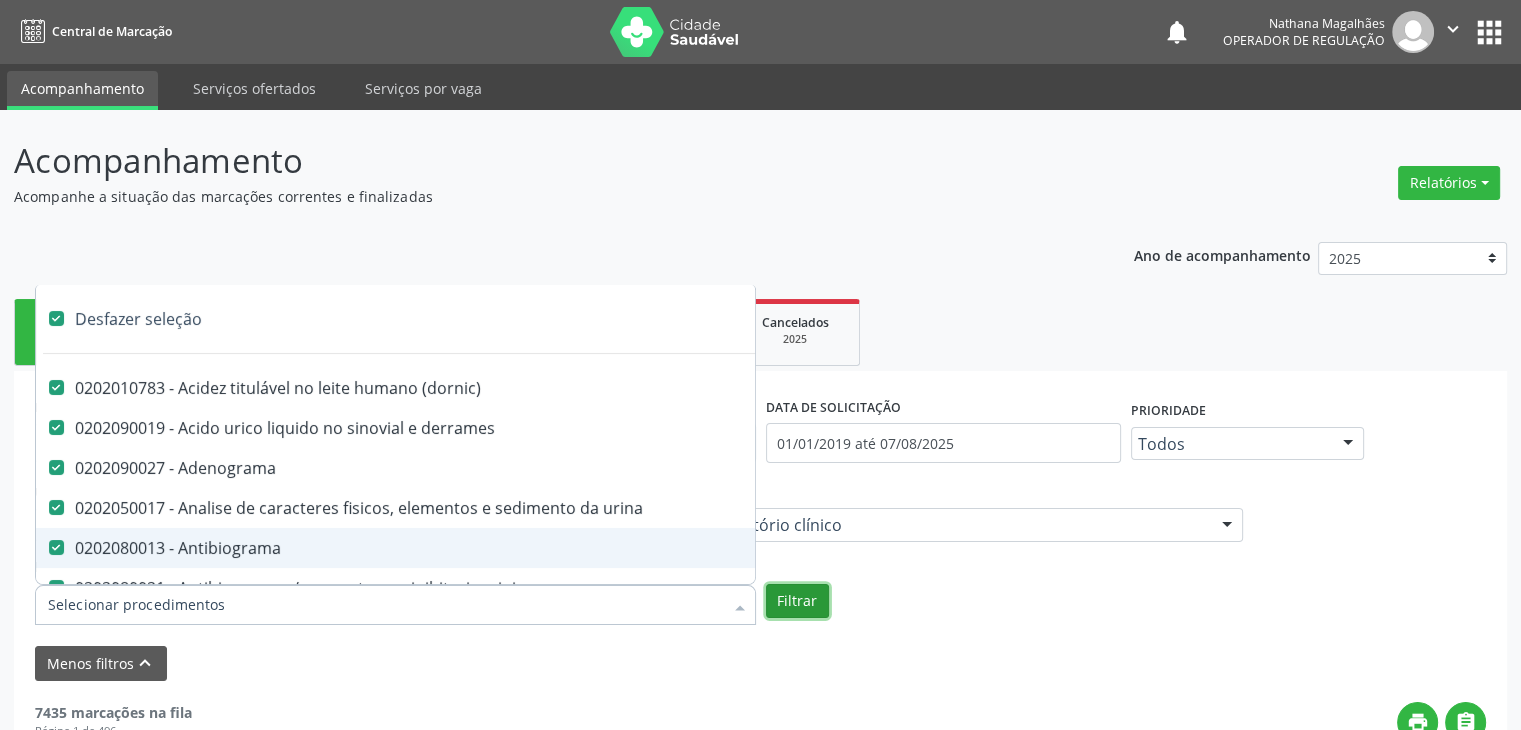 click on "Filtrar" at bounding box center (797, 601) 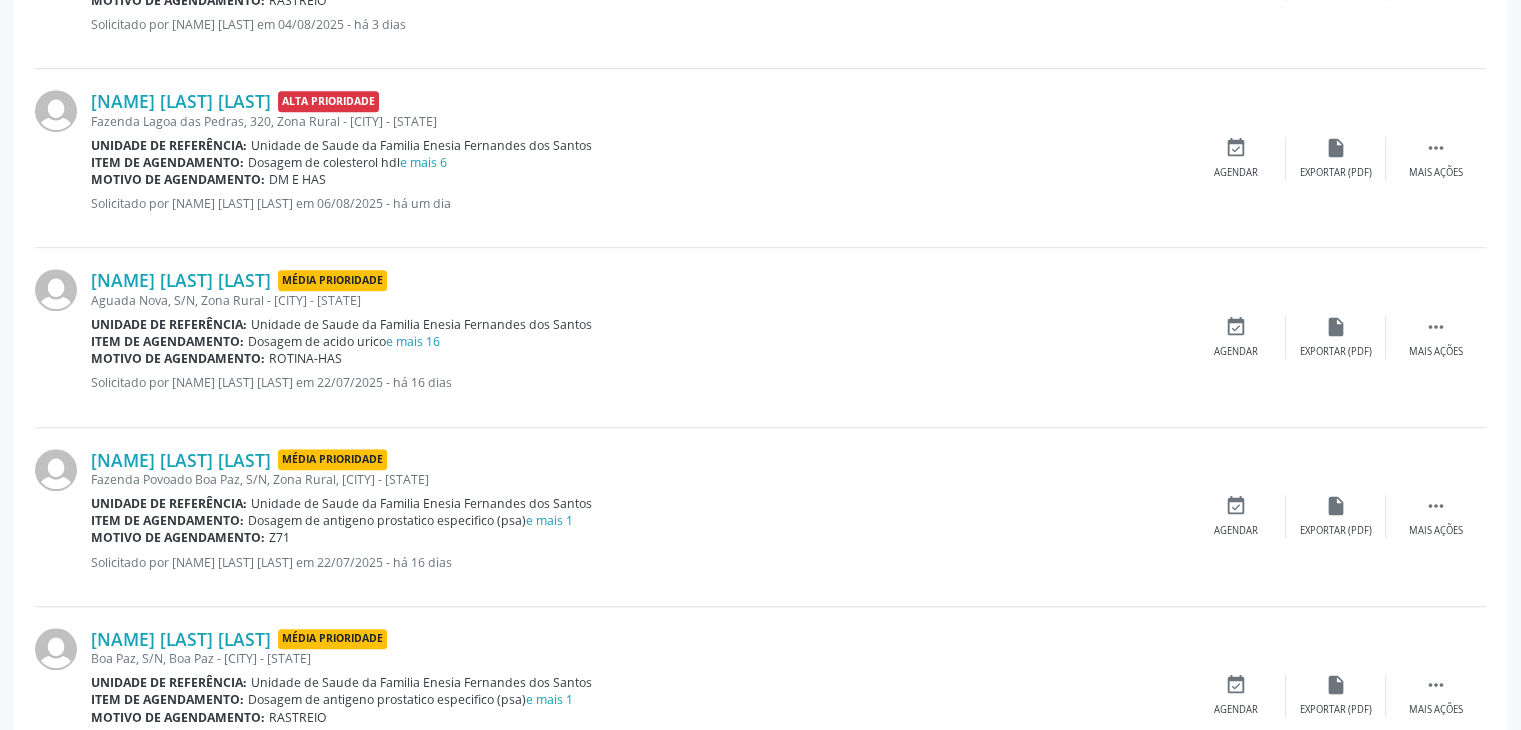 scroll, scrollTop: 1412, scrollLeft: 0, axis: vertical 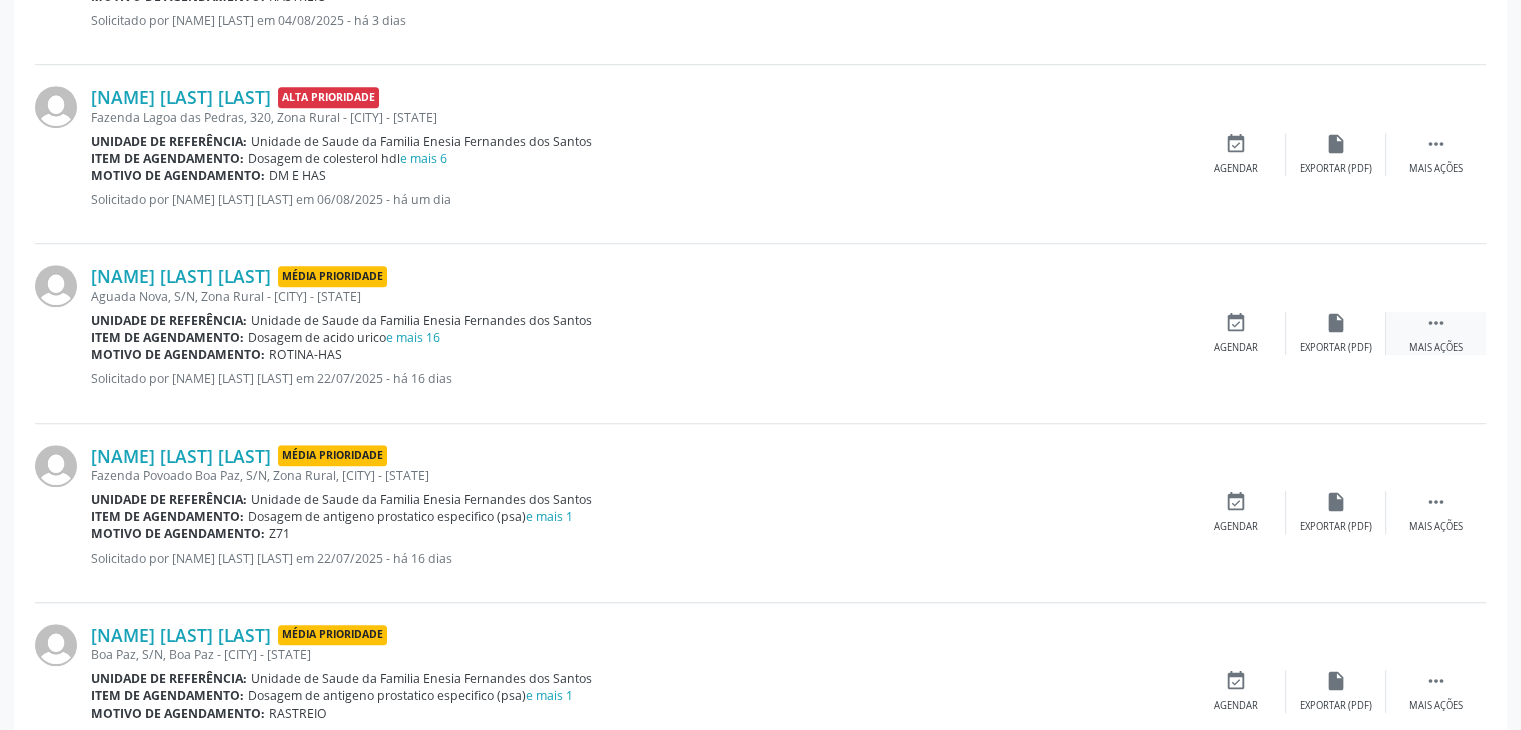 click on "
Mais ações" at bounding box center (1436, 333) 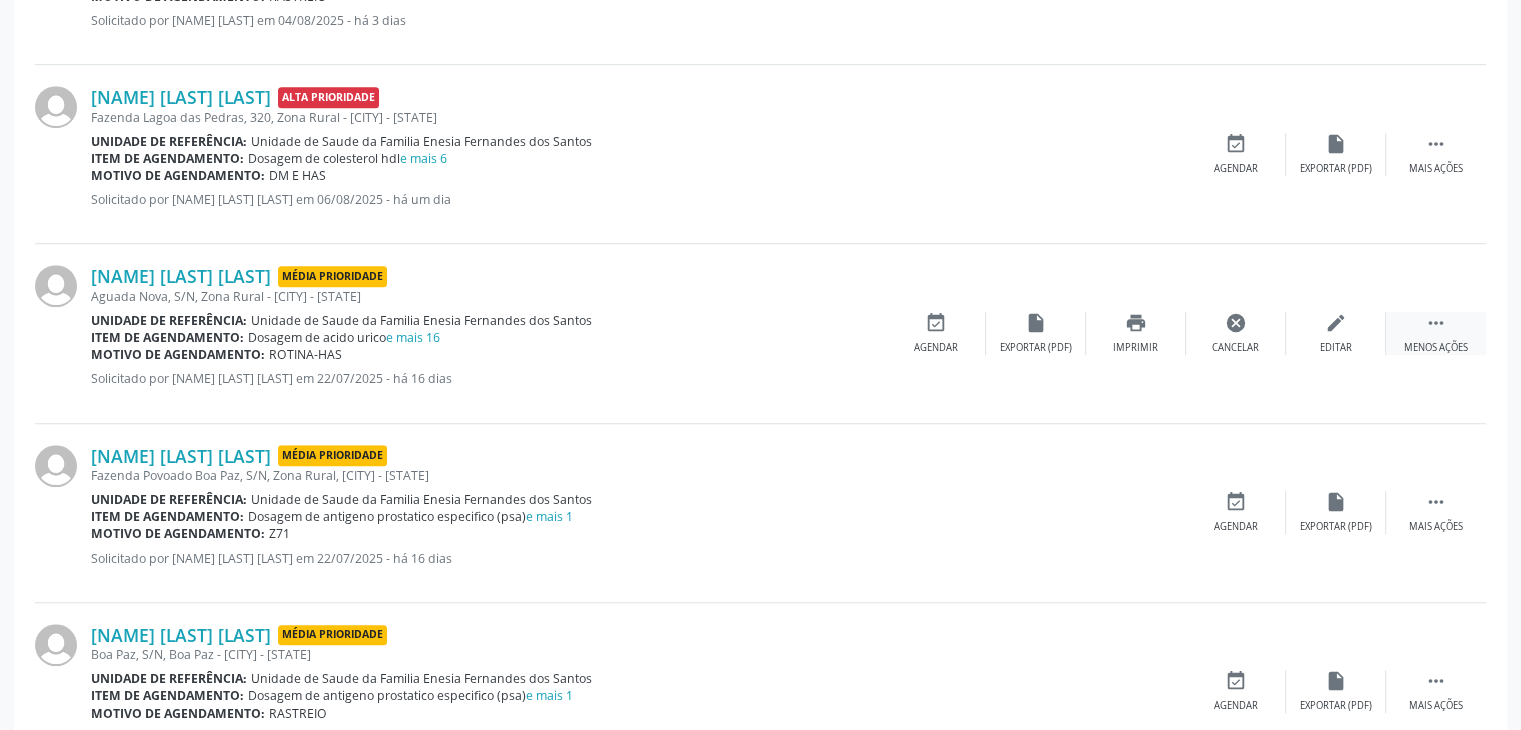 click on "Editar" at bounding box center (1336, 348) 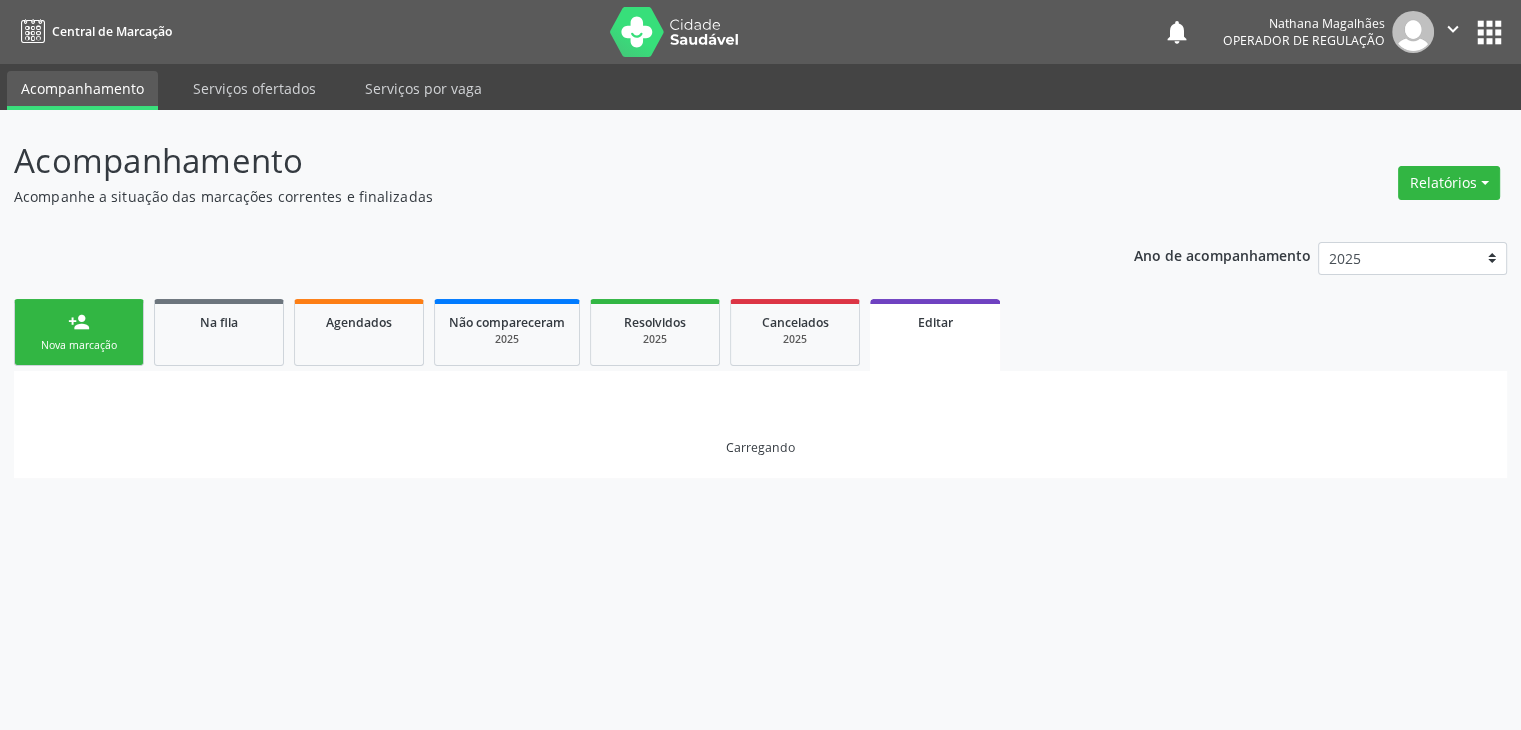 scroll, scrollTop: 0, scrollLeft: 0, axis: both 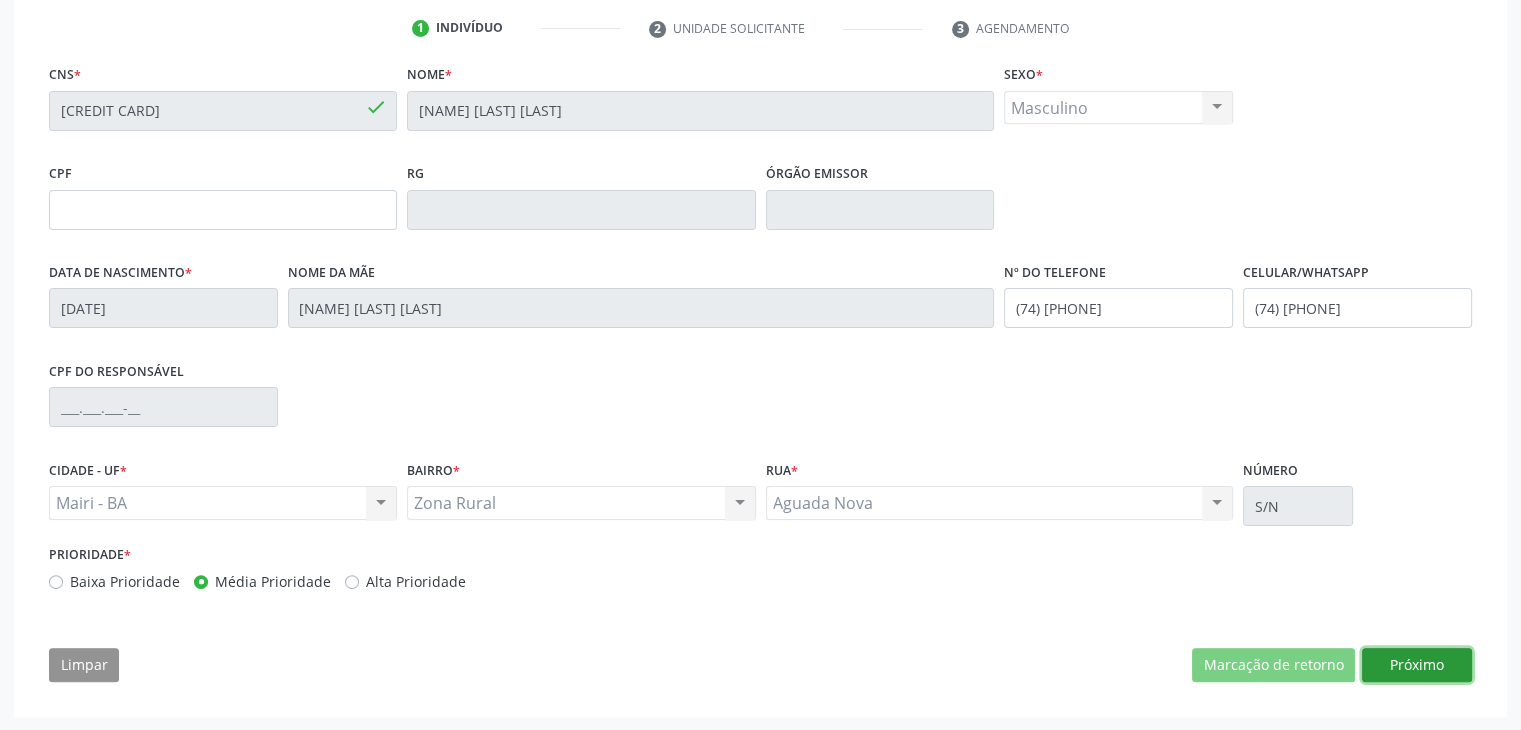 click on "Próximo" at bounding box center (1417, 665) 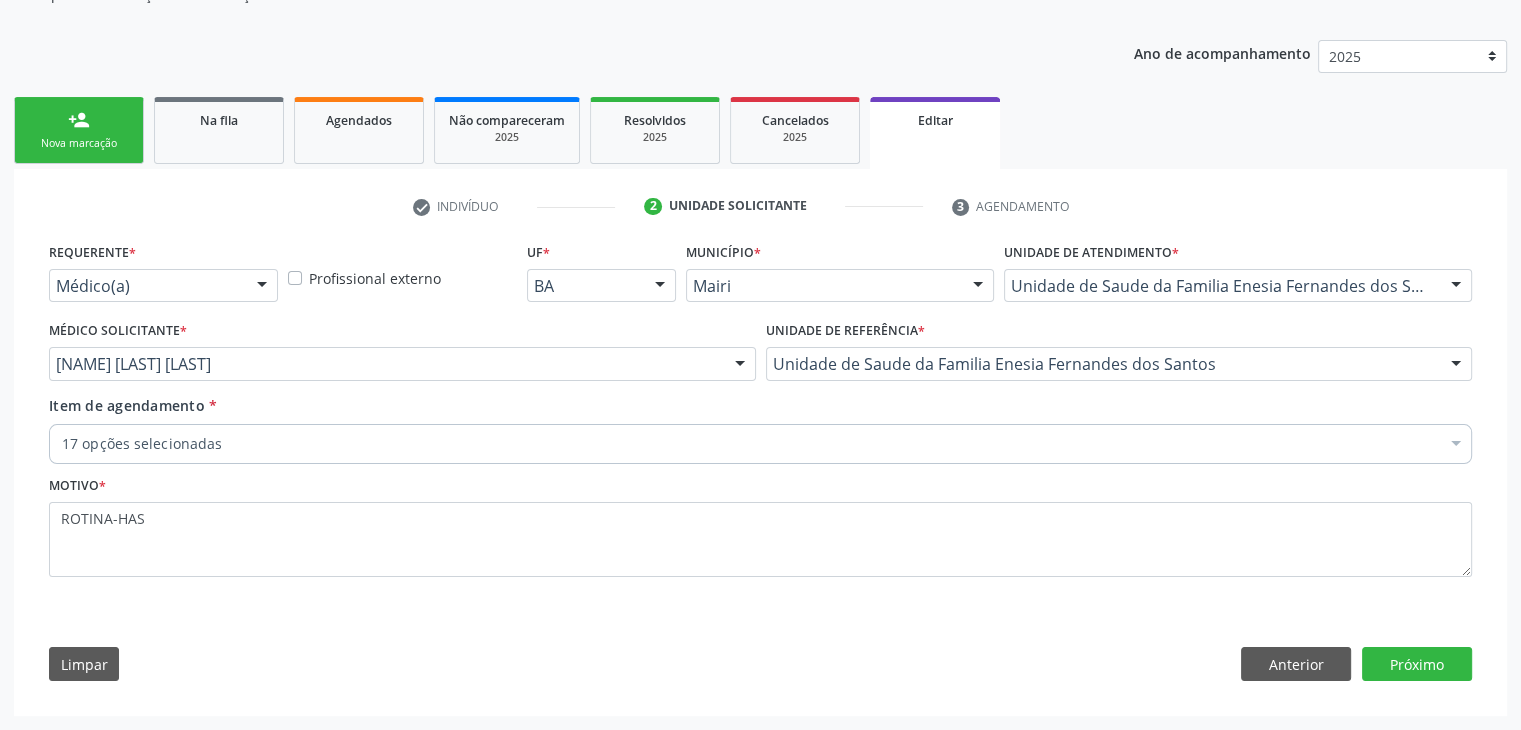 scroll, scrollTop: 200, scrollLeft: 0, axis: vertical 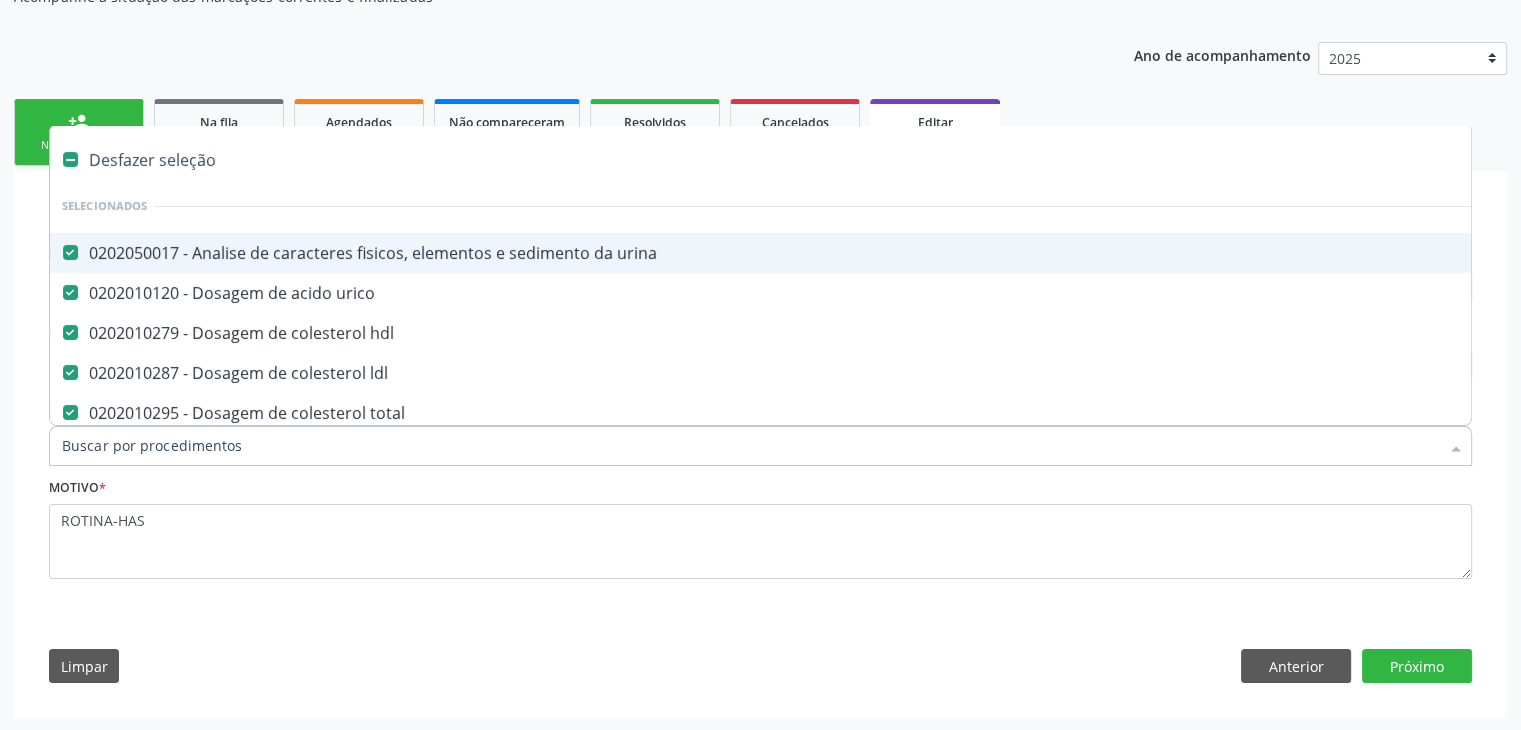 click on "Desfazer seleção" at bounding box center [831, 160] 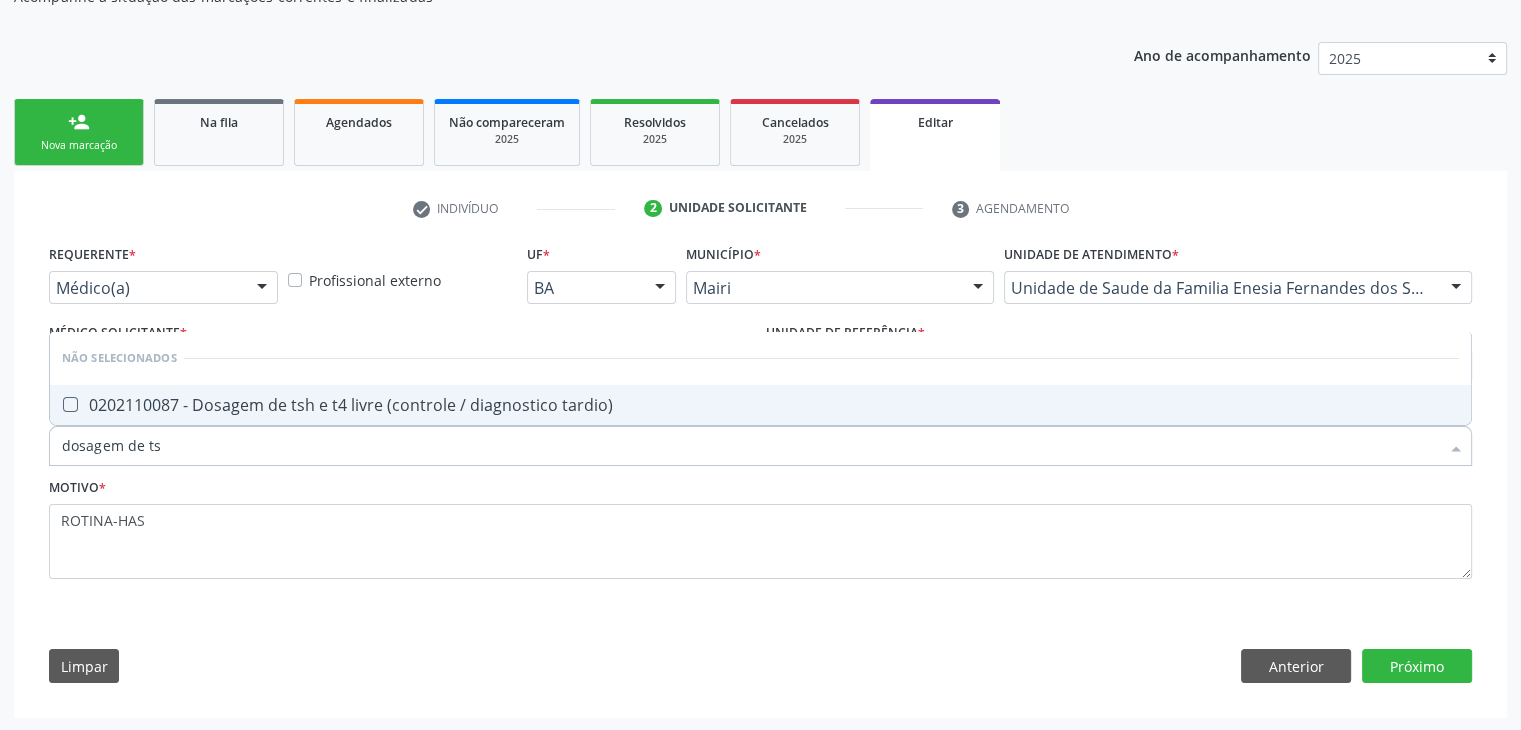 click on "0202110087 - Dosagem de tsh e t4 livre (controle / diagnostico tardio)" at bounding box center (760, 405) 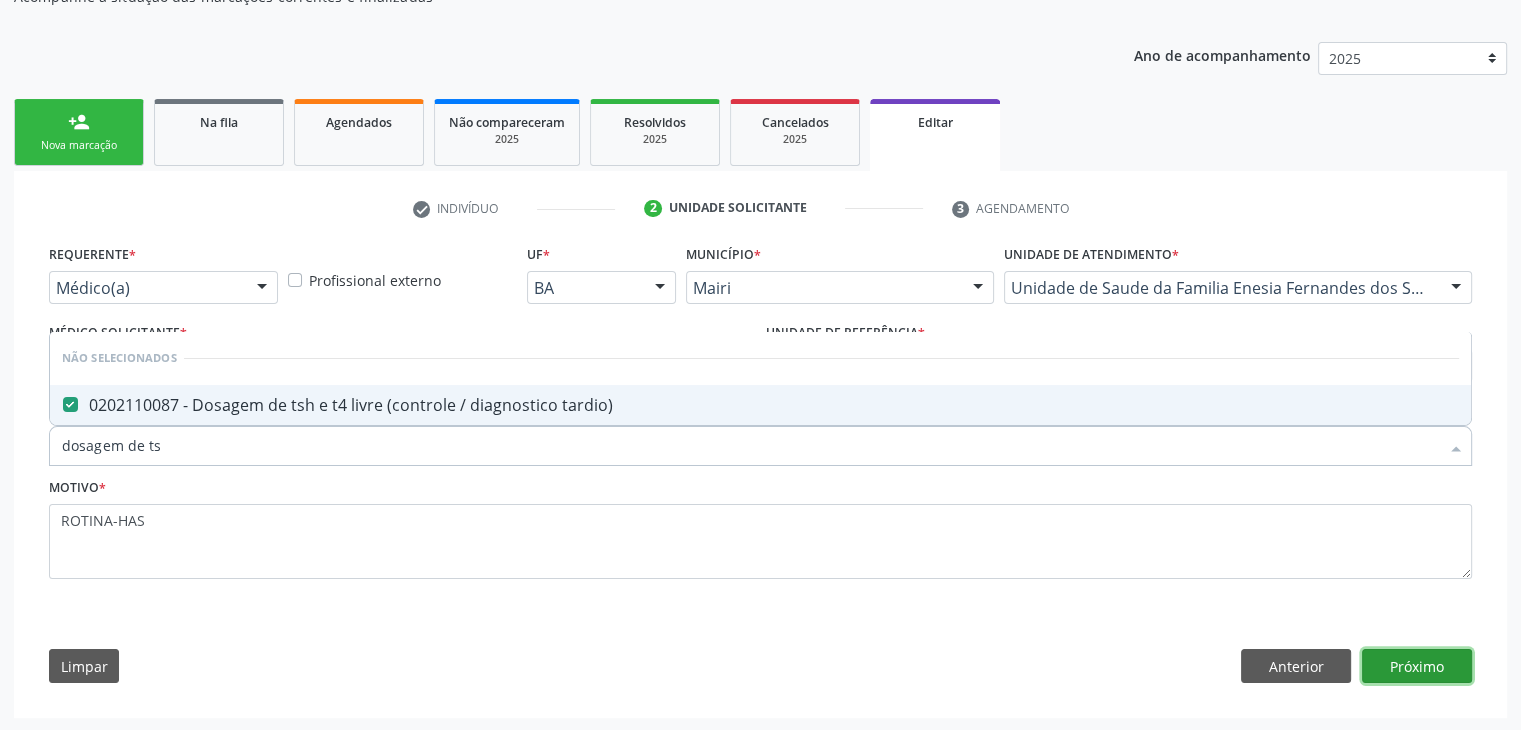 click on "Próximo" at bounding box center (1417, 666) 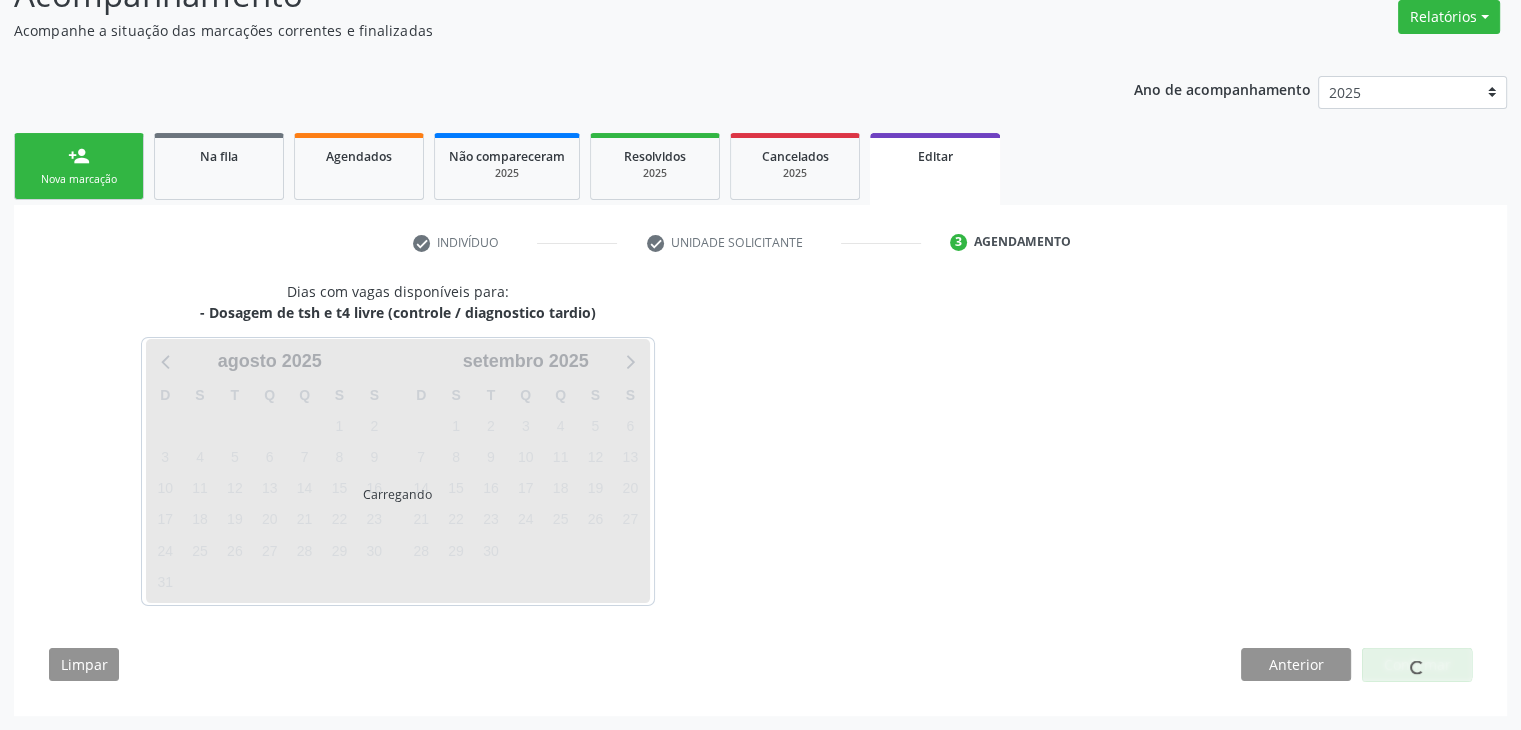 scroll, scrollTop: 165, scrollLeft: 0, axis: vertical 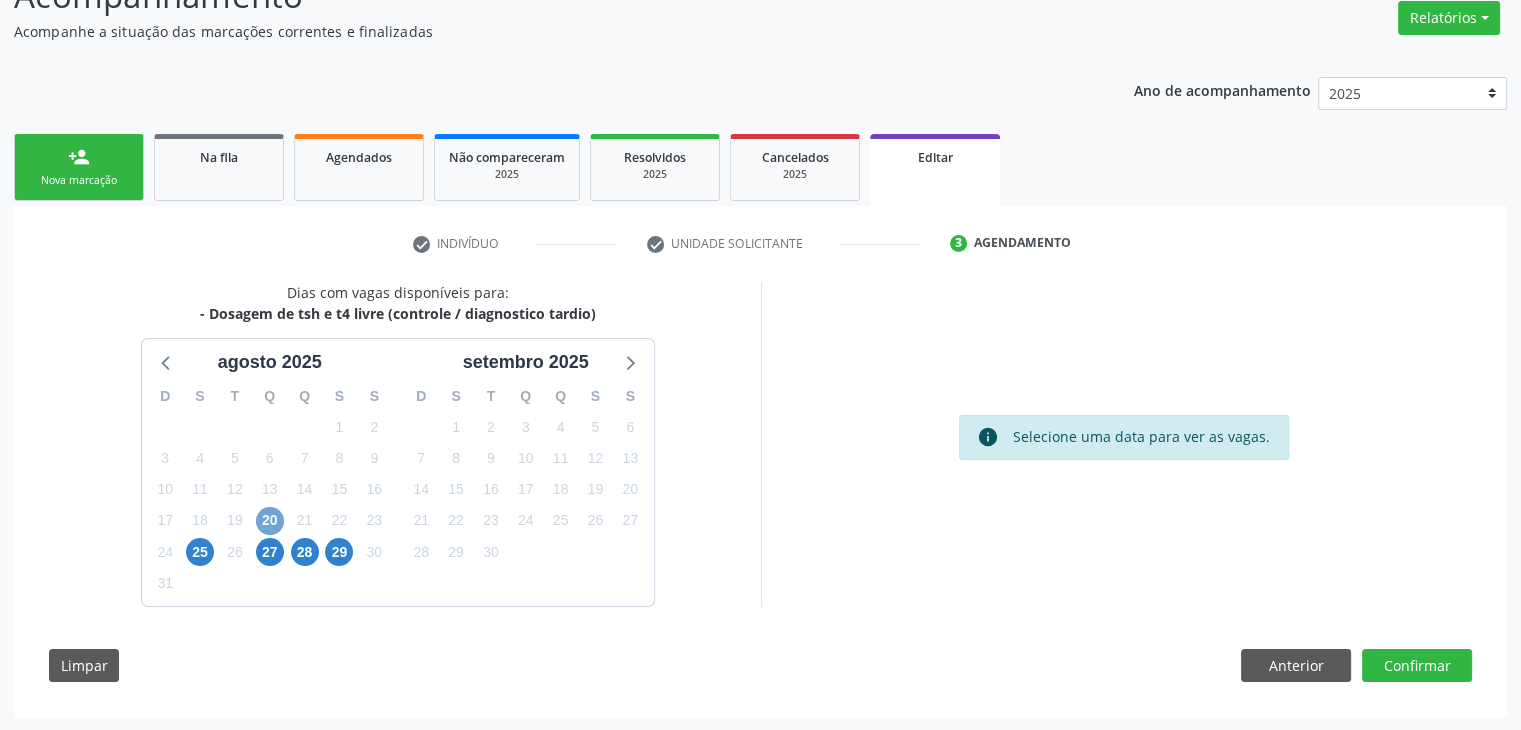 click on "20" at bounding box center (270, 521) 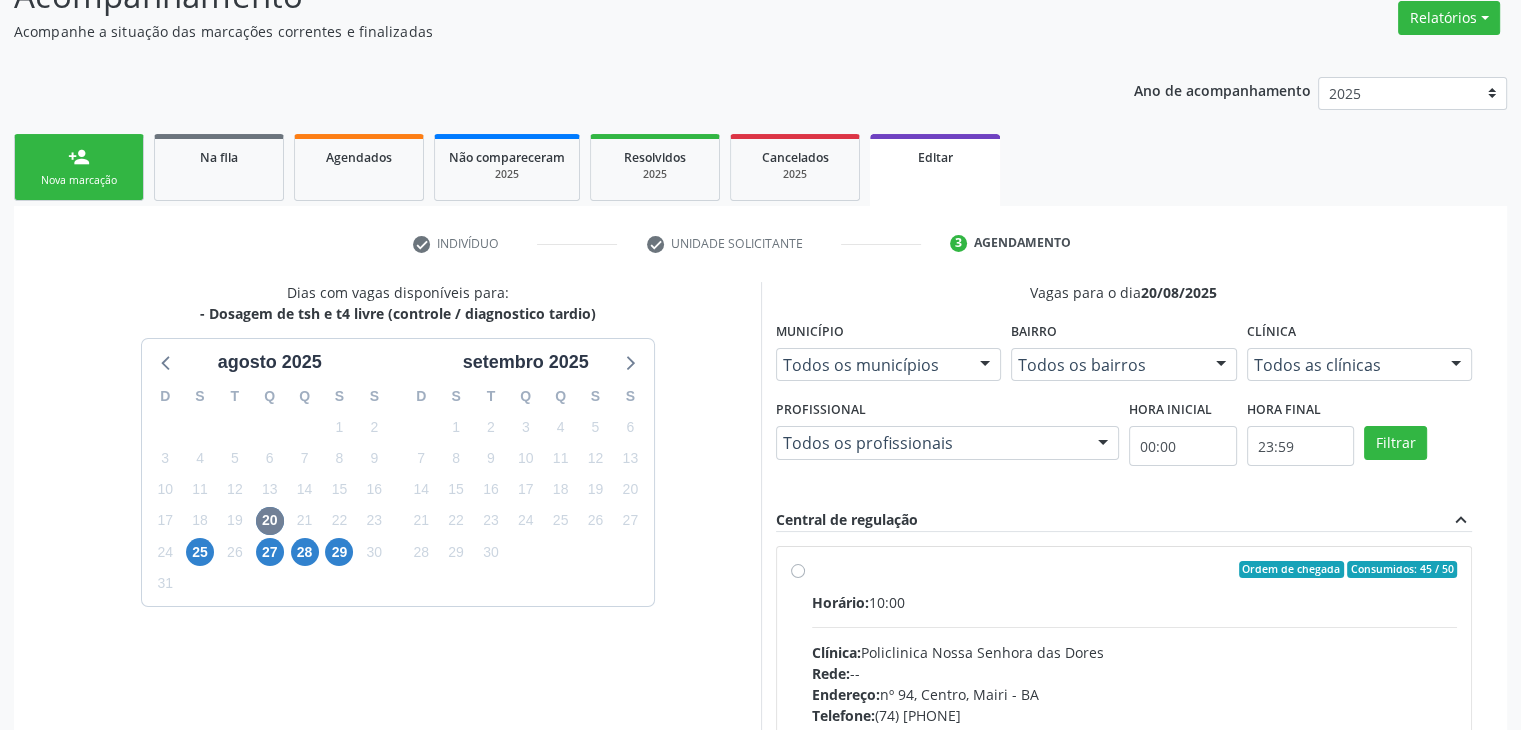click on "Rede:
--" at bounding box center [1135, 673] 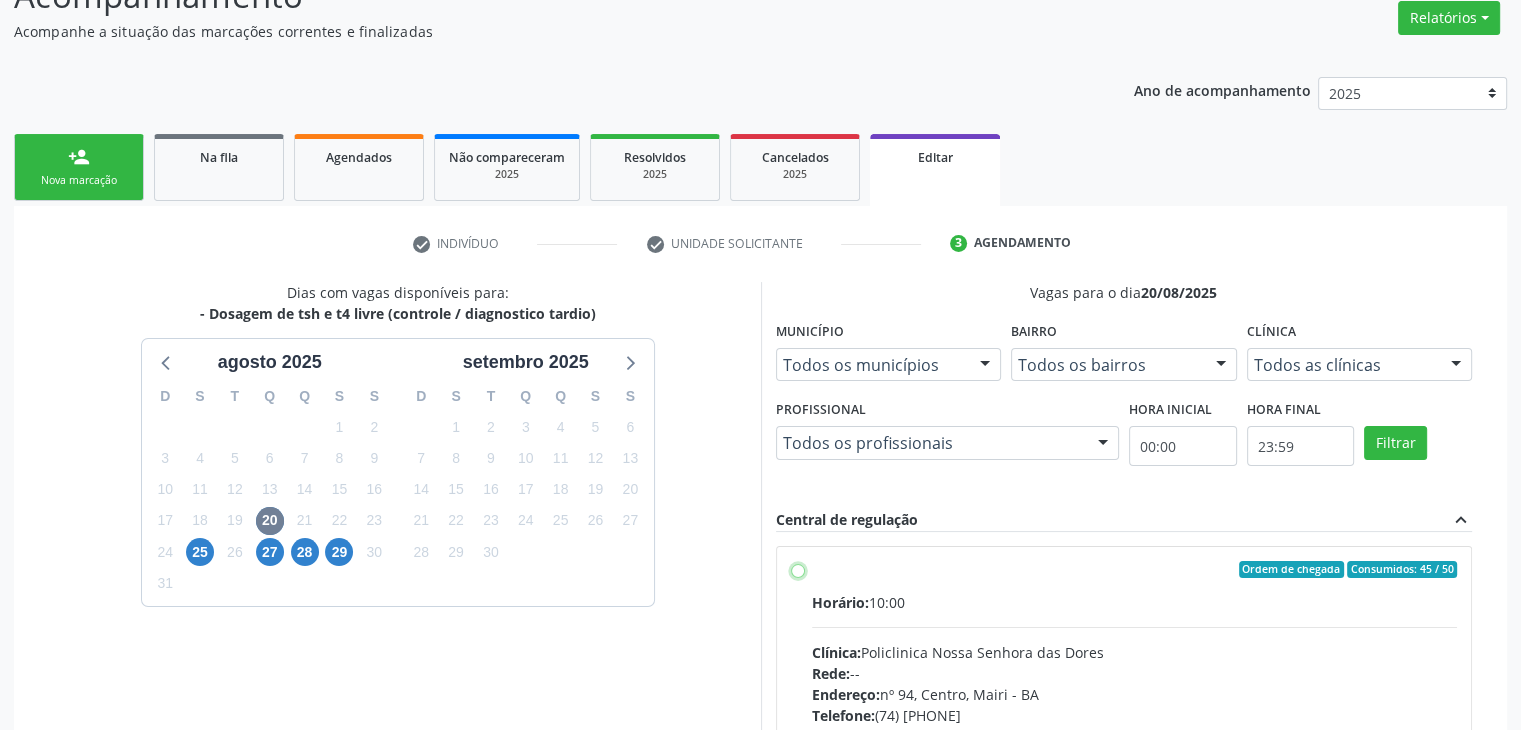 click on "Ordem de chegada
Consumidos: 45 / 50
Horário:   10:00
Clínica:  Policlinica Nossa Senhora das Dores
Rede:
--
Endereço:   nº 94, Centro, Mairi - BA
Telefone:   (74) 36322104
Profissional:
--
Informações adicionais sobre o atendimento
Idade de atendimento:
Sem restrição
Gênero(s) atendido(s):
Sem restrição
Informações adicionais:
--" at bounding box center (798, 570) 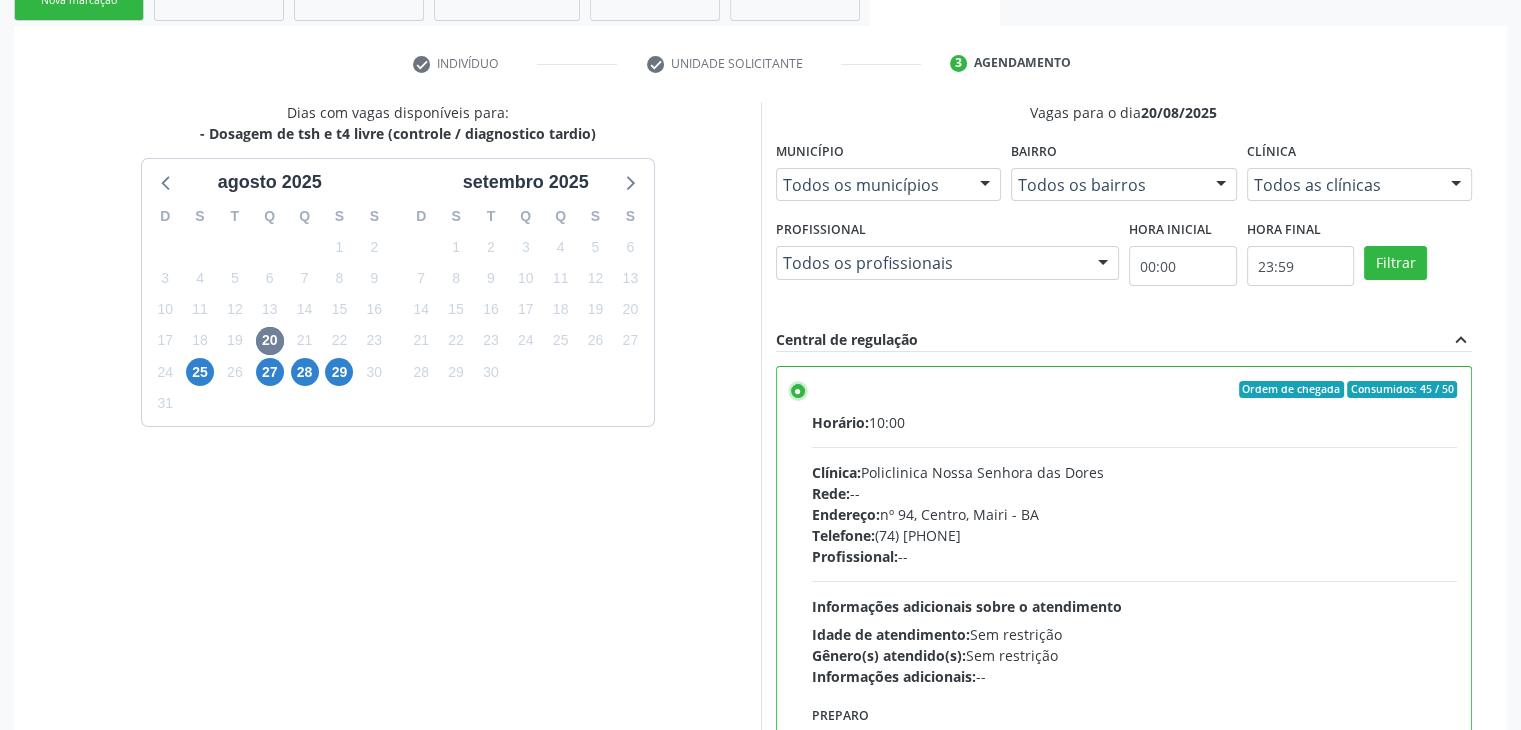 scroll, scrollTop: 490, scrollLeft: 0, axis: vertical 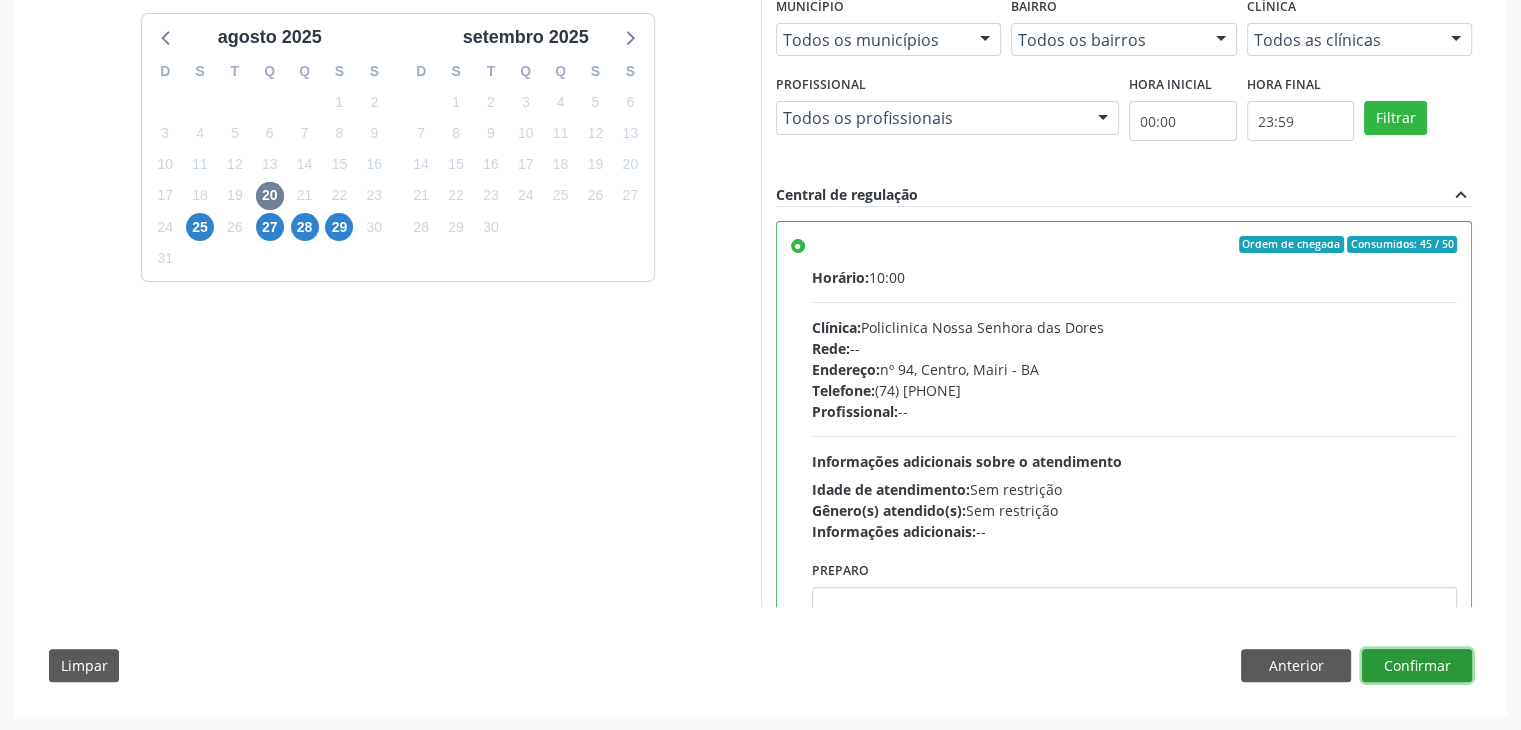 click on "Confirmar" at bounding box center (1417, 666) 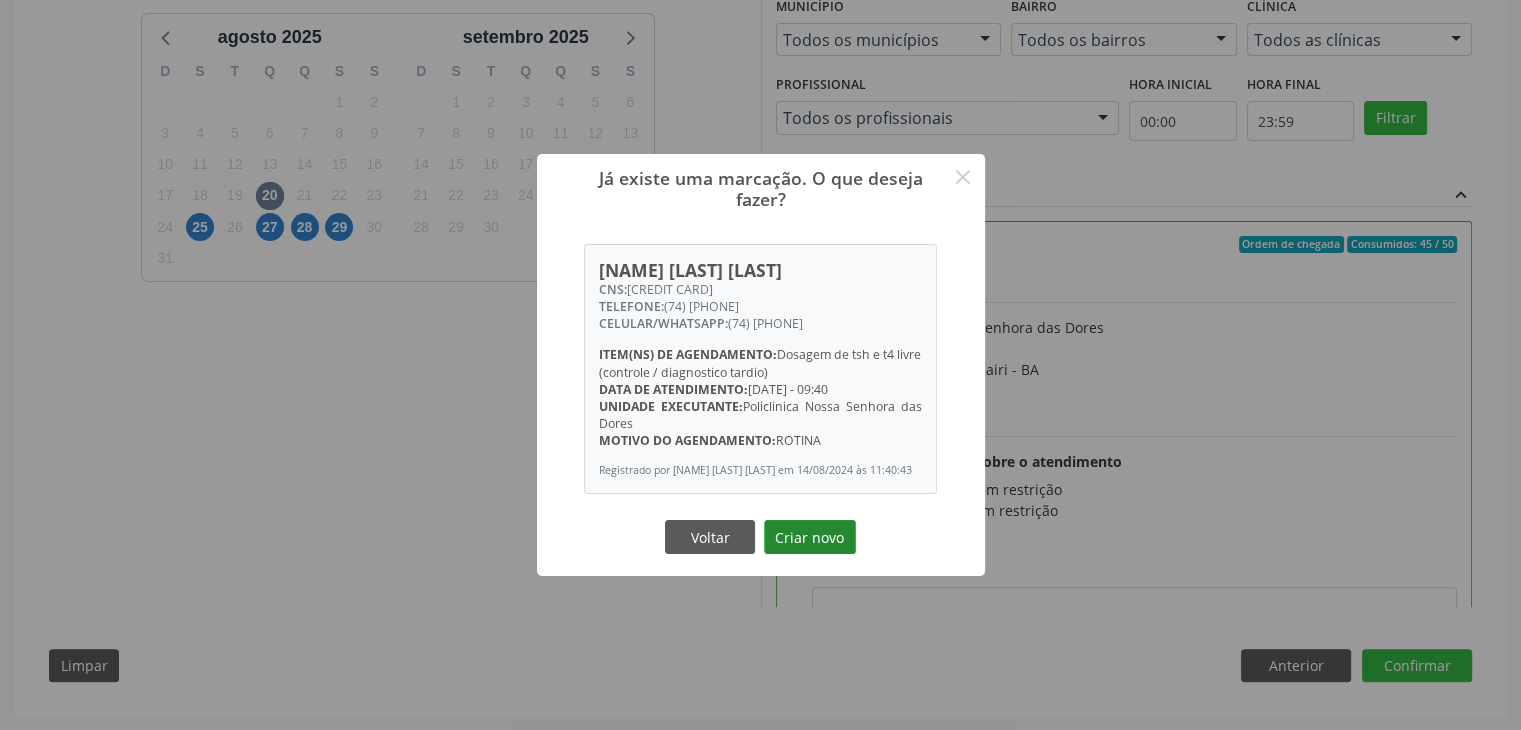 click on "Criar novo" at bounding box center (810, 537) 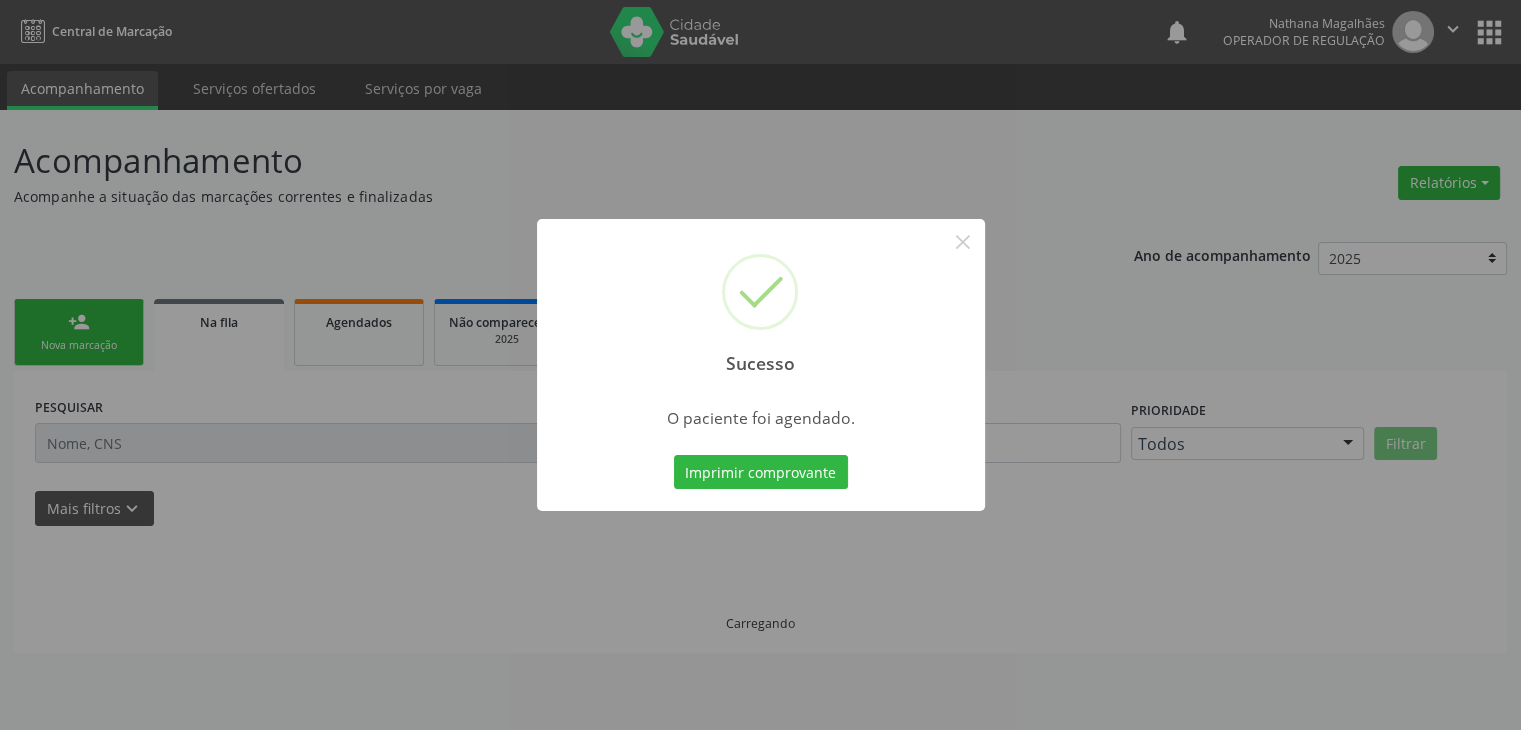 scroll, scrollTop: 0, scrollLeft: 0, axis: both 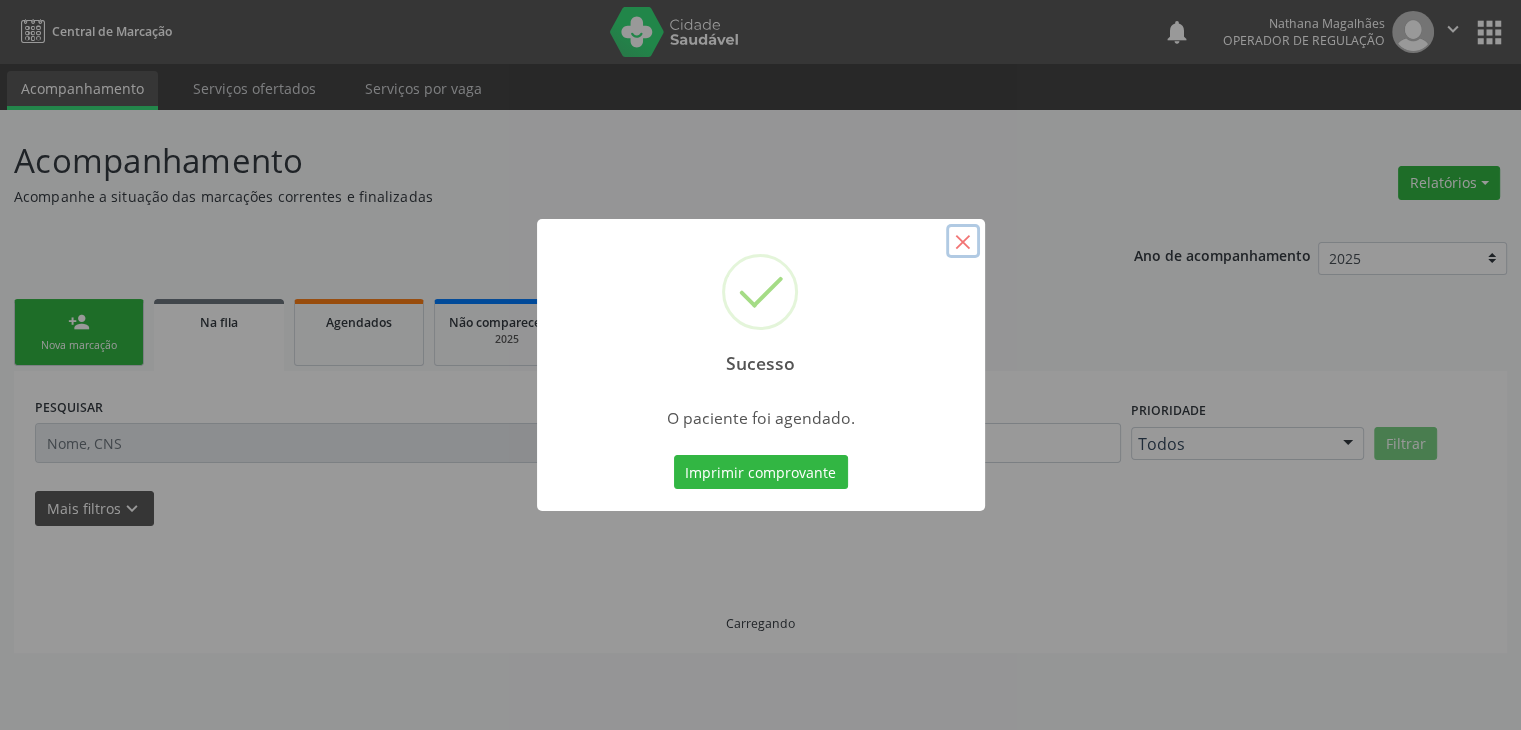 click on "×" at bounding box center (963, 241) 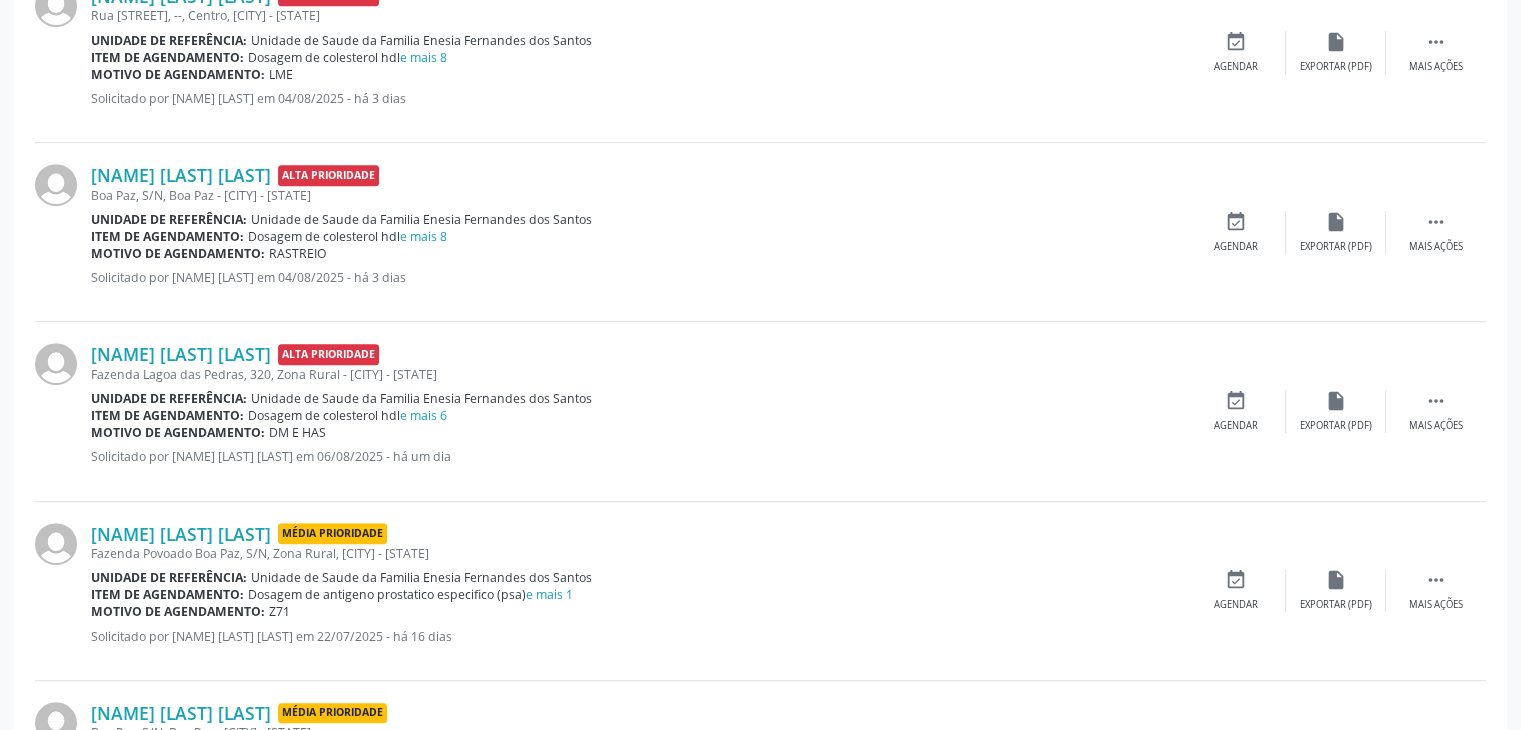 scroll, scrollTop: 1400, scrollLeft: 0, axis: vertical 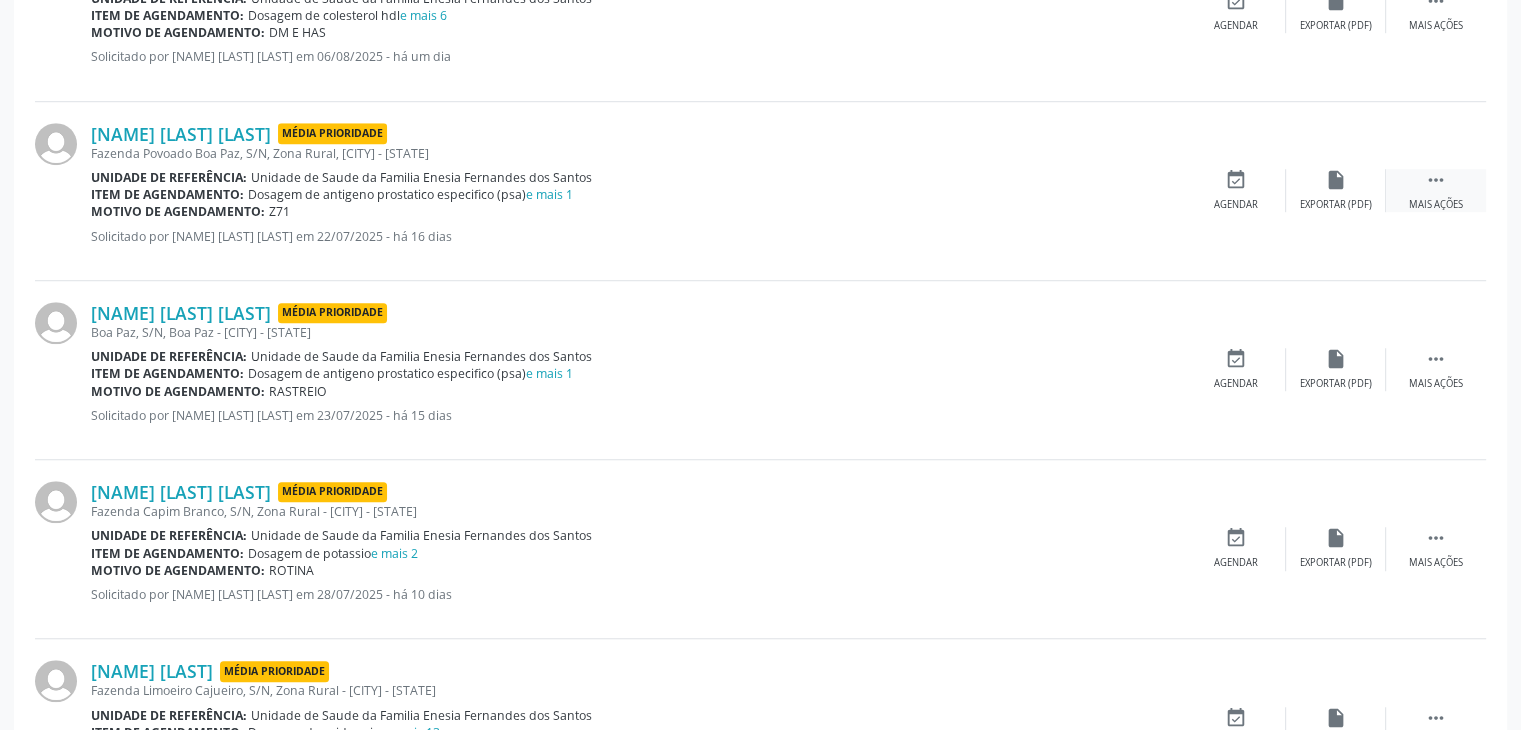 click on "" at bounding box center [1436, 180] 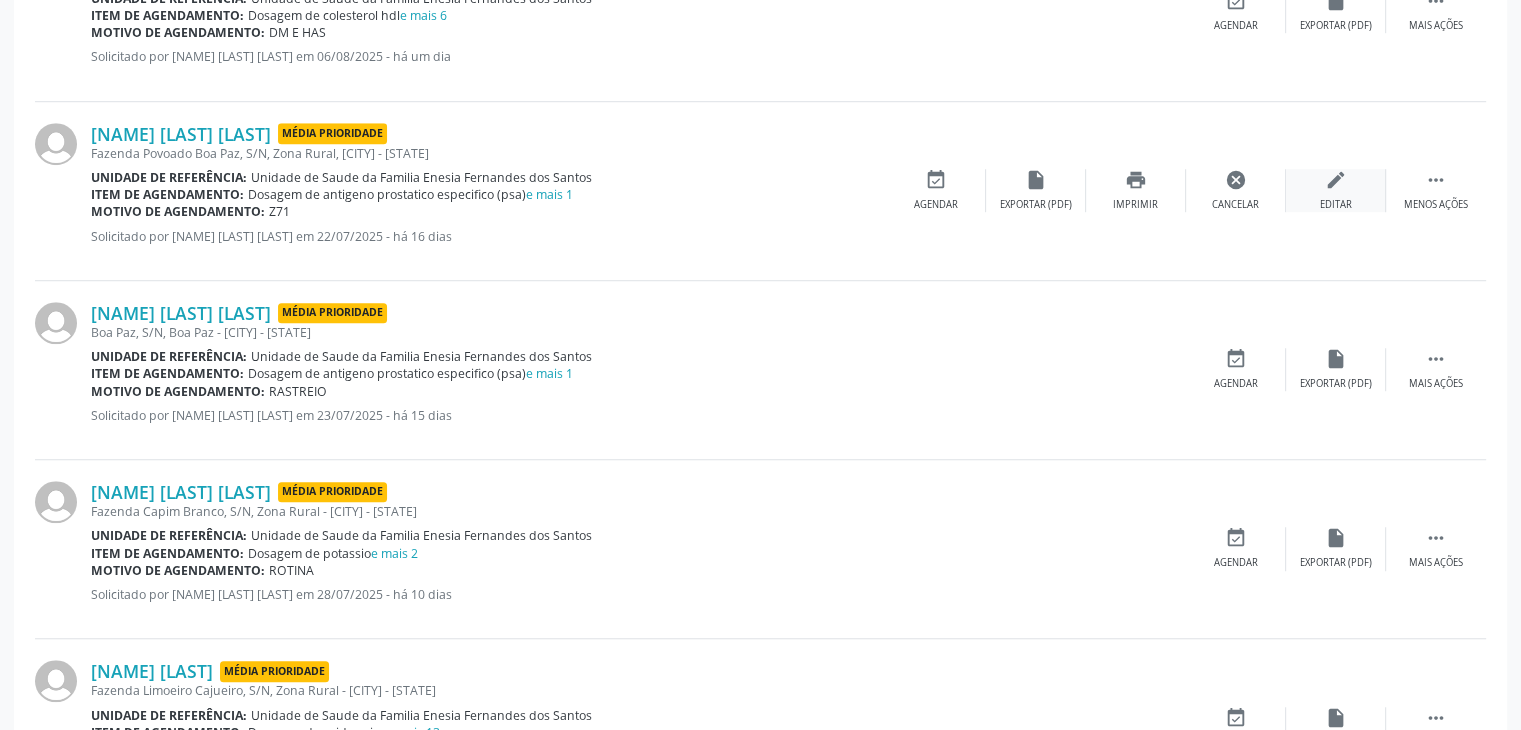 click on "edit
Editar" at bounding box center (1336, 190) 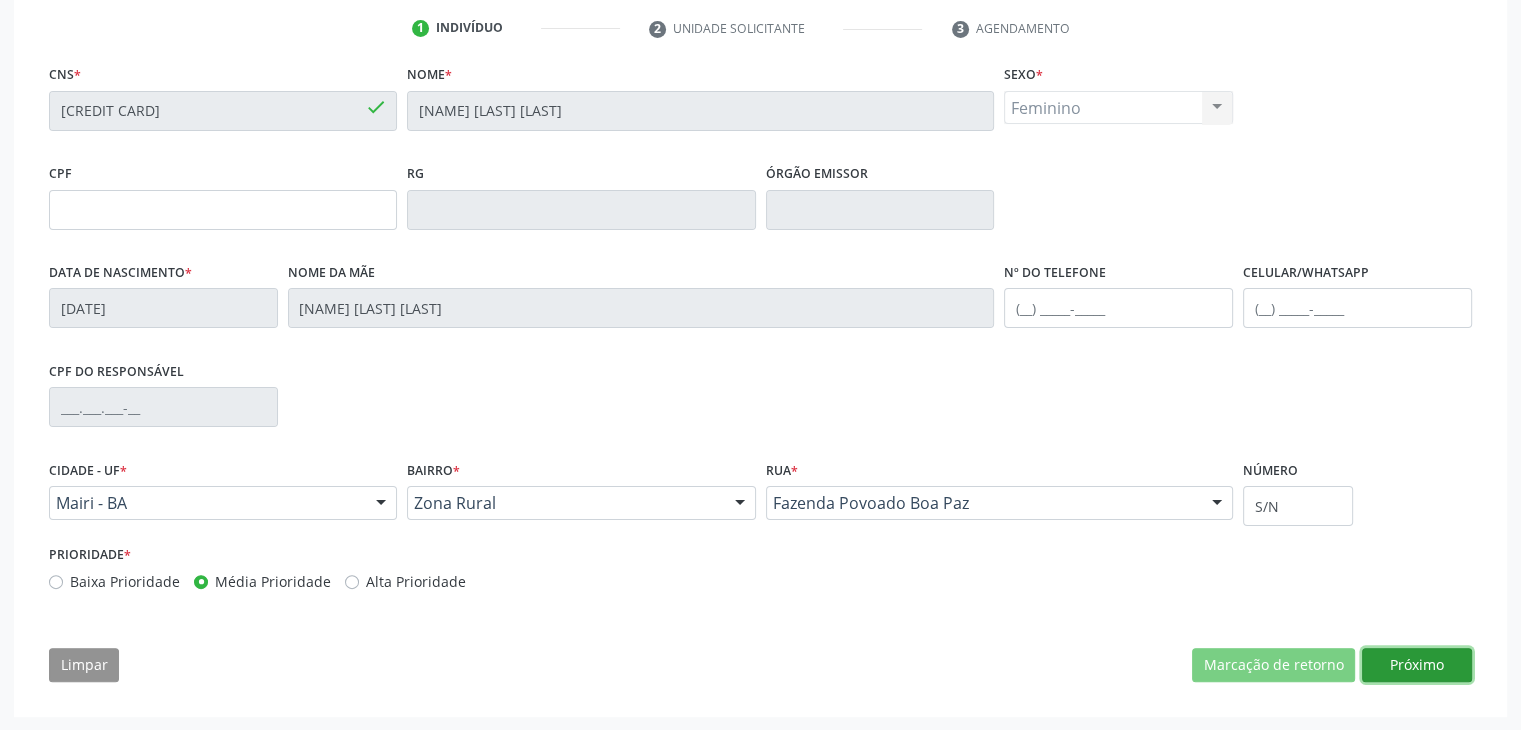 click on "Próximo" at bounding box center (1417, 665) 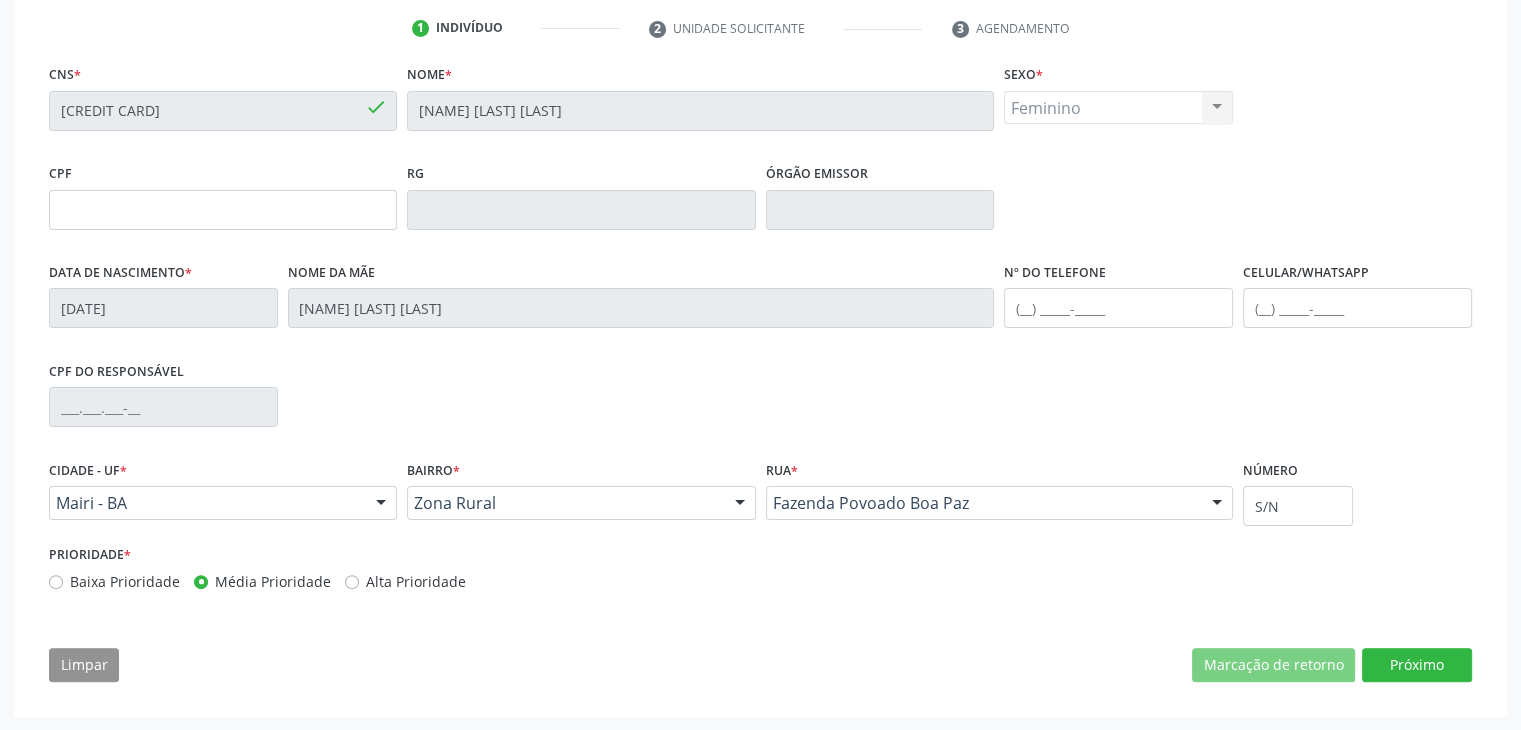 scroll, scrollTop: 200, scrollLeft: 0, axis: vertical 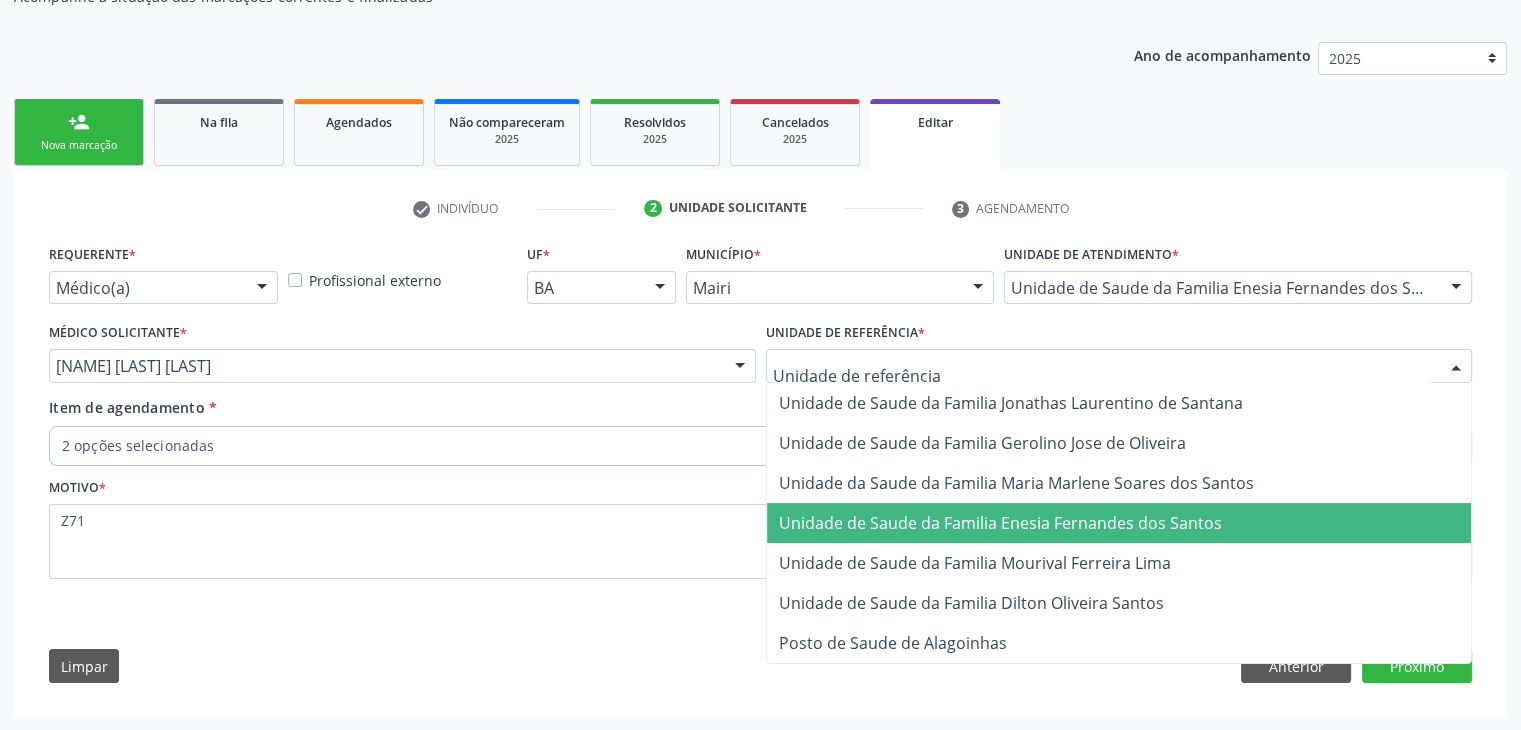click on "Unidade de Saude da Familia Enesia Fernandes dos Santos" at bounding box center (1000, 523) 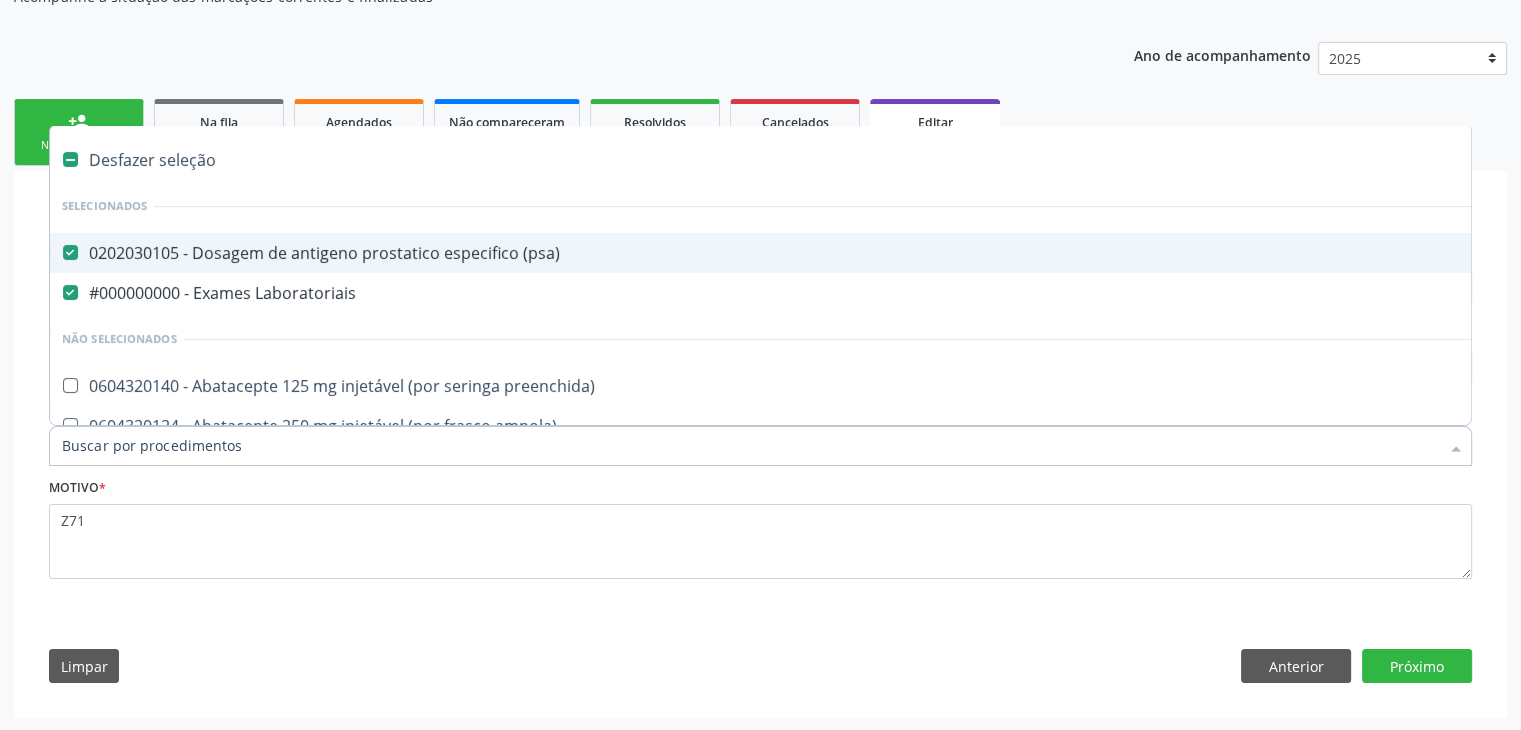 click on "Desfazer seleção" at bounding box center (831, 160) 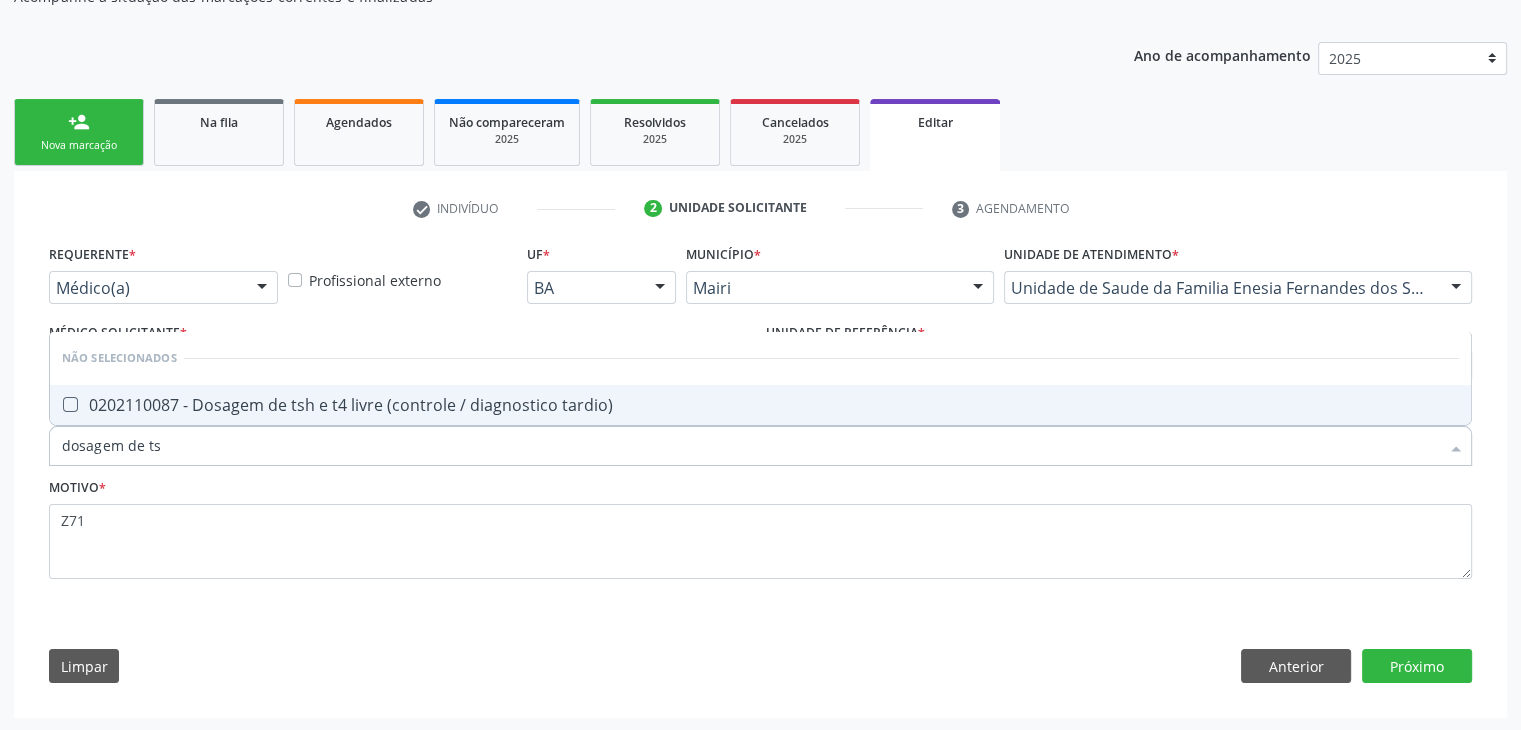 click on "0202110087 - Dosagem de tsh e t4 livre (controle / diagnostico tardio)" at bounding box center (760, 405) 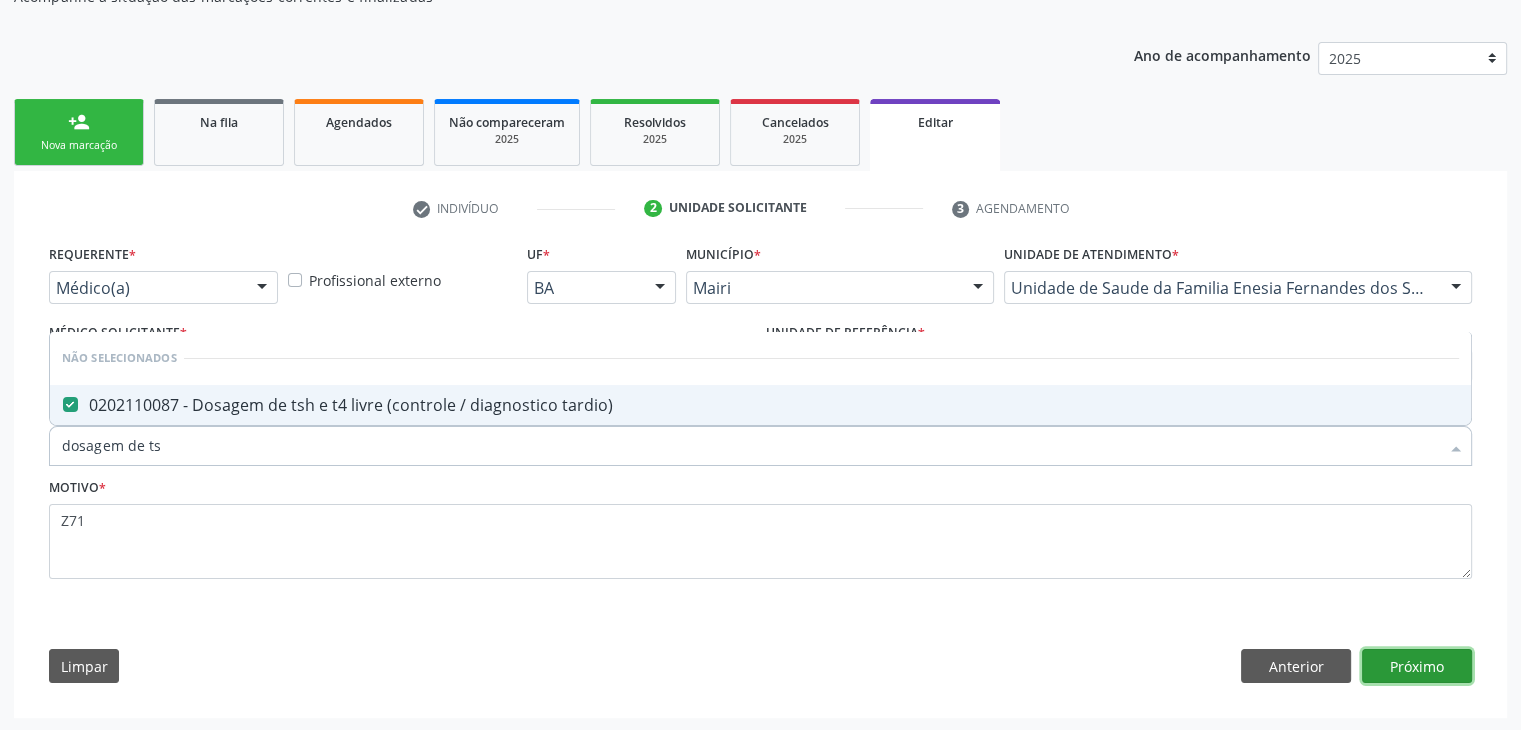 click on "Próximo" at bounding box center [1417, 666] 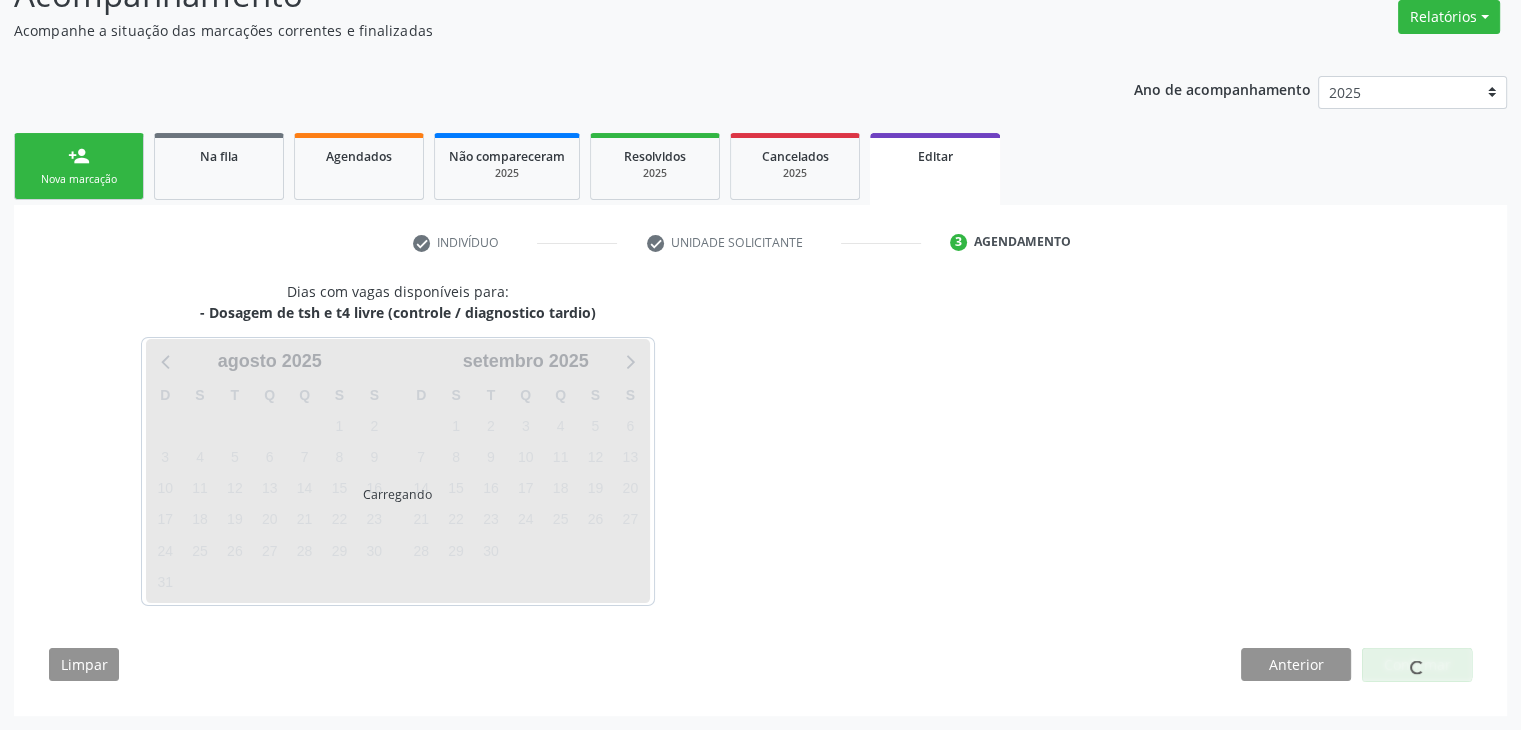 scroll, scrollTop: 165, scrollLeft: 0, axis: vertical 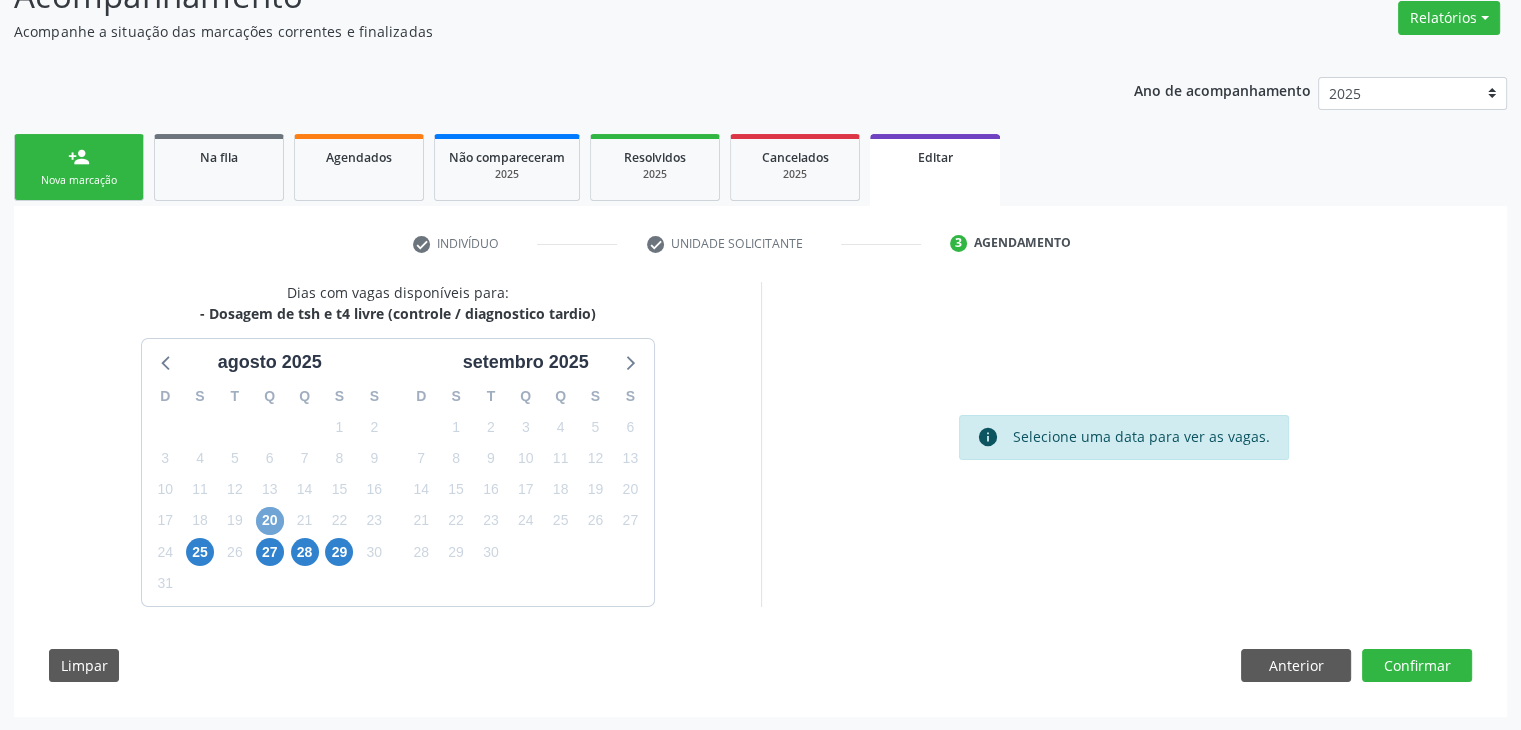 click on "20" at bounding box center (270, 521) 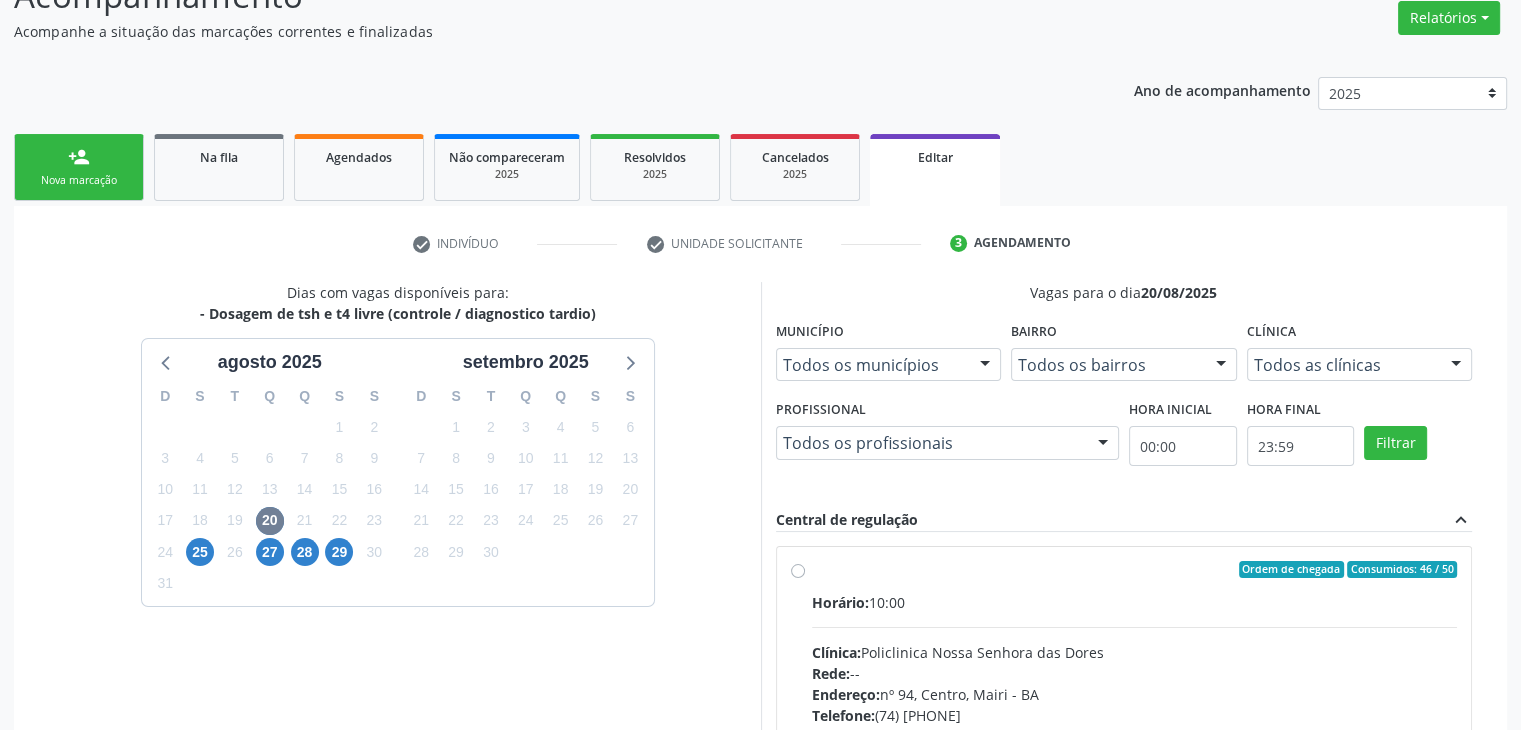 click on "Horário:   10:00" at bounding box center [1135, 602] 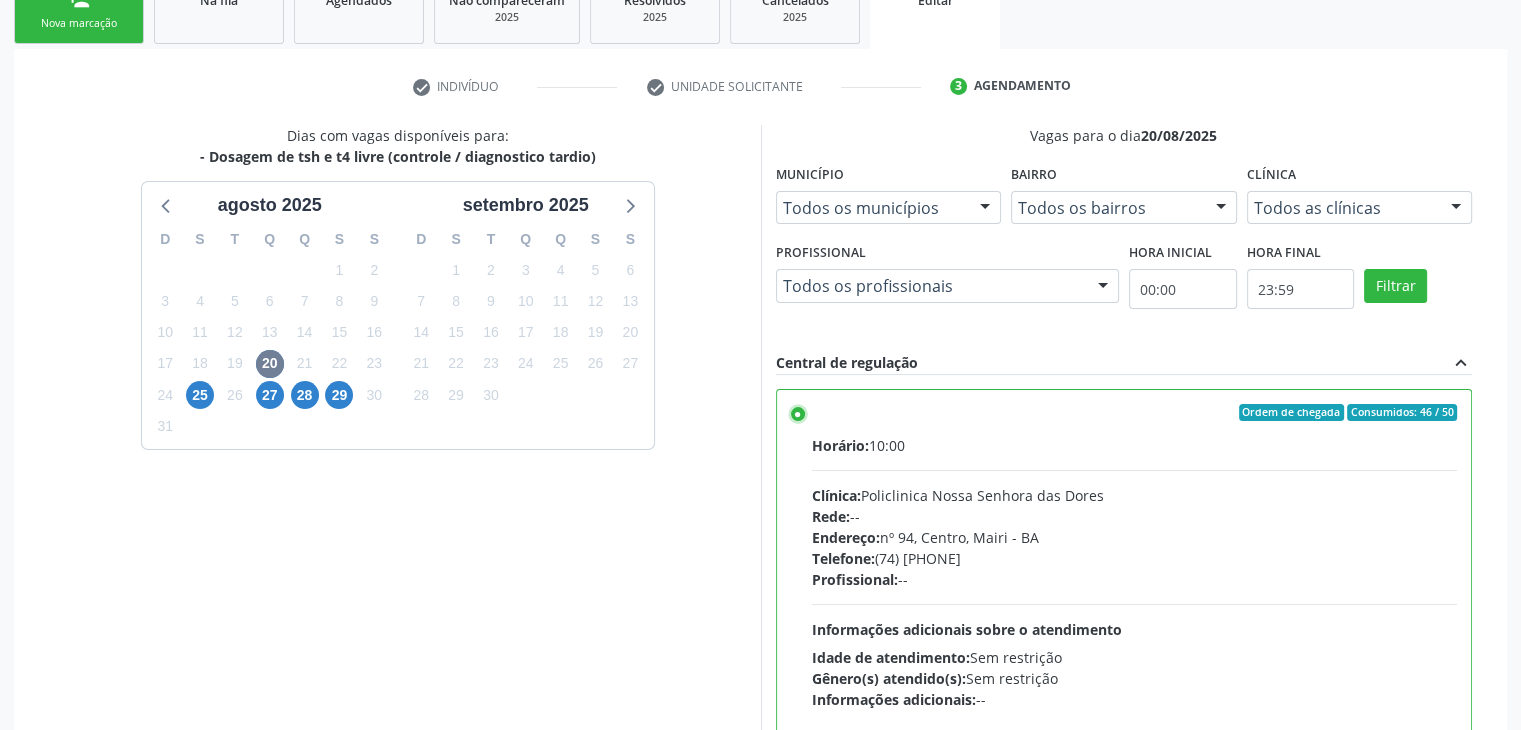 scroll, scrollTop: 490, scrollLeft: 0, axis: vertical 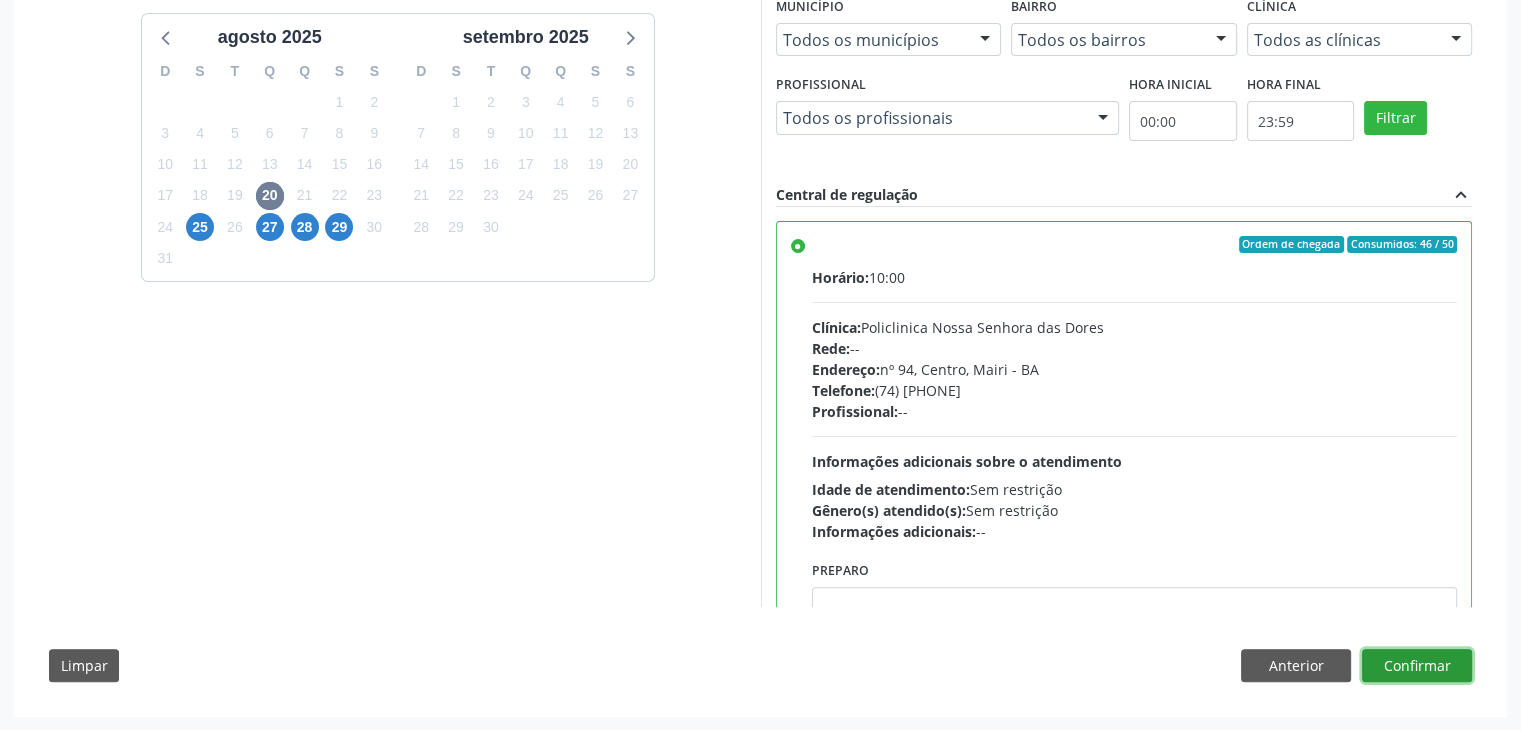 click on "Confirmar" at bounding box center [1417, 666] 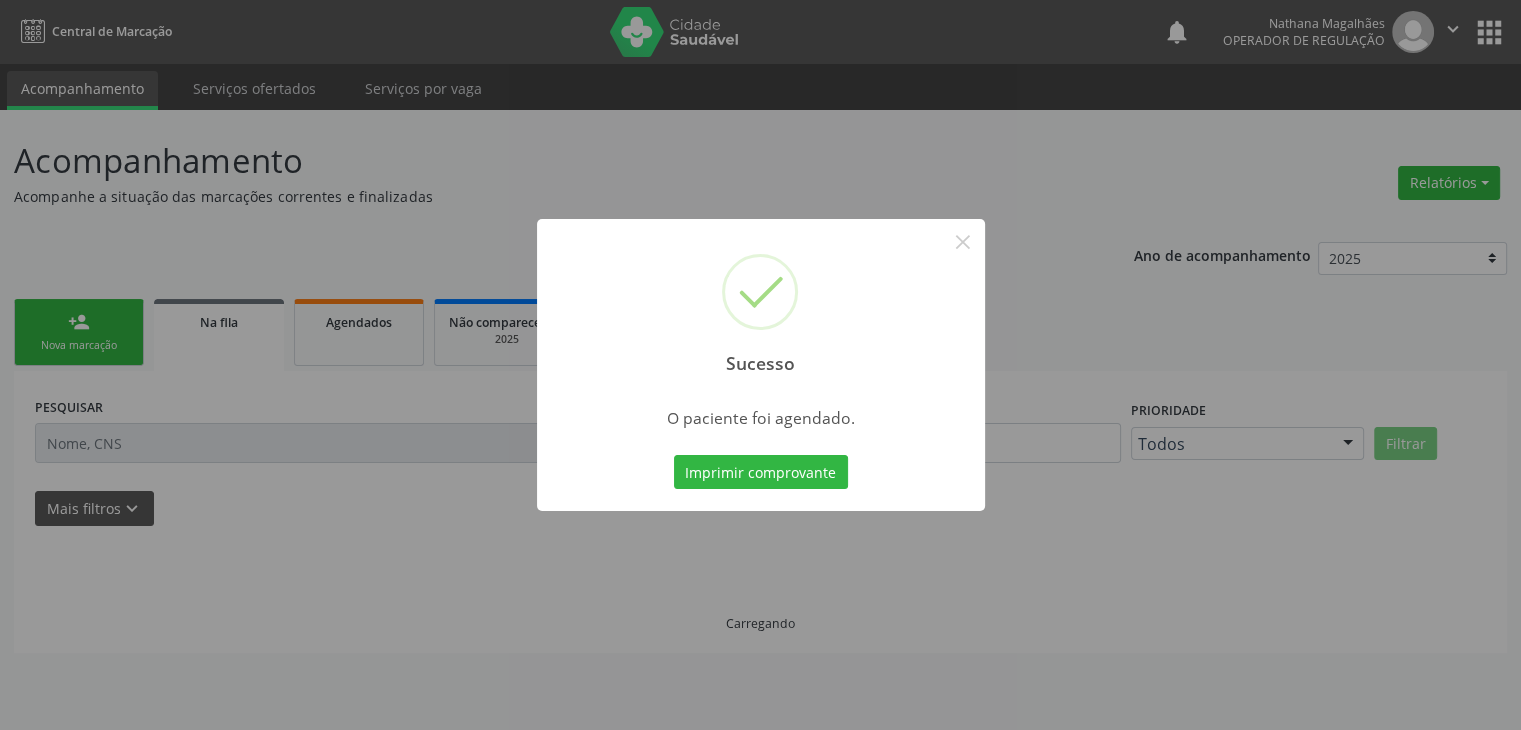 scroll, scrollTop: 0, scrollLeft: 0, axis: both 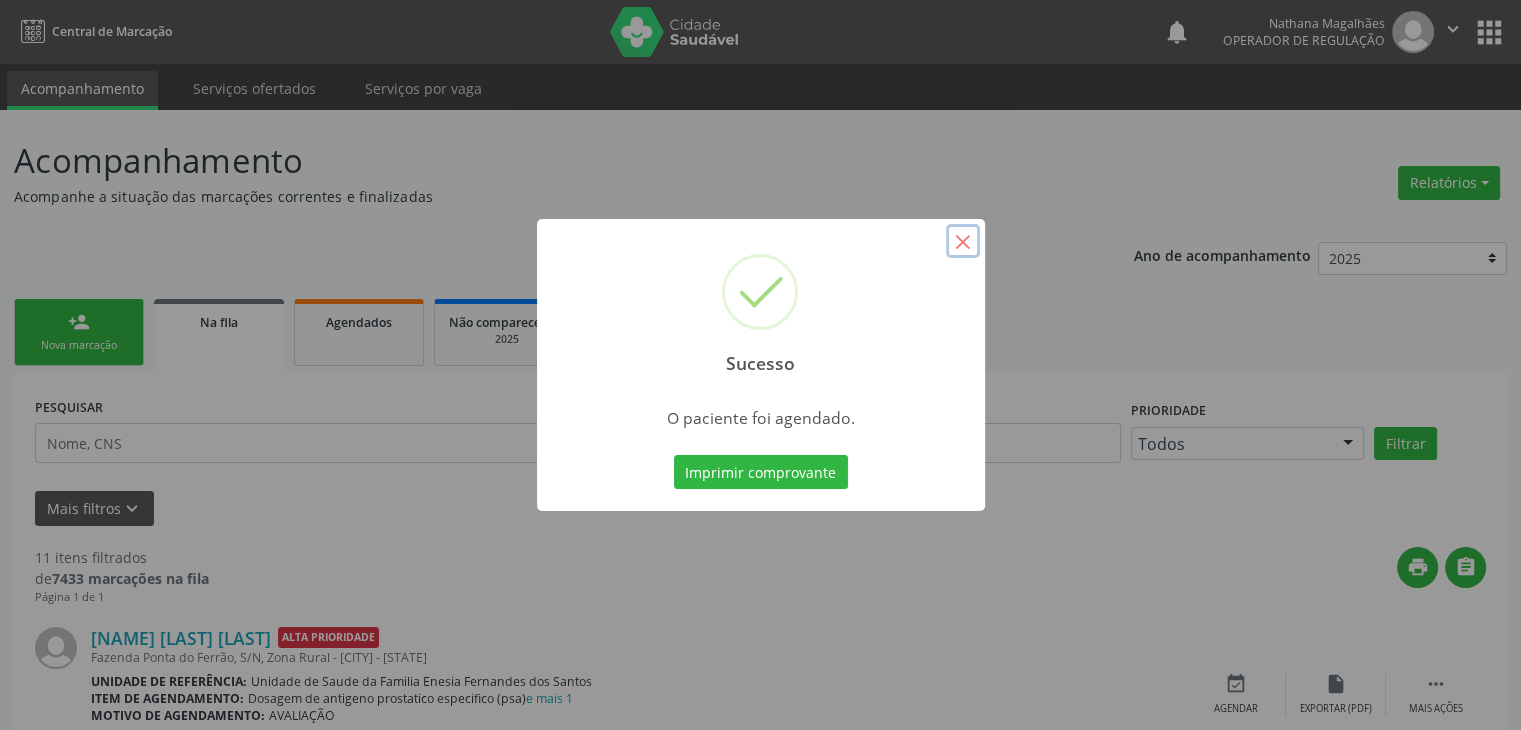 click on "×" at bounding box center [963, 241] 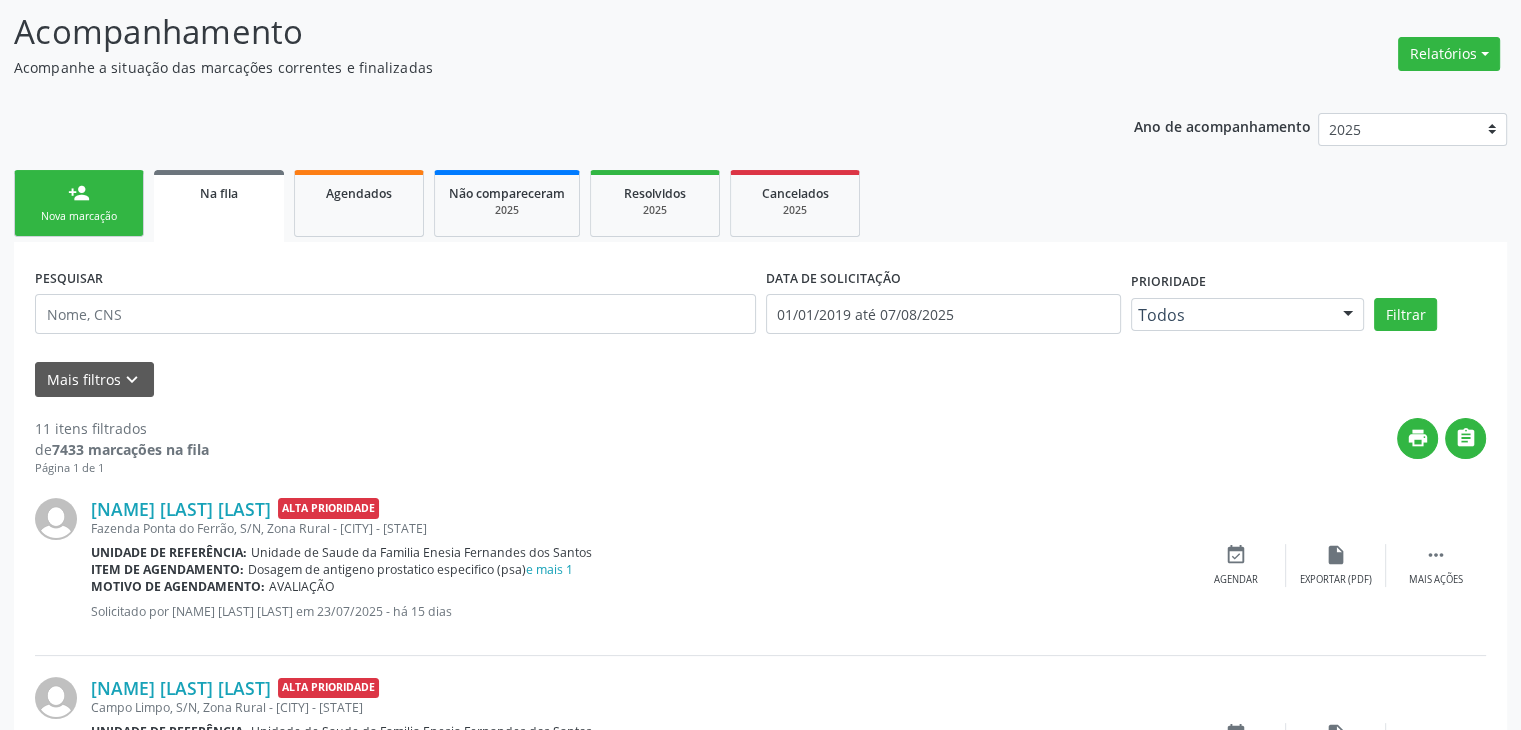 scroll, scrollTop: 300, scrollLeft: 0, axis: vertical 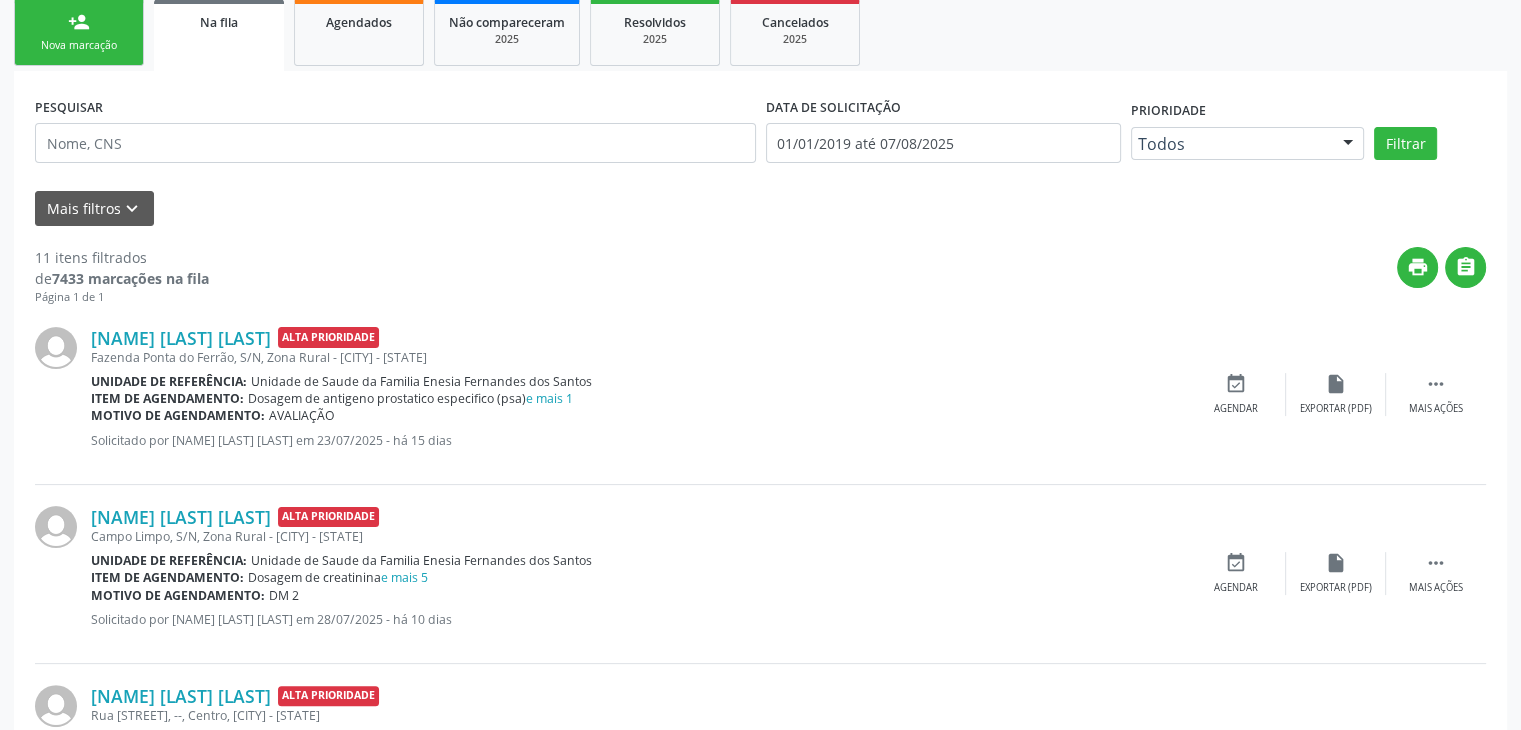 click on "Antônio Palmeira de Jesus
Alta Prioridade
Fazenda Ponta do Ferrão, S/N, Zona Rural - Mairi - BA
Unidade de referência:
Unidade de Saude da Familia Enesia Fernandes dos Santos
Item de agendamento:
Dosagem de antigeno prostatico especifico (psa)
e mais 1
Motivo de agendamento:
AVALIAÇÃO
Solicitado por Eliene Santana de Cerqueira em 23/07/2025 - há 15 dias

Mais ações
insert_drive_file
Exportar (PDF)
event_available
Agendar" at bounding box center (760, 395) 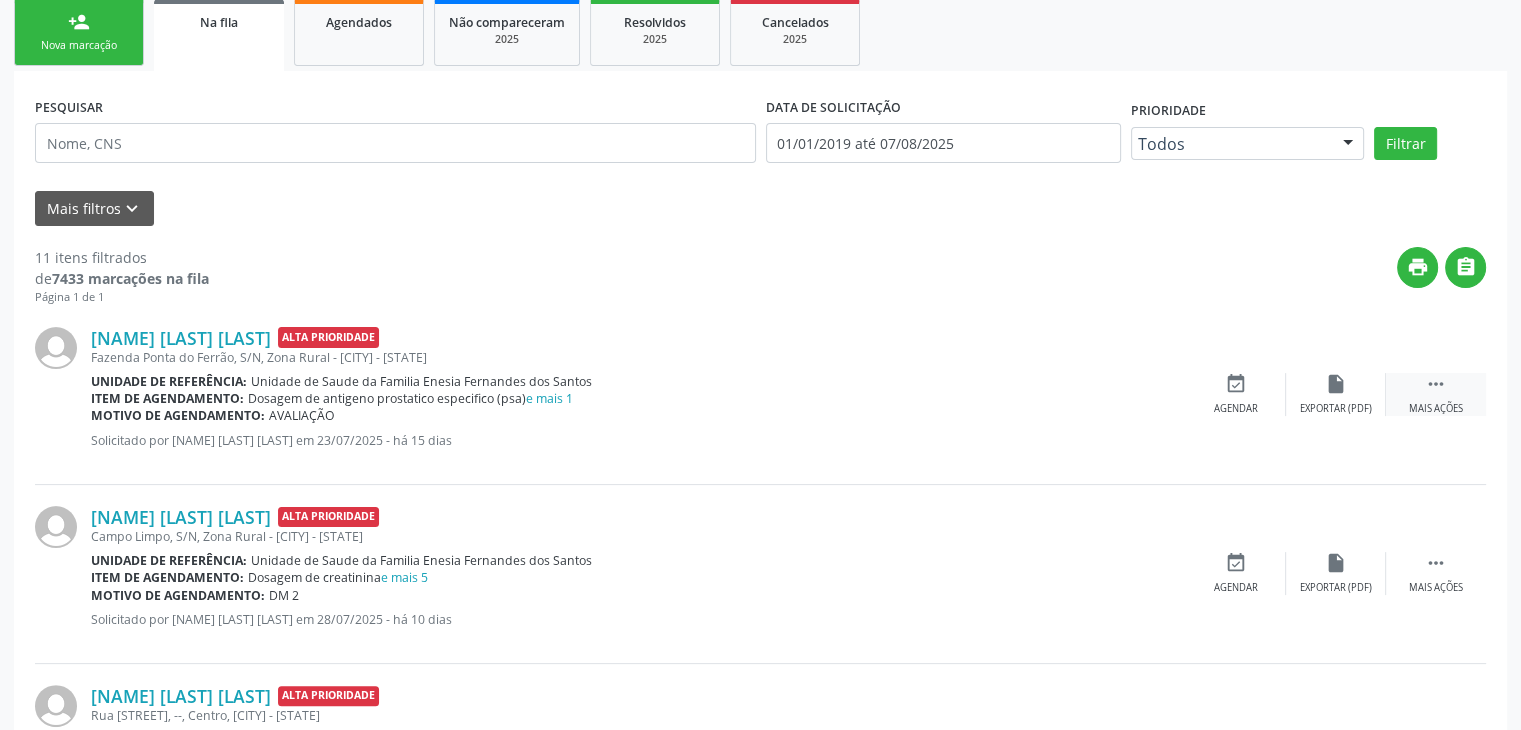 click on "Mais ações" at bounding box center [1436, 409] 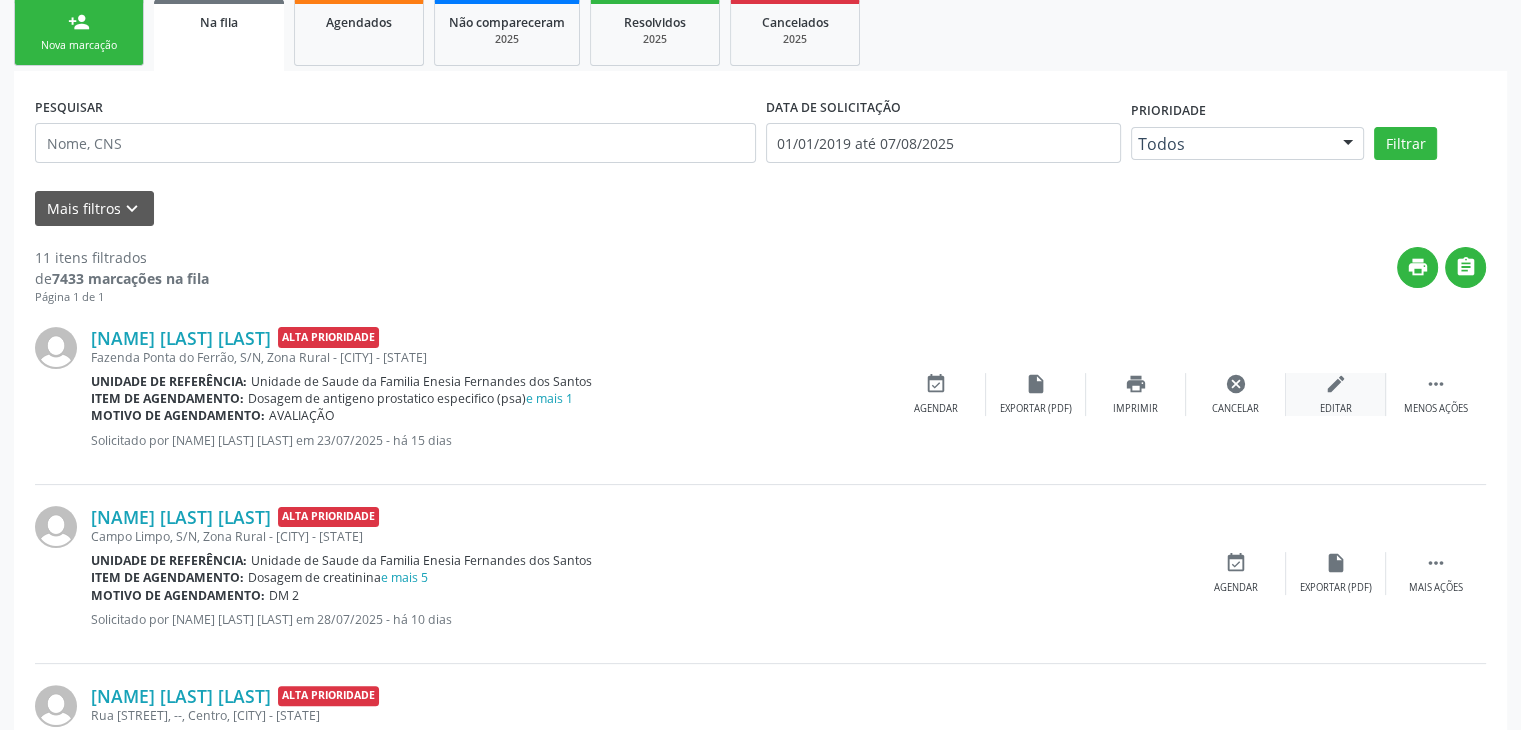 click on "edit
Editar" at bounding box center (1336, 394) 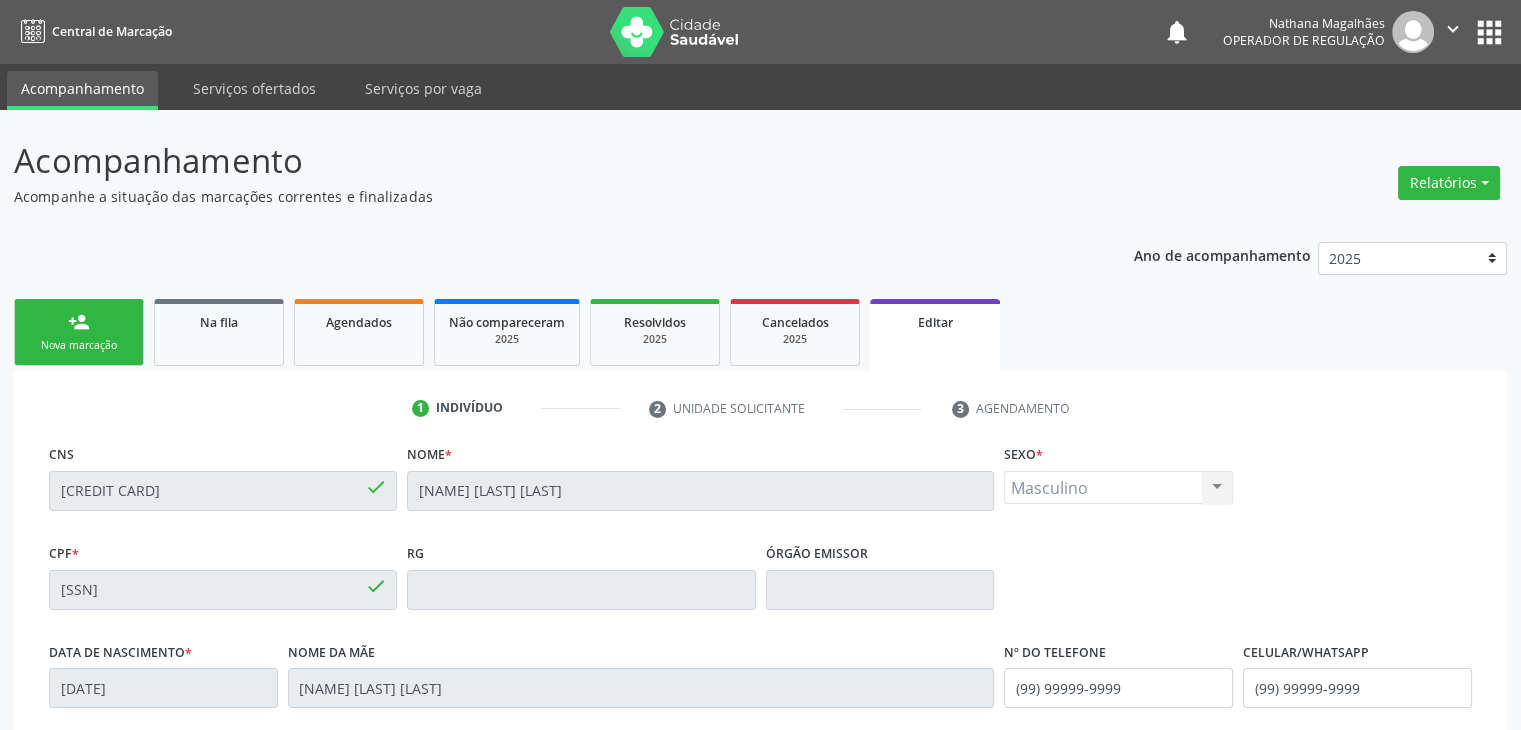 scroll, scrollTop: 380, scrollLeft: 0, axis: vertical 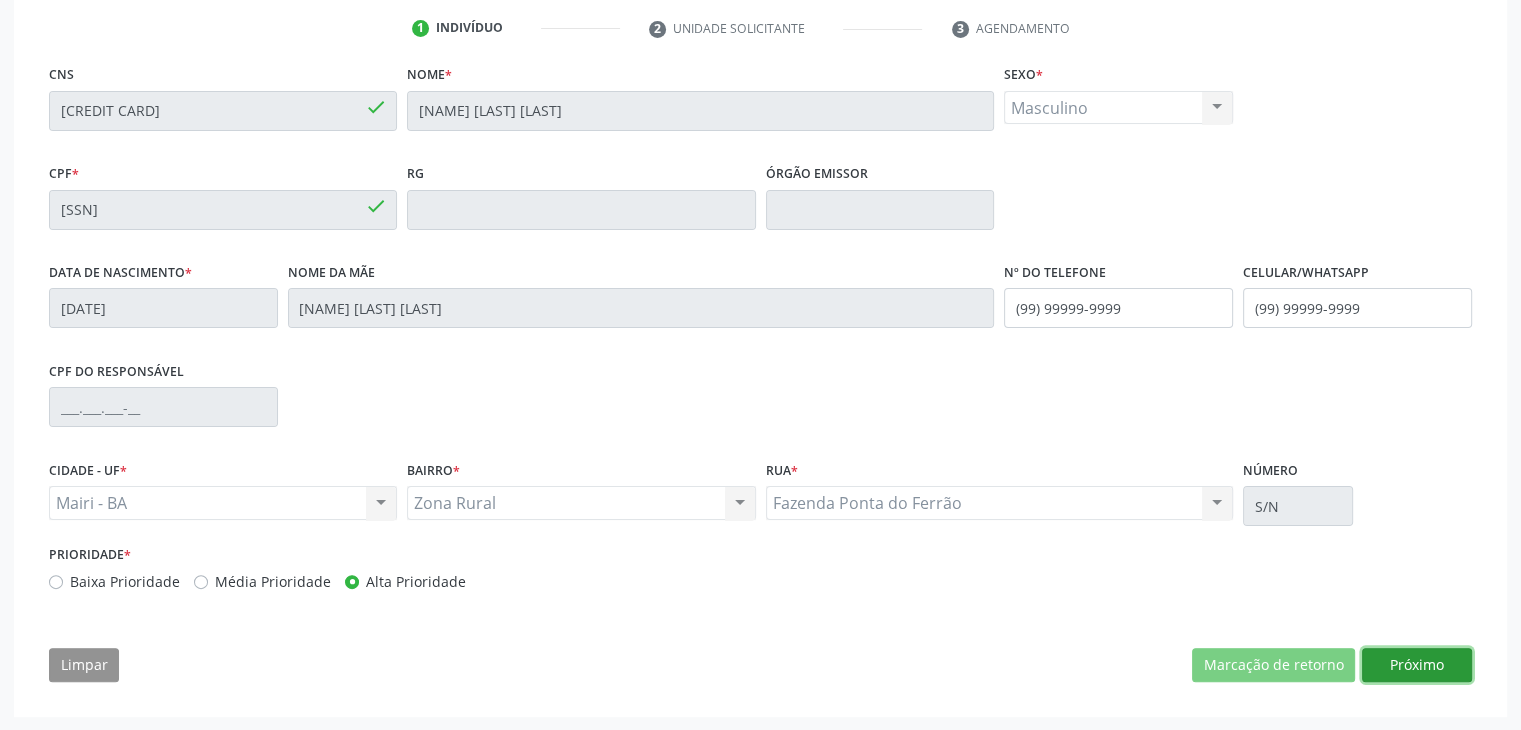 click on "Próximo" at bounding box center (1417, 665) 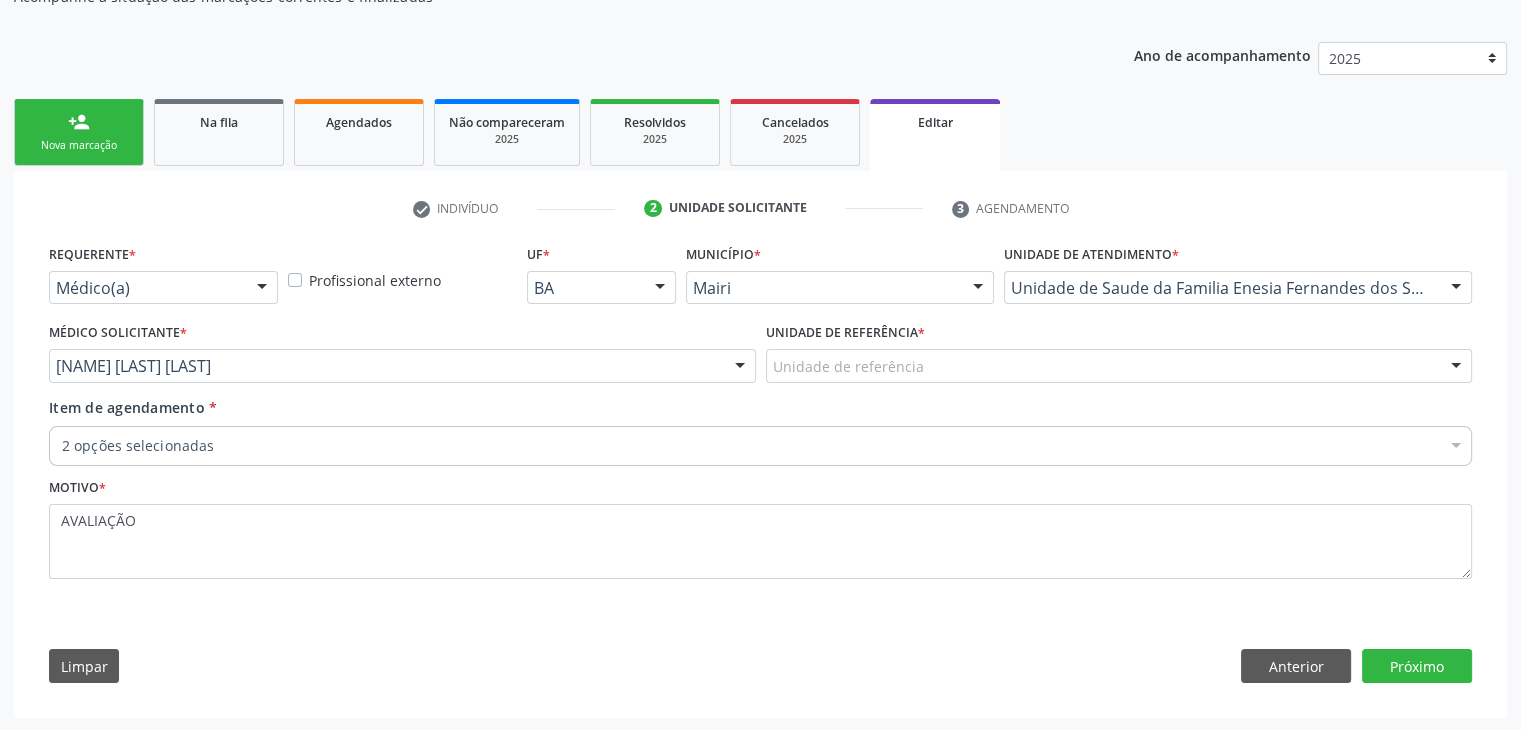 click on "Unidade de referência" at bounding box center (1119, 366) 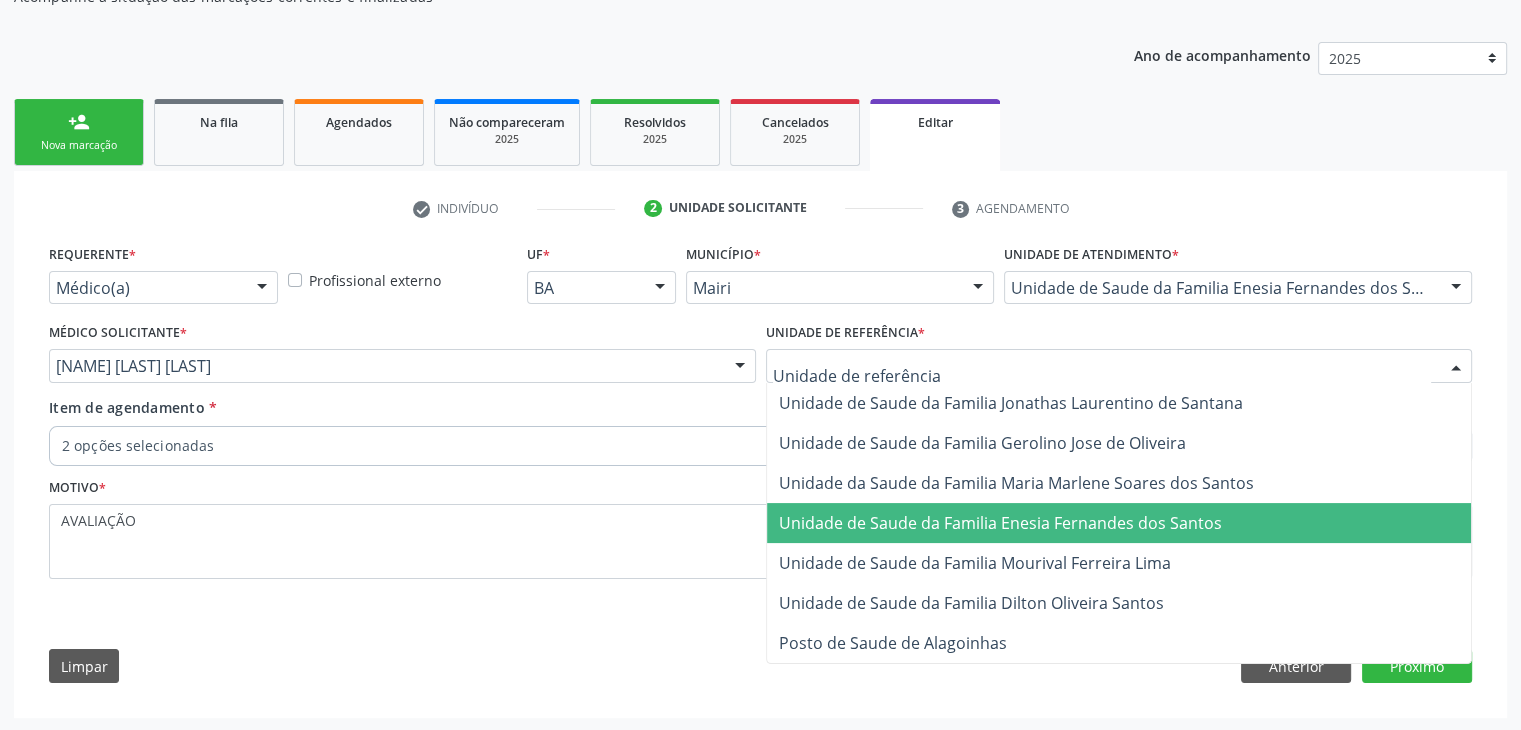 click on "Unidade de Saude da Familia Enesia Fernandes dos Santos" at bounding box center [1119, 523] 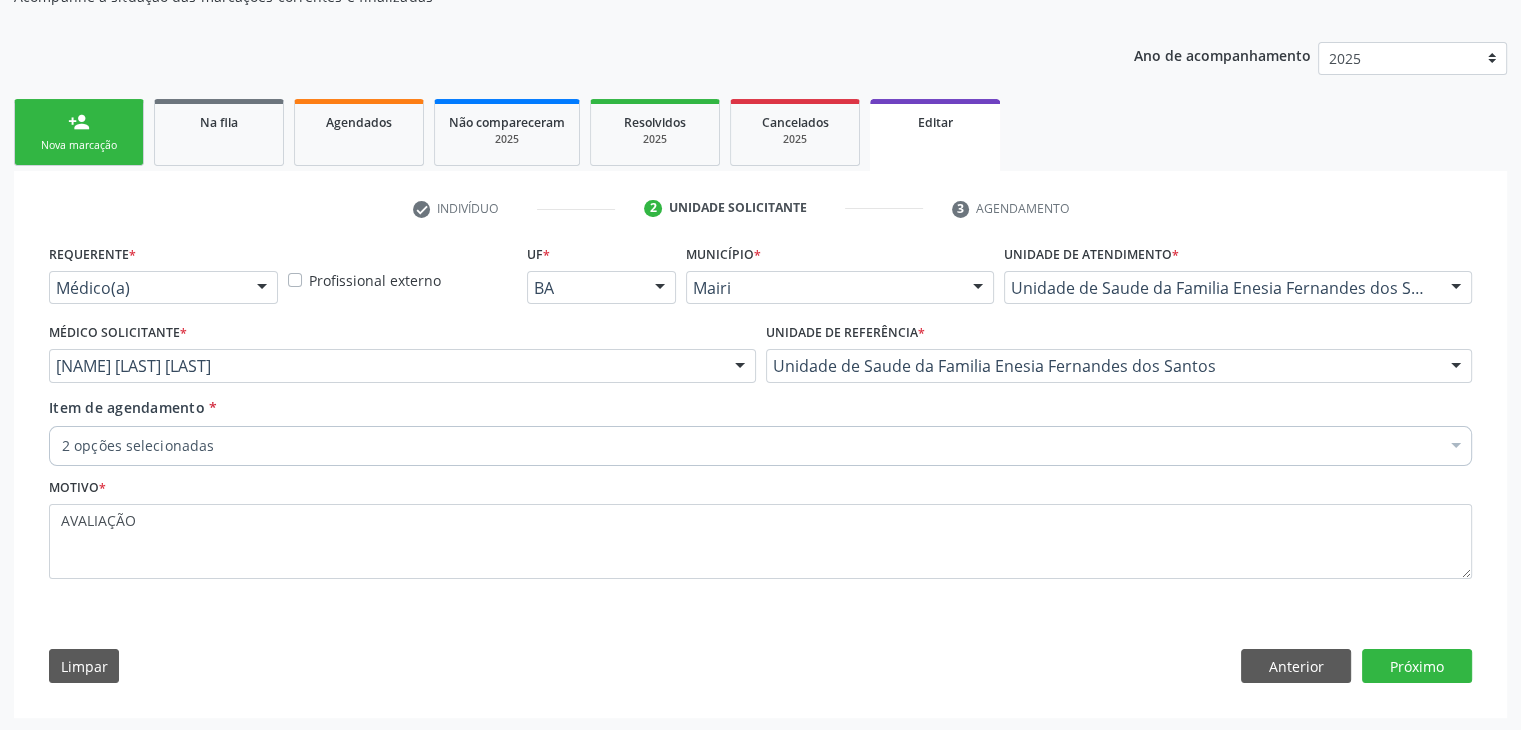 click on "2 opções selecionadas" at bounding box center (760, 446) 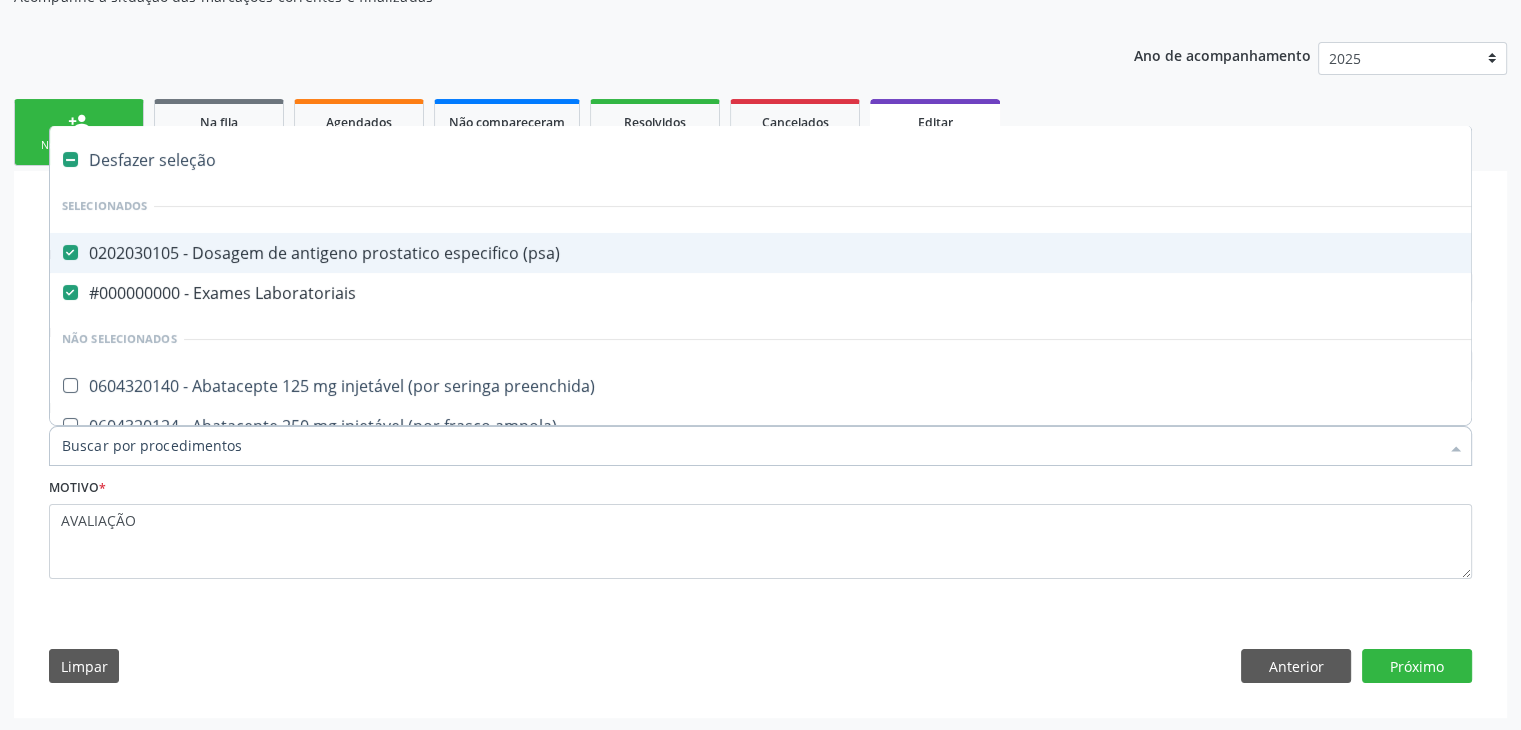 click on "Desfazer seleção" at bounding box center (831, 160) 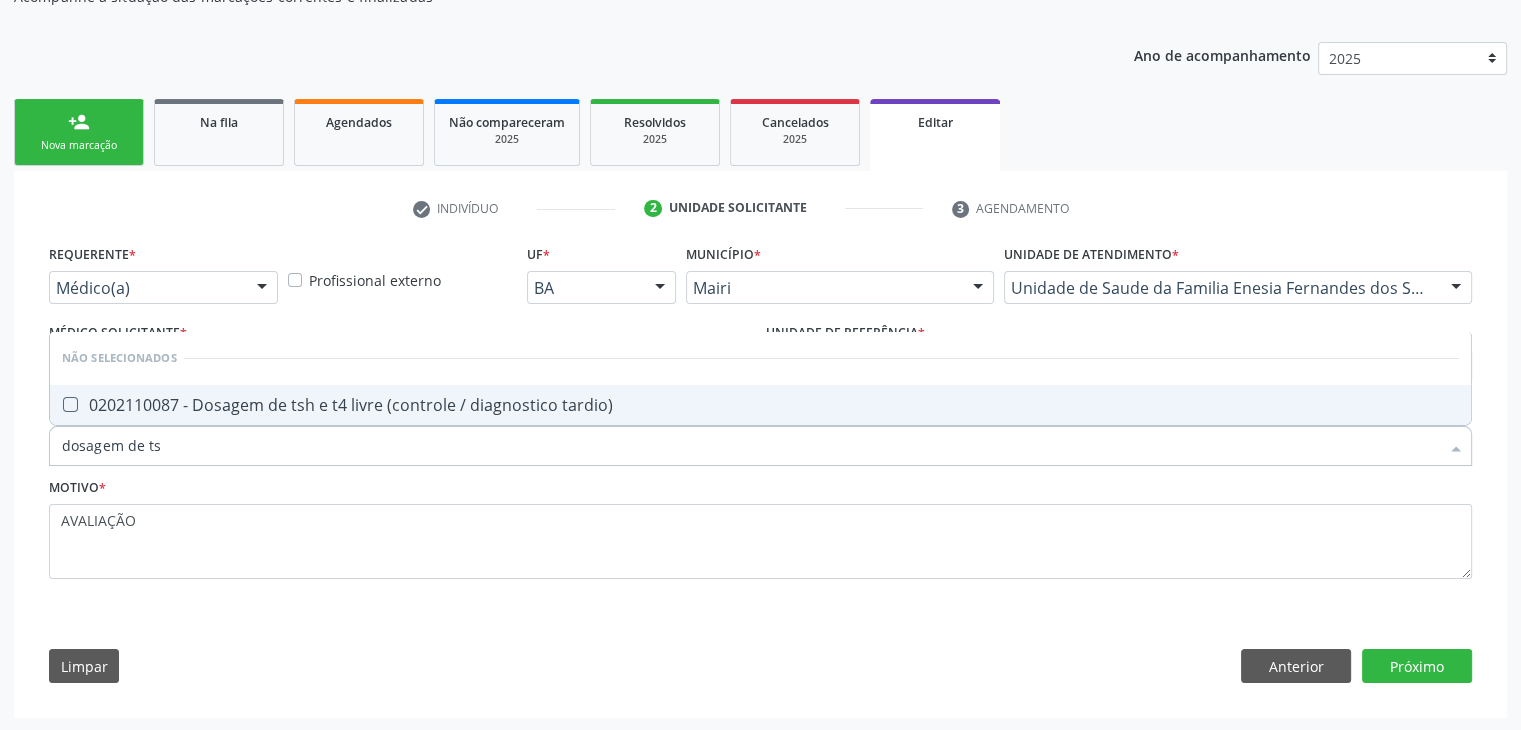 click on "0202110087 - Dosagem de tsh e t4 livre (controle / diagnostico tardio)" at bounding box center [760, 405] 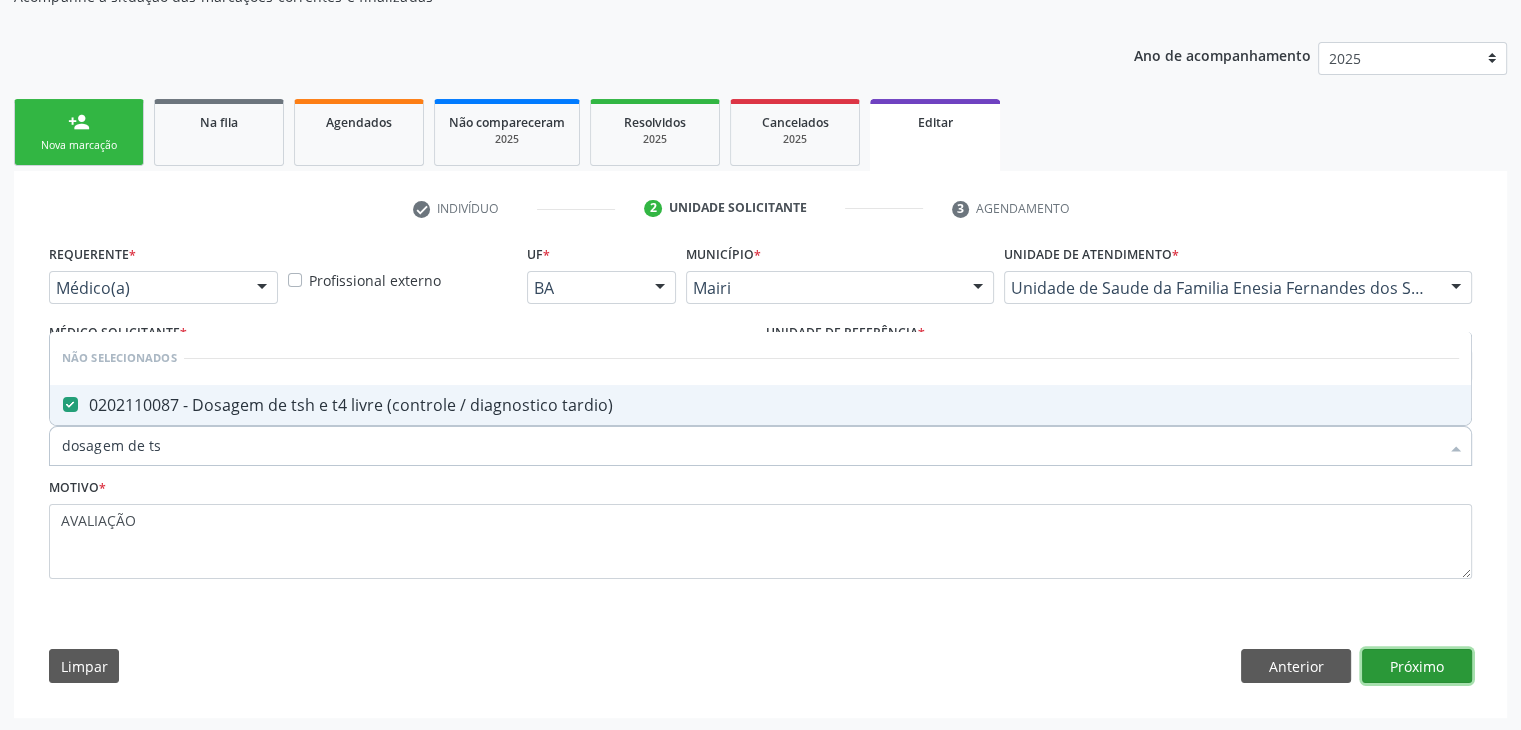 click on "Próximo" at bounding box center [1417, 666] 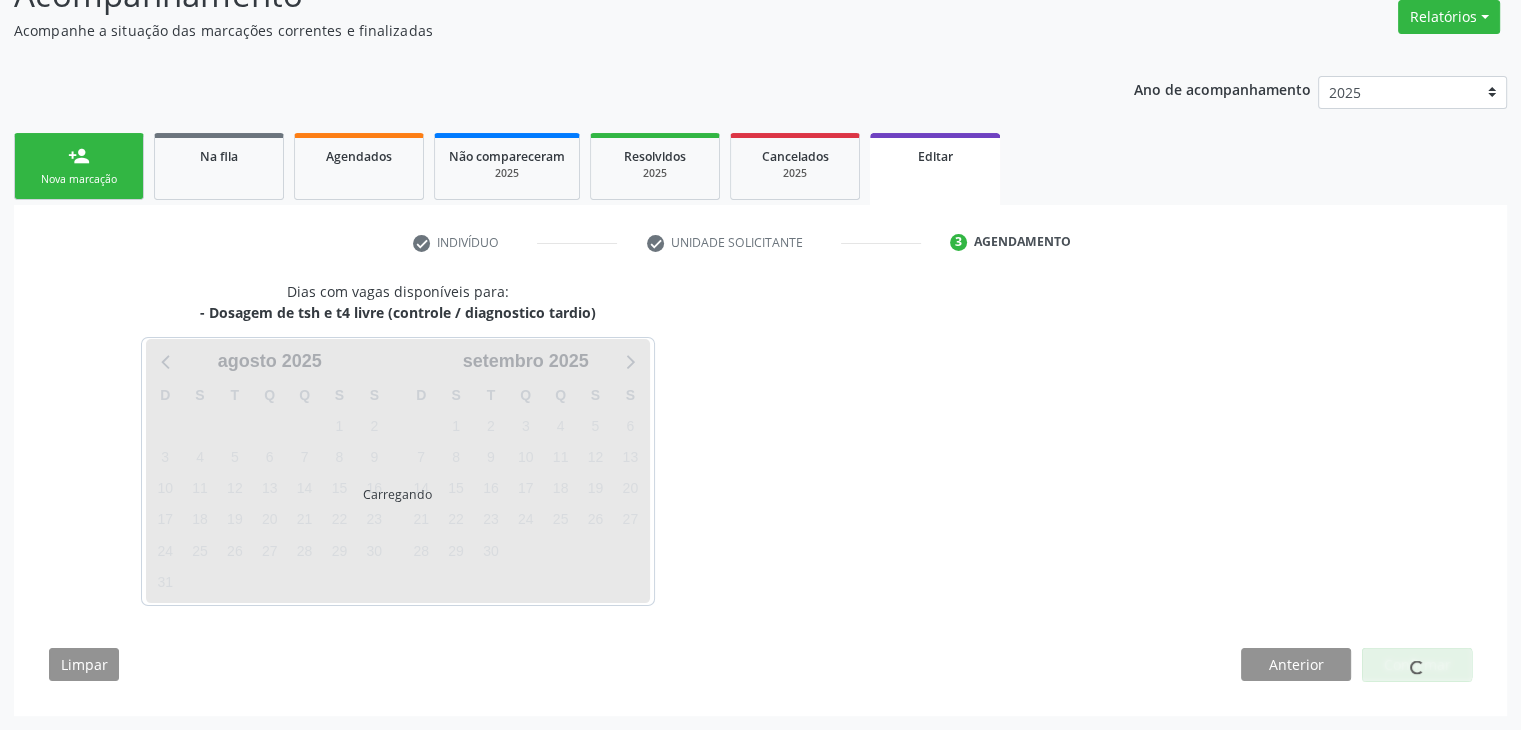 scroll, scrollTop: 165, scrollLeft: 0, axis: vertical 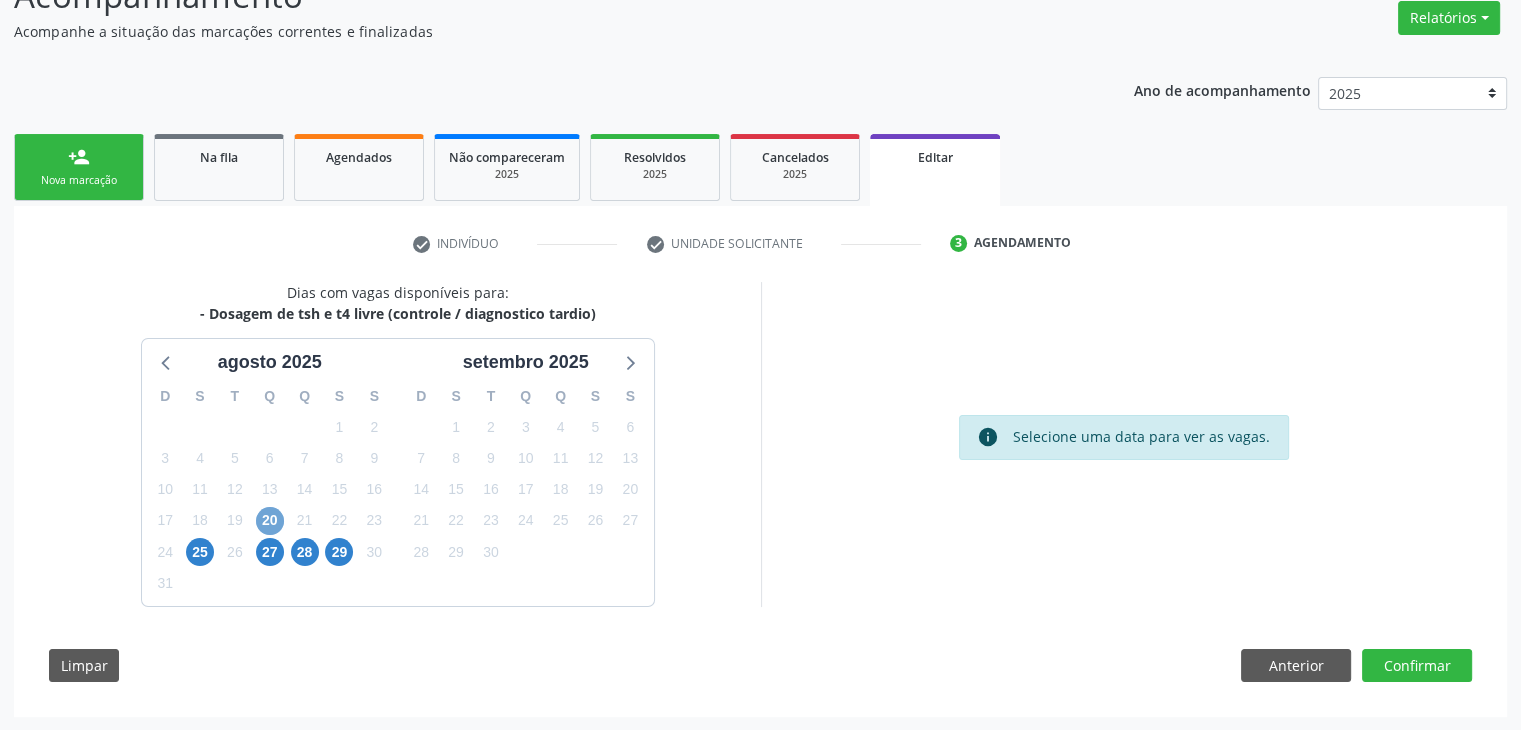 click on "20" at bounding box center [270, 521] 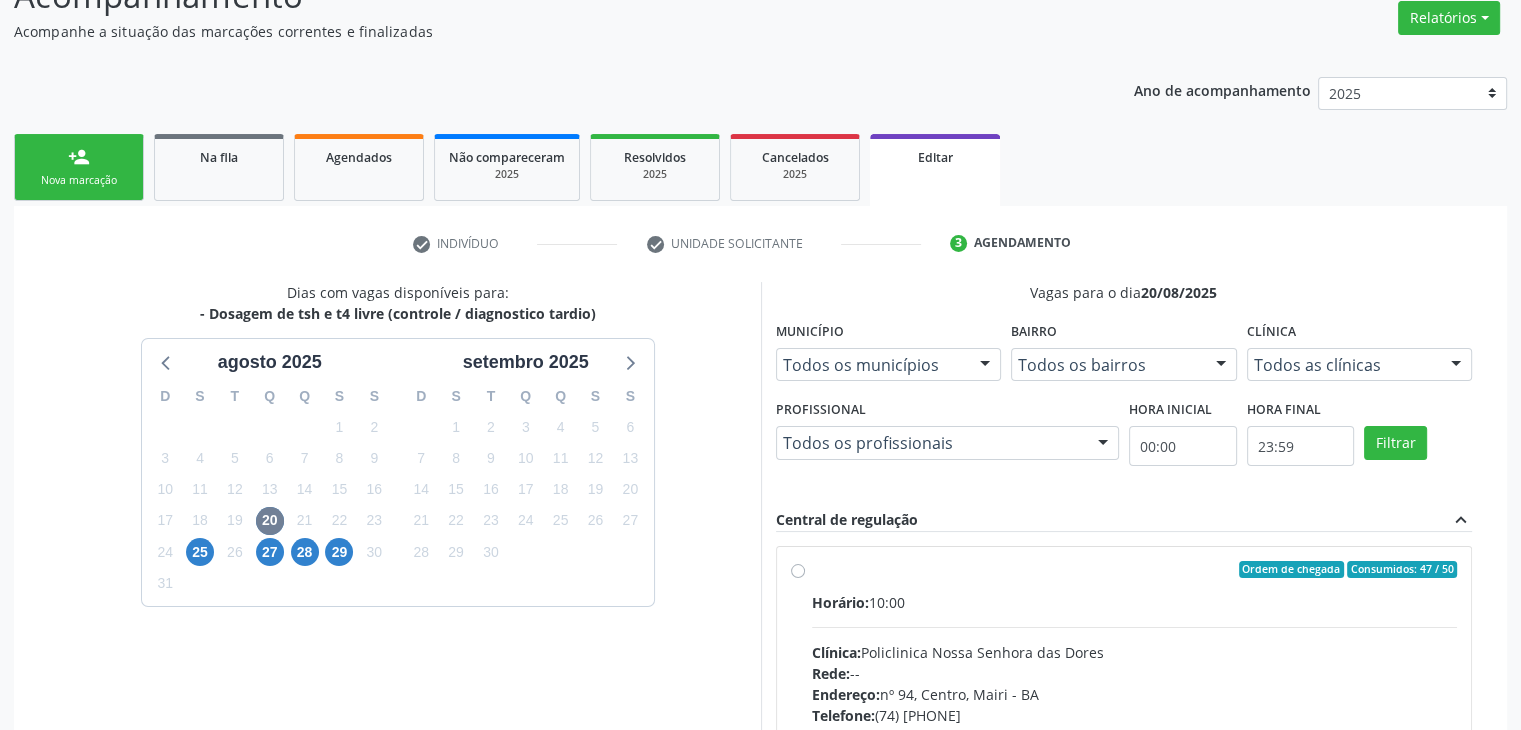 click at bounding box center (1135, 627) 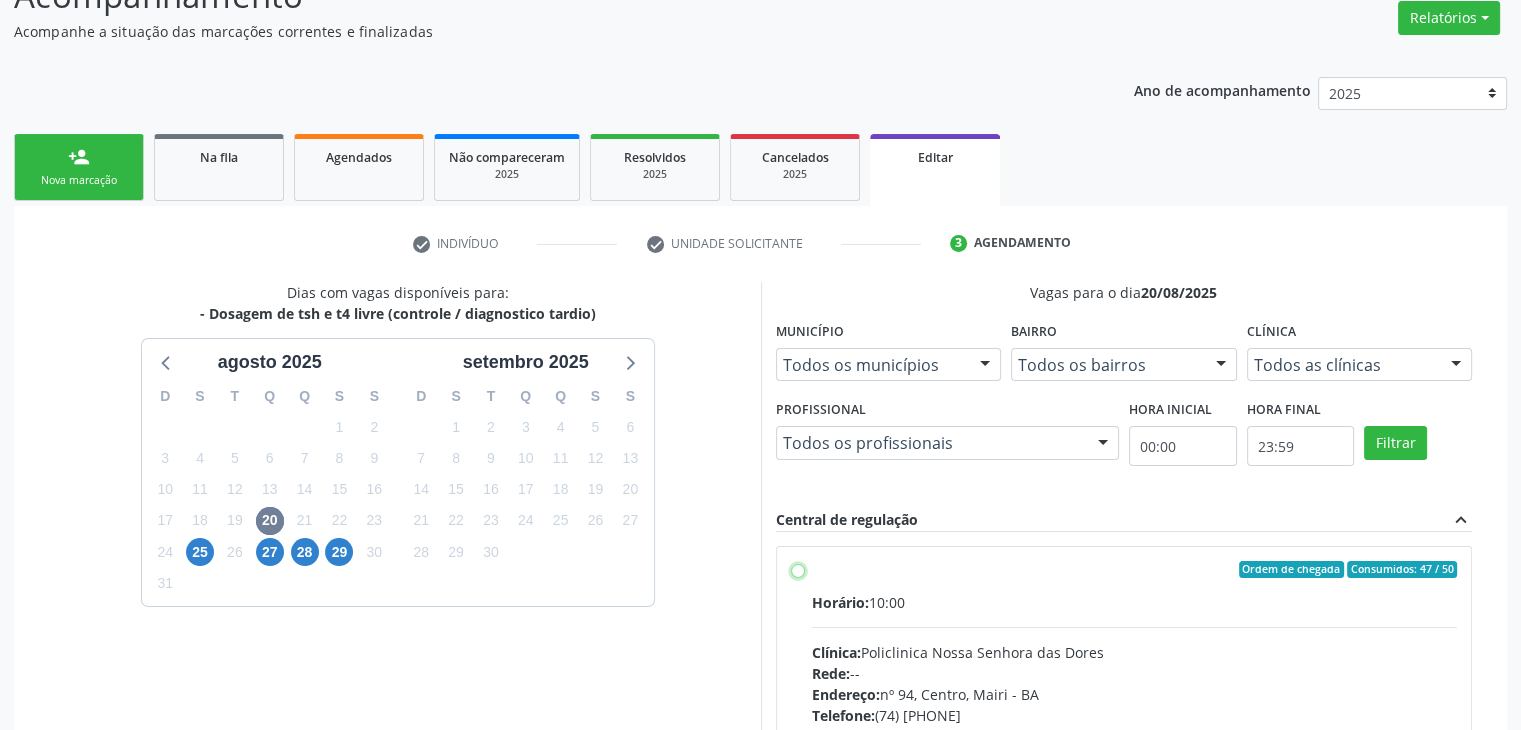 click on "Ordem de chegada
Consumidos: 47 / 50
Horário:   10:00
Clínica:  Policlinica Nossa Senhora das Dores
Rede:
--
Endereço:   nº 94, Centro, Mairi - BA
Telefone:   (74) 36322104
Profissional:
--
Informações adicionais sobre o atendimento
Idade de atendimento:
Sem restrição
Gênero(s) atendido(s):
Sem restrição
Informações adicionais:
--" at bounding box center (798, 570) 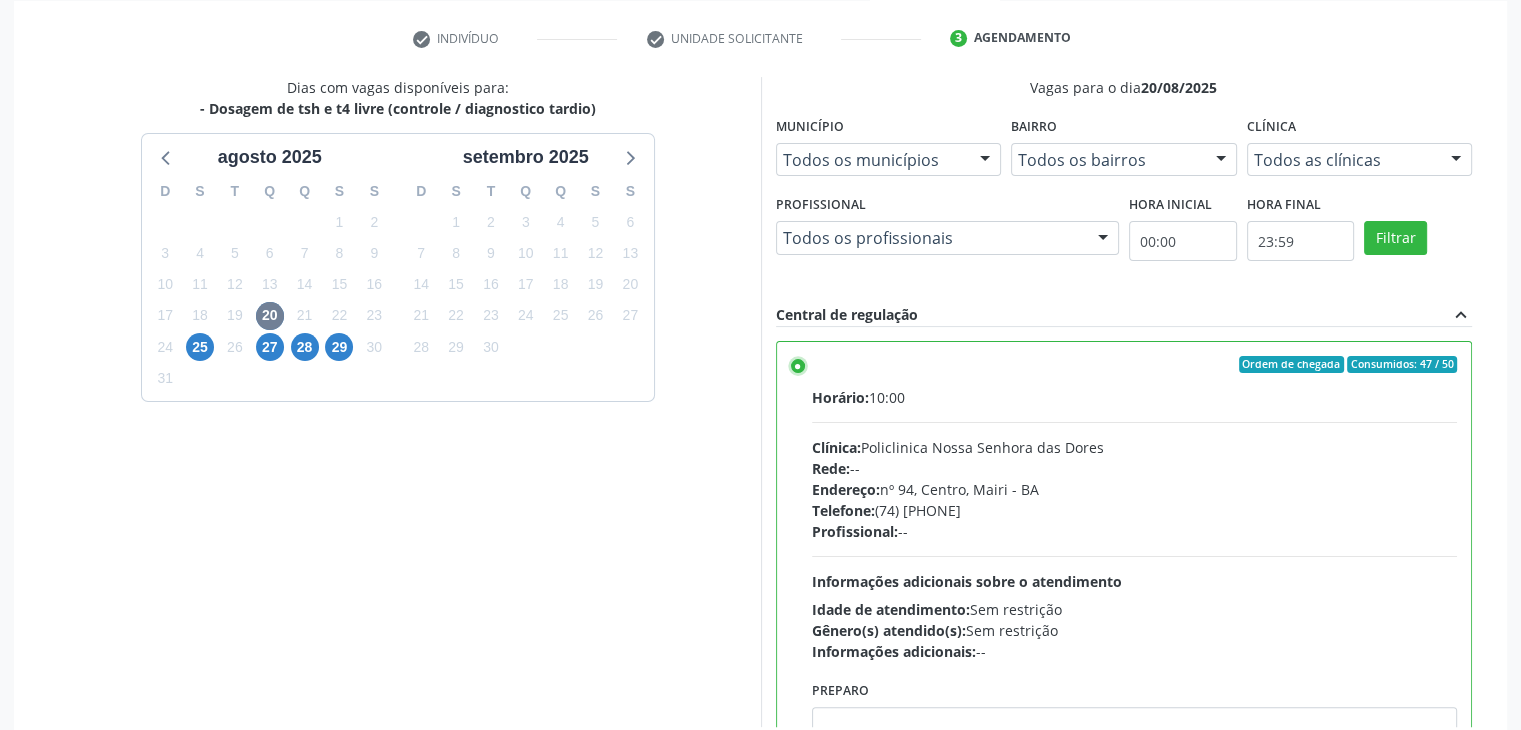 scroll, scrollTop: 490, scrollLeft: 0, axis: vertical 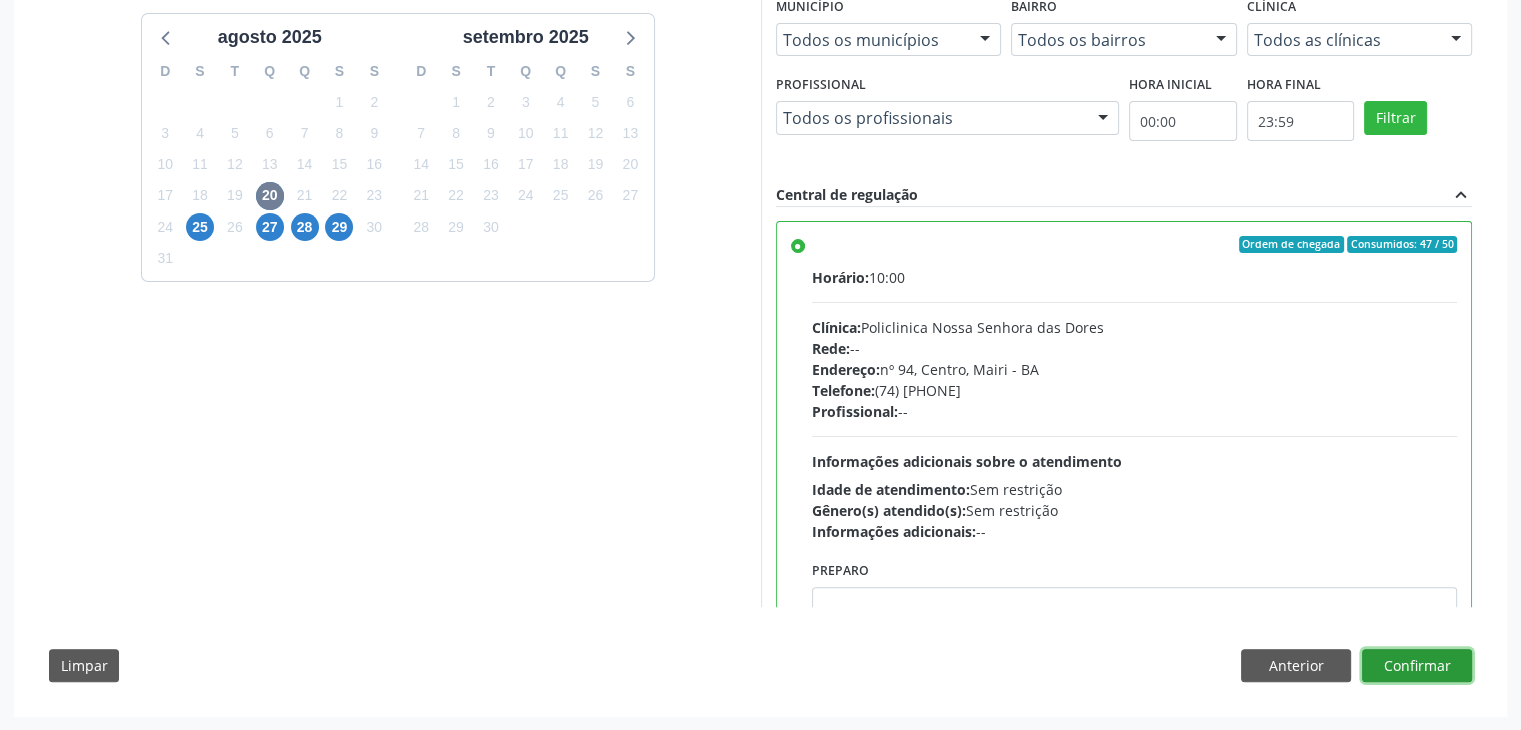 click on "Confirmar" at bounding box center [1417, 666] 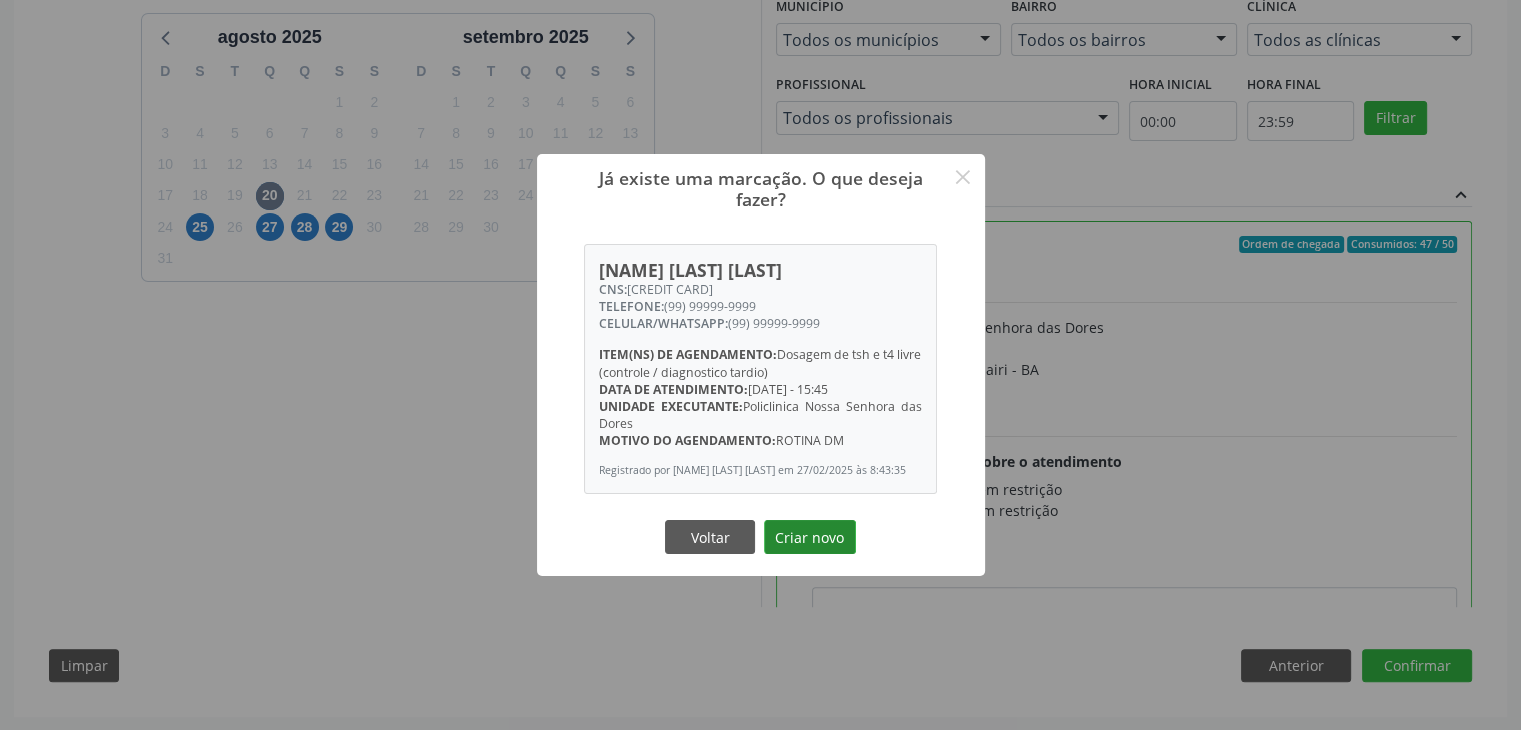 click on "Criar novo" at bounding box center (810, 537) 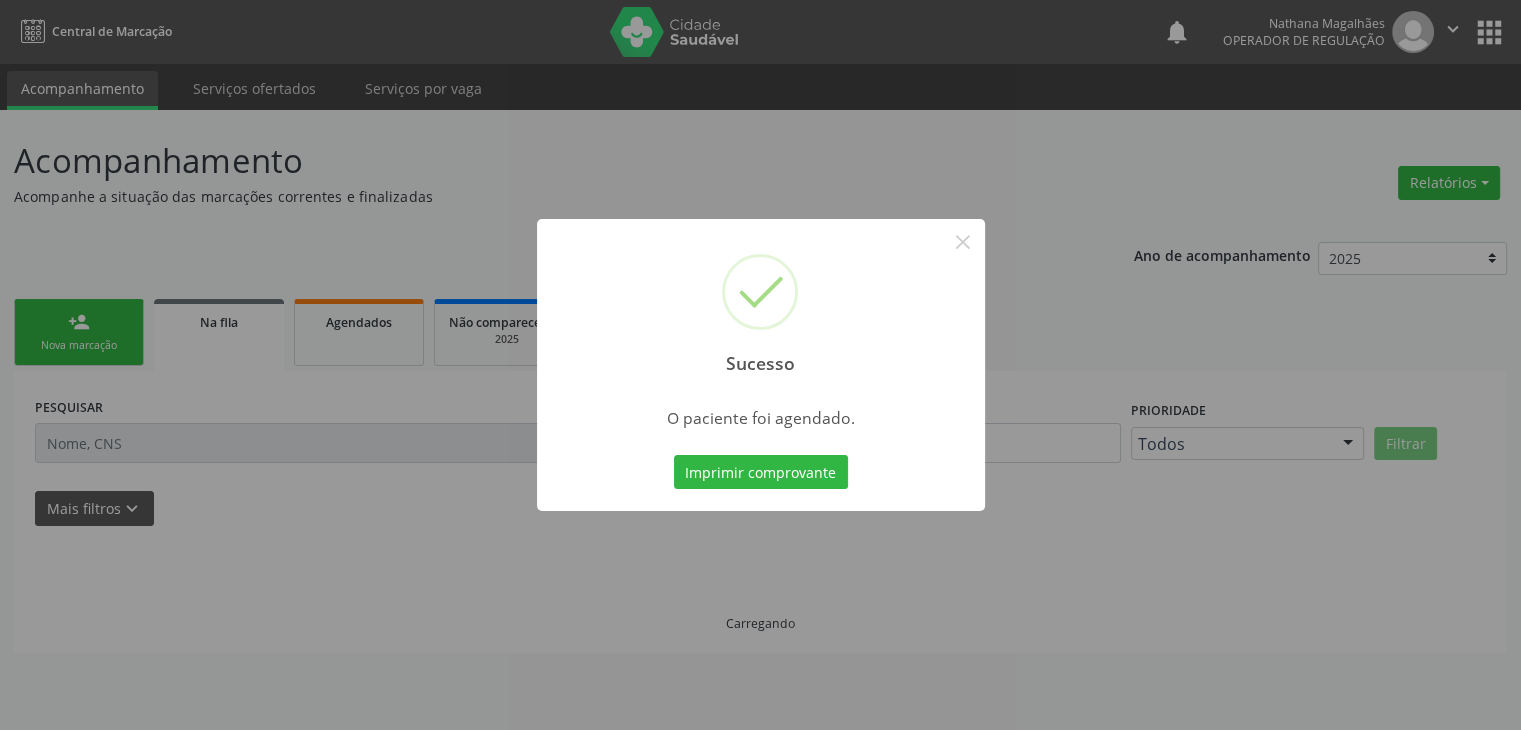 scroll, scrollTop: 0, scrollLeft: 0, axis: both 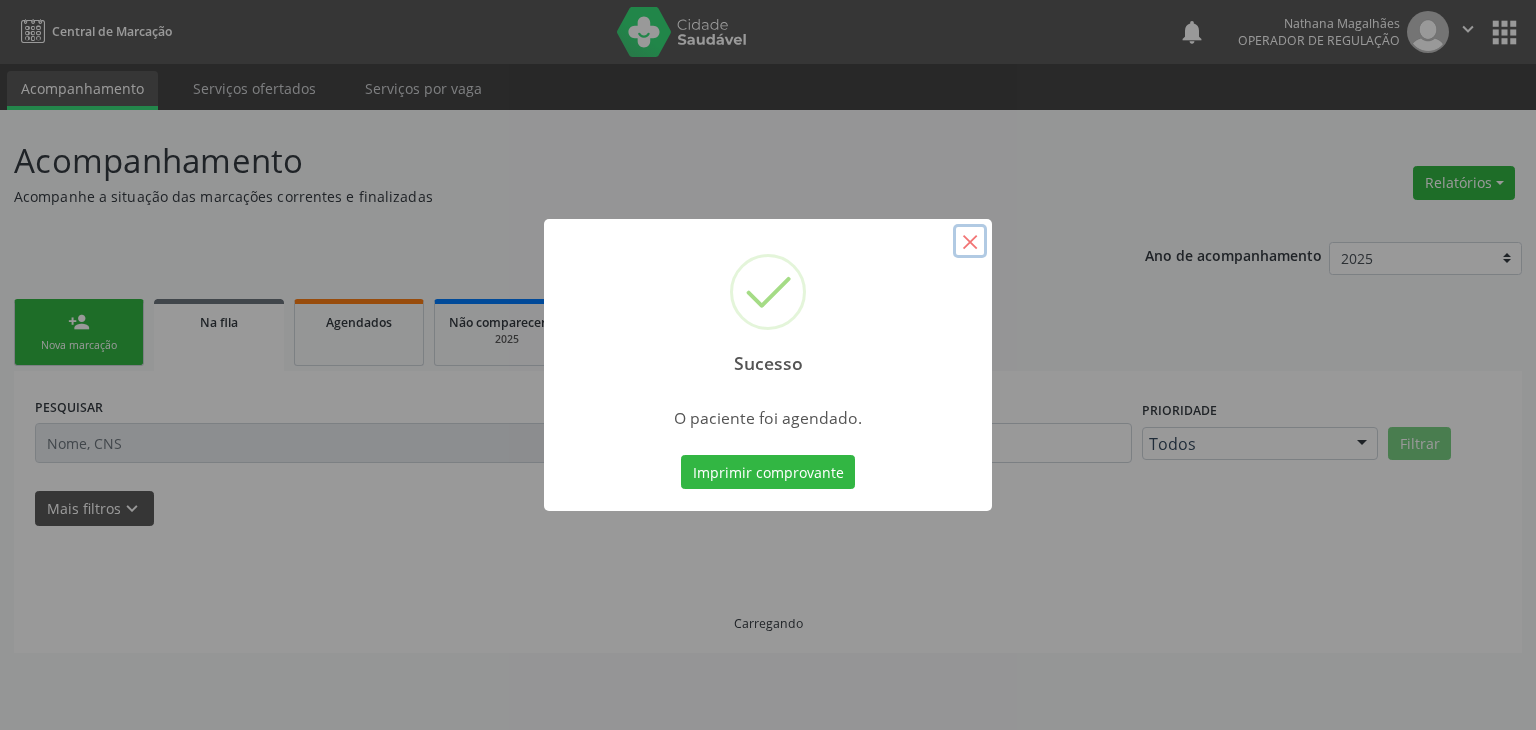 click on "×" at bounding box center [970, 241] 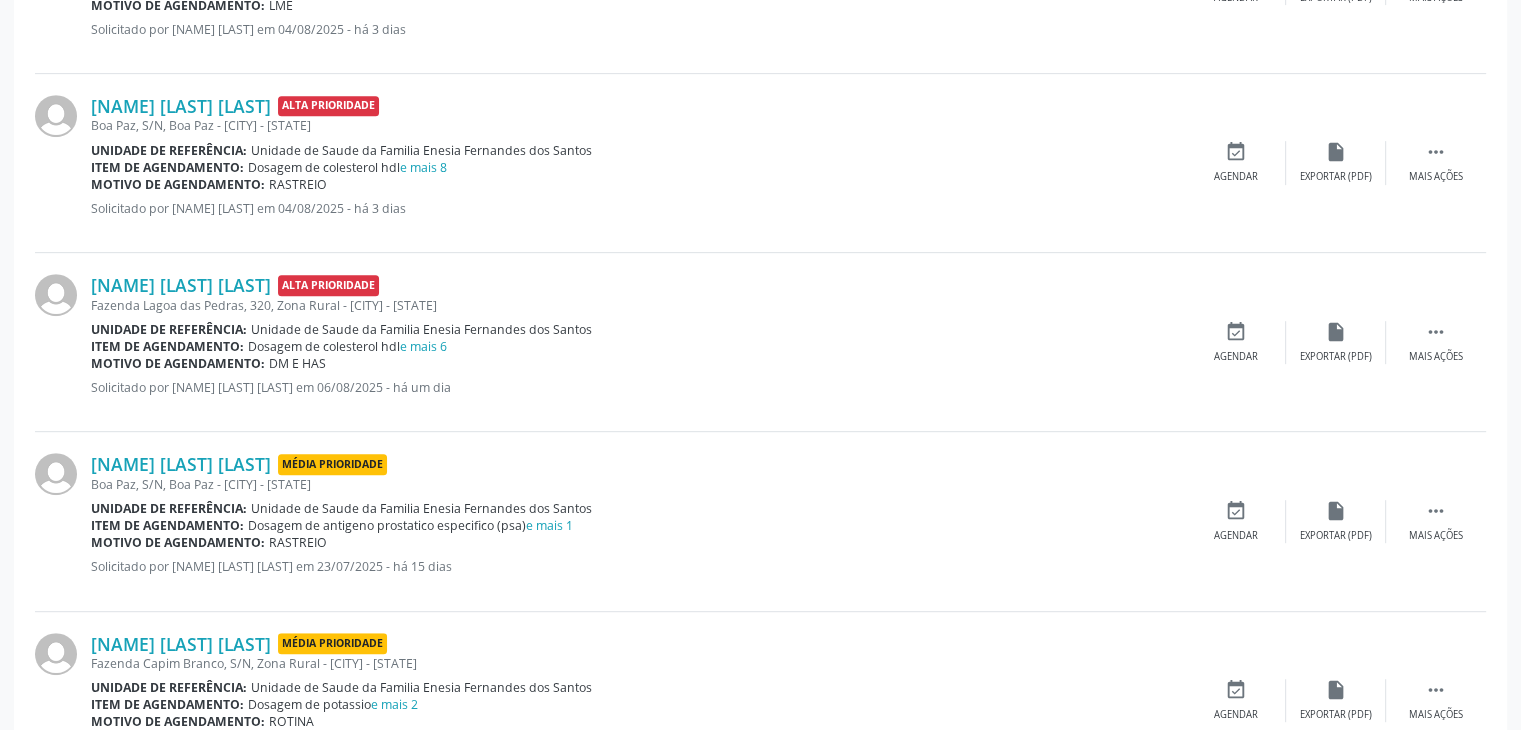 scroll, scrollTop: 1100, scrollLeft: 0, axis: vertical 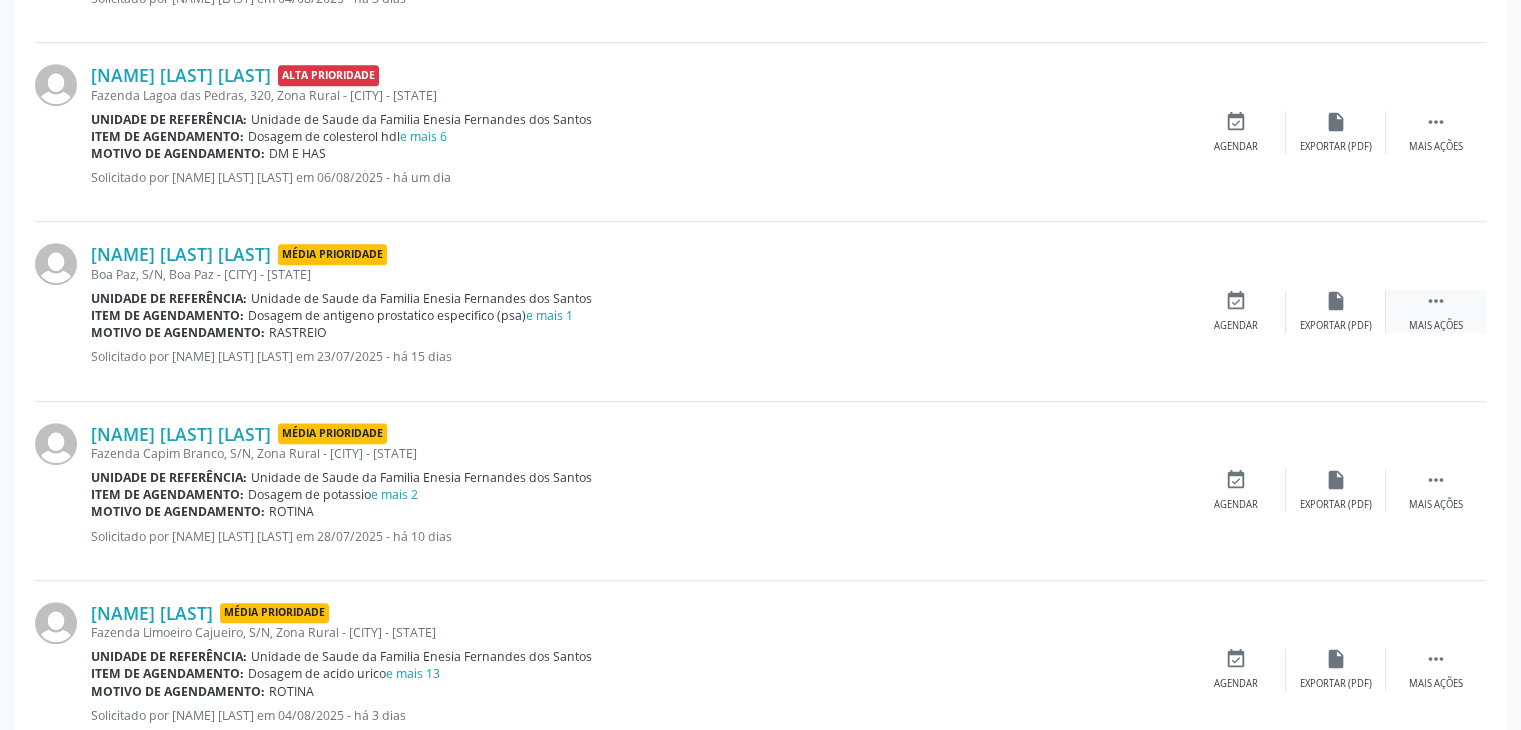click on "" at bounding box center (1436, 301) 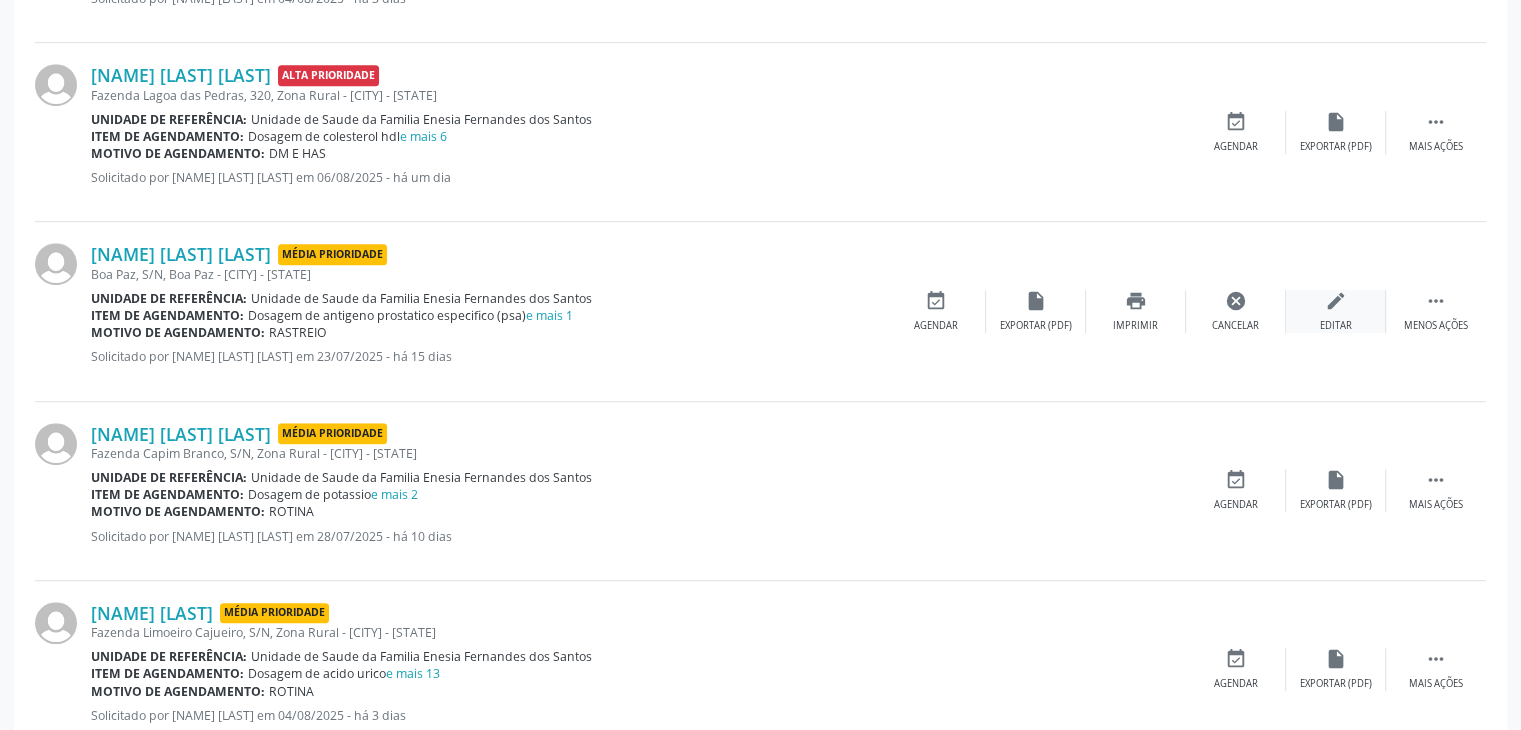 click on "edit
Editar" at bounding box center (1336, 311) 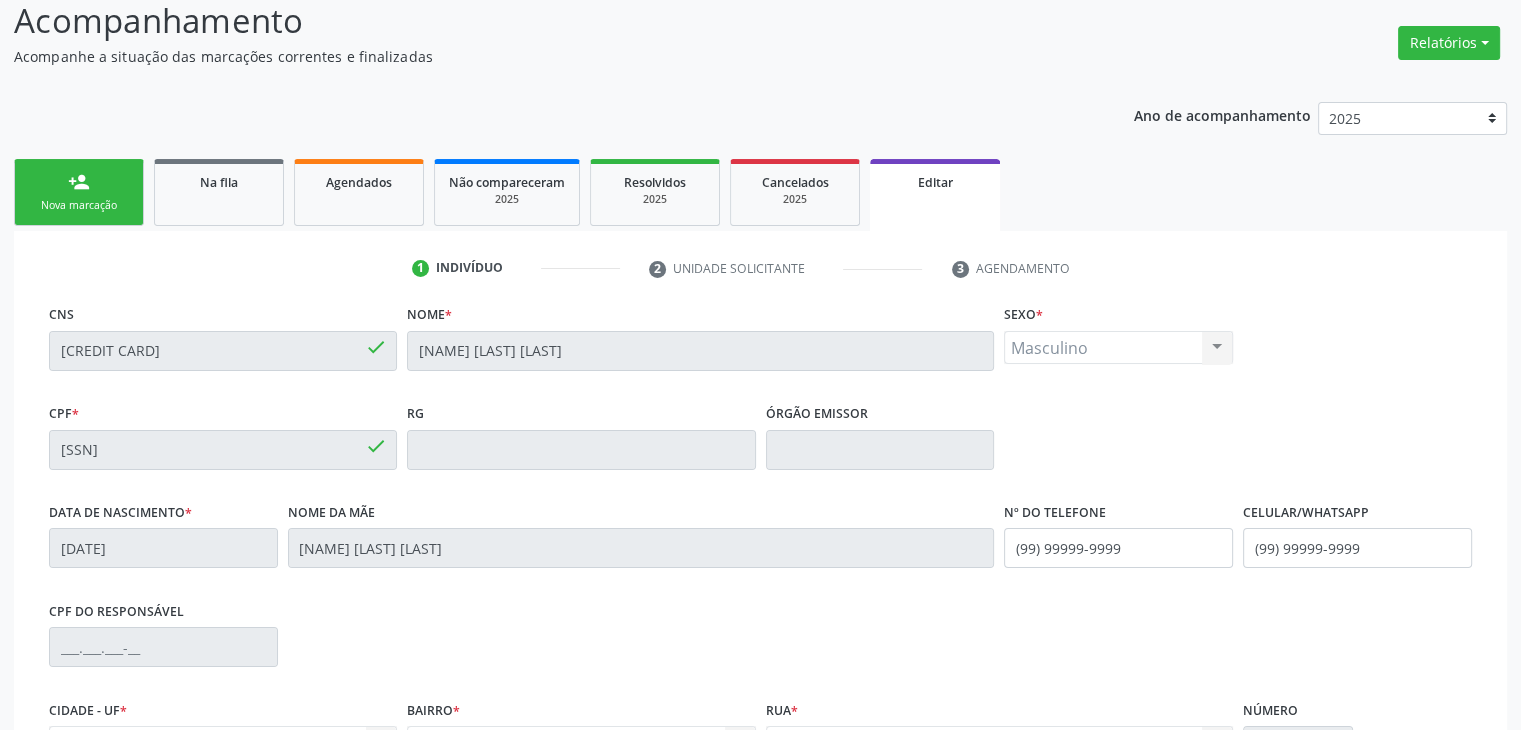 scroll, scrollTop: 380, scrollLeft: 0, axis: vertical 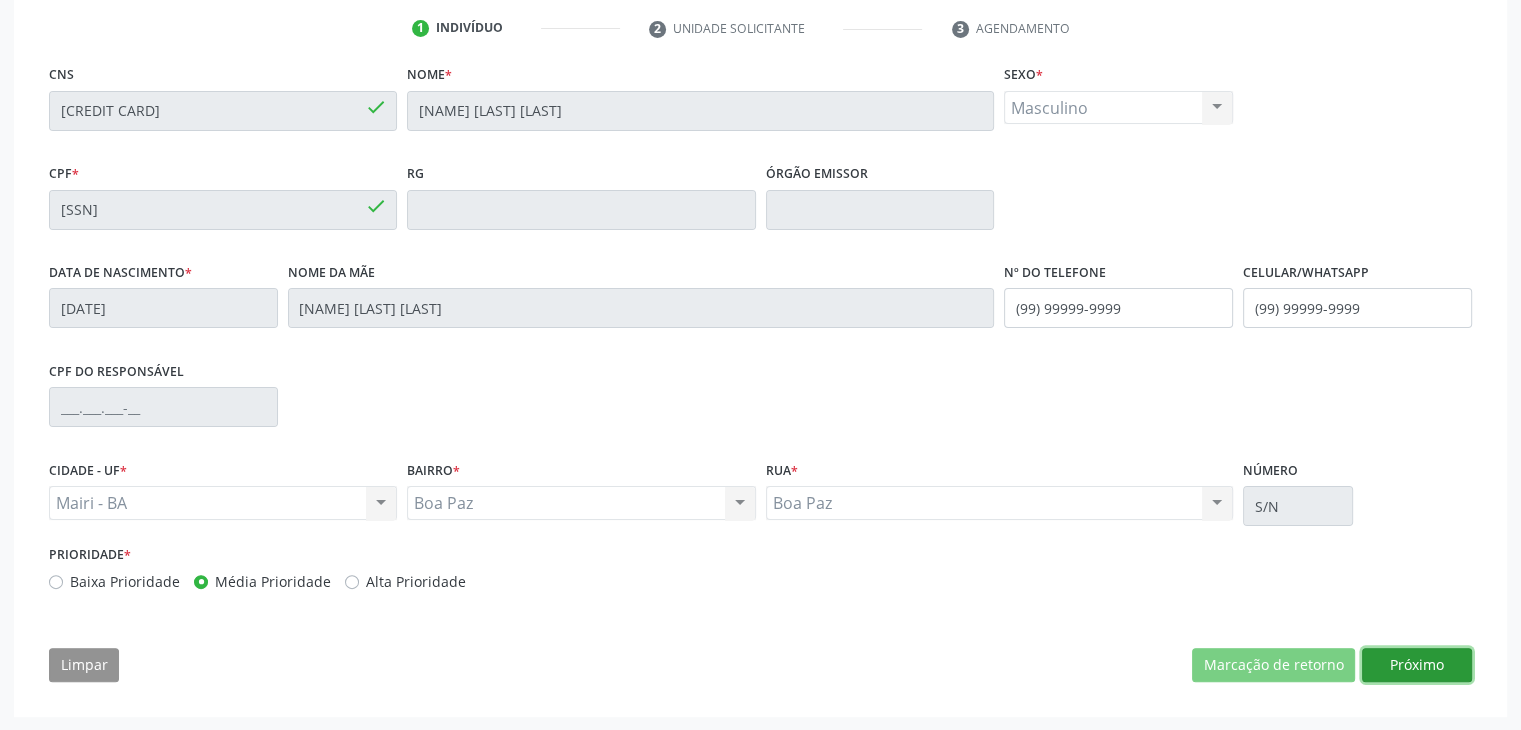 click on "Próximo" at bounding box center (1417, 665) 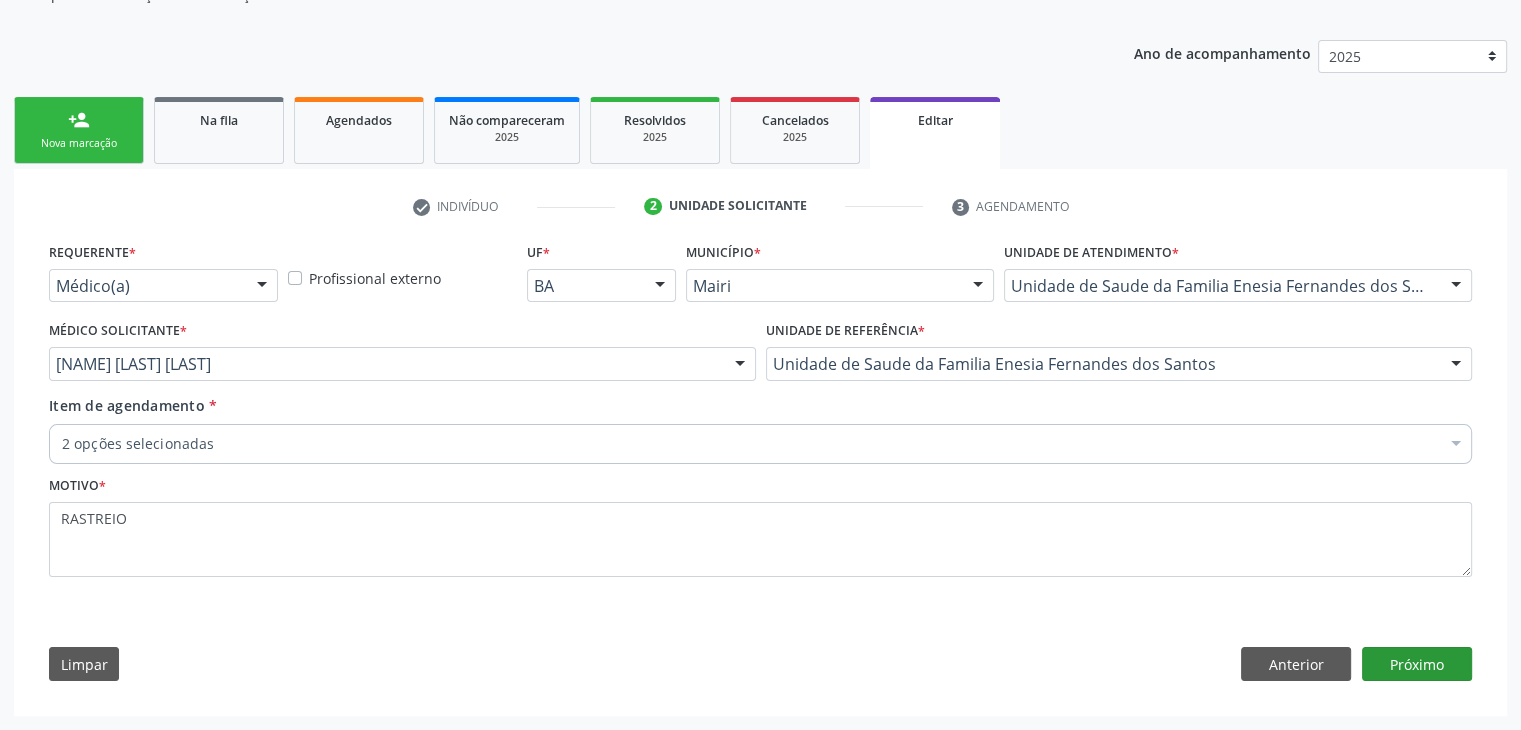 scroll, scrollTop: 200, scrollLeft: 0, axis: vertical 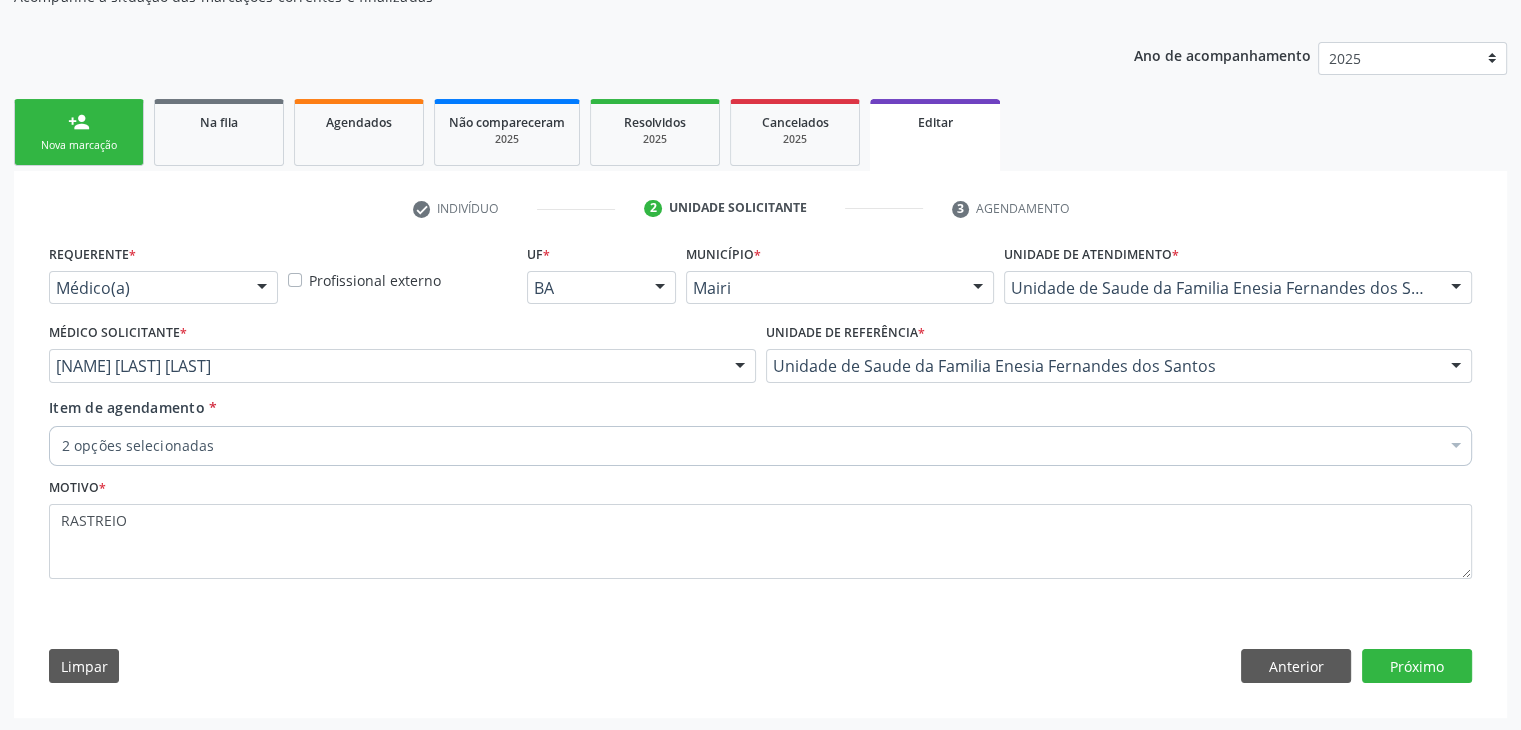 click on "2 opções selecionadas" at bounding box center [760, 446] 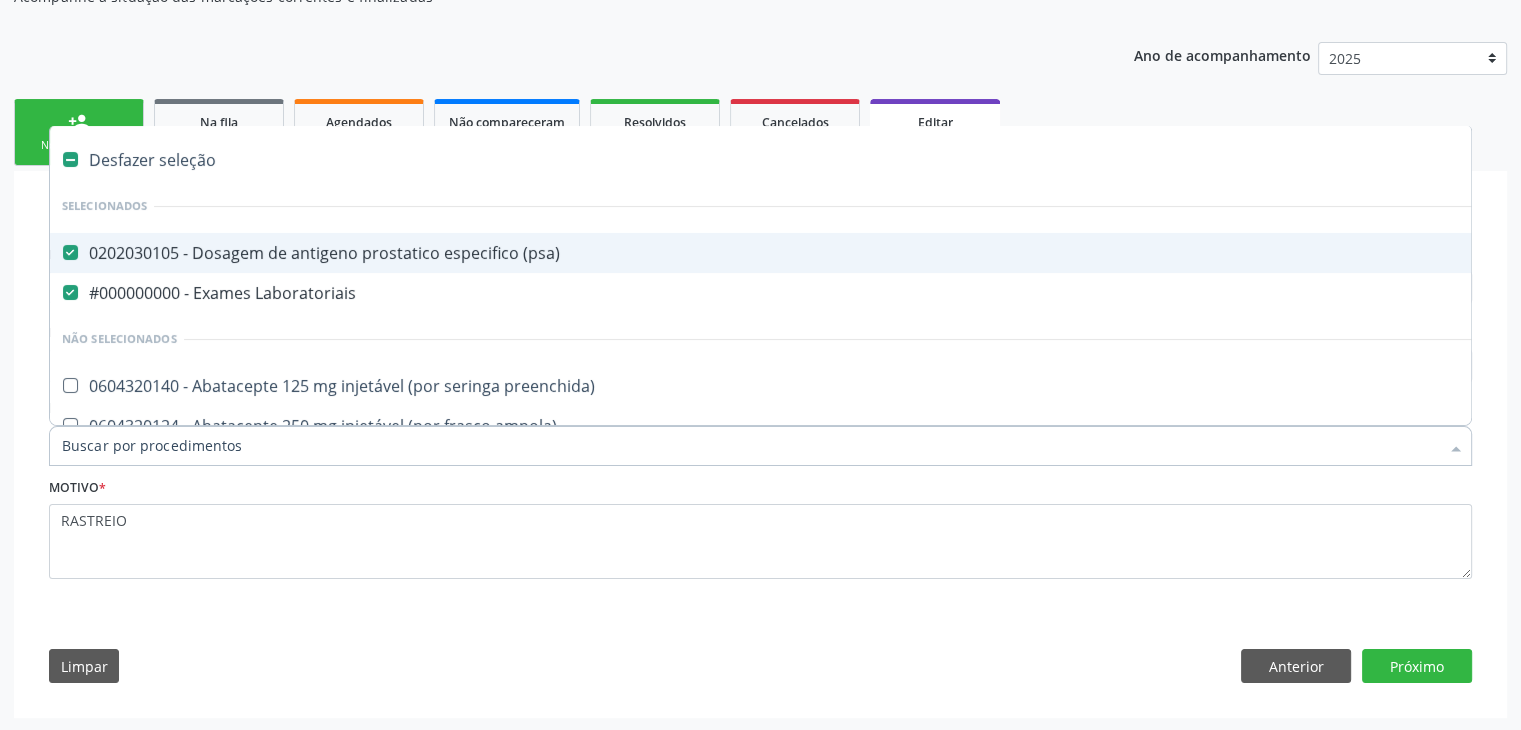 click on "Desfazer seleção" at bounding box center [831, 160] 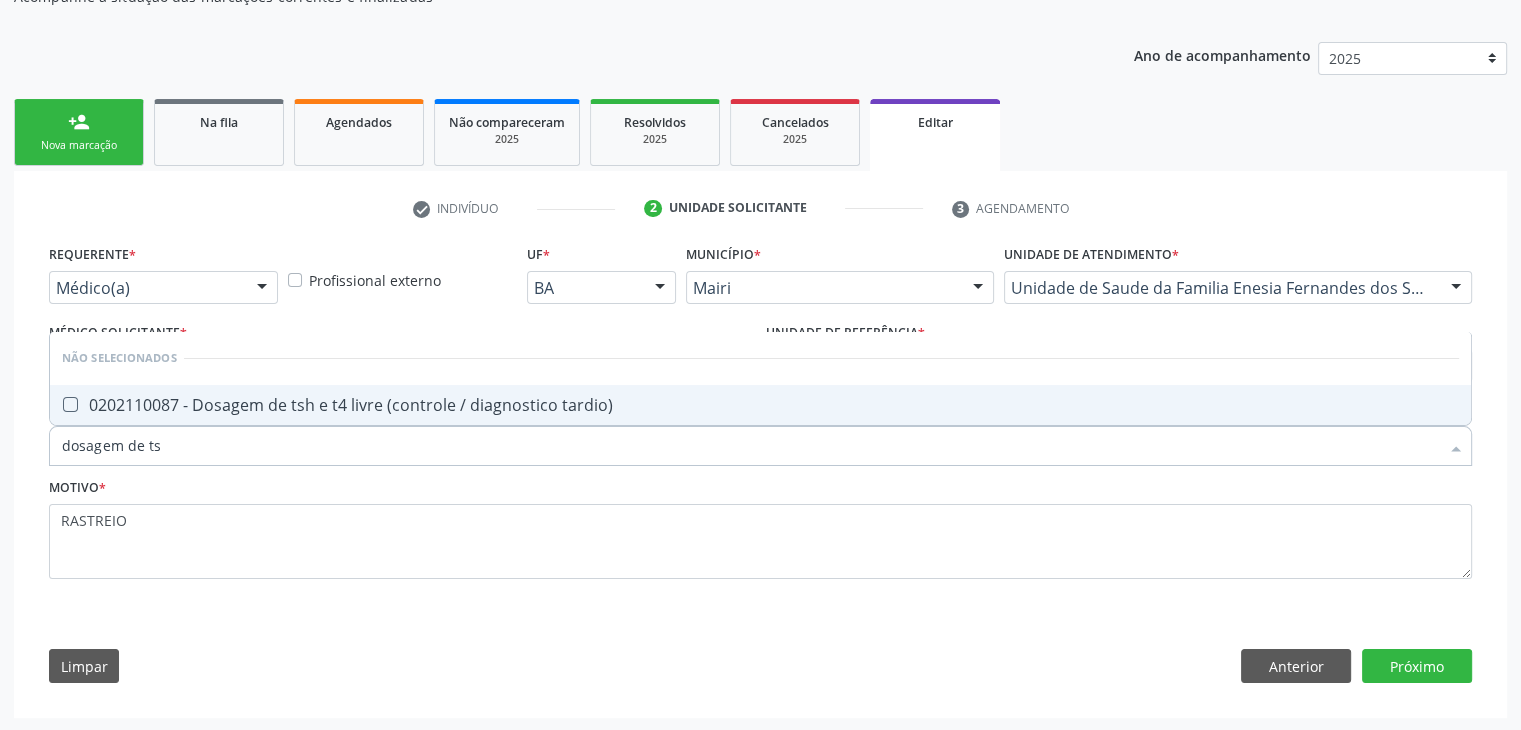 click on "0202110087 - Dosagem de tsh e t4 livre (controle / diagnostico tardio)" at bounding box center [760, 405] 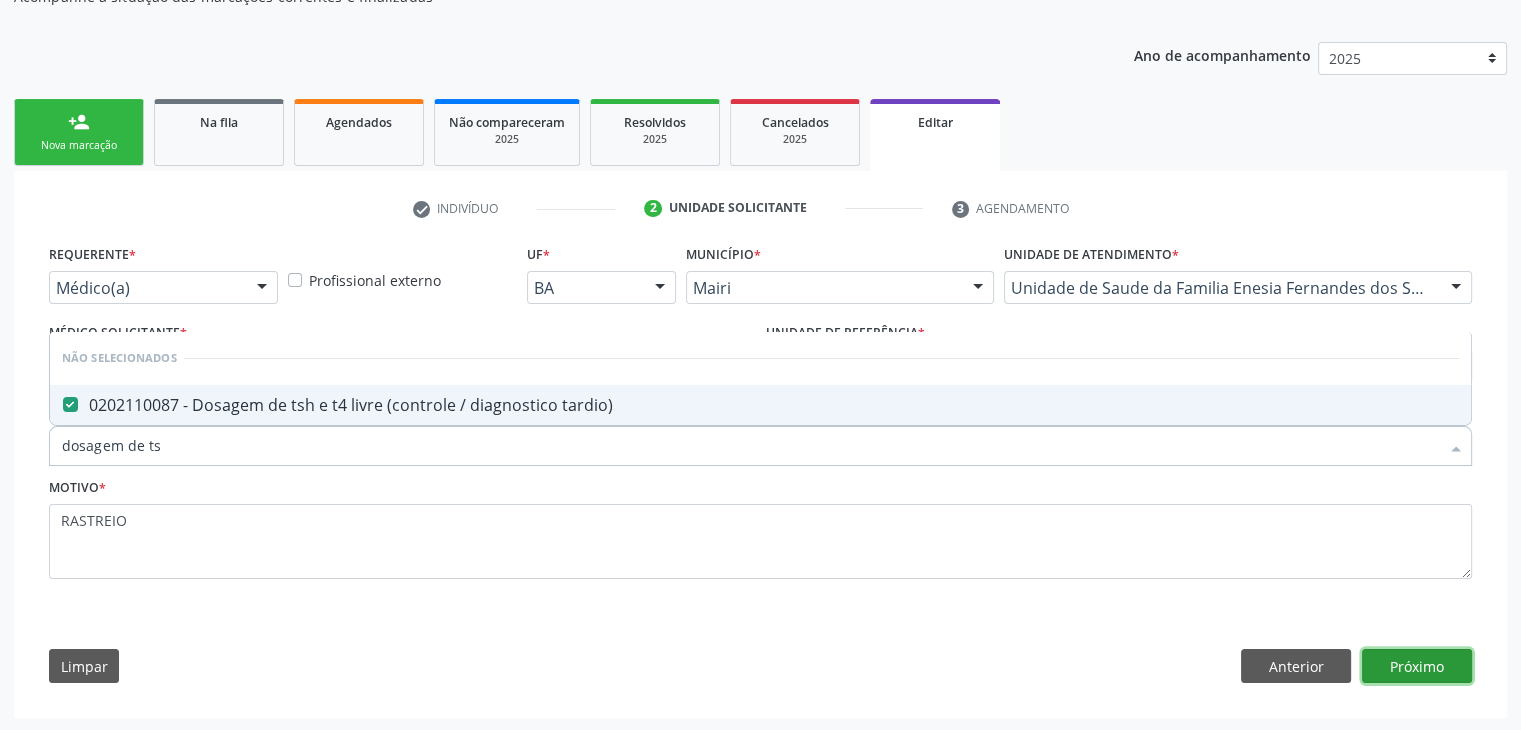 click on "Próximo" at bounding box center [1417, 666] 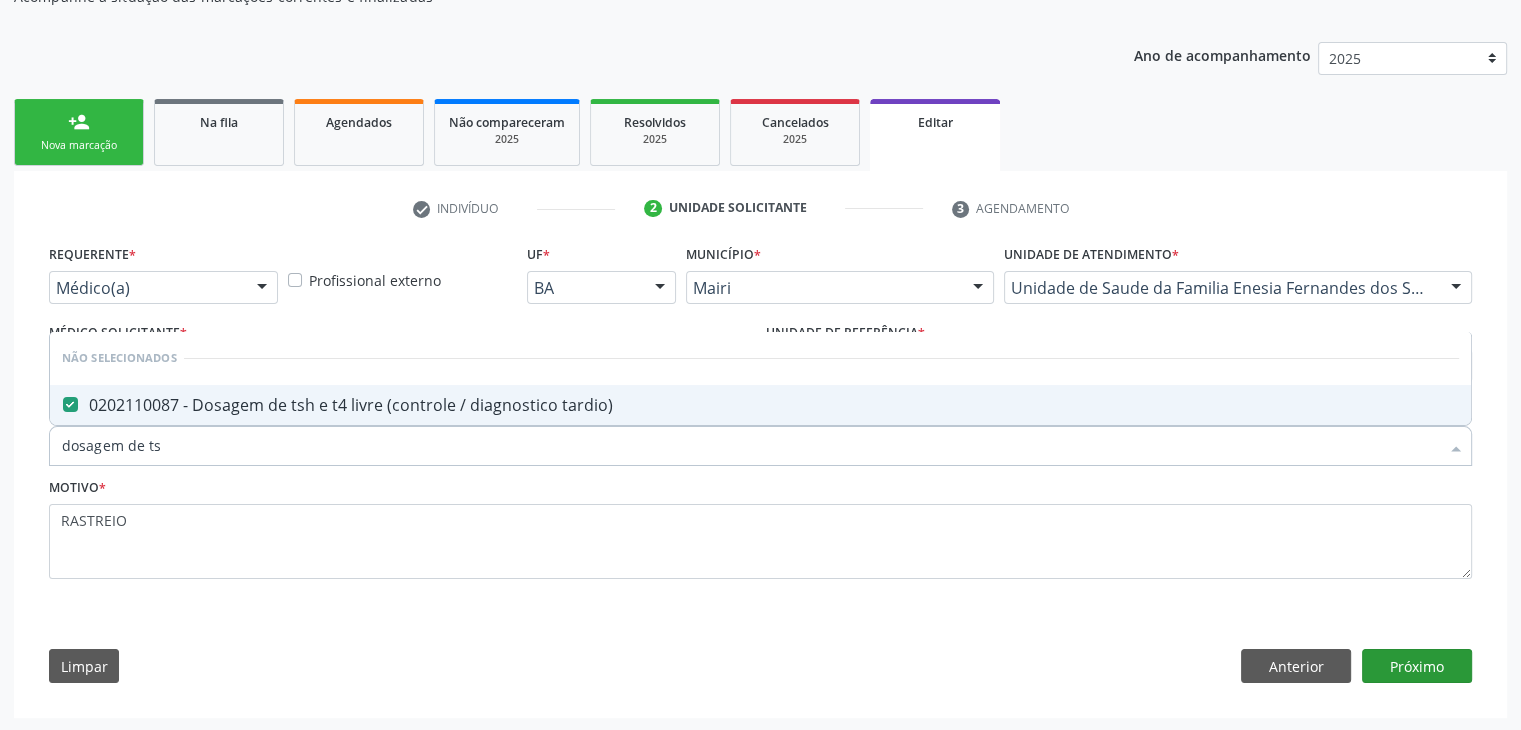 scroll, scrollTop: 165, scrollLeft: 0, axis: vertical 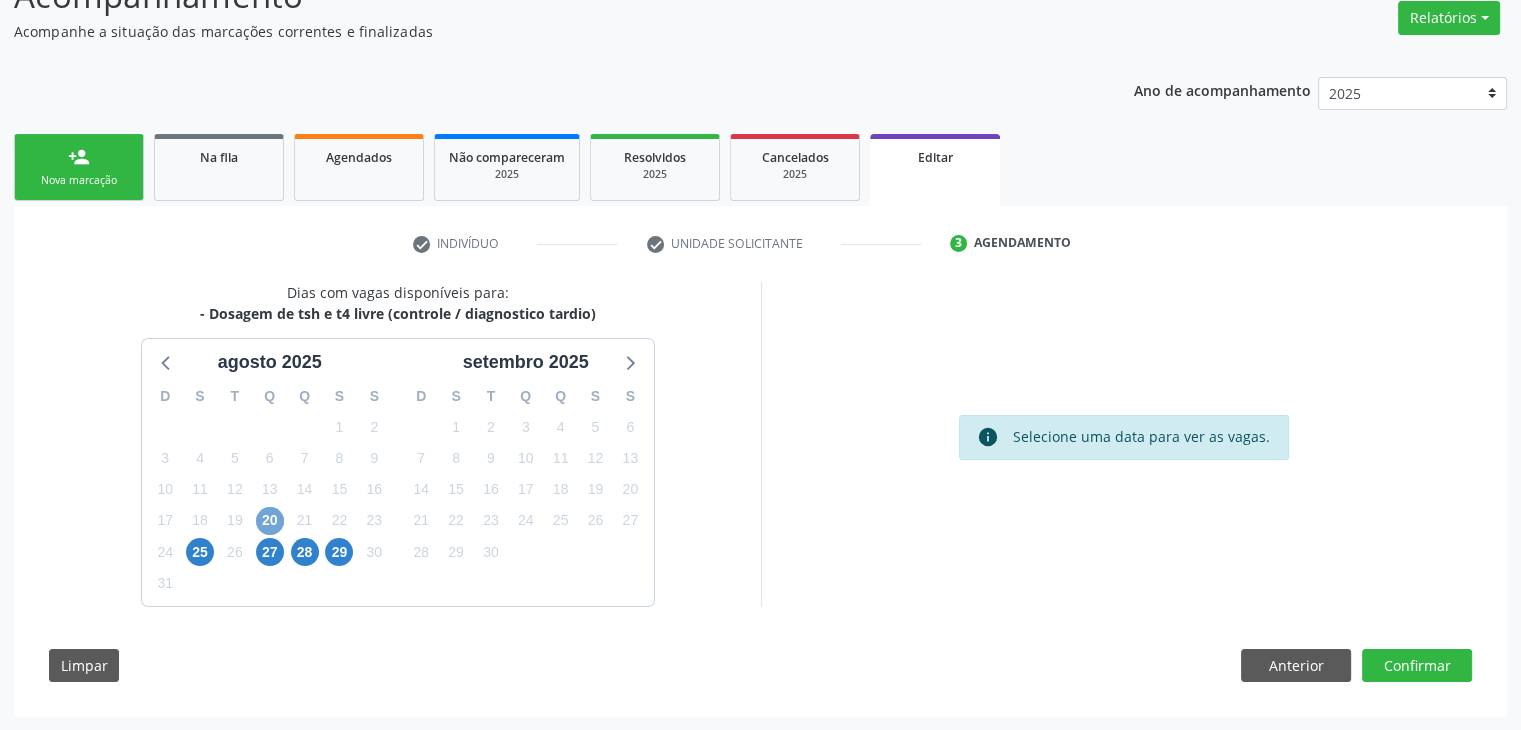 click on "20" at bounding box center [270, 521] 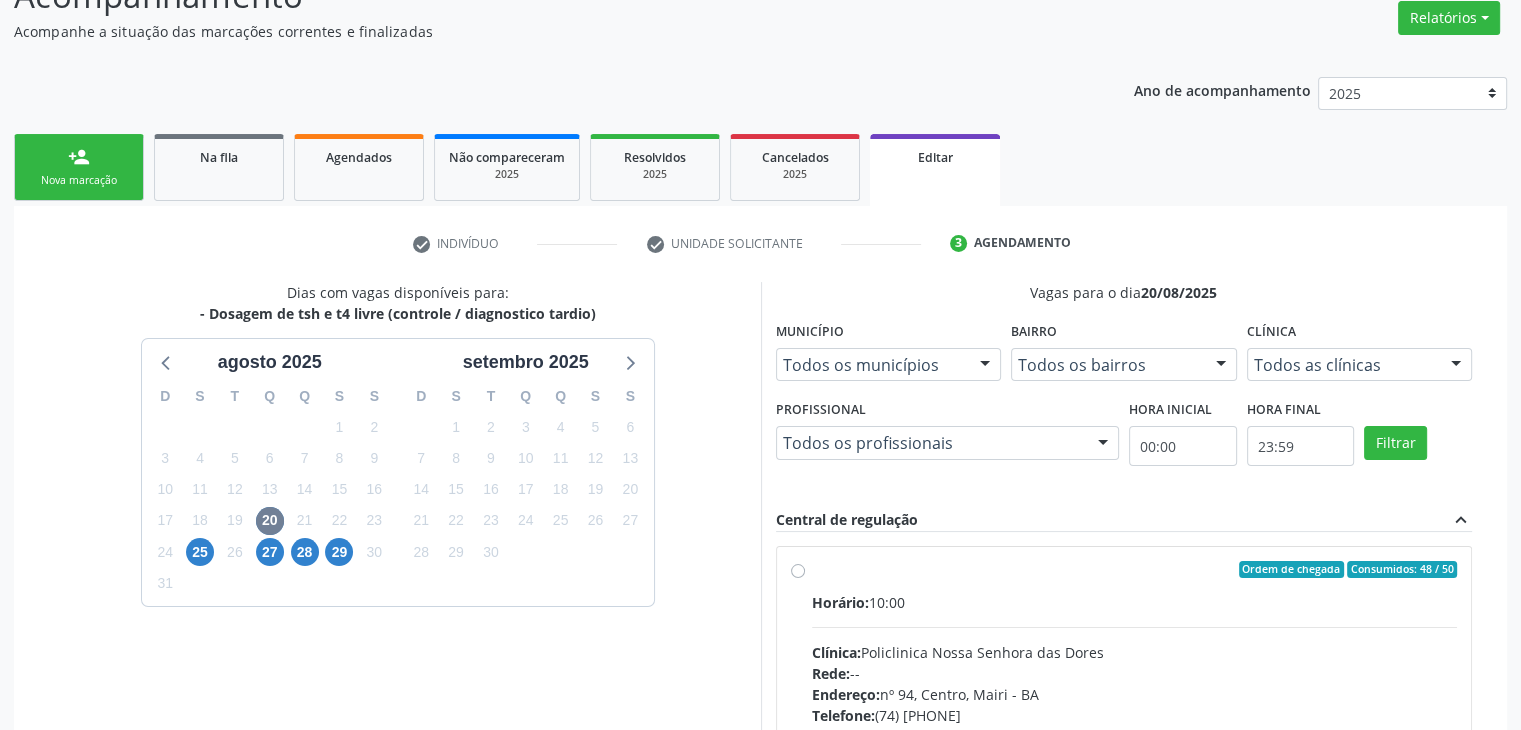 click on "Clínica:  Policlinica Nossa Senhora das Dores" at bounding box center (1135, 652) 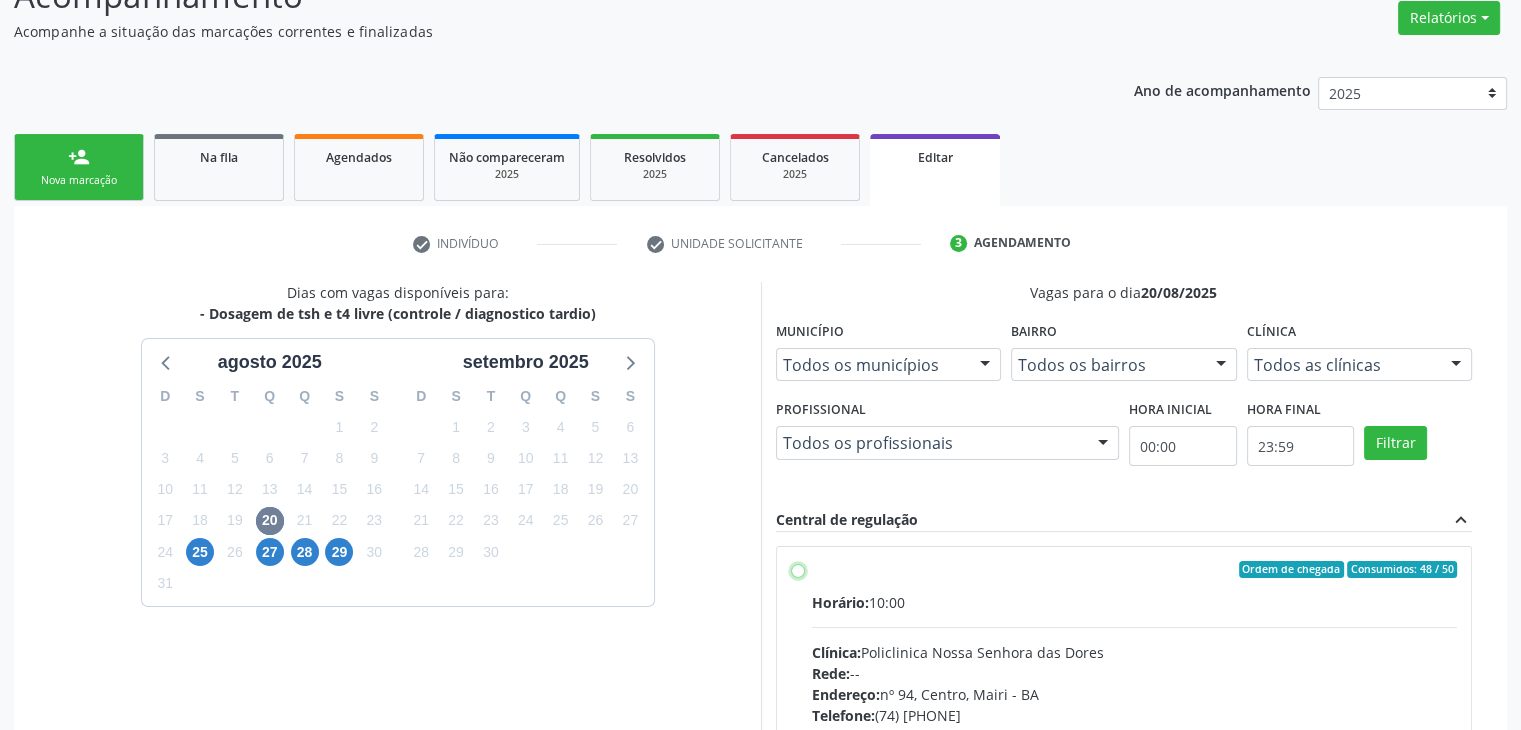 click on "Ordem de chegada
Consumidos: 48 / 50
Horário:   10:00
Clínica:  Policlinica Nossa Senhora das Dores
Rede:
--
Endereço:   nº 94, Centro, Mairi - BA
Telefone:   (74) 36322104
Profissional:
--
Informações adicionais sobre o atendimento
Idade de atendimento:
Sem restrição
Gênero(s) atendido(s):
Sem restrição
Informações adicionais:
--" at bounding box center (798, 570) 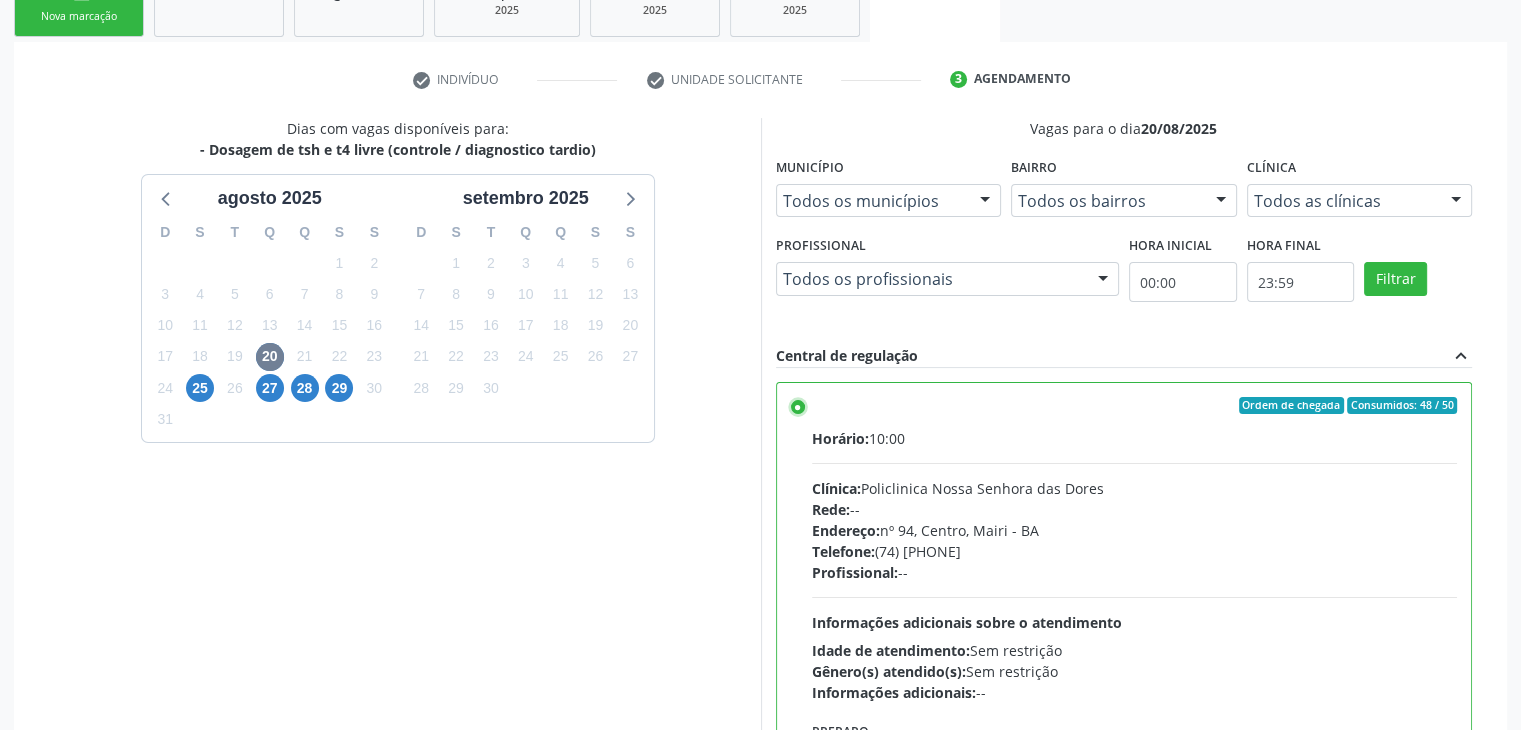 scroll, scrollTop: 490, scrollLeft: 0, axis: vertical 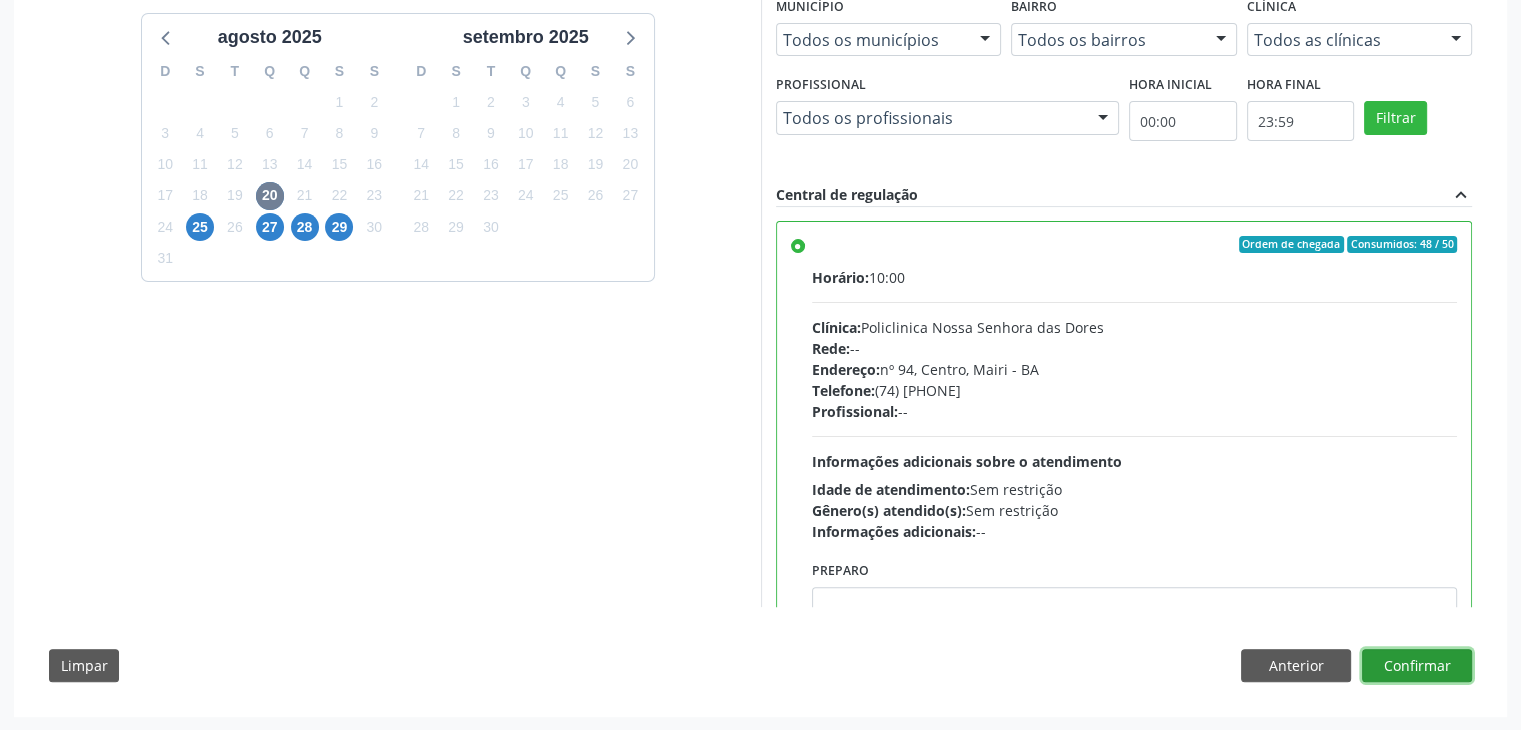 click on "Confirmar" at bounding box center [1417, 666] 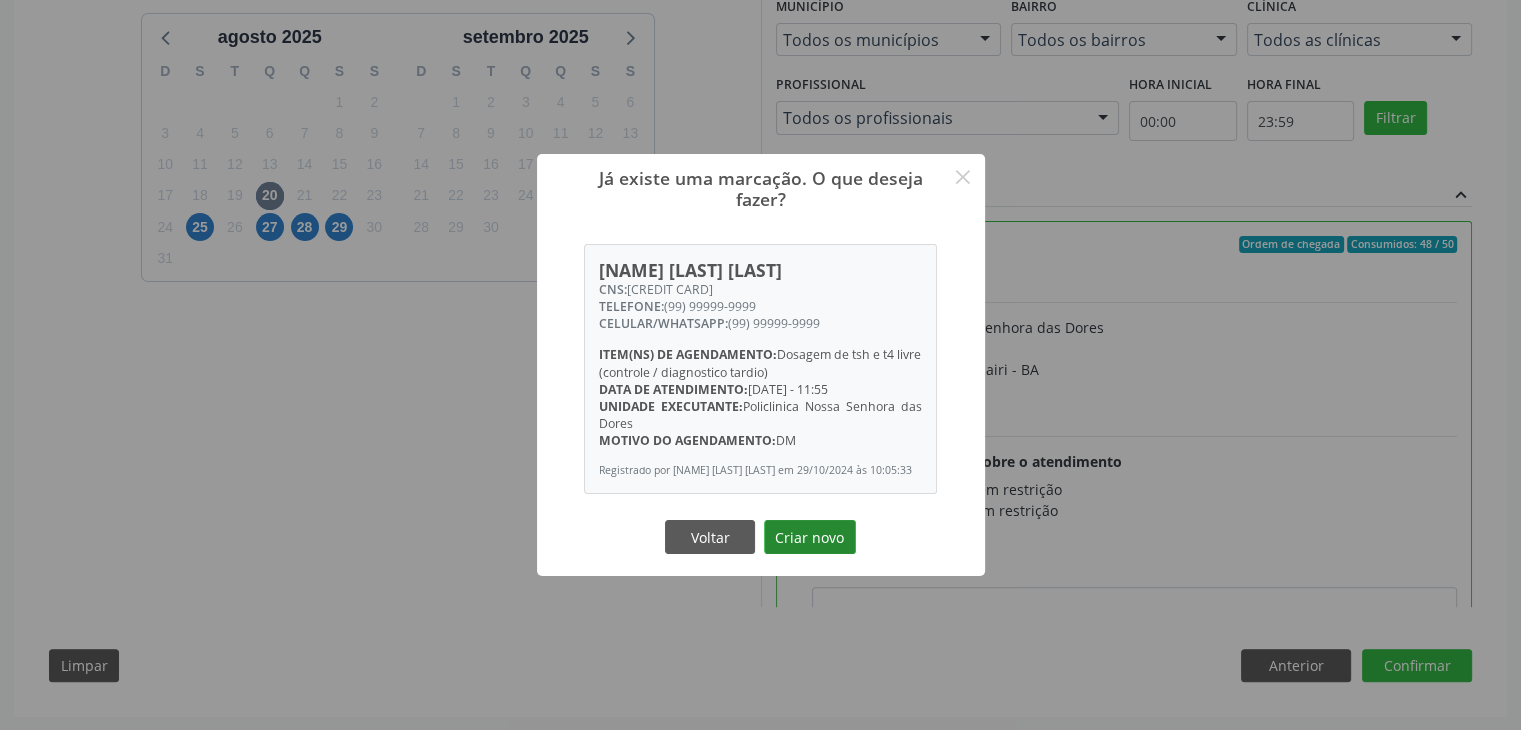 click on "Criar novo" at bounding box center [810, 537] 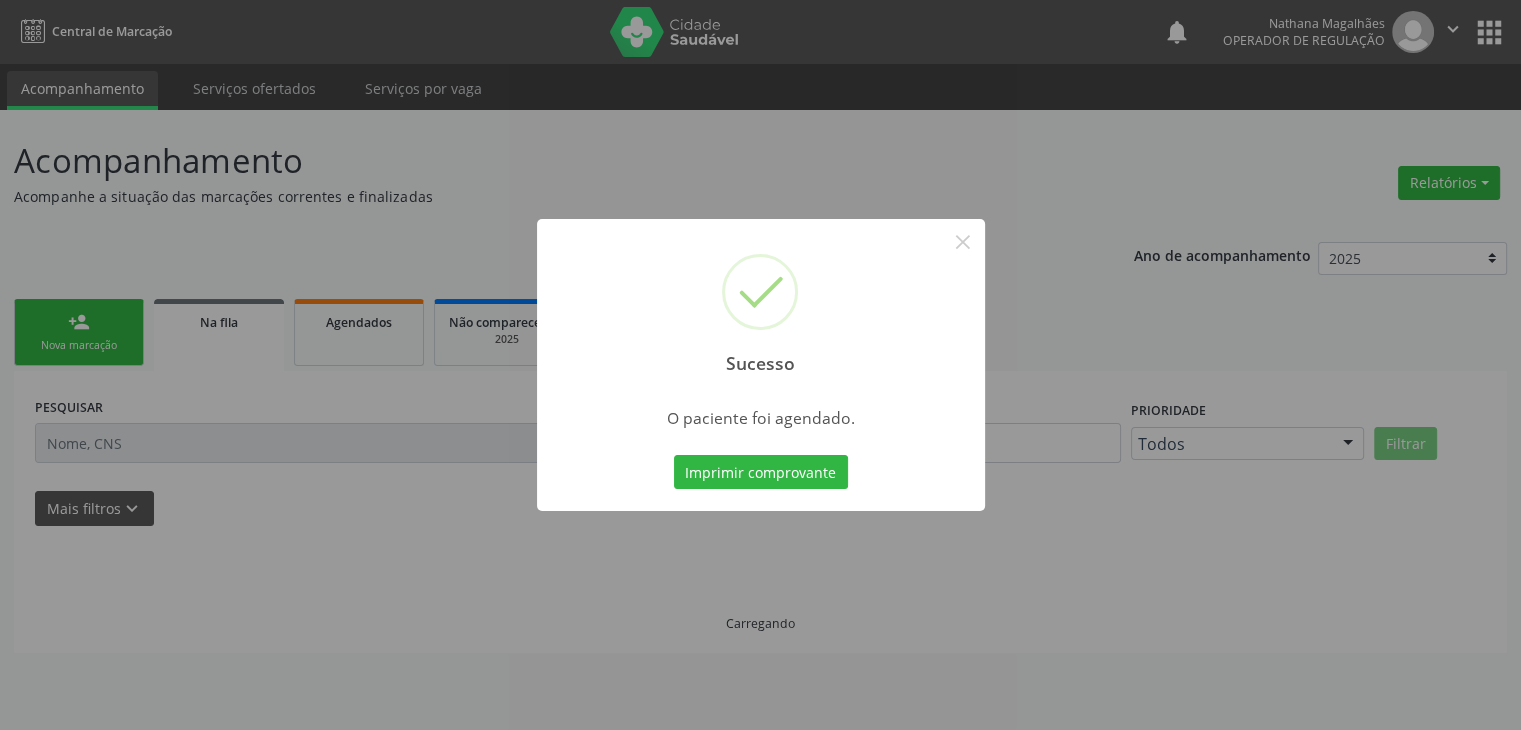 scroll, scrollTop: 0, scrollLeft: 0, axis: both 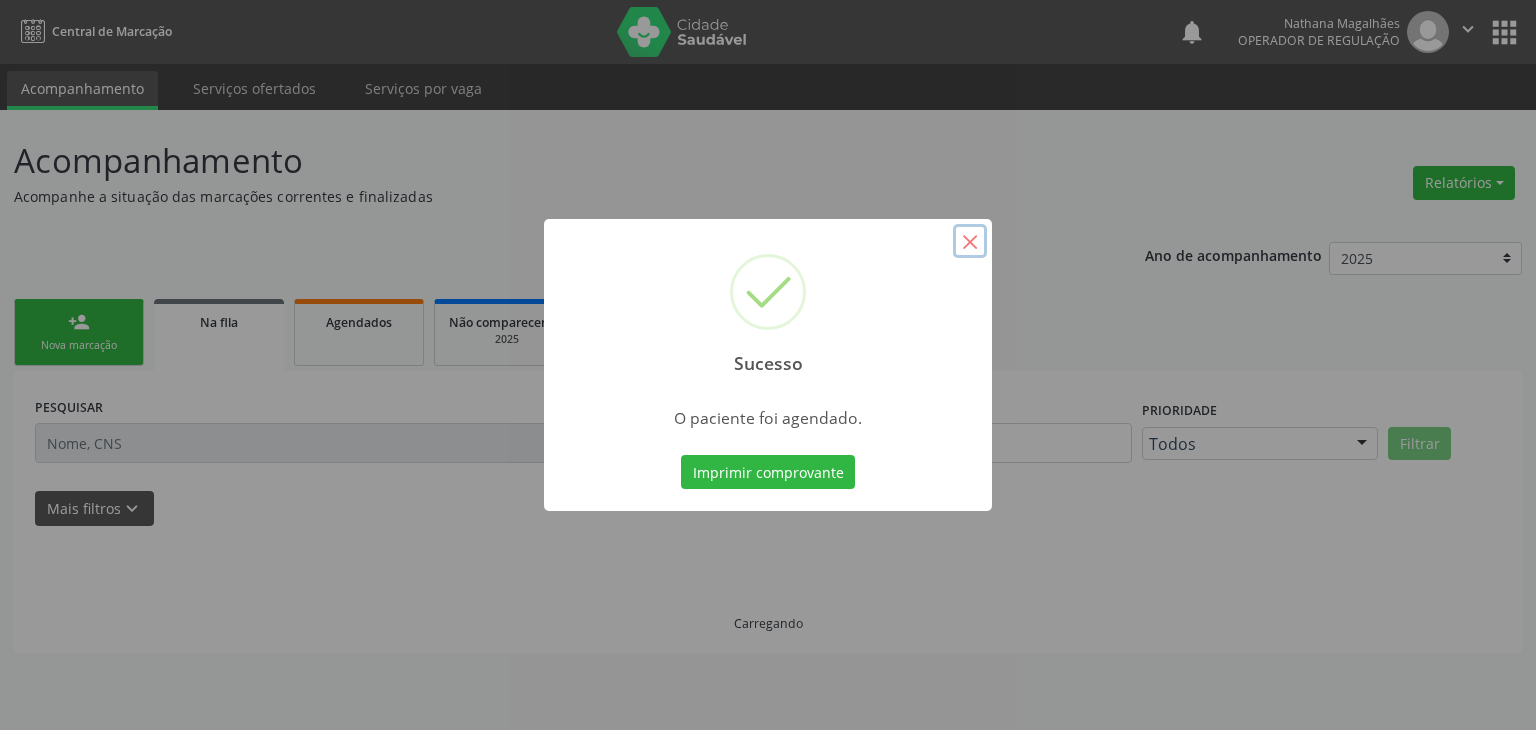 click on "×" at bounding box center (970, 241) 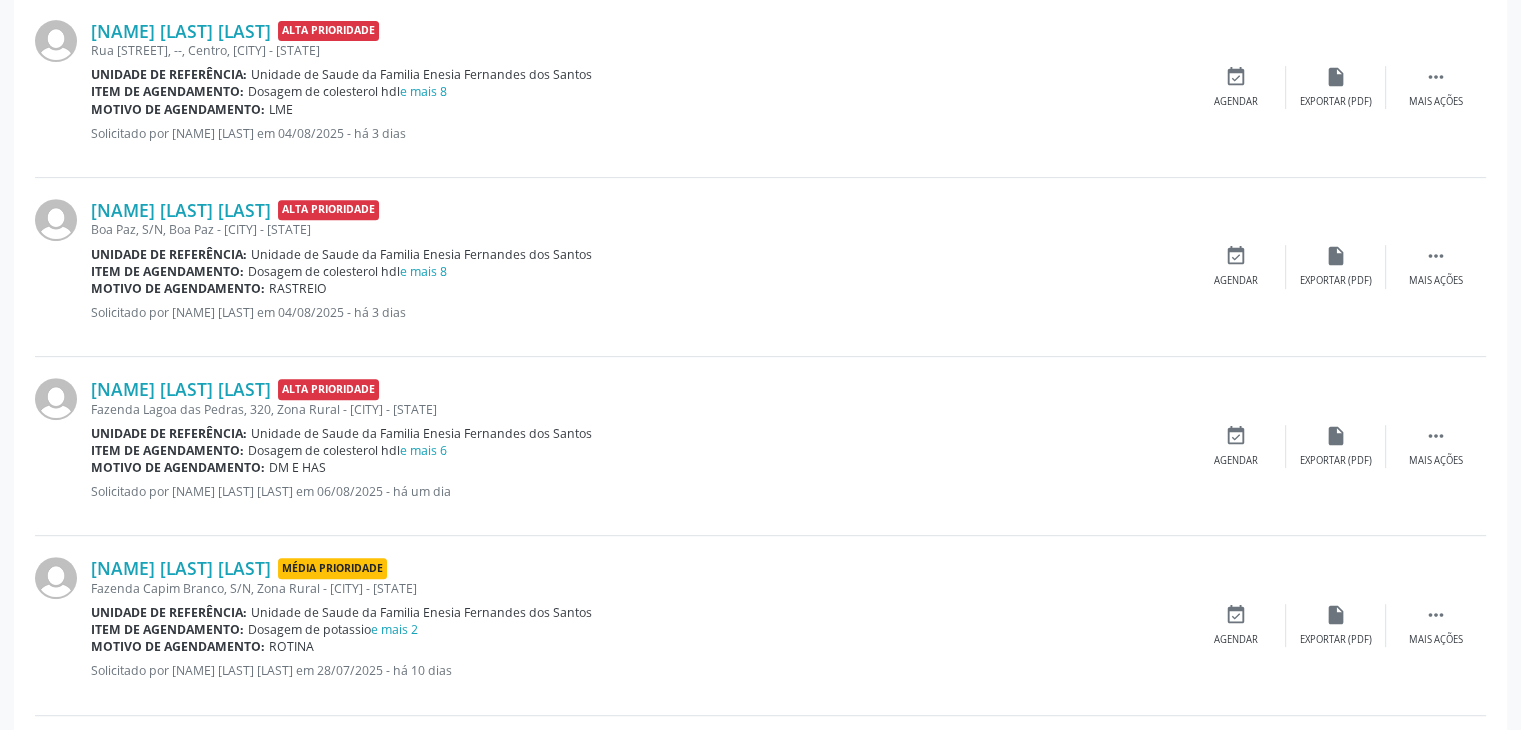 scroll, scrollTop: 319, scrollLeft: 0, axis: vertical 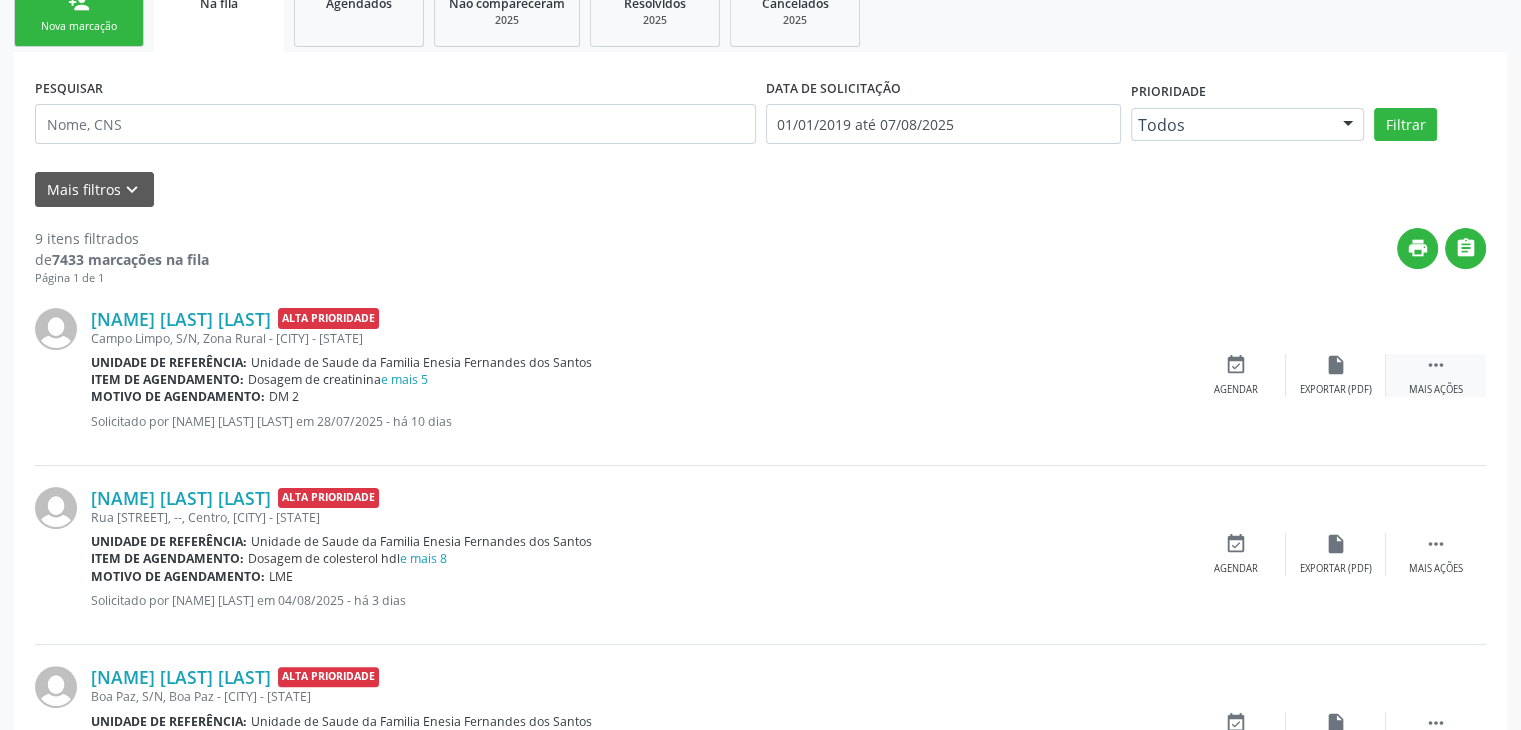 click on "Mais ações" at bounding box center [1436, 390] 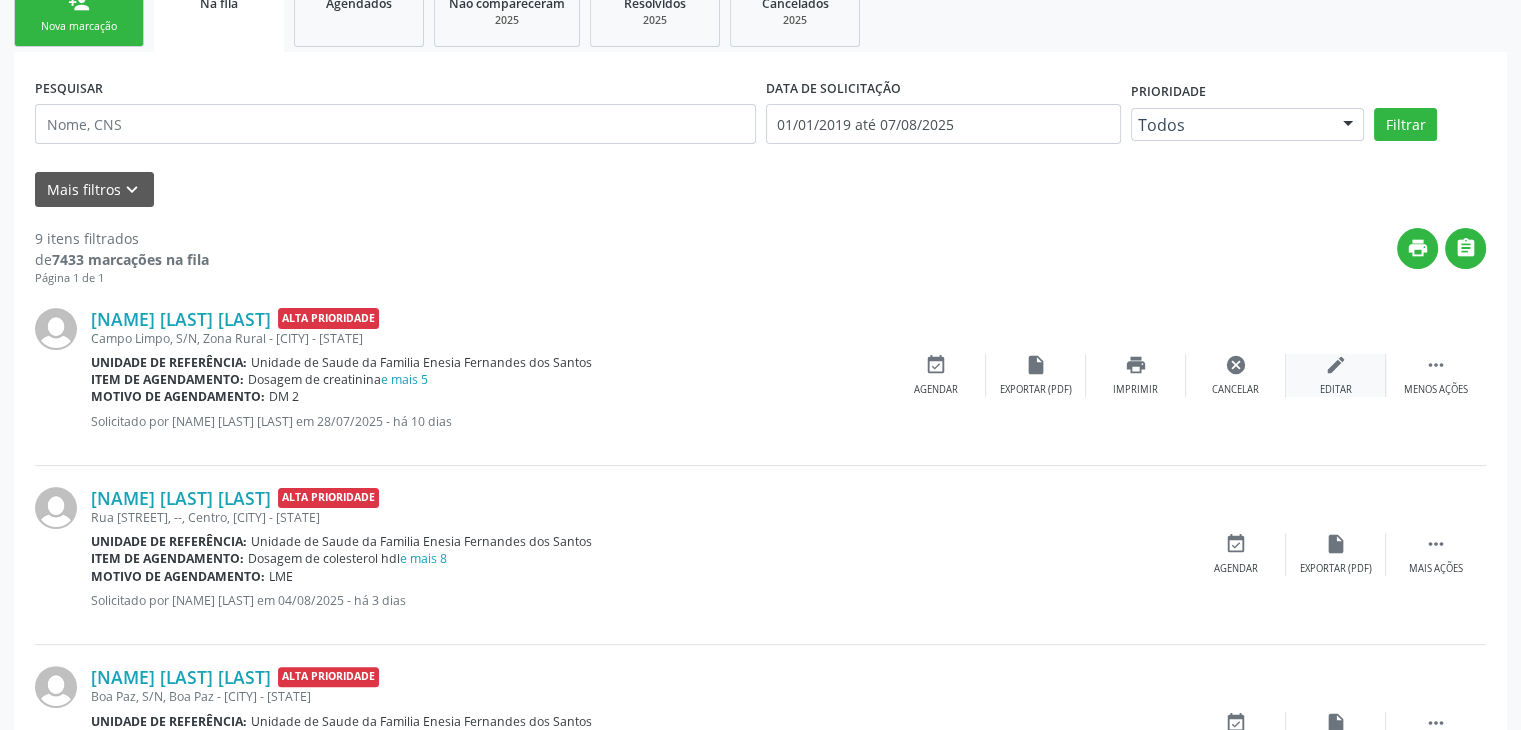click on "edit
Editar" at bounding box center [1336, 375] 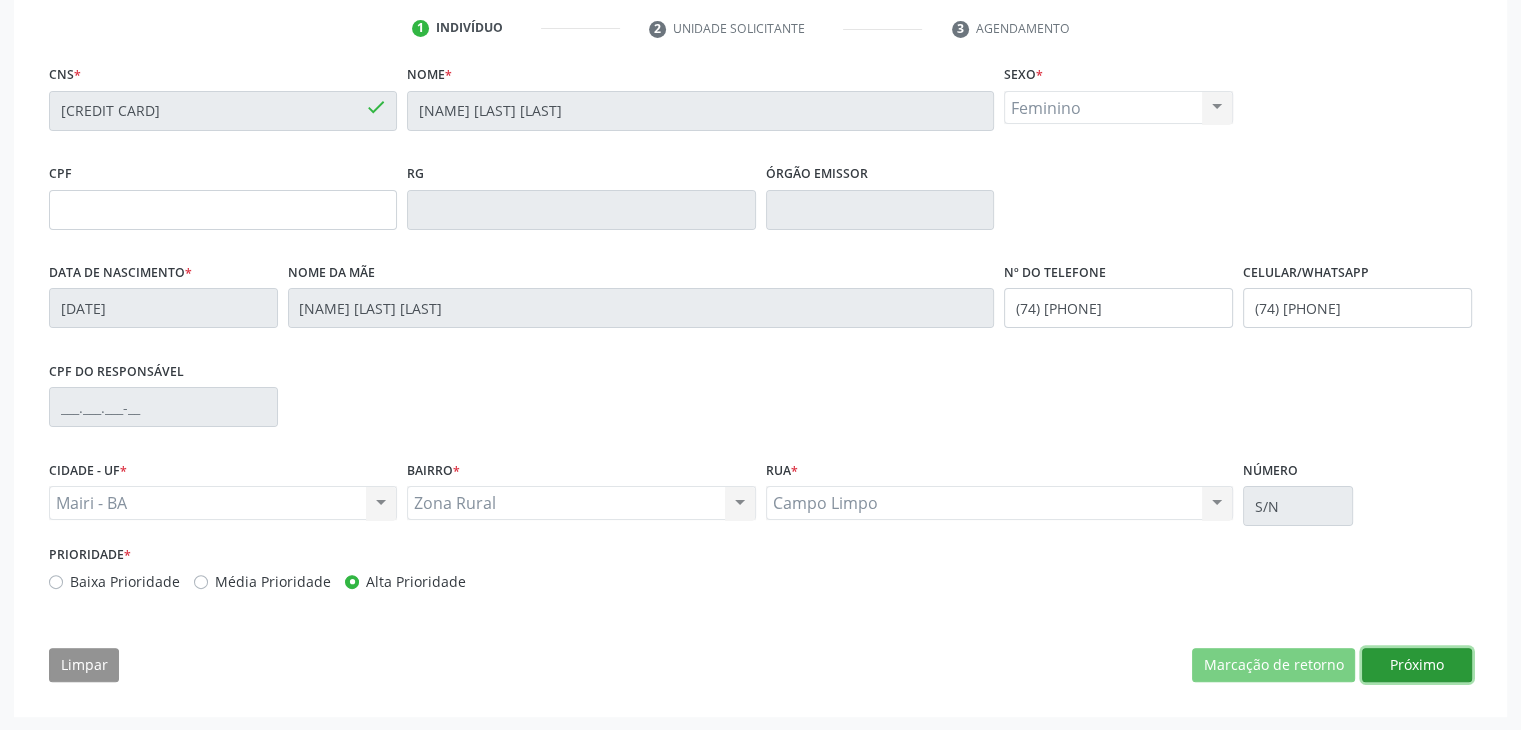 click on "Próximo" at bounding box center [1417, 665] 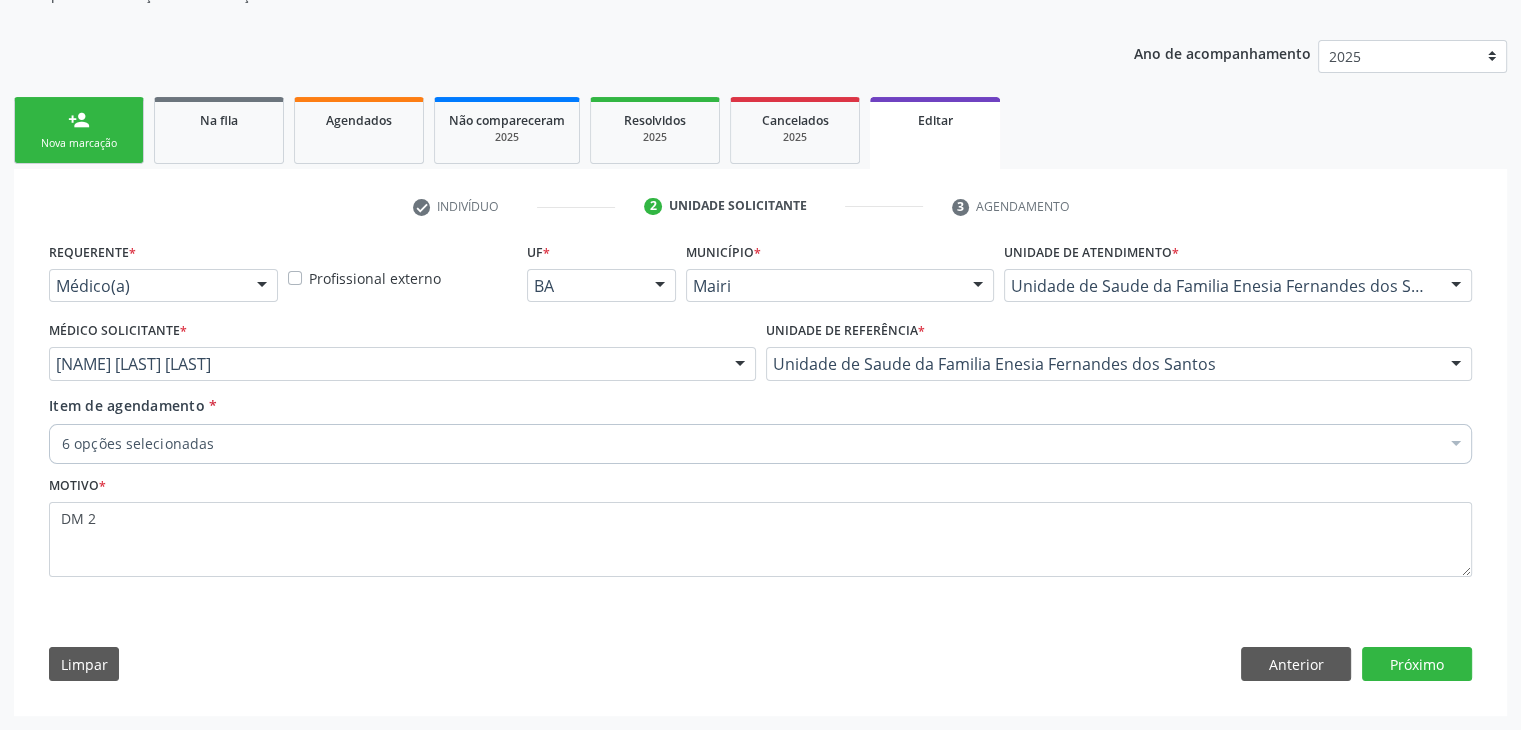 scroll, scrollTop: 200, scrollLeft: 0, axis: vertical 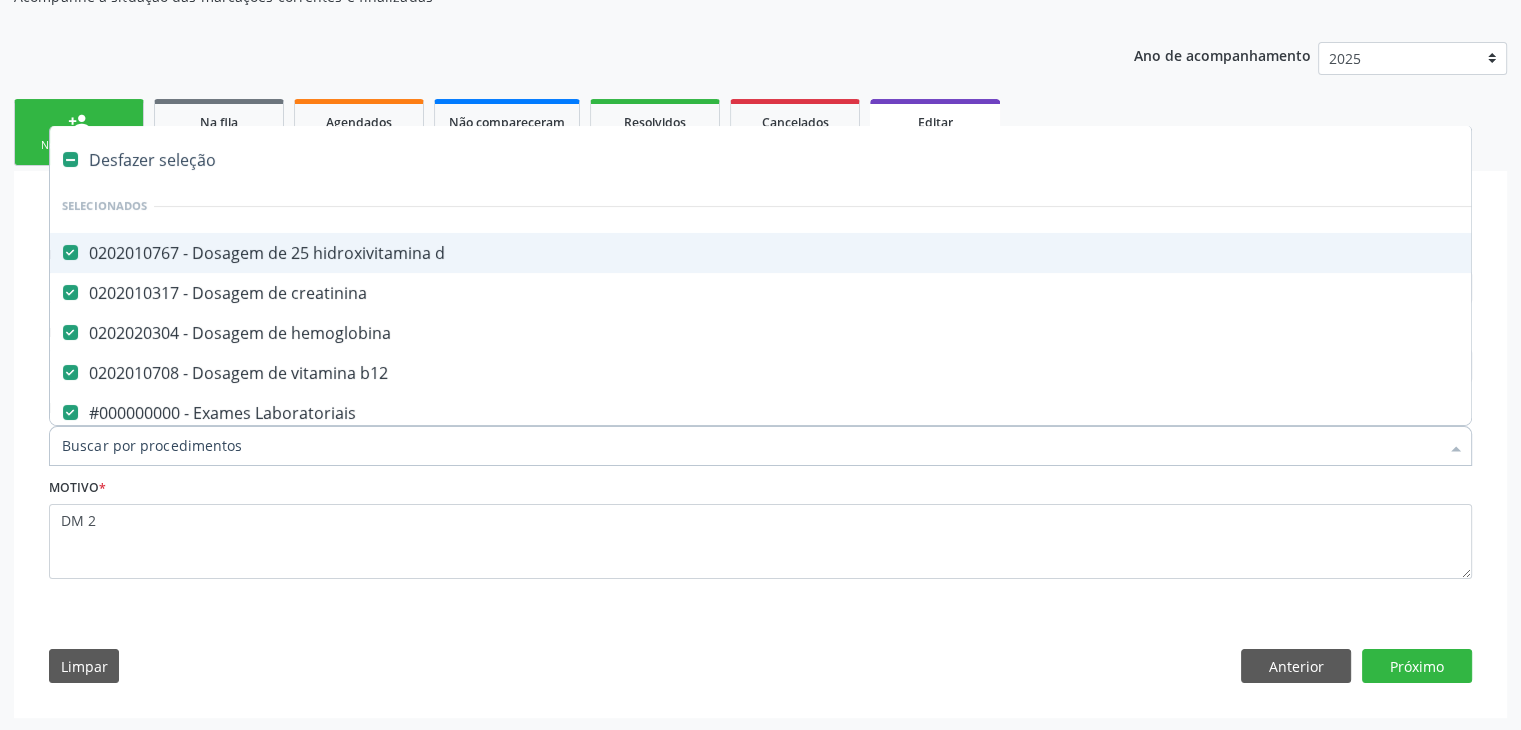 click on "Desfazer seleção" at bounding box center (831, 160) 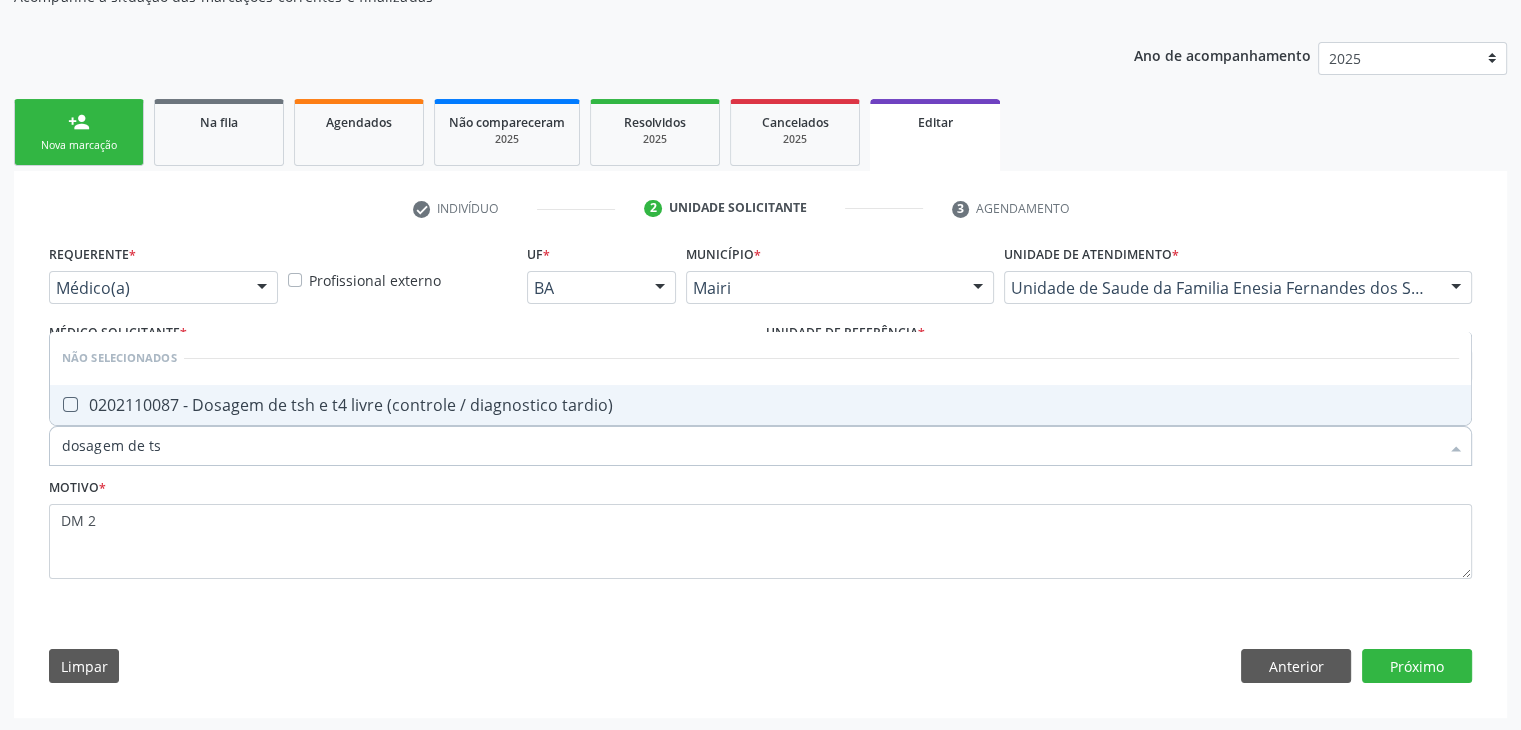 click on "0202110087 - Dosagem de tsh e t4 livre (controle / diagnostico tardio)" at bounding box center (760, 405) 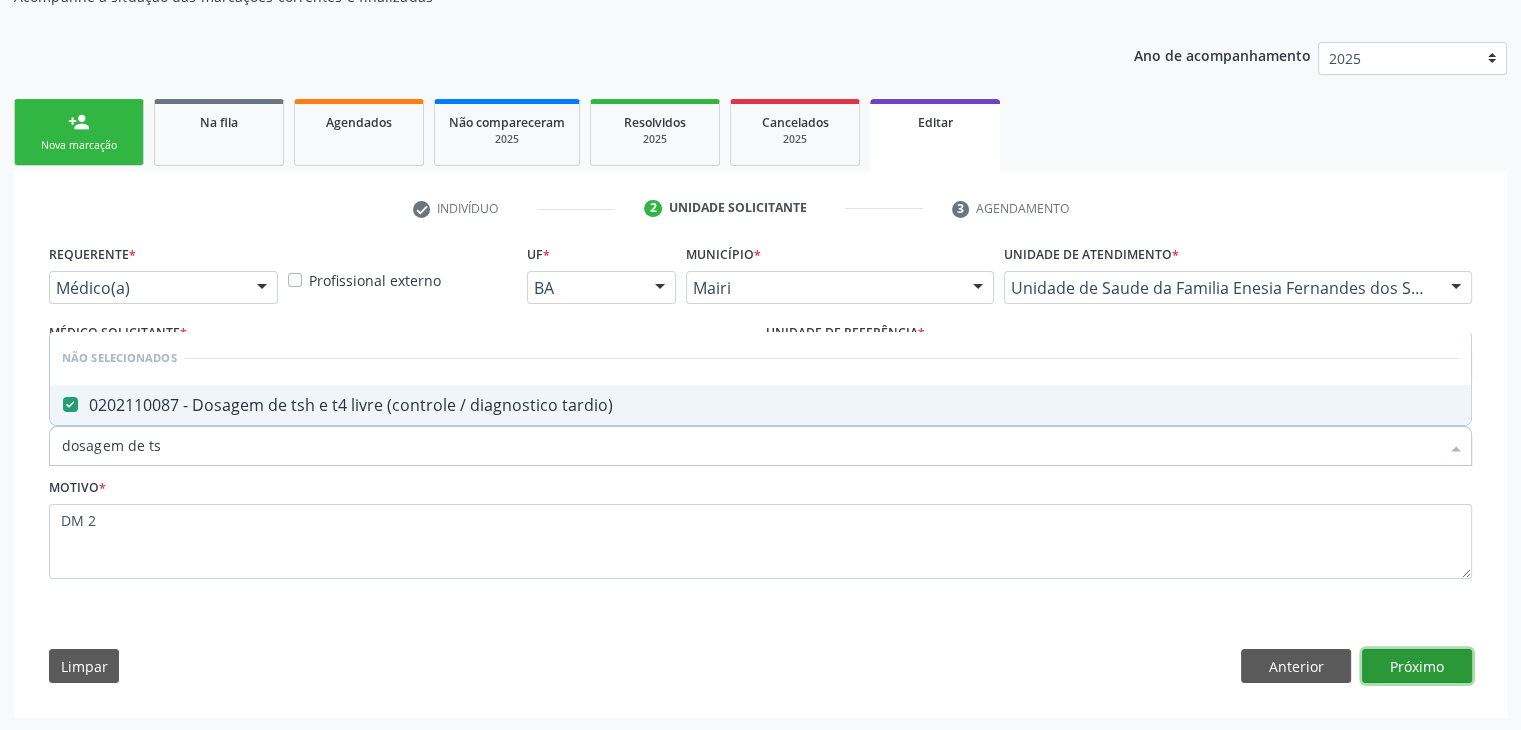 click on "Próximo" at bounding box center (1417, 666) 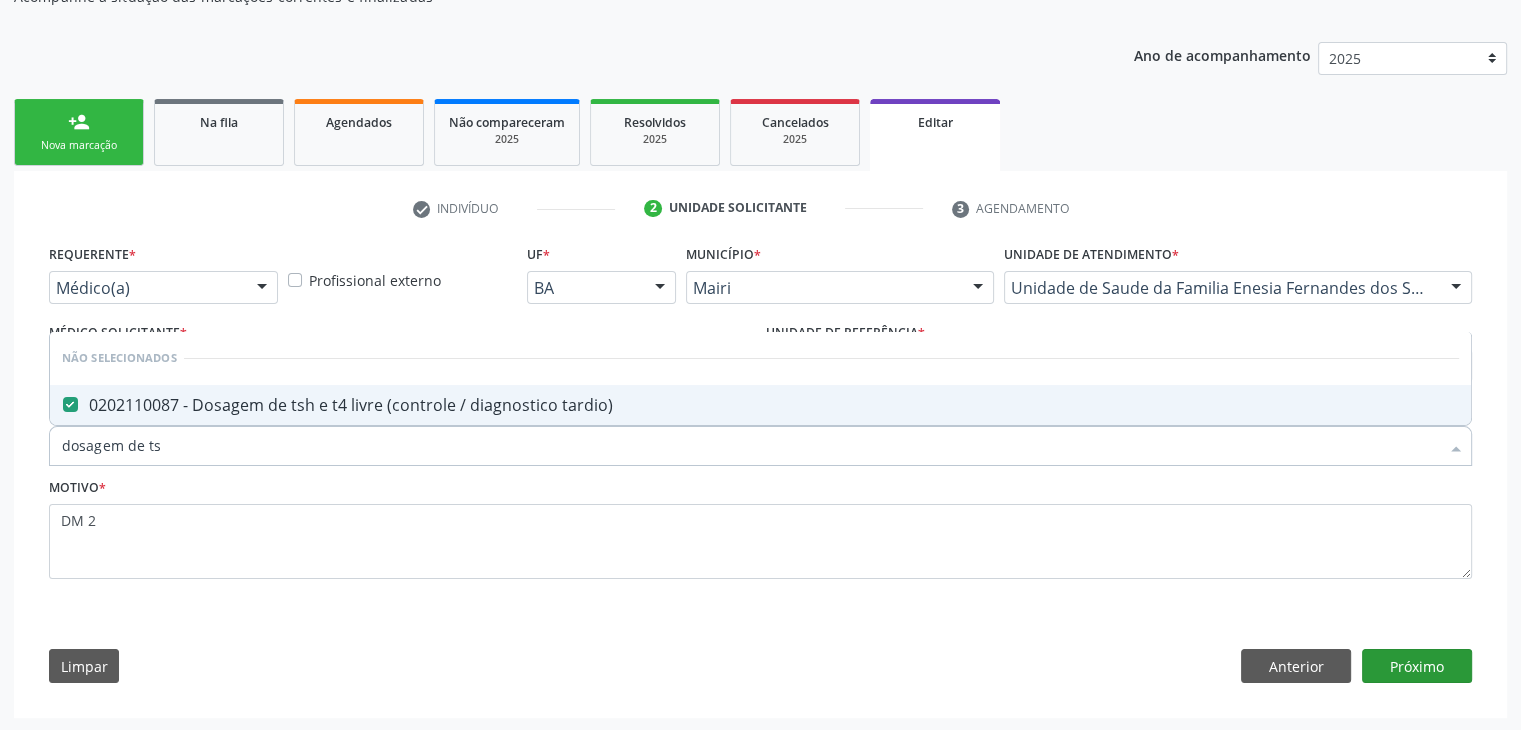 scroll, scrollTop: 165, scrollLeft: 0, axis: vertical 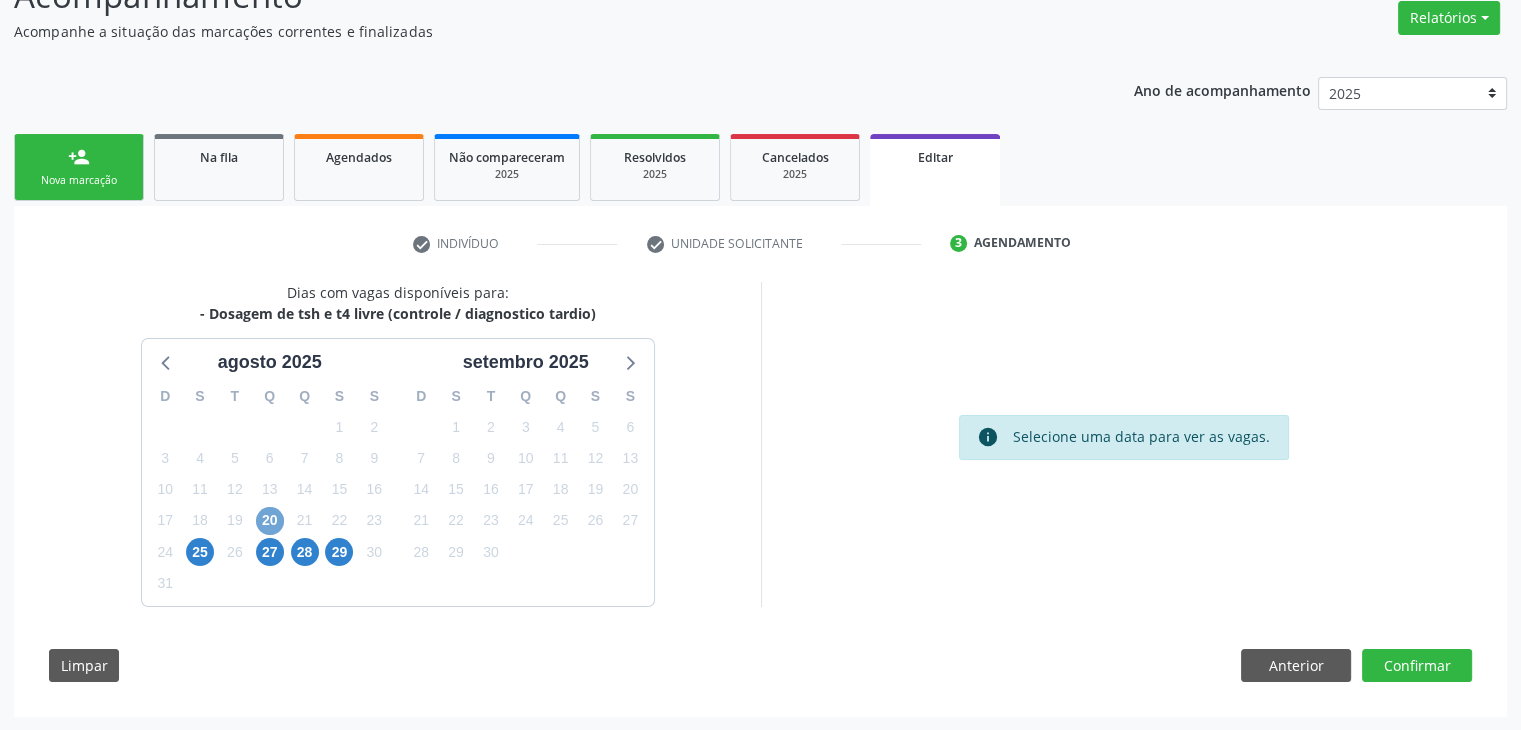 click on "20" at bounding box center [270, 521] 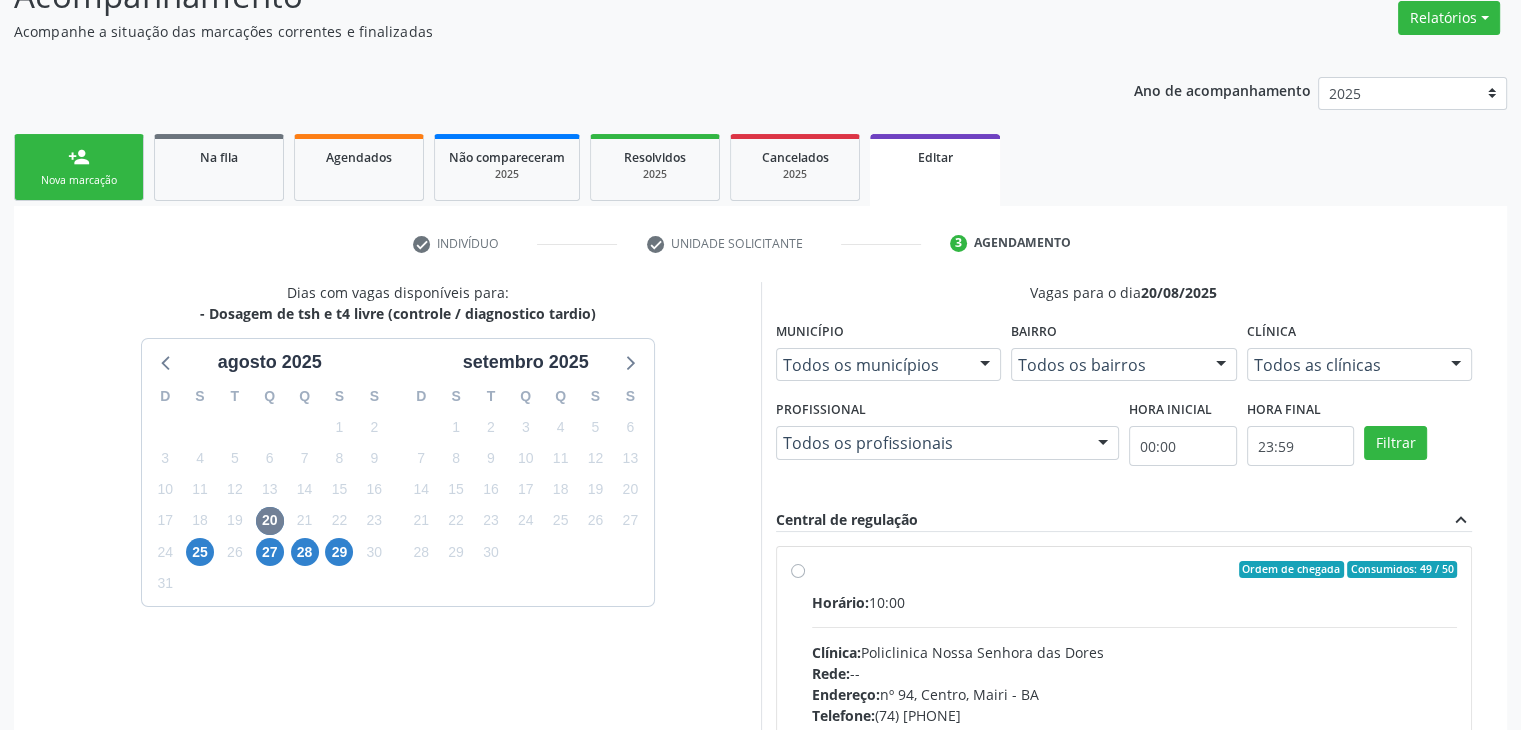 click on "Horário:   10:00" at bounding box center (1135, 602) 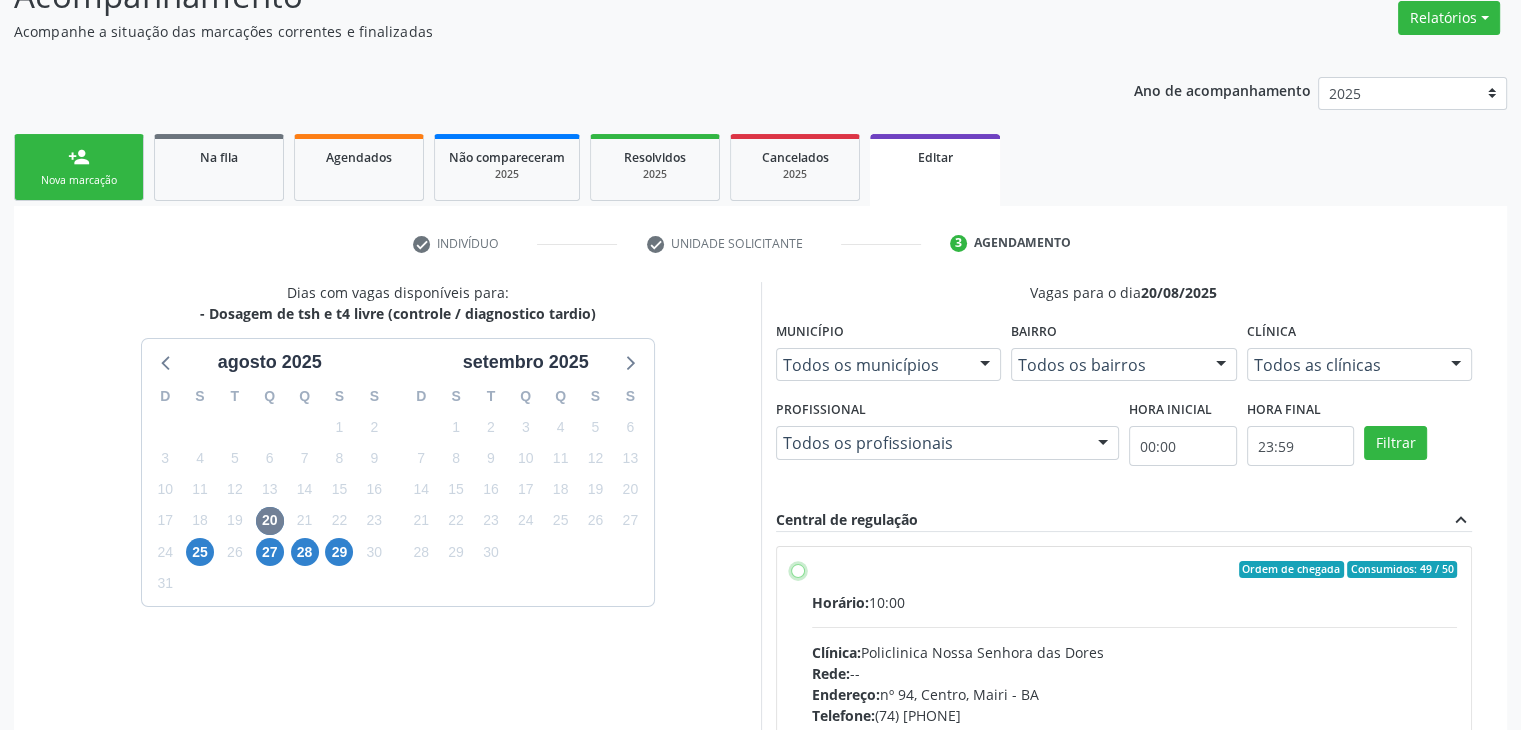 click on "Ordem de chegada
Consumidos: 49 / 50
Horário:   10:00
Clínica:  Policlinica Nossa Senhora das Dores
Rede:
--
Endereço:   nº 94, Centro, Mairi - BA
Telefone:   (74) 36322104
Profissional:
--
Informações adicionais sobre o atendimento
Idade de atendimento:
Sem restrição
Gênero(s) atendido(s):
Sem restrição
Informações adicionais:
--" at bounding box center (798, 570) 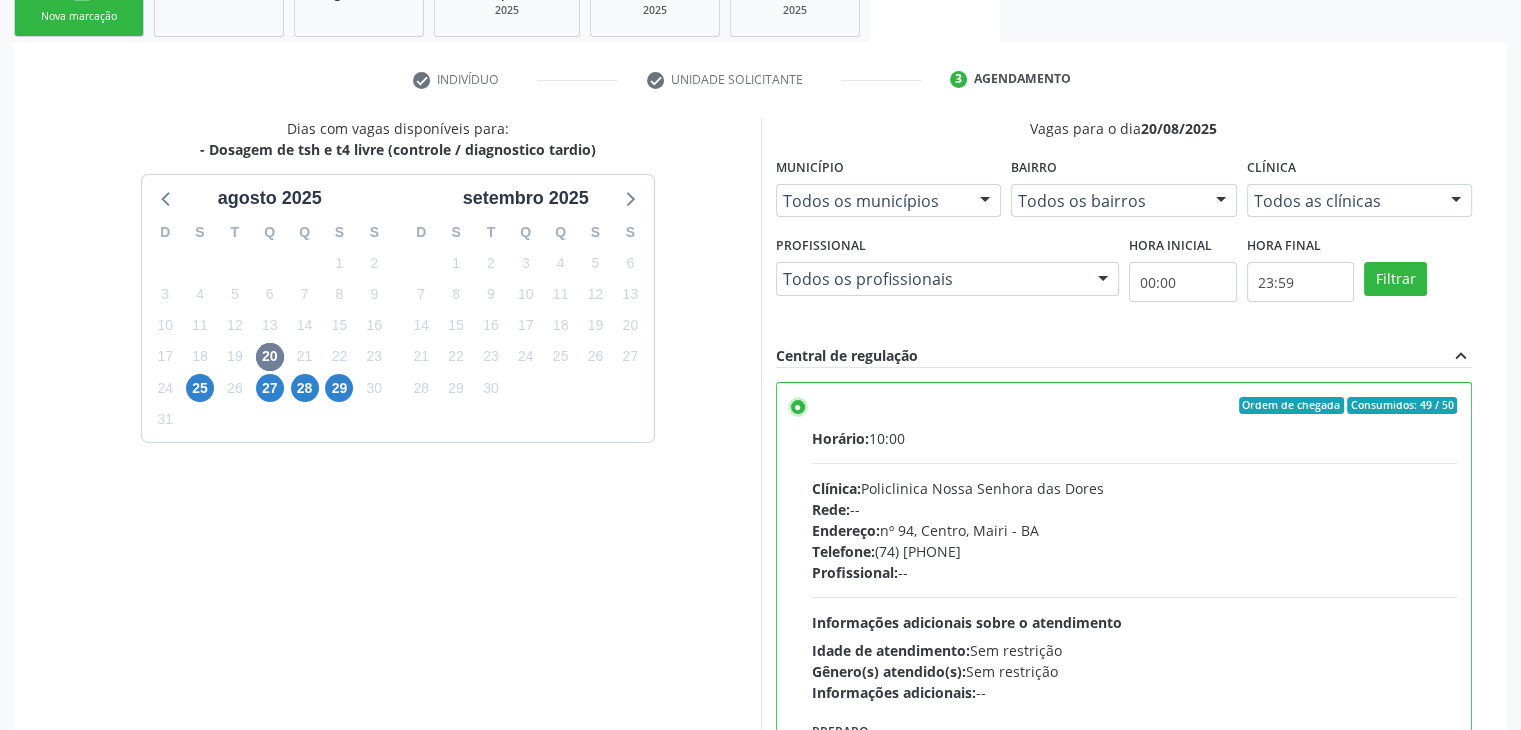 scroll, scrollTop: 490, scrollLeft: 0, axis: vertical 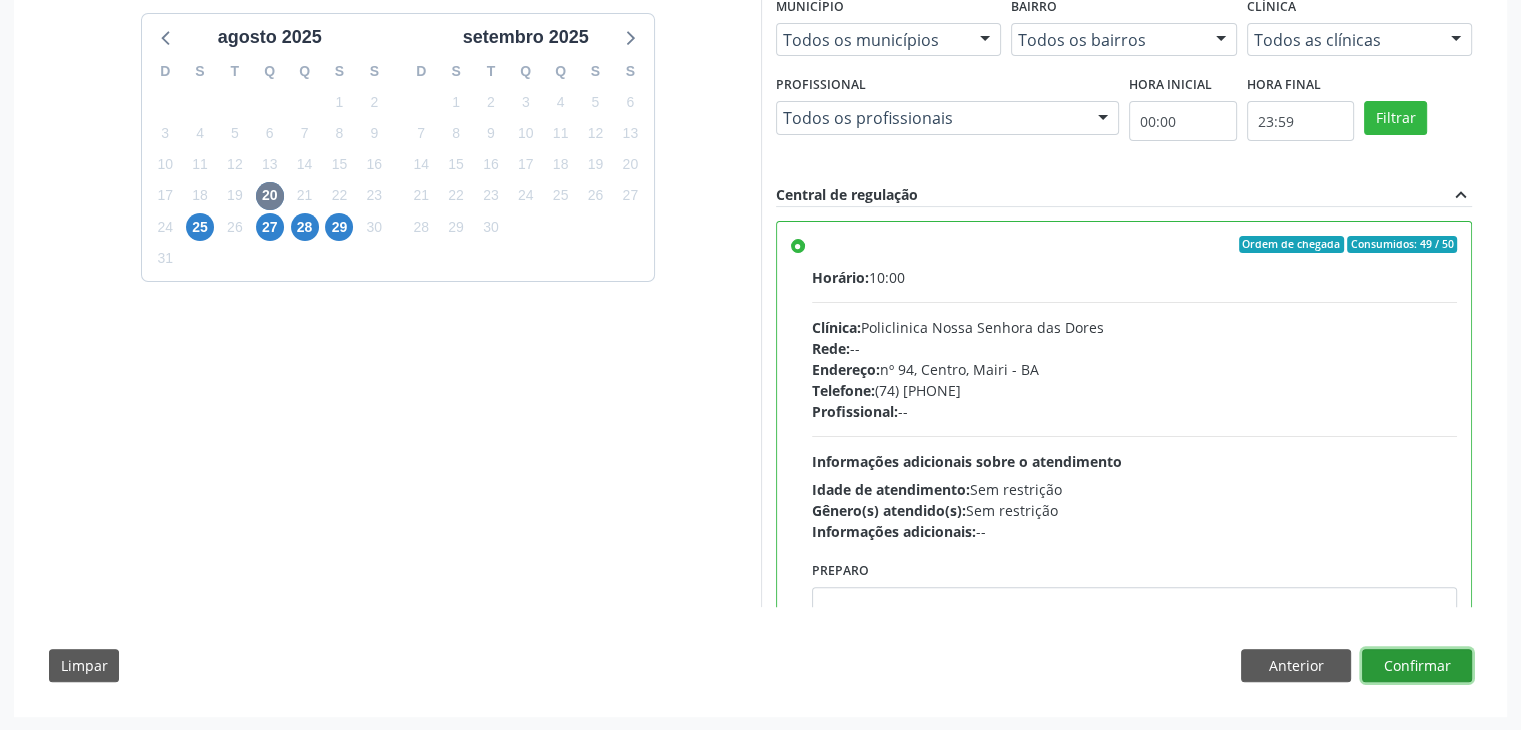 click on "Confirmar" at bounding box center [1417, 666] 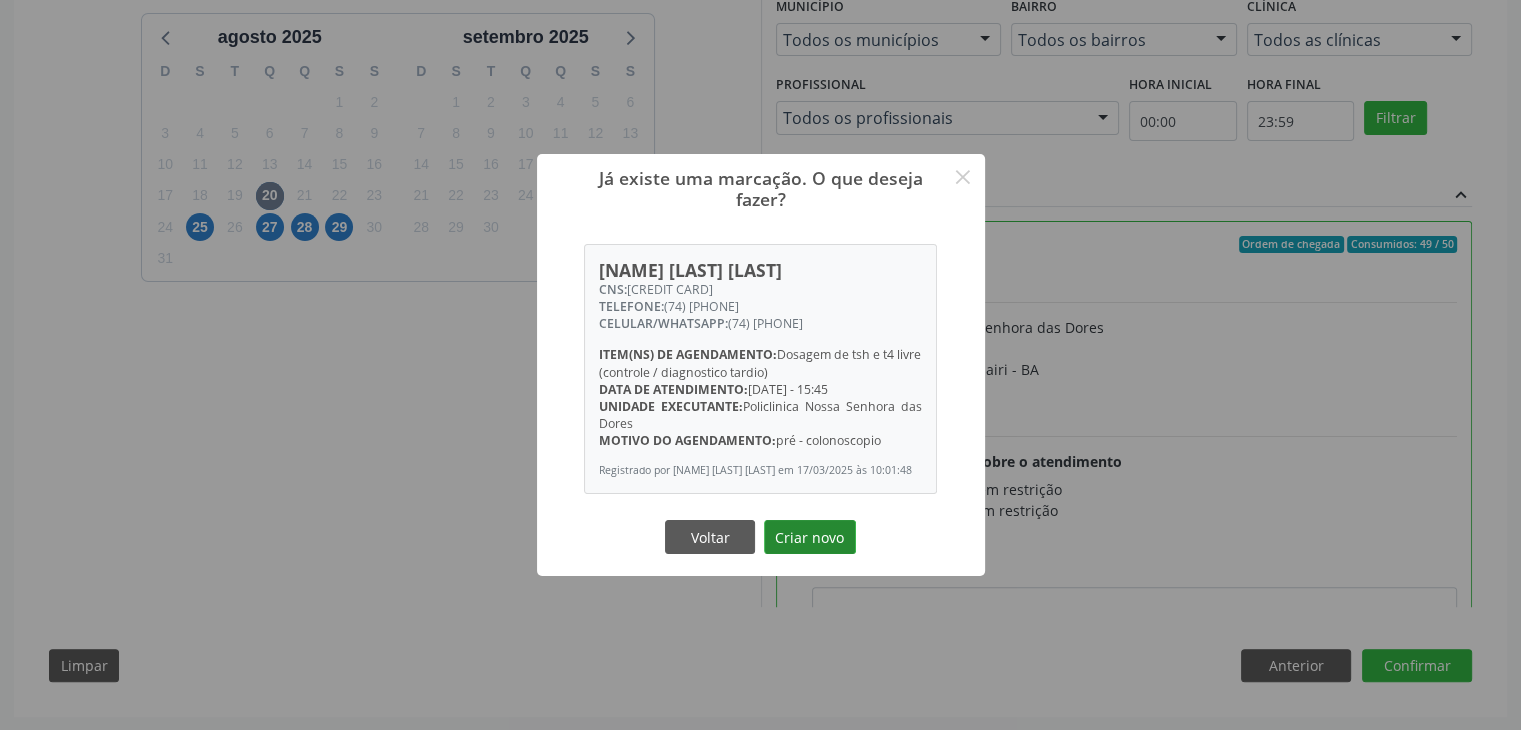 click on "Criar novo" at bounding box center (810, 537) 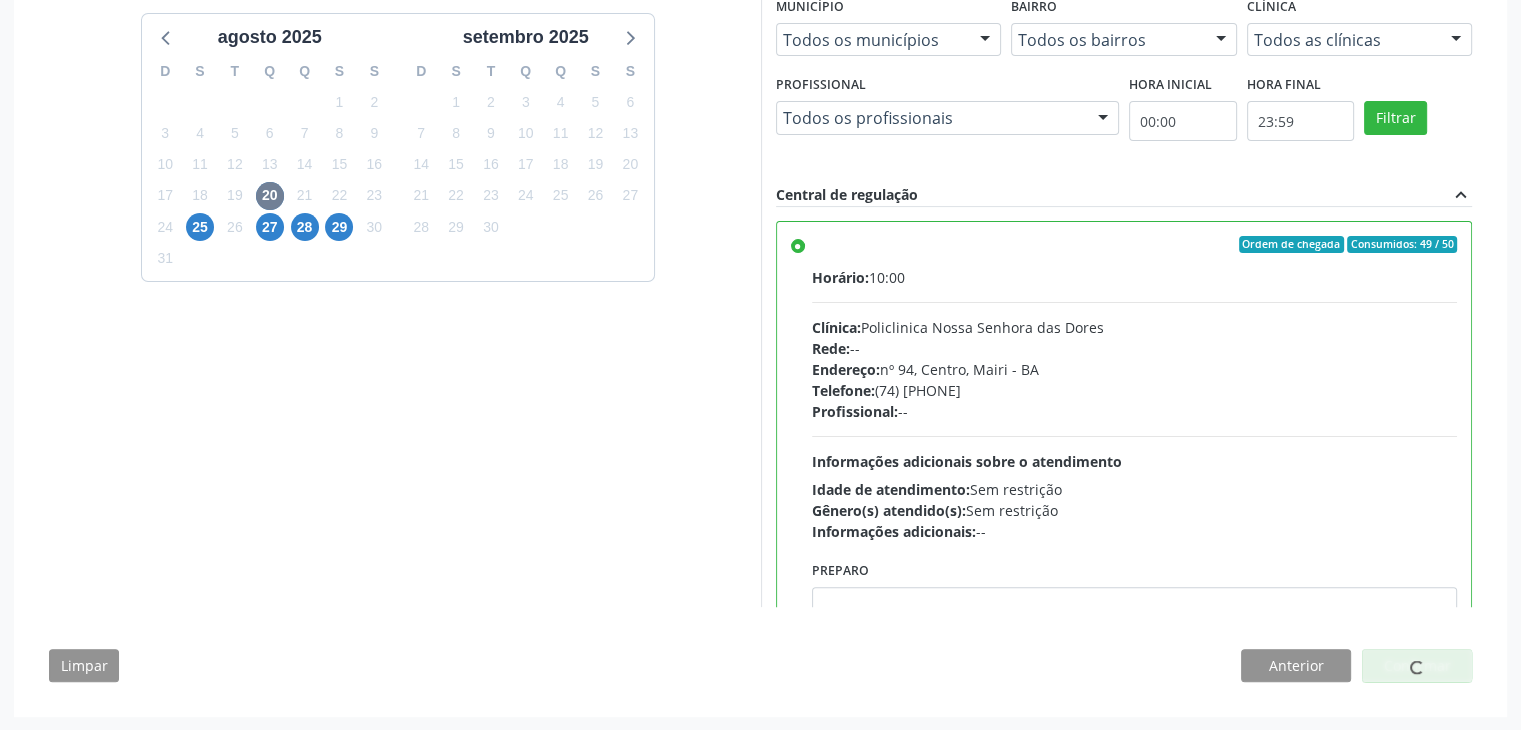 scroll, scrollTop: 0, scrollLeft: 0, axis: both 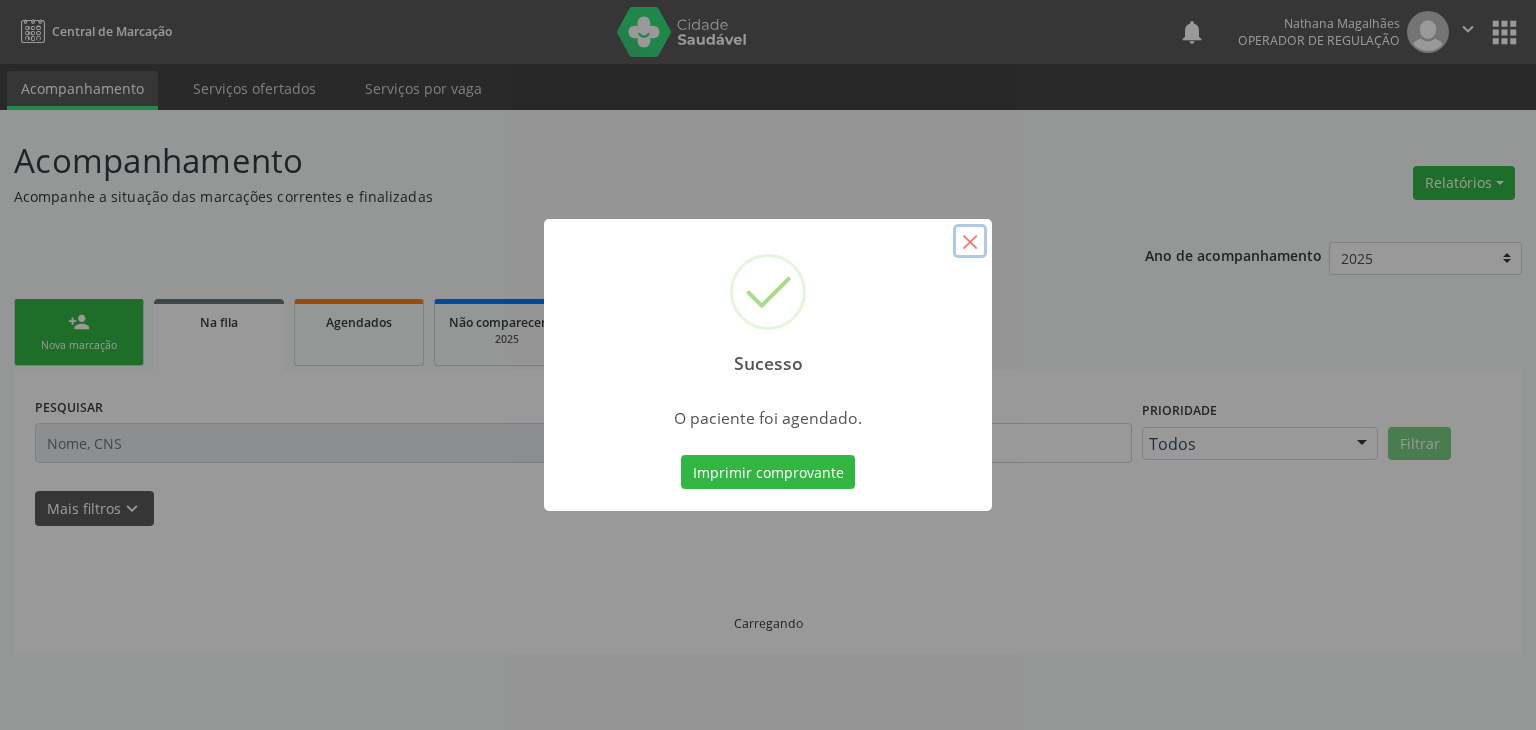 click on "×" at bounding box center [970, 241] 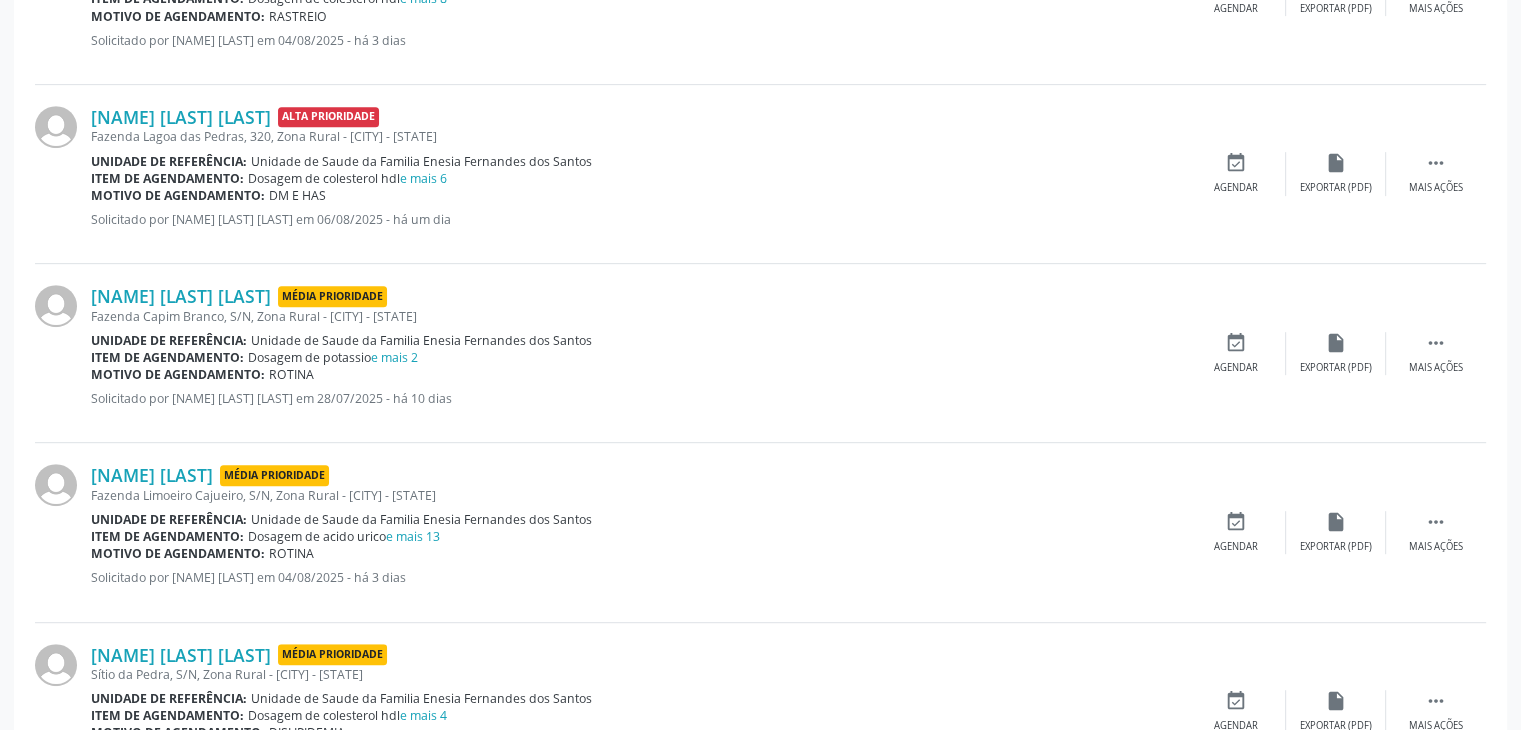 scroll, scrollTop: 900, scrollLeft: 0, axis: vertical 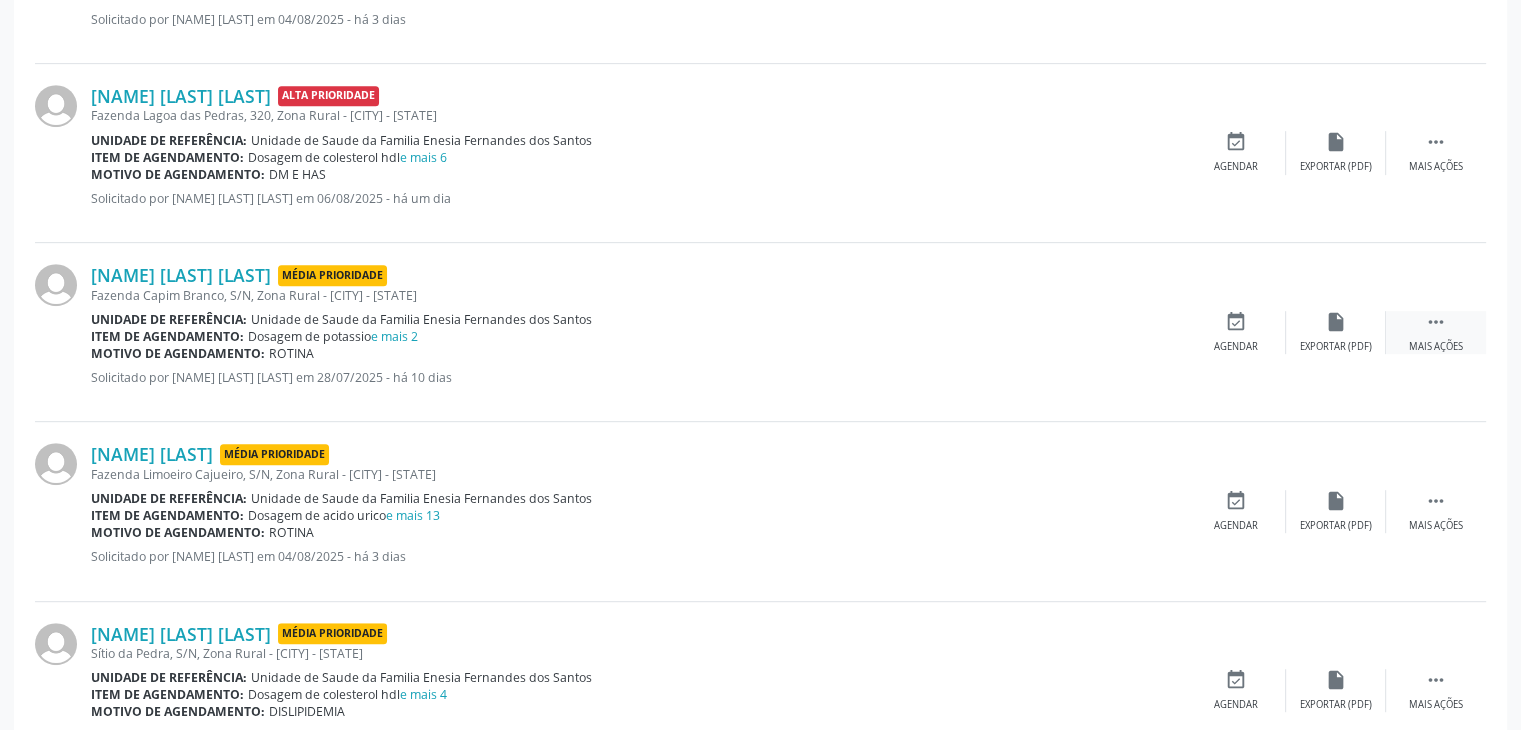 click on "
Mais ações" at bounding box center (1436, 332) 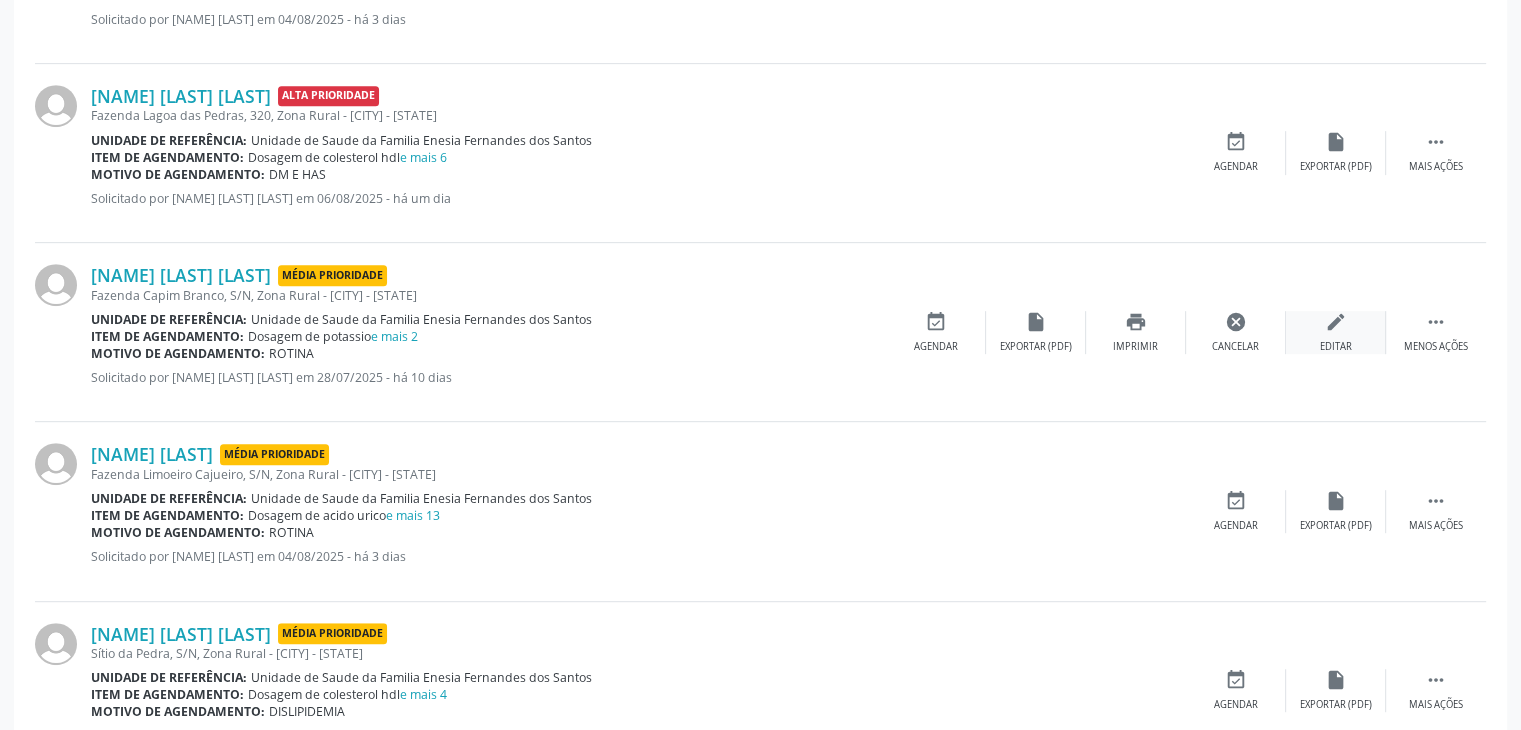 click on "edit
Editar" at bounding box center (1336, 332) 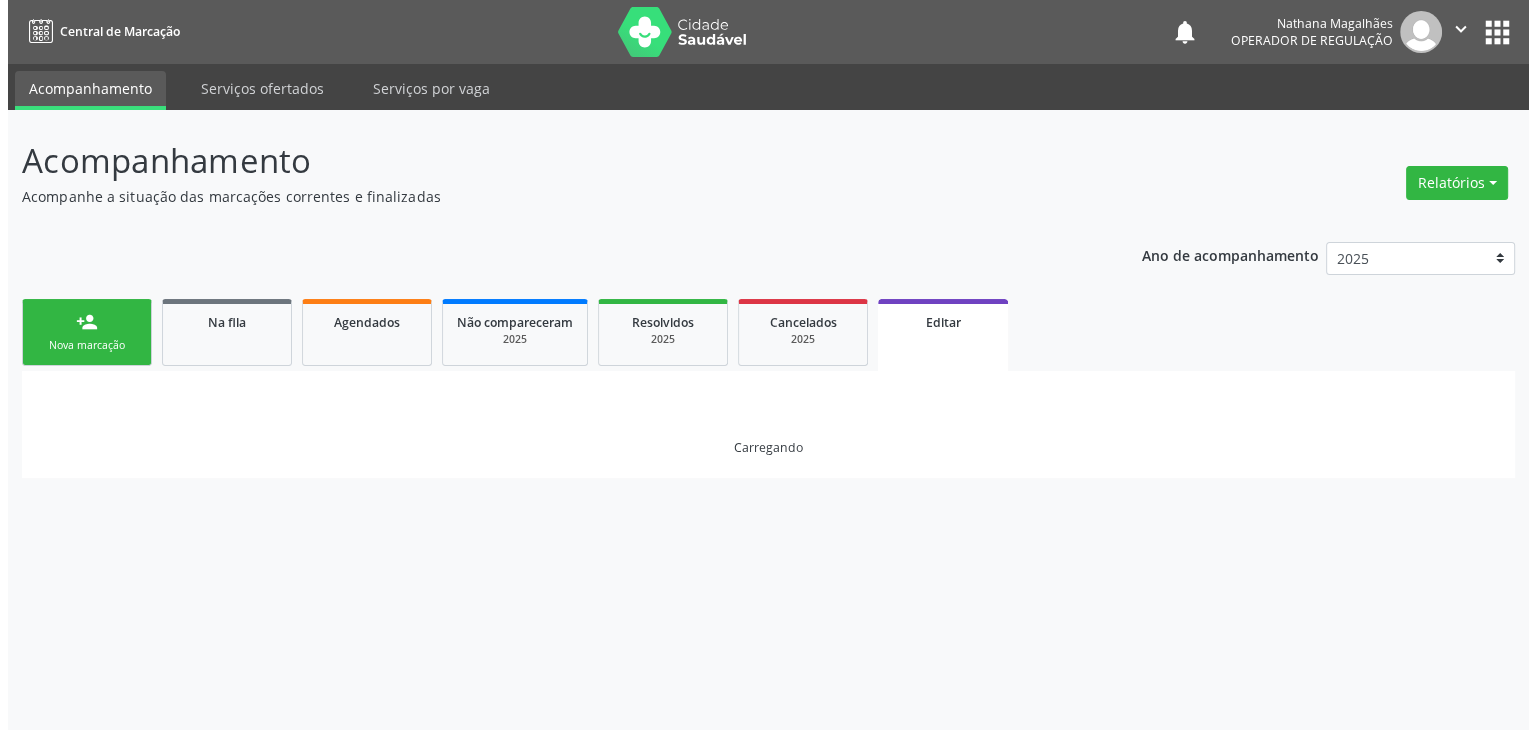 scroll, scrollTop: 0, scrollLeft: 0, axis: both 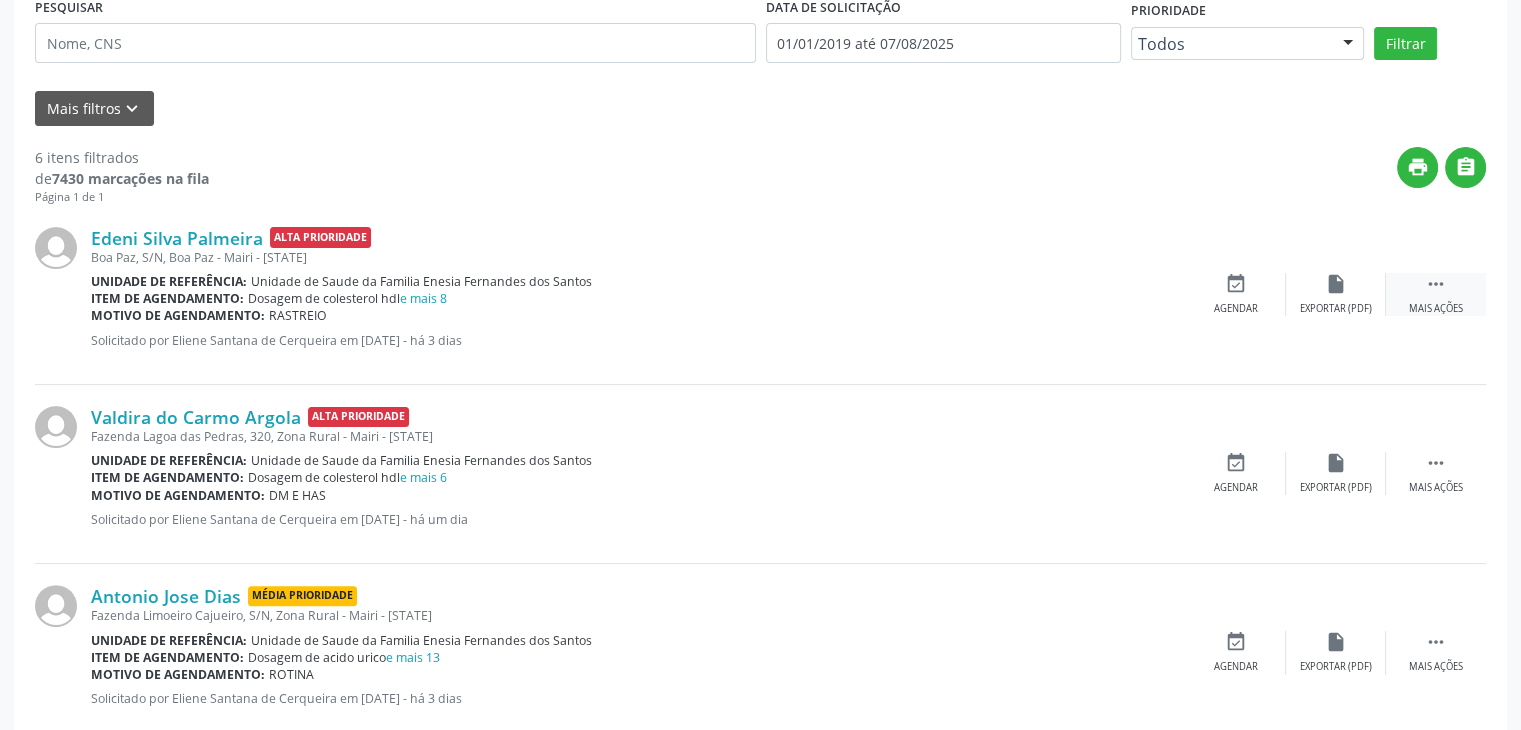 click on "Mais ações" at bounding box center (1436, 309) 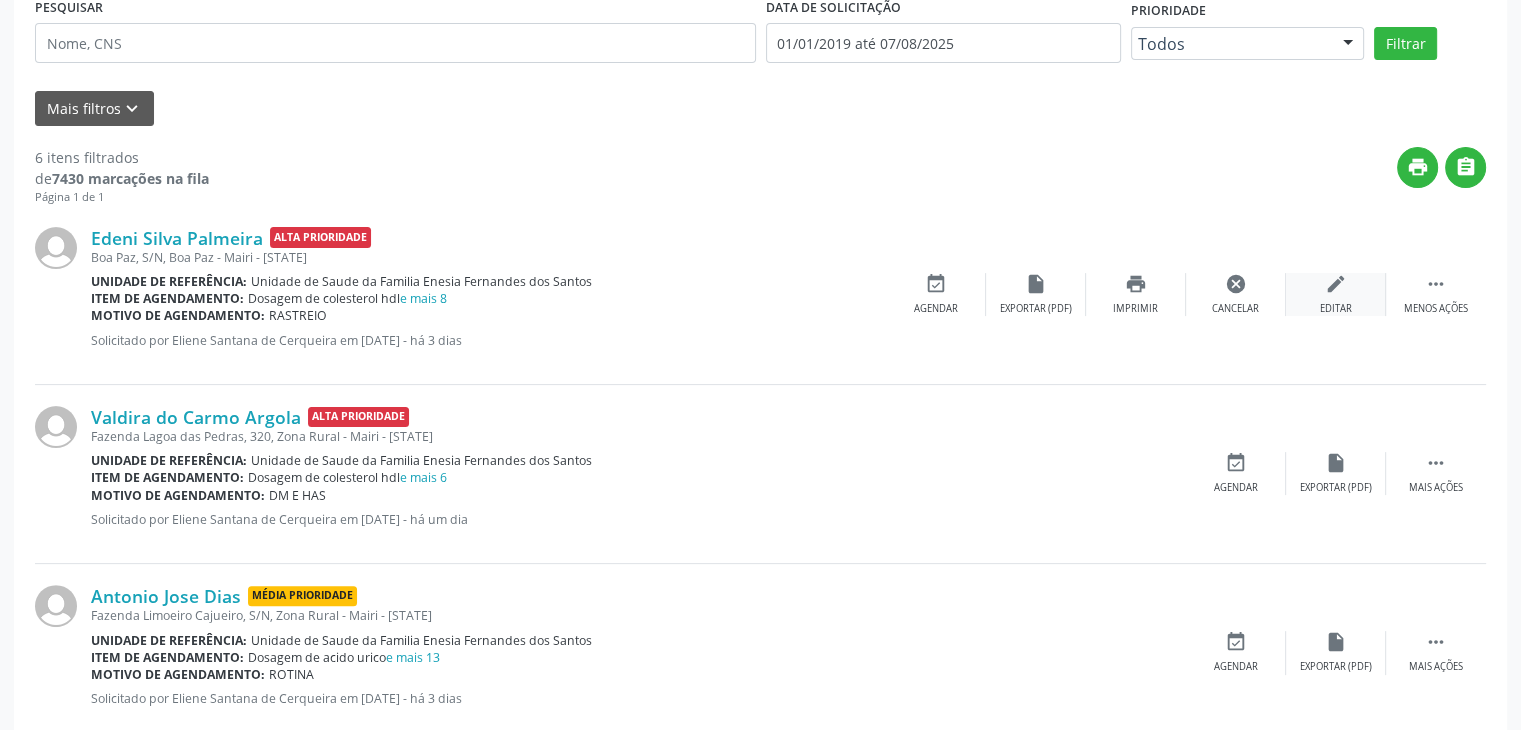 click on "edit
Editar" at bounding box center (1336, 294) 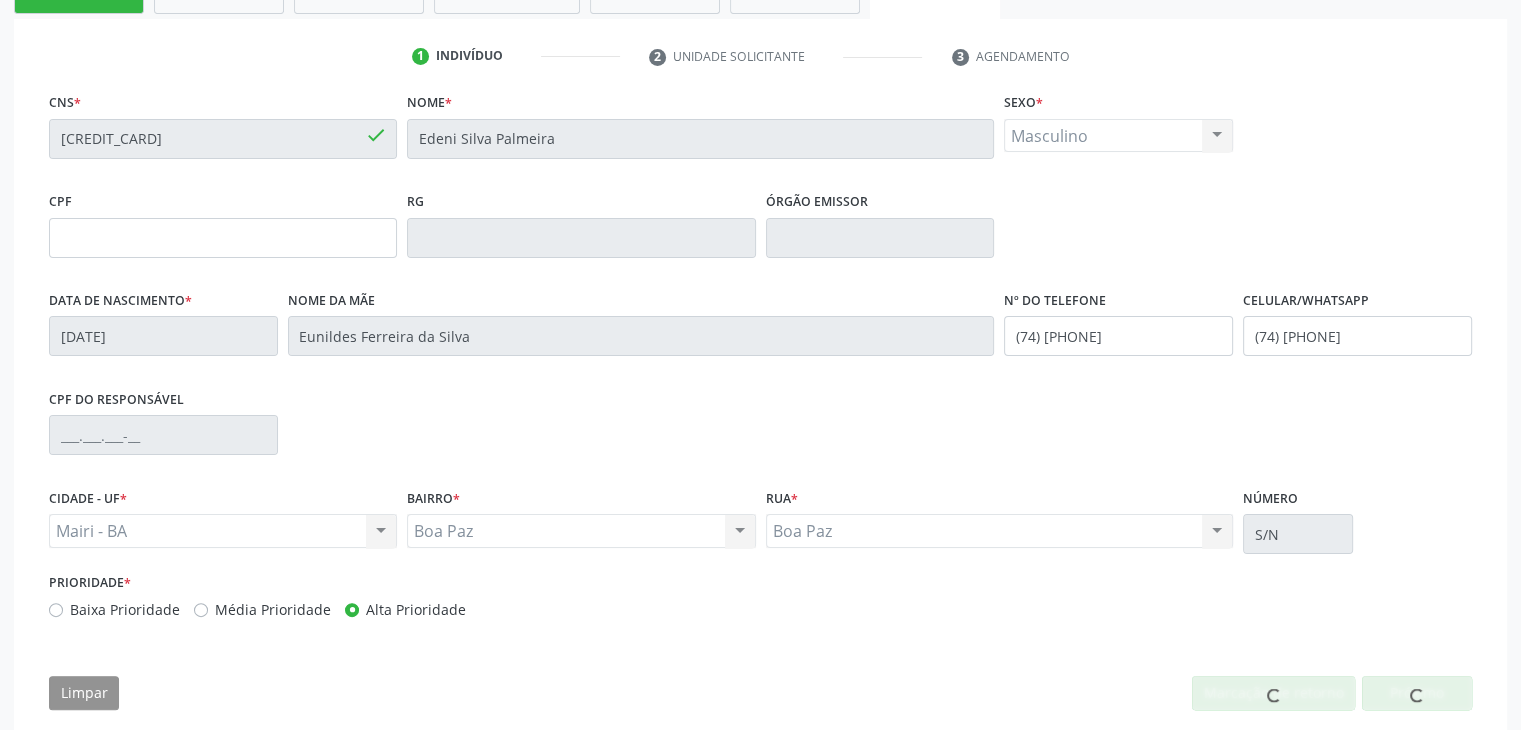 scroll, scrollTop: 380, scrollLeft: 0, axis: vertical 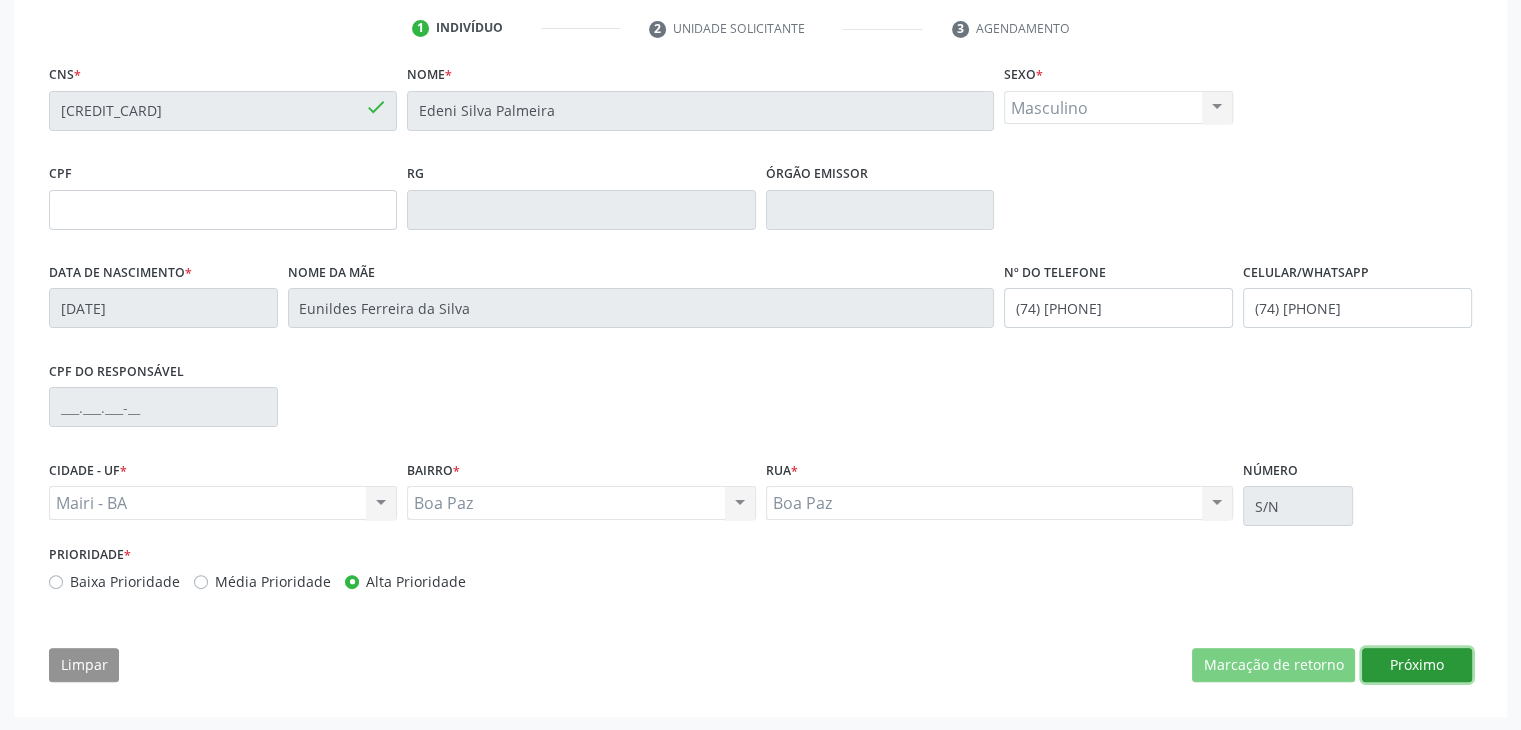 click on "Próximo" at bounding box center [1417, 665] 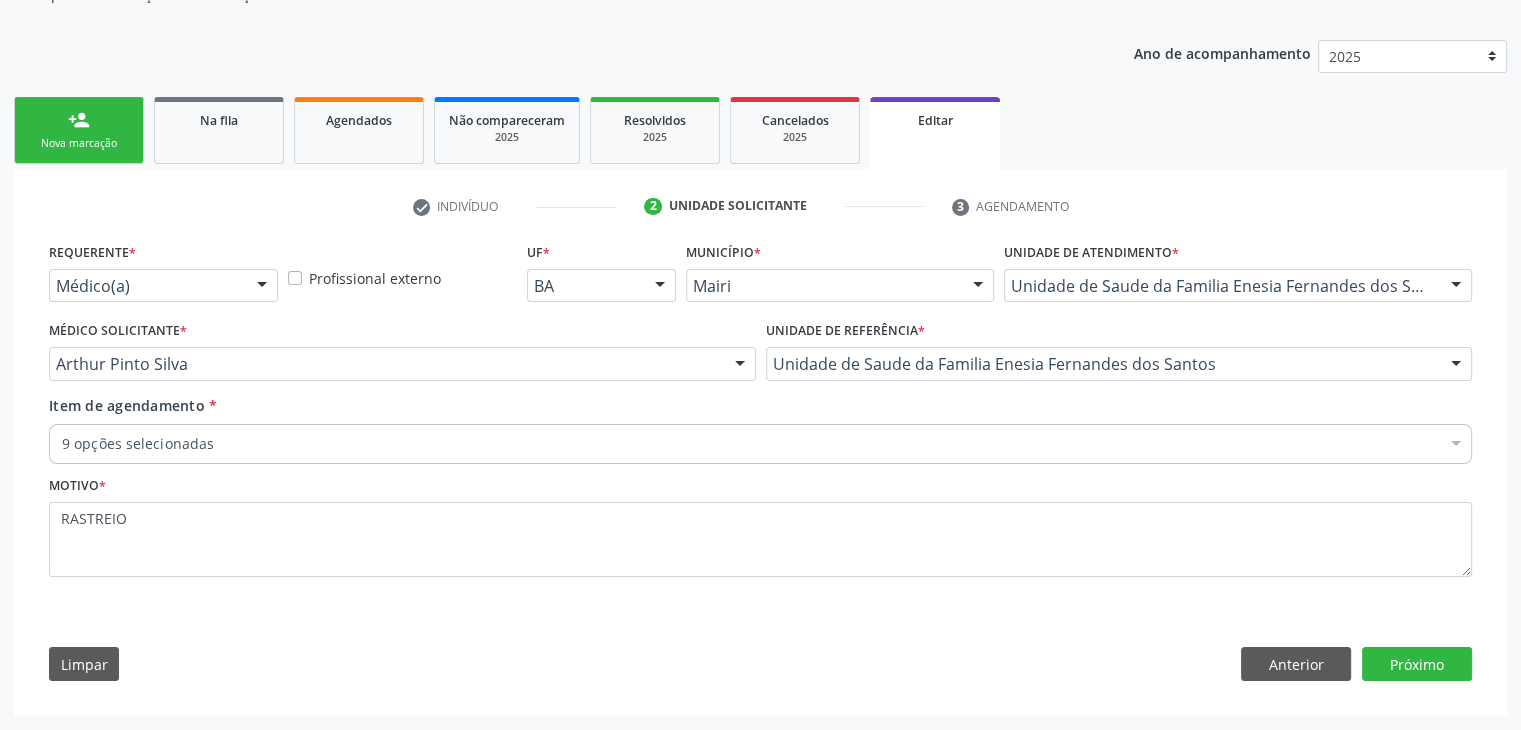 scroll, scrollTop: 200, scrollLeft: 0, axis: vertical 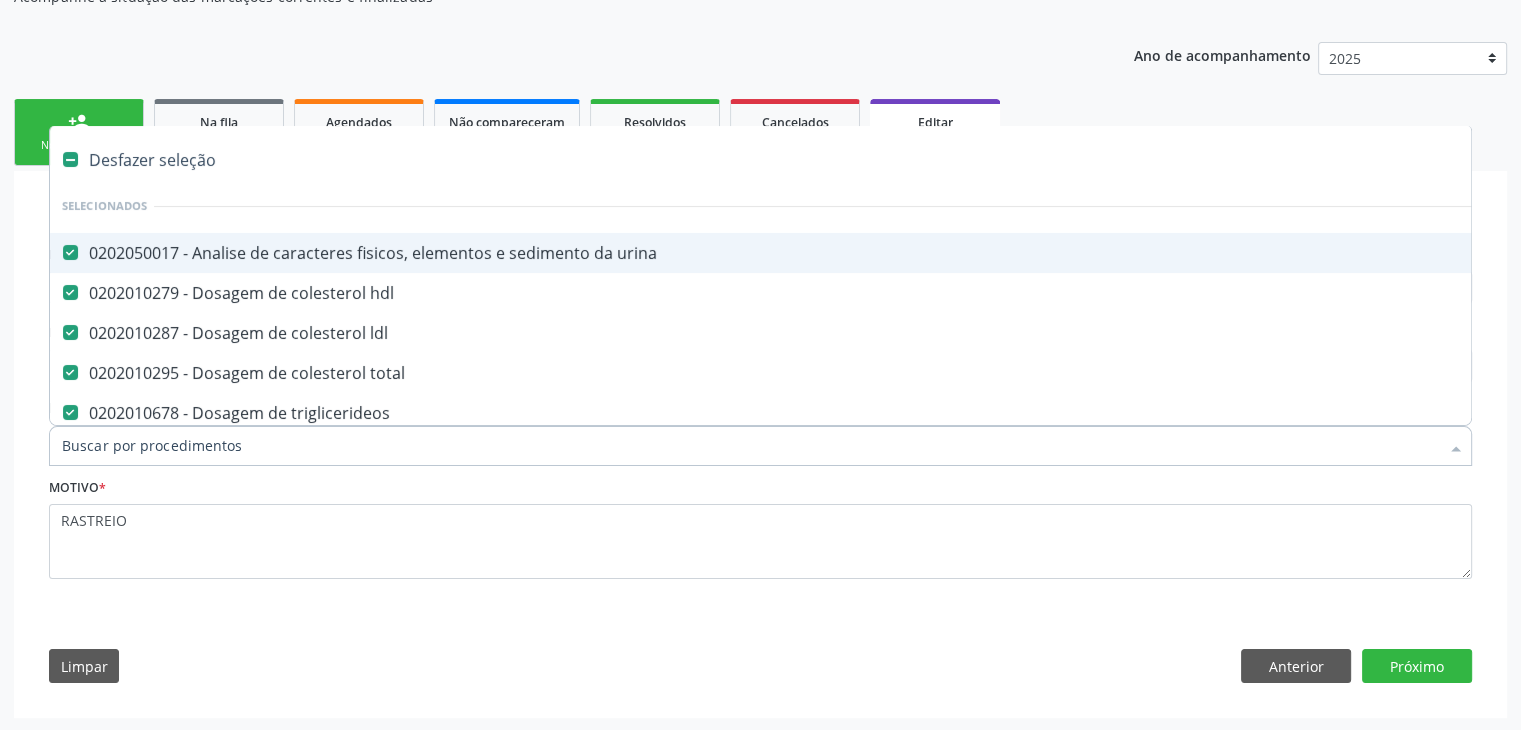 click on "Desfazer seleção" at bounding box center [831, 160] 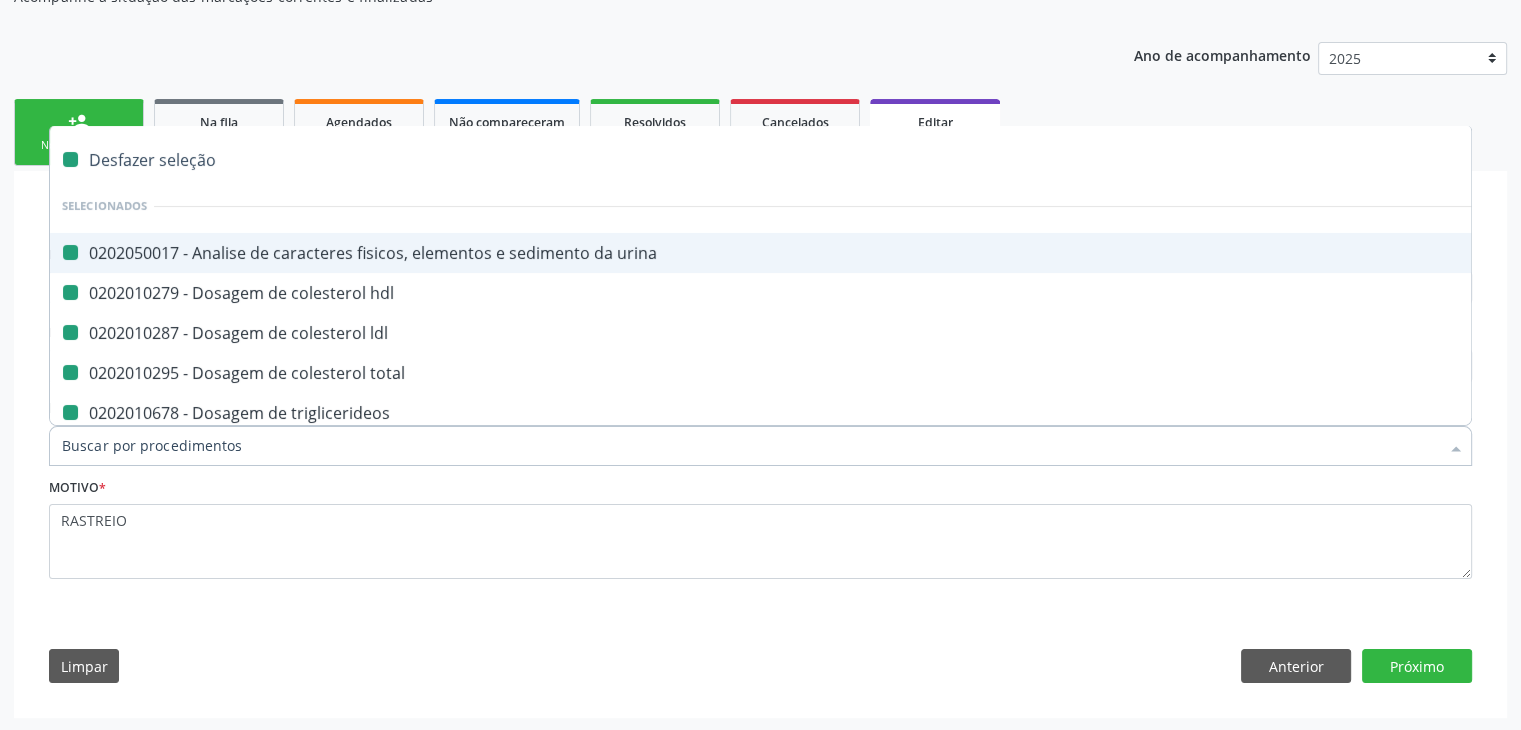checkbox on "false" 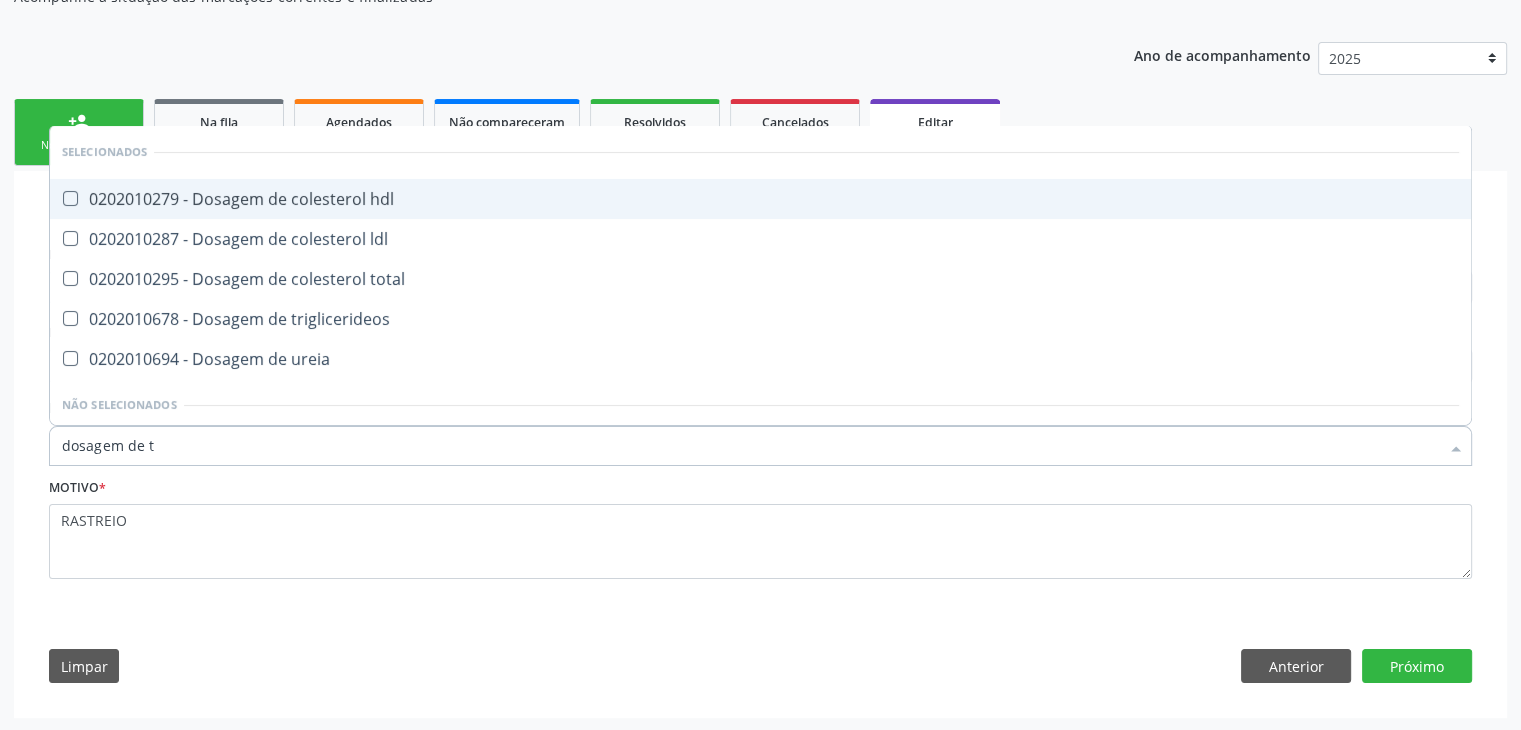 type on "dosagem de ts" 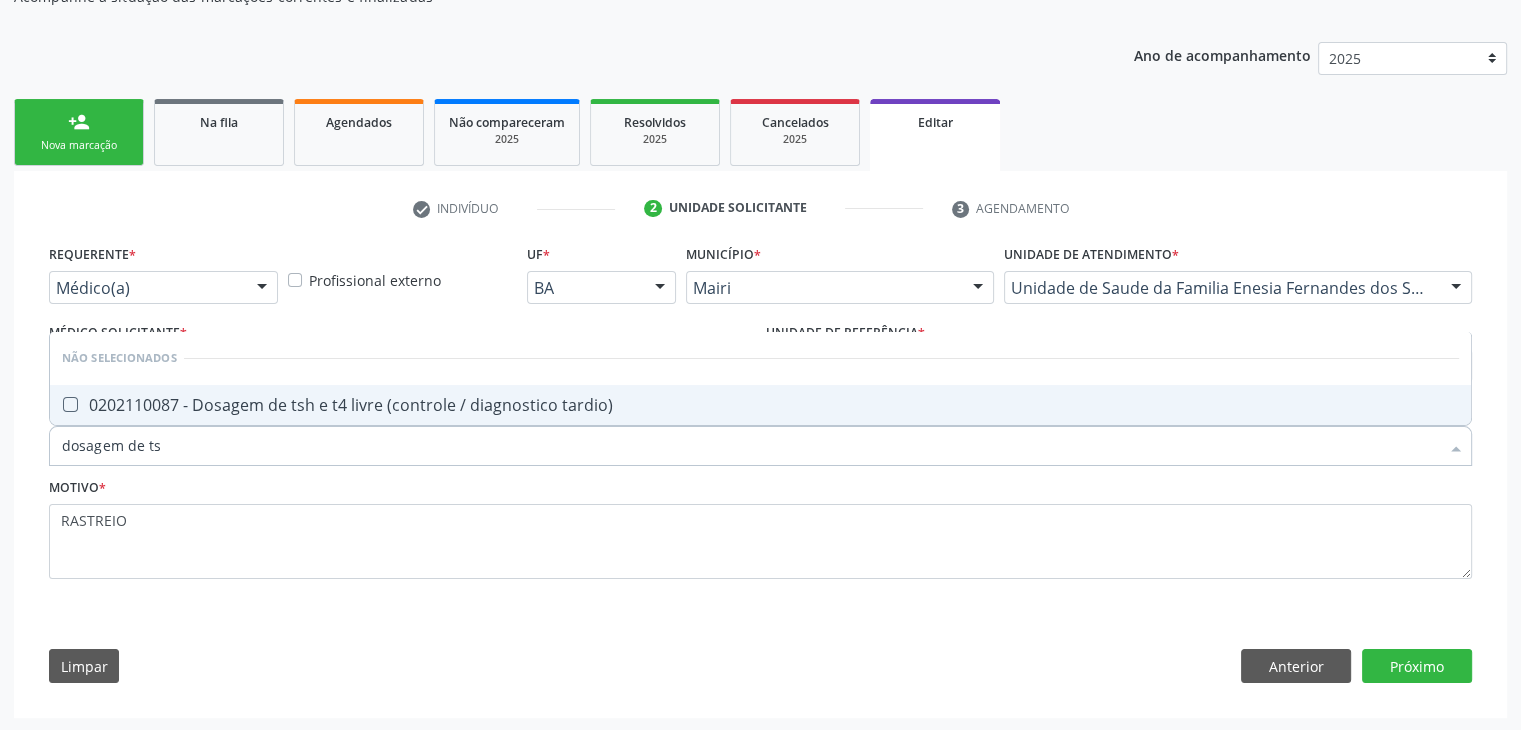 drag, startPoint x: 356, startPoint y: 391, endPoint x: 598, endPoint y: 436, distance: 246.14833 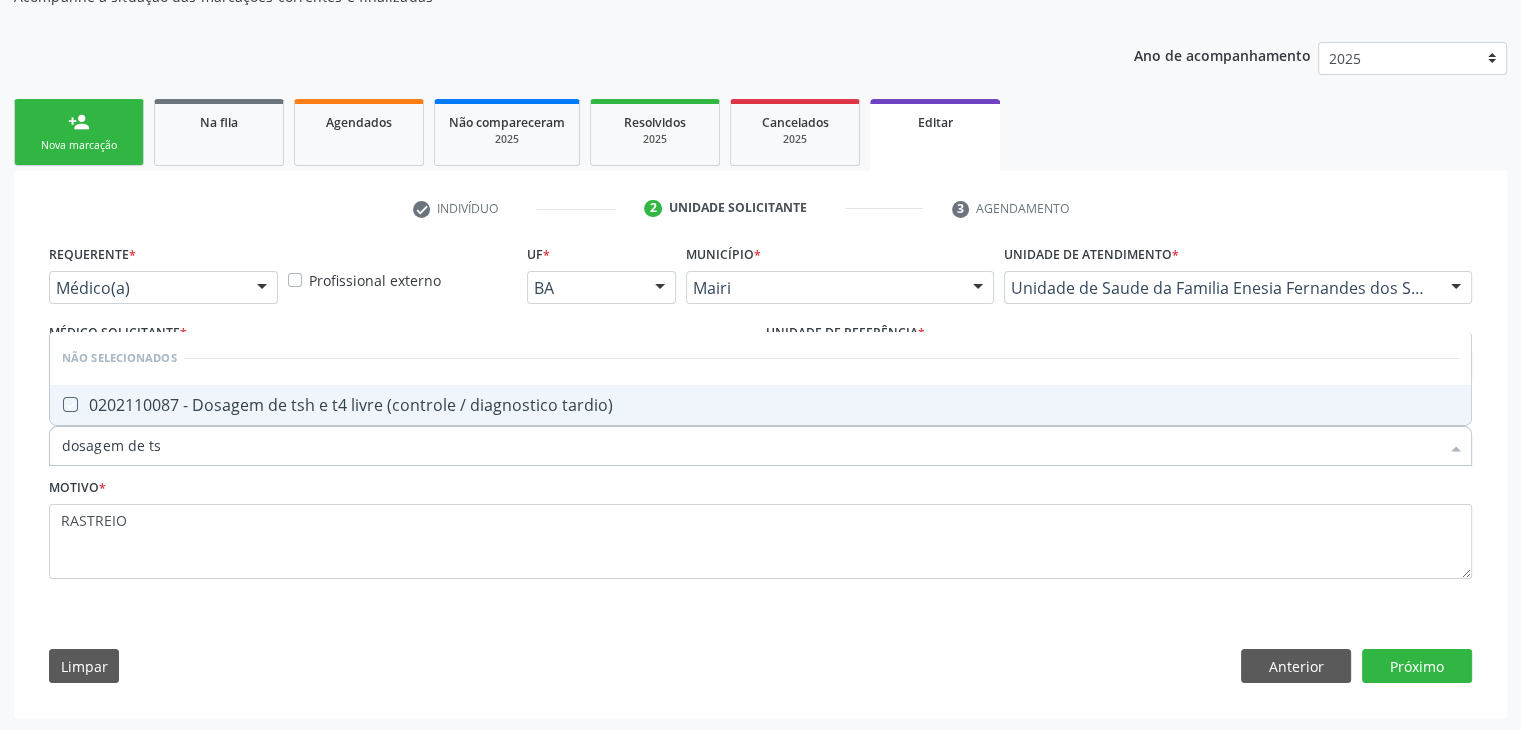 checkbox on "true" 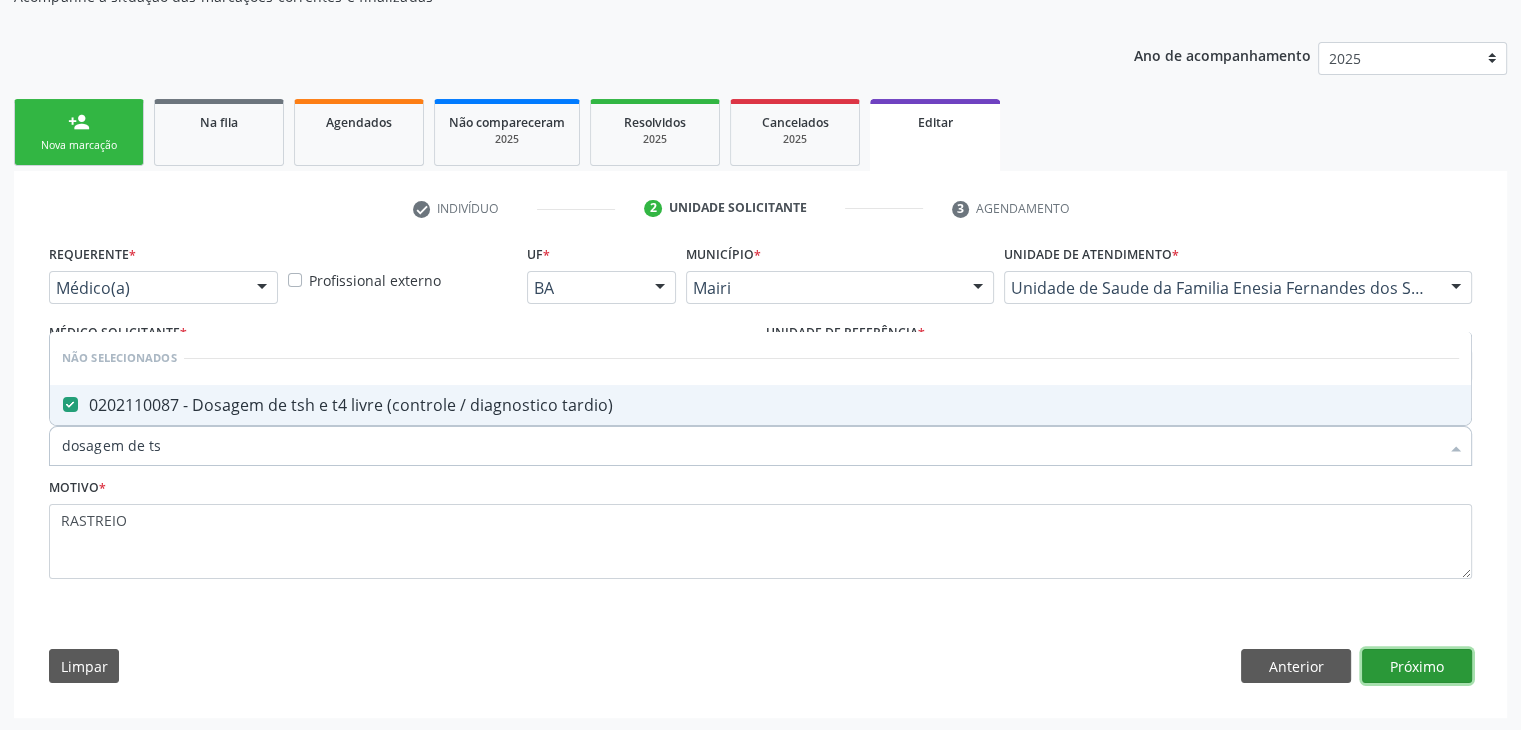 click on "Próximo" at bounding box center (1417, 666) 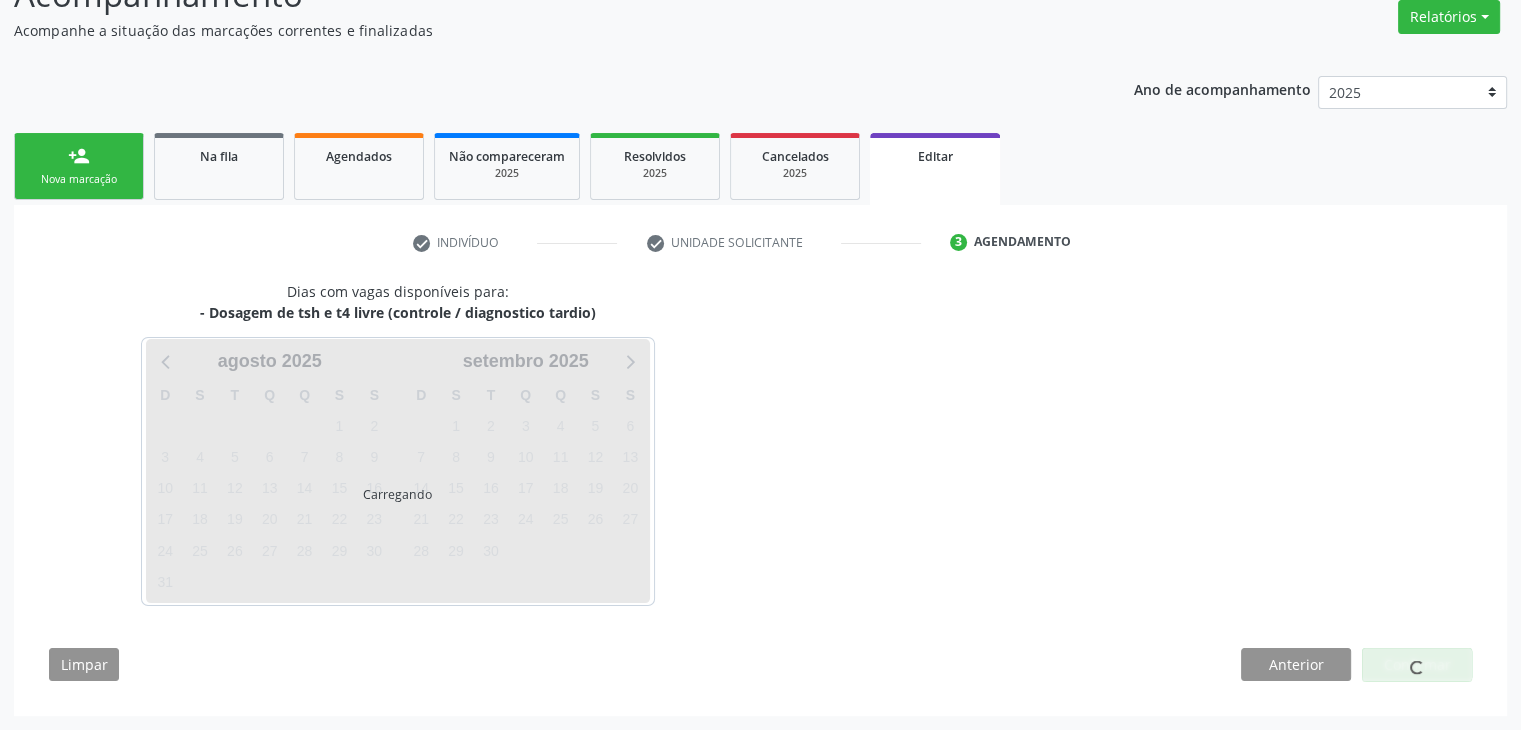 scroll, scrollTop: 165, scrollLeft: 0, axis: vertical 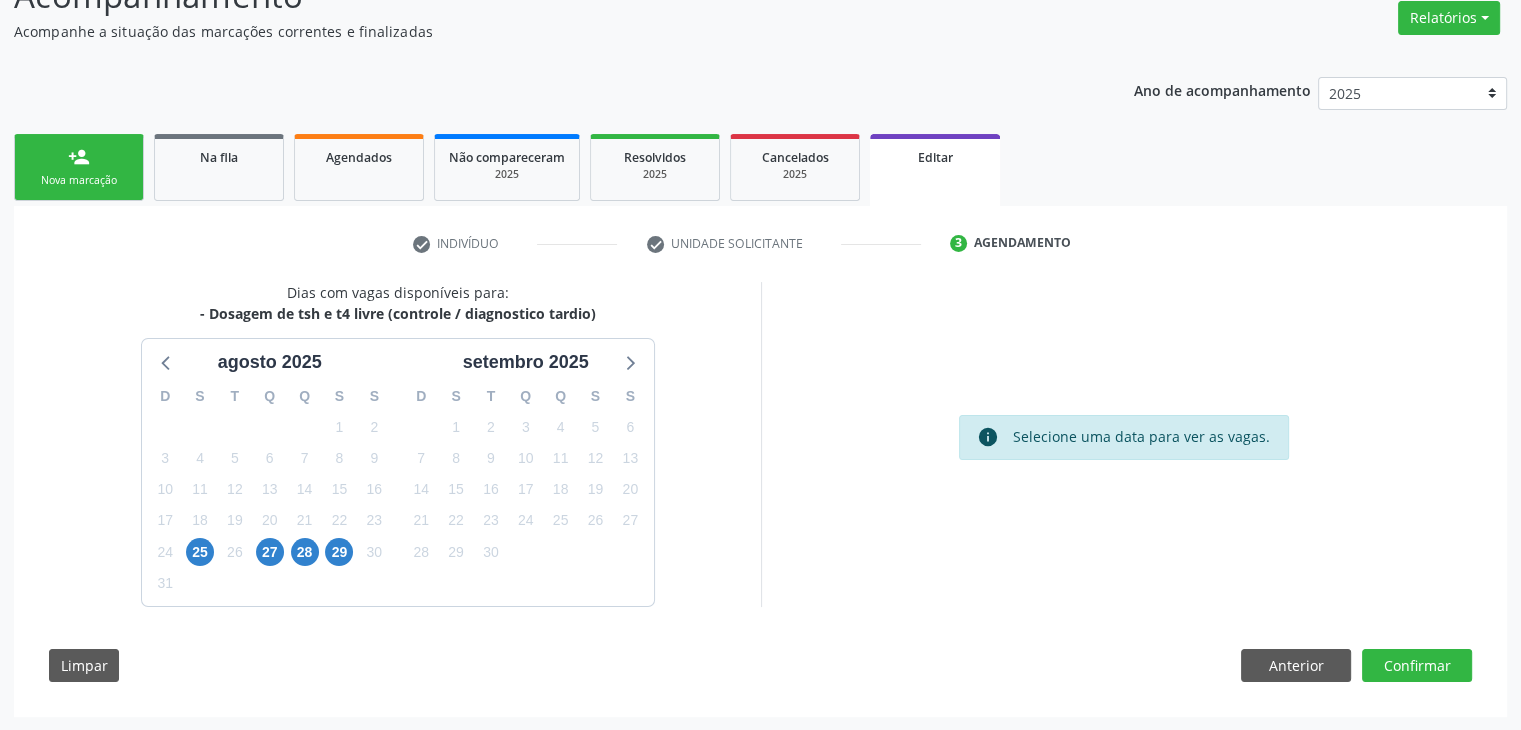 click on "25" at bounding box center [200, 552] 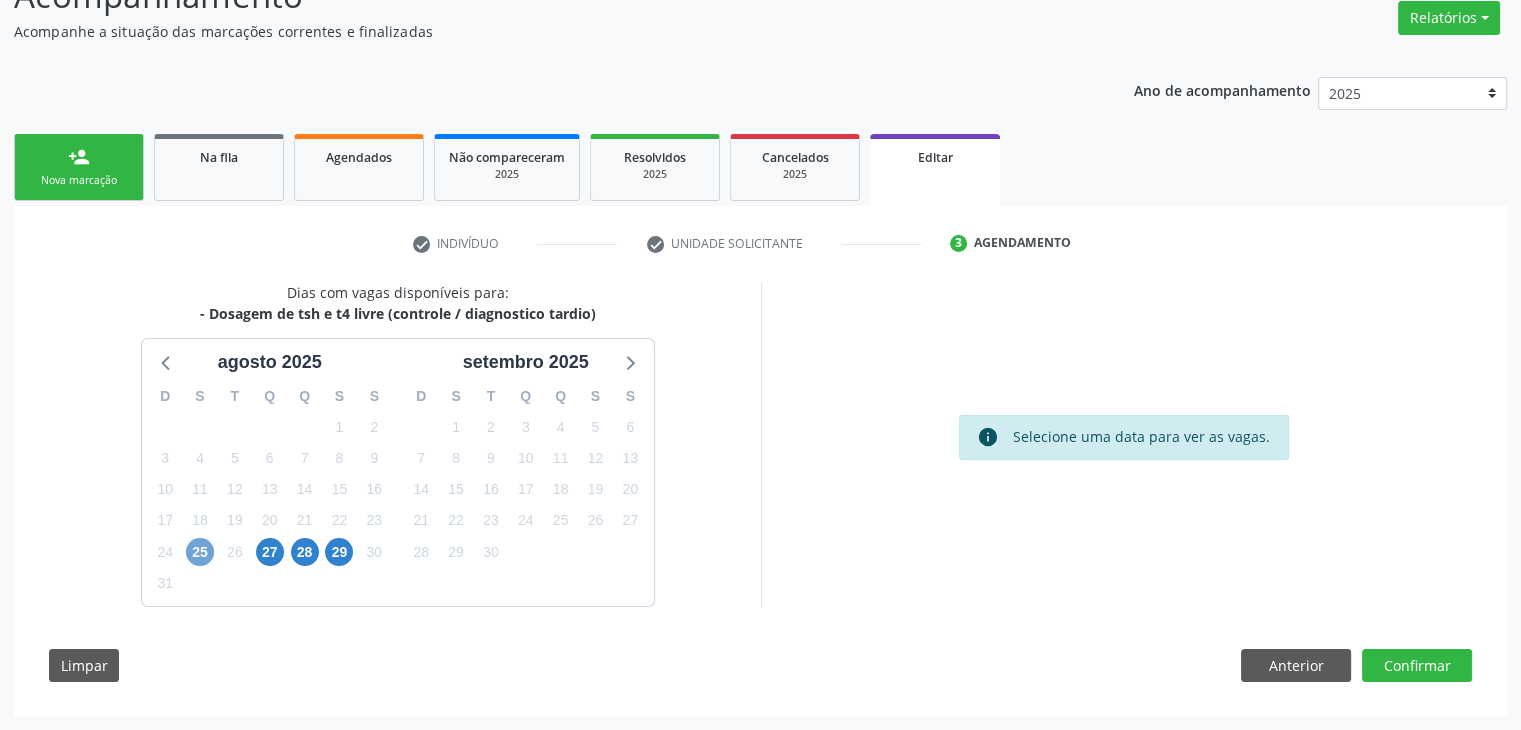 click on "25" at bounding box center (200, 552) 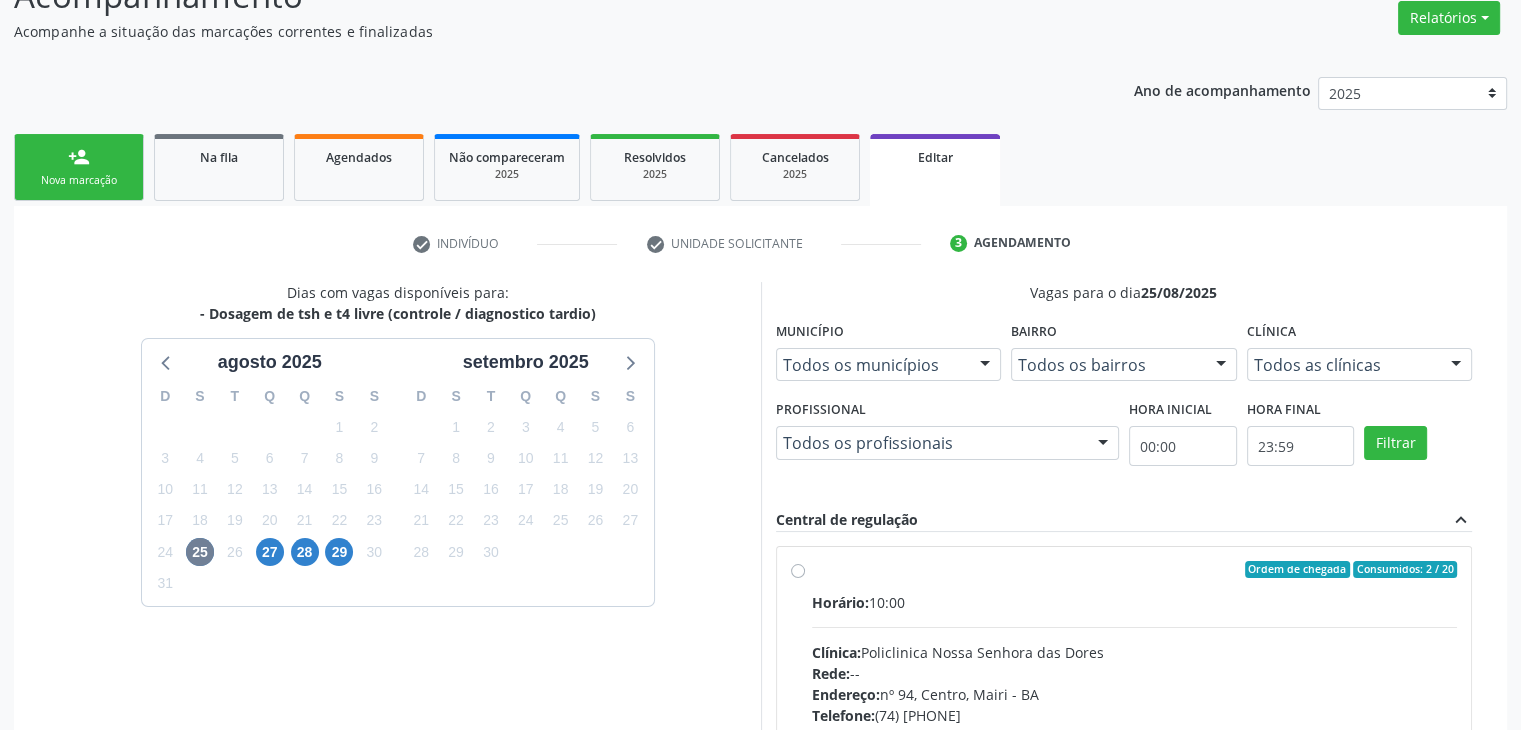 click on "Clínica:  Policlinica Nossa Senhora das Dores" at bounding box center [1135, 652] 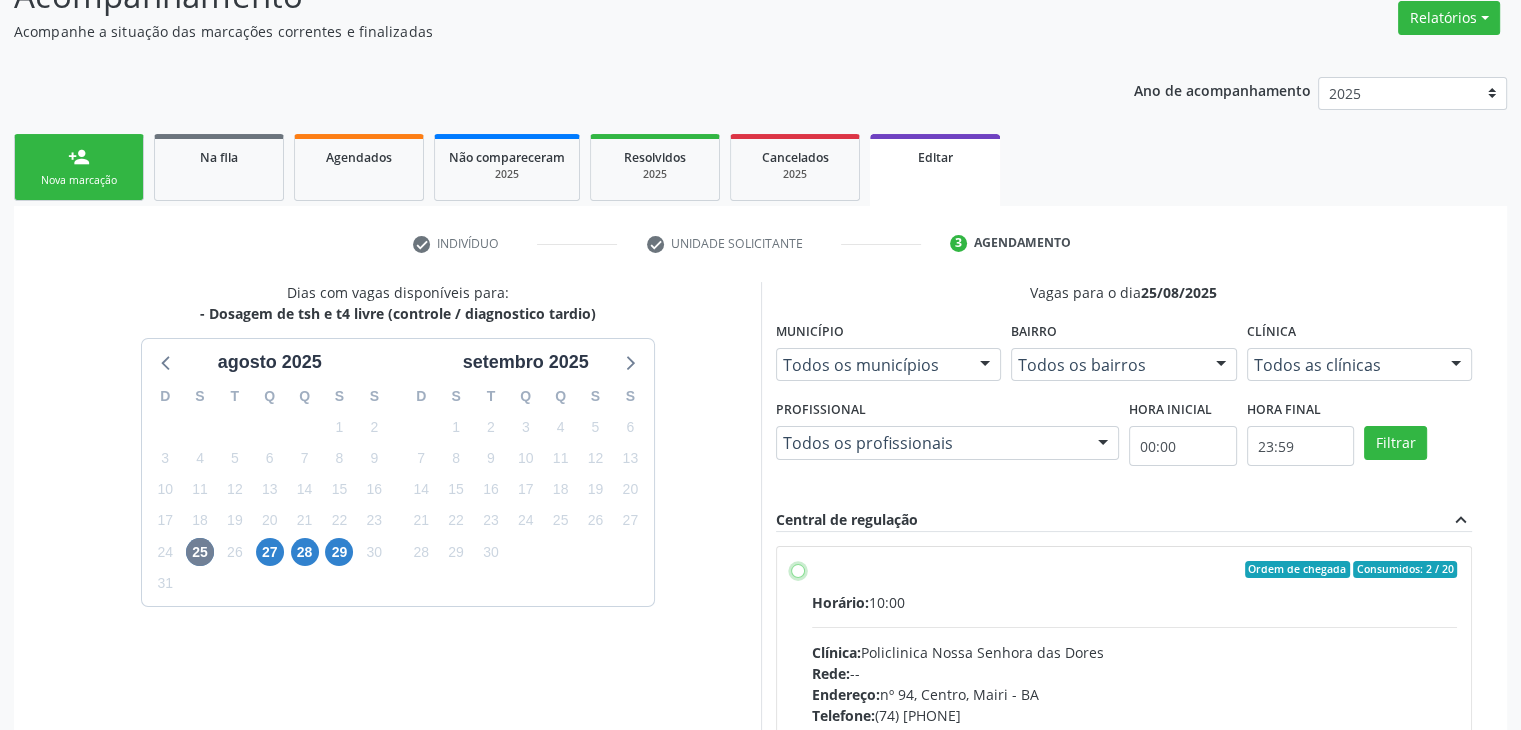 radio on "true" 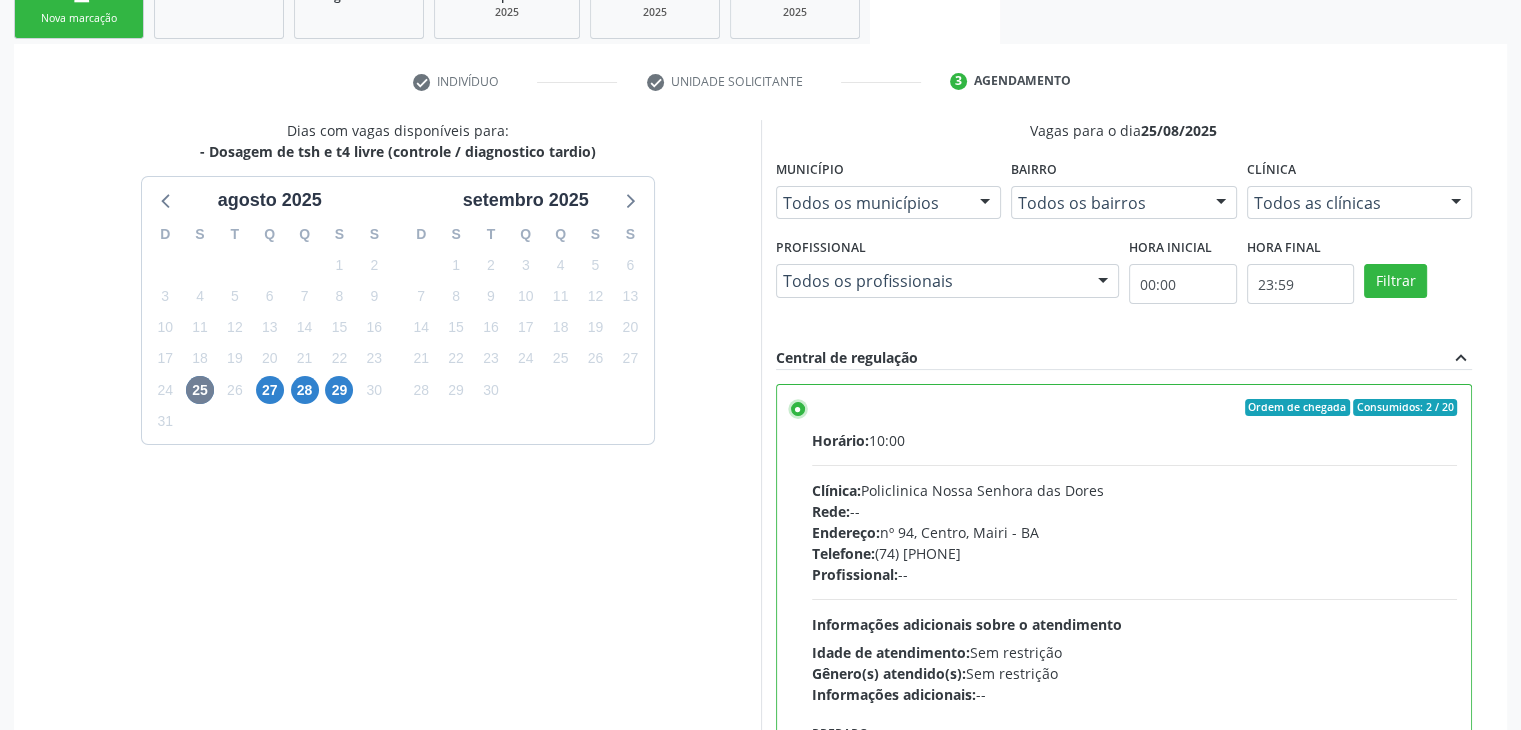 scroll, scrollTop: 490, scrollLeft: 0, axis: vertical 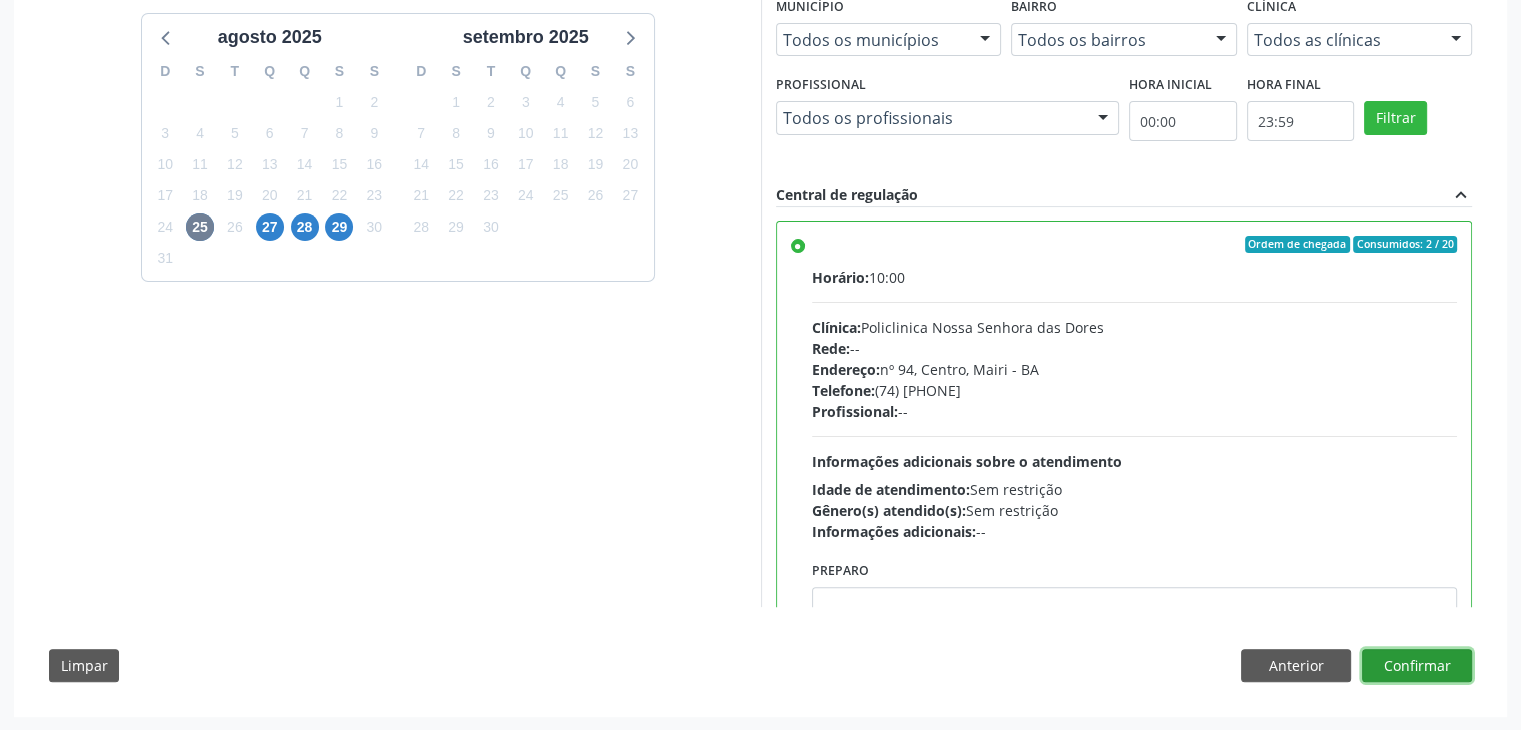 click on "Confirmar" at bounding box center [1417, 666] 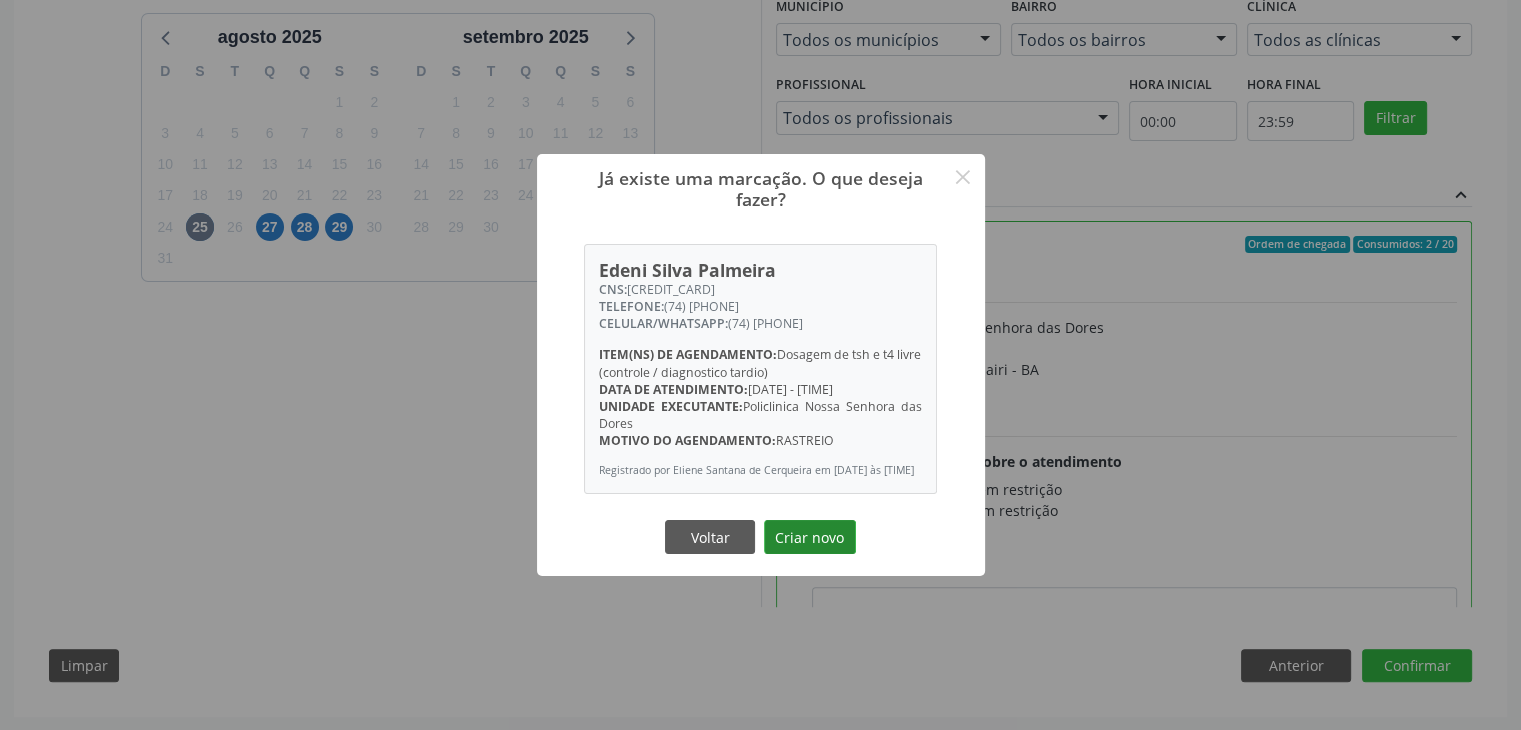 click on "Criar novo" at bounding box center [810, 537] 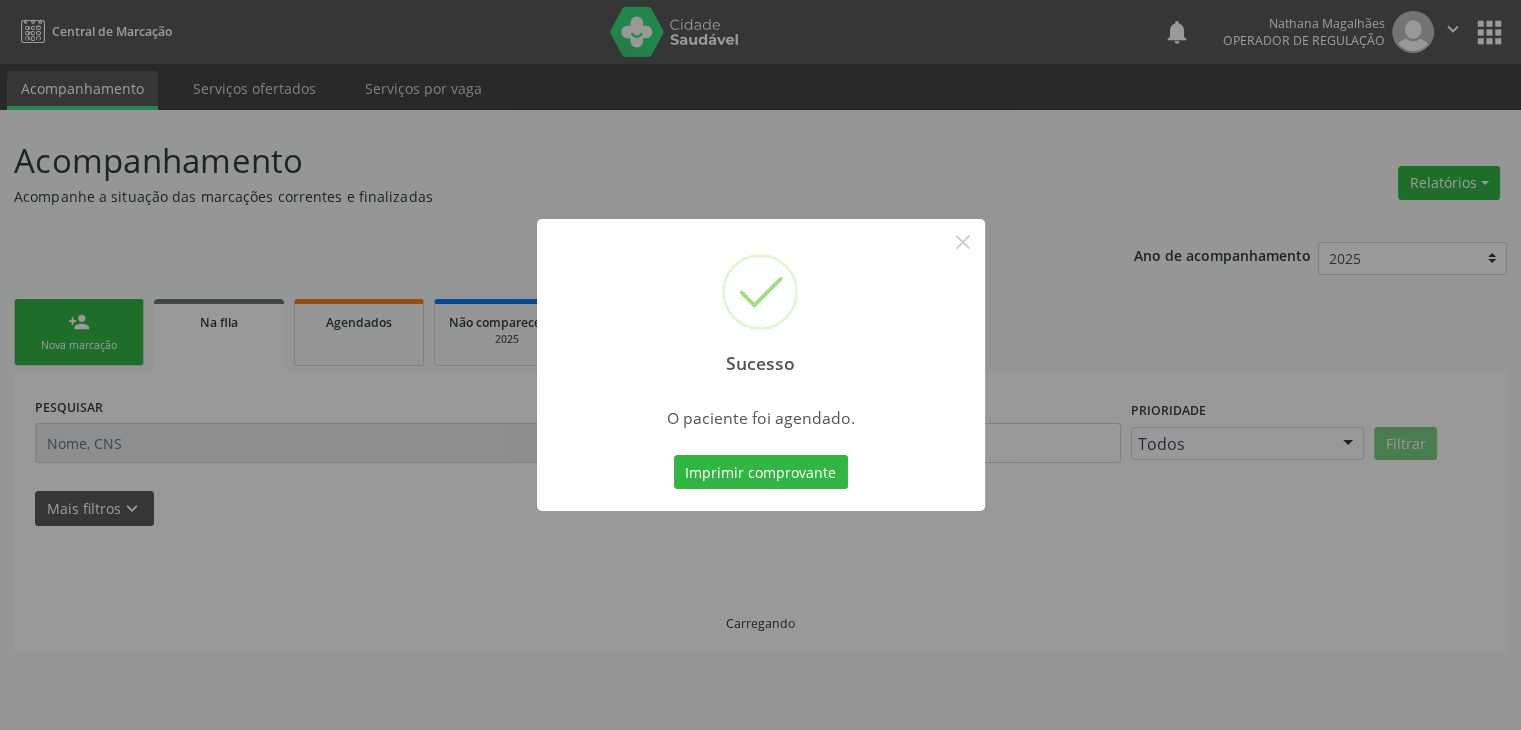 scroll, scrollTop: 0, scrollLeft: 0, axis: both 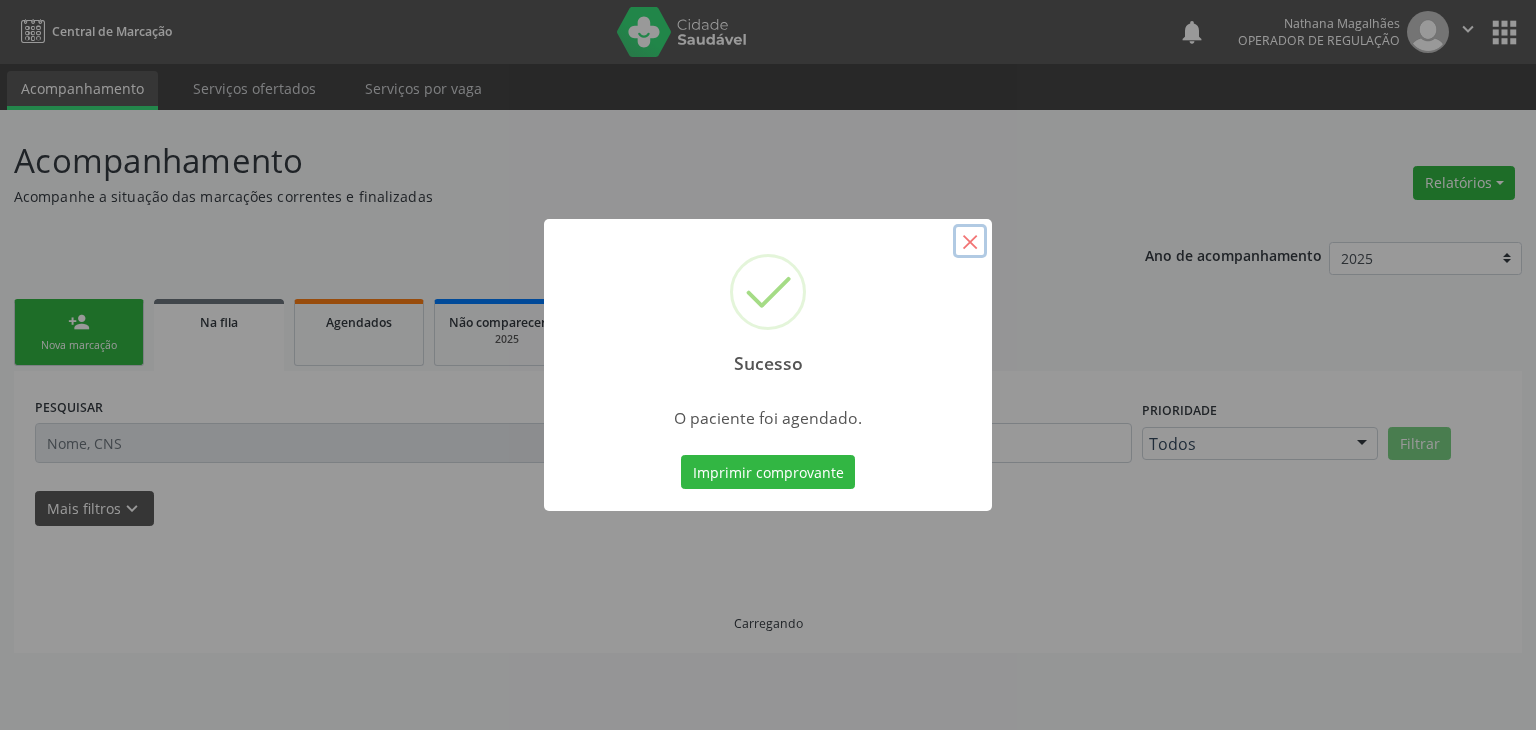 click on "×" at bounding box center [970, 241] 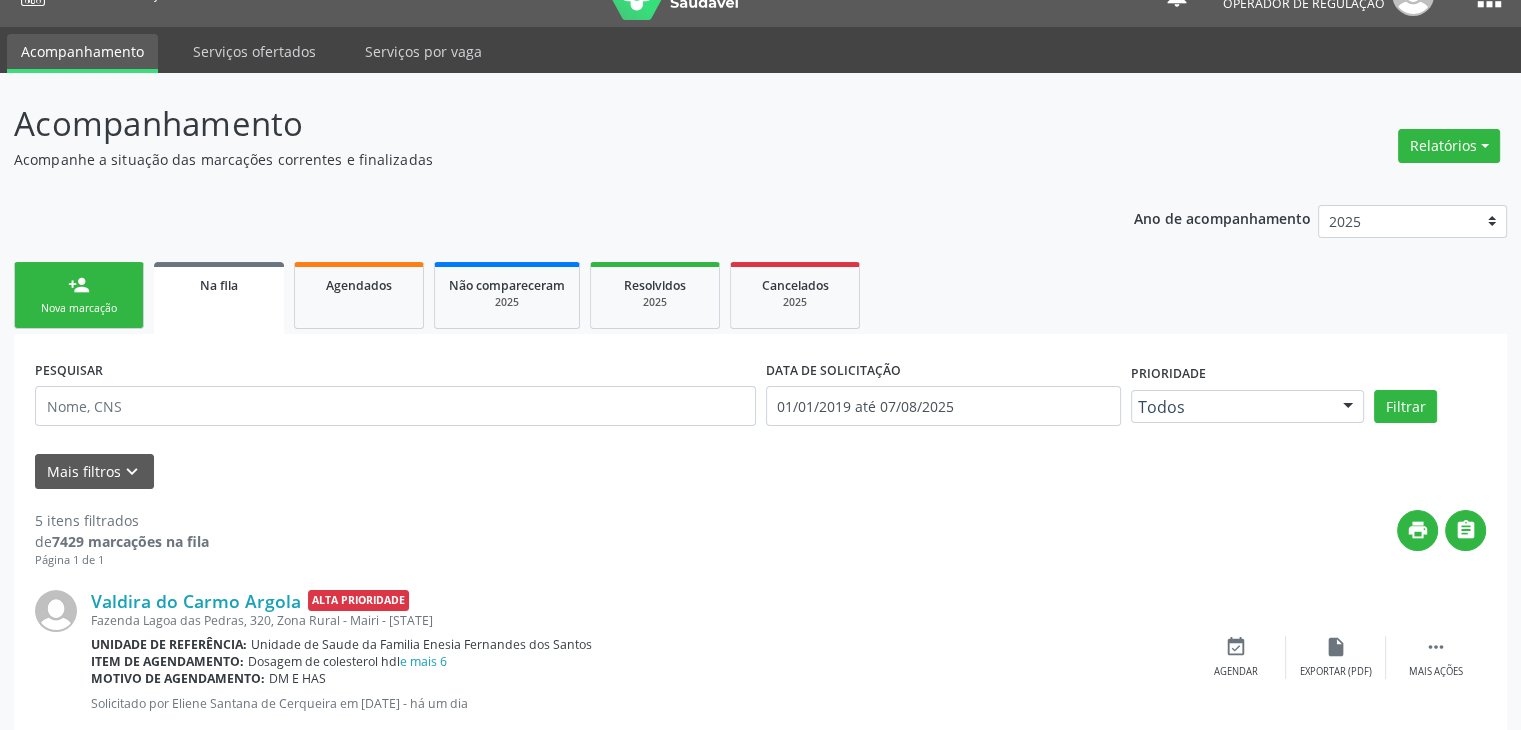 scroll, scrollTop: 0, scrollLeft: 0, axis: both 